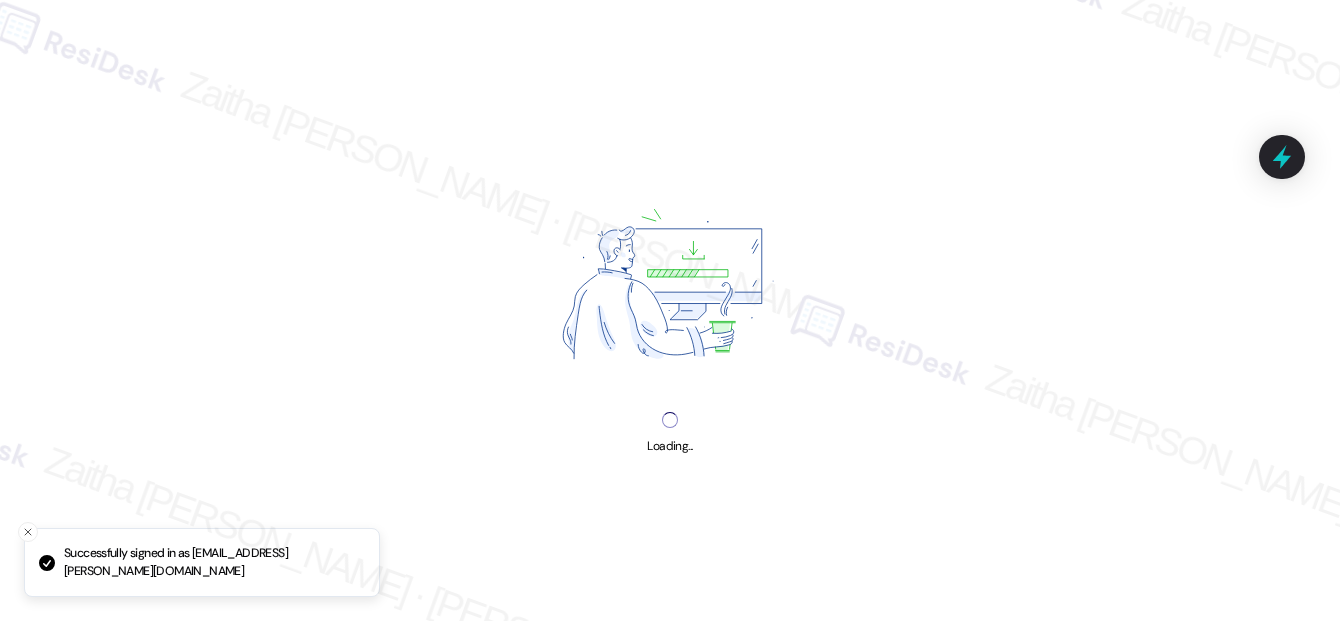 scroll, scrollTop: 0, scrollLeft: 0, axis: both 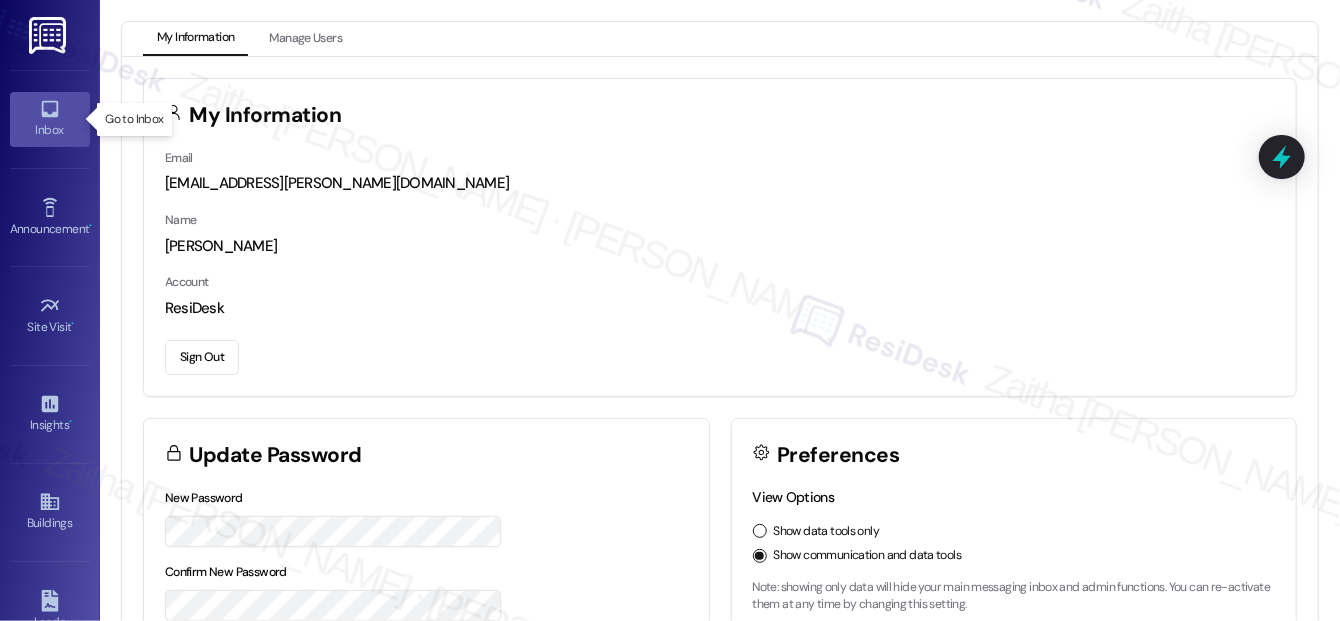click on "Inbox" at bounding box center [50, 130] 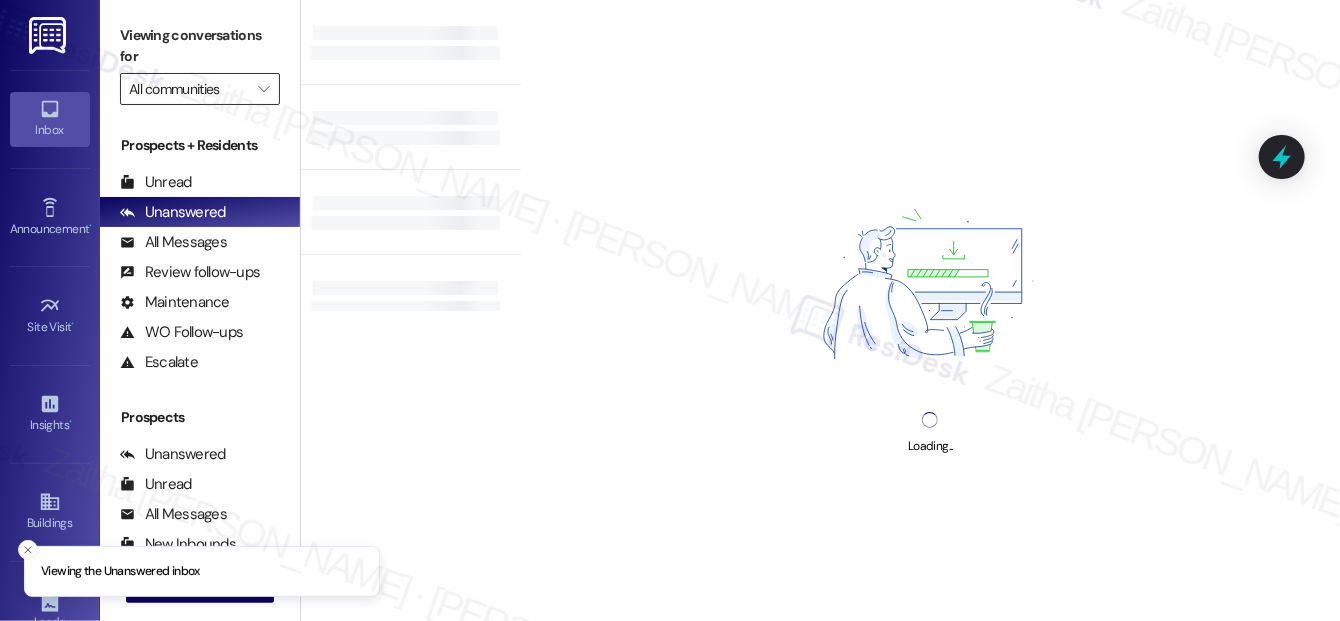 click on "All communities" at bounding box center (188, 89) 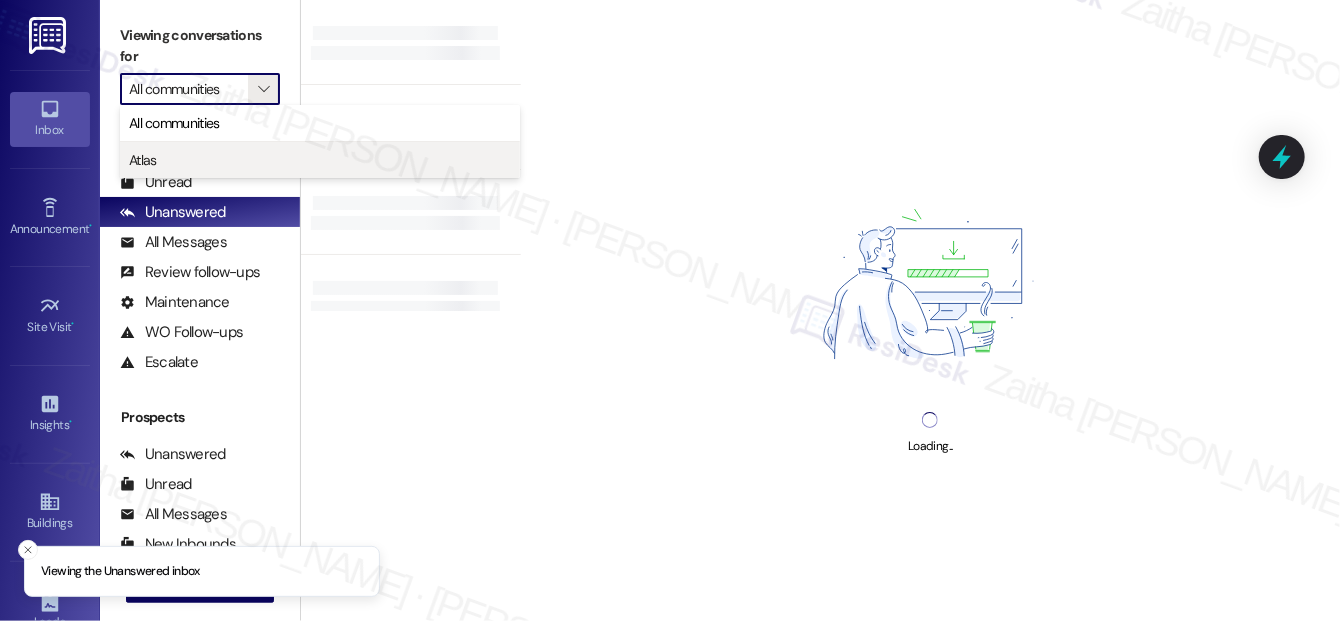 click on "Atlas" at bounding box center (320, 160) 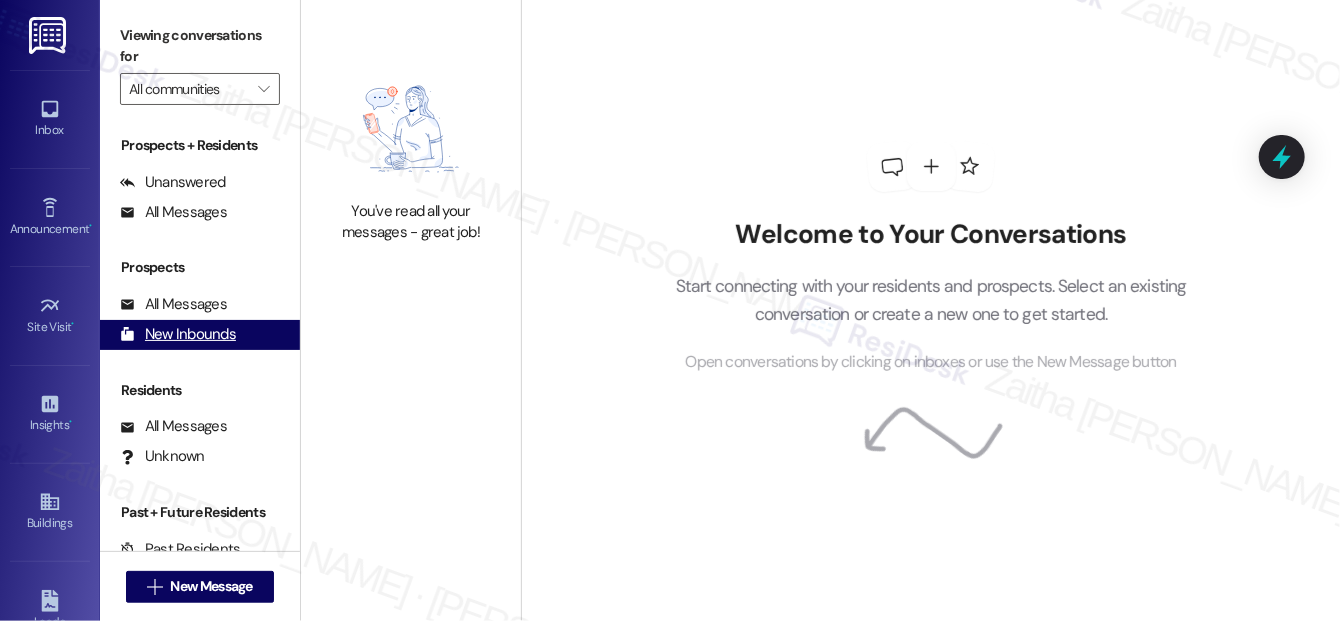 type on "Atlas" 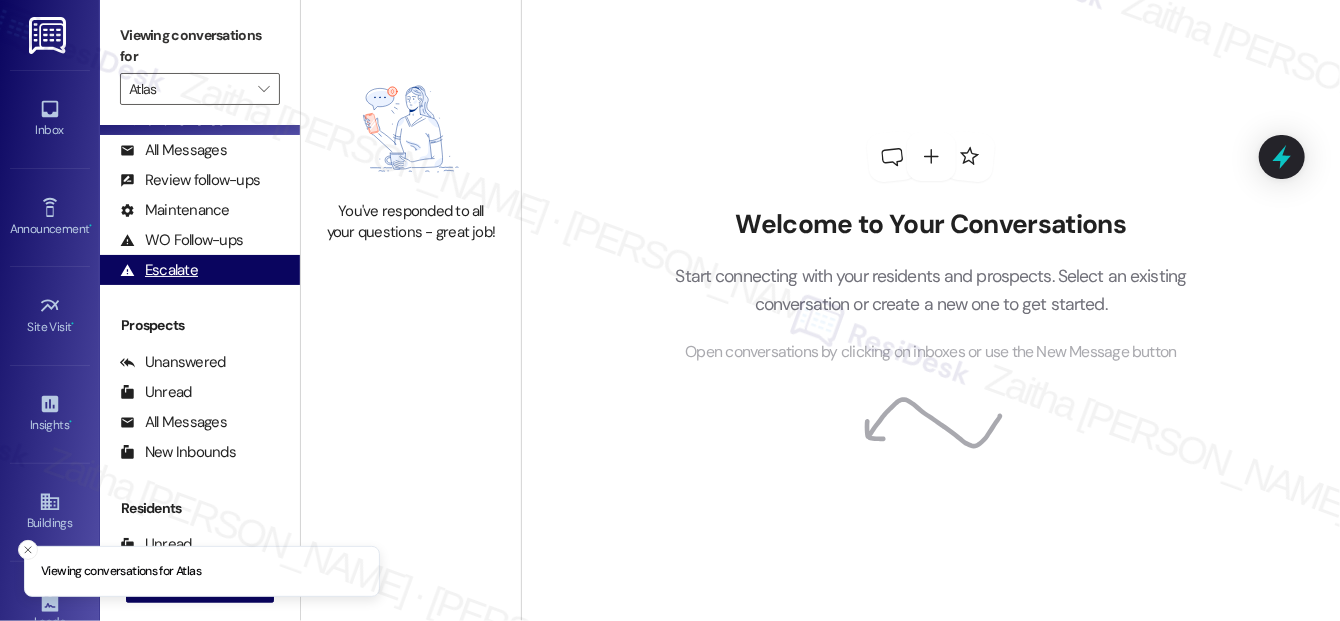 scroll, scrollTop: 272, scrollLeft: 0, axis: vertical 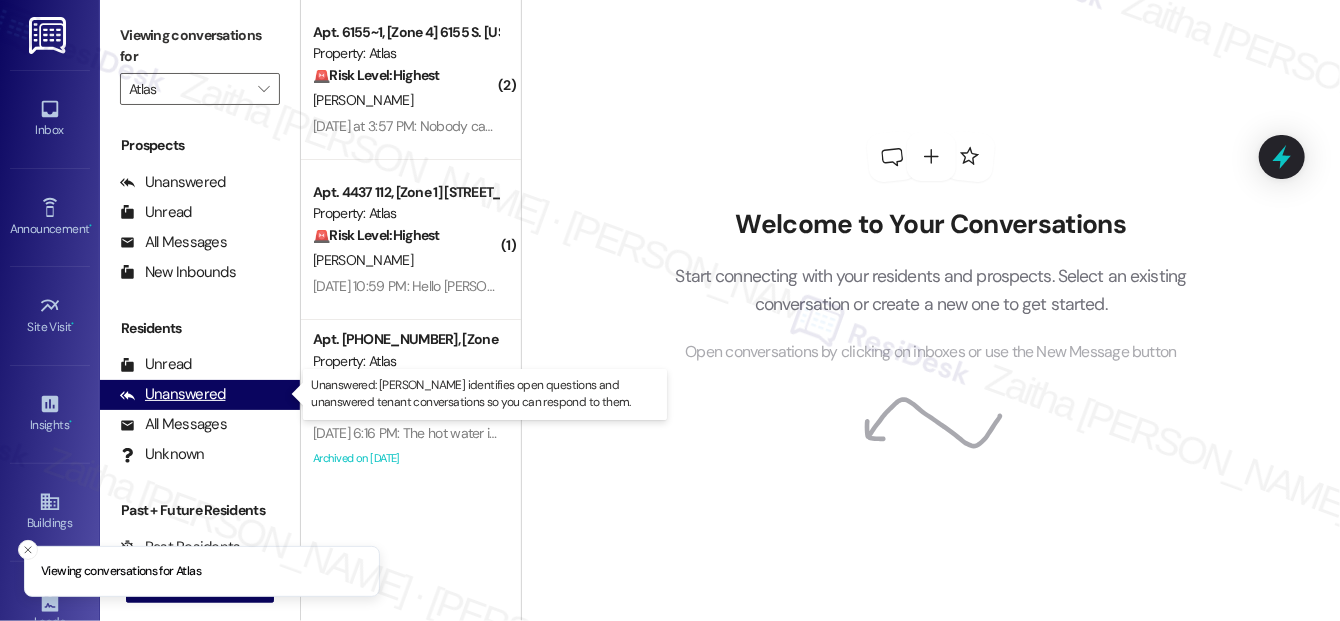click on "Unanswered" at bounding box center (173, 394) 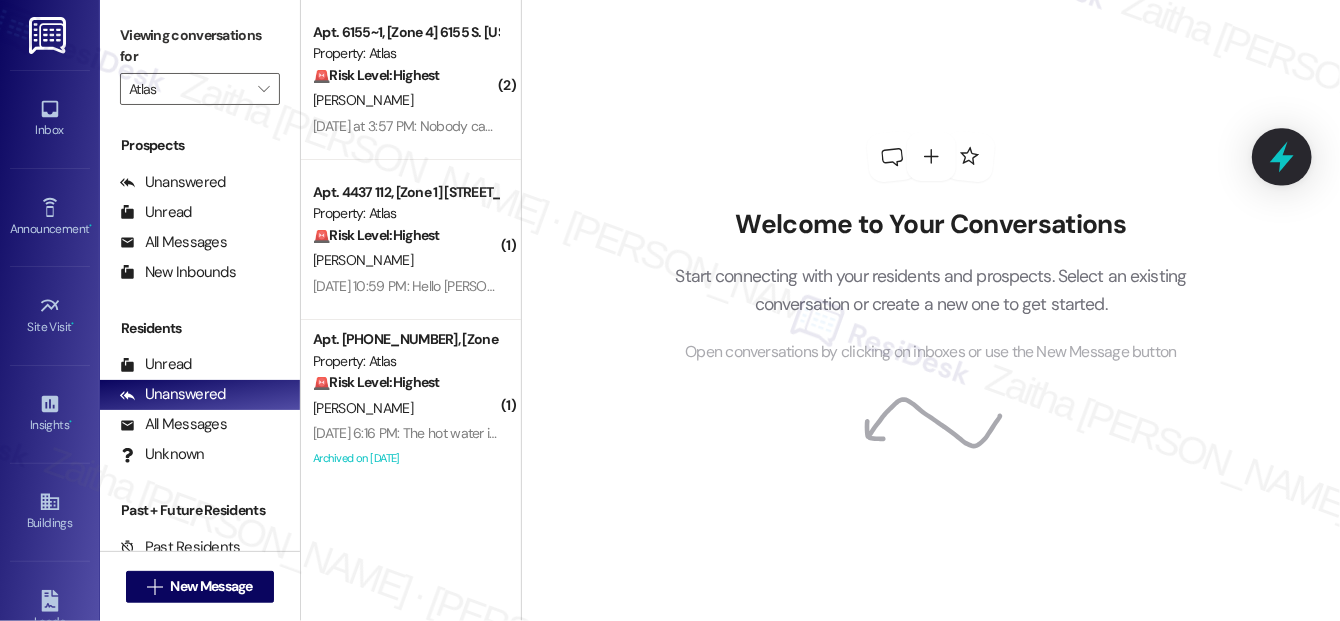 click 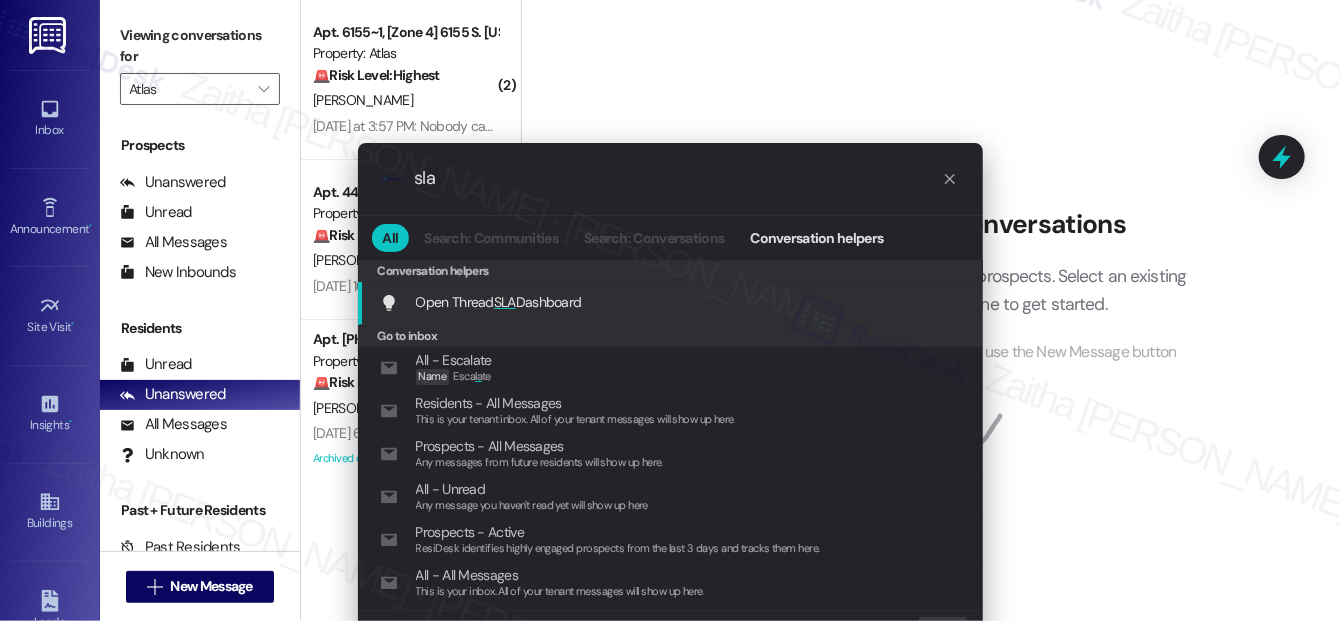 type on "sla" 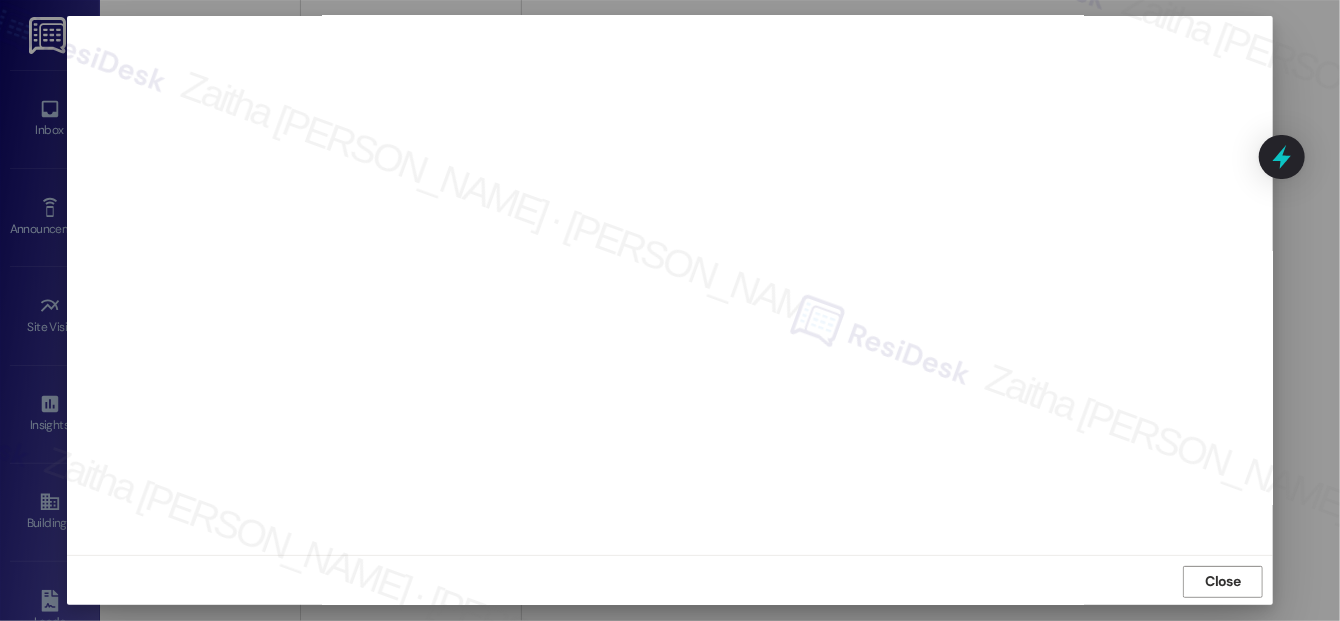 scroll, scrollTop: 22, scrollLeft: 0, axis: vertical 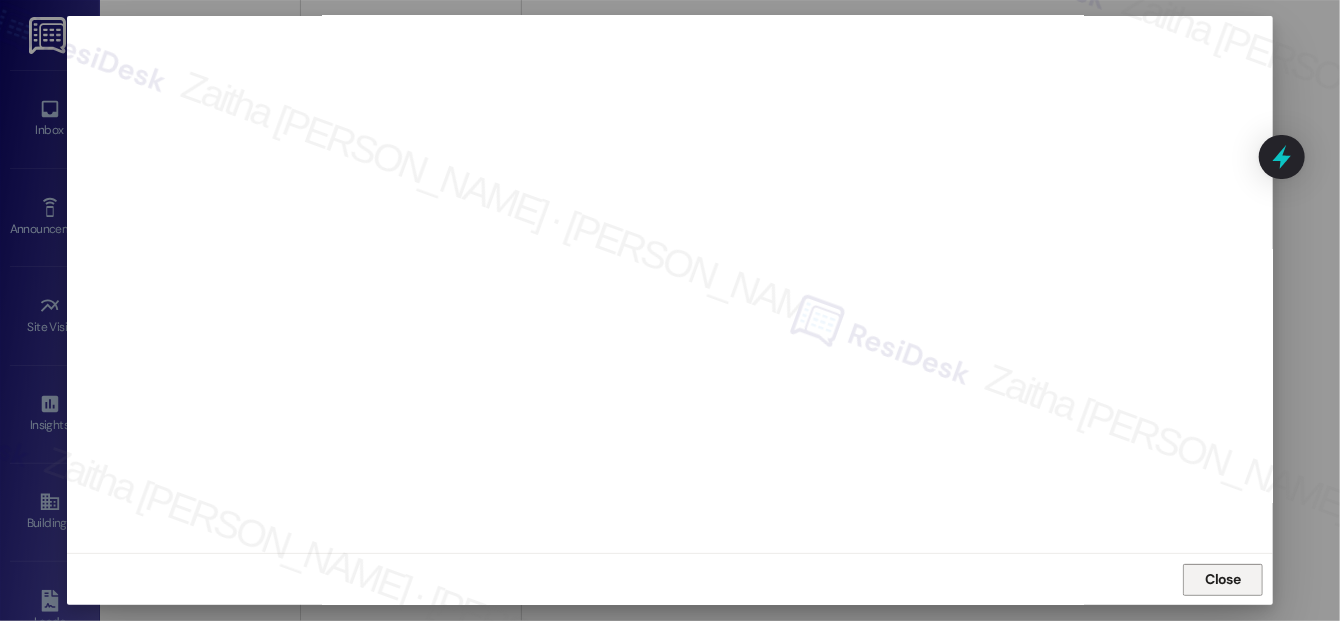 click on "Close" at bounding box center [1223, 579] 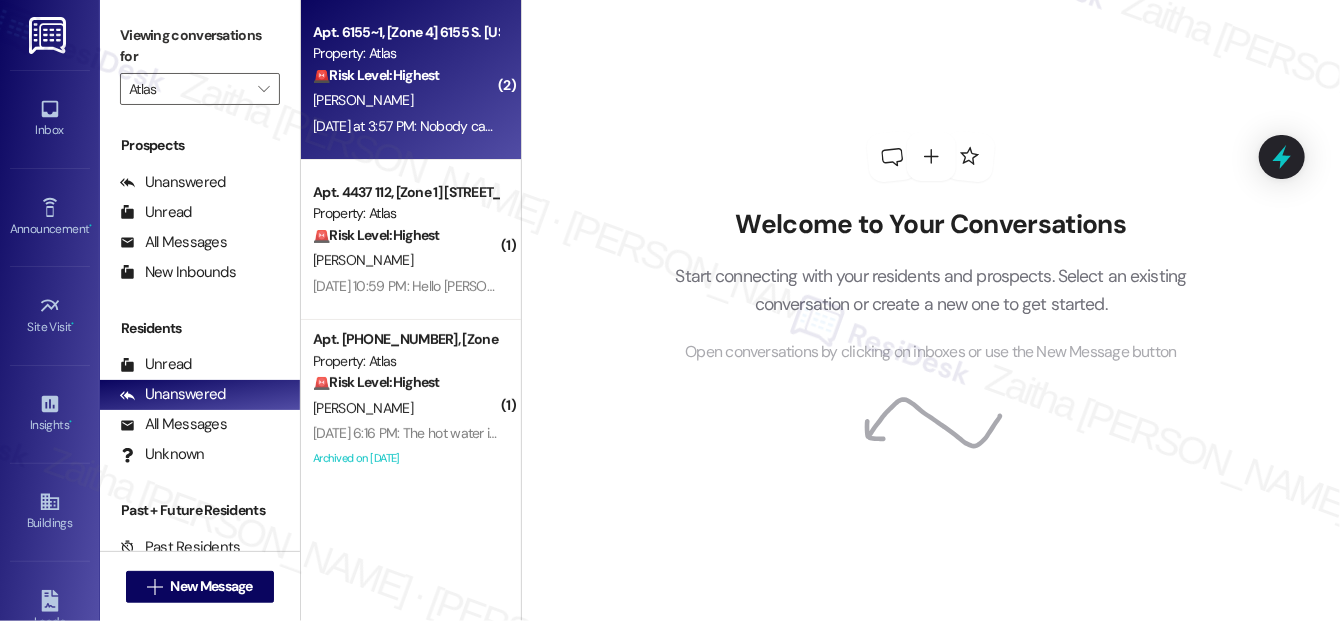click on "[PERSON_NAME]" at bounding box center [405, 100] 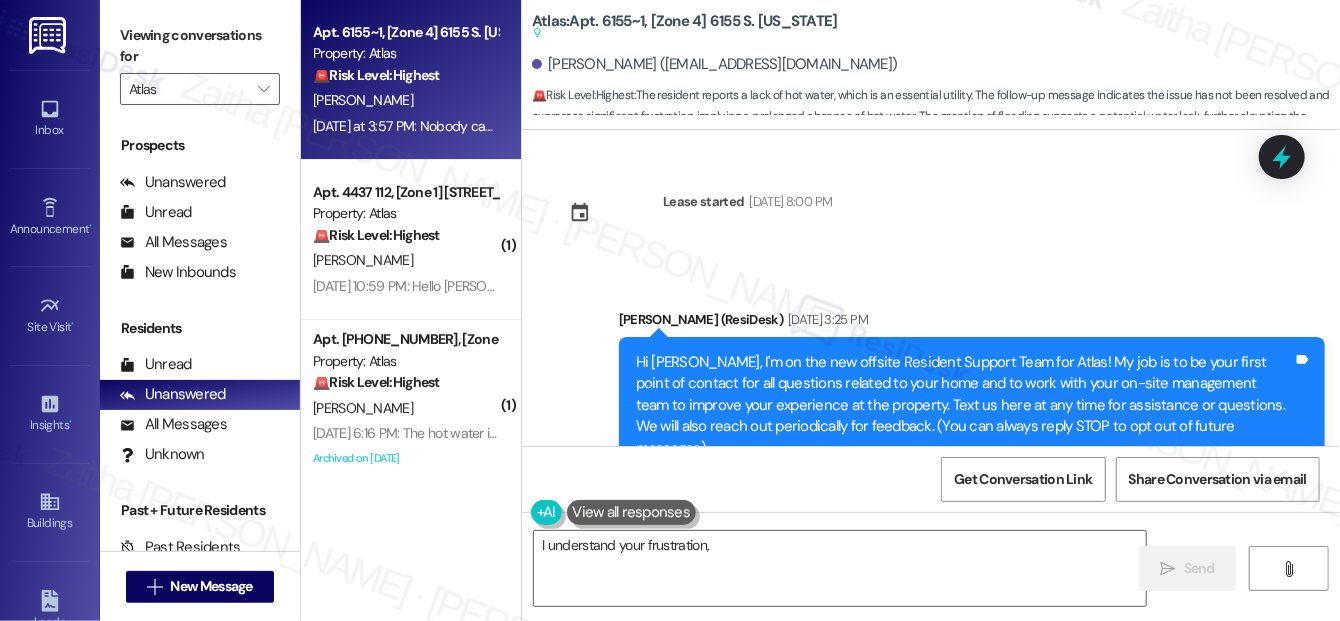 scroll, scrollTop: 7753, scrollLeft: 0, axis: vertical 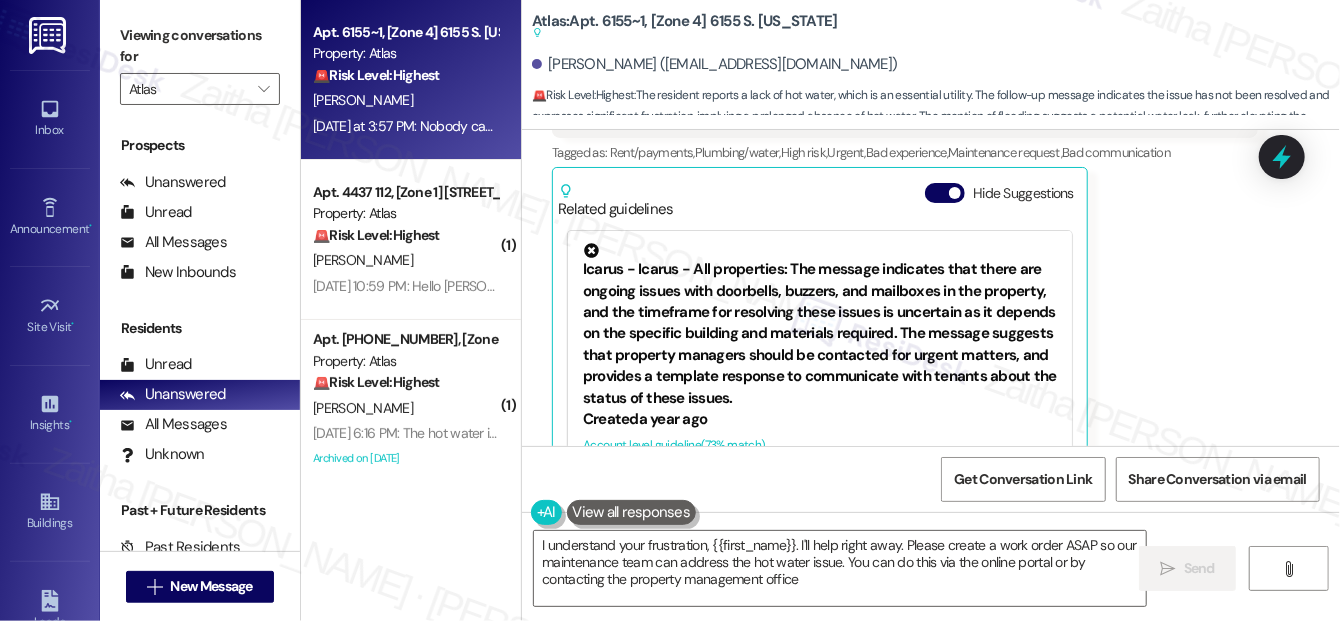 type on "I understand your frustration, {{first_name}}. I'll help right away. Please create a work order ASAP so our maintenance team can address the hot water issue. You can do this via the online portal or by contacting the property management office." 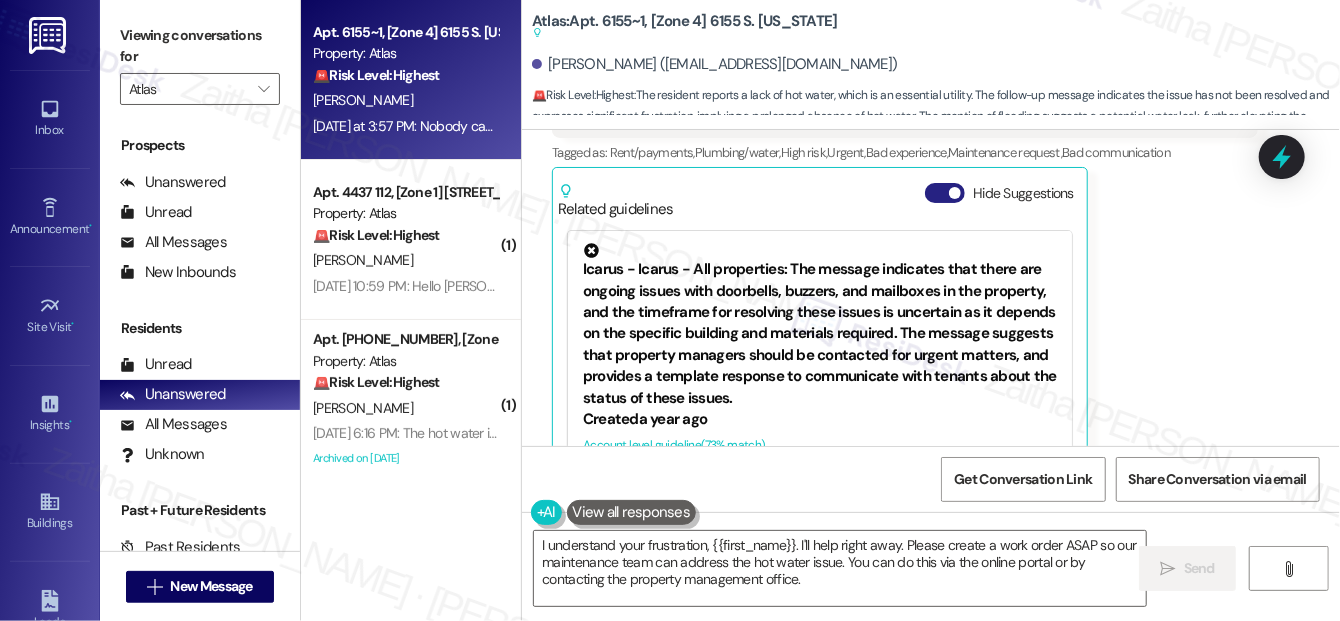 click on "Hide Suggestions" at bounding box center [945, 193] 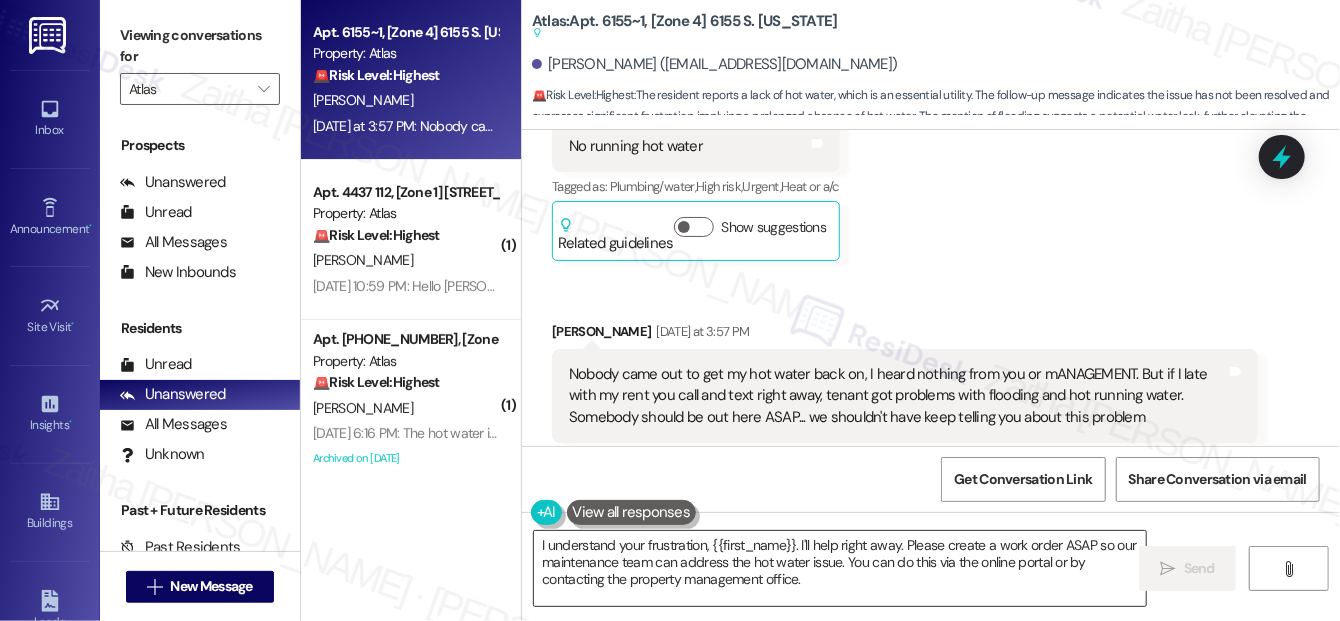scroll, scrollTop: 7504, scrollLeft: 0, axis: vertical 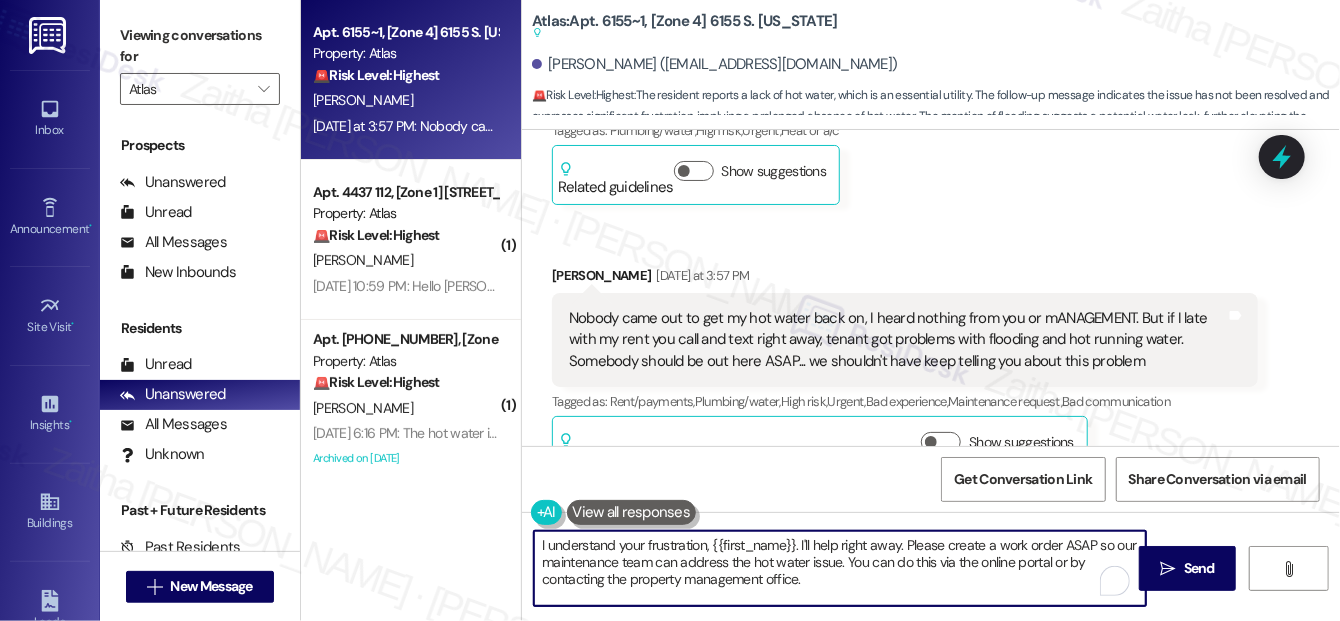 drag, startPoint x: 541, startPoint y: 542, endPoint x: 859, endPoint y: 594, distance: 322.2235 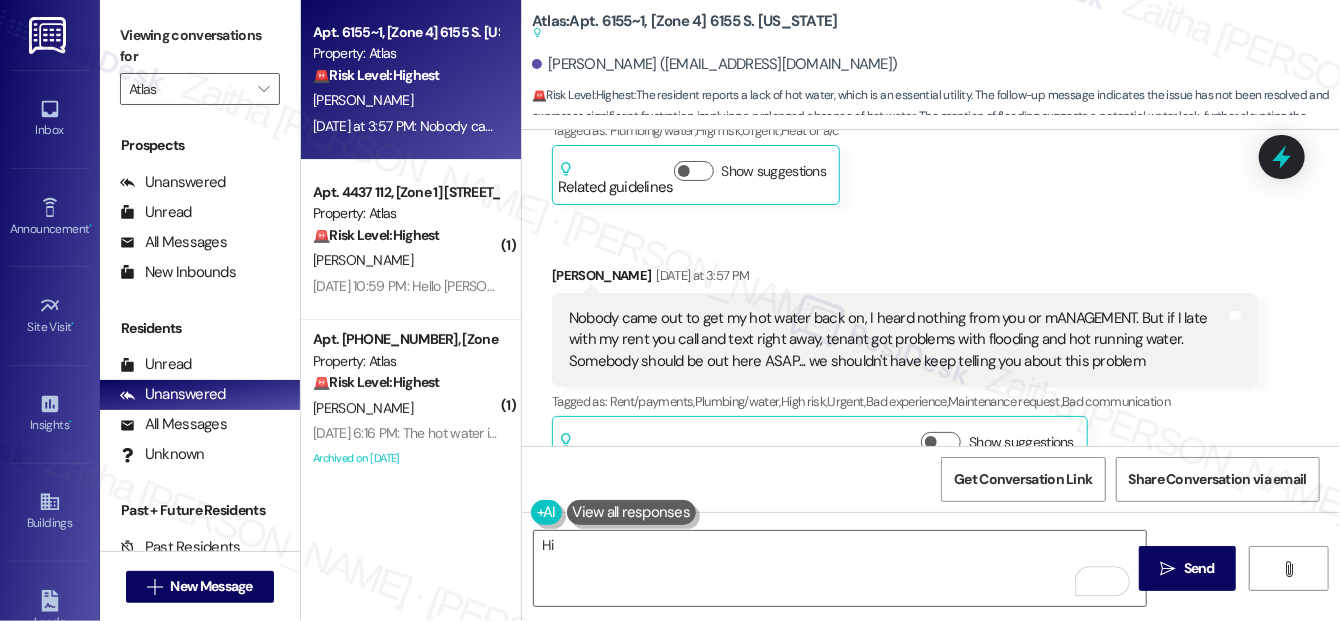 click on "[PERSON_NAME] [DATE] at 3:57 PM" at bounding box center (905, 279) 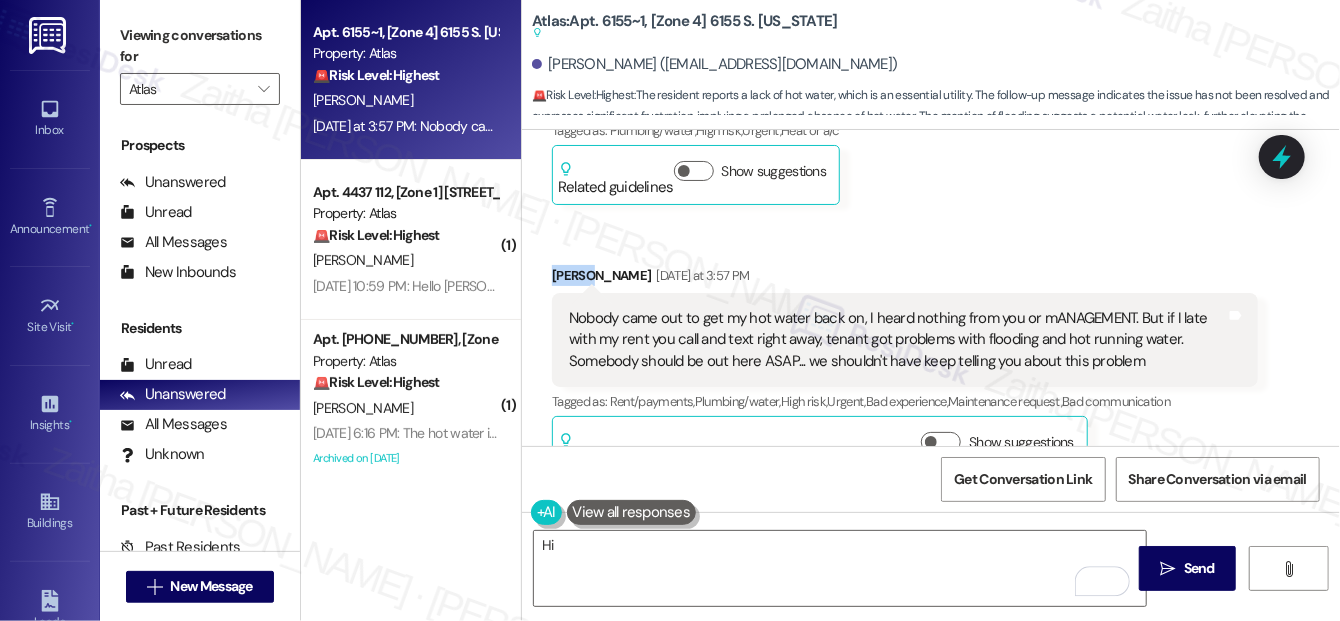 click on "[PERSON_NAME] [DATE] at 3:57 PM" at bounding box center (905, 279) 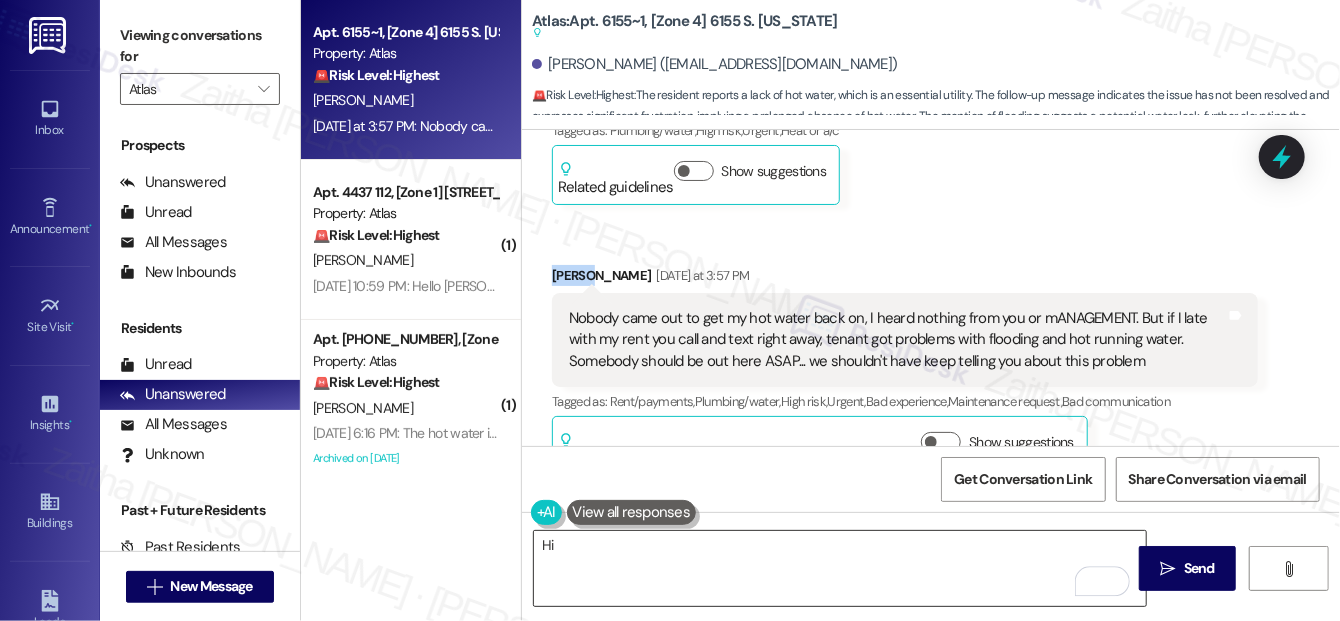 copy on "Lioyd" 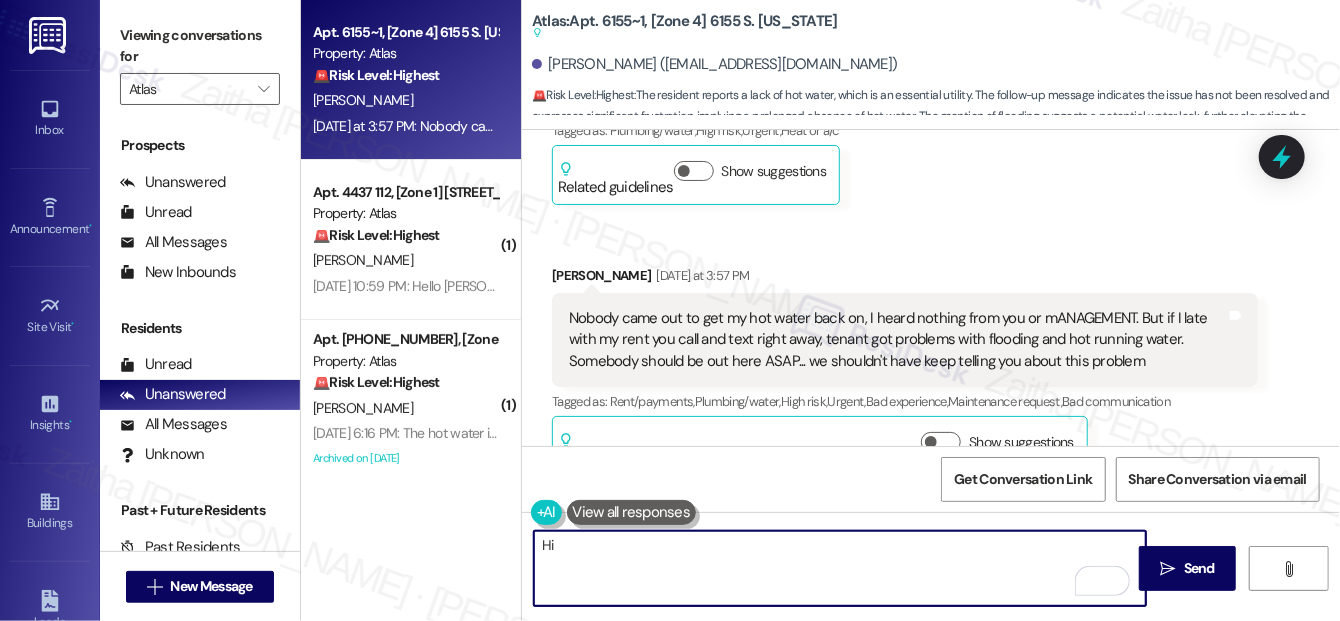 click on "Hi" at bounding box center [840, 568] 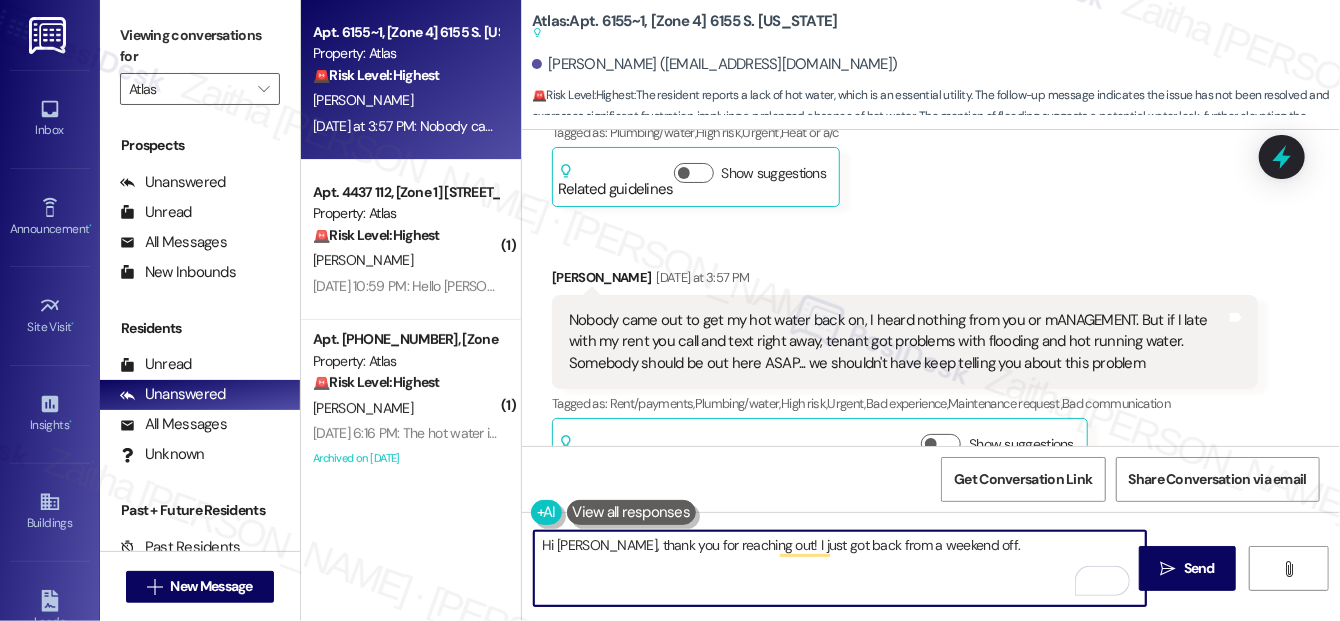 scroll, scrollTop: 7504, scrollLeft: 0, axis: vertical 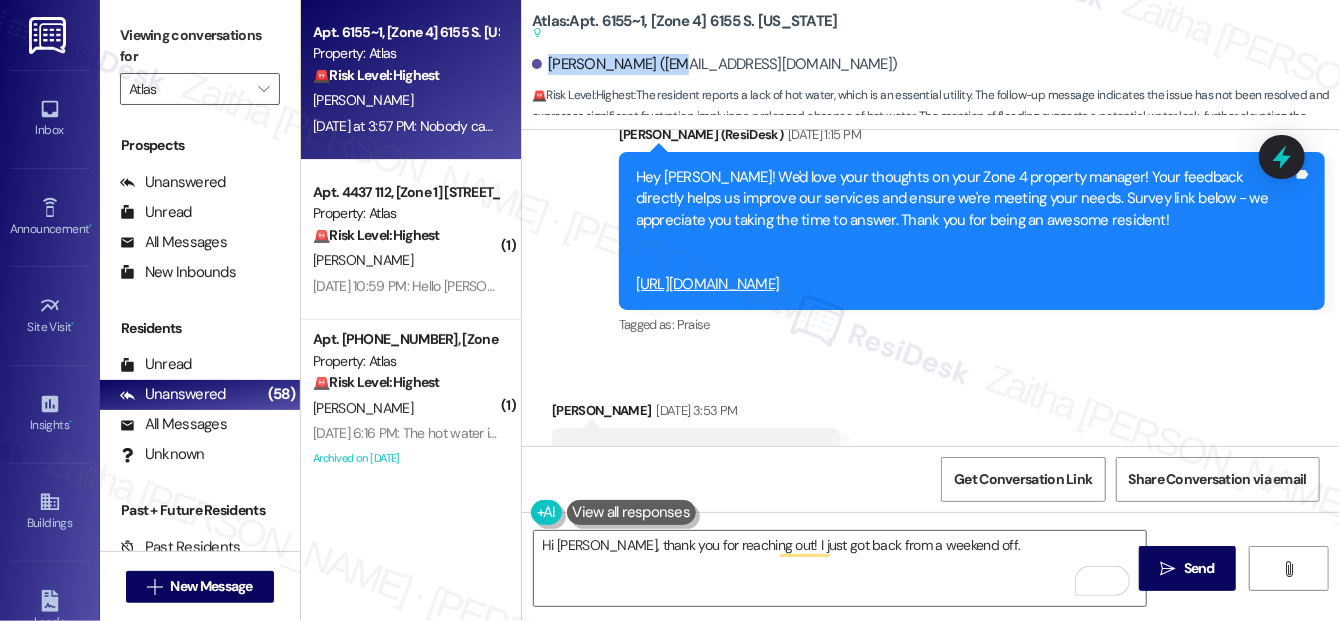 drag, startPoint x: 548, startPoint y: 65, endPoint x: 658, endPoint y: 60, distance: 110.11358 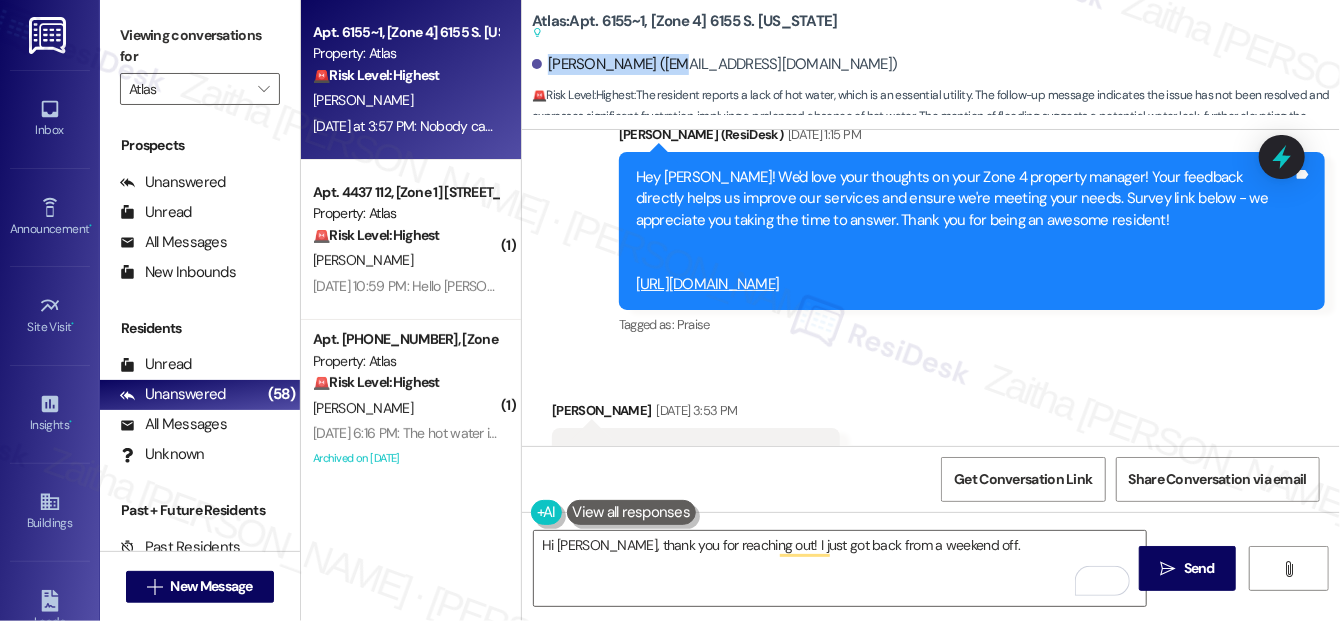 click on "[PERSON_NAME] ([EMAIL_ADDRESS][DOMAIN_NAME])" at bounding box center (714, 64) 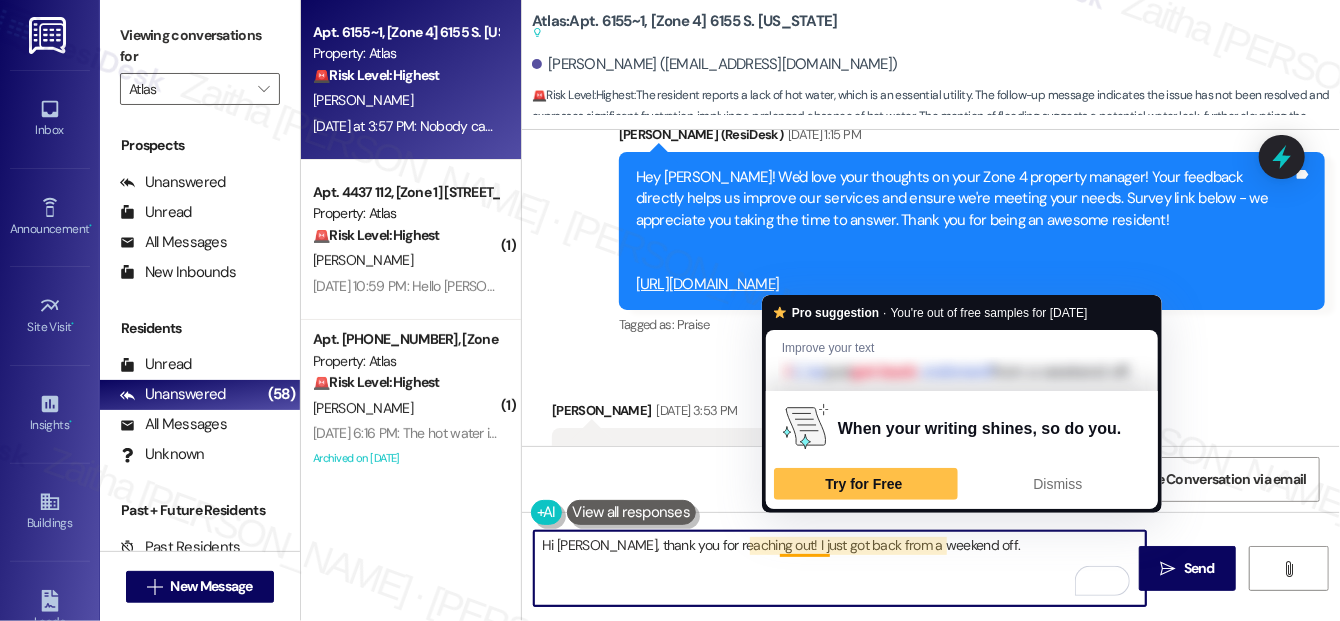 click on "Hi [PERSON_NAME], thank you for reaching out! I just got back from a weekend off." at bounding box center (840, 568) 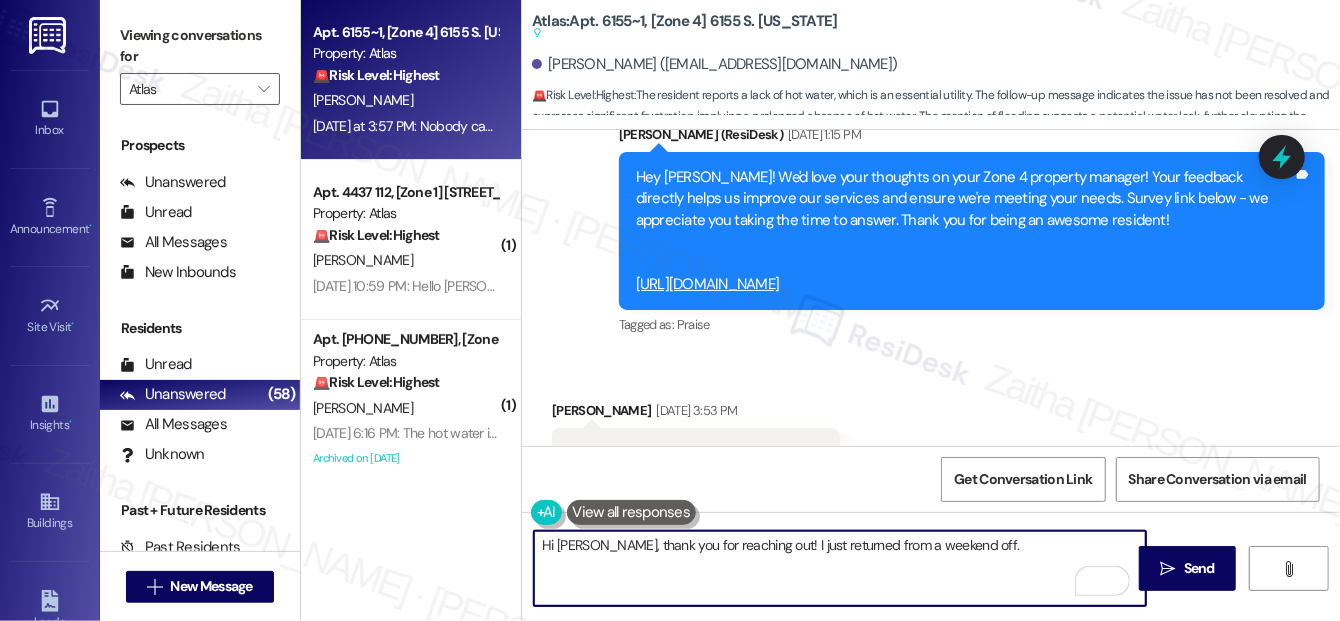 click on "Hi [PERSON_NAME], thank you for reaching out! I just returned from a weekend off." at bounding box center [840, 568] 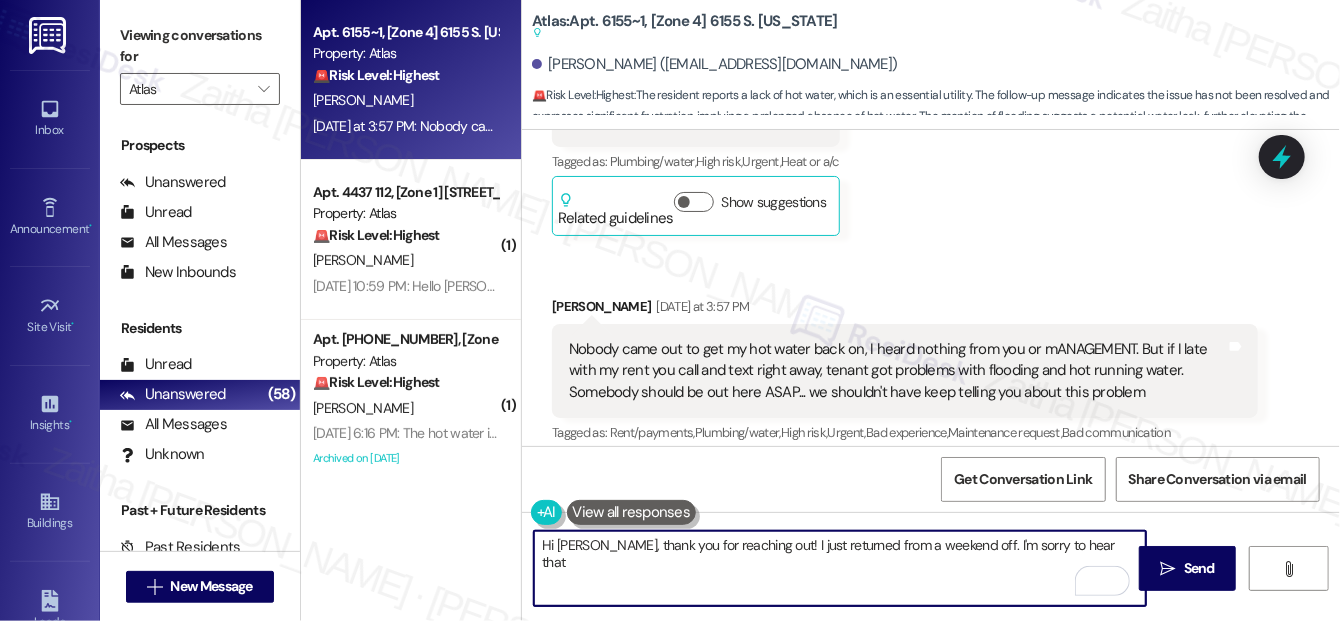 scroll, scrollTop: 7504, scrollLeft: 0, axis: vertical 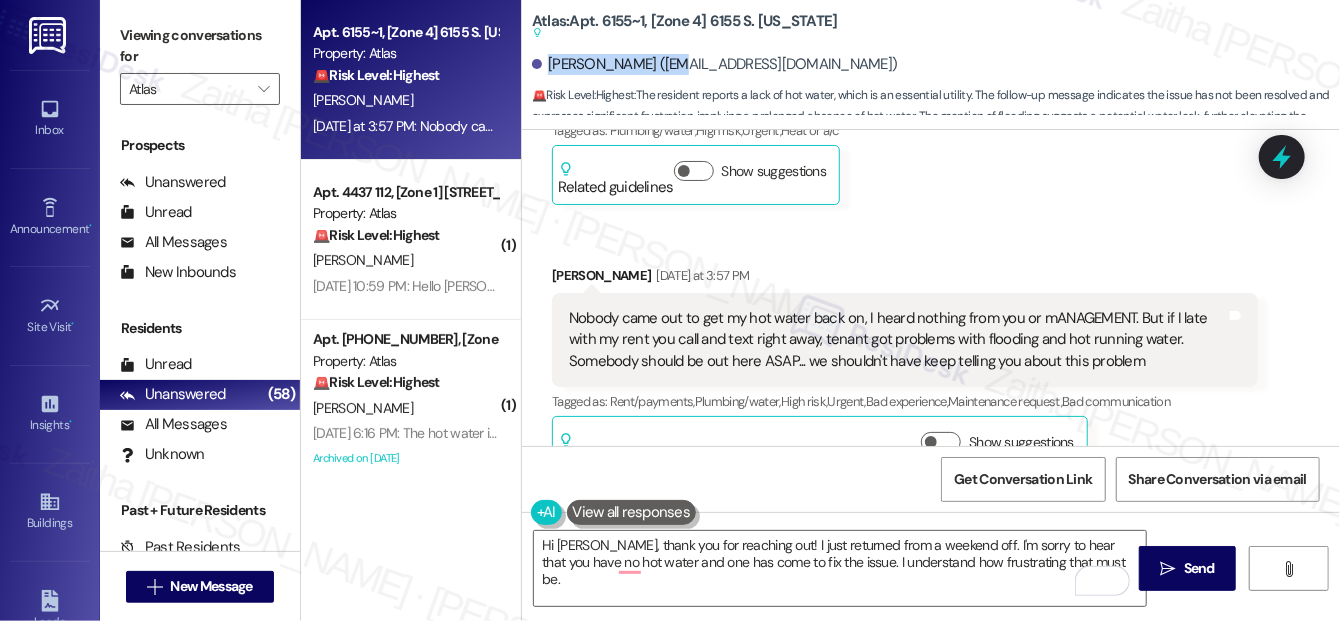 drag, startPoint x: 549, startPoint y: 63, endPoint x: 660, endPoint y: 59, distance: 111.07205 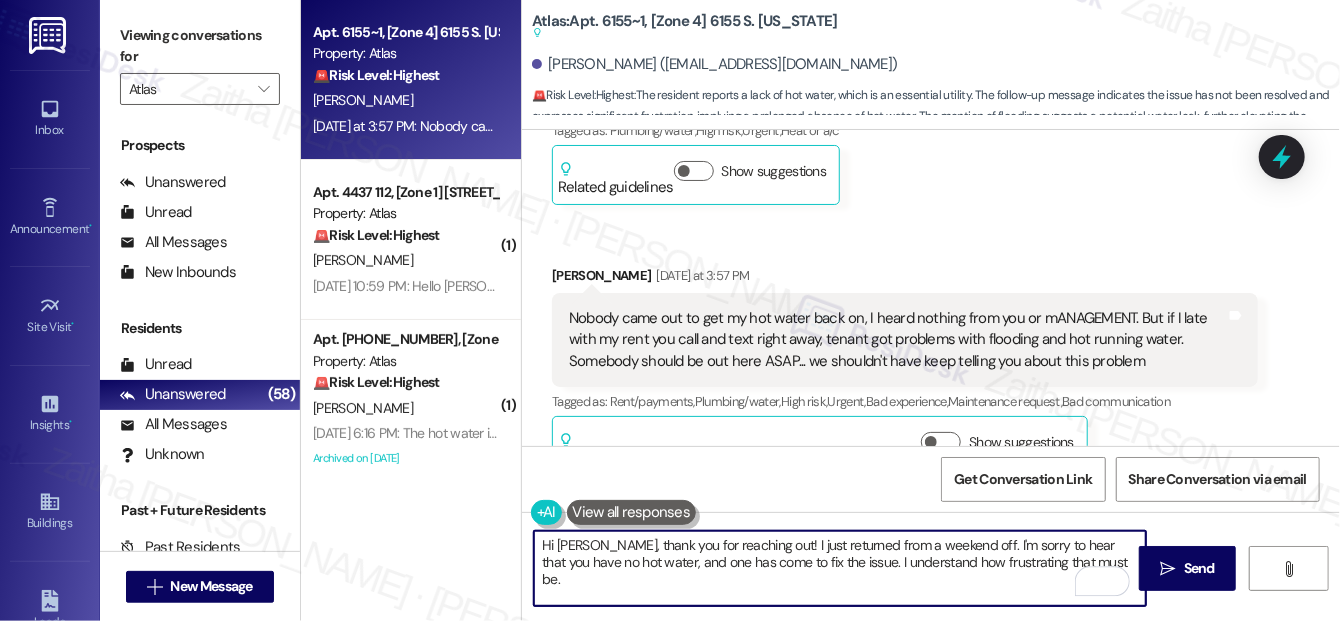 type on "Hi [PERSON_NAME], thank you for reaching out! I just returned from a weekend off. I'm sorry to hear that you have no hot water, and one has come to fix the issue. I understand how frustrating that must be." 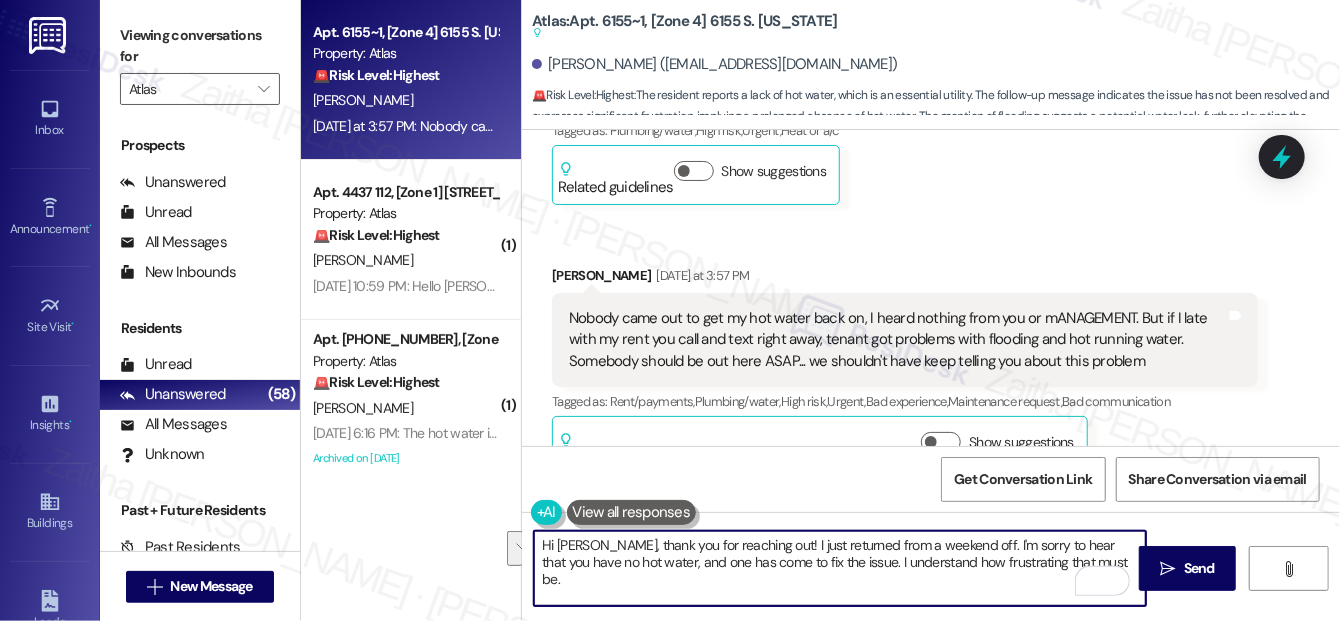 drag, startPoint x: 538, startPoint y: 546, endPoint x: 1018, endPoint y: 572, distance: 480.70364 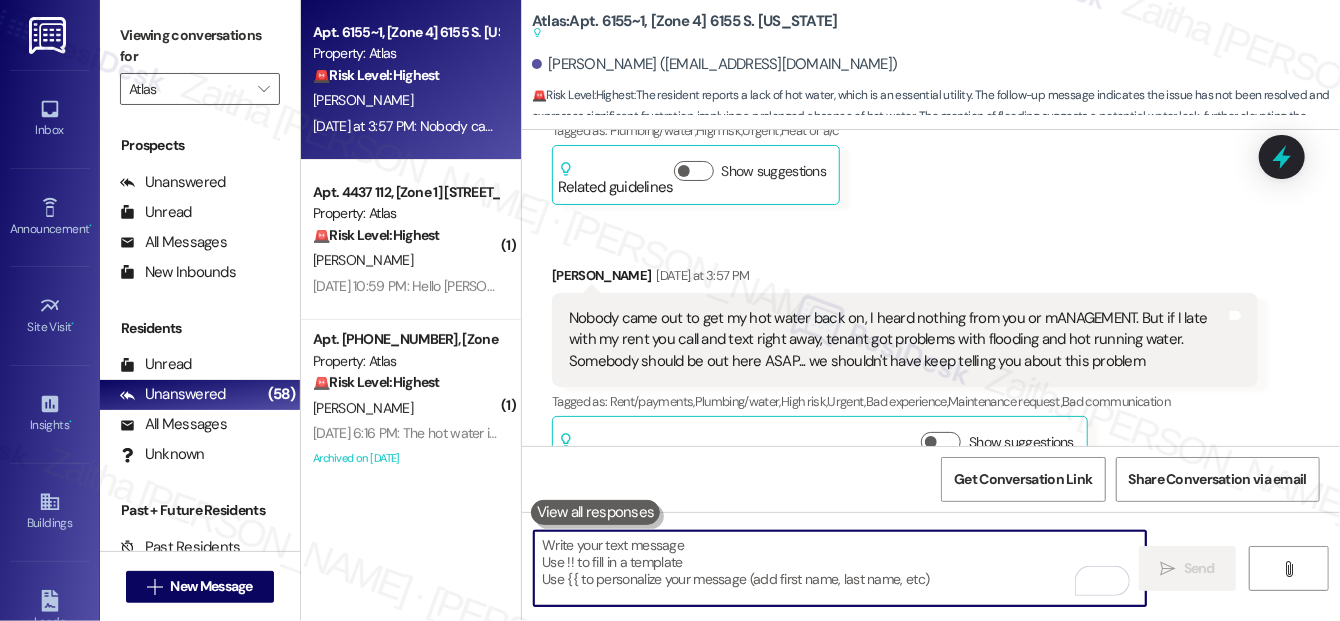 paste on "Thank you for reaching out. I just got back from the weekend, and I’m really sorry to hear that you’re still without hot water and that no one has come by to fix it yet—that must be incredibly frustrating." 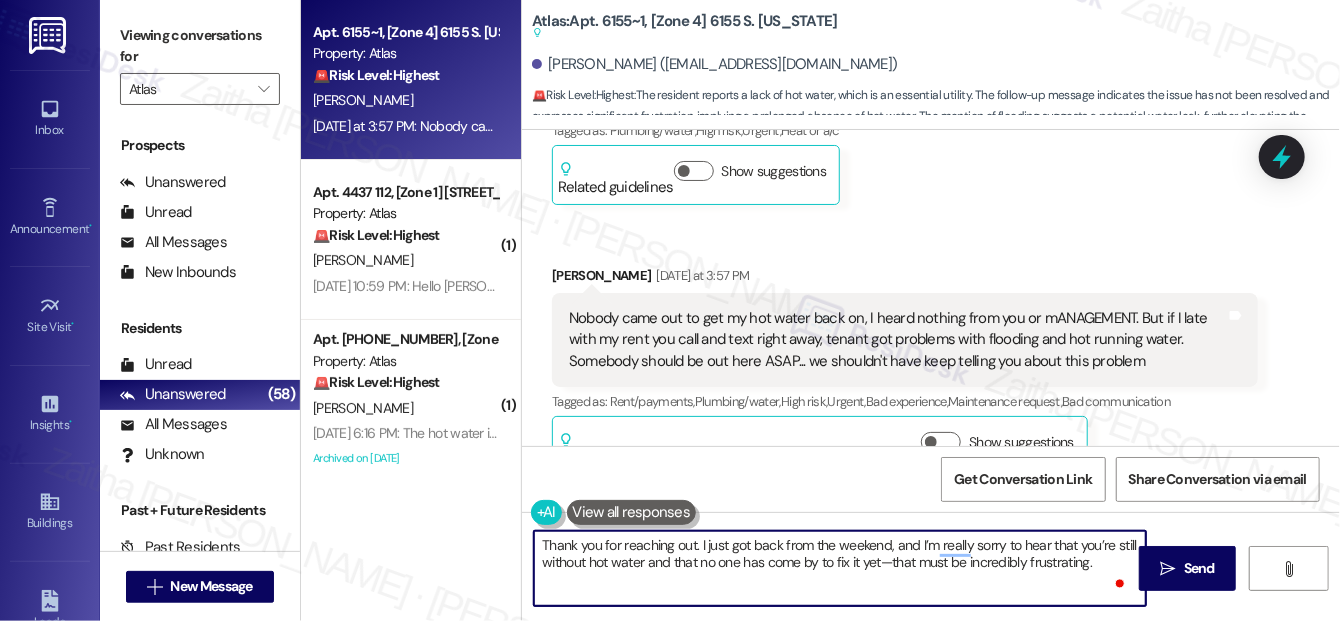 click on "Thank you for reaching out. I just got back from the weekend, and I’m really sorry to hear that you’re still without hot water and that no one has come by to fix it yet—that must be incredibly frustrating." at bounding box center [840, 568] 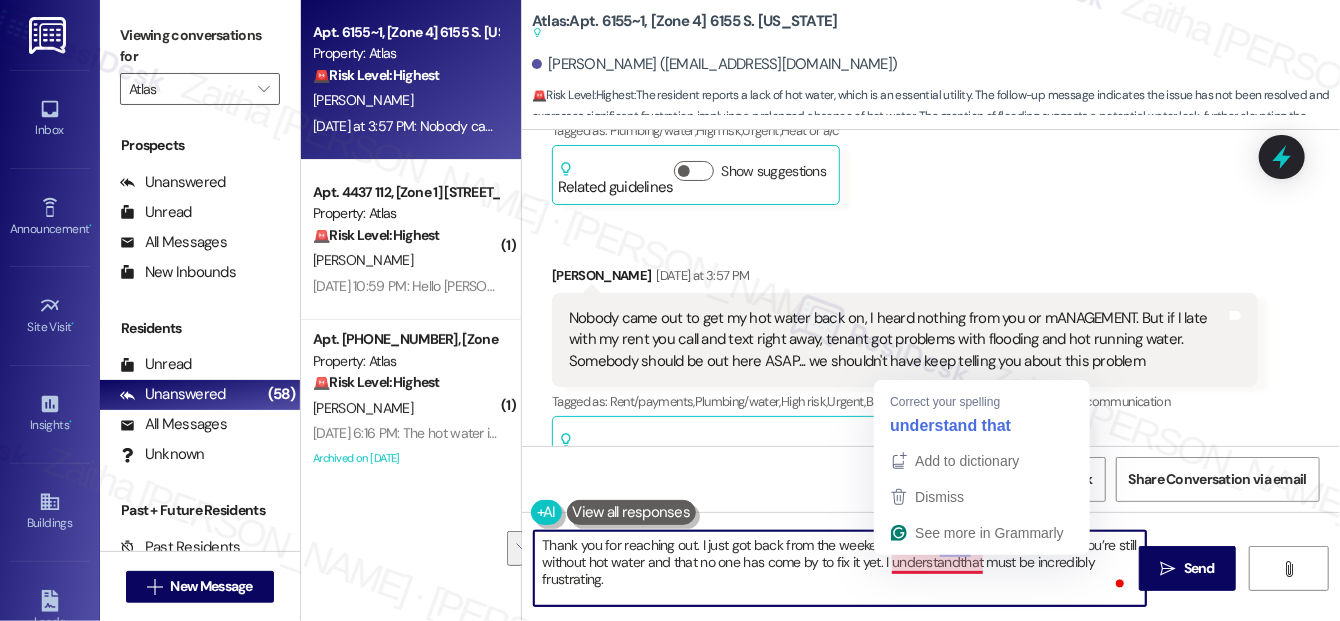 drag, startPoint x: 957, startPoint y: 559, endPoint x: 967, endPoint y: 581, distance: 24.166092 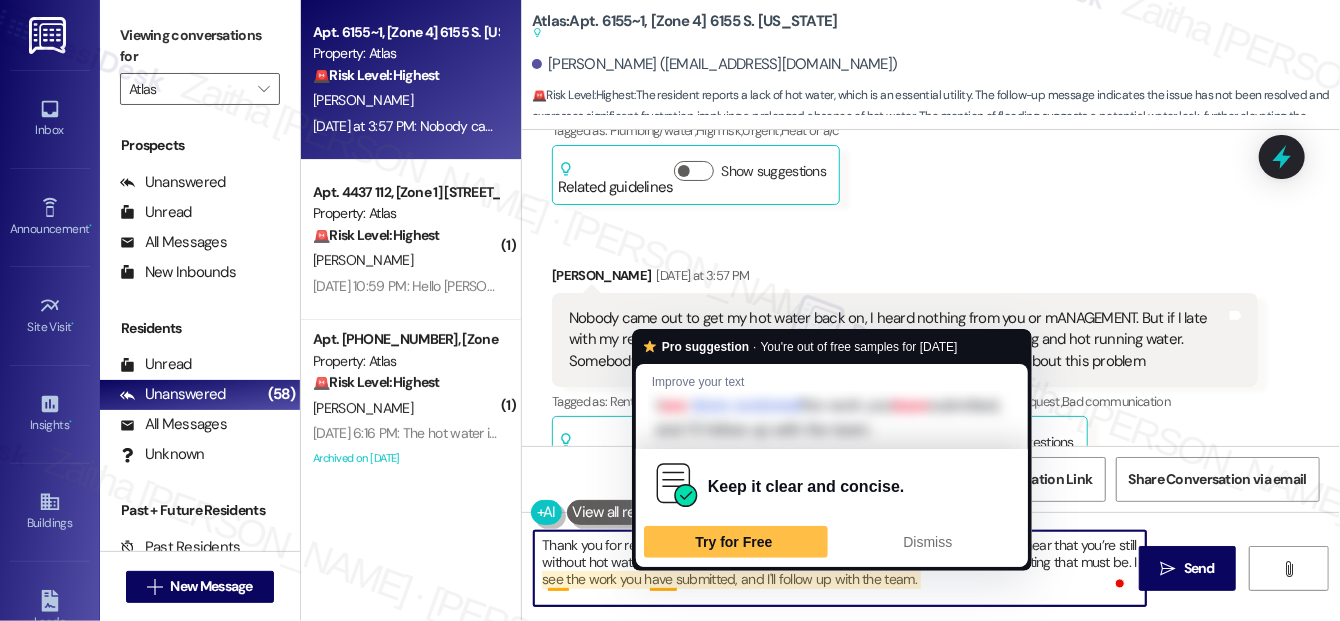 click on "Thank you for reaching out. I just got back from the weekend, and I’m really sorry to hear that you’re still without hot water and that no one has come by to fix it yet. I understand how frustrating that must be. I see the work you have submitted, and I'll follow up with the team." at bounding box center (840, 568) 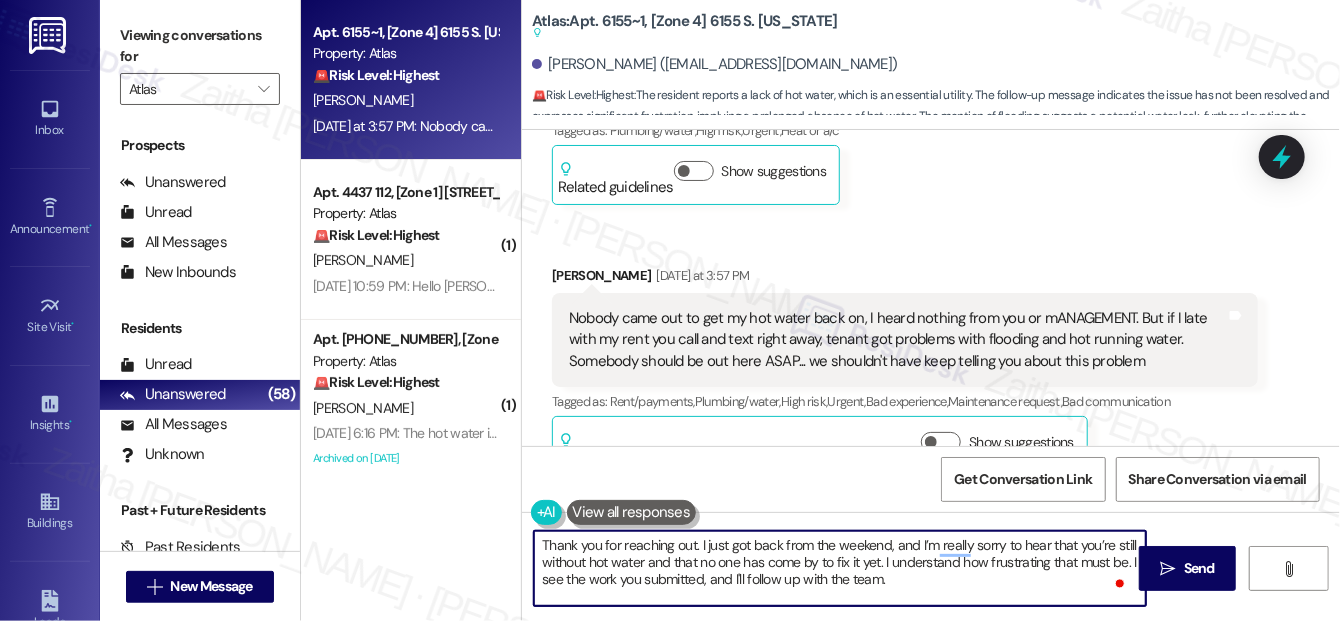 click on "Thank you for reaching out. I just got back from the weekend, and I’m really sorry to hear that you’re still without hot water and that no one has come by to fix it yet. I understand how frustrating that must be. I see the work you submitted, and I'll follow up with the team." at bounding box center (840, 568) 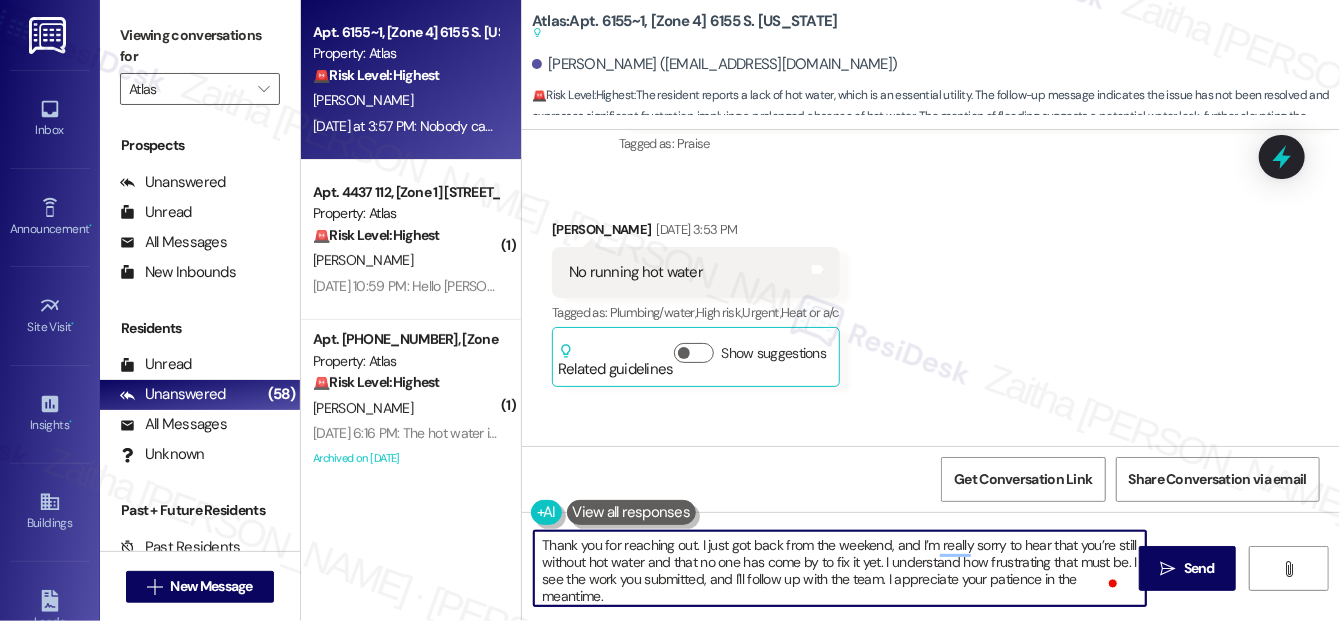 scroll, scrollTop: 7504, scrollLeft: 0, axis: vertical 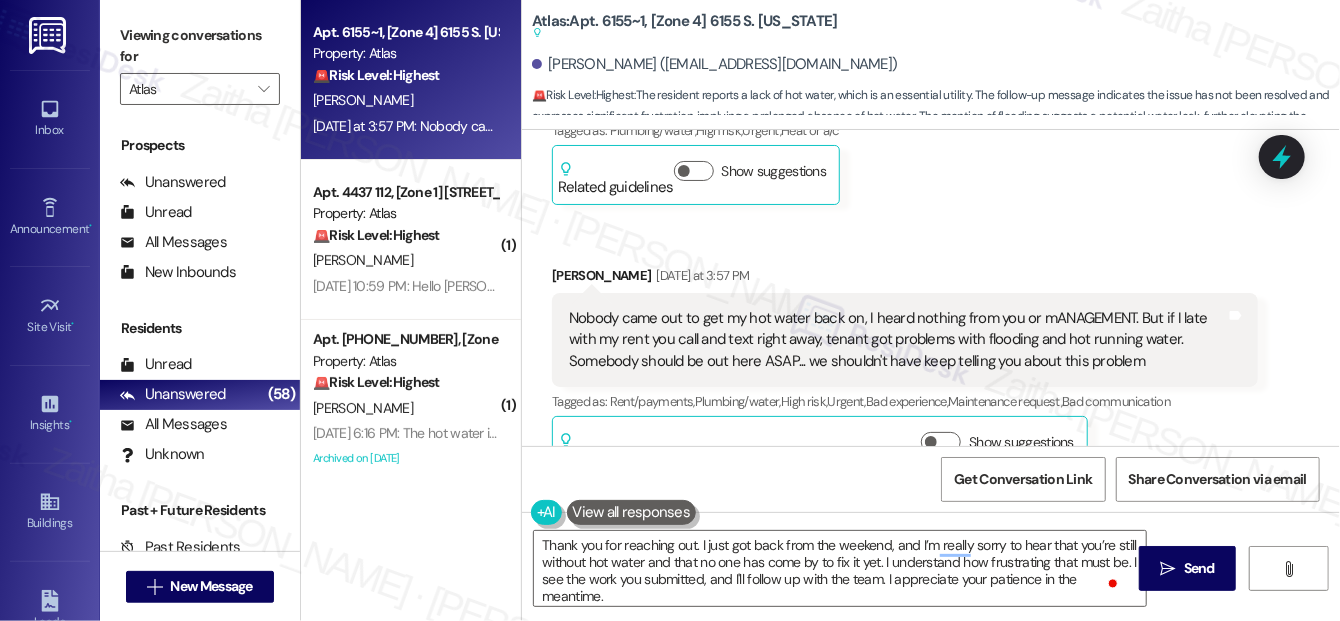 click on "[PERSON_NAME] [DATE] at 3:57 PM" at bounding box center [905, 279] 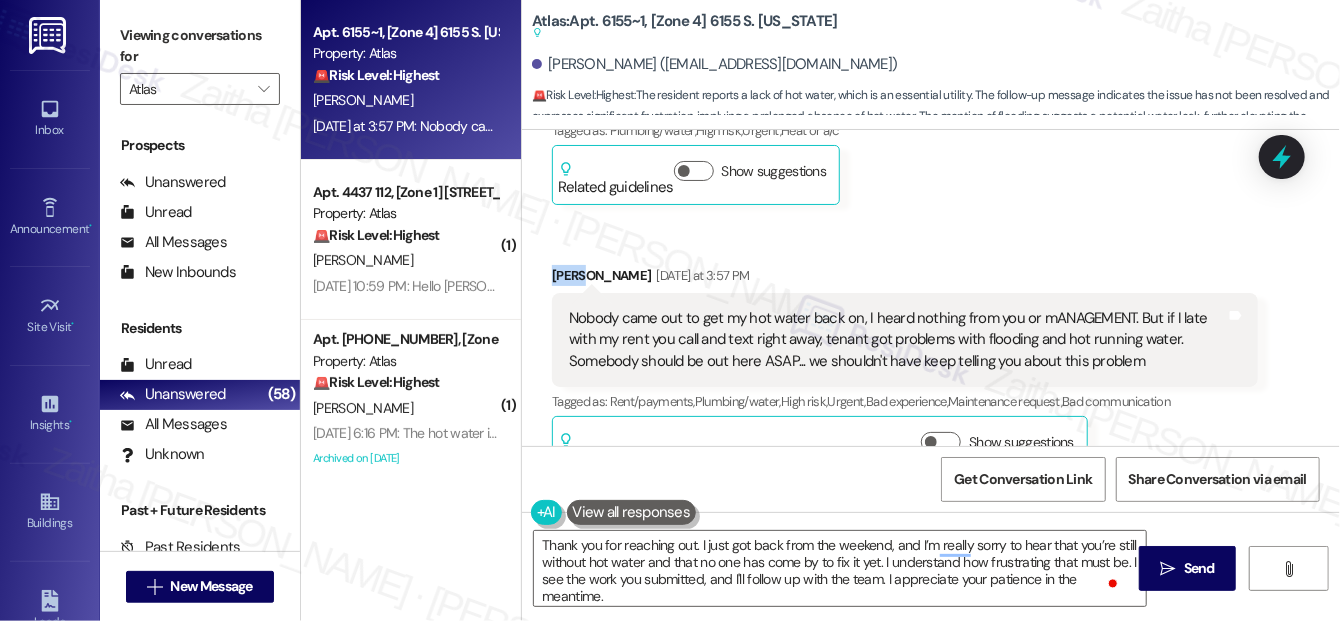 click on "[PERSON_NAME] [DATE] at 3:57 PM" at bounding box center (905, 279) 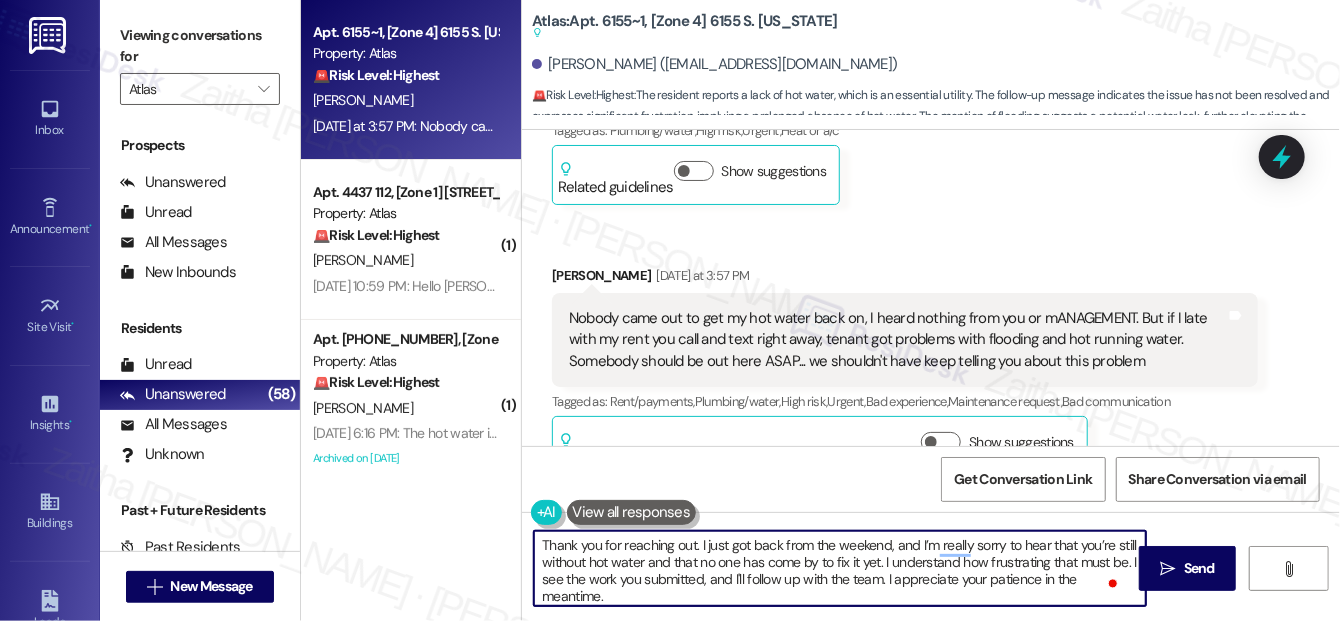 click on "Thank you for reaching out. I just got back from the weekend, and I’m really sorry to hear that you’re still without hot water and that no one has come by to fix it yet. I understand how frustrating that must be. I see the work you submitted, and I'll follow up with the team. I appreciate your patience in the meantime." at bounding box center [840, 568] 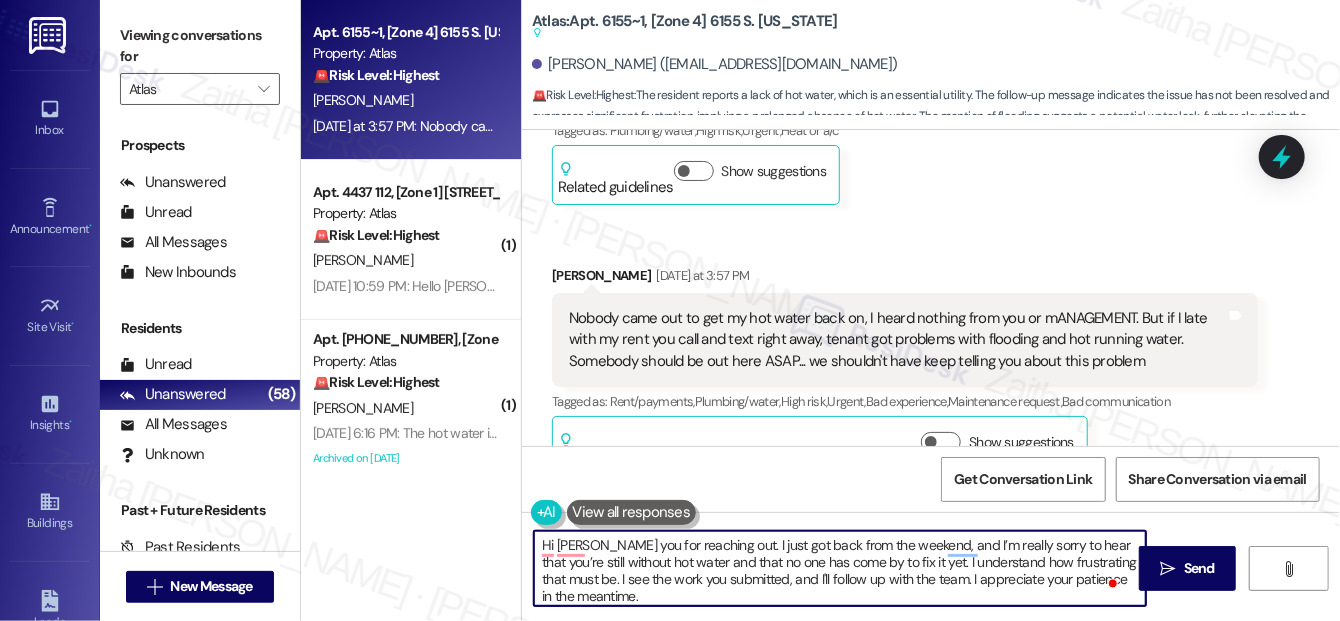 paste on "Lioyd" 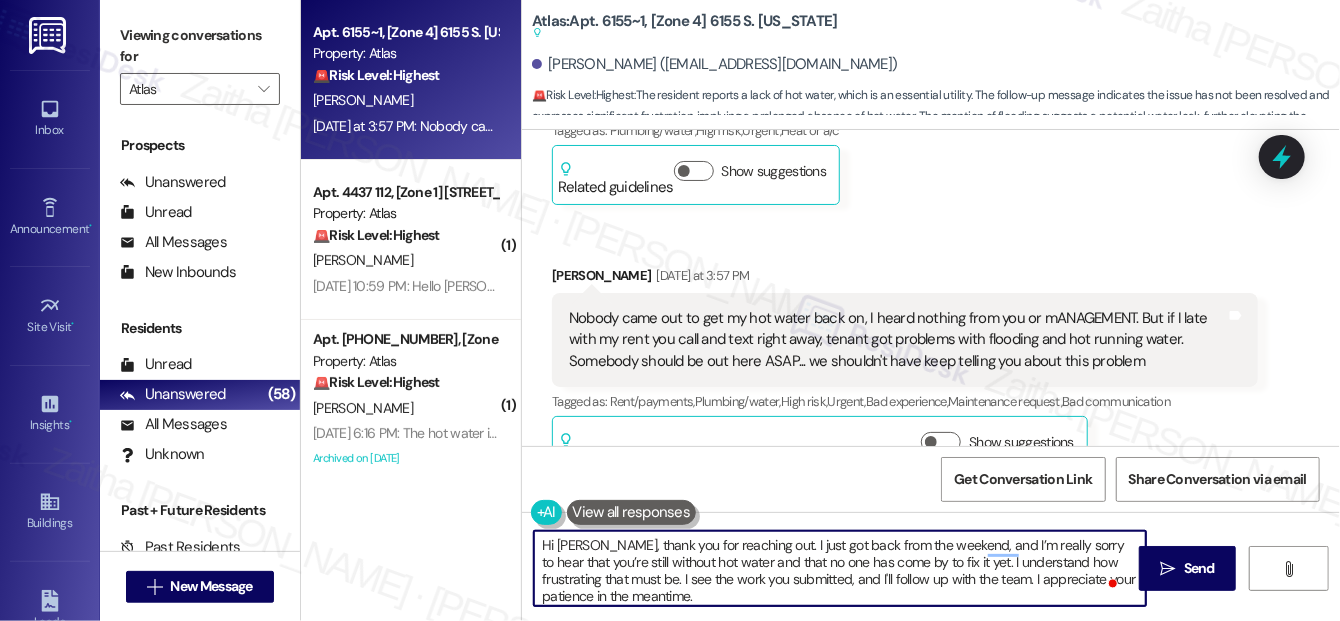 scroll, scrollTop: 5, scrollLeft: 0, axis: vertical 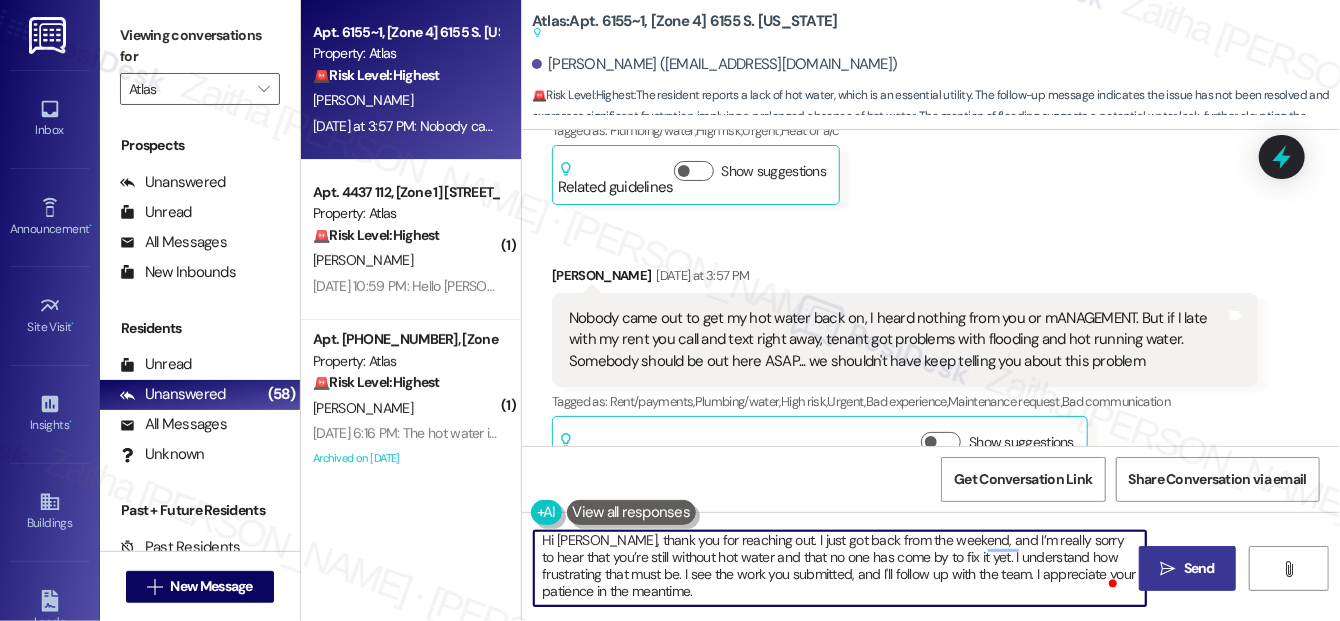 type on "Hi [PERSON_NAME], thank you for reaching out. I just got back from the weekend, and I’m really sorry to hear that you’re still without hot water and that no one has come by to fix it yet. I understand how frustrating that must be. I see the work you submitted, and I'll follow up with the team. I appreciate your patience in the meantime." 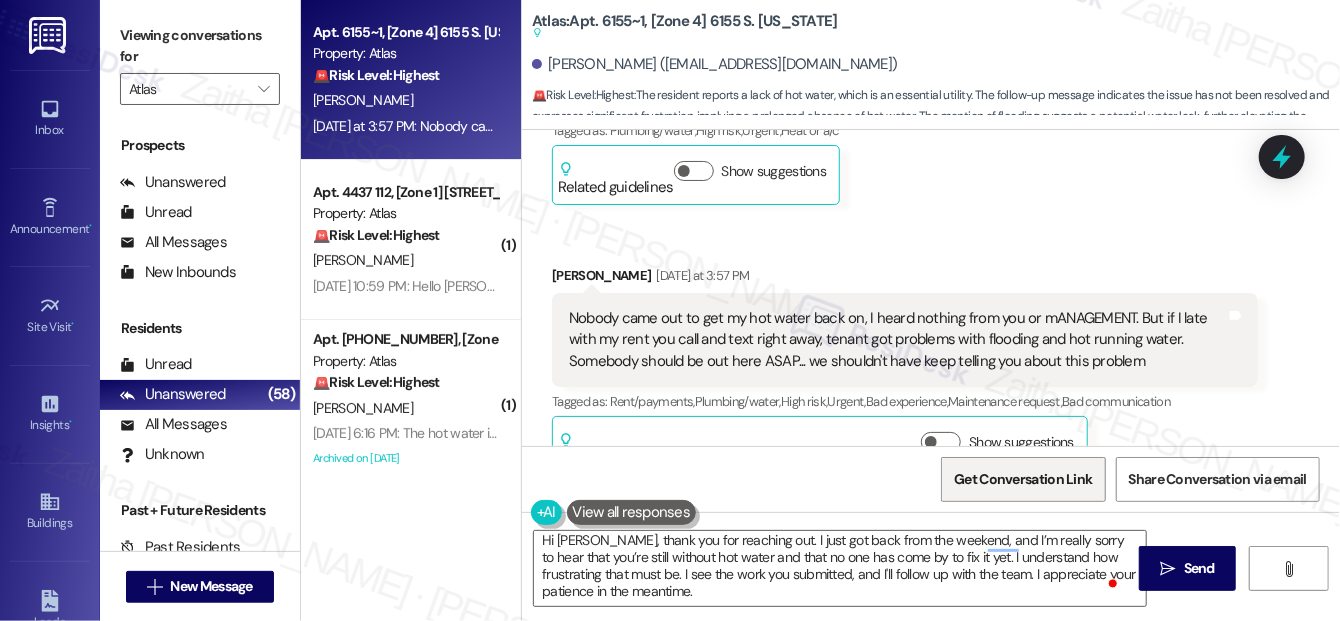 drag, startPoint x: 1194, startPoint y: 568, endPoint x: 1047, endPoint y: 478, distance: 172.36299 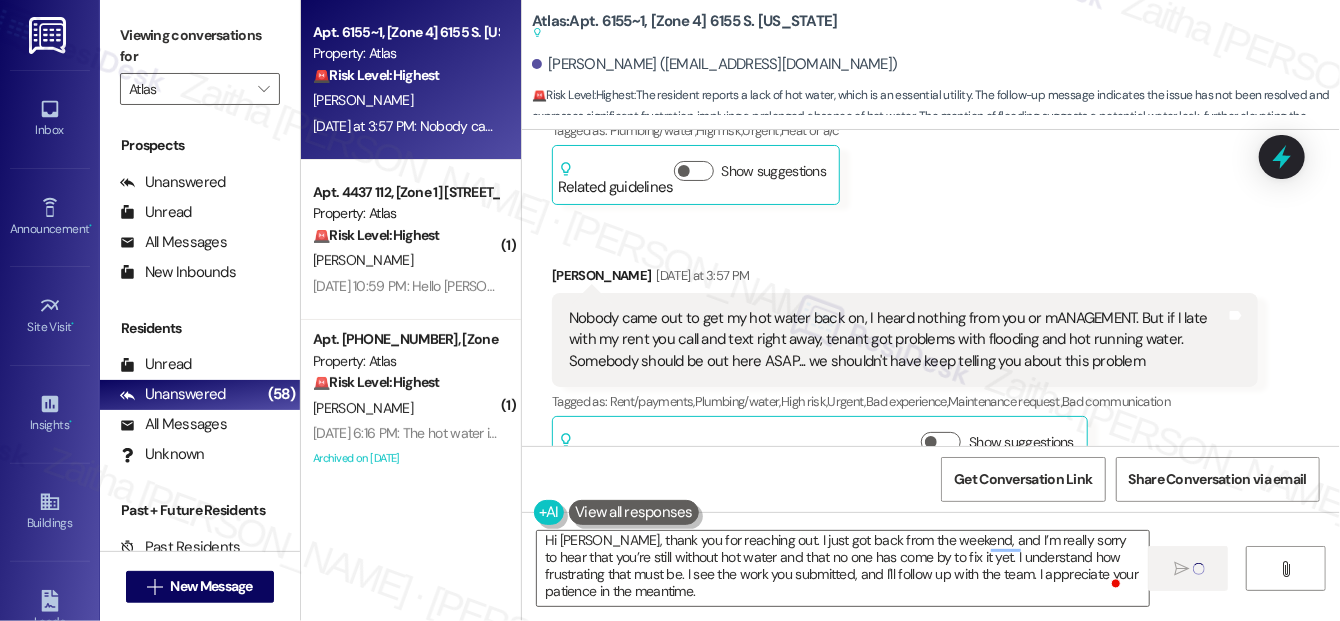 type 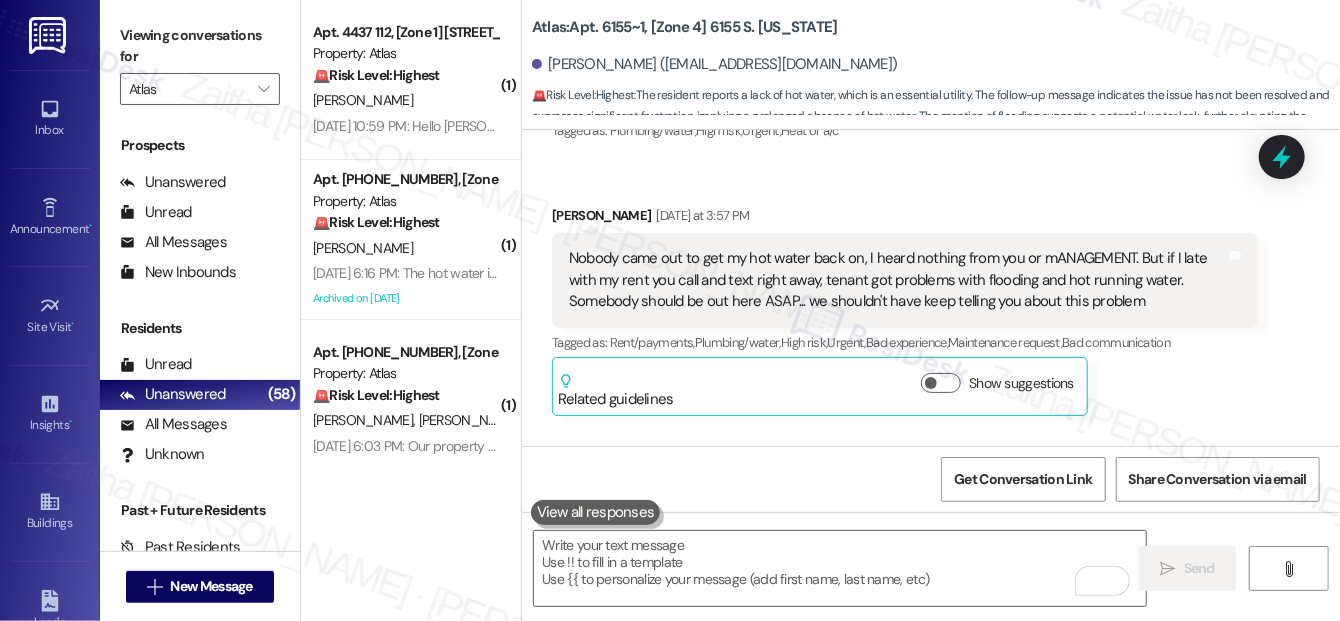 scroll, scrollTop: 0, scrollLeft: 0, axis: both 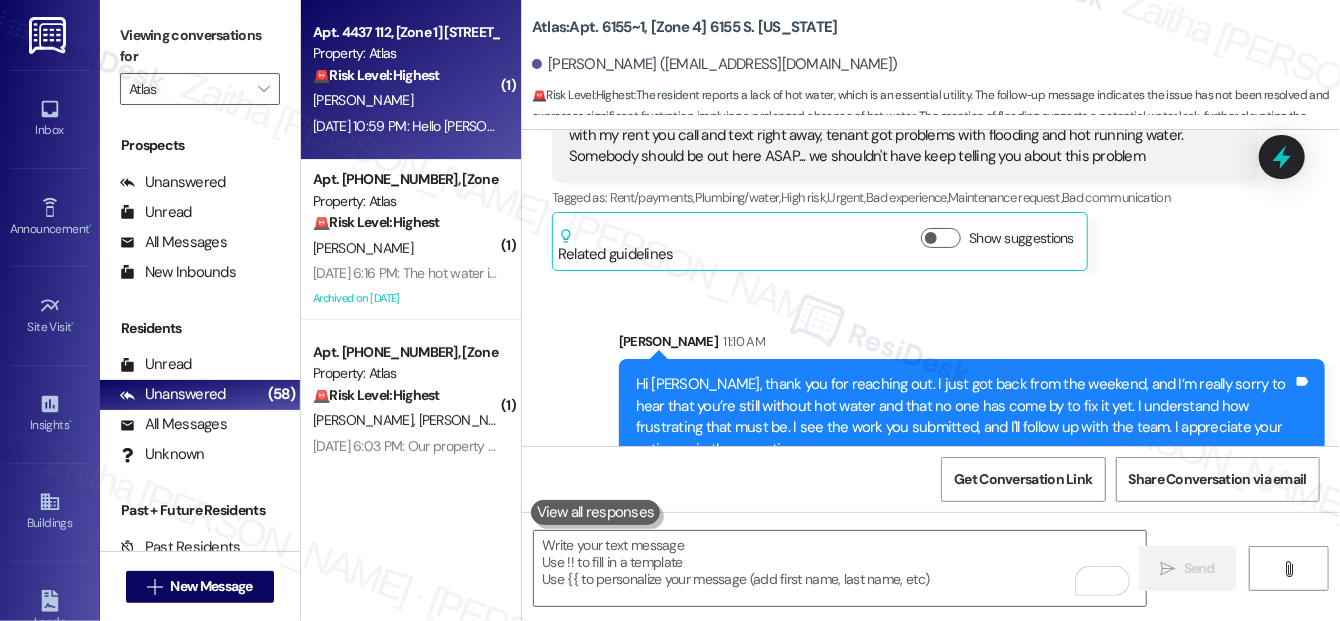 click on "J. Sanders" at bounding box center [405, 100] 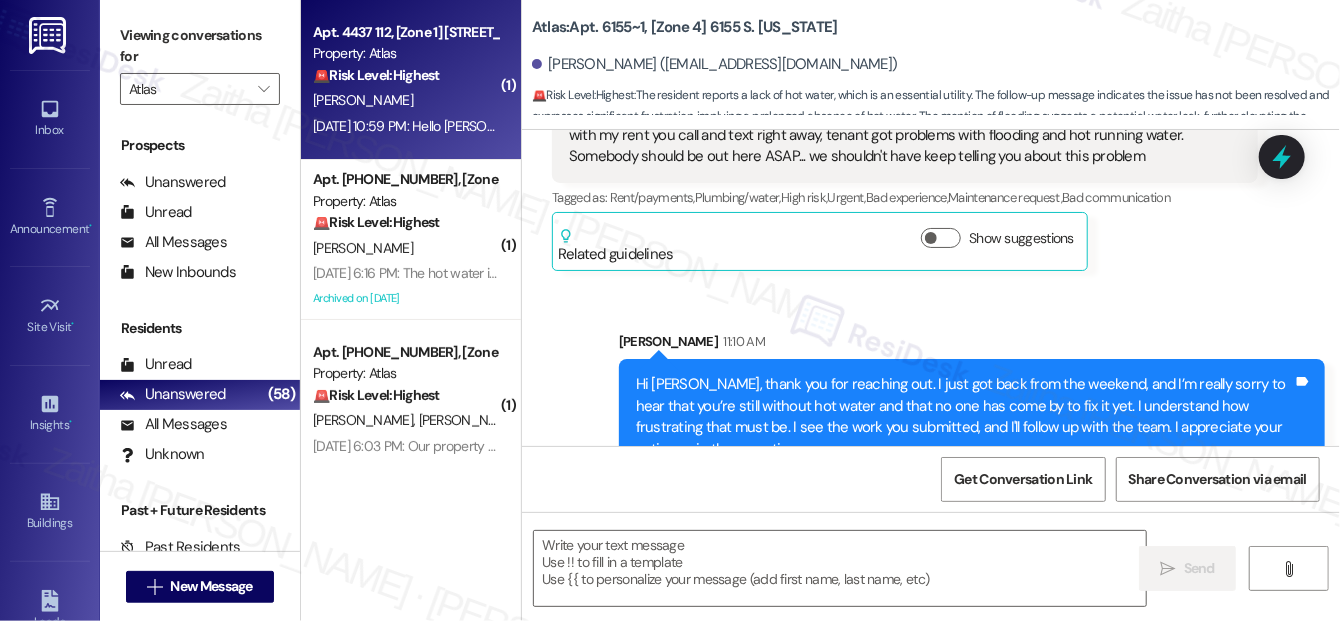 type on "Fetching suggested responses. Please feel free to read through the conversation in the meantime." 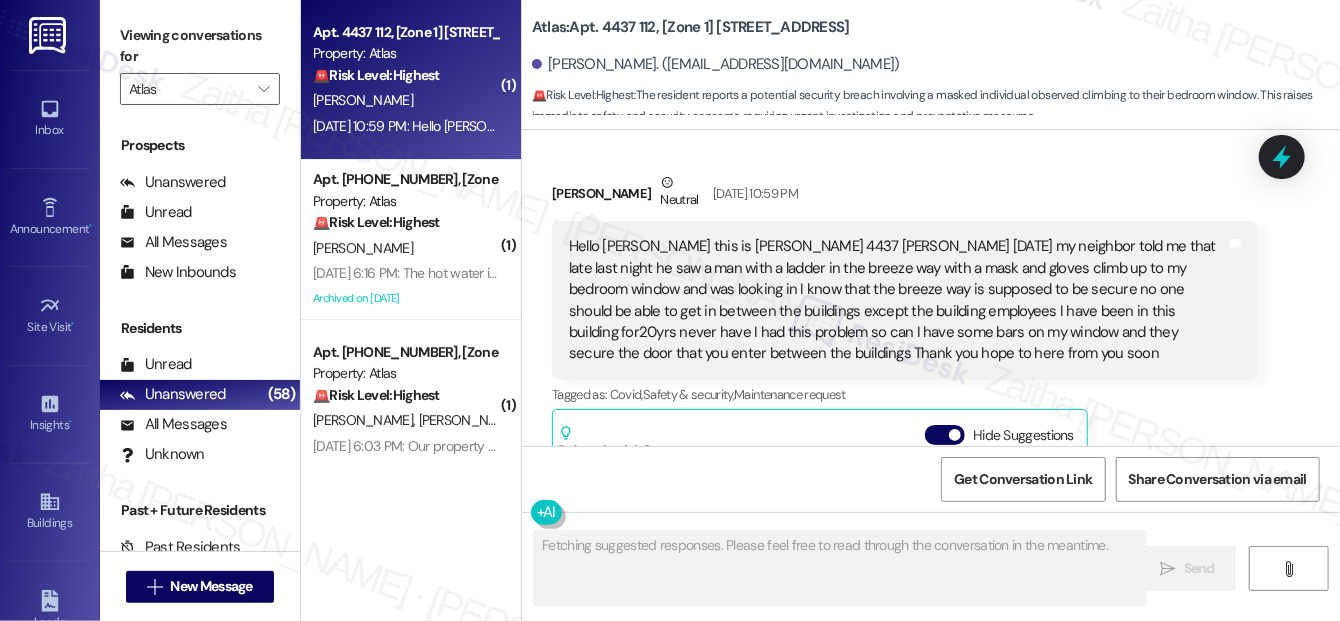scroll, scrollTop: 11407, scrollLeft: 0, axis: vertical 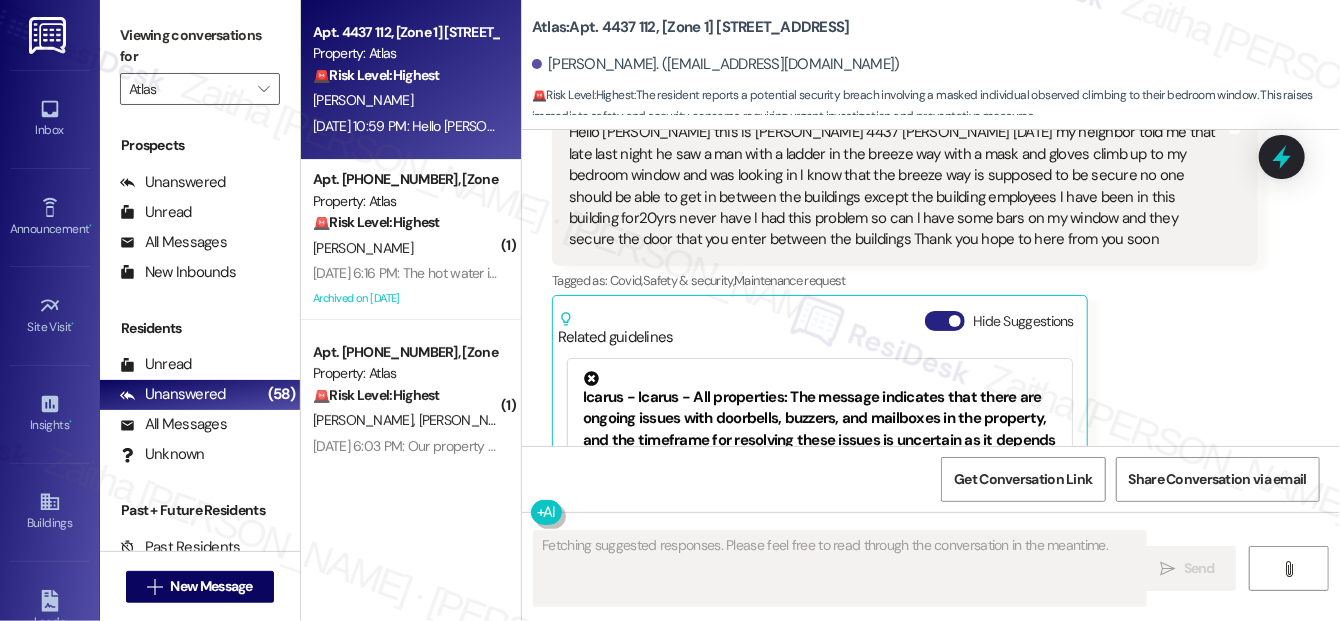 drag, startPoint x: 941, startPoint y: 145, endPoint x: 976, endPoint y: 199, distance: 64.3506 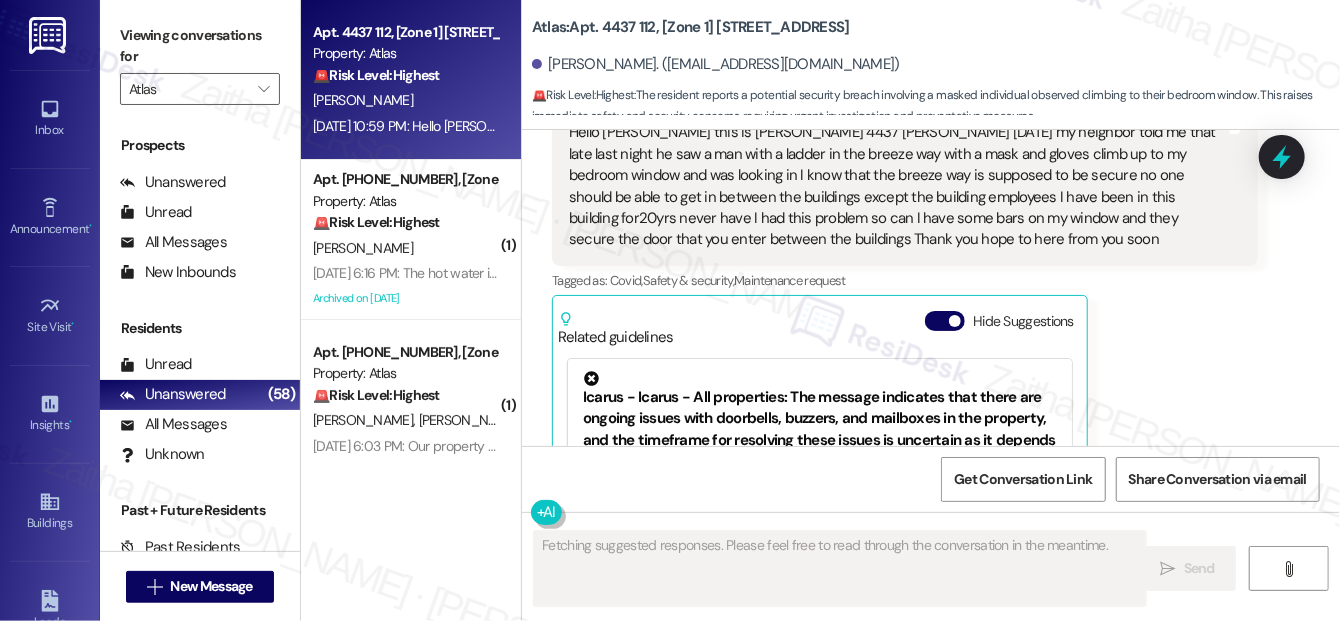 click on "Hide Suggestions" at bounding box center (945, 321) 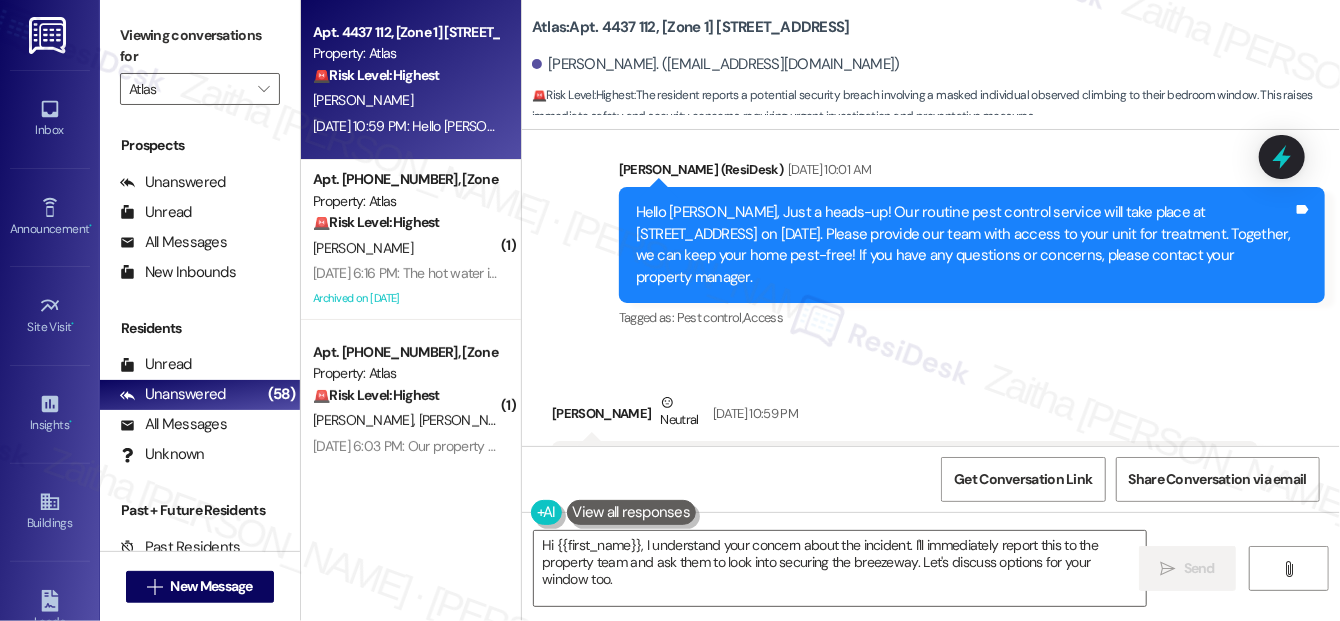scroll, scrollTop: 11160, scrollLeft: 0, axis: vertical 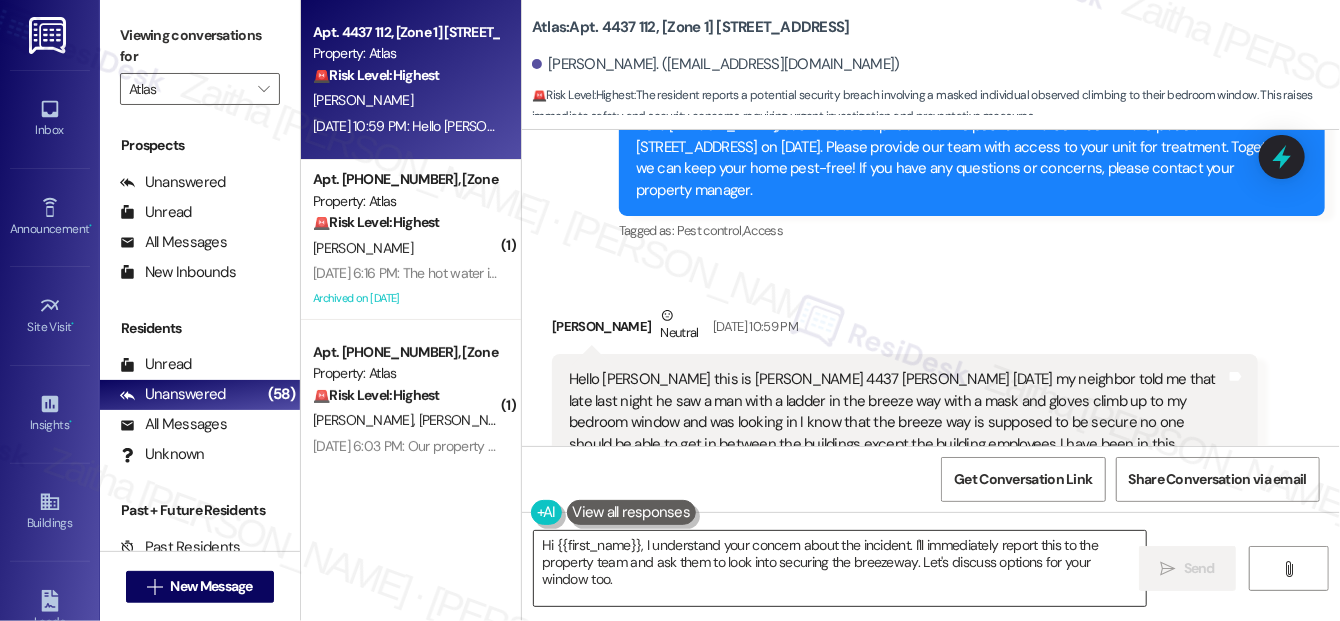 click on "Hi {{first_name}}, I understand your concern about the incident. I'll immediately report this to the property team and ask them to look into securing the breezeway. Let's discuss options for your window too." at bounding box center (840, 568) 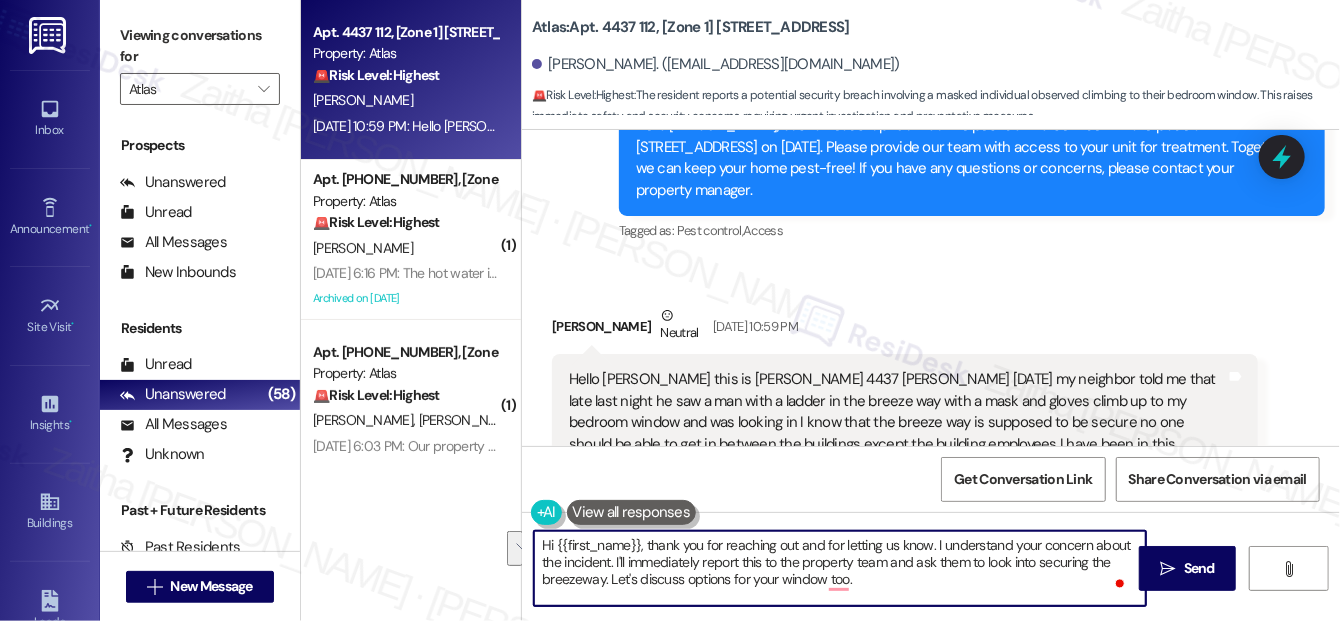 drag, startPoint x: 616, startPoint y: 559, endPoint x: 869, endPoint y: 585, distance: 254.33246 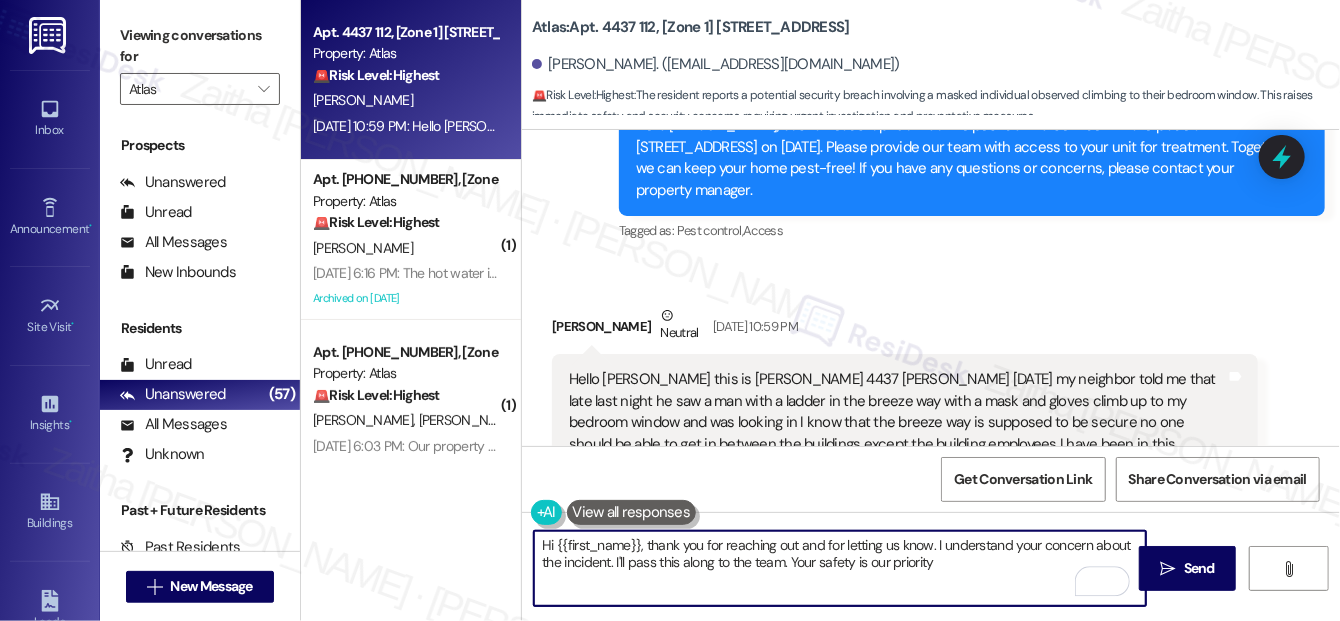 click on "Hi {{first_name}}, thank you for reaching out and for letting us know. I understand your concern about the incident. I'll pass this along to the team. Your safety is our priority" at bounding box center (840, 568) 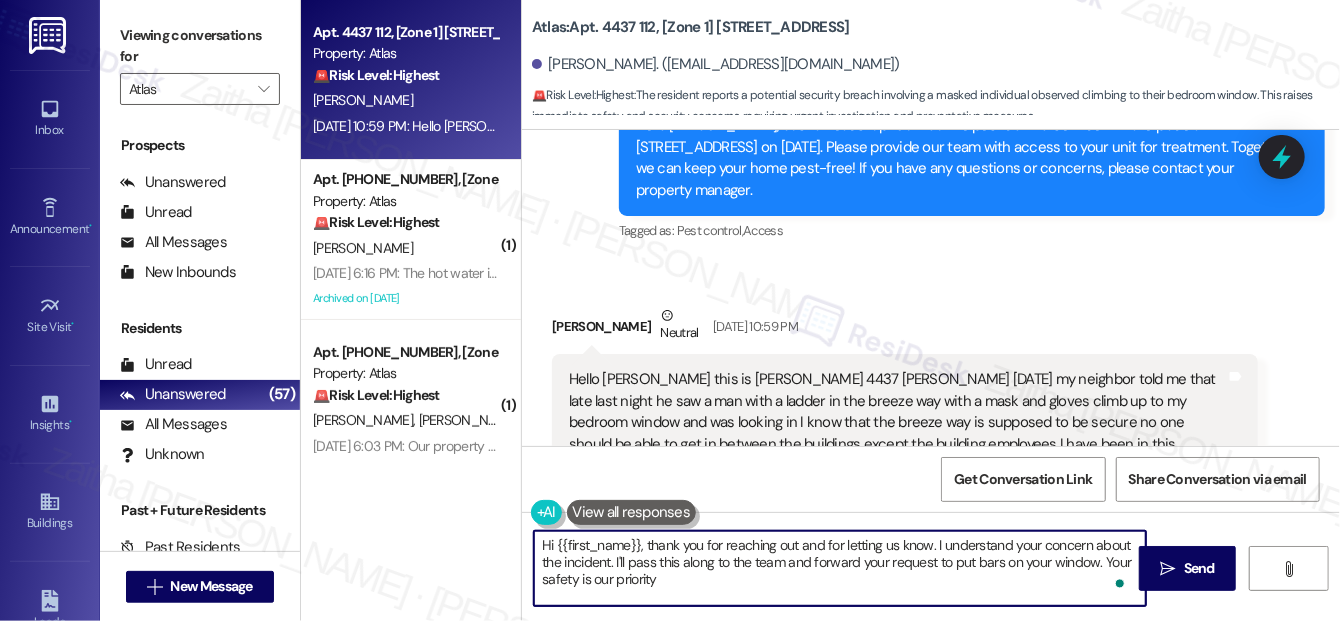 click on "Hi {{first_name}}, thank you for reaching out and for letting us know. I understand your concern about the incident. I'll pass this along to the team and forward your request to put bars on your window. Your safety is our priority" at bounding box center [840, 568] 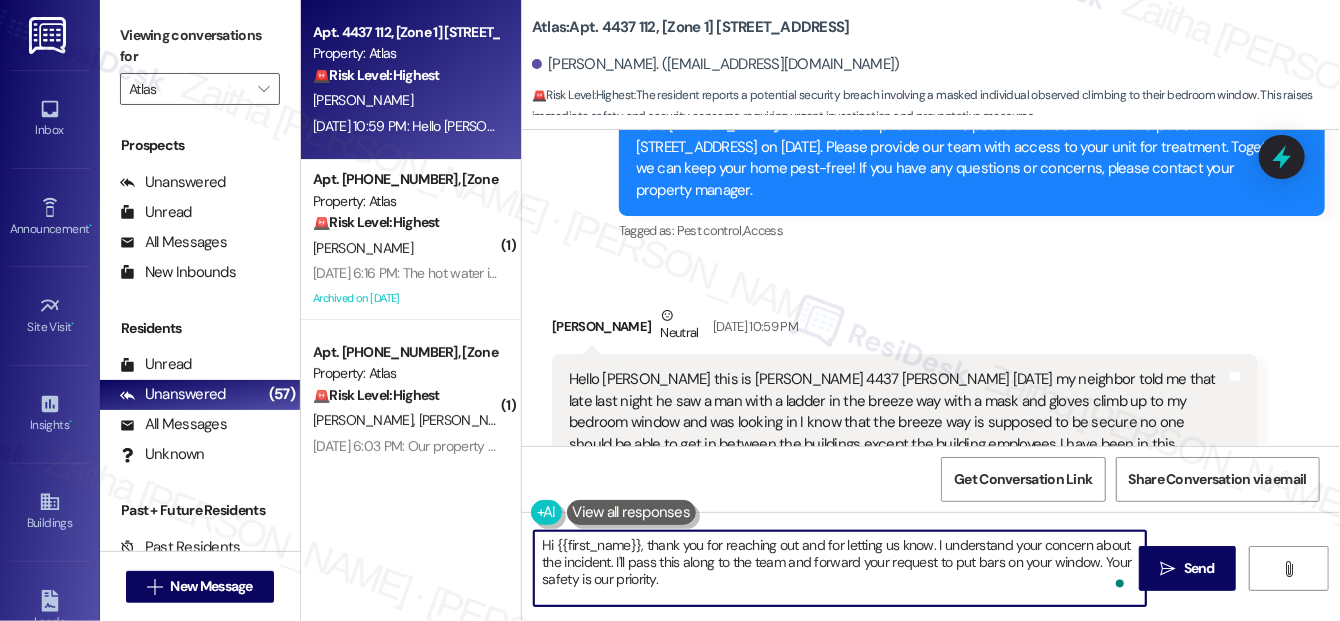 click on "Hi {{first_name}}, thank you for reaching out and for letting us know. I understand your concern about the incident. I'll pass this along to the team and forward your request to put bars on your window. Your safety is our priority." at bounding box center [840, 568] 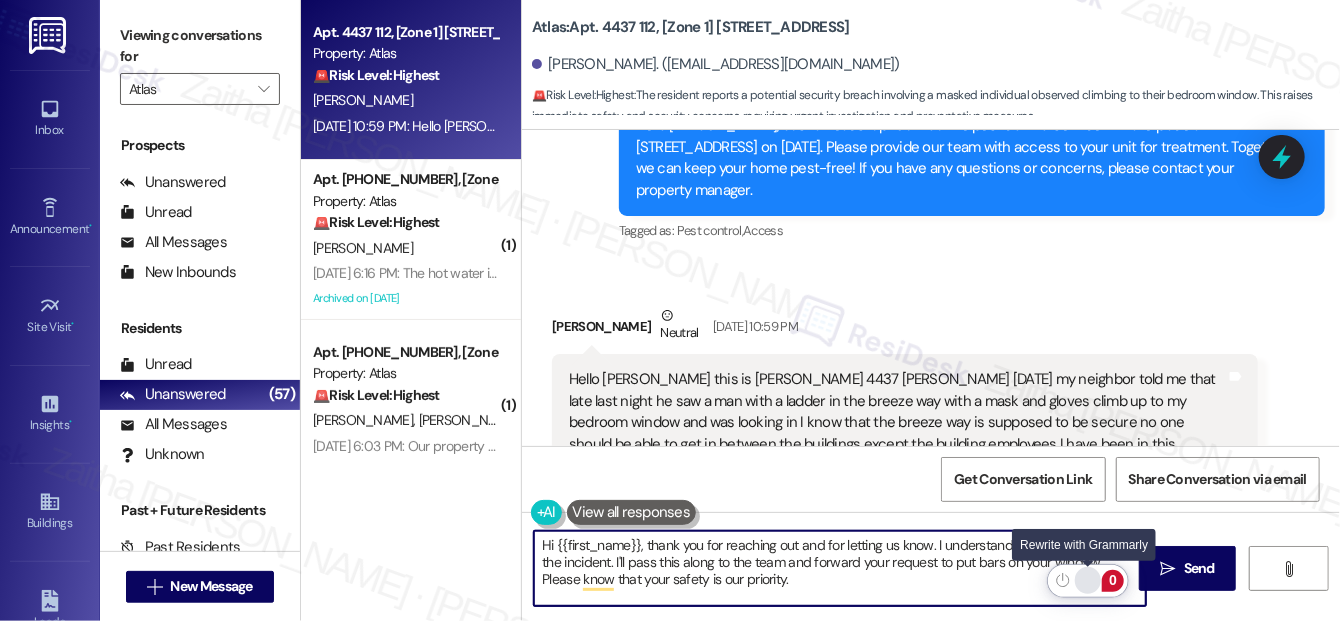 type on "Hi {{first_name}}, thank you for reaching out and for letting us know. I understand your concern about the incident. I'll pass this along to the team and forward your request to put bars on your window. Please know that your safety is our priority." 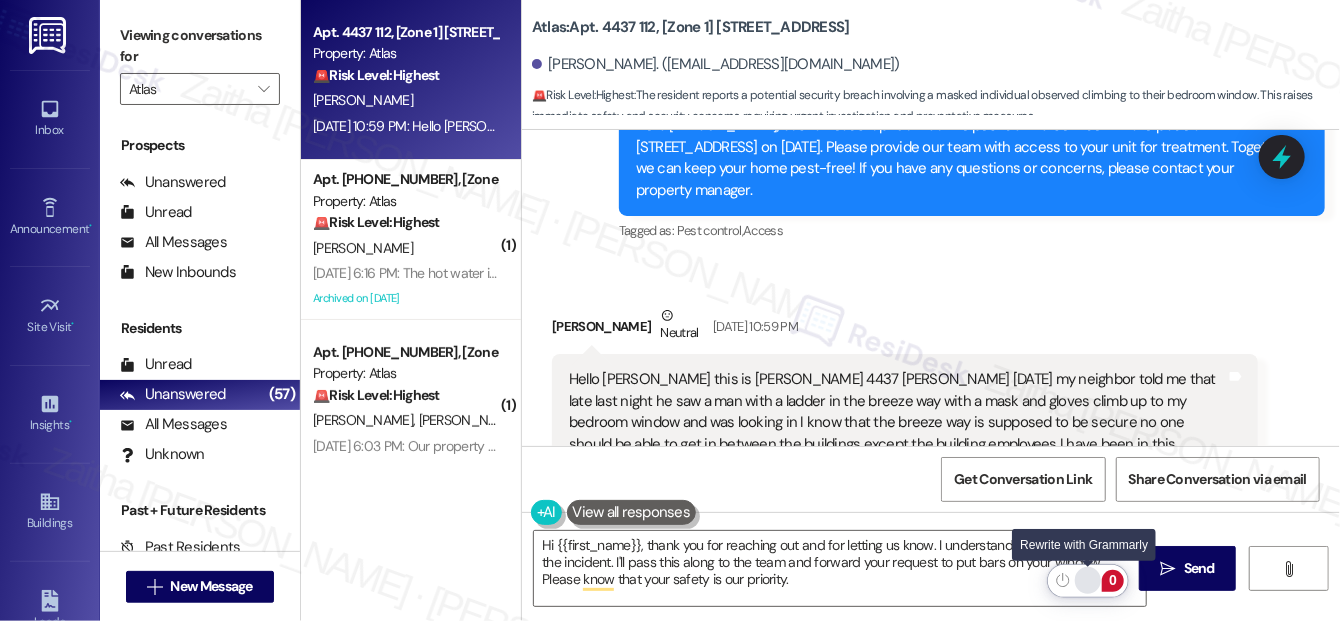 click 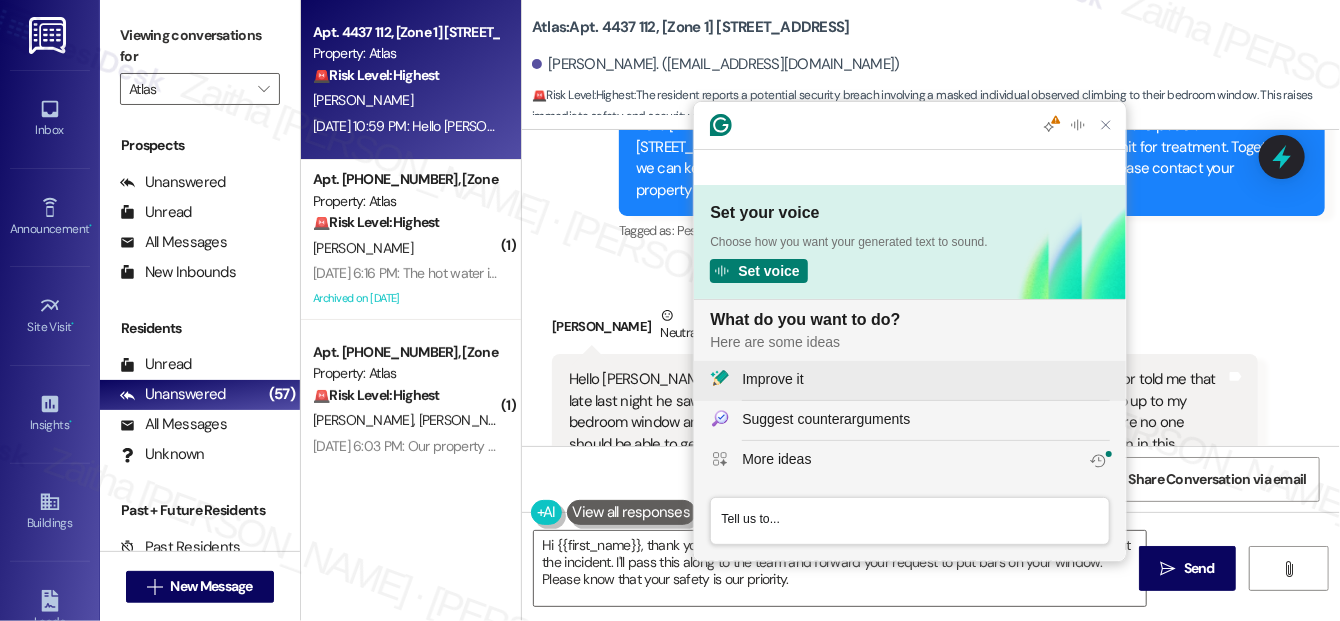 scroll, scrollTop: 0, scrollLeft: 0, axis: both 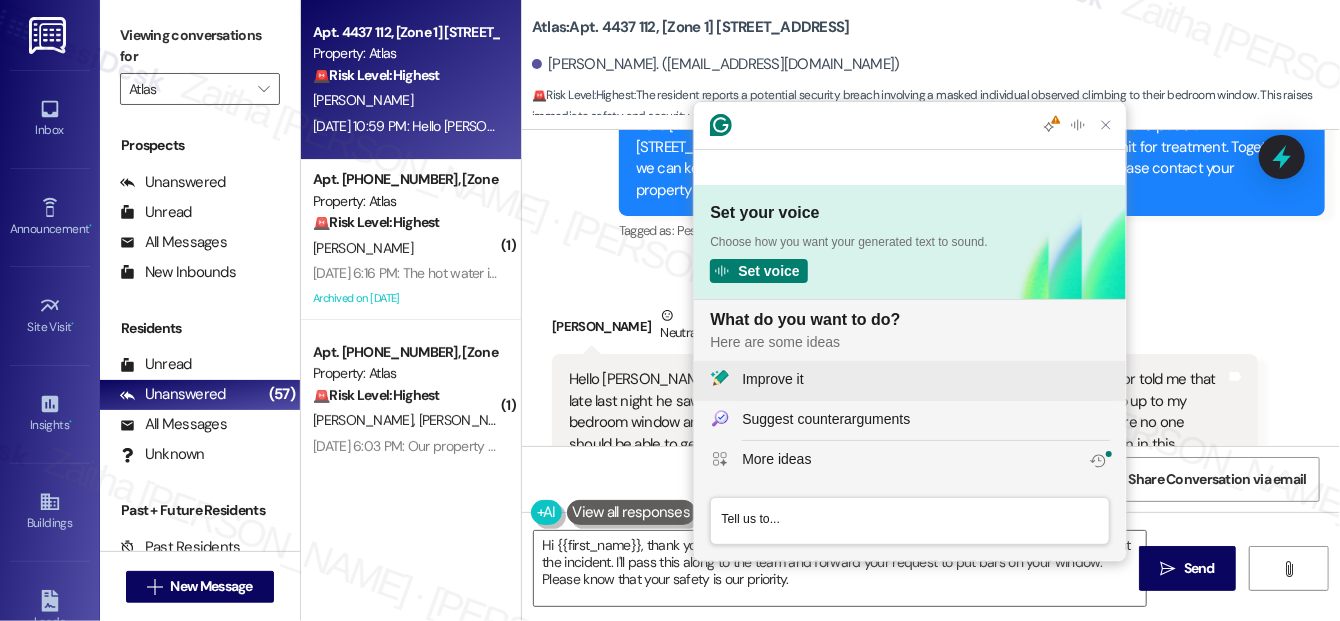 click on "Improve it" 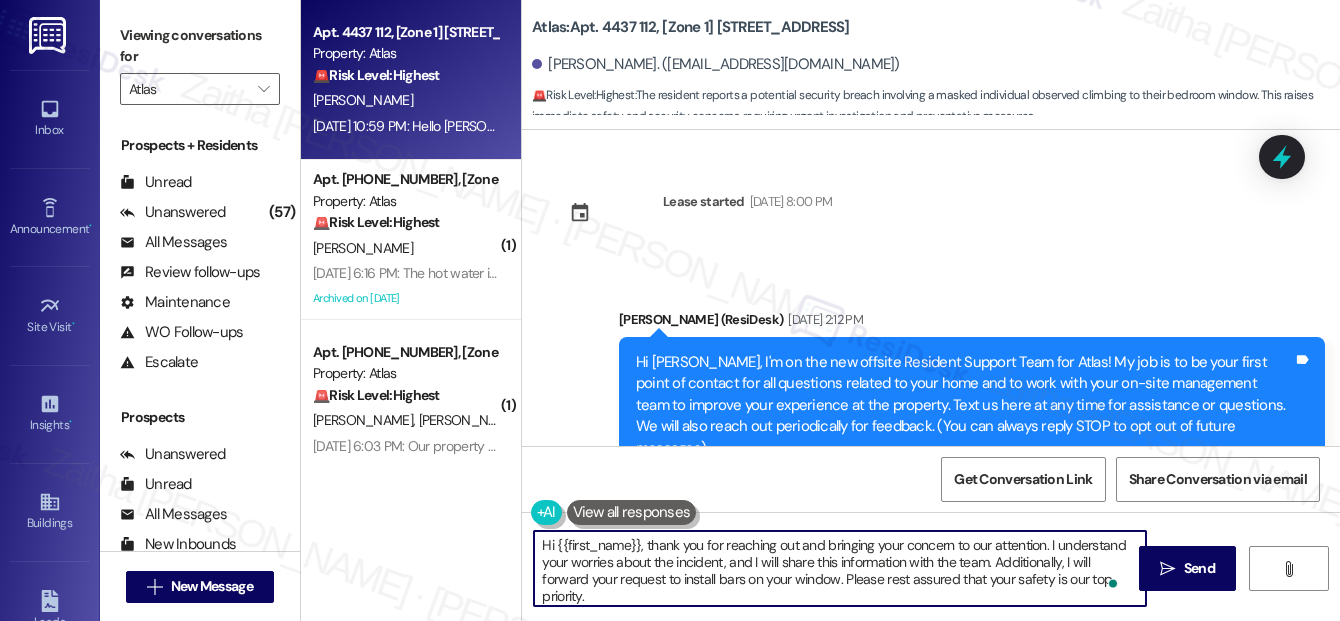 scroll, scrollTop: 0, scrollLeft: 0, axis: both 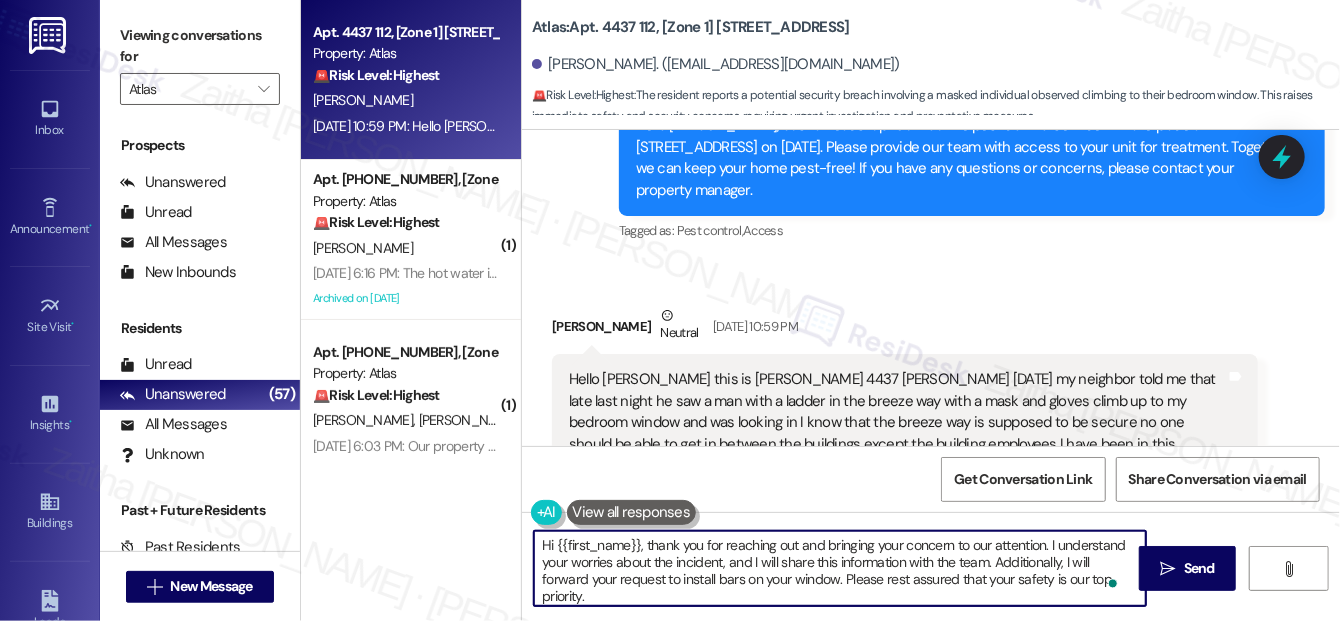 type on "Hi {{first_name}}, thank you for reaching out and bringing your concern to our attention. I understand your worries about the incident, and I will share this information with the team. Additionally, I will forward your request to install bars on your window. Please rest assured that your safety is our top priority." 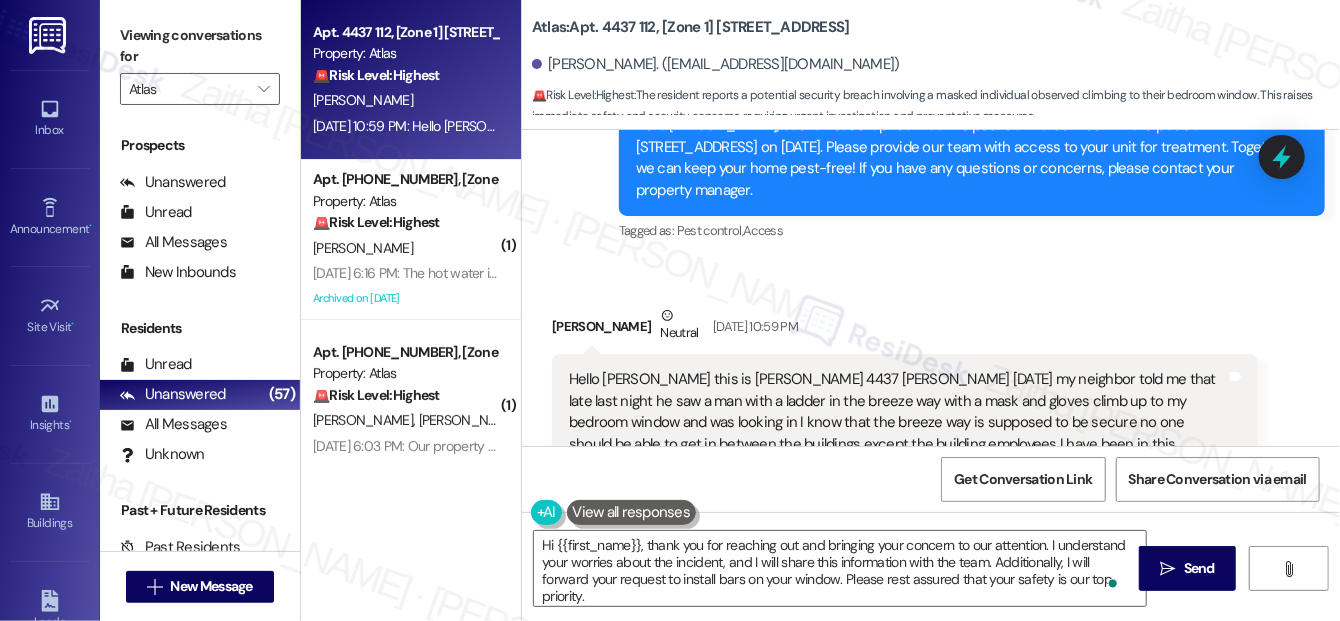 drag, startPoint x: 551, startPoint y: 154, endPoint x: 638, endPoint y: 146, distance: 87.36704 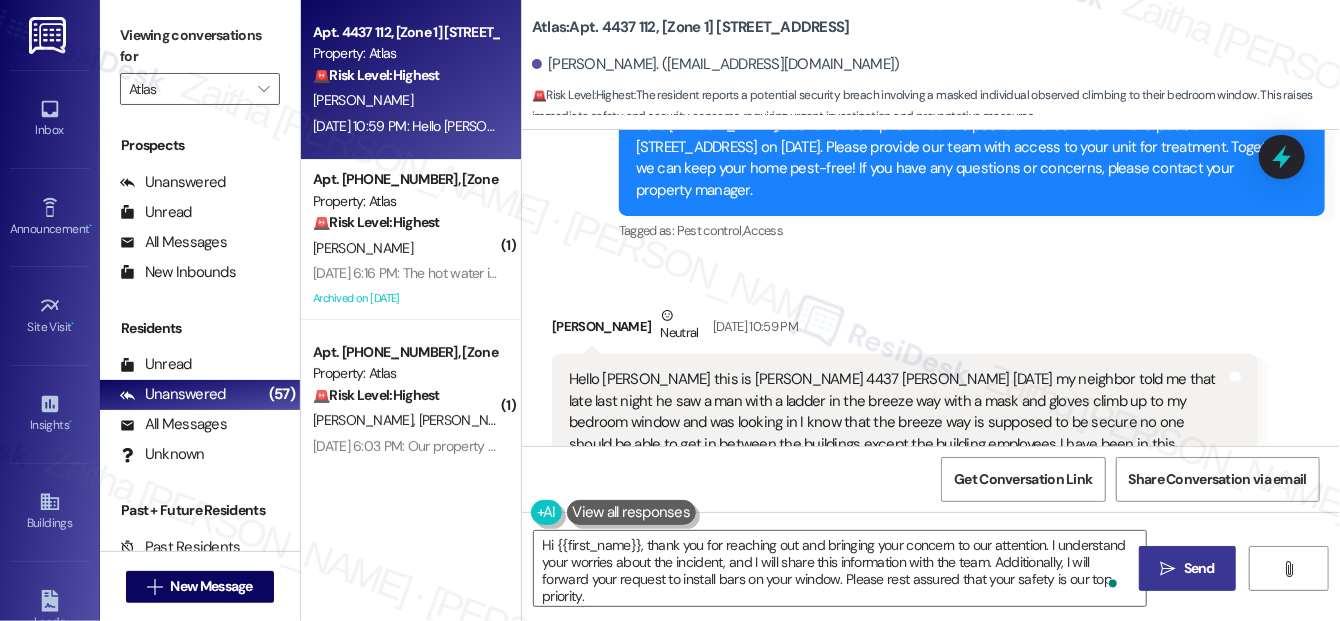 click on "Send" at bounding box center (1199, 568) 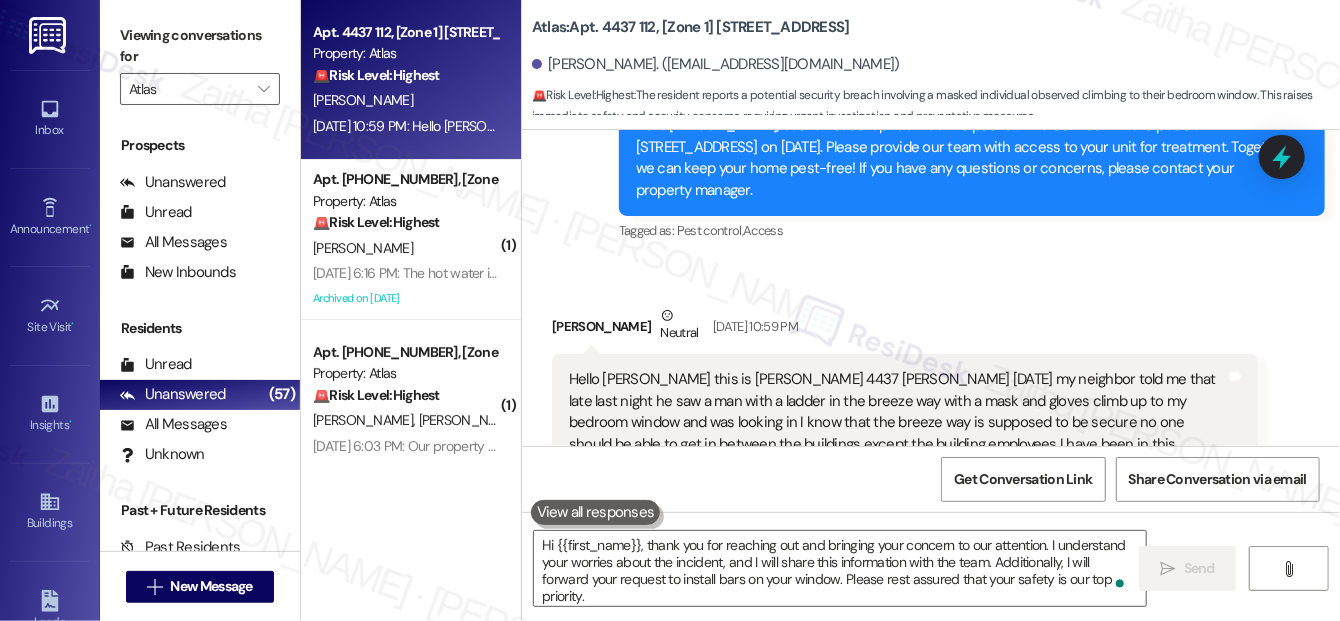 scroll, scrollTop: 11159, scrollLeft: 0, axis: vertical 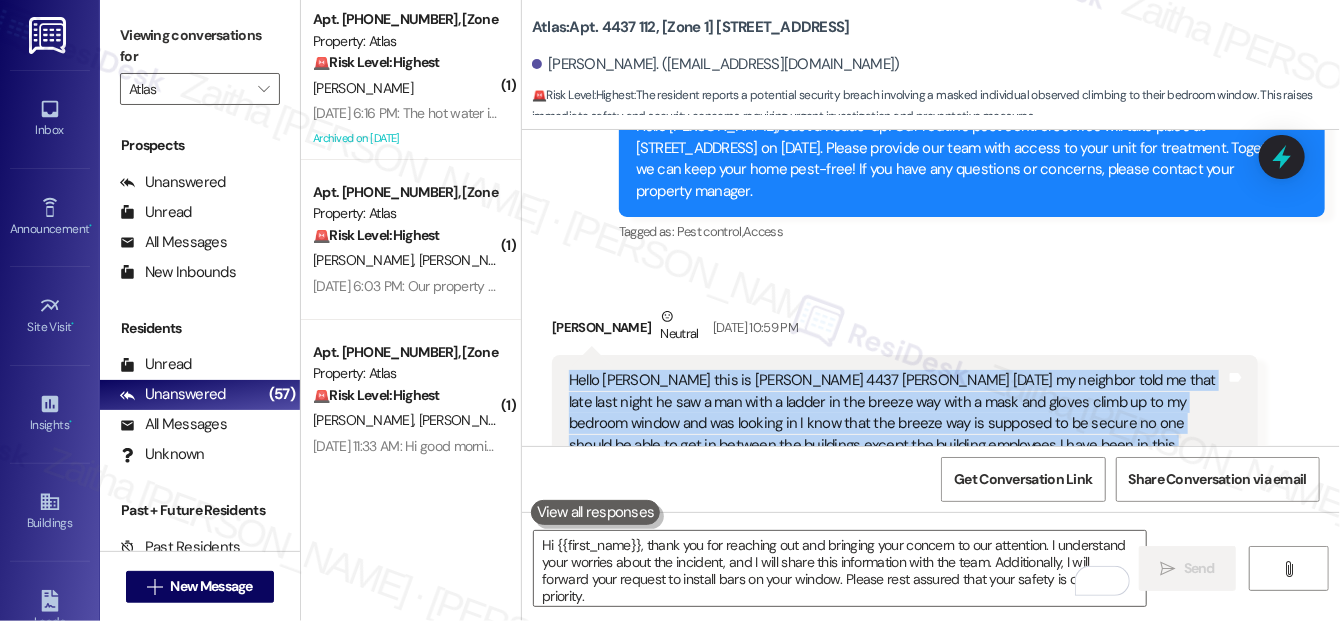drag, startPoint x: 560, startPoint y: 202, endPoint x: 1000, endPoint y: 316, distance: 454.52832 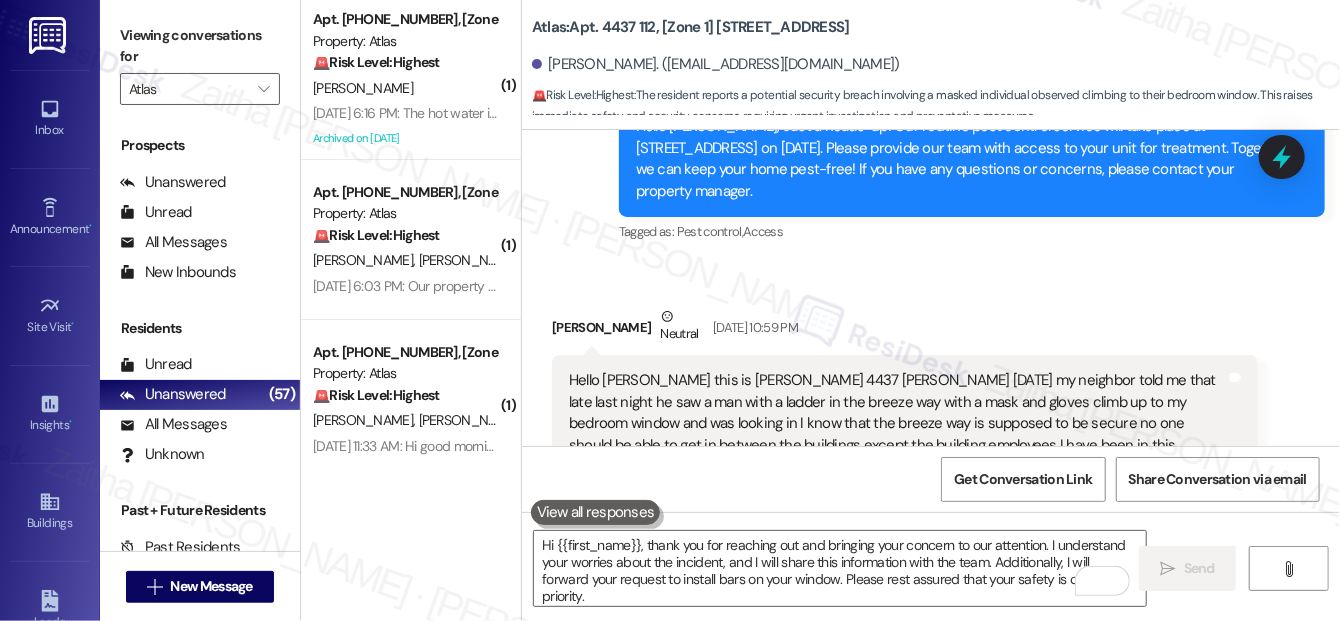 click on "Jessie Sanders   Neutral Jul 26, 2025 at 10:59 PM" at bounding box center (905, 330) 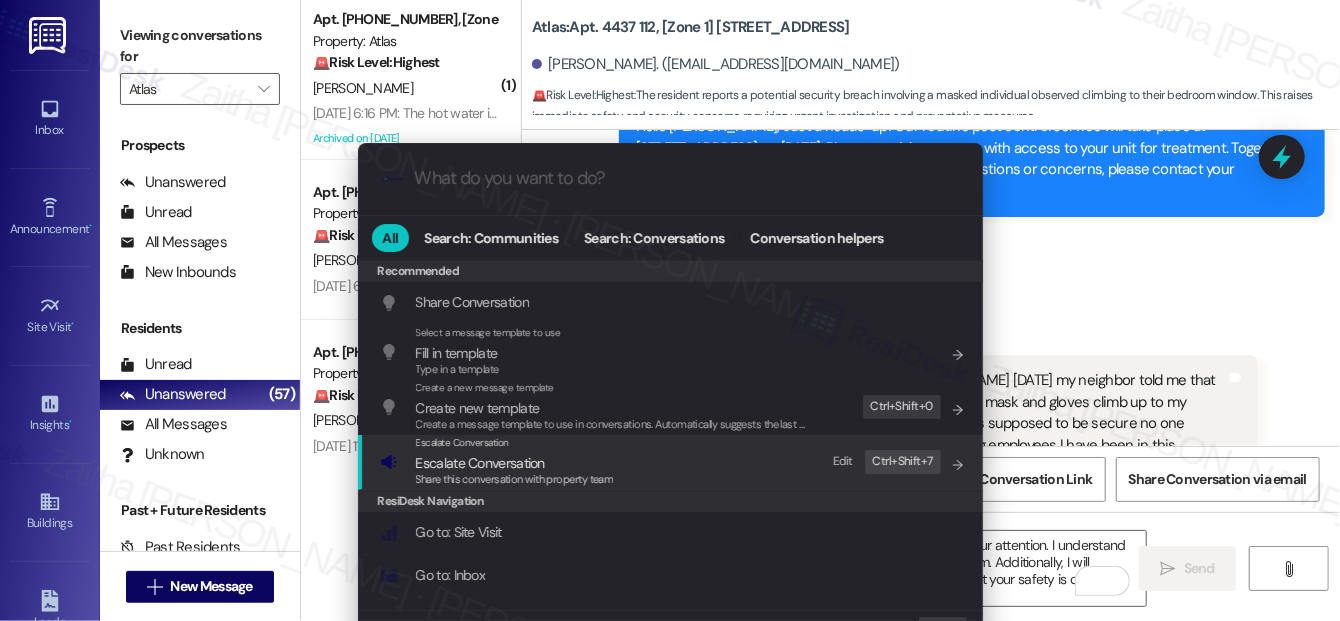 click on "Escalate Conversation" at bounding box center [480, 463] 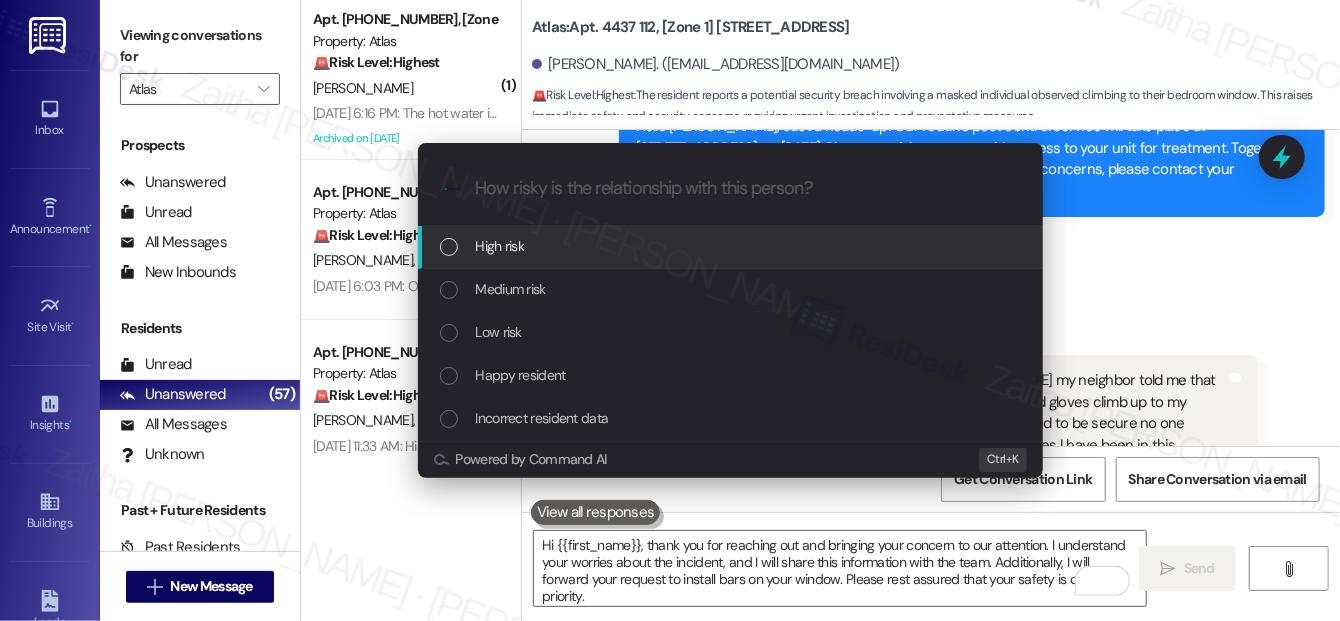 click on "High risk" at bounding box center [732, 246] 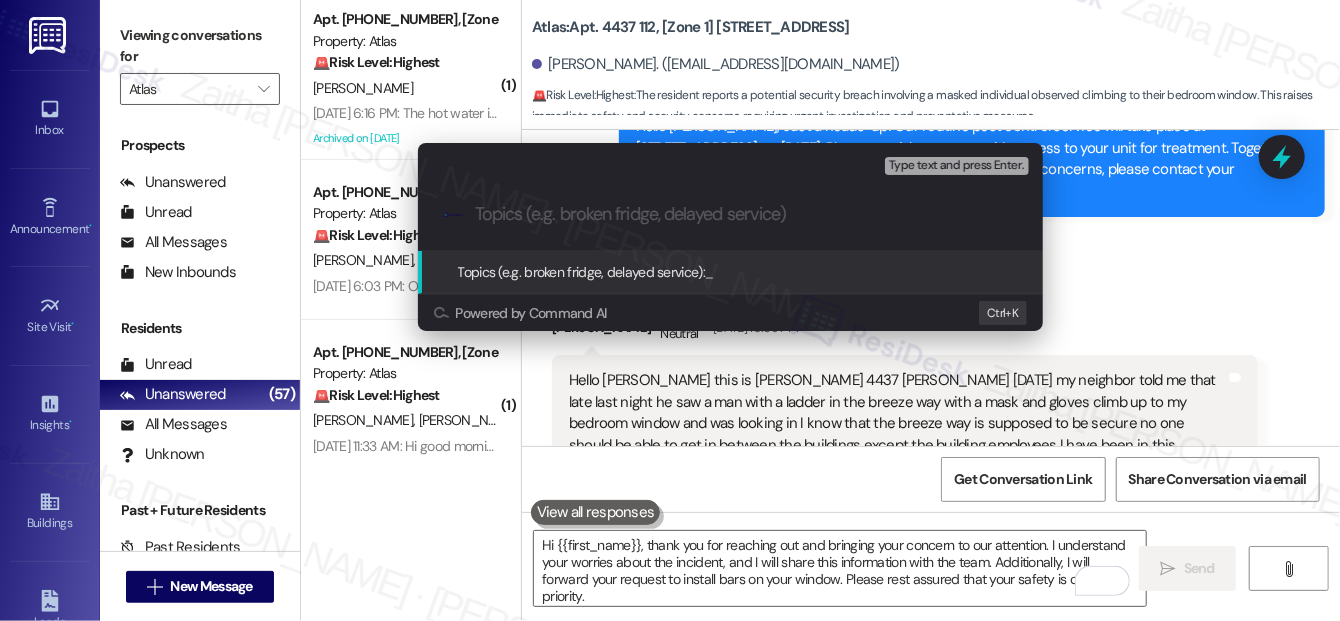 paste on "Security Concern: Intruder Seen Outside My Bedroom Window" 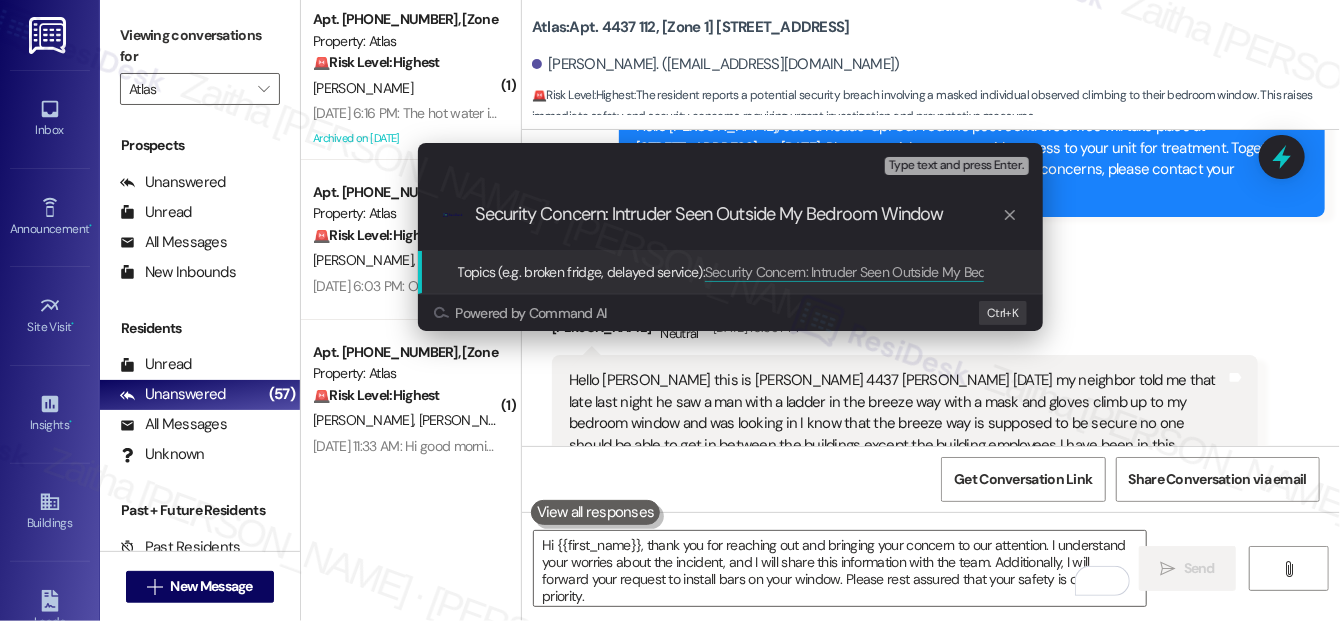 click on "Security Concern: Intruder Seen Outside My Bedroom Window" at bounding box center [738, 214] 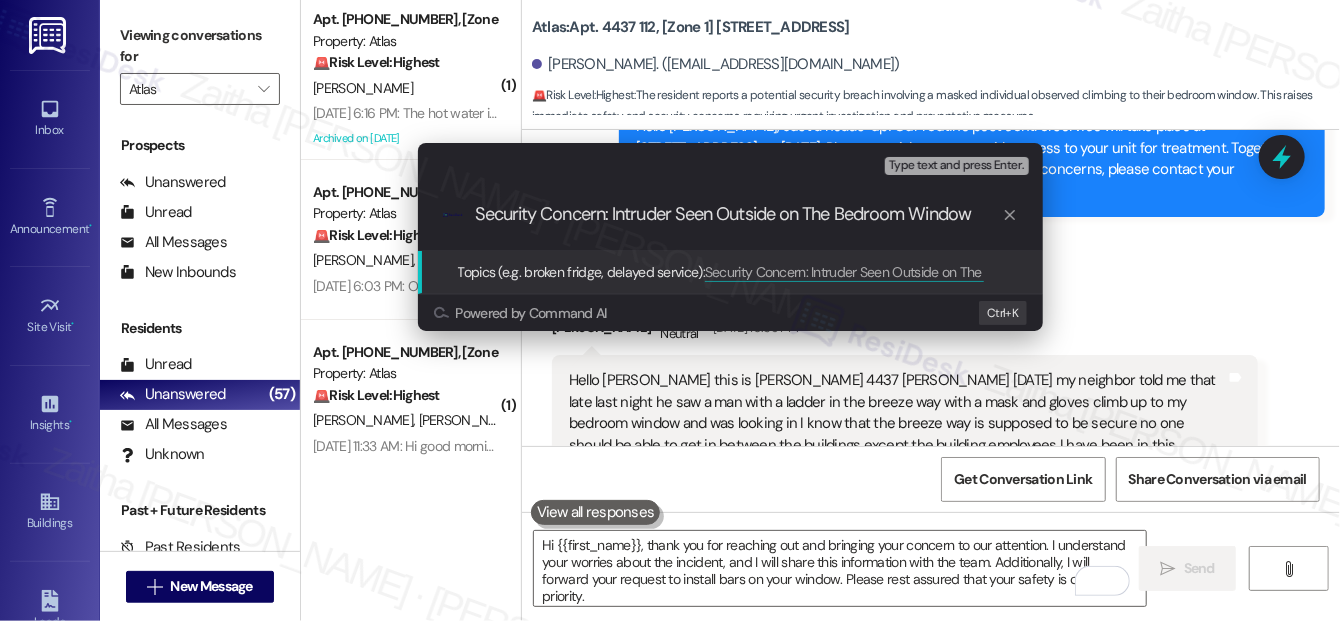 click on "Security Concern: Intruder Seen Outside on The Bedroom Window" at bounding box center [738, 214] 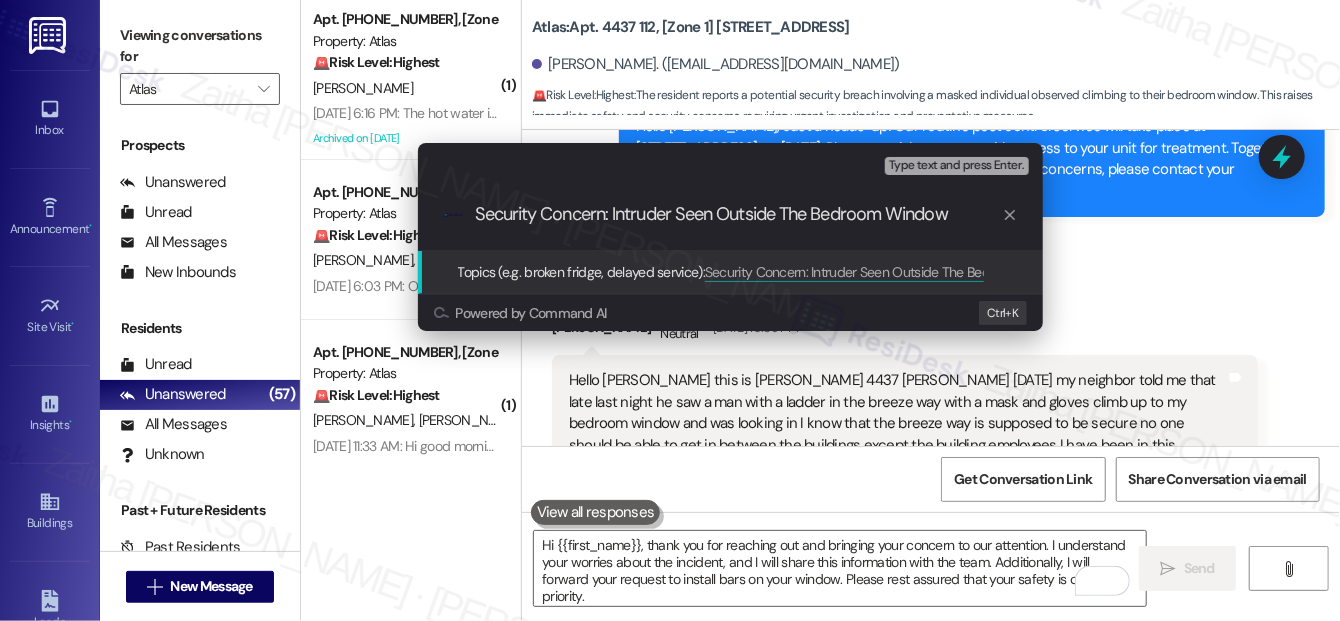 click on "Security Concern: Intruder Seen Outside The Bedroom Window" at bounding box center [738, 214] 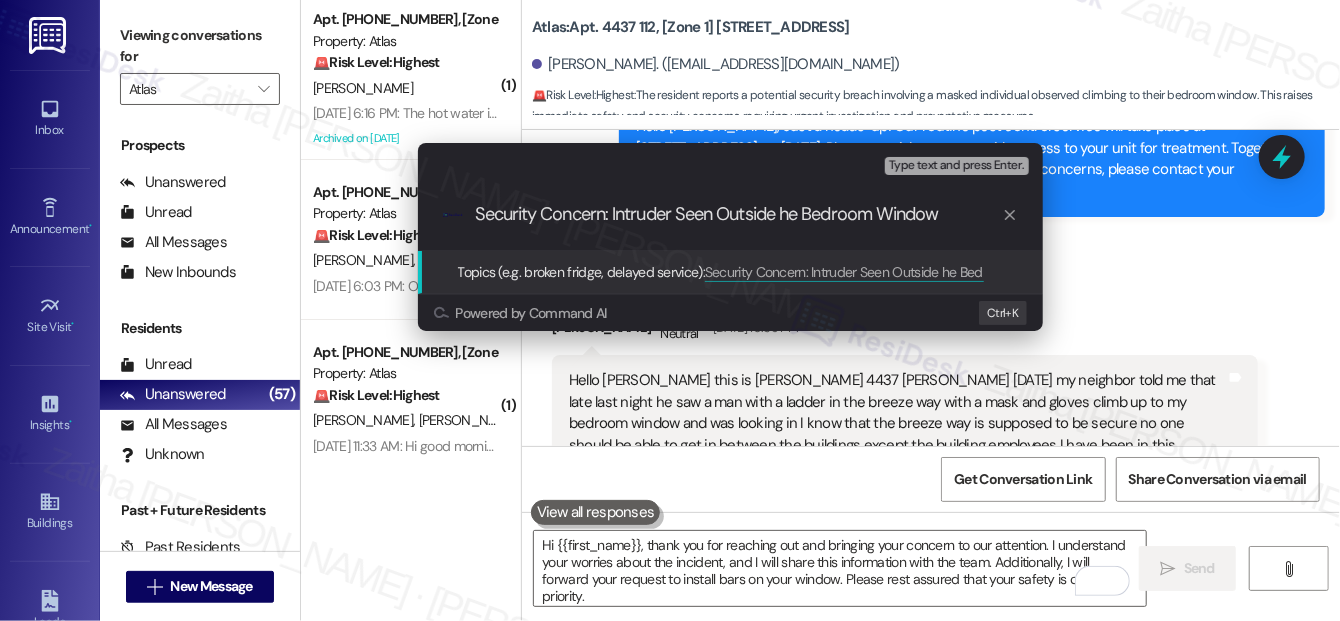 type on "Security Concern: Intruder Seen Outside the Bedroom Window" 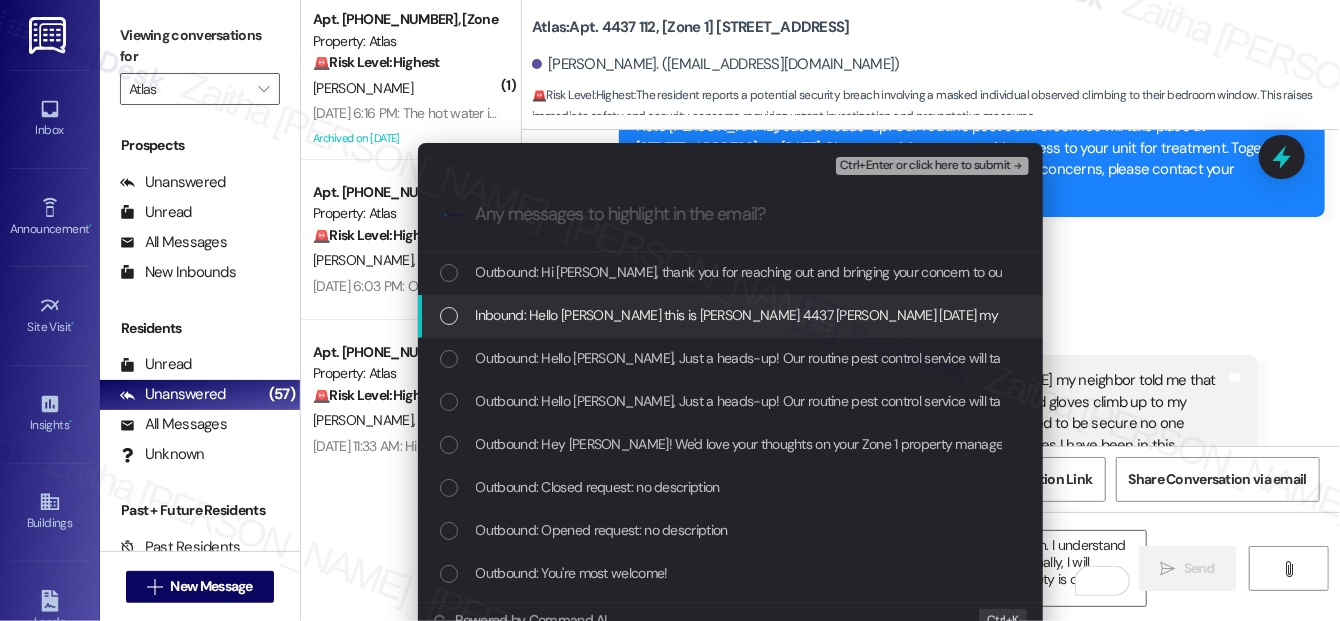 type 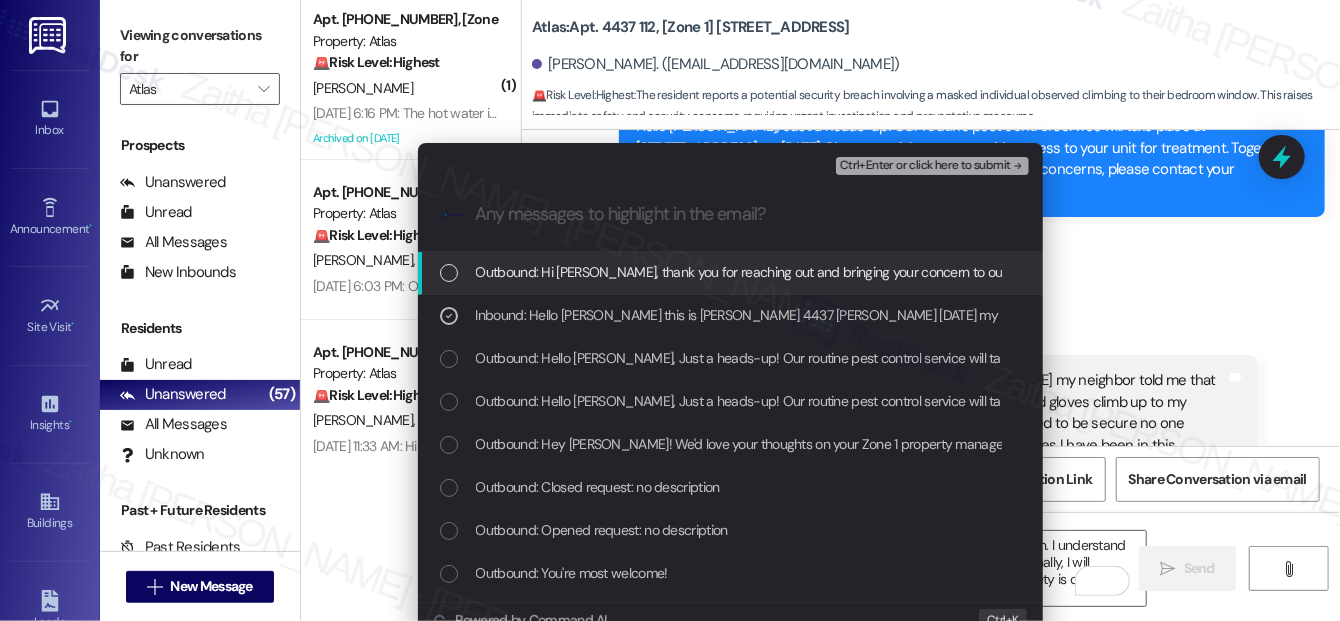 click on "Ctrl+Enter or click here to submit" at bounding box center (925, 166) 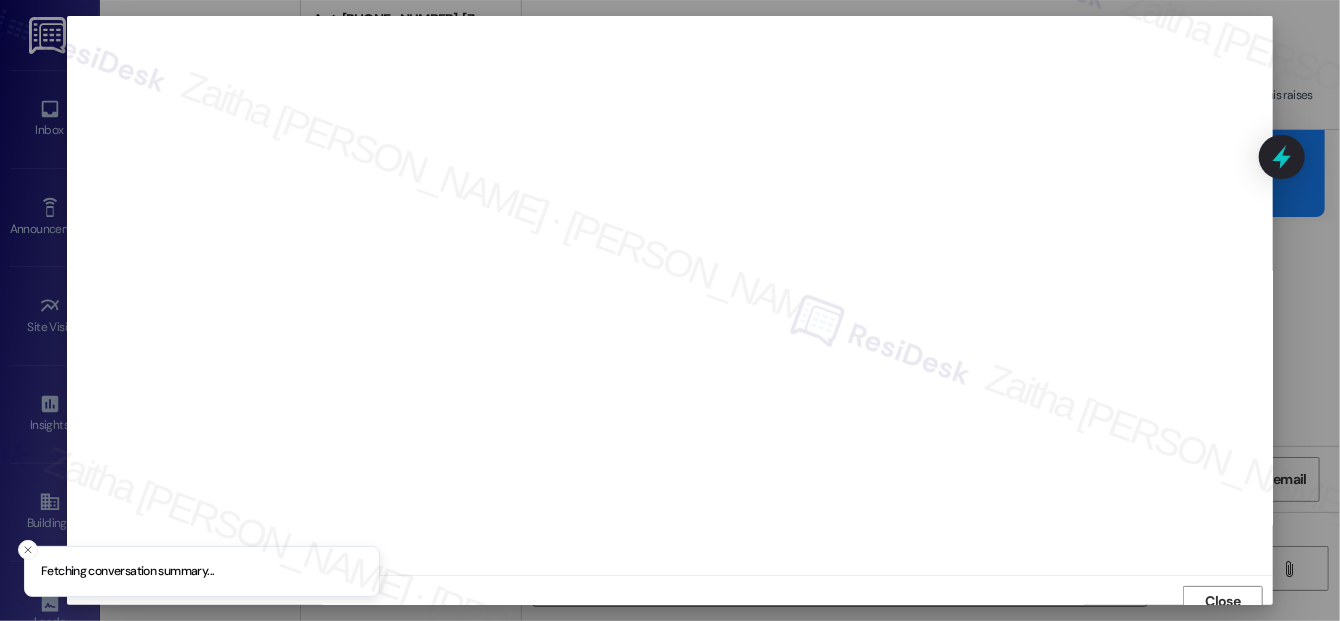 scroll, scrollTop: 12, scrollLeft: 0, axis: vertical 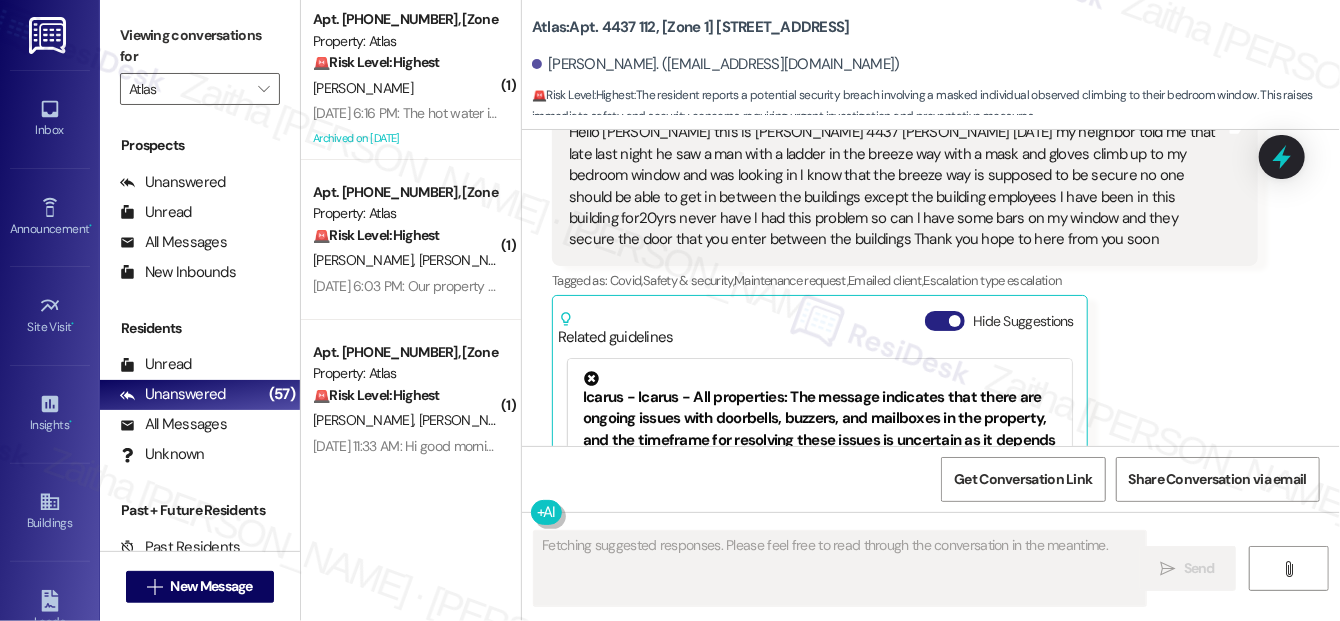 click on "Hide Suggestions" at bounding box center (945, 321) 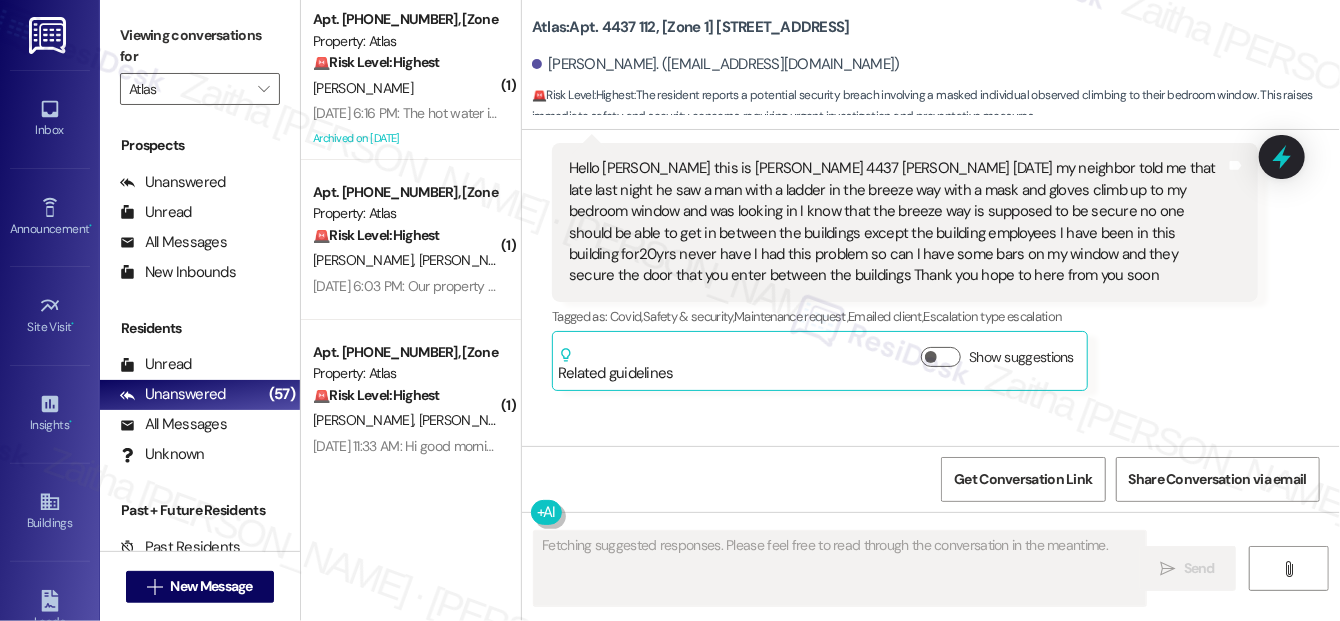 scroll, scrollTop: 11189, scrollLeft: 0, axis: vertical 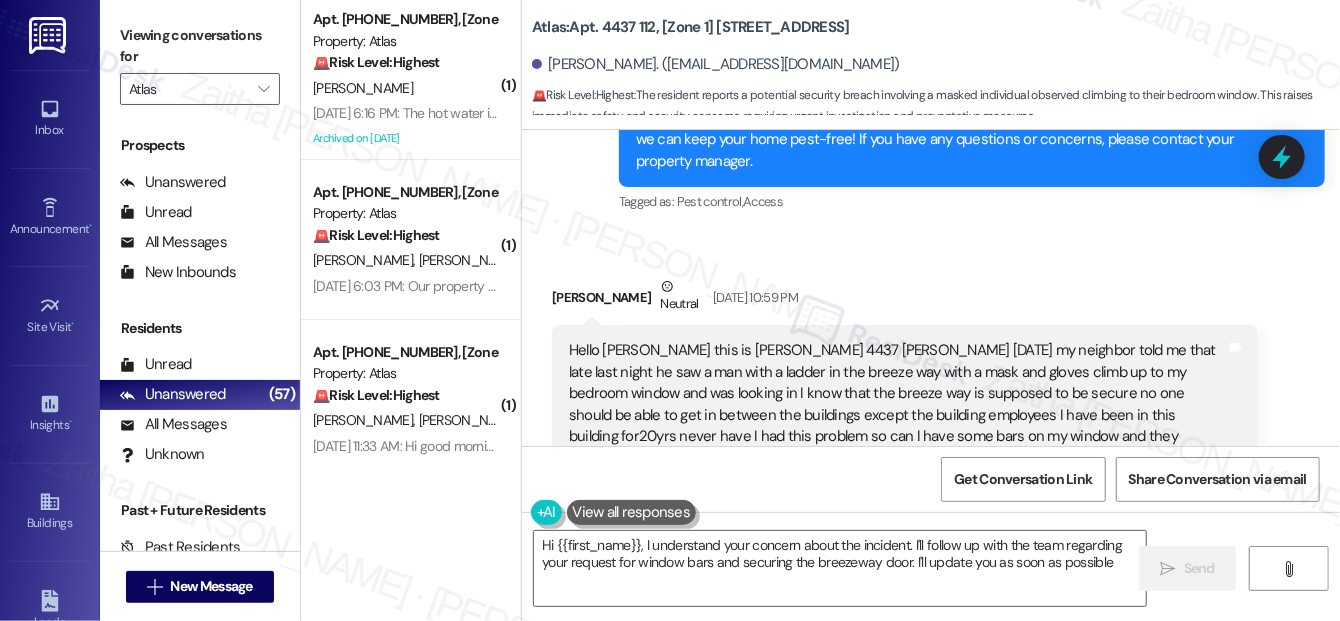 type on "Hi {{first_name}}, I understand your concern about the incident. I'll follow up with the team regarding your request for window bars and securing the breezeway door. I'll update you as soon as possible." 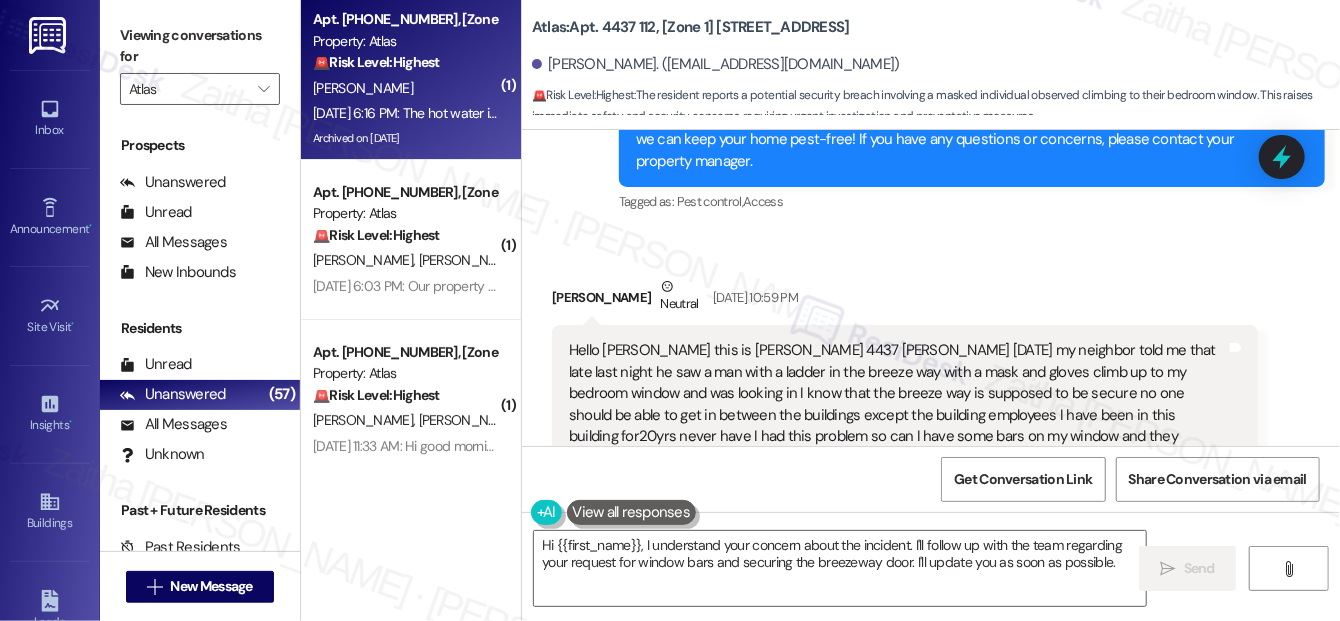 click on "[PERSON_NAME]" at bounding box center [405, 88] 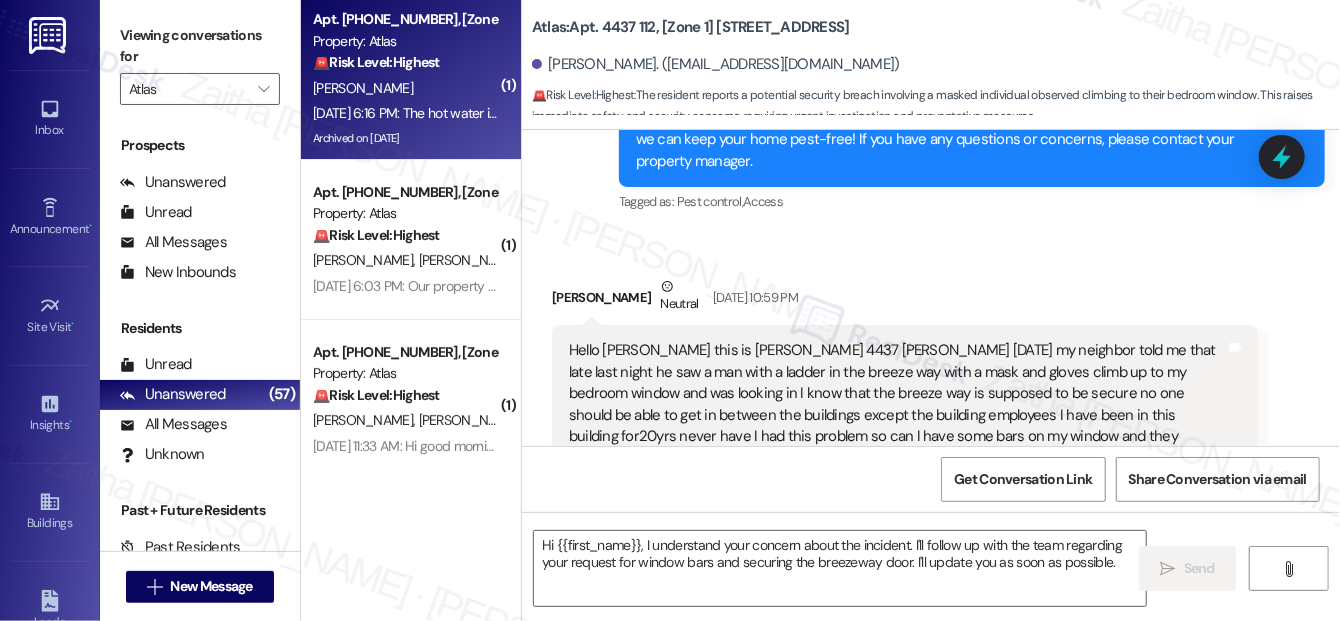 type on "Fetching suggested responses. Please feel free to read through the conversation in the meantime." 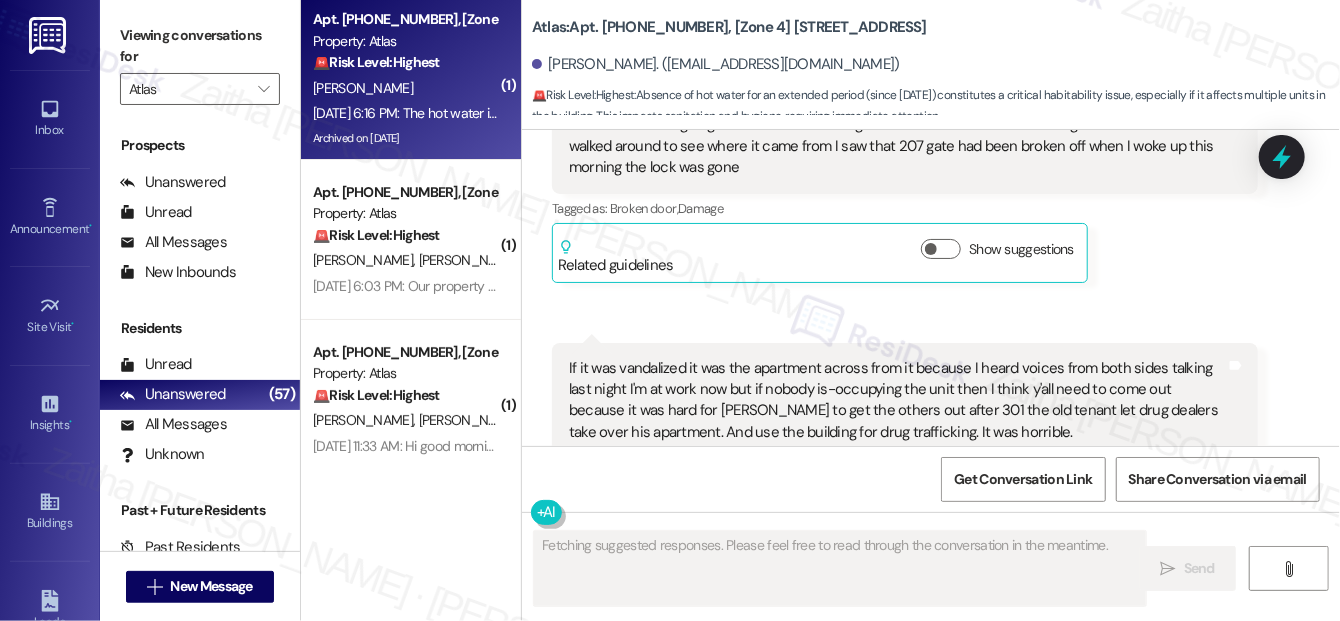 scroll, scrollTop: 13859, scrollLeft: 0, axis: vertical 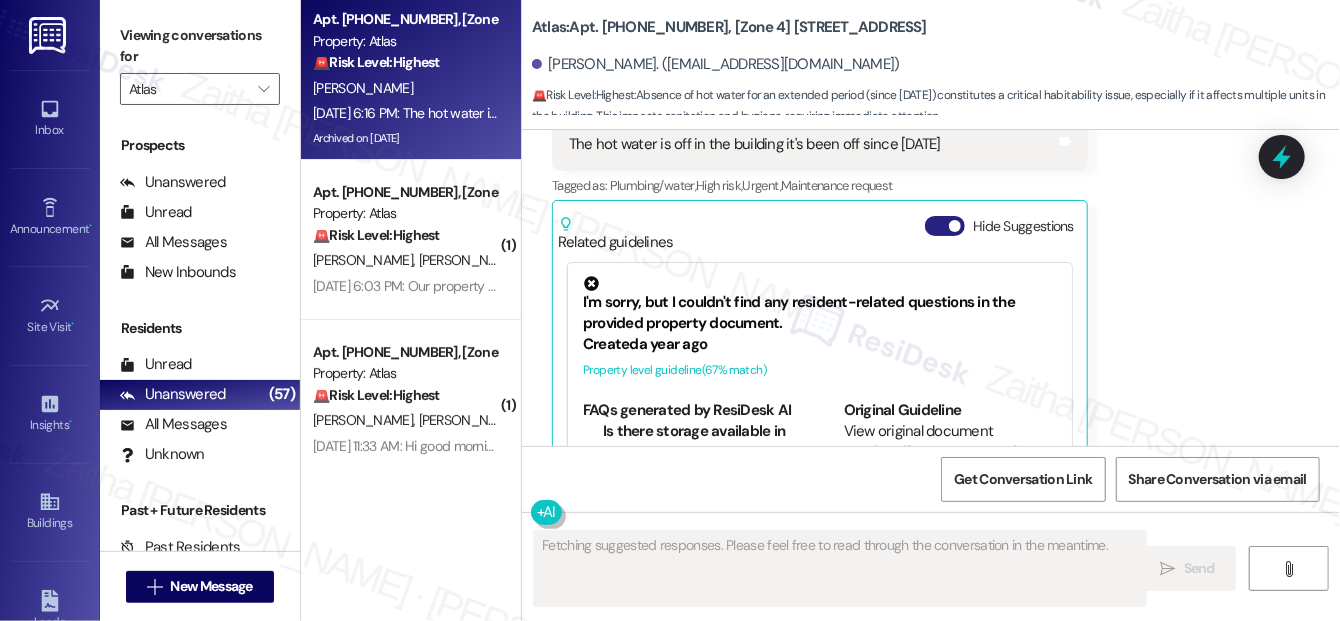click on "Hide Suggestions" at bounding box center (945, 226) 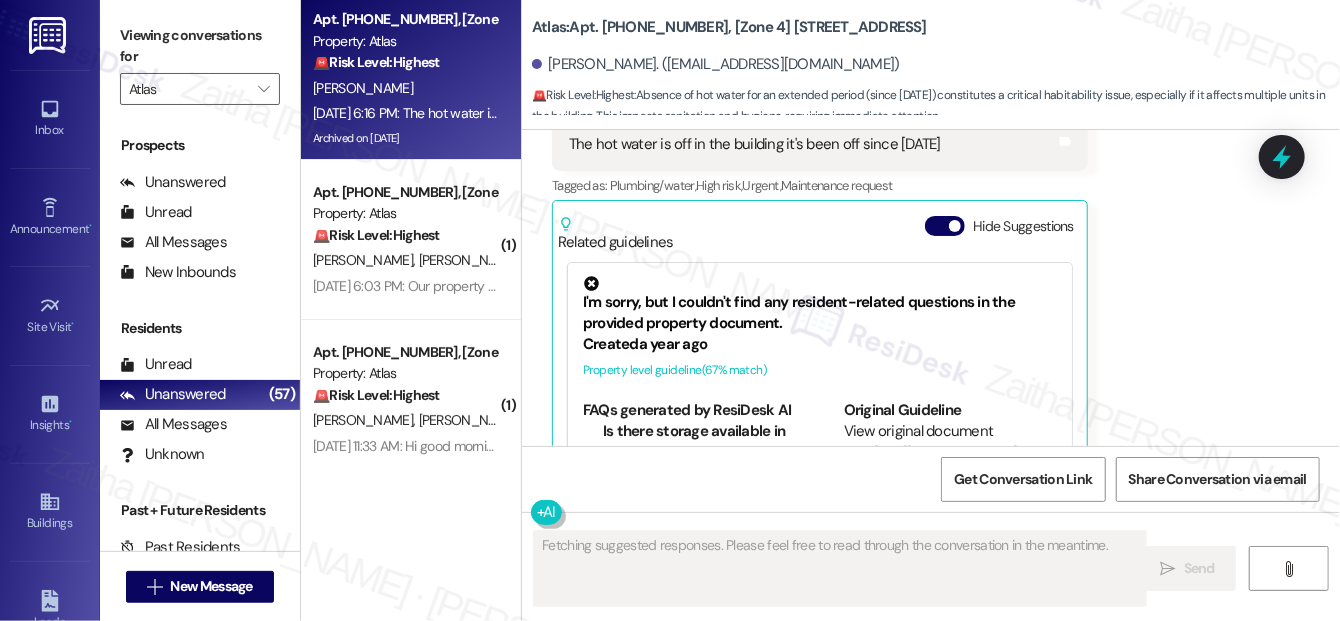 scroll, scrollTop: 13611, scrollLeft: 0, axis: vertical 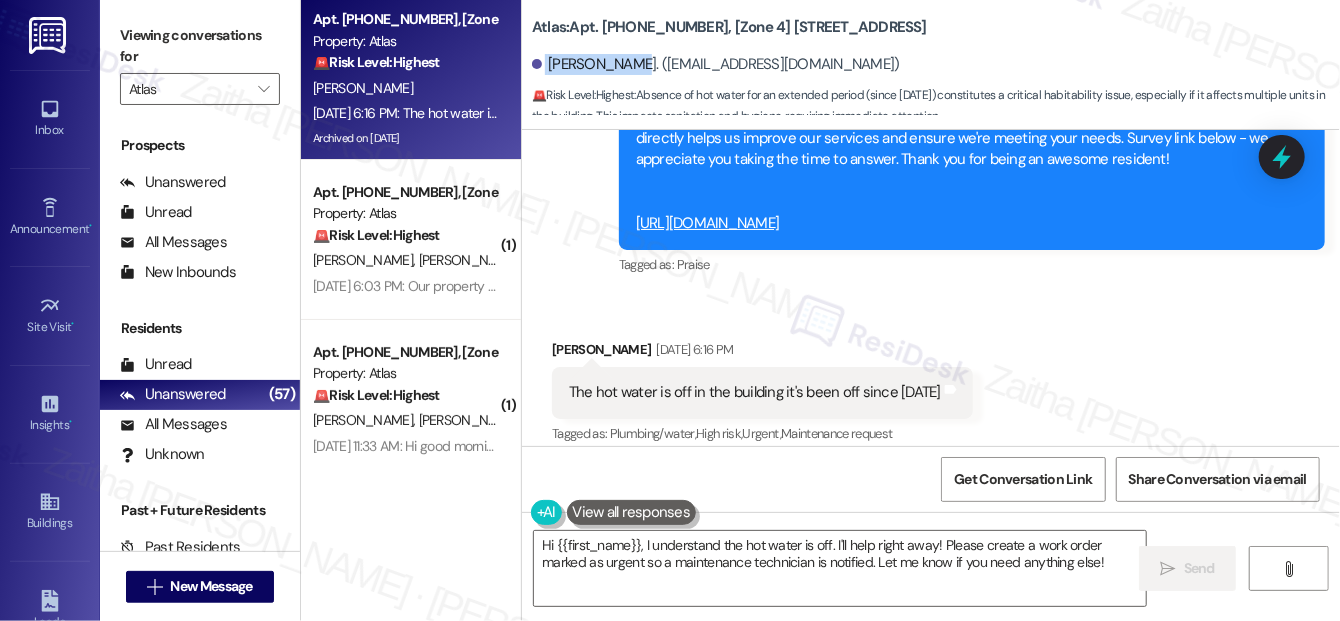 drag, startPoint x: 544, startPoint y: 62, endPoint x: 634, endPoint y: 55, distance: 90.27181 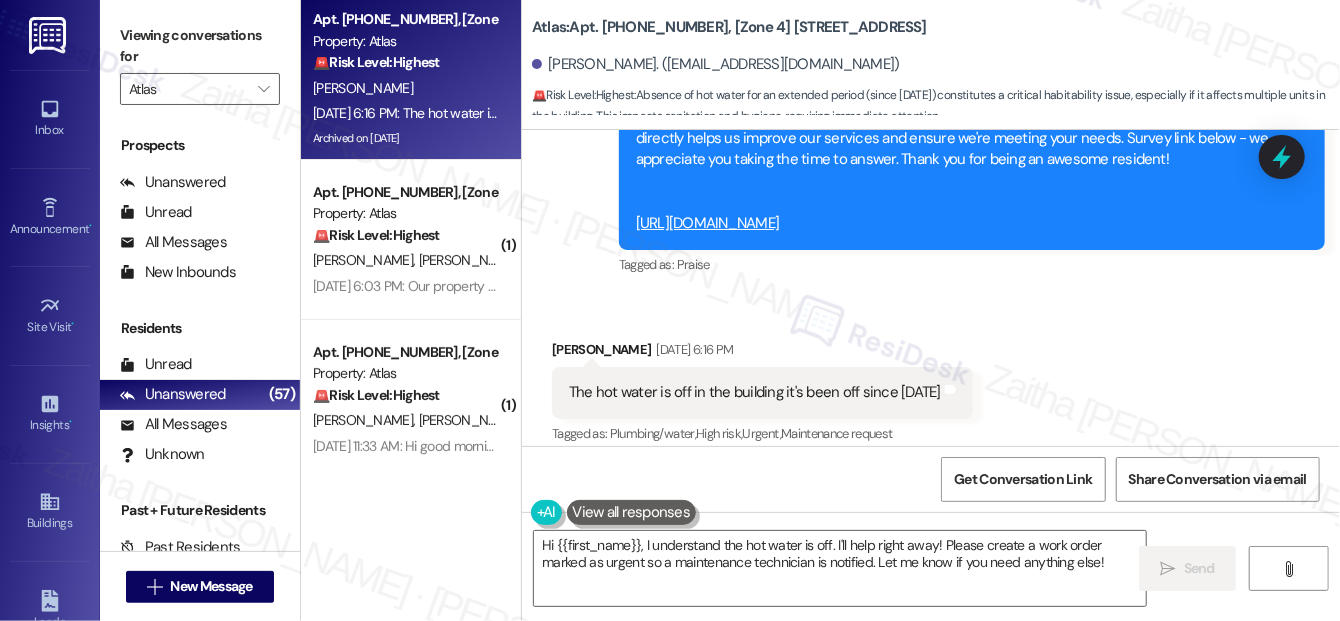 click on "Received via SMS Robert Adams Jul 26, 2025 at 6:16 PM The hot water is off in the building it's been off since yesterday Tags and notes Tagged as:   Plumbing/water ,  Click to highlight conversations about Plumbing/water High risk ,  Click to highlight conversations about High risk Urgent ,  Click to highlight conversations about Urgent Maintenance request Click to highlight conversations about Maintenance request  Related guidelines Show suggestions" at bounding box center (931, 408) 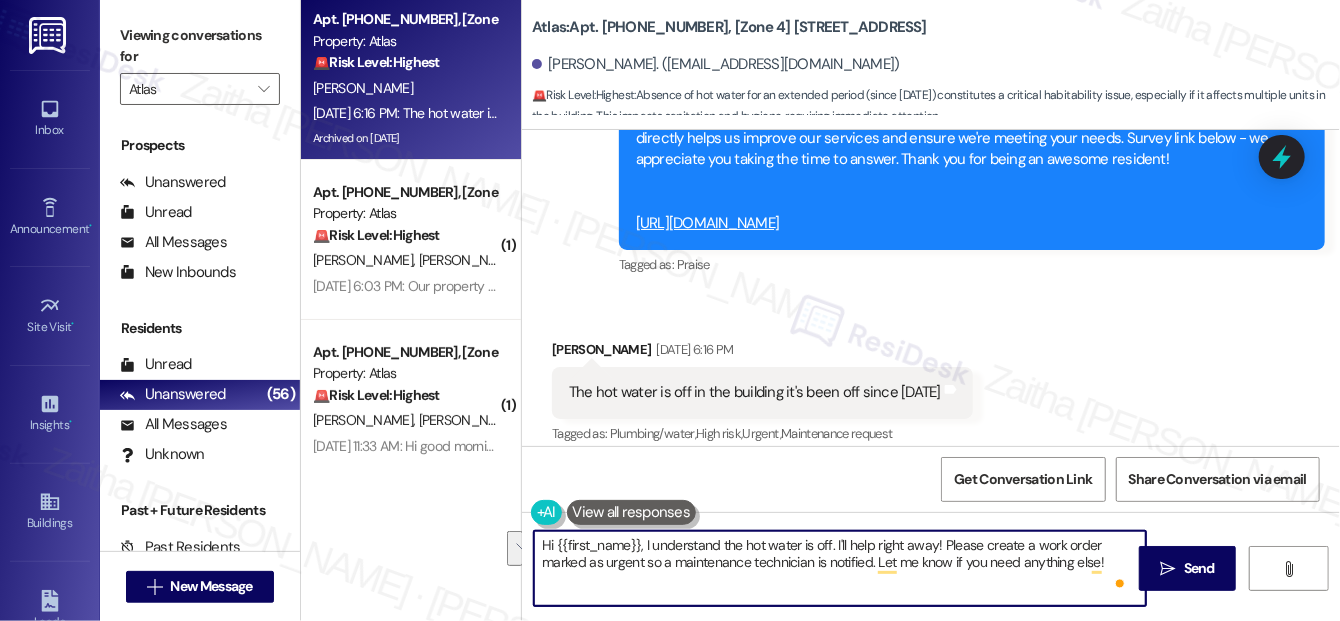 drag, startPoint x: 642, startPoint y: 542, endPoint x: 1099, endPoint y: 580, distance: 458.57715 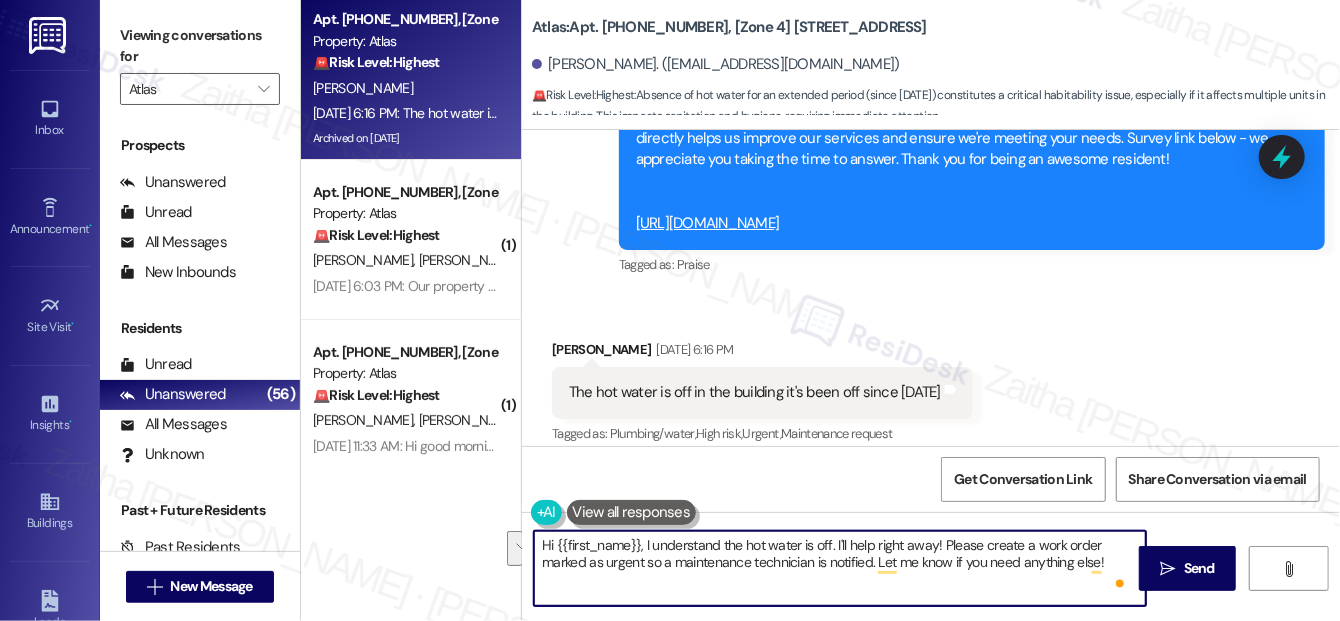 click on "Hi {{first_name}}, I understand the hot water is off. I'll help right away! Please create a work order marked as urgent so a maintenance technician is notified. Let me know if you need anything else!" at bounding box center (840, 568) 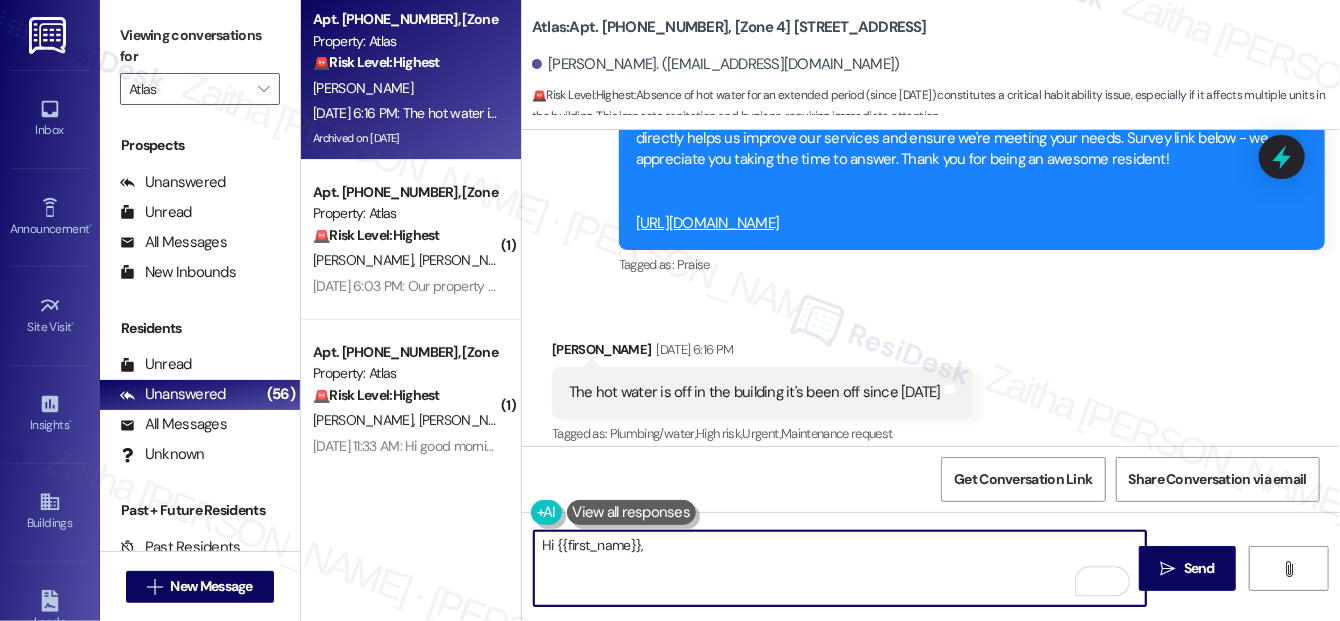 paste on "Thank you for letting us know. I understand how inconvenient it must be to be without hot water, especially for this long." 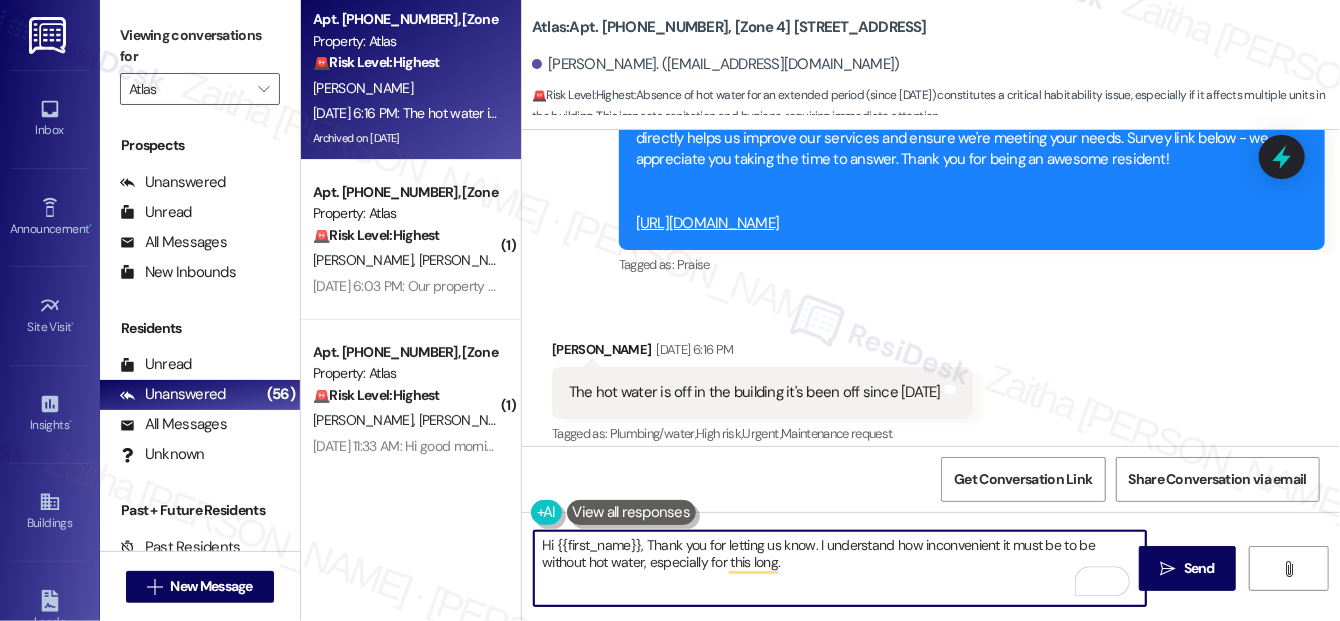 click on "Hi {{first_name}}, Thank you for letting us know. I understand how inconvenient it must be to be without hot water, especially for this long." at bounding box center [840, 568] 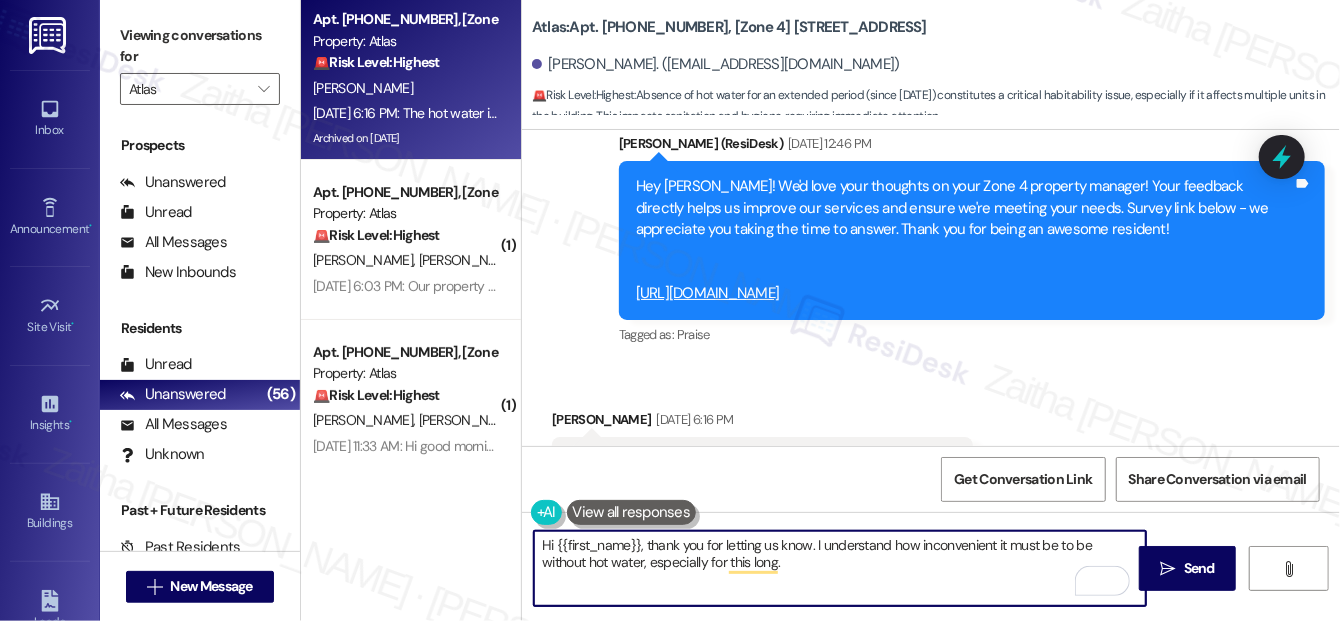scroll, scrollTop: 13611, scrollLeft: 0, axis: vertical 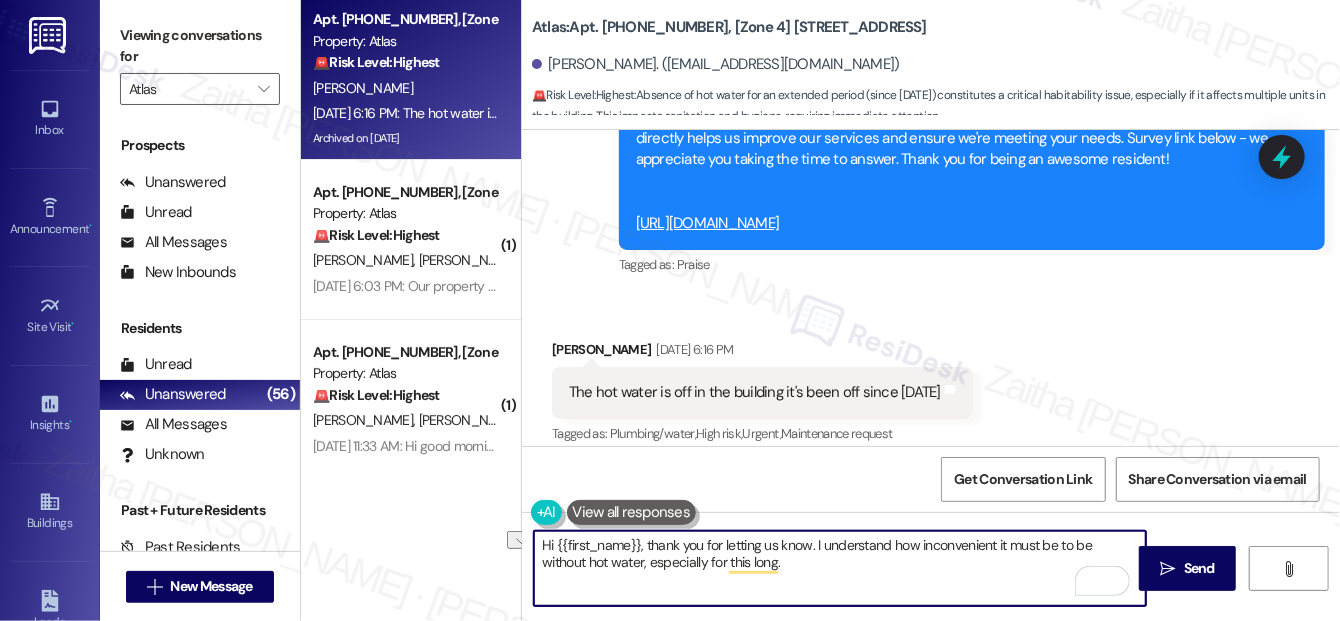 drag, startPoint x: 811, startPoint y: 543, endPoint x: 728, endPoint y: 542, distance: 83.00603 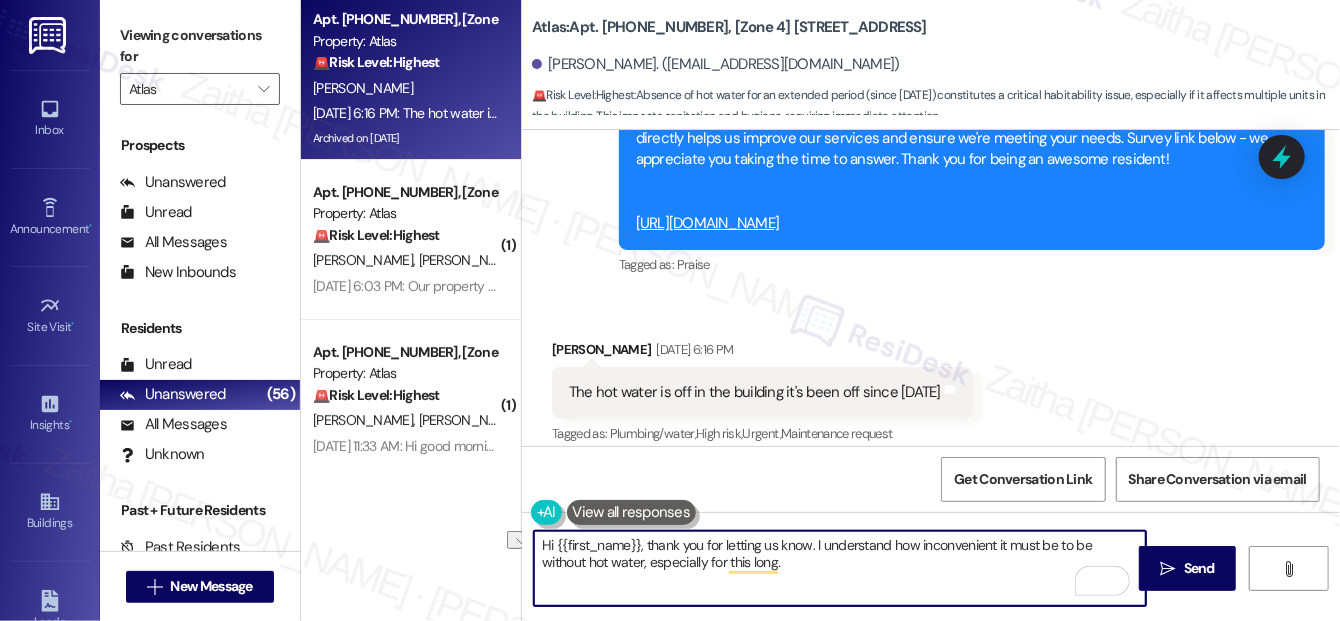 click on "Hi {{first_name}}, thank you for letting us know. I understand how inconvenient it must be to be without hot water, especially for this long." at bounding box center (840, 568) 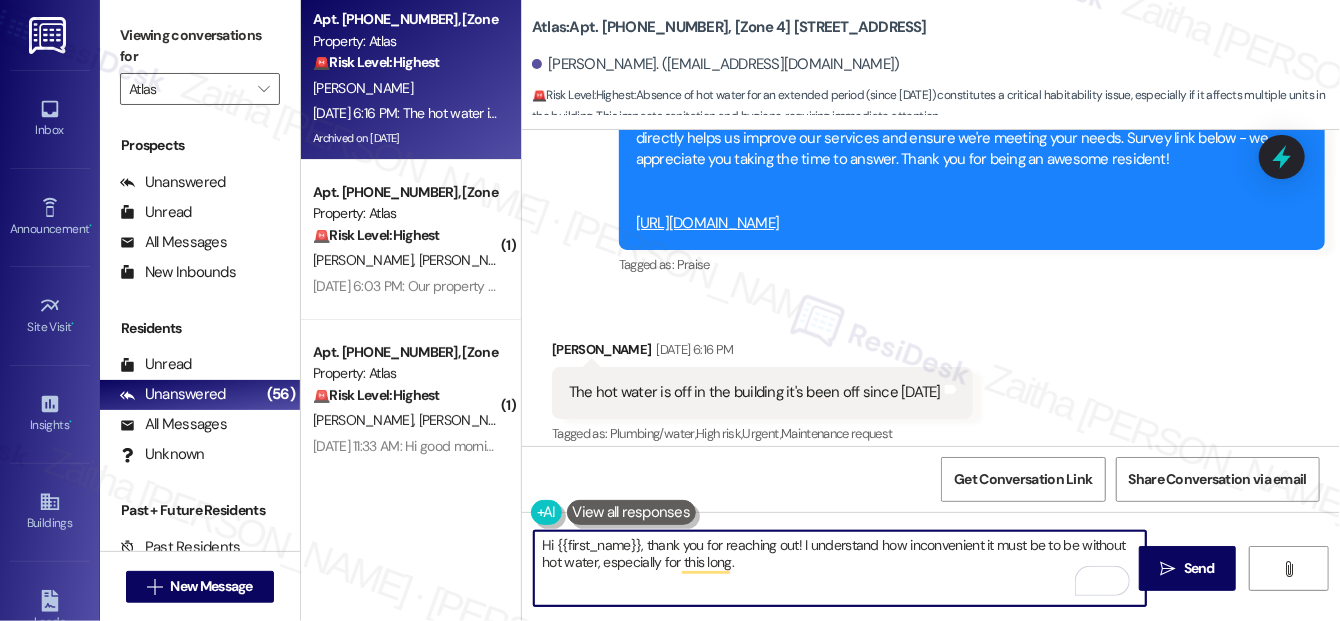 click on "Hi {{first_name}}, thank you for reaching out! I understand how inconvenient it must be to be without hot water, especially for this long." at bounding box center [840, 568] 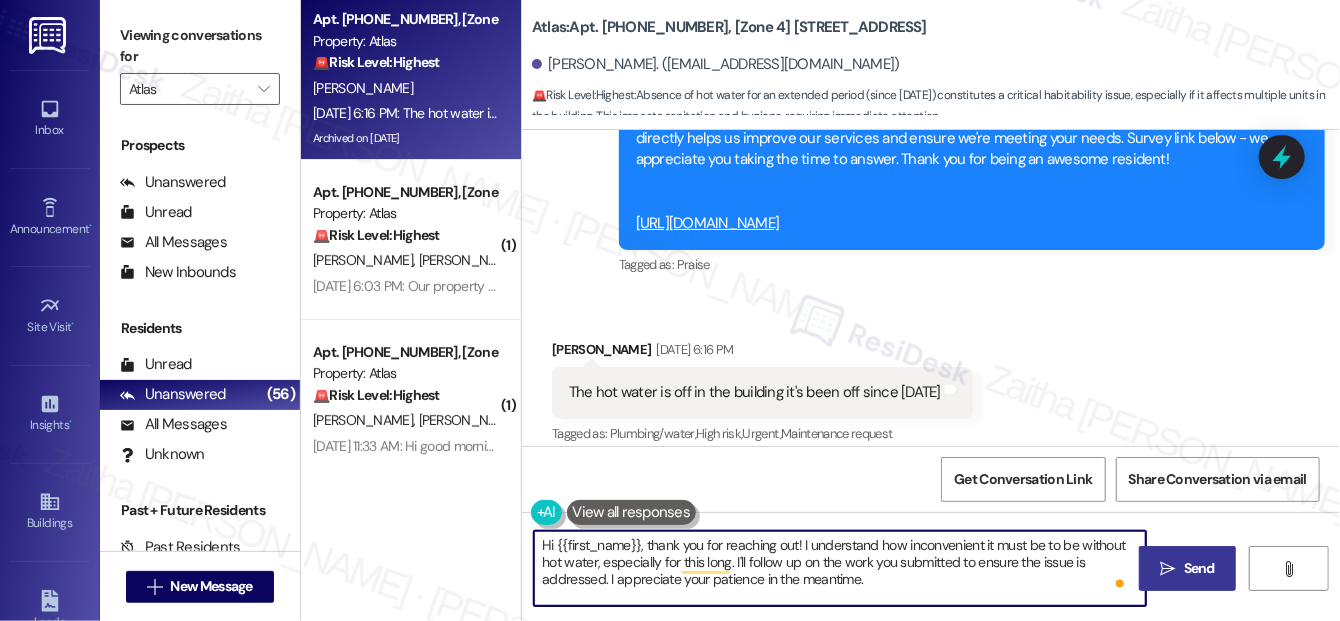 type on "Hi {{first_name}}, thank you for reaching out! I understand how inconvenient it must be to be without hot water, especially for this long. I'll follow up on the work you submitted to ensure the issue is addressed. I appreciate your patience in the meantime." 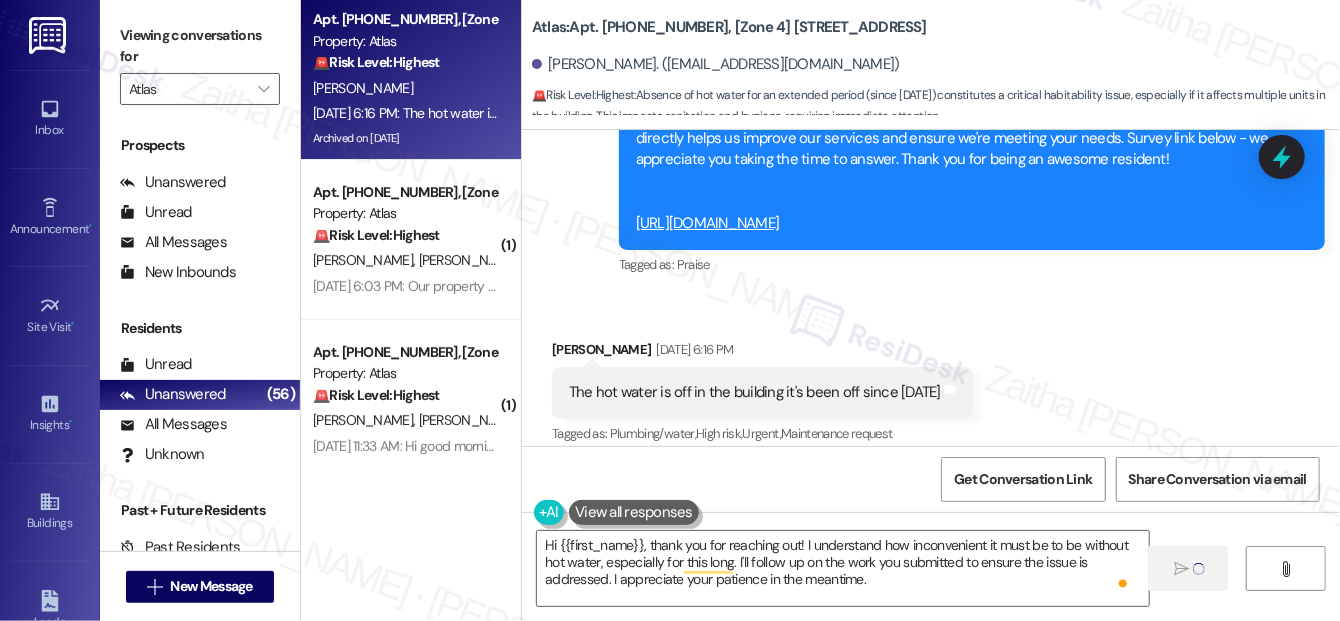type 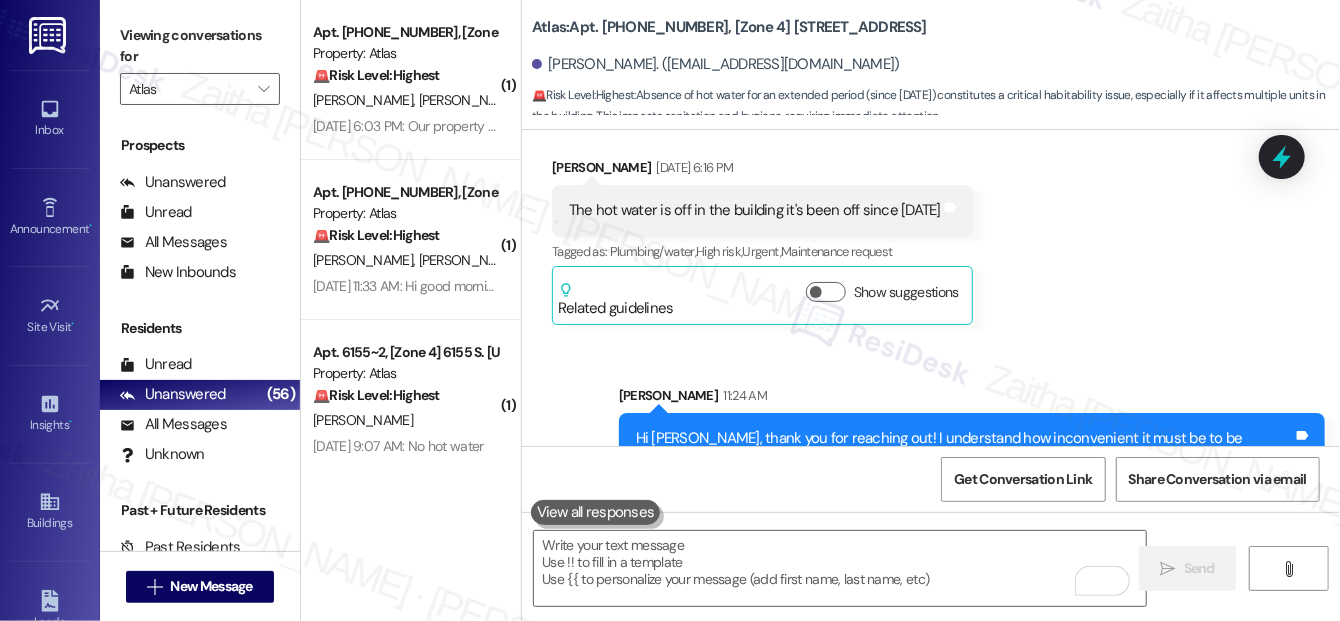 scroll, scrollTop: 13702, scrollLeft: 0, axis: vertical 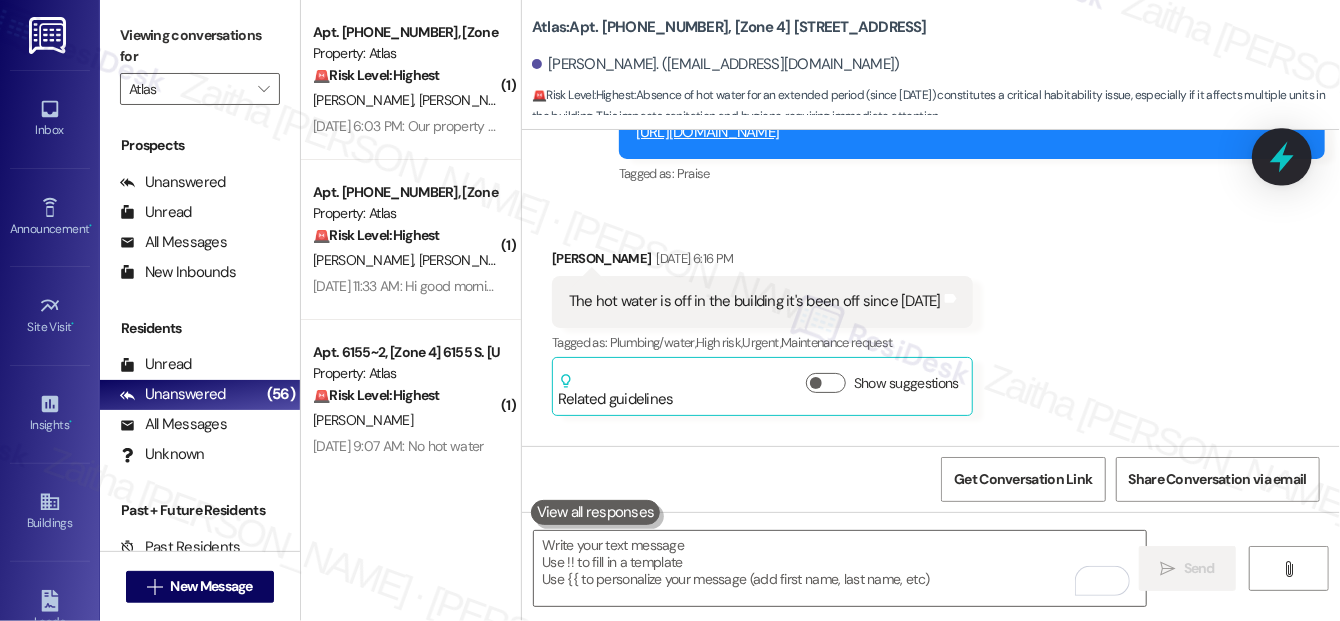 click 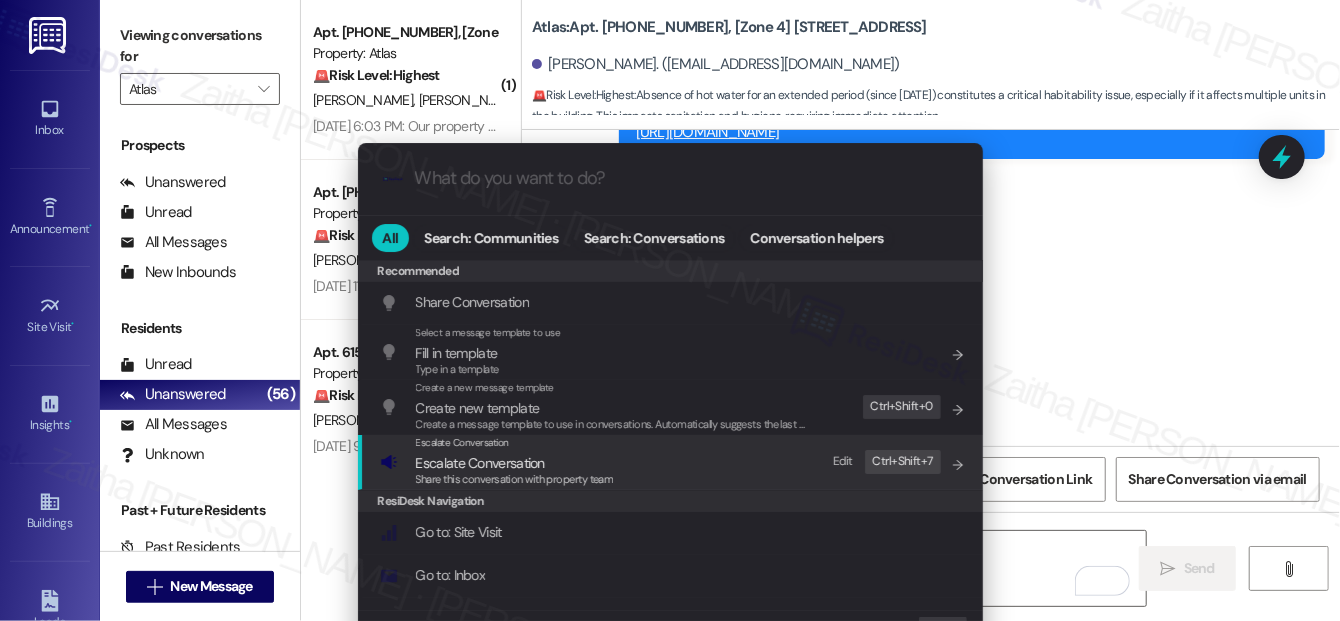 click on "Escalate Conversation" at bounding box center [480, 463] 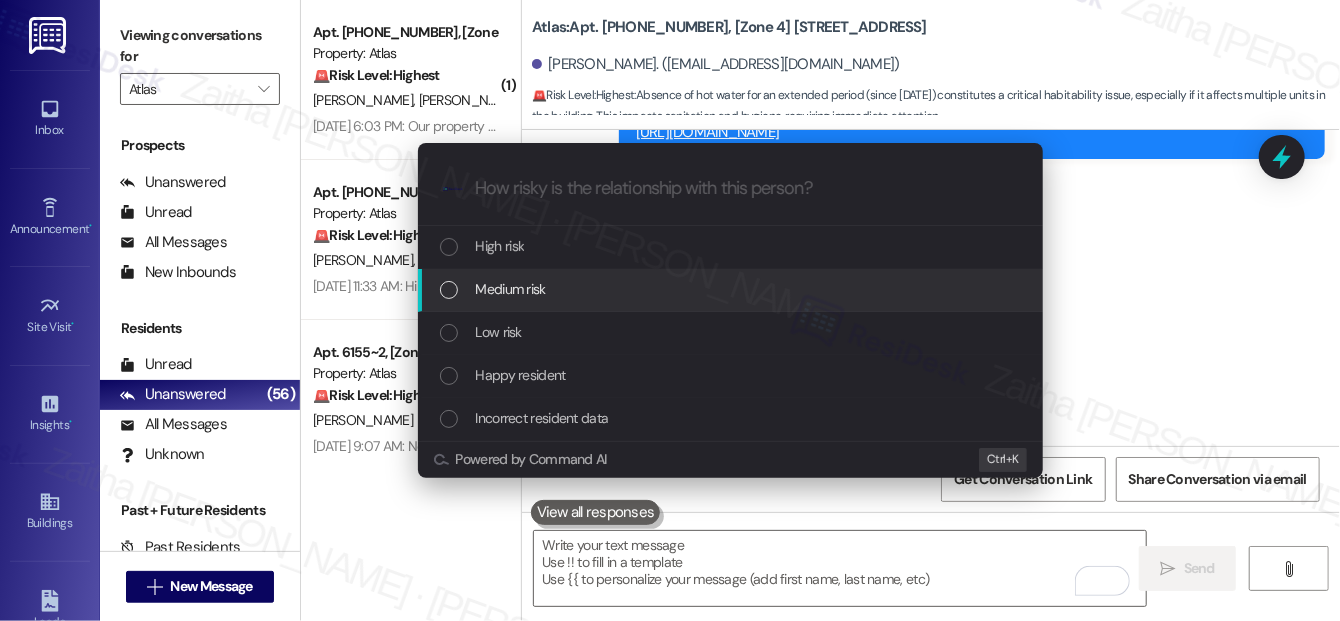 click on "Medium risk" at bounding box center (730, 290) 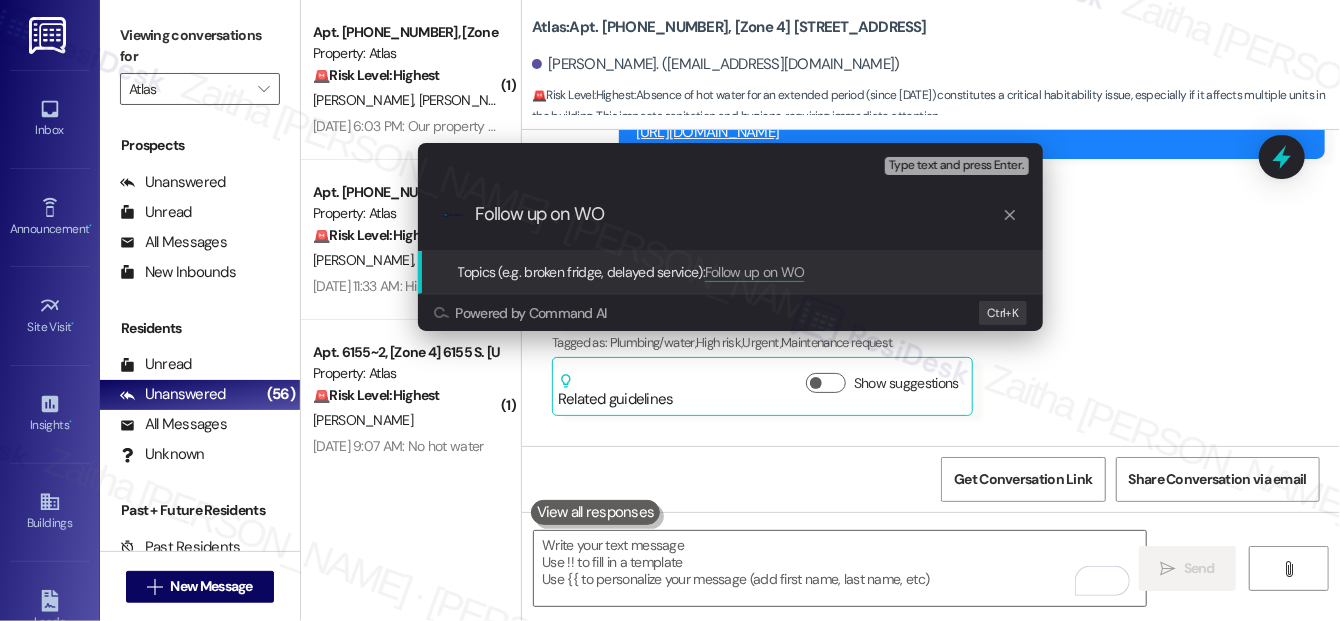 paste on "#163909" 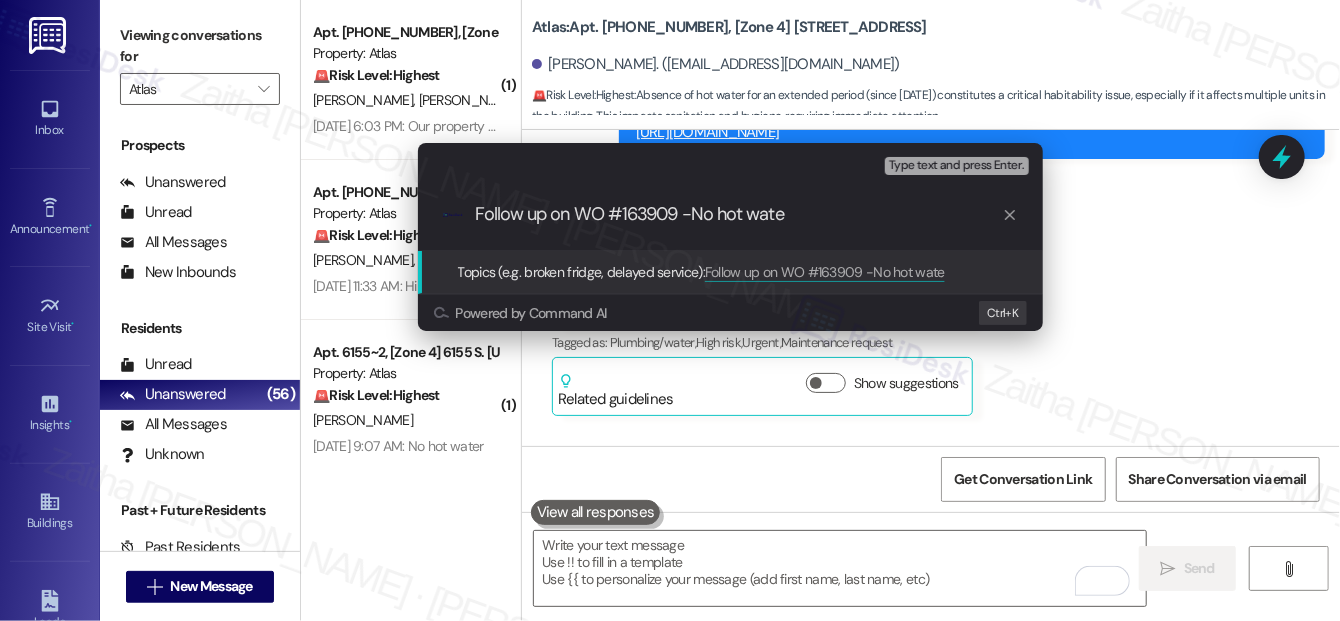 type on "Follow up on WO #163909 -No hot water" 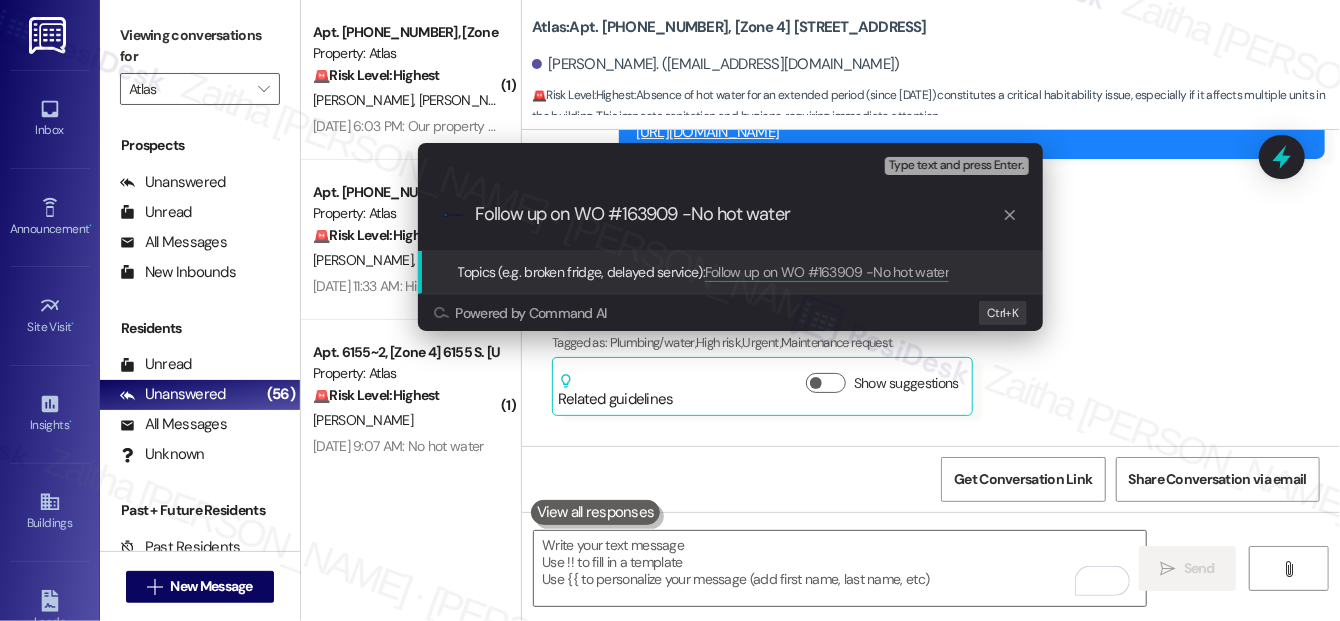 type 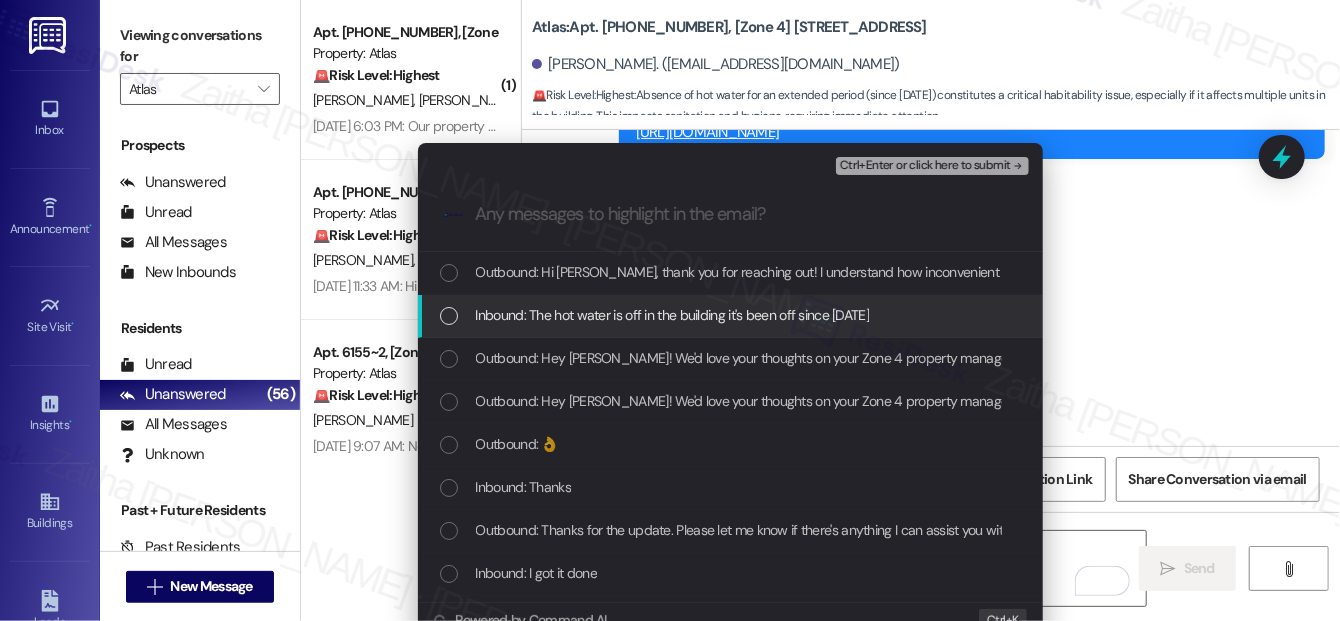 click at bounding box center (449, 316) 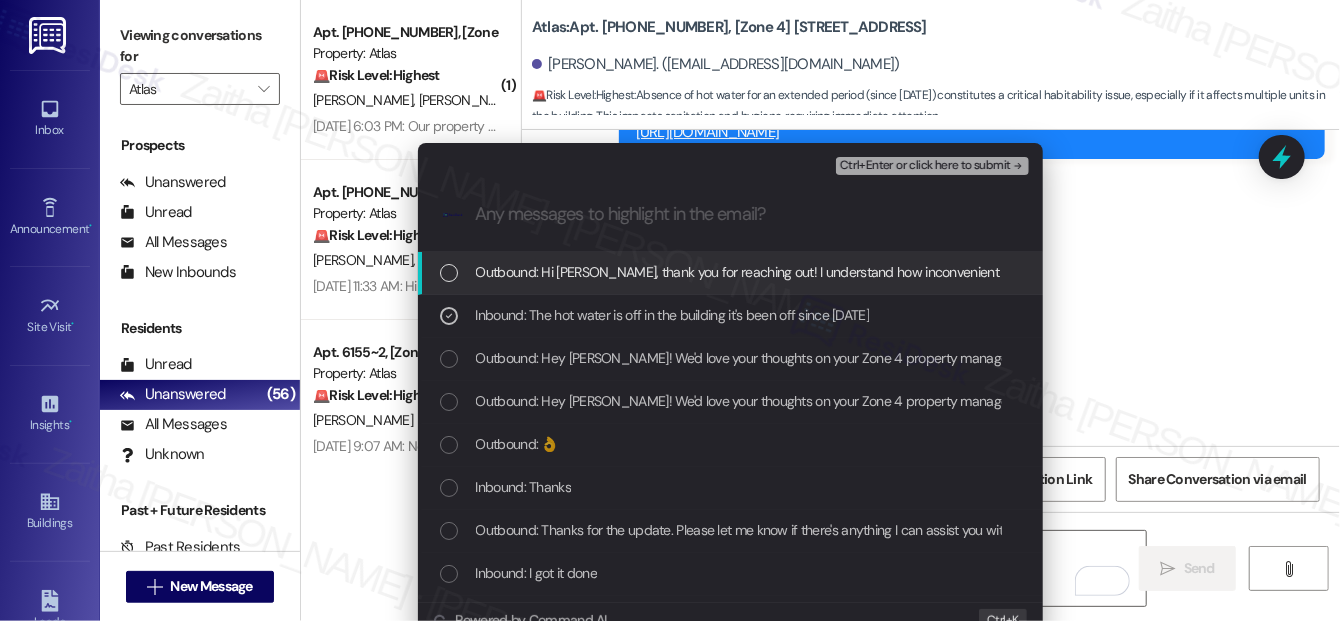click on "Ctrl+Enter or click here to submit" at bounding box center [925, 166] 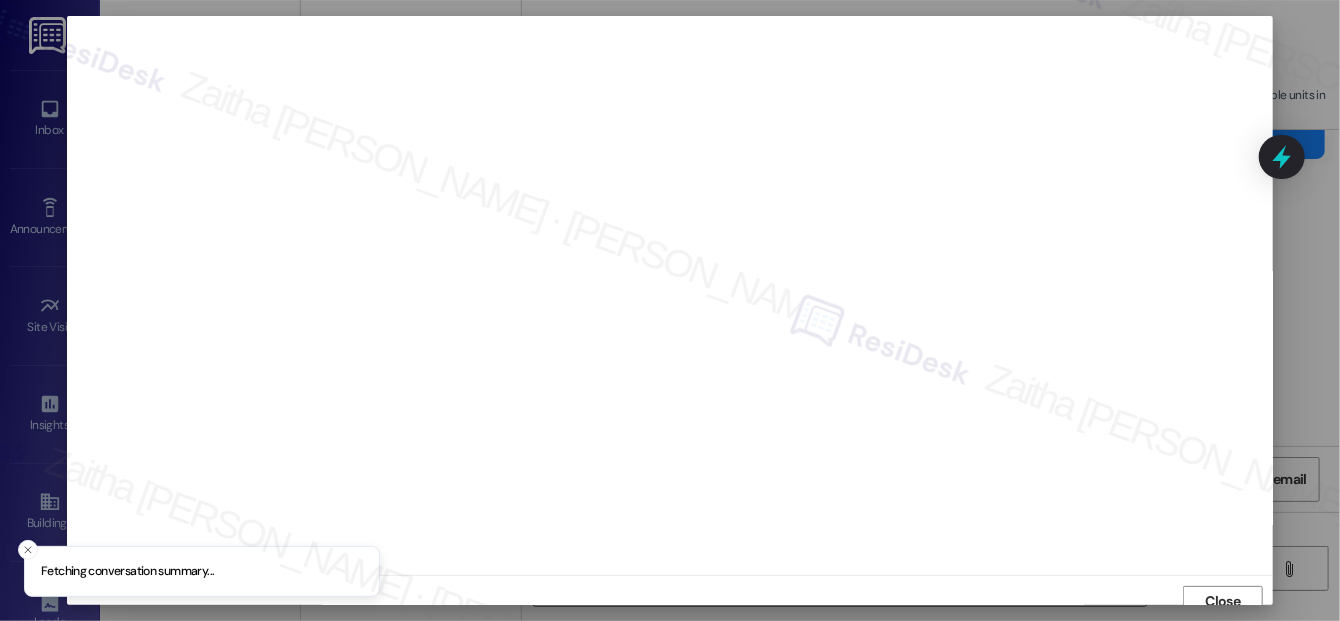 scroll, scrollTop: 12, scrollLeft: 0, axis: vertical 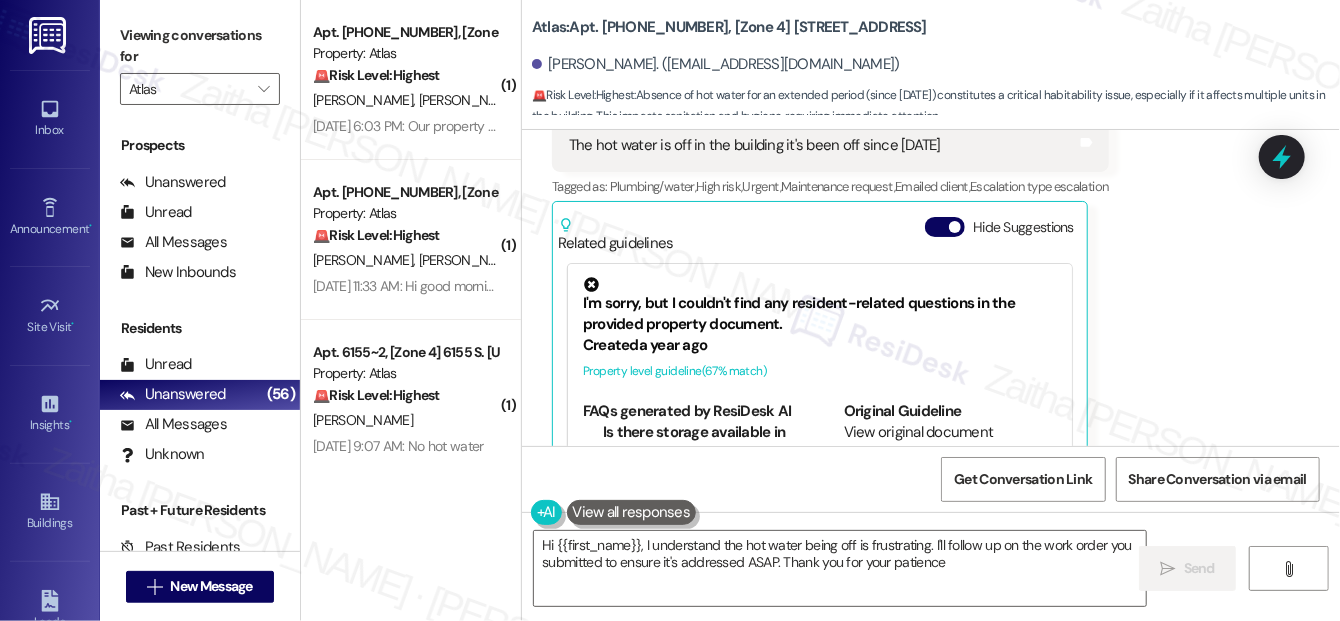 type on "Hi {{first_name}}, I understand the hot water being off is frustrating. I'll follow up on the work order you submitted to ensure it's addressed ASAP. Thank you for your patience!" 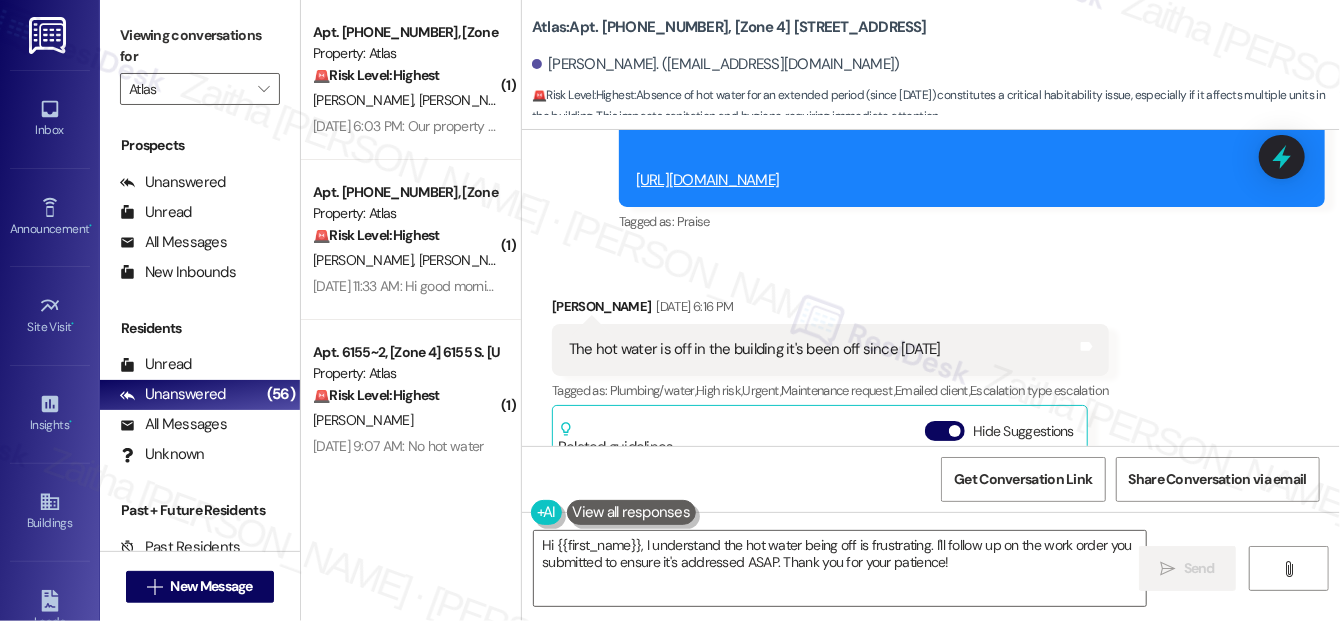 scroll, scrollTop: 13586, scrollLeft: 0, axis: vertical 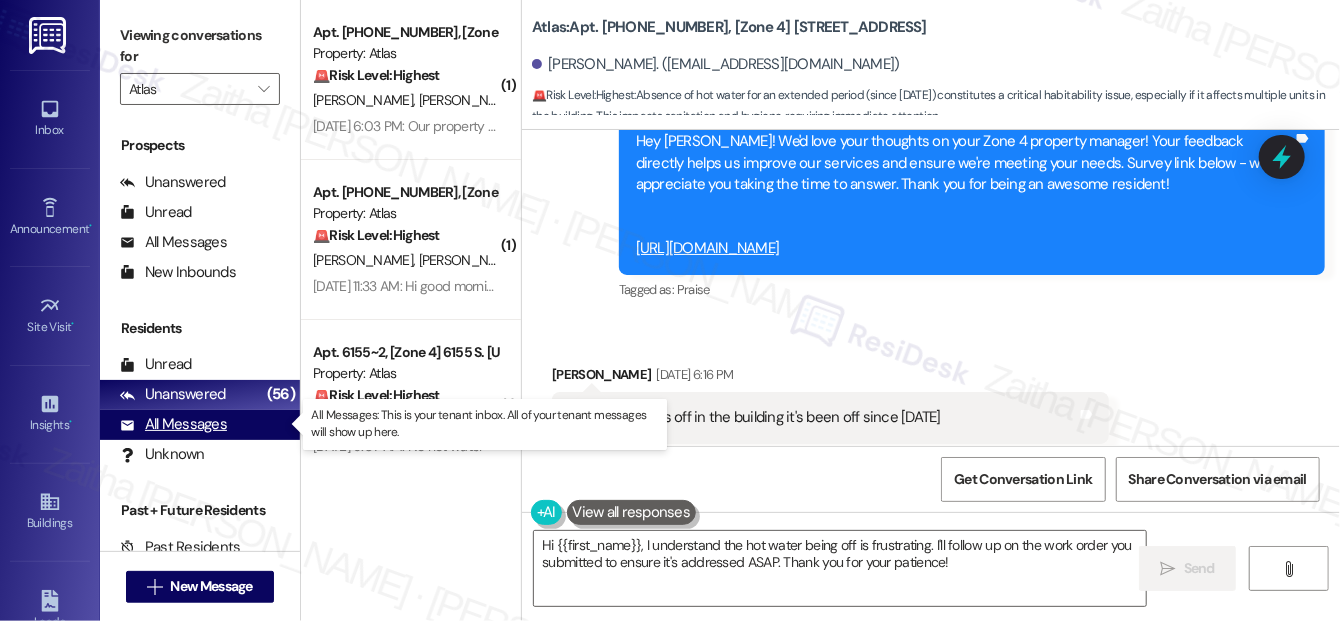click on "All Messages" at bounding box center [173, 424] 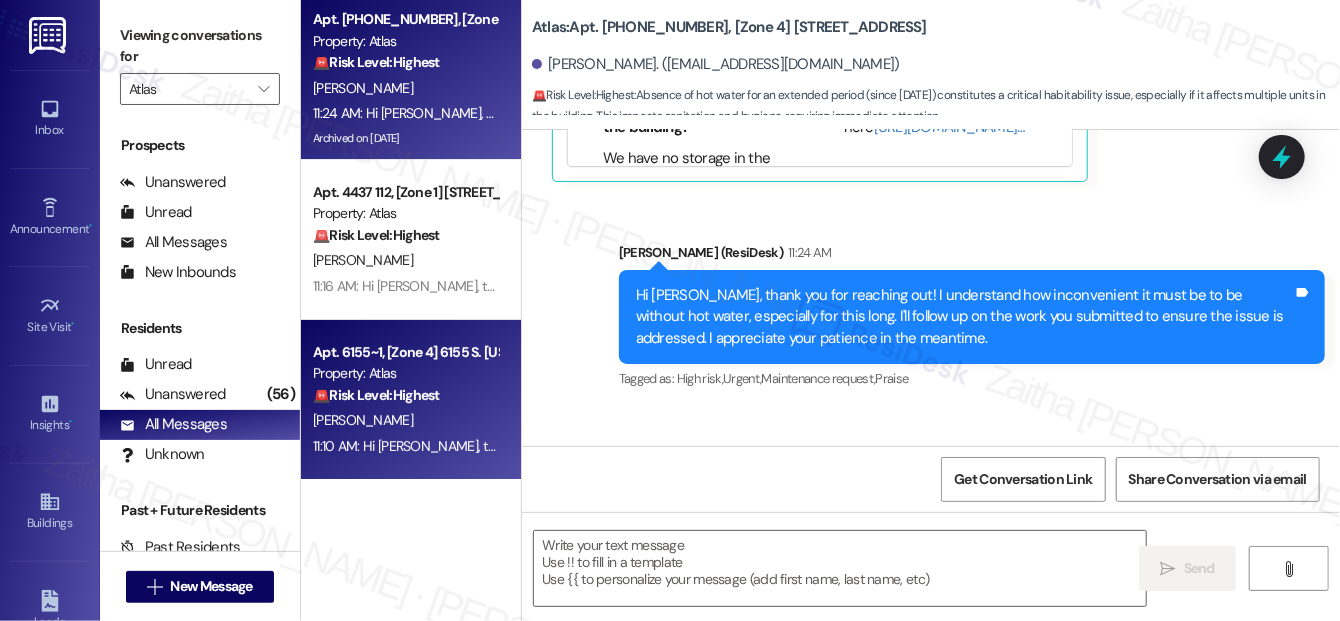 type on "Fetching suggested responses. Please feel free to read through the conversation in the meantime." 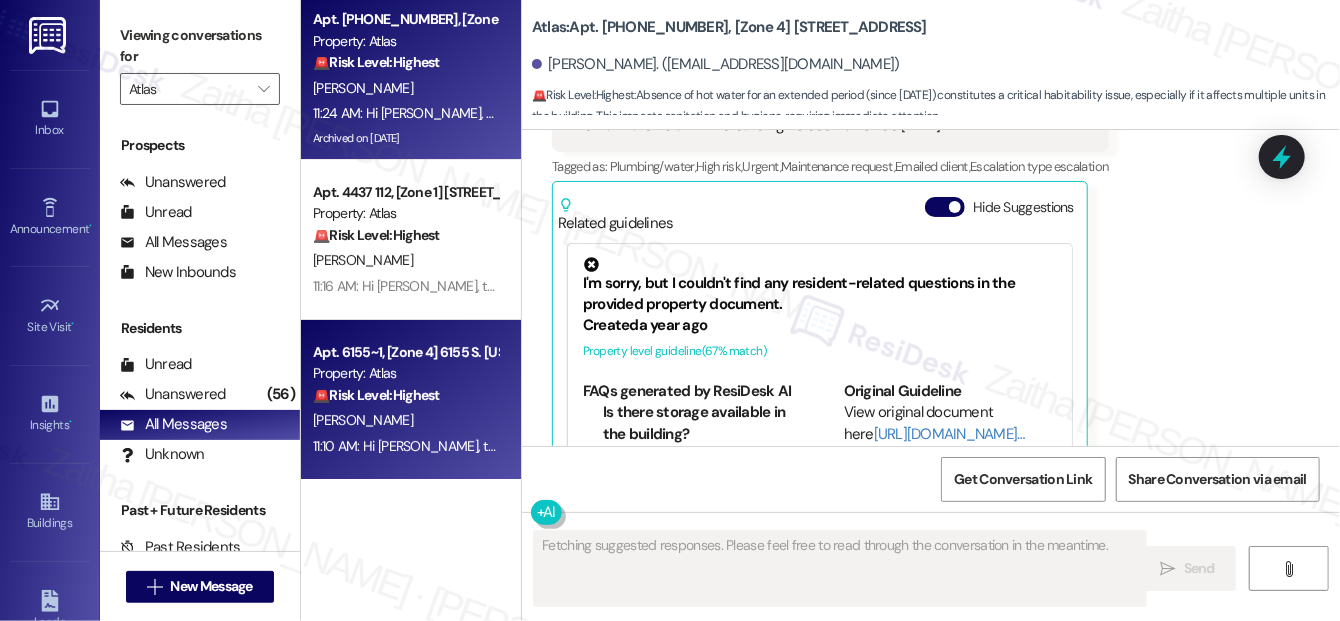 scroll, scrollTop: 13858, scrollLeft: 0, axis: vertical 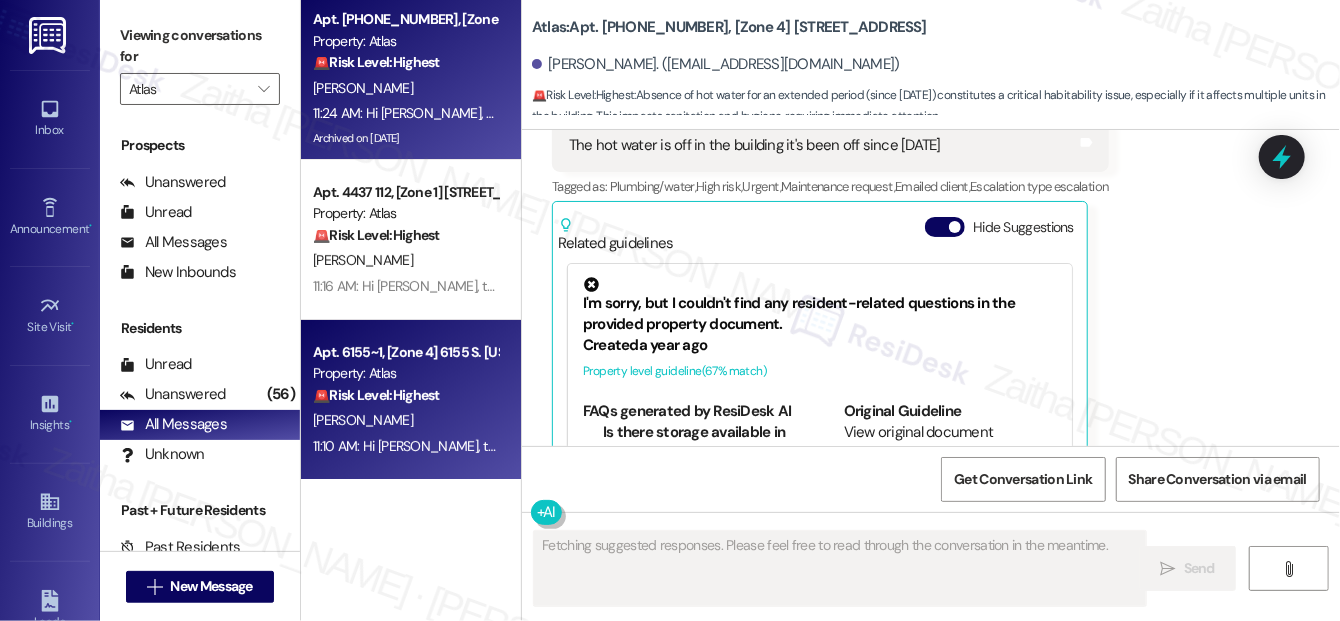 click on "[PERSON_NAME]" at bounding box center (405, 420) 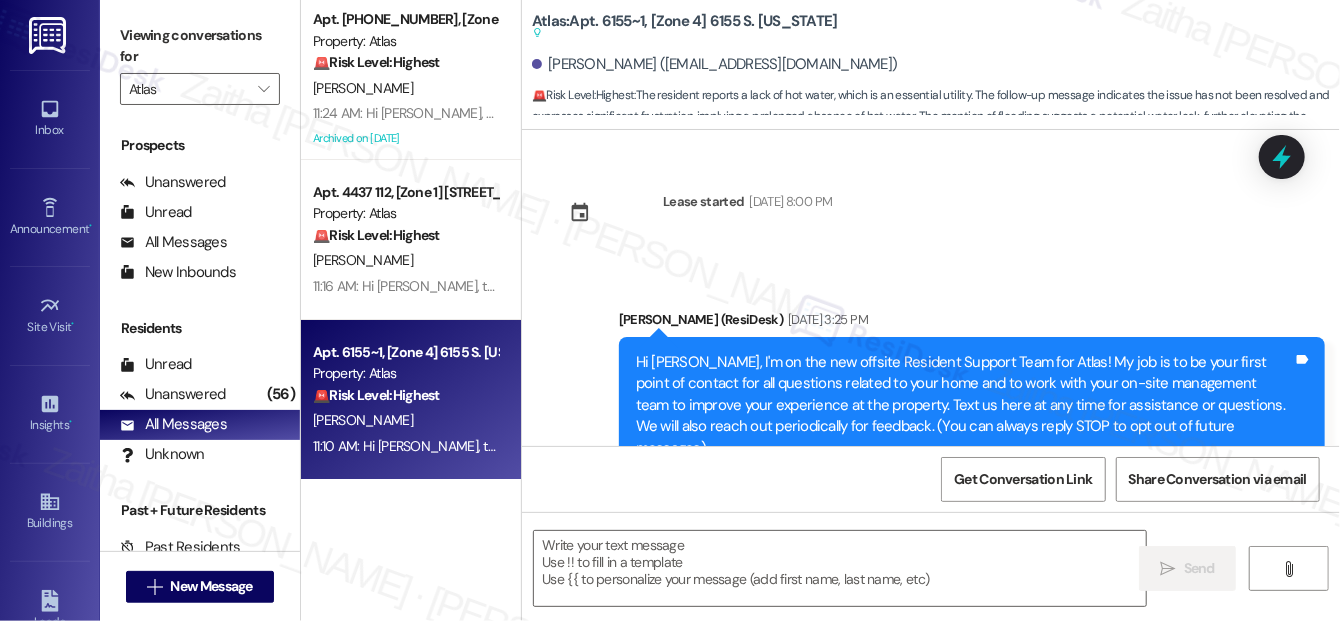 scroll, scrollTop: 7752, scrollLeft: 0, axis: vertical 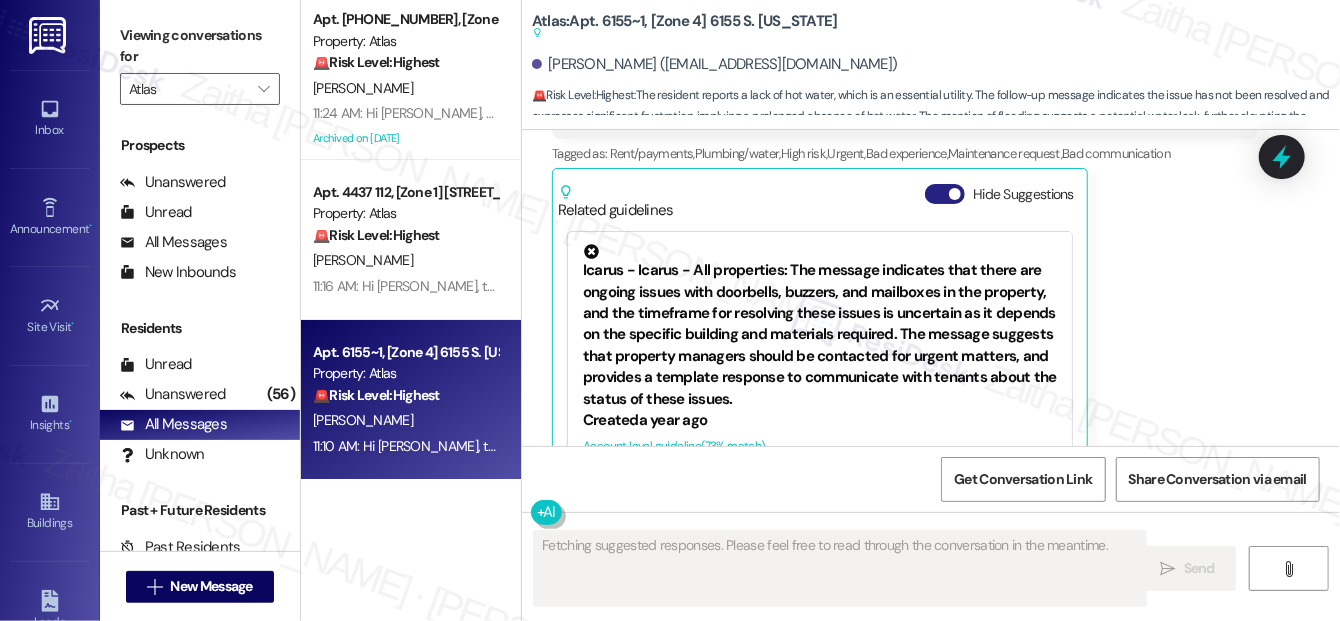 click on "Hide Suggestions" at bounding box center [945, 194] 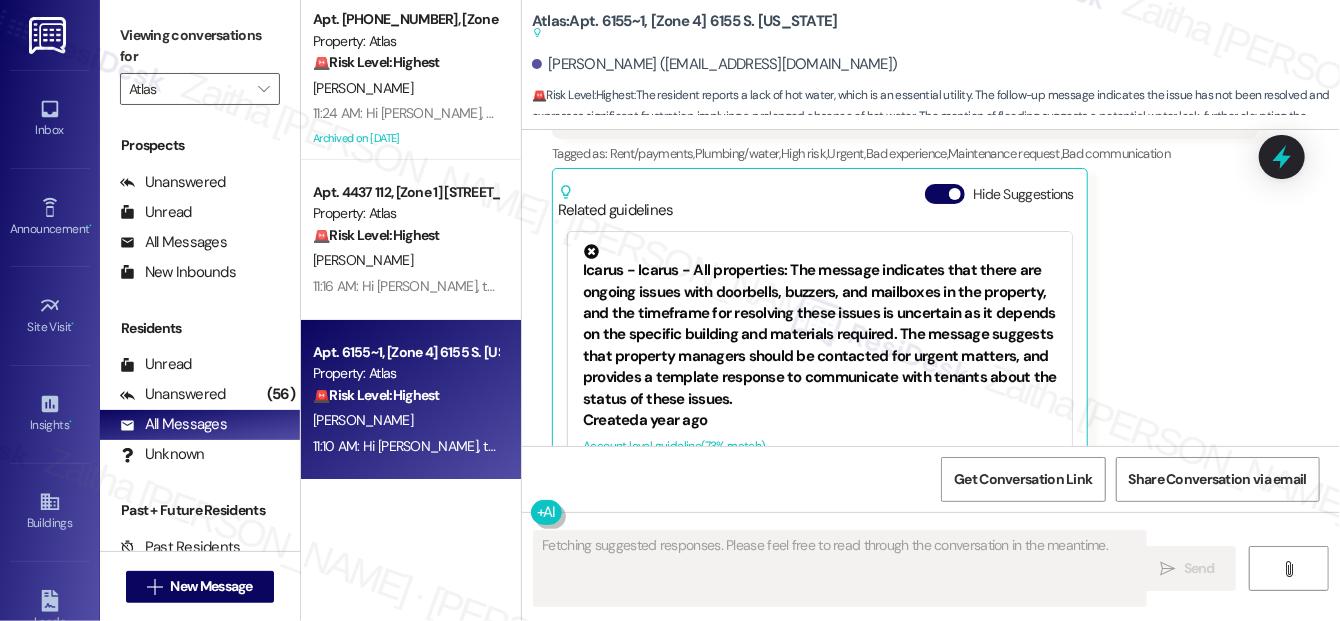 scroll, scrollTop: 7738, scrollLeft: 0, axis: vertical 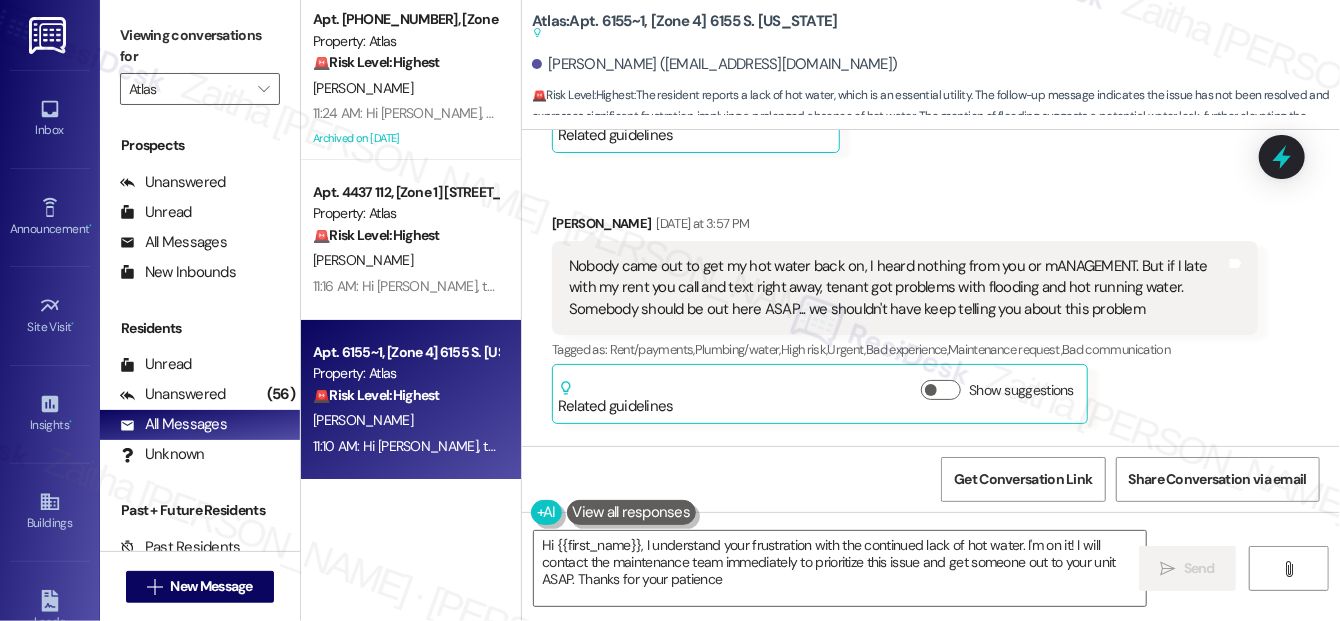 type on "Hi {{first_name}}, I understand your frustration with the continued lack of hot water. I'm on it! I will contact the maintenance team immediately to prioritize this issue and get someone out to your unit ASAP. Thanks for your patience." 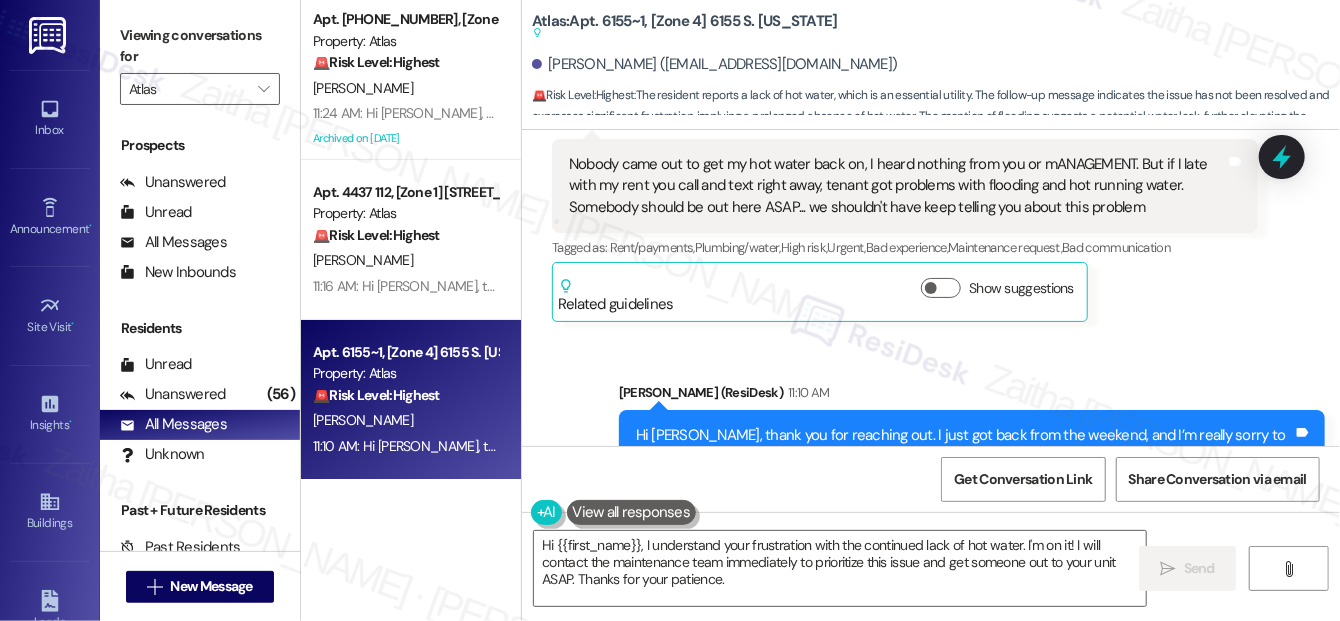 scroll, scrollTop: 7738, scrollLeft: 0, axis: vertical 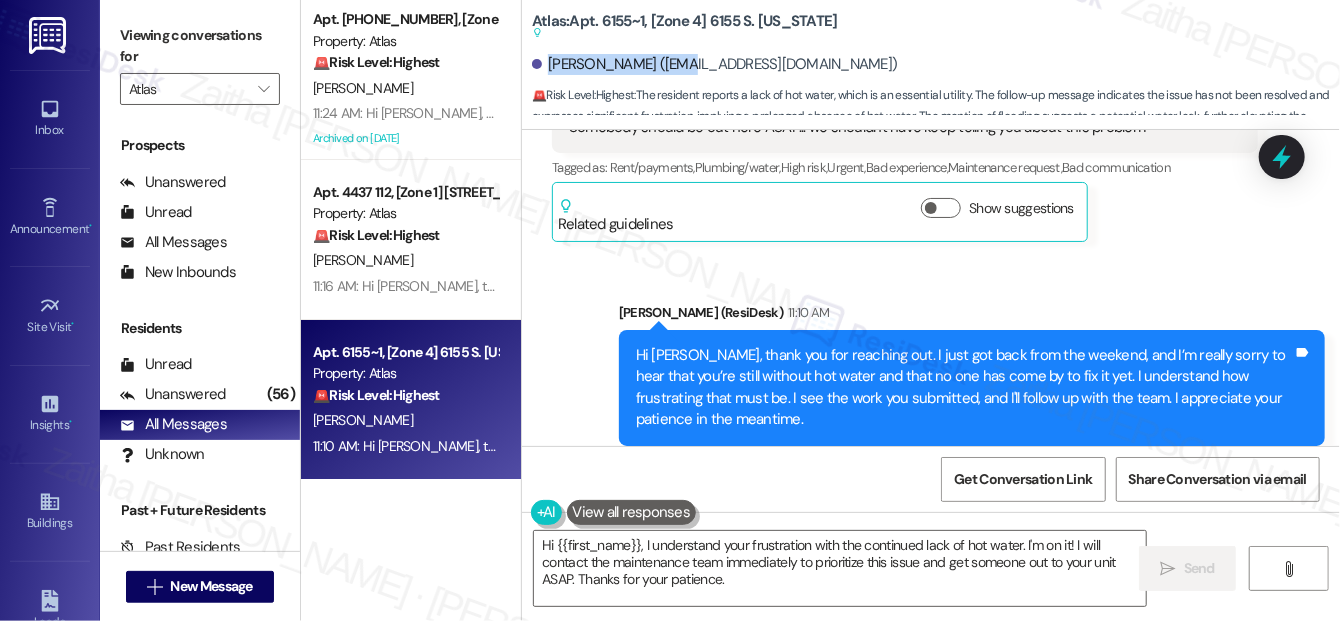 drag, startPoint x: 547, startPoint y: 63, endPoint x: 663, endPoint y: 51, distance: 116.61904 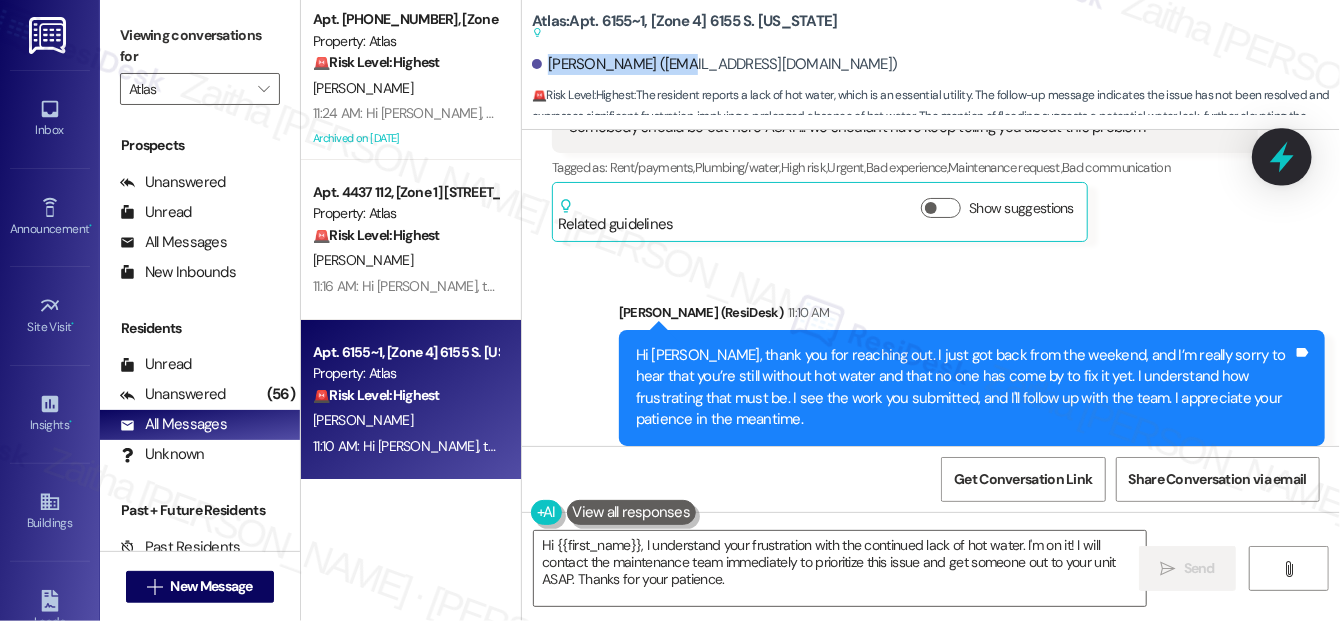 click 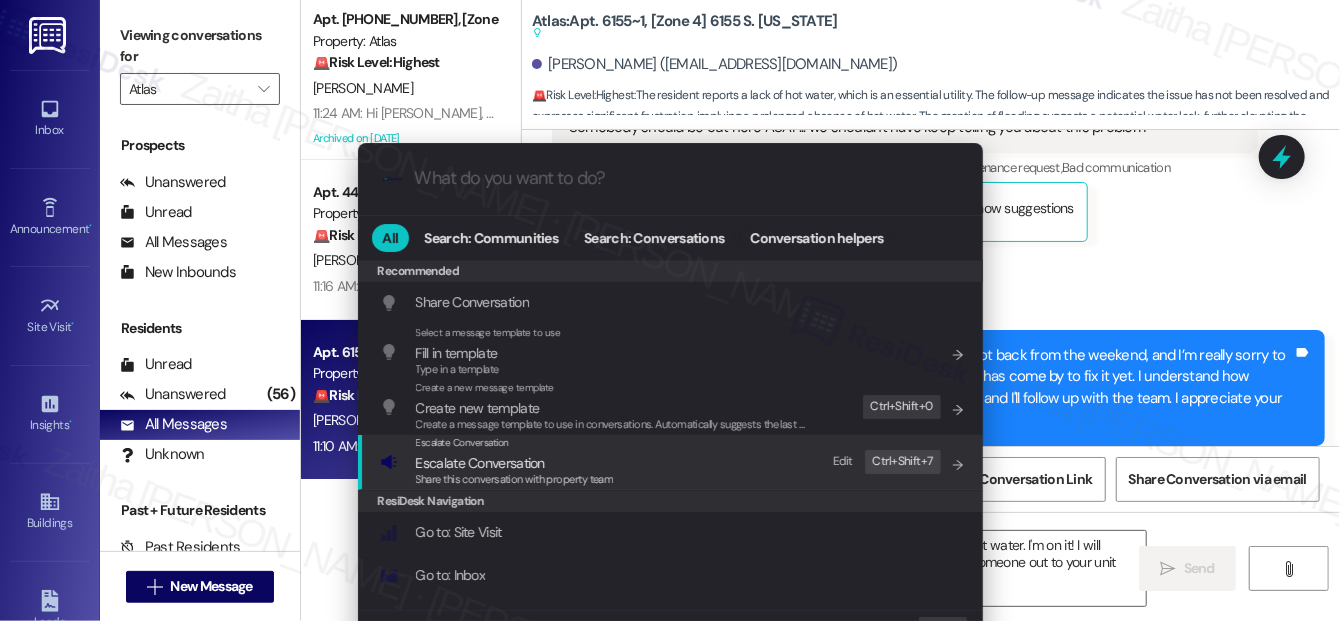 click on "Escalate Conversation" at bounding box center (515, 463) 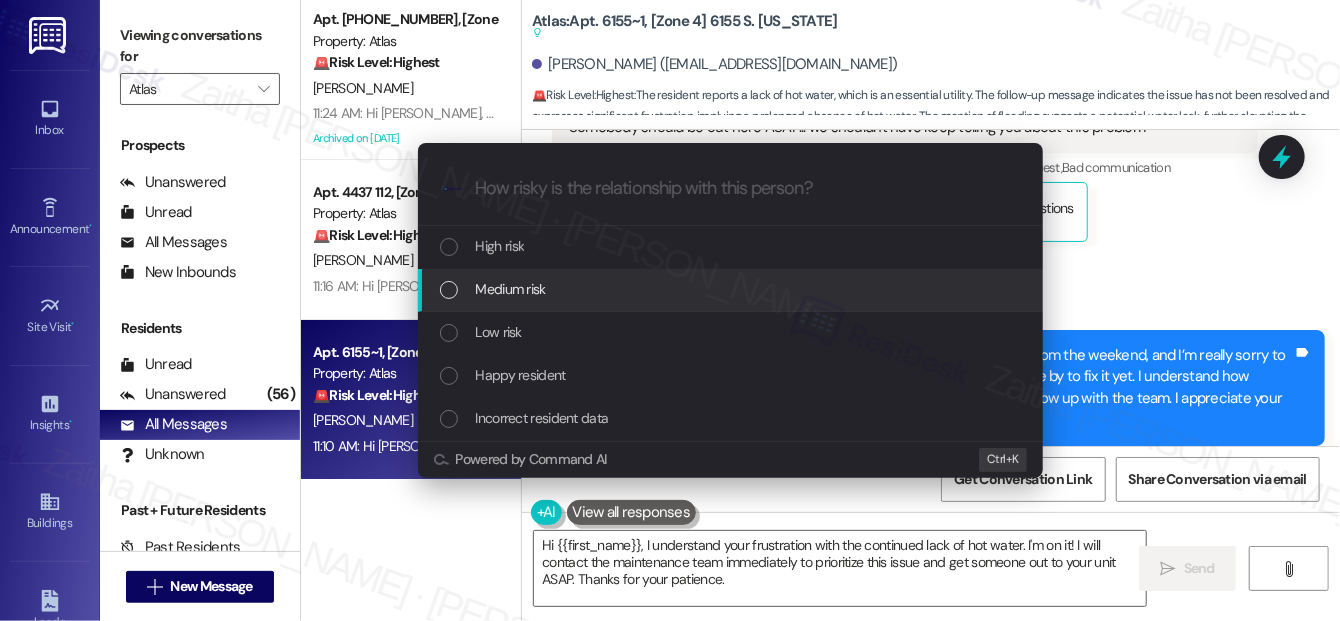 click on "Medium risk" at bounding box center [732, 289] 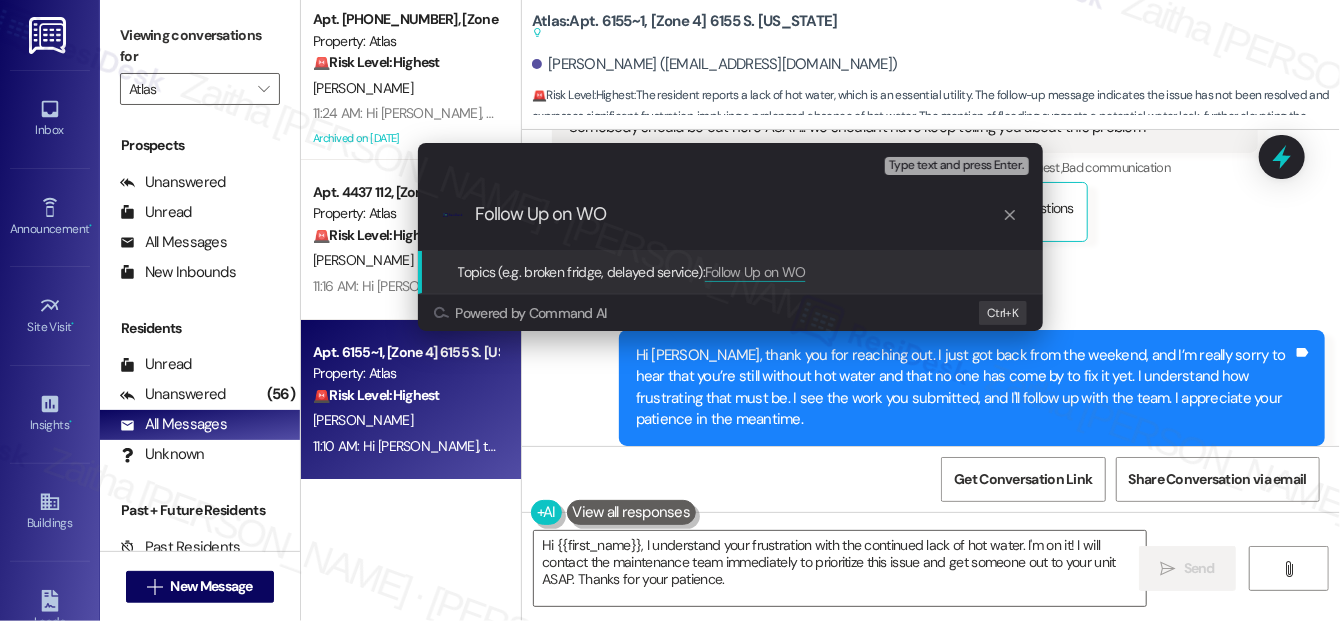 paste on "#163850" 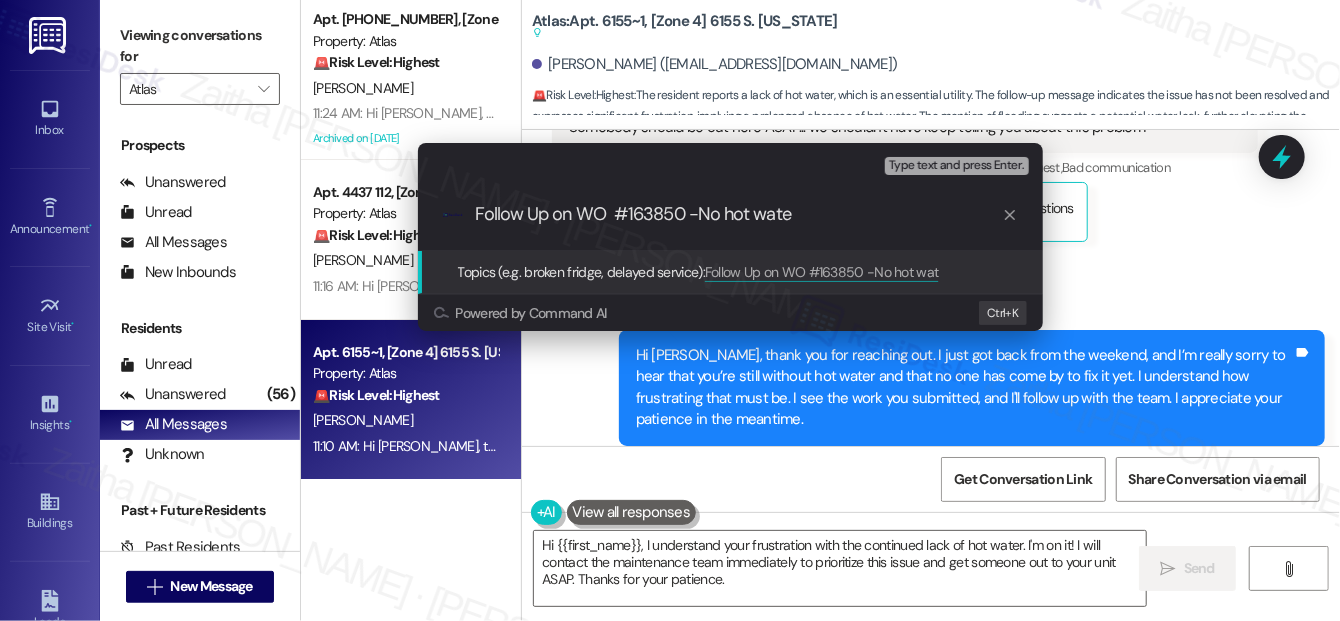 type on "Follow Up on WO  #163850 -No hot water" 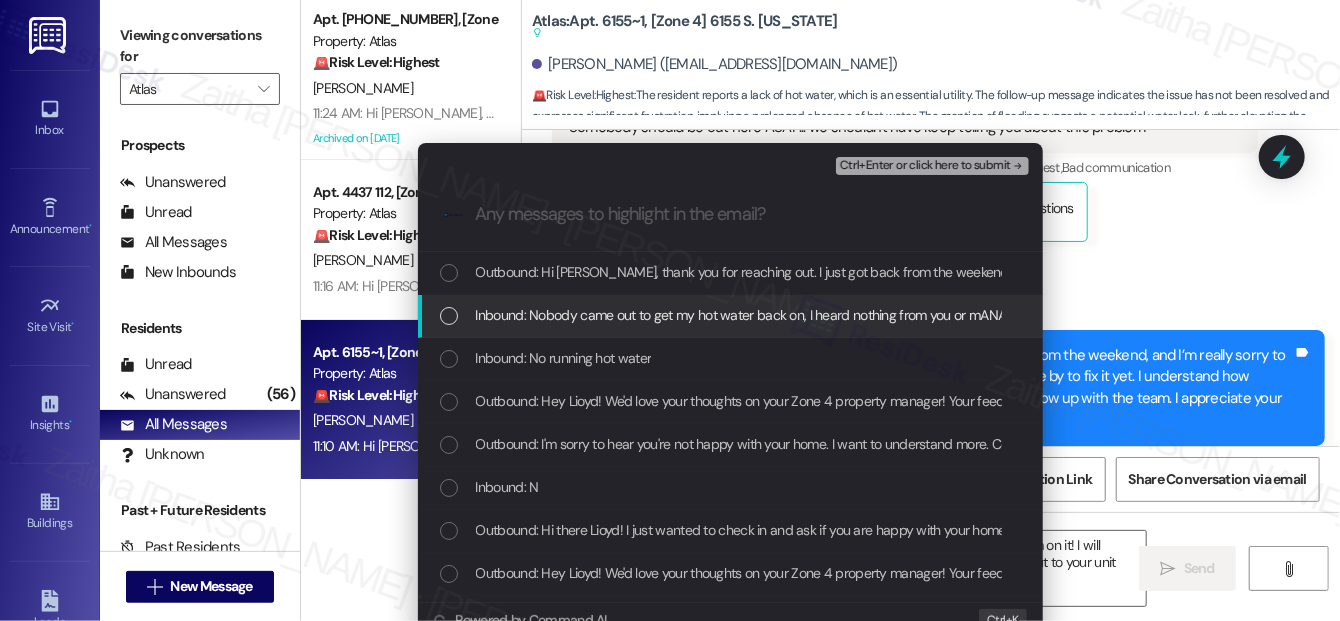 type 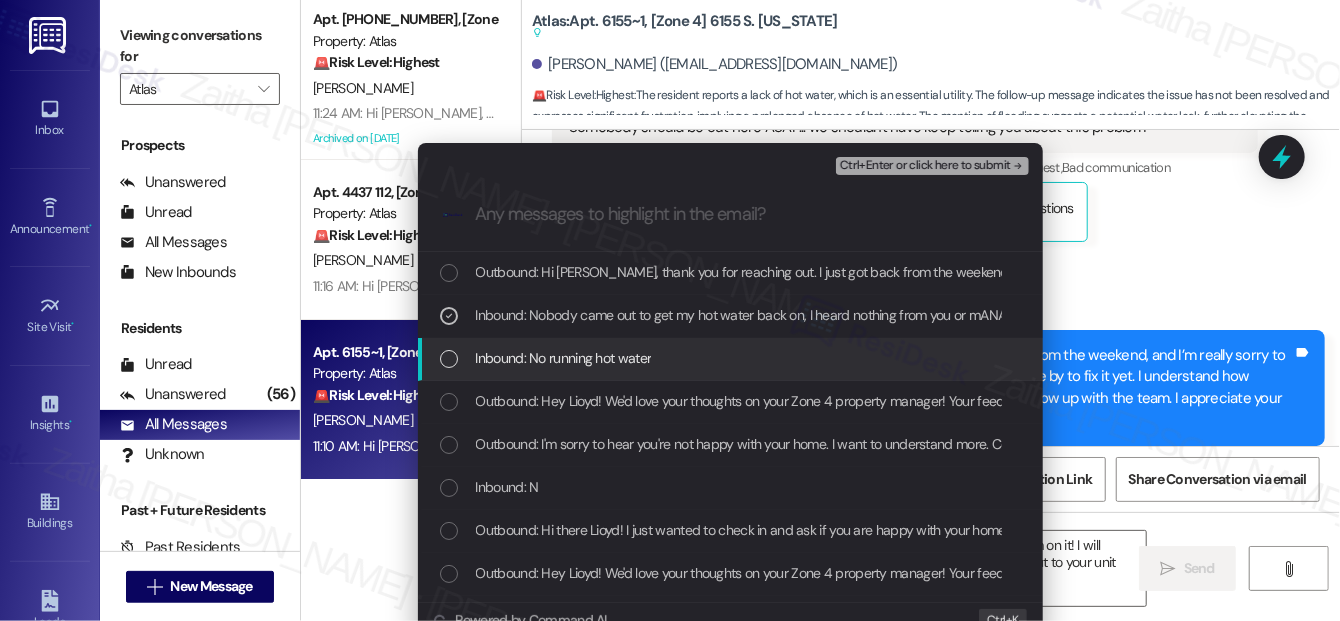 click at bounding box center (449, 359) 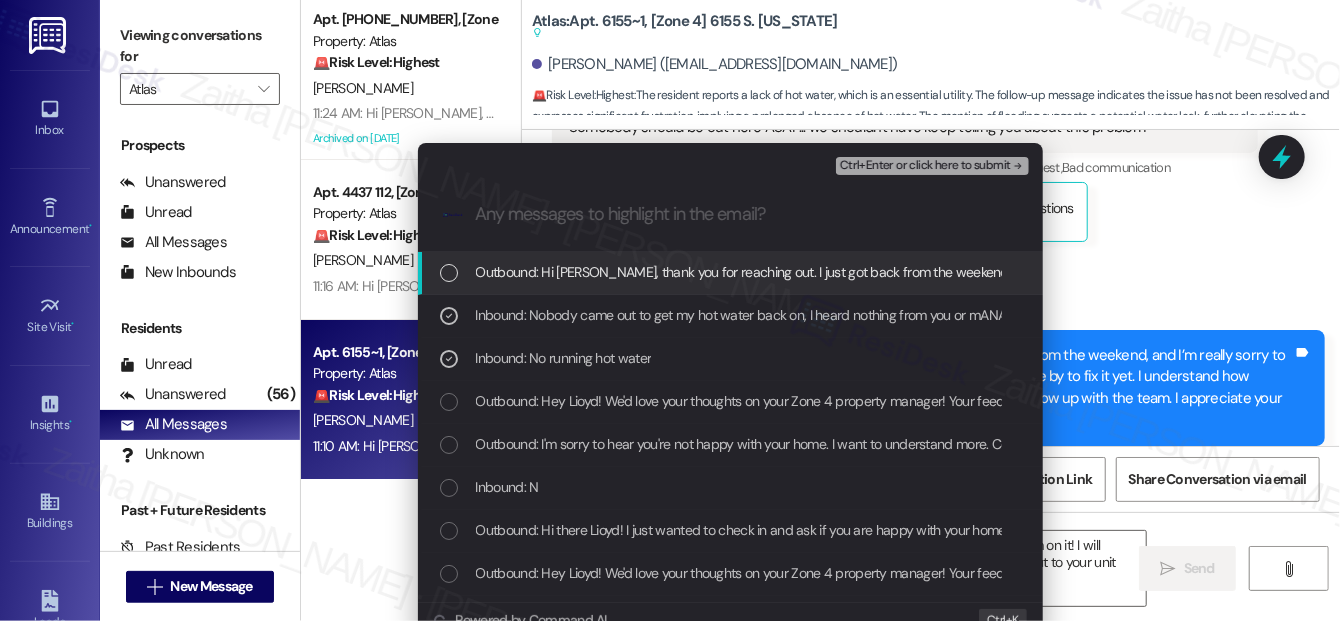 click on "Ctrl+Enter or click here to submit" at bounding box center (925, 166) 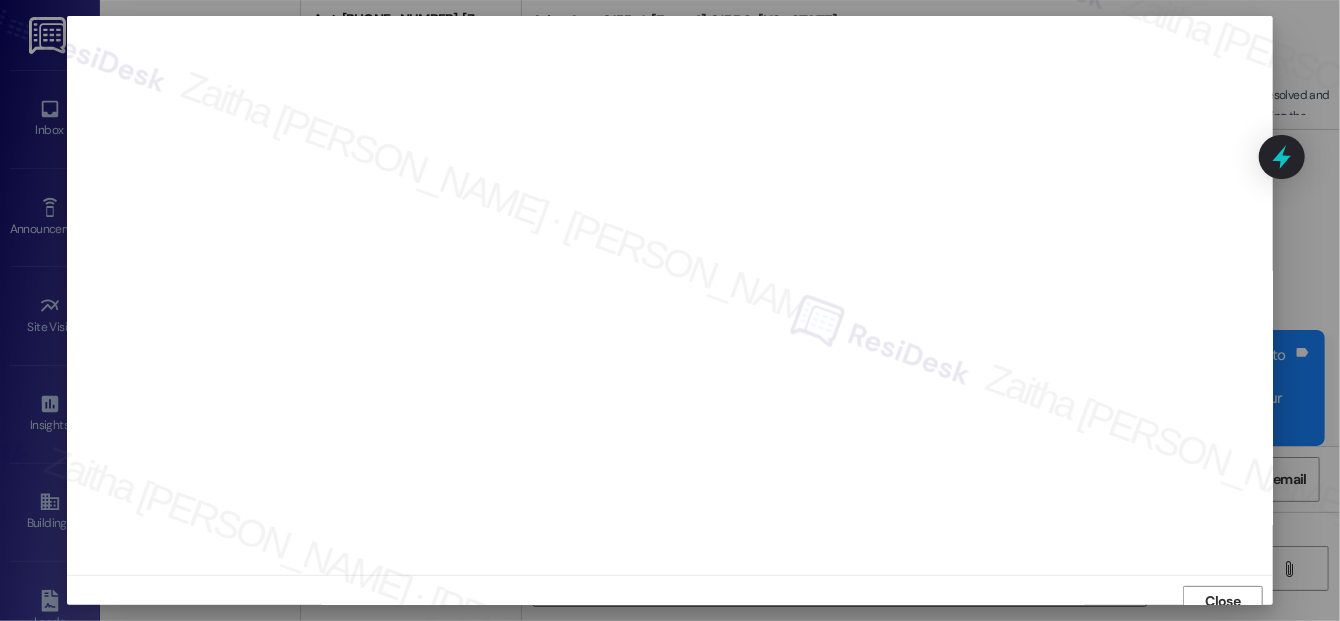 scroll, scrollTop: 12, scrollLeft: 0, axis: vertical 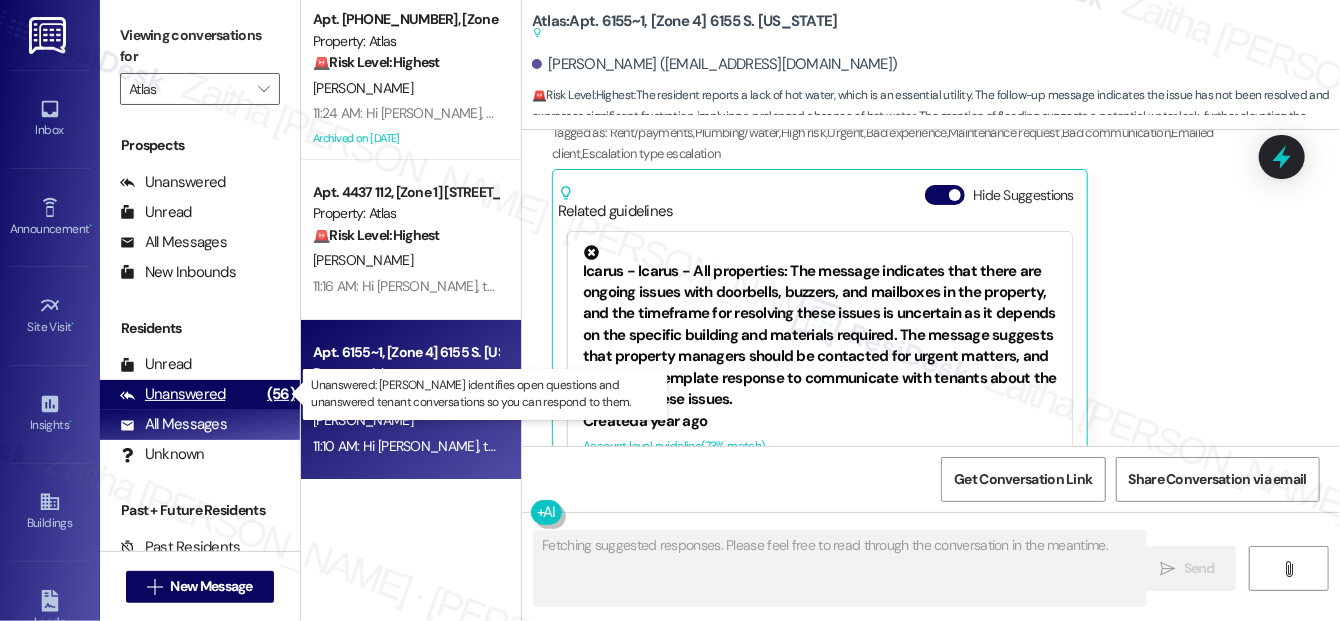 click on "Unanswered" at bounding box center (173, 394) 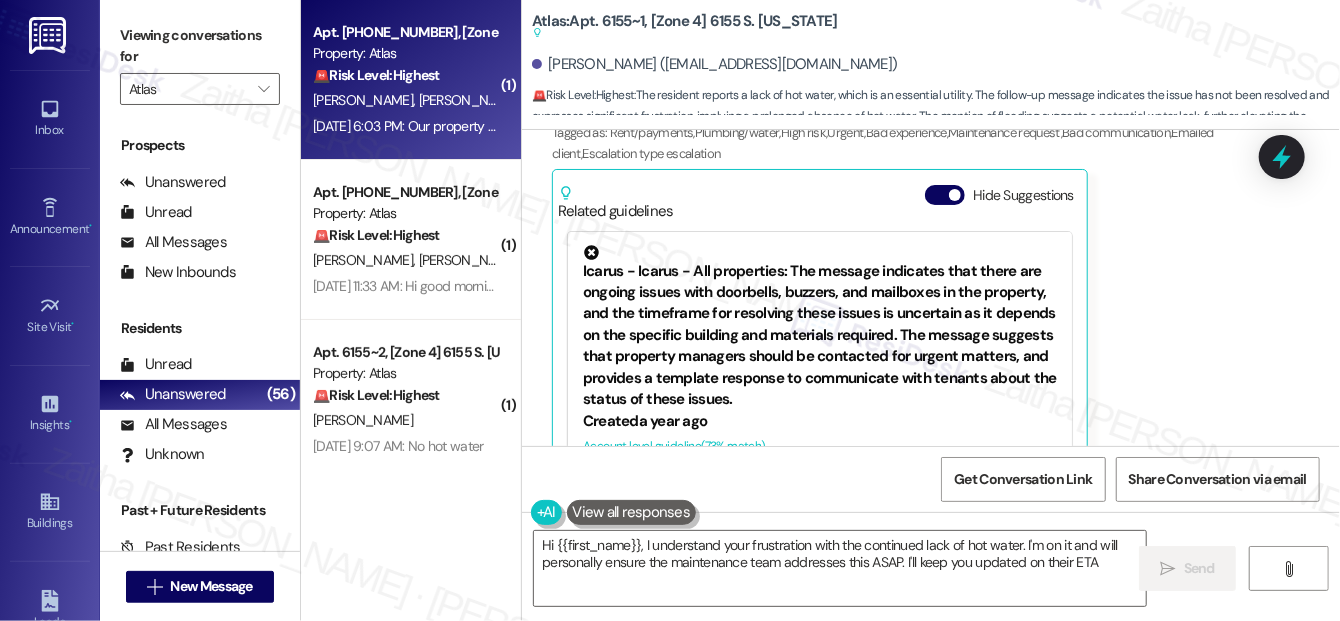type on "Hi {{first_name}}, I understand your frustration with the continued lack of hot water. I'm on it and will personally ensure the maintenance team addresses this ASAP. I'll keep you updated on their ETA." 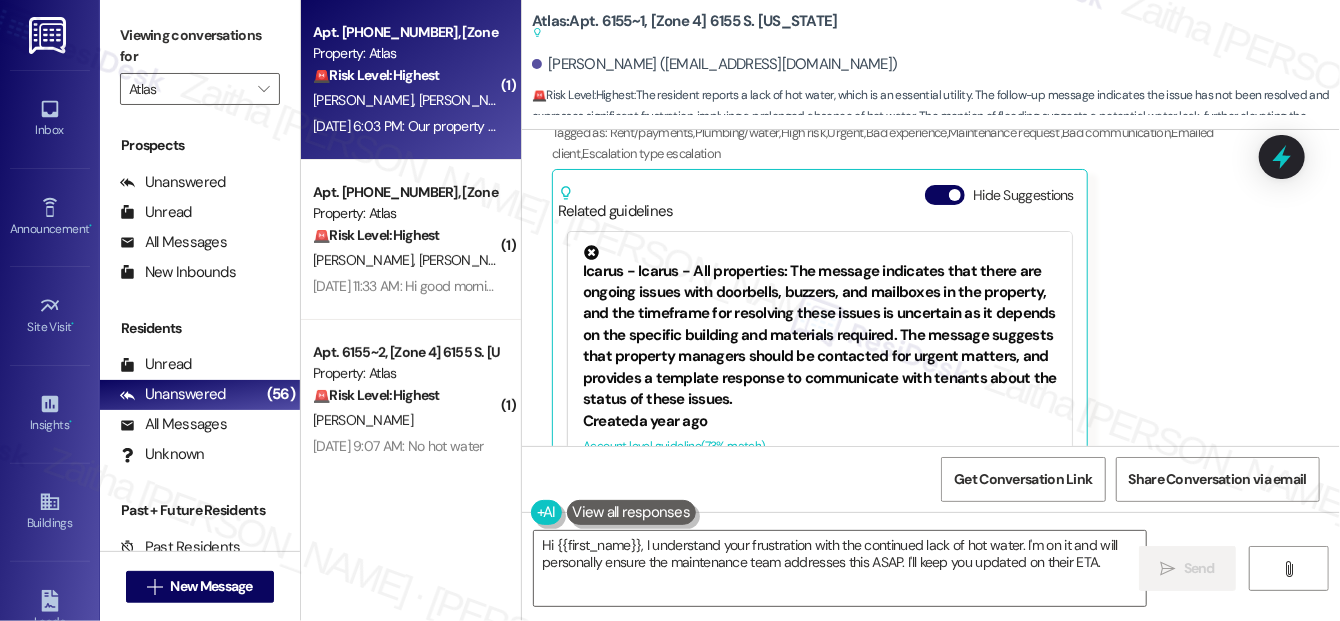 click on "J. Calvarin E. Bostain" at bounding box center [405, 100] 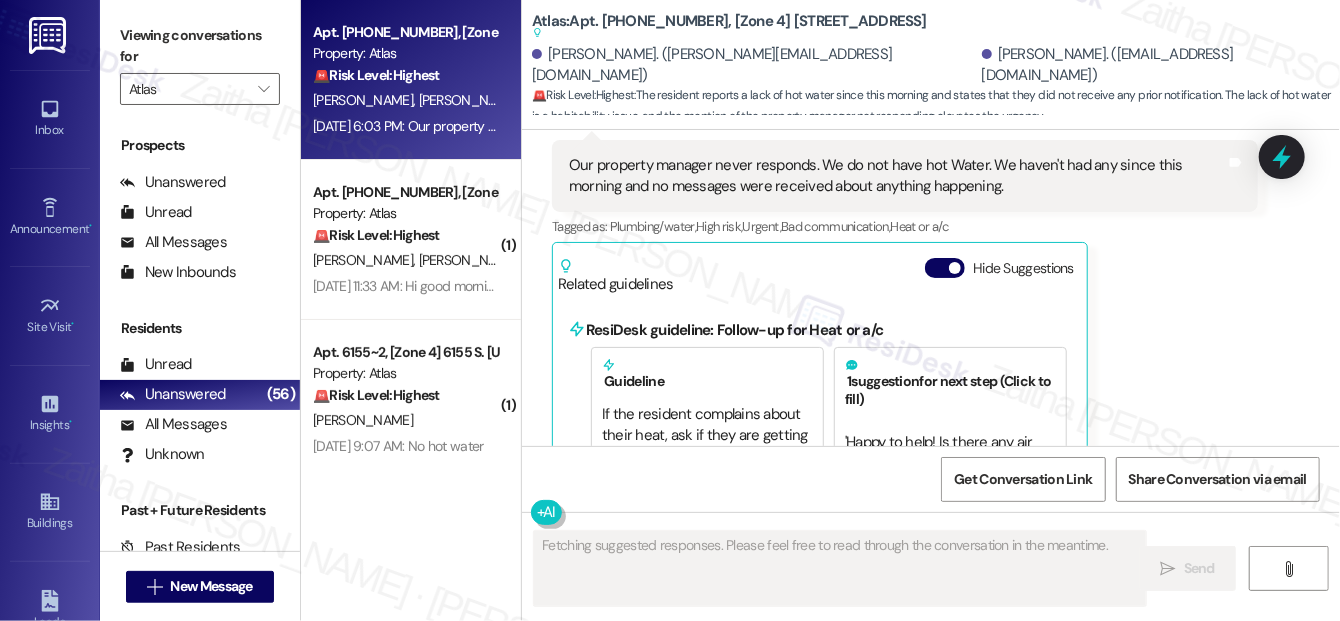 scroll, scrollTop: 10187, scrollLeft: 0, axis: vertical 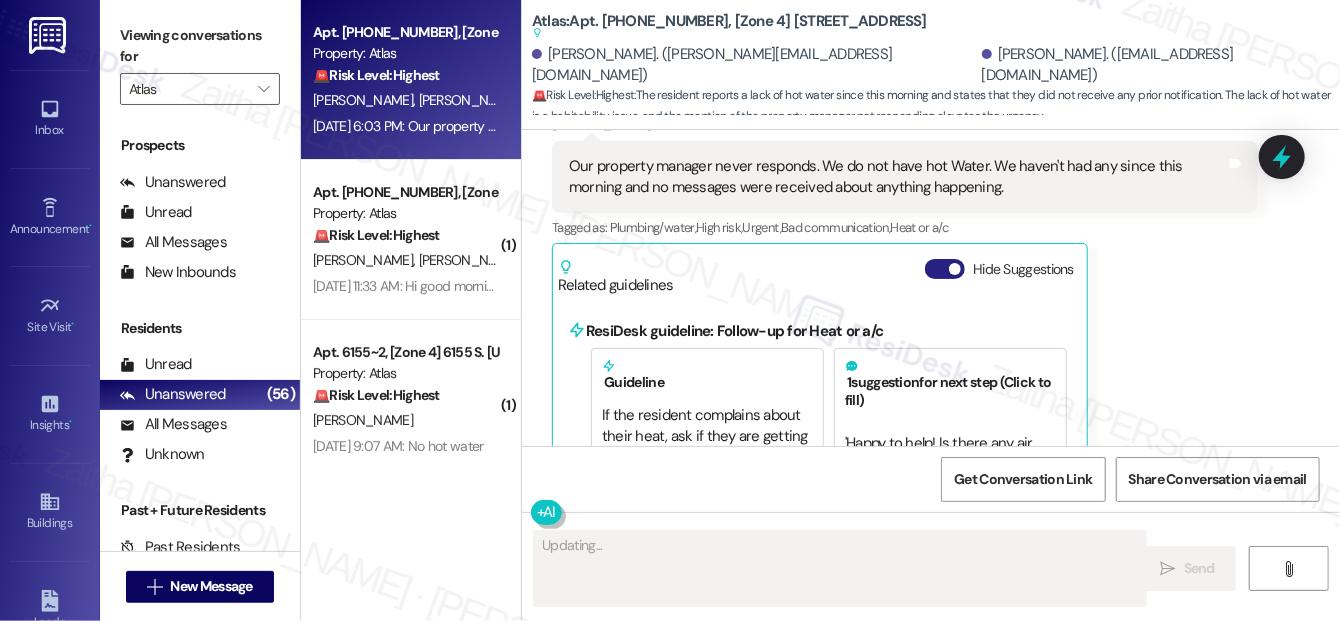 click on "Hide Suggestions" at bounding box center (945, 269) 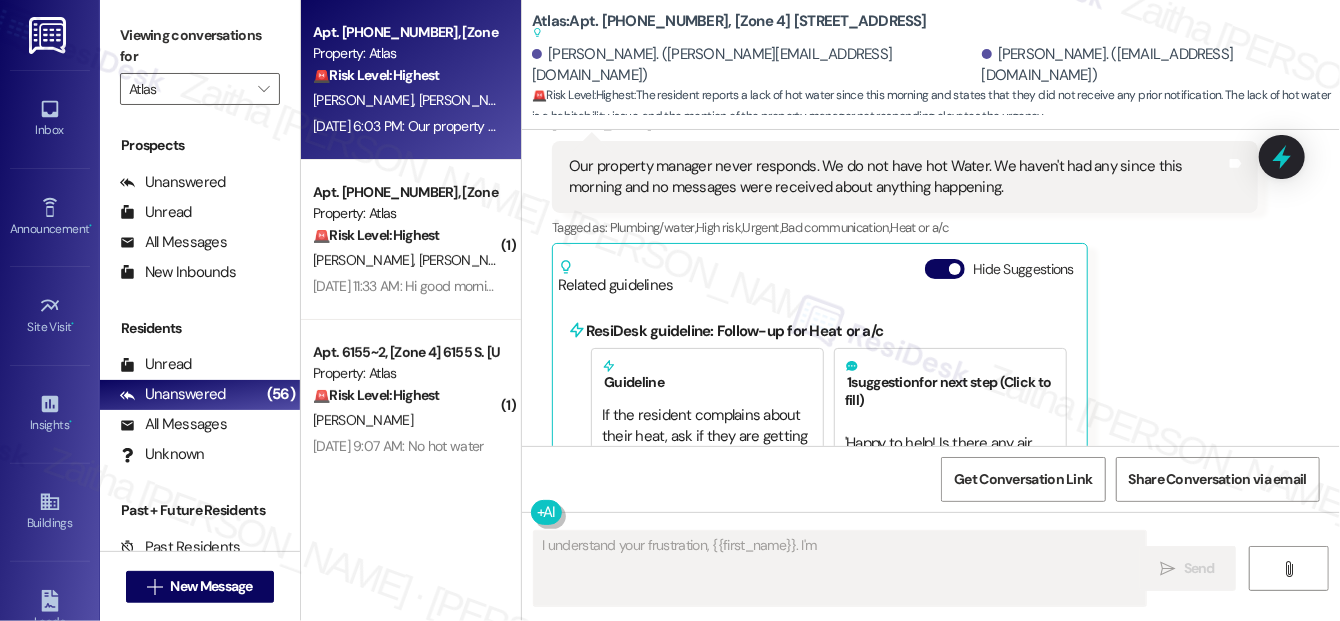 scroll, scrollTop: 9963, scrollLeft: 0, axis: vertical 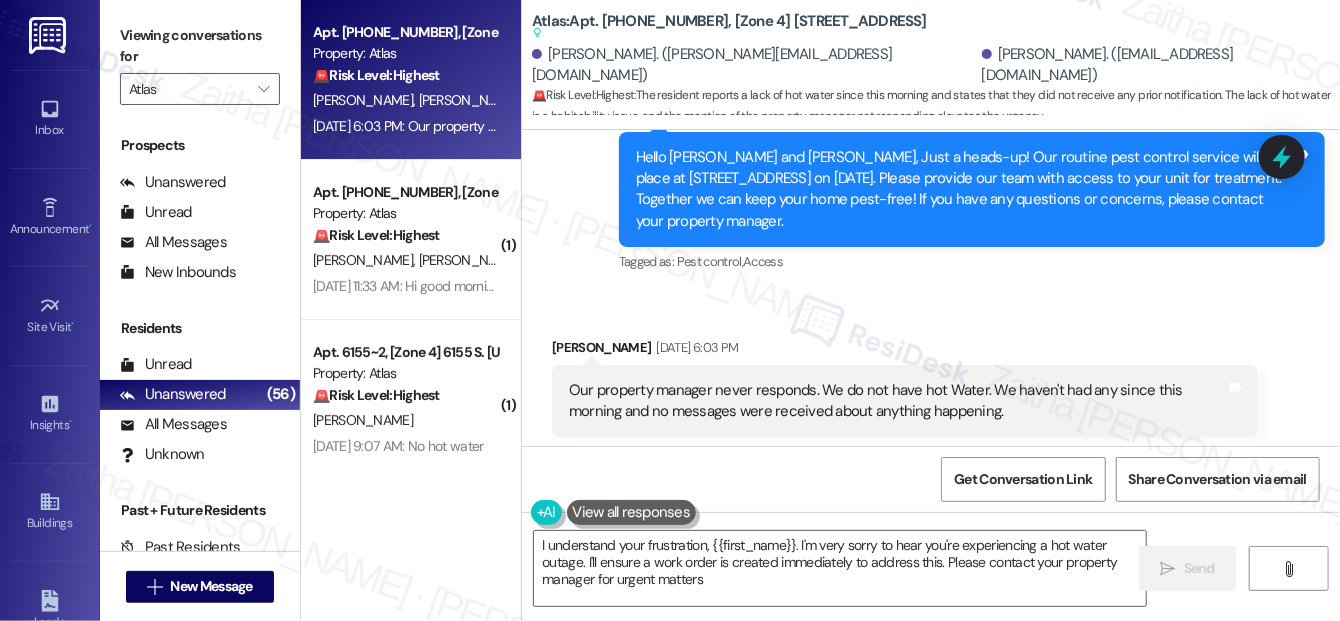 type on "I understand your frustration, {{first_name}}. I'm very sorry to hear you're experiencing a hot water outage. I'll ensure a work order is created immediately to address this. Please contact your property manager for urgent matters." 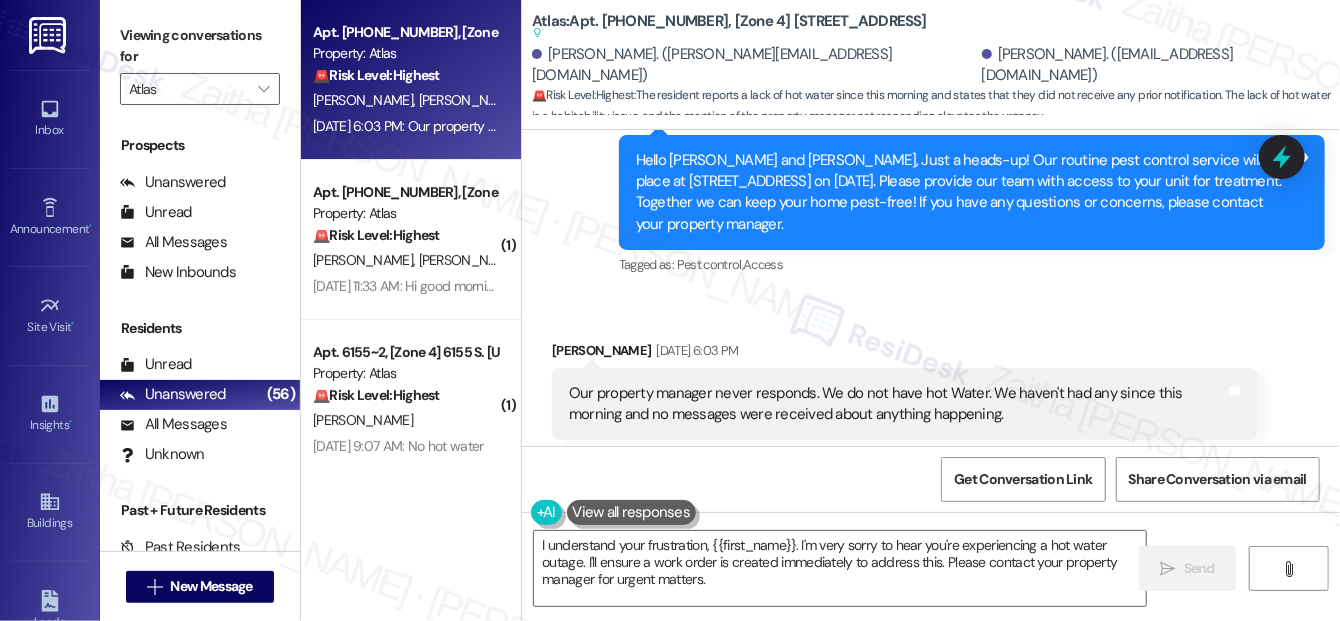 scroll, scrollTop: 9963, scrollLeft: 0, axis: vertical 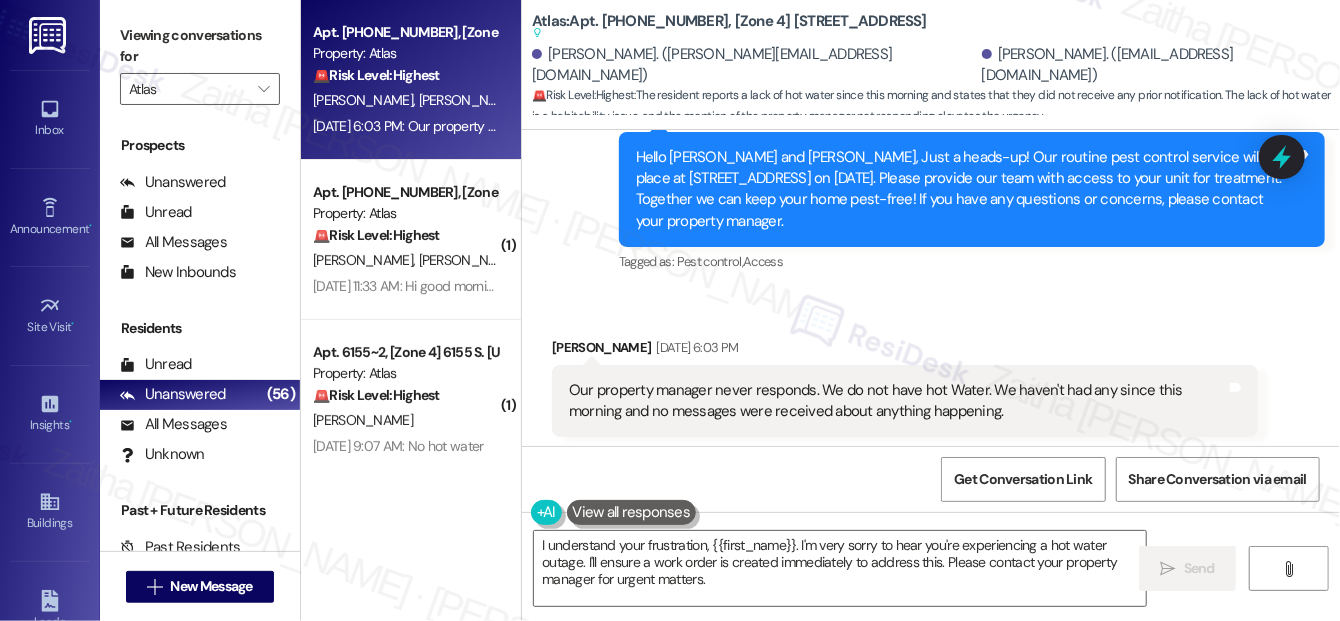 drag, startPoint x: 552, startPoint y: 251, endPoint x: 633, endPoint y: 247, distance: 81.09871 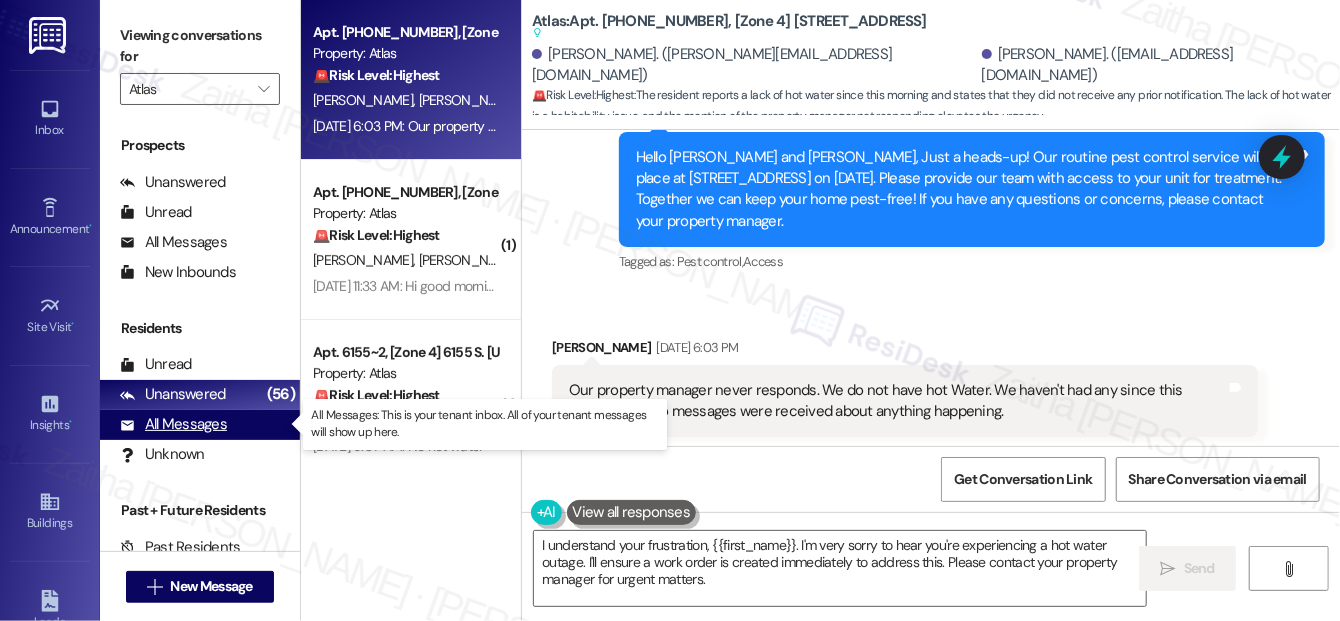 click on "All Messages" at bounding box center (173, 424) 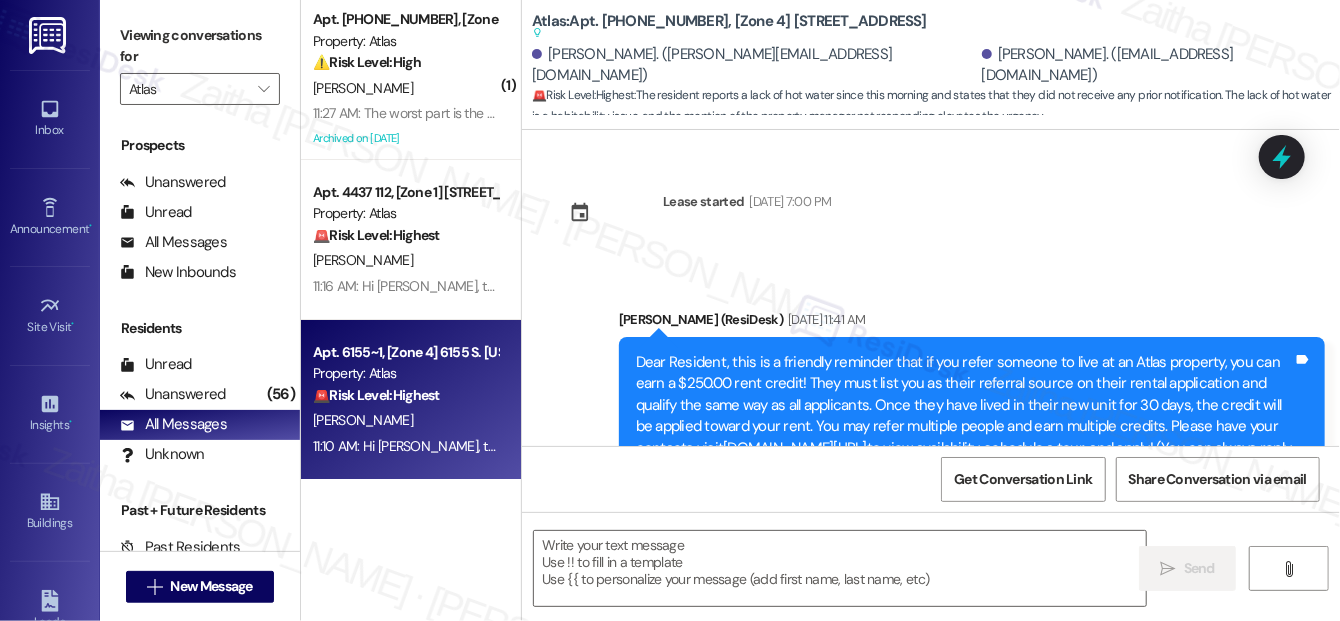 type on "Fetching suggested responses. Please feel free to read through the conversation in the meantime." 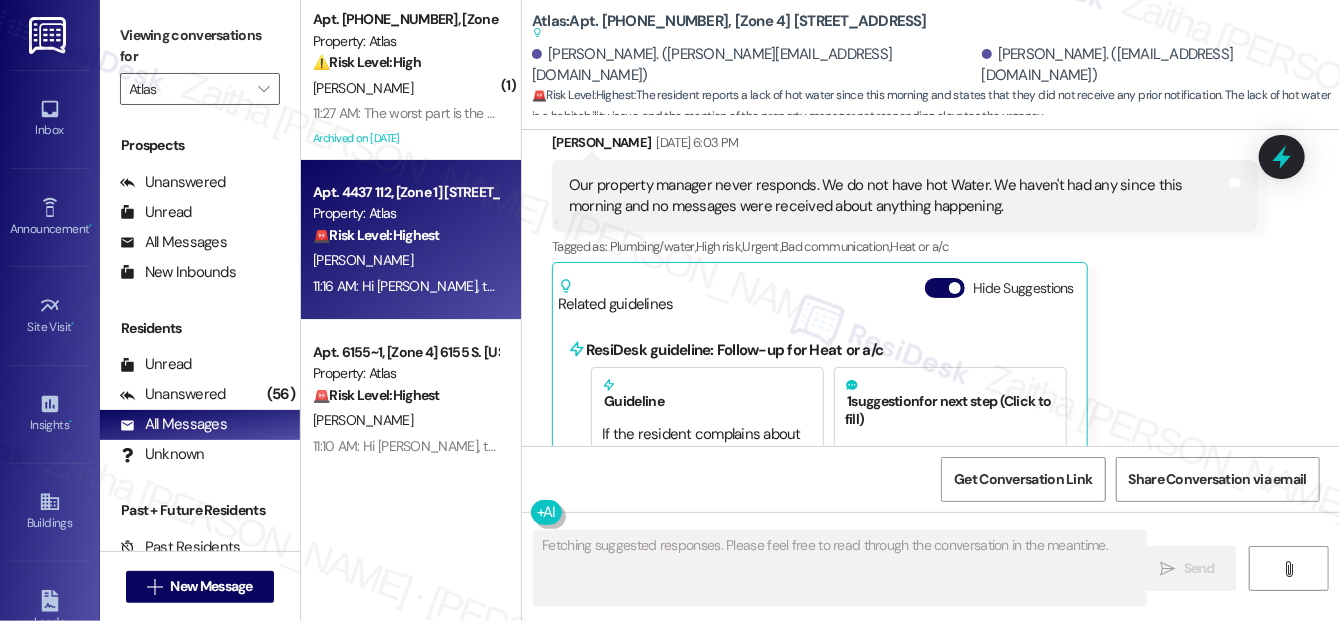 scroll, scrollTop: 10460, scrollLeft: 0, axis: vertical 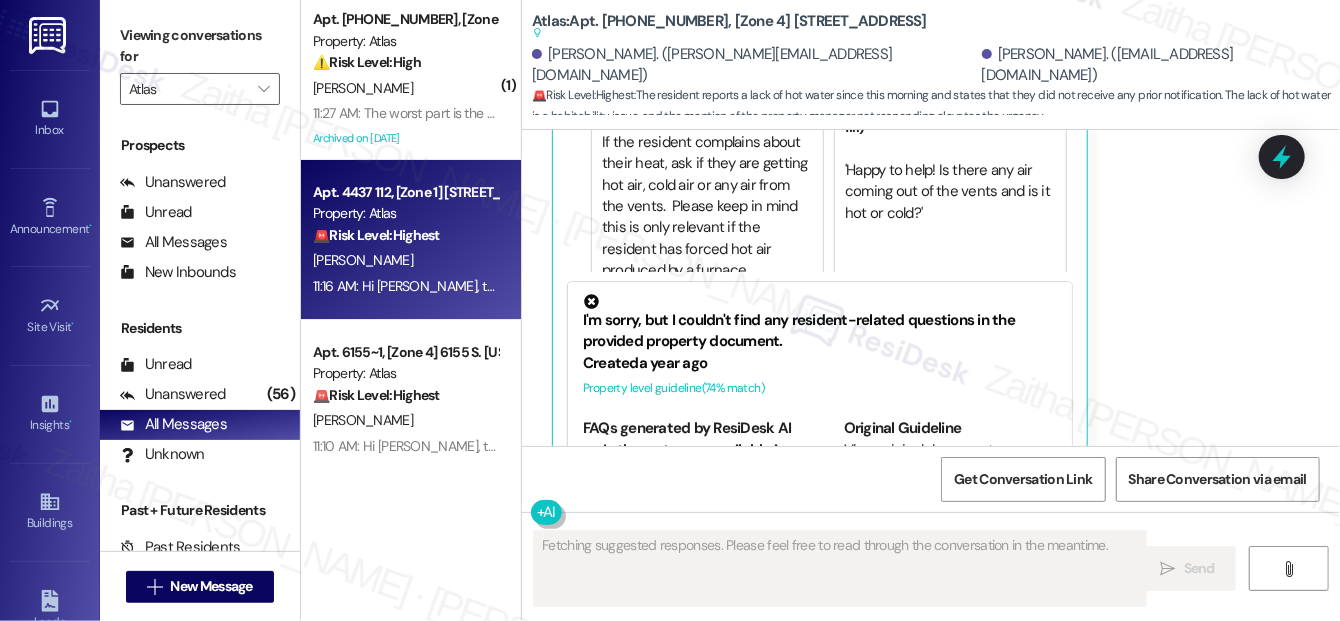 click on "🚨  Risk Level:  Highest The resident reports a potential security breach involving a masked individual observed climbing to their bedroom window. This raises immediate safety and security concerns, requiring urgent investigation and preventative measures." at bounding box center (405, 235) 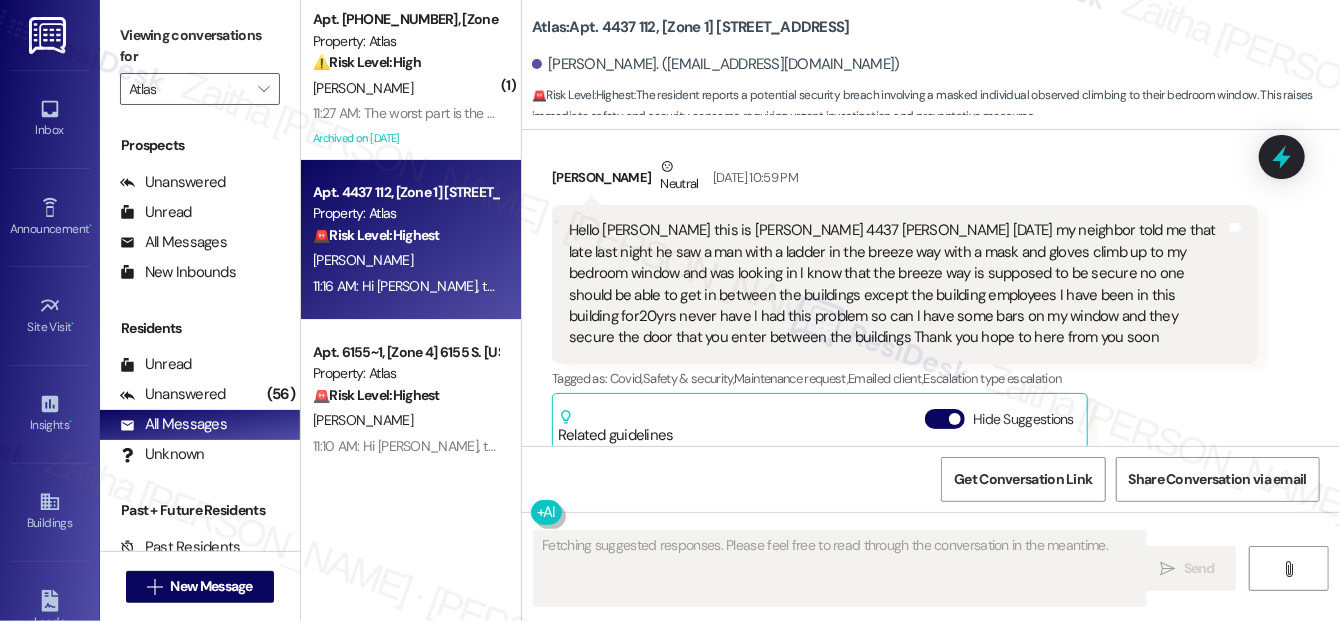 scroll, scrollTop: 11225, scrollLeft: 0, axis: vertical 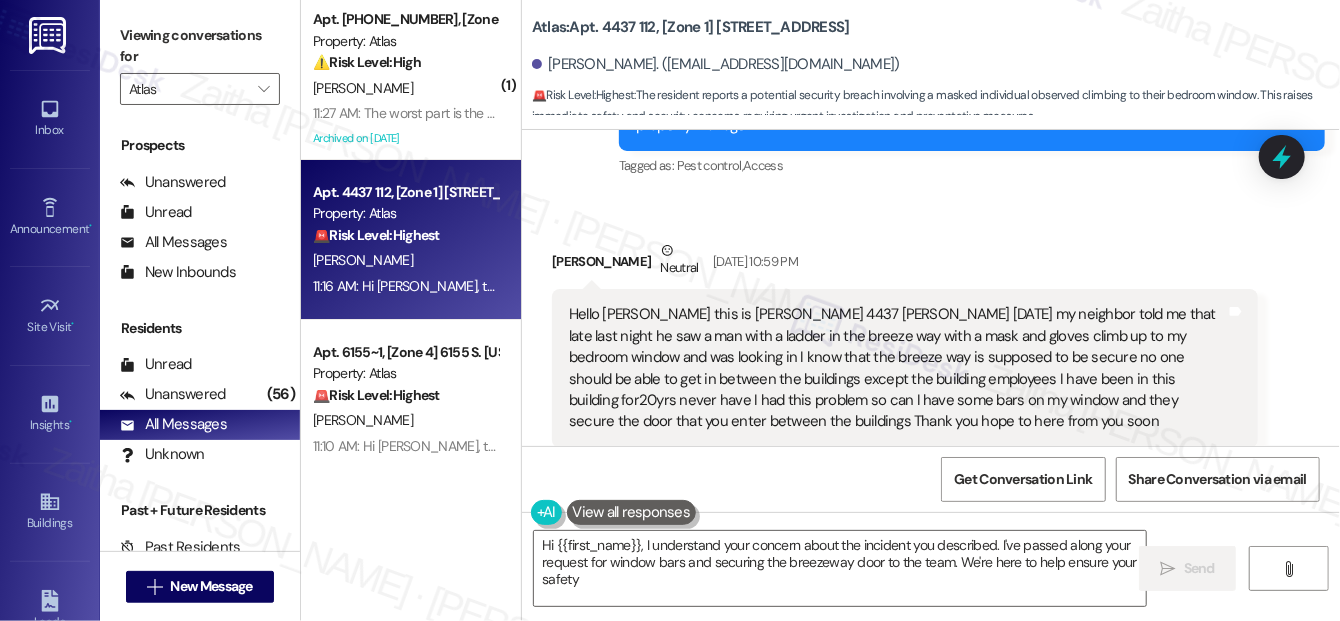 type on "Hi {{first_name}}, I understand your concern about the incident you described. I've passed along your request for window bars and securing the breezeway door to the team. We're here to help ensure your safety." 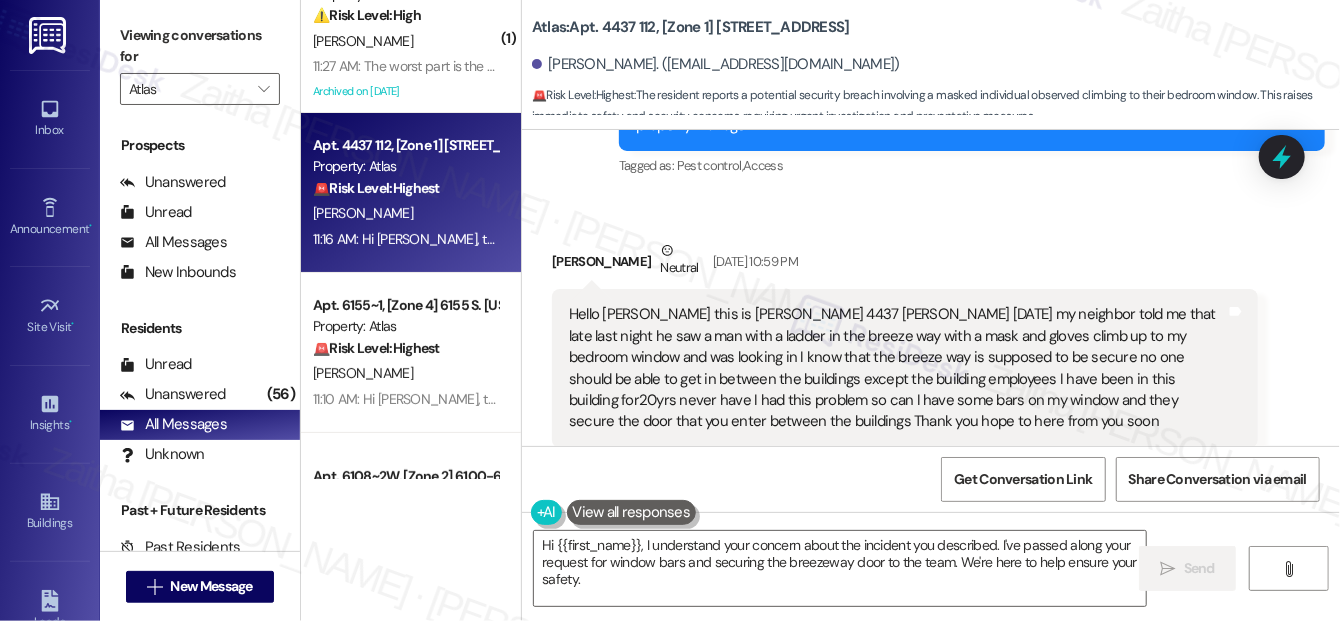 scroll, scrollTop: 90, scrollLeft: 0, axis: vertical 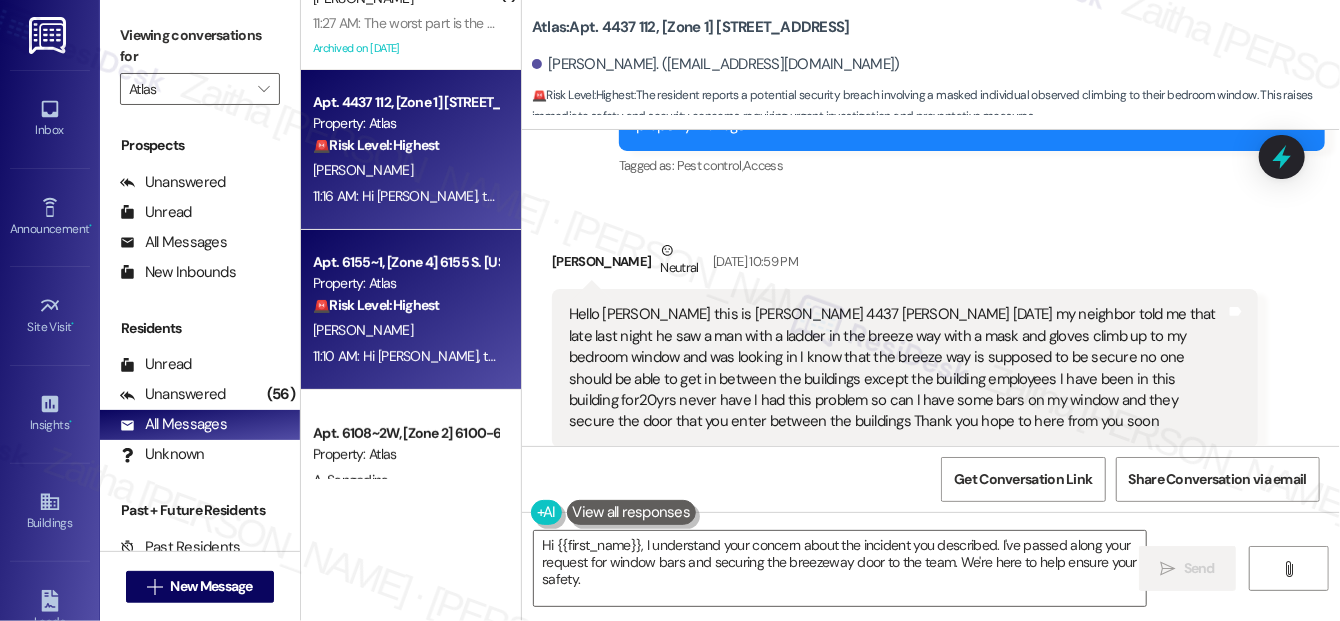 click on "[PERSON_NAME]" at bounding box center [405, 330] 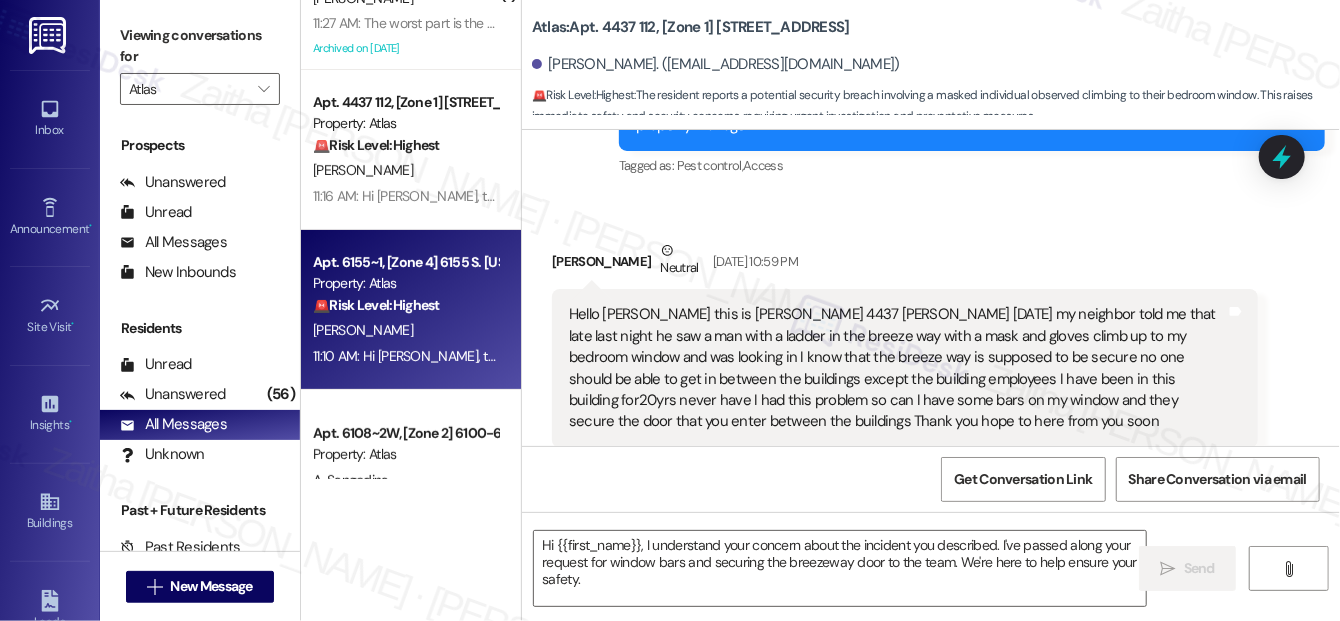 type on "Fetching suggested responses. Please feel free to read through the conversation in the meantime." 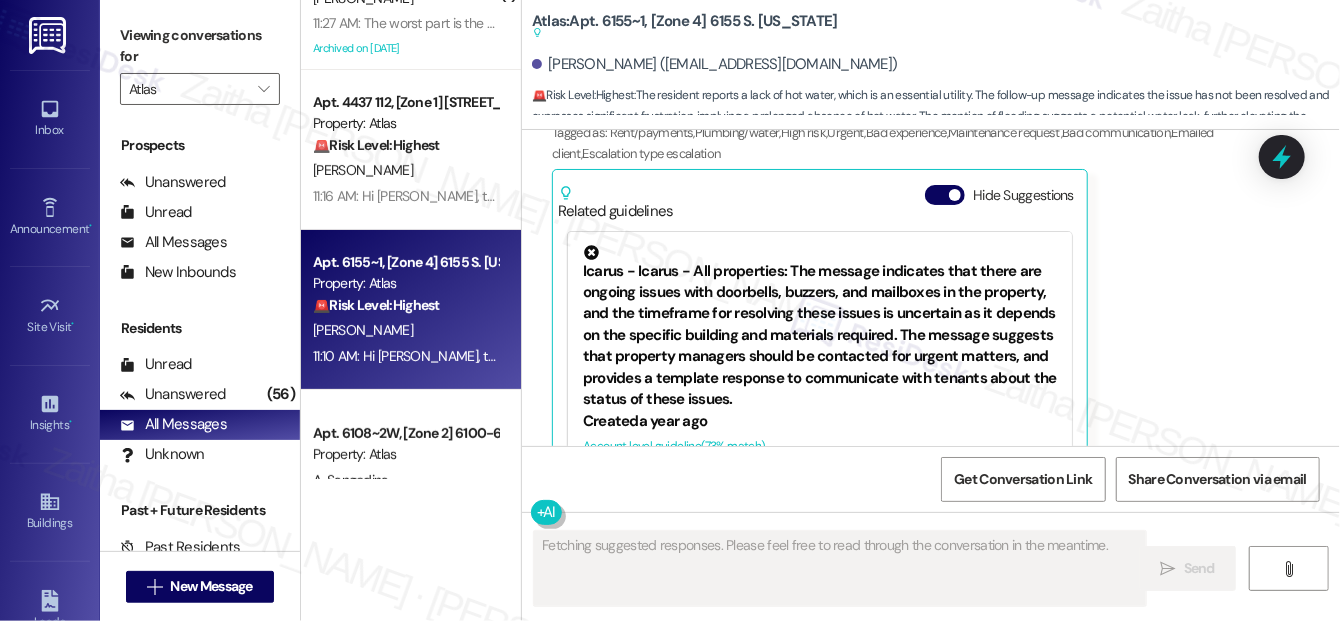 scroll, scrollTop: 7592, scrollLeft: 0, axis: vertical 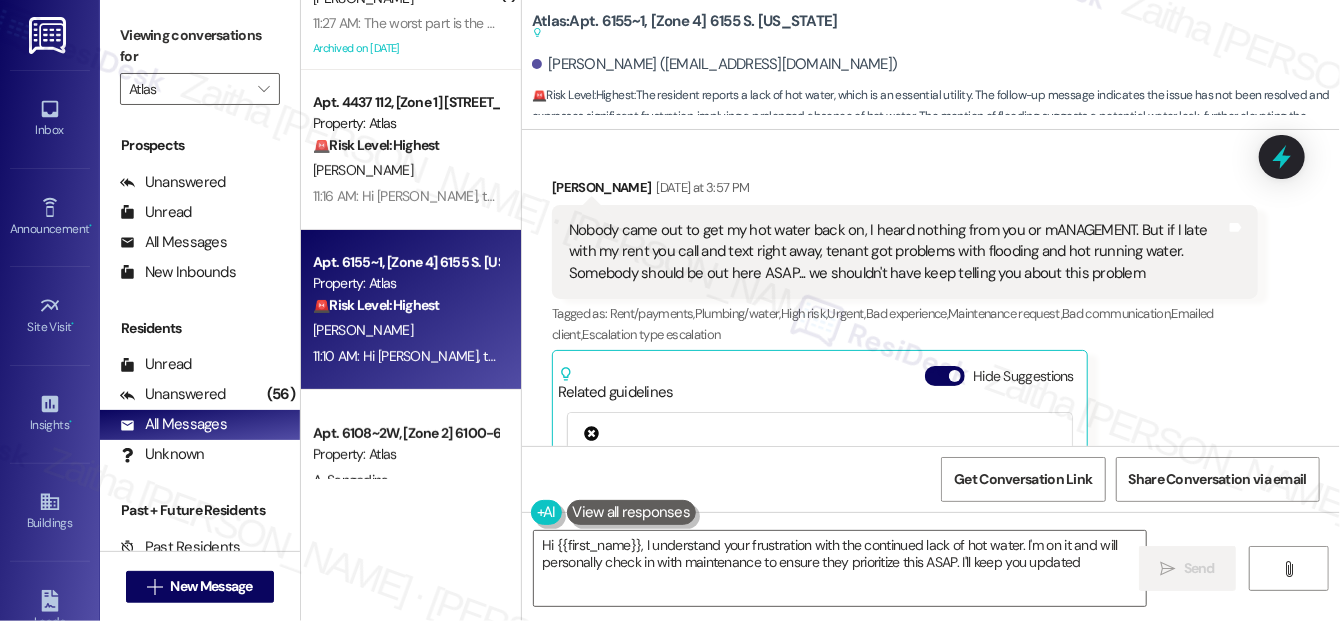 type on "Hi {{first_name}}, I understand your frustration with the continued lack of hot water. I'm on it and will personally check in with maintenance to ensure they prioritize this ASAP. I'll keep you updated!" 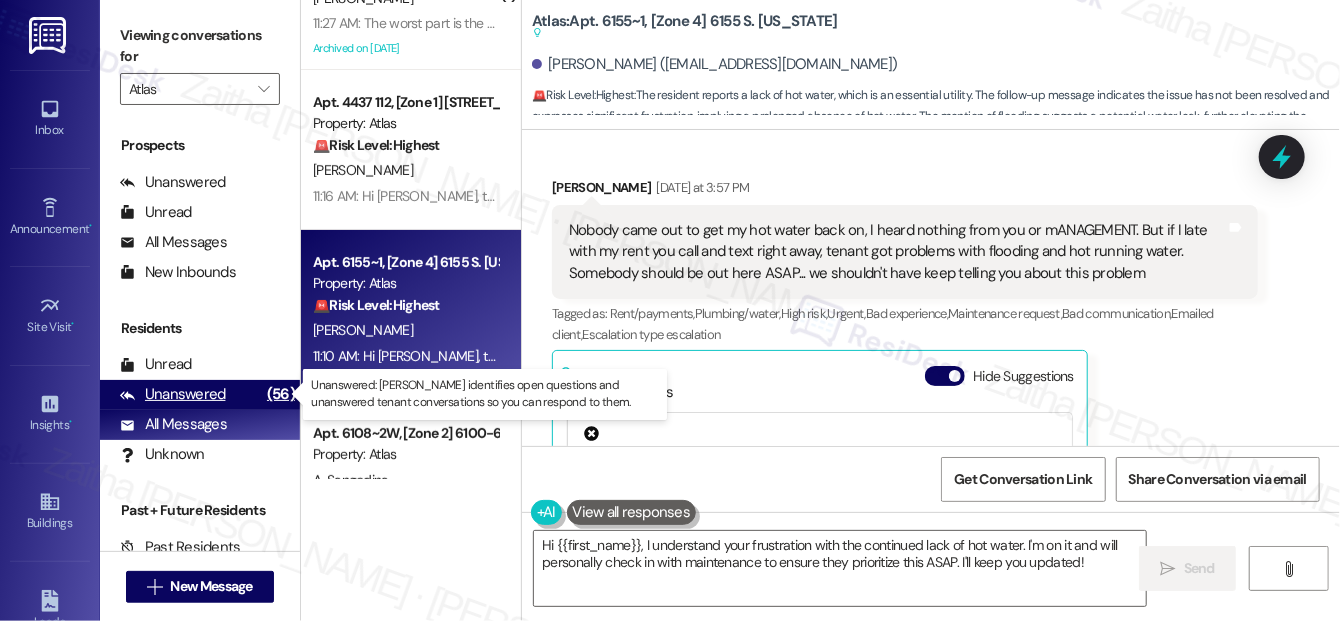 click on "Unanswered" at bounding box center [173, 394] 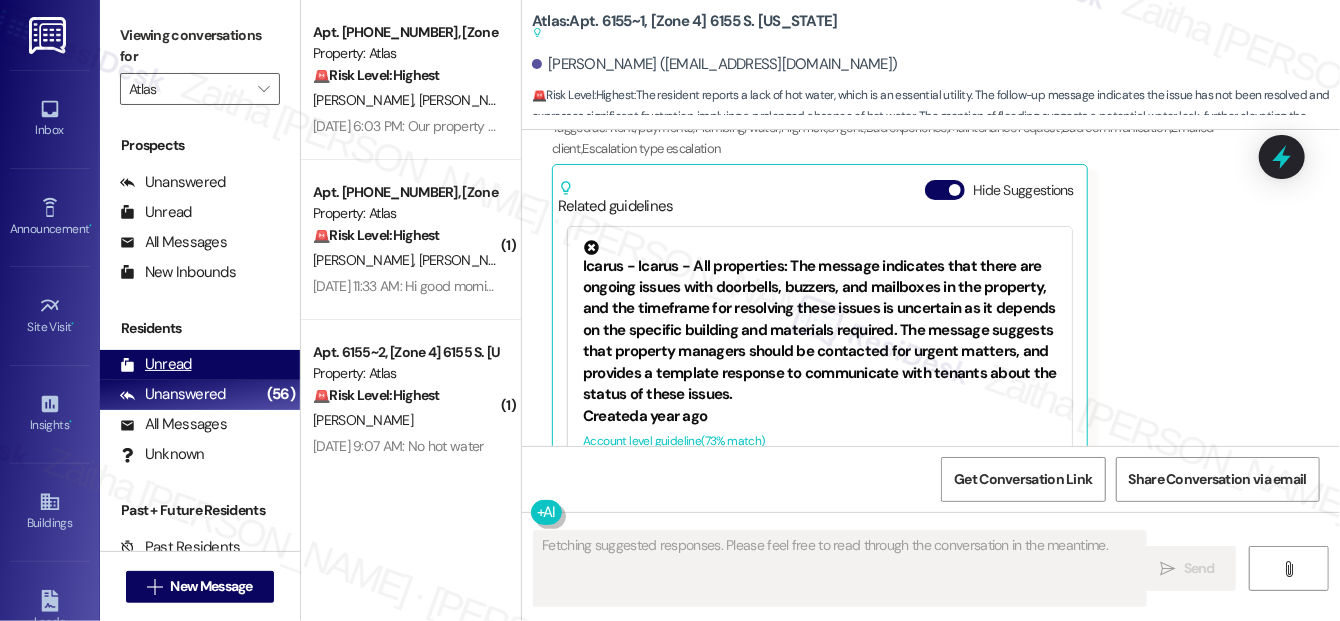 scroll, scrollTop: 7773, scrollLeft: 0, axis: vertical 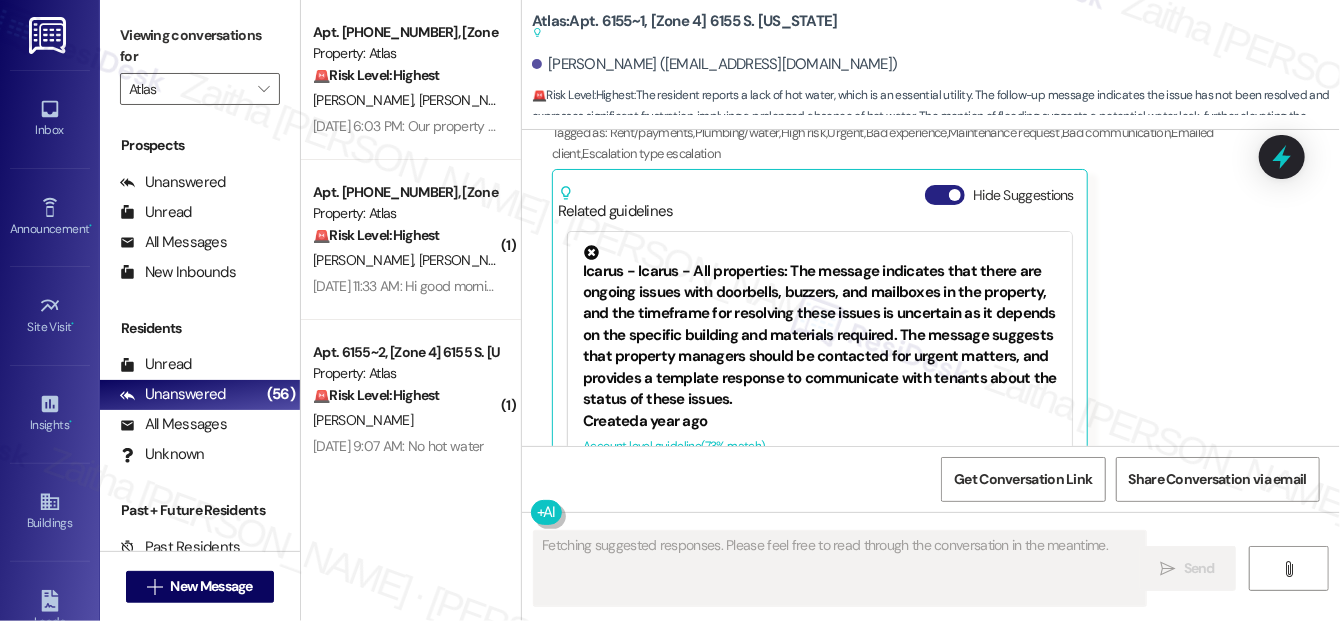 click on "Hide Suggestions" at bounding box center [945, 195] 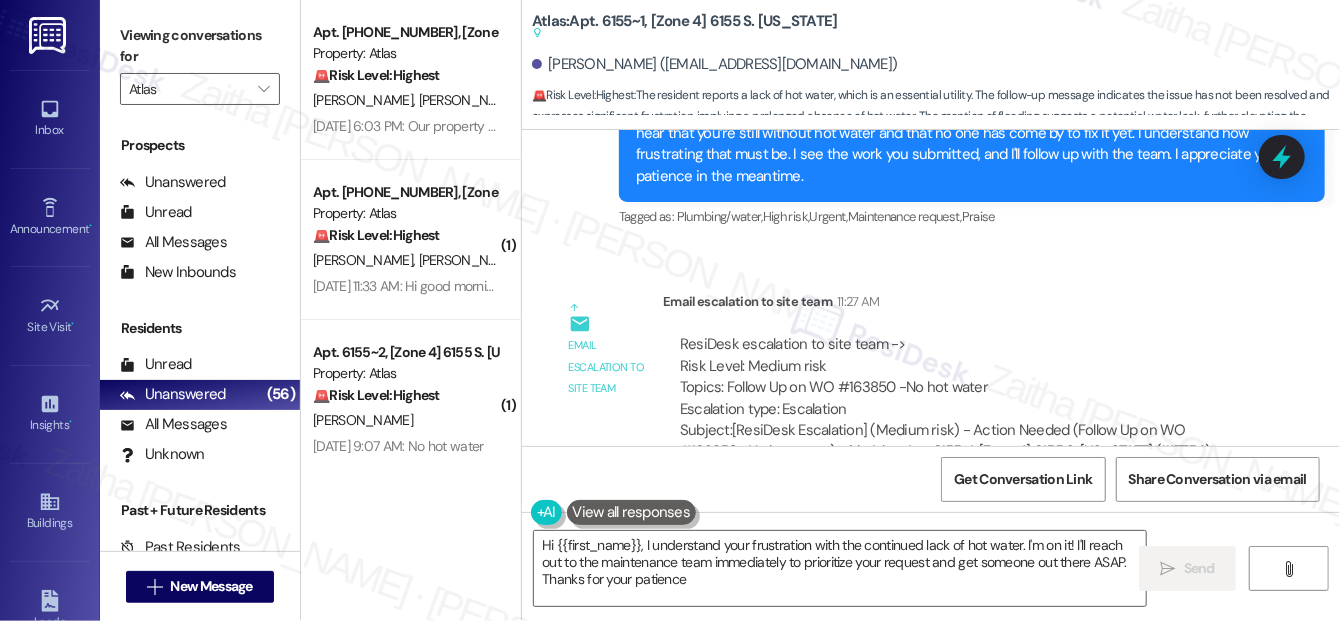 type on "Hi {{first_name}}, I understand your frustration with the continued lack of hot water. I'm on it! I'll reach out to the maintenance team immediately to prioritize your request and get someone out there ASAP. Thanks for your patience." 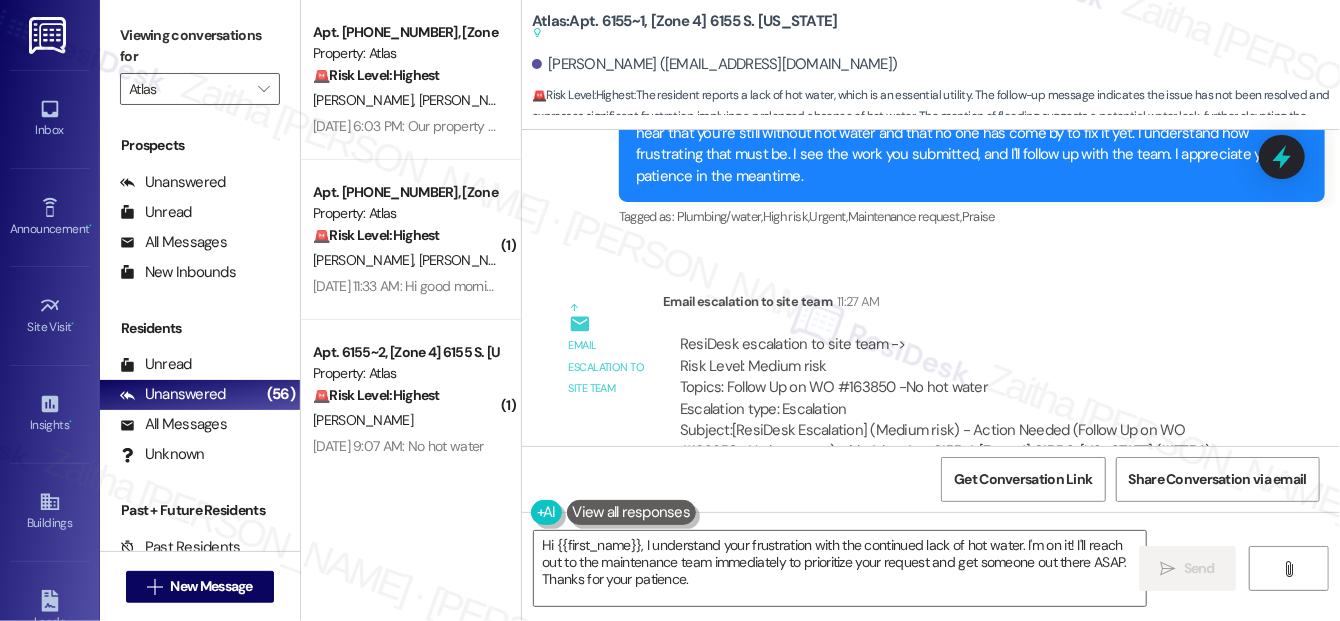 scroll, scrollTop: 8005, scrollLeft: 0, axis: vertical 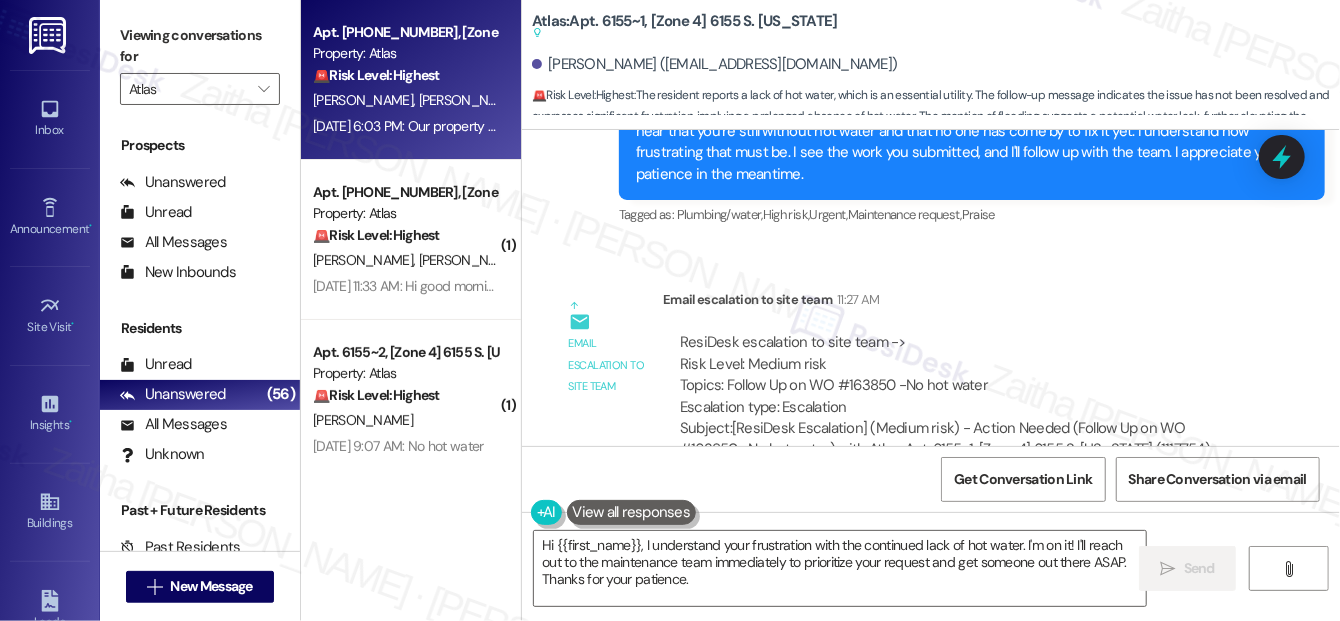 click on "🚨  Risk Level:  Highest The resident reports a lack of hot water since this morning and states that they did not receive any prior notification. The lack of hot water is a habitability issue, and the mention of the property manager not responding elevates the urgency." at bounding box center [405, 75] 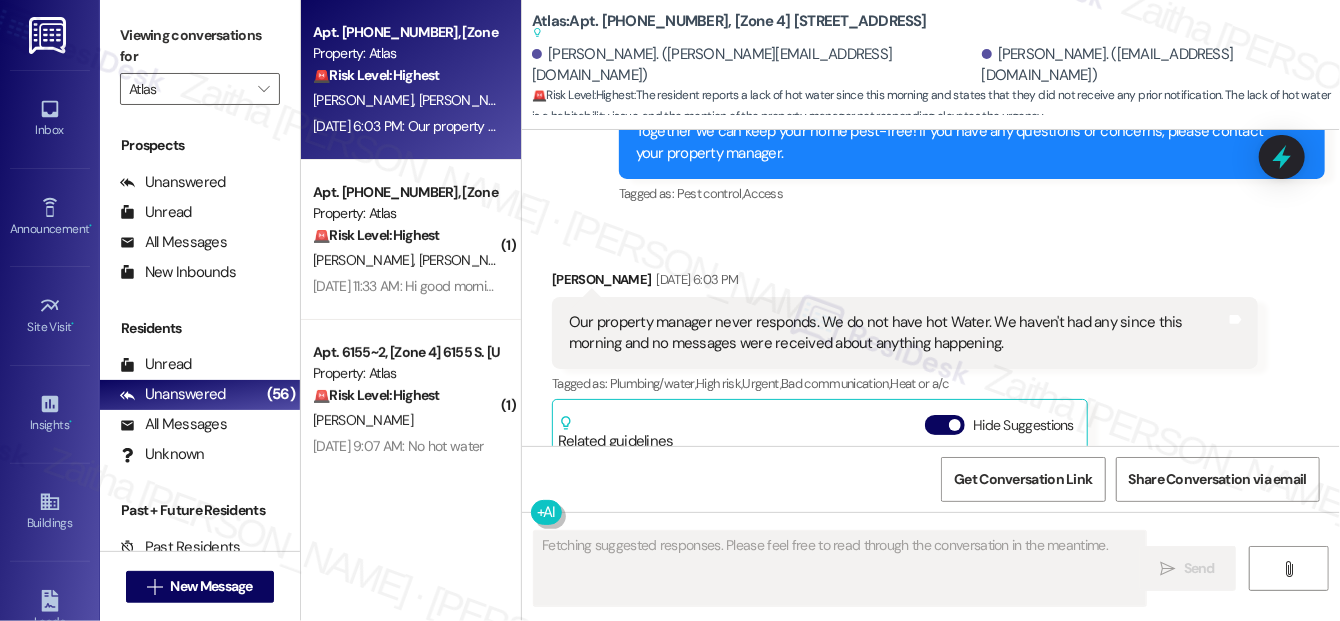 scroll, scrollTop: 10460, scrollLeft: 0, axis: vertical 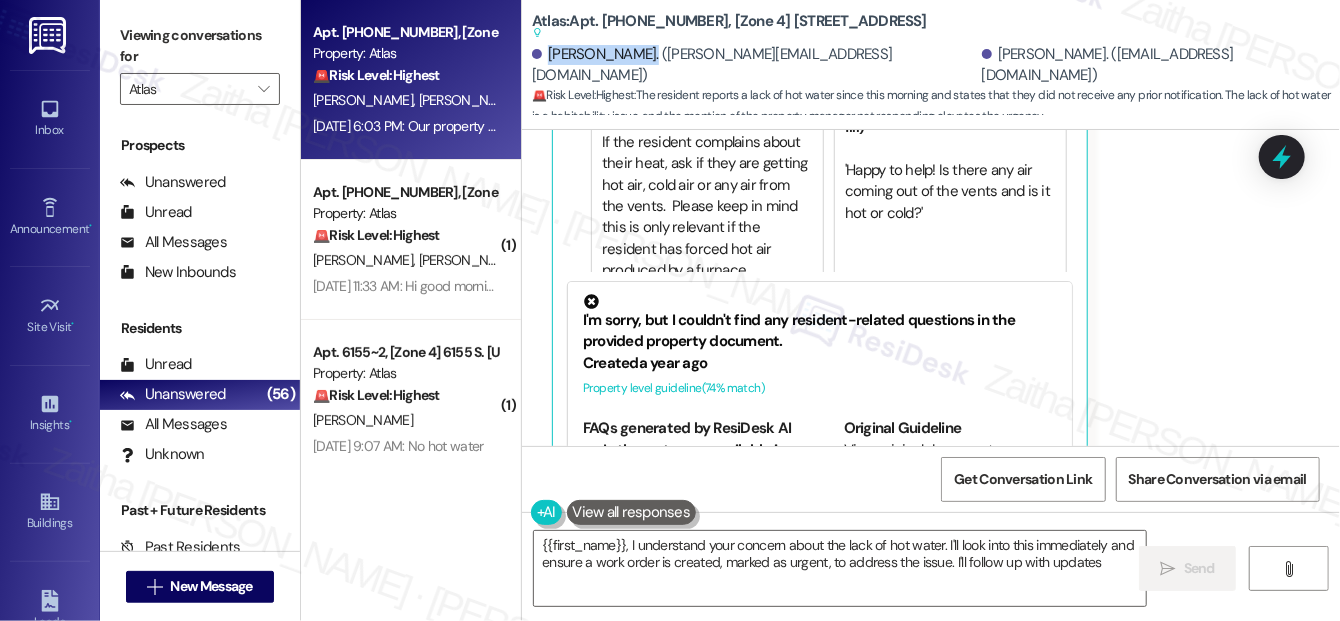 type on "{{first_name}}, I understand your concern about the lack of hot water. I'll look into this immediately and ensure a work order is created, marked as urgent, to address the issue. I'll follow up with updates." 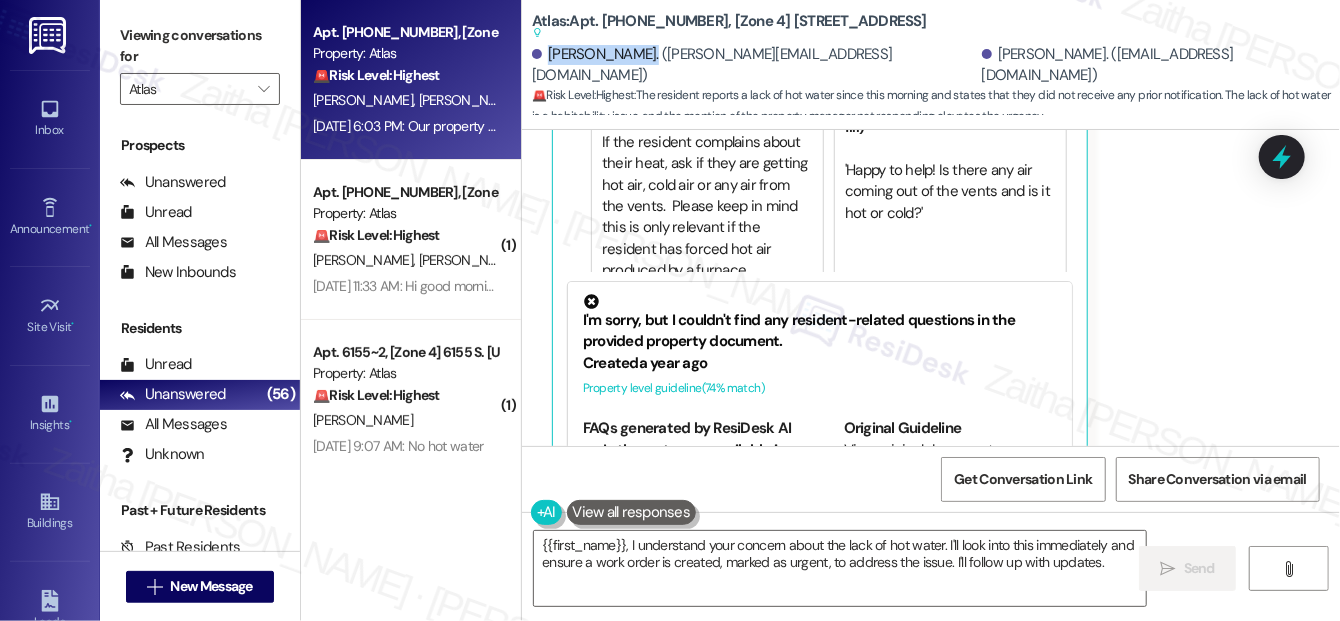 drag, startPoint x: 548, startPoint y: 63, endPoint x: 637, endPoint y: 55, distance: 89.358826 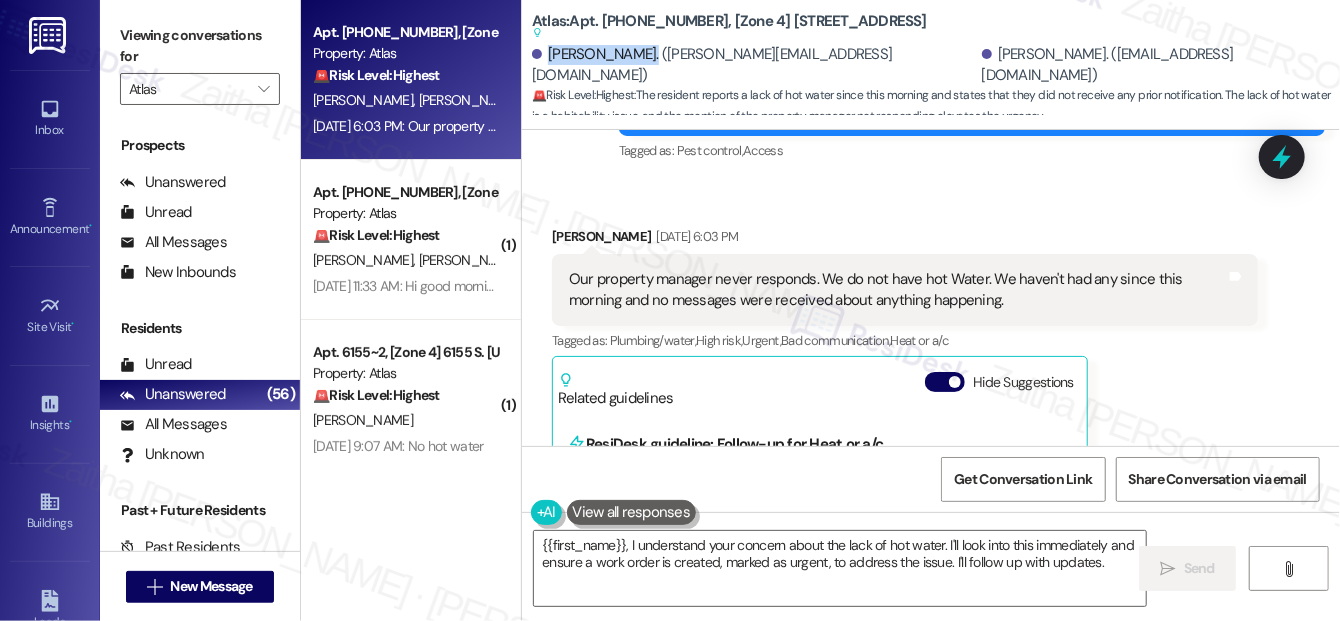 scroll, scrollTop: 10005, scrollLeft: 0, axis: vertical 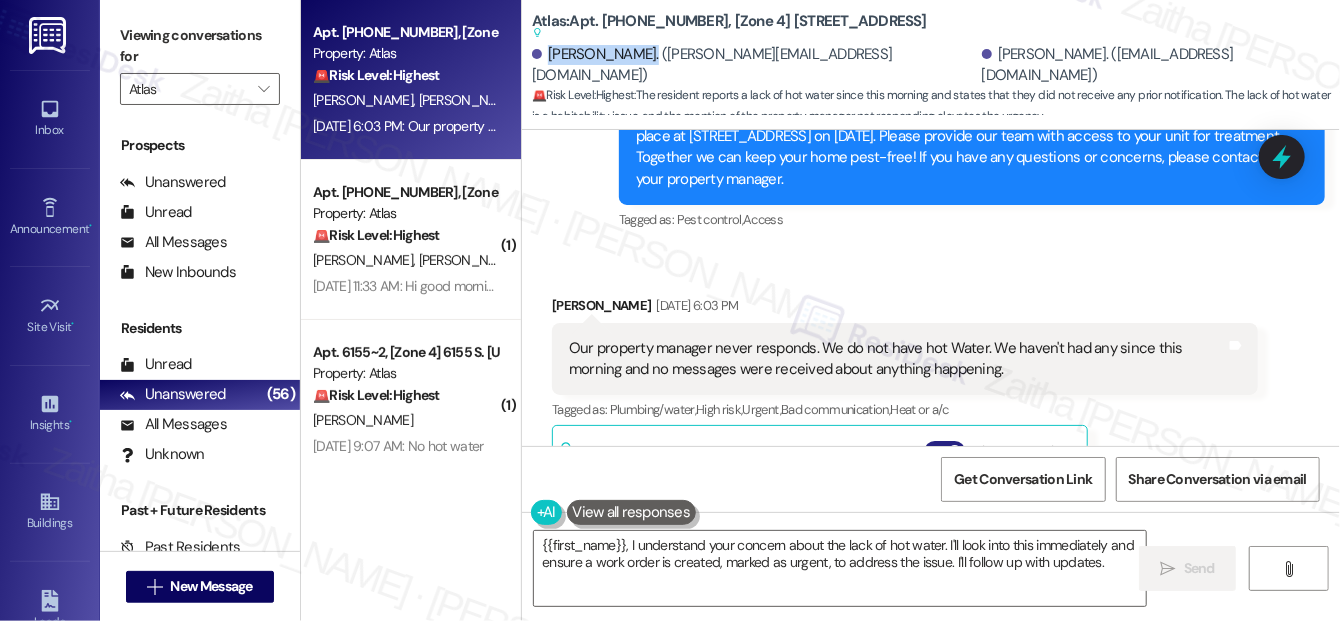 click on "Hide Suggestions" at bounding box center [945, 451] 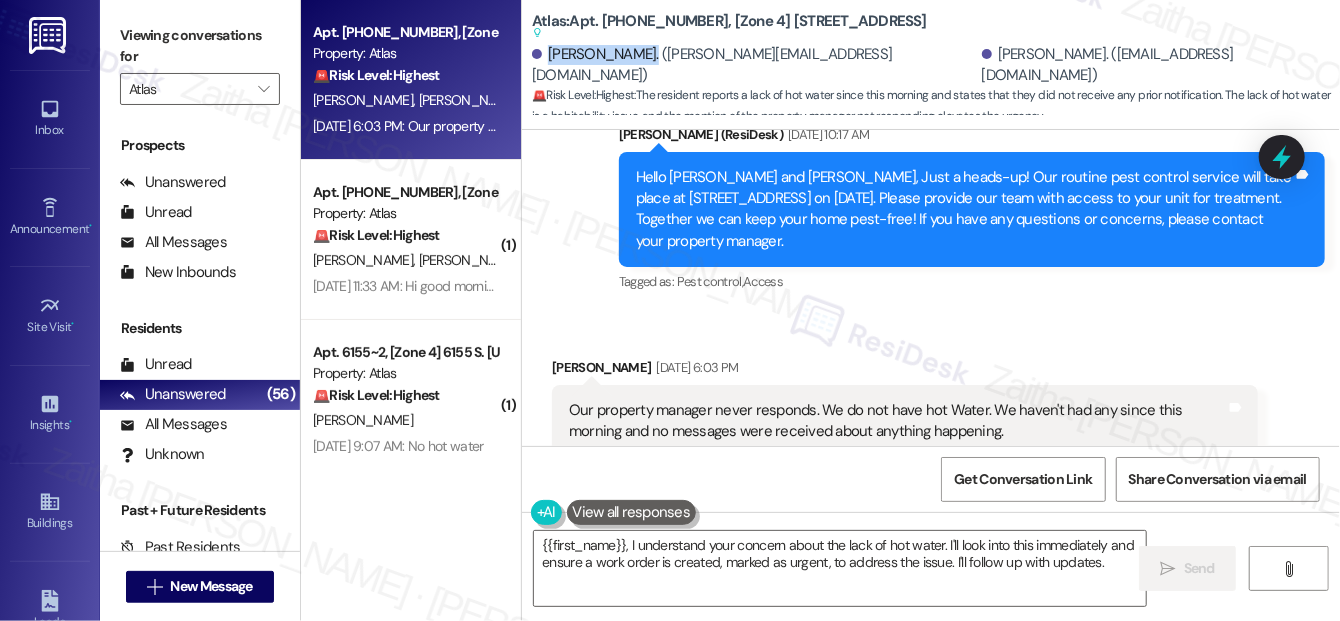 scroll, scrollTop: 9963, scrollLeft: 0, axis: vertical 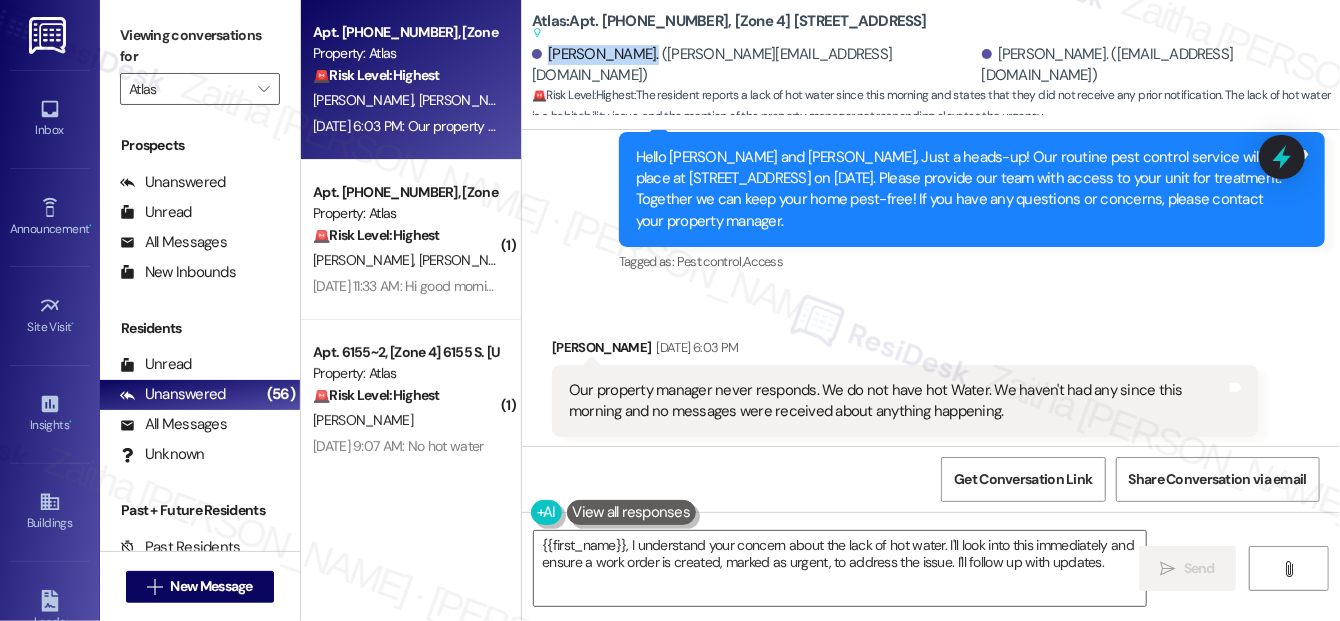 click on "Show suggestions" at bounding box center [941, 493] 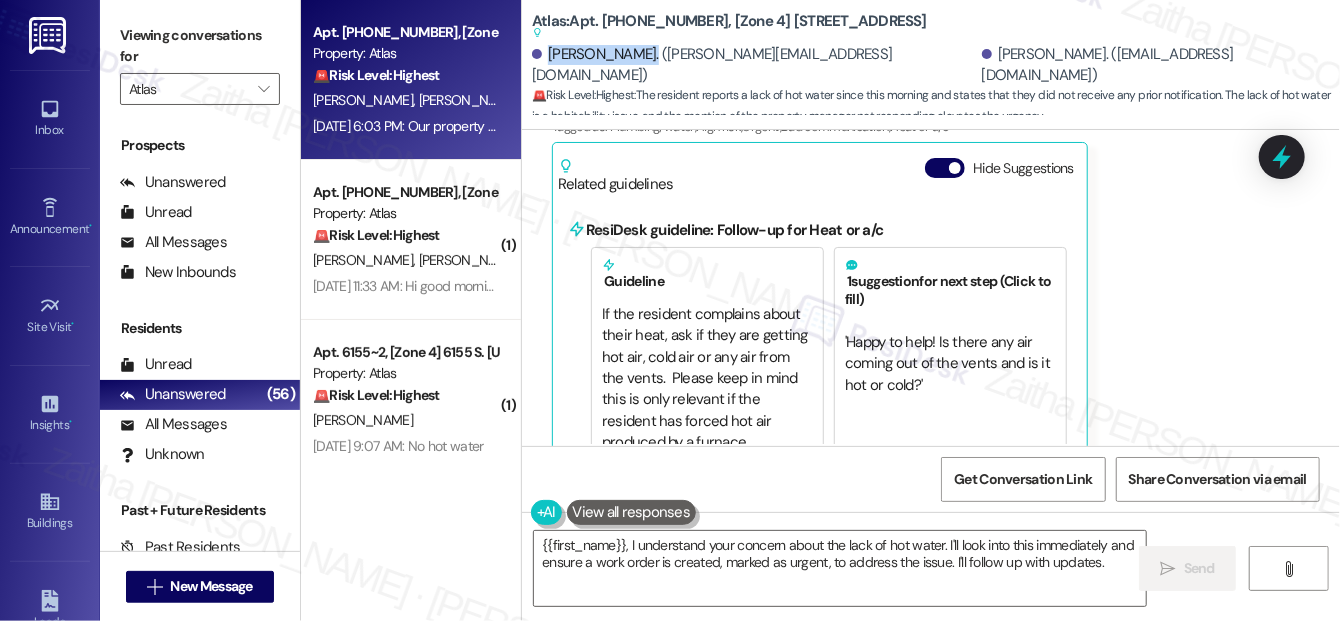 scroll, scrollTop: 10327, scrollLeft: 0, axis: vertical 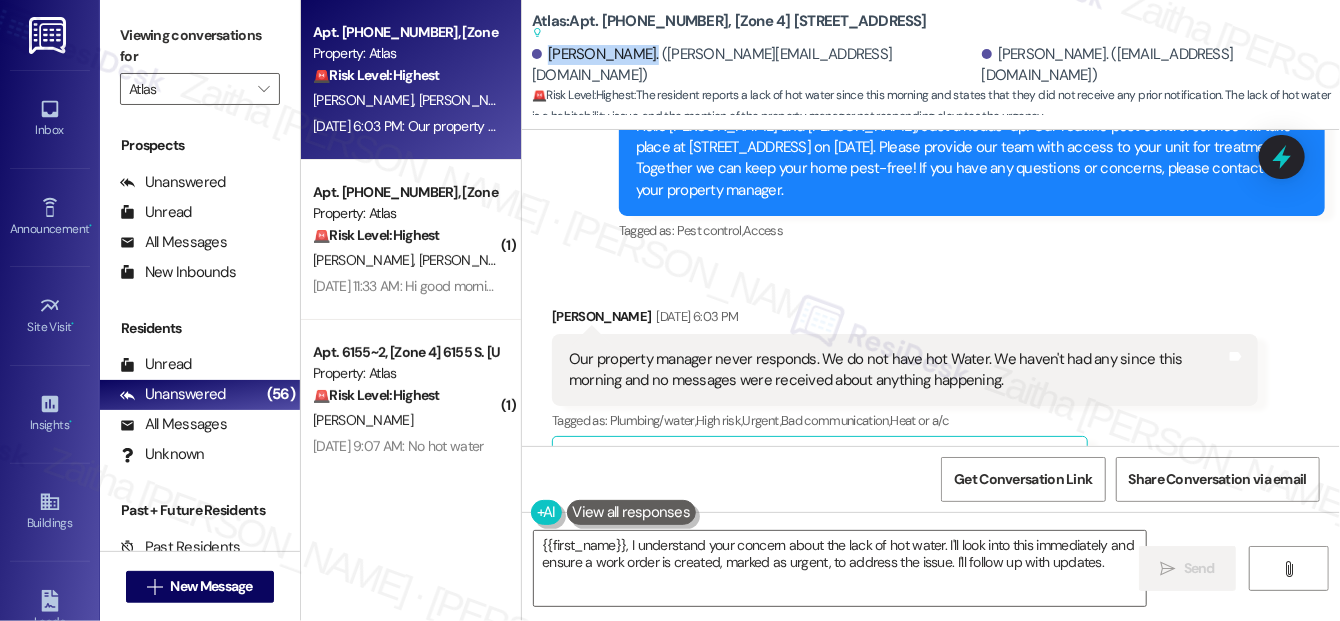 click on "Jaime Calvarin Jul 26, 2025 at 6:03 PM Our property manager never responds. We do not have hot Water. We haven't had any since this morning and no messages were received about anything happening. Tags and notes Tagged as:   Plumbing/water ,  Click to highlight conversations about Plumbing/water High risk ,  Click to highlight conversations about High risk Urgent ,  Click to highlight conversations about Urgent Bad communication ,  Click to highlight conversations about Bad communication Heat or a/c Click to highlight conversations about Heat or a/c  Related guidelines Hide Suggestions ResiDesk guideline: Follow-up for Heat or a/c   Guideline If the resident complains about their heat, ask if they are getting hot air, cold air or any air from the vents.  Please keep in mind this is only relevant if the resident has forced hot air produced by a furnace.   1  suggestion  for next step (Click to fill) ' Happy to help! Is there any air coming out of the vents and is it hot or cold? ' Created  a year ago  ( 74  (" at bounding box center [905, 649] 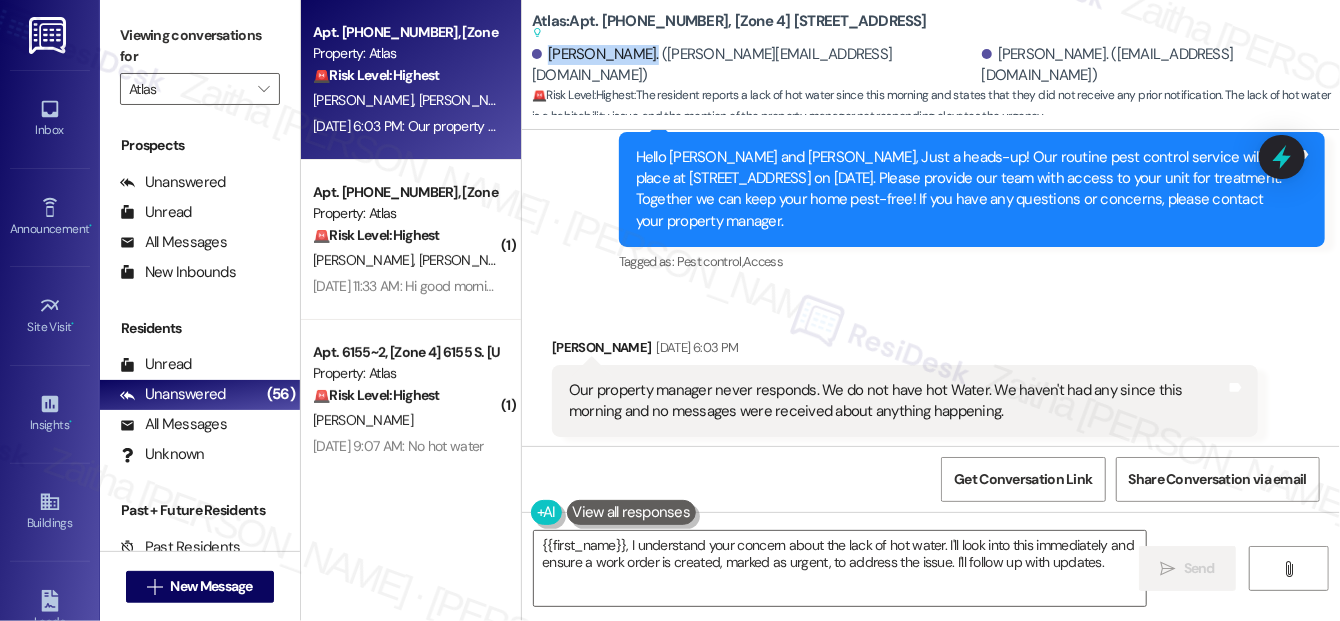 click on "Hide Suggestions" at bounding box center [945, 493] 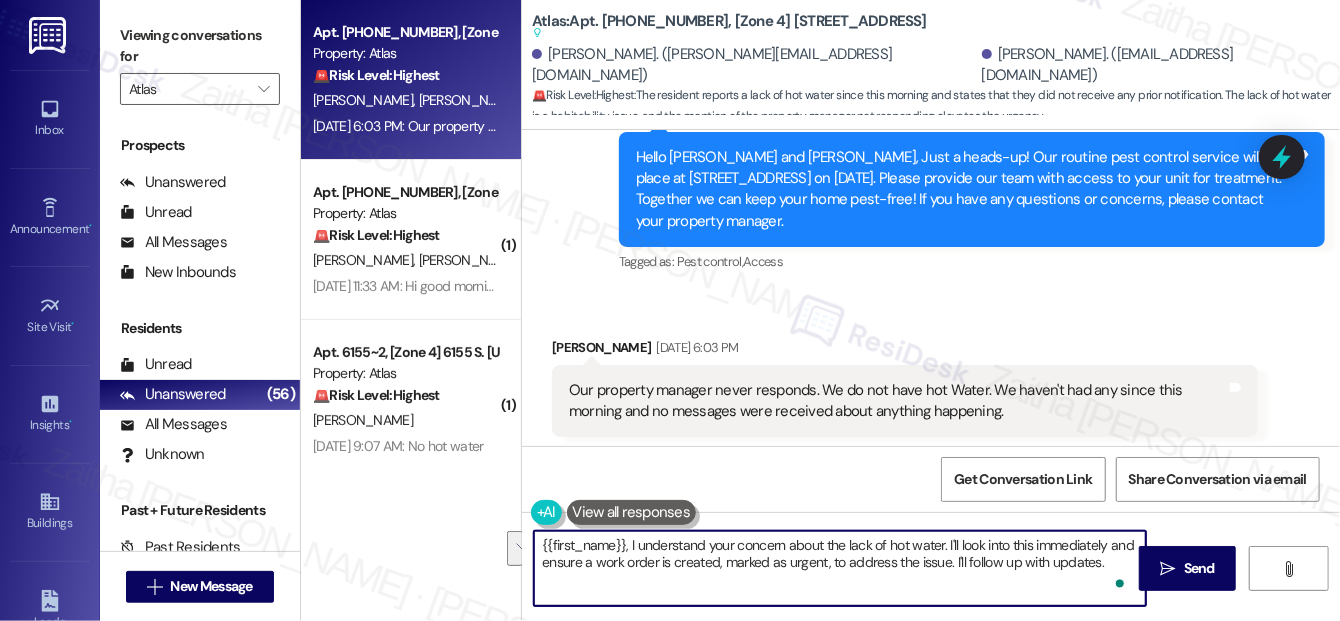drag, startPoint x: 539, startPoint y: 543, endPoint x: 1126, endPoint y: 554, distance: 587.103 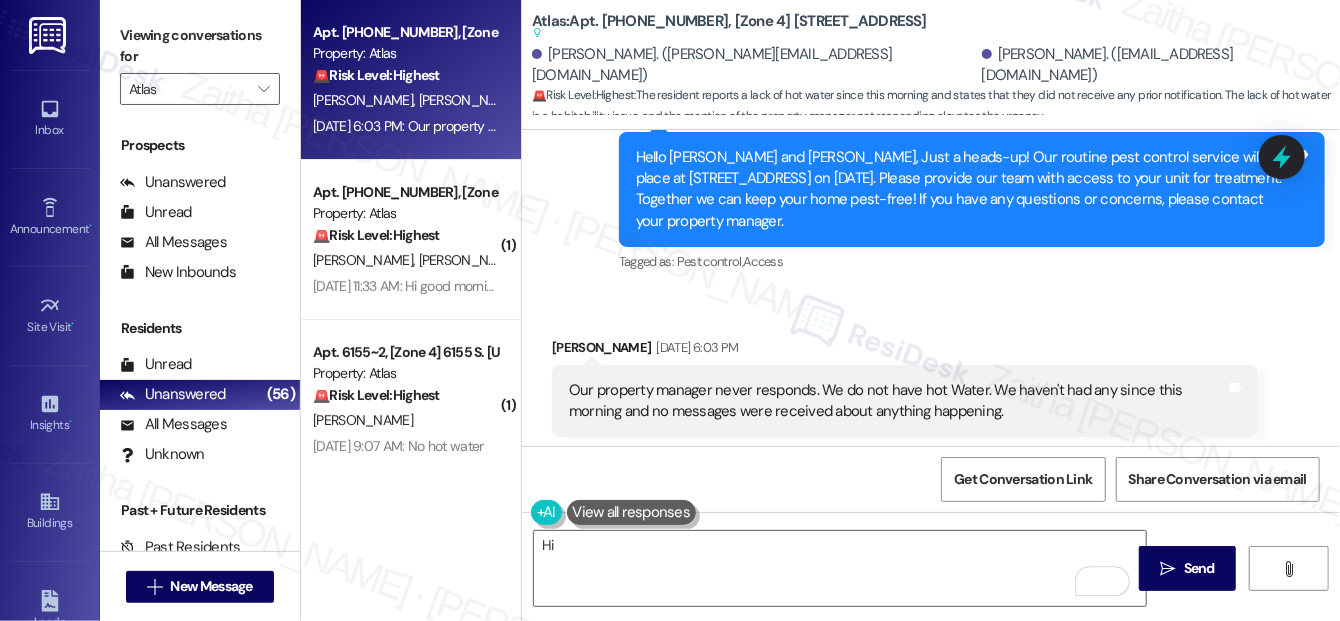 click on "Jaime Calvarin Jul 26, 2025 at 6:03 PM" at bounding box center [905, 351] 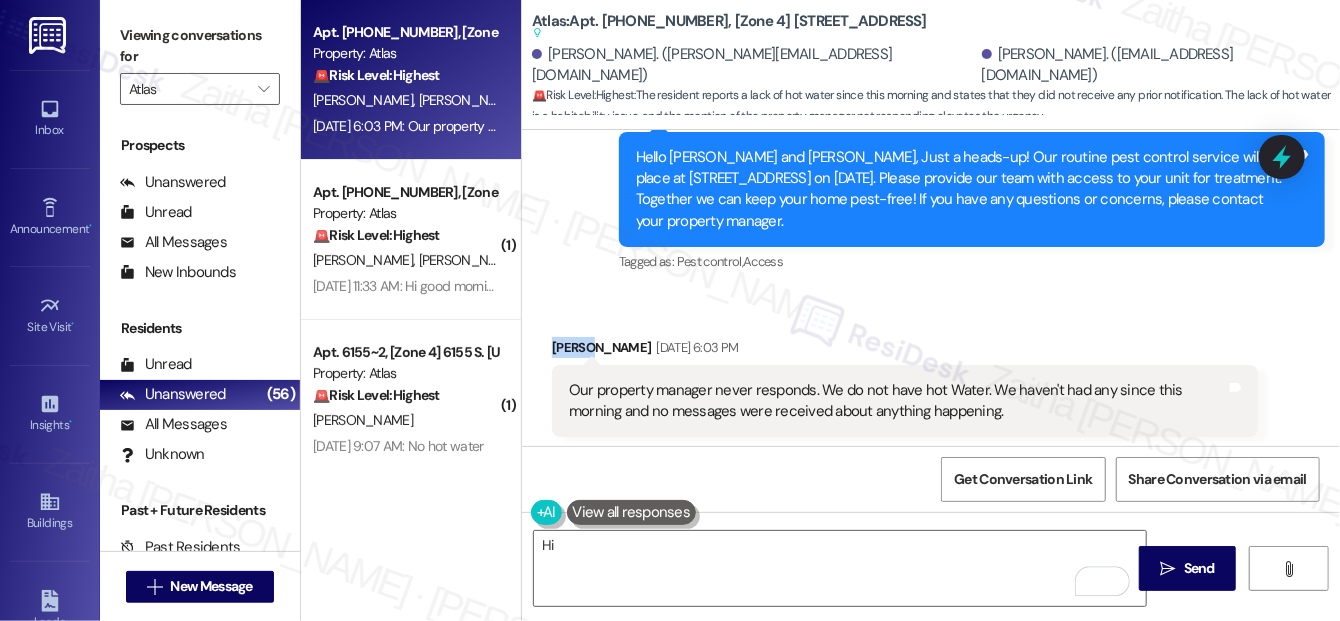 click on "Jaime Calvarin Jul 26, 2025 at 6:03 PM" at bounding box center (905, 351) 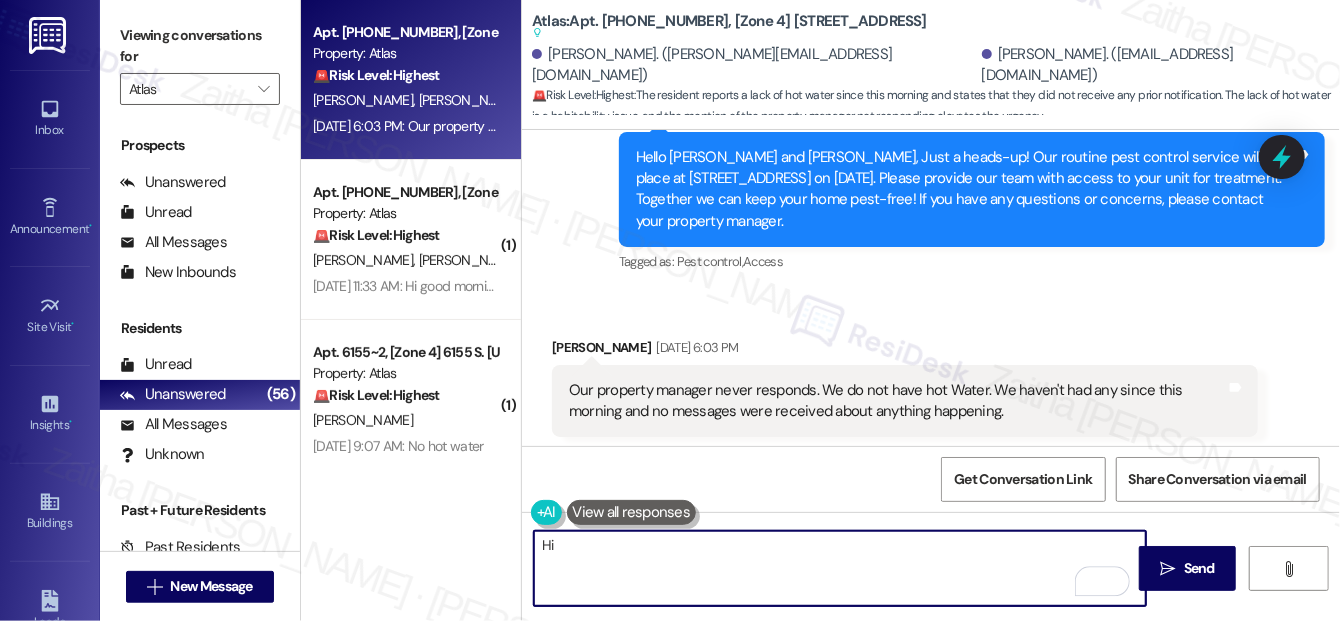 click on "Hi" at bounding box center (840, 568) 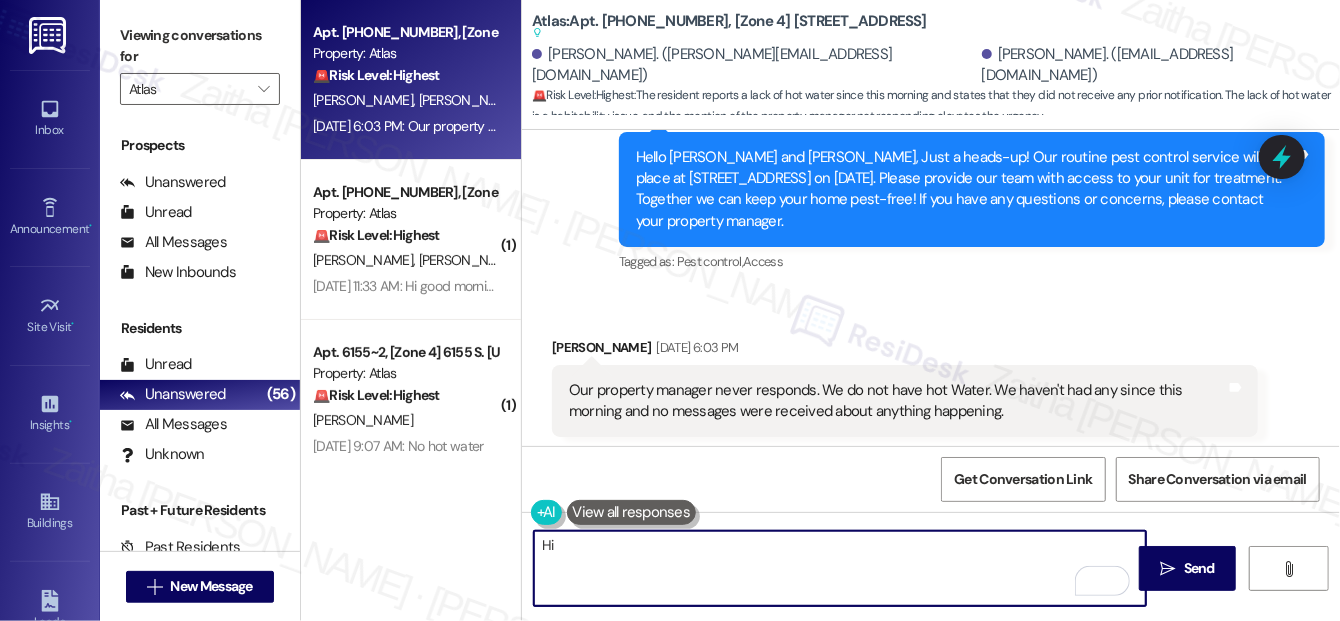paste on "Jaime" 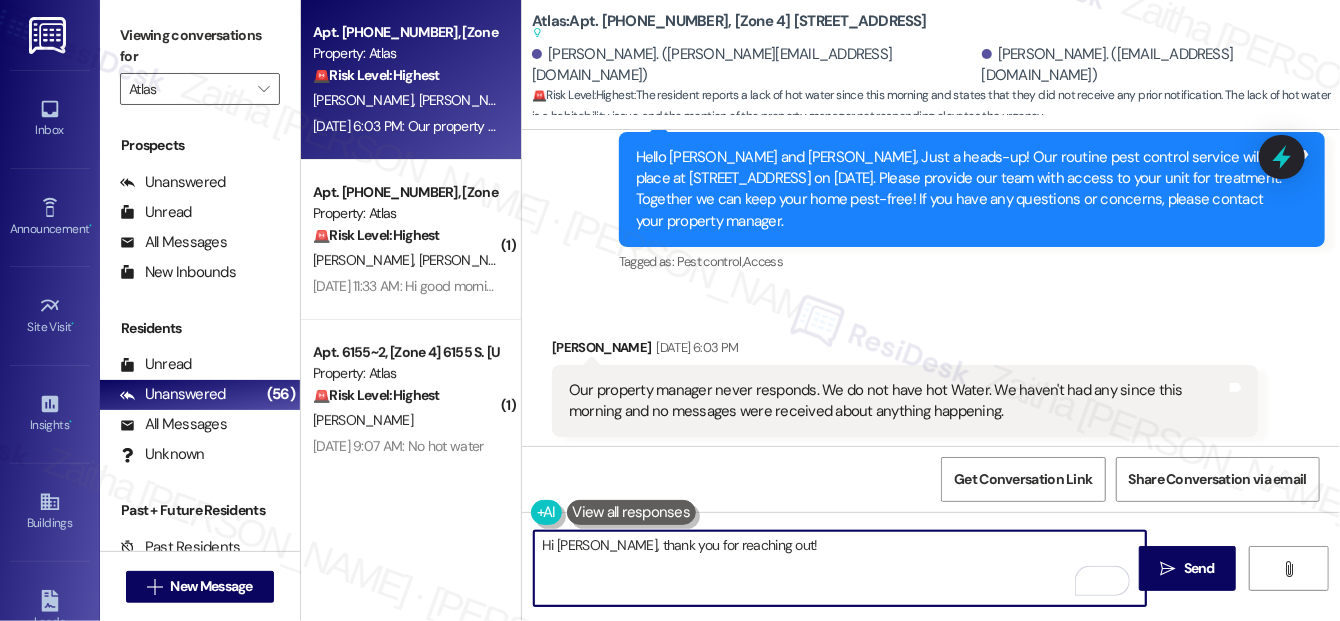 paste on "I understand how inconvenient it must be to be without hot water, especially for this long." 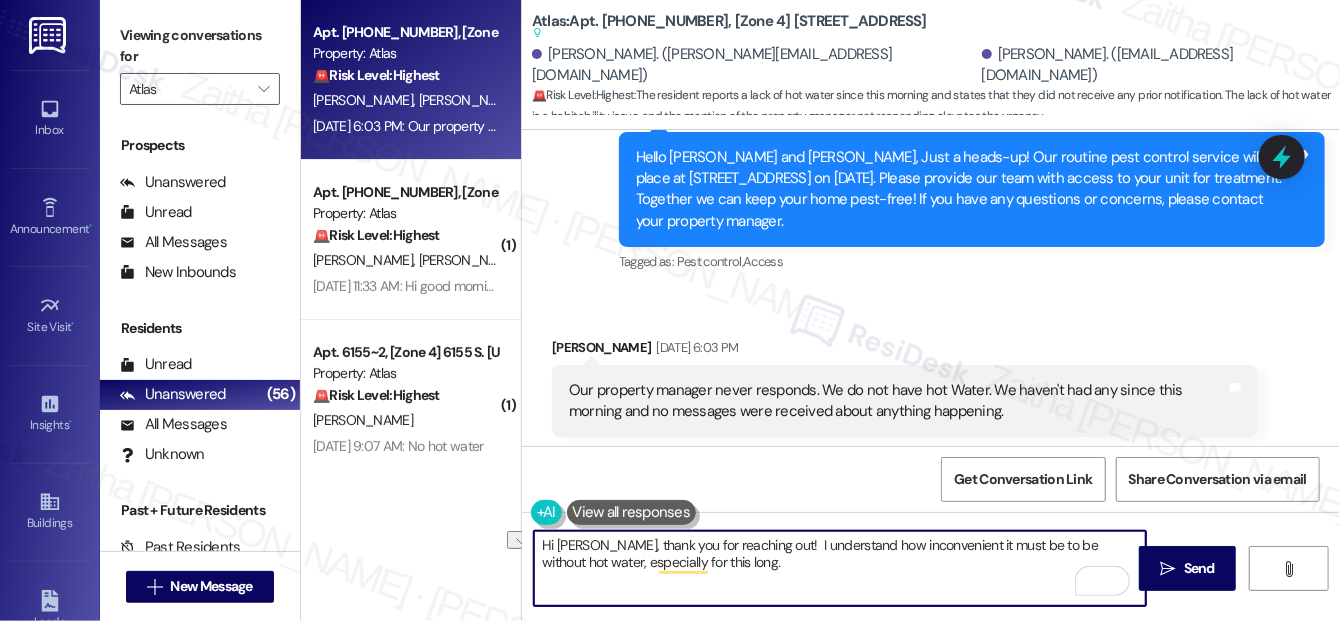 drag, startPoint x: 570, startPoint y: 562, endPoint x: 760, endPoint y: 568, distance: 190.09471 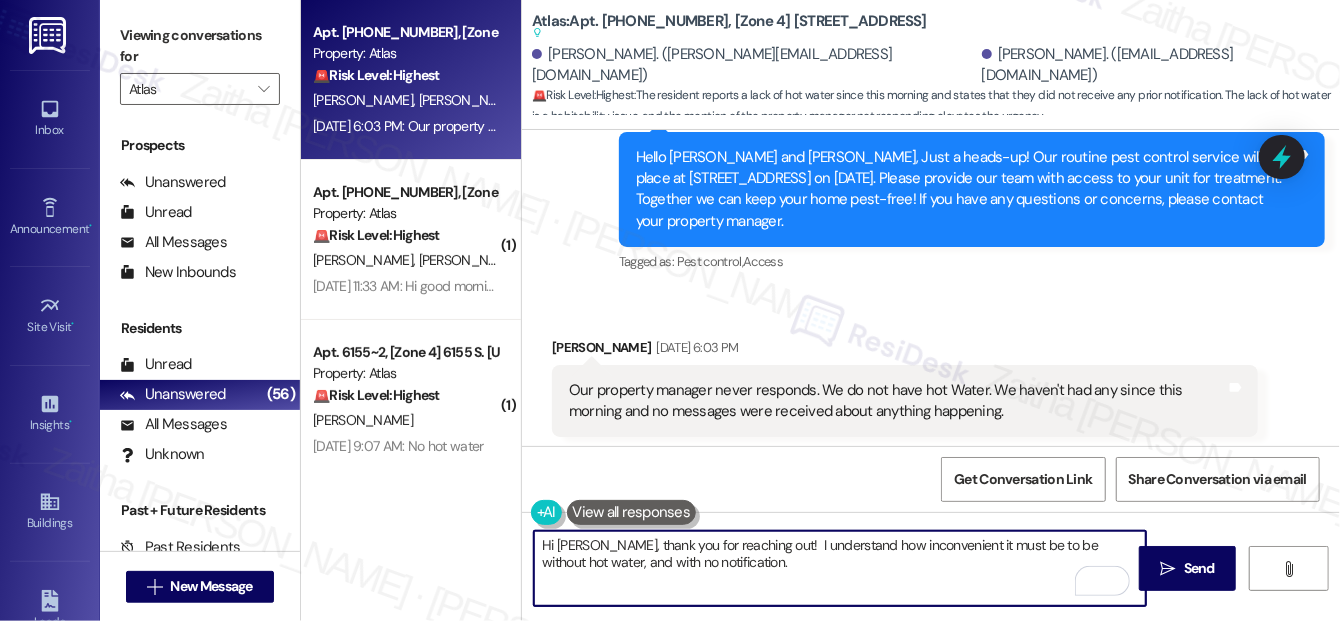 click on "Hi Jaime, thank you for reaching out!  I understand how inconvenient it must be to be without hot water, and with no notification." at bounding box center [840, 568] 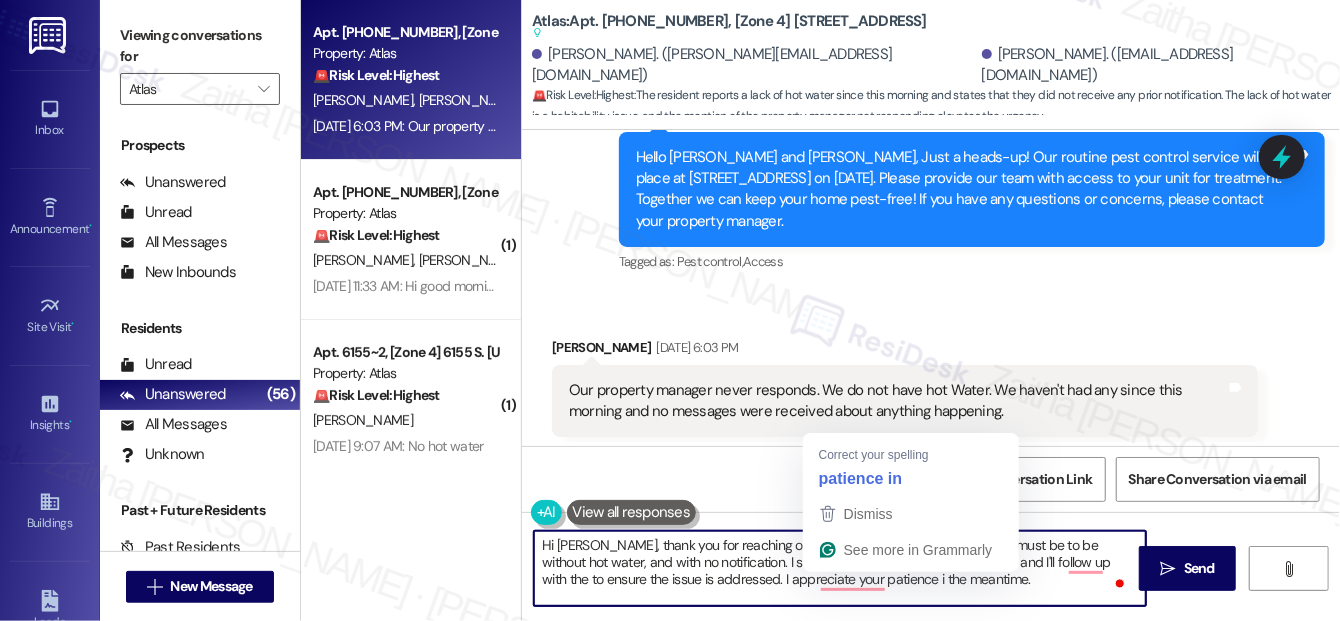 type on "Hi Jaime, thank you for reaching out!  I understand how inconvenient it must be to be without hot water, and with no notification. I see a work order has been submitted, and I'll follow up with the to ensure the issue is addressed. I appreciate your patience in the meantime." 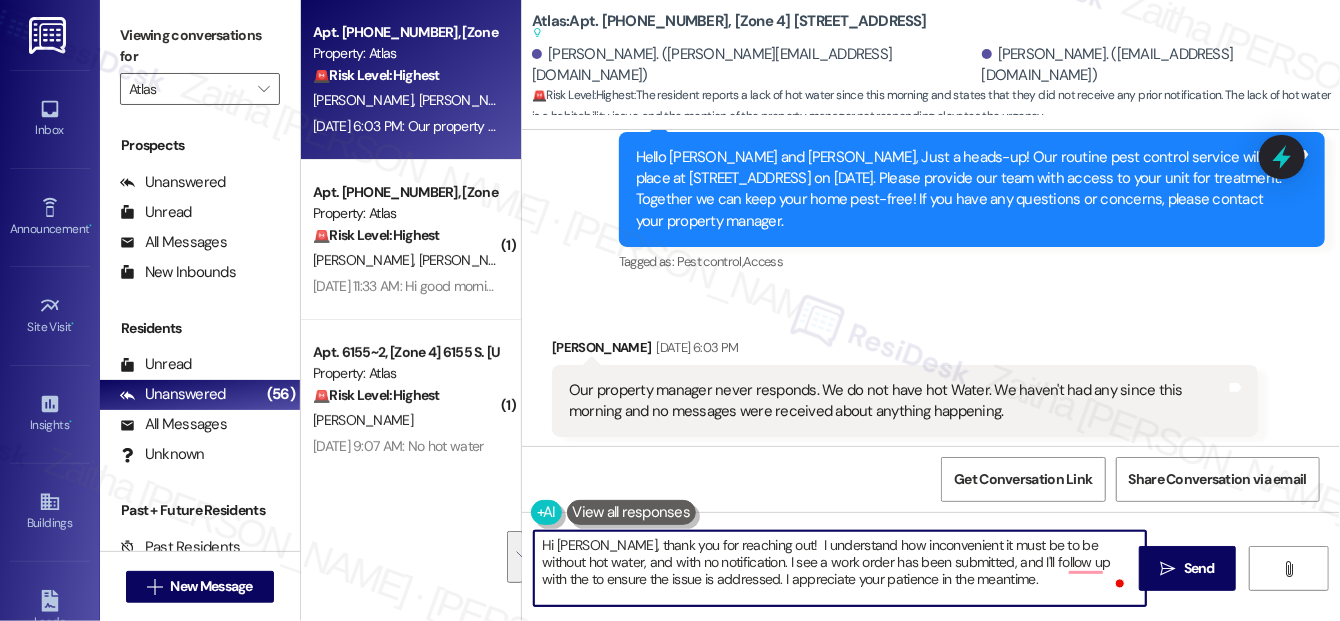drag, startPoint x: 541, startPoint y: 544, endPoint x: 990, endPoint y: 594, distance: 451.7754 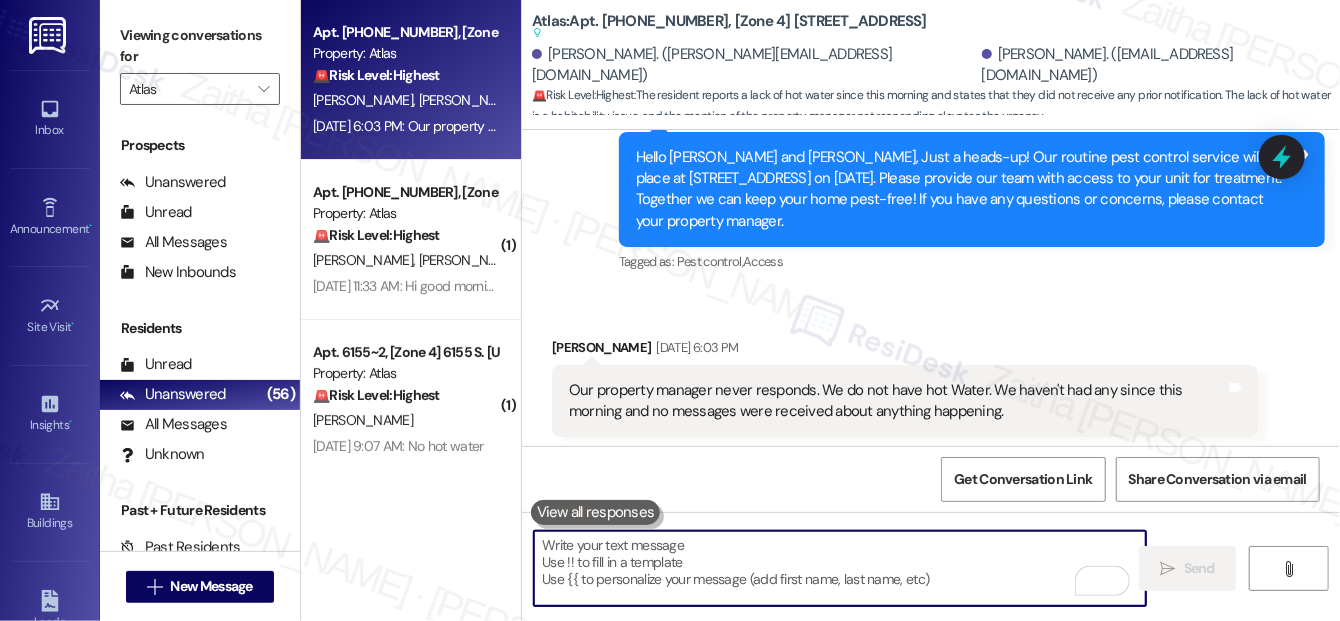 type 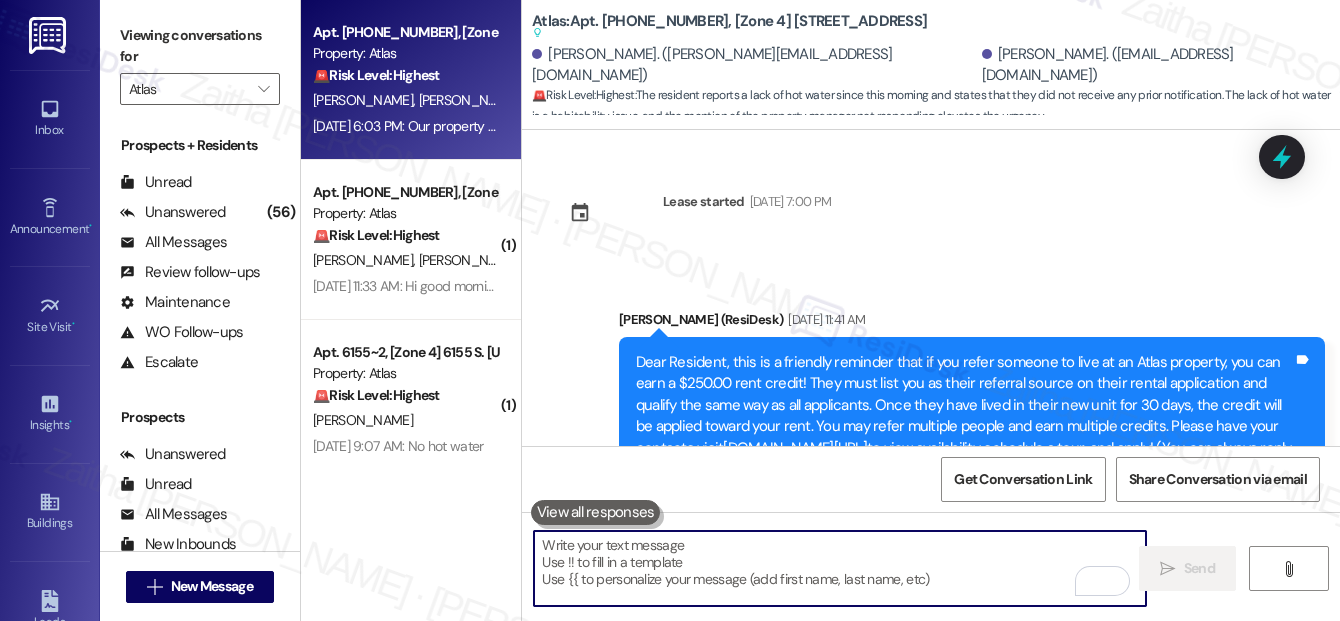 scroll, scrollTop: 0, scrollLeft: 0, axis: both 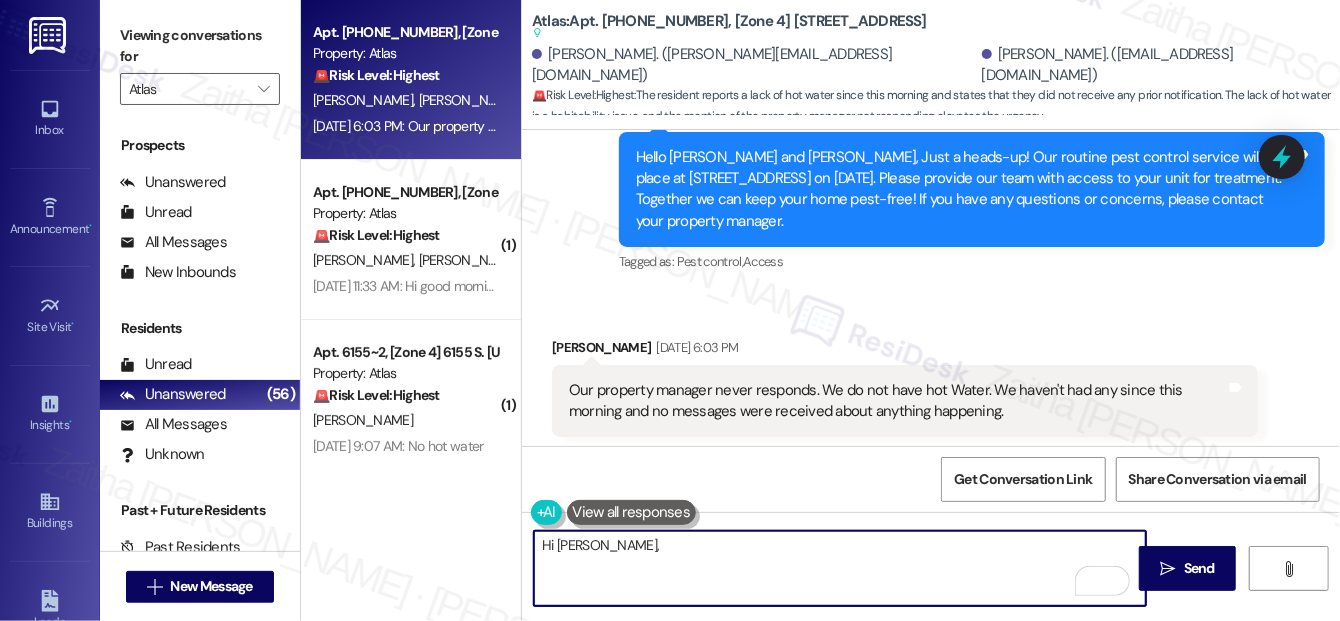 paste on "Thank you for reaching out! I understand how inconvenient it must be to be without hot water, especially without any prior notification. I see that a work order has already been submitted, and I’ll follow up with the team to ensure the issue is being addressed. I truly appreciate your patience in the meantime." 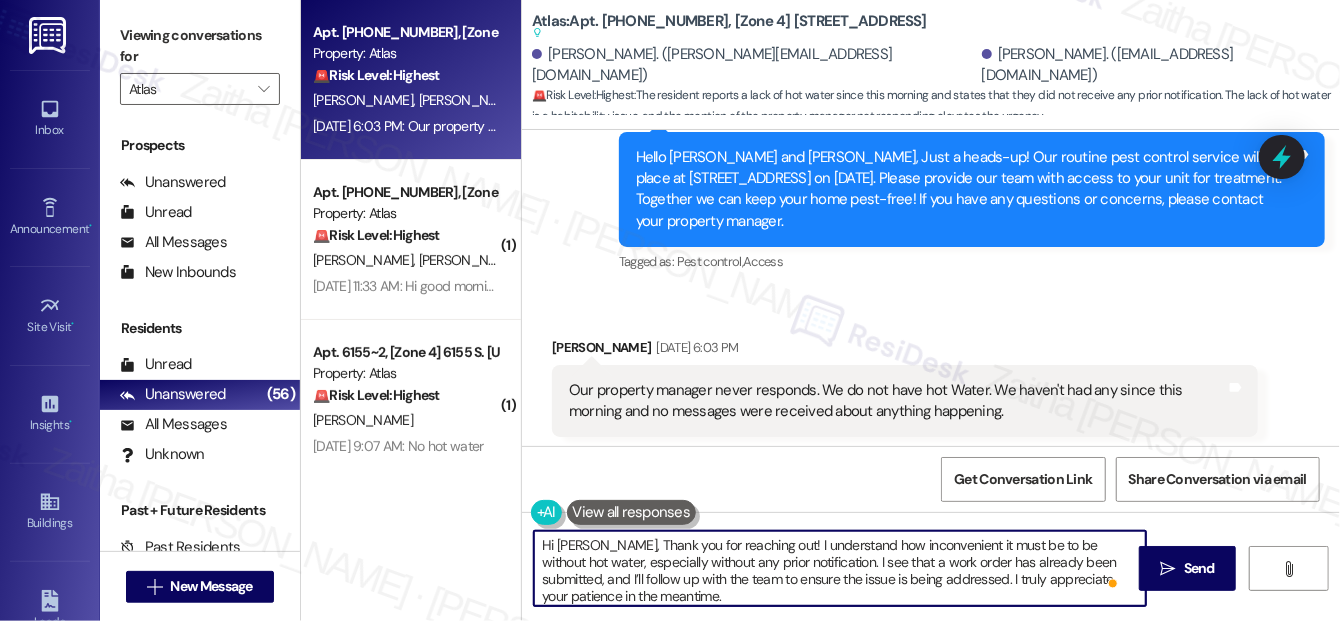 click on "Hi Jaime, Thank you for reaching out! I understand how inconvenient it must be to be without hot water, especially without any prior notification. I see that a work order has already been submitted, and I’ll follow up with the team to ensure the issue is being addressed. I truly appreciate your patience in the meantime." at bounding box center (840, 568) 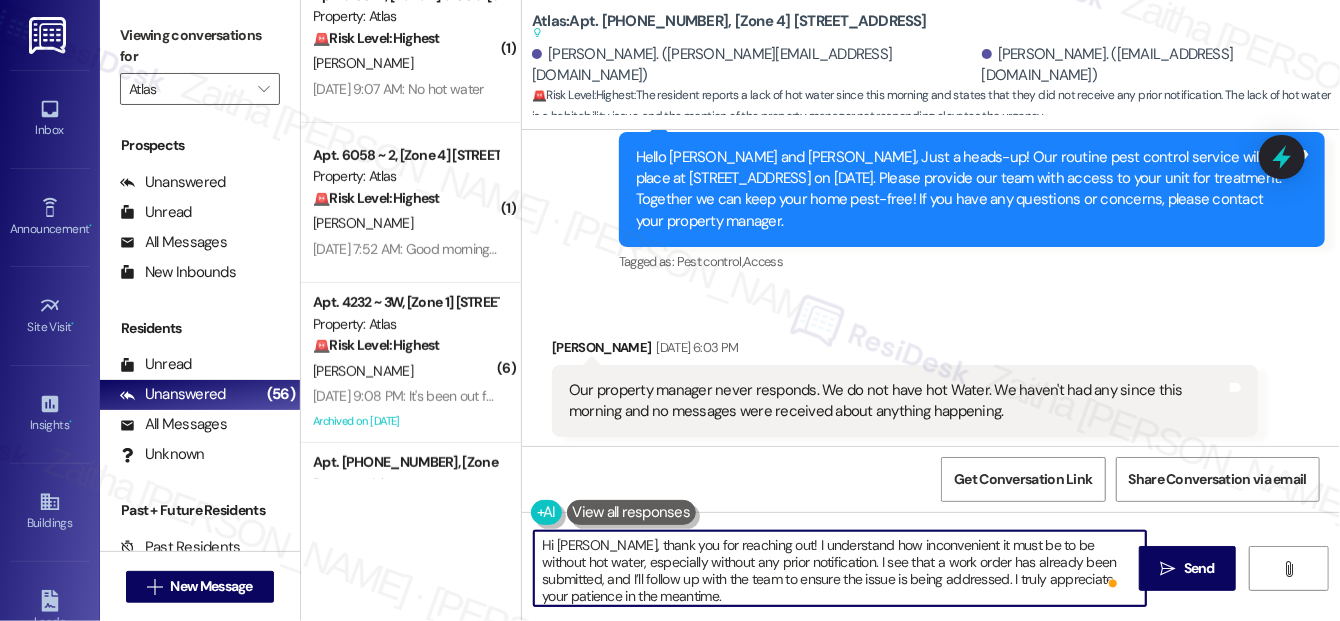 scroll, scrollTop: 181, scrollLeft: 0, axis: vertical 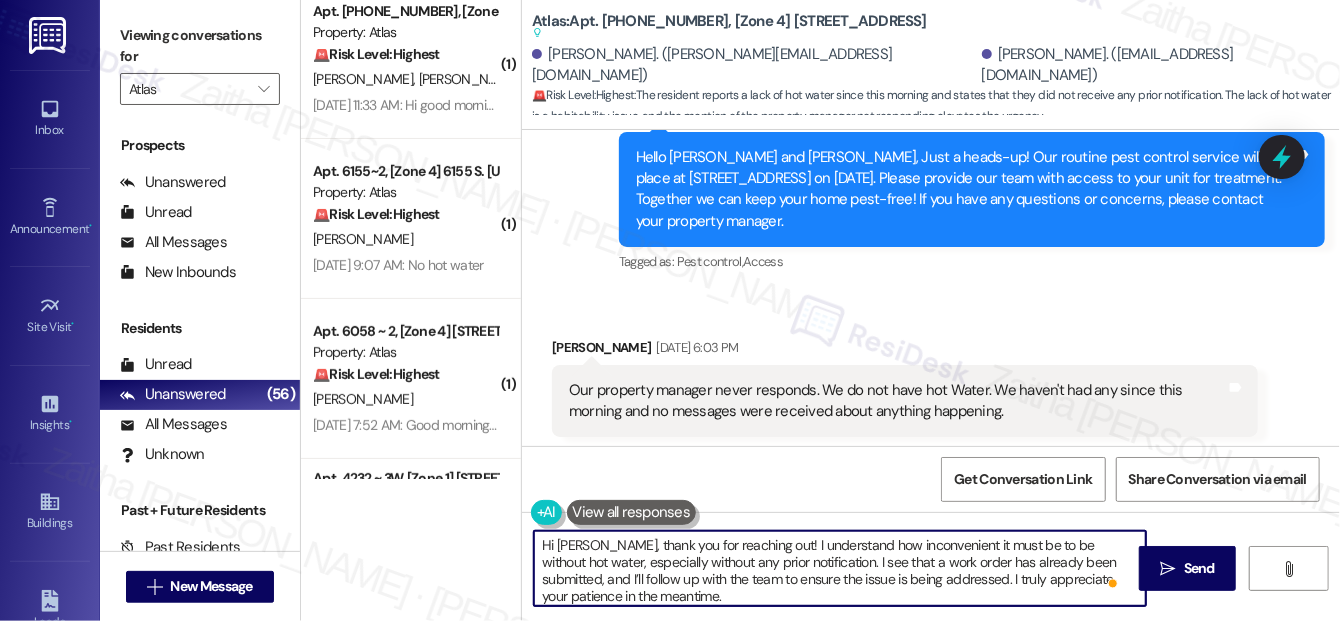 type on "Hi Jaime, thank you for reaching out! I understand how inconvenient it must be to be without hot water, especially without any prior notification. I see that a work order has already been submitted, and I’ll follow up with the team to ensure the issue is being addressed. I truly appreciate your patience in the meantime." 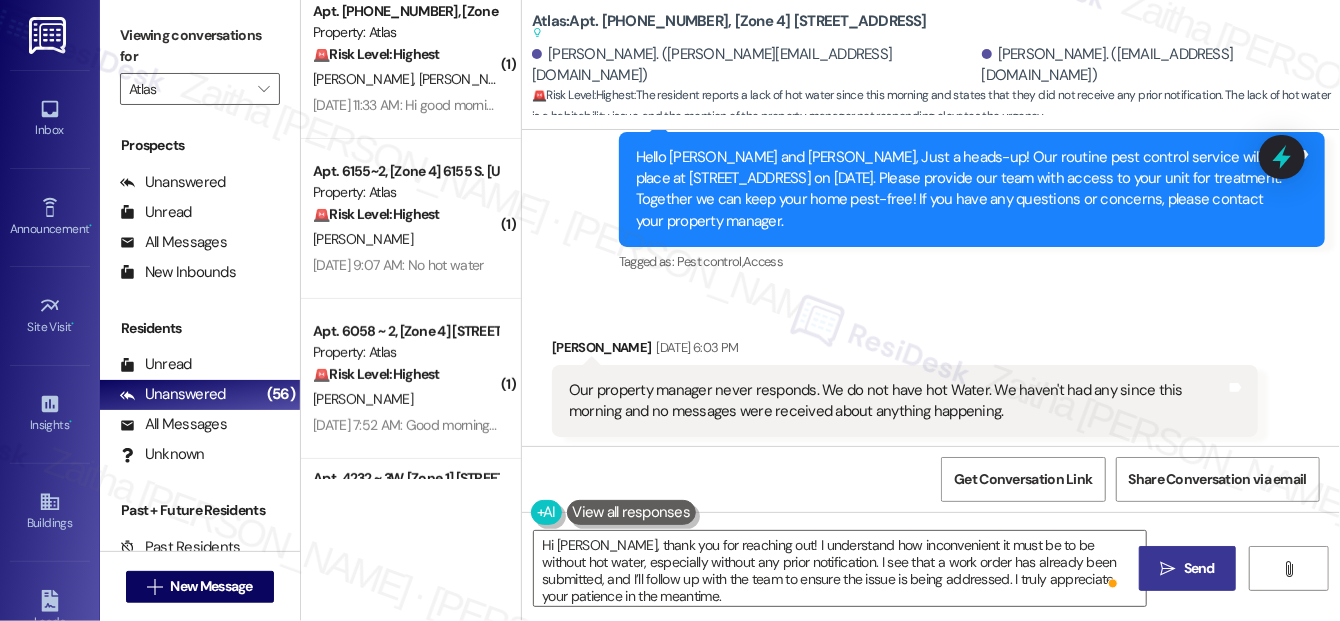 click on "" at bounding box center [1167, 569] 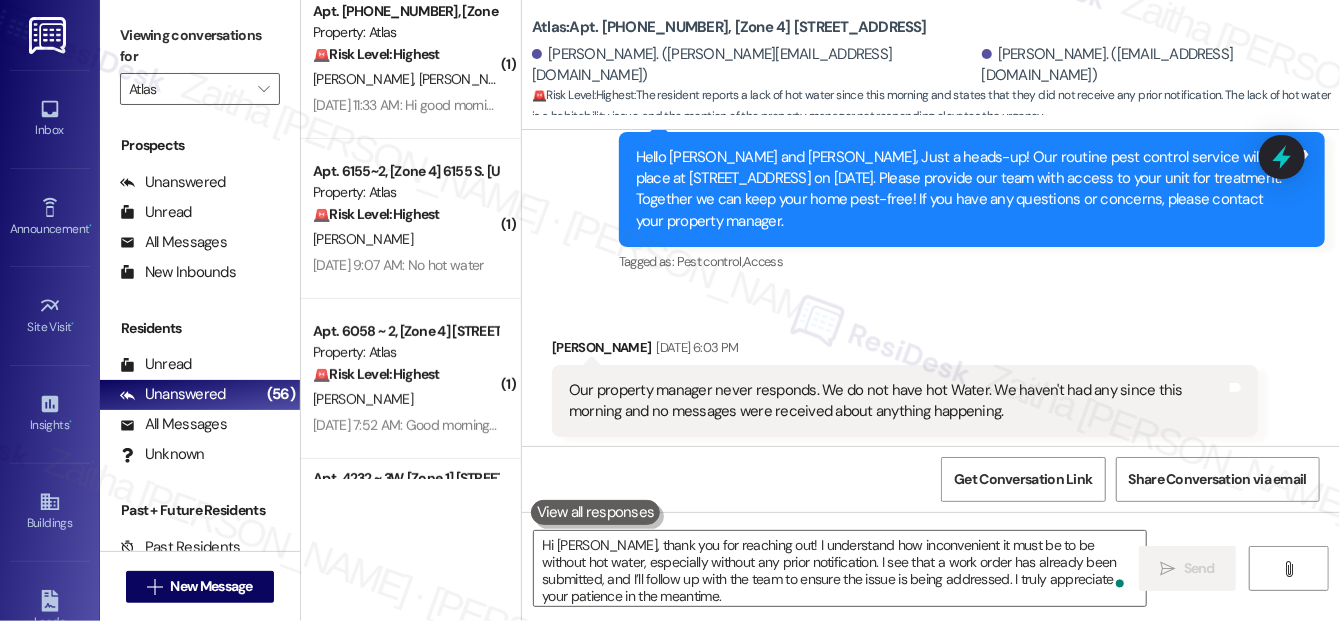 scroll, scrollTop: 9962, scrollLeft: 0, axis: vertical 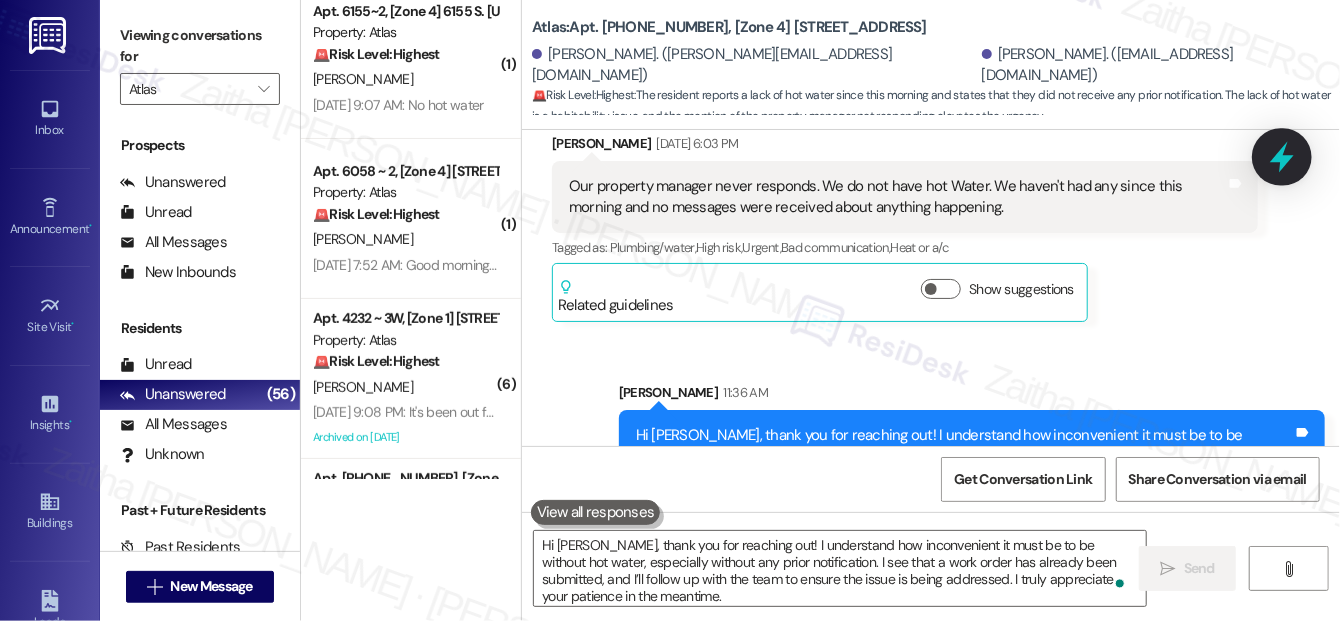 click 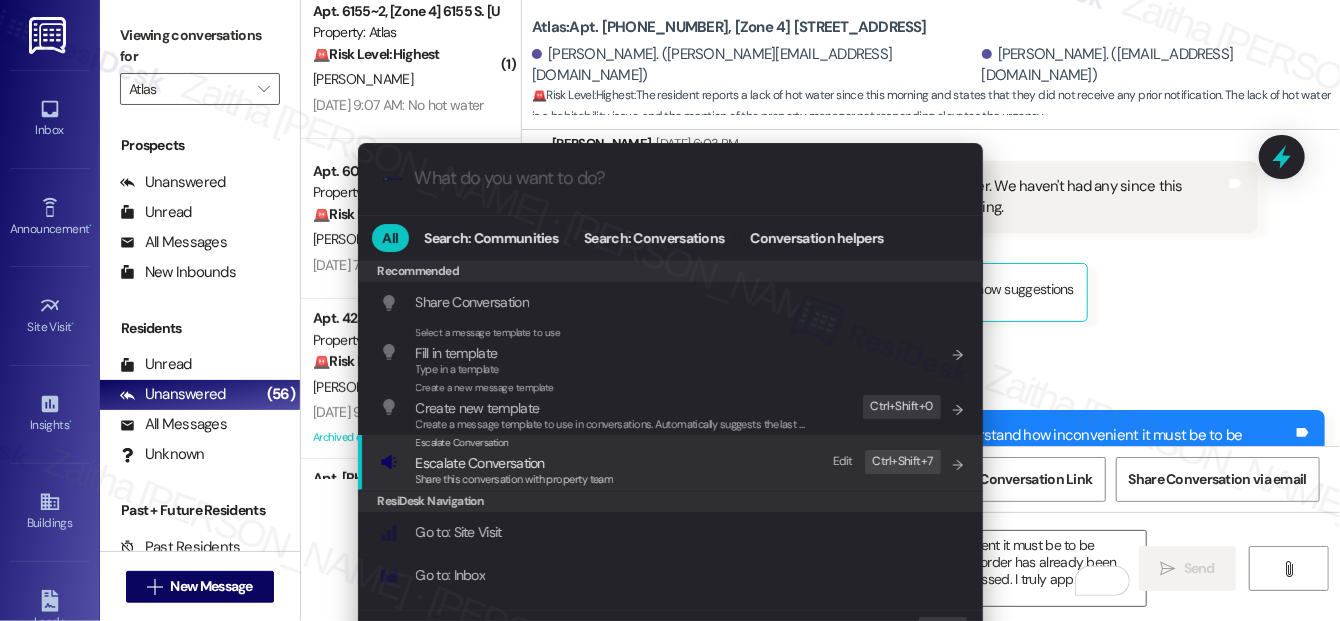click on "Escalate Conversation" at bounding box center [480, 463] 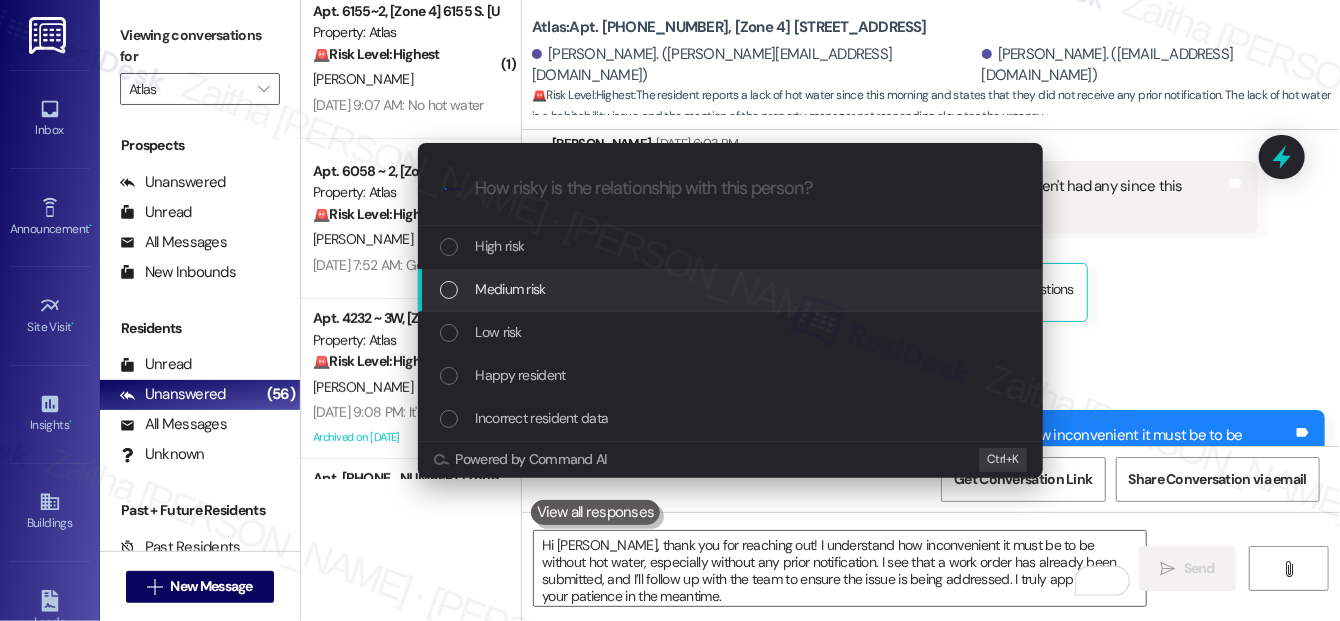 click on "Medium risk" at bounding box center [732, 289] 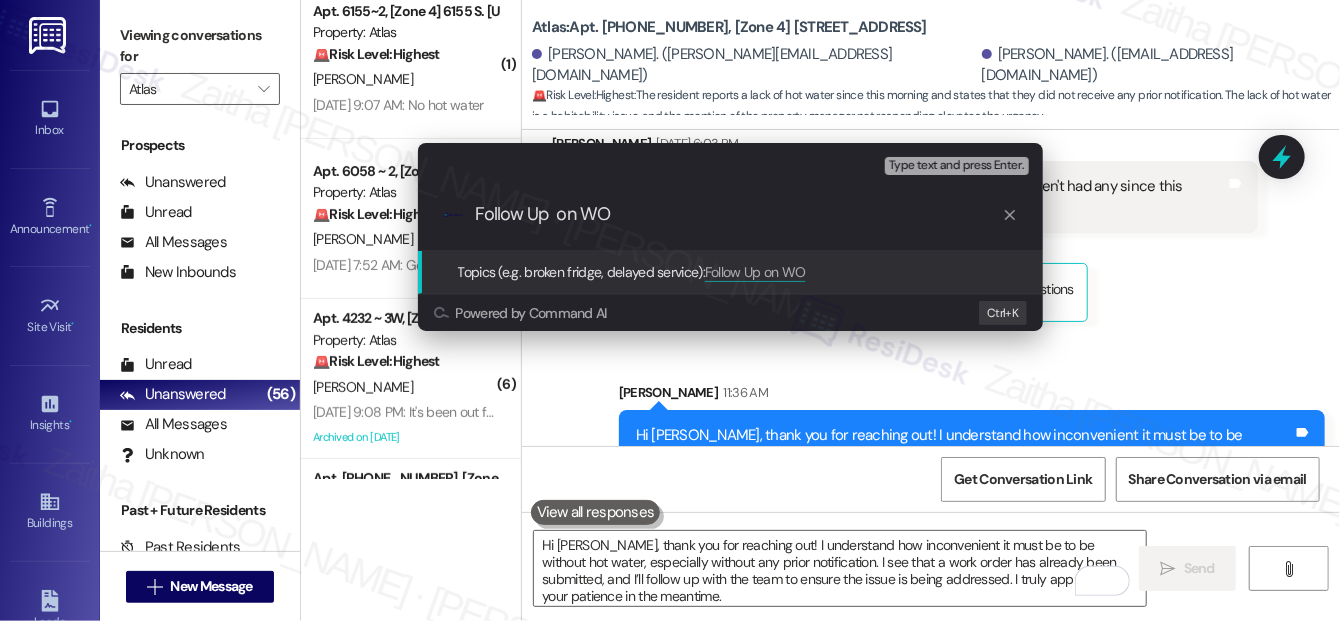 paste on "#163906" 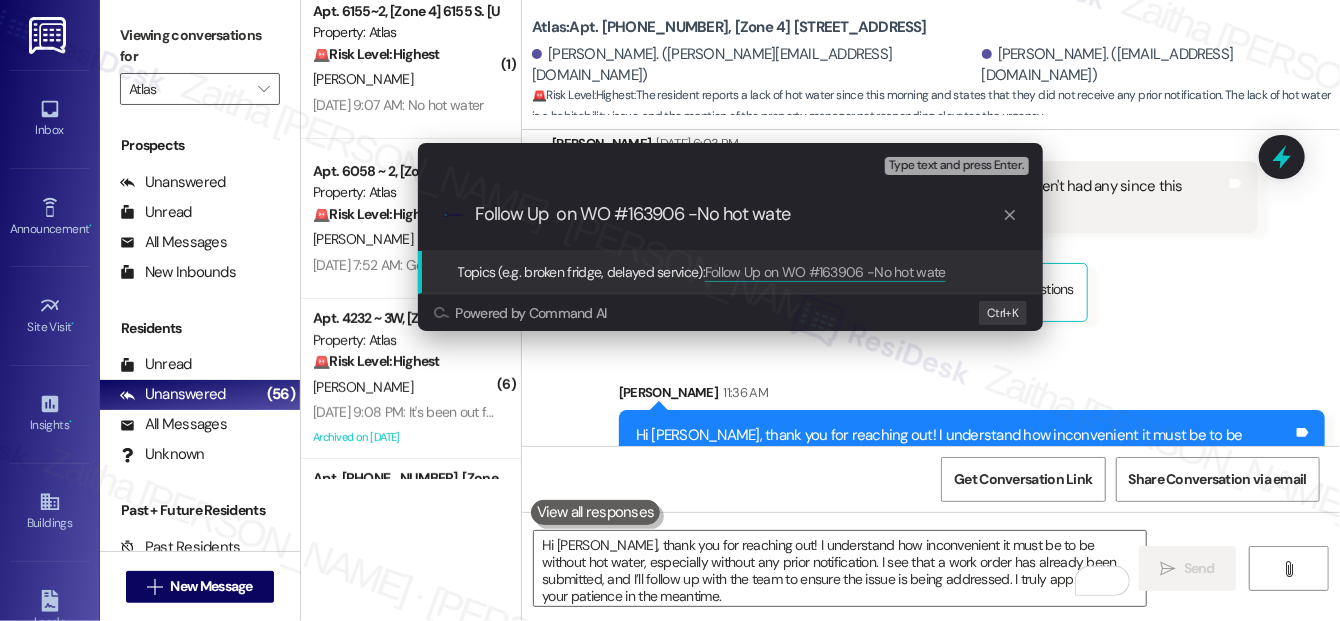 type on "Follow Up  on WO #163906 -No hot water" 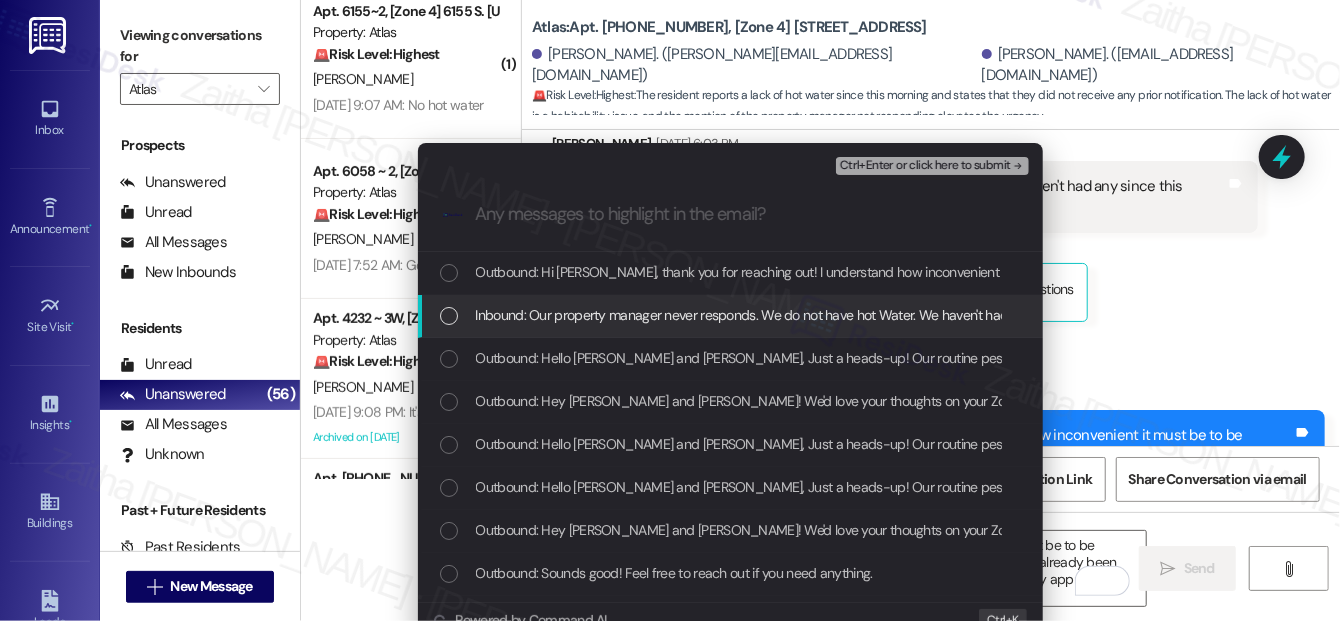 type 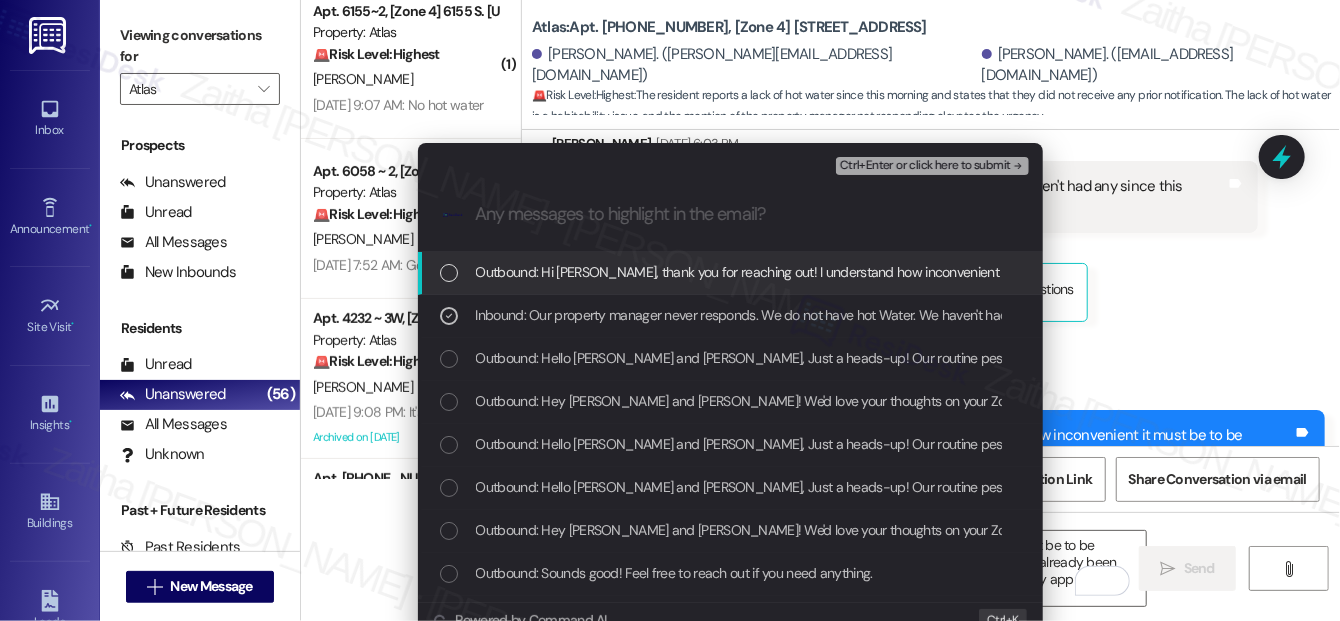 click on "Ctrl+Enter or click here to submit" at bounding box center [925, 166] 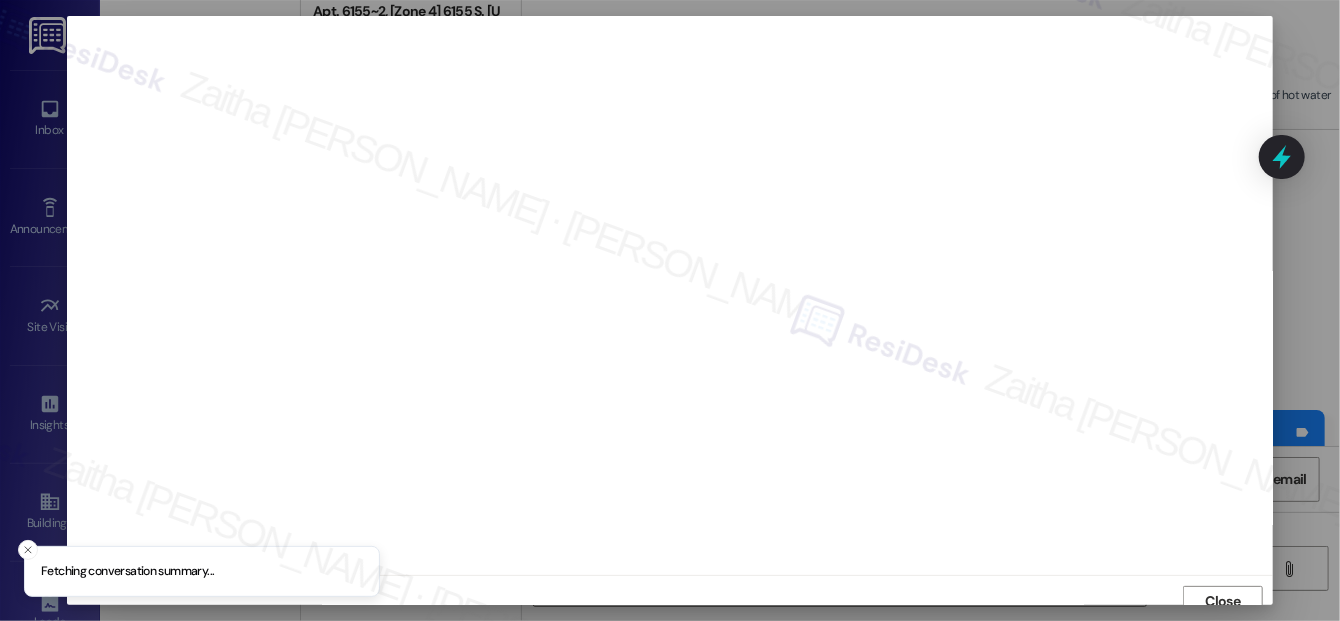 scroll, scrollTop: 12, scrollLeft: 0, axis: vertical 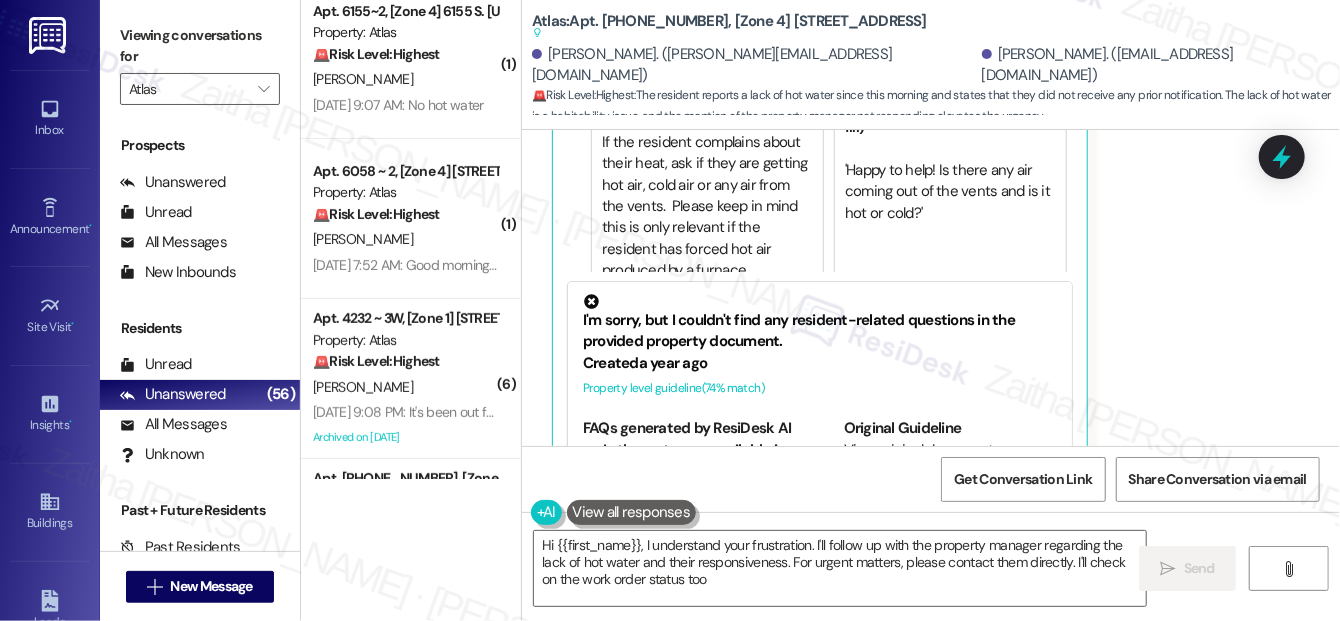 type on "Hi {{first_name}}, I understand your frustration. I'll follow up with the property manager regarding the lack of hot water and their responsiveness. For urgent matters, please contact them directly. I'll check on the work order status too." 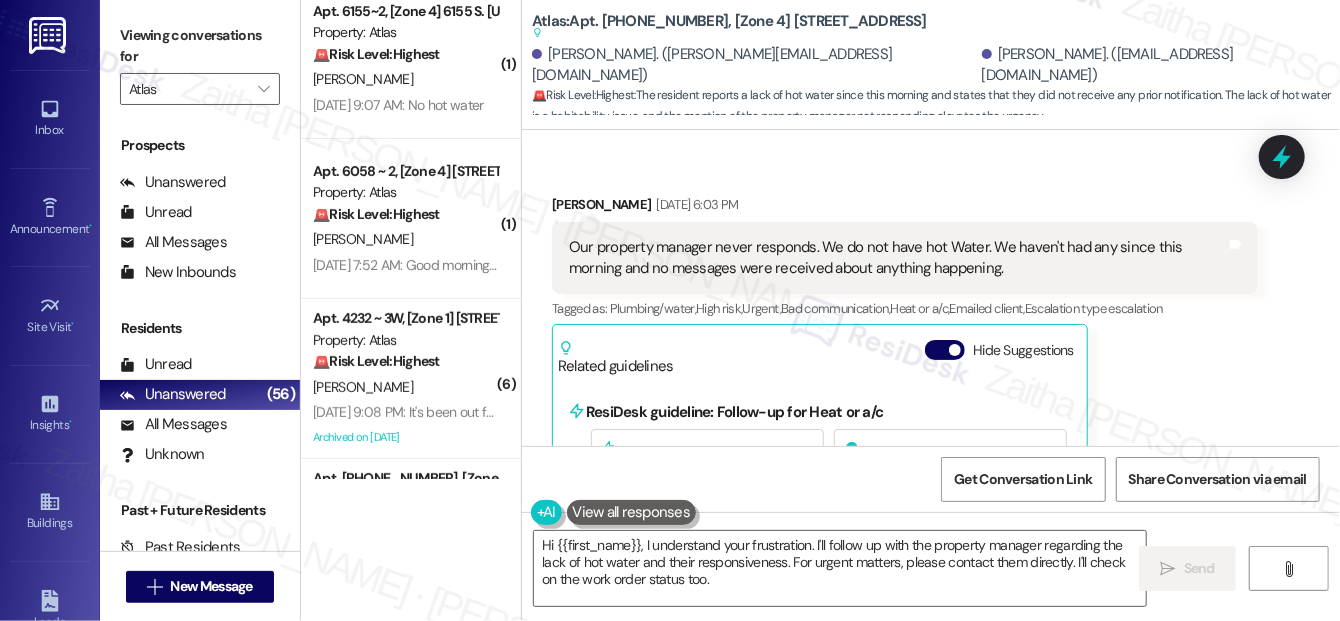 scroll, scrollTop: 10096, scrollLeft: 0, axis: vertical 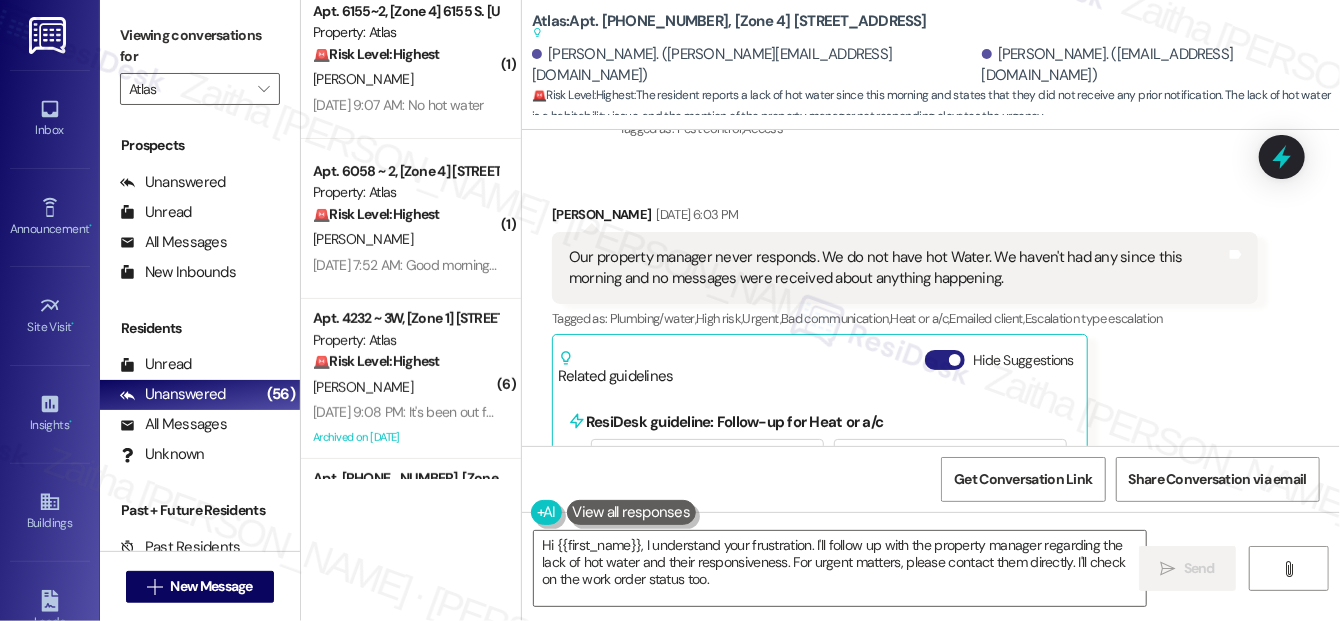 click on "Hide Suggestions" at bounding box center (945, 360) 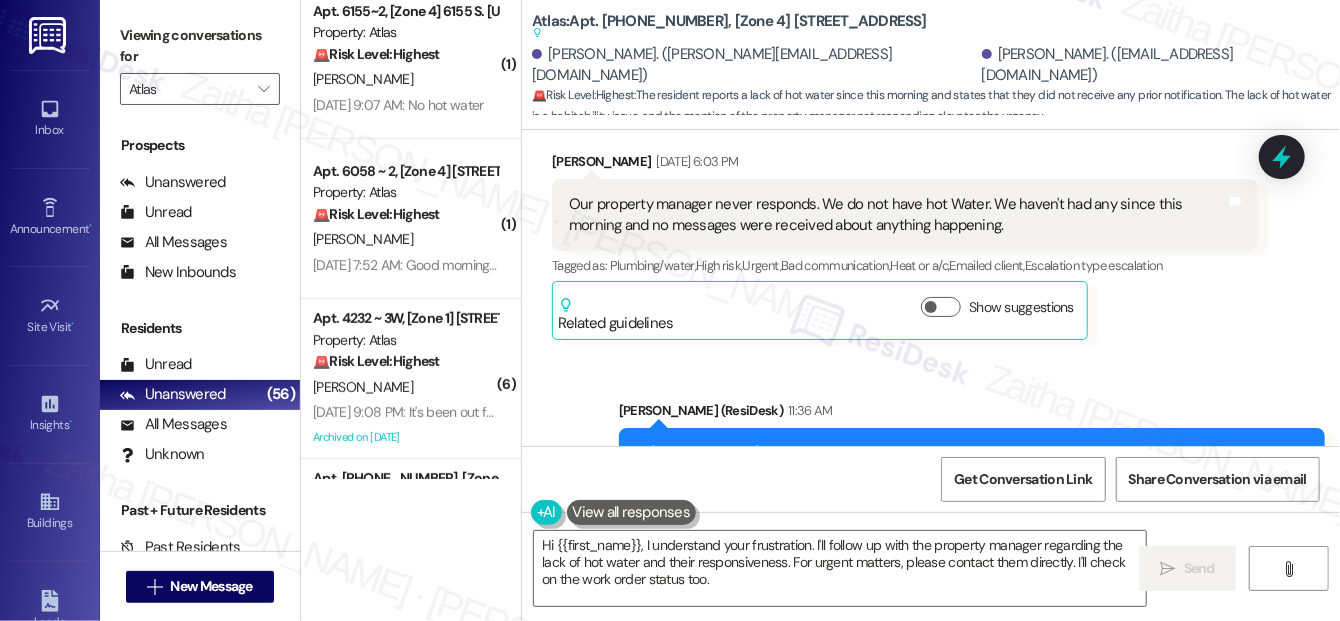 scroll, scrollTop: 10197, scrollLeft: 0, axis: vertical 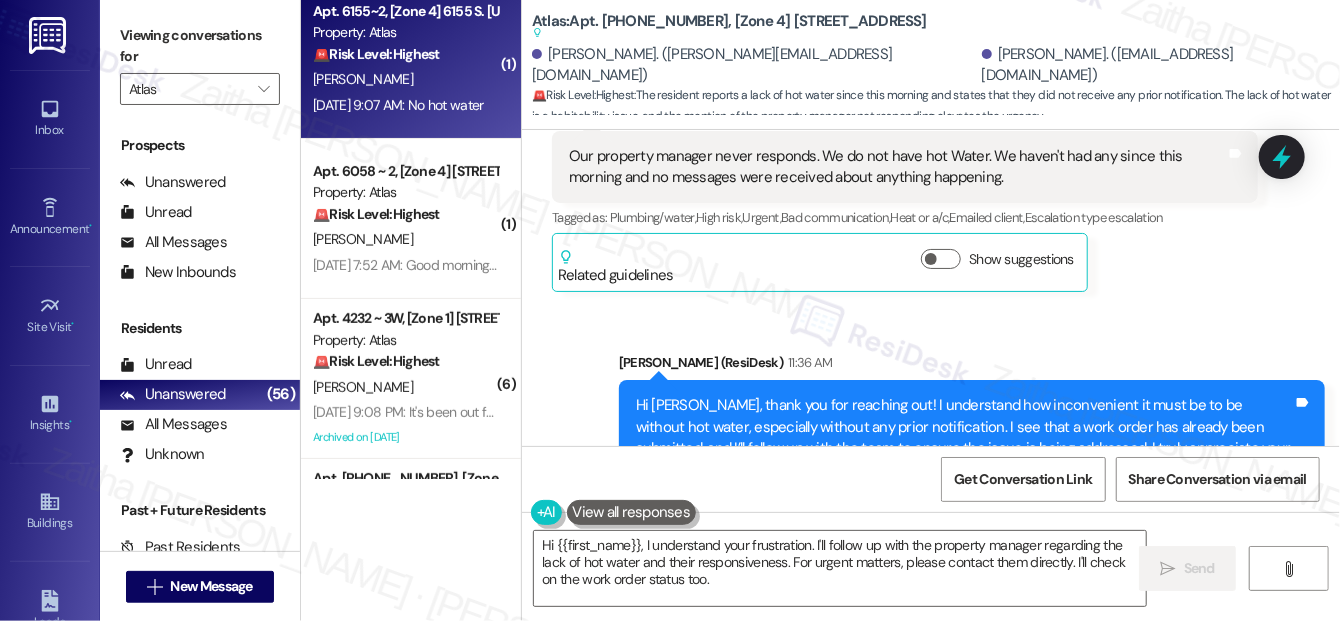 click on "[PERSON_NAME]" at bounding box center [405, 79] 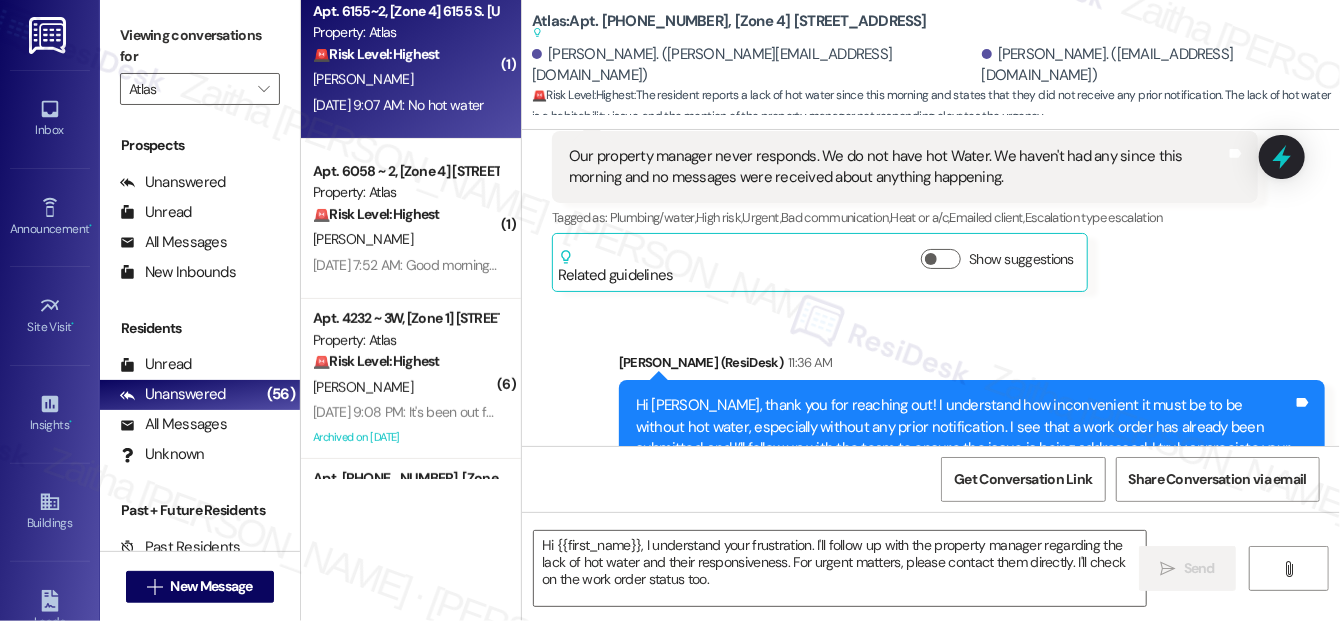 type on "Fetching suggested responses. Please feel free to read through the conversation in the meantime." 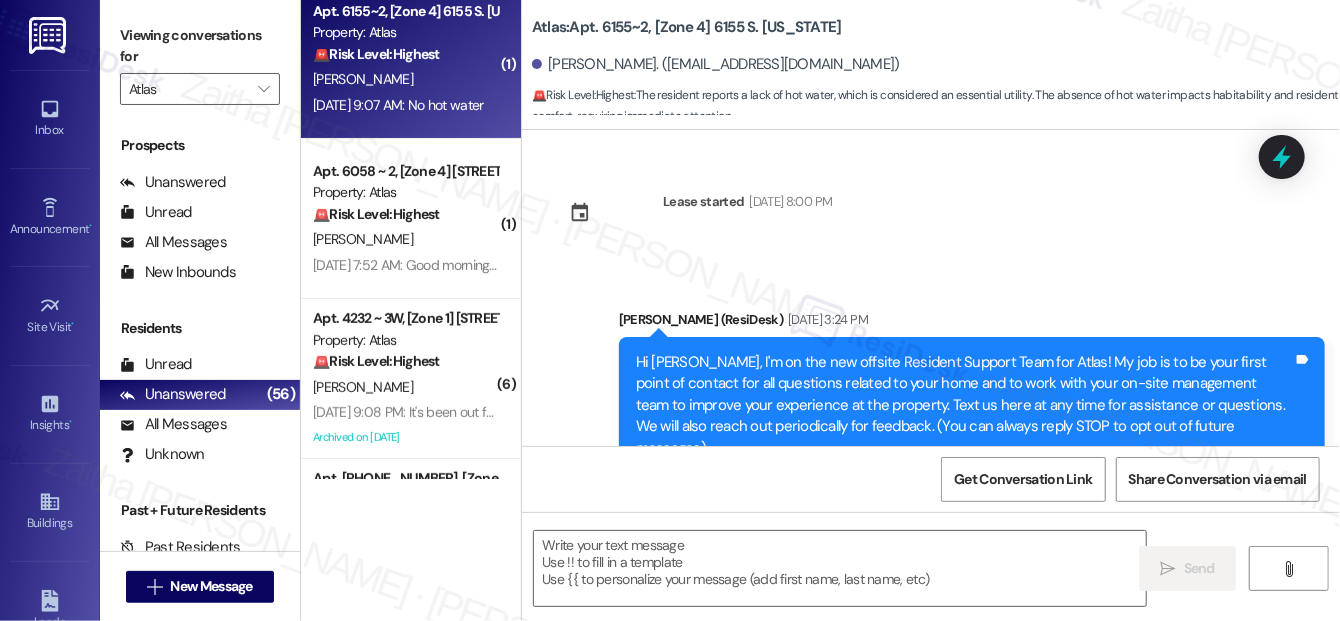 scroll, scrollTop: 15055, scrollLeft: 0, axis: vertical 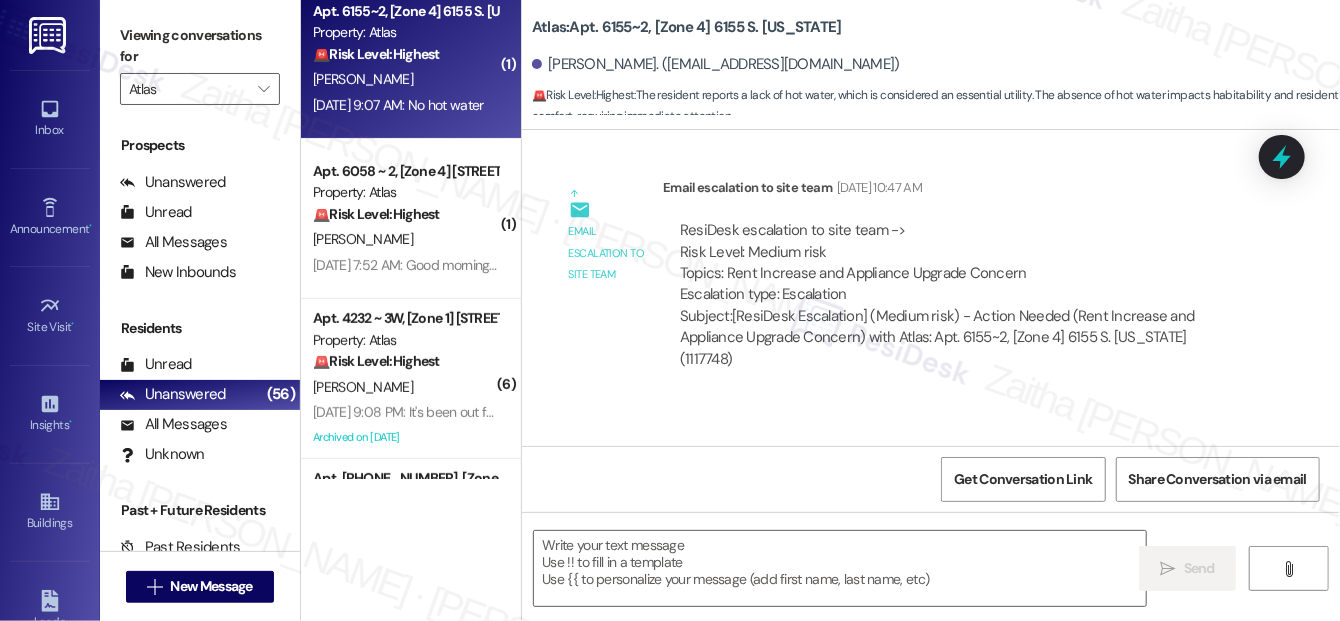 type on "Fetching suggested responses. Please feel free to read through the conversation in the meantime." 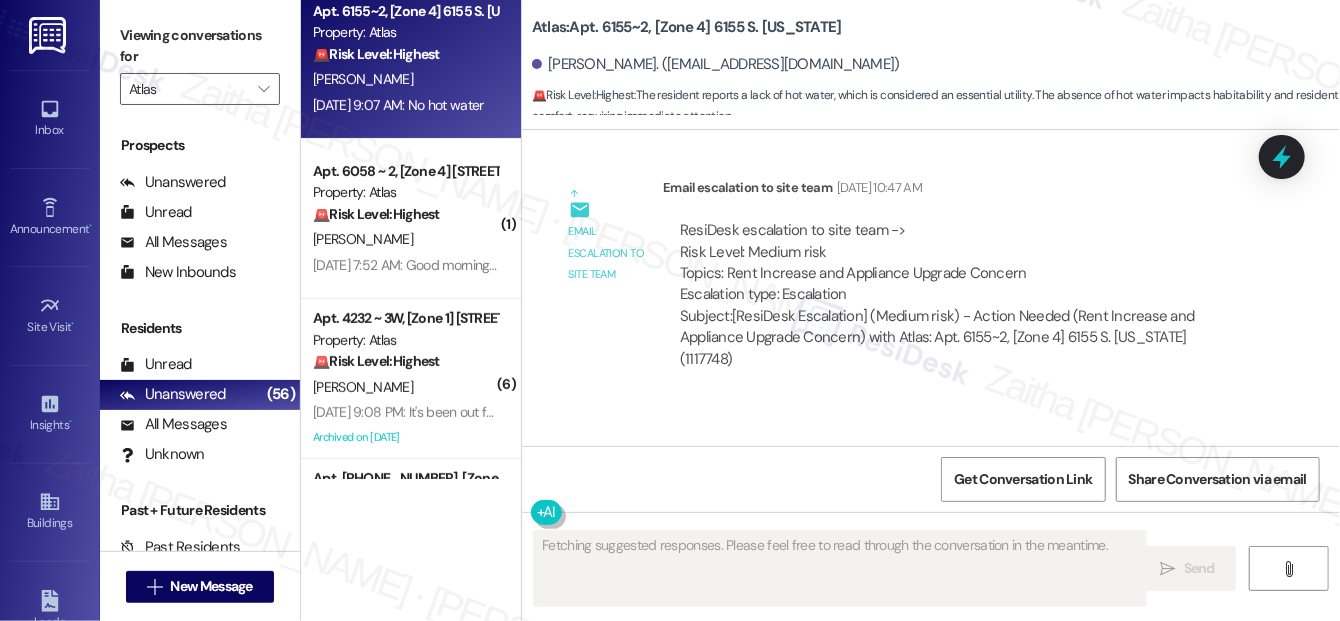 click 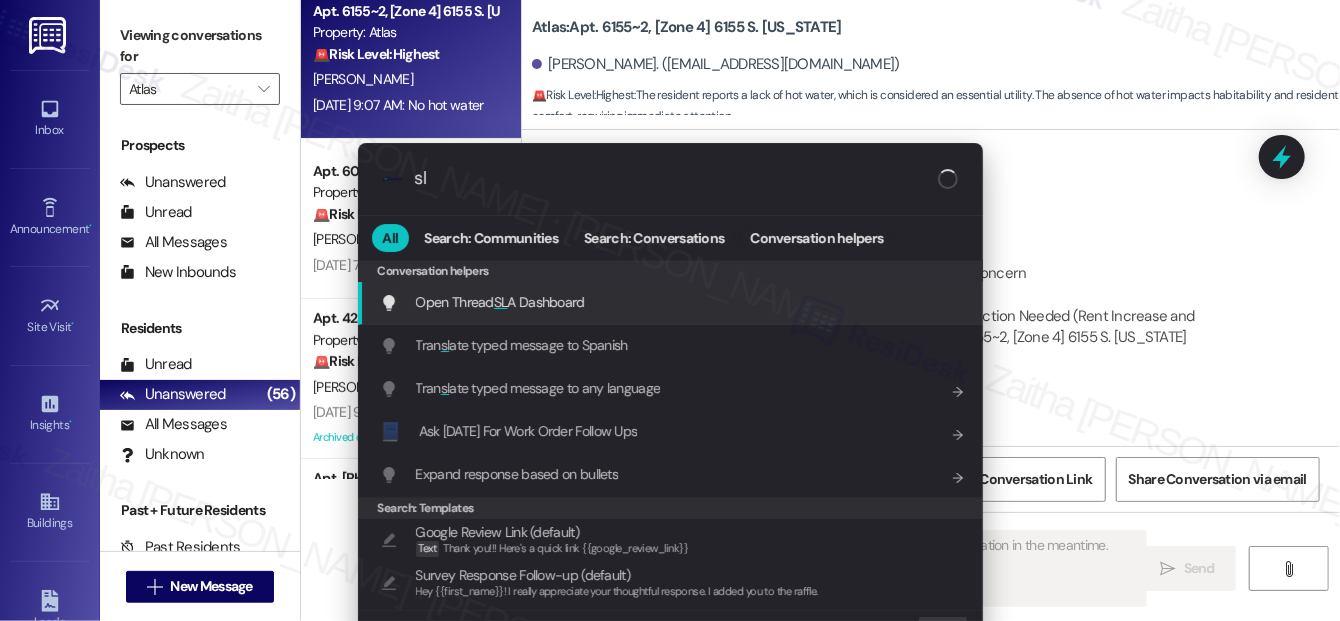type on "sla" 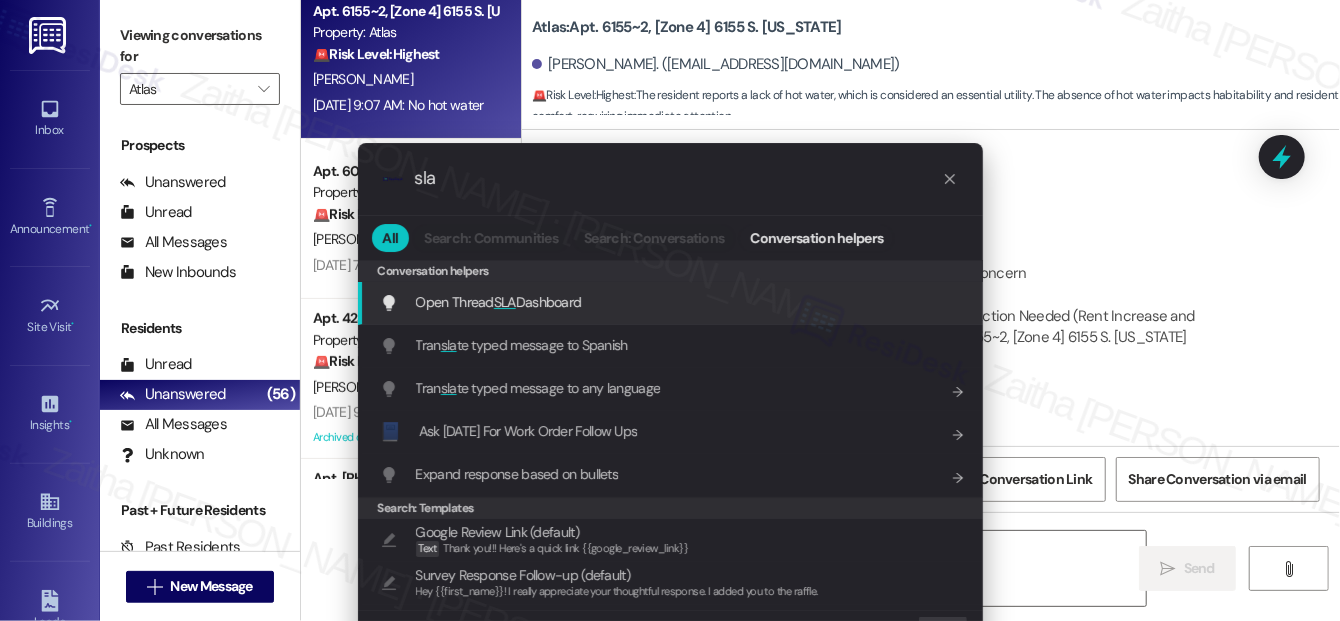 type on "Hi {{first_name}}," 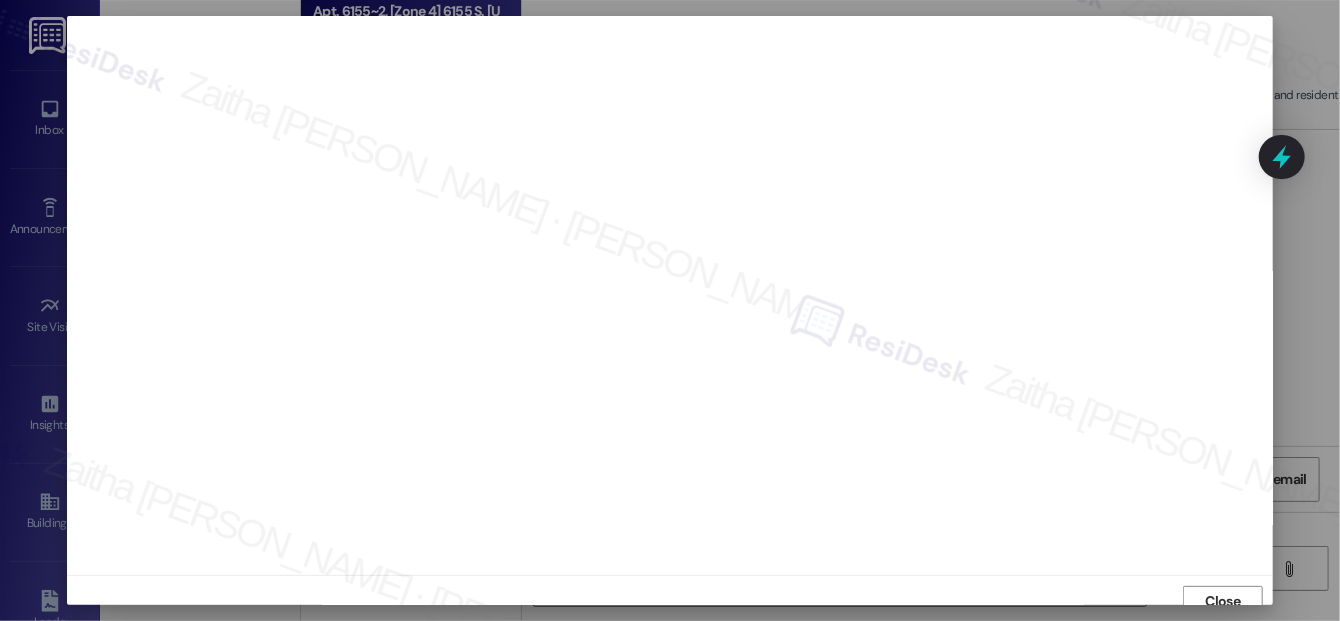 scroll, scrollTop: 12, scrollLeft: 0, axis: vertical 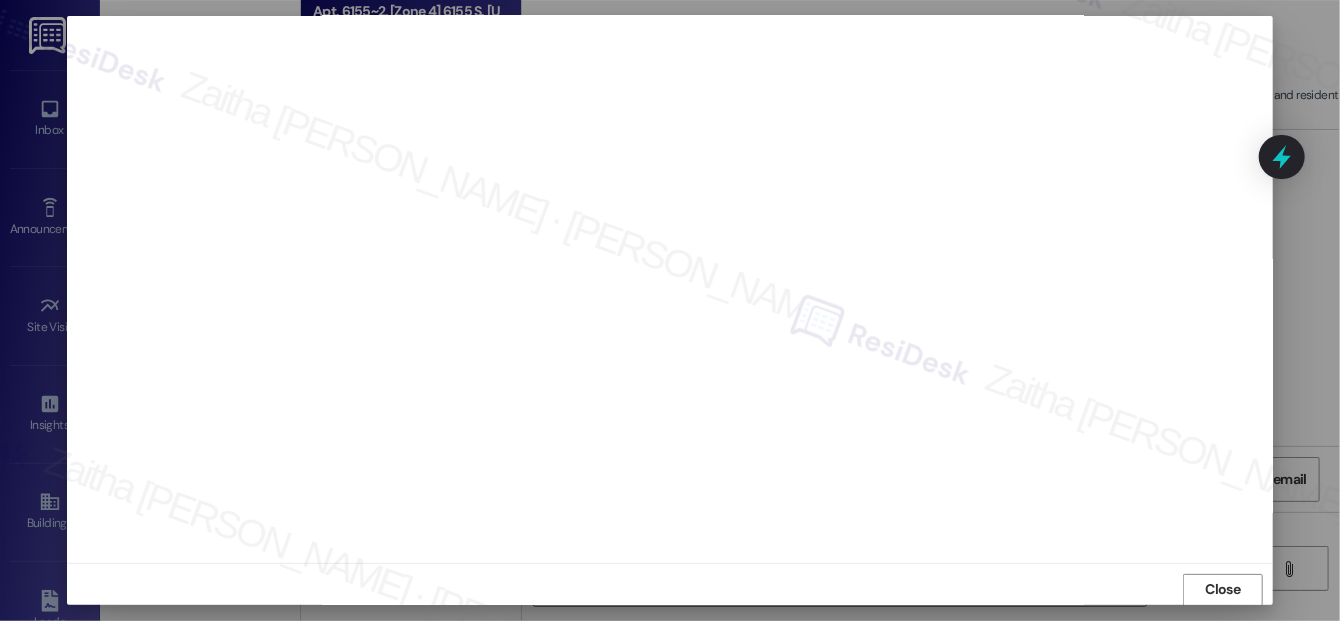 type on "Hi {{first_name}}, I understand you're experiencing no hot water. I'll look into this immediately and ensure a maintenance technician is notified. Please create a work order marked as urgent, and we'll get this resolved ASAP!" 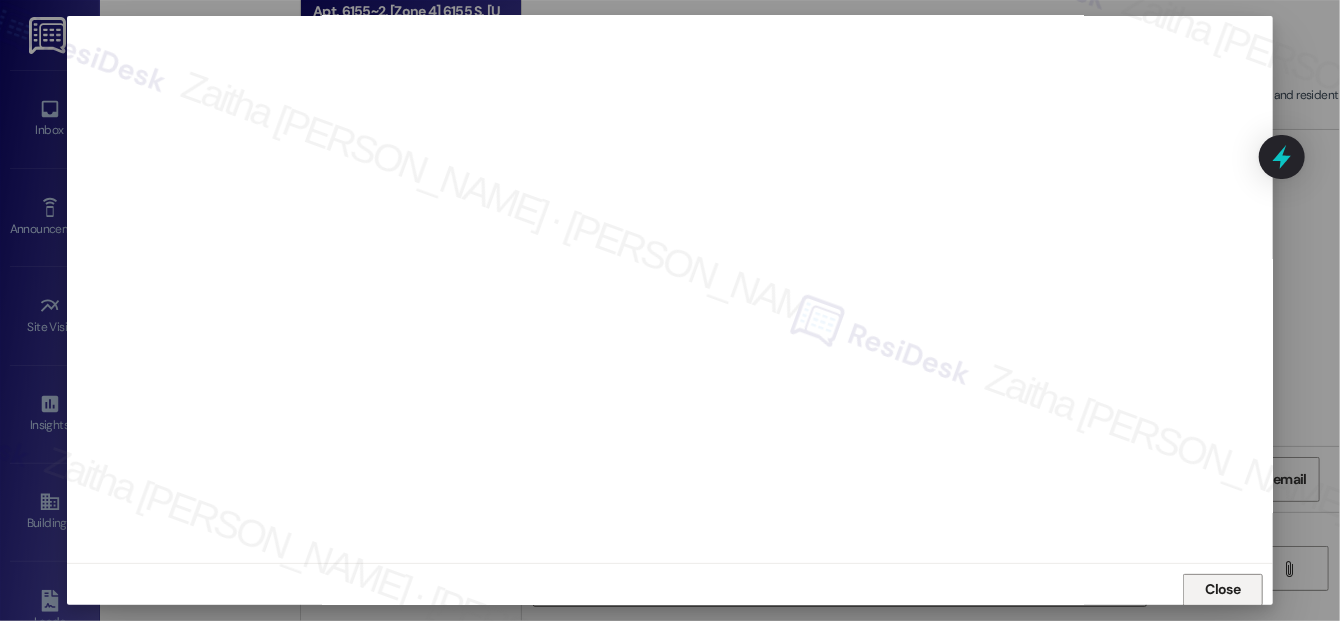 click on "Close" at bounding box center [1223, 589] 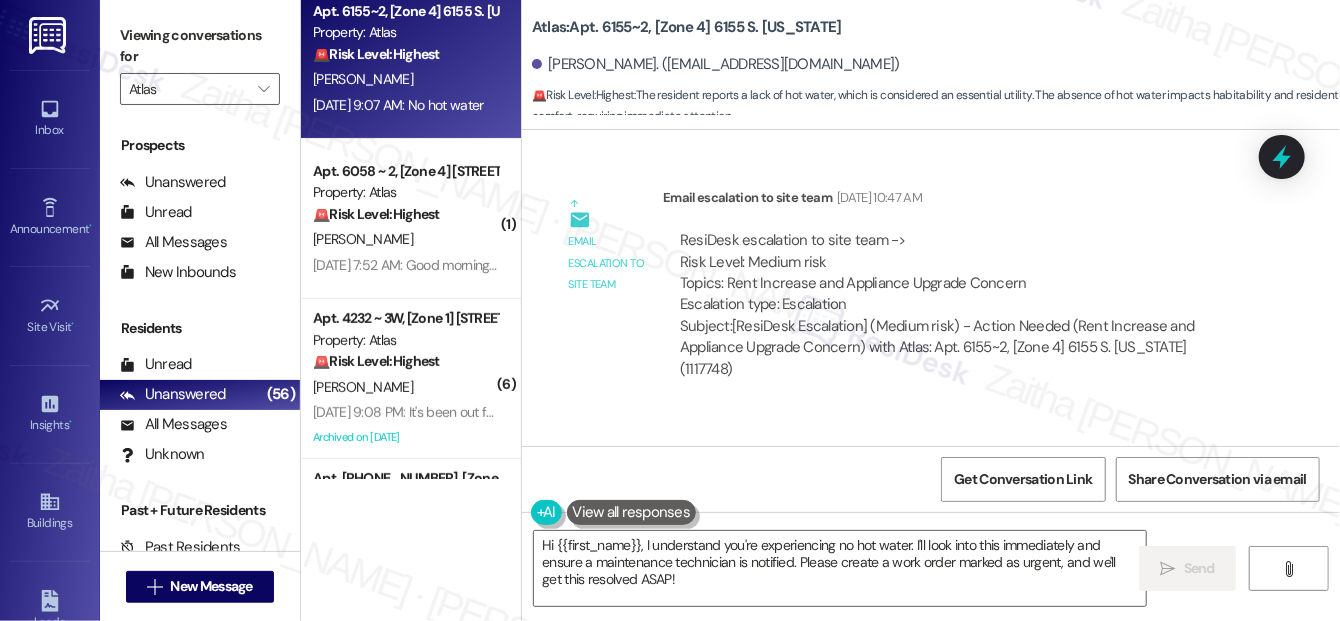 scroll, scrollTop: 15055, scrollLeft: 0, axis: vertical 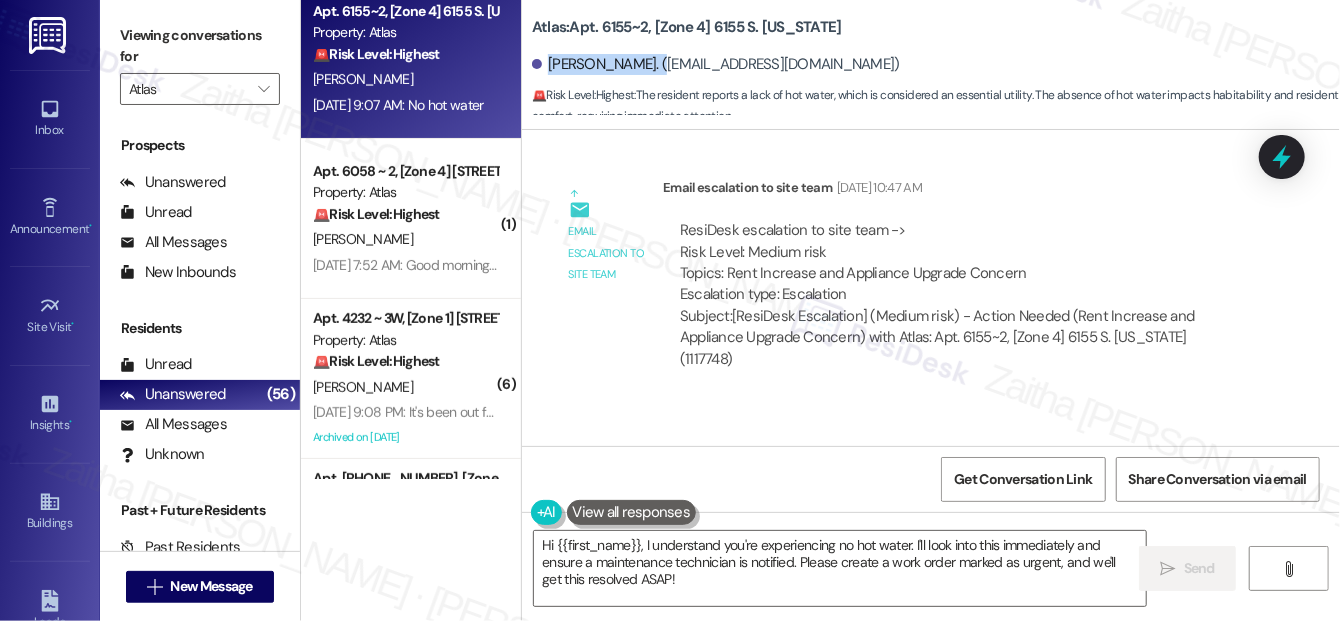 drag, startPoint x: 549, startPoint y: 61, endPoint x: 662, endPoint y: 54, distance: 113.216606 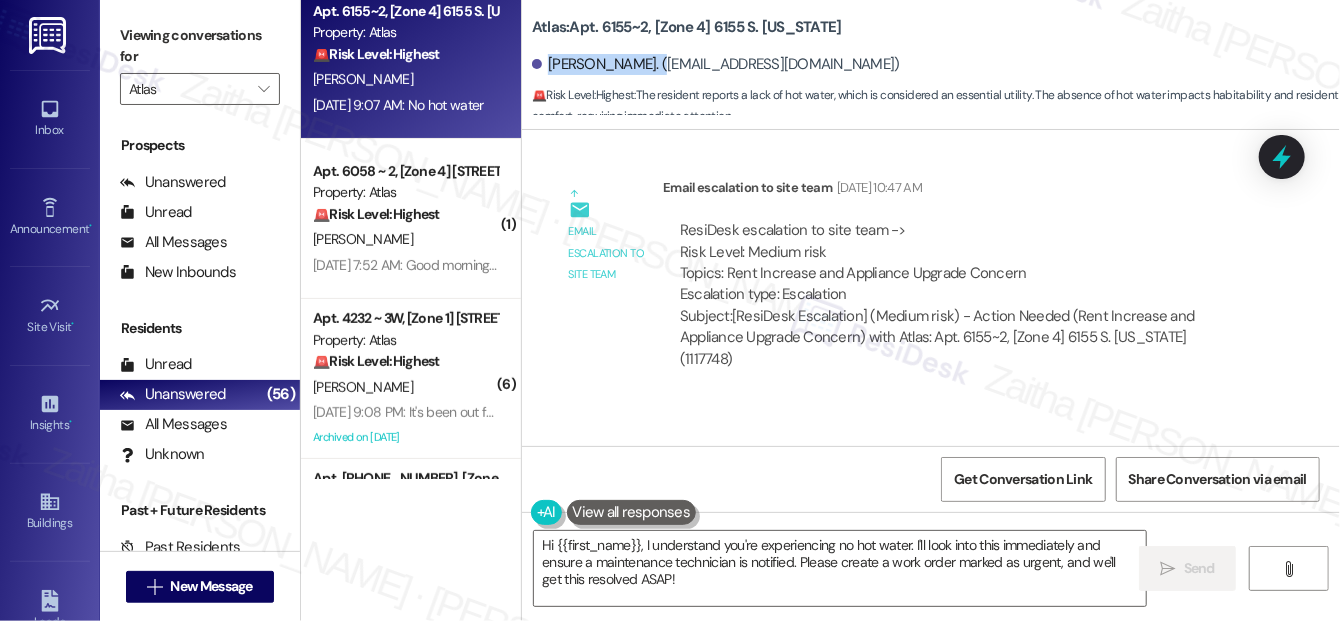 copy on "Christopher Webb" 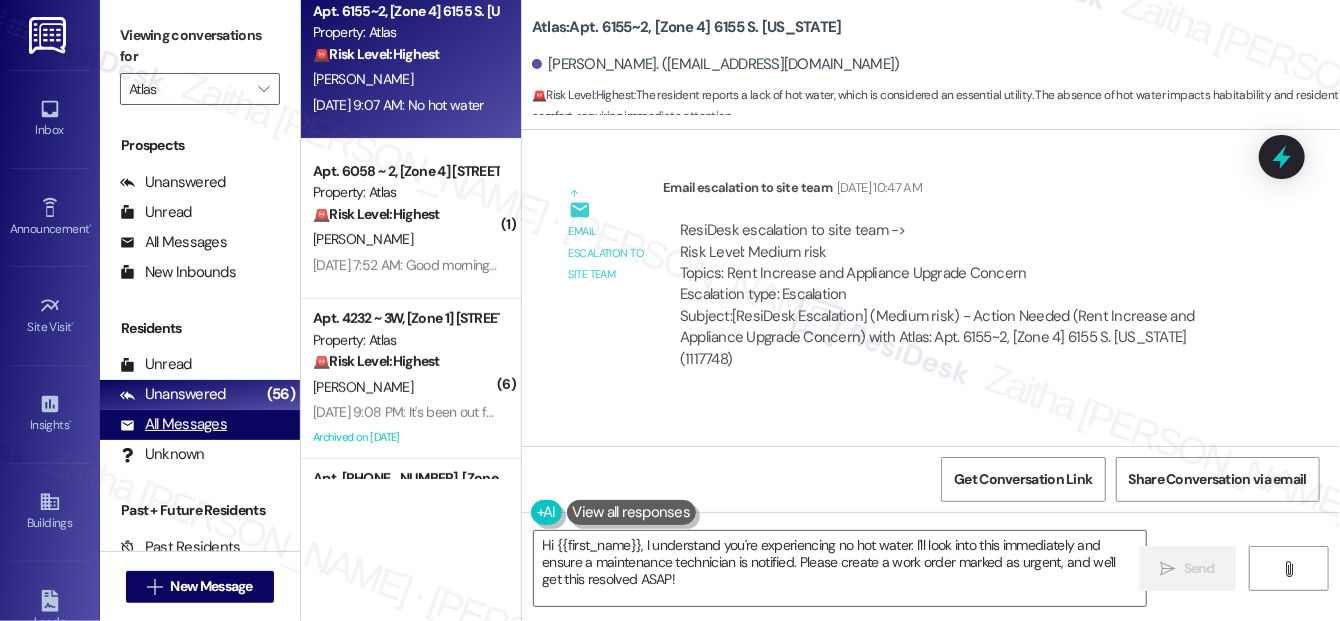 click on "All Messages" at bounding box center [173, 424] 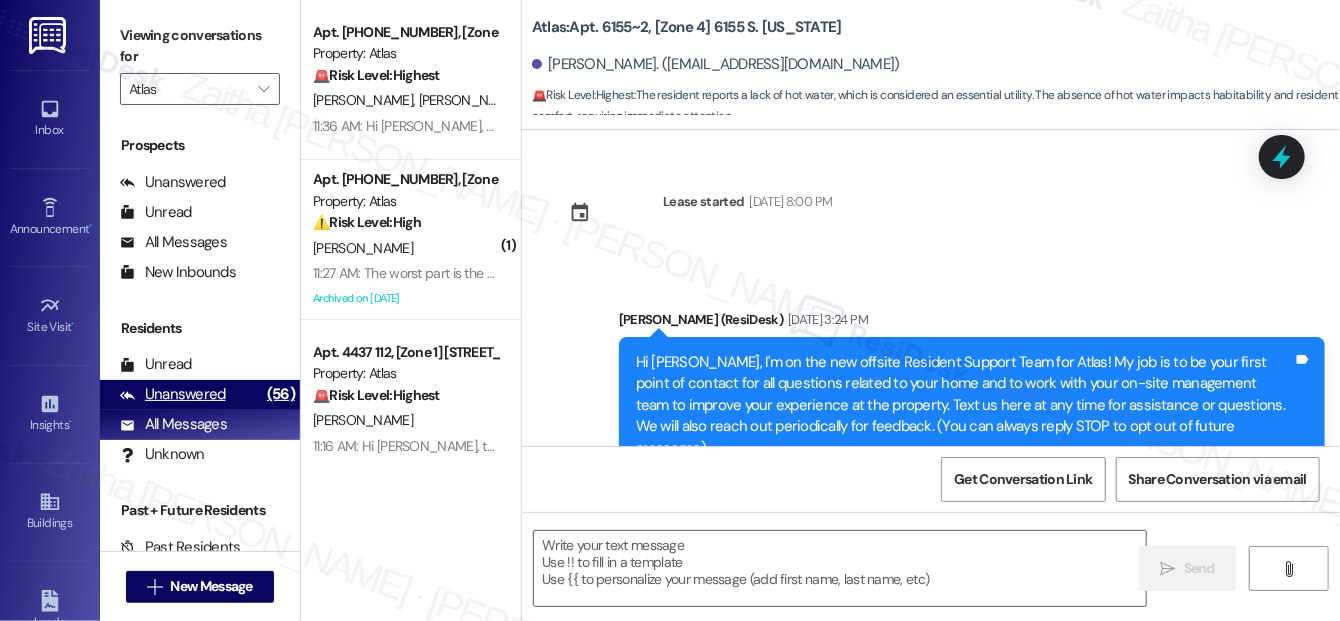 scroll, scrollTop: 15054, scrollLeft: 0, axis: vertical 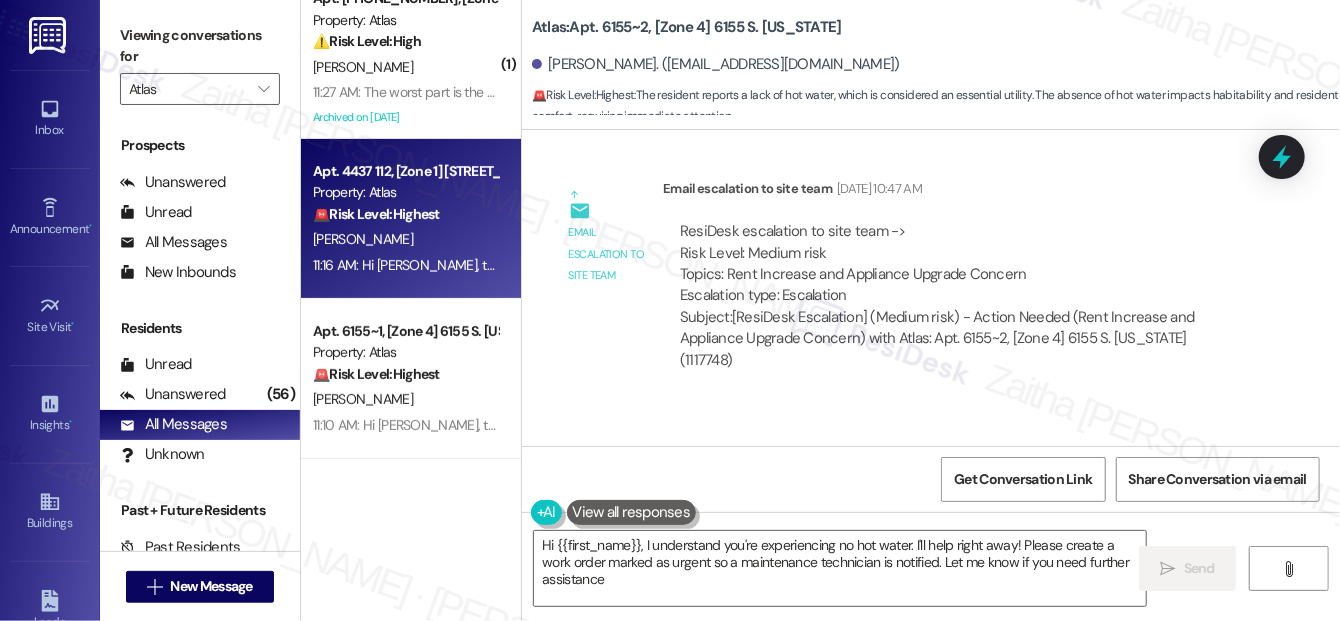 type on "Hi {{first_name}}, I understand you're experiencing no hot water. I'll help right away! Please create a work order marked as urgent so a maintenance technician is notified. Let me know if you need further assistance!" 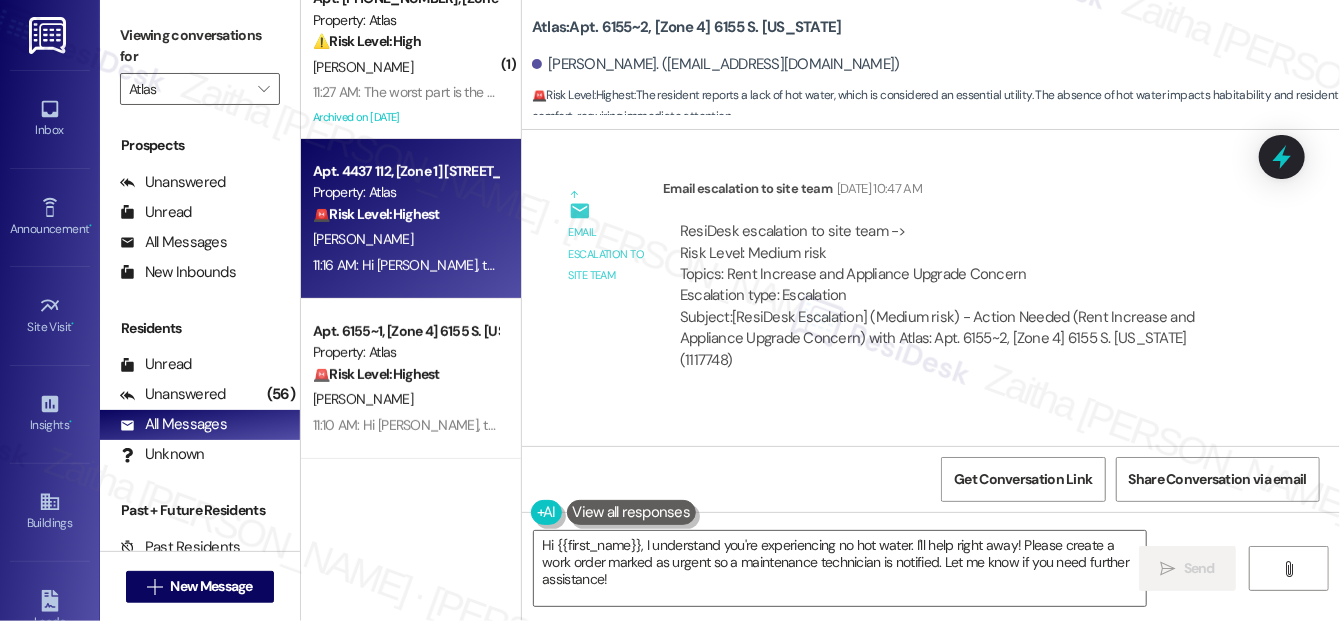click on "[PERSON_NAME]" at bounding box center [405, 239] 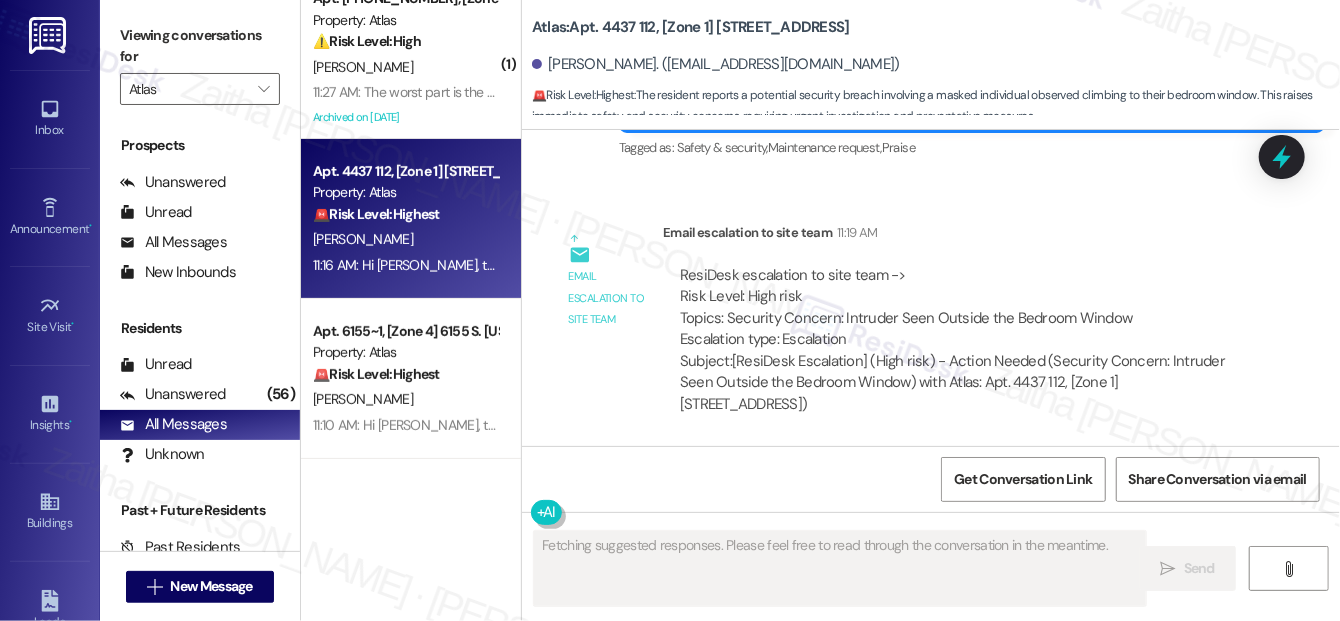 scroll, scrollTop: 11888, scrollLeft: 0, axis: vertical 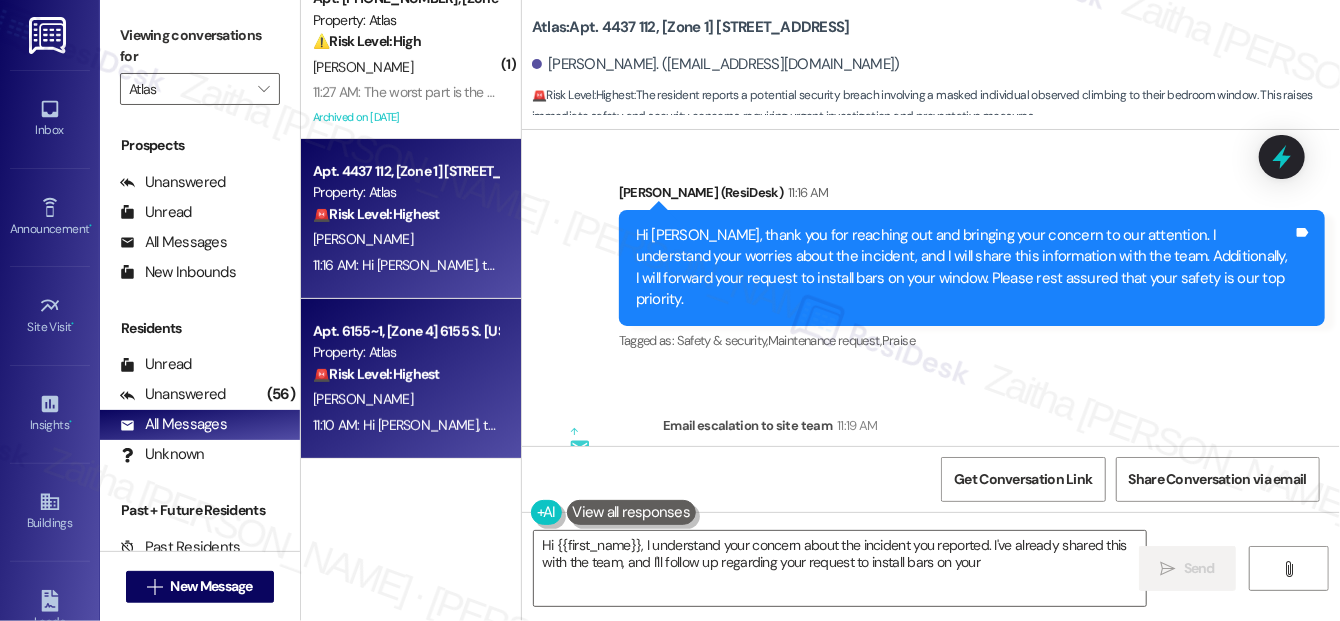 type on "Hi {{first_name}}, I understand your concern about the incident you reported. I've already shared this with the team, and I'll follow up regarding your request to install bars on your" 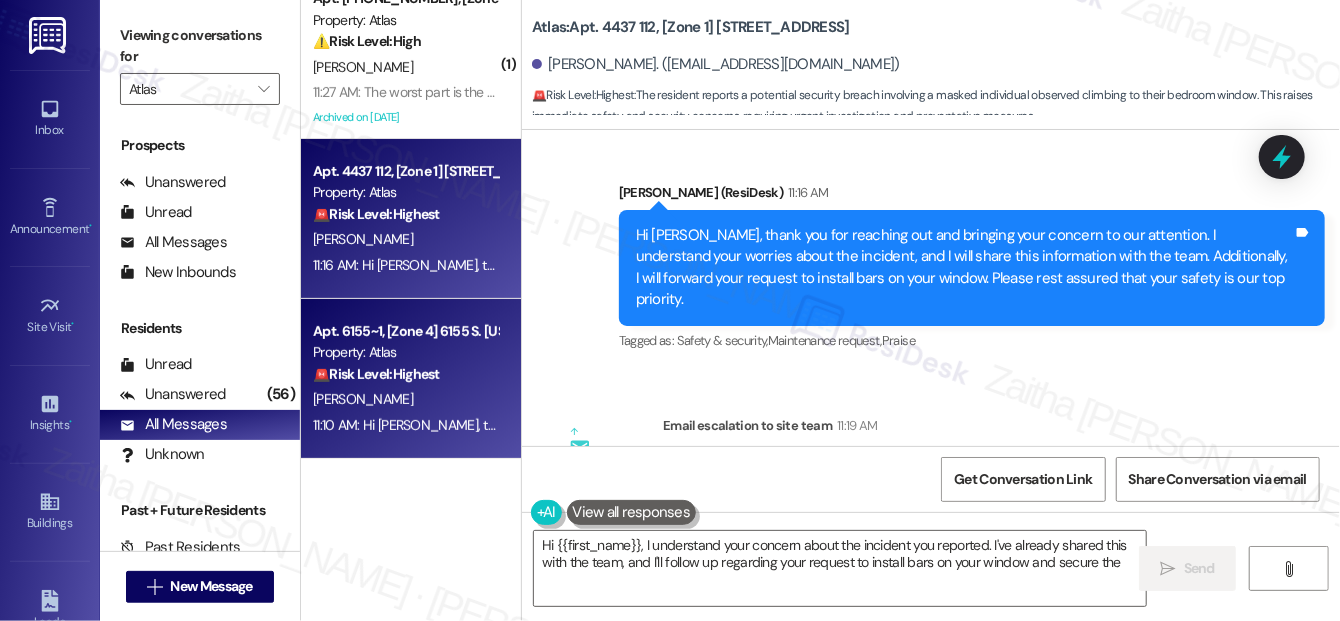 click on "Property: Atlas" at bounding box center (405, 352) 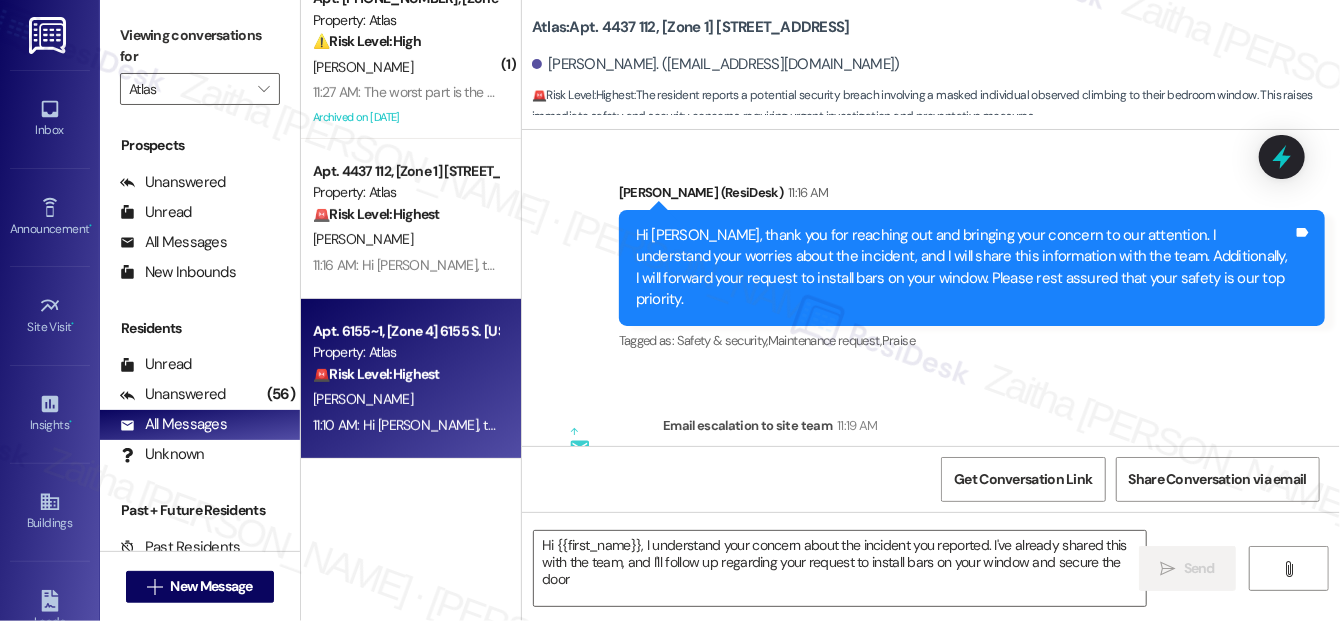 type on "Hi {{first_name}}, I understand your concern about the incident you reported. I've already shared this with the team, and I'll follow up regarding your request to install bars on your window and secure the door." 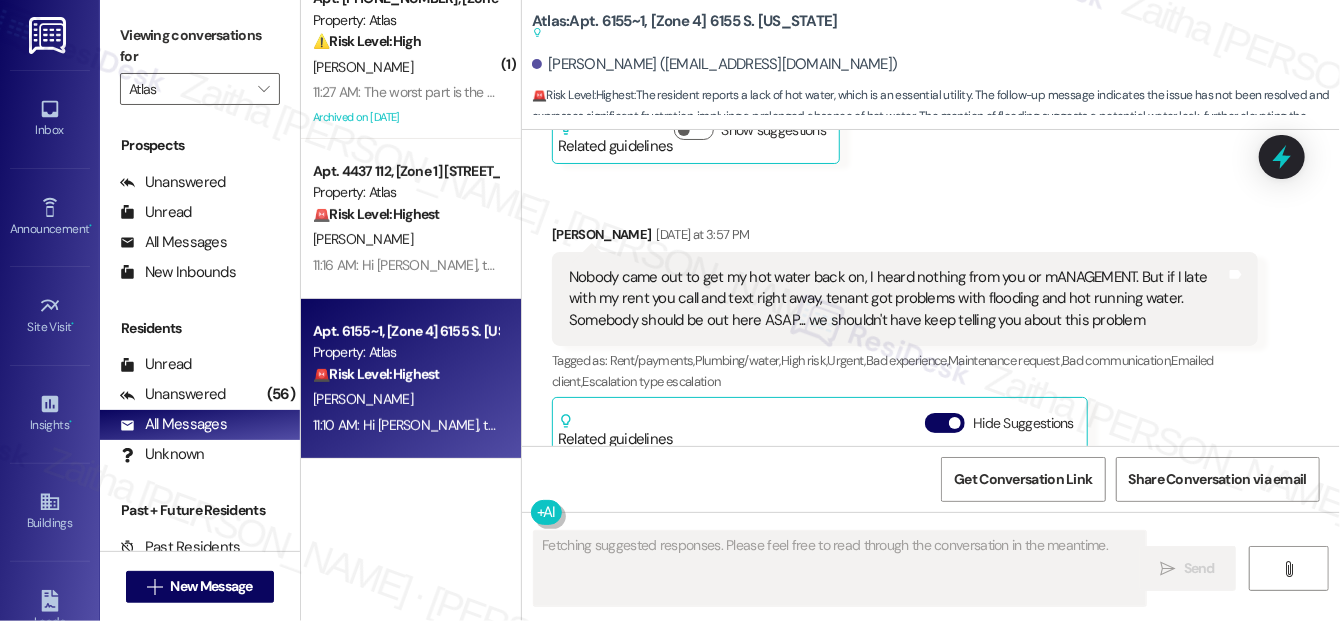 scroll, scrollTop: 7501, scrollLeft: 0, axis: vertical 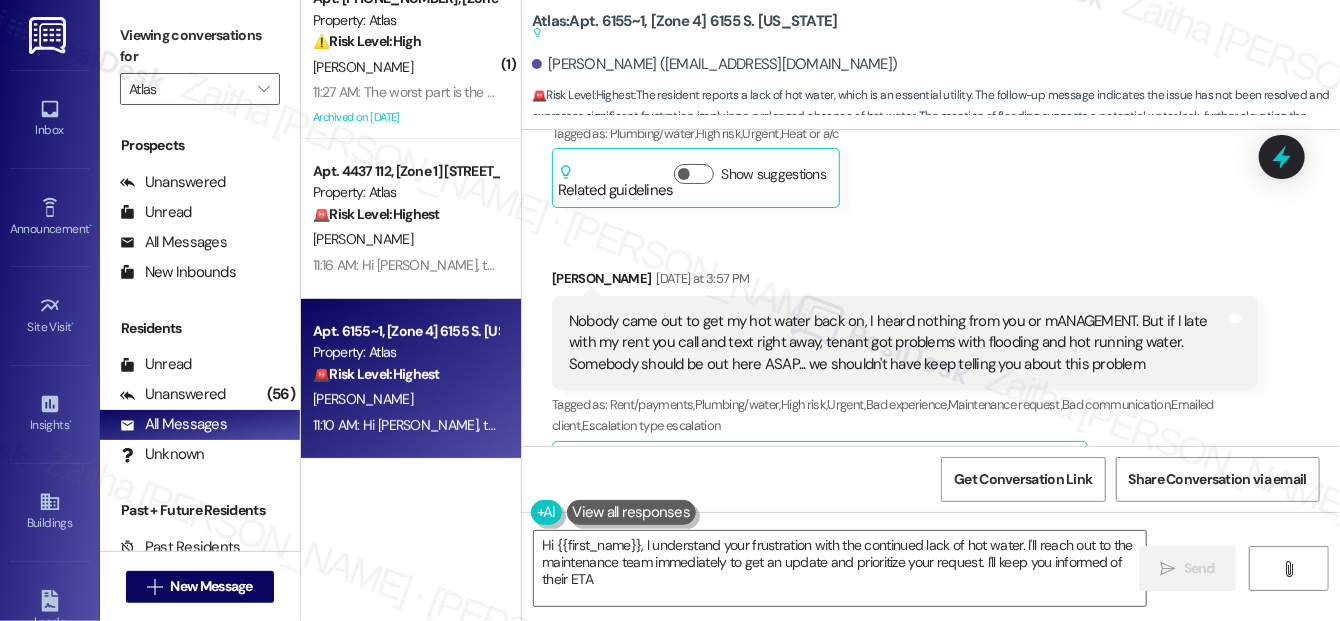type on "Hi {{first_name}}, I understand your frustration with the continued lack of hot water. I'll reach out to the maintenance team immediately to get an update and prioritize your request. I'll keep you informed of their ETA." 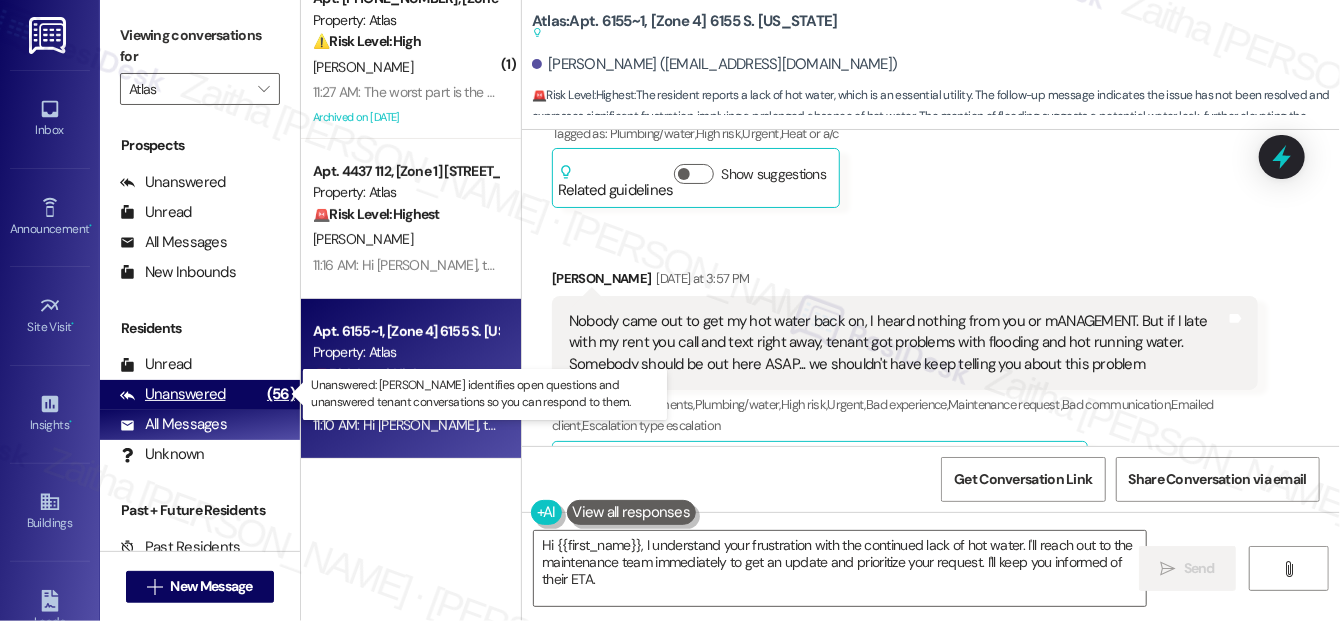 click on "Unanswered" at bounding box center (173, 394) 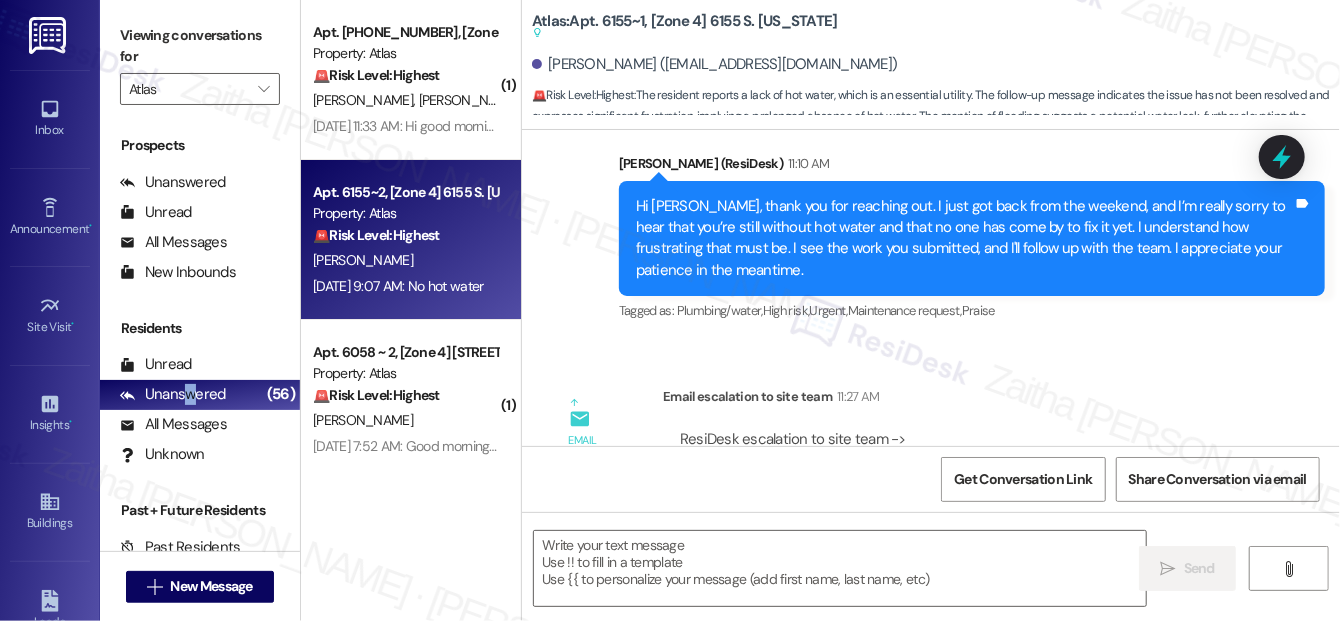 type on "Fetching suggested responses. Please feel free to read through the conversation in the meantime." 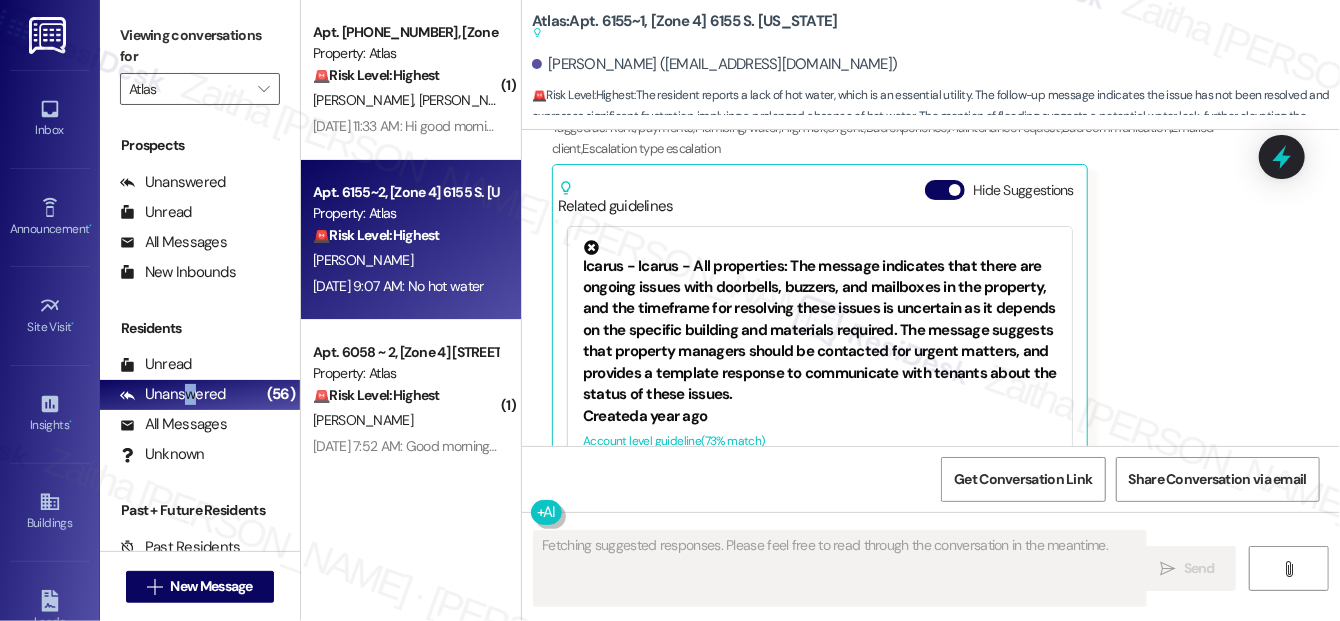 scroll, scrollTop: 7773, scrollLeft: 0, axis: vertical 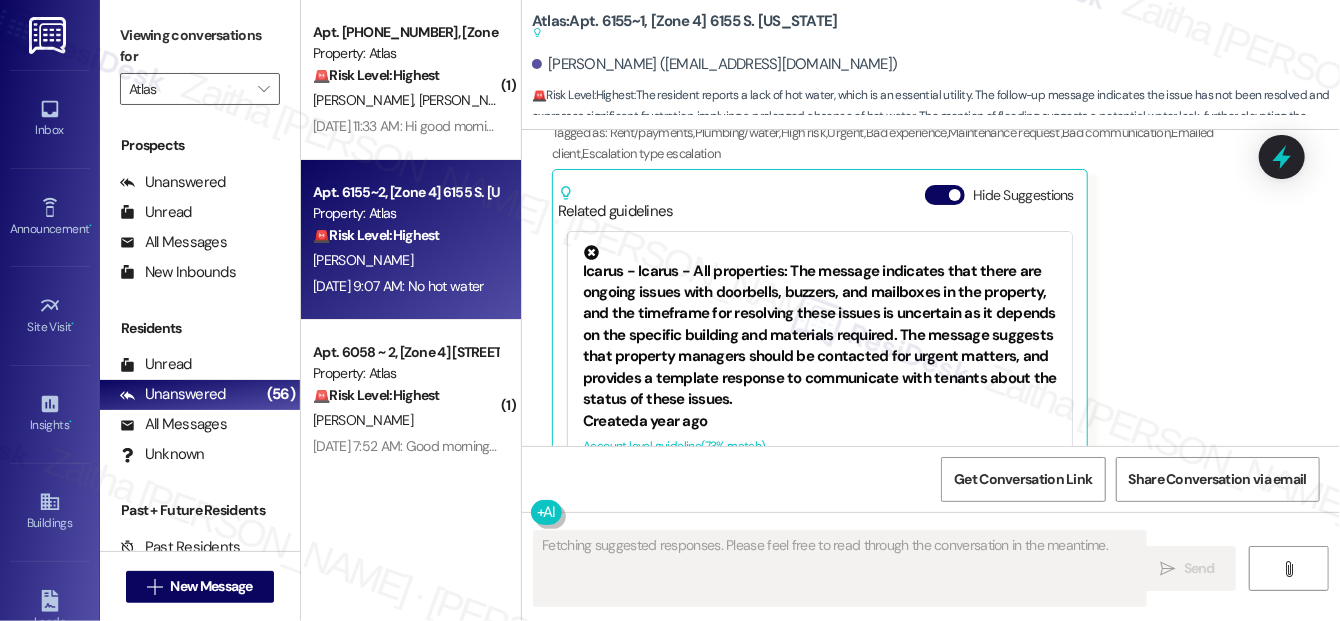 click on "[PERSON_NAME]" at bounding box center [405, 260] 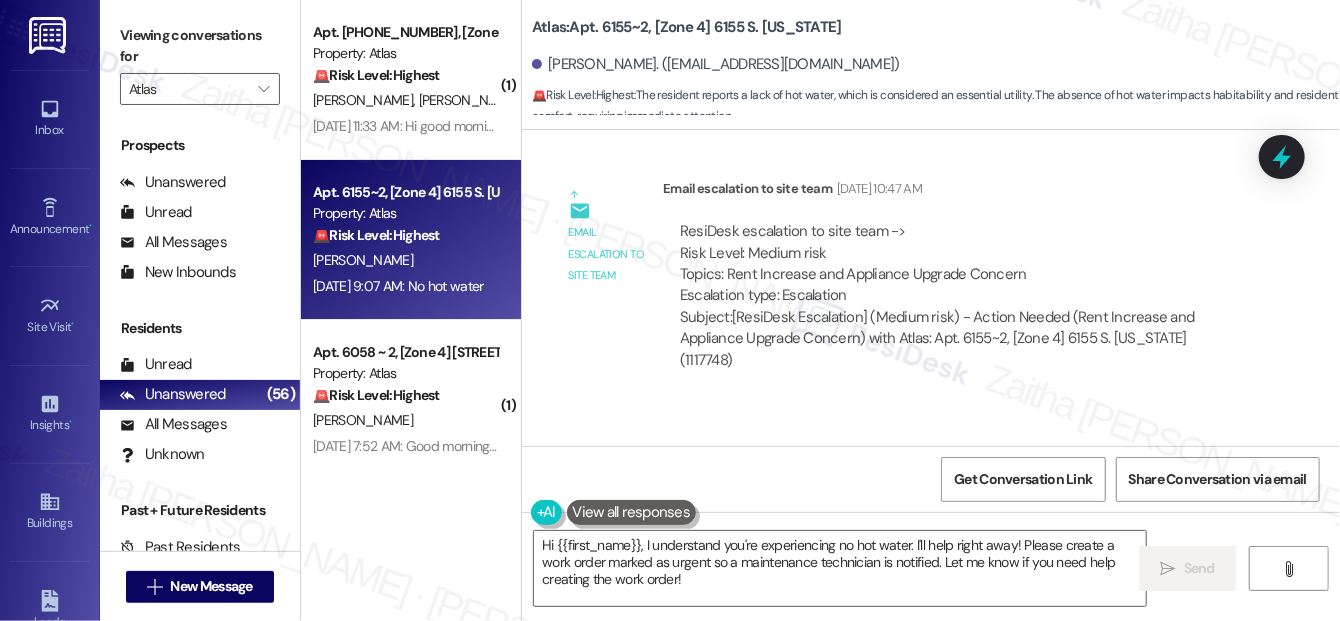 scroll, scrollTop: 15055, scrollLeft: 0, axis: vertical 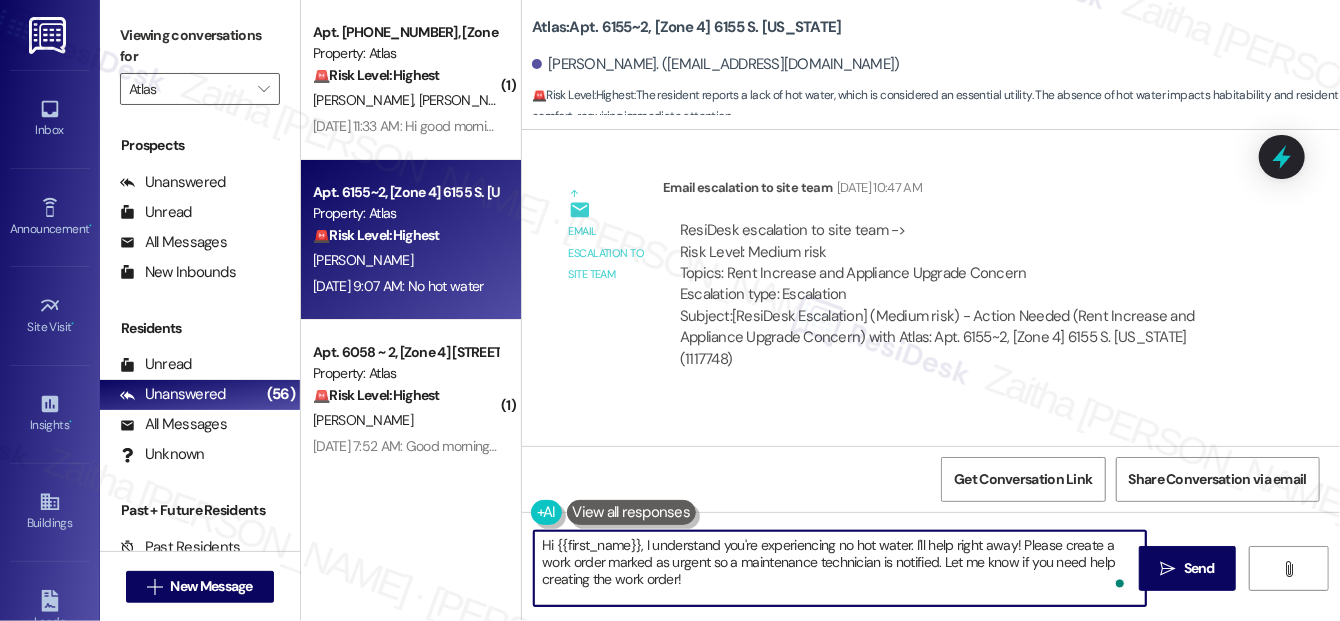 drag, startPoint x: 645, startPoint y: 543, endPoint x: 733, endPoint y: 581, distance: 95.85406 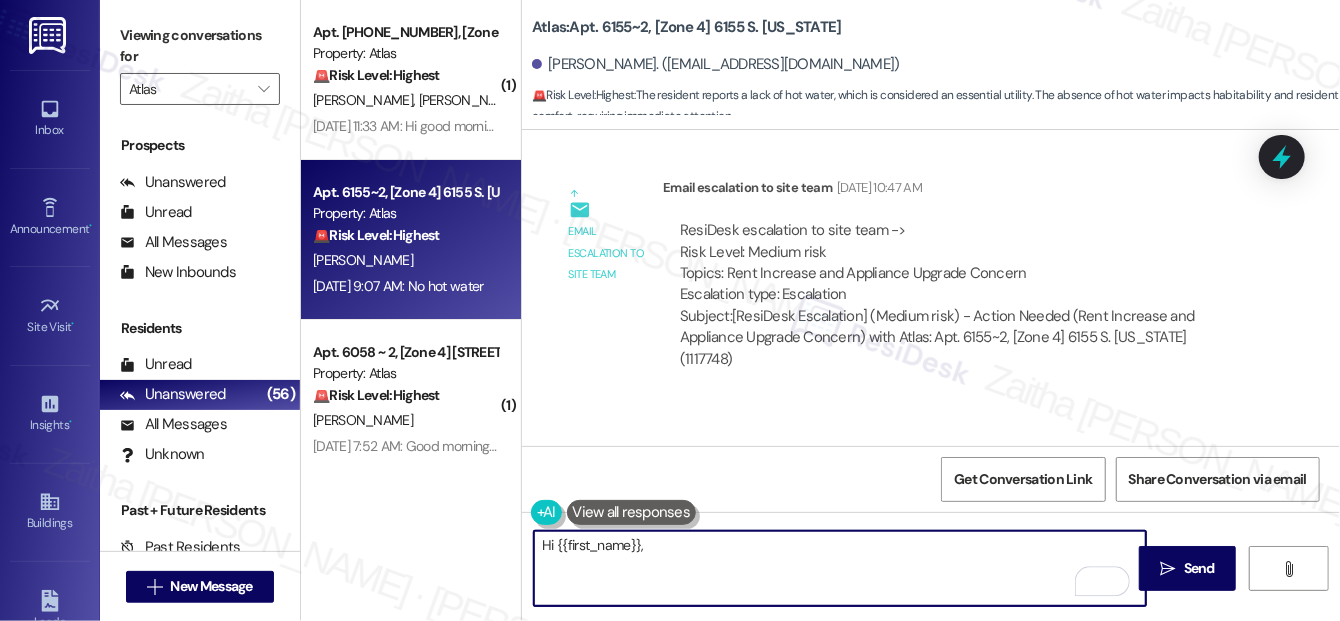 paste on "Thank you for letting us know. I understand how inconvenient it must be to be without hot water" 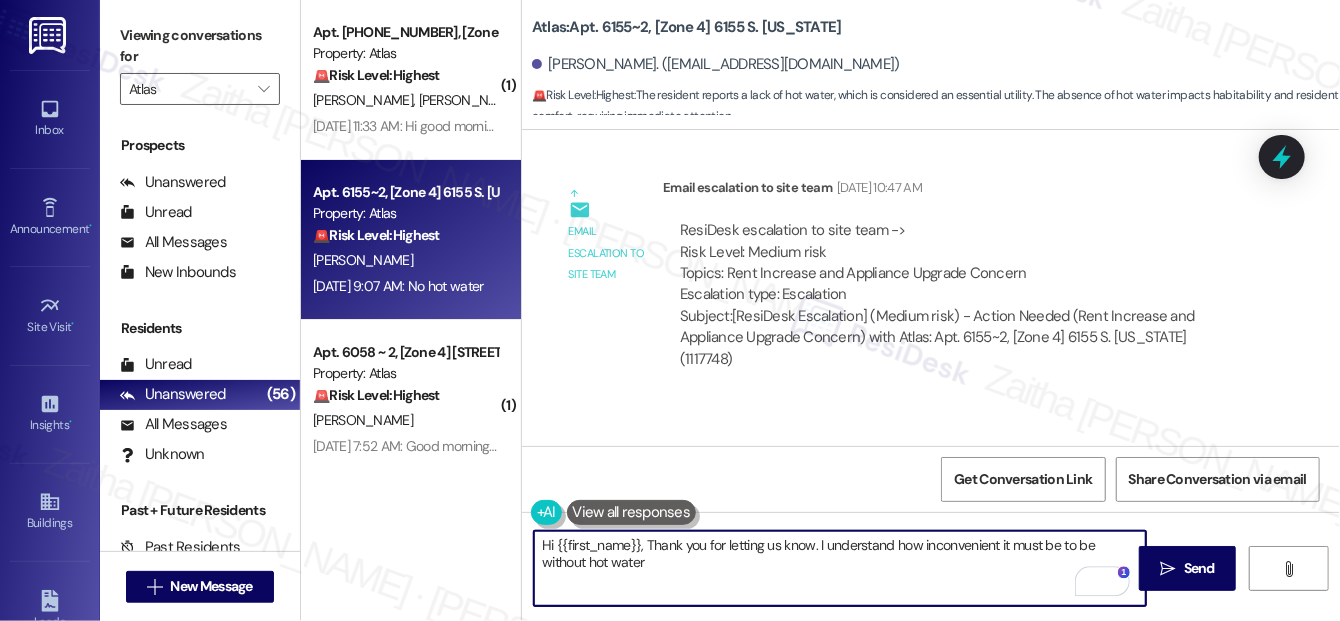 click on "Hi {{first_name}}, Thank you for letting us know. I understand how inconvenient it must be to be without hot water" at bounding box center (840, 568) 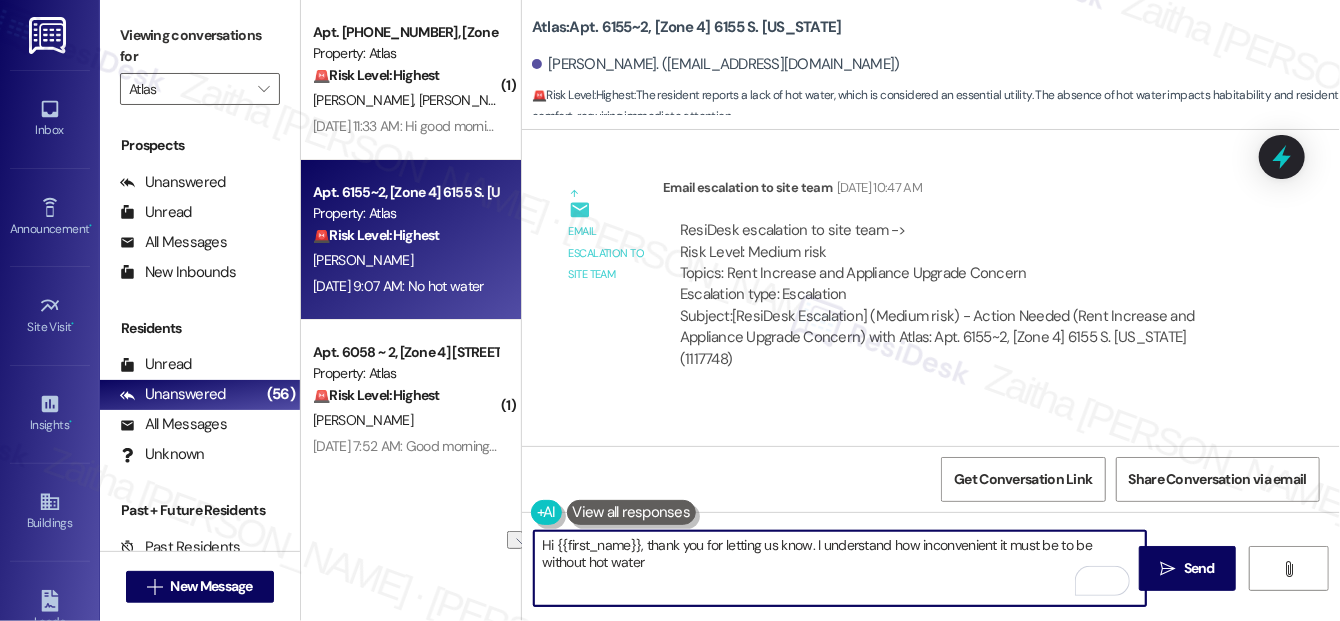drag, startPoint x: 722, startPoint y: 541, endPoint x: 813, endPoint y: 538, distance: 91.04944 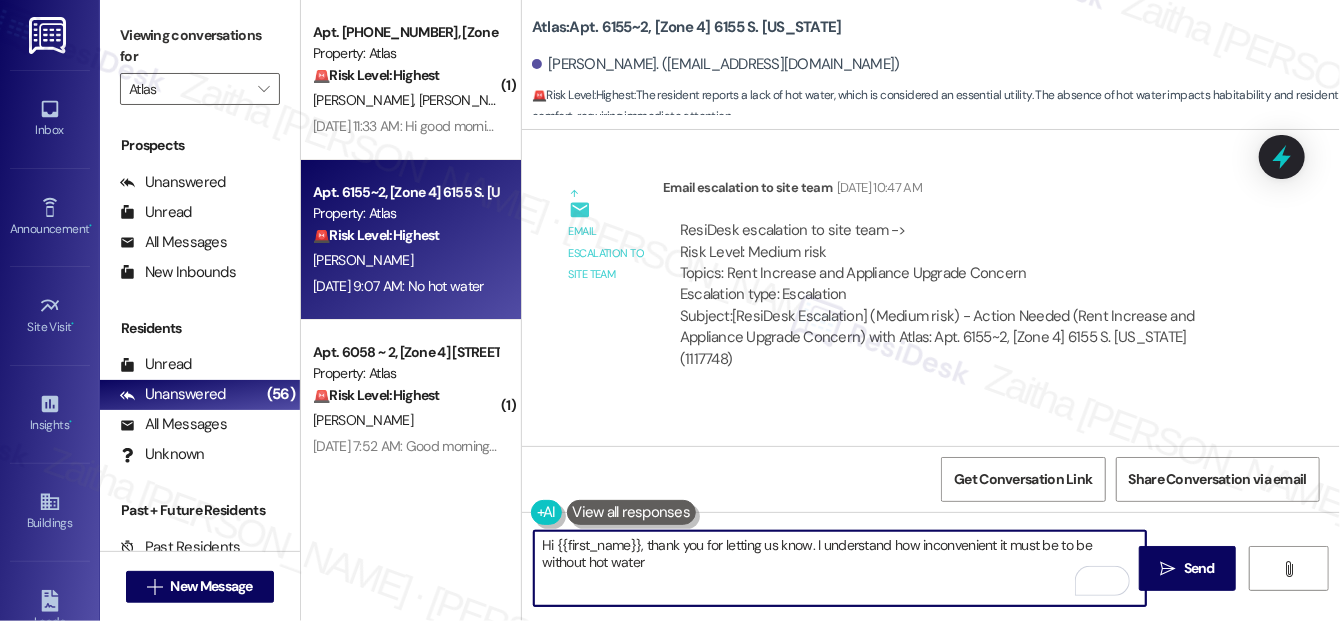 click on "Hi {{first_name}}, thank you for letting us know. I understand how inconvenient it must be to be without hot water" at bounding box center (840, 568) 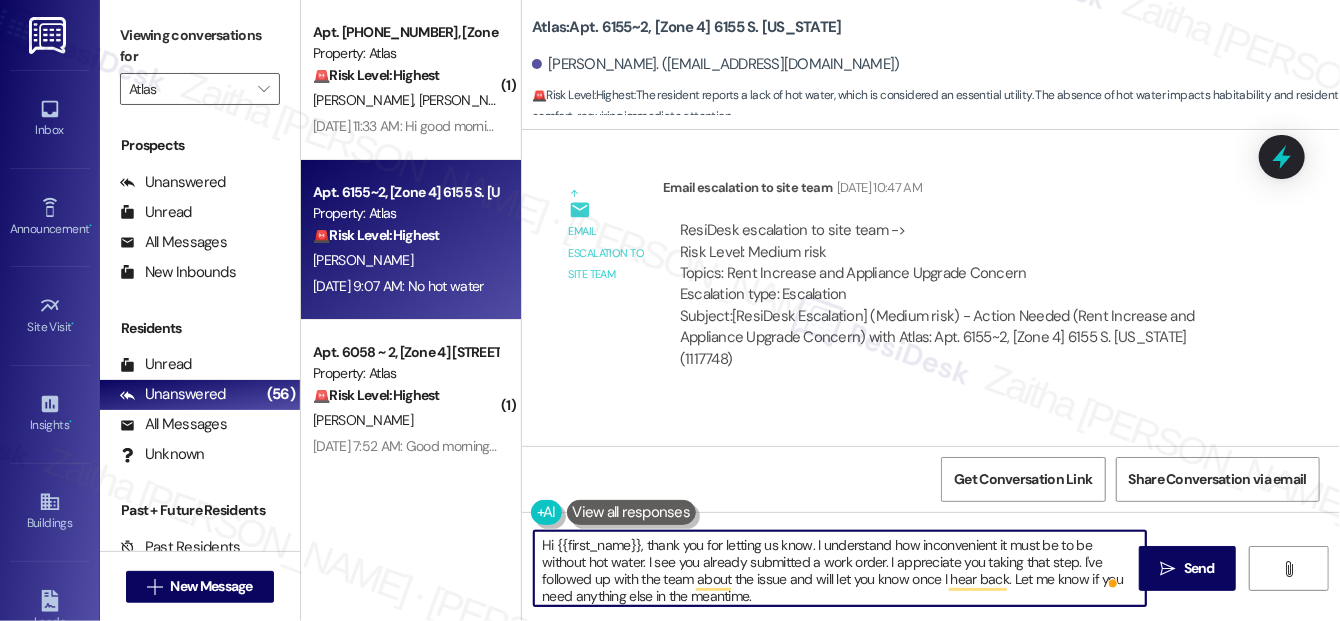 click on "Hi {{first_name}}, thank you for letting us know. I understand how inconvenient it must be to be without hot water. I see you already submitted a work order. I appreciate you taking that step. I've followed up with the team about the issue and will let you know once I hear back. Let me know if you need anything else in the meantime." at bounding box center [840, 568] 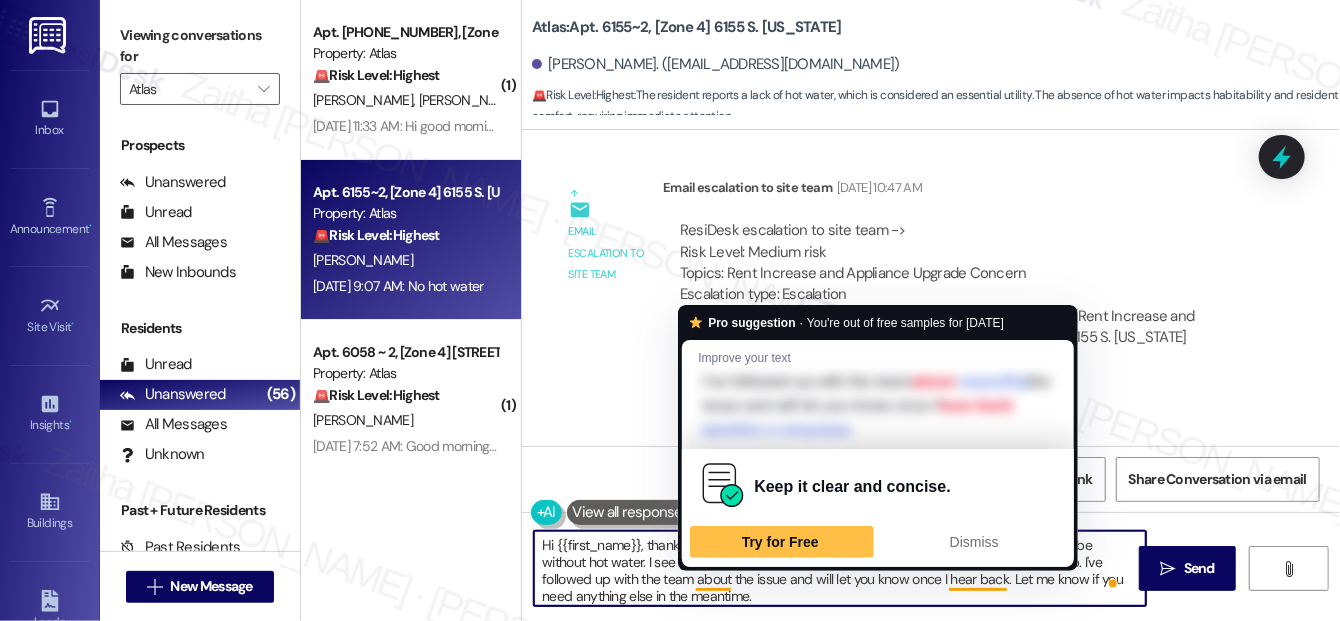 click on "Hi {{first_name}}, thank you for letting us know. I understand how inconvenient it must be to be without hot water. I see you already submitted a work order. I appreciate you taking that step. I've followed up with the team about the issue and will let you know once I hear back. Let me know if you need anything else in the meantime." at bounding box center [840, 568] 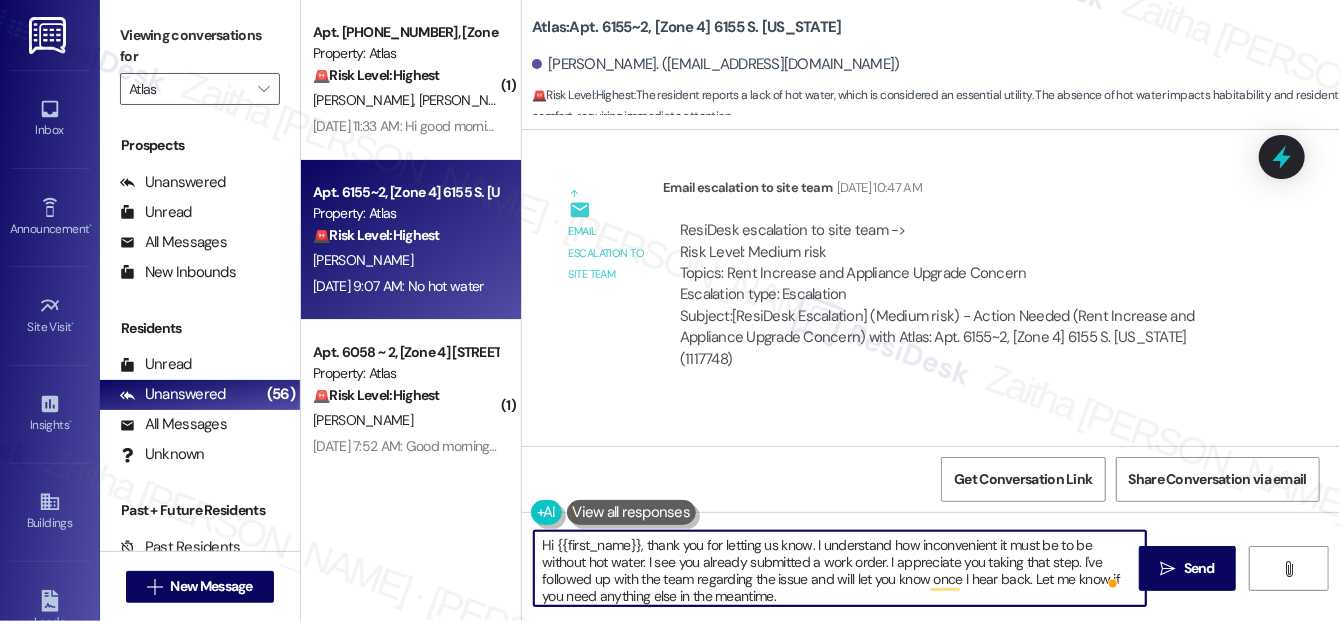 click on "Hi {{first_name}}, thank you for letting us know. I understand how inconvenient it must be to be without hot water. I see you already submitted a work order. I appreciate you taking that step. I've followed up with the team regarding the issue and will let you know once I hear back. Let me know if you need anything else in the meantime." at bounding box center (840, 568) 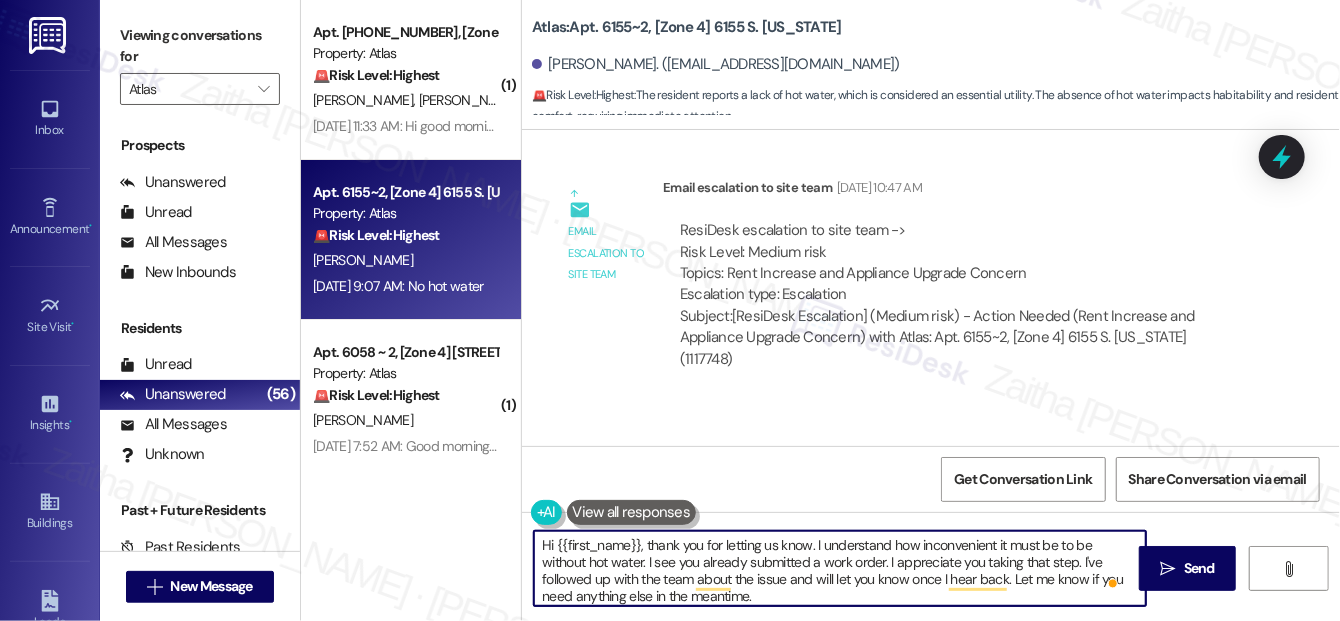 scroll, scrollTop: 5, scrollLeft: 0, axis: vertical 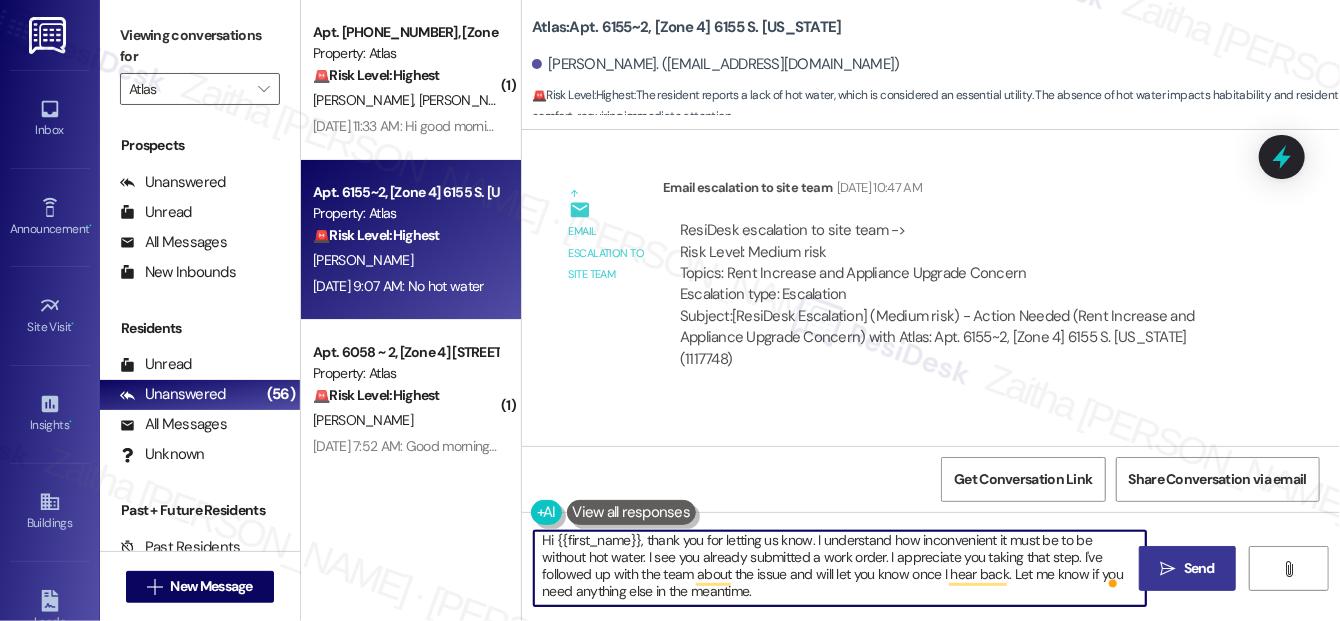 type on "Hi {{first_name}}, thank you for letting us know. I understand how inconvenient it must be to be without hot water. I see you already submitted a work order. I appreciate you taking that step. I've followed up with the team about the issue and will let you know once I hear back. Let me know if you need anything else in the meantime." 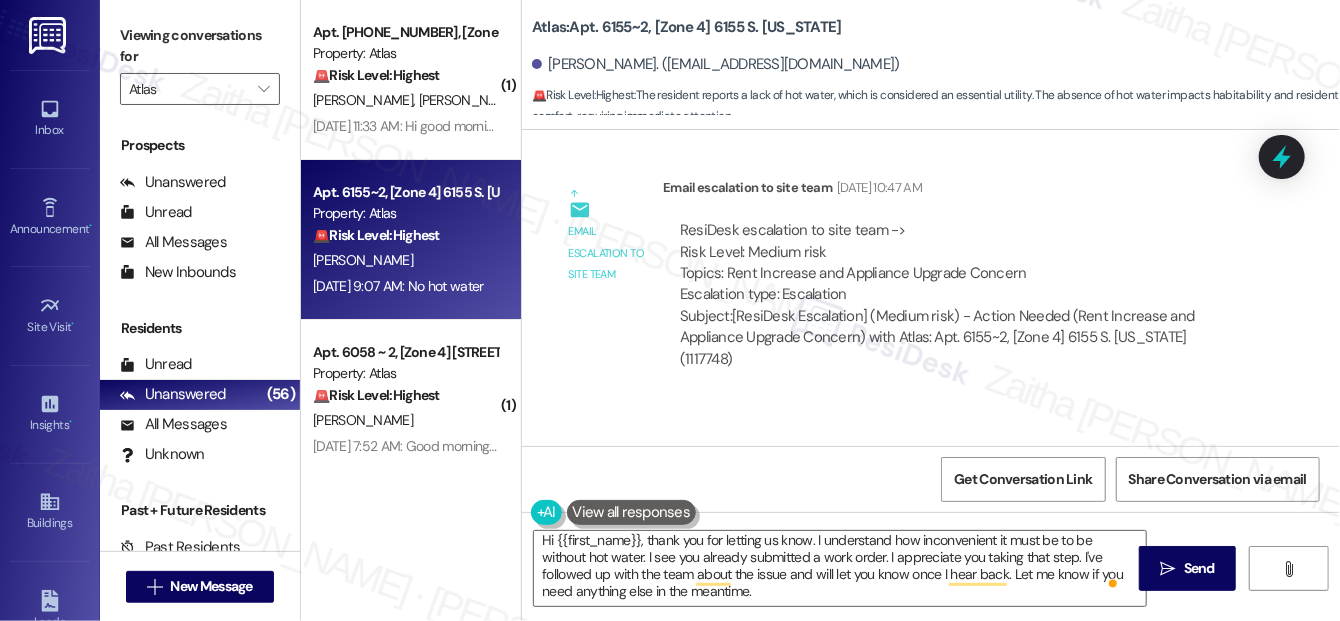 drag, startPoint x: 1203, startPoint y: 562, endPoint x: 1164, endPoint y: 542, distance: 43.829212 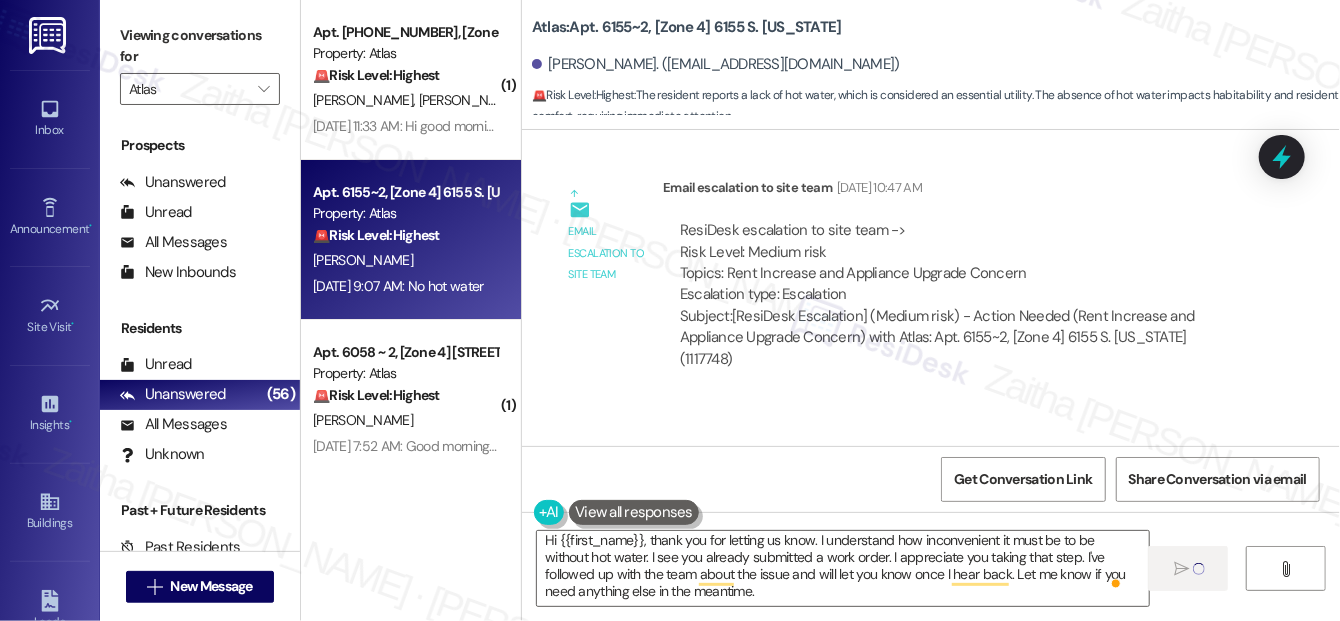 type 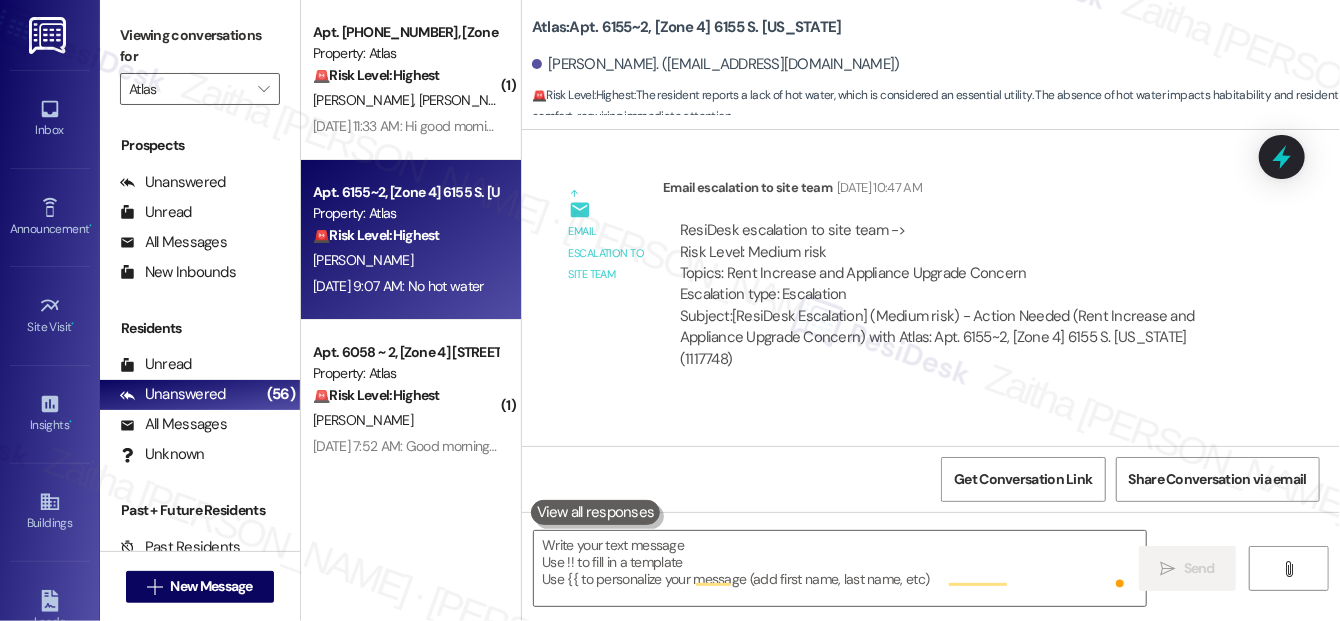 scroll, scrollTop: 0, scrollLeft: 0, axis: both 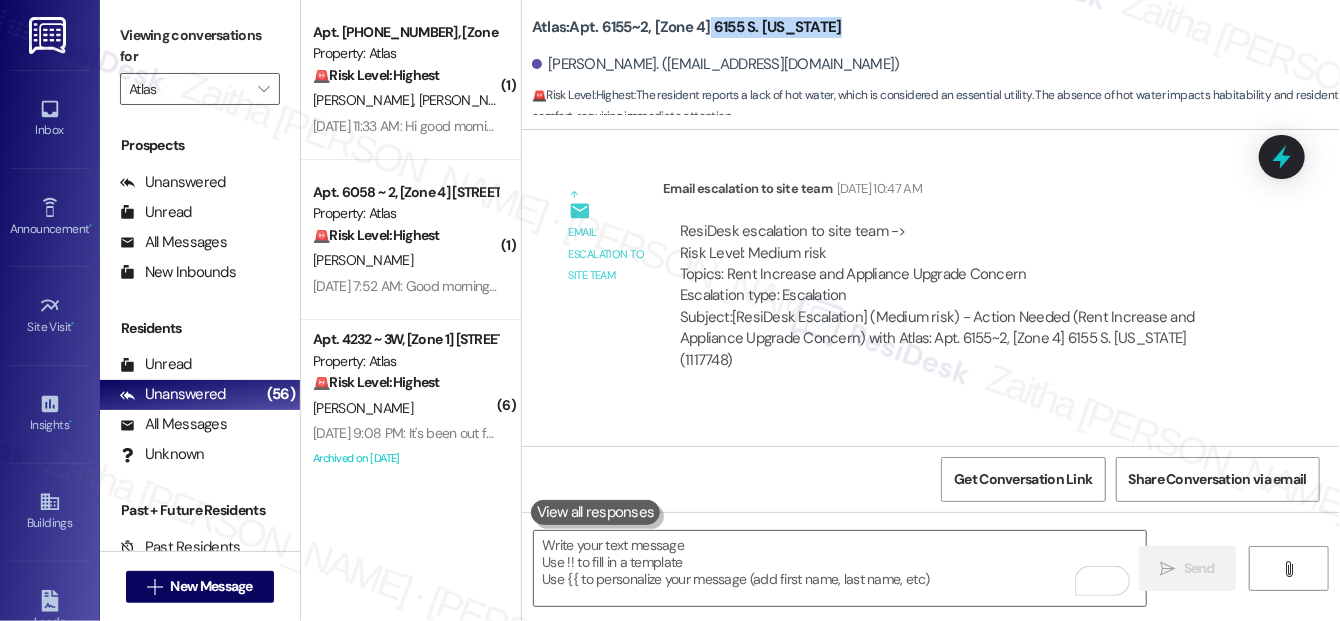 drag, startPoint x: 706, startPoint y: 25, endPoint x: 846, endPoint y: 23, distance: 140.01428 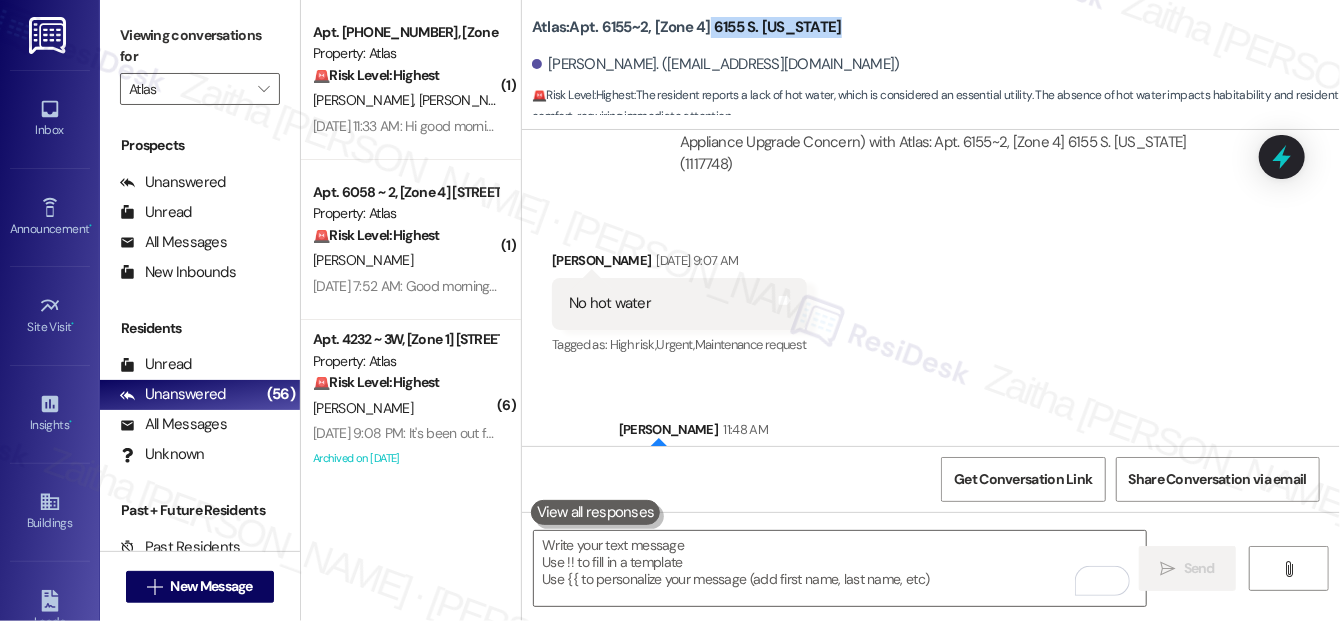 scroll, scrollTop: 15258, scrollLeft: 0, axis: vertical 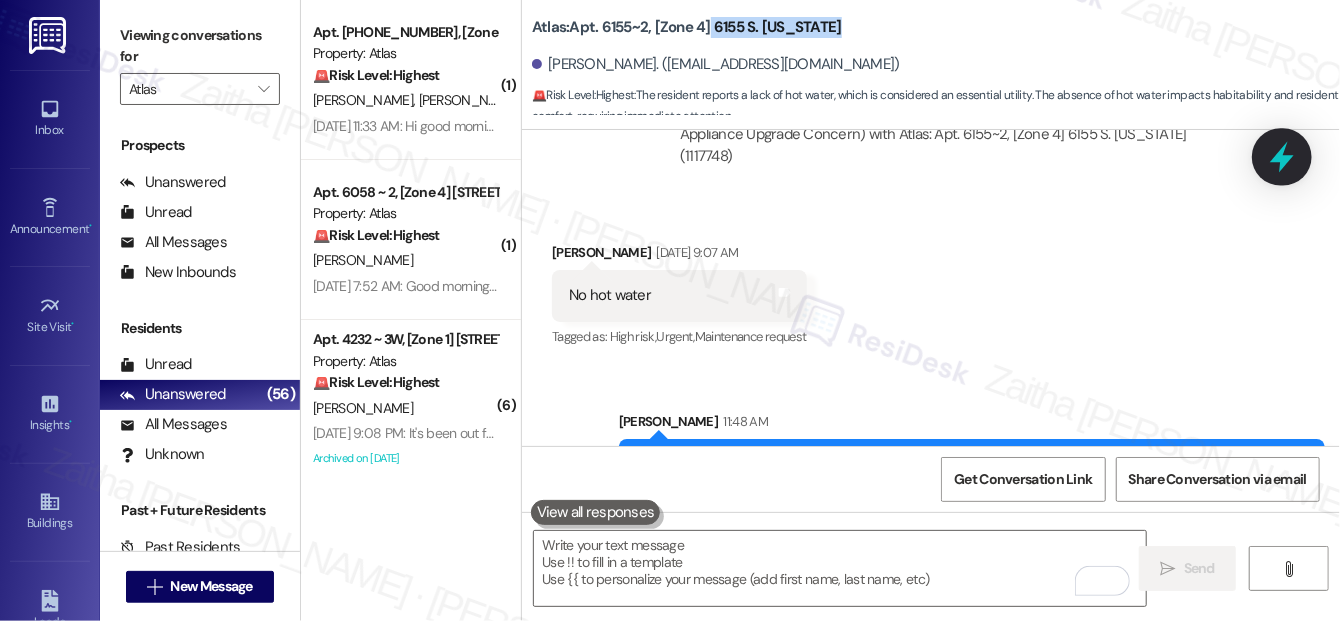 click 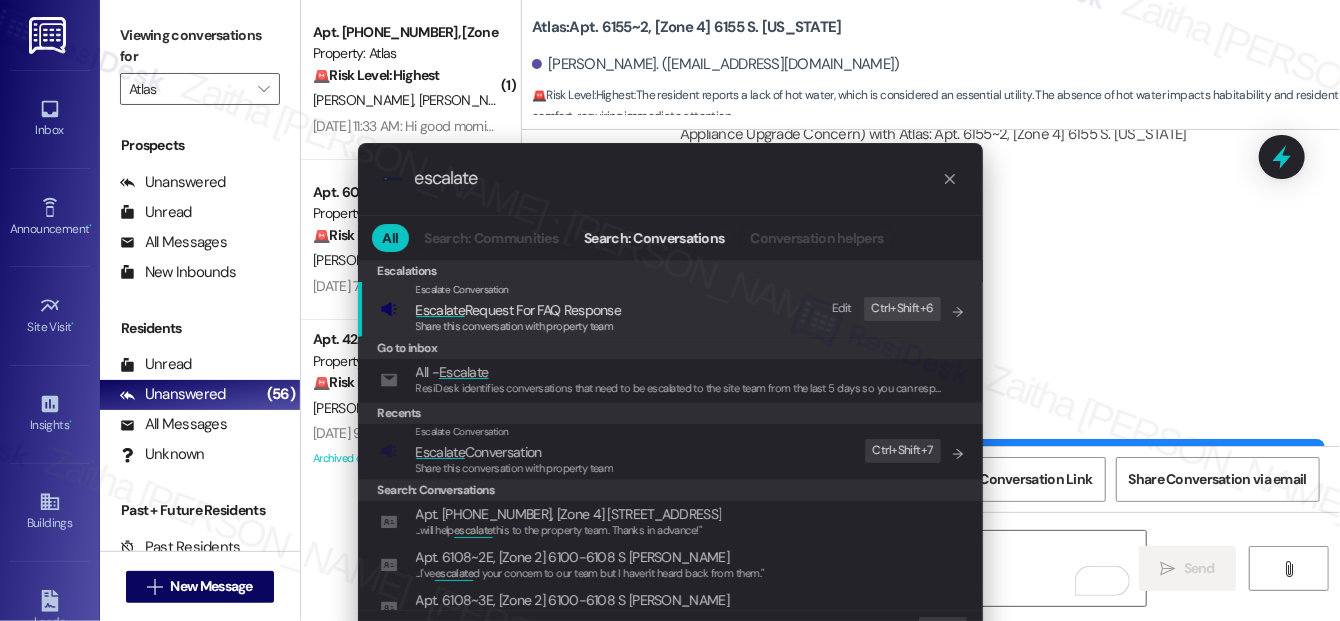 type on "escalate" 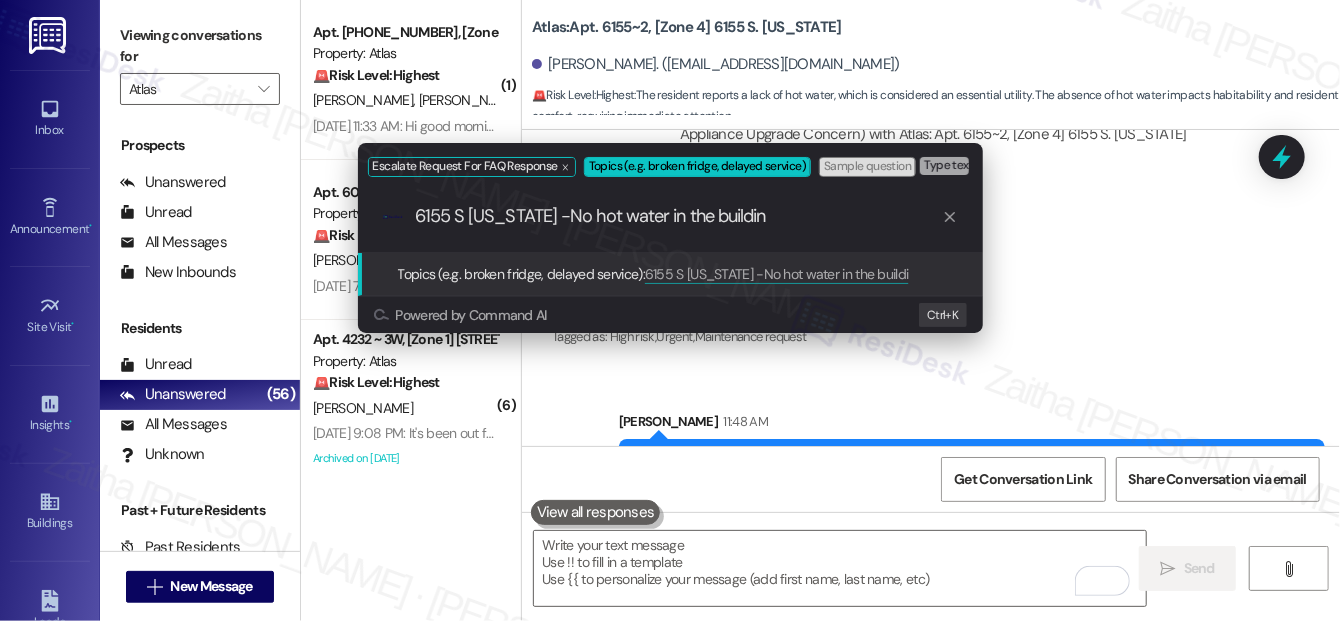 type on "6155 S California -No hot water in the building" 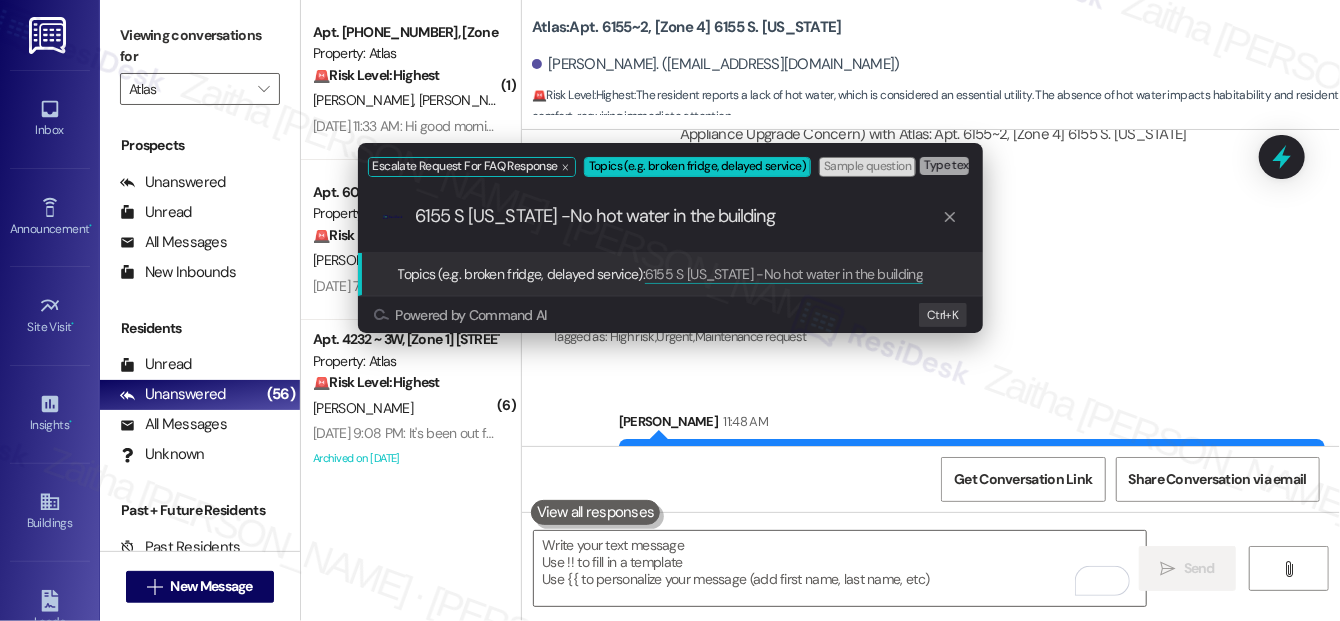 type 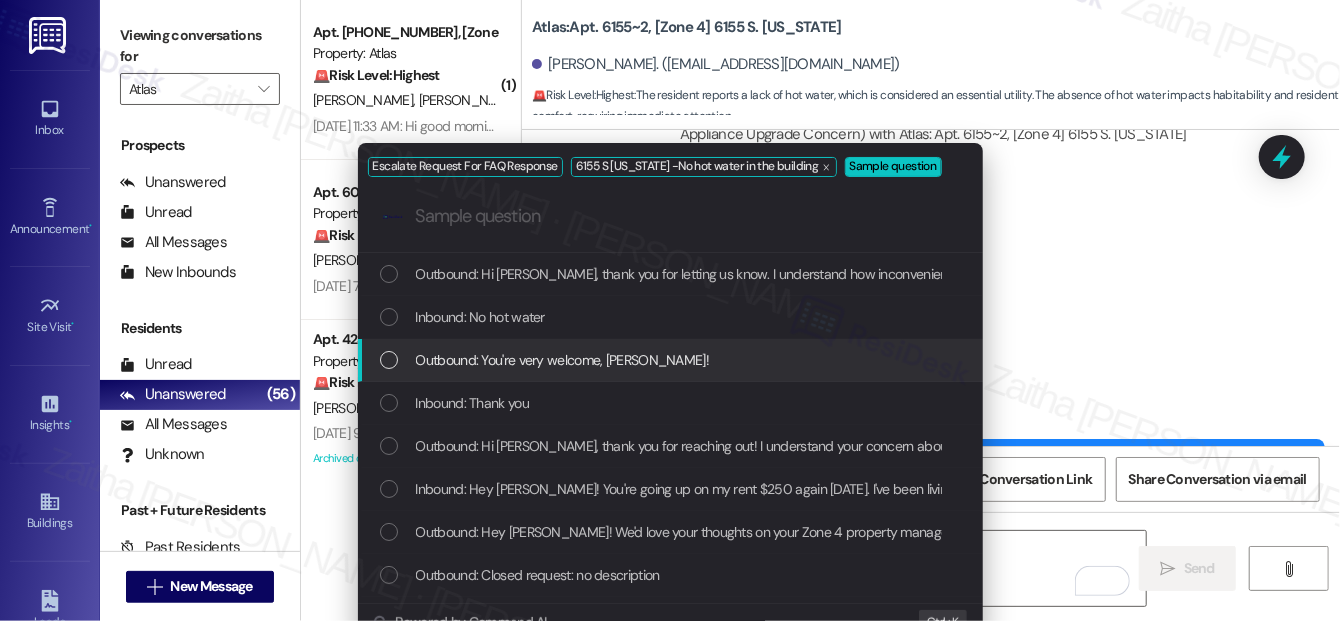 click on "Escalate Request For FAQ Response 6155 S California -No hot water in the building Sample question .cls-1{fill:#0a055f;}.cls-2{fill:#0cc4c4;} resideskLogoBlueOrange Outbound: Hi Christopher, thank you for letting us know. I understand how inconvenient it must be to be without hot water. I see you already submitted a work order. I appreciate you taking that step. I've followed up with the team about the issue and will let you know once I hear back. Let me know if you need anything else in the meantime. Inbound: No hot water  Outbound: You're very welcome, Christopher! Inbound: Thank you  Outbound: Hi Christopher, thank you for reaching out! I understand your concern about the rent increase and appliance upgrades. I'll look into options for the rent and check on the stove/refrigerator upgrades. I'll follow up with you once I have an update from the team. Let me know if you need anything in the meantime. Outbound: Closed request: no description Outbound: Opened request: no description Powered by Command AI Ctrl+" at bounding box center [670, 310] 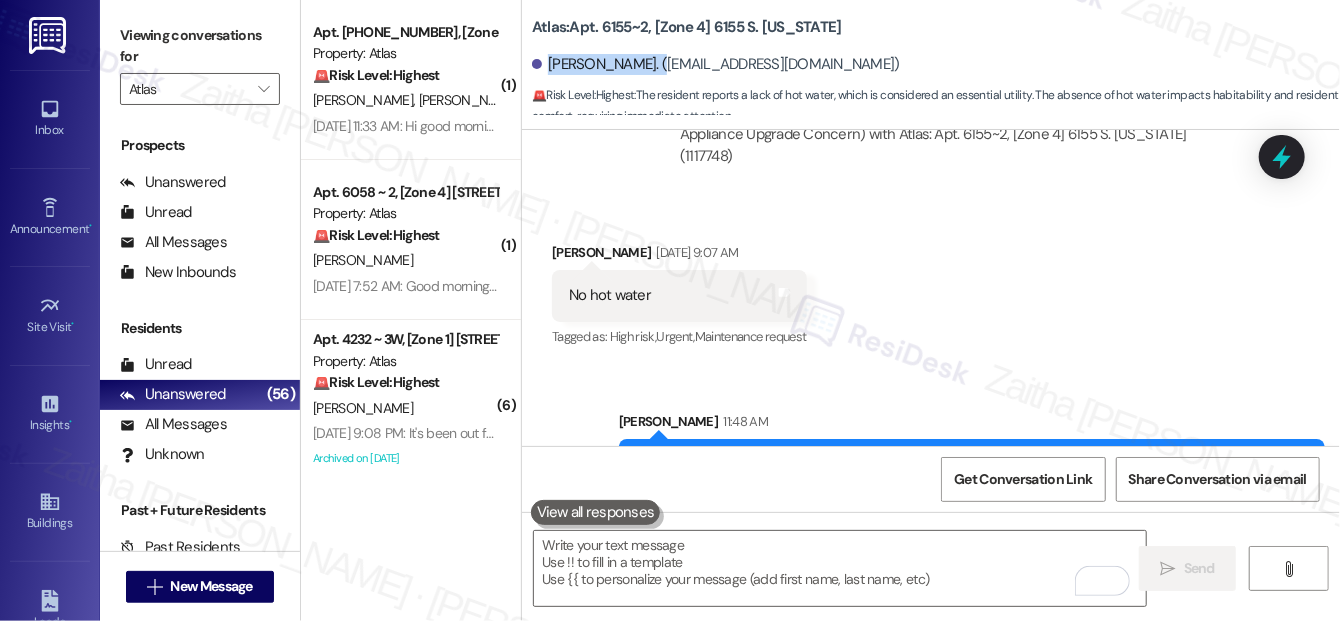 drag, startPoint x: 549, startPoint y: 60, endPoint x: 658, endPoint y: 57, distance: 109.041275 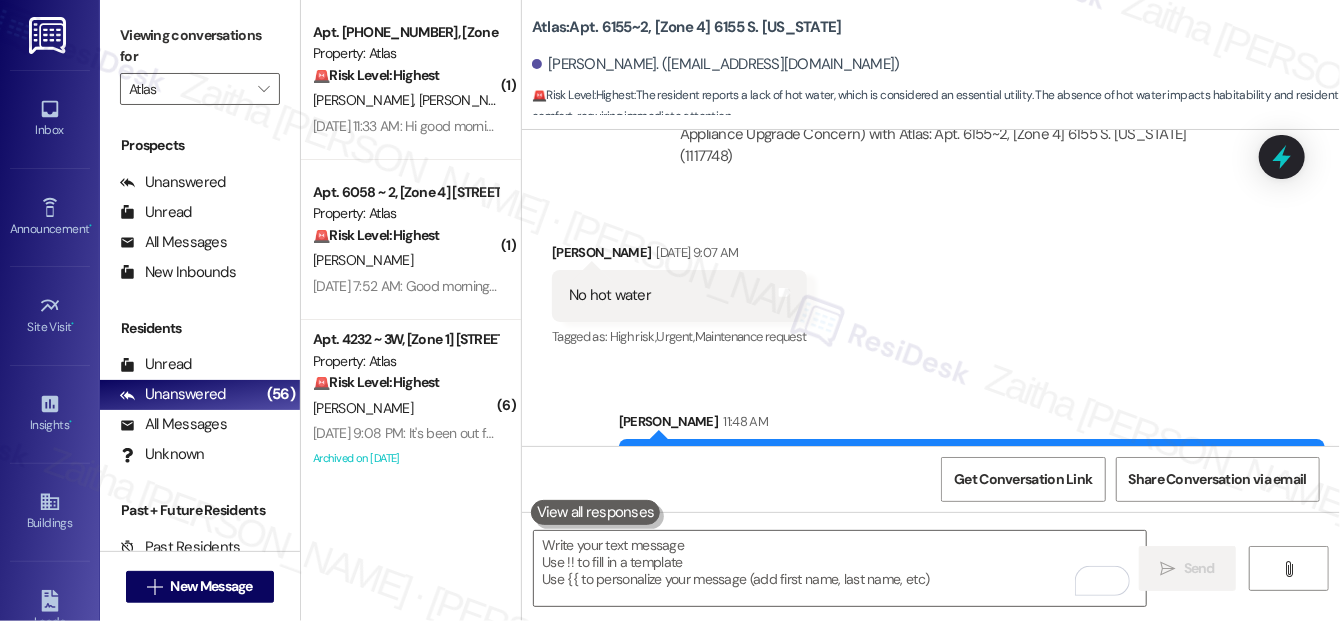 click on "Received via SMS Christopher Webb Jul 26, 2025 at 9:07 AM No hot water  Tags and notes Tagged as:   High risk ,  Click to highlight conversations about High risk Urgent ,  Click to highlight conversations about Urgent Maintenance request Click to highlight conversations about Maintenance request" at bounding box center [931, 281] 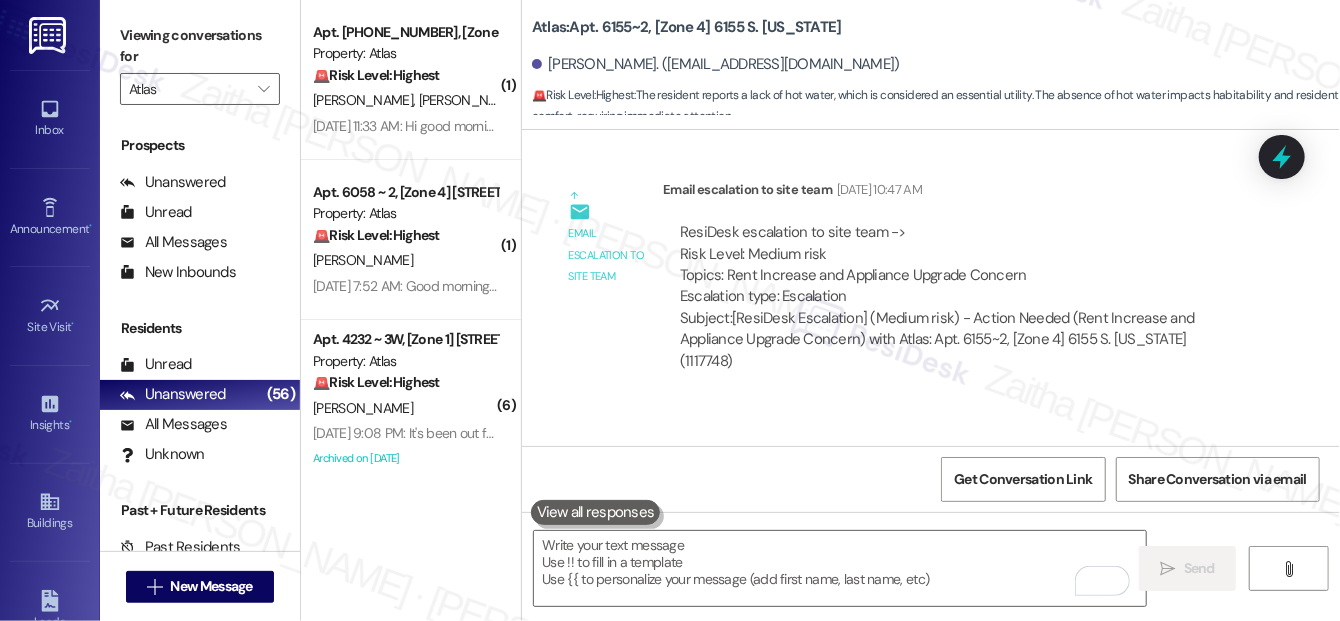 scroll, scrollTop: 15258, scrollLeft: 0, axis: vertical 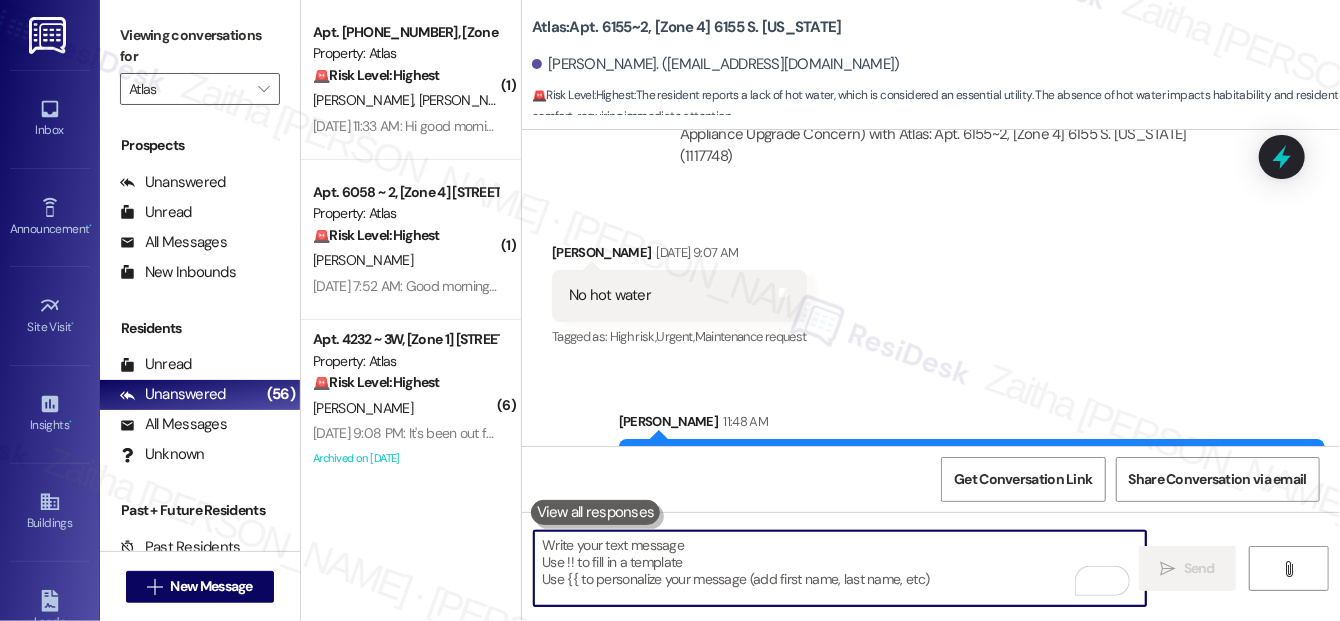 click at bounding box center (840, 568) 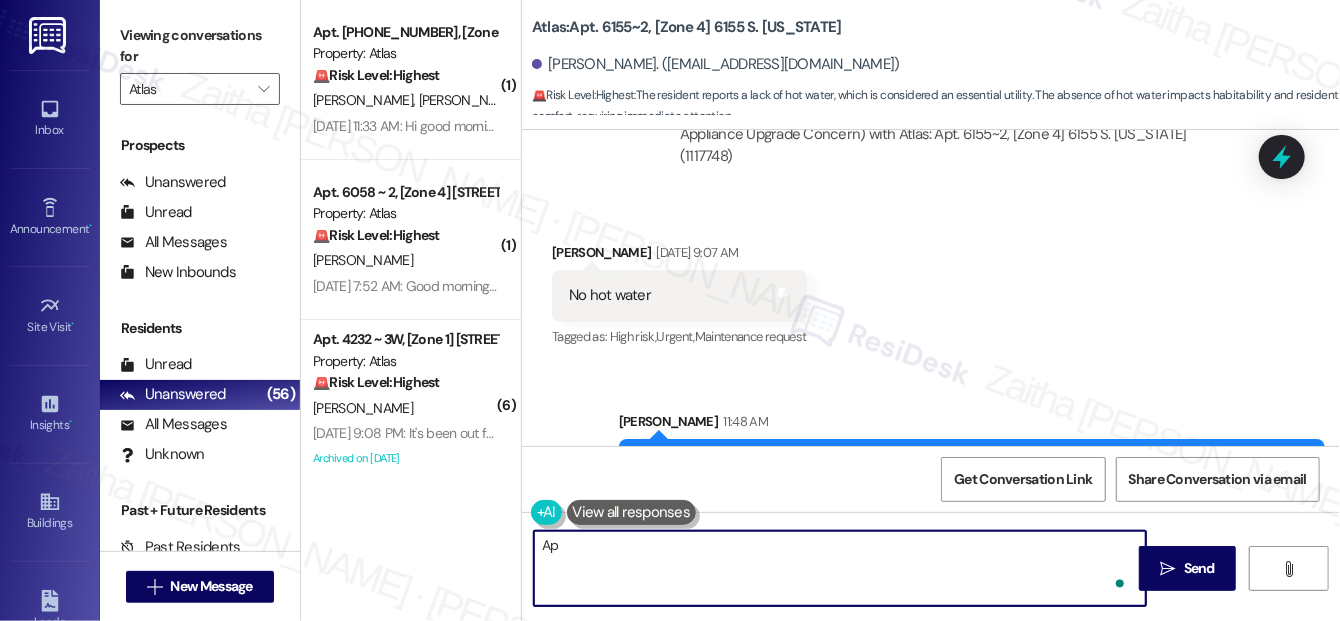 type on "A" 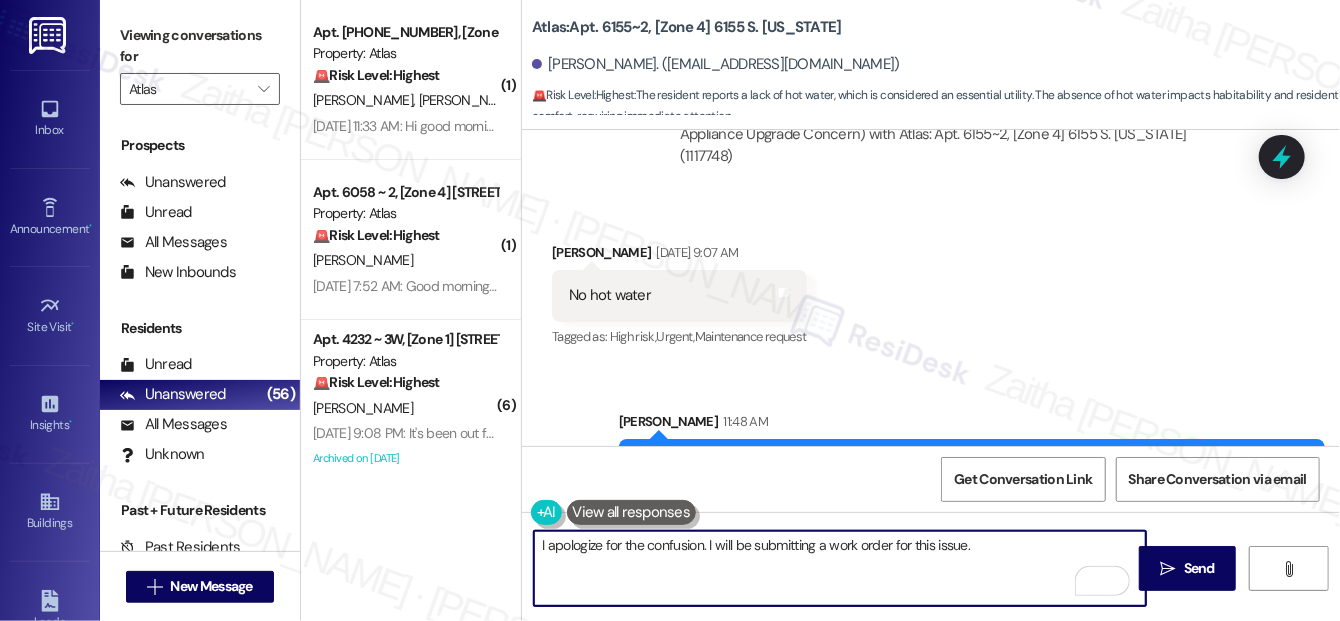 click on "I apologize for the confusion. I will be submitting a work order for this issue." at bounding box center [840, 568] 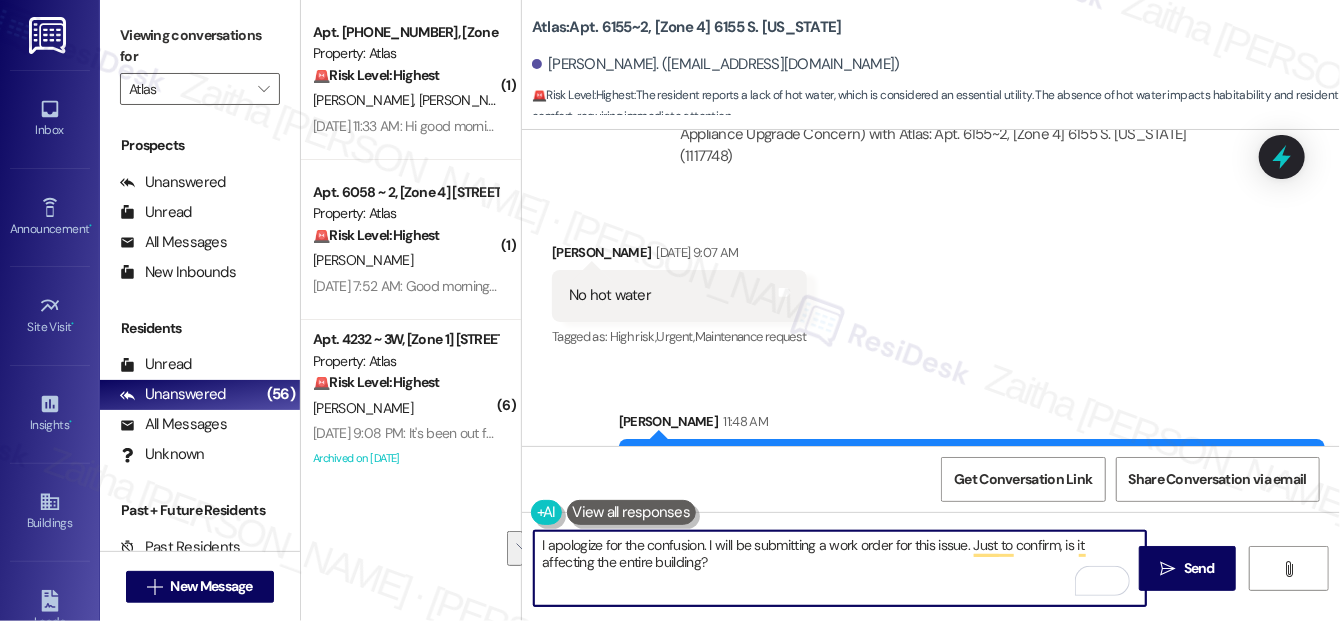 drag, startPoint x: 536, startPoint y: 546, endPoint x: 726, endPoint y: 572, distance: 191.77069 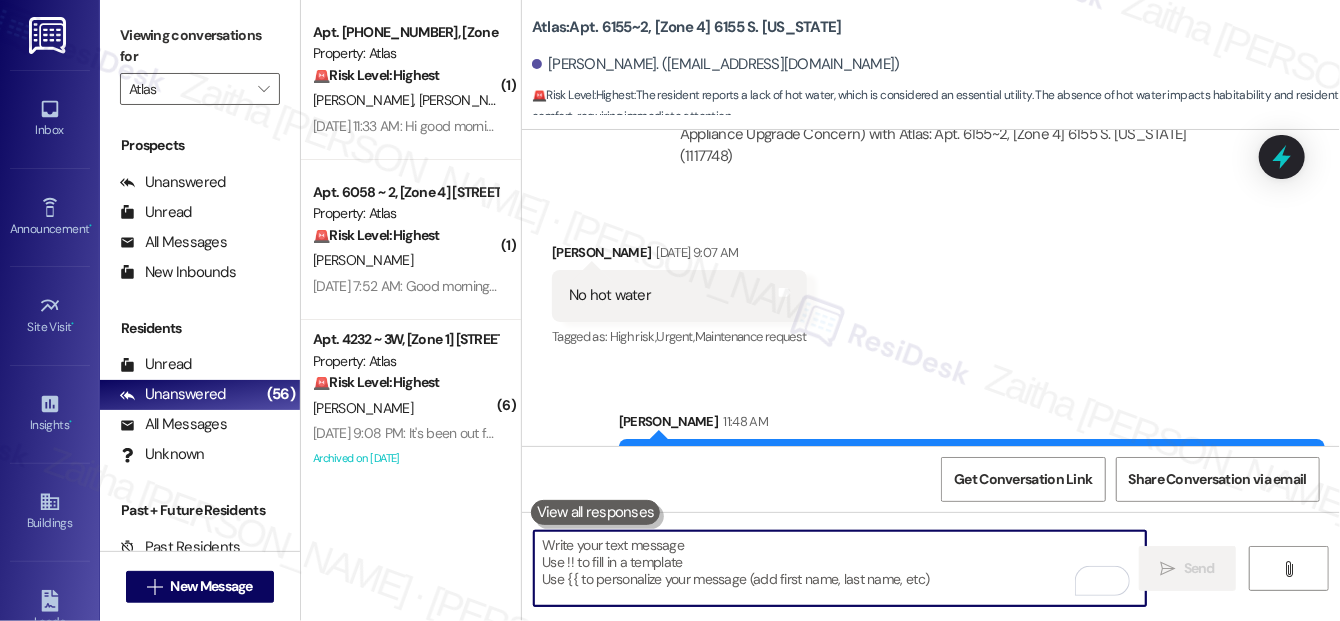 paste on "I apologize for the confusion. I'll go ahead and submit a work order to address this issue. Just to confirm—are all units in the building affected, or is it isolated to your unit?" 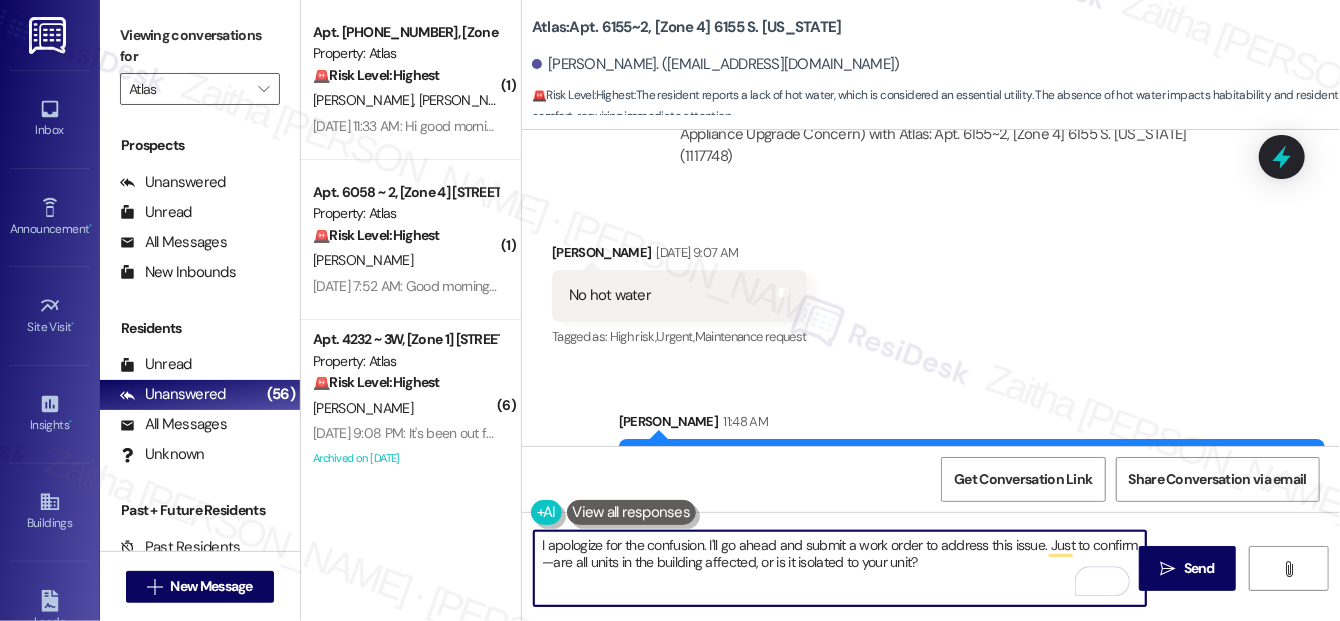 click on "I apologize for the confusion. I'll go ahead and submit a work order to address this issue. Just to confirm—are all units in the building affected, or is it isolated to your unit?" at bounding box center [840, 568] 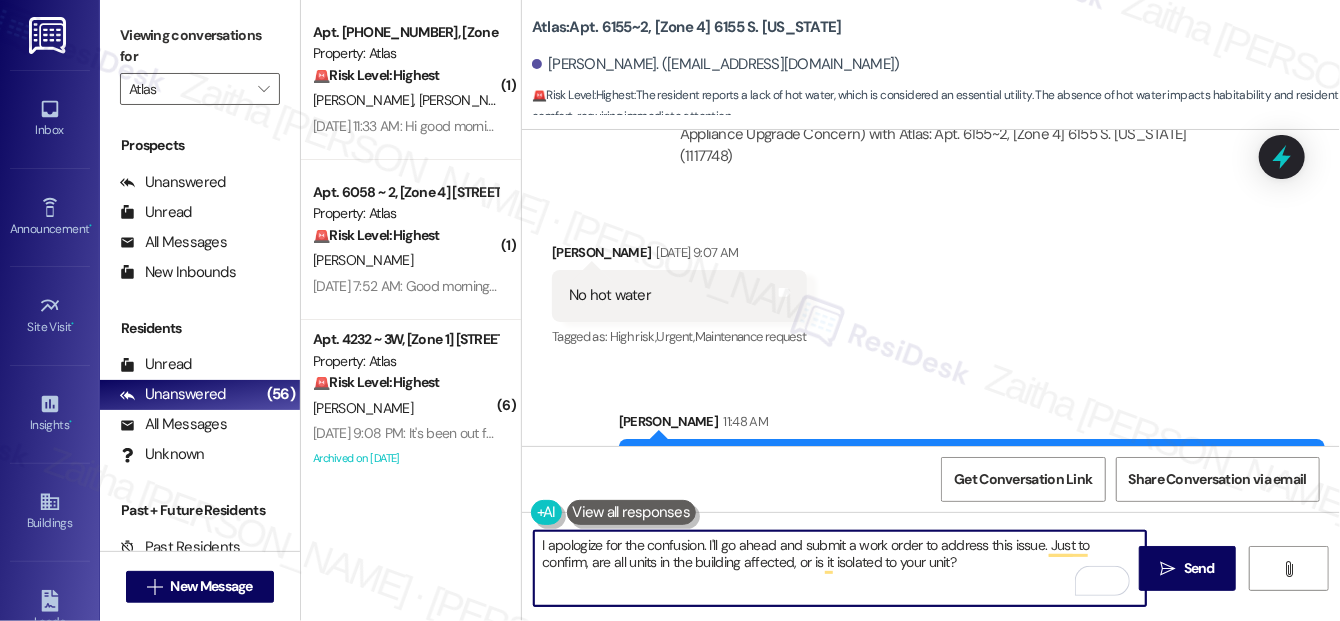 click on "I apologize for the confusion. I'll go ahead and submit a work order to address this issue. Just to confirm, are all units in the building affected, or is it isolated to your unit?" at bounding box center [840, 568] 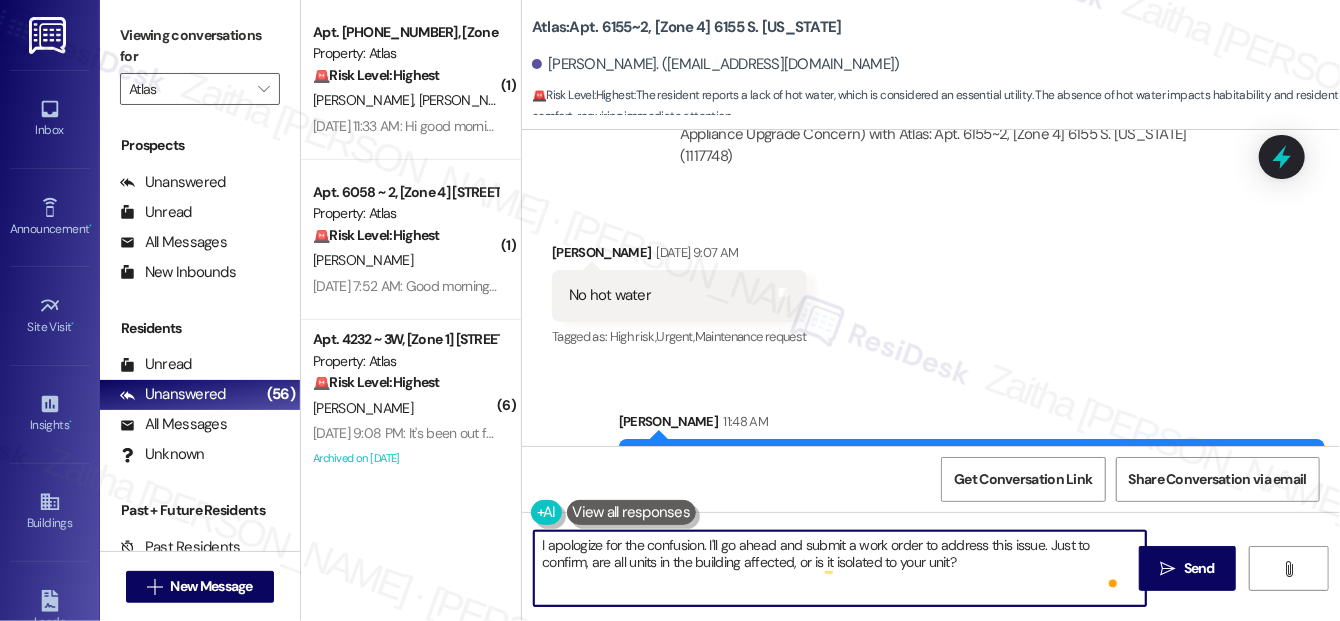 paste on "Do we have your permission to enter during your absence? Do you have pets that we should be aware of?" 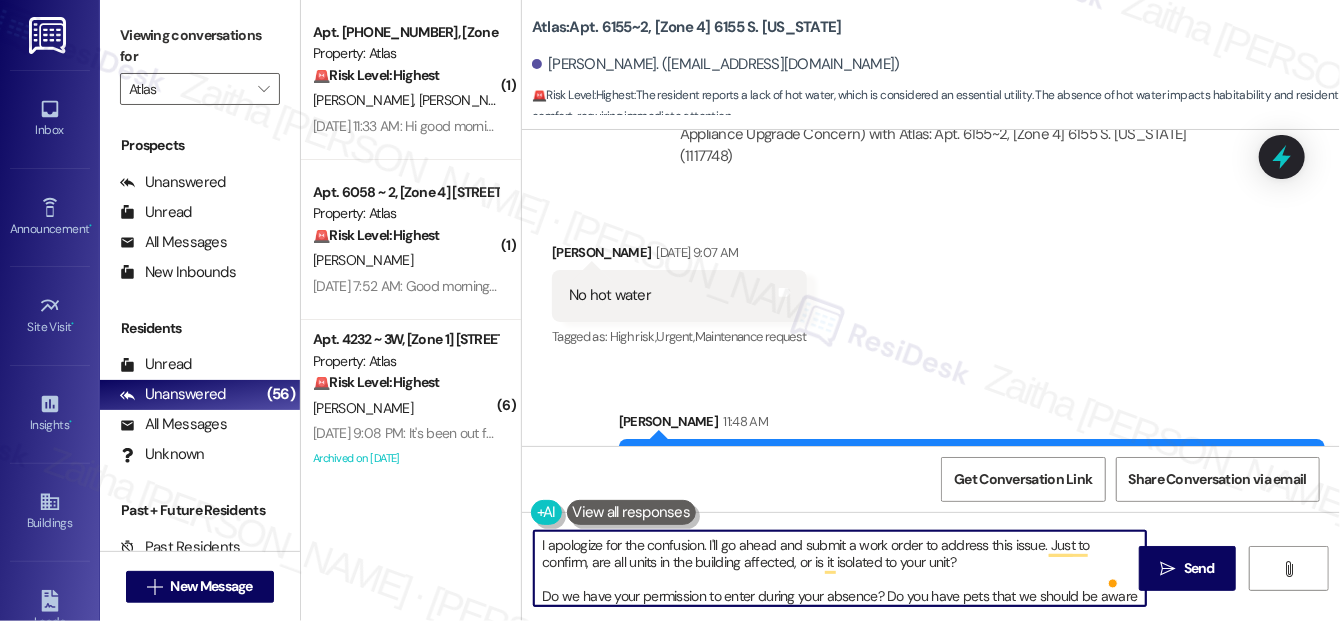 scroll, scrollTop: 26, scrollLeft: 0, axis: vertical 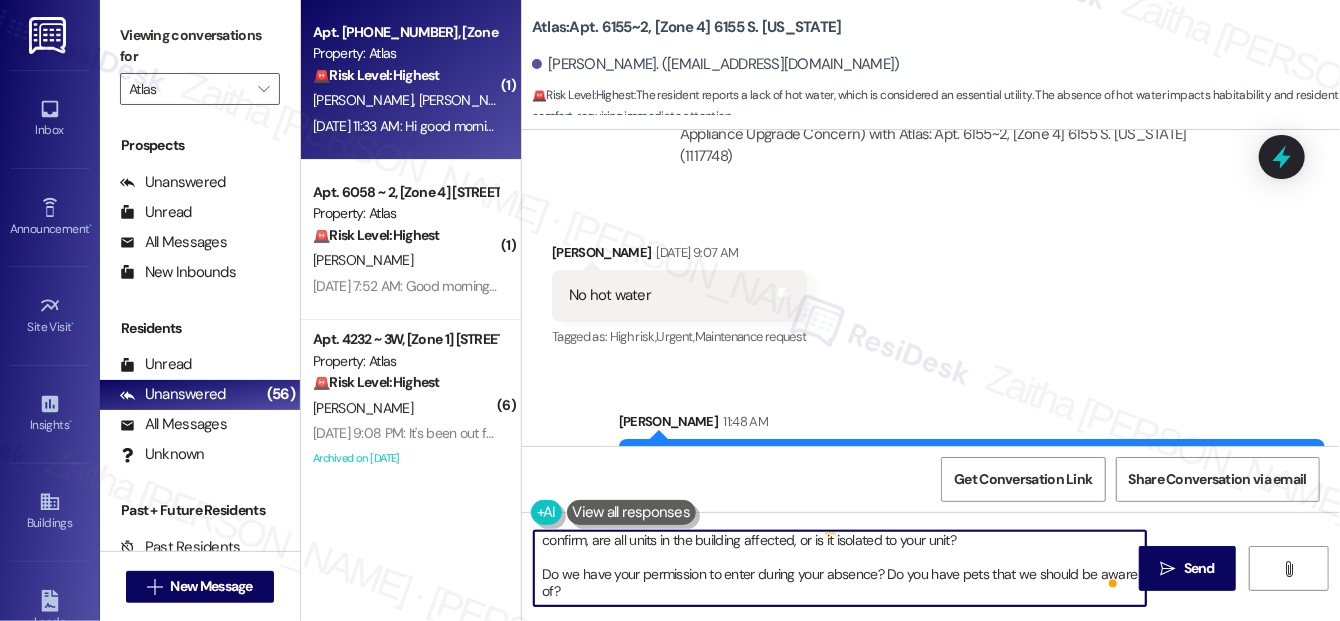 type on "I apologize for the confusion. I'll go ahead and submit a work order to address this issue. Just to confirm, are all units in the building affected, or is it isolated to your unit?
Do we have your permission to enter during your absence? Do you have pets that we should be aware of?" 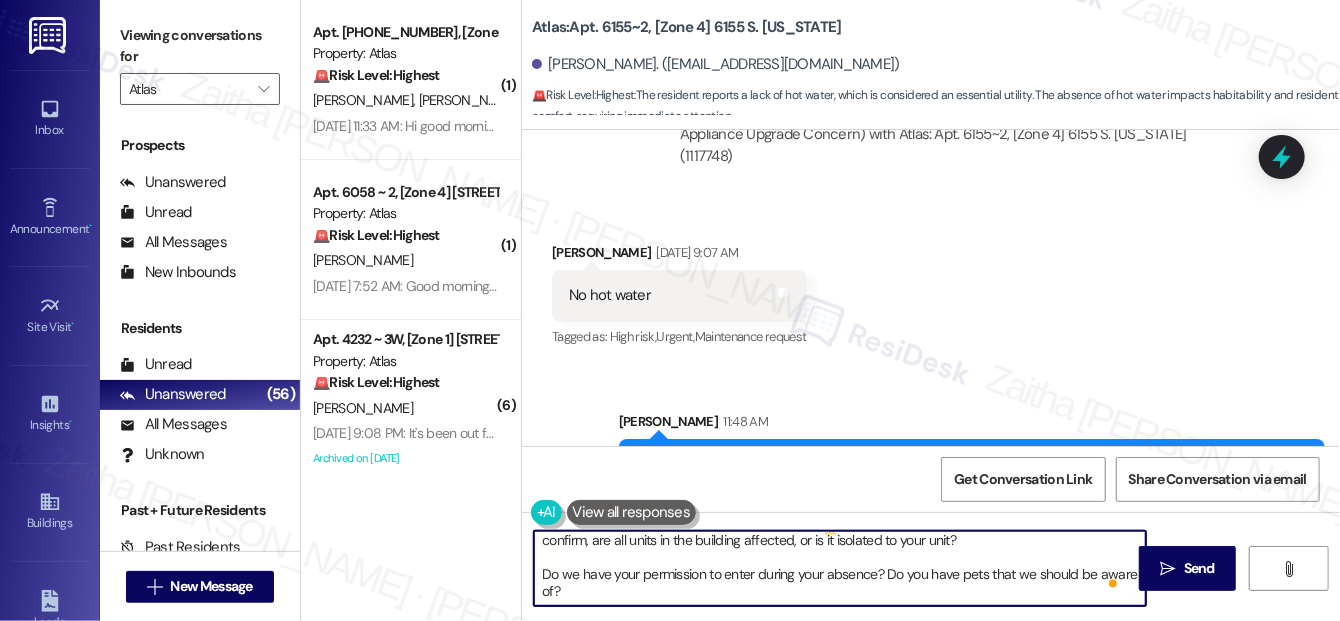 scroll, scrollTop: 10, scrollLeft: 0, axis: vertical 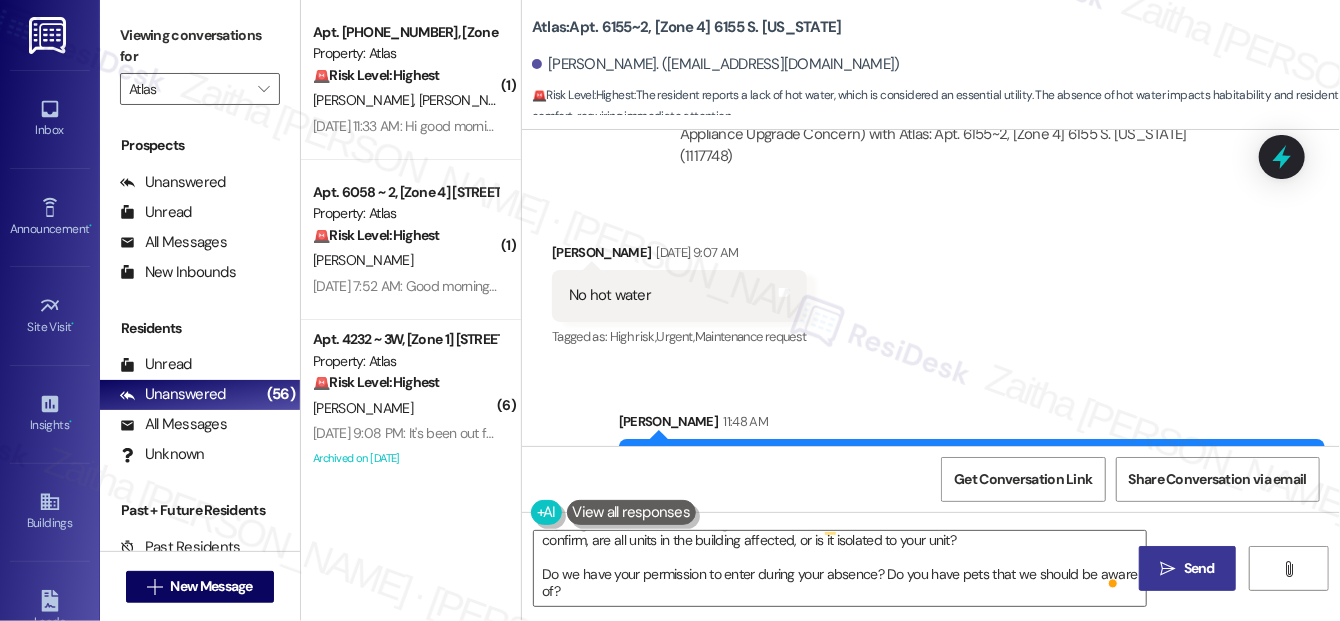 click on " Send" at bounding box center (1187, 568) 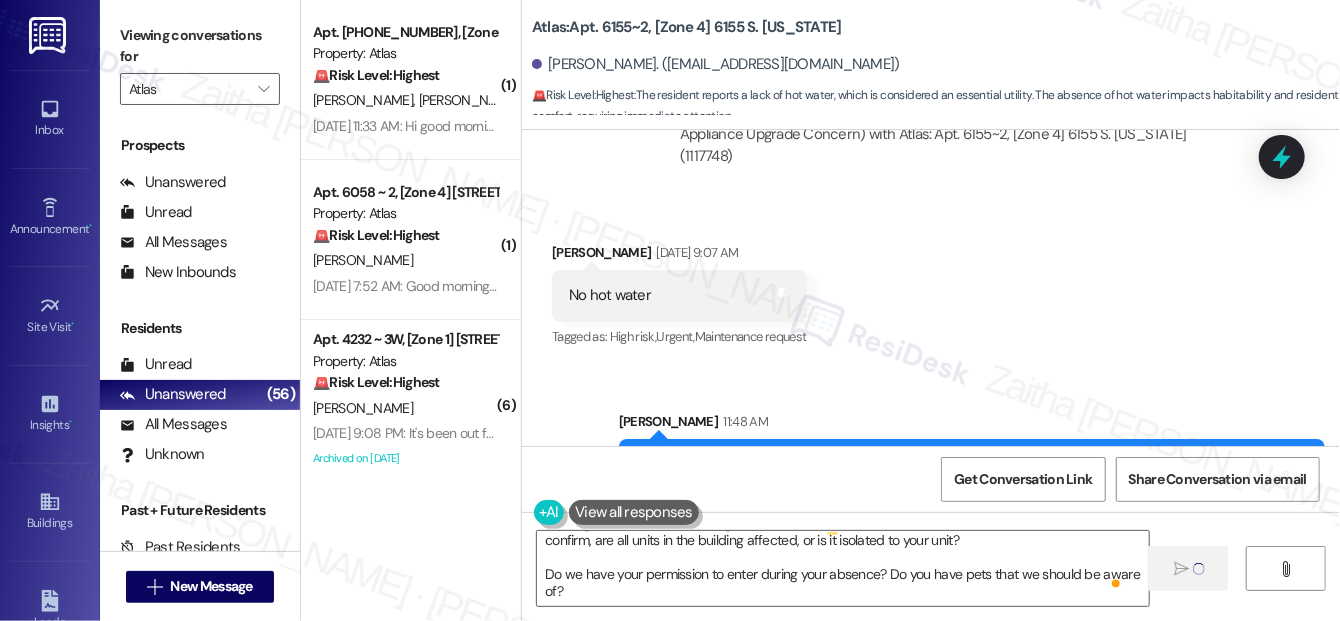 type 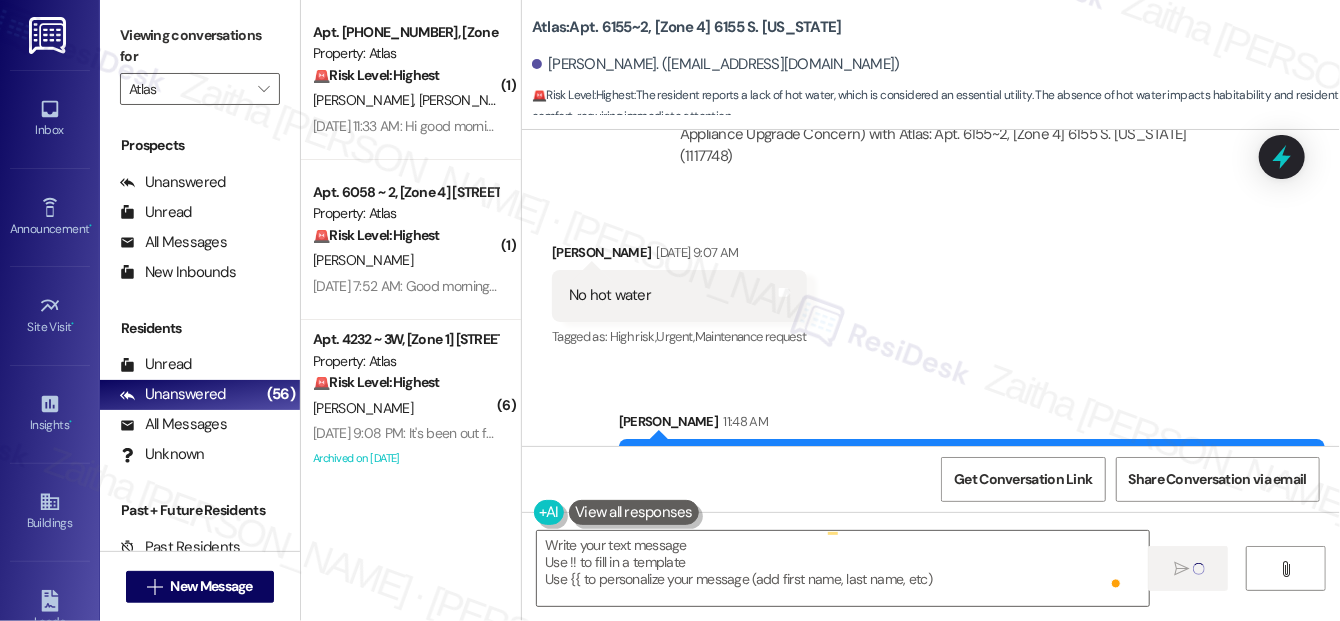 scroll, scrollTop: 0, scrollLeft: 0, axis: both 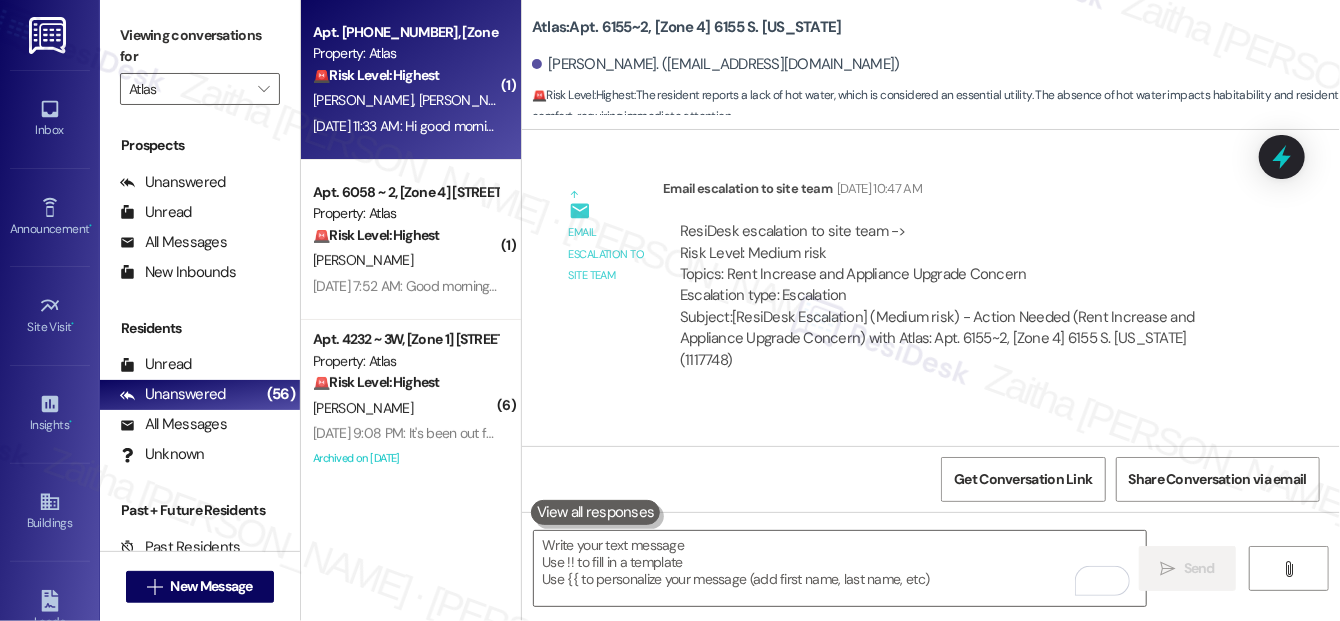 click on "🚨  Risk Level:  Highest The resident reports a lack of hot water since the previous night. This constitutes an essential utility outage, requiring immediate attention." at bounding box center (405, 75) 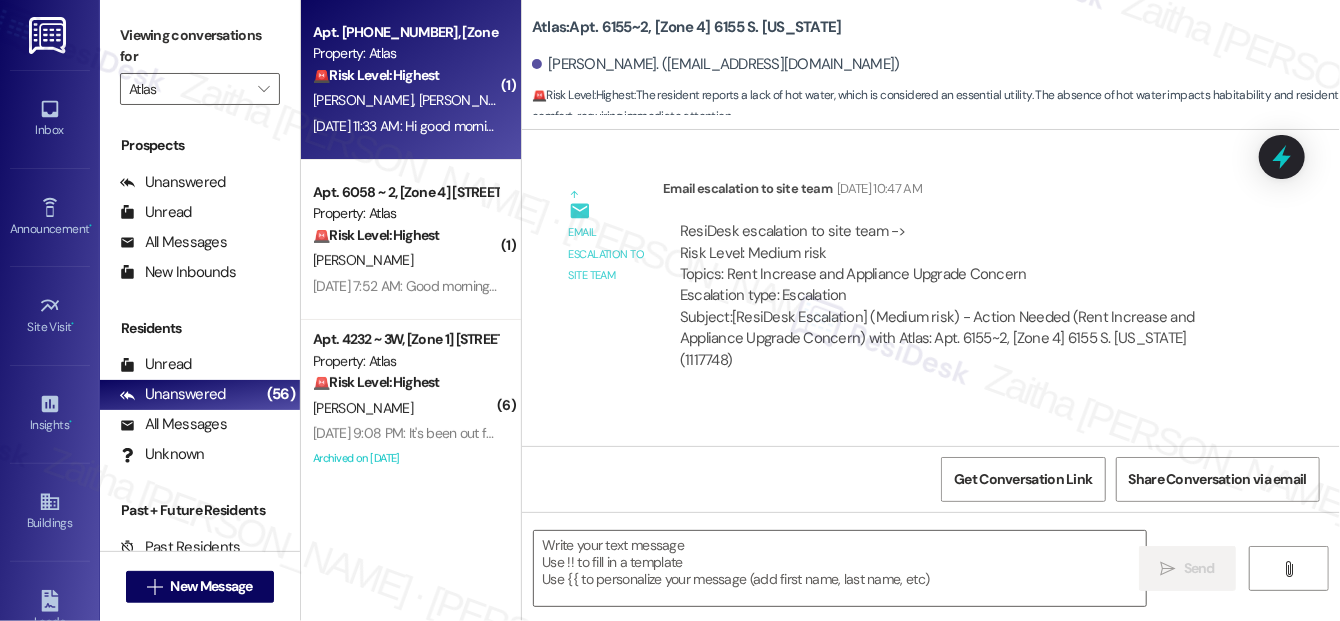 type on "Fetching suggested responses. Please feel free to read through the conversation in the meantime." 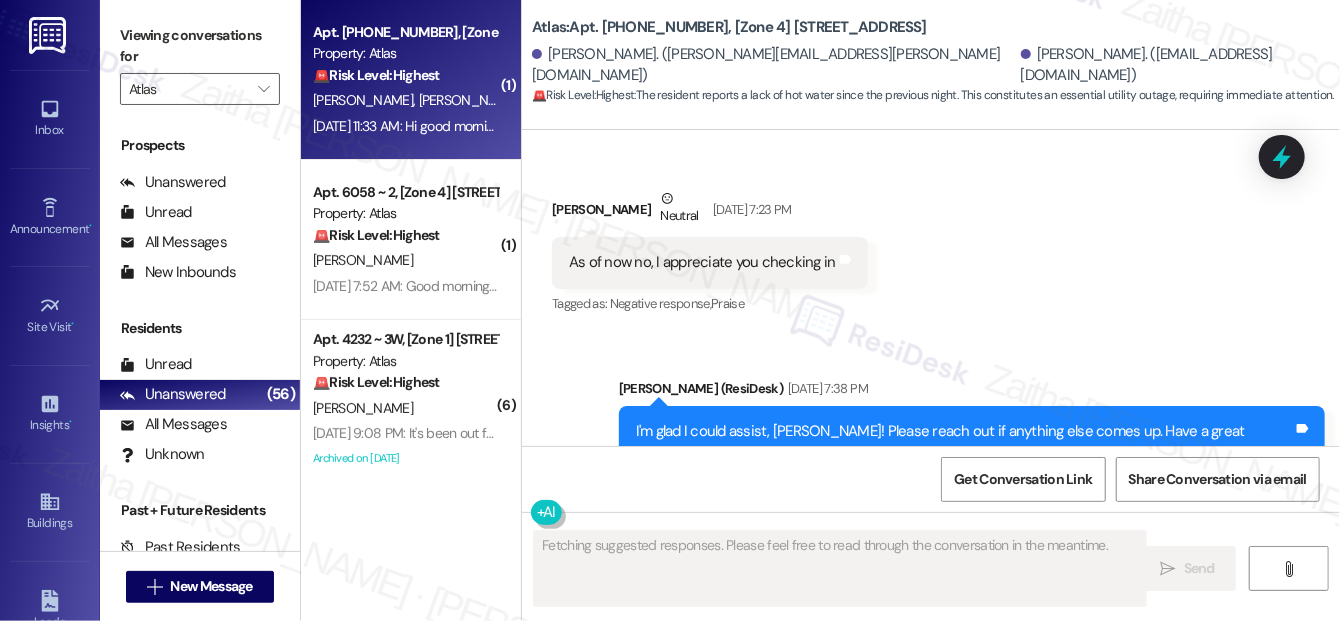 scroll, scrollTop: 8389, scrollLeft: 0, axis: vertical 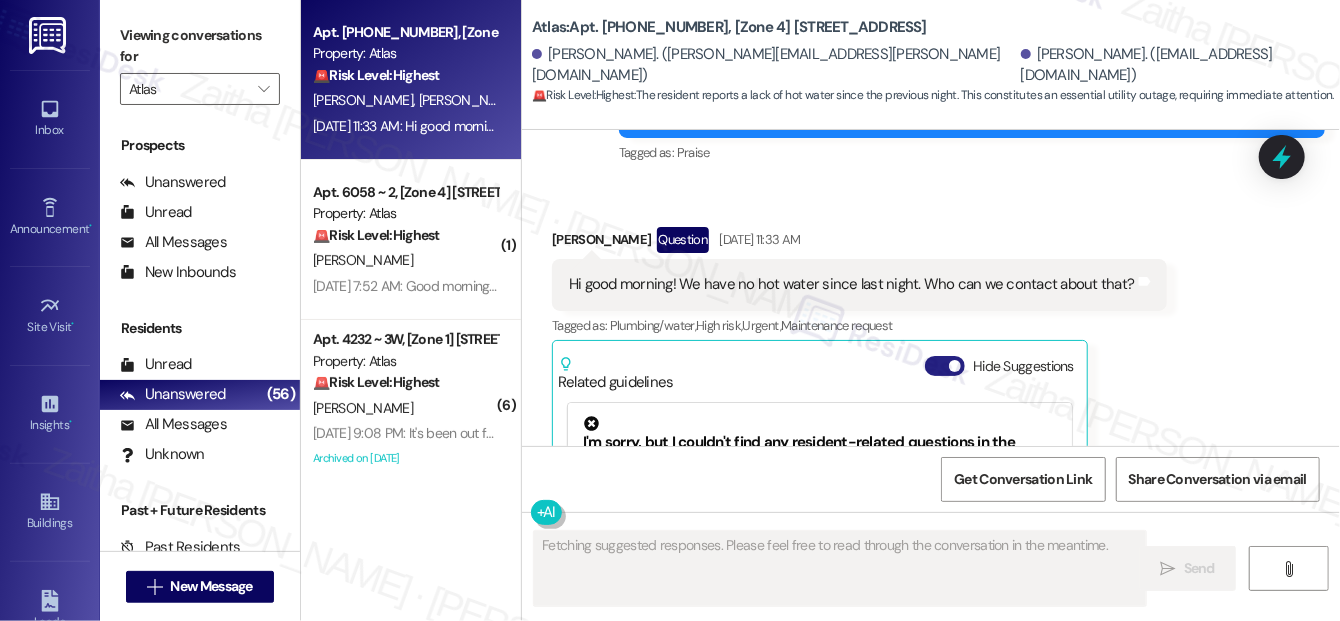 click on "Hide Suggestions" at bounding box center [945, 366] 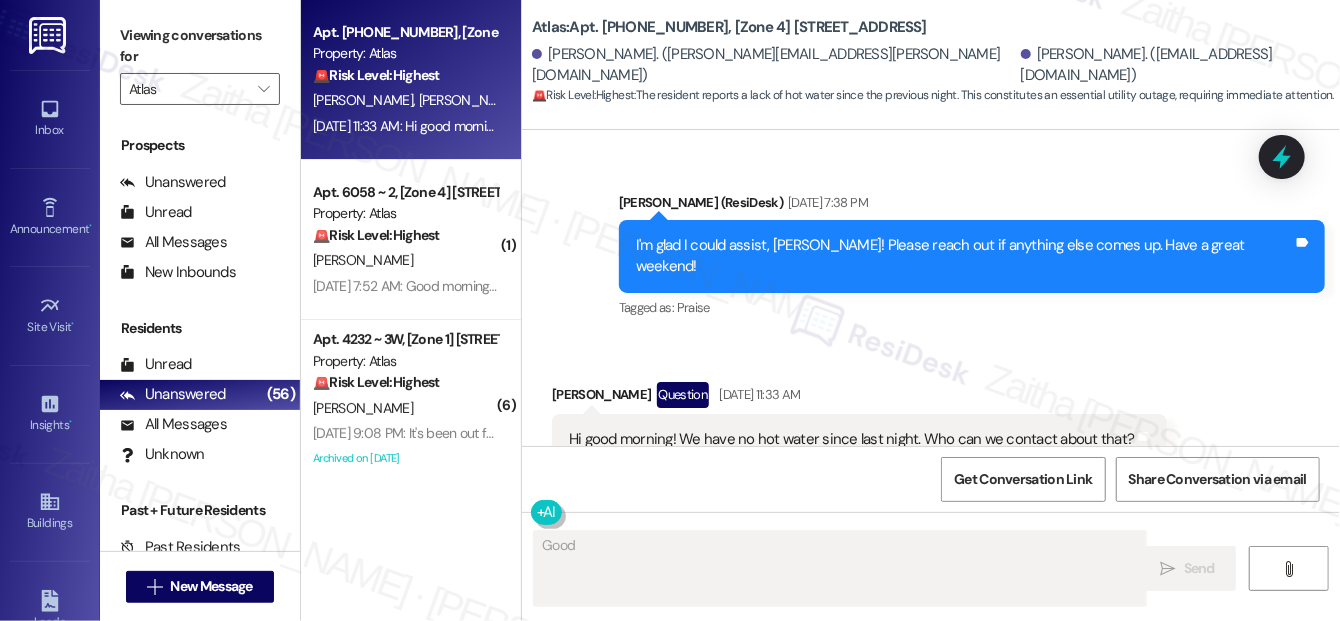 scroll, scrollTop: 8234, scrollLeft: 0, axis: vertical 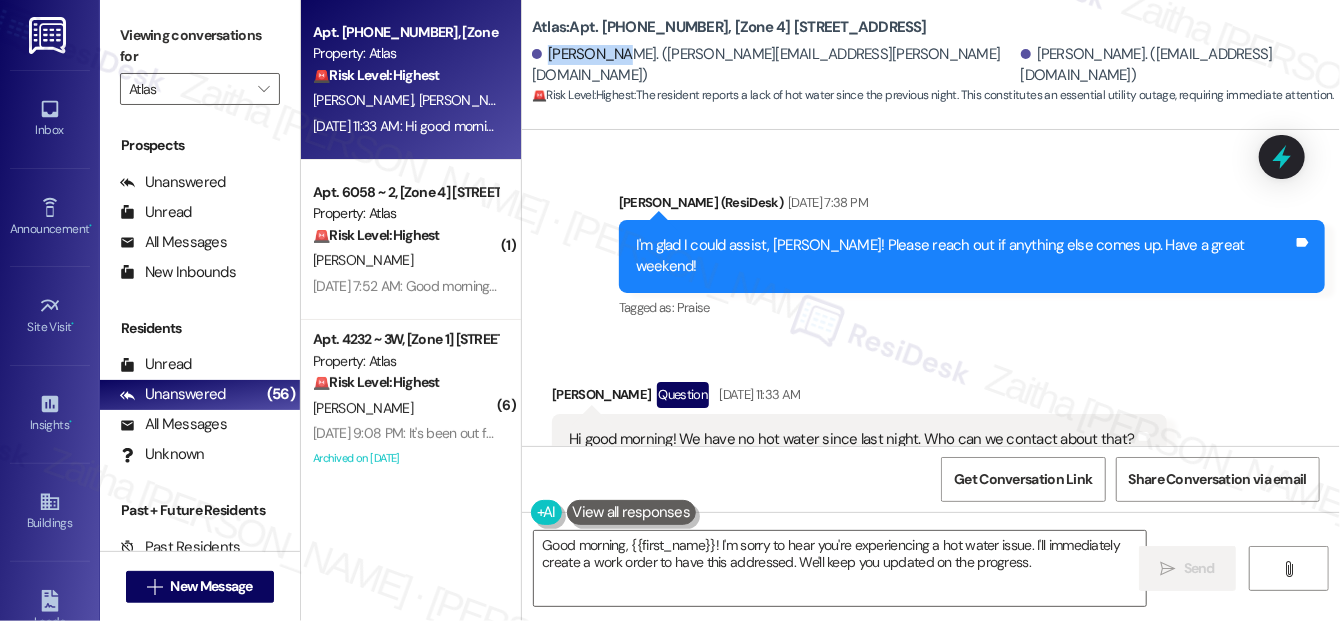 drag, startPoint x: 548, startPoint y: 64, endPoint x: 620, endPoint y: 60, distance: 72.11102 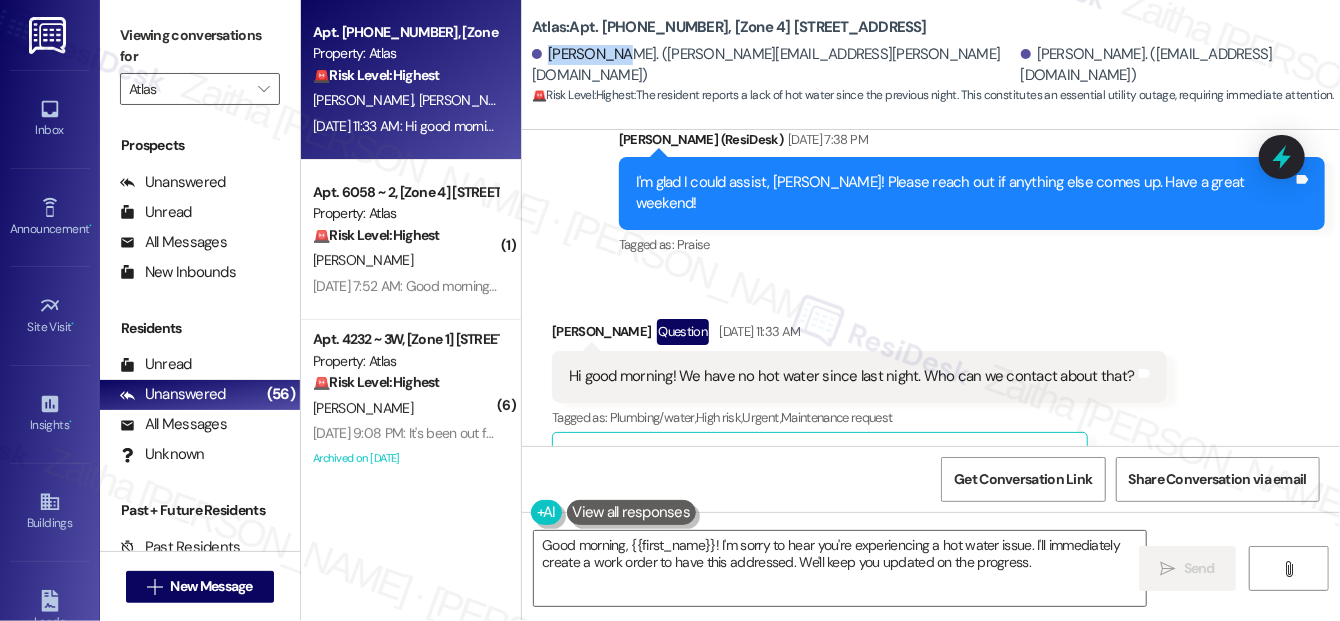 scroll, scrollTop: 8325, scrollLeft: 0, axis: vertical 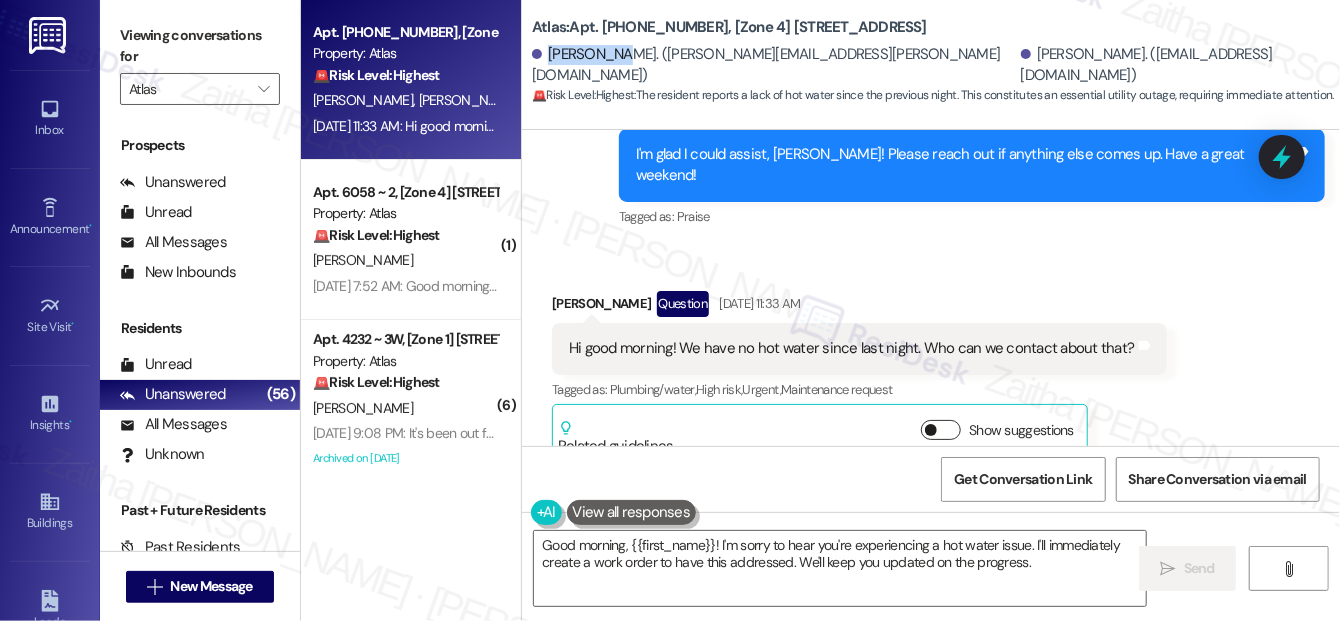 click on "Show suggestions" at bounding box center [941, 430] 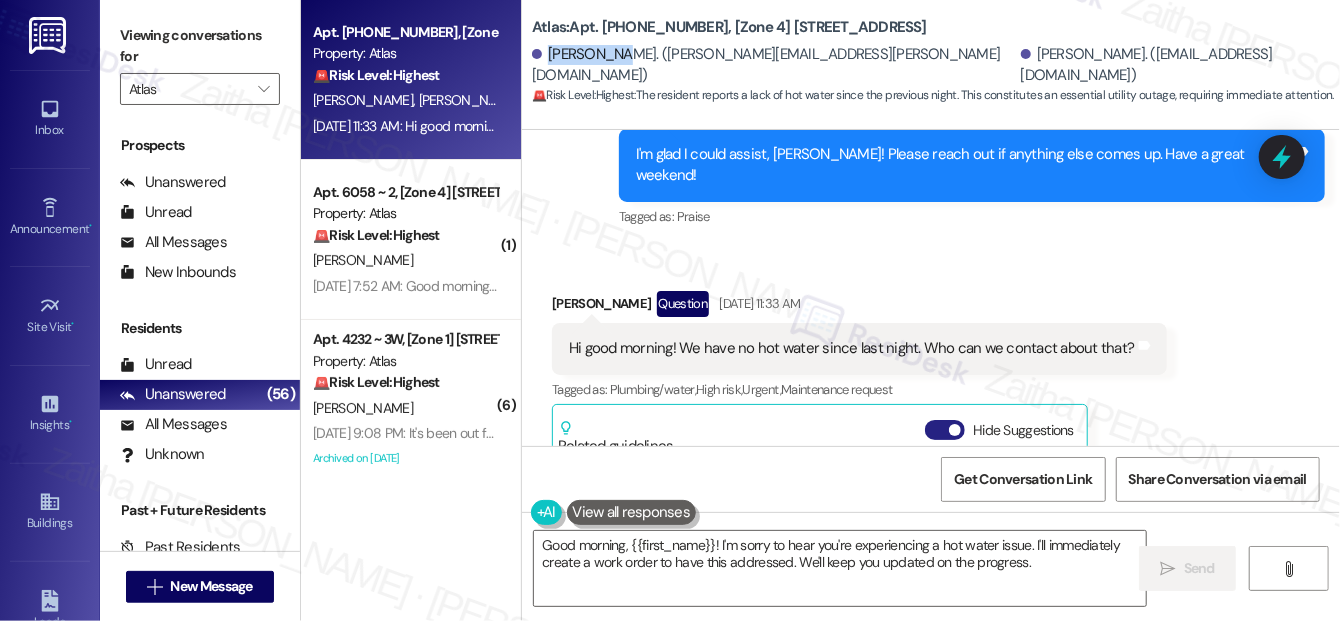 click on "Hide Suggestions" at bounding box center (945, 430) 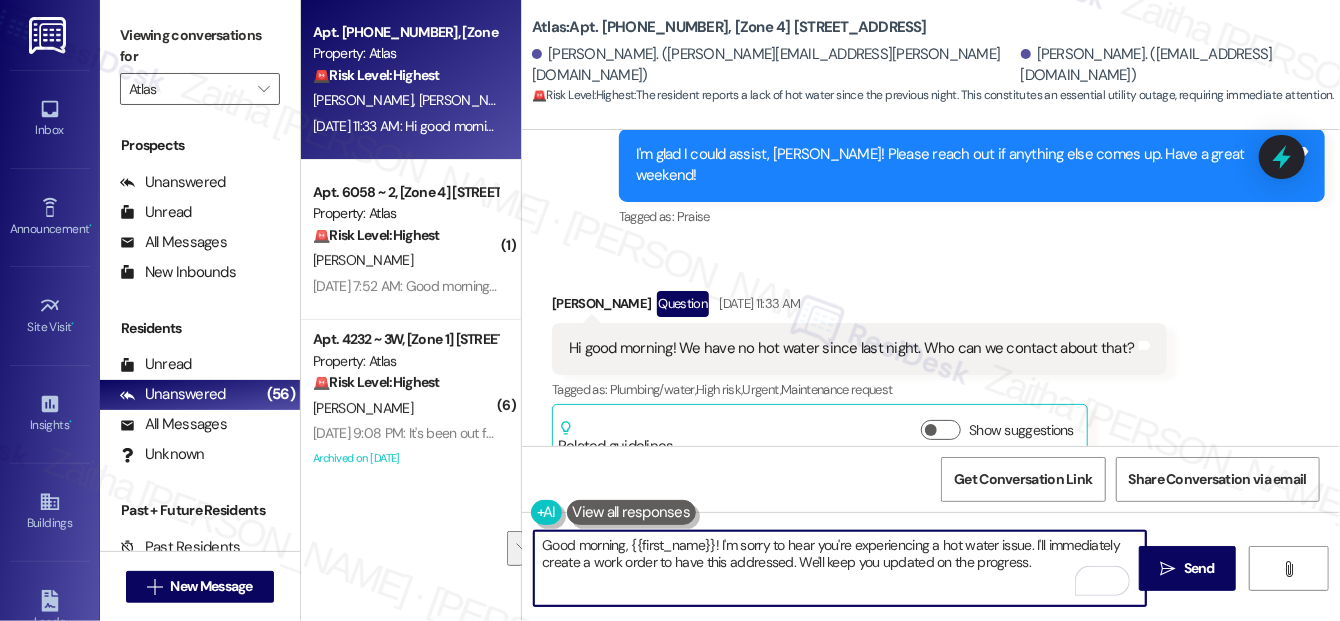drag, startPoint x: 540, startPoint y: 543, endPoint x: 1040, endPoint y: 567, distance: 500.57568 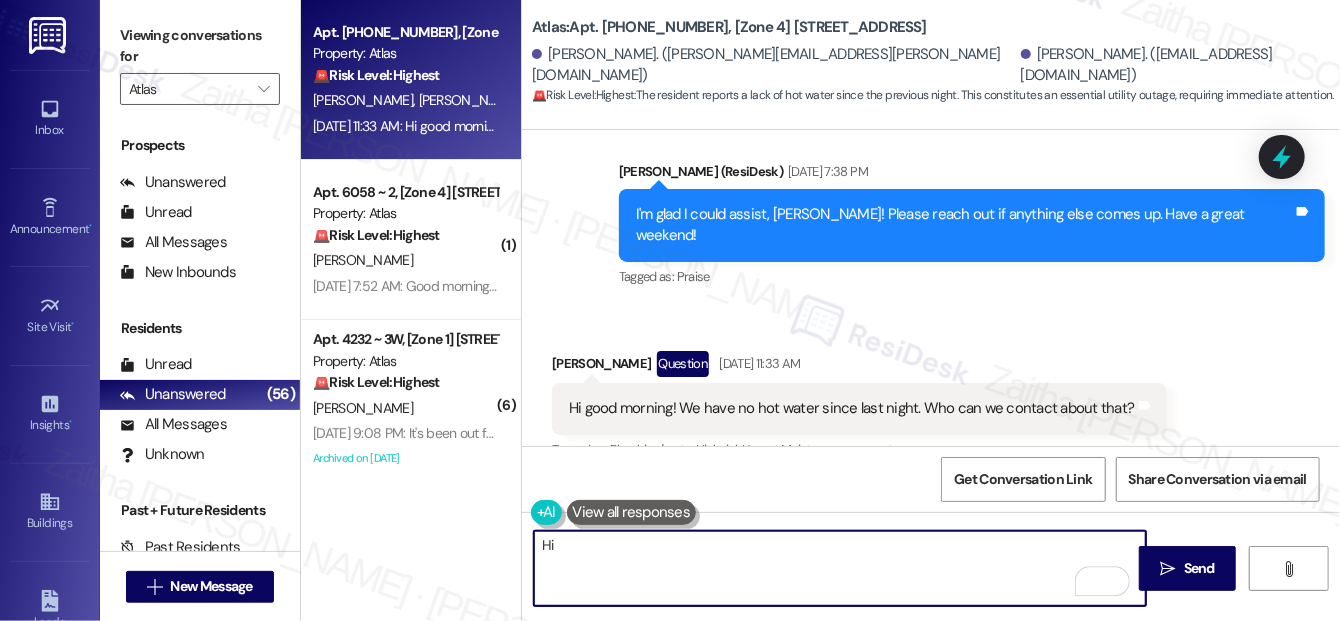 scroll, scrollTop: 8234, scrollLeft: 0, axis: vertical 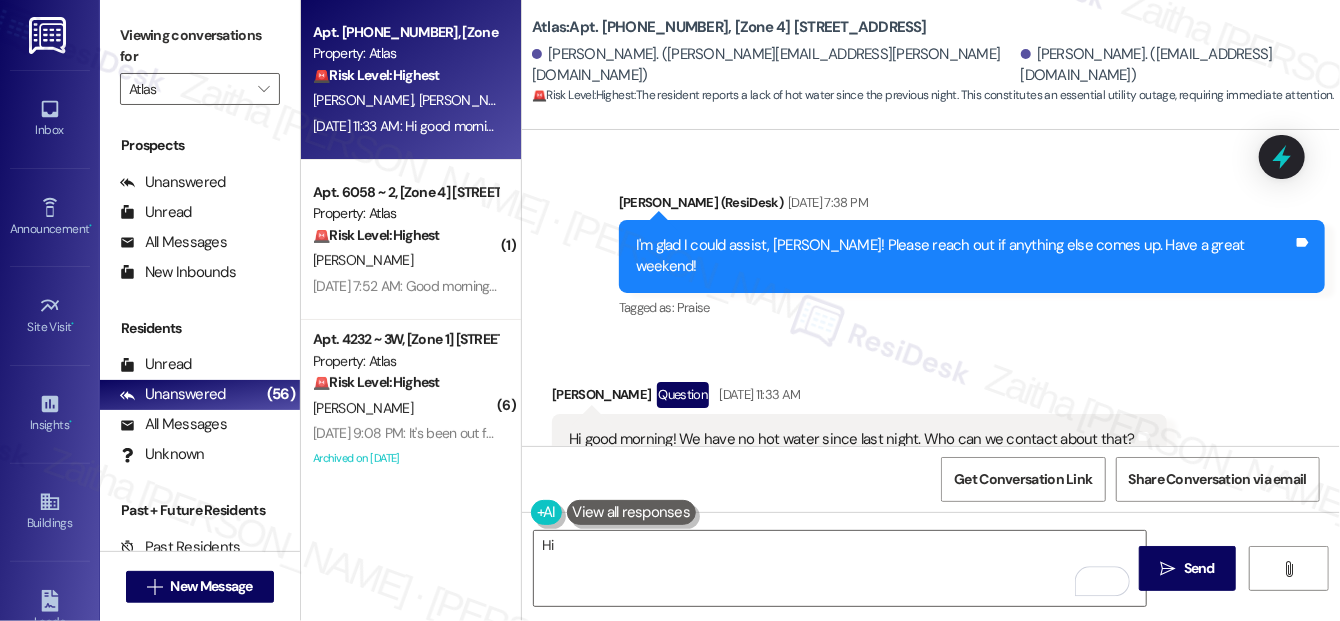 click on "Ana Juache Question Jul 26, 2025 at 11:33 AM" at bounding box center (859, 398) 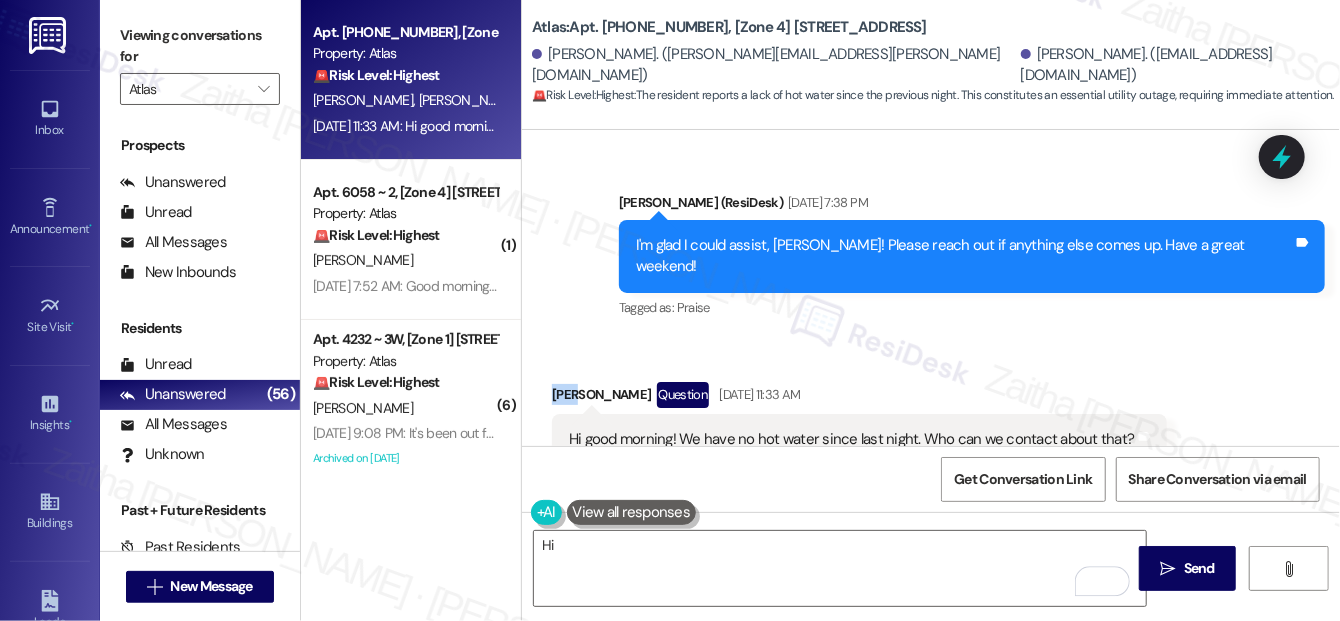 click on "Ana Juache Question Jul 26, 2025 at 11:33 AM" at bounding box center [859, 398] 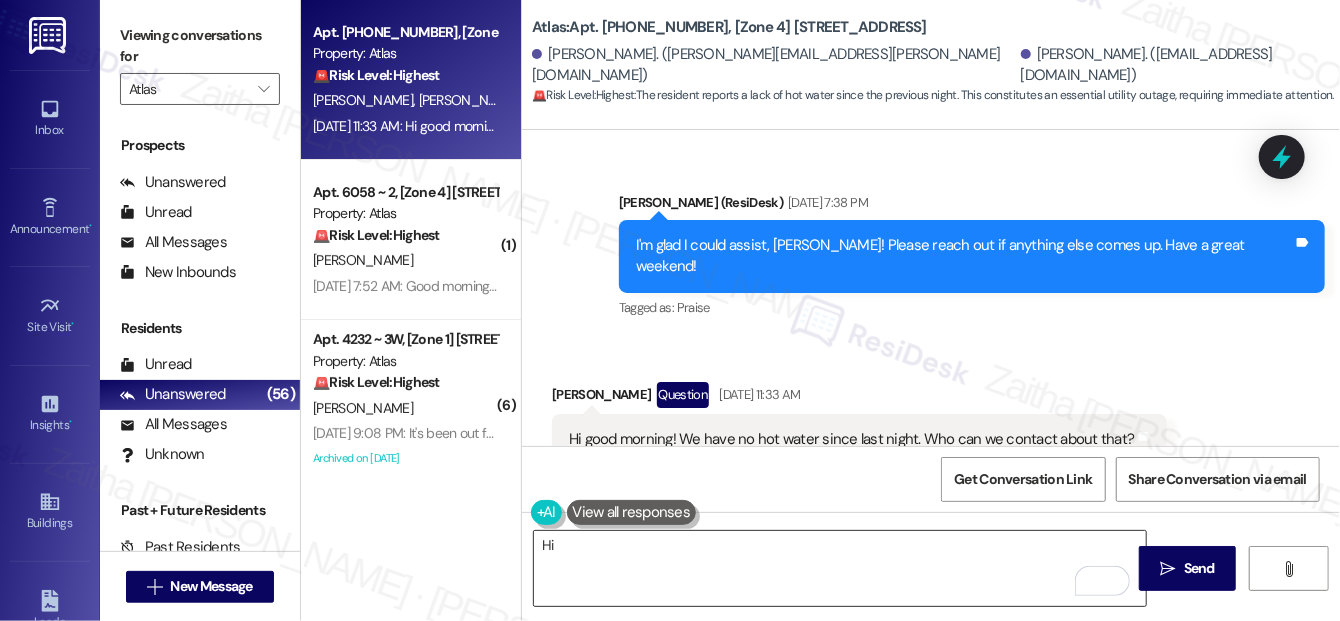 click on "Hi" at bounding box center [840, 568] 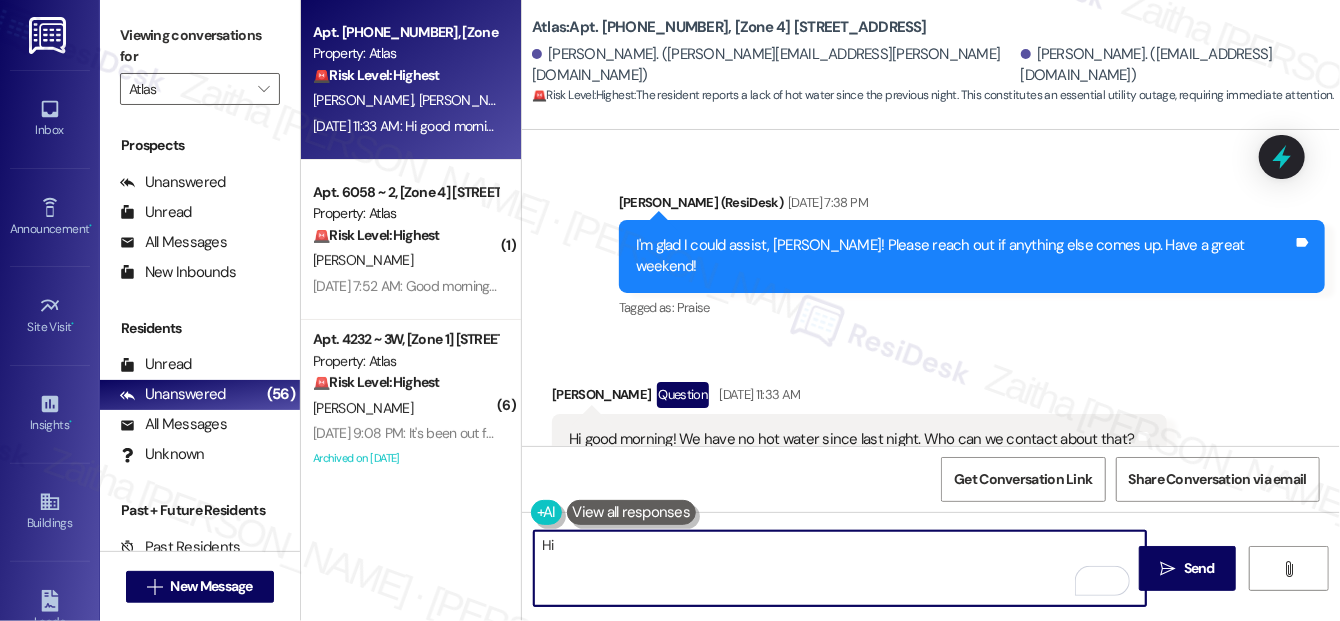 paste on "Ana" 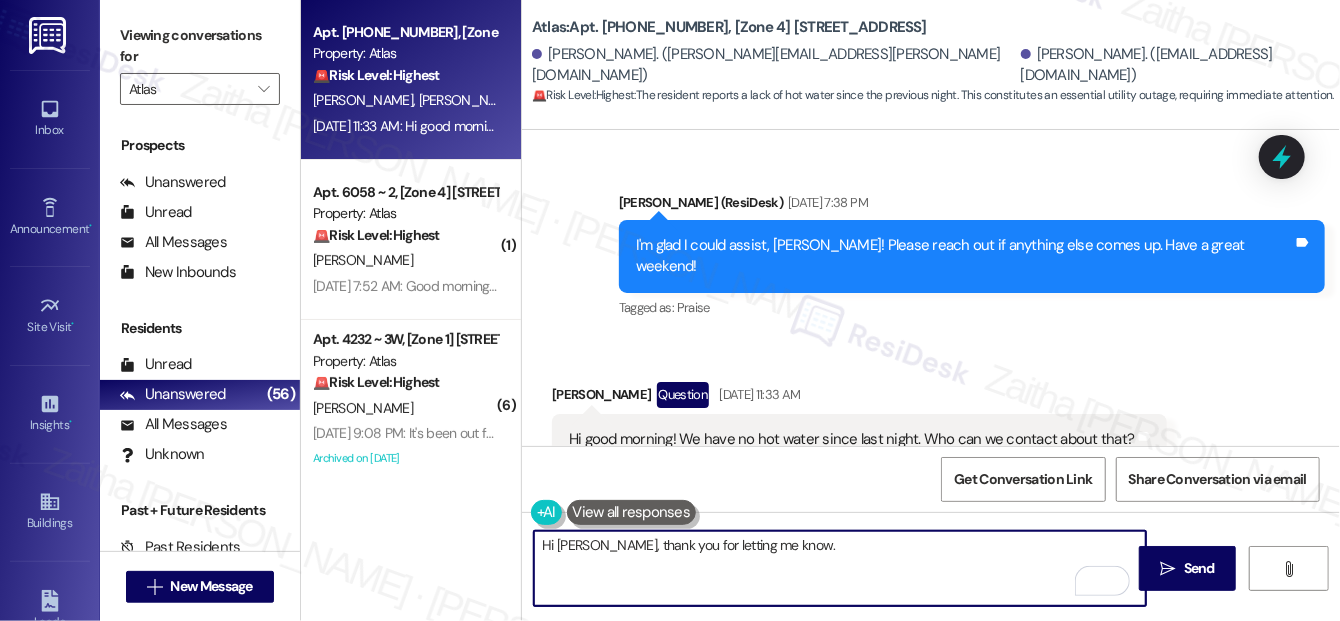 paste on "I understand how inconvenient it must be to be without hot water" 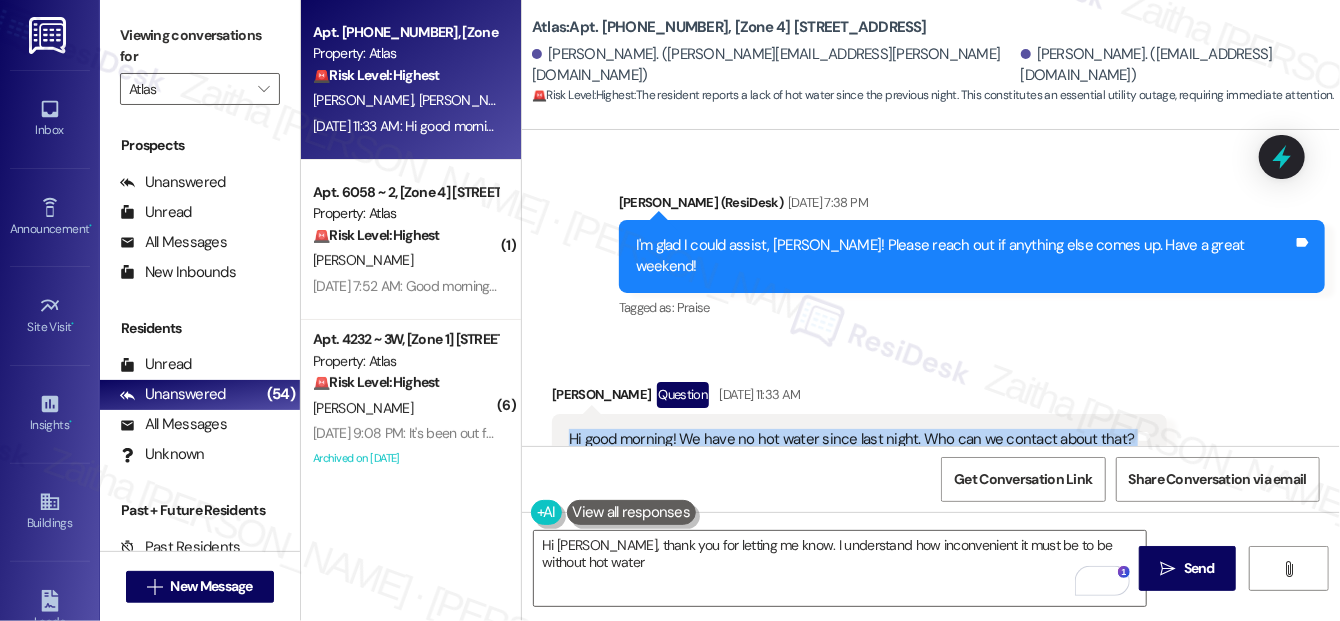 drag, startPoint x: 560, startPoint y: 208, endPoint x: 1141, endPoint y: 234, distance: 581.5815 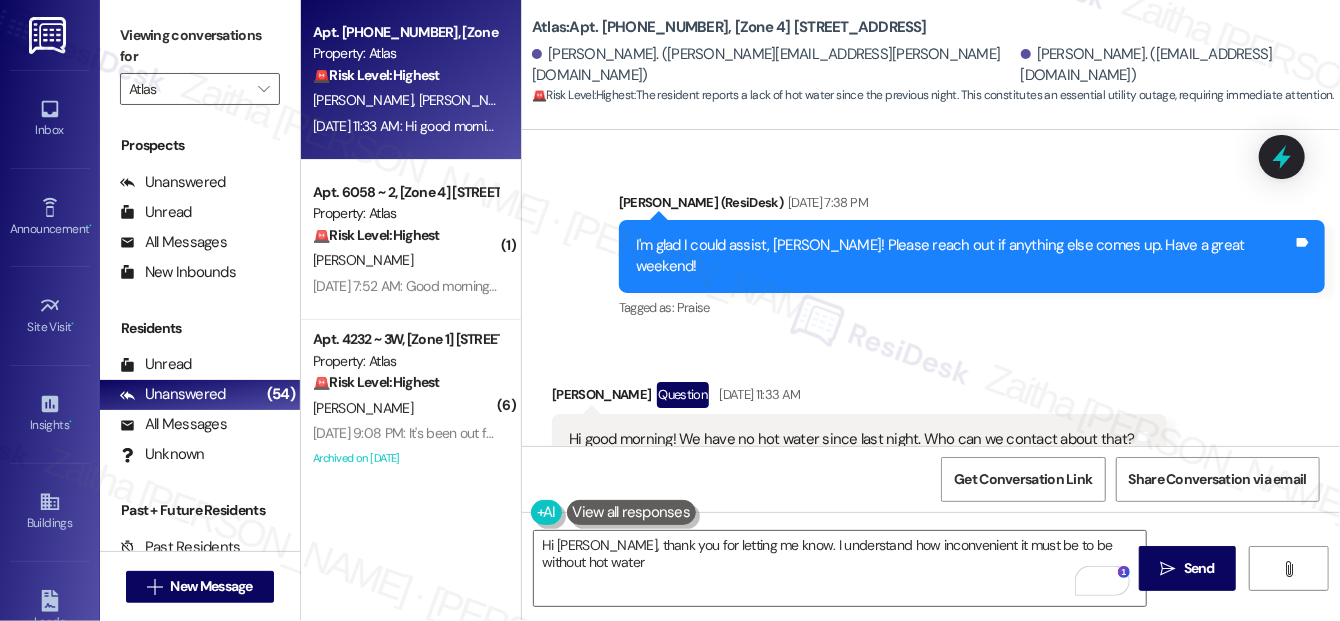 click on "Ana Juache Question Jul 26, 2025 at 11:33 AM" at bounding box center [859, 398] 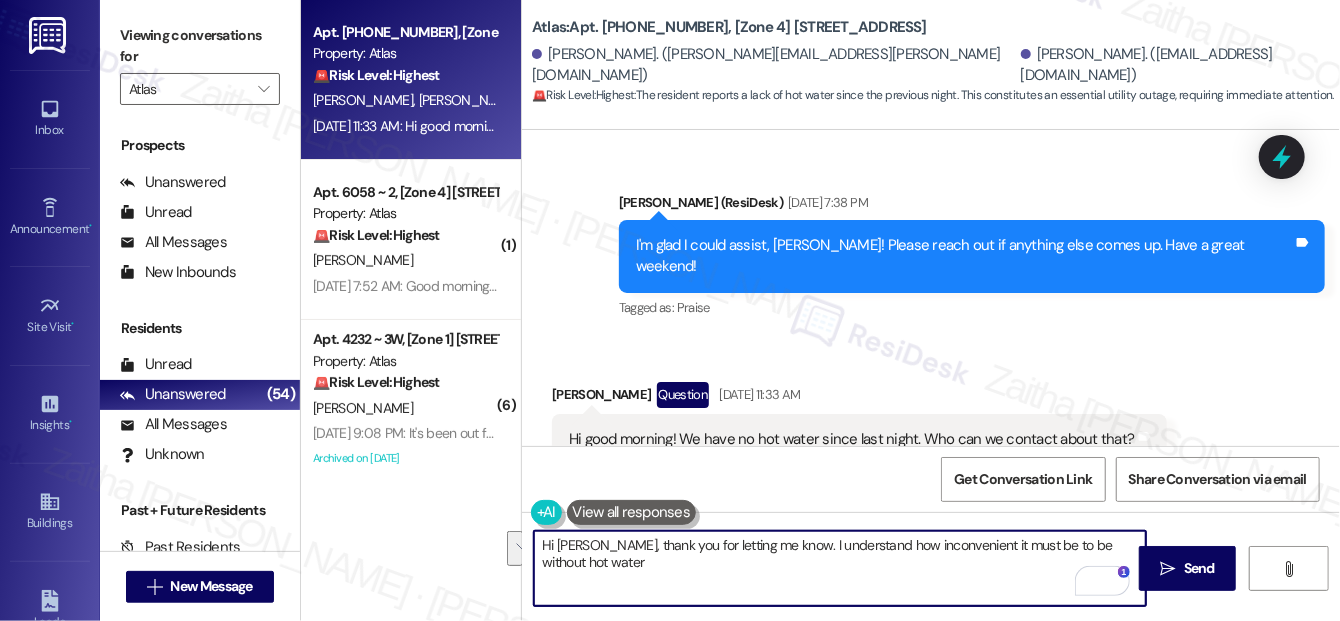 drag, startPoint x: 581, startPoint y: 544, endPoint x: 610, endPoint y: 576, distance: 43.185646 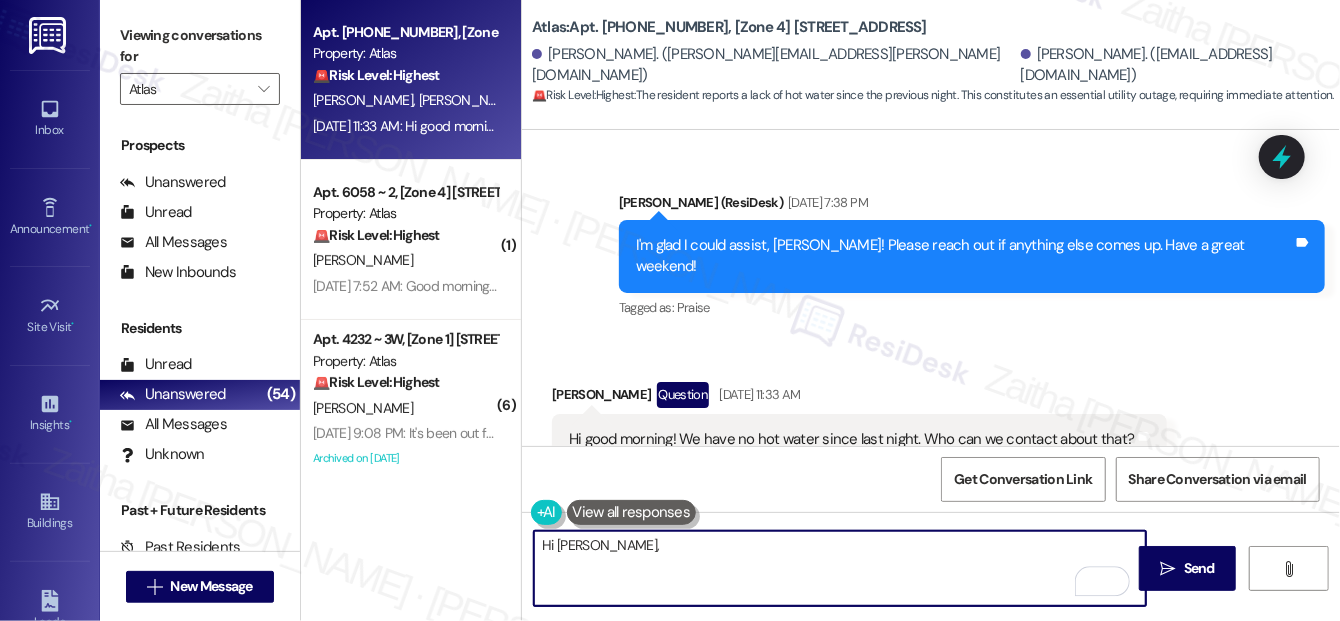 paste on "Thank you for reaching out. I’m sorry to hear you’ve been without hot water since last night—that’s definitely frustrating." 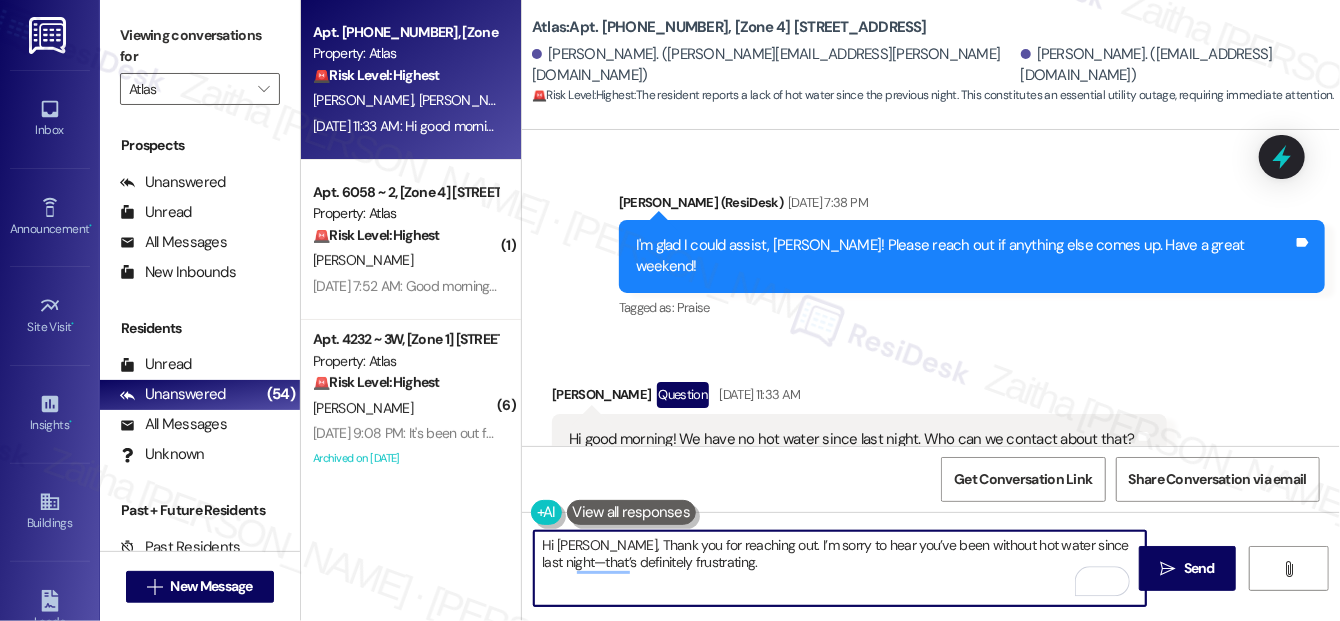 click on "Hi Ana, Thank you for reaching out. I’m sorry to hear you’ve been without hot water since last night—that’s definitely frustrating." at bounding box center (840, 568) 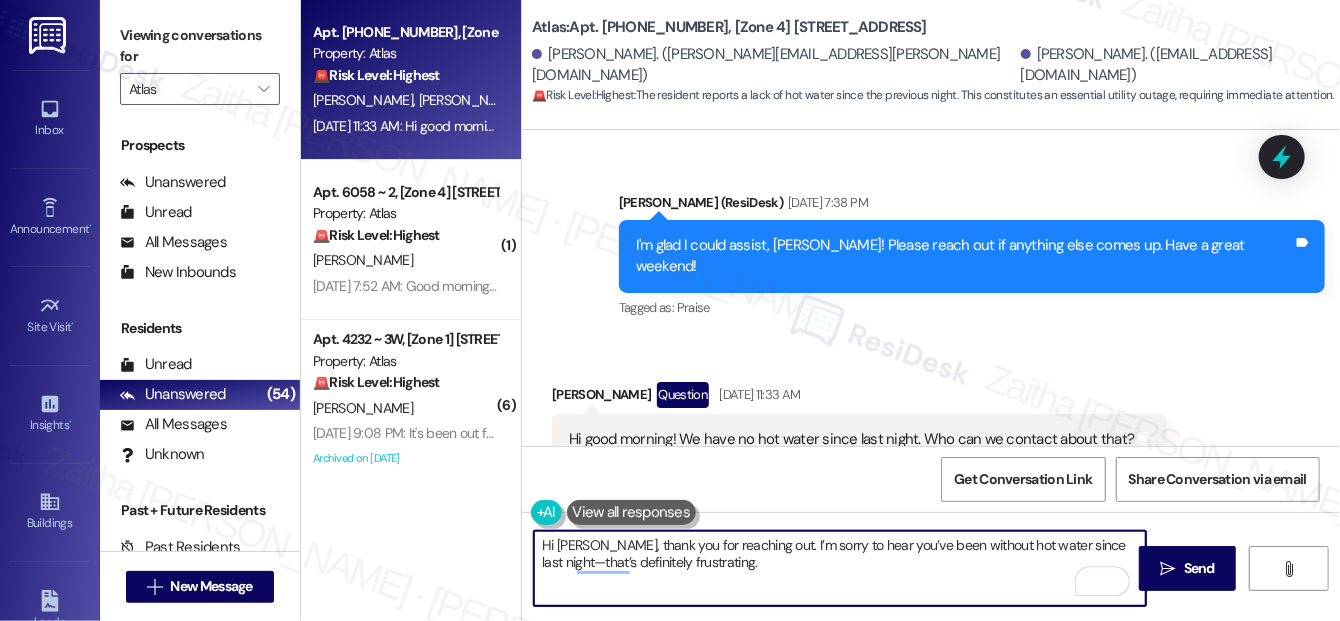 click on "Hi Ana, thank you for reaching out. I’m sorry to hear you’ve been without hot water since last night—that’s definitely frustrating." at bounding box center (840, 568) 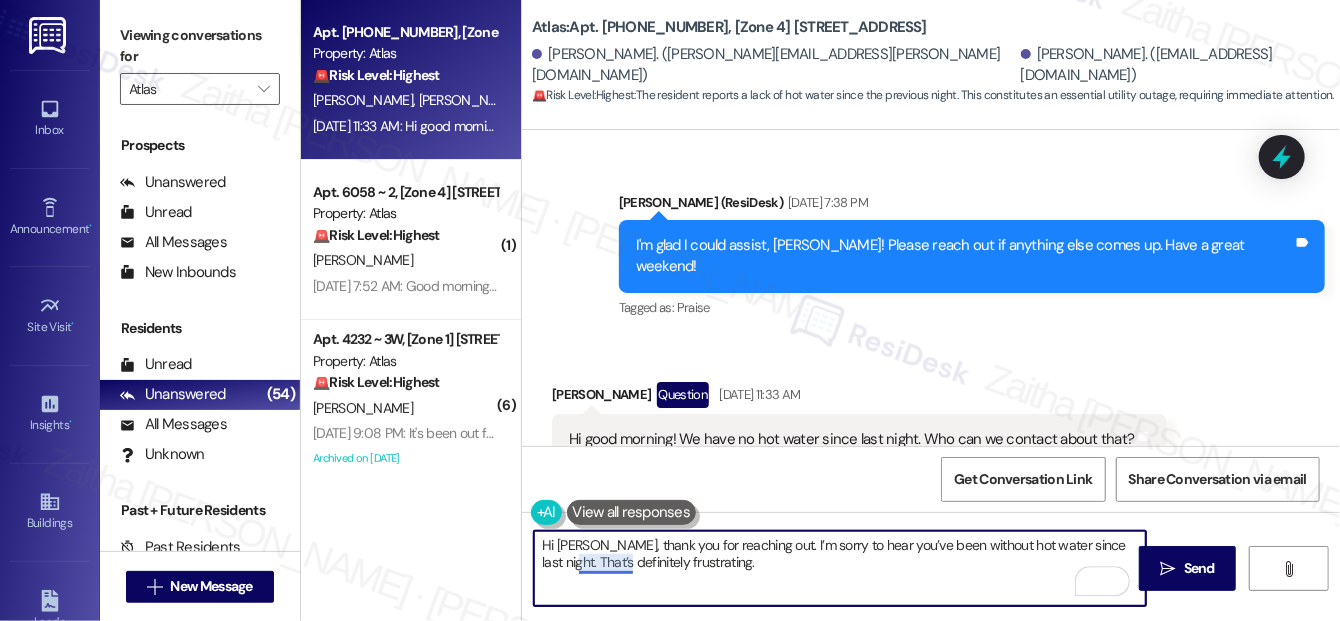 click on "Hi Ana, thank you for reaching out. I’m sorry to hear you’ve been without hot water since last night. That’s definitely frustrating." at bounding box center (840, 568) 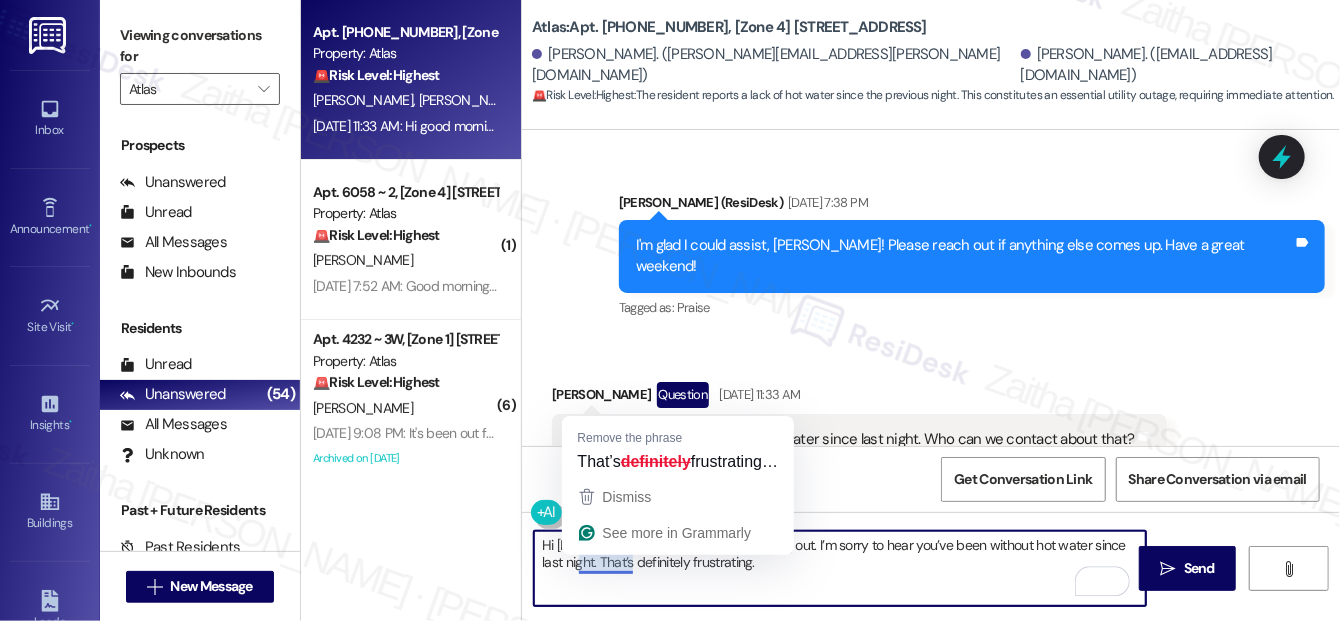 click on "Hi Ana, thank you for reaching out. I’m sorry to hear you’ve been without hot water since last night. That’s definitely frustrating." at bounding box center [840, 568] 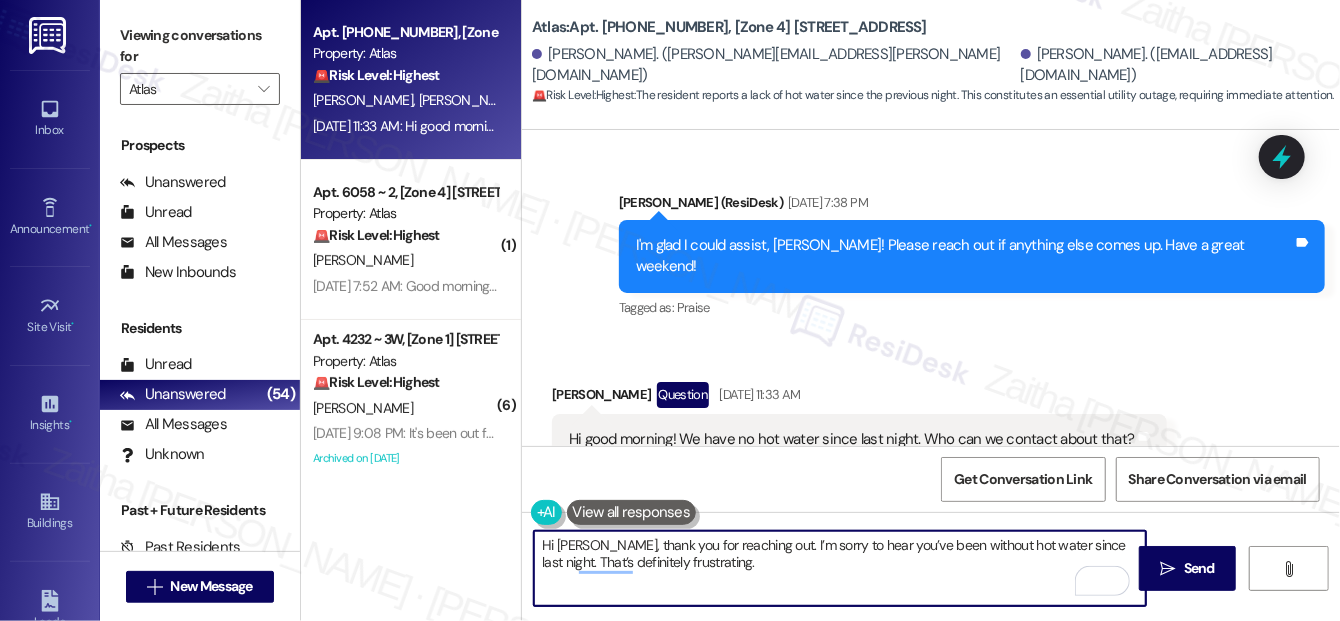 click on "Hi Ana, thank you for reaching out. I’m sorry to hear you’ve been without hot water since last night. That’s definitely frustrating." at bounding box center [840, 568] 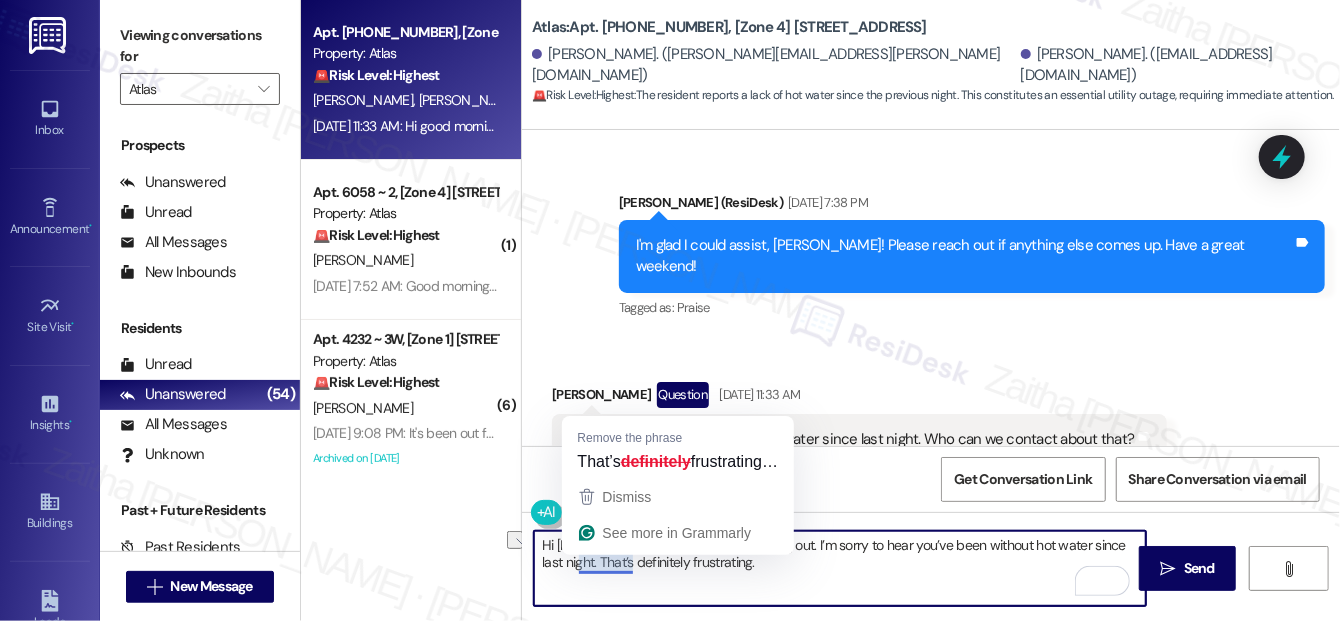 drag, startPoint x: 533, startPoint y: 558, endPoint x: 634, endPoint y: 559, distance: 101.00495 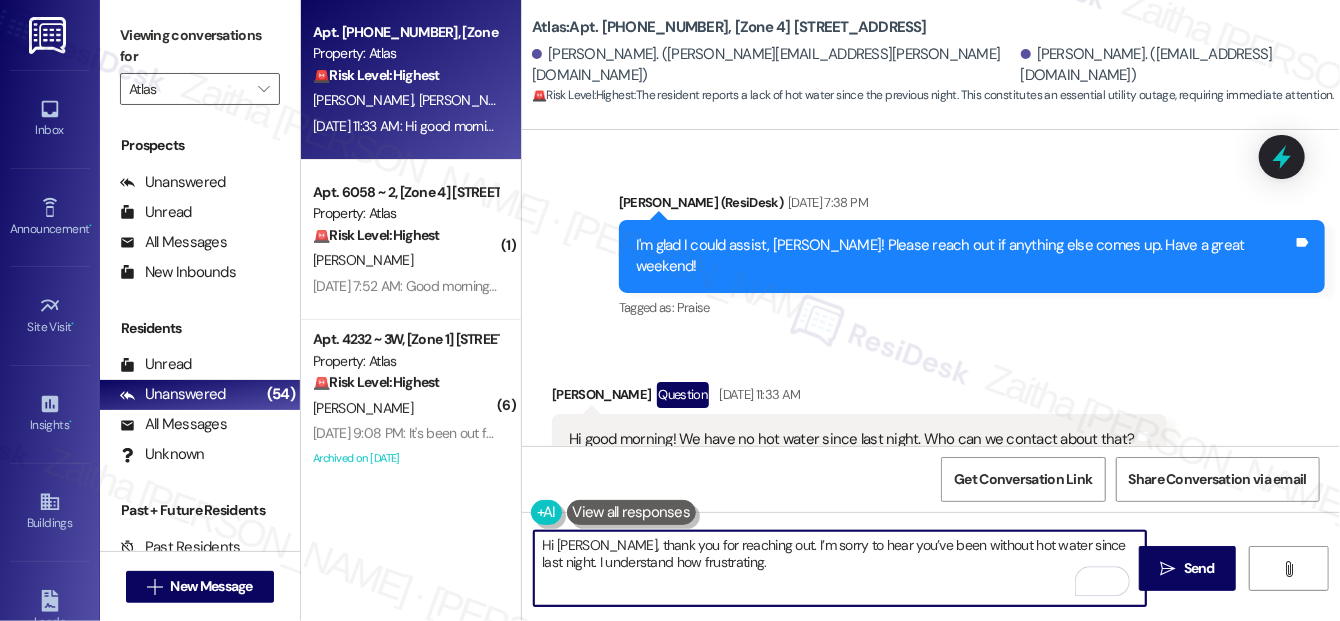 click on "Hi Ana, thank you for reaching out. I’m sorry to hear you’ve been without hot water since last night. I understand how frustrating." at bounding box center (840, 568) 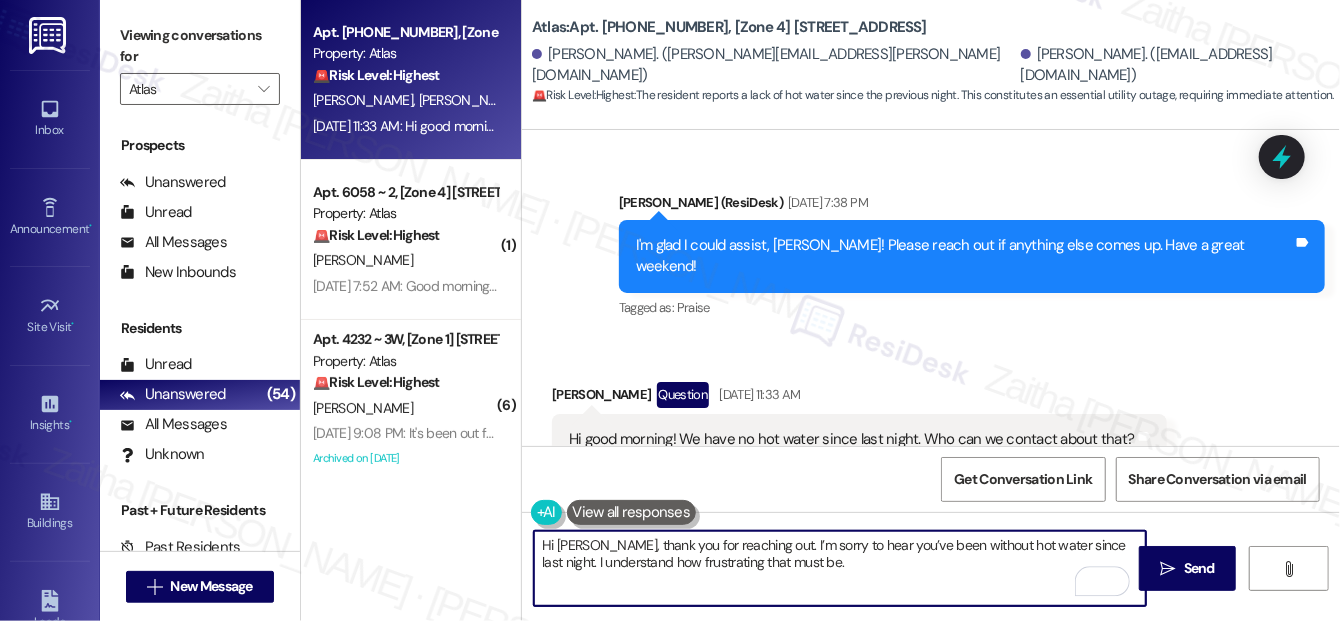 paste on "A work order has already been created for this issue, and I’m following up with maintenance to ensure it’s addressed" 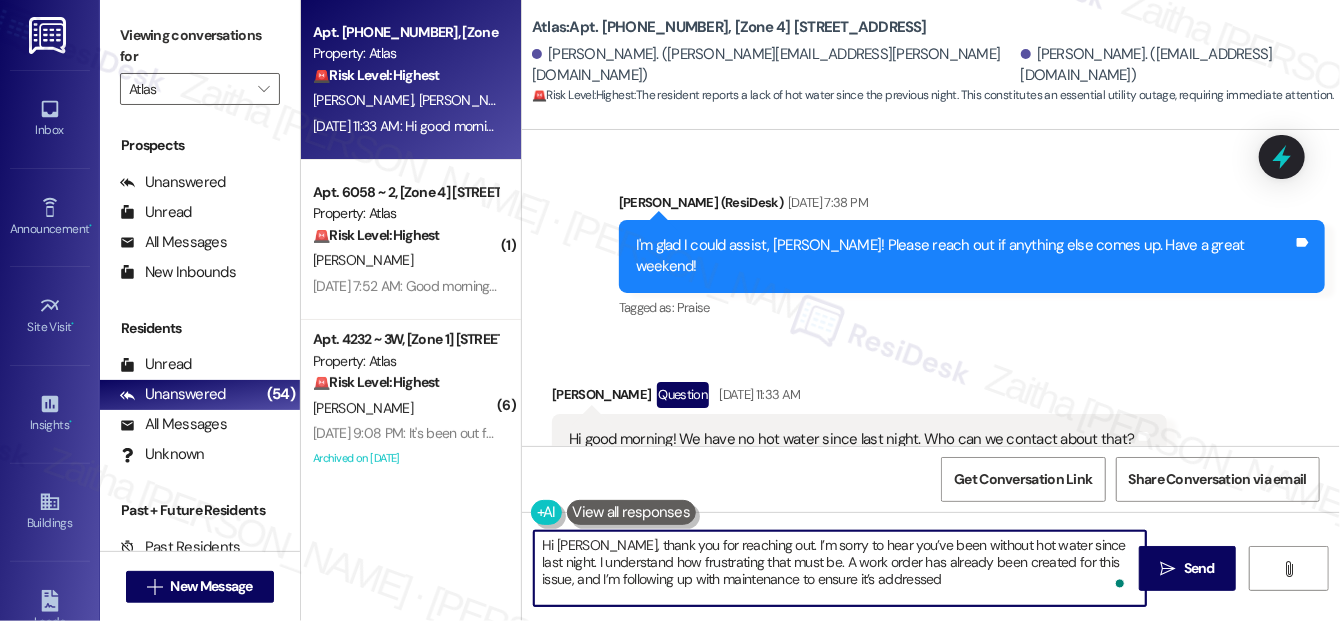 click on "Hi Ana, thank you for reaching out. I’m sorry to hear you’ve been without hot water since last night. I understand how frustrating that must be. A work order has already been created for this issue, and I’m following up with maintenance to ensure it’s addressed" at bounding box center (840, 568) 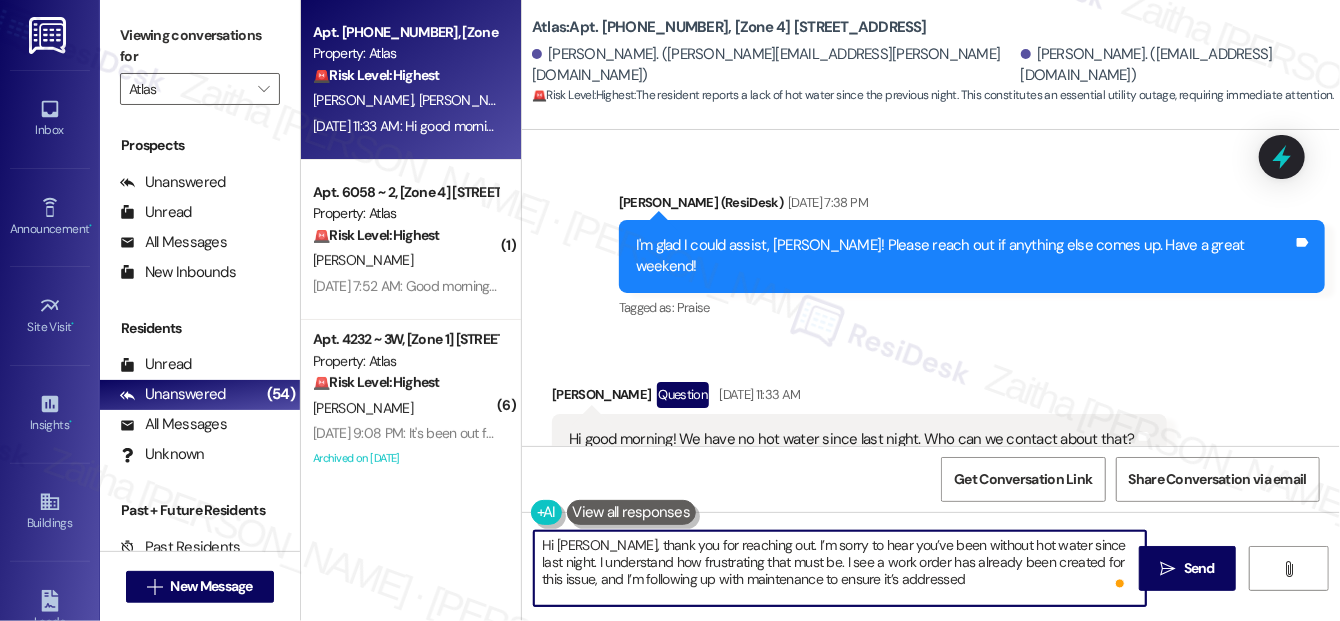 click on "Hi Ana, thank you for reaching out. I’m sorry to hear you’ve been without hot water since last night. I understand how frustrating that must be. I see a work order has already been created for this issue, and I’m following up with maintenance to ensure it’s addressed" at bounding box center (840, 568) 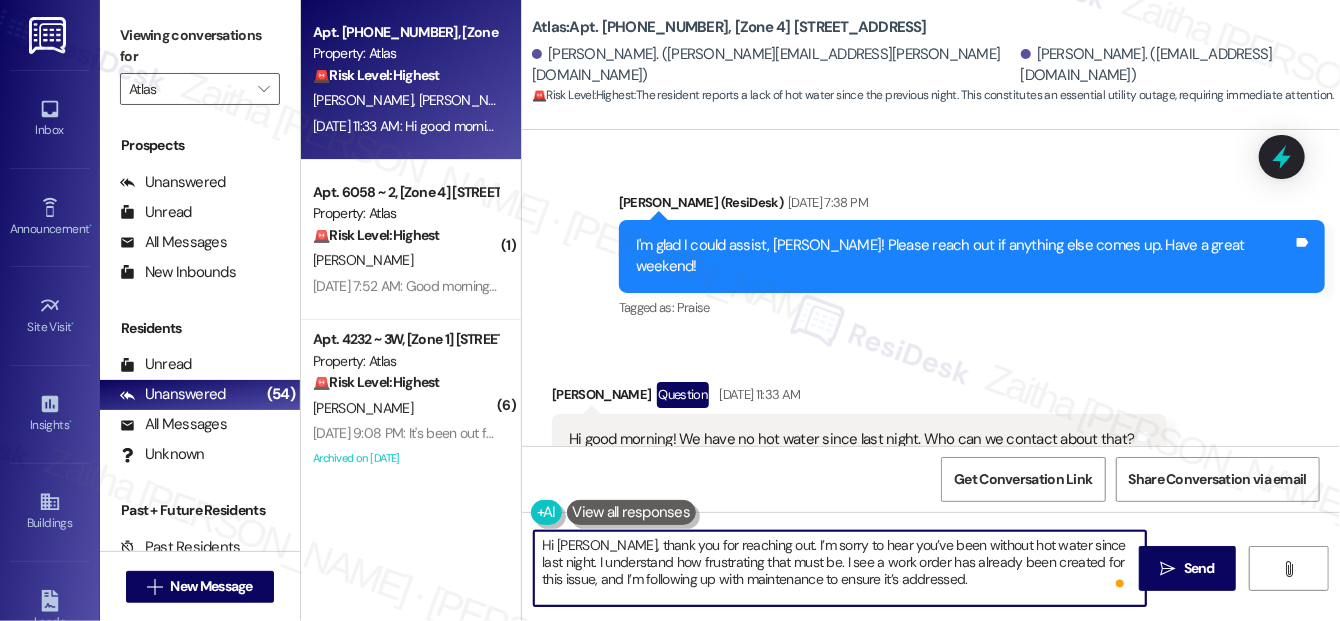 paste on "Just to confirm—are all units in the building affected, or is it isolated to your unit?" 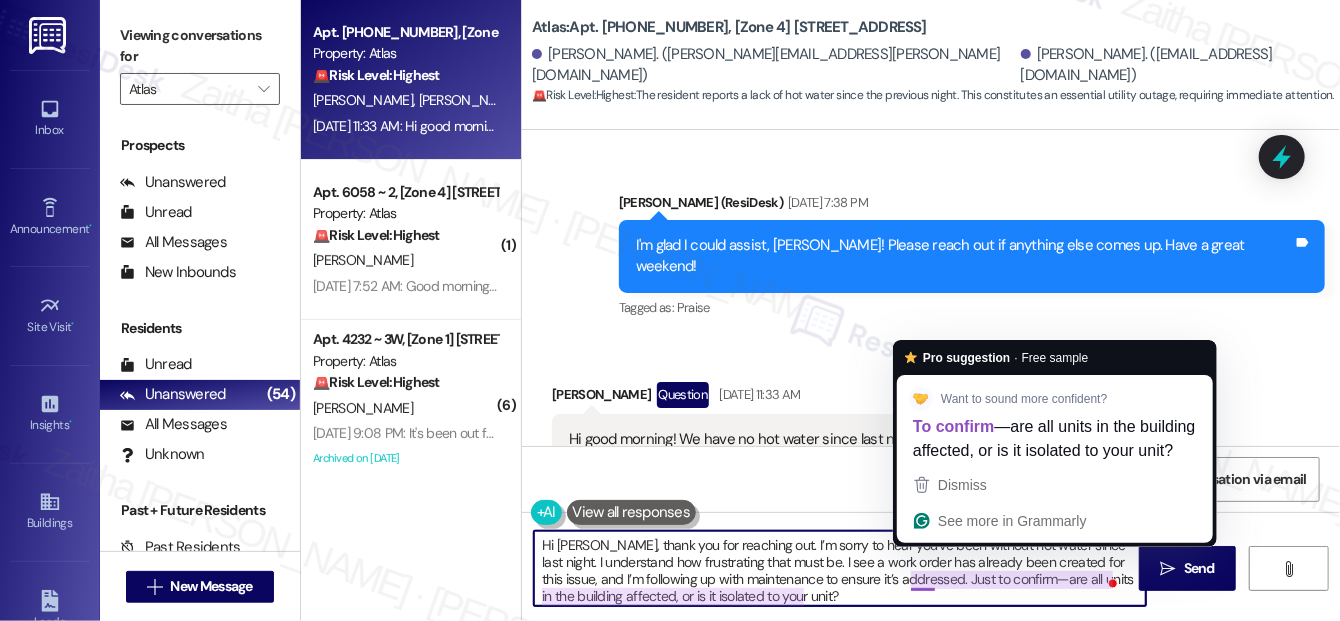 click on "Hi Ana, thank you for reaching out. I’m sorry to hear you’ve been without hot water since last night. I understand how frustrating that must be. I see a work order has already been created for this issue, and I’m following up with maintenance to ensure it’s addressed. Just to confirm—are all units in the building affected, or is it isolated to your unit?" at bounding box center [840, 568] 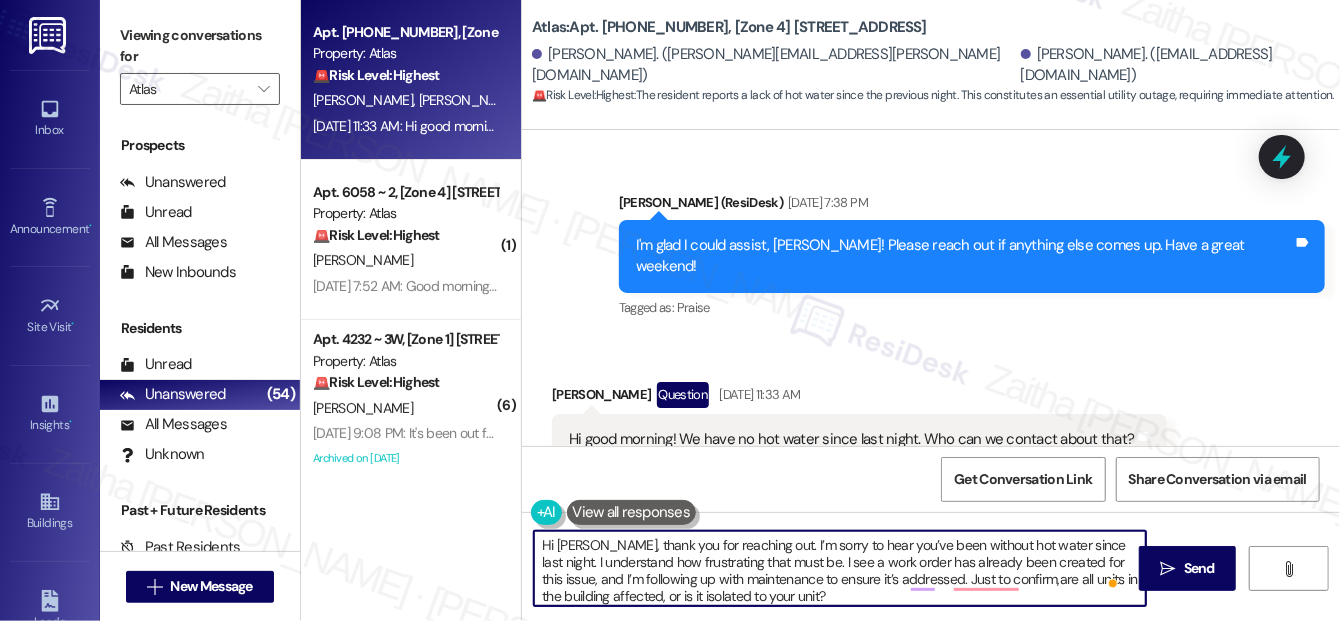 type on "Hi Ana, thank you for reaching out. I’m sorry to hear you’ve been without hot water since last night. I understand how frustrating that must be. I see a work order has already been created for this issue, and I’m following up with maintenance to ensure it’s addressed. Just to confirm, are all units in the building affected, or is it isolated to your unit?" 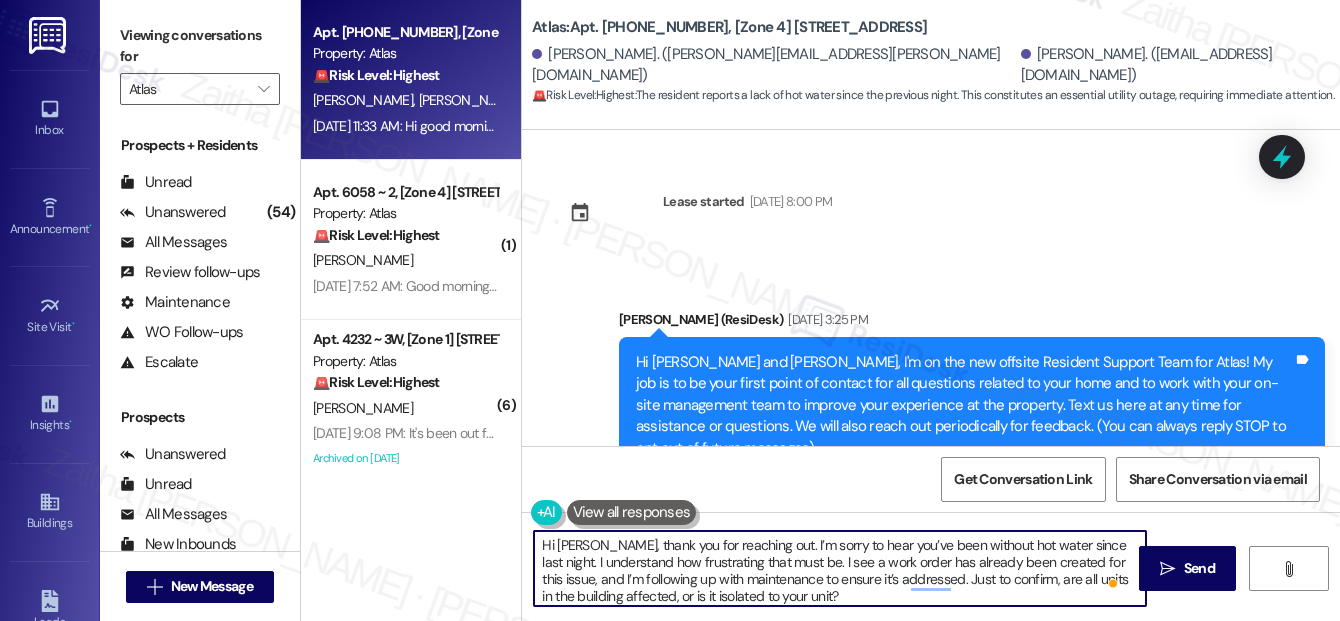 scroll, scrollTop: 0, scrollLeft: 0, axis: both 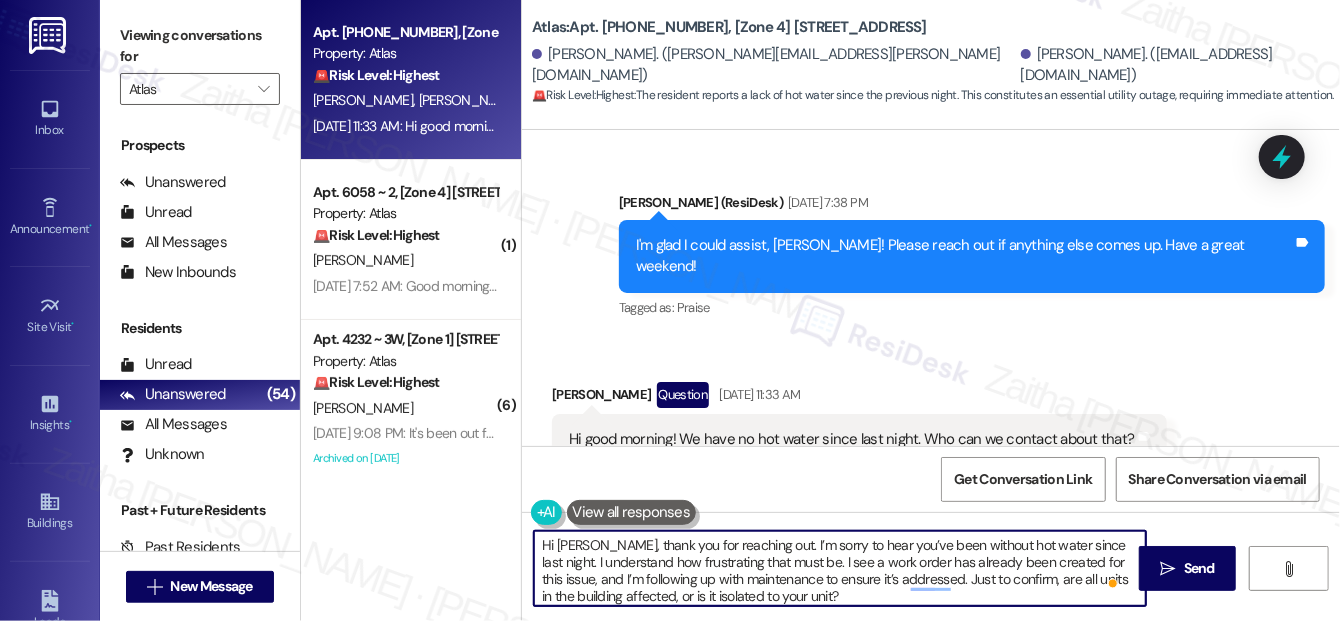 click on "Hi [PERSON_NAME], thank you for reaching out. I’m sorry to hear you’ve been without hot water since last night. I understand how frustrating that must be. I see a work order has already been created for this issue, and I’m following up with maintenance to ensure it’s addressed. Just to confirm, are all units in the building affected, or is it isolated to your unit?" at bounding box center (840, 568) 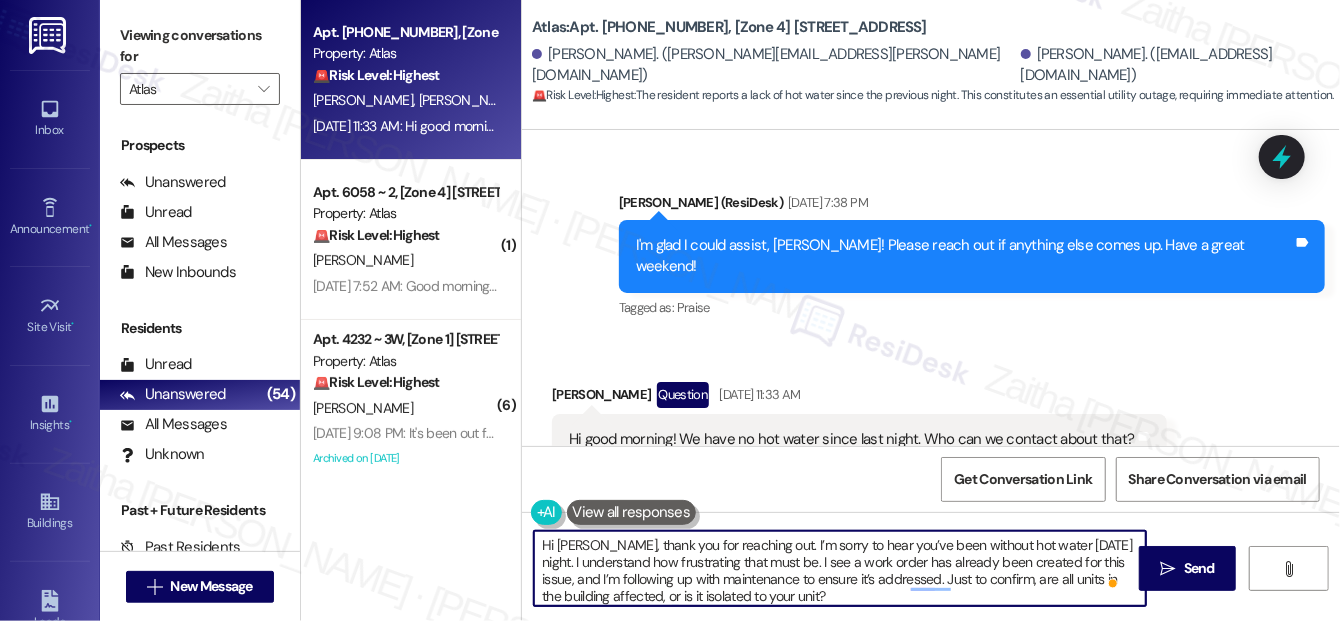 scroll, scrollTop: 4, scrollLeft: 0, axis: vertical 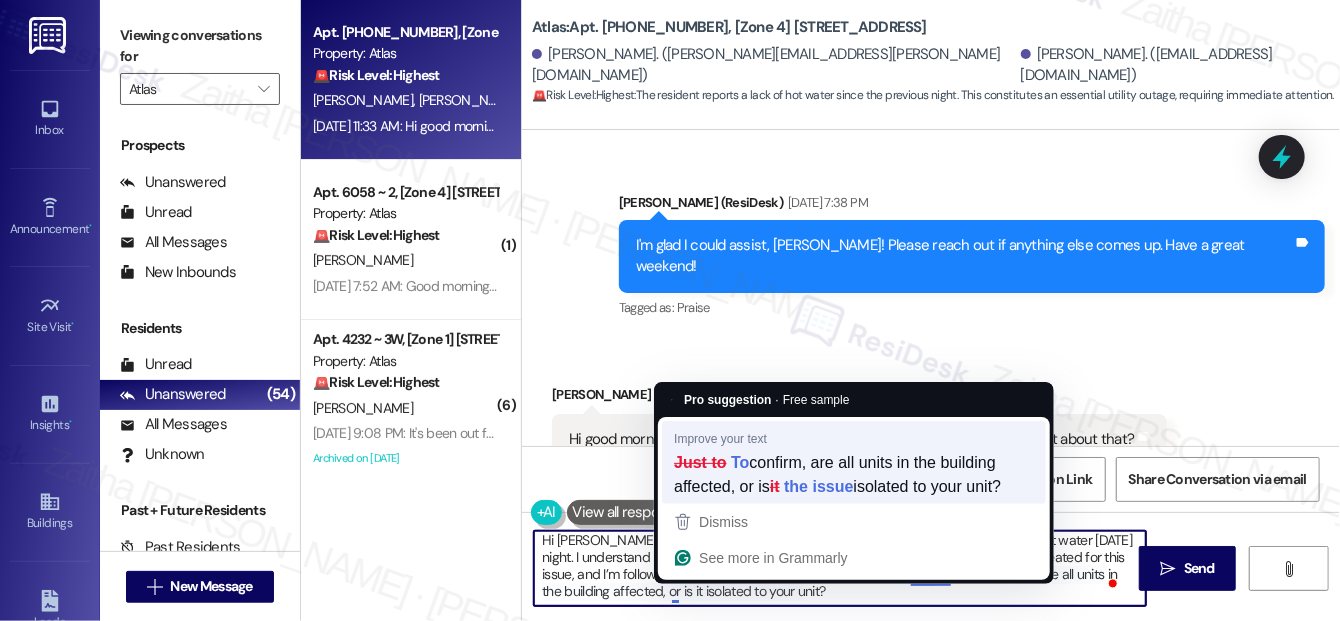 type on "Hi Ana, thank you for reaching out. I’m sorry to hear you’ve been without hot water since Friday night. I understand how frustrating that must be. I see a work order has already been created for this issue, and I’m following up with maintenance to ensure it’s addressed. Just to confirm, are all units in the building affected, or is it isolated to your unit?" 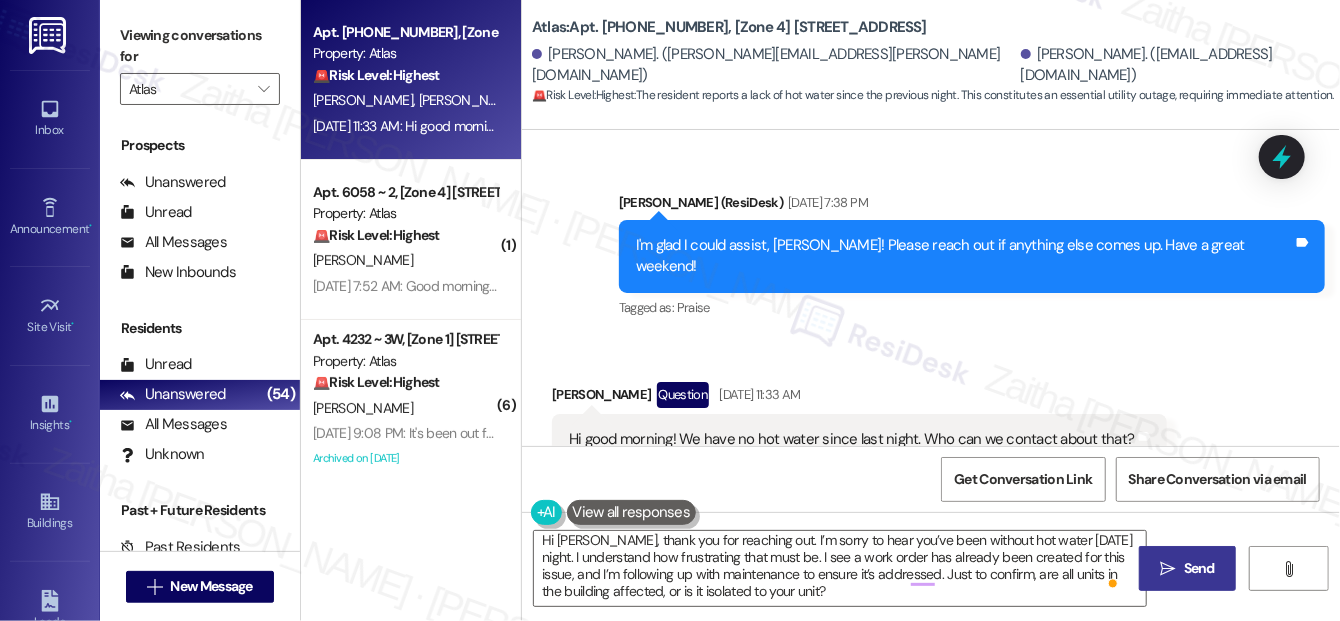 drag, startPoint x: 1186, startPoint y: 569, endPoint x: 1152, endPoint y: 548, distance: 39.962482 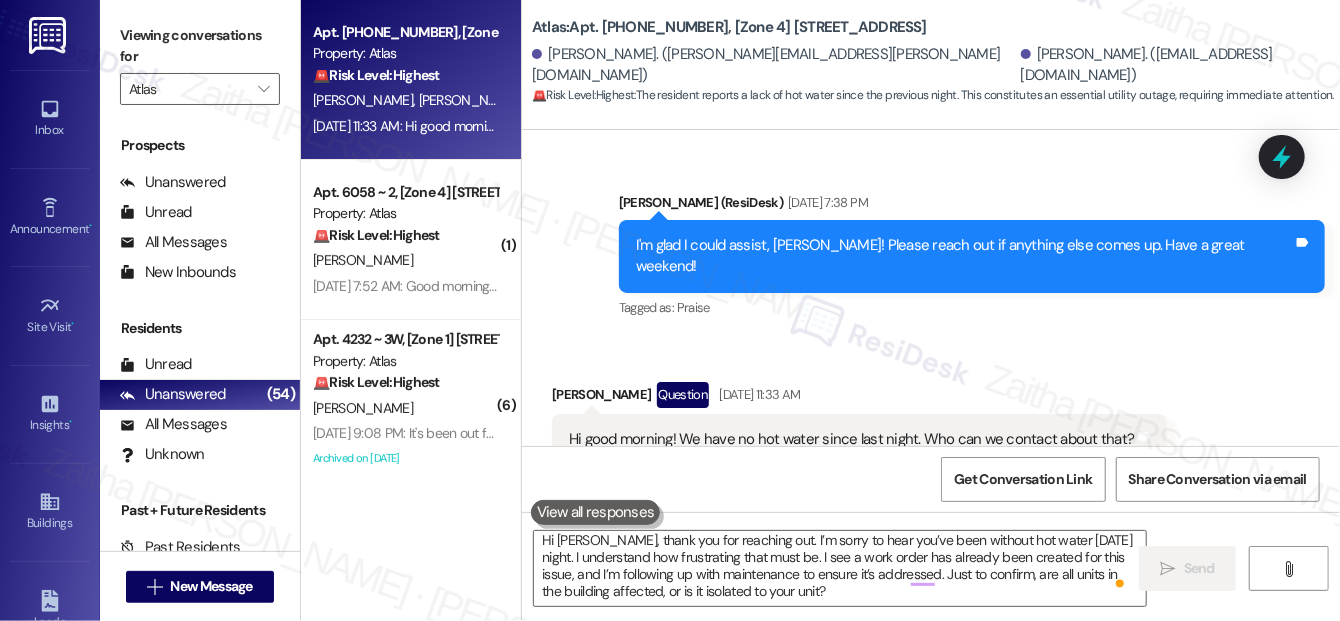 scroll, scrollTop: 0, scrollLeft: 0, axis: both 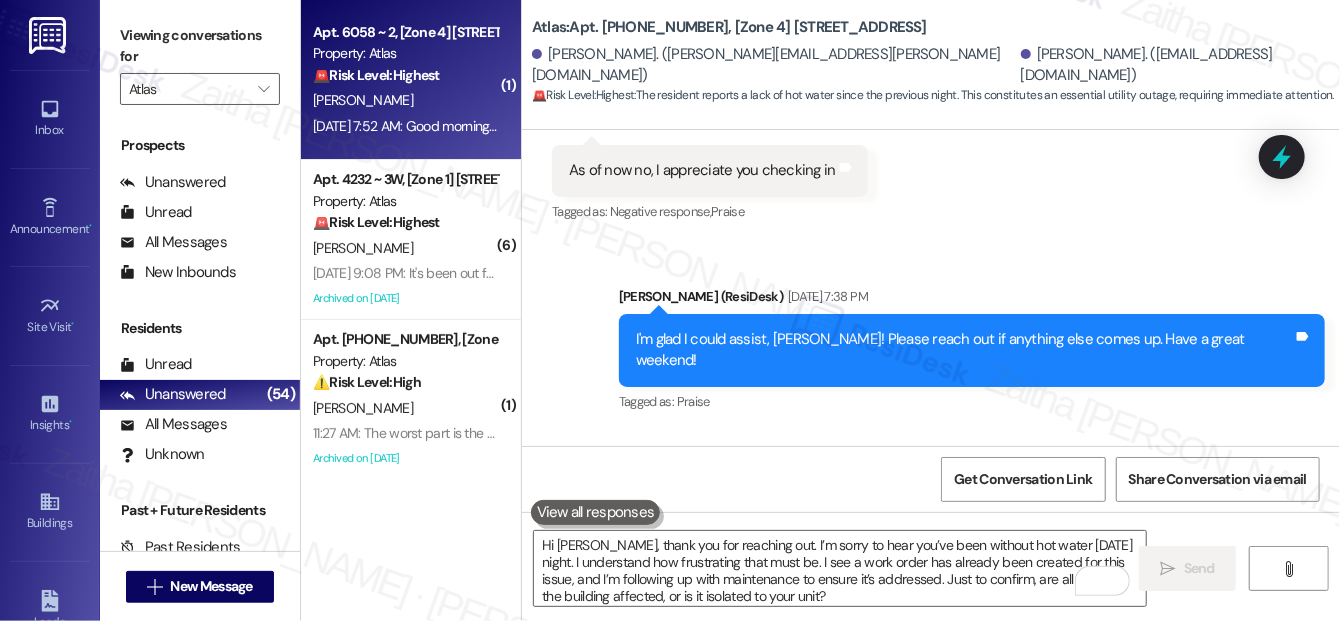 click on "N. Murff" at bounding box center [405, 100] 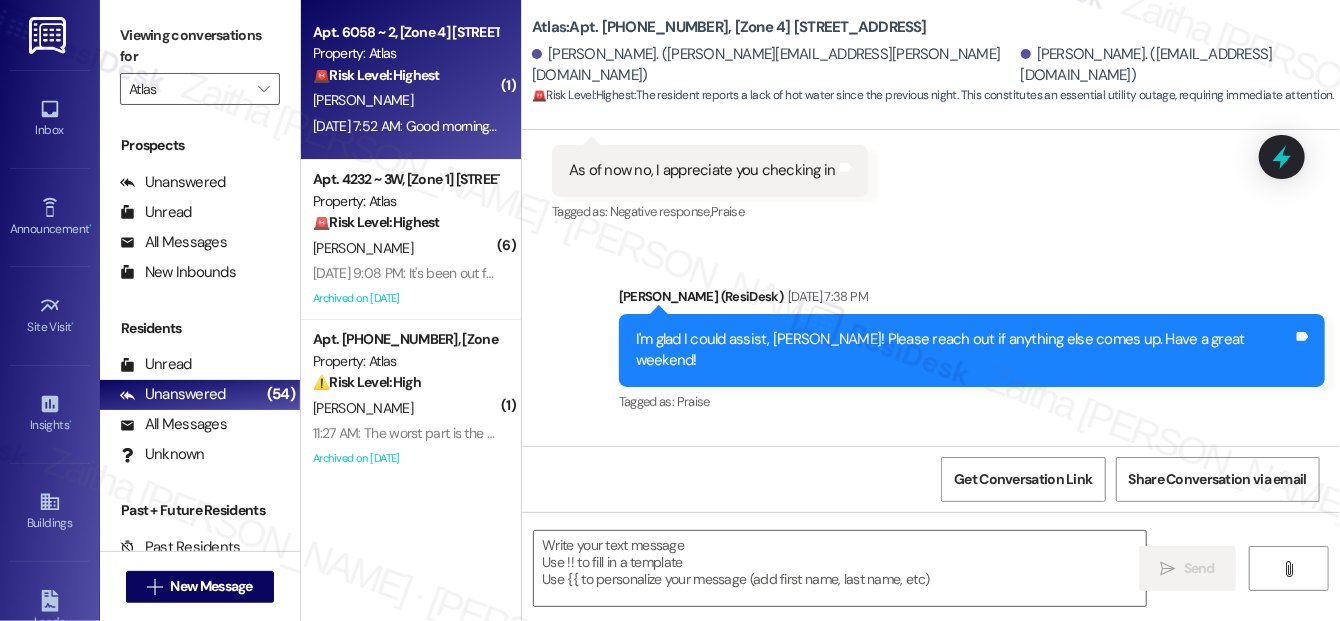 type on "Fetching suggested responses. Please feel free to read through the conversation in the meantime." 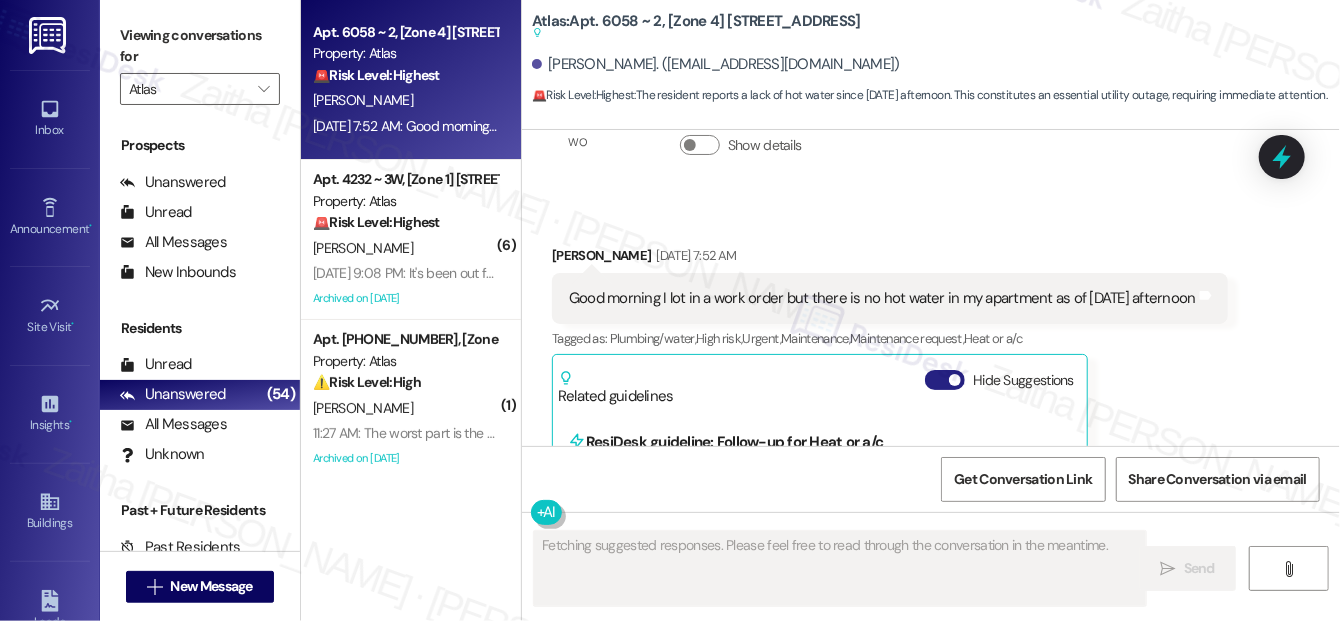 click on "Hide Suggestions" at bounding box center [945, 380] 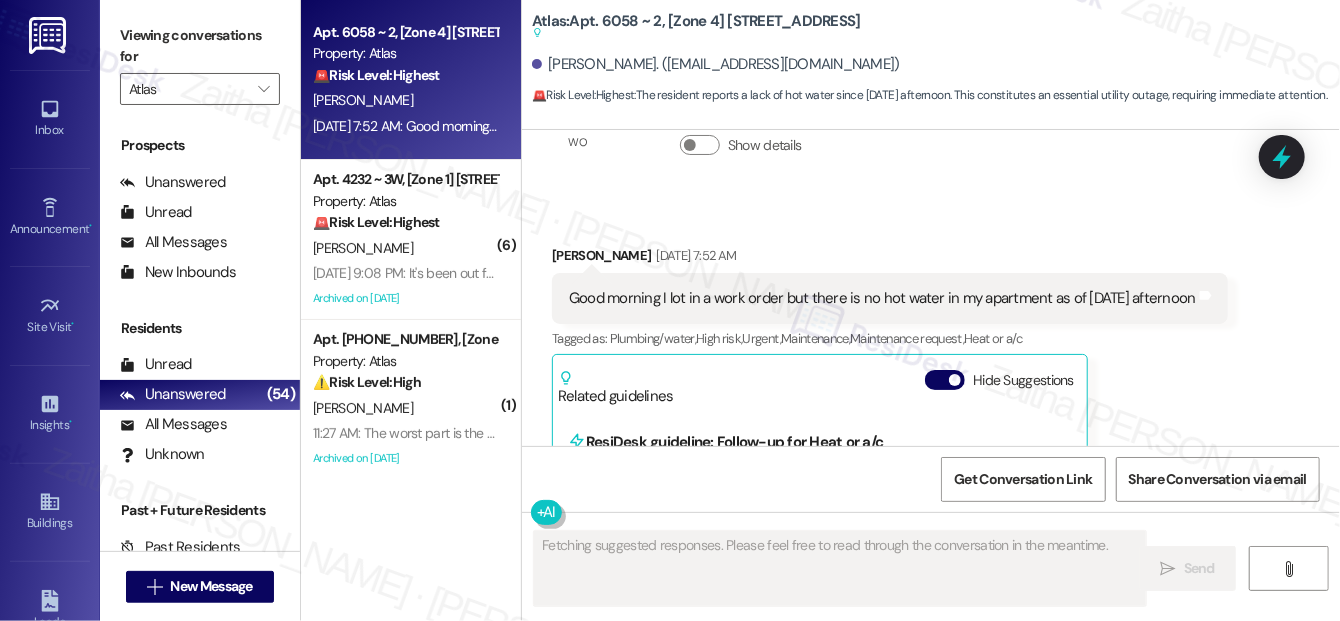 scroll, scrollTop: 15909, scrollLeft: 0, axis: vertical 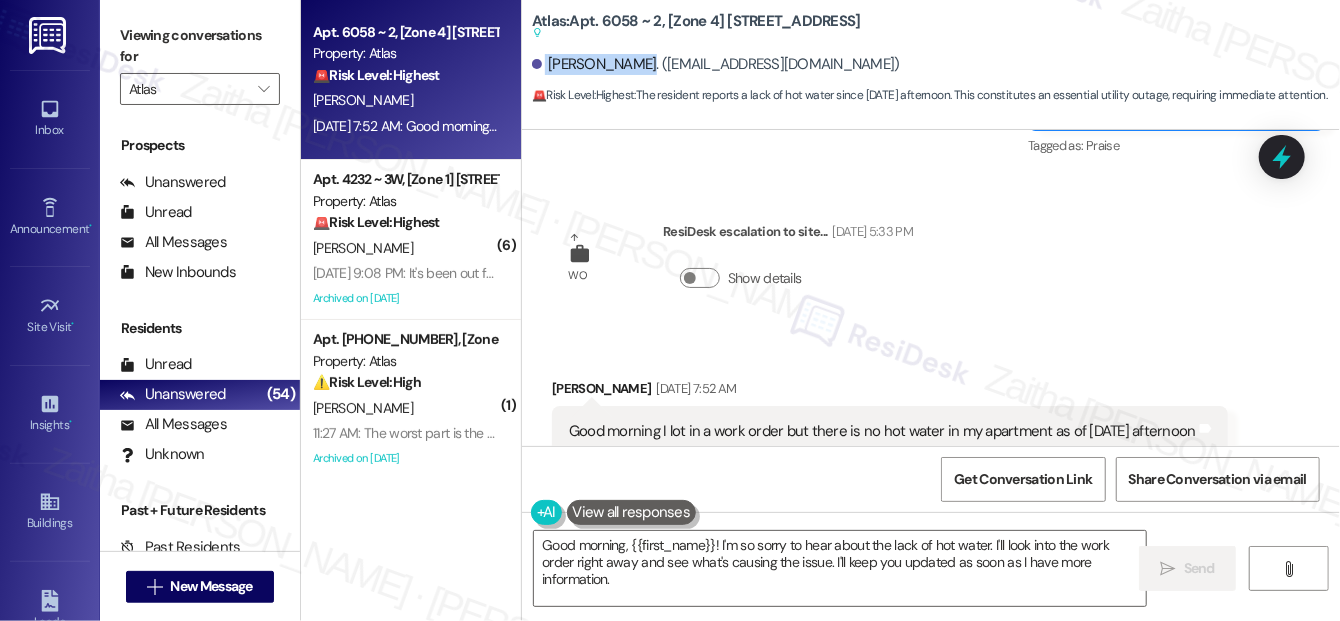 drag, startPoint x: 544, startPoint y: 63, endPoint x: 634, endPoint y: 57, distance: 90.199776 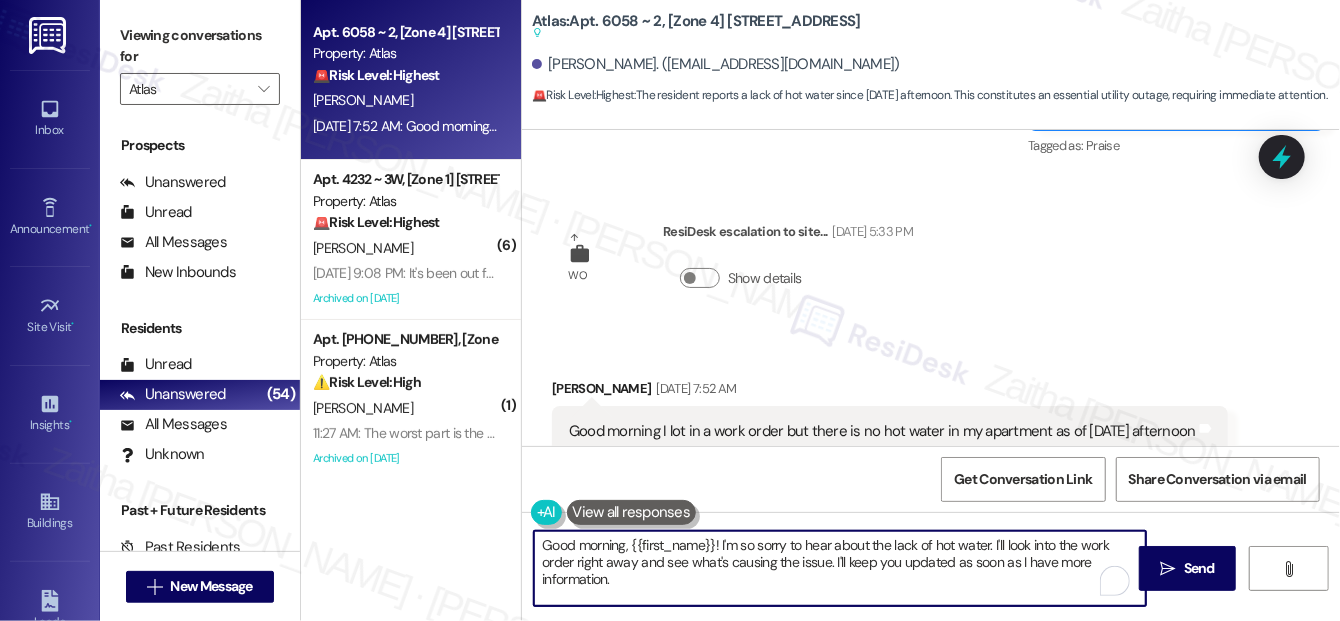 drag, startPoint x: 623, startPoint y: 546, endPoint x: 557, endPoint y: 551, distance: 66.189125 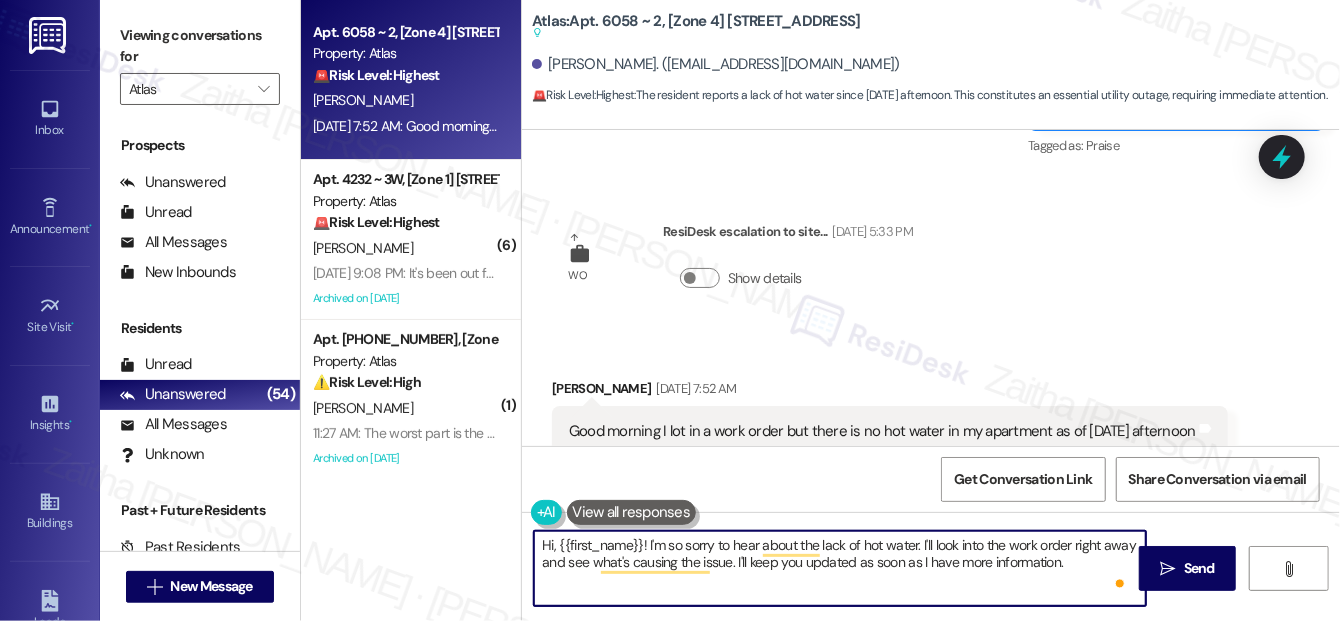 click on "Hi, {{first_name}}! I'm so sorry to hear about the lack of hot water. I'll look into the work order right away and see what's causing the issue. I'll keep you updated as soon as I have more information." at bounding box center [840, 568] 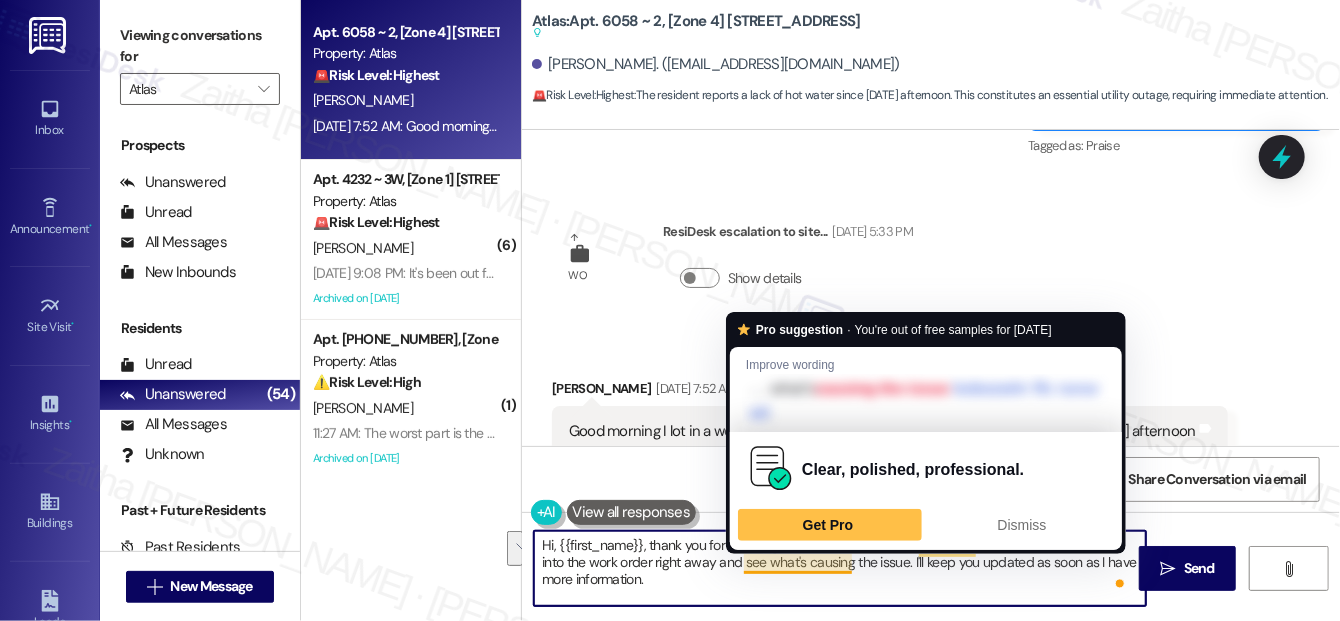 drag, startPoint x: 800, startPoint y: 539, endPoint x: 832, endPoint y: 572, distance: 45.96738 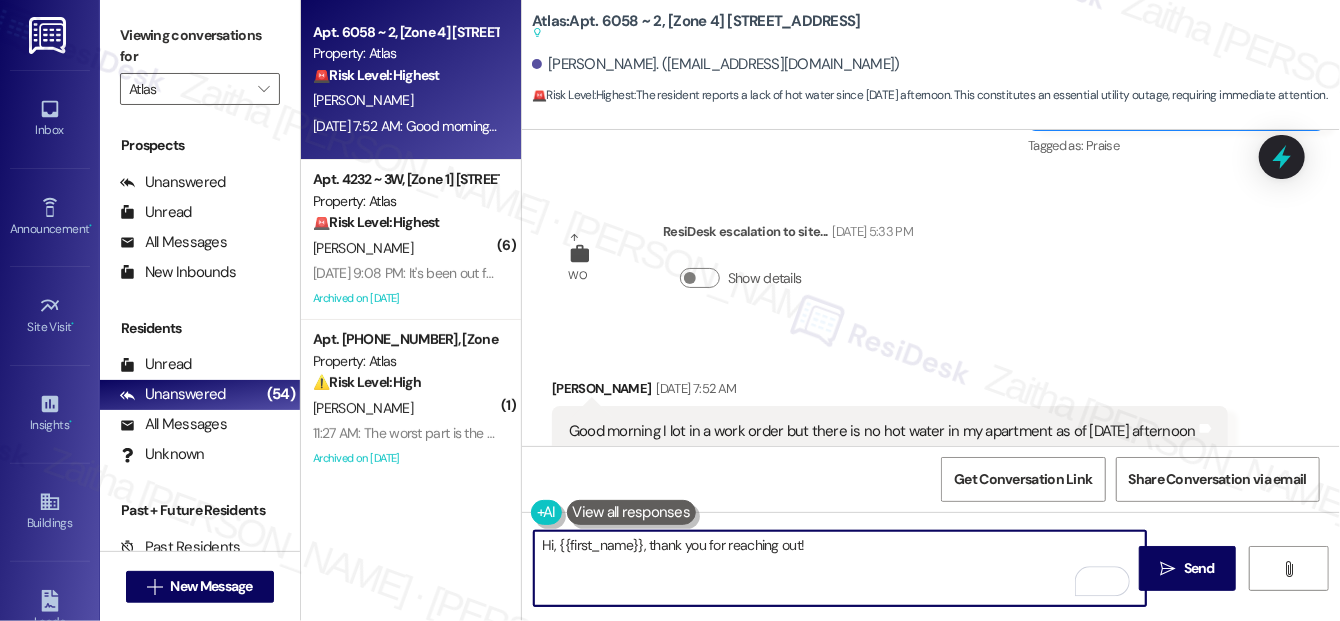 paste on "I’m sorry to hear you’ve been without hot water since last night" 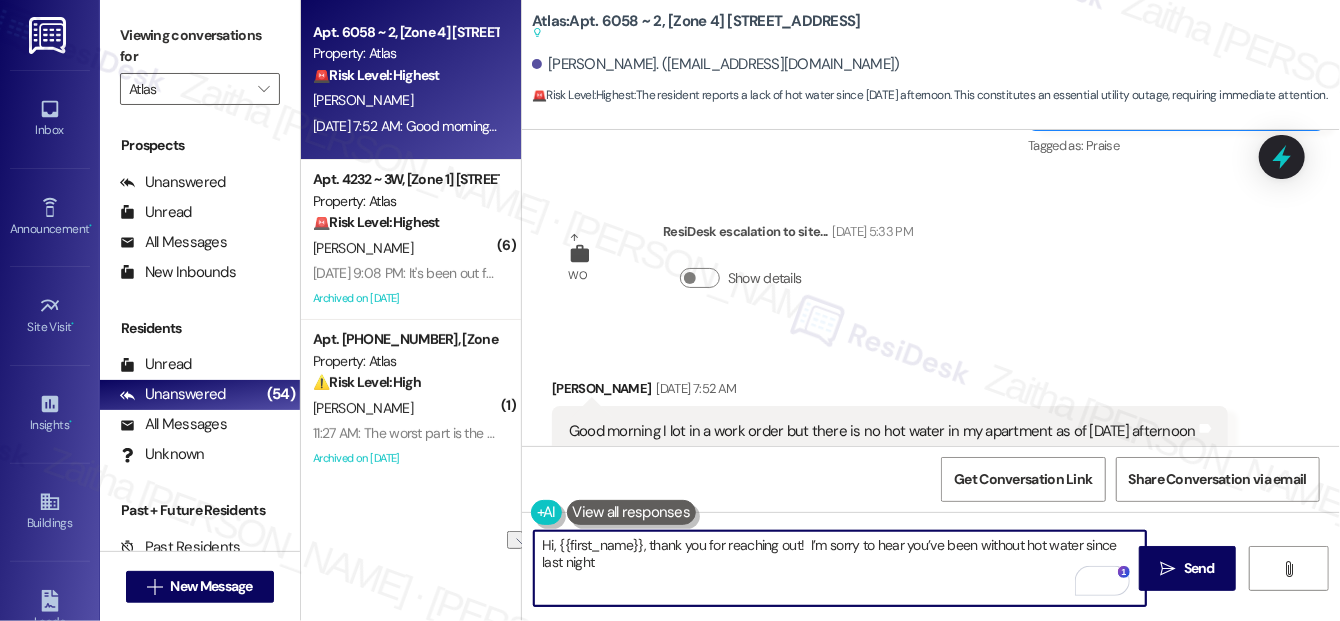 drag, startPoint x: 541, startPoint y: 562, endPoint x: 610, endPoint y: 559, distance: 69.065186 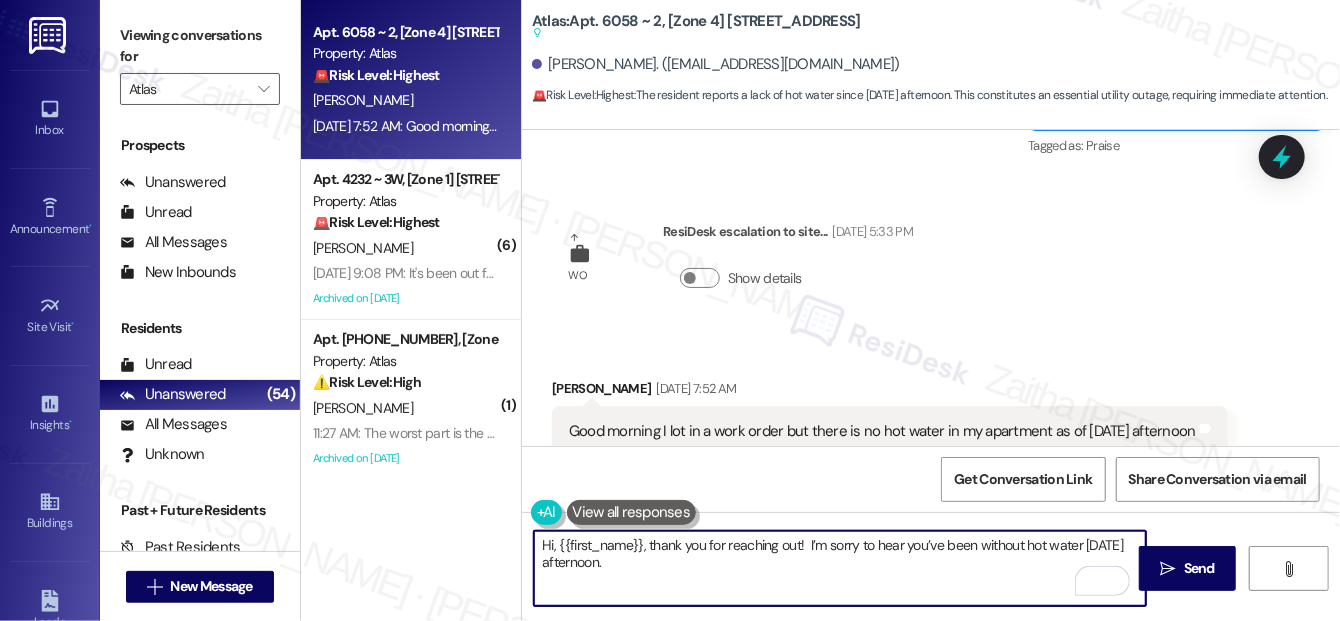 paste on "A work order has already been created for this issue, and I’m following up with maintenance to ensure it’s addressed" 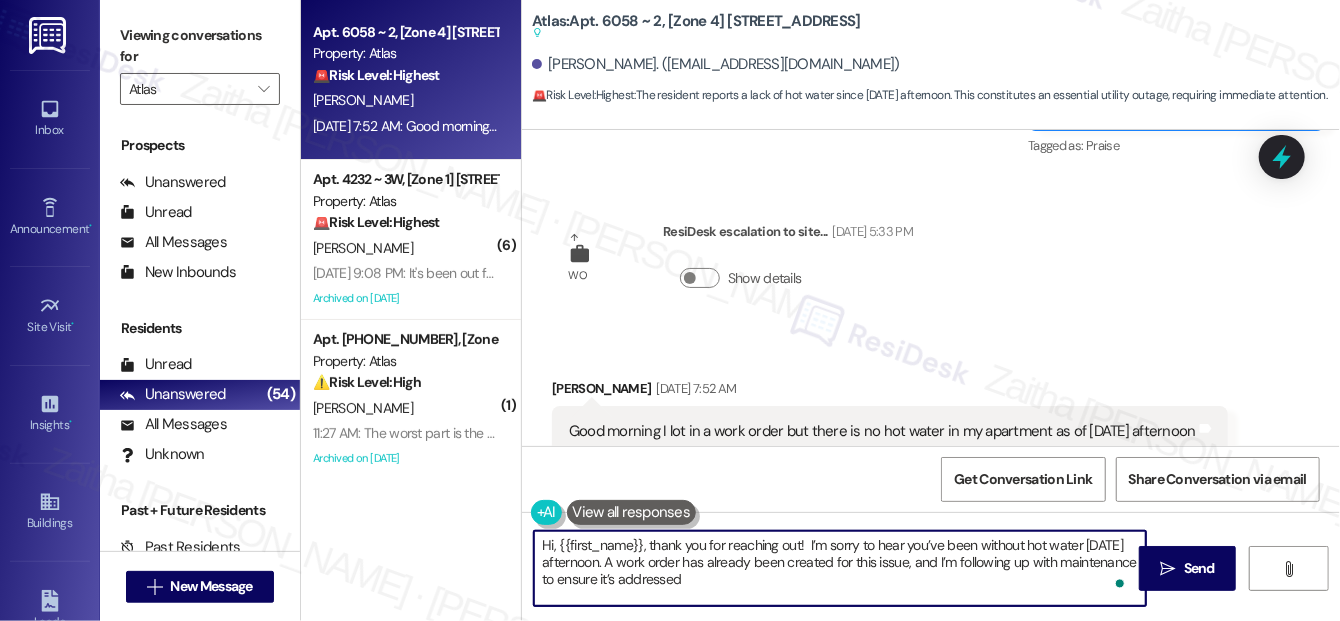 click on "Hi, {{first_name}}, thank you for reaching out!  I’m sorry to hear you’ve been without hot water since Friday afternoon. A work order has already been created for this issue, and I’m following up with maintenance to ensure it’s addressed" at bounding box center (840, 568) 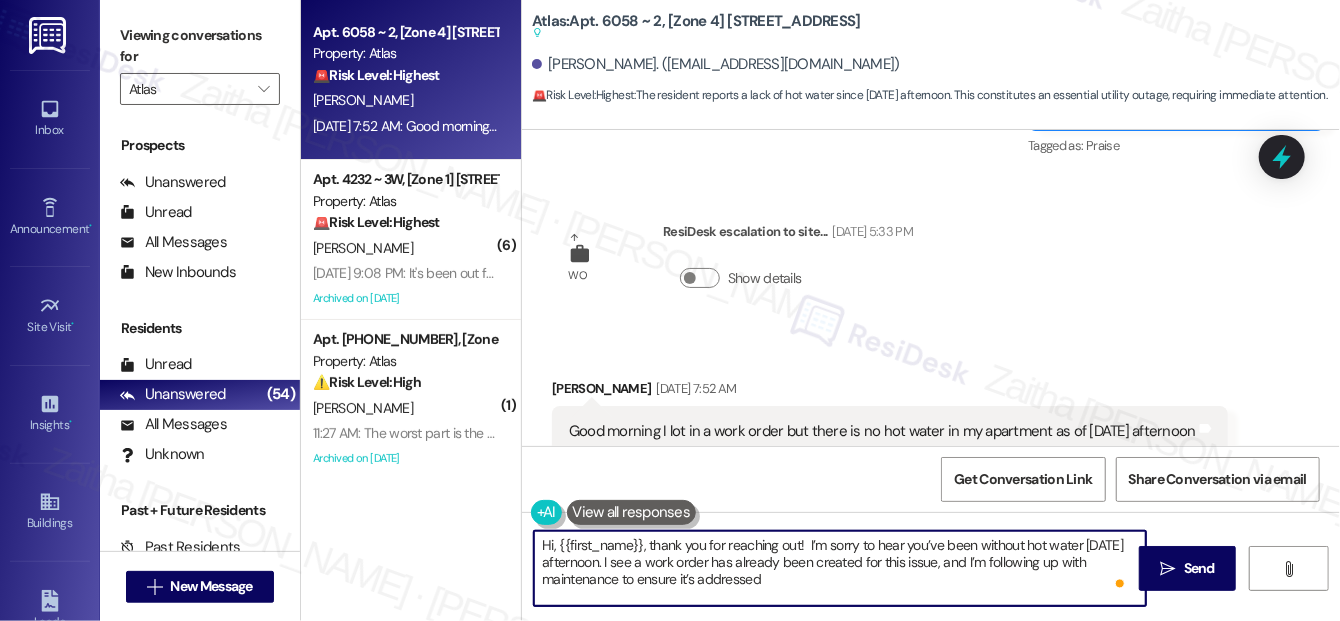 click on "Hi, {{first_name}}, thank you for reaching out!  I’m sorry to hear you’ve been without hot water since Friday afternoon. I see a work order has already been created for this issue, and I’m following up with maintenance to ensure it’s addressed" at bounding box center [840, 568] 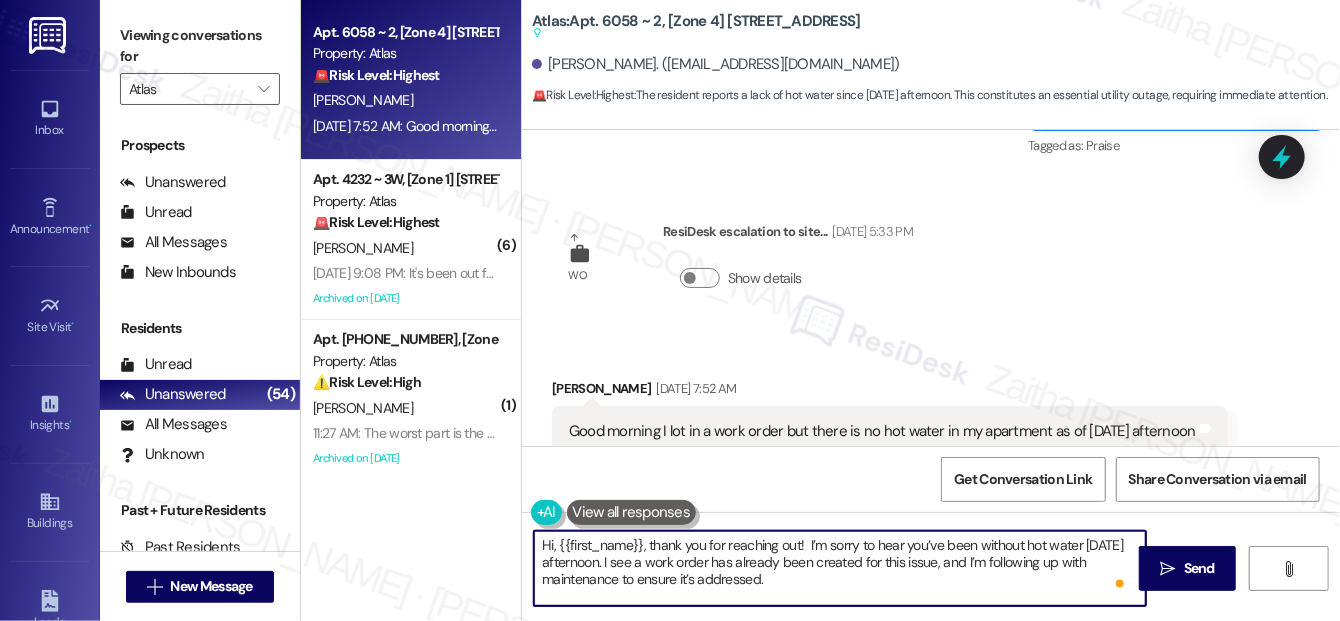 paste on "Just to confirm—are all units in the building affected, or is it isolated to your unit?" 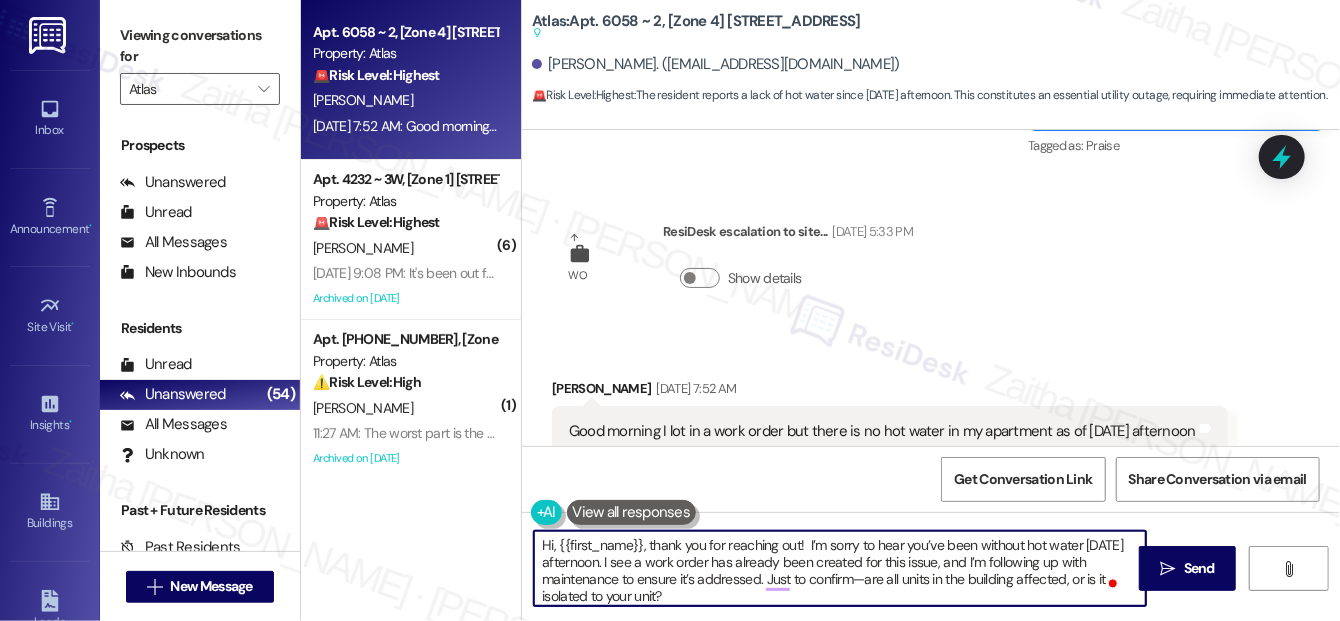 click on "Hi, {{first_name}}, thank you for reaching out!  I’m sorry to hear you’ve been without hot water since Friday afternoon. I see a work order has already been created for this issue, and I’m following up with maintenance to ensure it’s addressed. Just to confirm—are all units in the building affected, or is it isolated to your unit?" at bounding box center (840, 568) 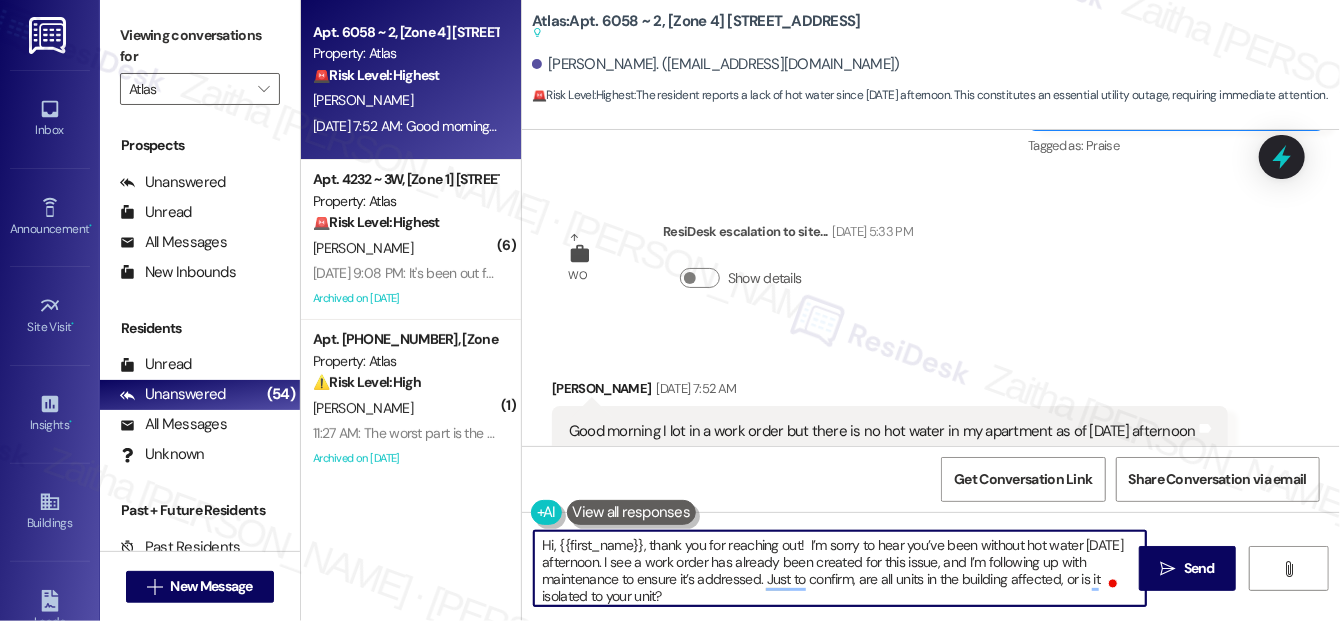 click on "Hi, {{first_name}}, thank you for reaching out!  I’m sorry to hear you’ve been without hot water since Friday afternoon. I see a work order has already been created for this issue, and I’m following up with maintenance to ensure it’s addressed. Just to confirm, are all units in the building affected, or is it isolated to your unit?" at bounding box center (840, 568) 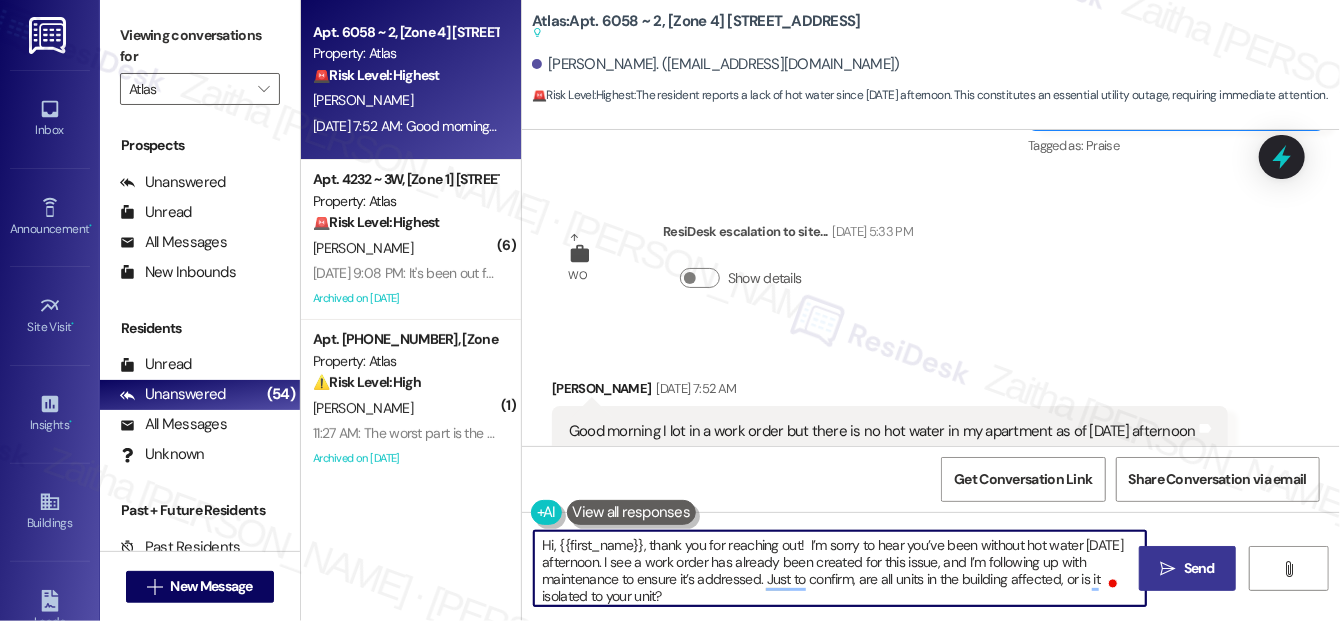 type on "Hi, {{first_name}}, thank you for reaching out!  I’m sorry to hear you’ve been without hot water since Friday afternoon. I see a work order has already been created for this issue, and I’m following up with maintenance to ensure it’s addressed. Just to confirm, are all units in the building affected, or is it isolated to your unit?" 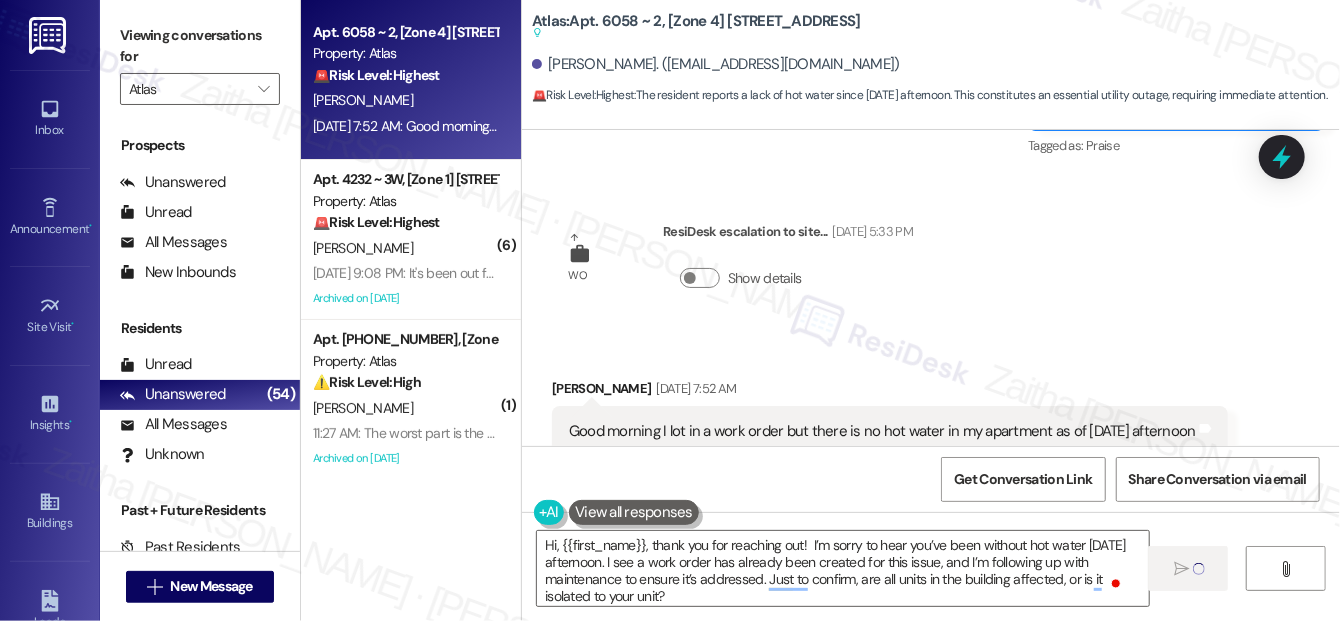 type 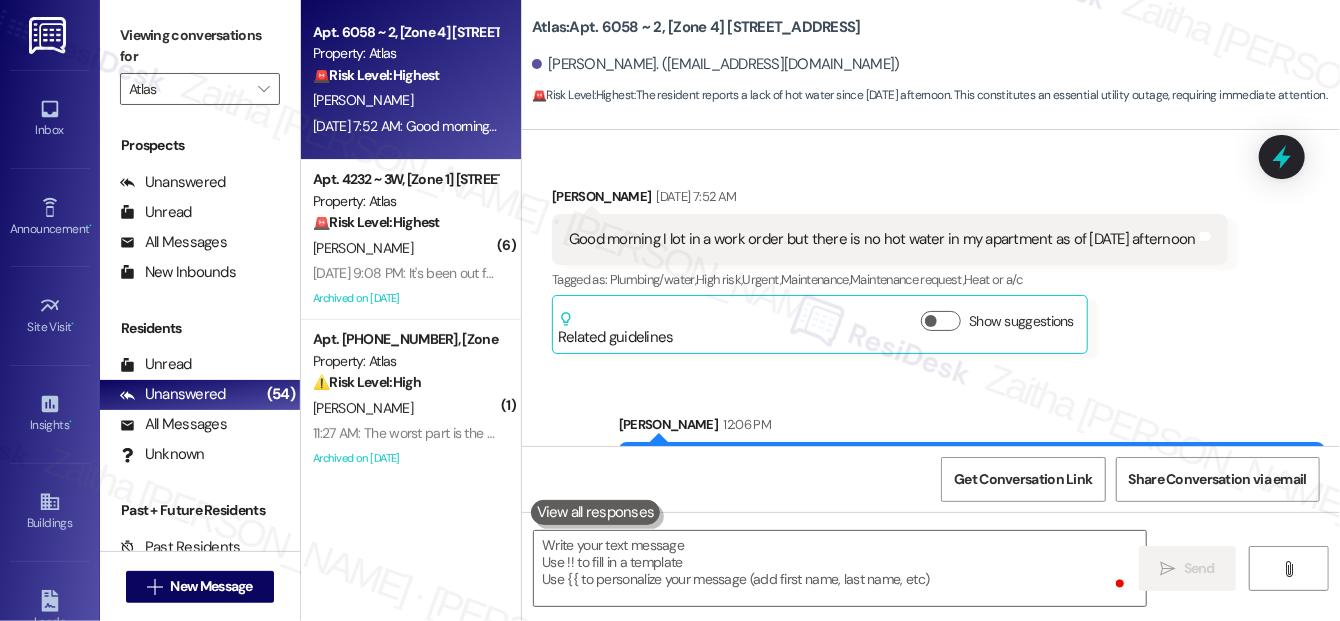 scroll, scrollTop: 16113, scrollLeft: 0, axis: vertical 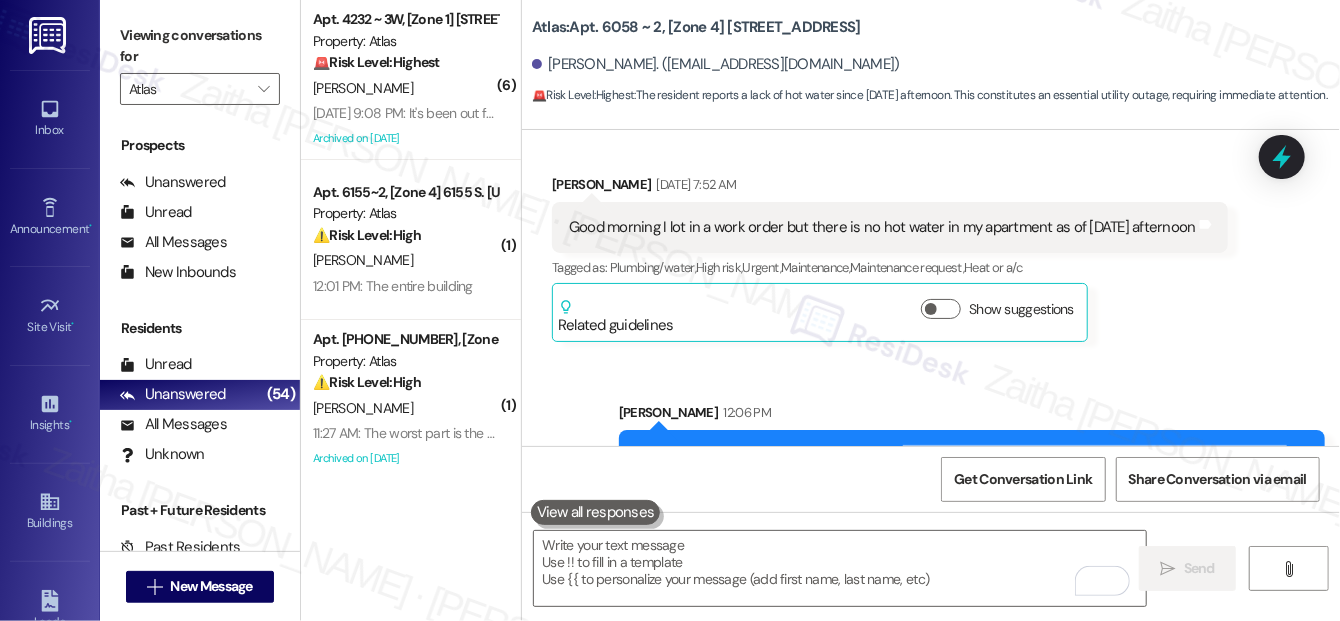 drag, startPoint x: 873, startPoint y: 338, endPoint x: 894, endPoint y: 398, distance: 63.56886 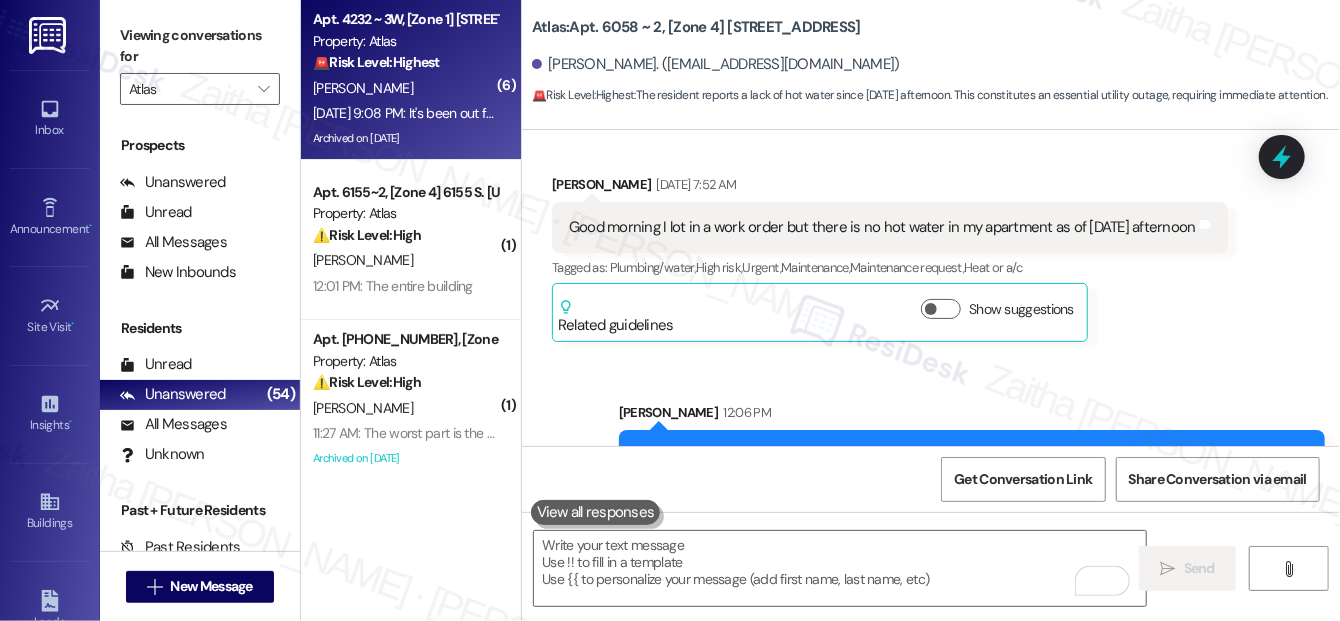 click on "B. Edwards" at bounding box center (405, 88) 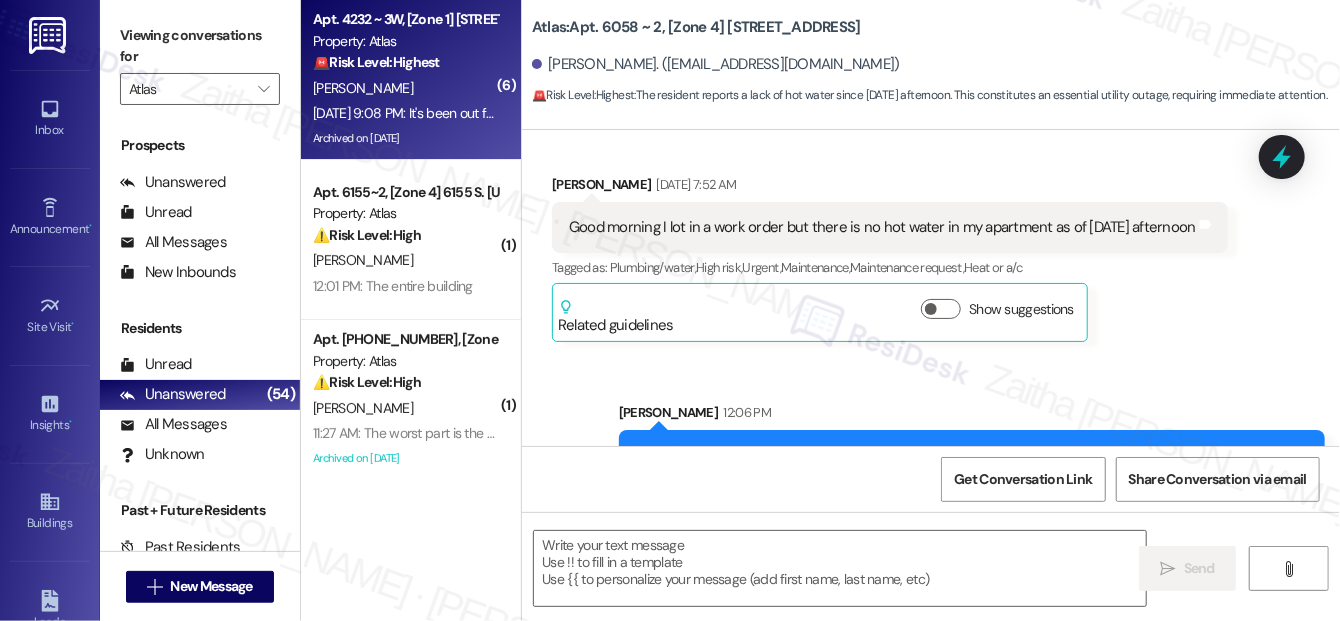 type on "Fetching suggested responses. Please feel free to read through the conversation in the meantime." 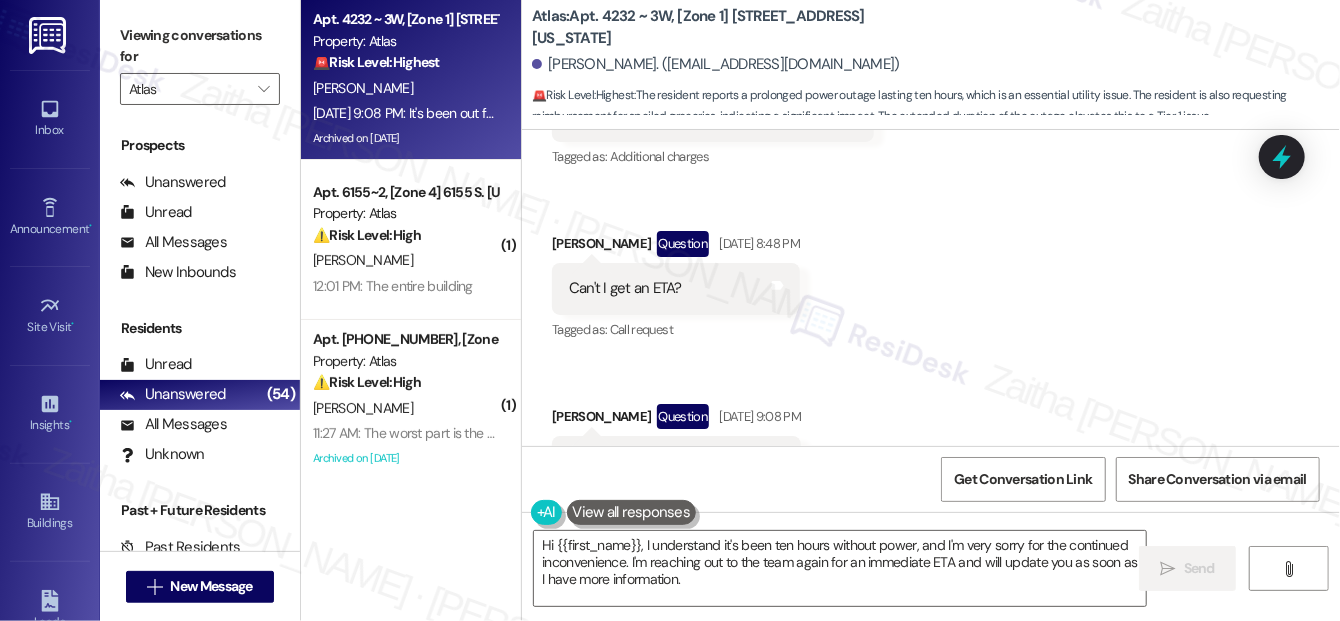 scroll, scrollTop: 22866, scrollLeft: 0, axis: vertical 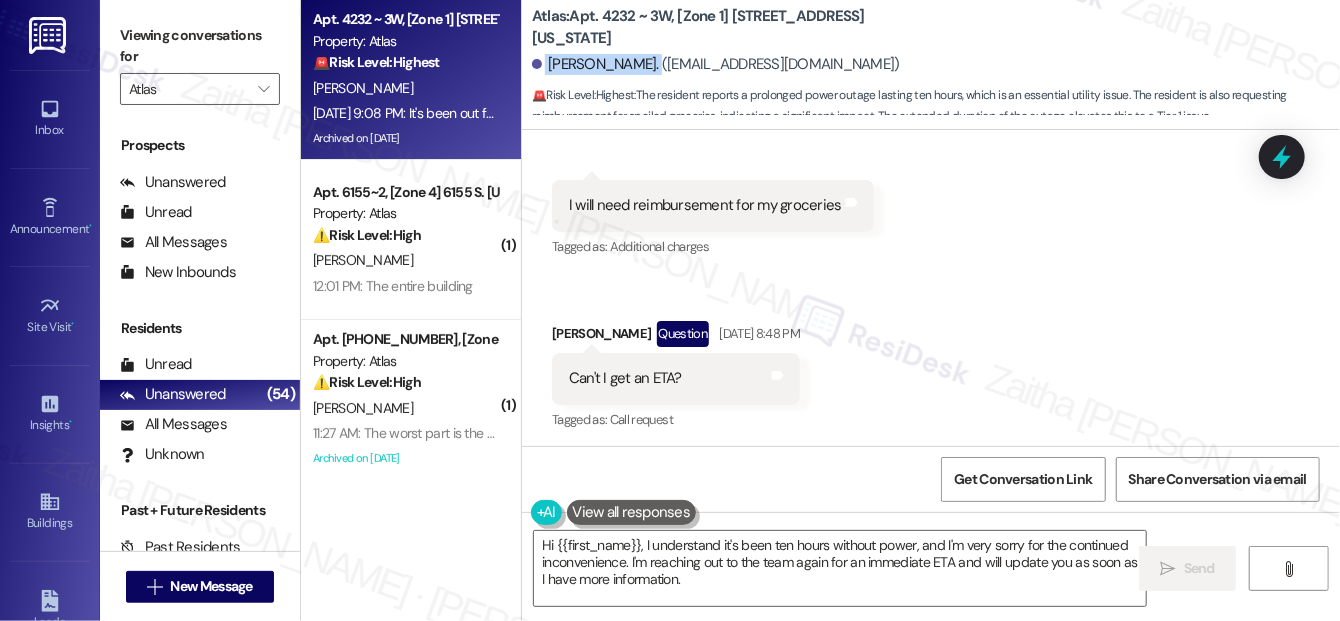 drag, startPoint x: 544, startPoint y: 62, endPoint x: 650, endPoint y: 61, distance: 106.004715 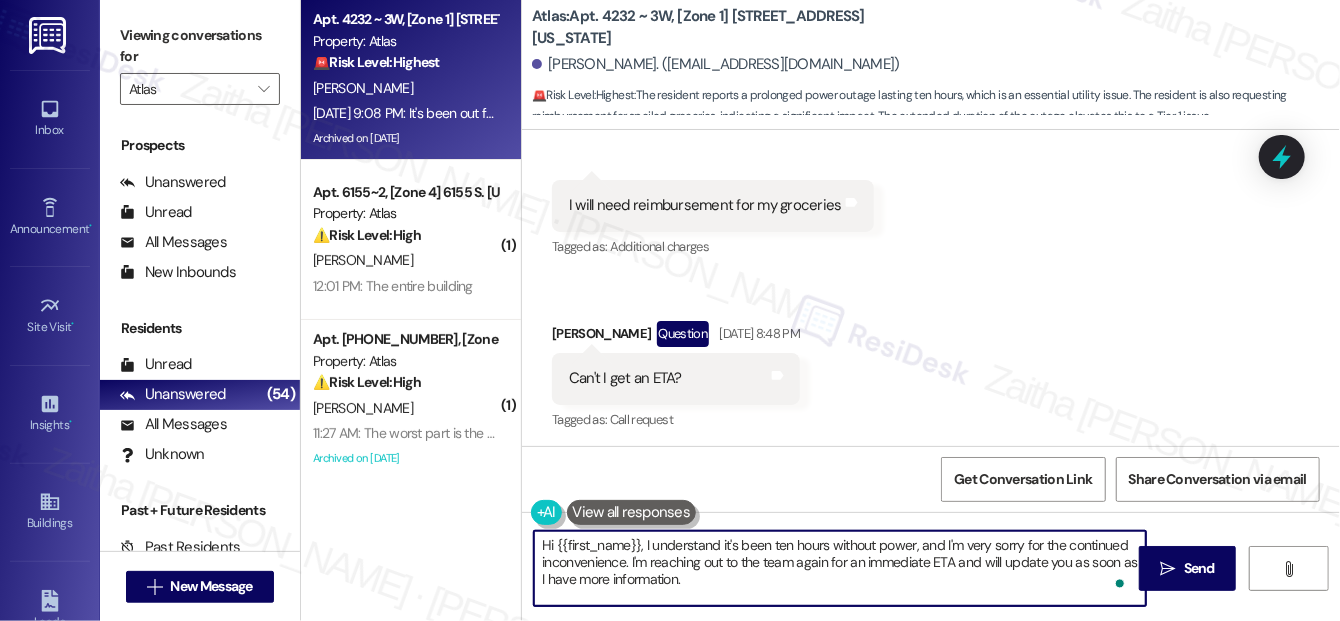 drag, startPoint x: 644, startPoint y: 541, endPoint x: 715, endPoint y: 578, distance: 80.06248 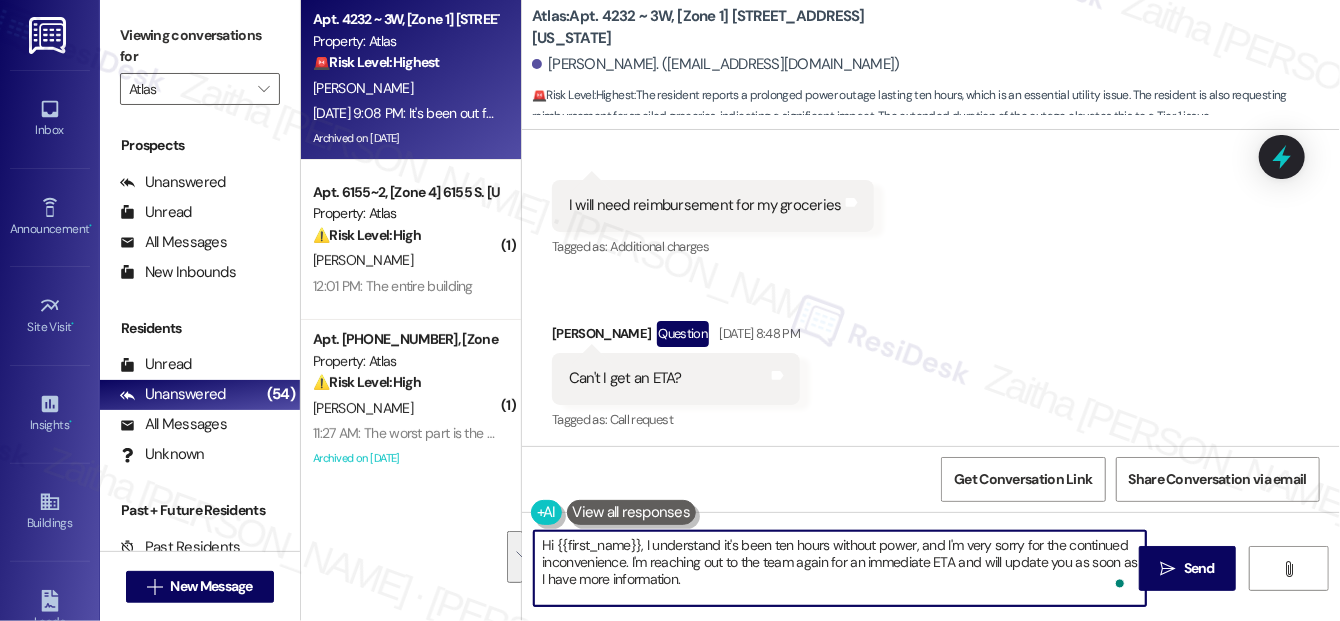 click on "Hi {{first_name}}, I understand it's been ten hours without power, and I'm very sorry for the continued inconvenience. I'm reaching out to the team again for an immediate ETA and will update you as soon as I have more information." at bounding box center (840, 568) 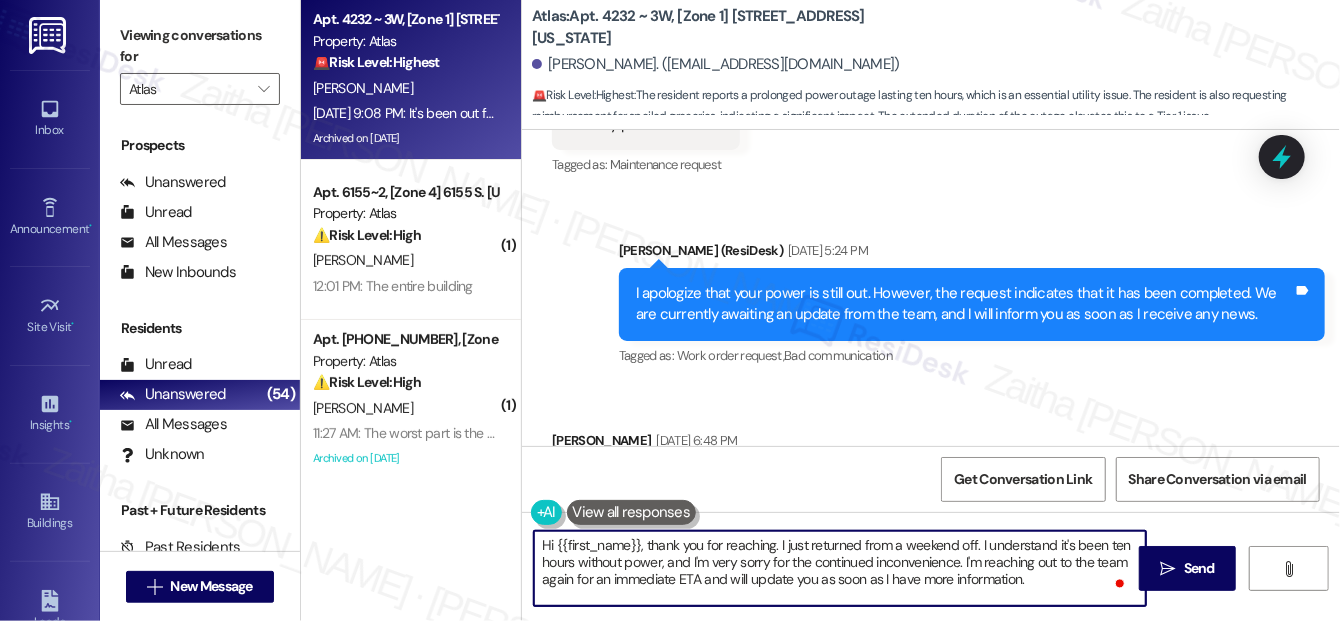 scroll, scrollTop: 22048, scrollLeft: 0, axis: vertical 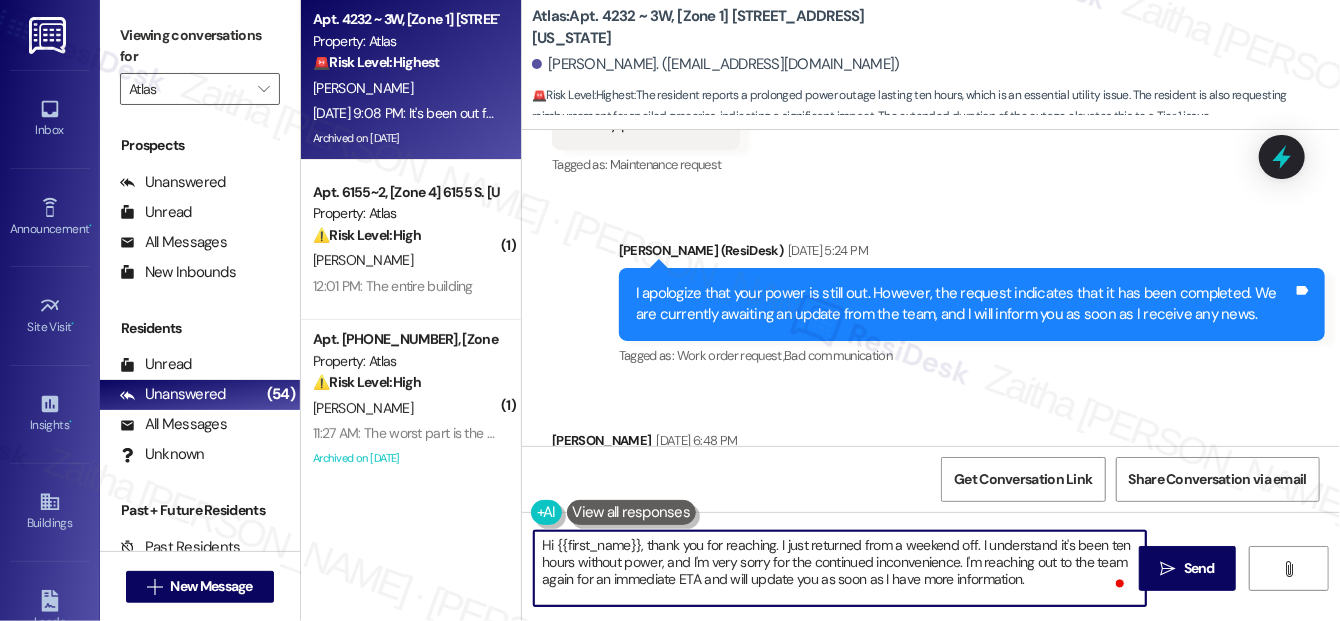 click on "Hi {{first_name}}, thank you for reaching. I just returned from a weekend off. I understand it's been ten hours without power, and I'm very sorry for the continued inconvenience. I'm reaching out to the team again for an immediate ETA and will update you as soon as I have more information." at bounding box center [840, 568] 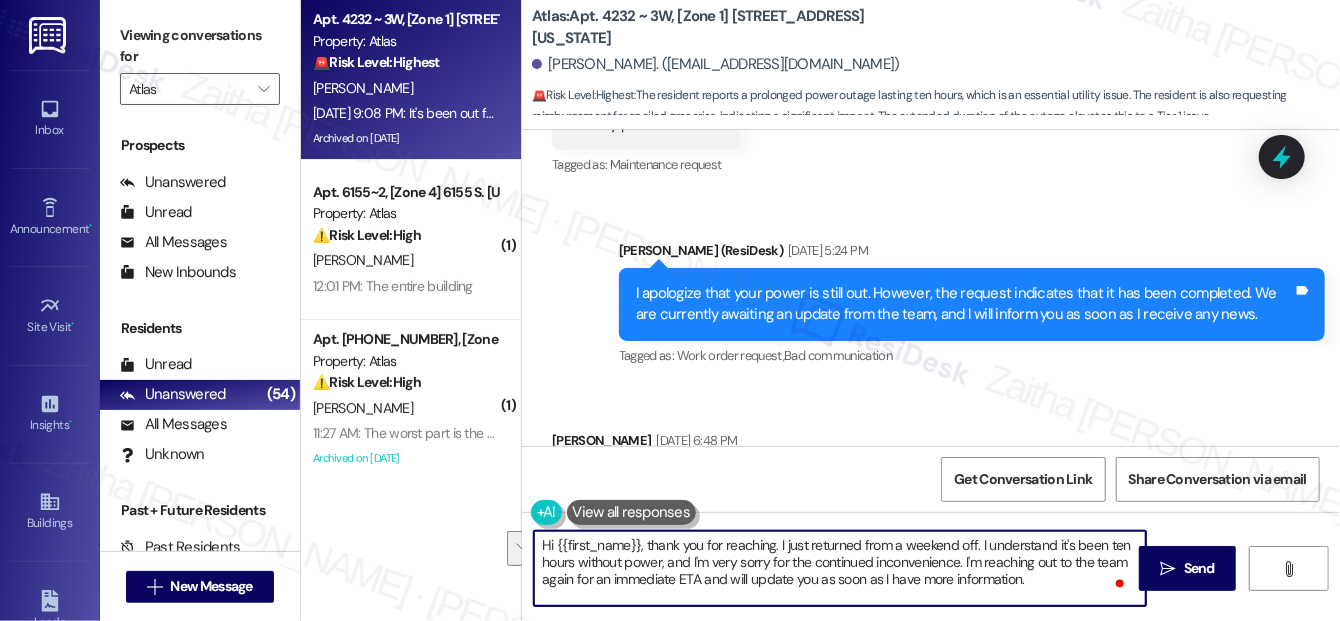 drag, startPoint x: 977, startPoint y: 541, endPoint x: 661, endPoint y: 557, distance: 316.40482 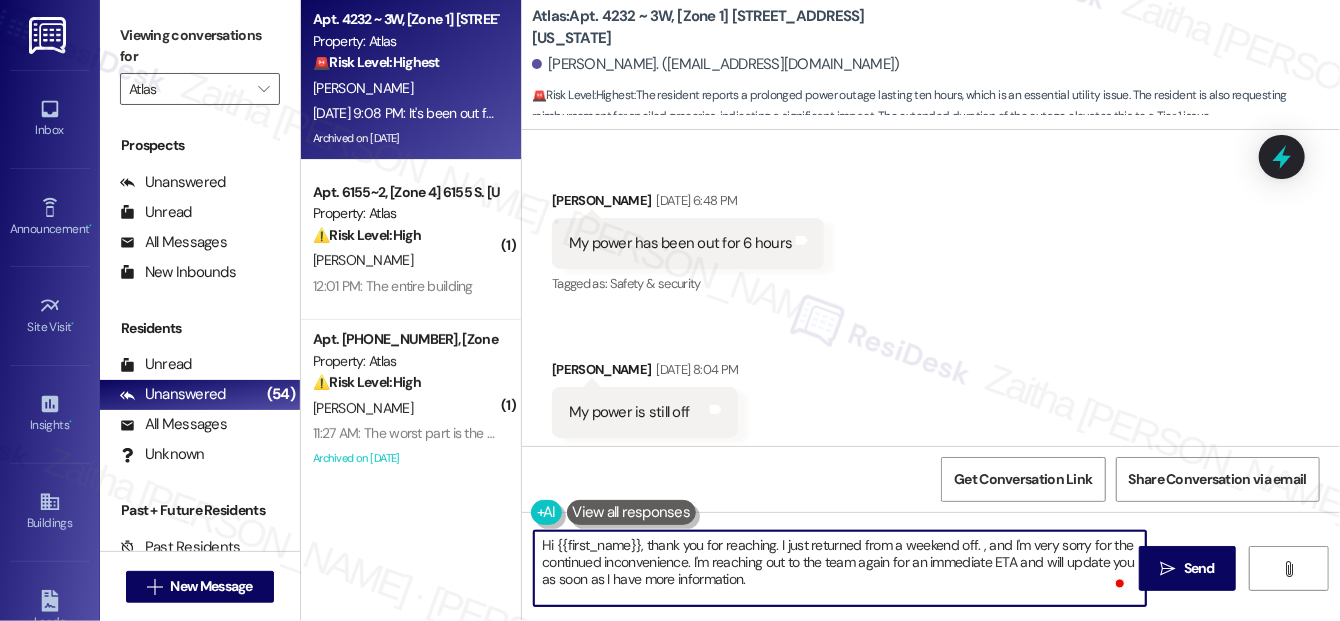scroll, scrollTop: 22320, scrollLeft: 0, axis: vertical 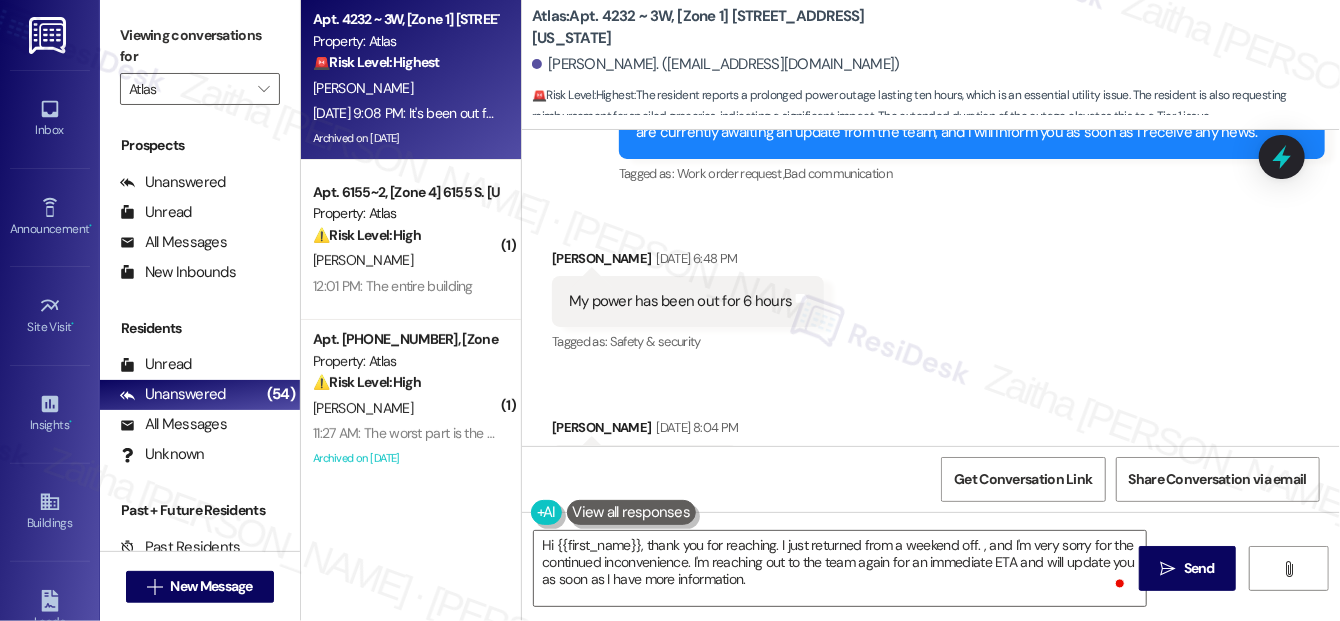 drag, startPoint x: 565, startPoint y: 239, endPoint x: 712, endPoint y: 239, distance: 147 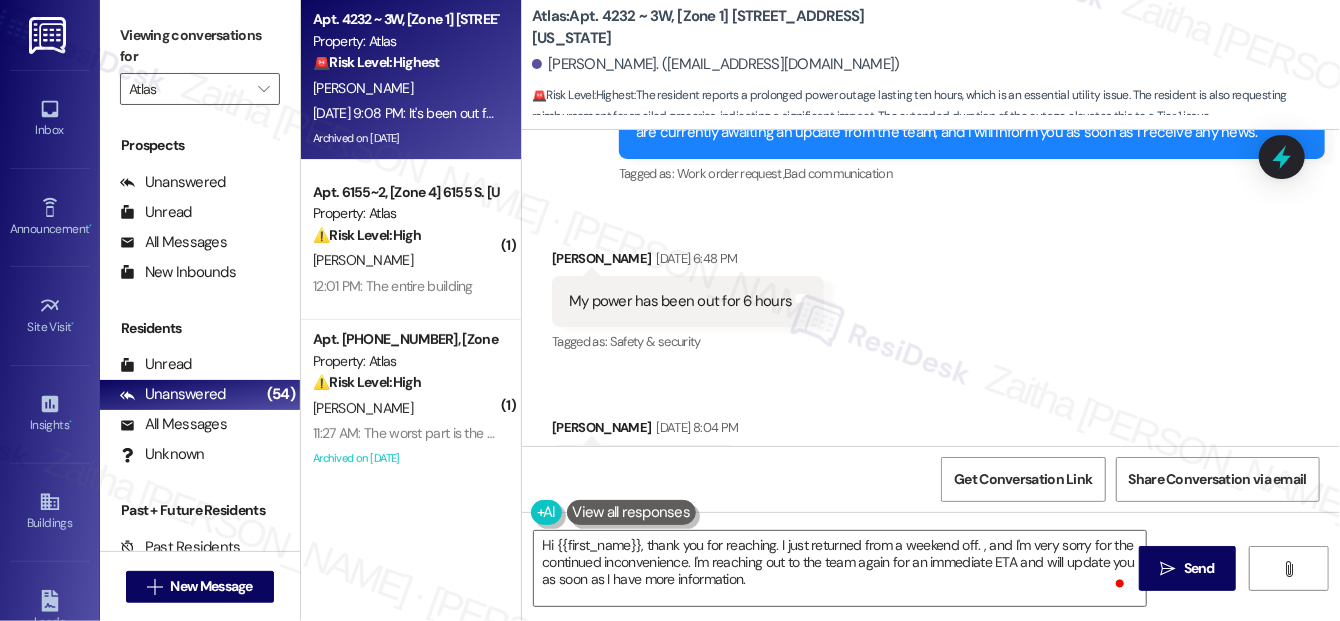 scroll, scrollTop: 0, scrollLeft: 0, axis: both 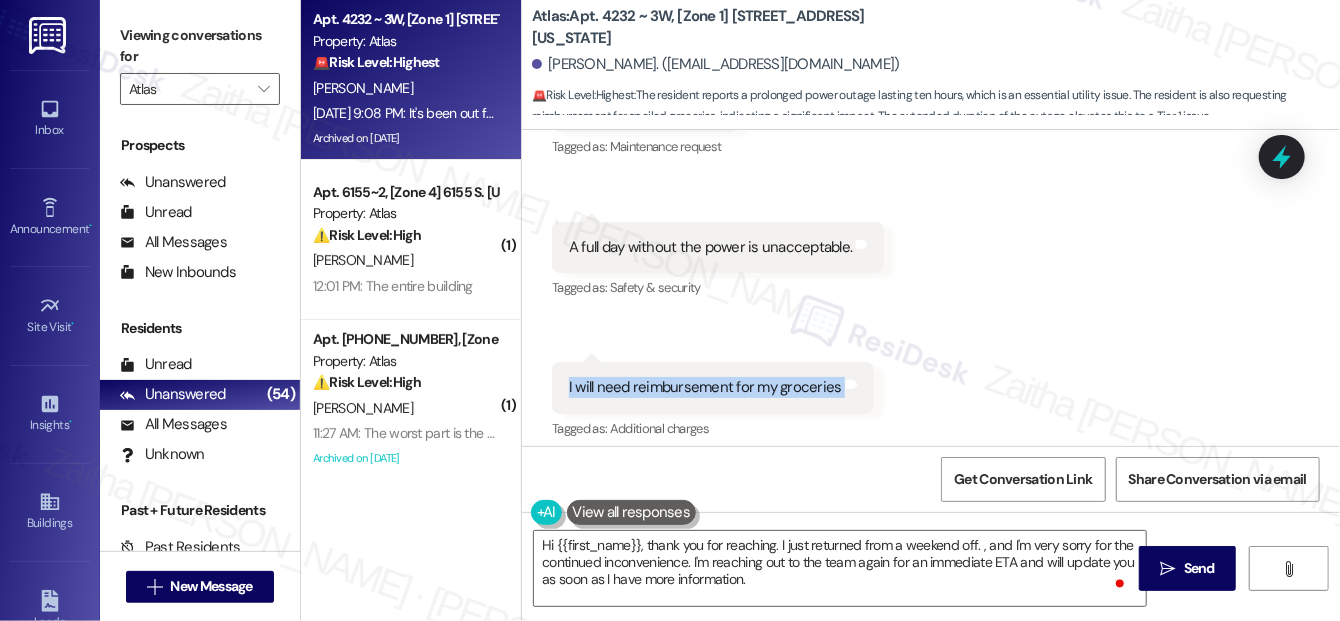 drag, startPoint x: 554, startPoint y: 161, endPoint x: 848, endPoint y: 180, distance: 294.6133 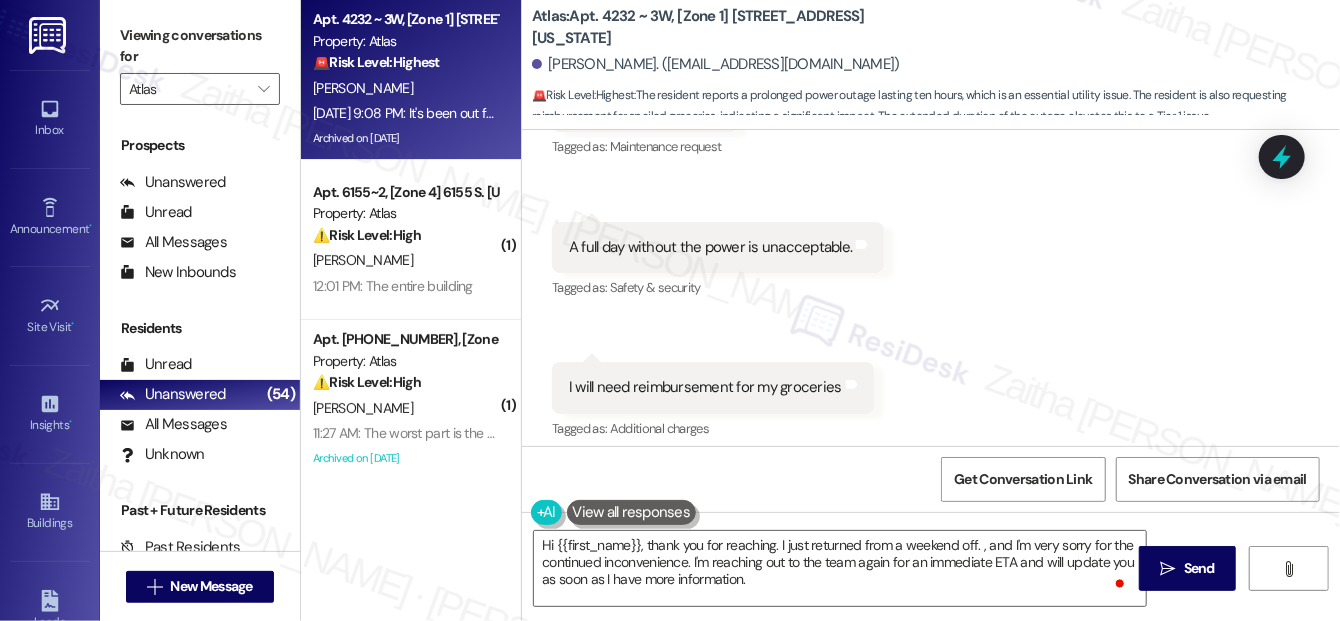 drag, startPoint x: 669, startPoint y: 335, endPoint x: 733, endPoint y: 335, distance: 64 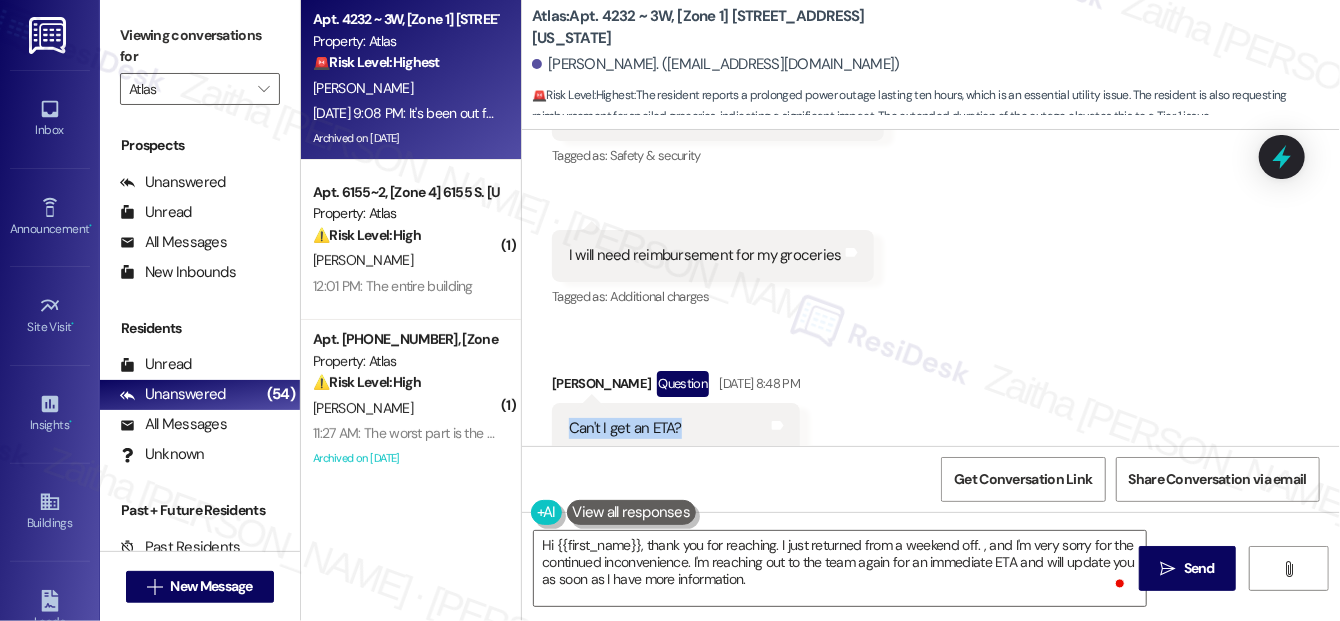 scroll, scrollTop: 22956, scrollLeft: 0, axis: vertical 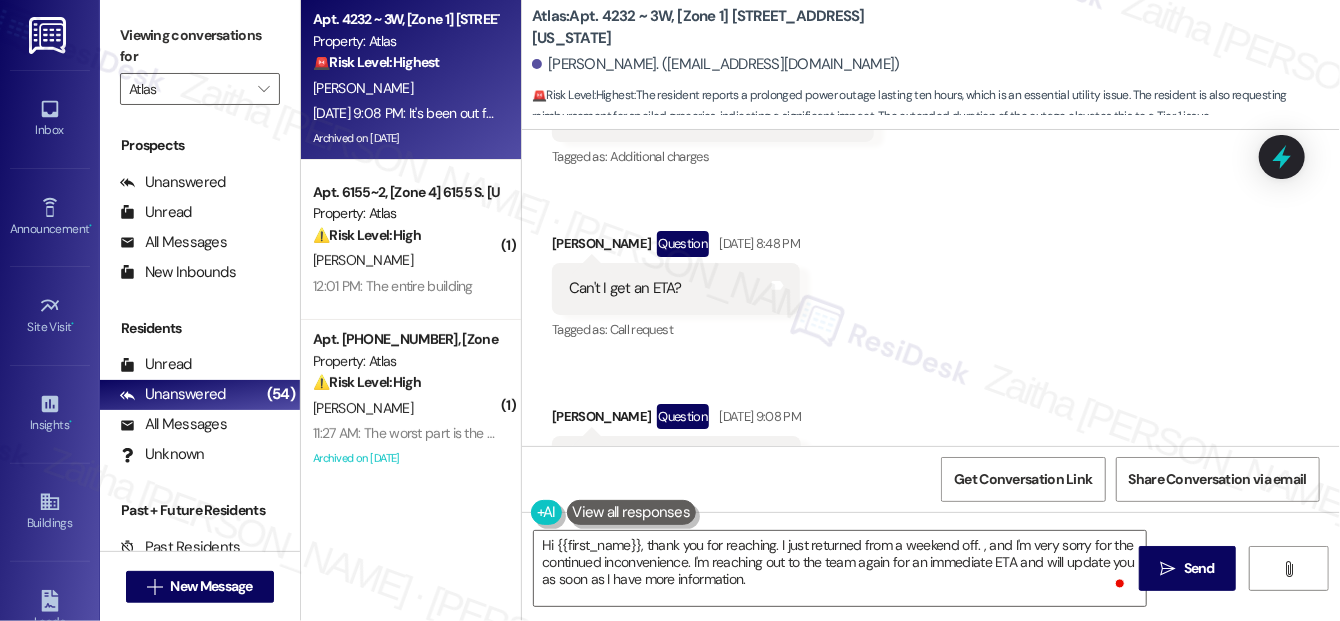 drag, startPoint x: 551, startPoint y: 228, endPoint x: 763, endPoint y: 233, distance: 212.05896 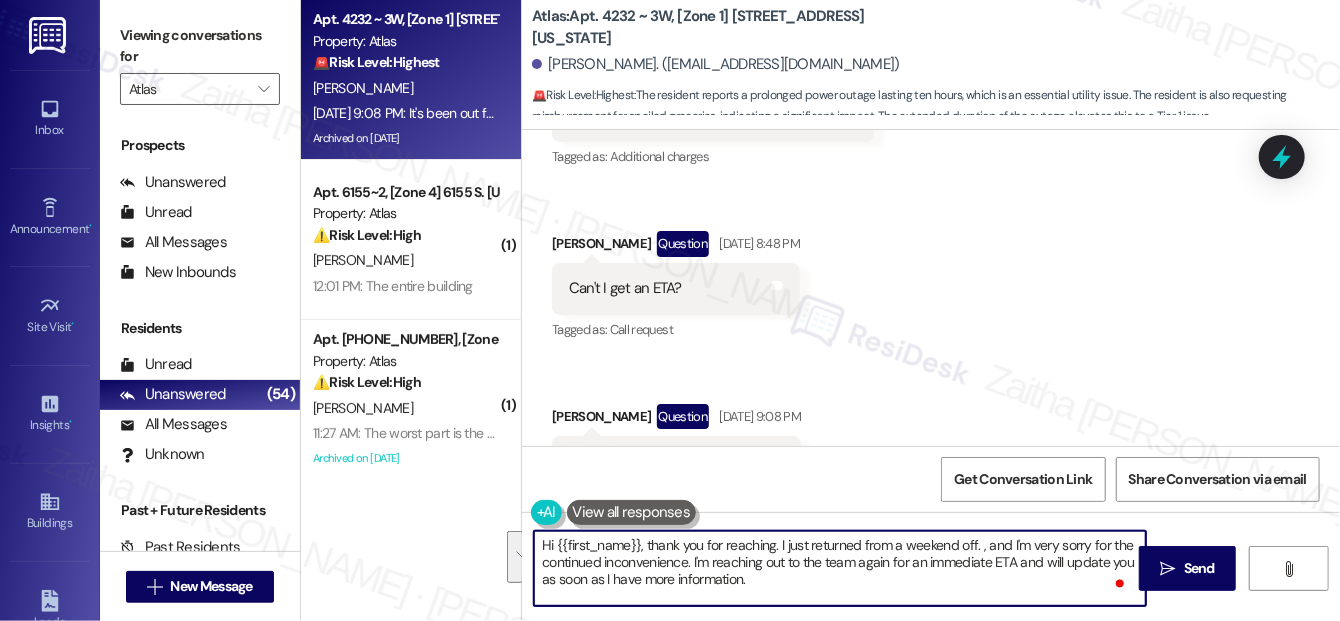 drag, startPoint x: 976, startPoint y: 543, endPoint x: 981, endPoint y: 582, distance: 39.319206 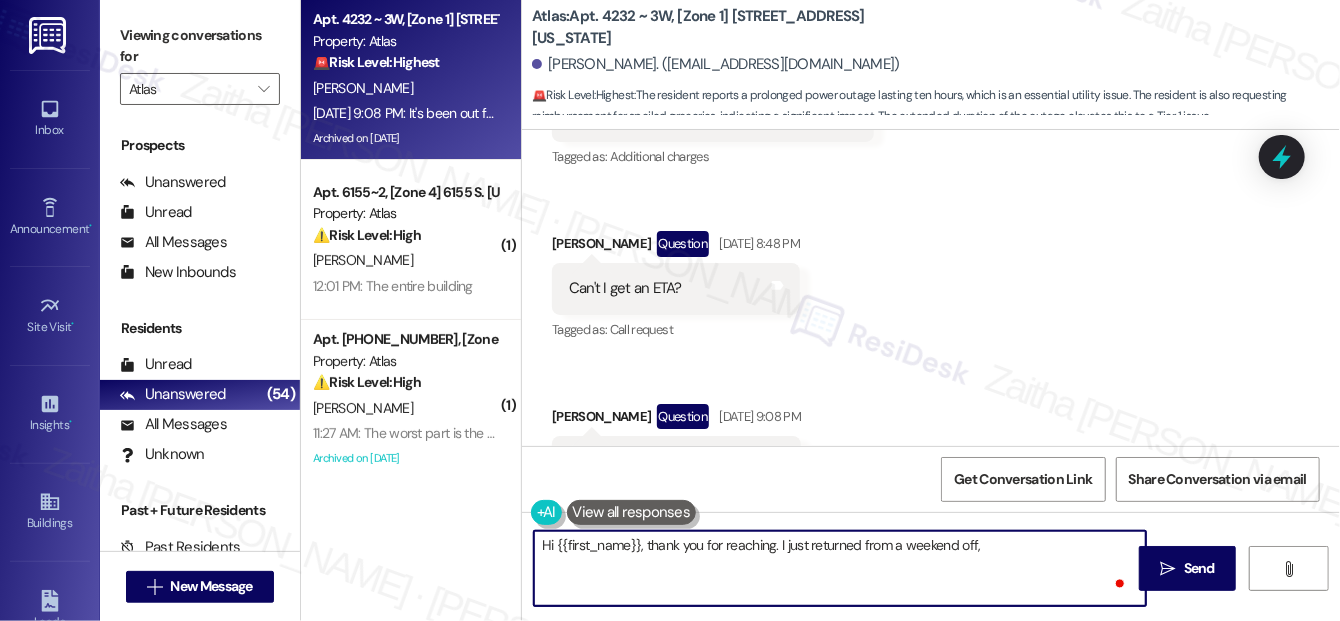 paste on "and I’m really sorry you’re still without power" 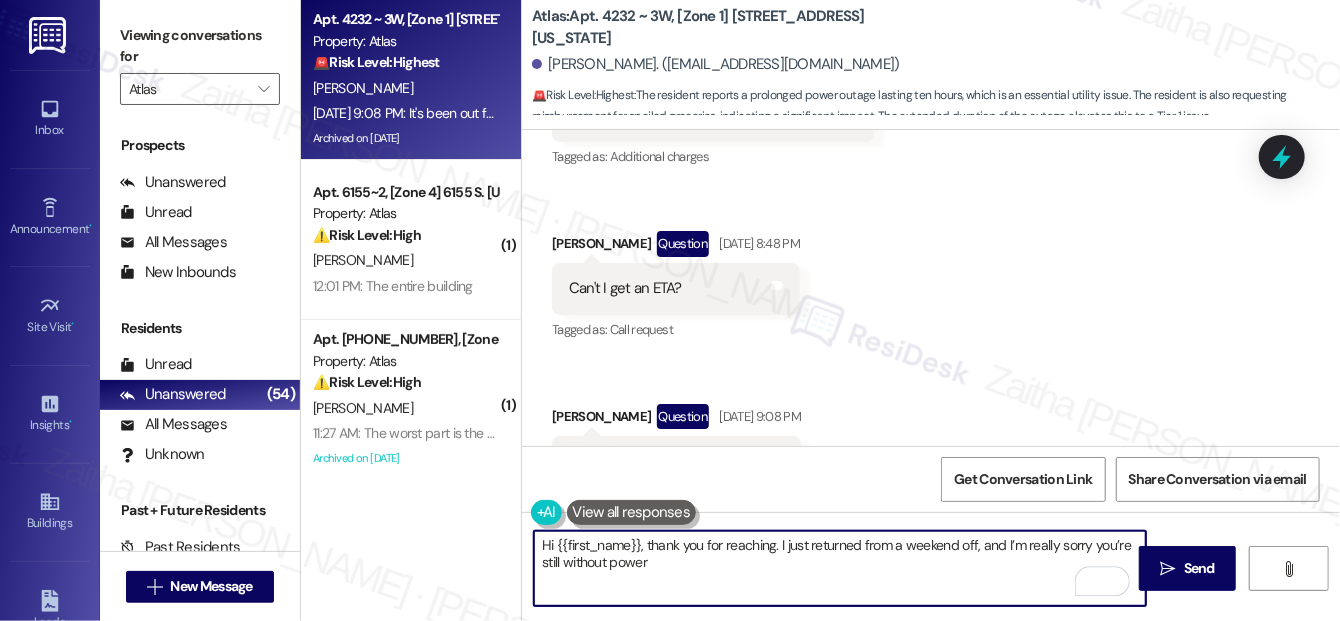 click on "Hi {{first_name}}, thank you for reaching. I just returned from a weekend off, and I’m really sorry you’re still without power" at bounding box center (840, 568) 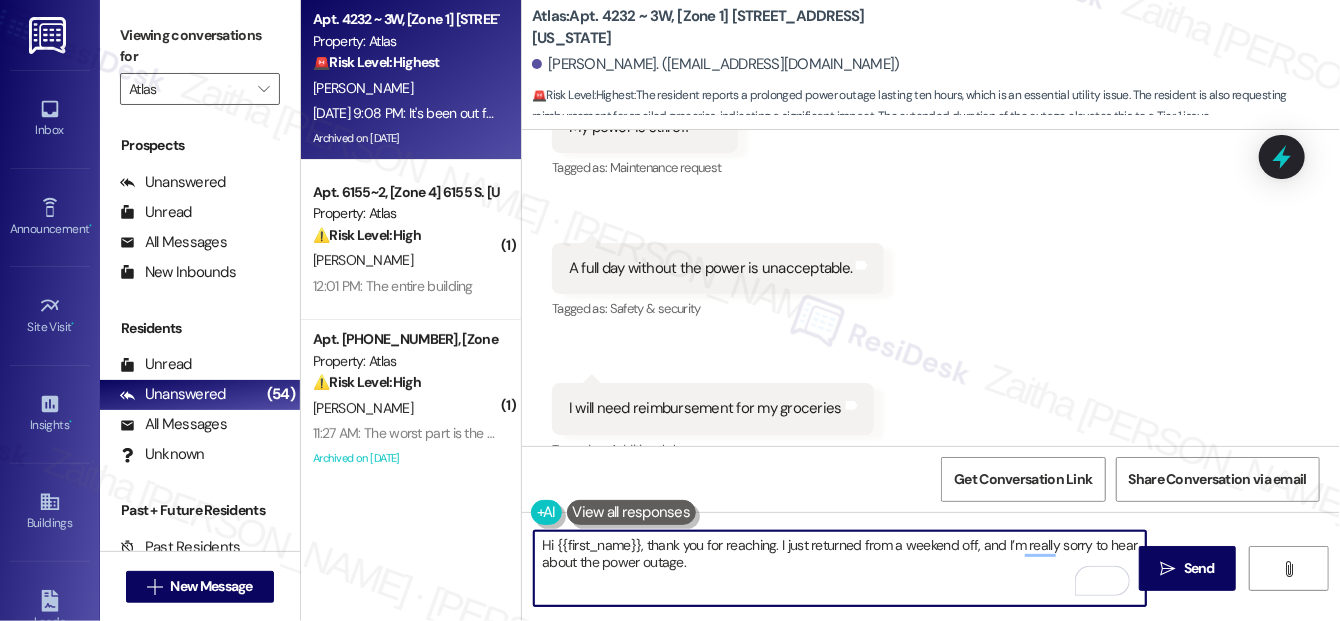 scroll, scrollTop: 22683, scrollLeft: 0, axis: vertical 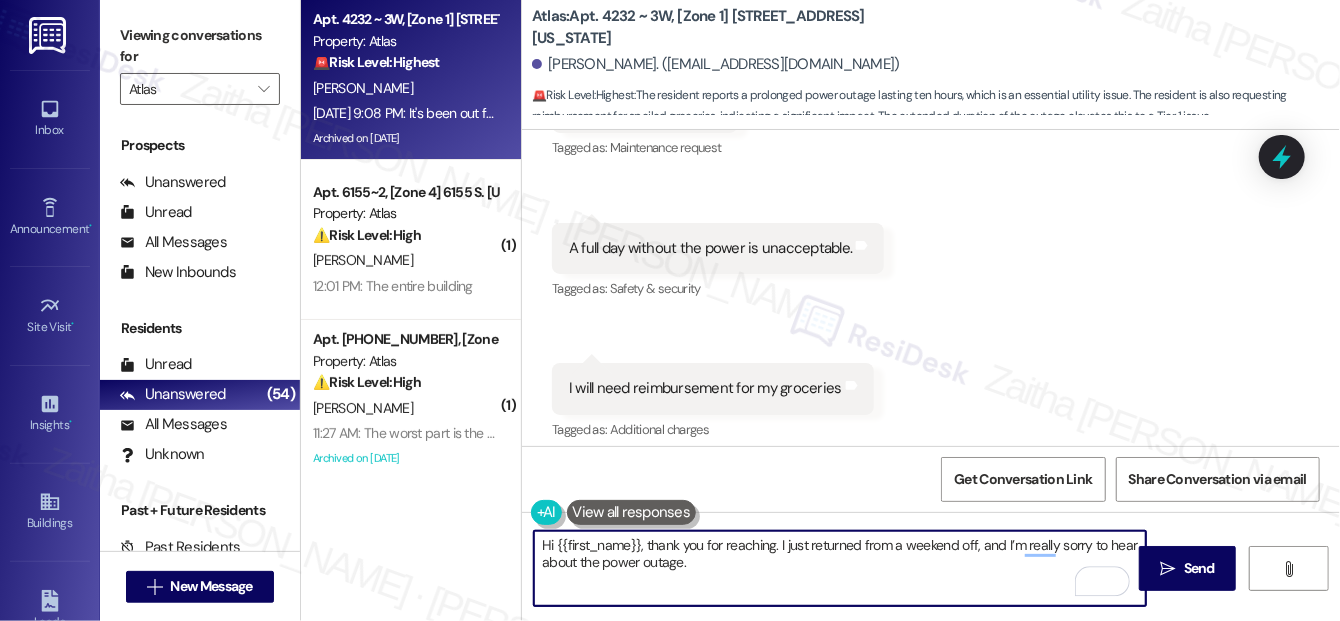 paste on "I completely understand how frustrating and disruptive this must be, especially after such a long outage." 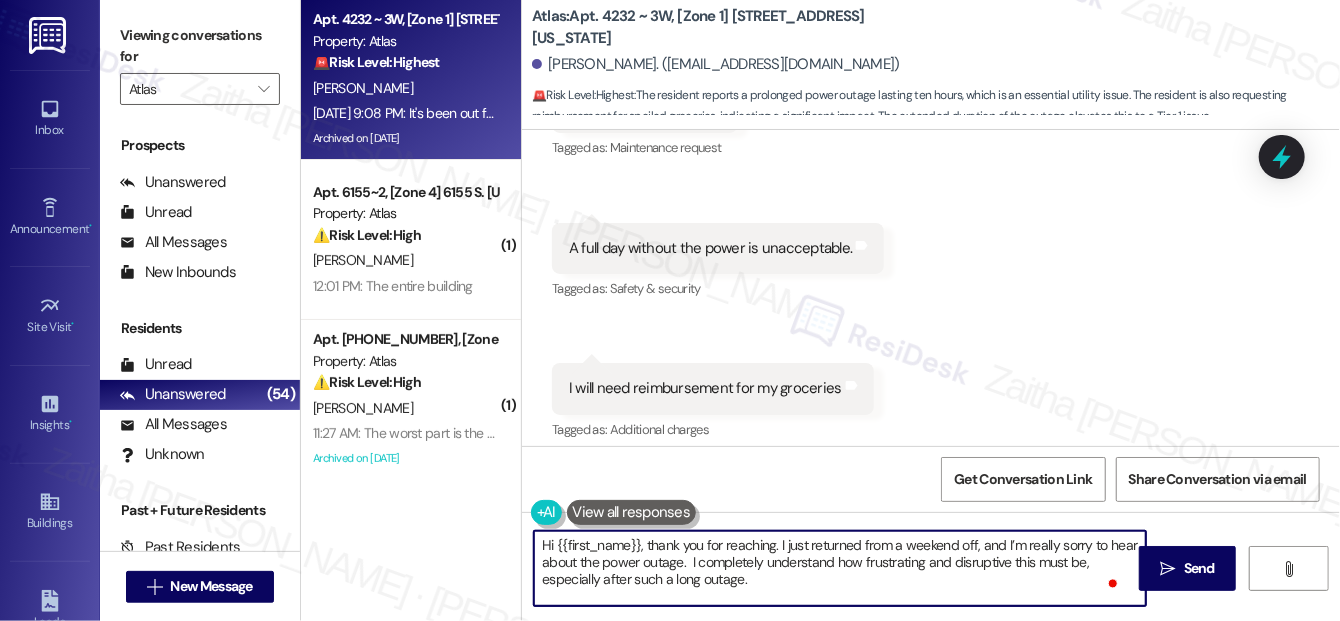 scroll, scrollTop: 16, scrollLeft: 0, axis: vertical 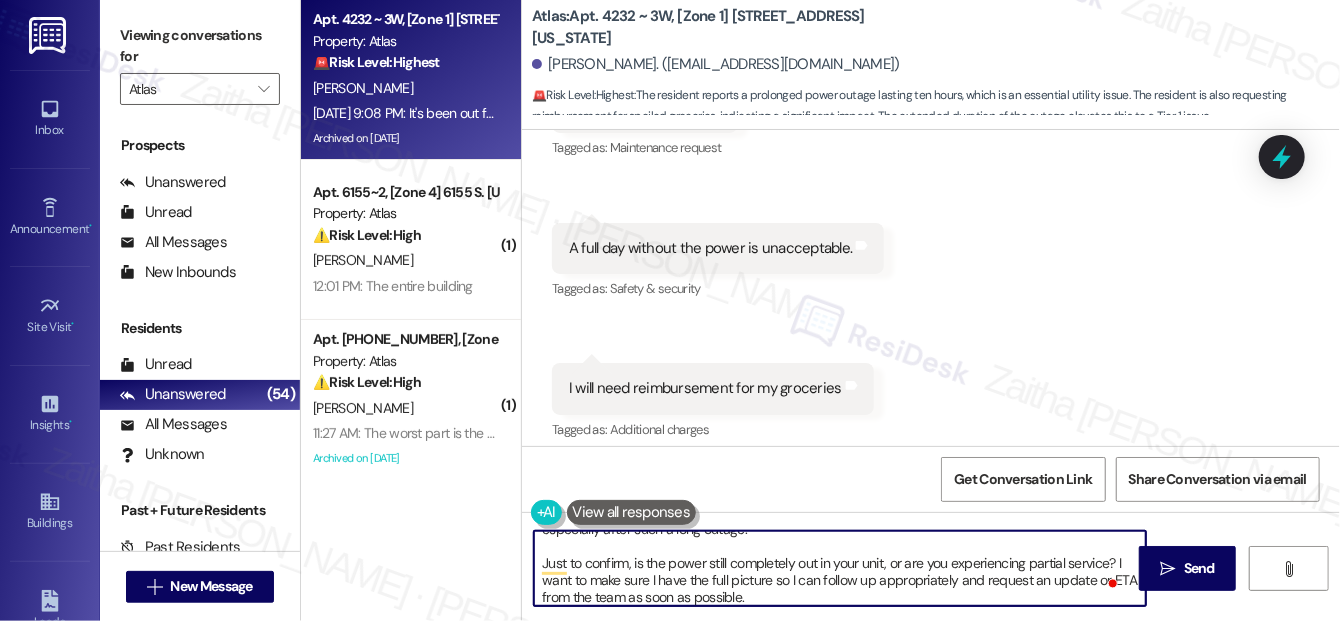 click on "Hi {{first_name}}, thank you for reaching. I just returned from a weekend off, and I’m really sorry to hear about the power outage.  I completely understand how frustrating and disruptive this must be, especially after such a long outage.
Just to confirm, is the power still completely out in your unit, or are you experiencing partial service? I want to make sure I have the full picture so I can follow up appropriately and request an update or ETA from the team as soon as possible." at bounding box center [840, 568] 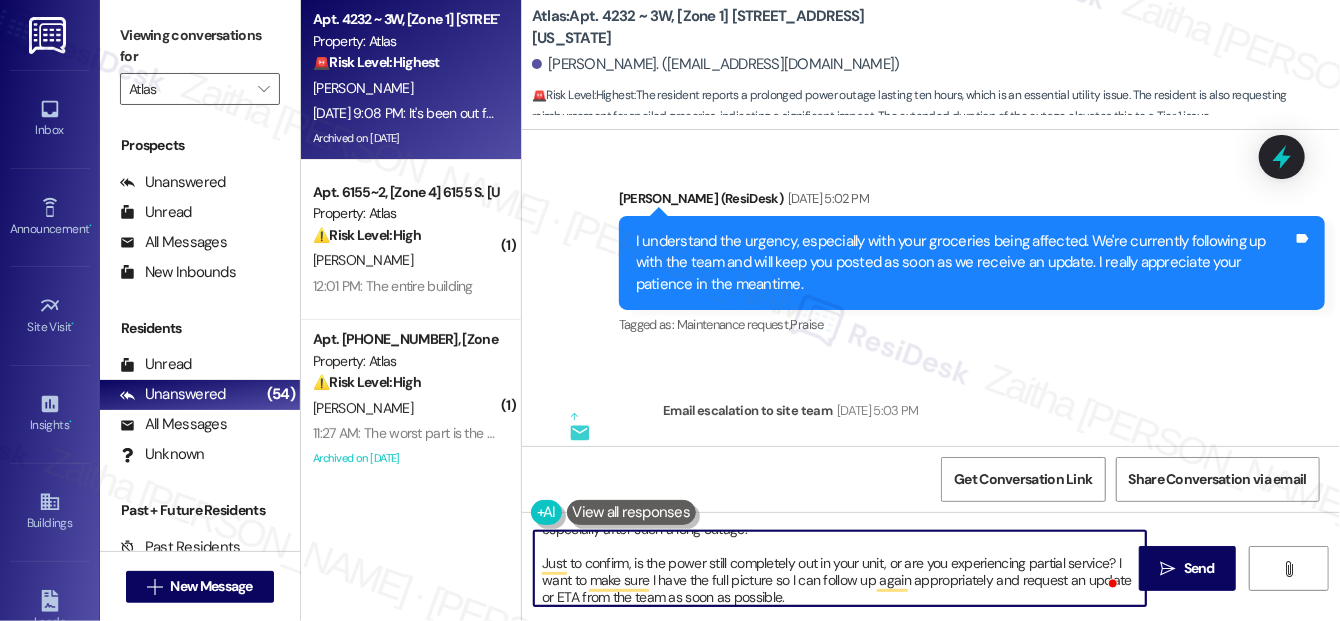 scroll, scrollTop: 21410, scrollLeft: 0, axis: vertical 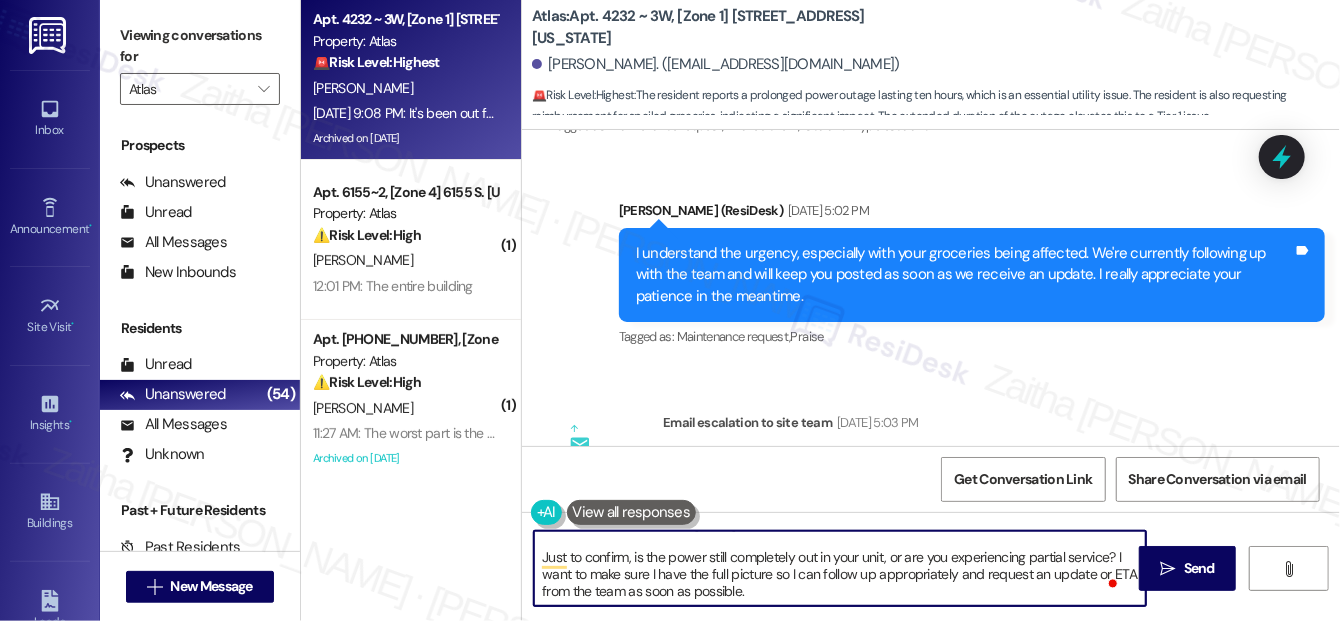 drag, startPoint x: 650, startPoint y: 595, endPoint x: 787, endPoint y: 599, distance: 137.05838 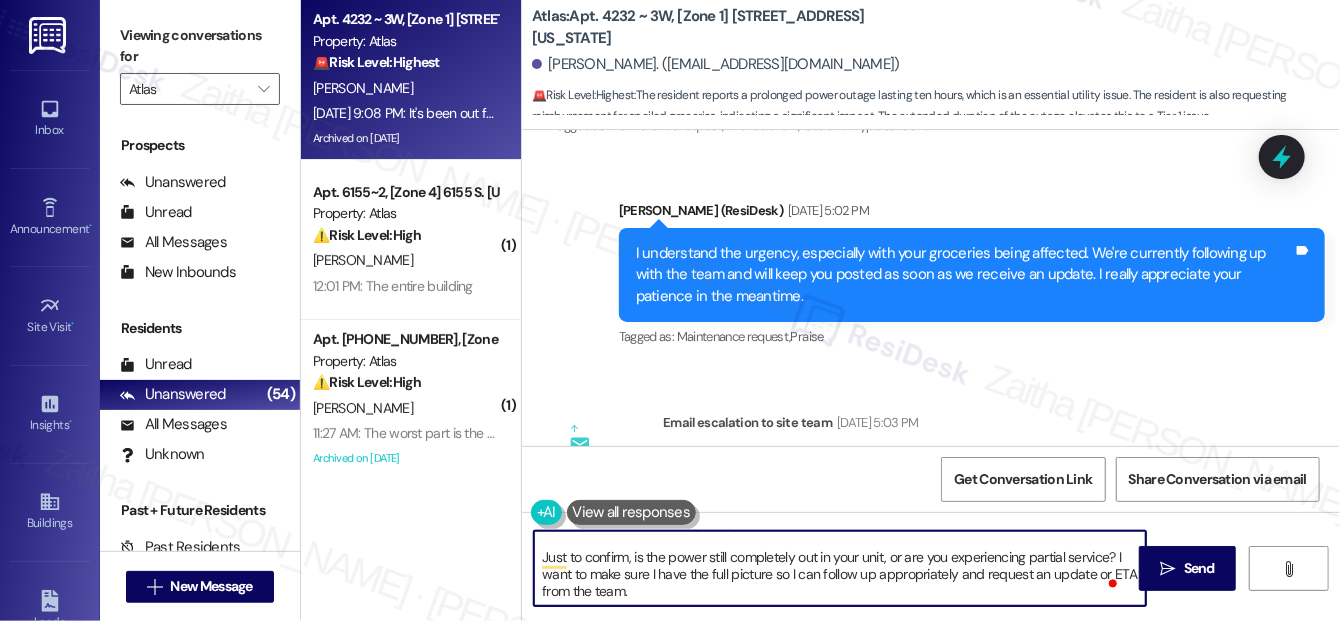 scroll, scrollTop: 0, scrollLeft: 0, axis: both 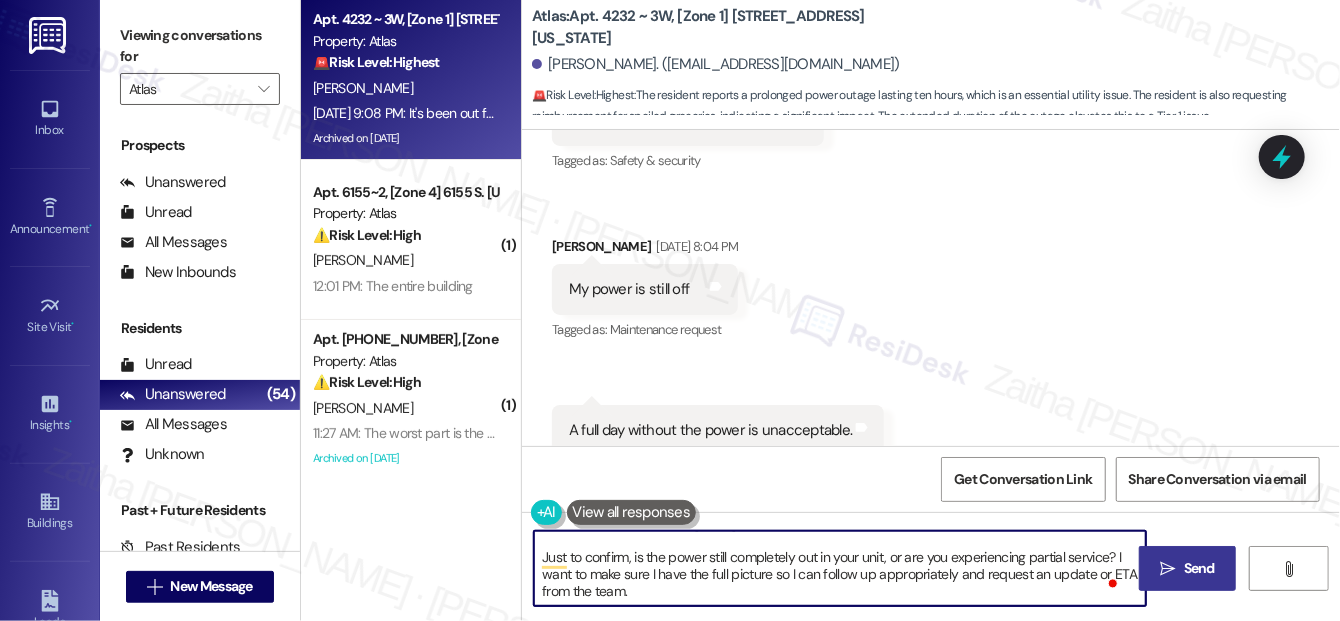 type on "Hi {{first_name}}, thank you for reaching. I just returned from a weekend off, and I’m really sorry to hear about the power outage.  I completely understand how frustrating and disruptive this must be, especially after such a long outage.
Just to confirm, is the power still completely out in your unit, or are you experiencing partial service? I want to make sure I have the full picture so I can follow up appropriately and request an update or ETA from the team." 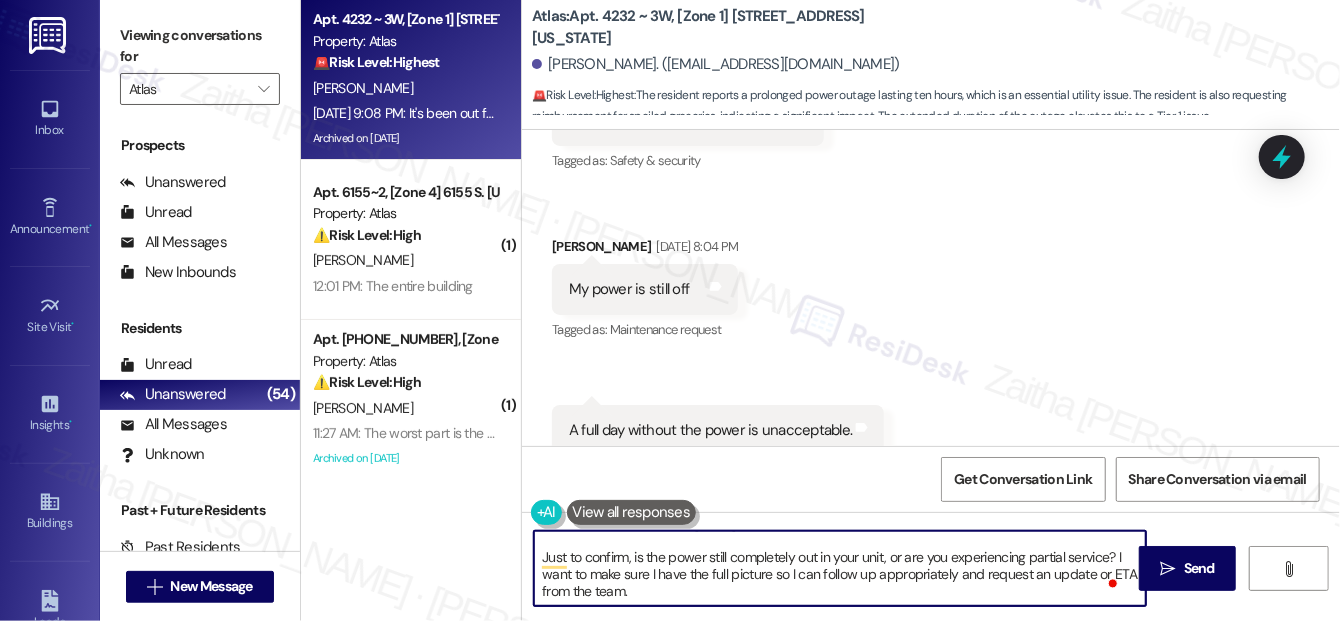 drag, startPoint x: 1168, startPoint y: 568, endPoint x: 1133, endPoint y: 532, distance: 50.20956 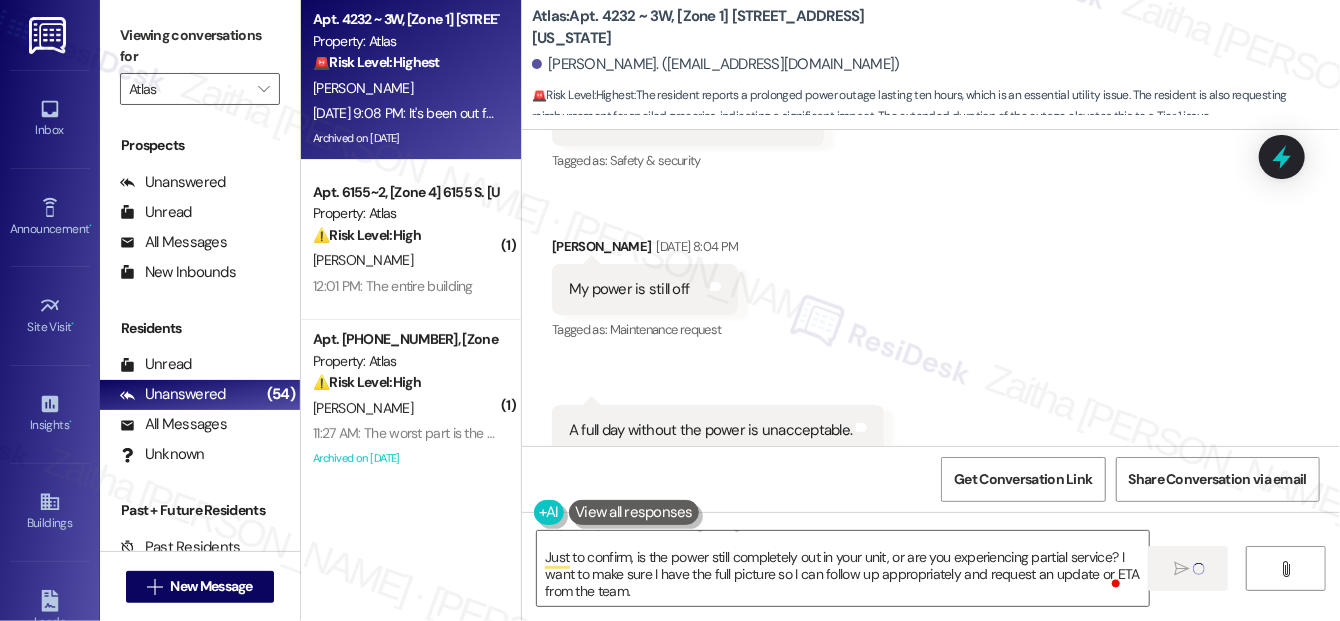 type 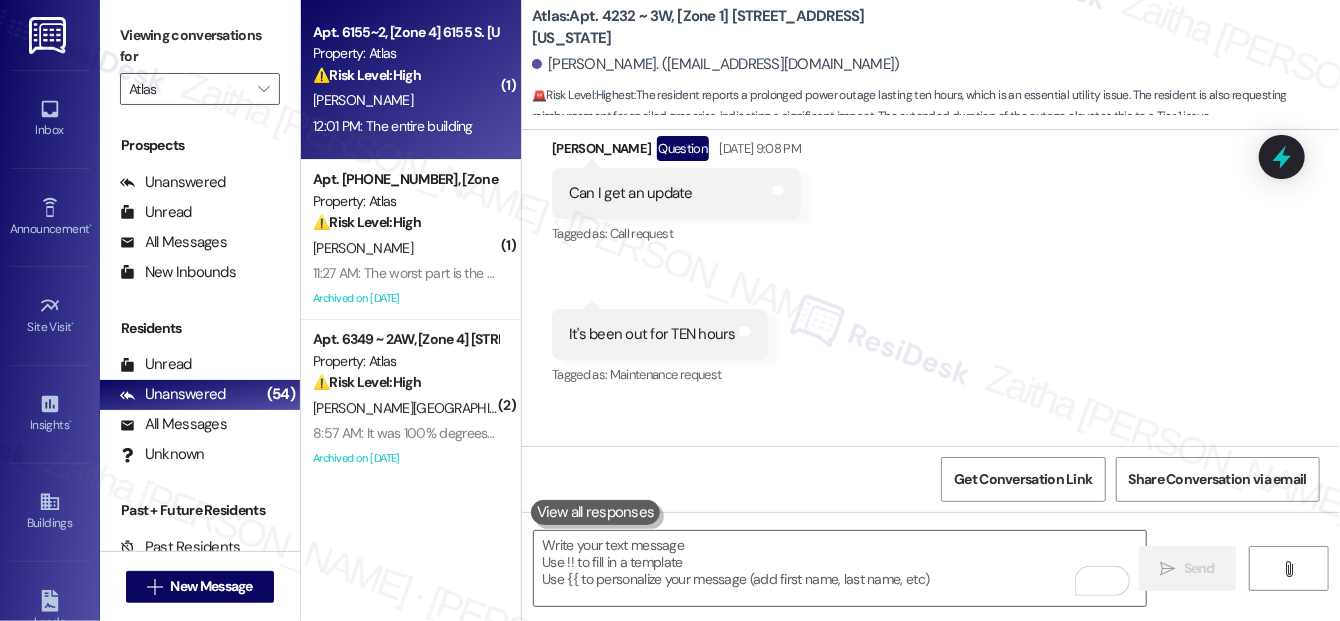 click on "⚠️  Risk Level:  High" at bounding box center [367, 75] 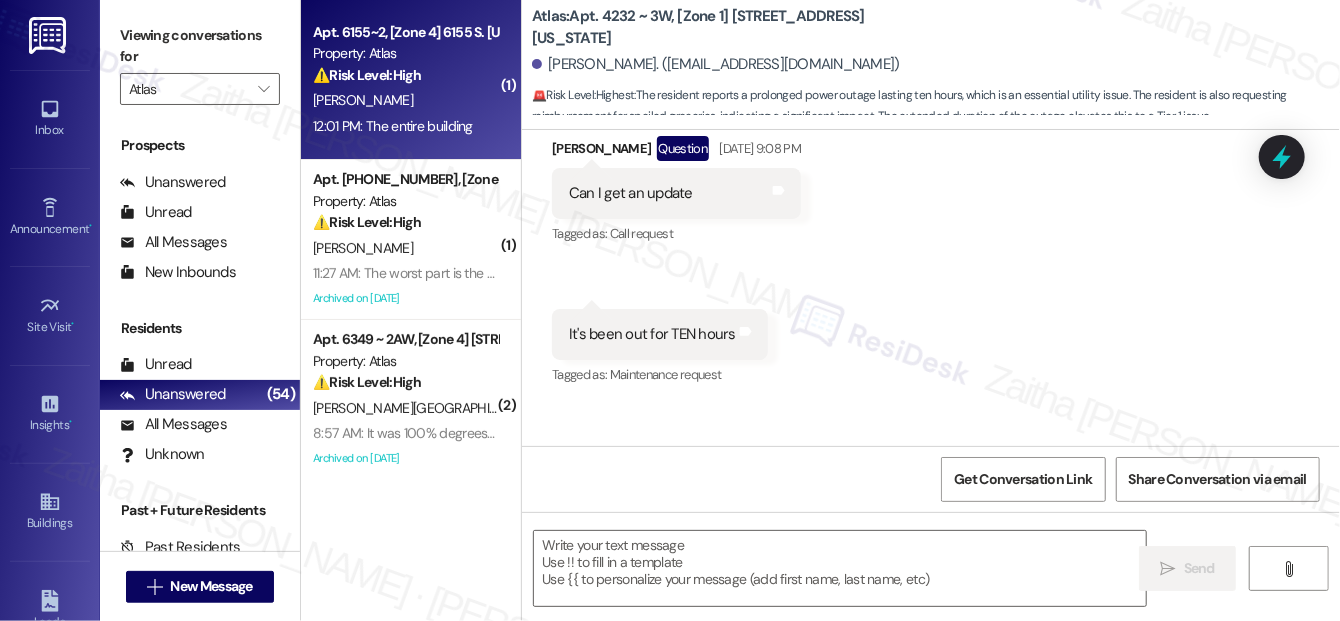 type on "Fetching suggested responses. Please feel free to read through the conversation in the meantime." 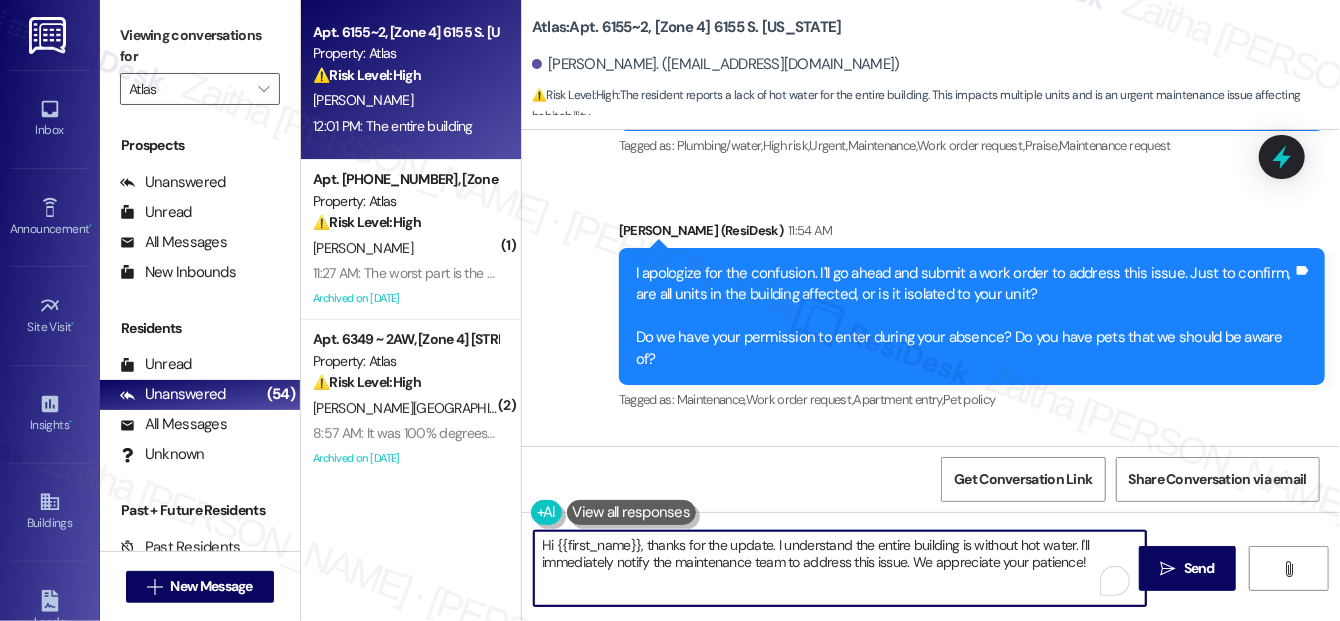 drag, startPoint x: 650, startPoint y: 545, endPoint x: 525, endPoint y: 546, distance: 125.004 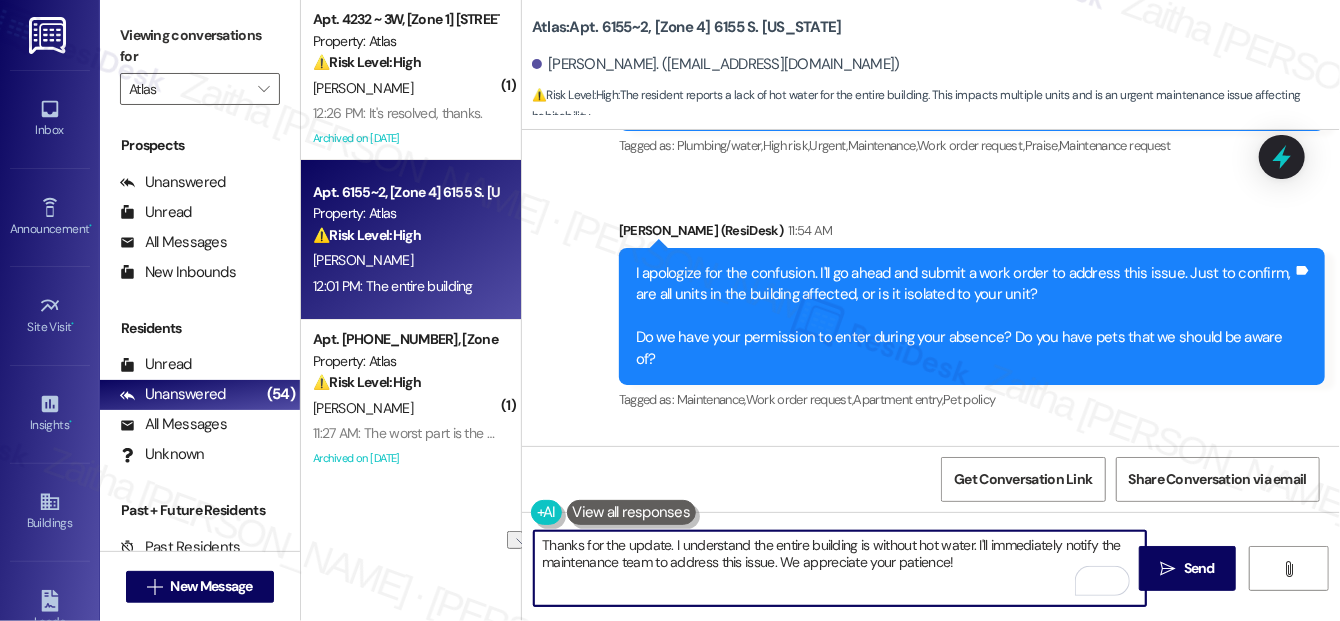 drag, startPoint x: 578, startPoint y: 538, endPoint x: 668, endPoint y: 541, distance: 90.04999 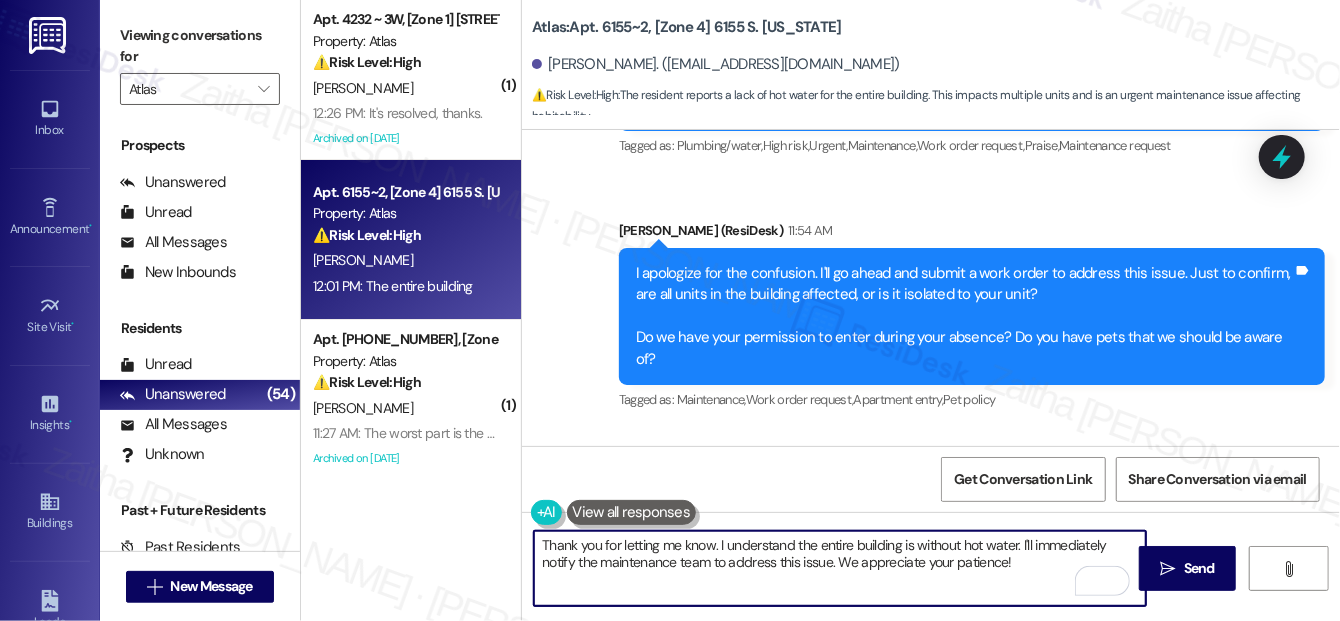 click on "Thank you for letting me know. I understand the entire building is without hot water. I'll immediately notify the maintenance team to address this issue. We appreciate your patience!" at bounding box center (840, 568) 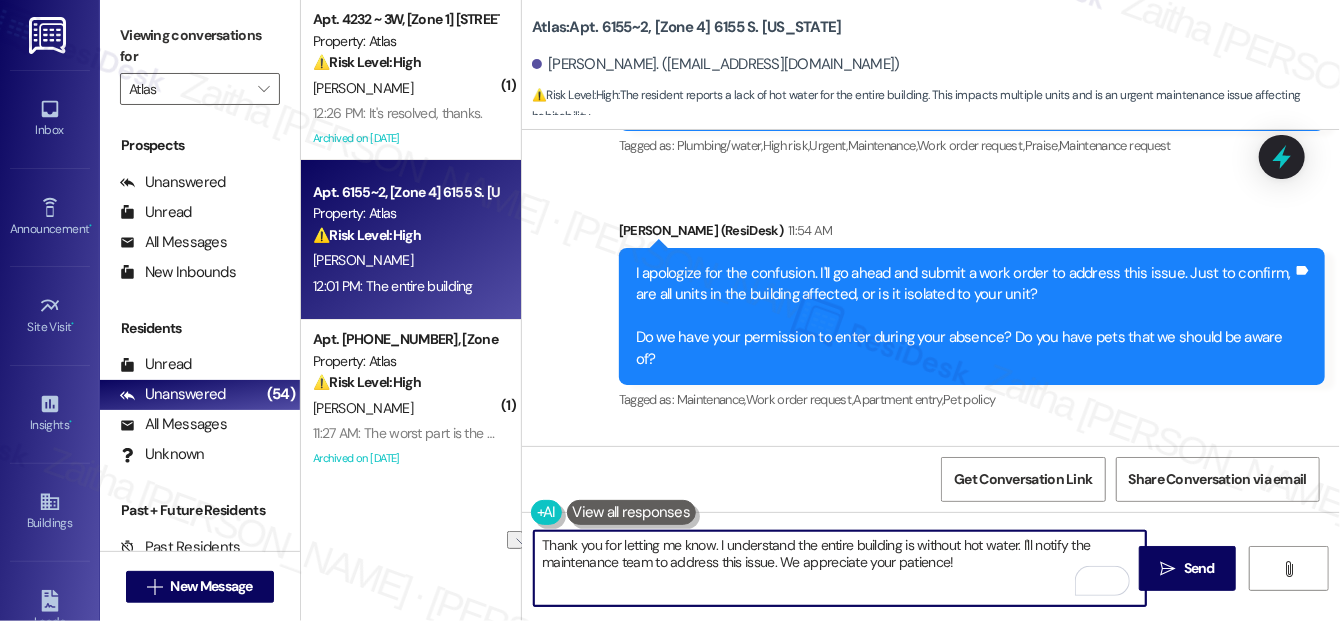 drag, startPoint x: 711, startPoint y: 540, endPoint x: 622, endPoint y: 546, distance: 89.20202 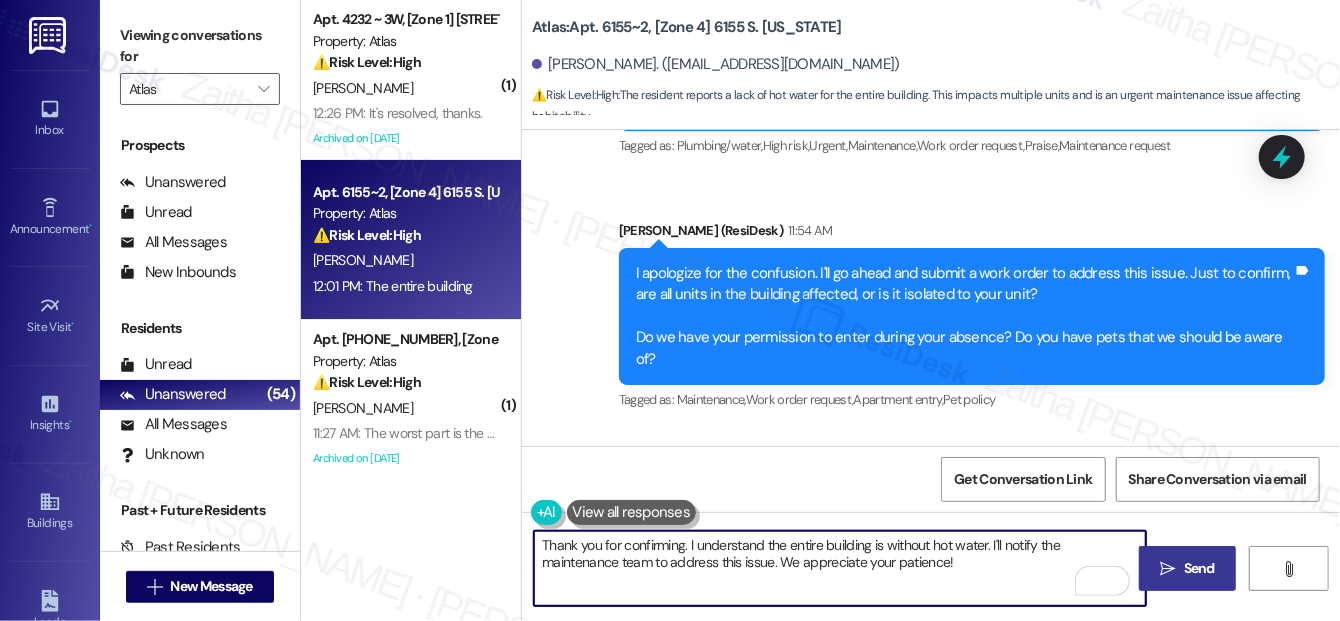 type on "Thank you for confirming. I understand the entire building is without hot water. I'll notify the maintenance team to address this issue. We appreciate your patience!" 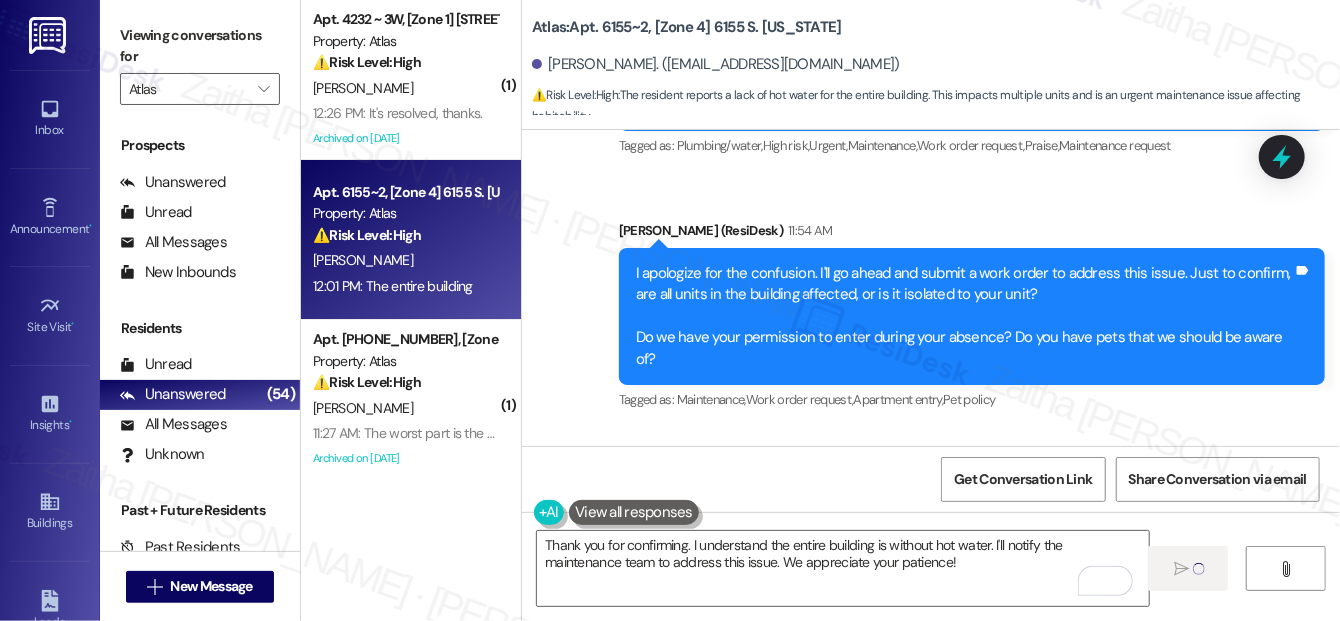 type 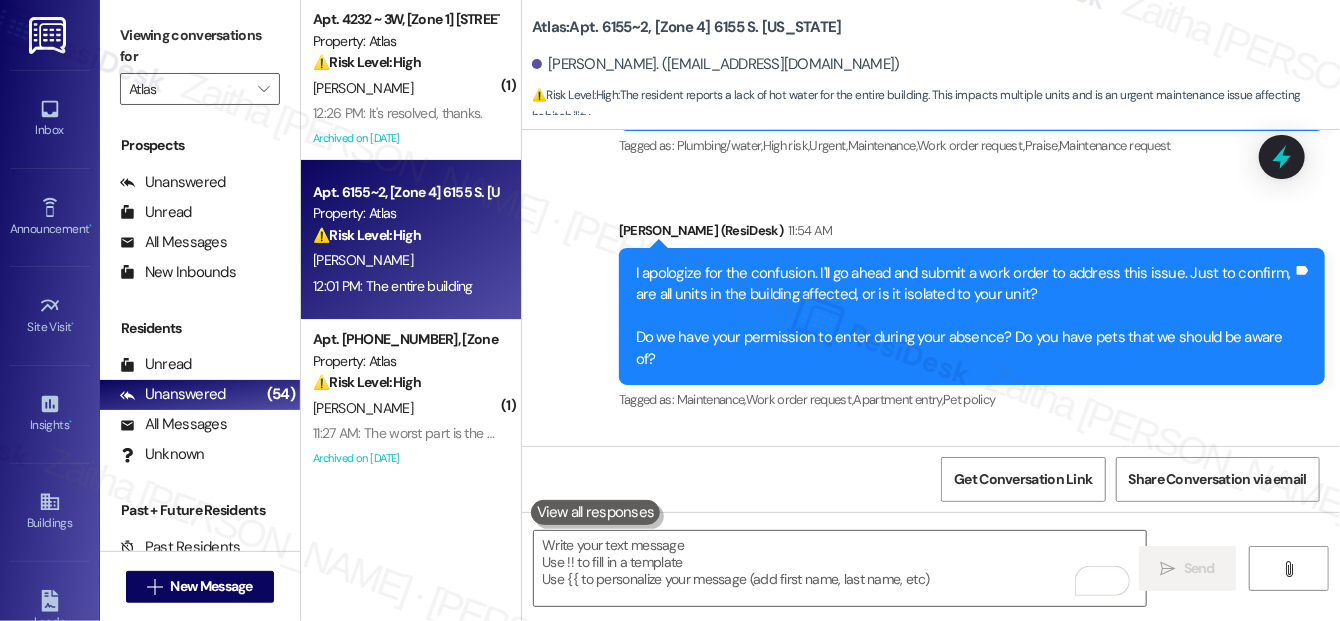 scroll, scrollTop: 15681, scrollLeft: 0, axis: vertical 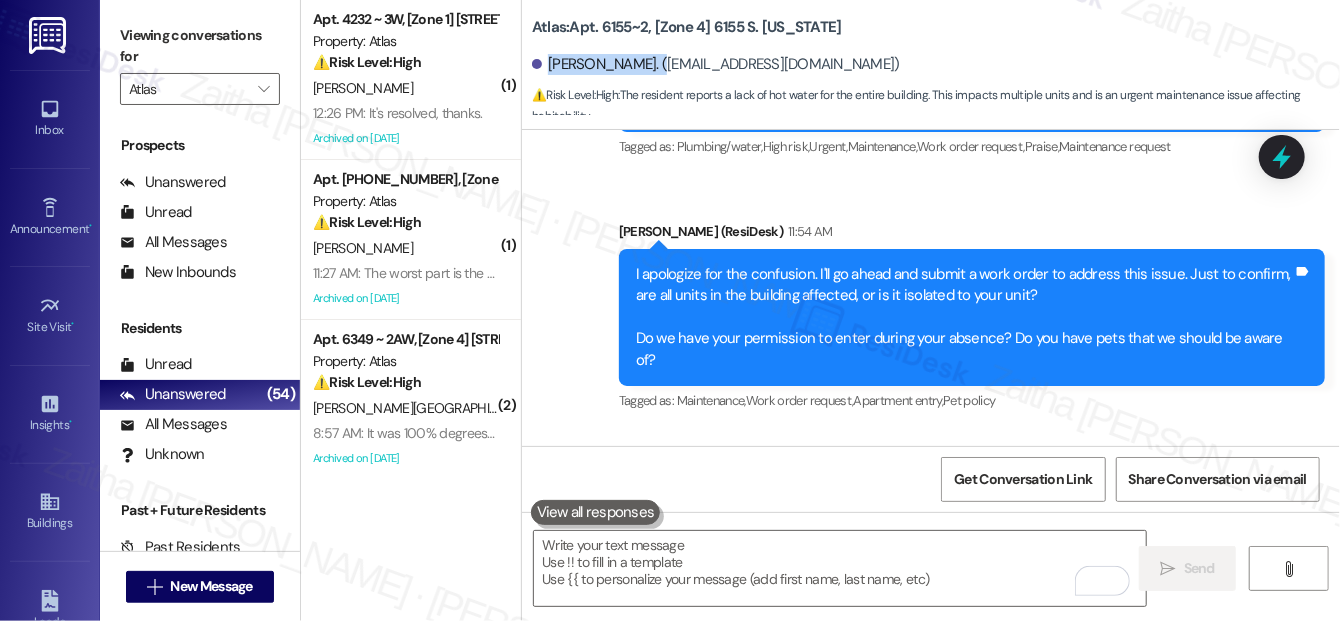 drag, startPoint x: 549, startPoint y: 64, endPoint x: 659, endPoint y: 60, distance: 110.0727 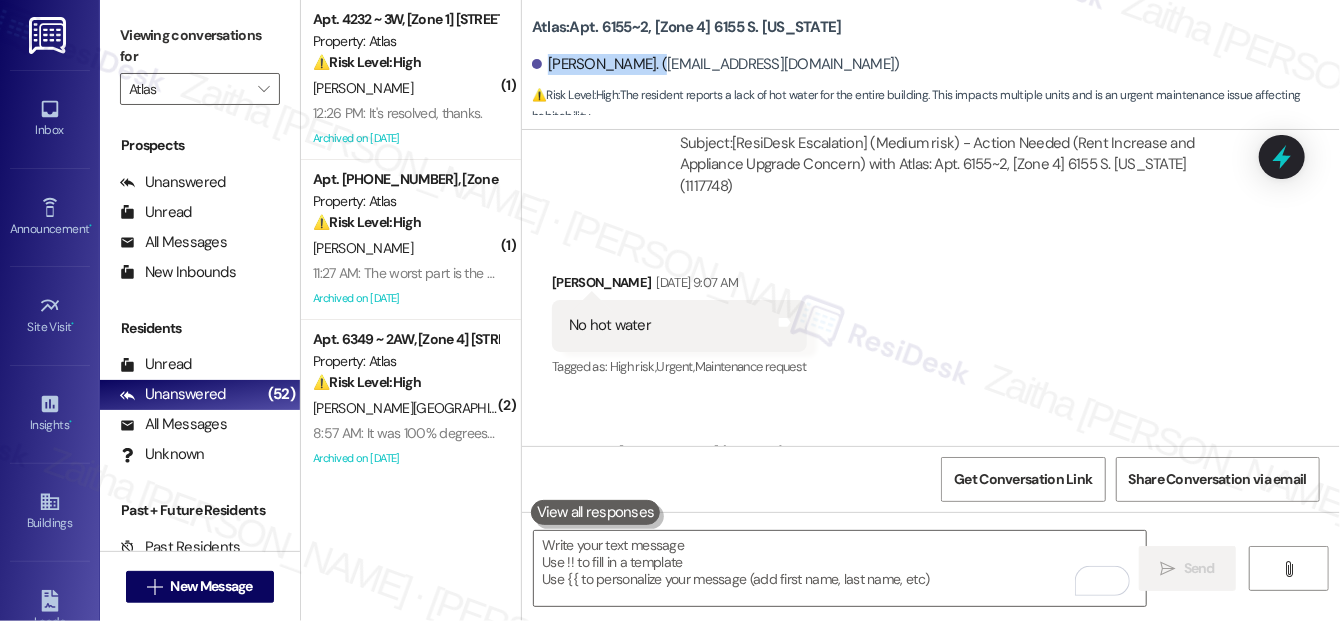 scroll, scrollTop: 15136, scrollLeft: 0, axis: vertical 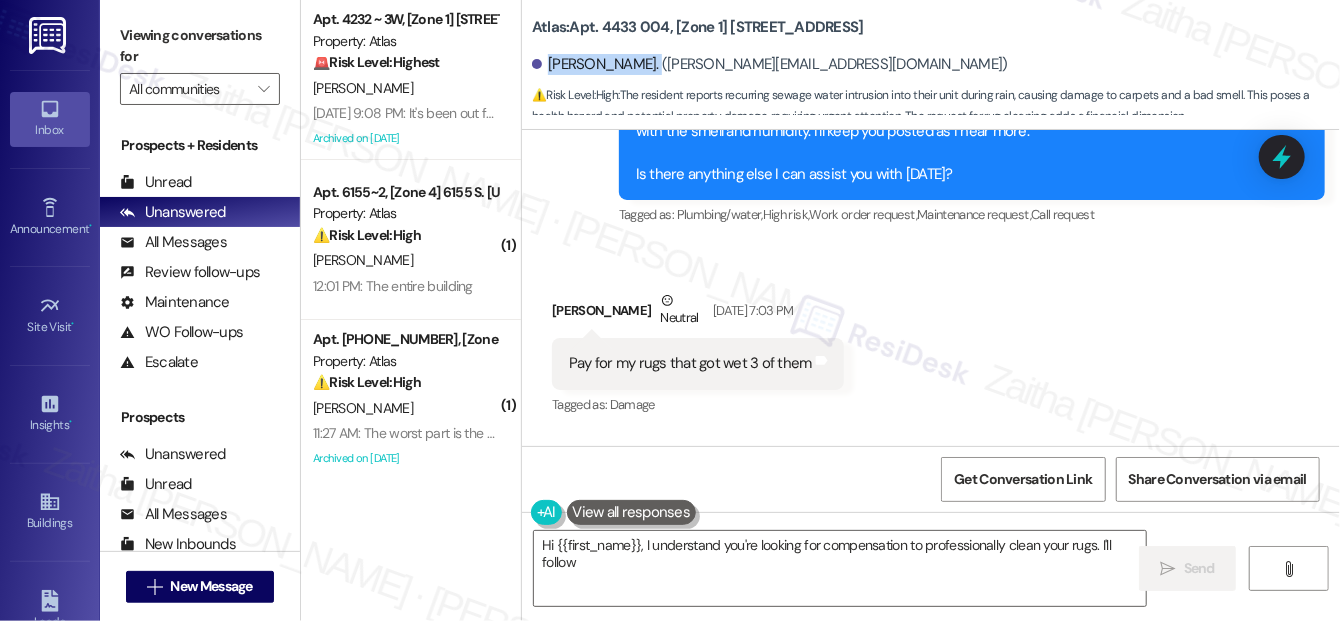 drag, startPoint x: 547, startPoint y: 65, endPoint x: 645, endPoint y: 65, distance: 98 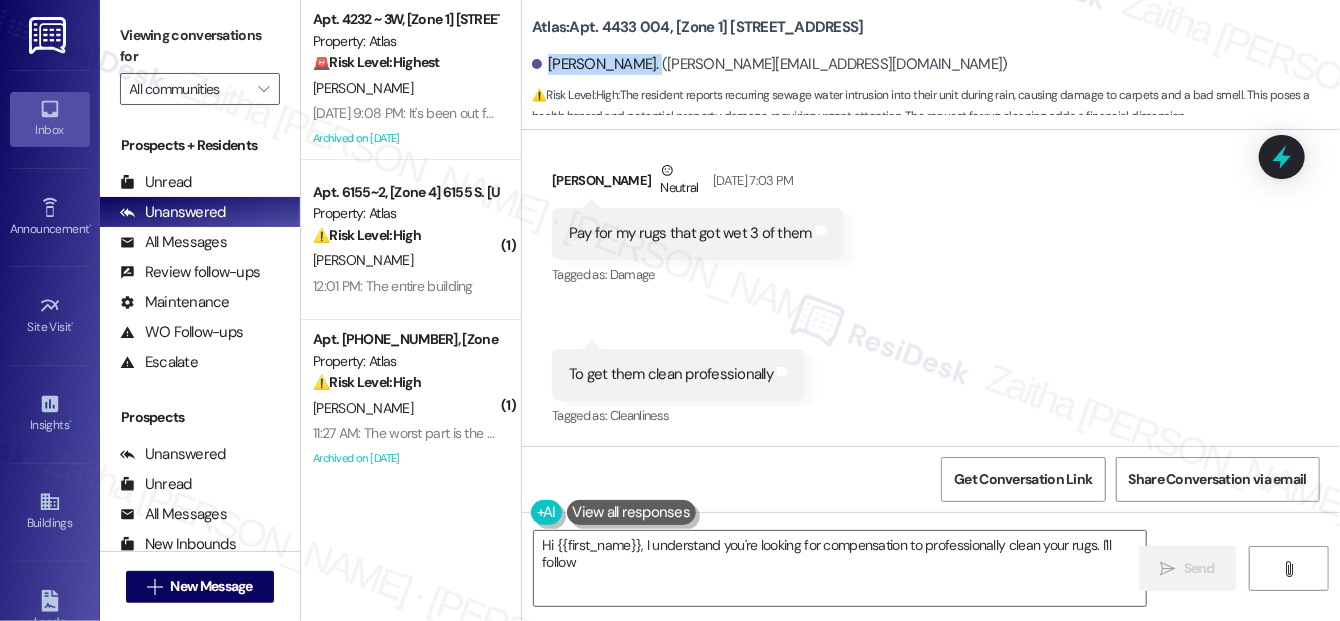 scroll, scrollTop: 37496, scrollLeft: 0, axis: vertical 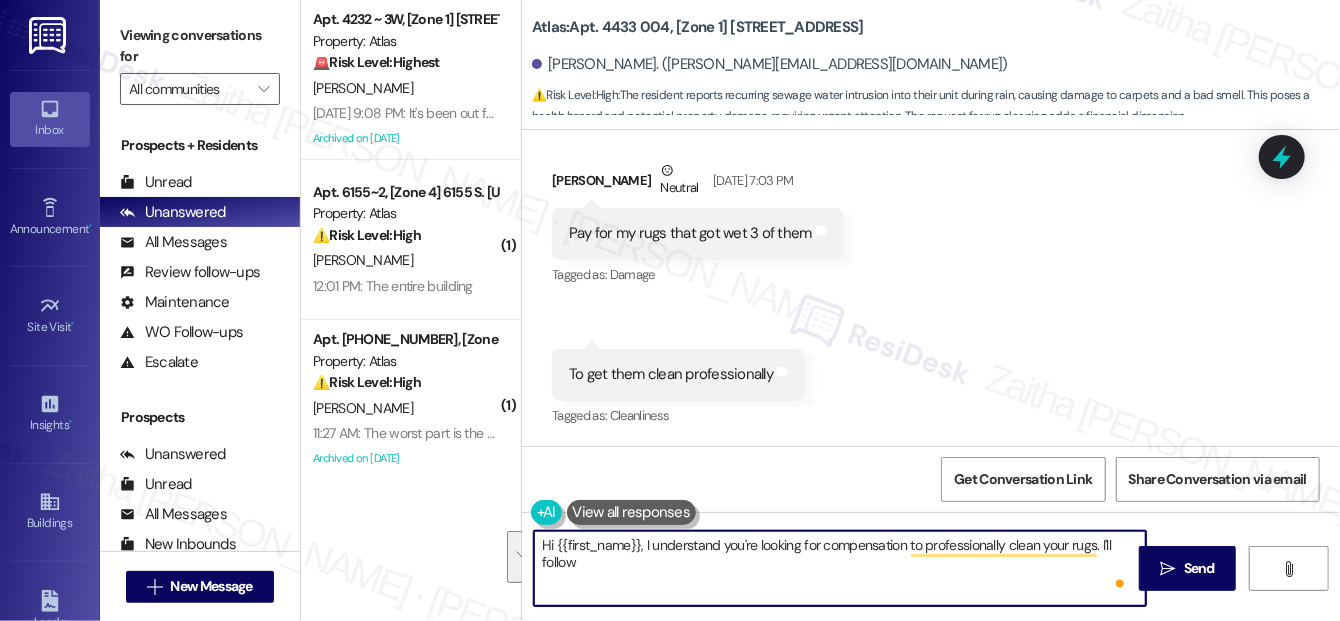drag, startPoint x: 643, startPoint y: 545, endPoint x: 660, endPoint y: 588, distance: 46.238514 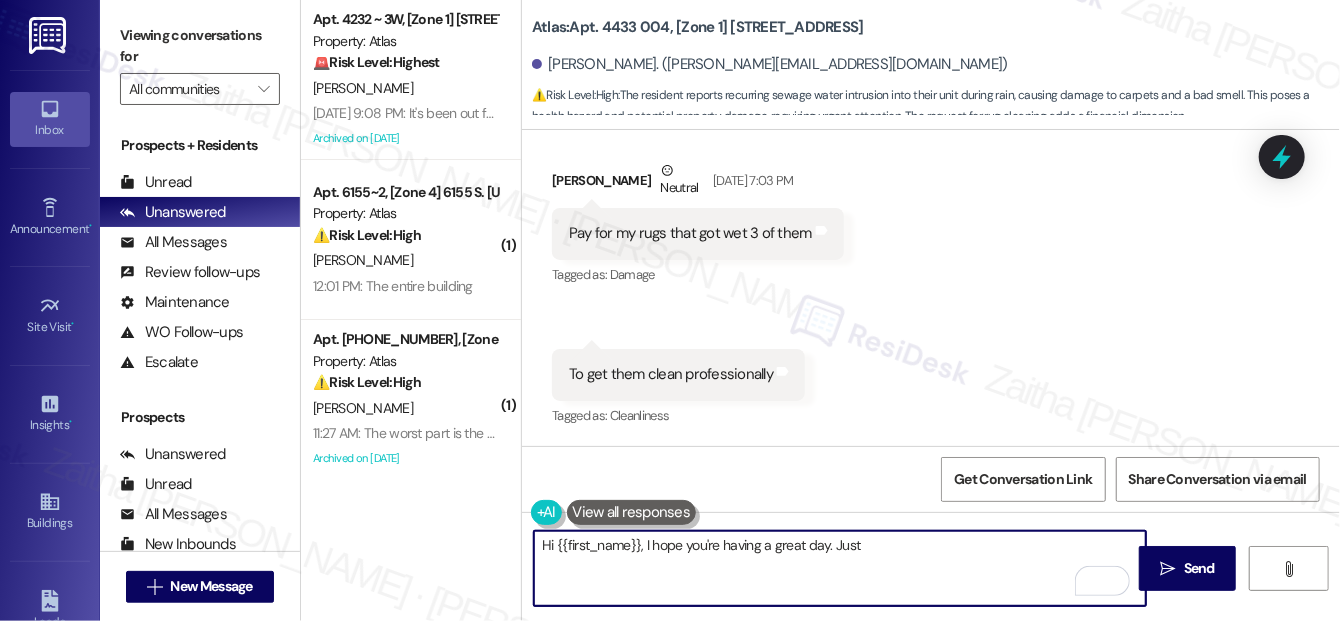 scroll, scrollTop: 37496, scrollLeft: 0, axis: vertical 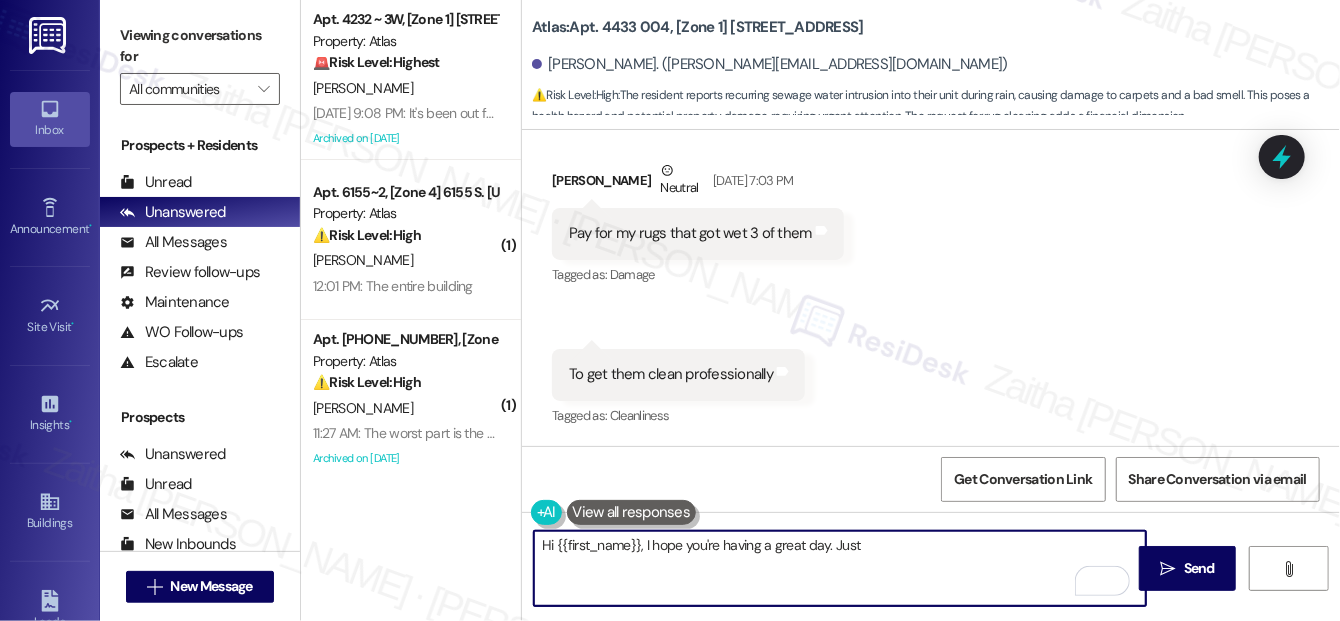 drag, startPoint x: 832, startPoint y: 546, endPoint x: 877, endPoint y: 548, distance: 45.044422 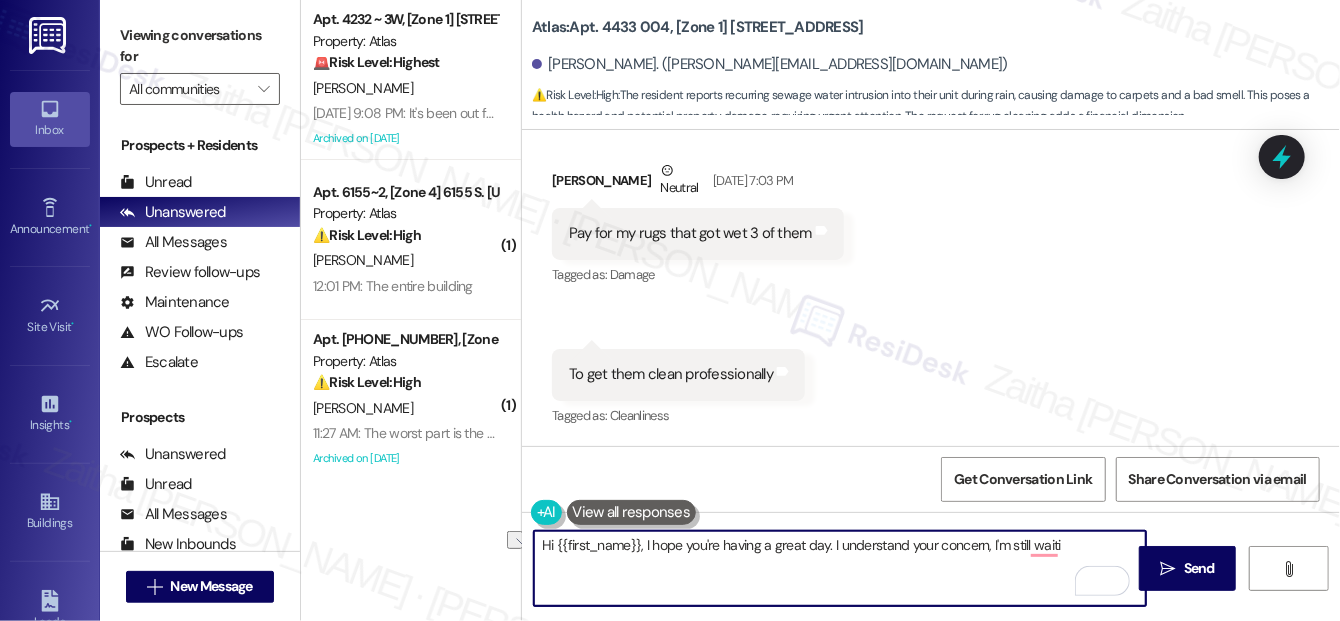 drag, startPoint x: 986, startPoint y: 557, endPoint x: 1061, endPoint y: 552, distance: 75.16648 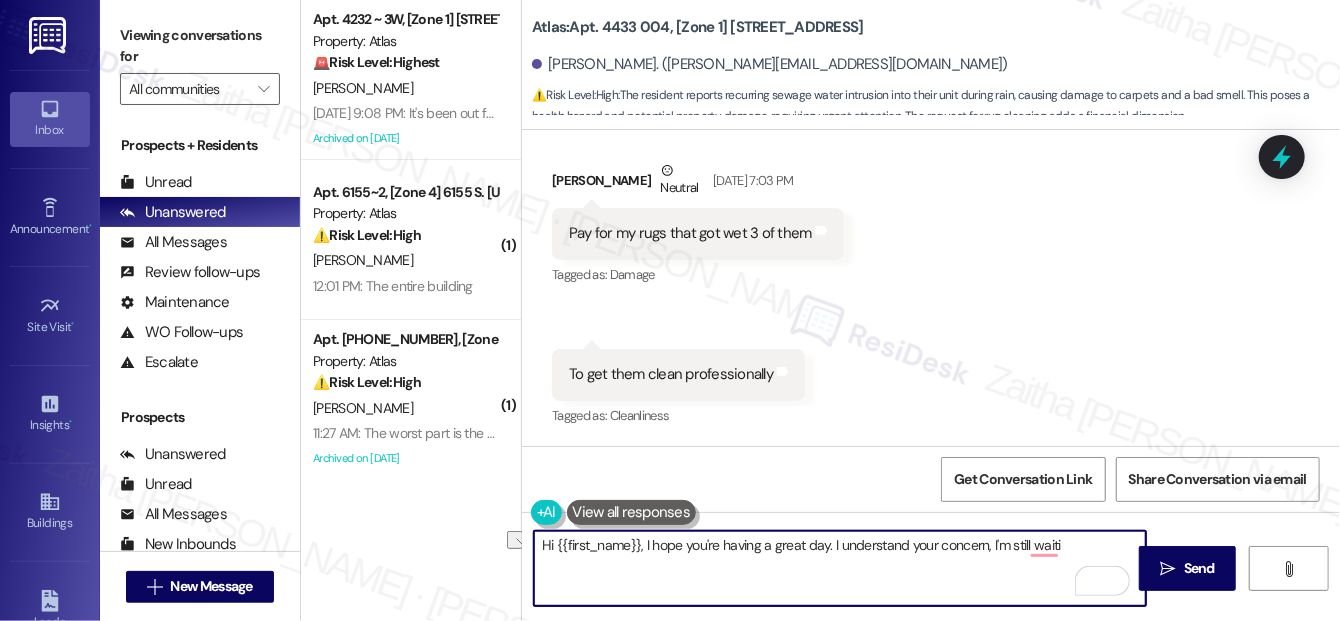 click on "Hi {{first_name}}, I hope you're having a great day. I understand your concern, I'm still waiti" at bounding box center [840, 568] 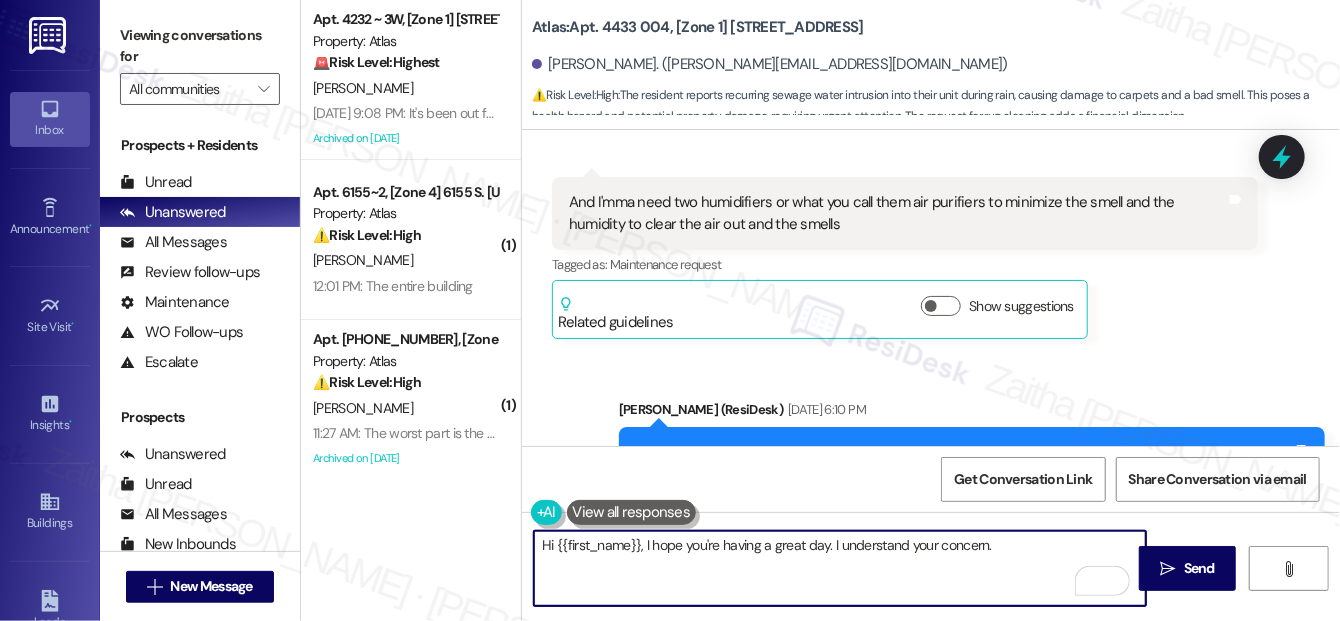 scroll, scrollTop: 36769, scrollLeft: 0, axis: vertical 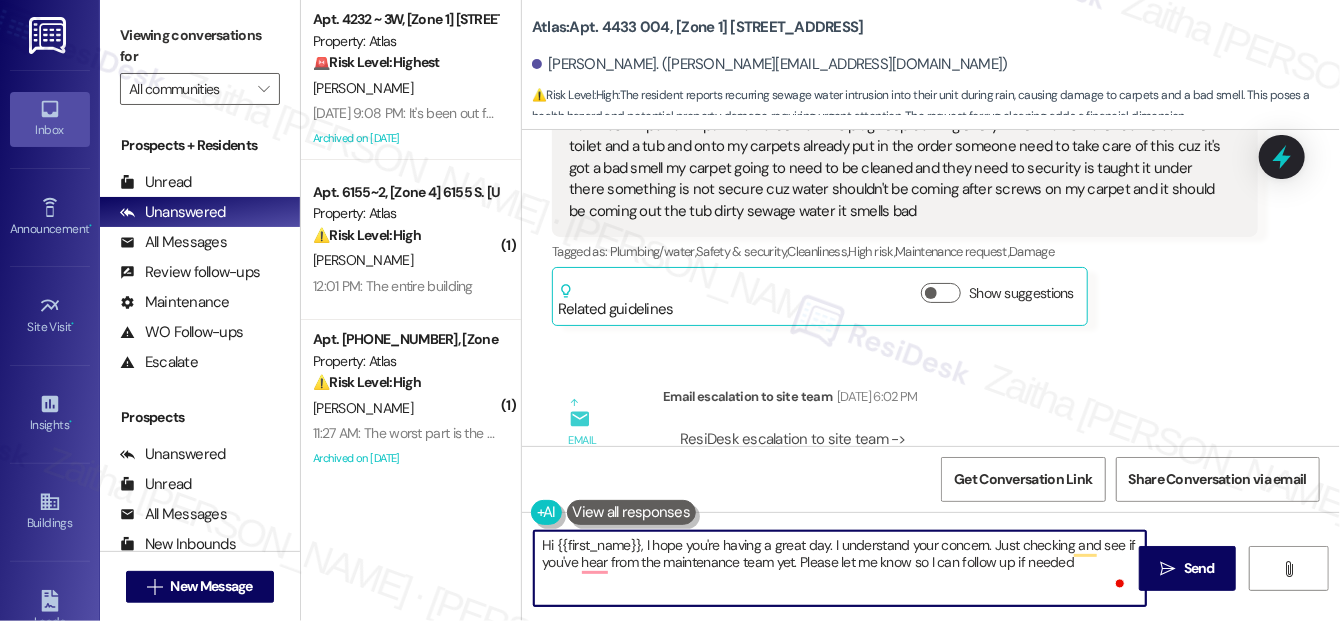 type on "Hi {{first_name}}, I hope you're having a great day. I understand your concern. Just checking and see if you've hear from the maintenance team yet. Please let me know so I can follow up if needed." 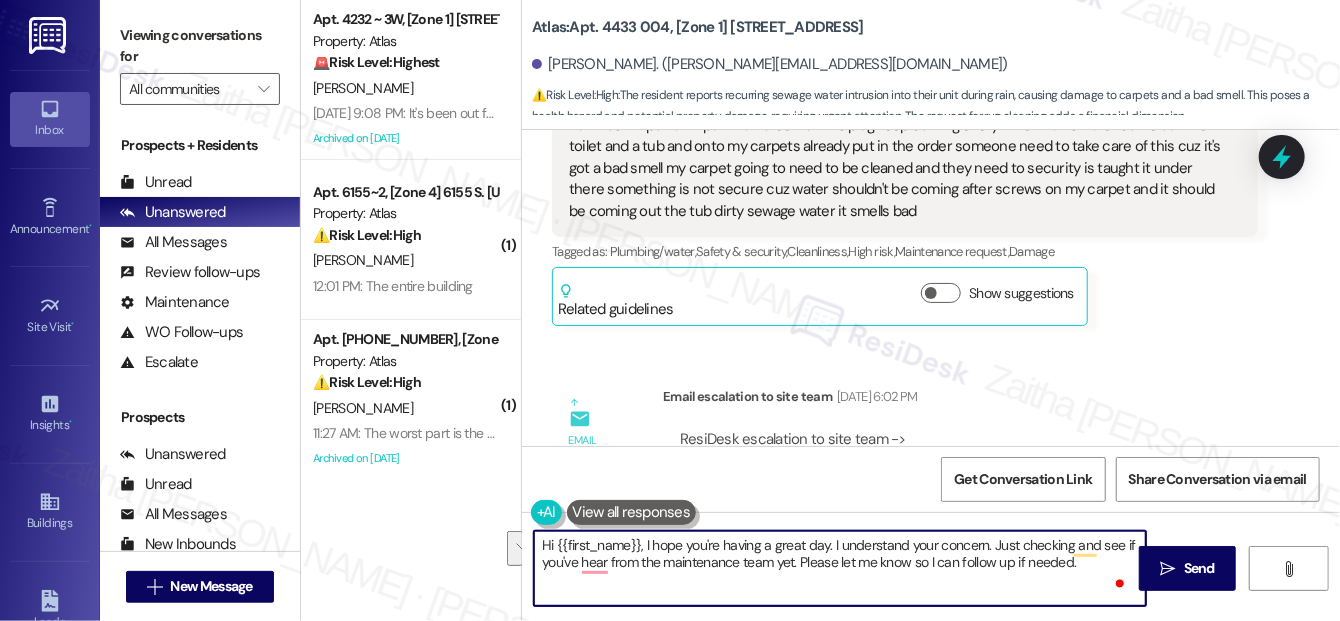 drag, startPoint x: 538, startPoint y: 541, endPoint x: 1101, endPoint y: 579, distance: 564.28094 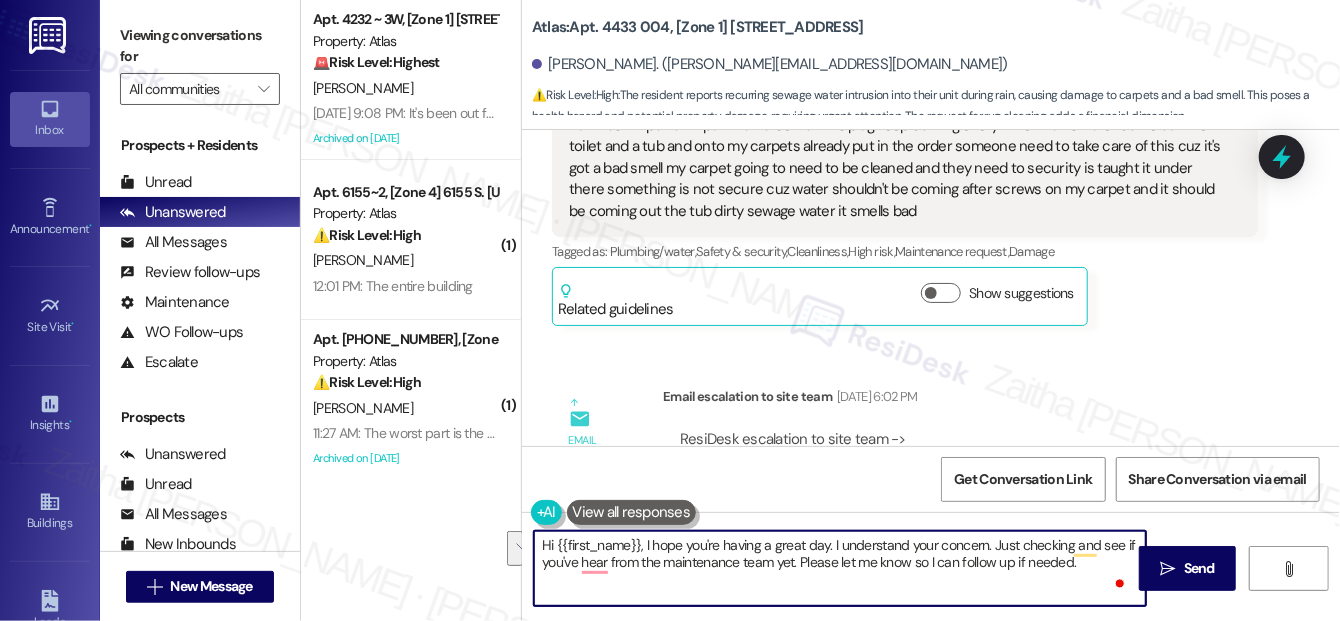 click on "Hi {{first_name}}, I hope you're having a great day. I understand your concern. Just checking and see if you've hear from the maintenance team yet. Please let me know so I can follow up if needed." at bounding box center (840, 568) 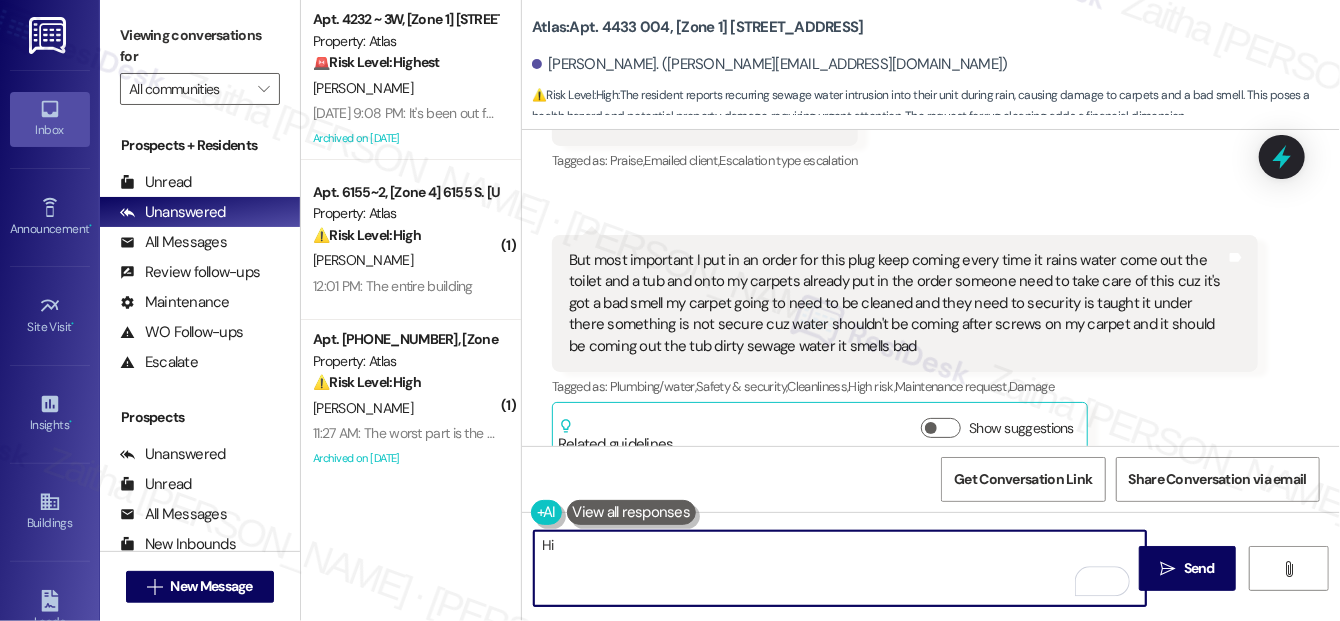 scroll, scrollTop: 36224, scrollLeft: 0, axis: vertical 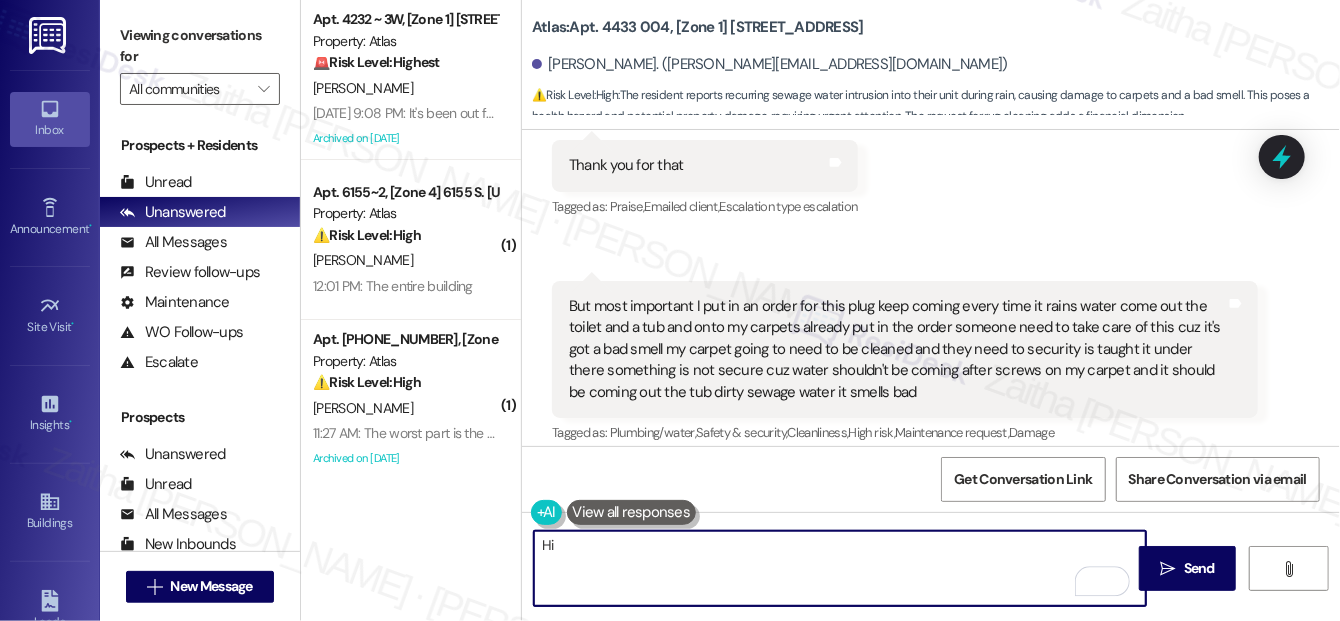 click on "Pernita Sanders Jul 25, 2025 at 6:01 PM" at bounding box center (705, 126) 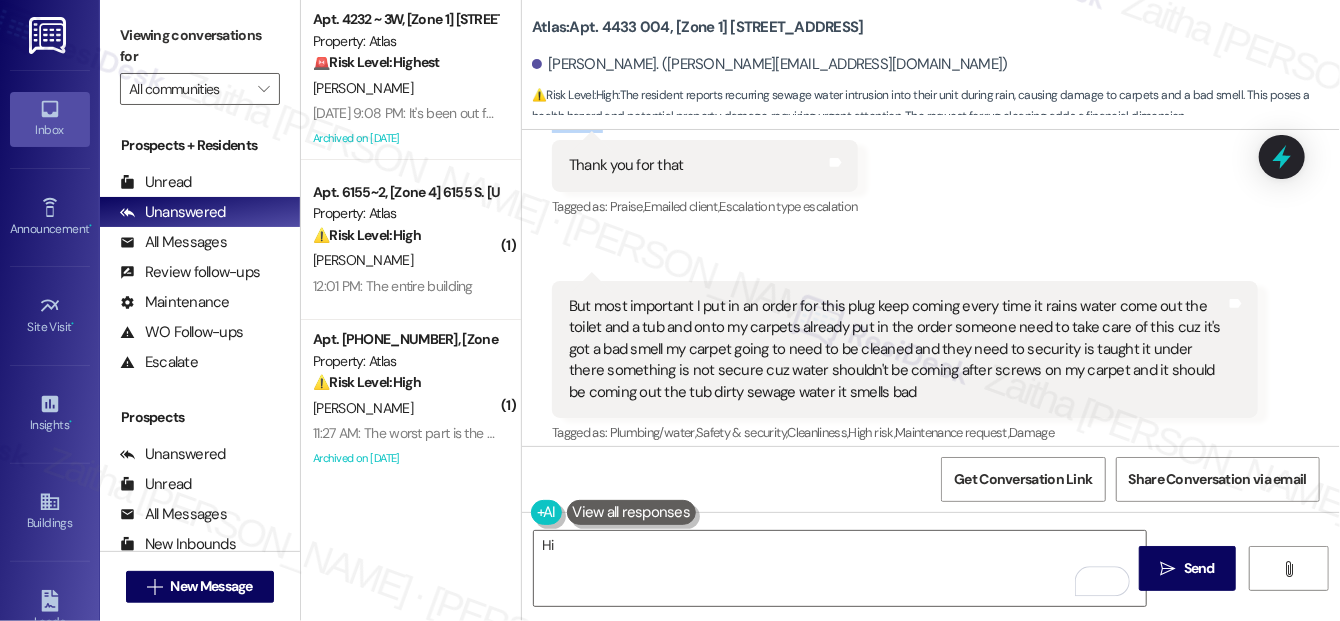 click on "Pernita Sanders Jul 25, 2025 at 6:01 PM" at bounding box center [705, 126] 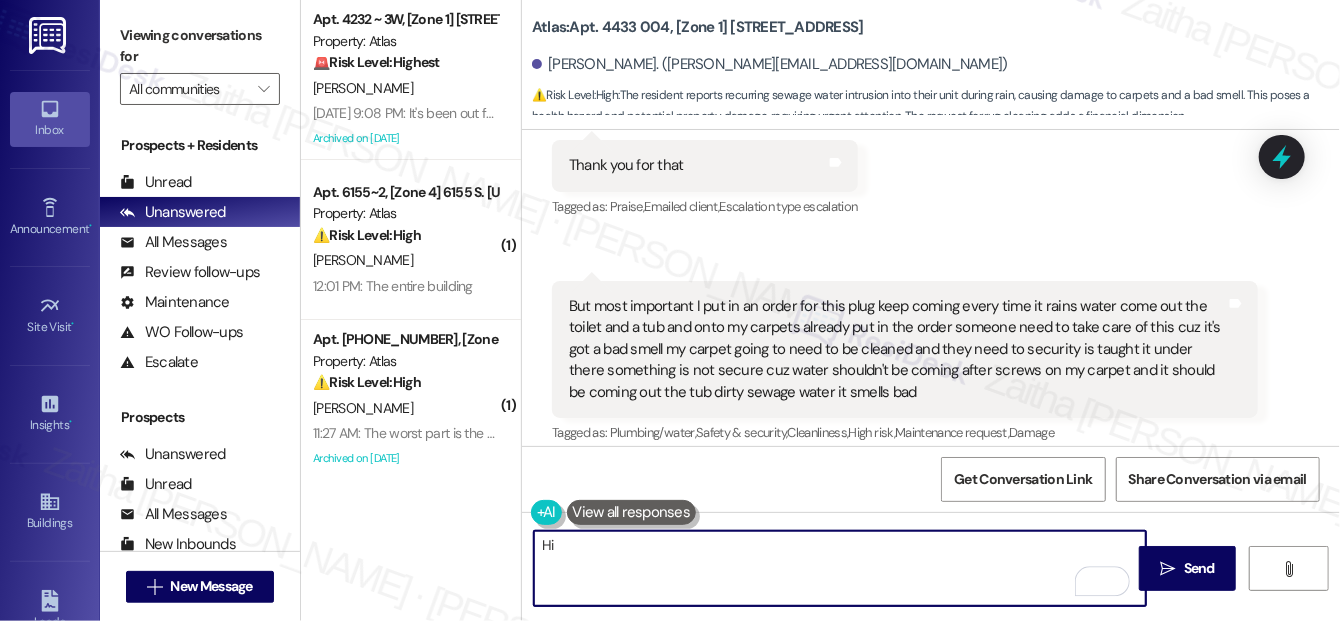 click on "Hi" at bounding box center [840, 568] 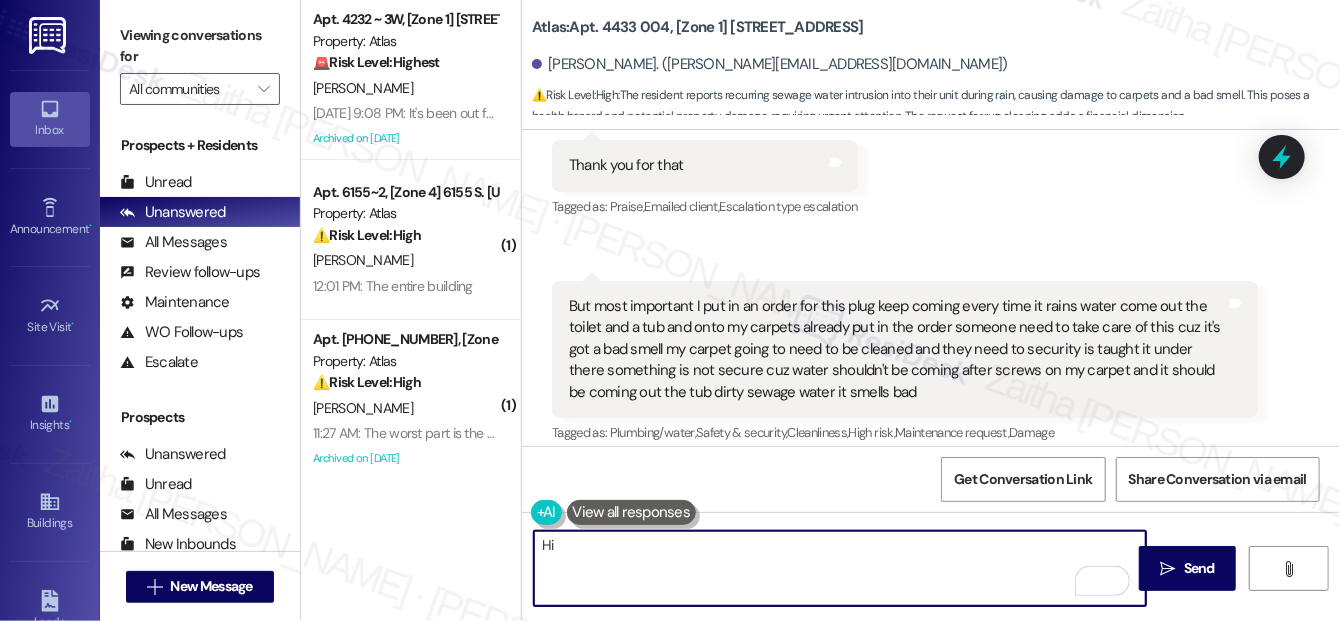 paste on "Pernita" 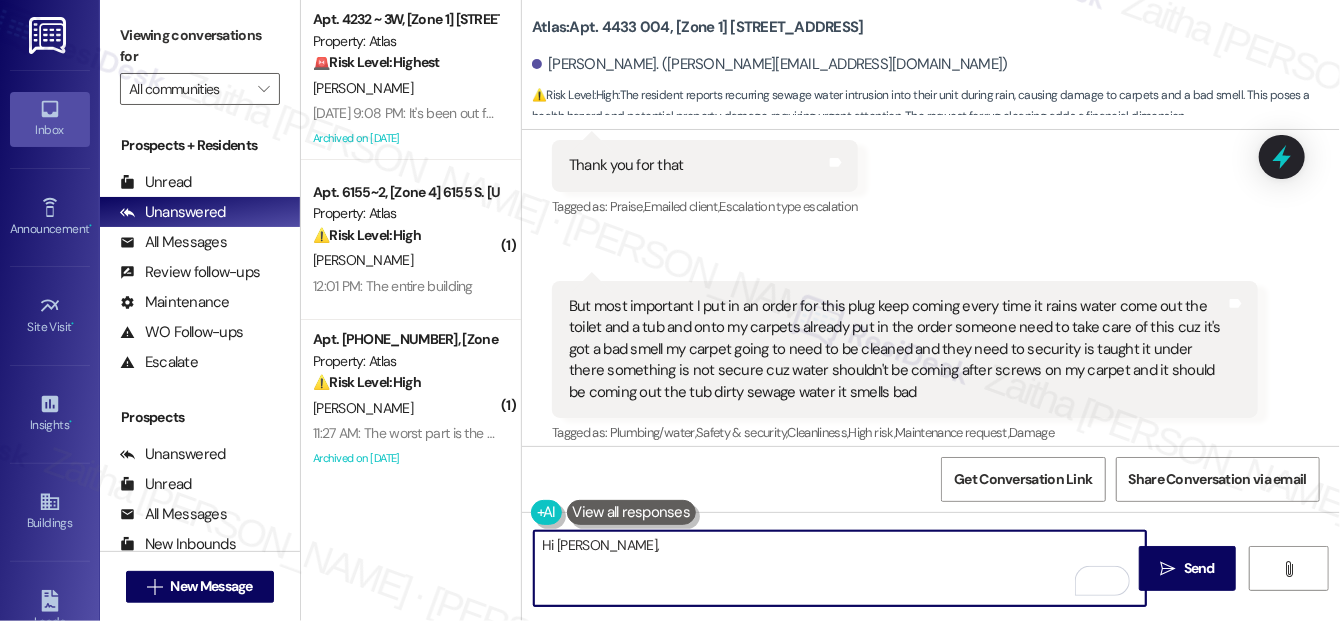paste on "I hope you're having a great day! I understand your concern and just wanted to check in—have you heard back from the maintenance team yet? Please let me know so I can follow up if needed." 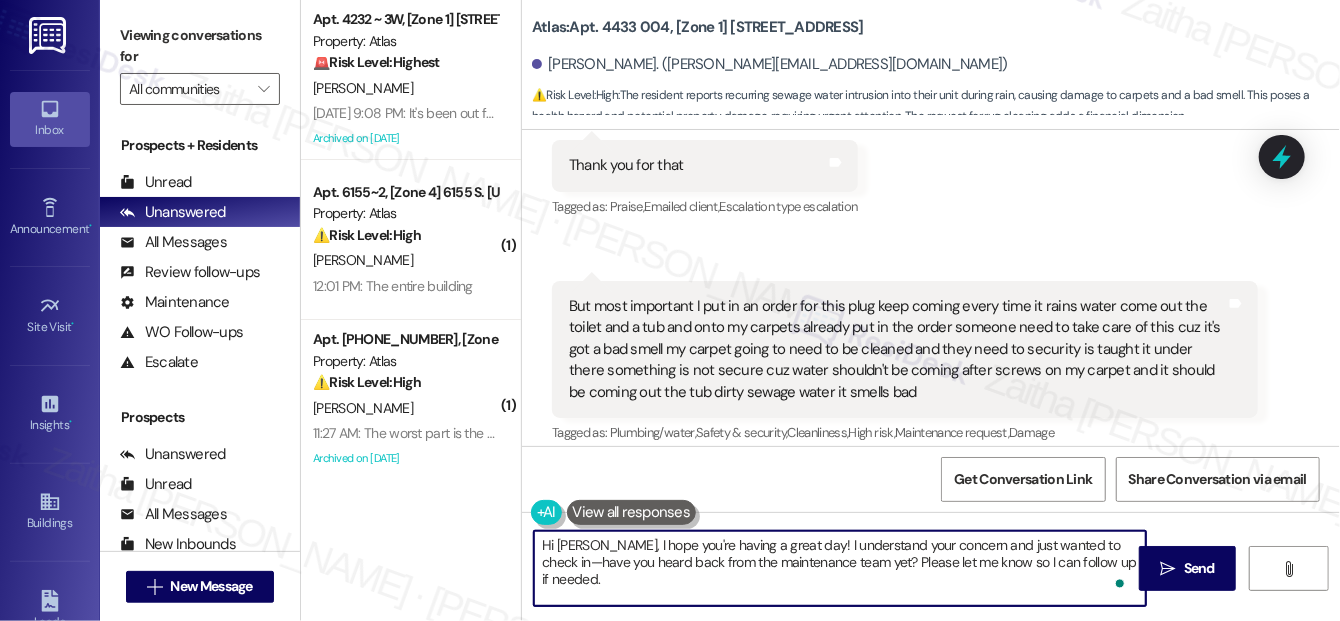 click on "Hi Pernita, I hope you're having a great day! I understand your concern and just wanted to check in—have you heard back from the maintenance team yet? Please let me know so I can follow up if needed." at bounding box center [840, 568] 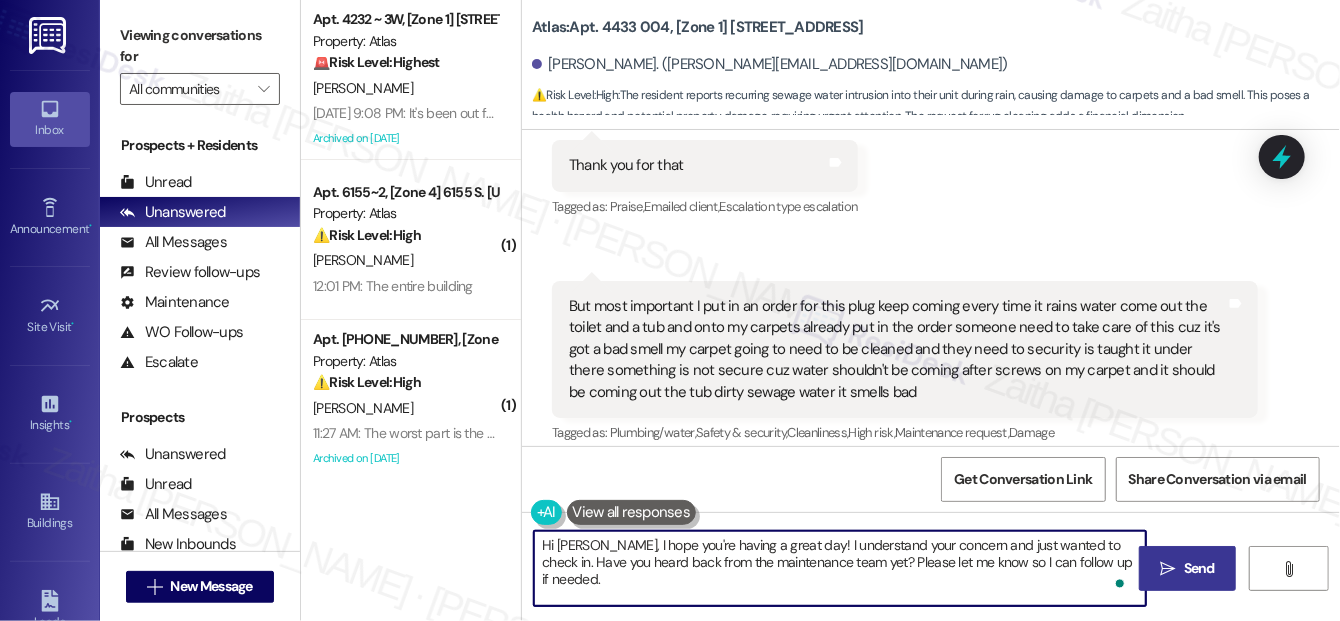 type on "Hi [PERSON_NAME], I hope you're having a great day! I understand your concern and just wanted to check in. Have you heard back from the maintenance team yet? Please let me know so I can follow up if needed." 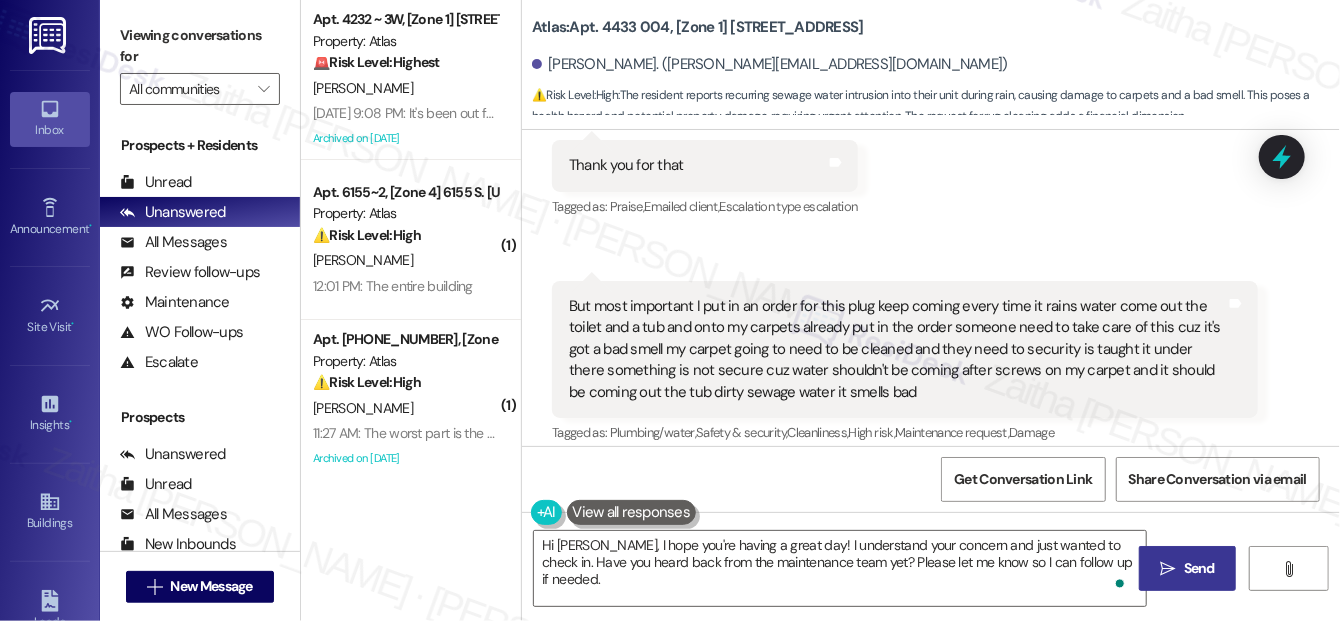 click on "Send" at bounding box center (1199, 568) 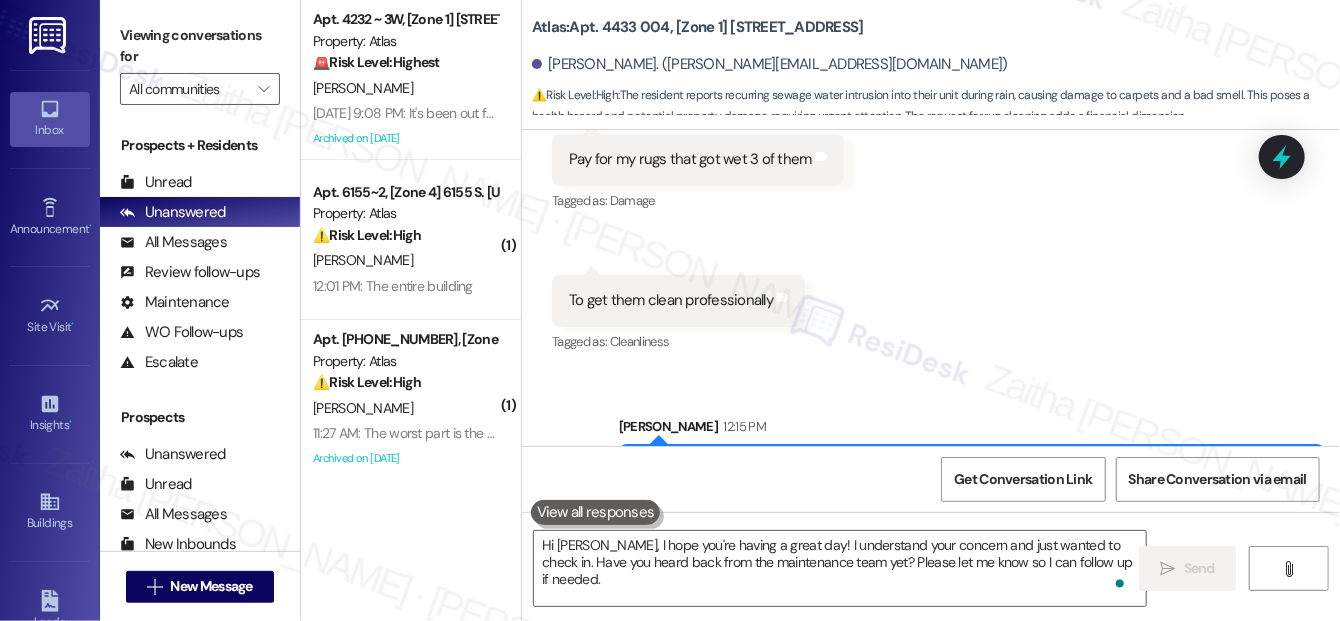 scroll, scrollTop: 37496, scrollLeft: 0, axis: vertical 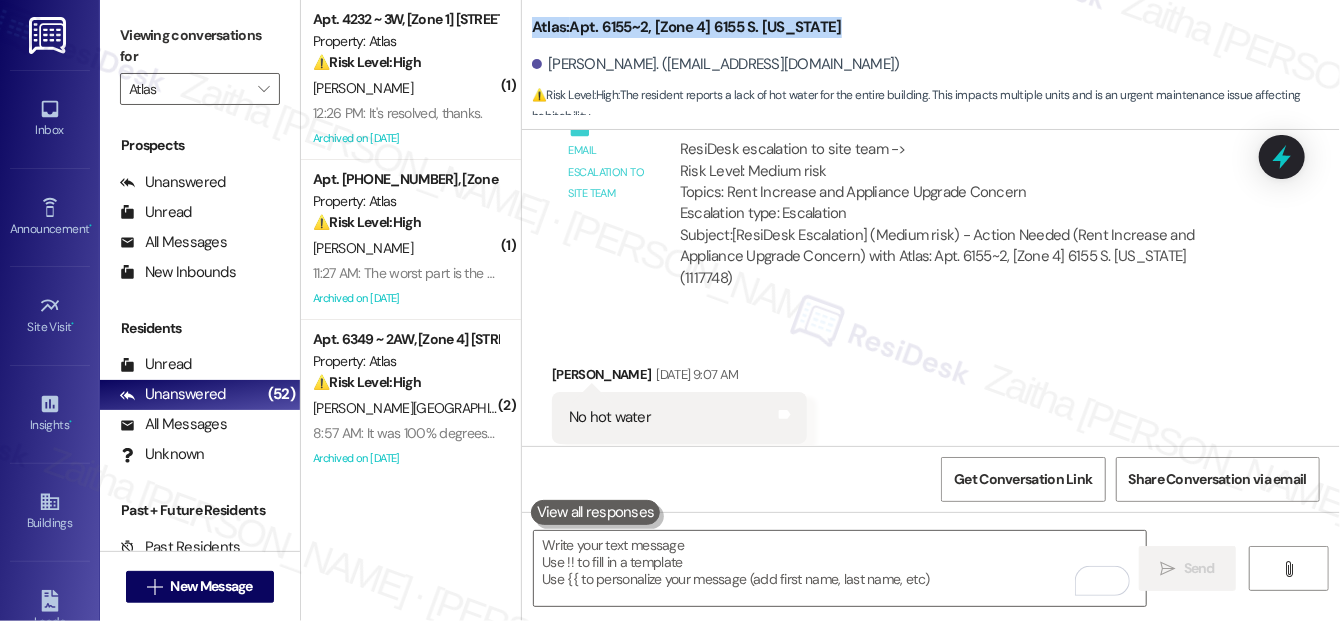 drag, startPoint x: 528, startPoint y: 22, endPoint x: 885, endPoint y: 31, distance: 357.11343 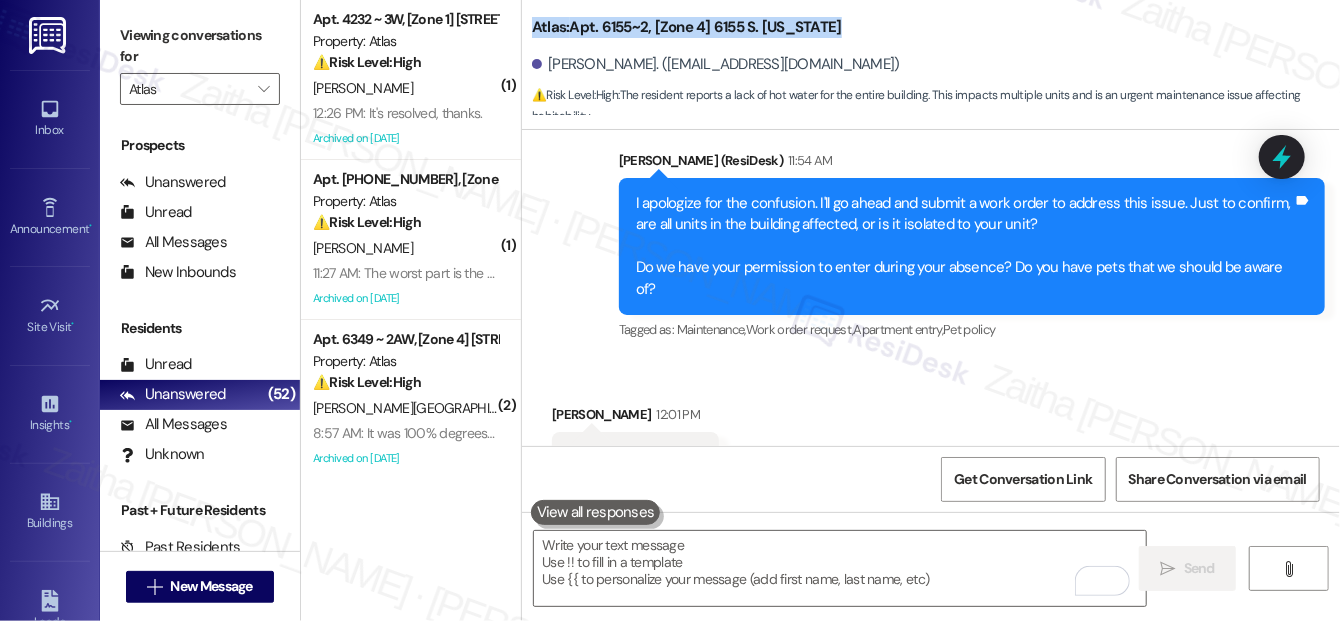 scroll, scrollTop: 15842, scrollLeft: 0, axis: vertical 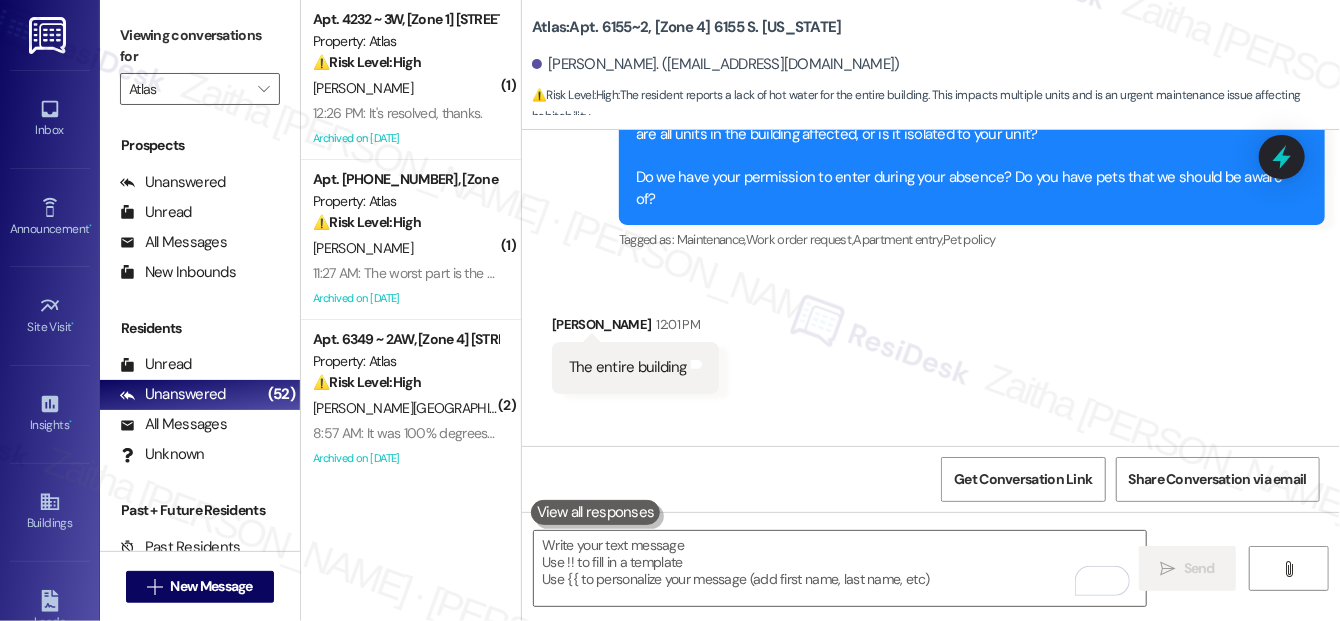 click on "Christopher Webb. (webbchris91@yahoo.com)" at bounding box center (936, 65) 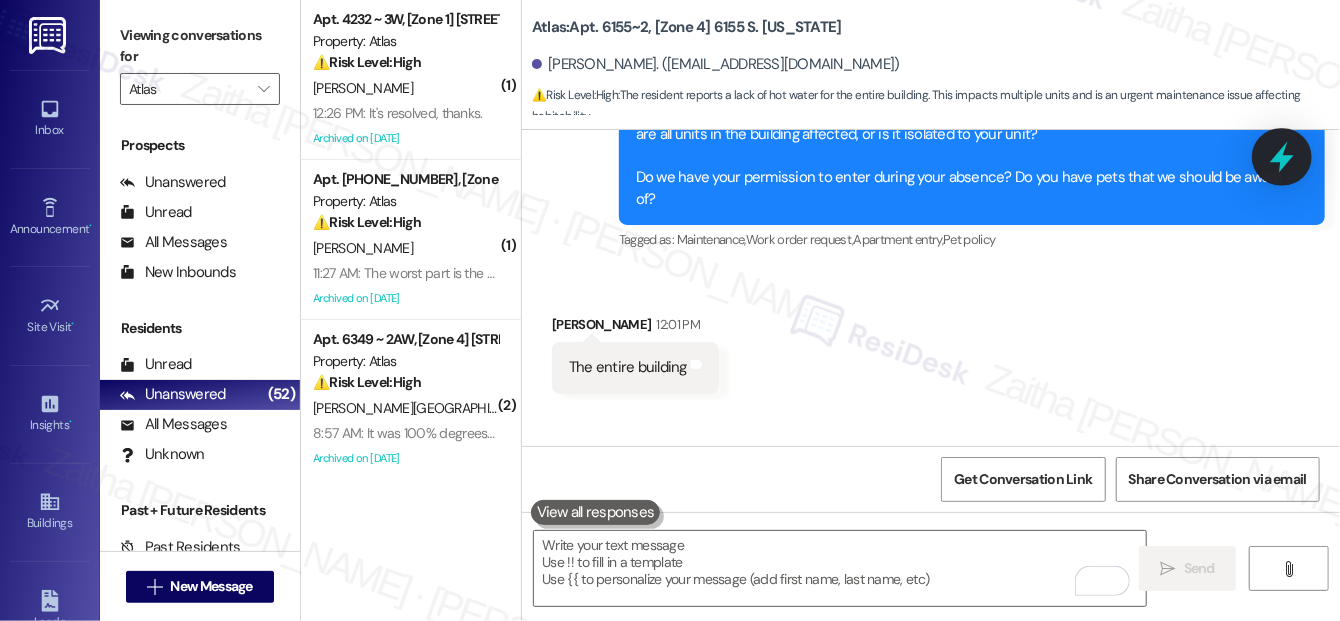 click 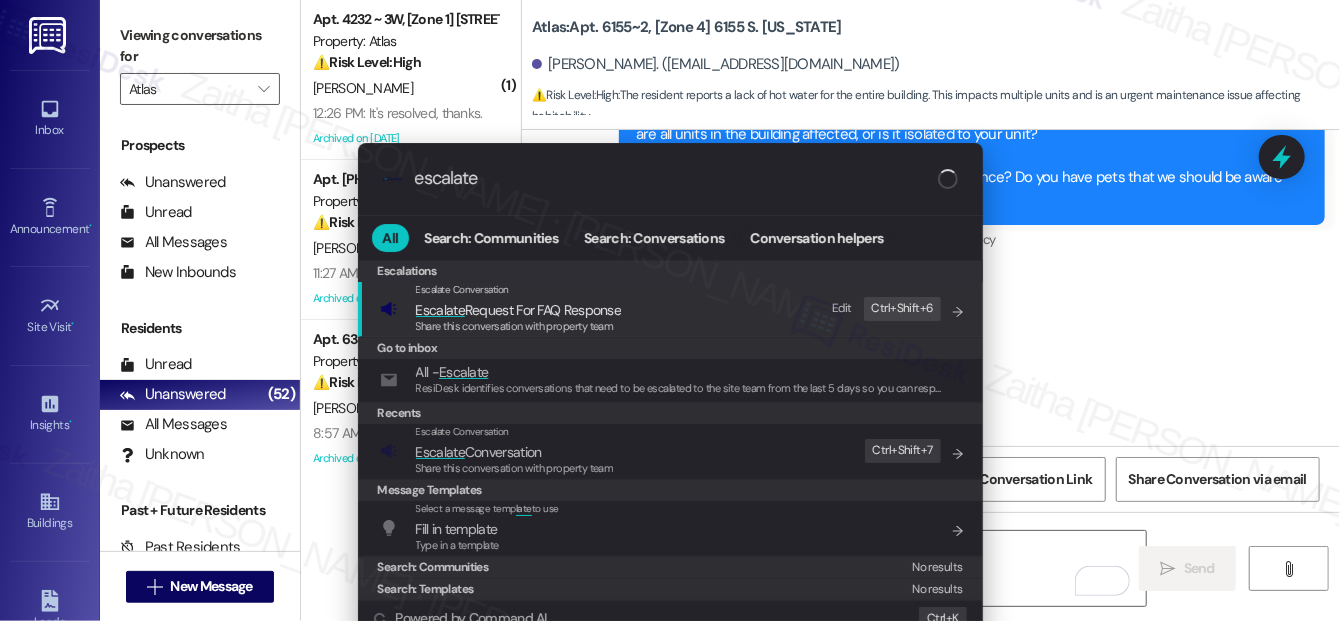 type on "escalate" 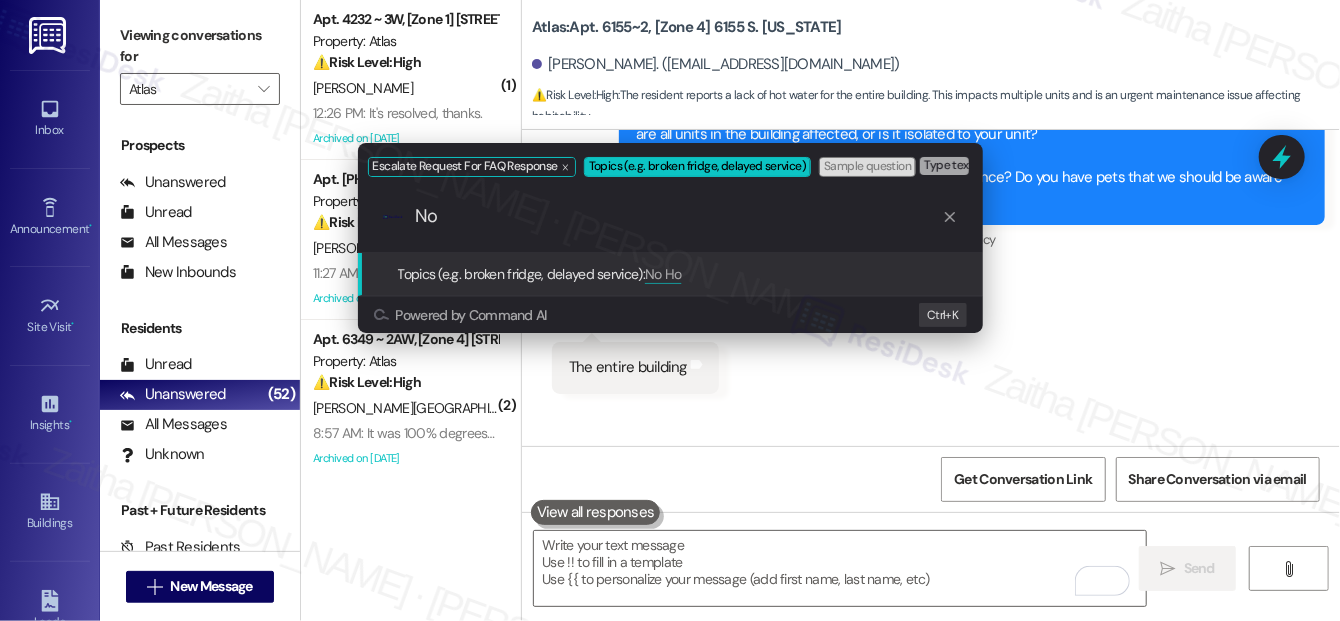 type on "N" 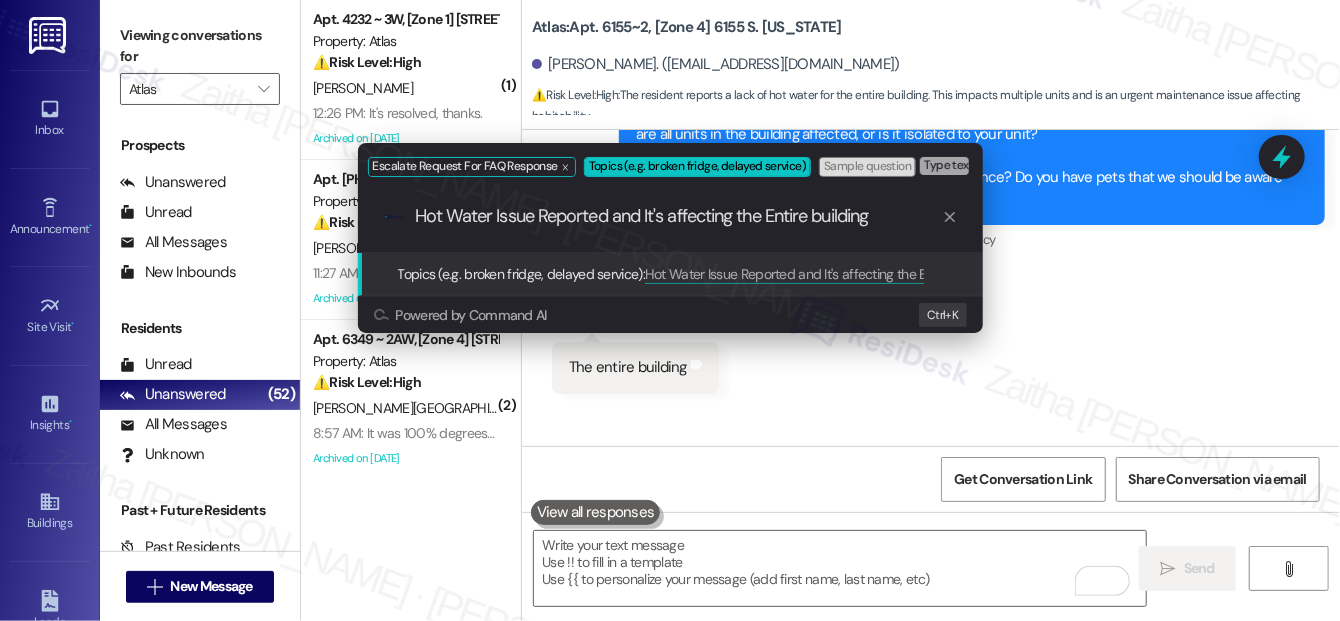 click on "Hot Water Issue Reported and It's affecting the Entire building" at bounding box center (678, 216) 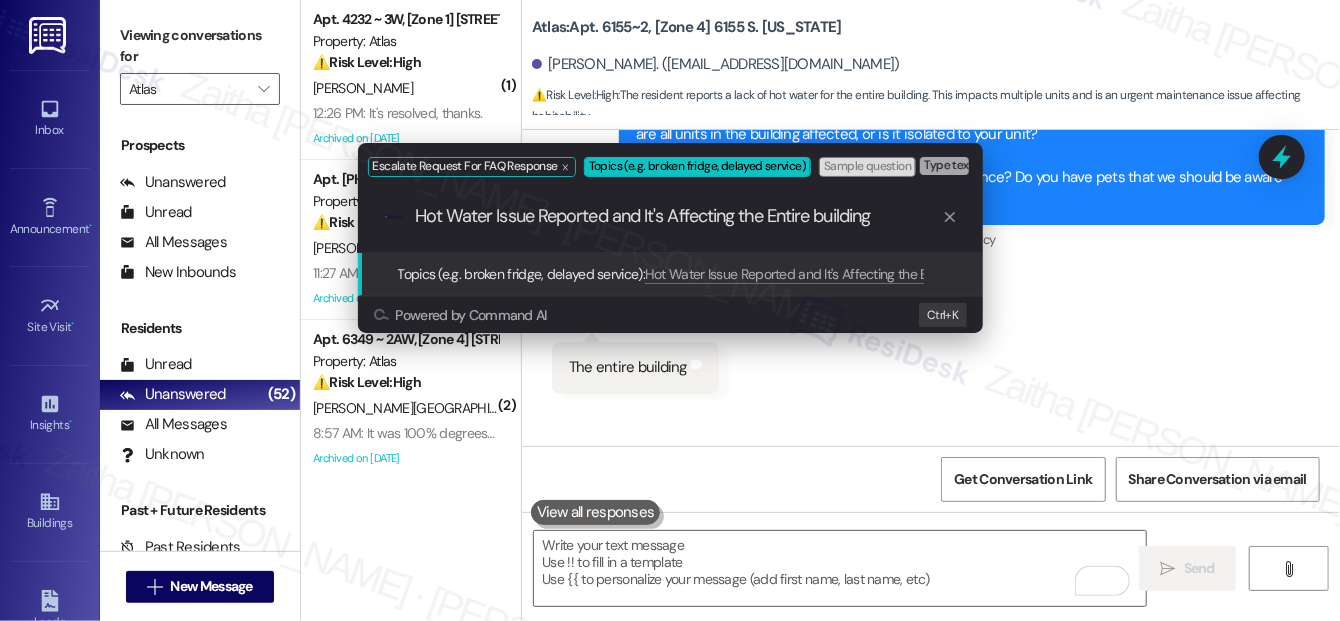 click on "Hot Water Issue Reported and It's Affecting the Entire building" at bounding box center [678, 216] 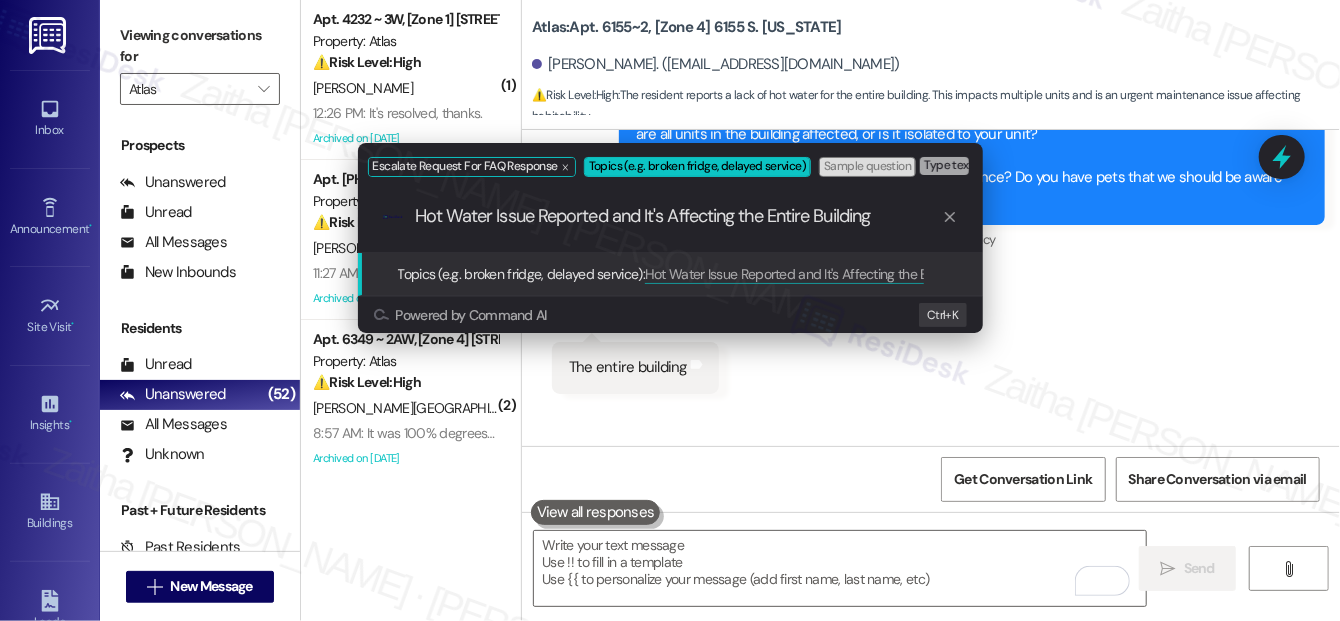 click on "Hot Water Issue Reported and It's Affecting the Entire Building" at bounding box center (678, 216) 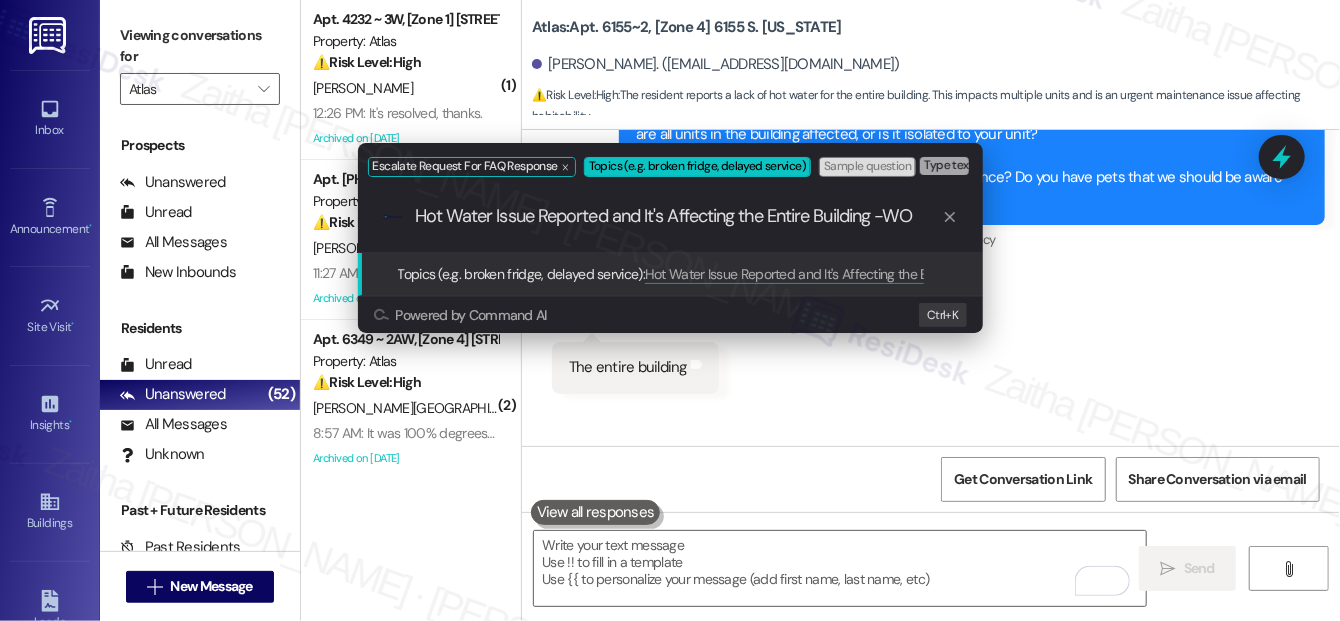 paste on "#164052" 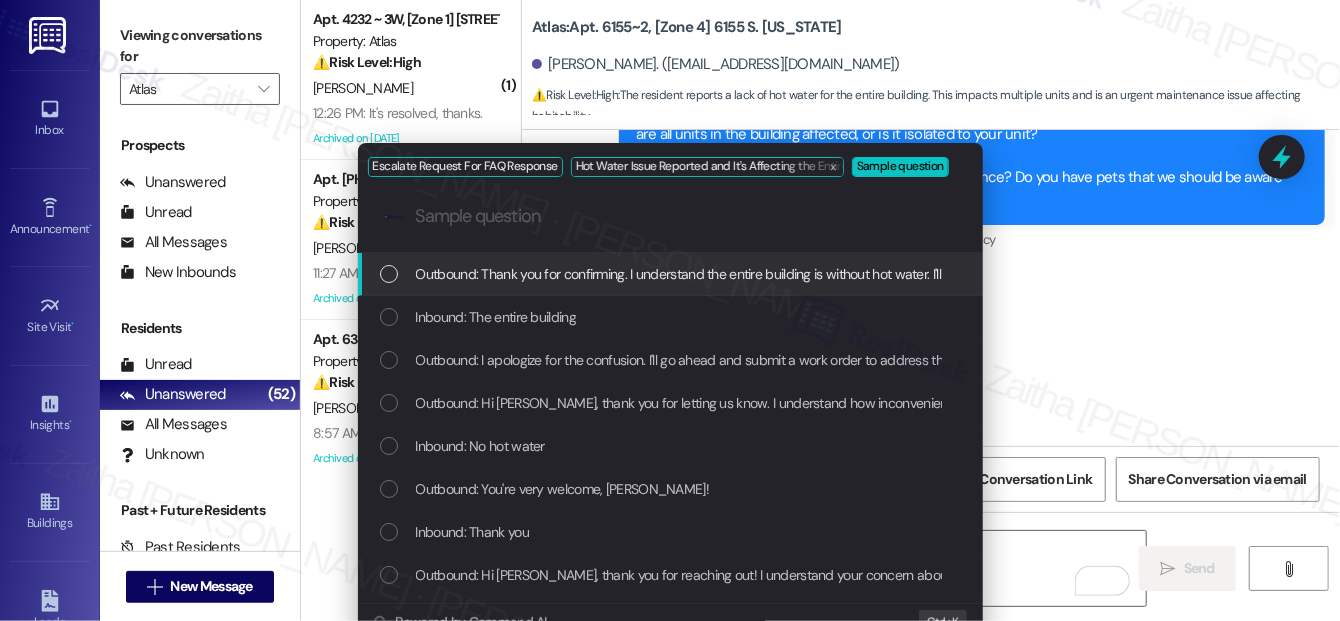 scroll, scrollTop: 0, scrollLeft: 0, axis: both 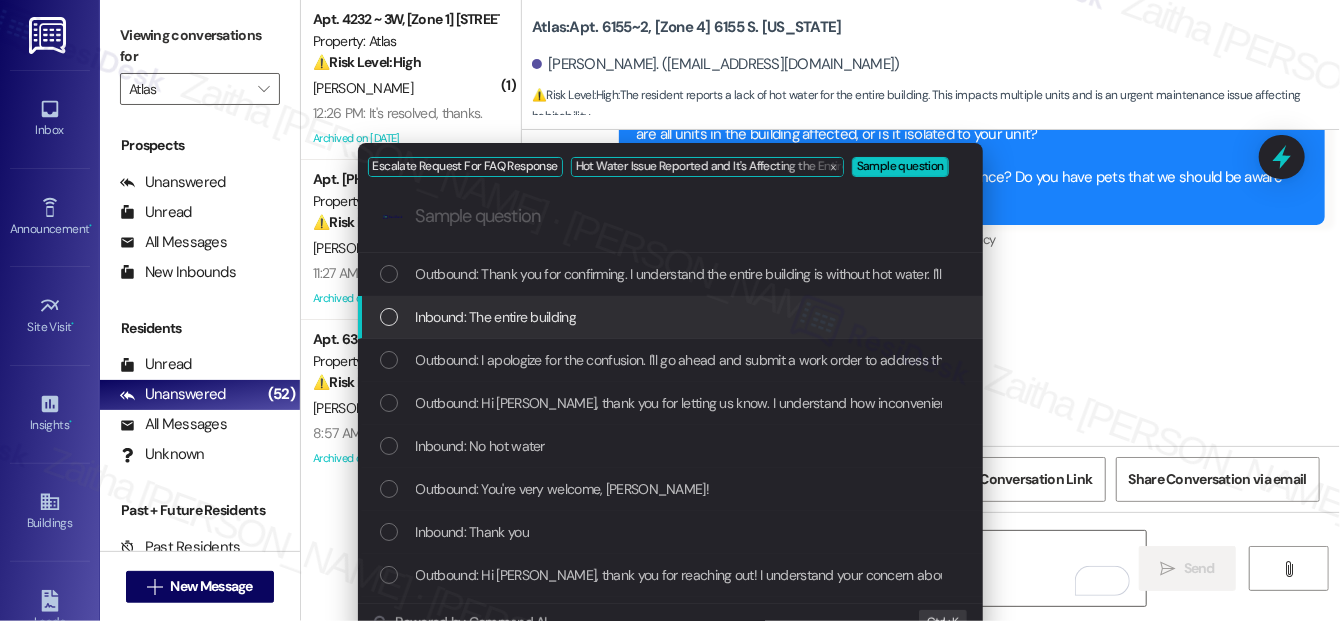click at bounding box center (389, 317) 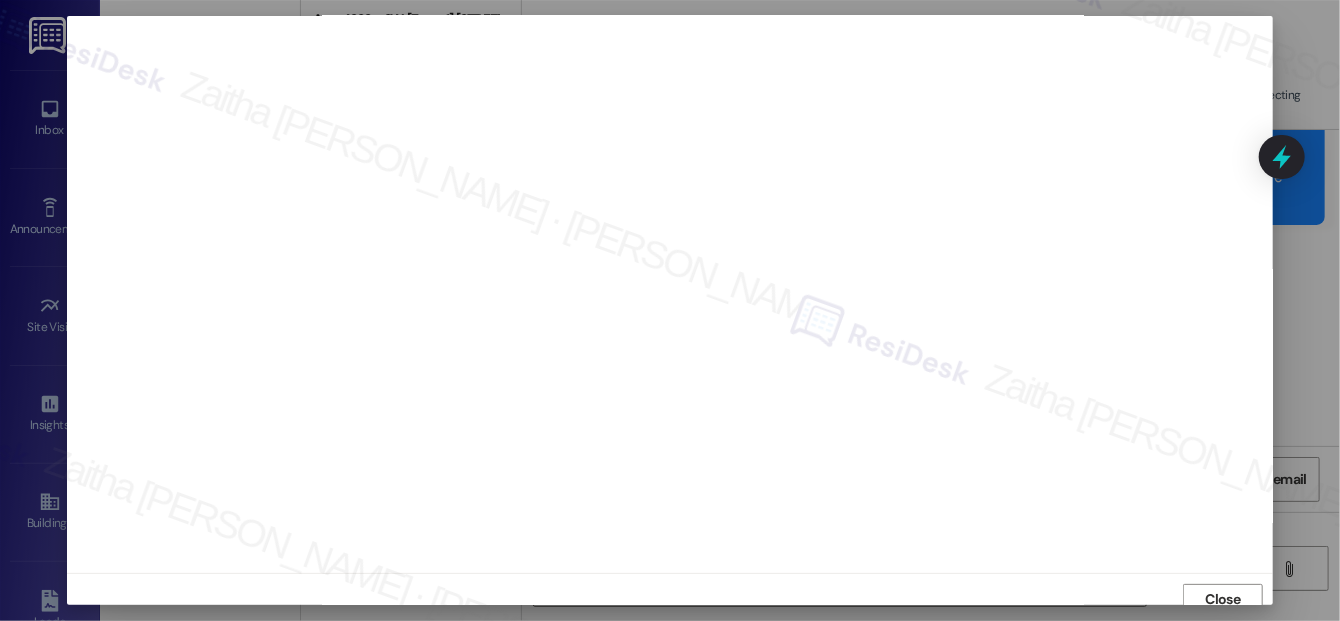 scroll, scrollTop: 0, scrollLeft: 0, axis: both 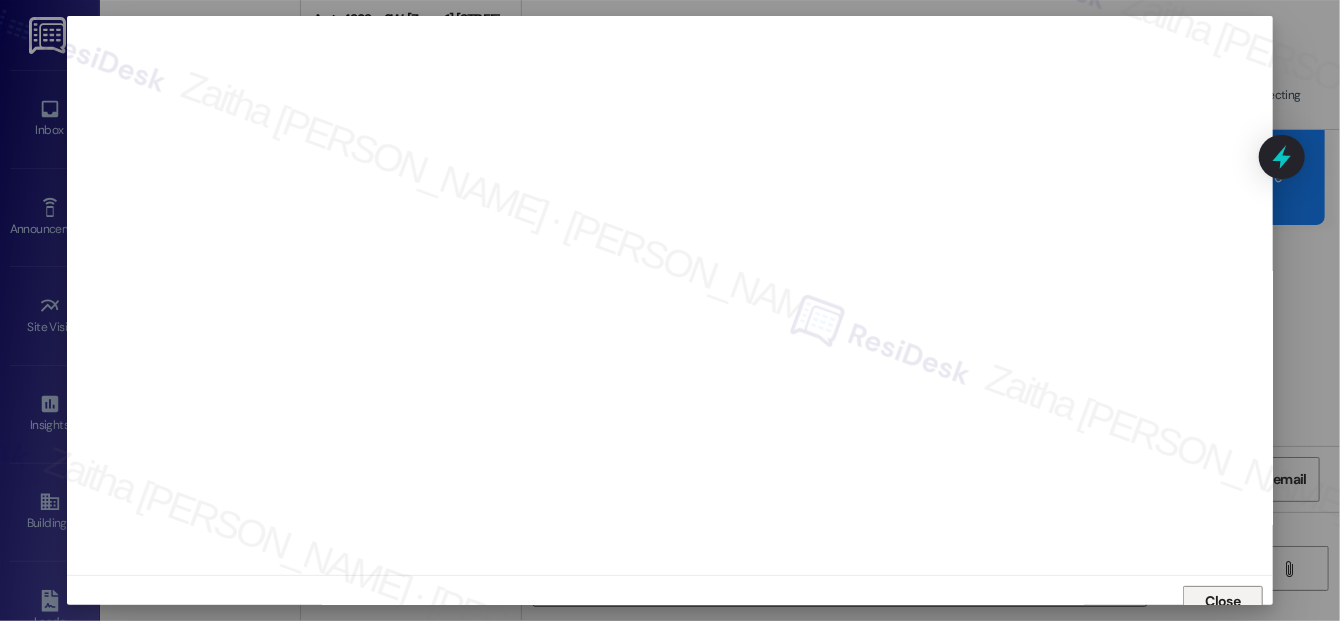 click on "Close" at bounding box center [1223, 601] 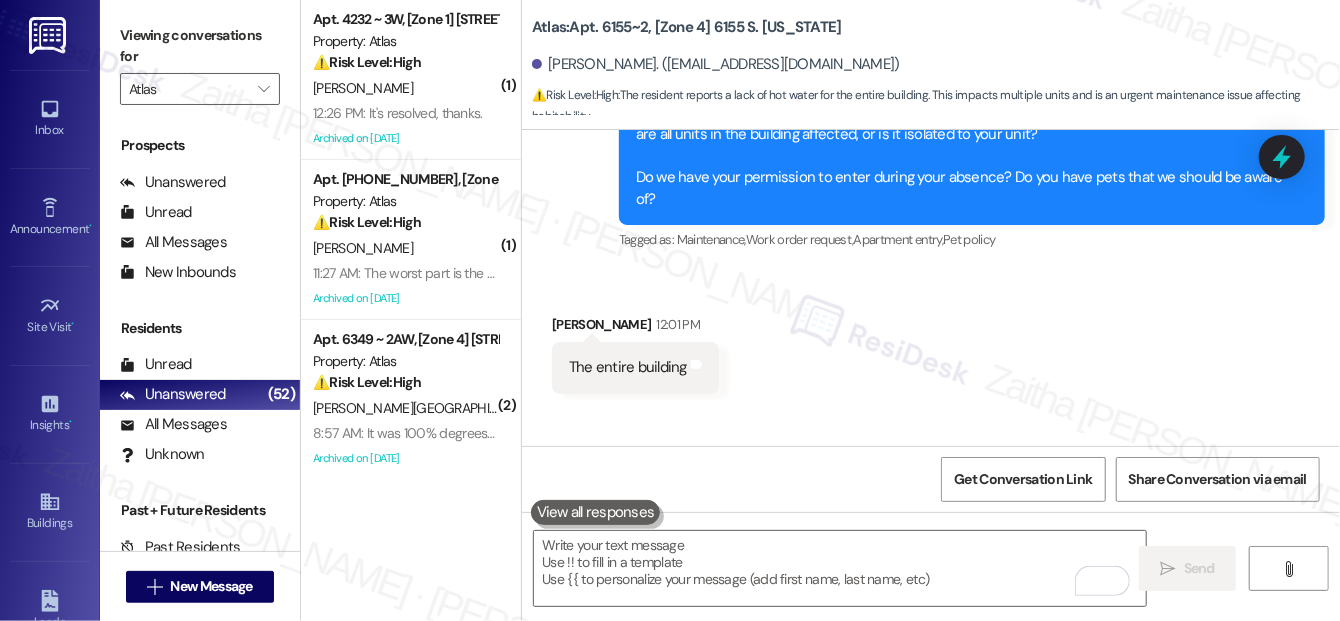 click at bounding box center (1282, 157) 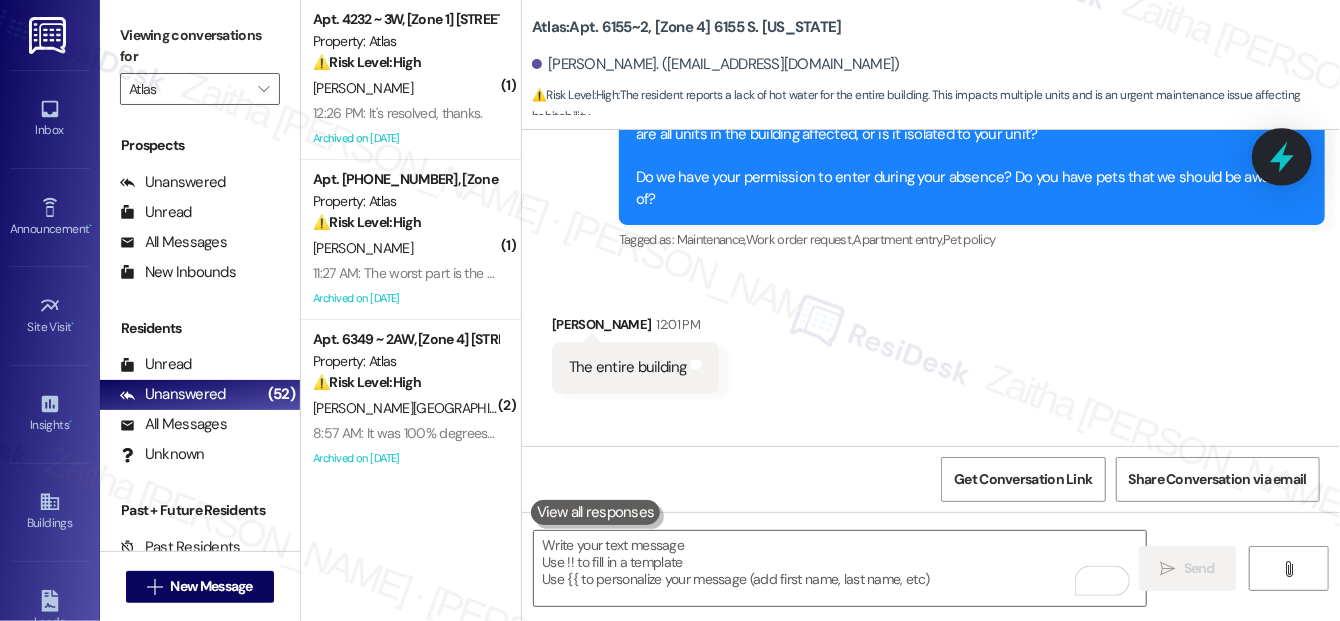 click 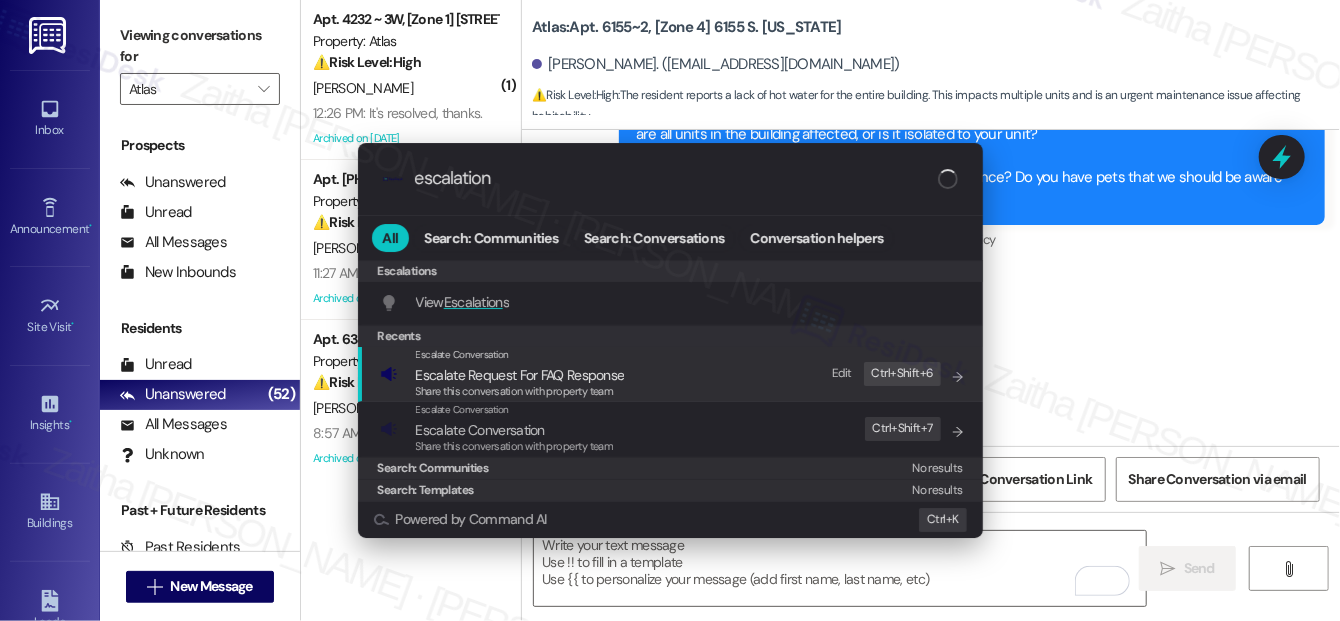 type on "escalation" 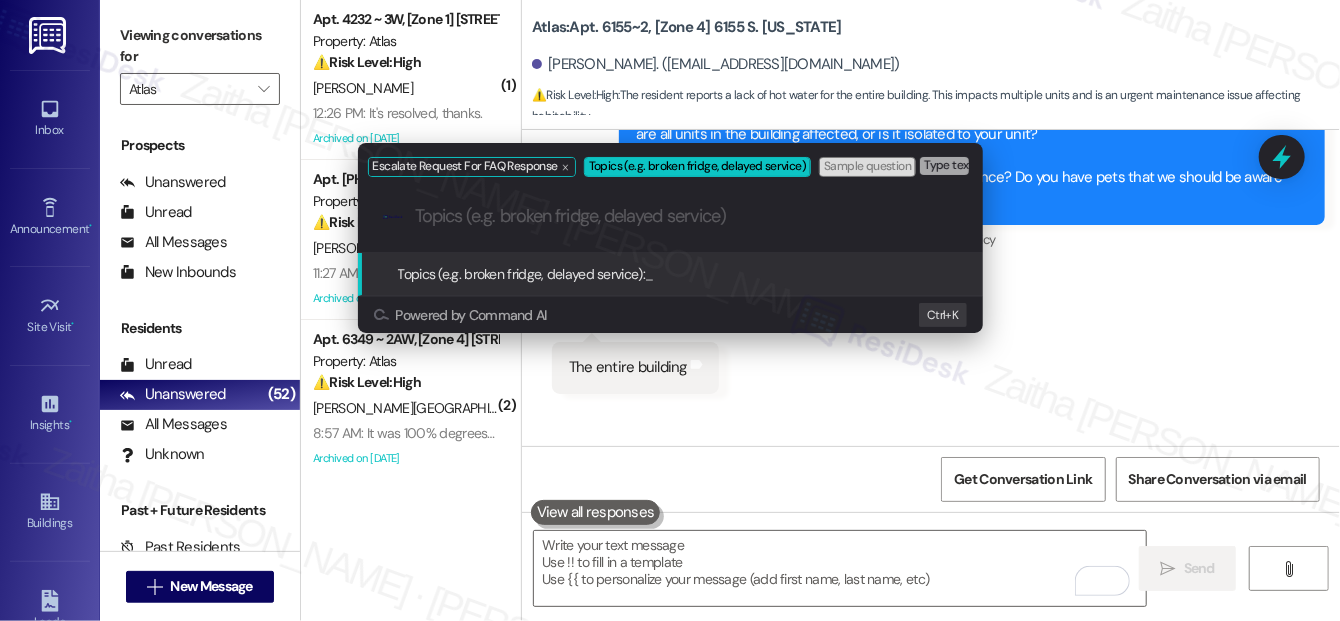paste on "Hot Water Issue Reported and It's Affecting the Entire Building -WO #164052" 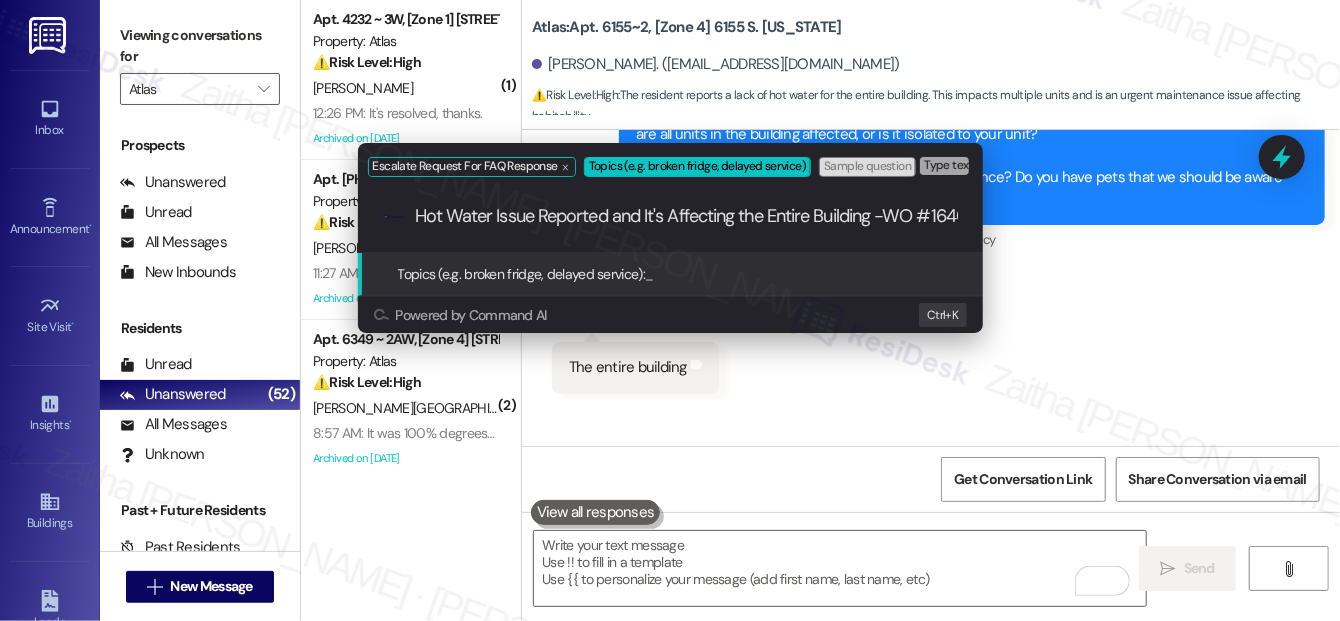 scroll, scrollTop: 0, scrollLeft: 50, axis: horizontal 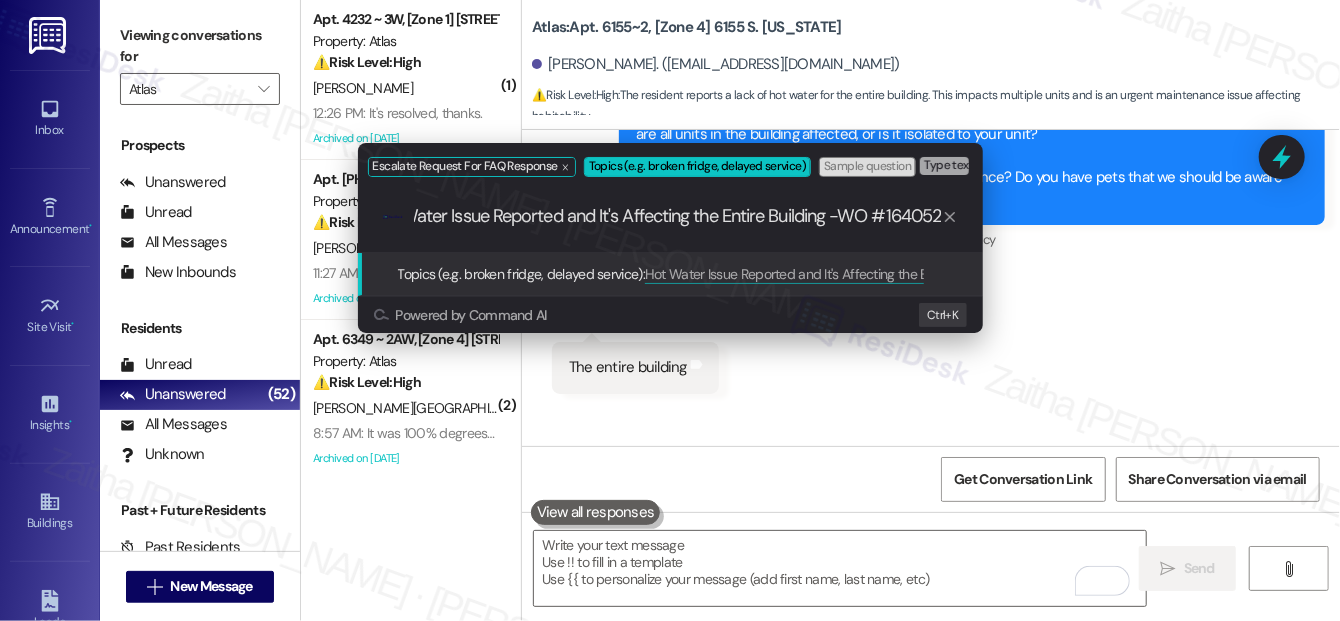 type 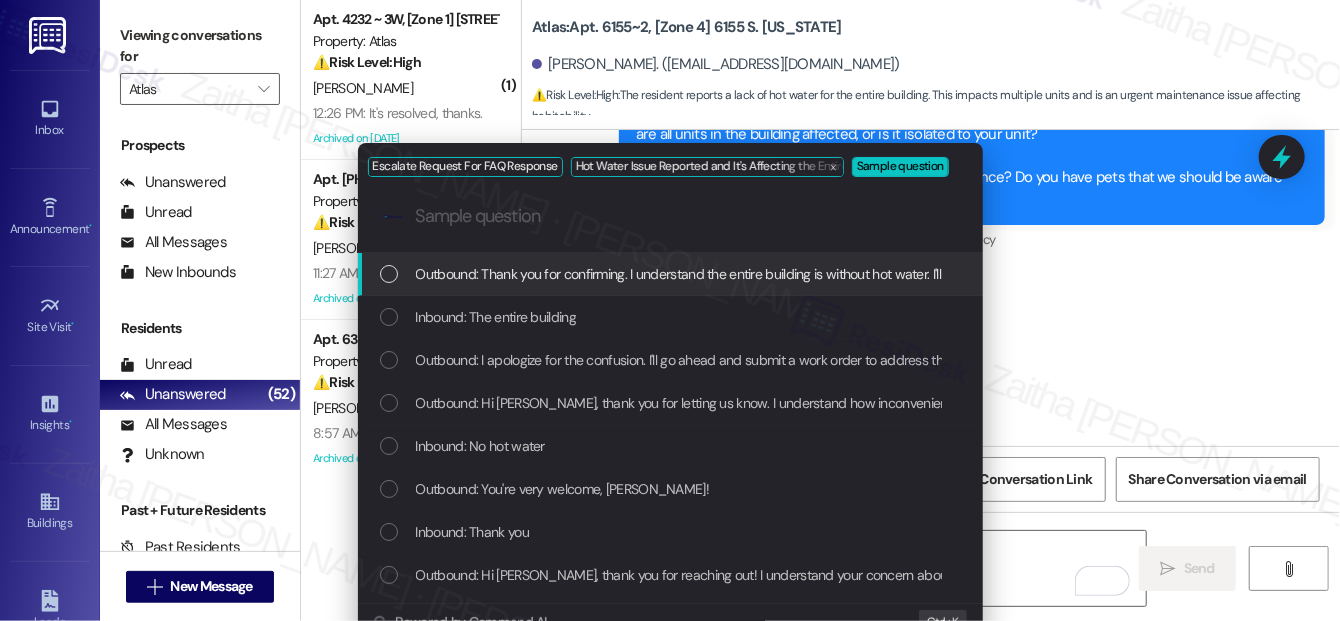scroll, scrollTop: 0, scrollLeft: 0, axis: both 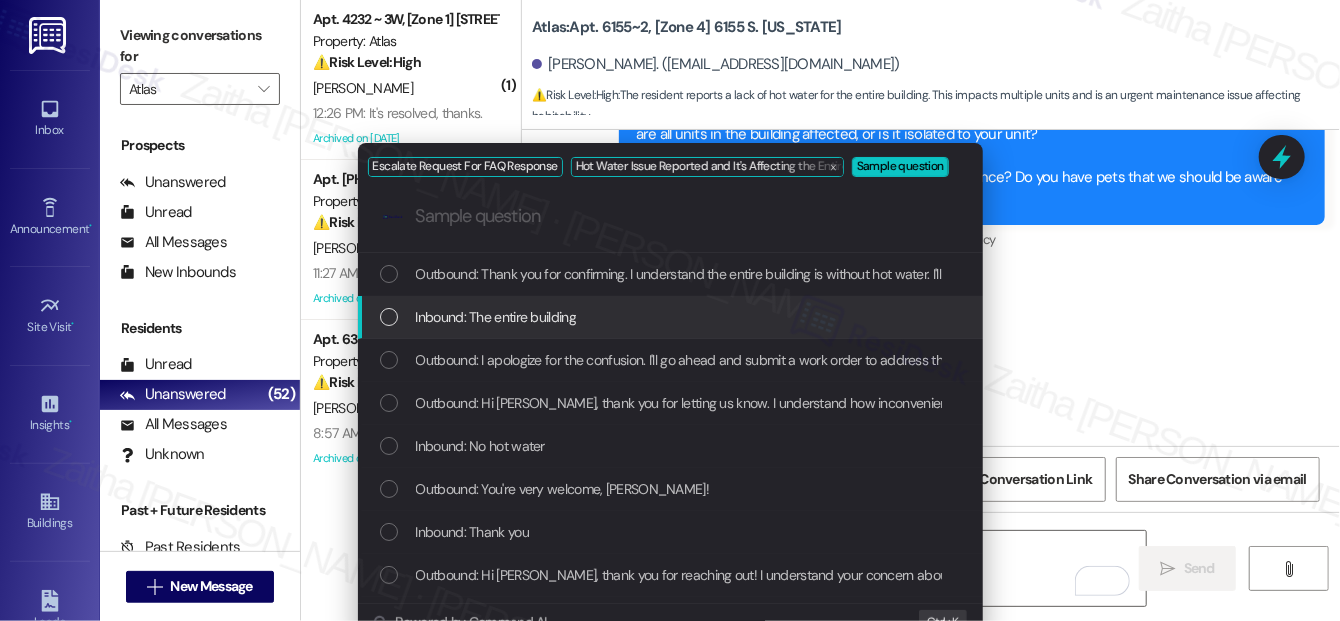 click at bounding box center [389, 317] 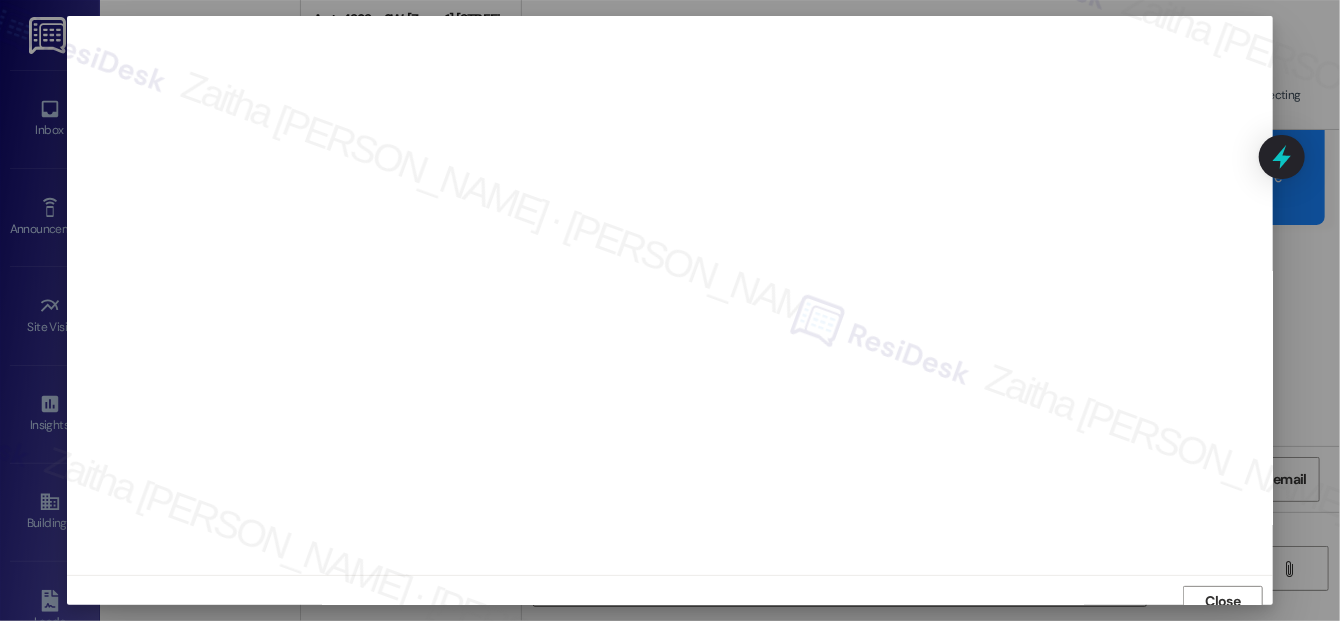scroll, scrollTop: 12, scrollLeft: 0, axis: vertical 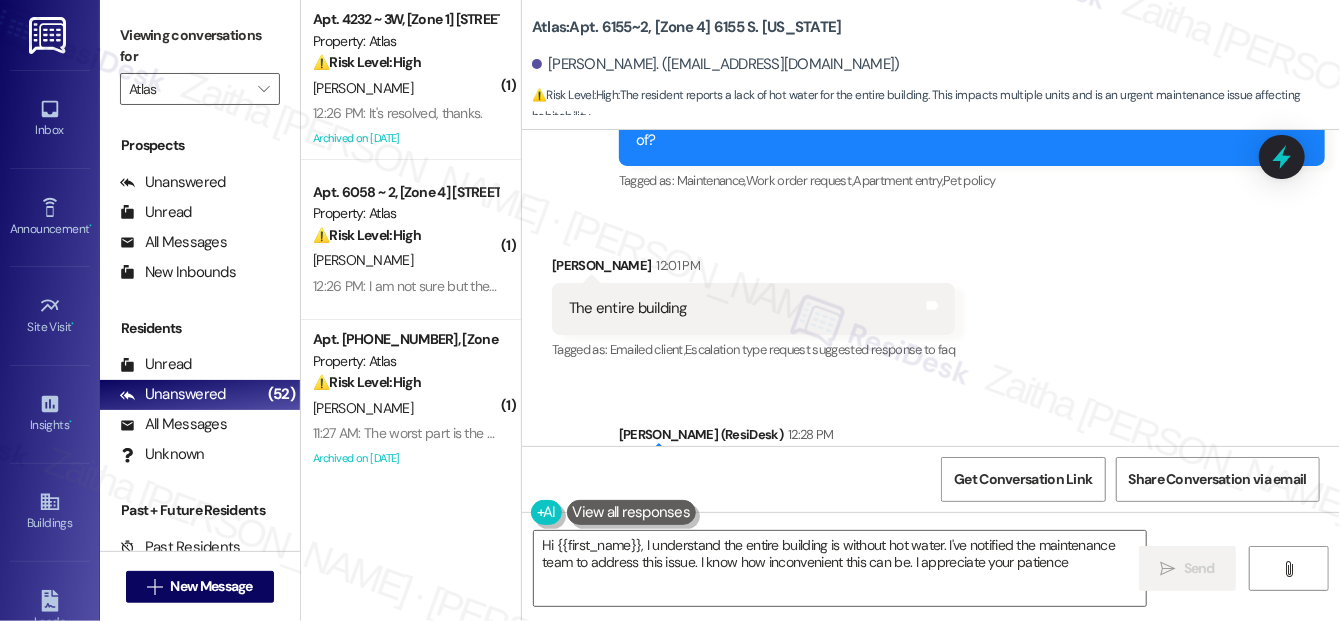 type on "Hi {{first_name}}, I understand the entire building is without hot water. I've notified the maintenance team to address this issue. I know how inconvenient this can be. I appreciate your patience!" 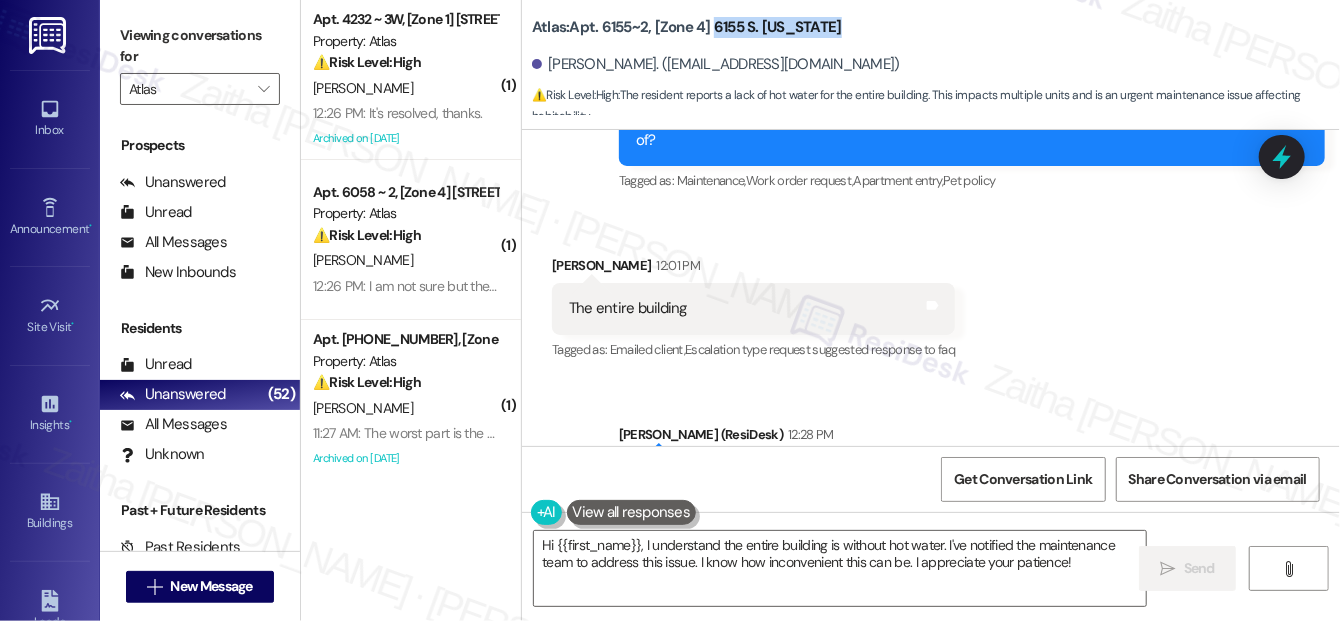 drag, startPoint x: 710, startPoint y: 26, endPoint x: 907, endPoint y: 26, distance: 197 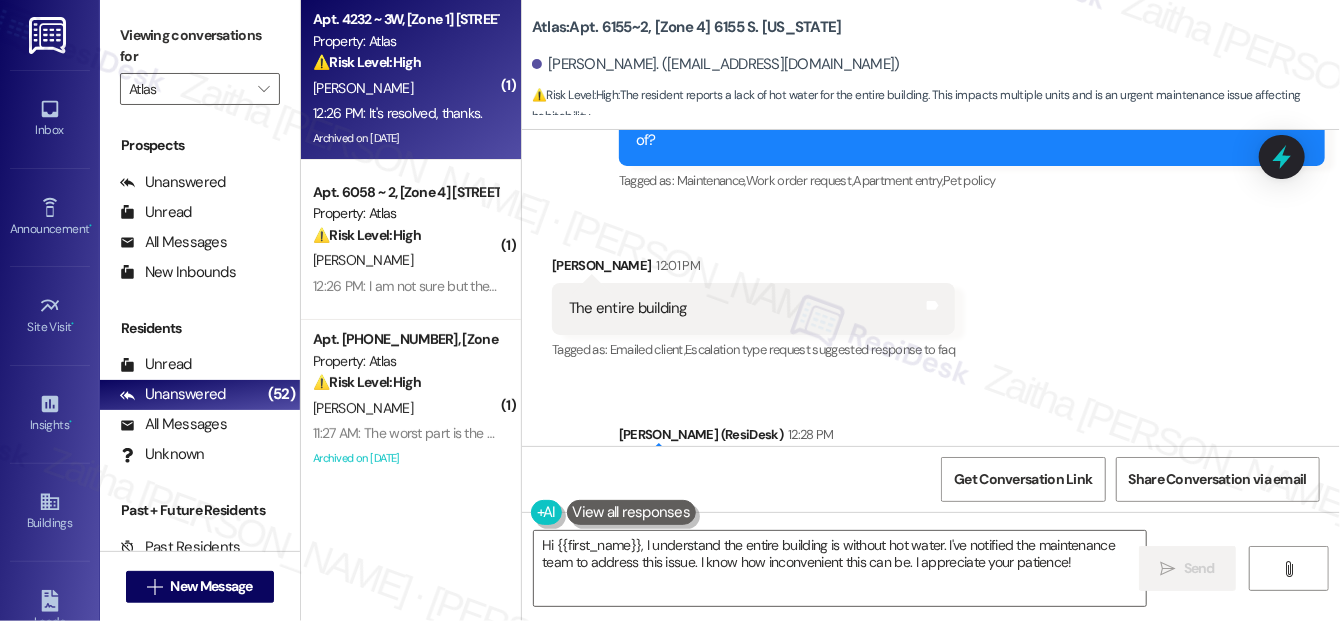 click on "B. Edwards" at bounding box center (405, 88) 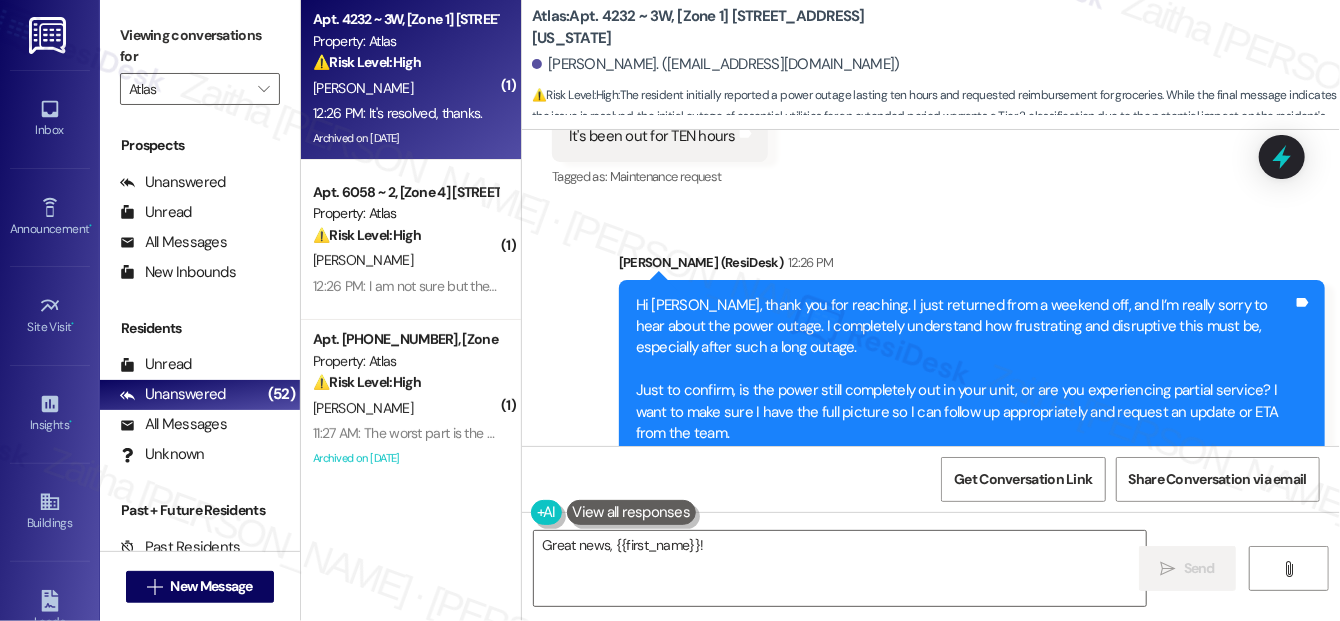 scroll, scrollTop: 23421, scrollLeft: 0, axis: vertical 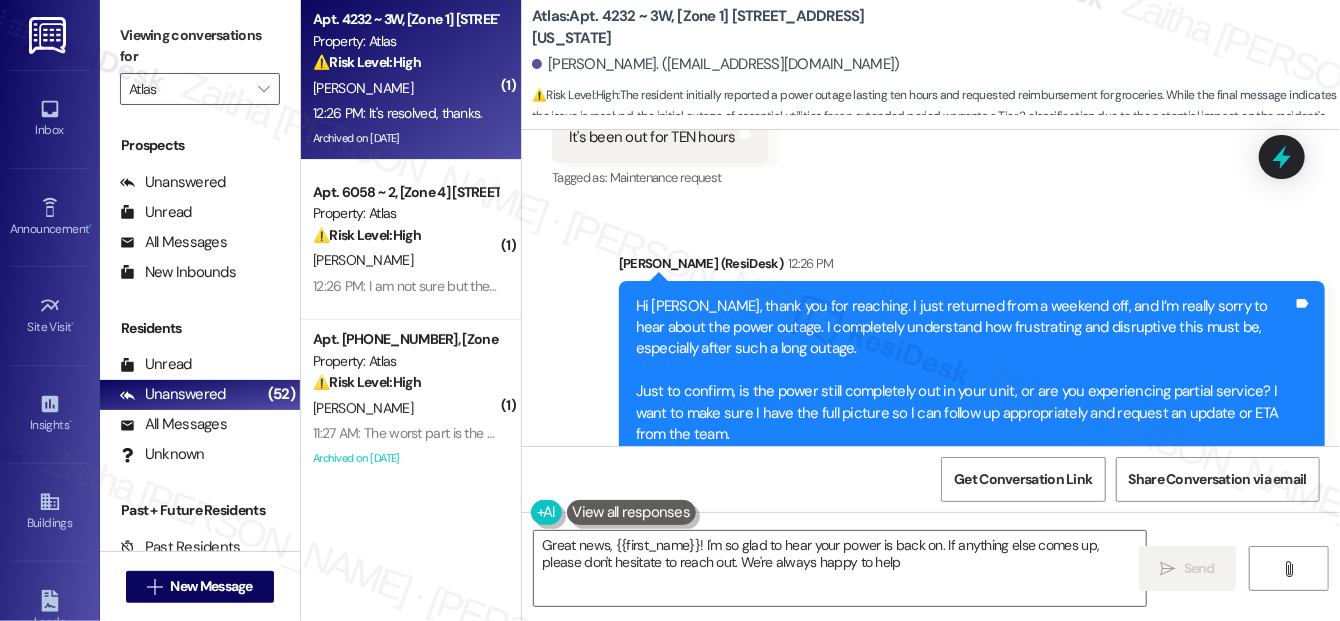 type on "Great news, {{first_name}}! I'm so glad to hear your power is back on. If anything else comes up, please don't hesitate to reach out. We're always happy to help!" 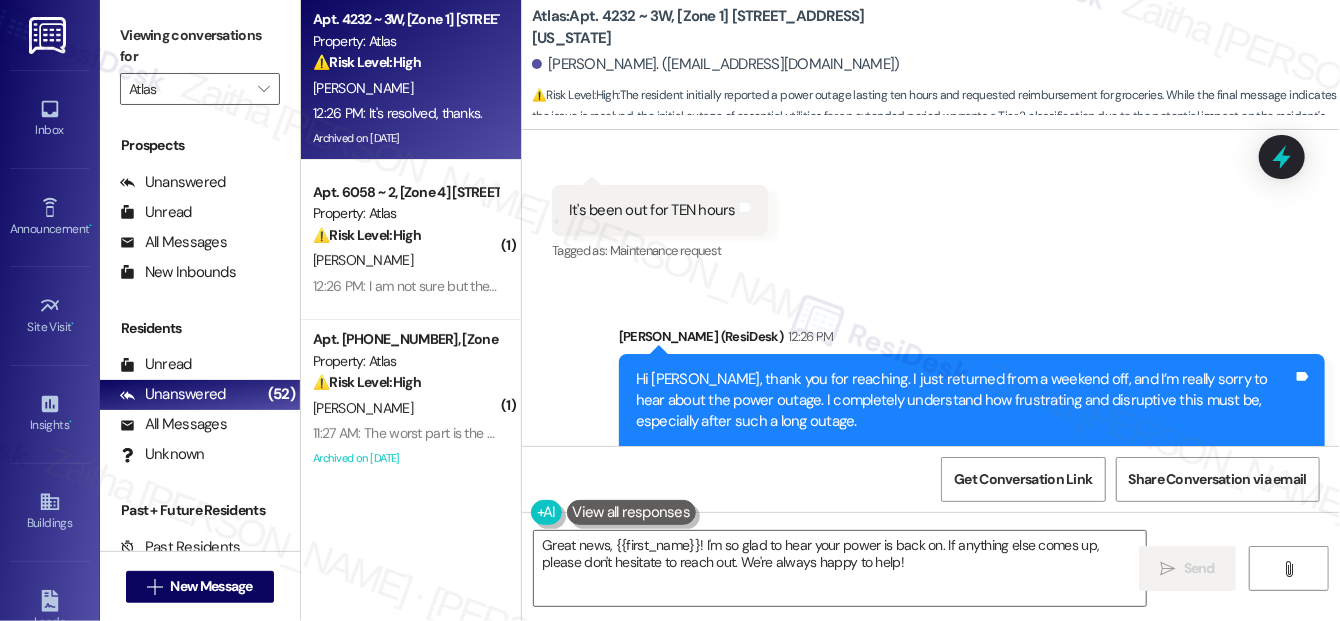 scroll, scrollTop: 23240, scrollLeft: 0, axis: vertical 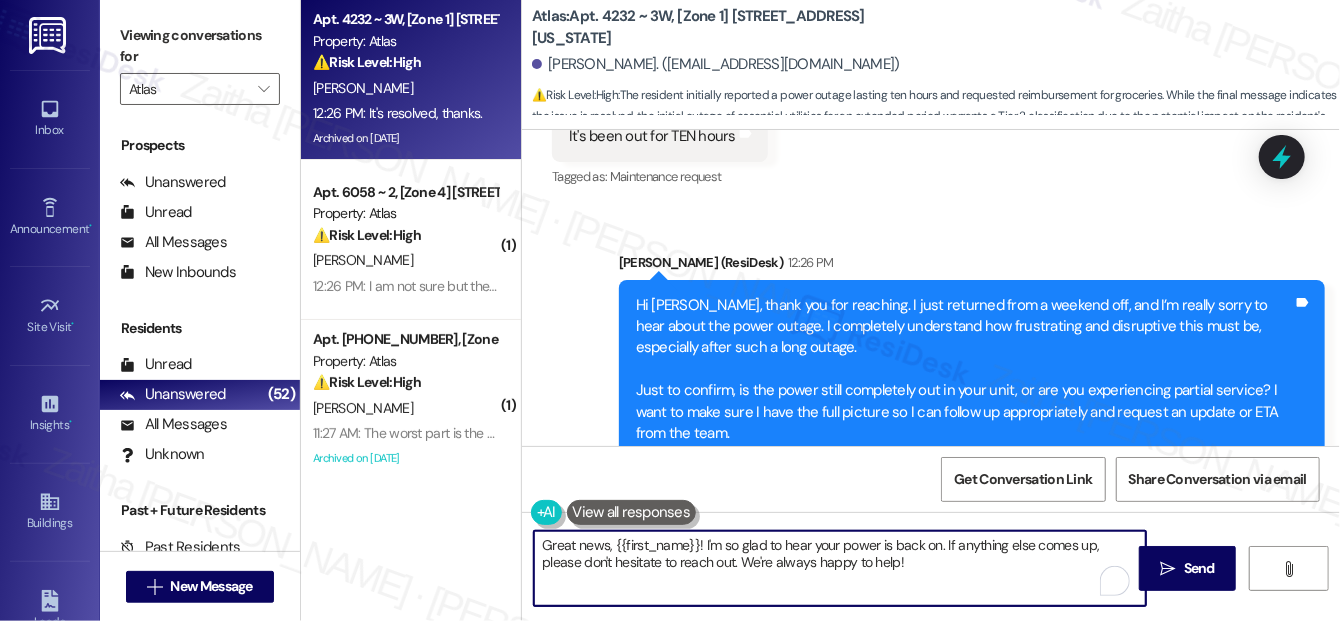 click on "Great news, {{first_name}}! I'm so glad to hear your power is back on. If anything else comes up, please don't hesitate to reach out. We're always happy to help!" at bounding box center [840, 568] 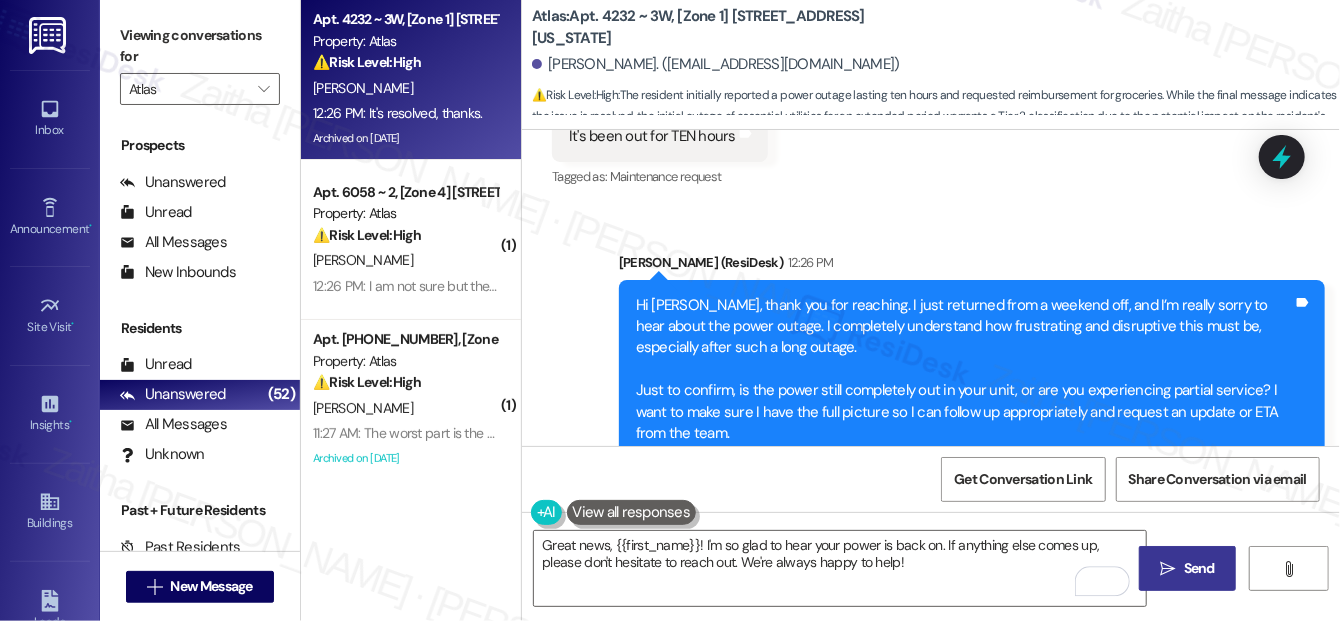 click on "Send" at bounding box center [1199, 568] 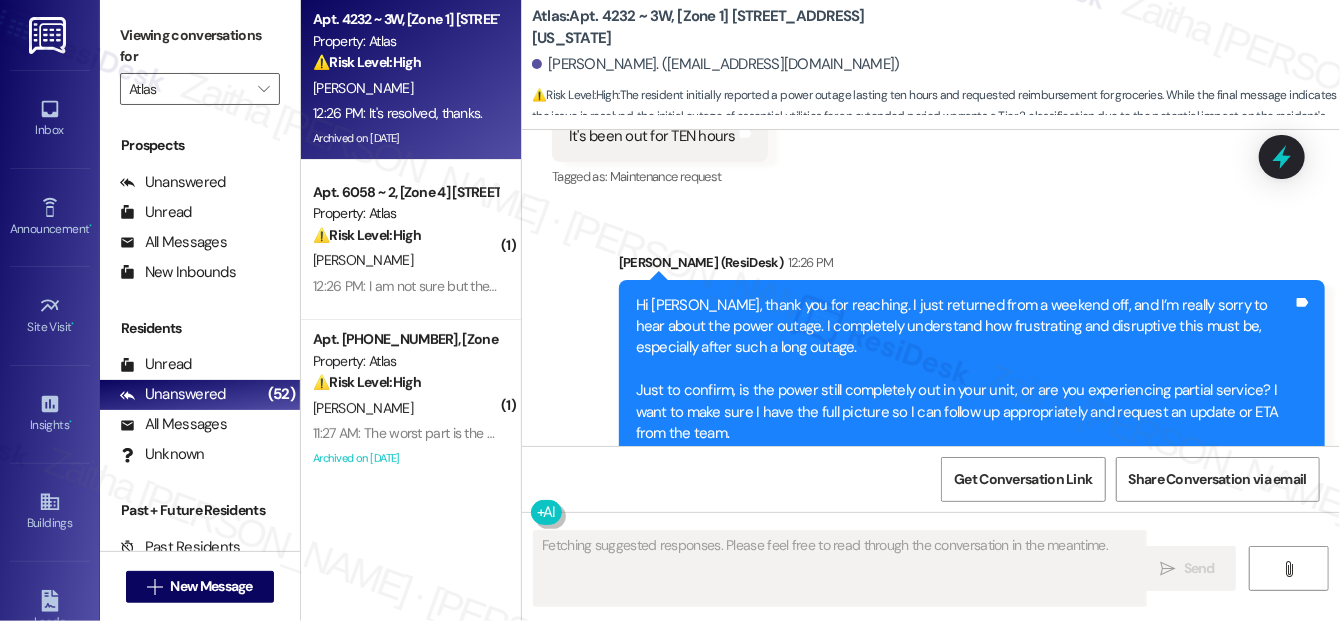 scroll, scrollTop: 23421, scrollLeft: 0, axis: vertical 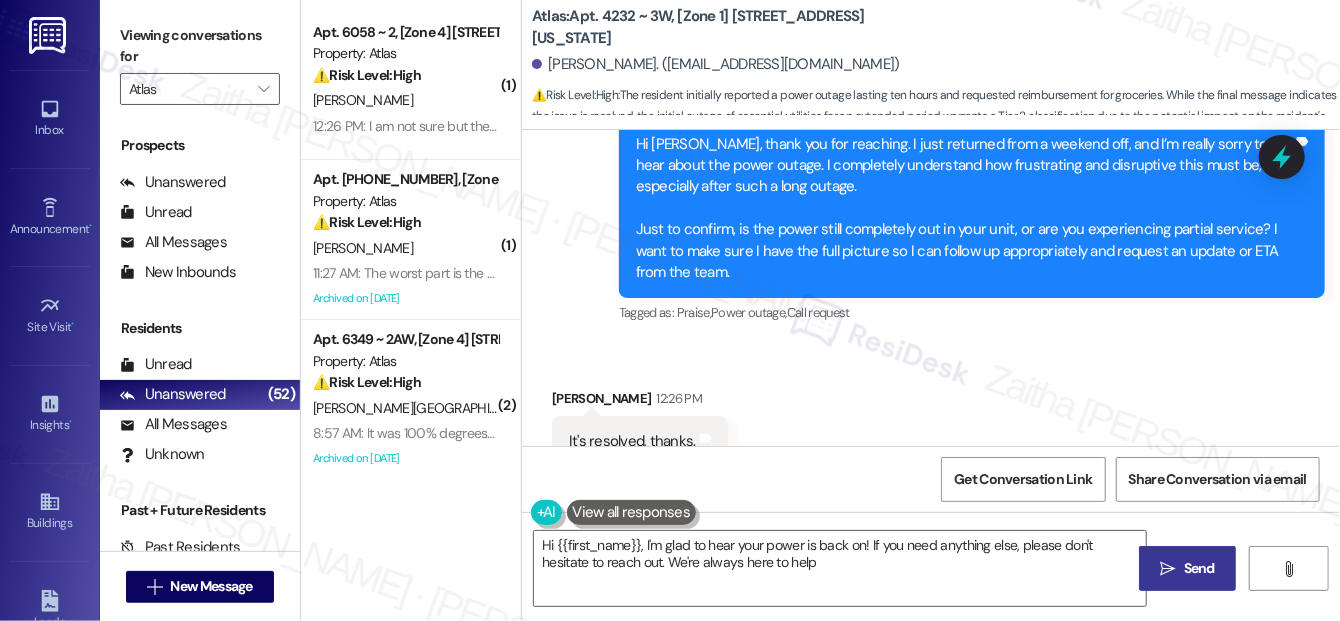 type on "Hi {{first_name}}, I'm glad to hear your power is back on! If you need anything else, please don't hesitate to reach out. We're always here to help!" 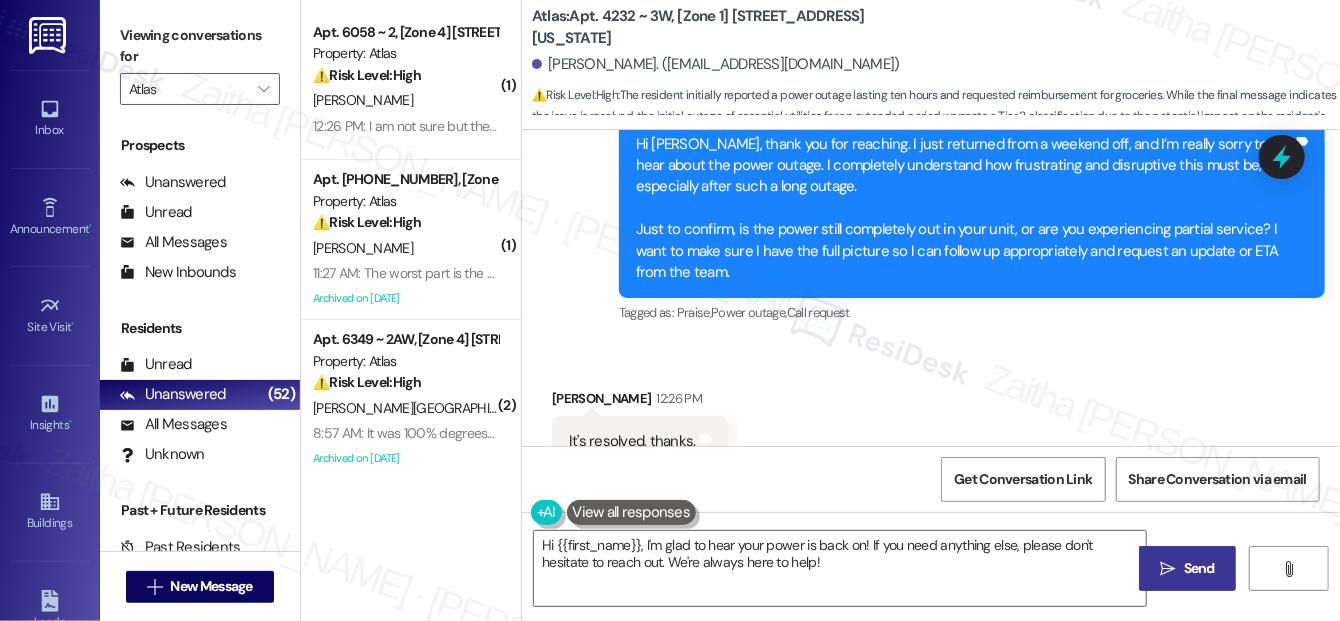 click on "Received via SMS Brionna Edwards 12:26 PM It's resolved, thanks. Tags and notes Tagged as:   Praise Click to highlight conversations about Praise" at bounding box center [931, 427] 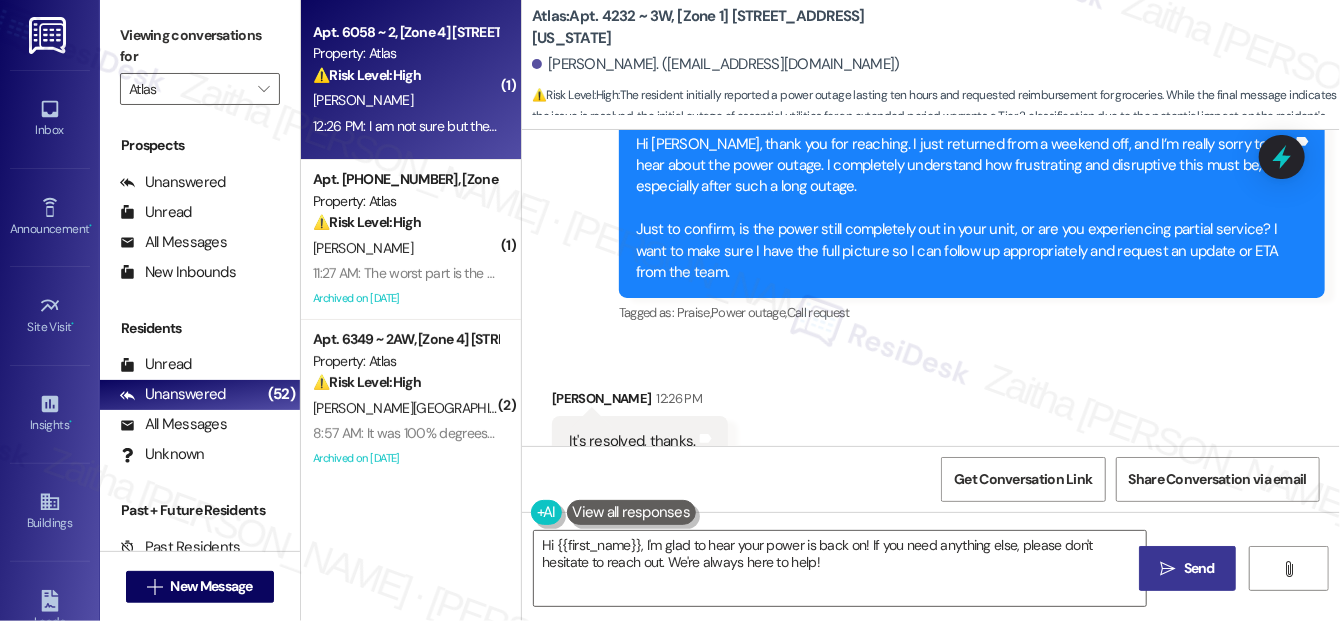 click on "N. Murff" at bounding box center [405, 100] 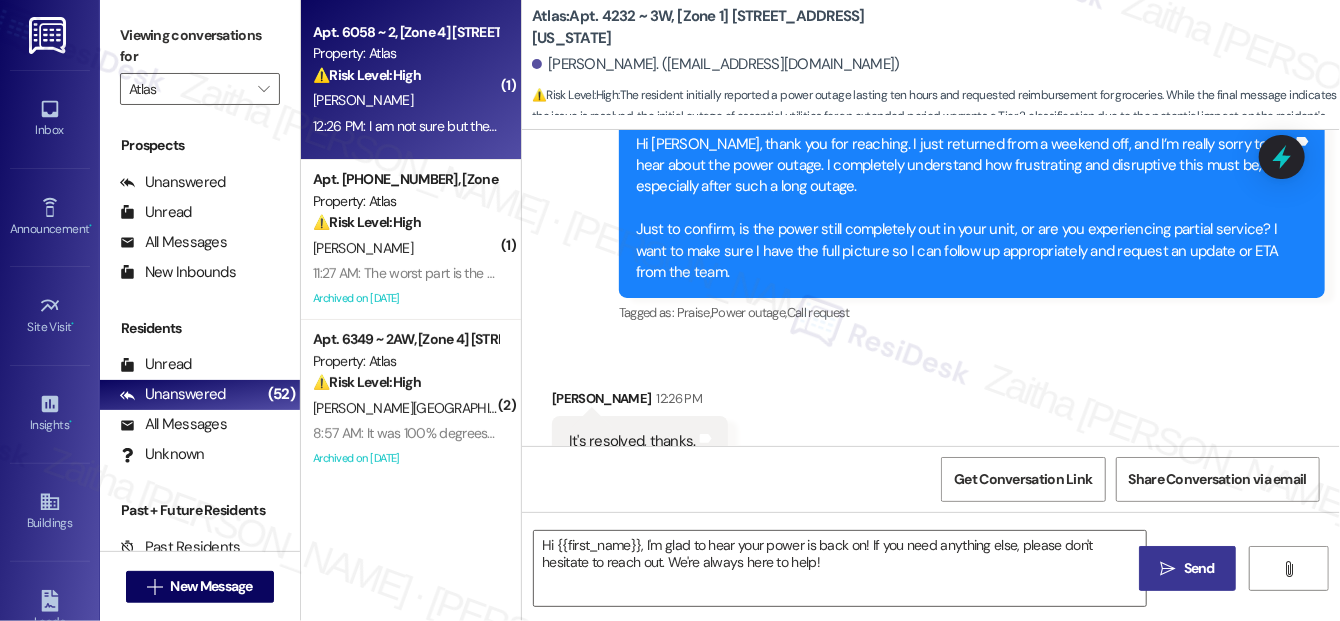 type on "Fetching suggested responses. Please feel free to read through the conversation in the meantime." 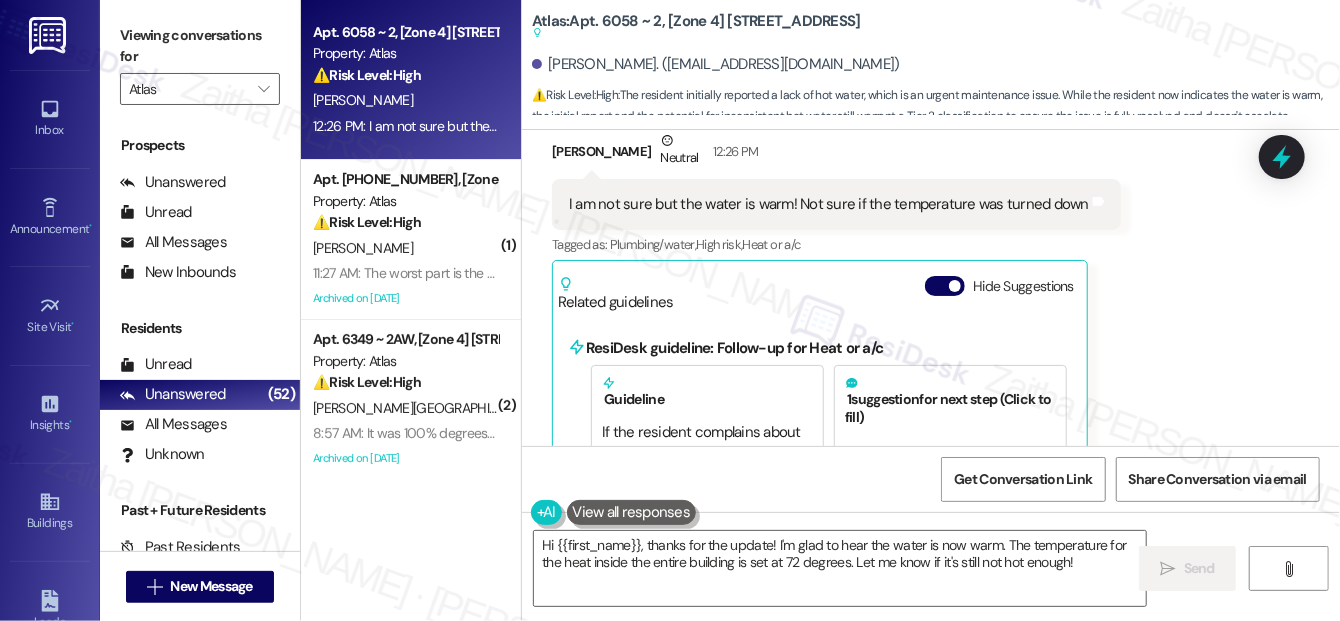 scroll, scrollTop: 16614, scrollLeft: 0, axis: vertical 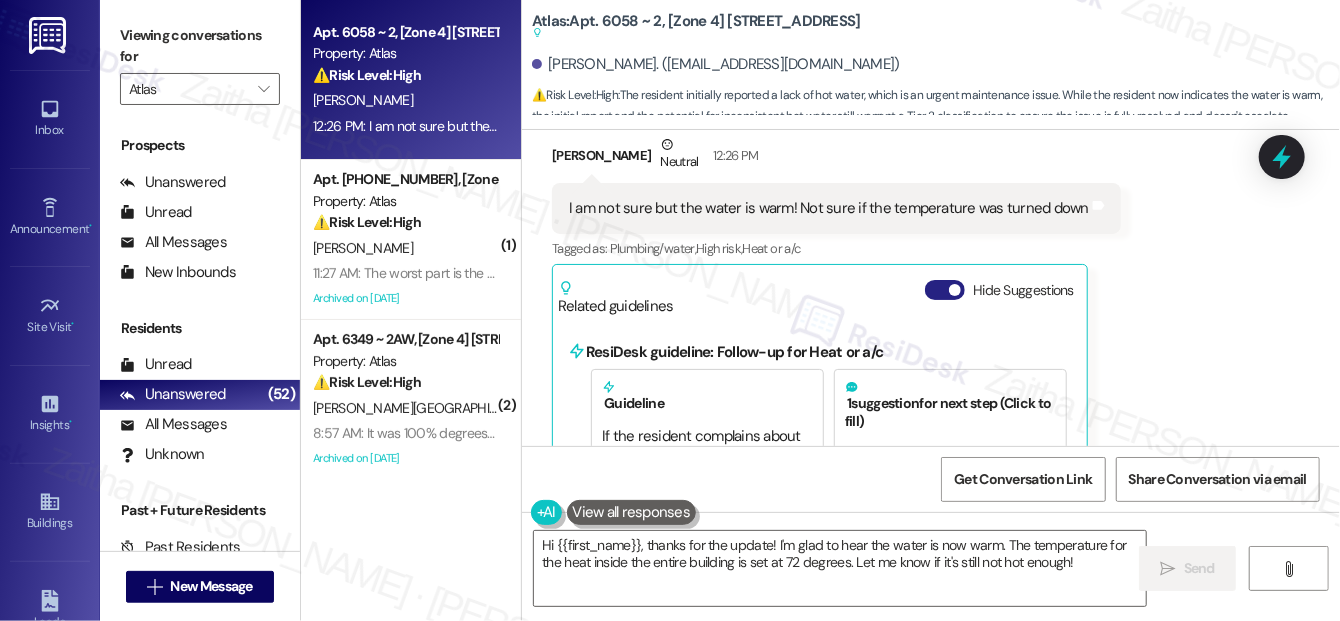 click on "Hide Suggestions" at bounding box center [945, 290] 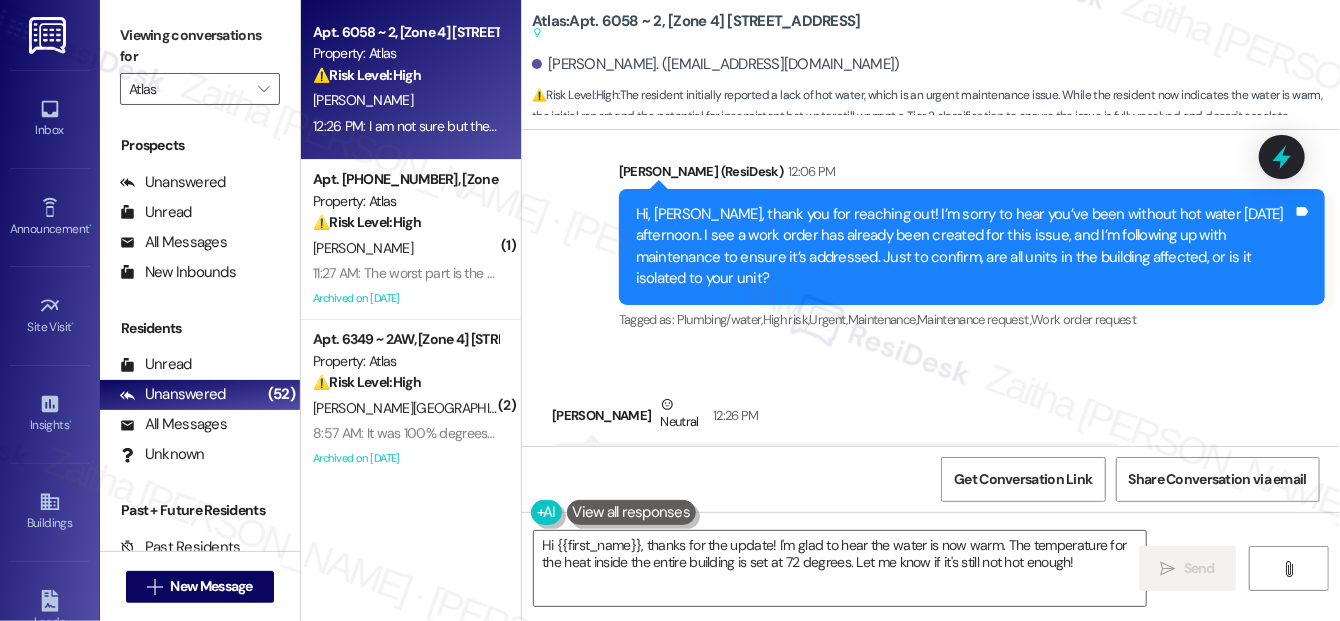 scroll, scrollTop: 16391, scrollLeft: 0, axis: vertical 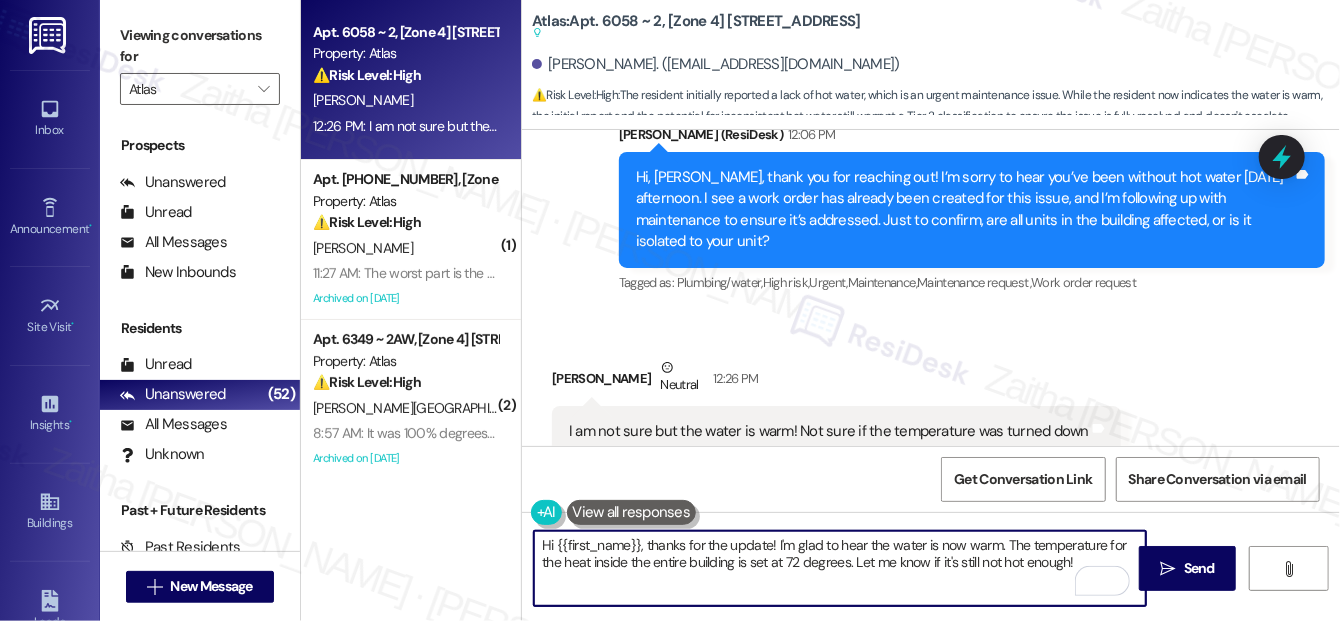 drag, startPoint x: 650, startPoint y: 545, endPoint x: 542, endPoint y: 541, distance: 108.07405 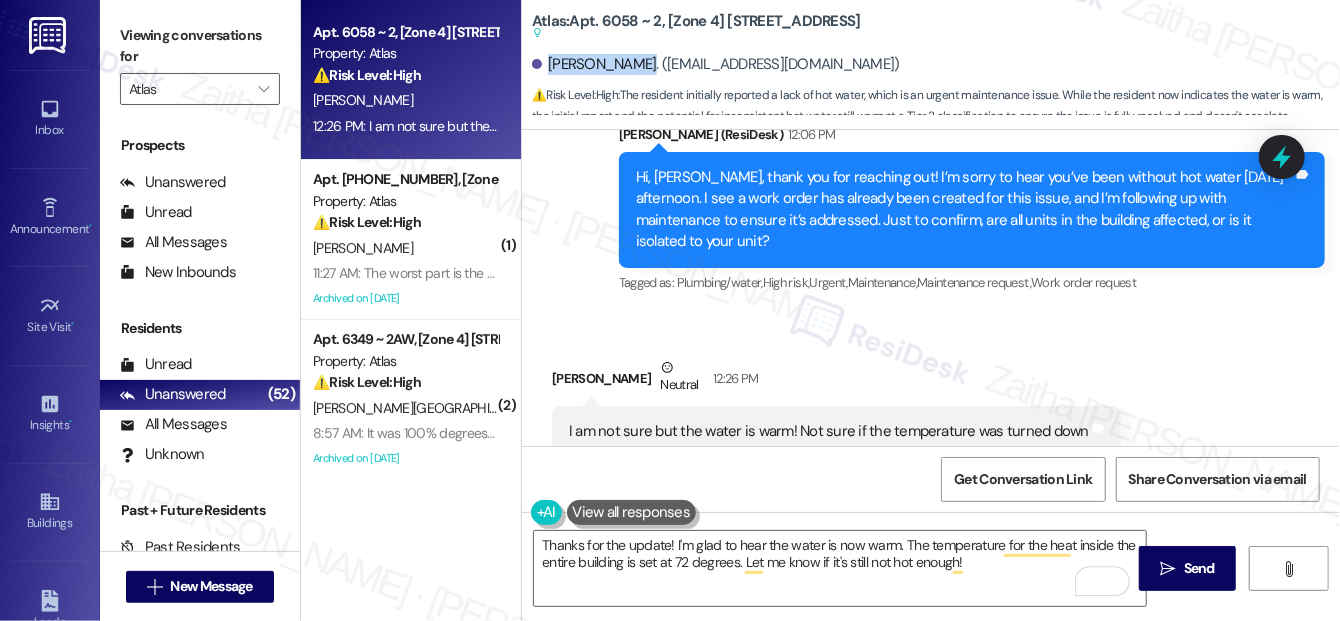 drag, startPoint x: 546, startPoint y: 68, endPoint x: 634, endPoint y: 58, distance: 88.56636 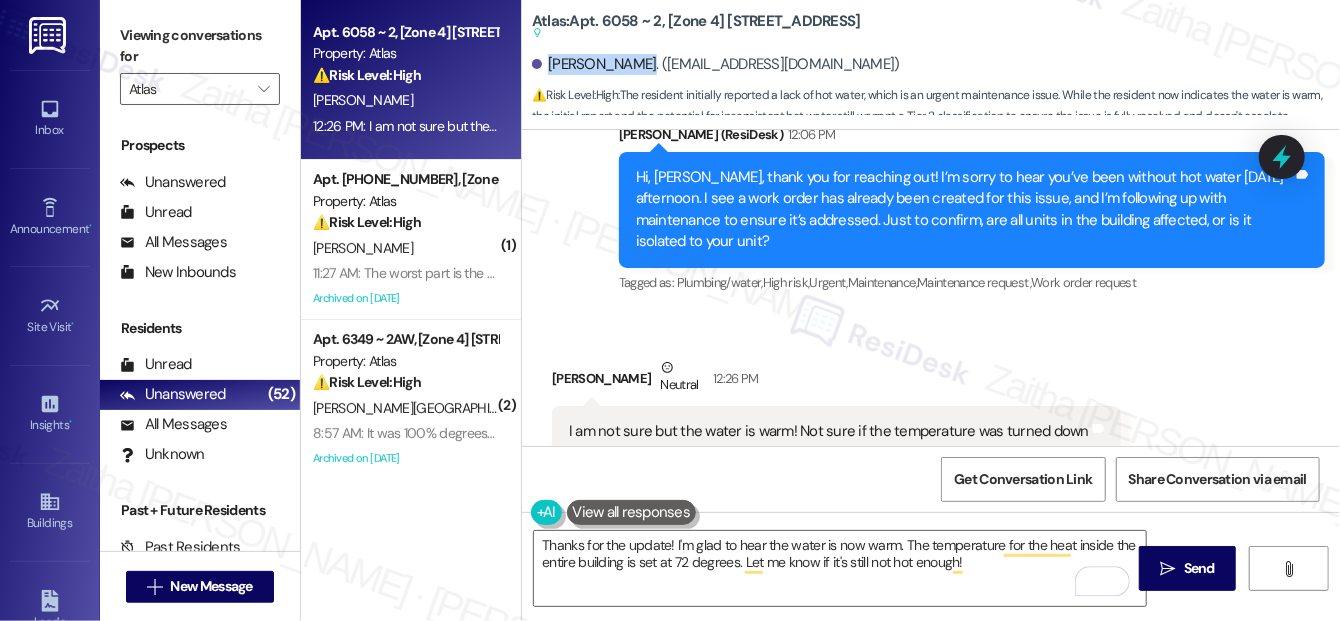 click on "Natasha Murff. (lavishlytasha@yahoo.com)" at bounding box center (716, 64) 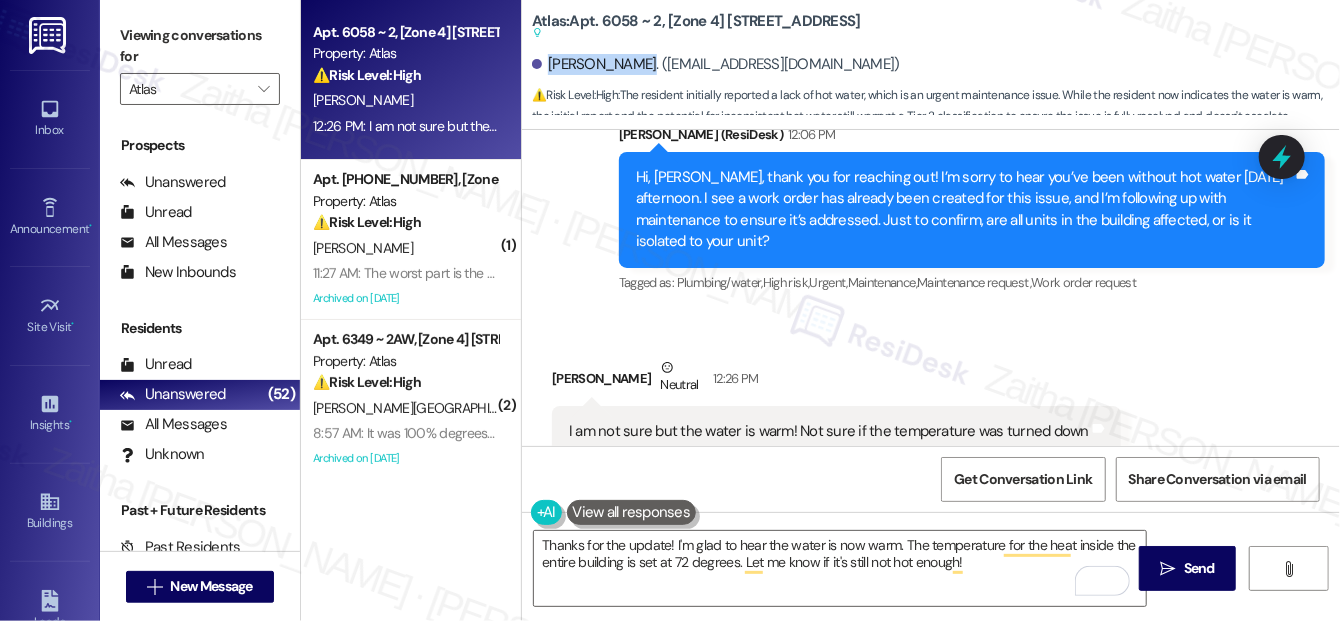 copy on "Natasha Murff" 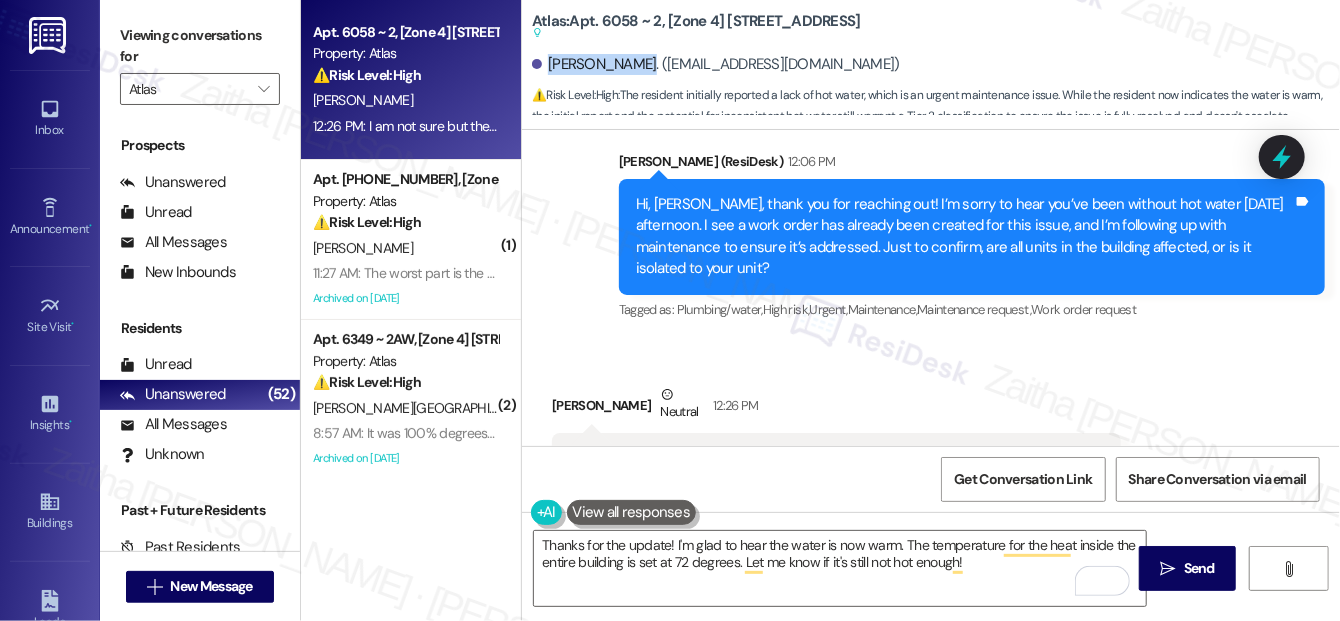 scroll, scrollTop: 16391, scrollLeft: 0, axis: vertical 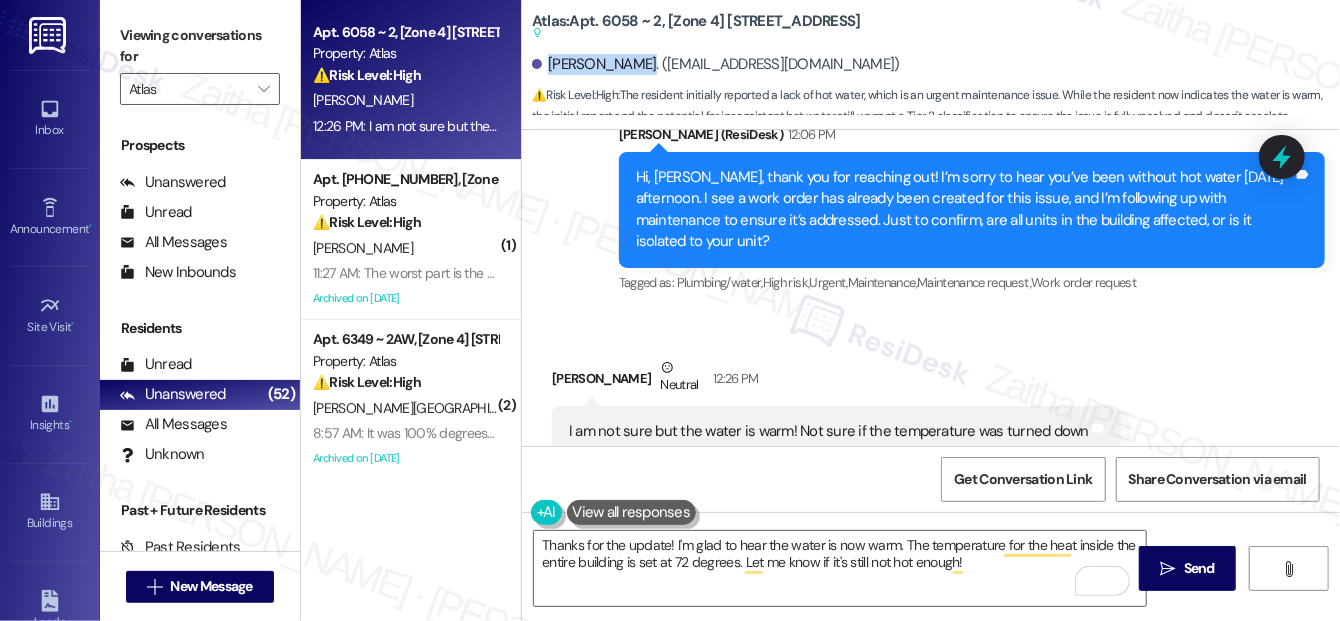 click on "Show suggestions" at bounding box center (941, 513) 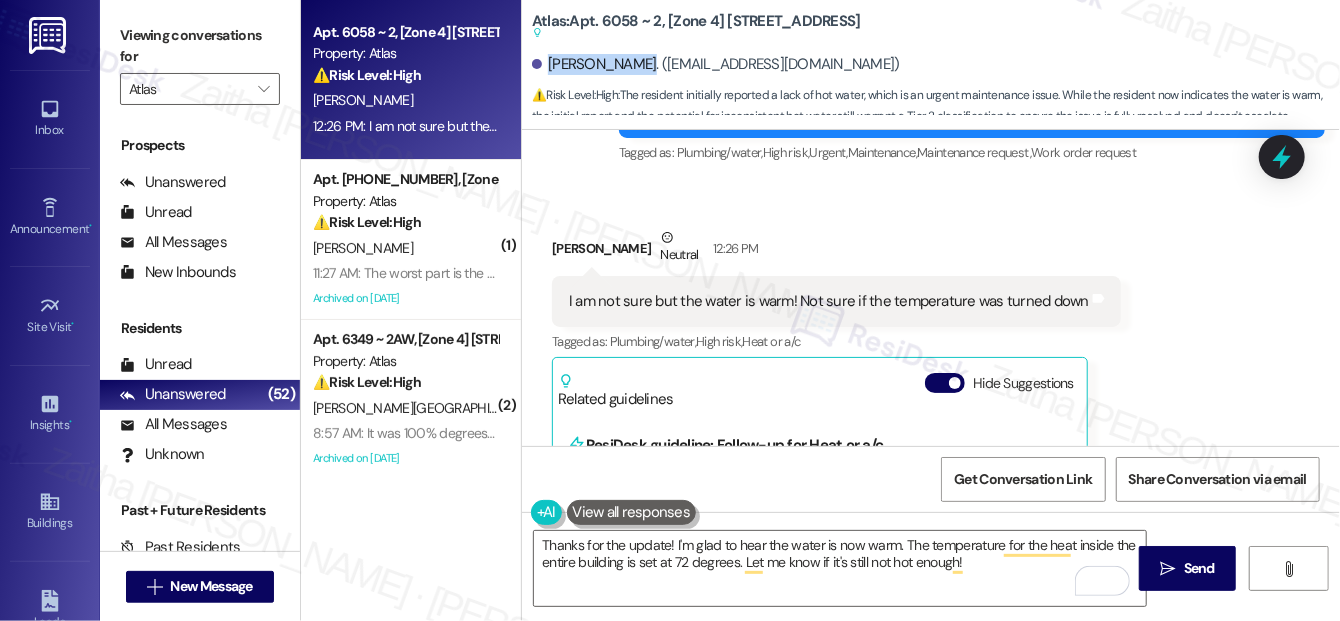 scroll, scrollTop: 16573, scrollLeft: 0, axis: vertical 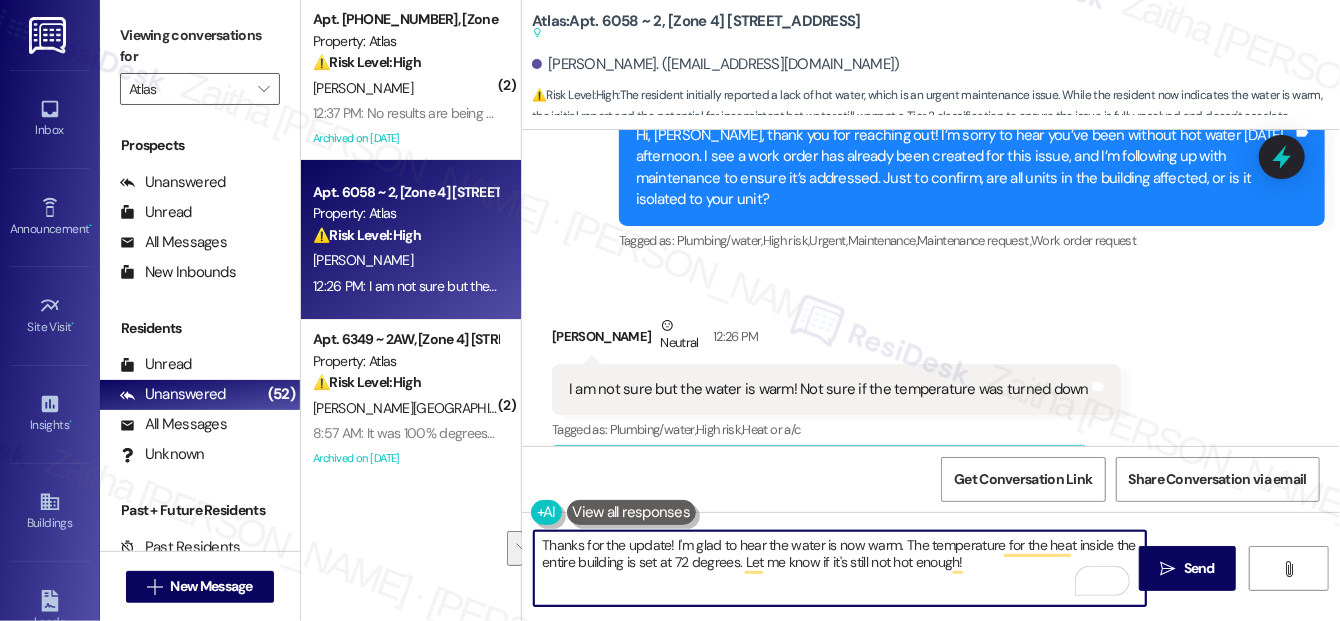 drag, startPoint x: 897, startPoint y: 542, endPoint x: 979, endPoint y: 571, distance: 86.977005 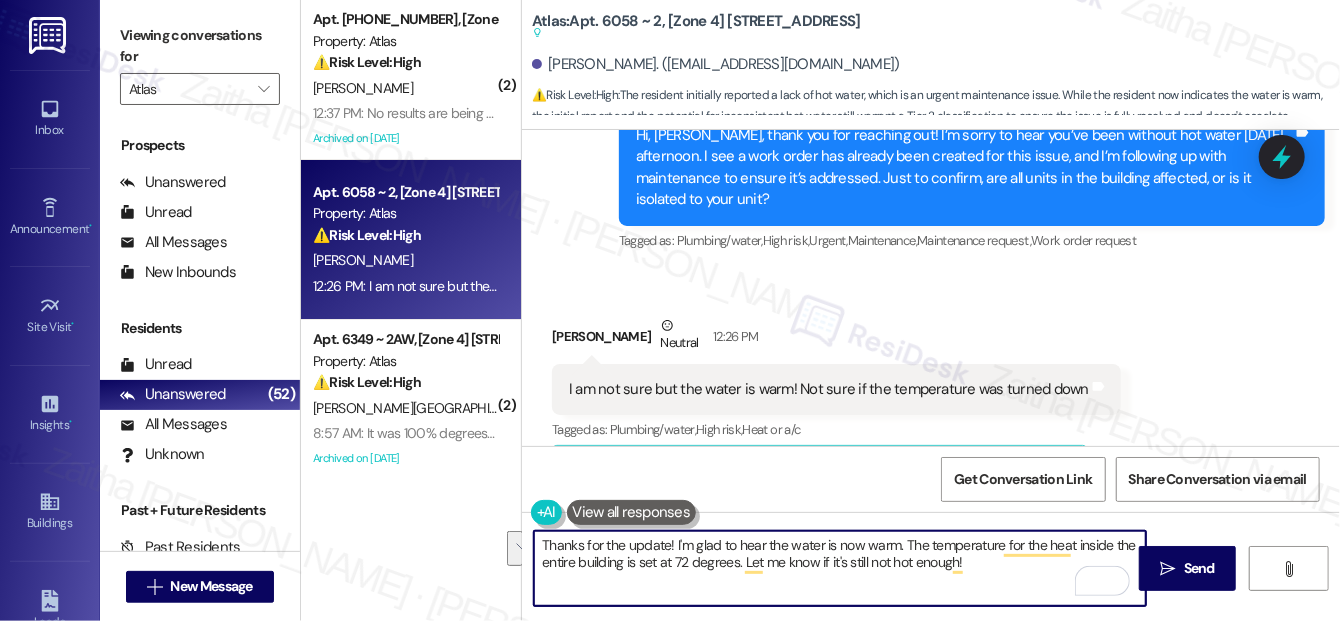 click on "Thanks for the update! I'm glad to hear the water is now warm. The temperature for the heat inside the entire building is set at 72 degrees. Let me know if it's still not hot enough!" at bounding box center [840, 568] 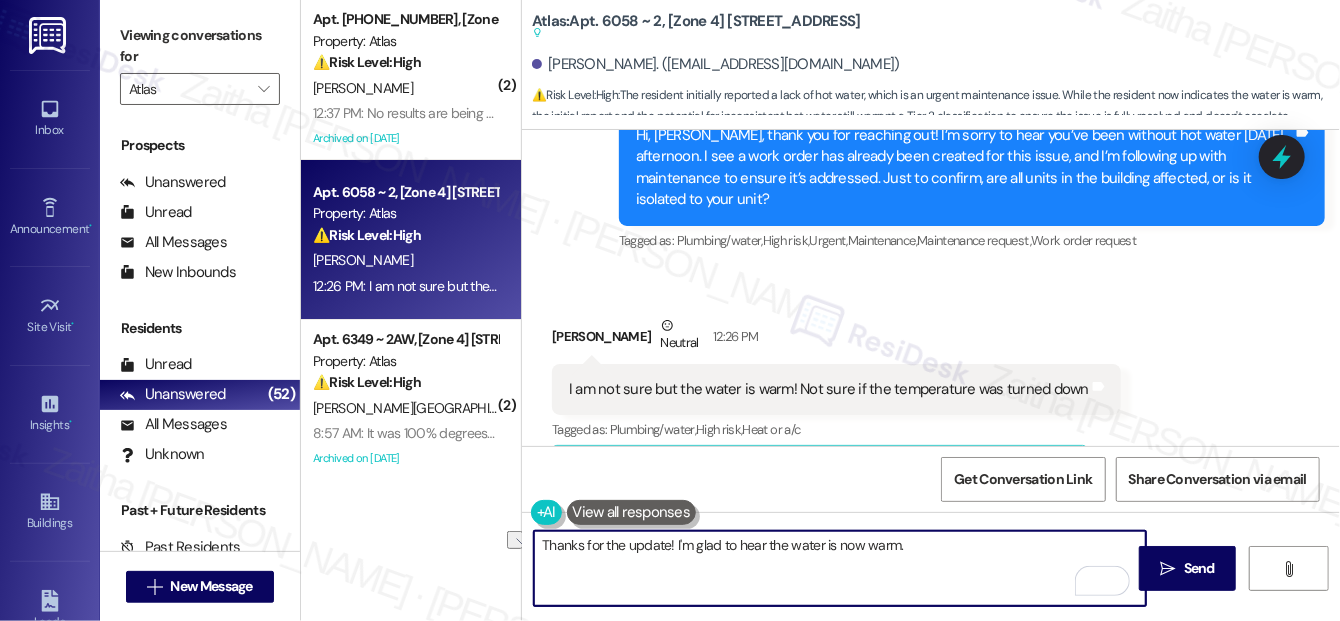 drag, startPoint x: 674, startPoint y: 543, endPoint x: 766, endPoint y: 547, distance: 92.086914 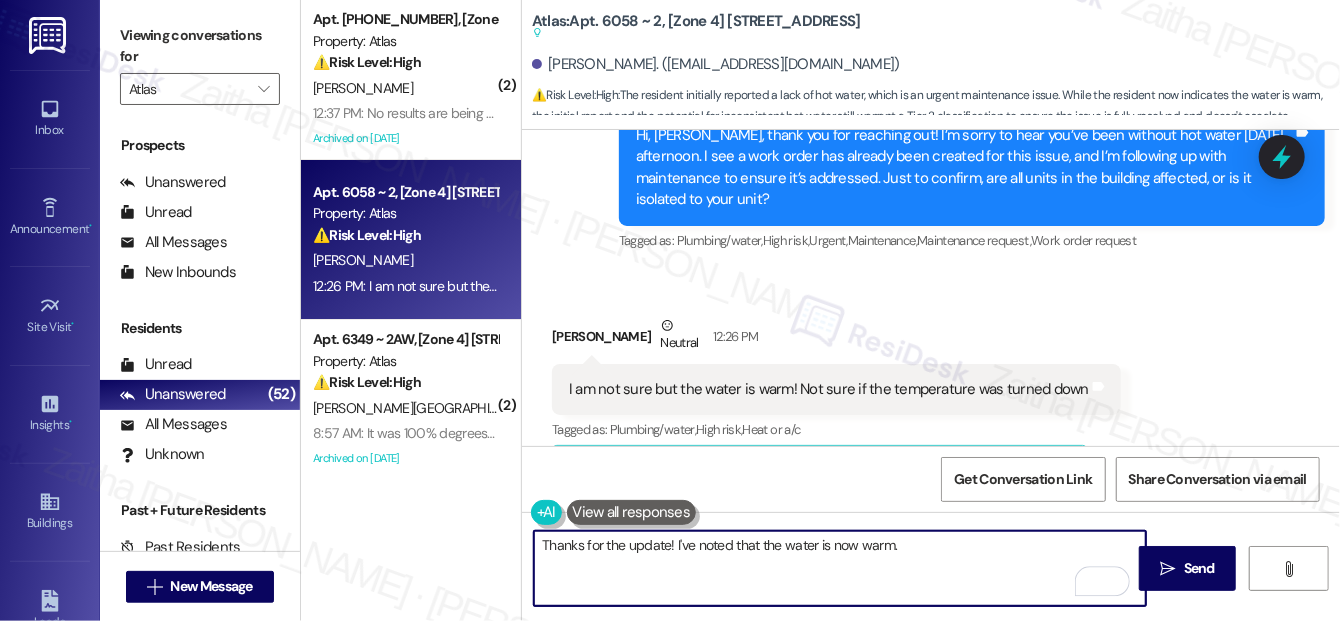 click on "Thanks for the update! I've noted that the water is now warm." at bounding box center (840, 568) 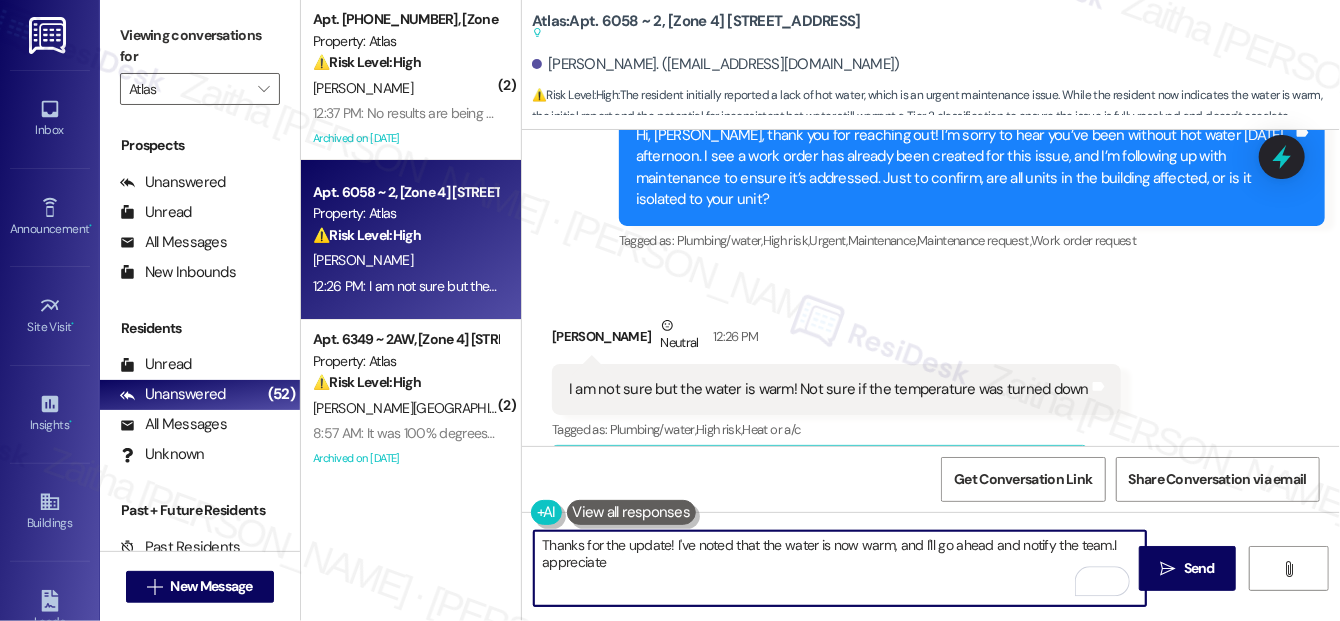 click on "Thanks for the update! I've noted that the water is now warm, and I'll go ahead and notify the team.I appreciate" at bounding box center (840, 568) 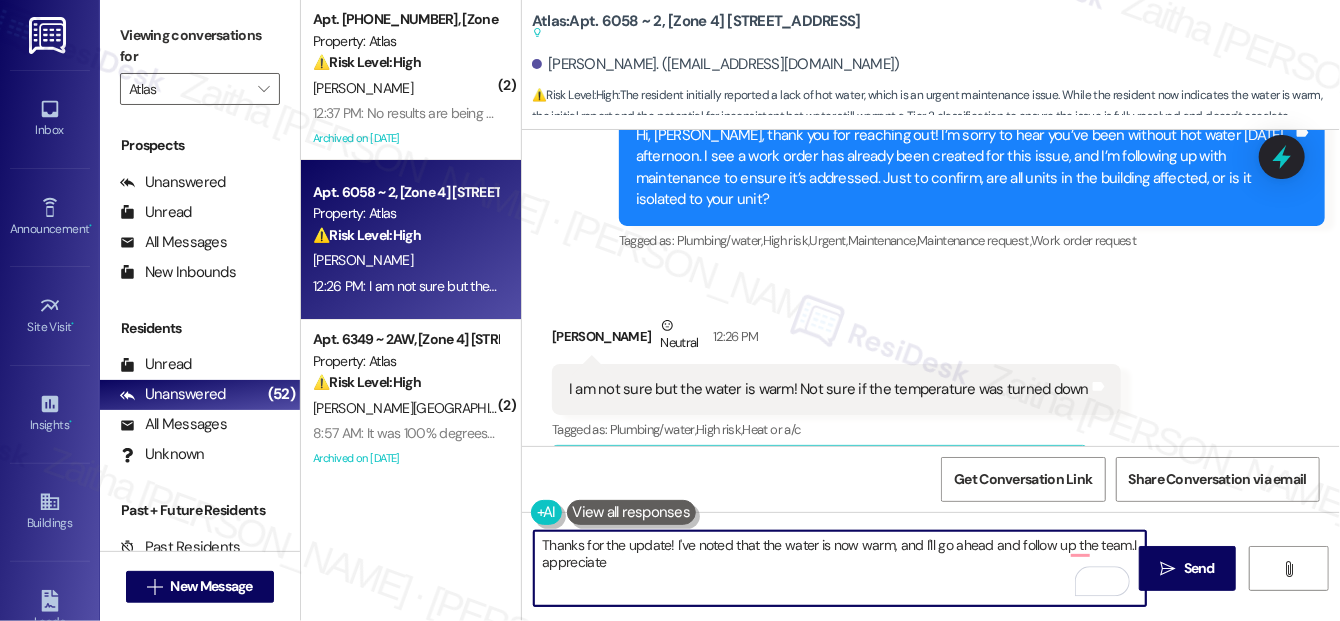 click on "Thanks for the update! I've noted that the water is now warm, and I'll go ahead and follow up the team.I appreciate" at bounding box center [840, 568] 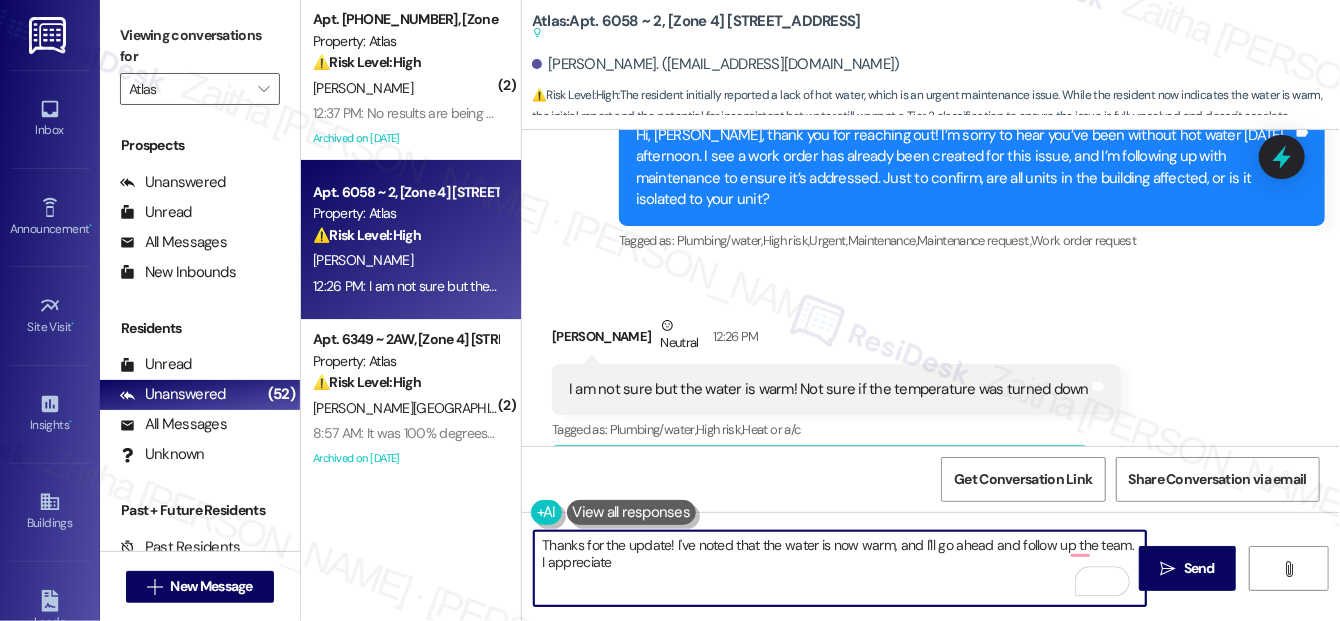 click on "Thanks for the update! I've noted that the water is now warm, and I'll go ahead and follow up the team. I appreciate" at bounding box center (840, 568) 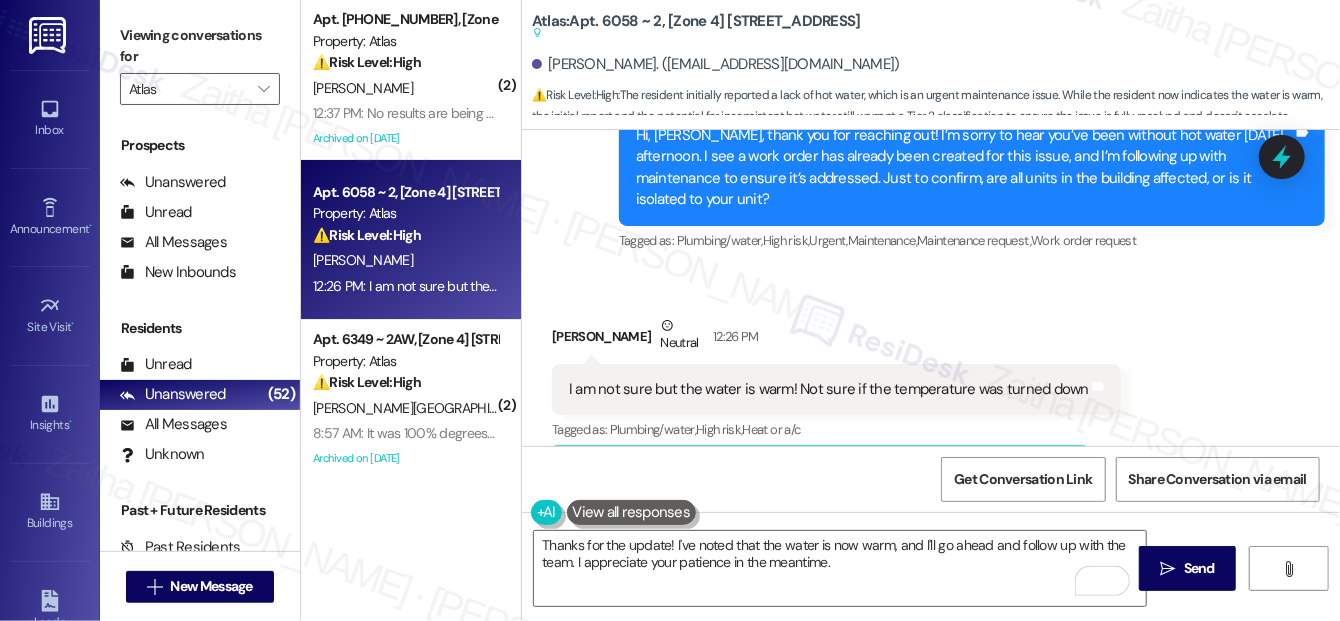 click on "Hide Suggestions" at bounding box center [945, 471] 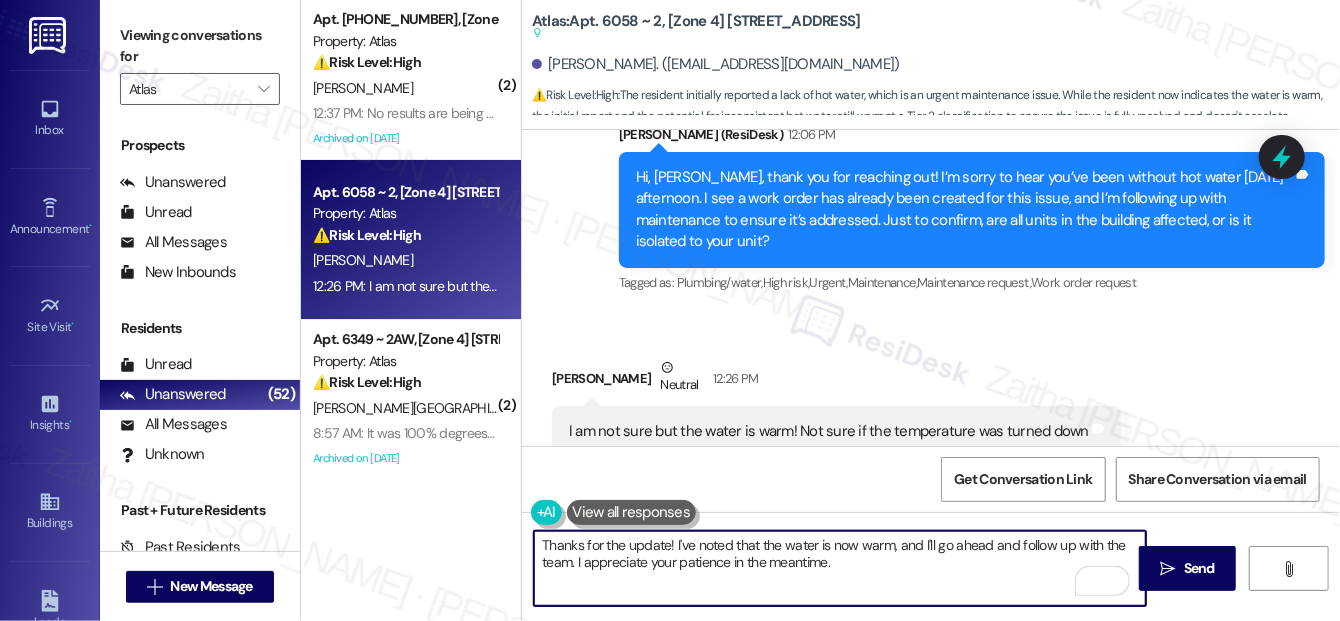 click on "Thanks for the update! I've noted that the water is now warm, and I'll go ahead and follow up with the team. I appreciate your patience in the meantime." at bounding box center [840, 568] 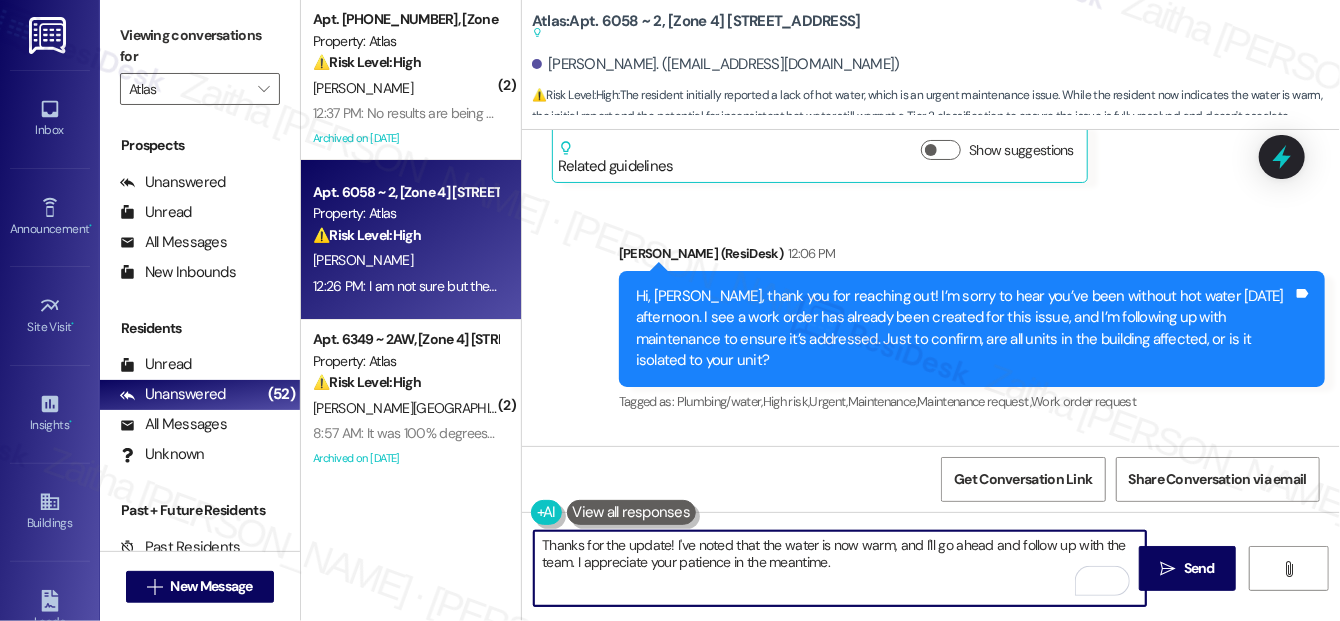 scroll, scrollTop: 16300, scrollLeft: 0, axis: vertical 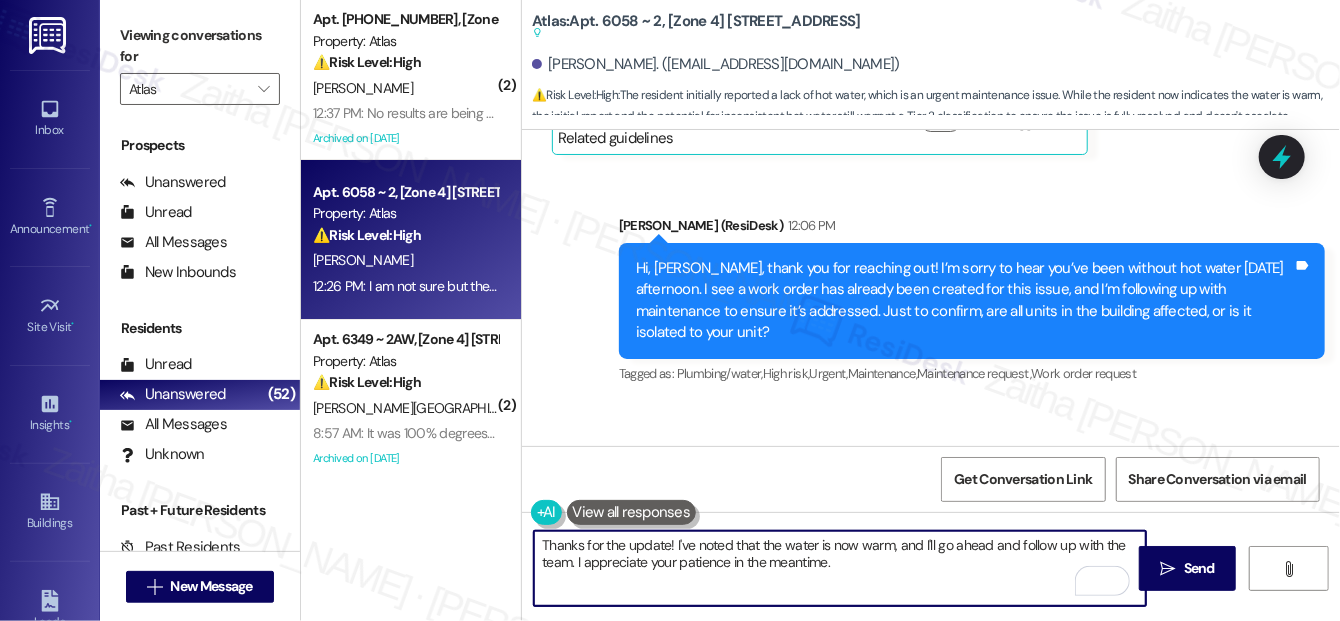 click on "Thanks for the update! I've noted that the water is now warm, and I'll go ahead and follow up with the team. I appreciate your patience in the meantime." at bounding box center [840, 568] 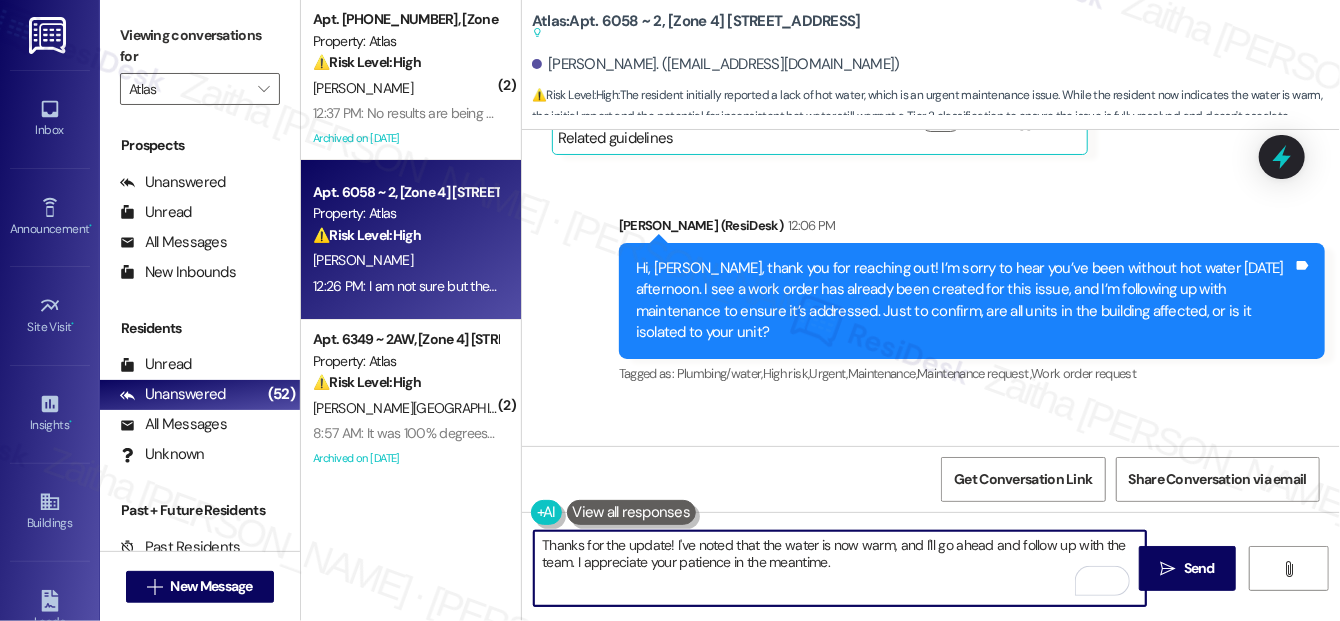 click on "Thanks for the update! I've noted that the water is now warm, and I'll go ahead and follow up with the team. I appreciate your patience in the meantime." at bounding box center (840, 568) 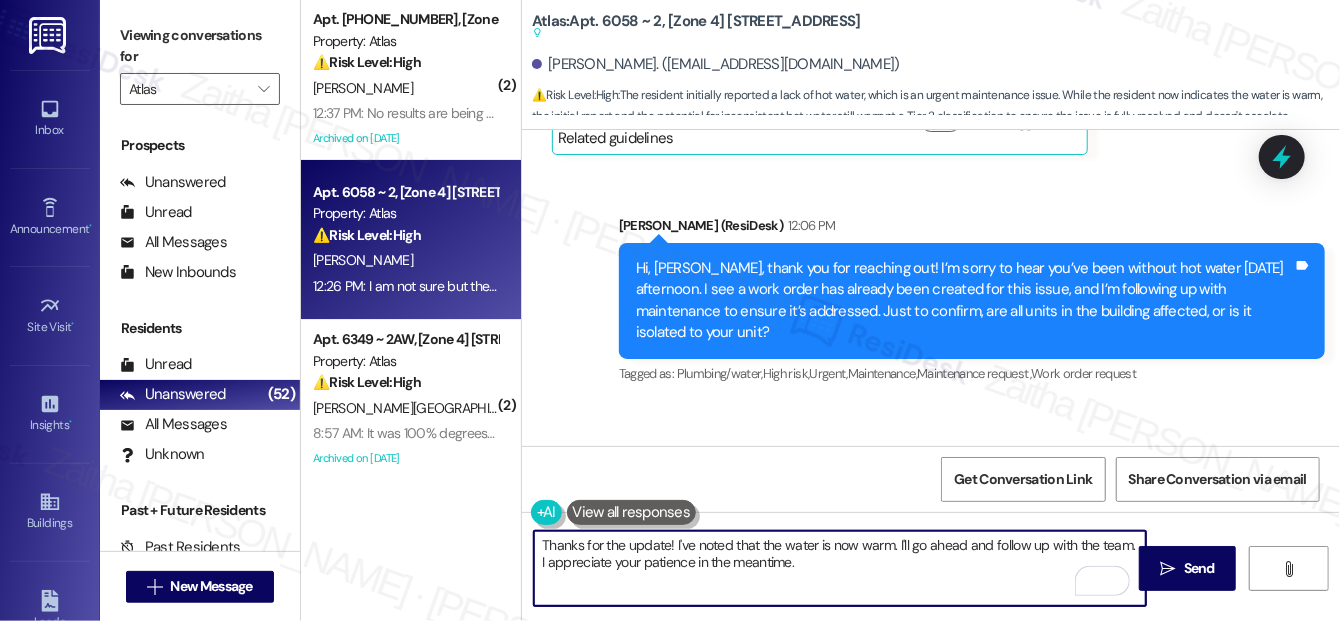 click on "Thanks for the update! I've noted that the water is now warm. I'll go ahead and follow up with the team. I appreciate your patience in the meantime." at bounding box center (840, 568) 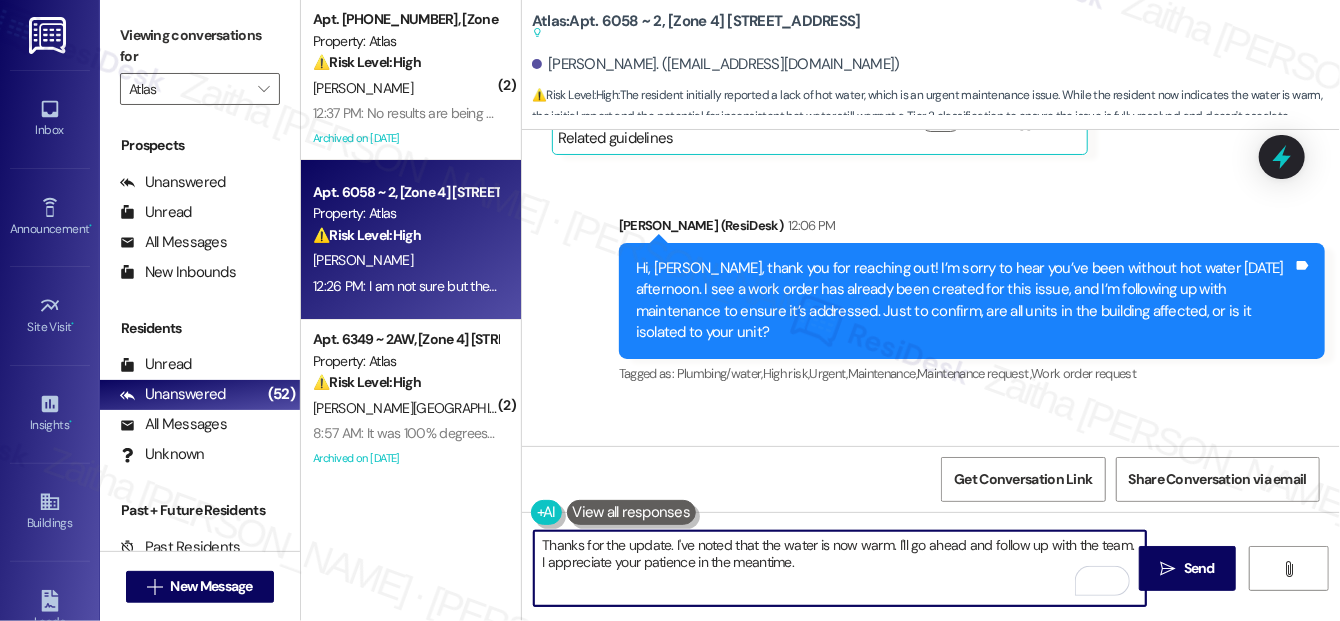 click on "Thanks for the update. I've noted that the water is now warm. I'll go ahead and follow up with the team. I appreciate your patience in the meantime." at bounding box center [840, 568] 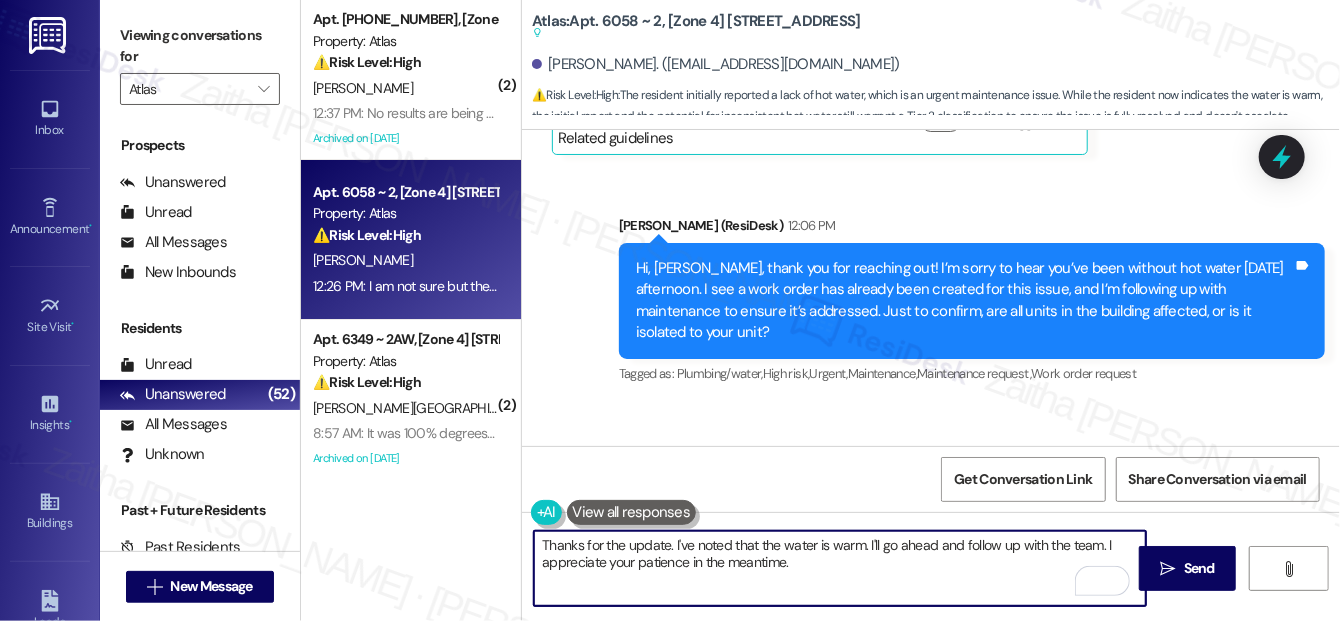 click on "Thanks for the update. I've noted that the water is warm. I'll go ahead and follow up with the team. I appreciate your patience in the meantime." at bounding box center [840, 568] 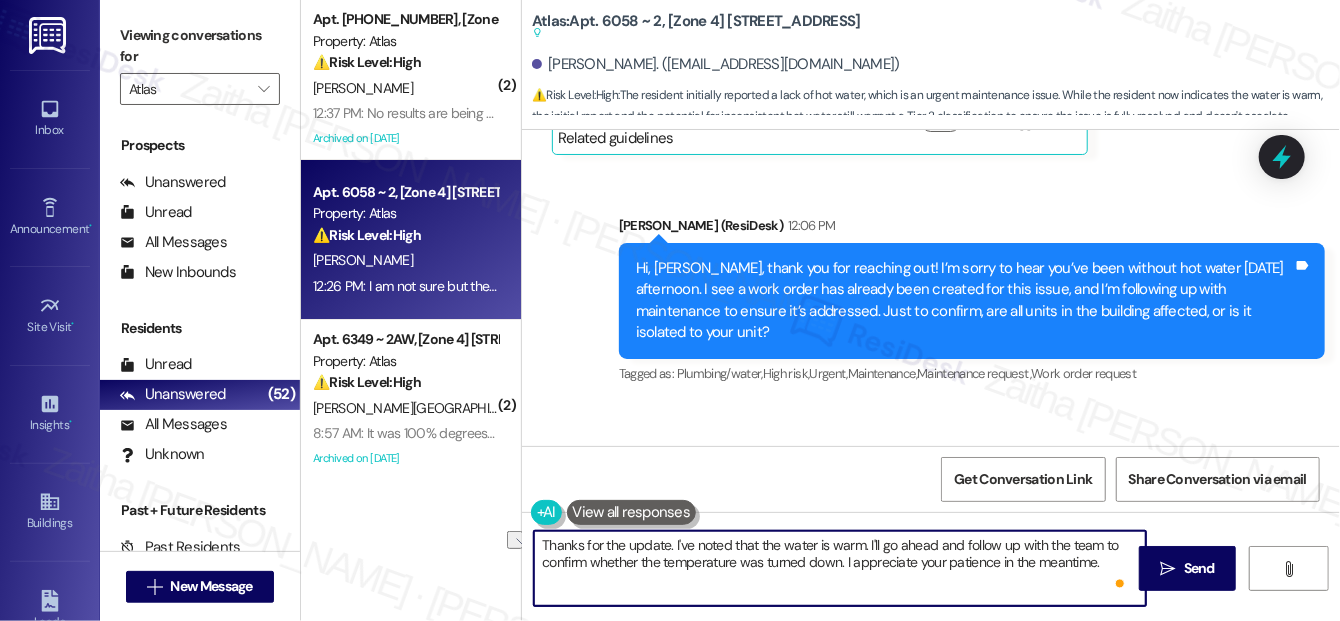 drag, startPoint x: 850, startPoint y: 559, endPoint x: 1094, endPoint y: 565, distance: 244.07376 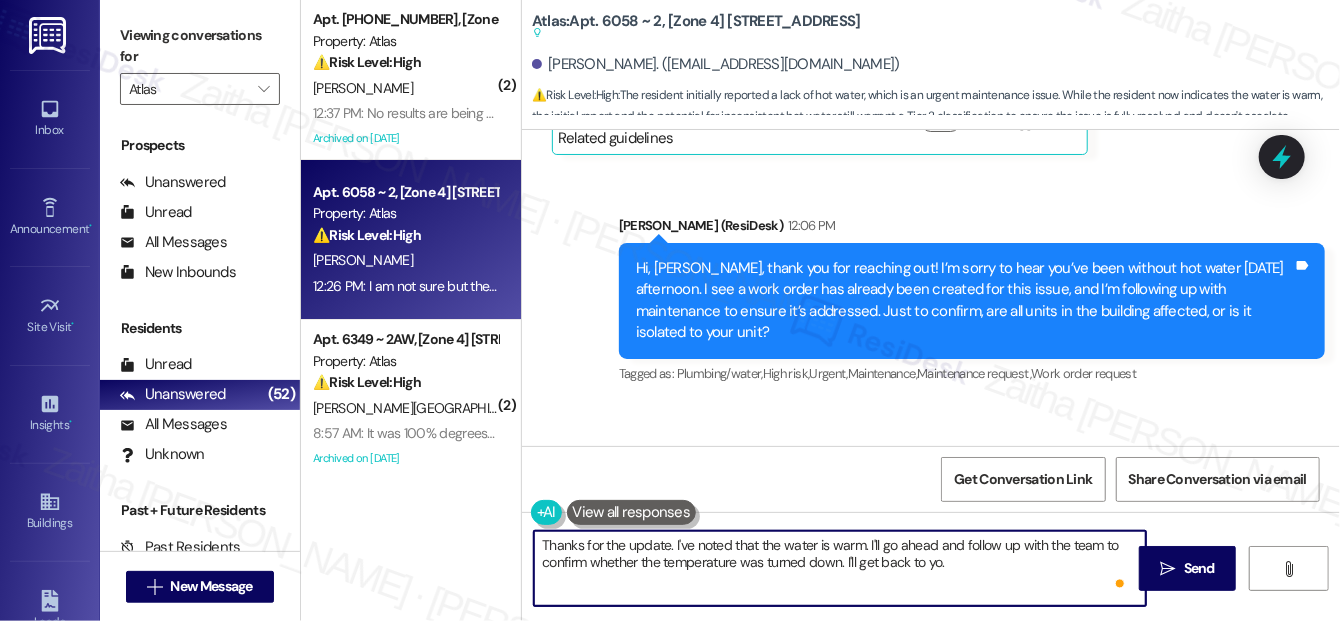 type on "Thanks for the update. I've noted that the water is warm. I'll go ahead and follow up with the team to confirm whether the temperature was turned down. I'll get back to you." 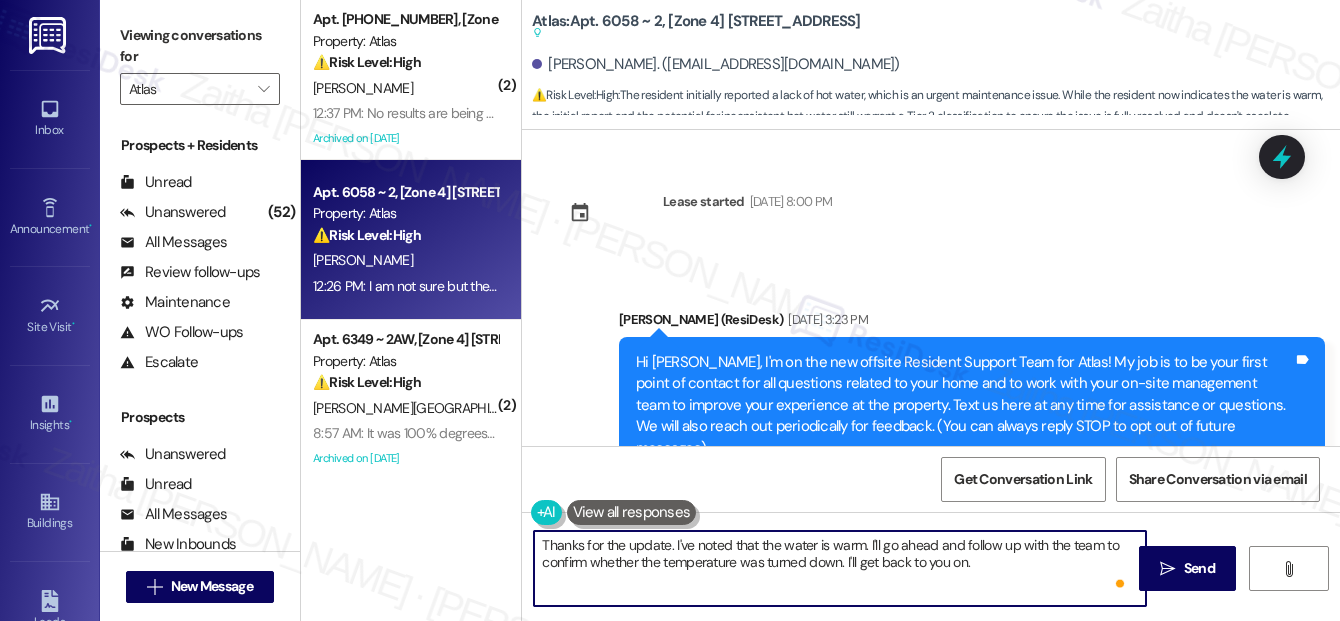 scroll, scrollTop: 0, scrollLeft: 0, axis: both 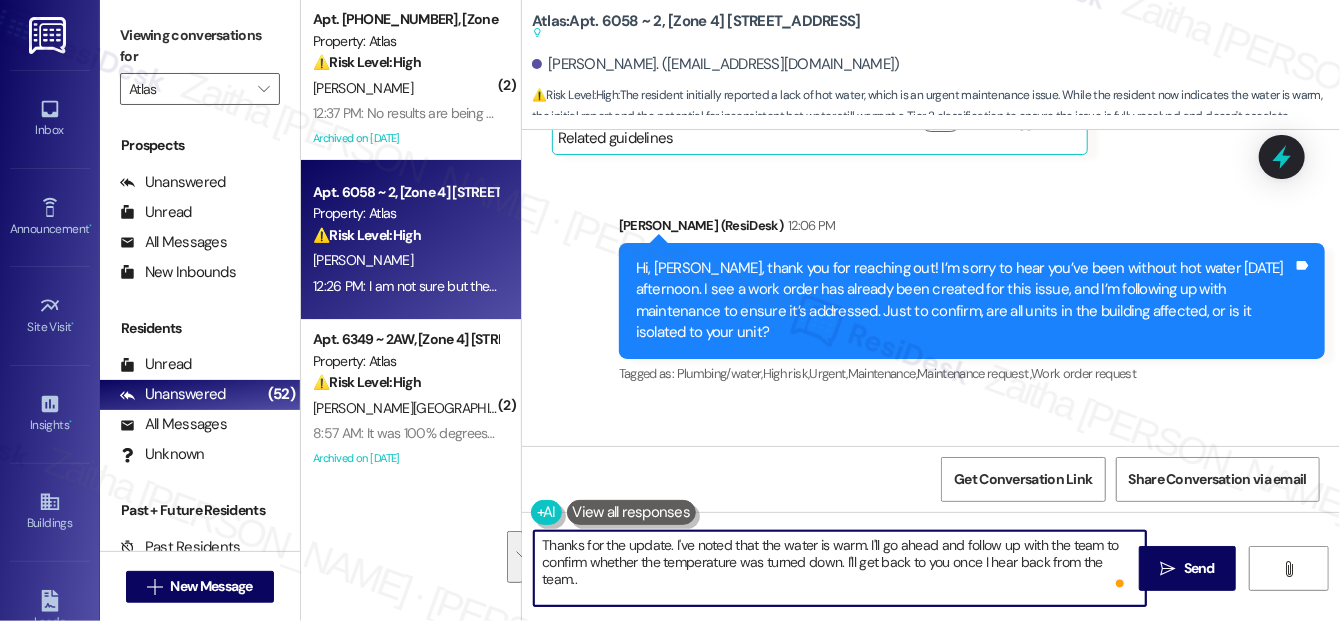 drag, startPoint x: 536, startPoint y: 544, endPoint x: 588, endPoint y: 575, distance: 60.53924 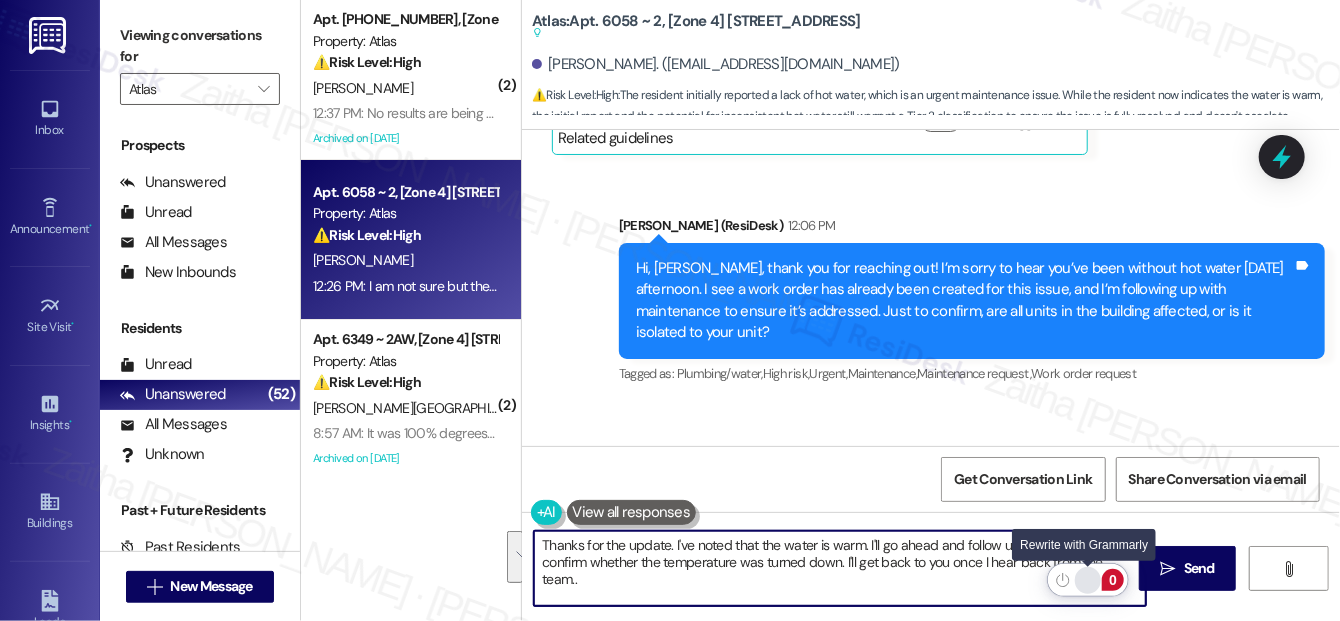 type on "Thanks for the update. I've noted that the water is warm. I'll go ahead and follow up with the team to confirm whether the temperature was turned down. I'll get back to you once I hear back from the team.." 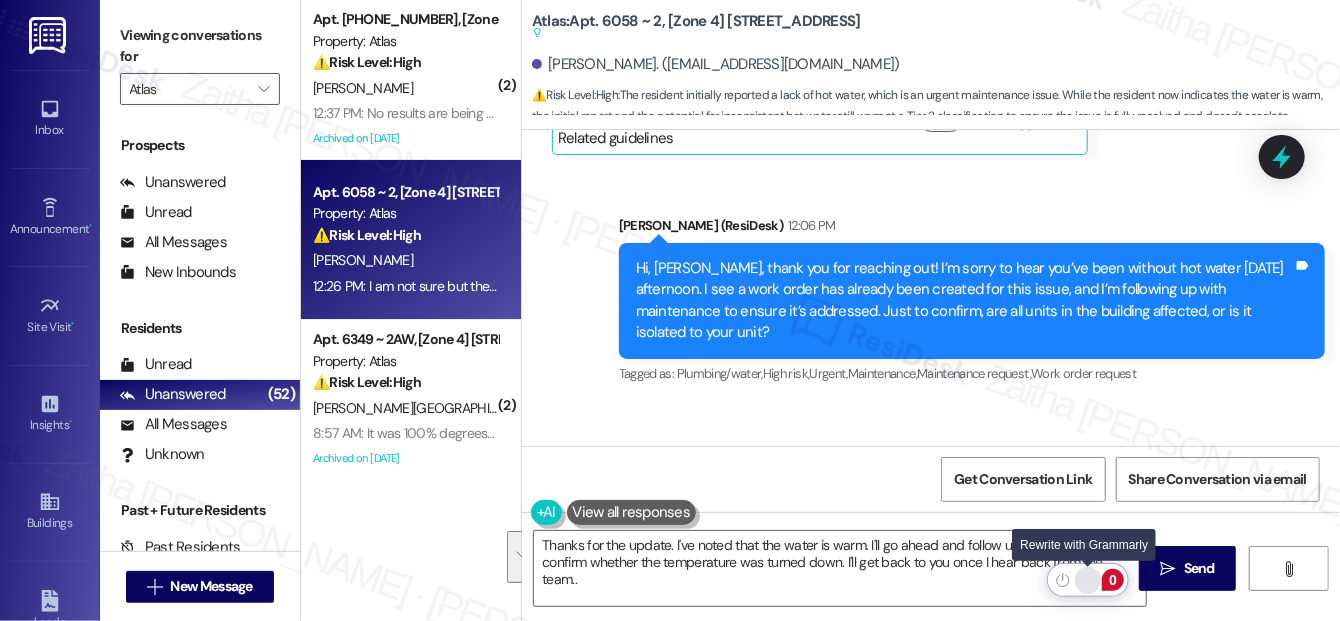 click 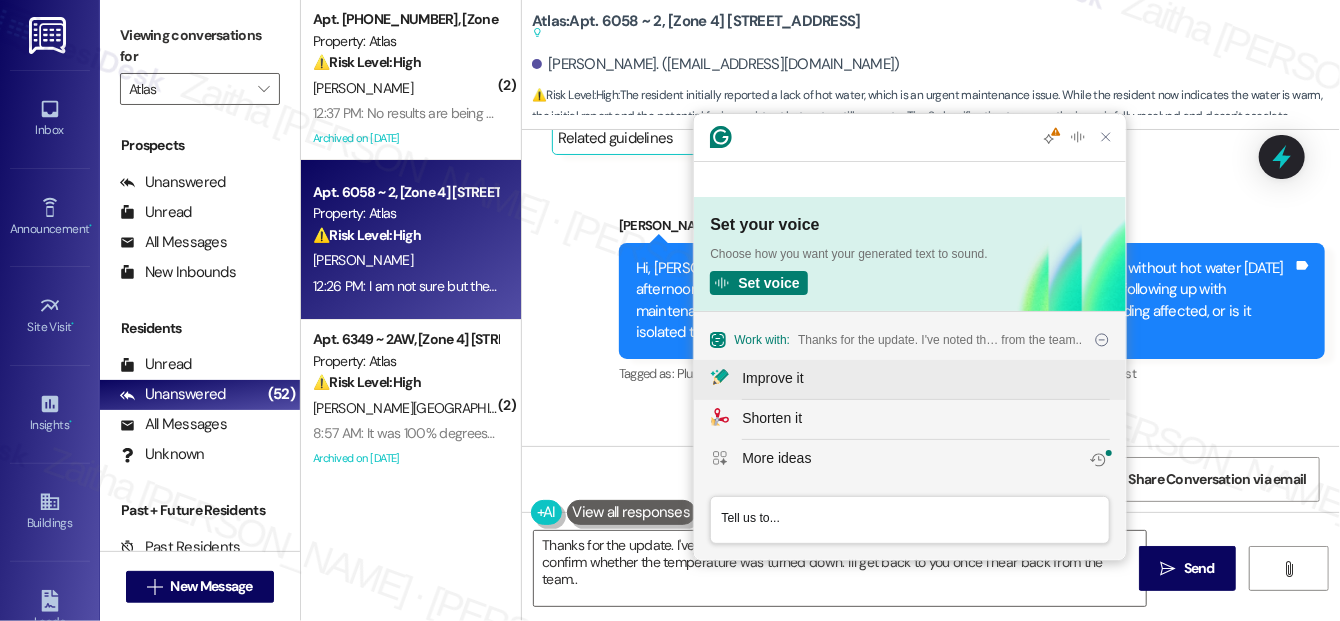 scroll, scrollTop: 0, scrollLeft: 0, axis: both 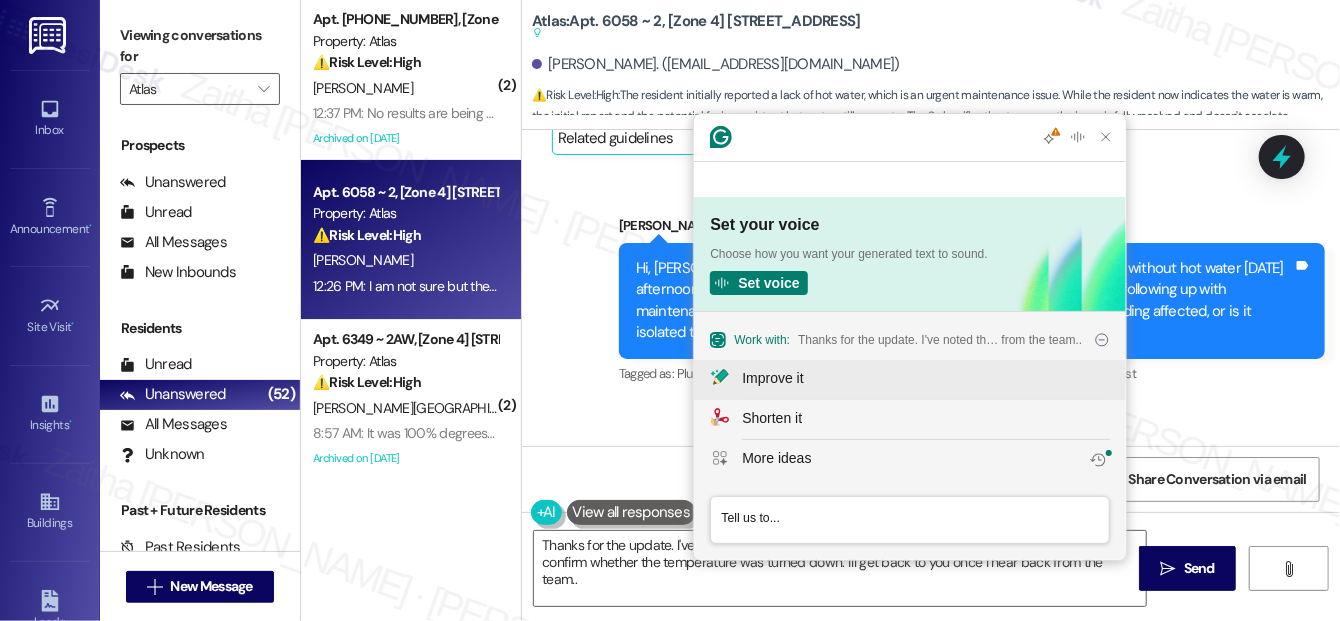 click on "Improve it" 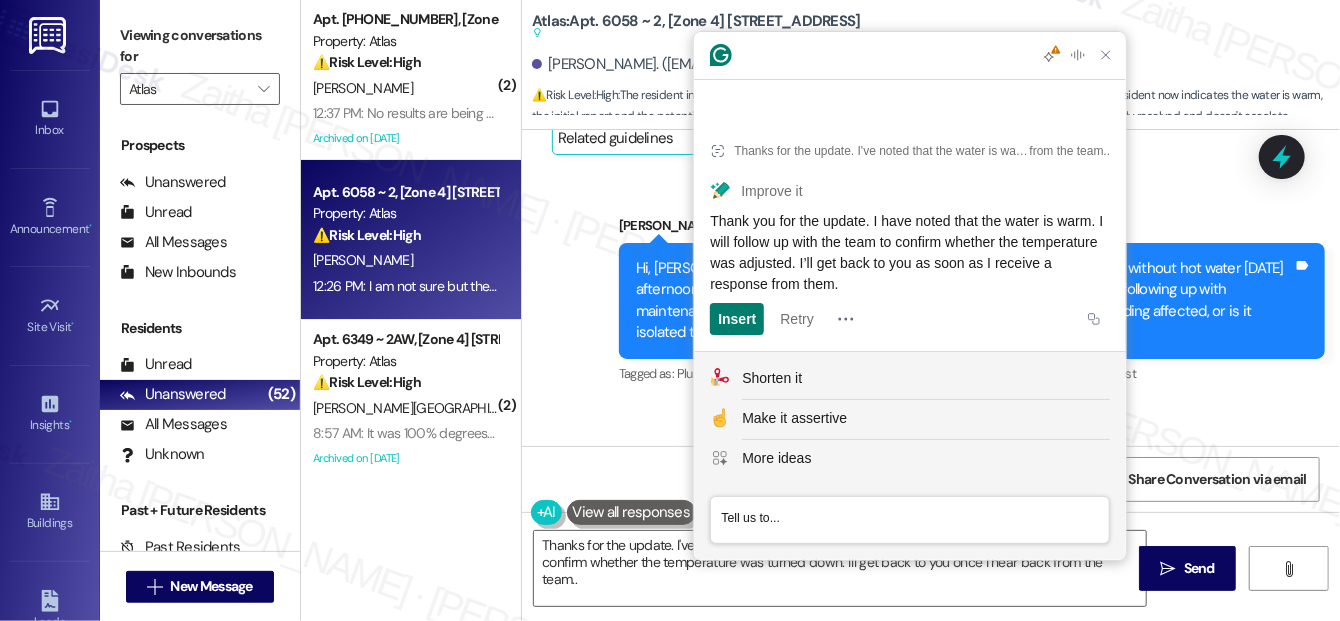 drag, startPoint x: 710, startPoint y: 219, endPoint x: 950, endPoint y: 296, distance: 252.04959 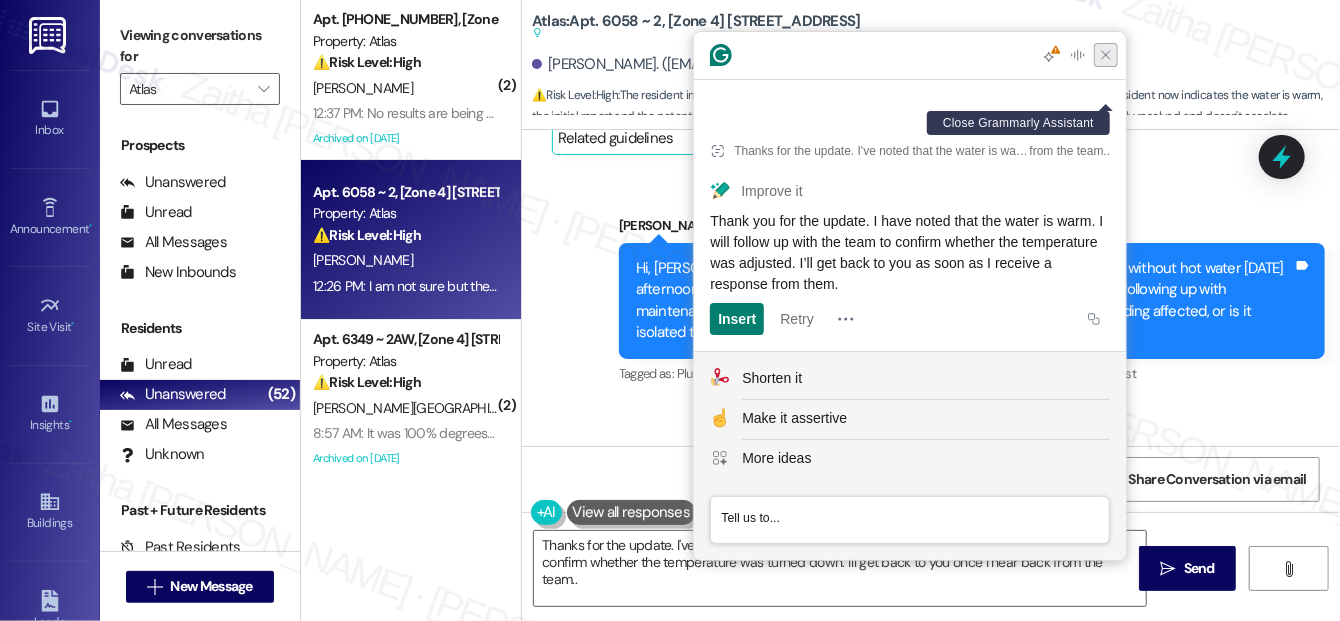 click 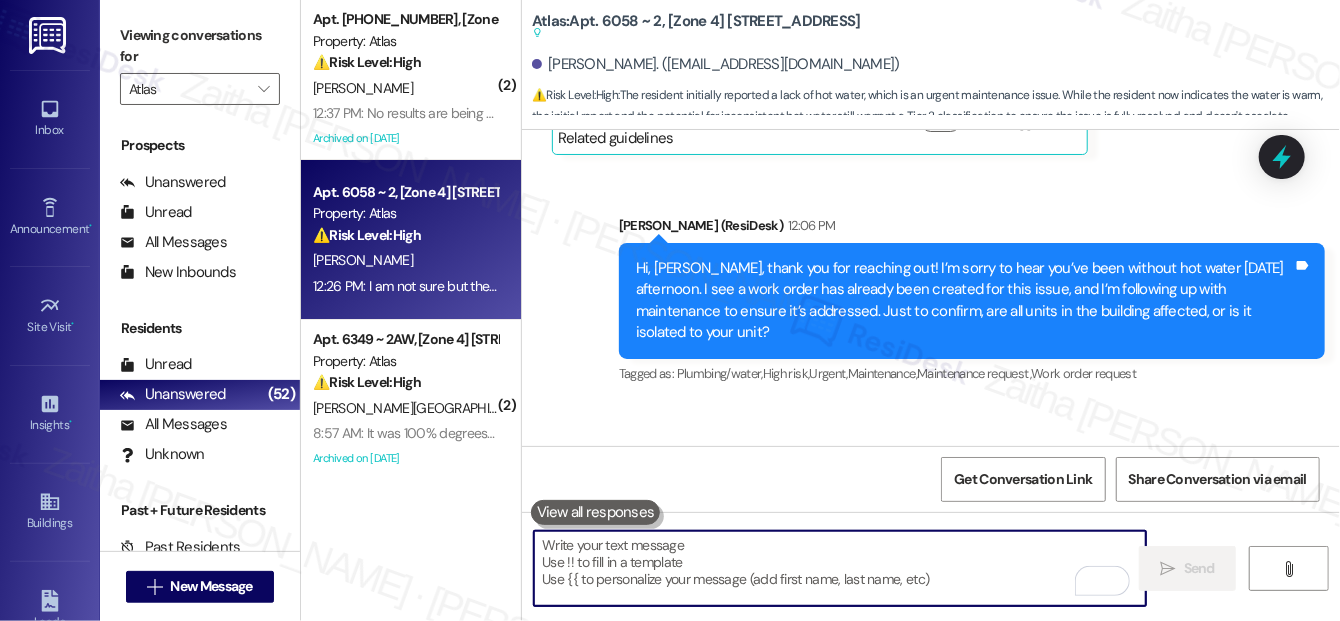paste on "Thank you for the update. I have noted that the water is warm. I will follow up with the team to confirm whether the temperature was adjusted. I’ll get back to you as soon as I receive a response from them." 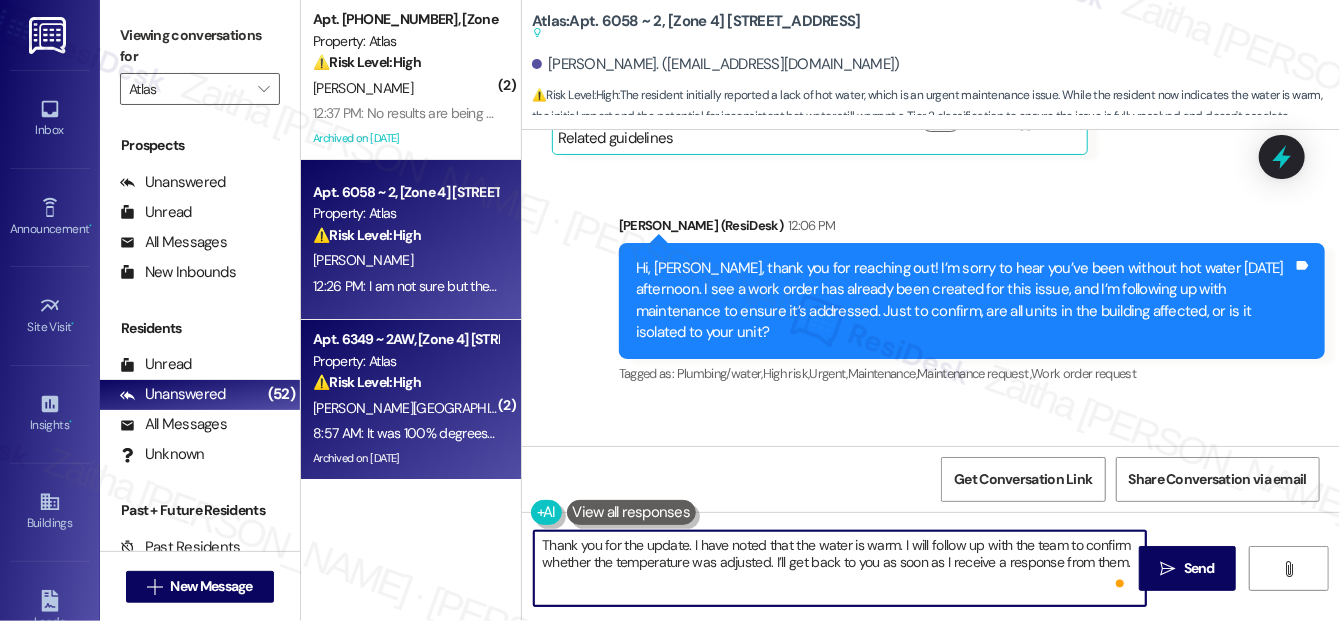 scroll, scrollTop: 90, scrollLeft: 0, axis: vertical 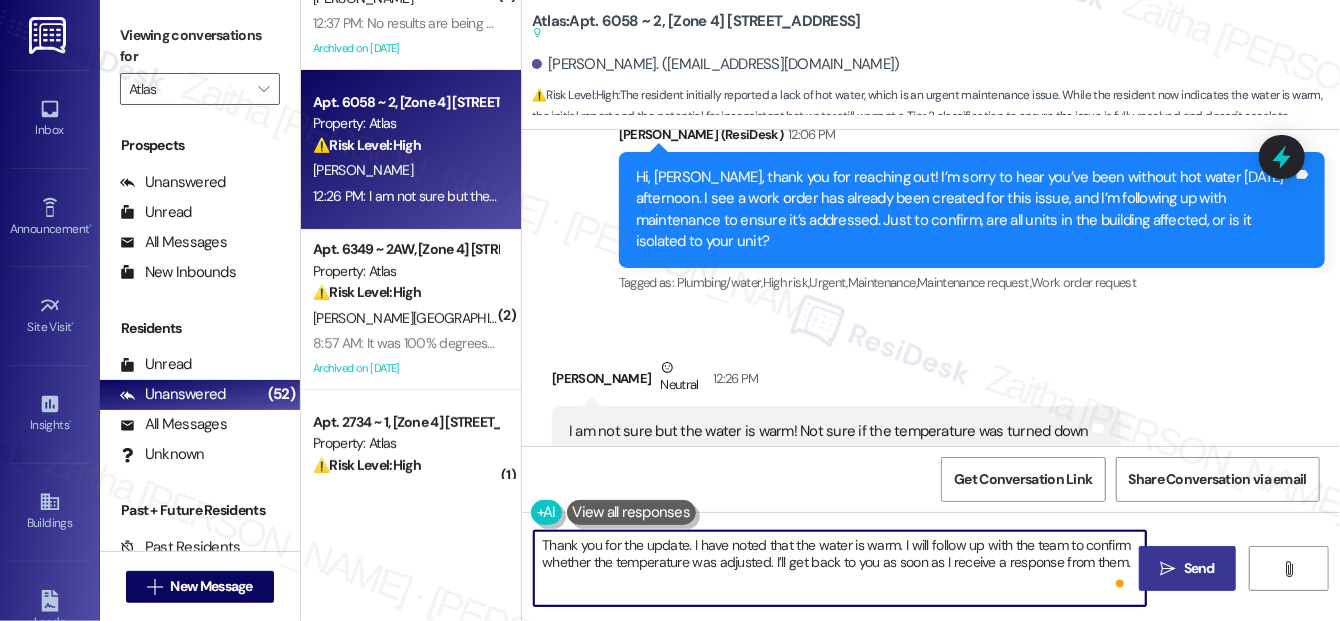 type on "Thank you for the update. I have noted that the water is warm. I will follow up with the team to confirm whether the temperature was adjusted. I’ll get back to you as soon as I receive a response from them." 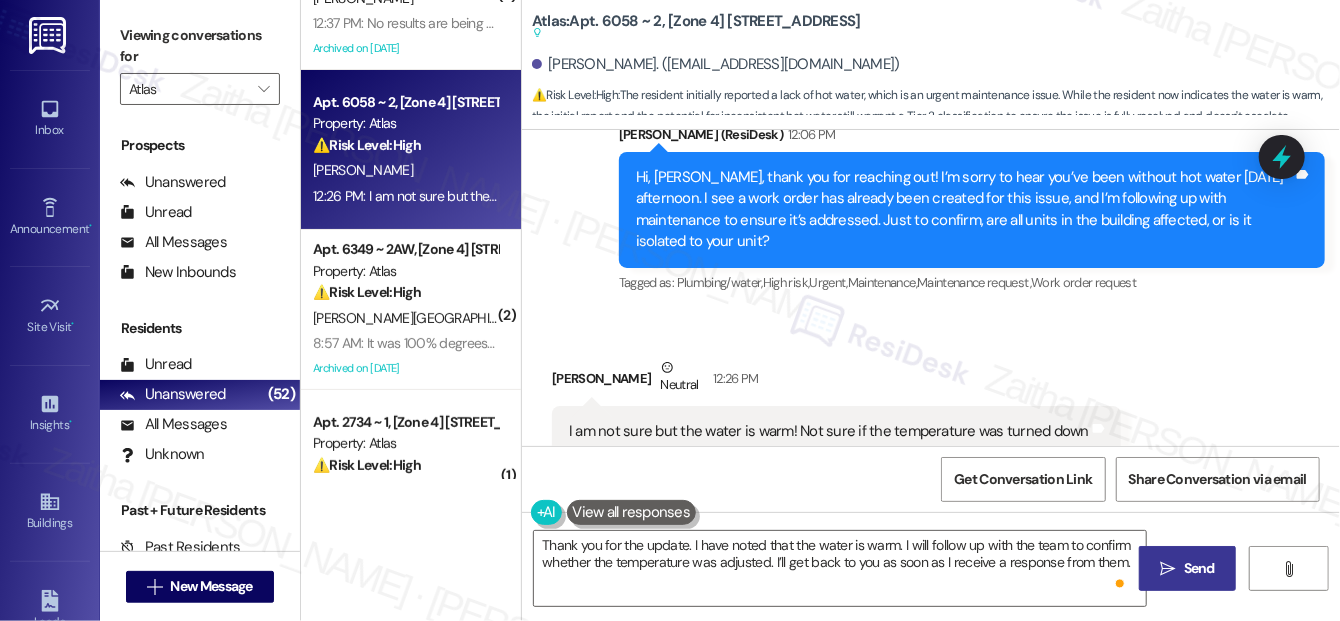 click on " Send" at bounding box center (1187, 568) 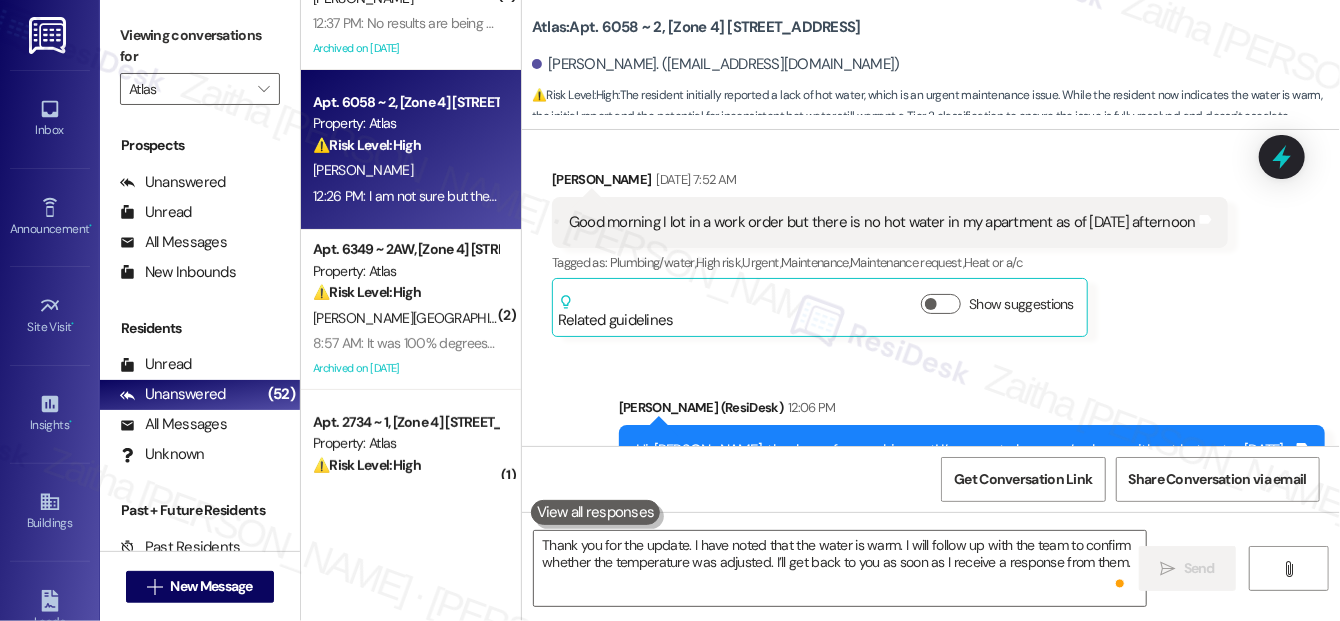scroll, scrollTop: 16181, scrollLeft: 0, axis: vertical 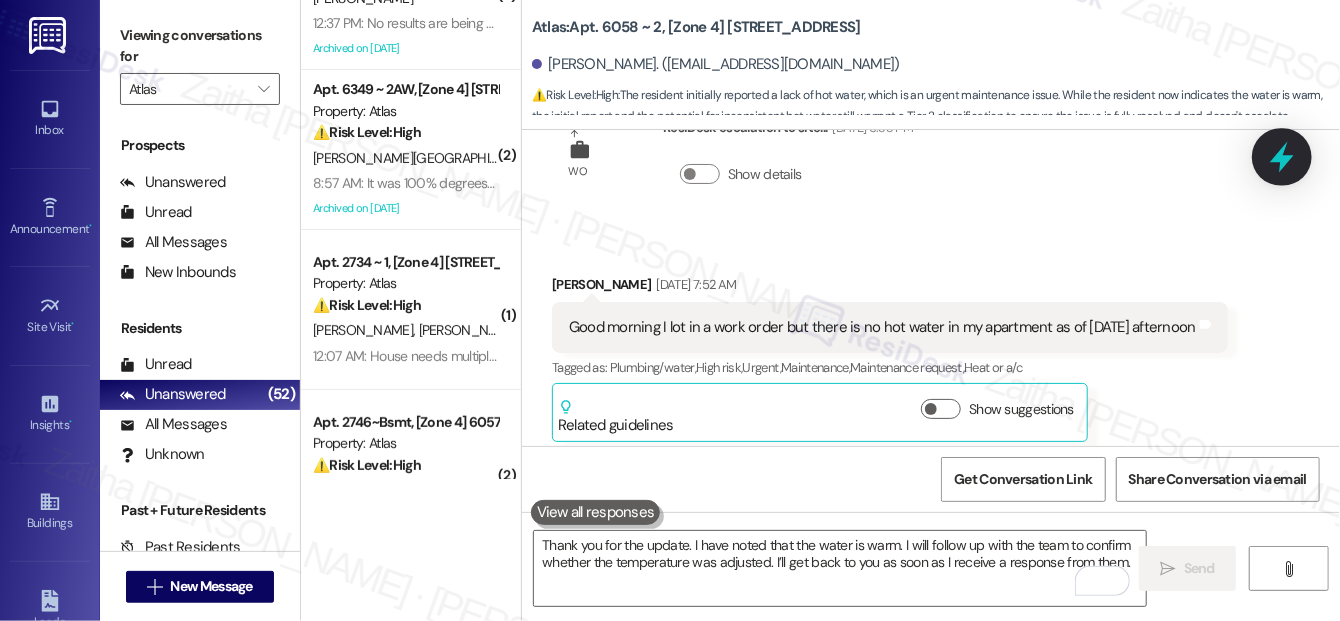 click 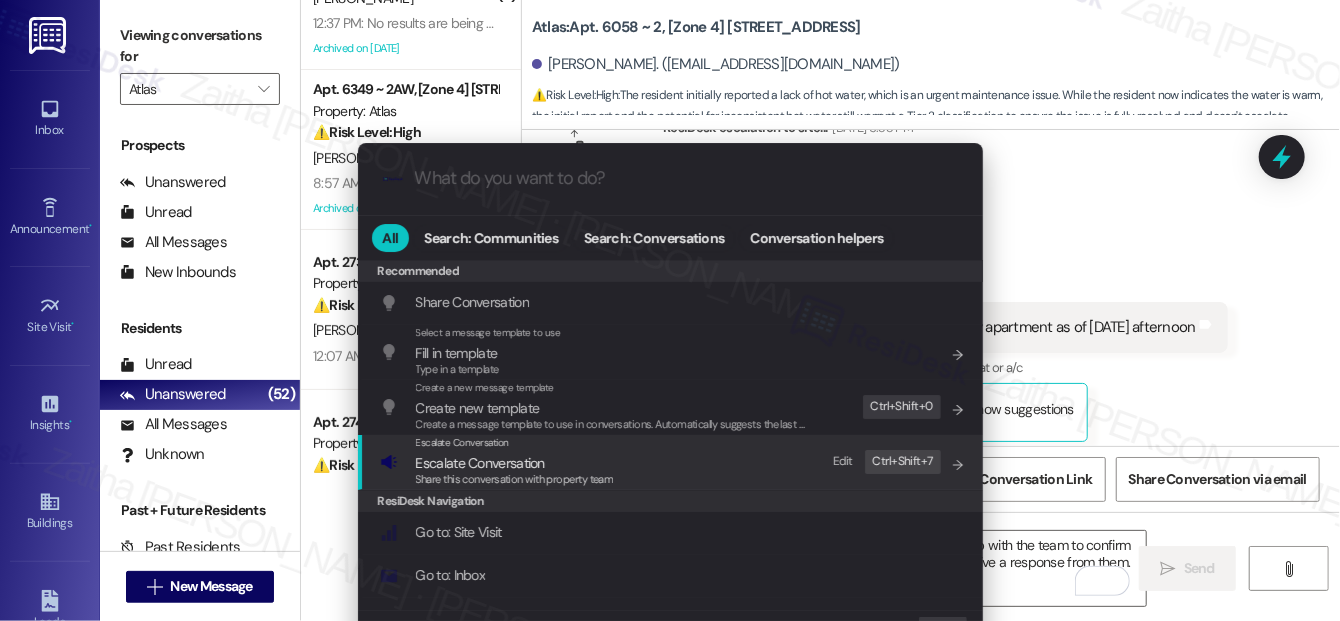 click on "Escalate Conversation" at bounding box center [480, 463] 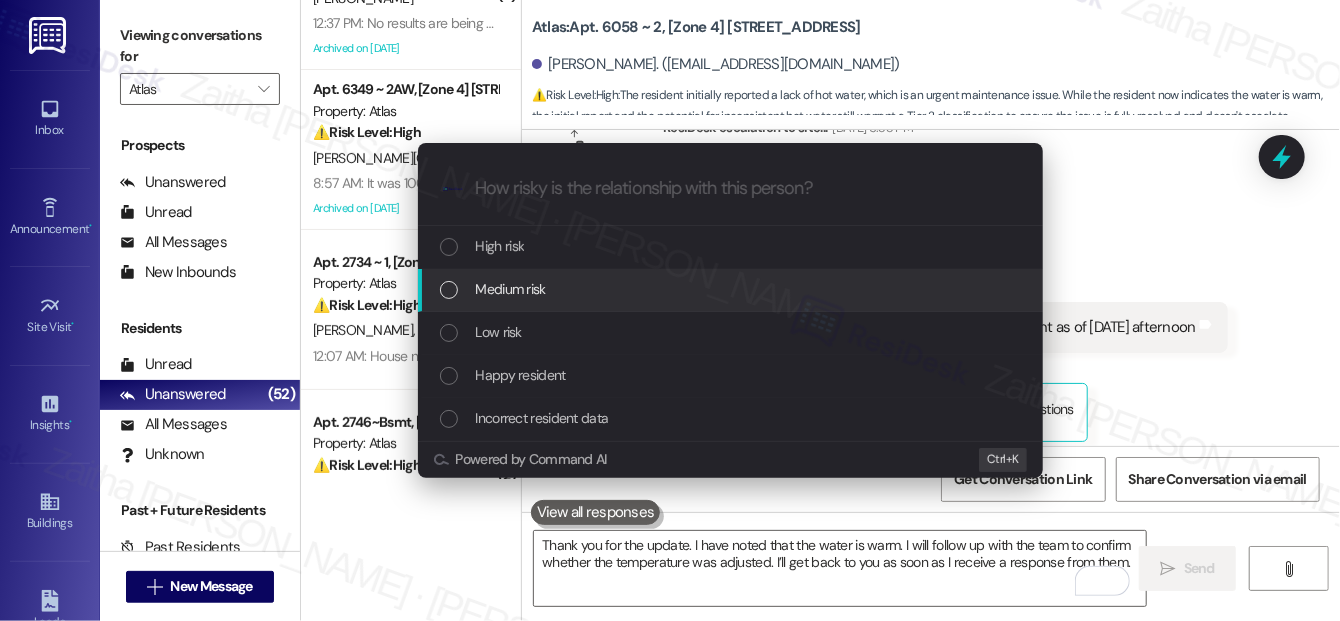 click on "Medium risk" at bounding box center (732, 289) 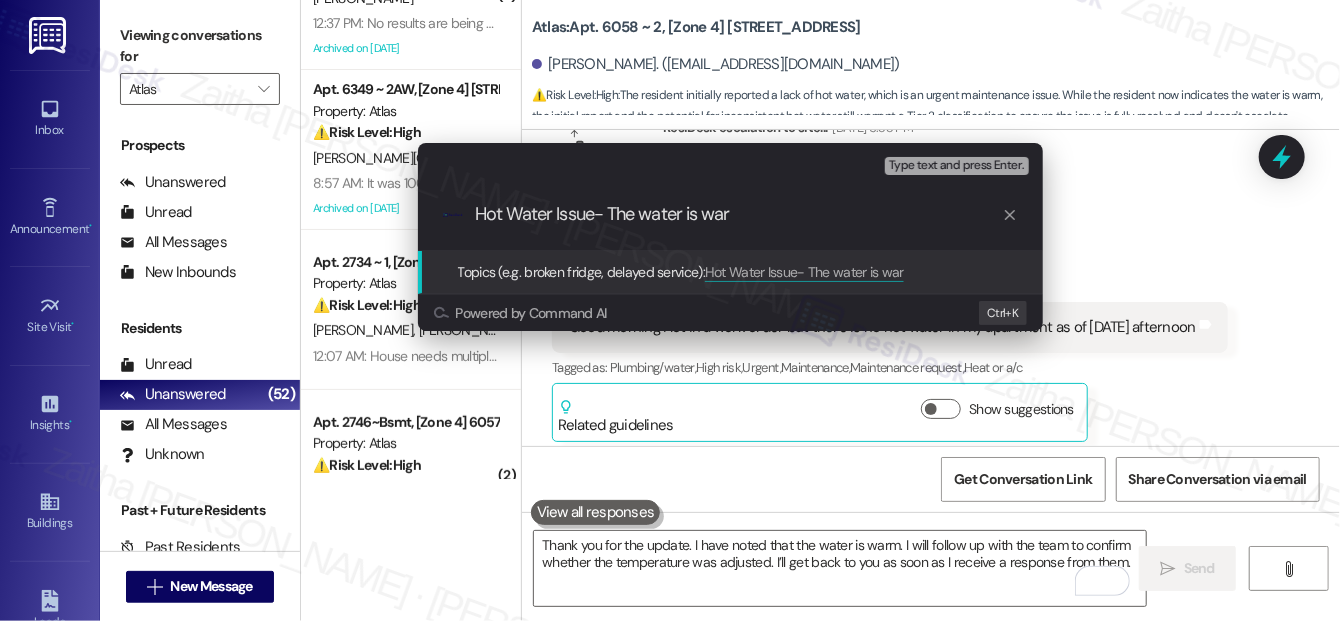 type on "Hot Water Issue- The water is warm" 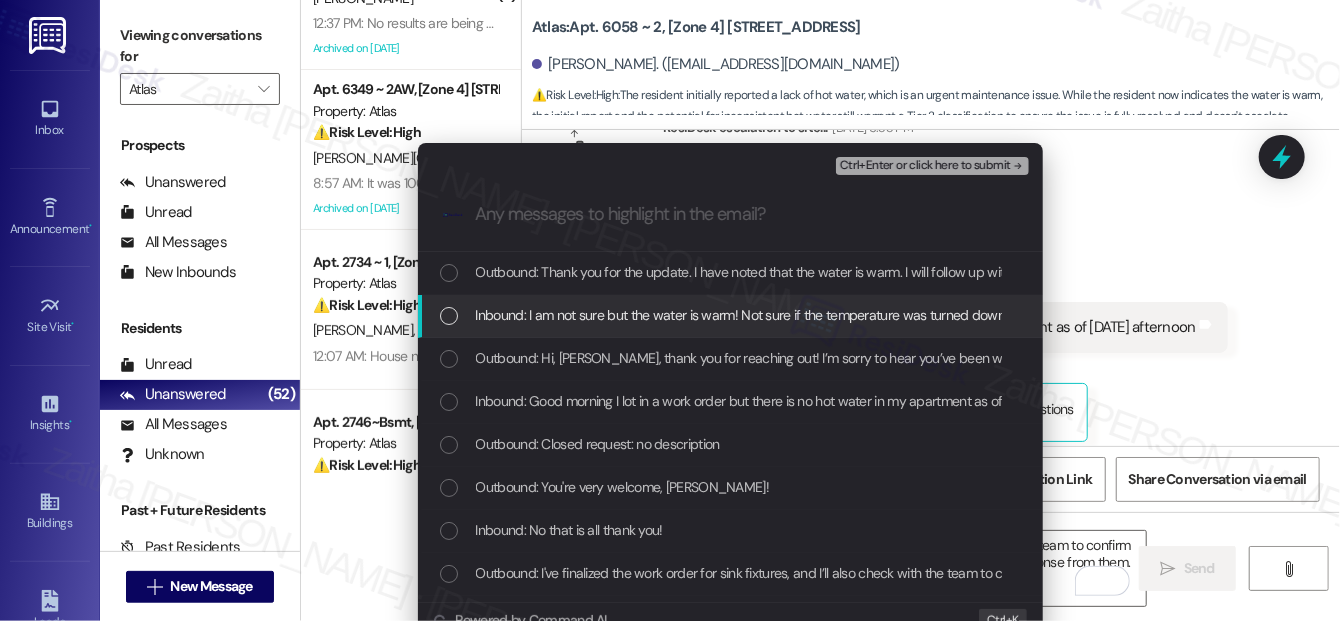 type 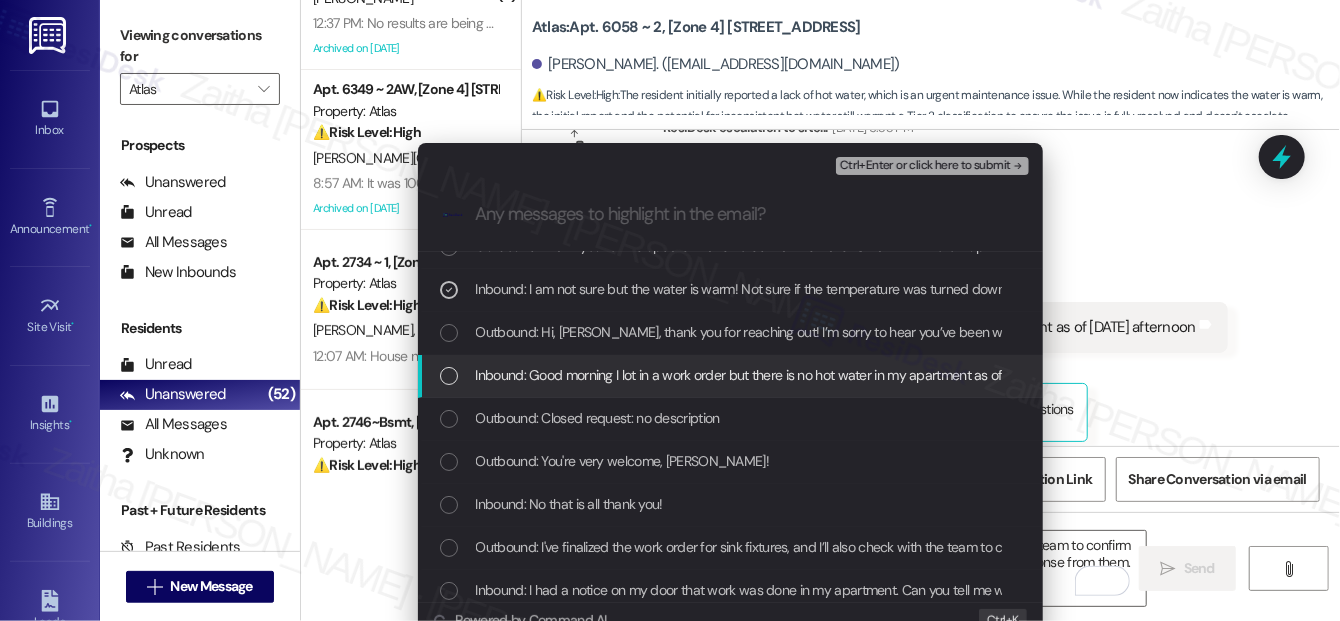 scroll, scrollTop: 0, scrollLeft: 0, axis: both 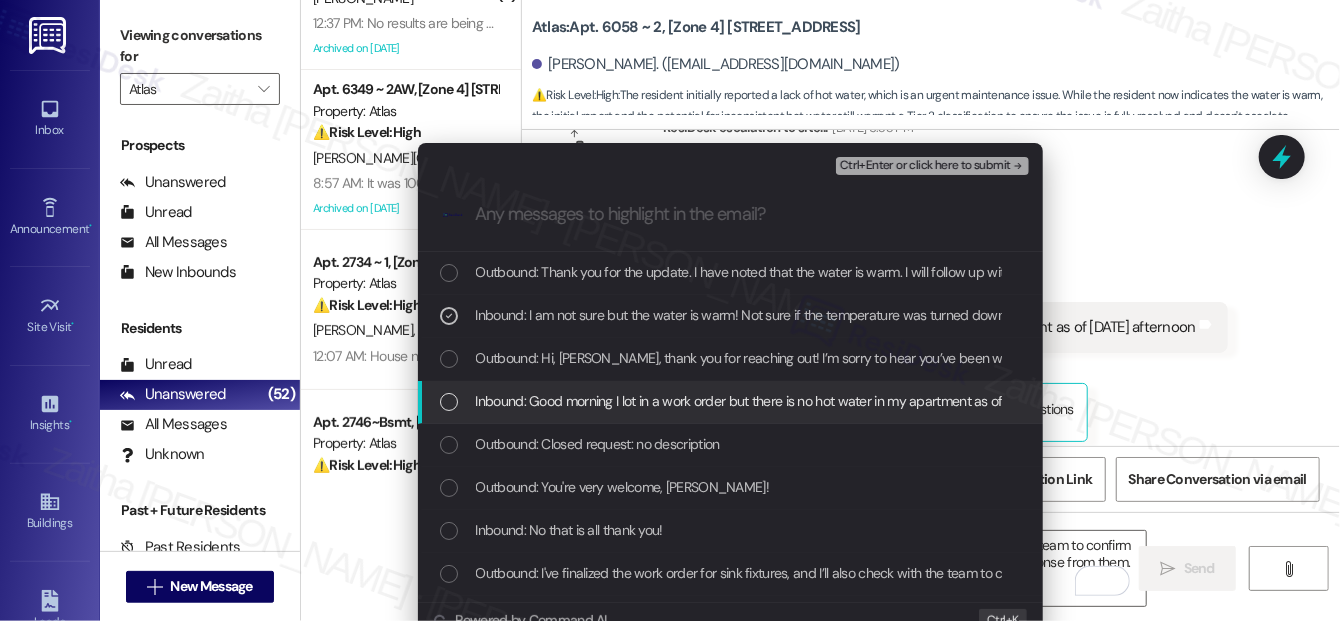 click at bounding box center [449, 402] 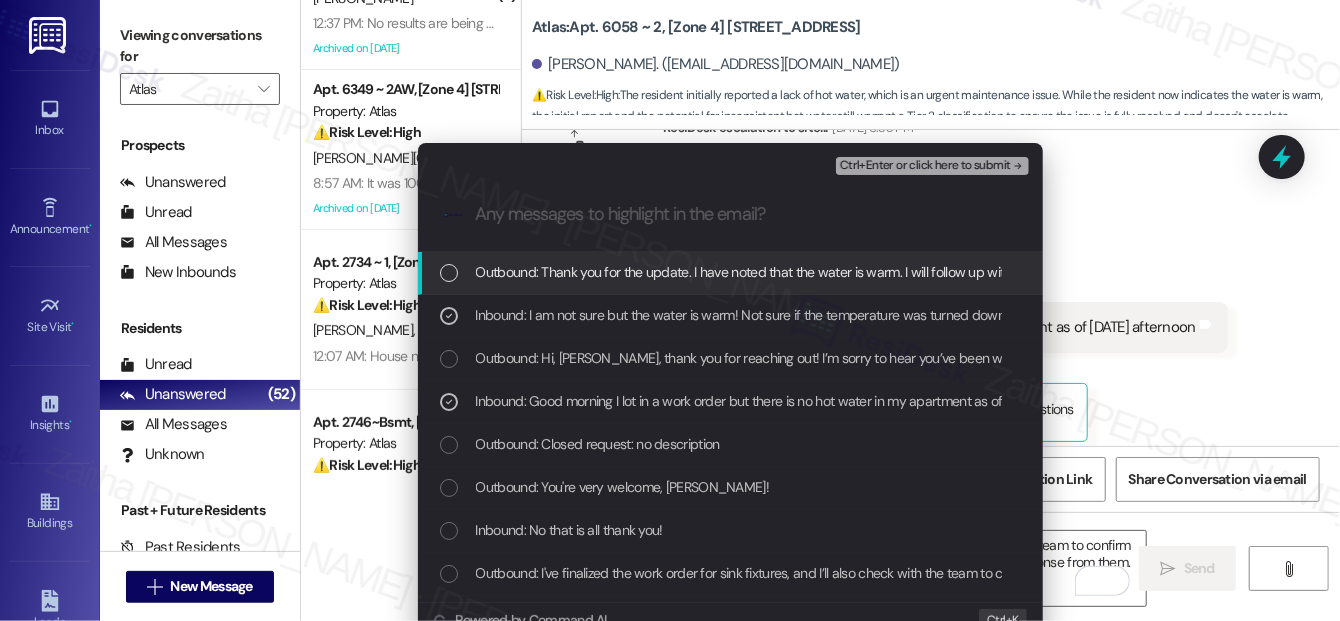 click on "Ctrl+Enter or click here to submit" at bounding box center (925, 166) 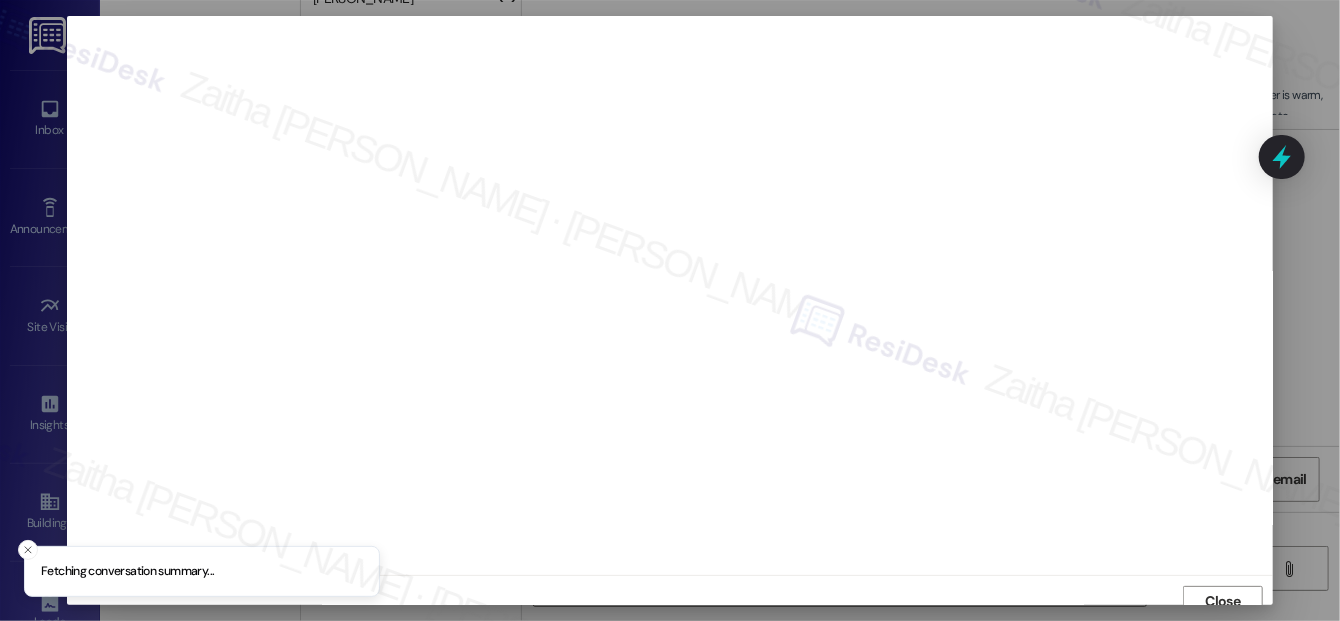 scroll, scrollTop: 12, scrollLeft: 0, axis: vertical 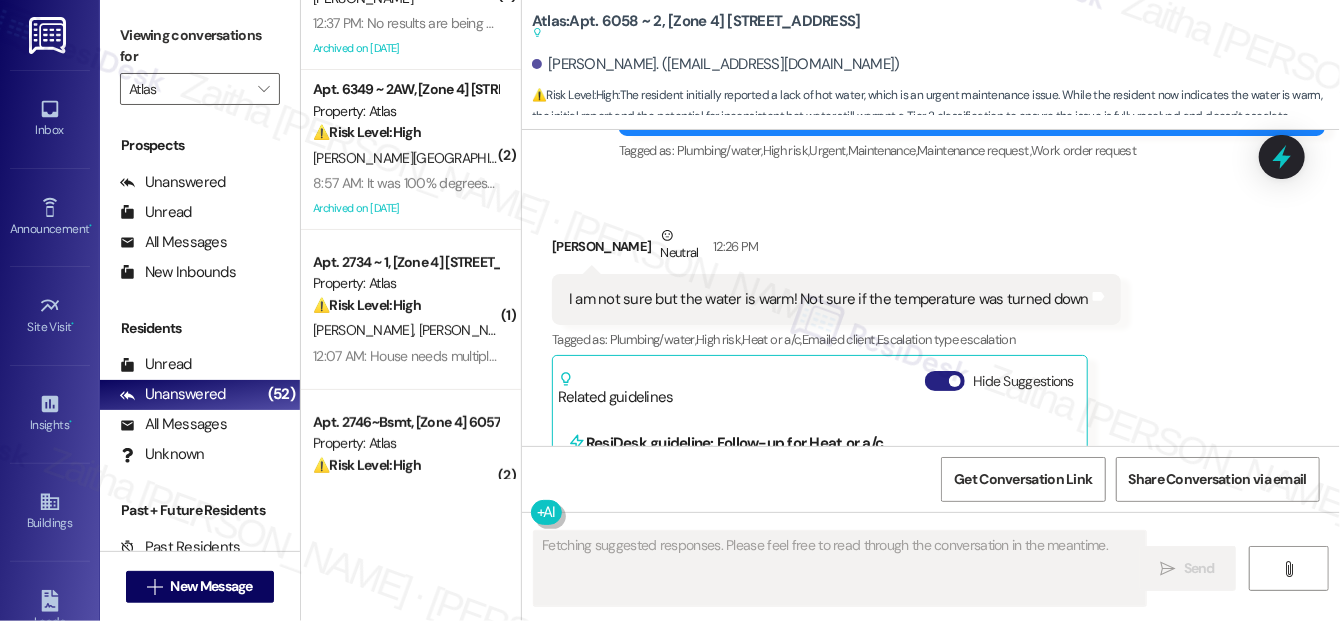 click on "Hide Suggestions" at bounding box center [945, 381] 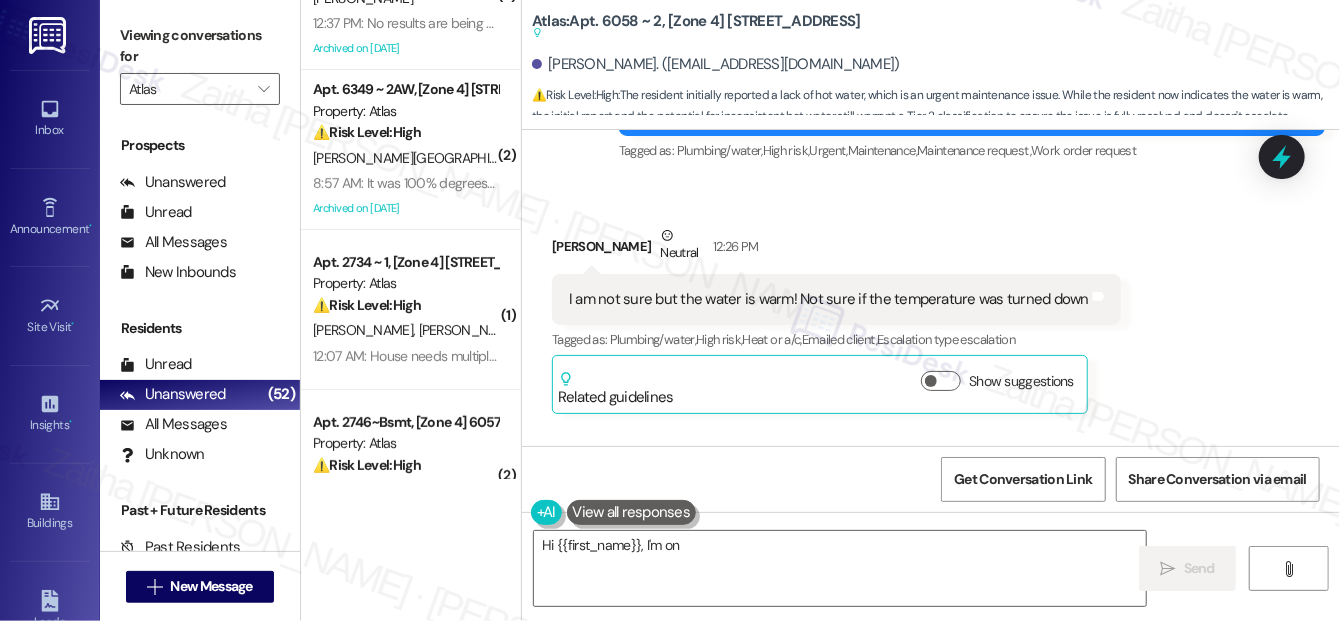 scroll, scrollTop: 0, scrollLeft: 0, axis: both 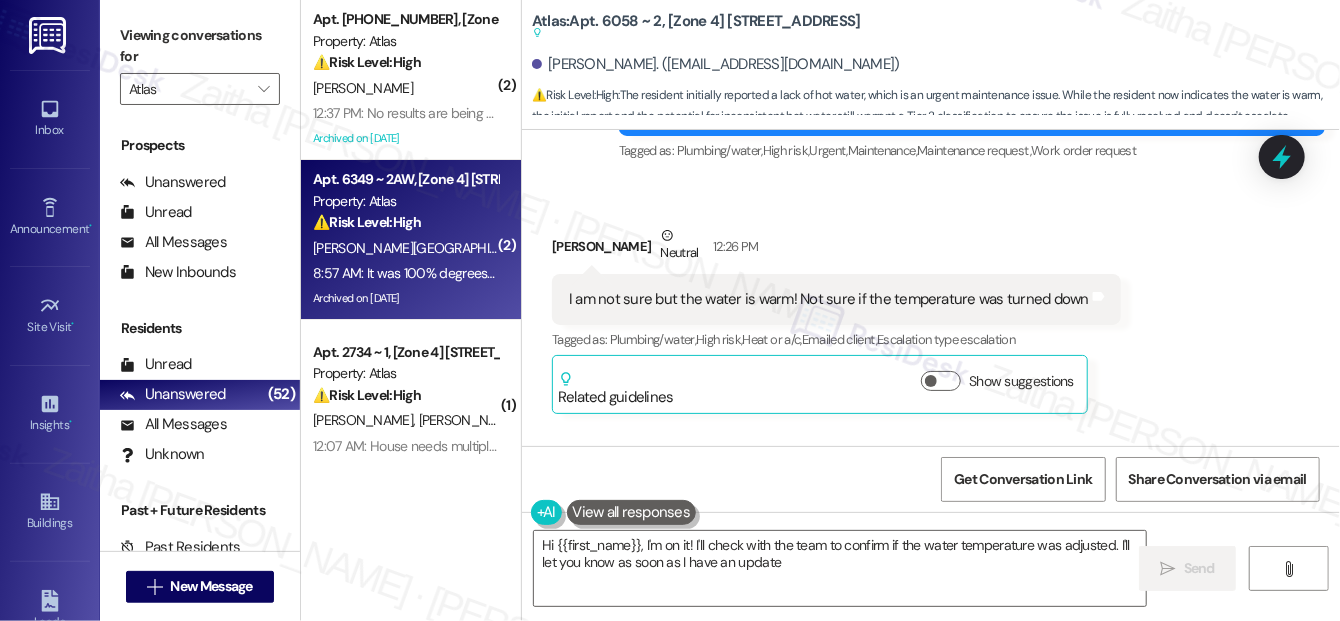 type on "Hi {{first_name}}, I'm on it! I'll check with the team to confirm if the water temperature was adjusted. I'll let you know as soon as I have an update!" 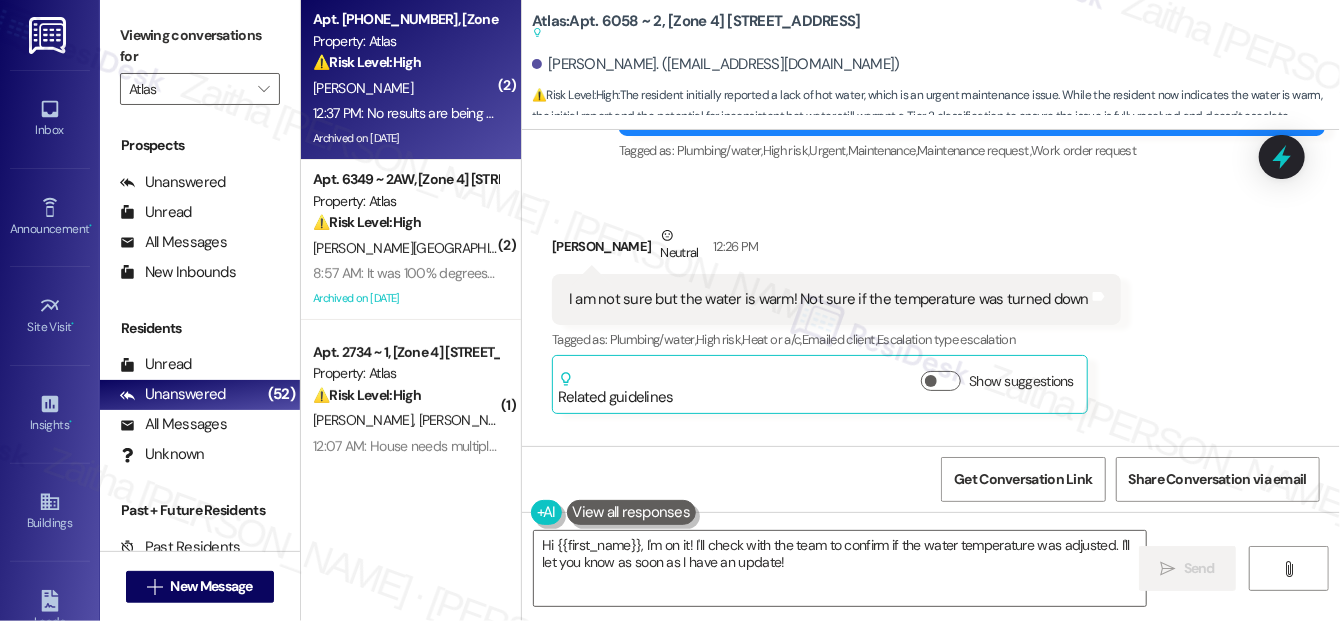 click on "[PERSON_NAME]" at bounding box center (405, 88) 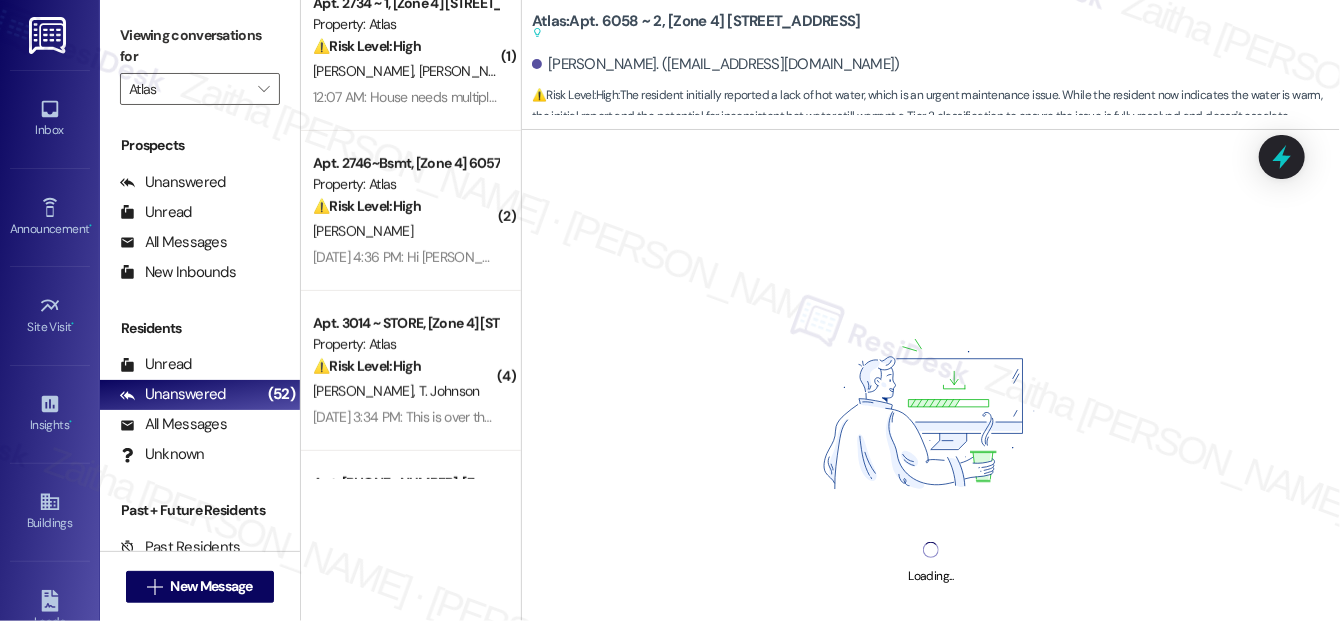 scroll, scrollTop: 363, scrollLeft: 0, axis: vertical 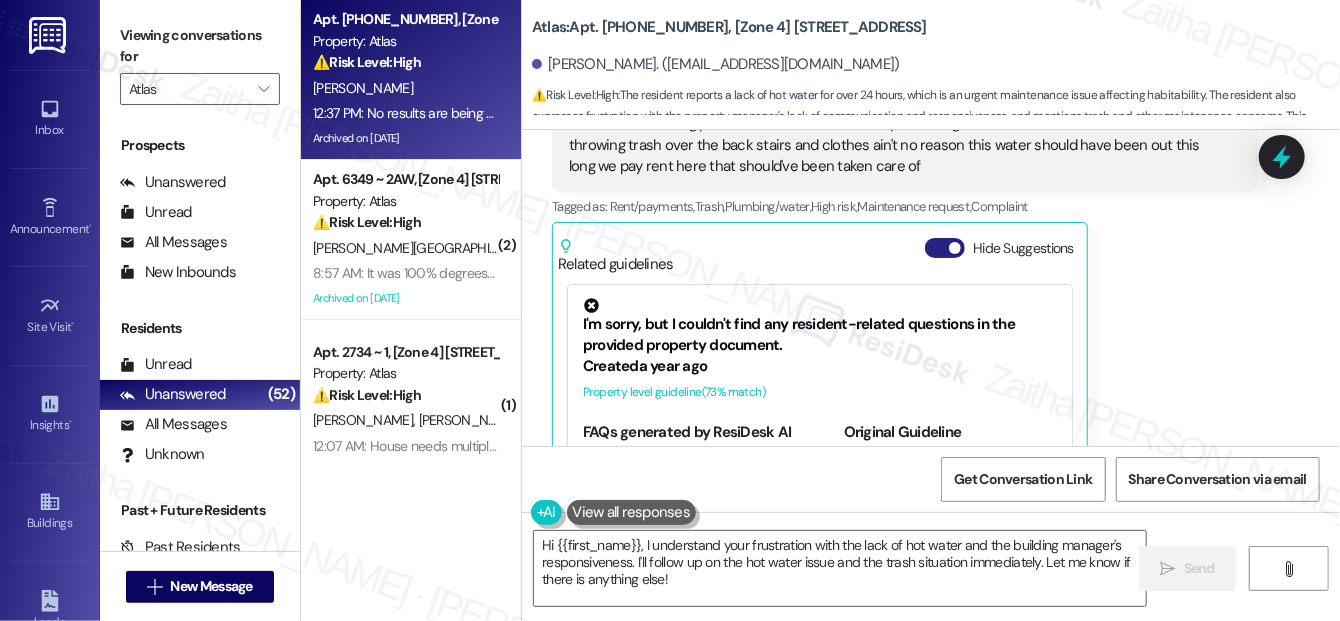 click on "Hide Suggestions" at bounding box center (945, 248) 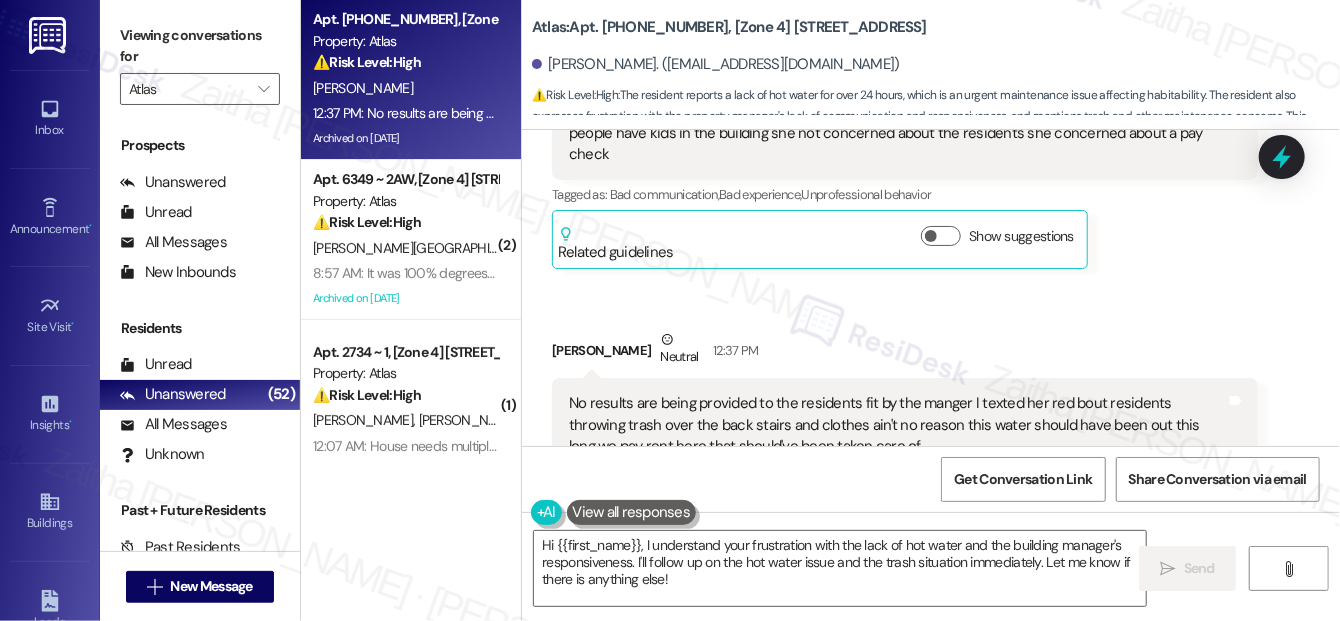 scroll, scrollTop: 14653, scrollLeft: 0, axis: vertical 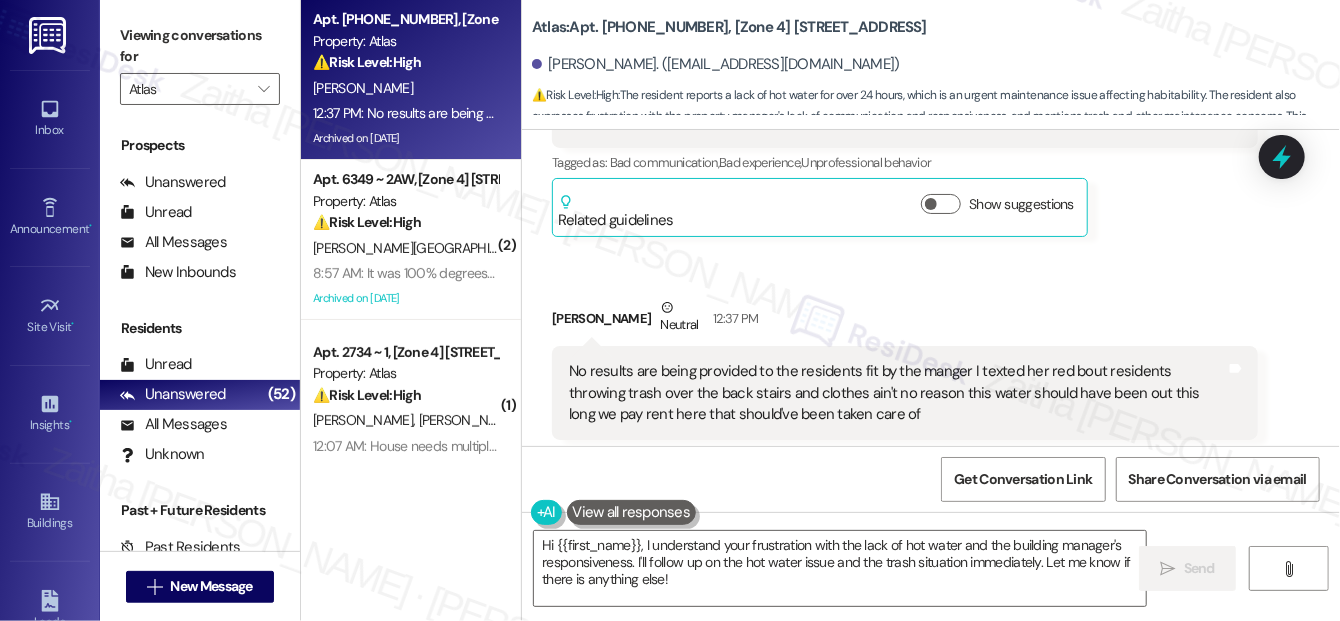 click on "Show suggestions" at bounding box center [941, 496] 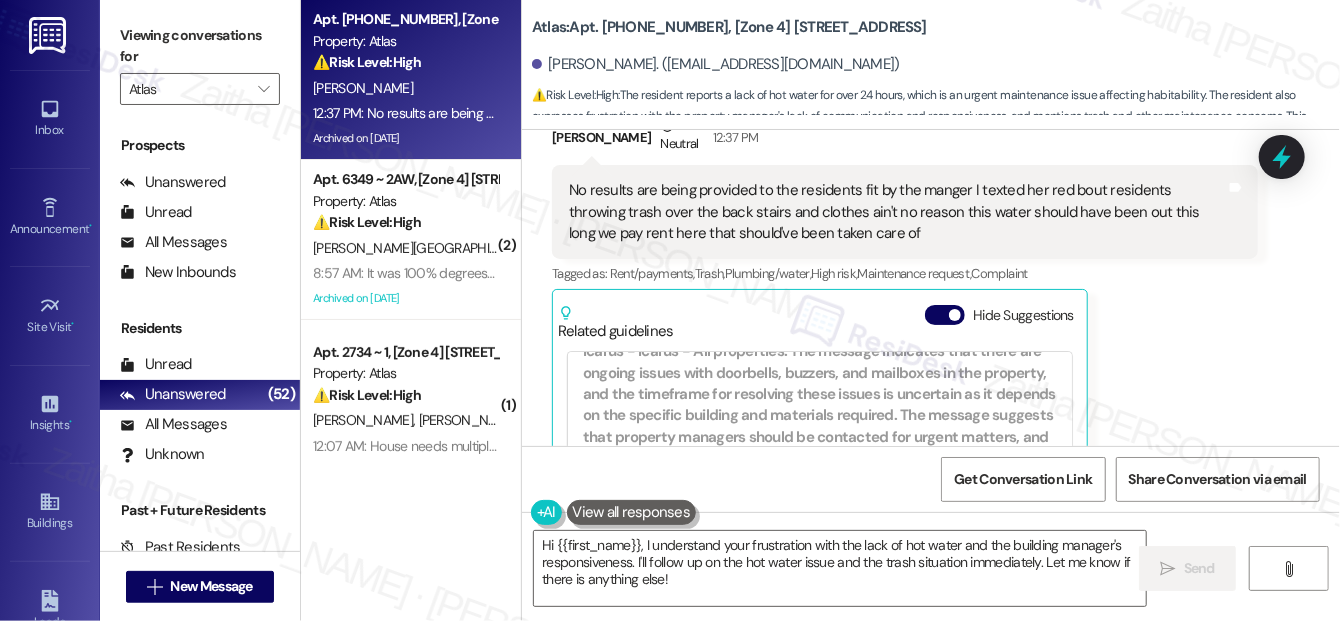 scroll, scrollTop: 363, scrollLeft: 0, axis: vertical 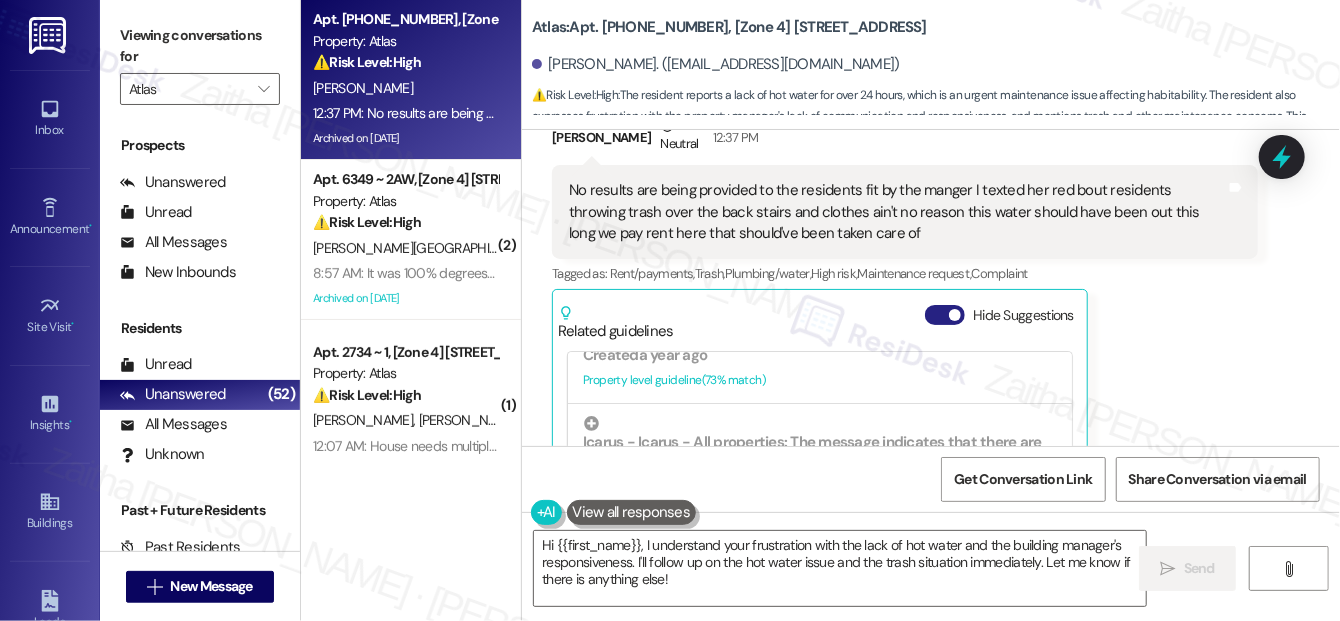 click on "Hide Suggestions" at bounding box center (945, 315) 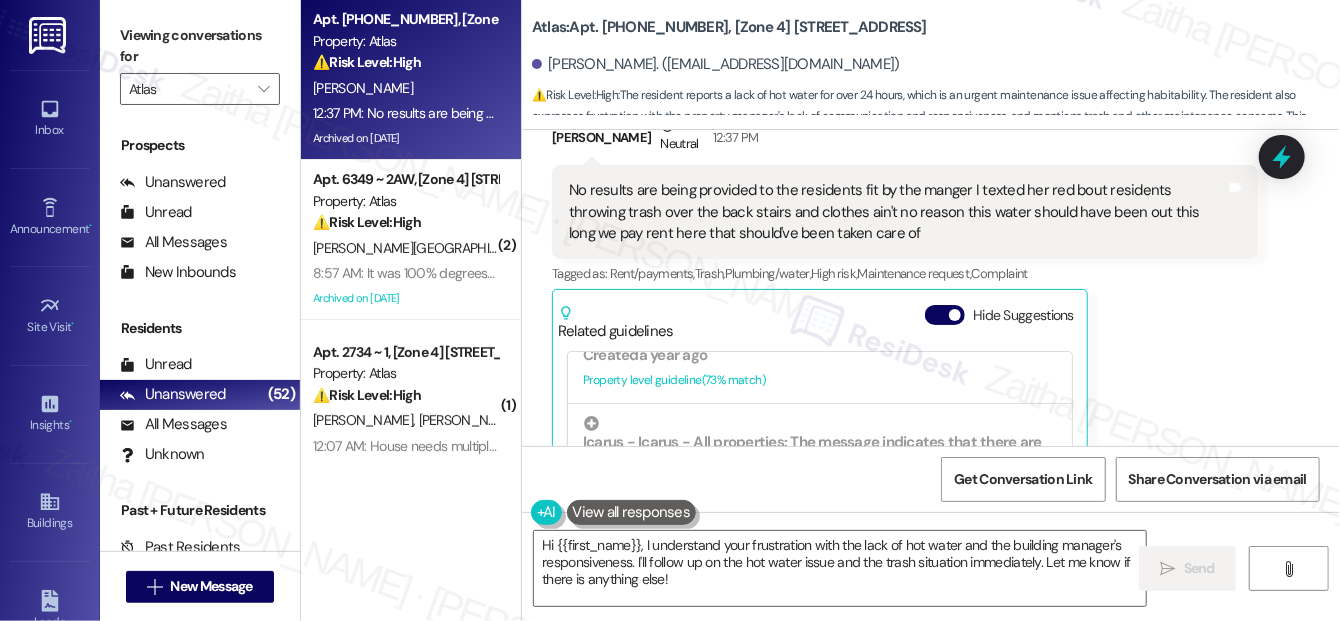 scroll, scrollTop: 14653, scrollLeft: 0, axis: vertical 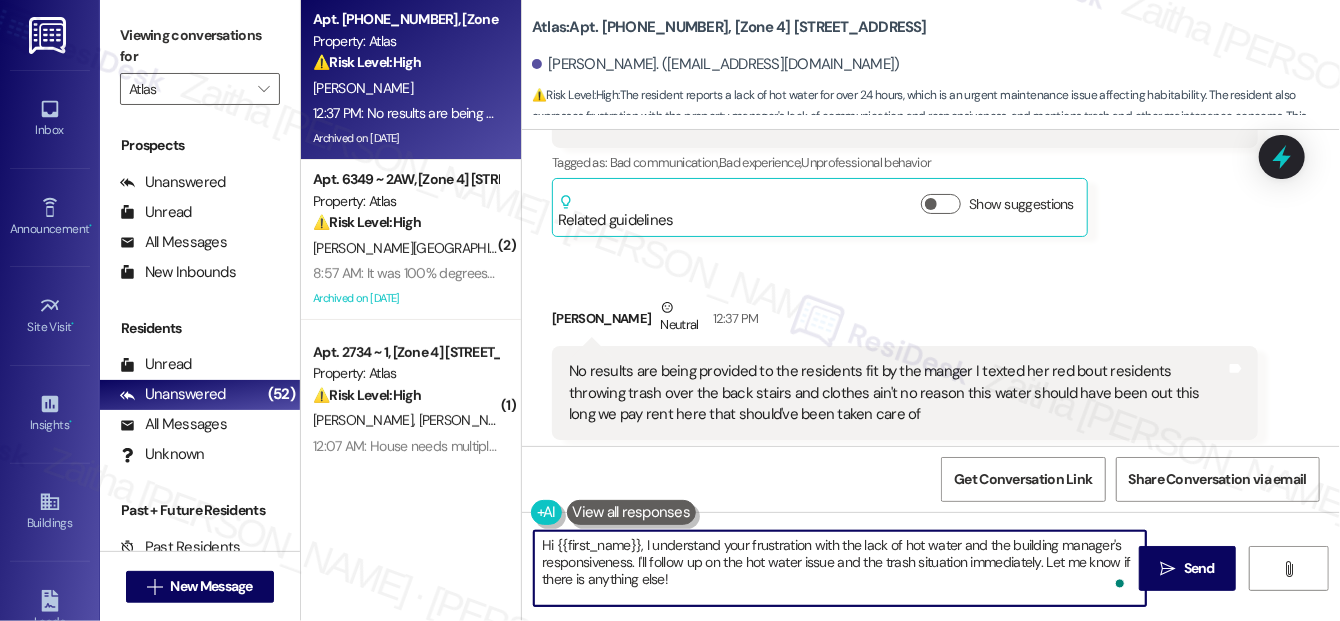 drag, startPoint x: 642, startPoint y: 547, endPoint x: 542, endPoint y: 546, distance: 100.005 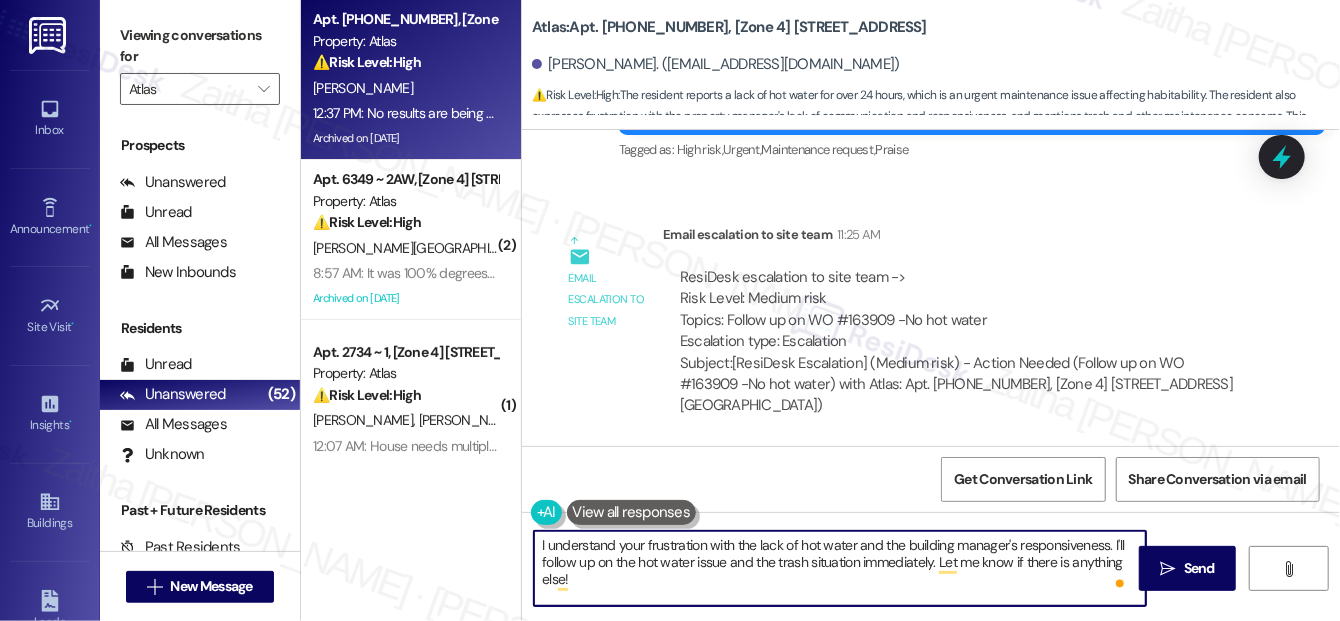 scroll, scrollTop: 14107, scrollLeft: 0, axis: vertical 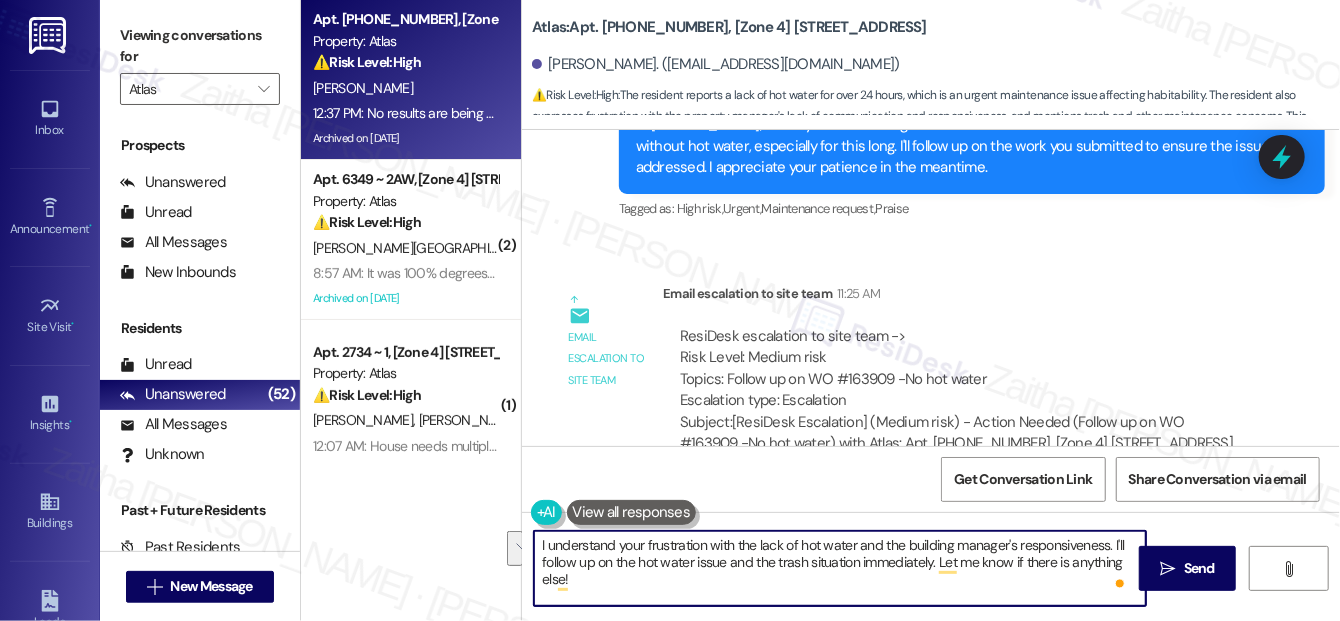 drag, startPoint x: 1115, startPoint y: 538, endPoint x: 1093, endPoint y: 571, distance: 39.661064 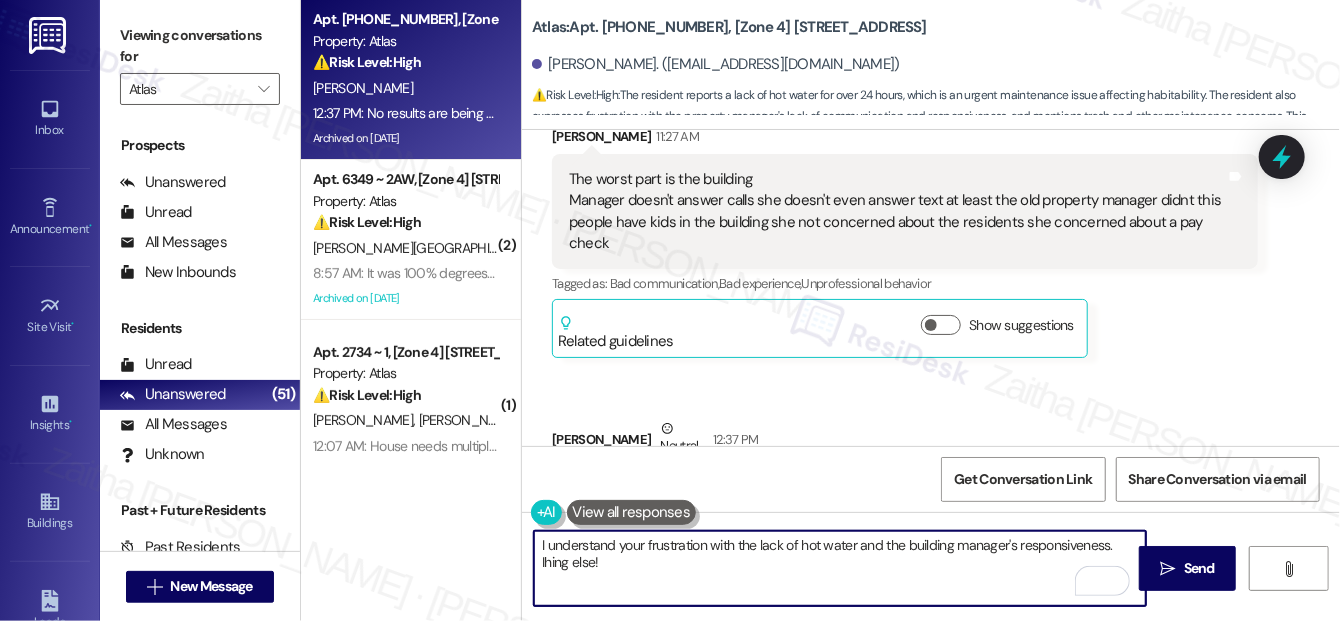 scroll, scrollTop: 14562, scrollLeft: 0, axis: vertical 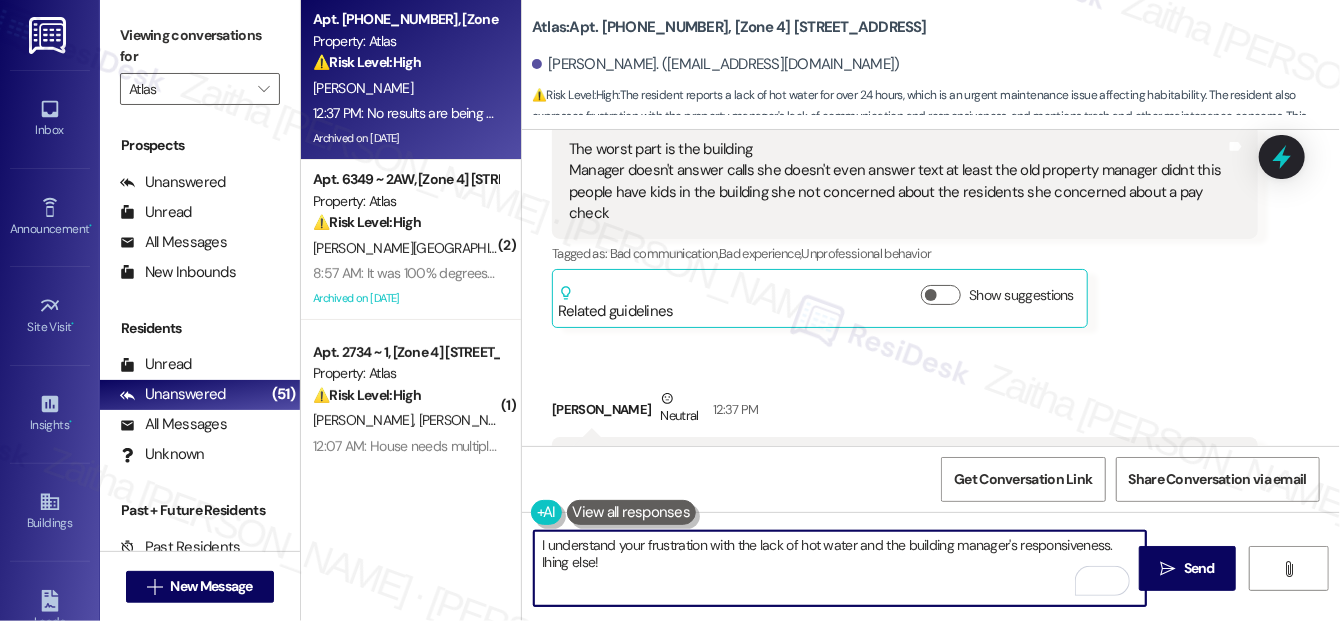 click on "I understand your frustration with the lack of hot water and the building manager's responsiveness. Ihing else!" at bounding box center [840, 568] 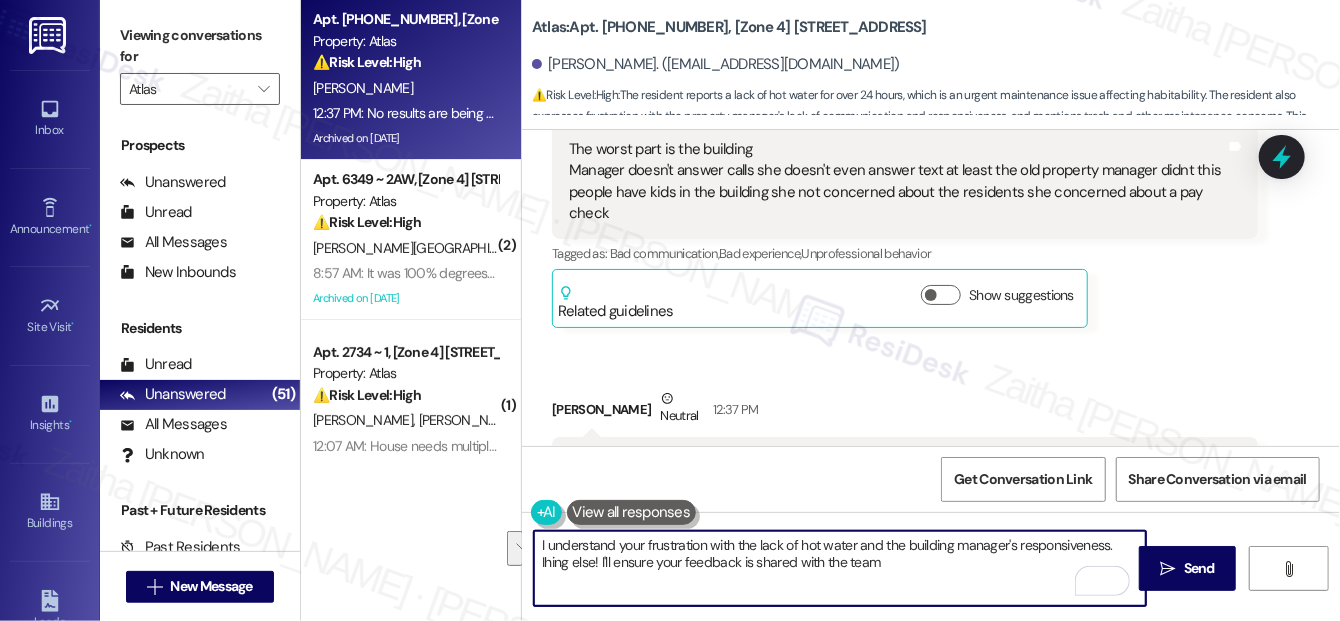 drag, startPoint x: 536, startPoint y: 545, endPoint x: 912, endPoint y: 572, distance: 376.96817 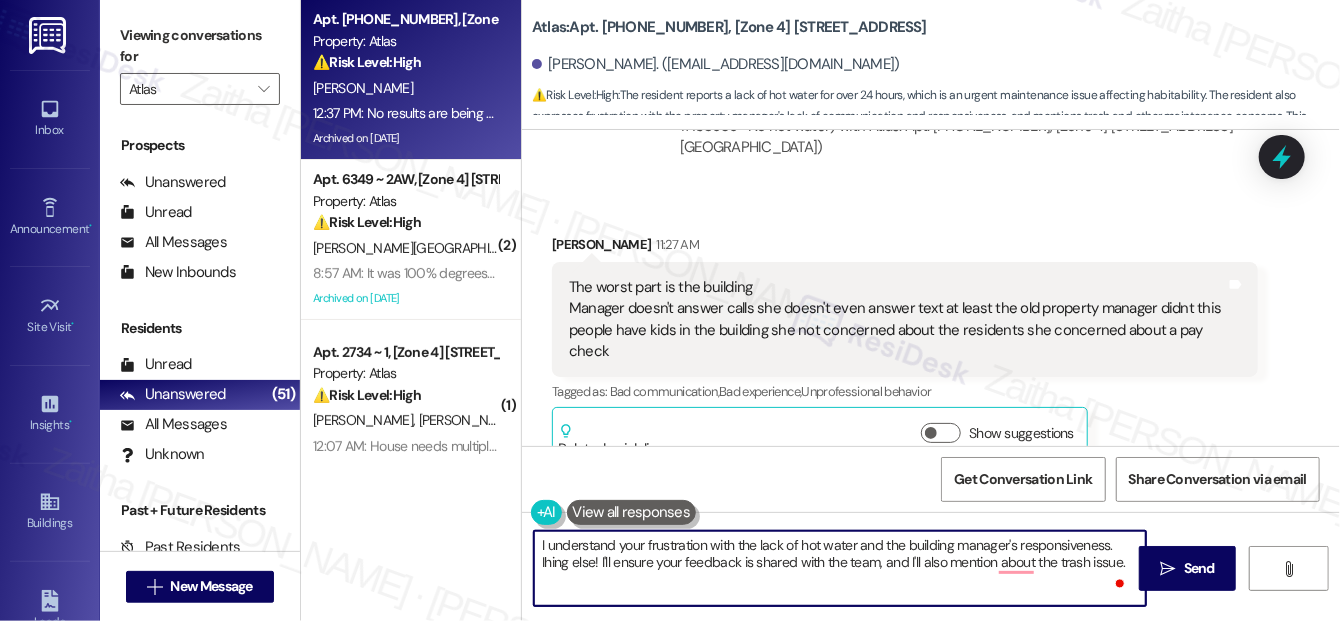 scroll, scrollTop: 14380, scrollLeft: 0, axis: vertical 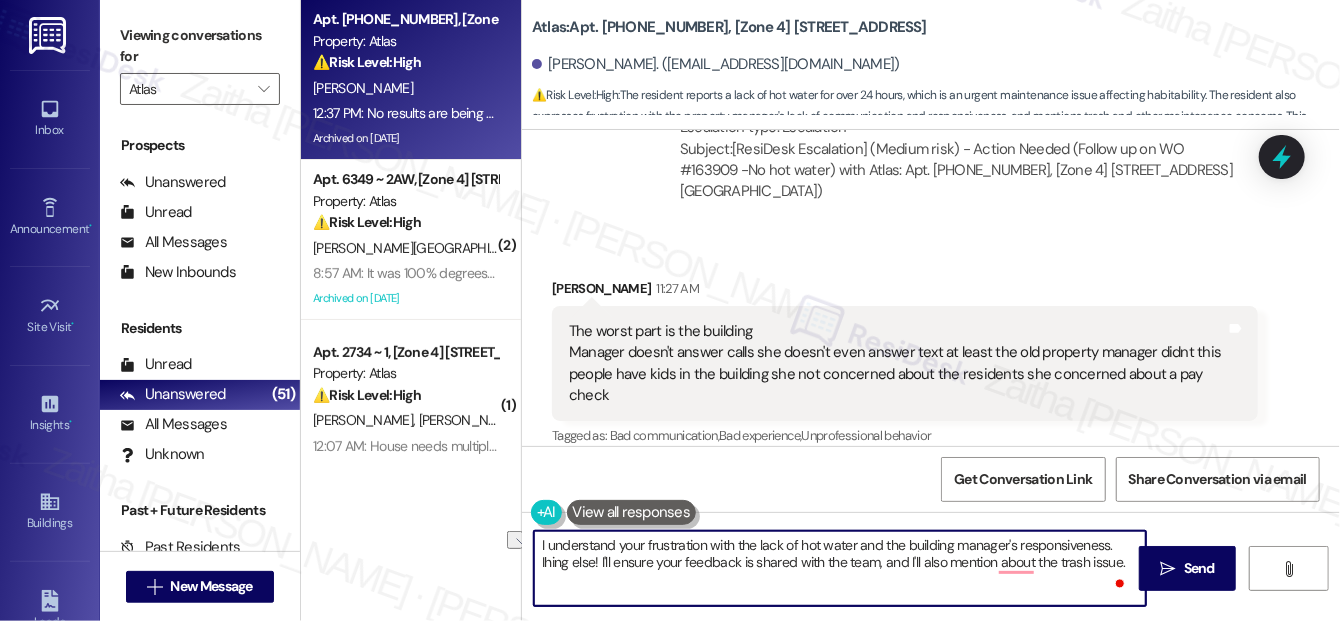drag, startPoint x: 597, startPoint y: 564, endPoint x: 546, endPoint y: 569, distance: 51.24451 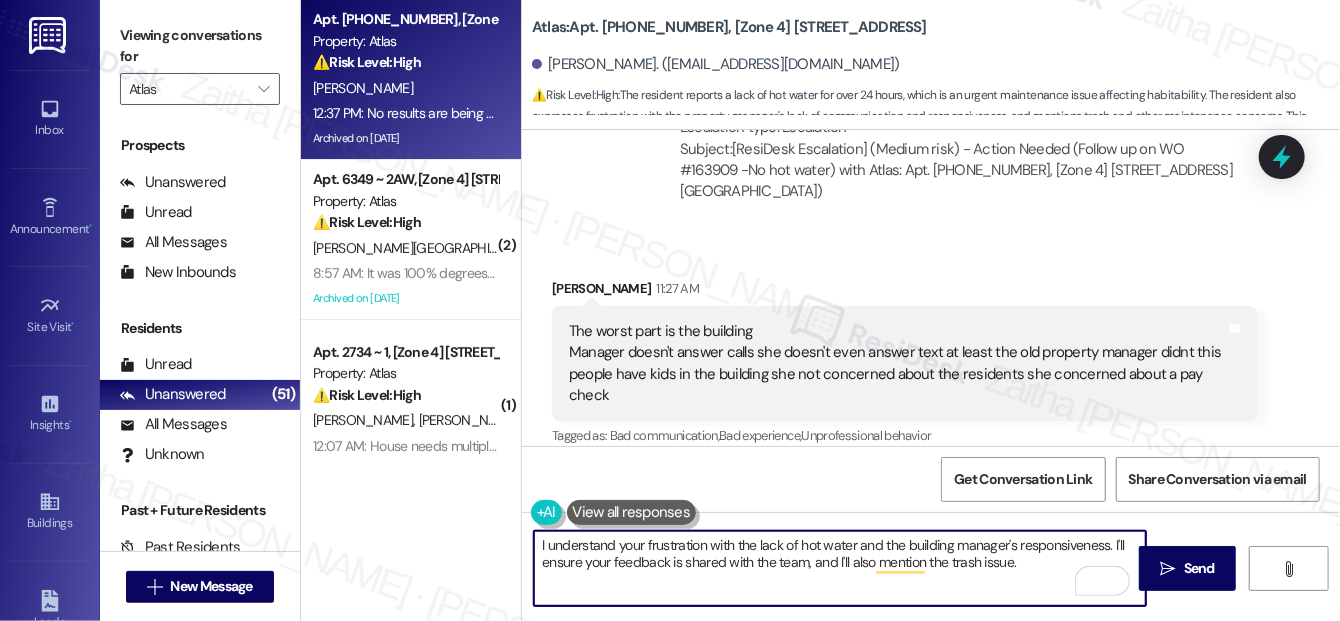 paste on "that your feedback is shared with the team, and I'll also bring up" 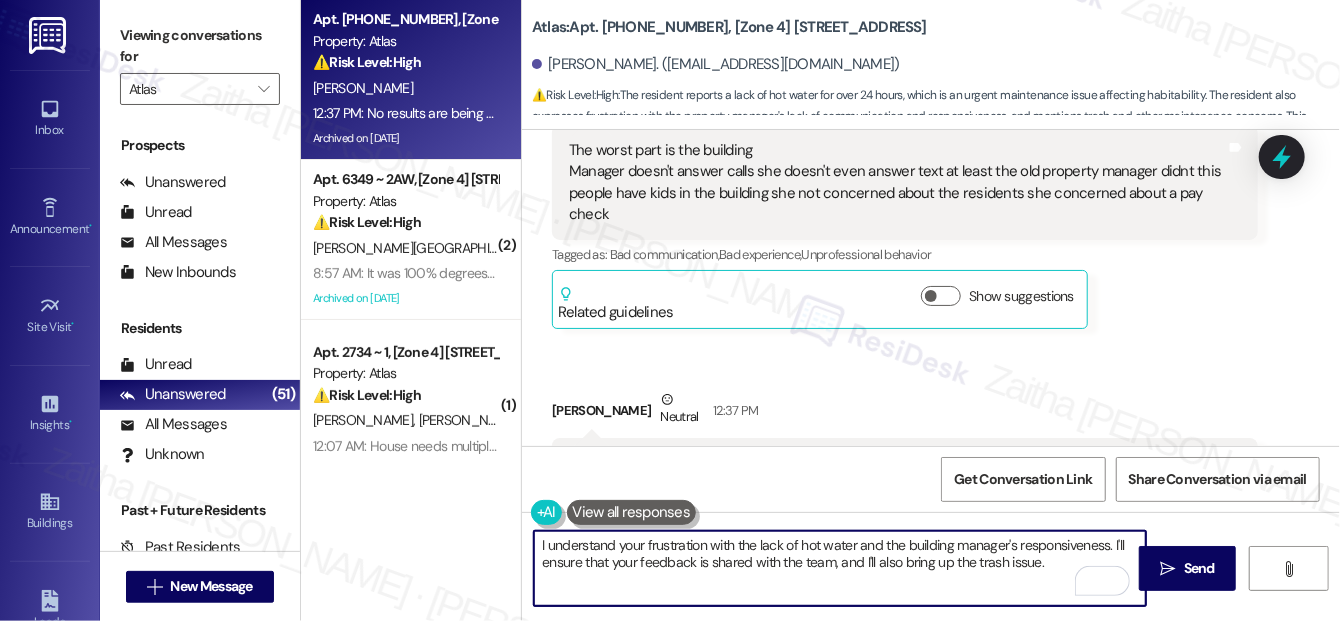 scroll, scrollTop: 14562, scrollLeft: 0, axis: vertical 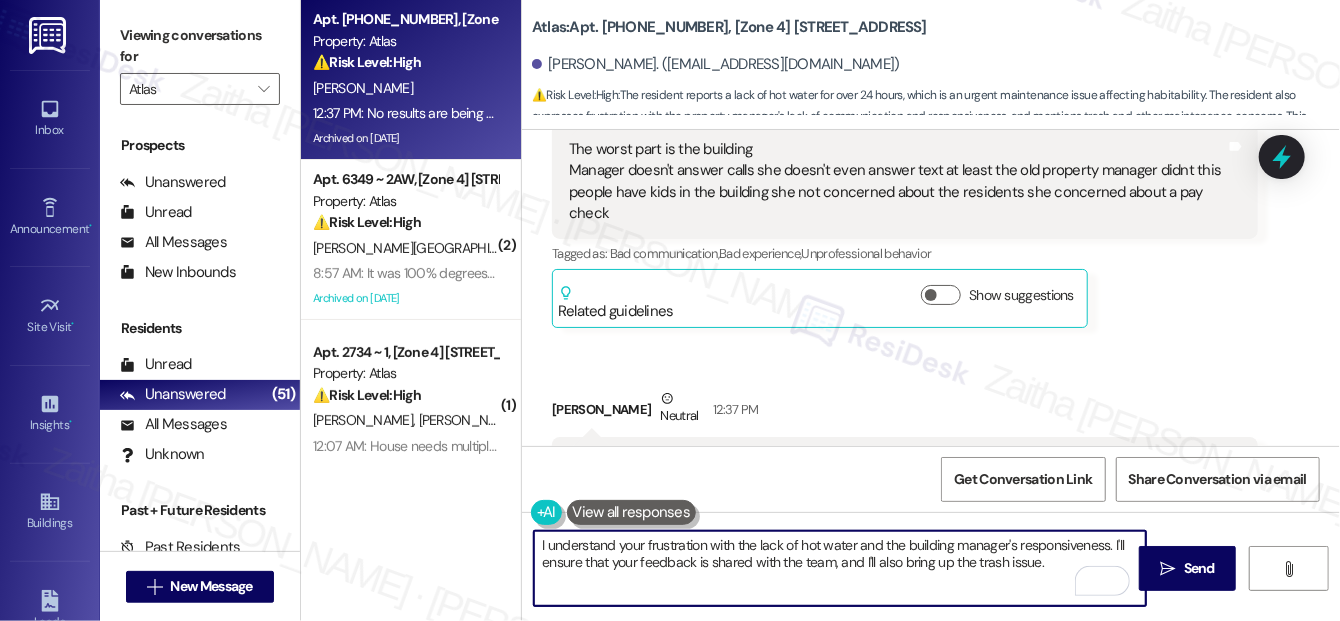 click on "I understand your frustration with the lack of hot water and the building manager's responsiveness. I'll ensure that your feedback is shared with the team, and I'll also bring up the trash issue." at bounding box center [840, 568] 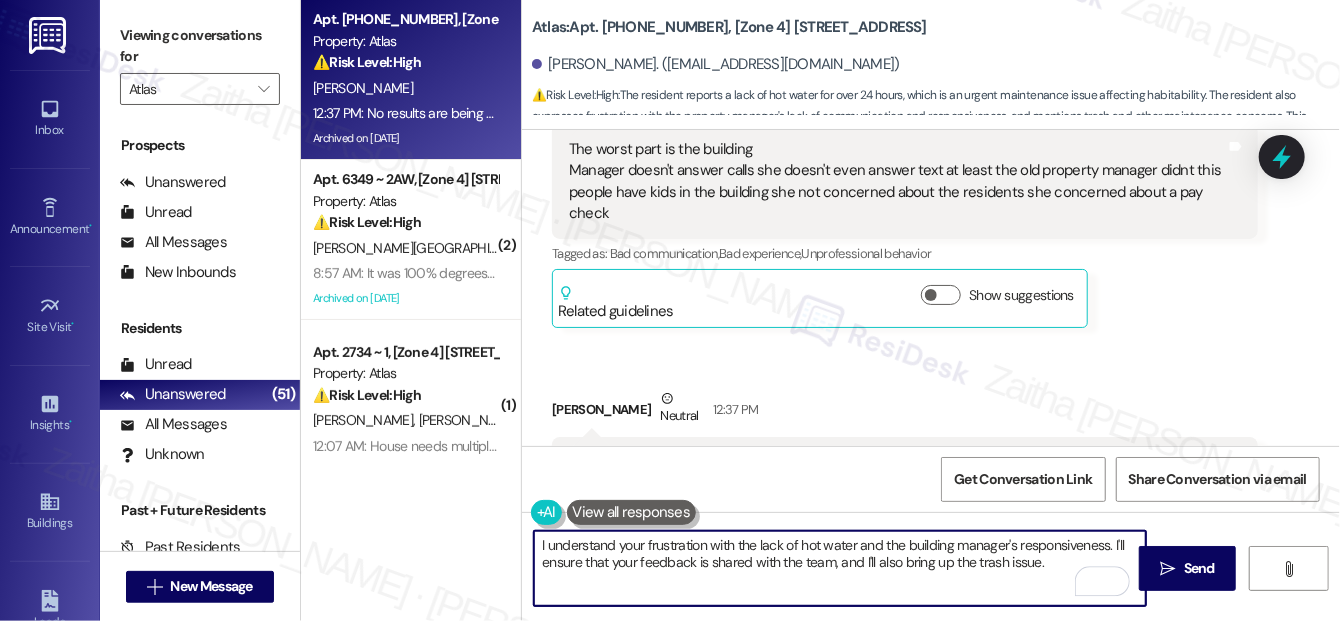 paste on "Is there anything else I can assist you with?" 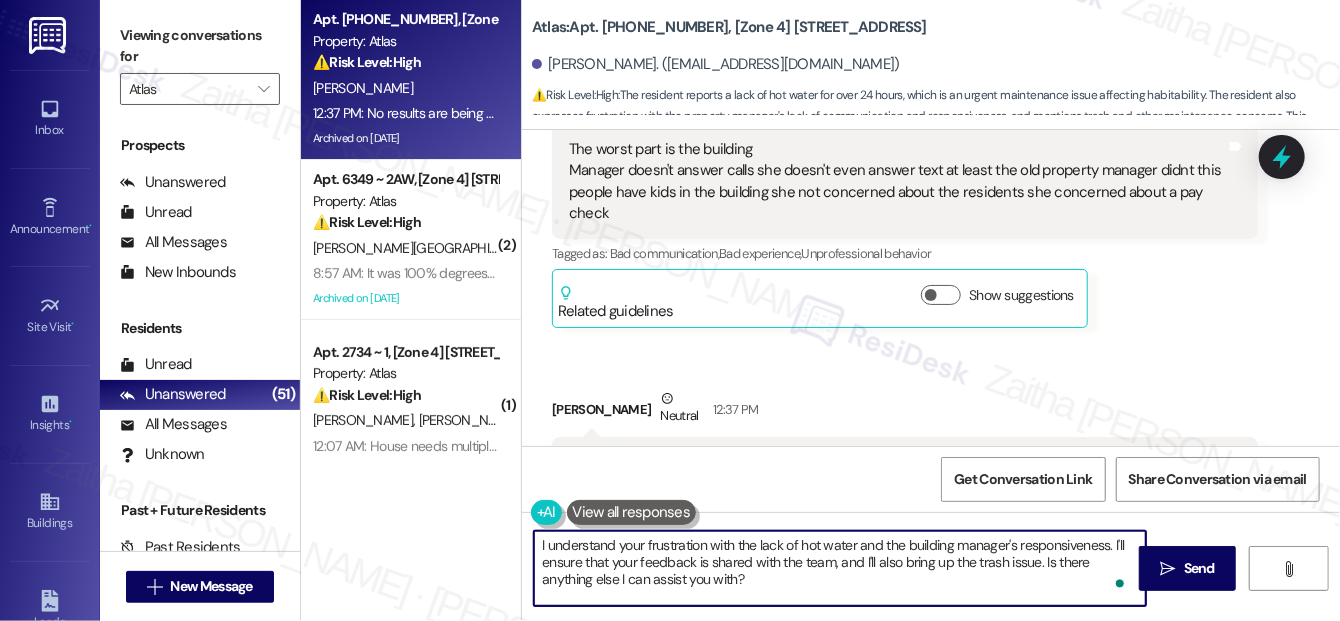 scroll, scrollTop: 14653, scrollLeft: 0, axis: vertical 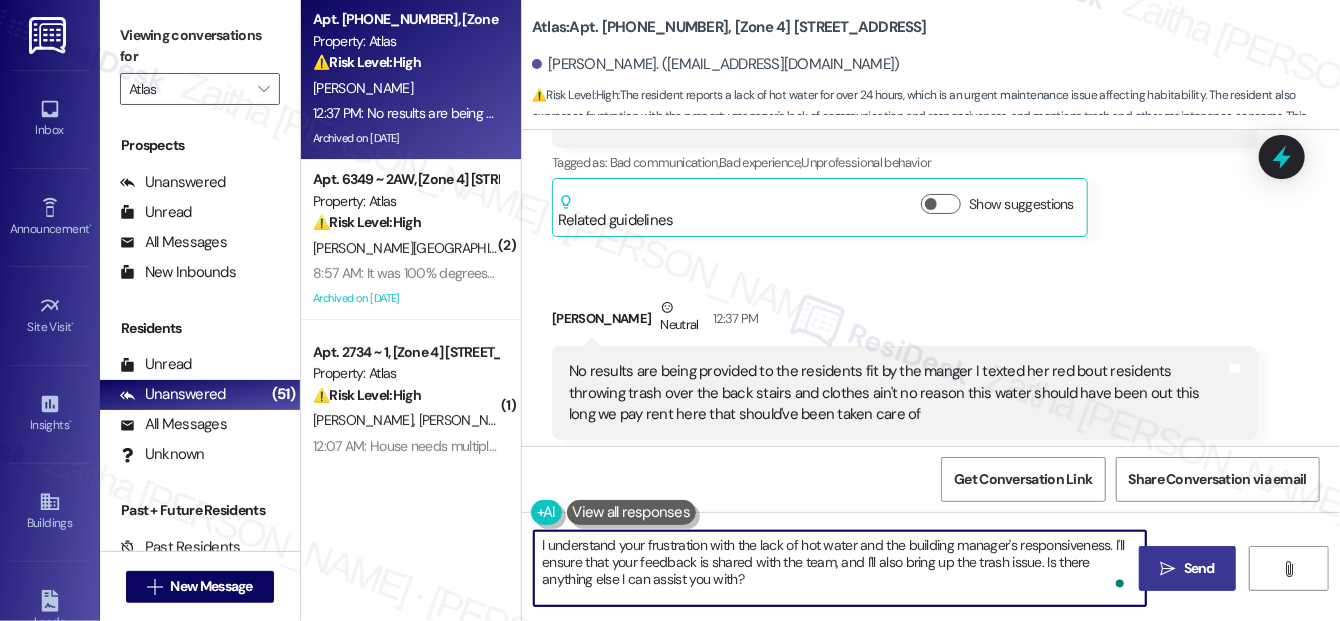 type on "I understand your frustration with the lack of hot water and the building manager's responsiveness. I'll ensure that your feedback is shared with the team, and I'll also bring up the trash issue. Is there anything else I can assist you with?" 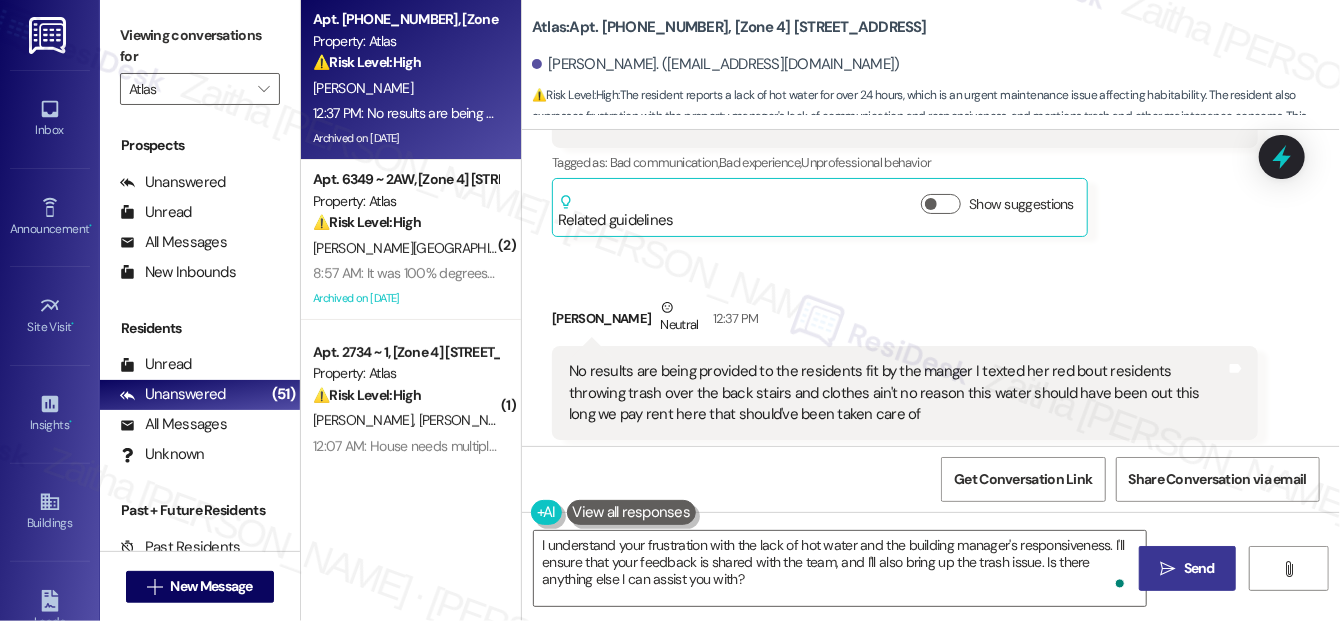 click on " Send" at bounding box center (1187, 568) 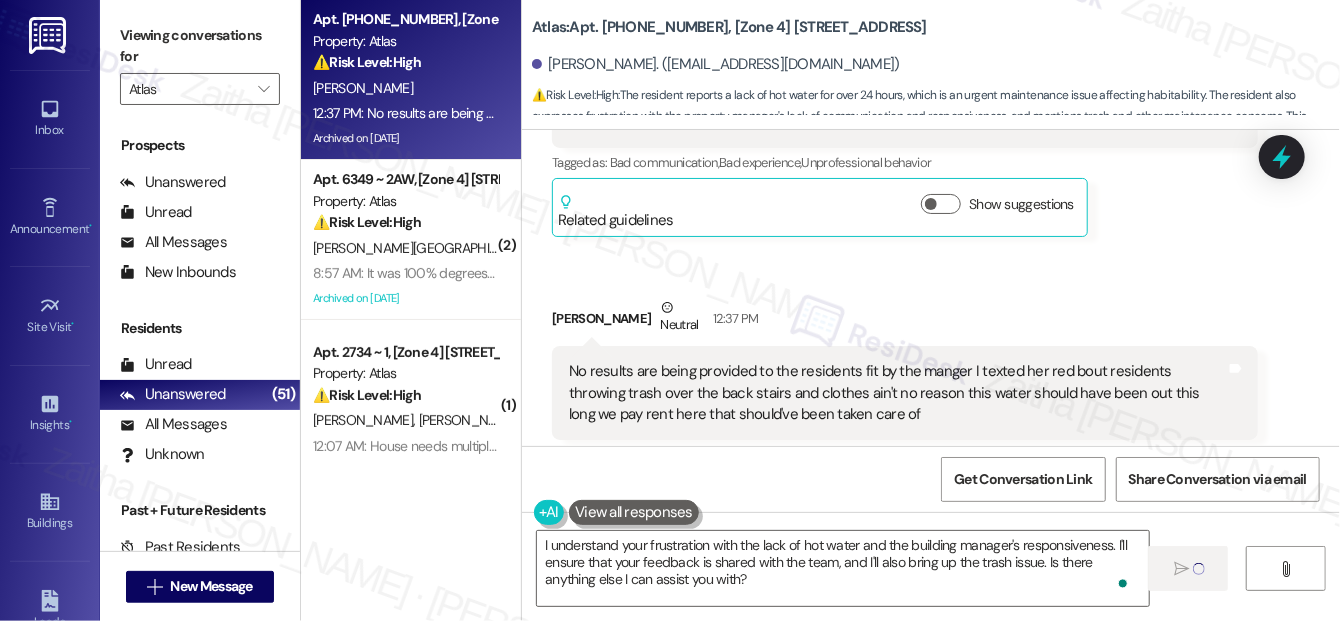type 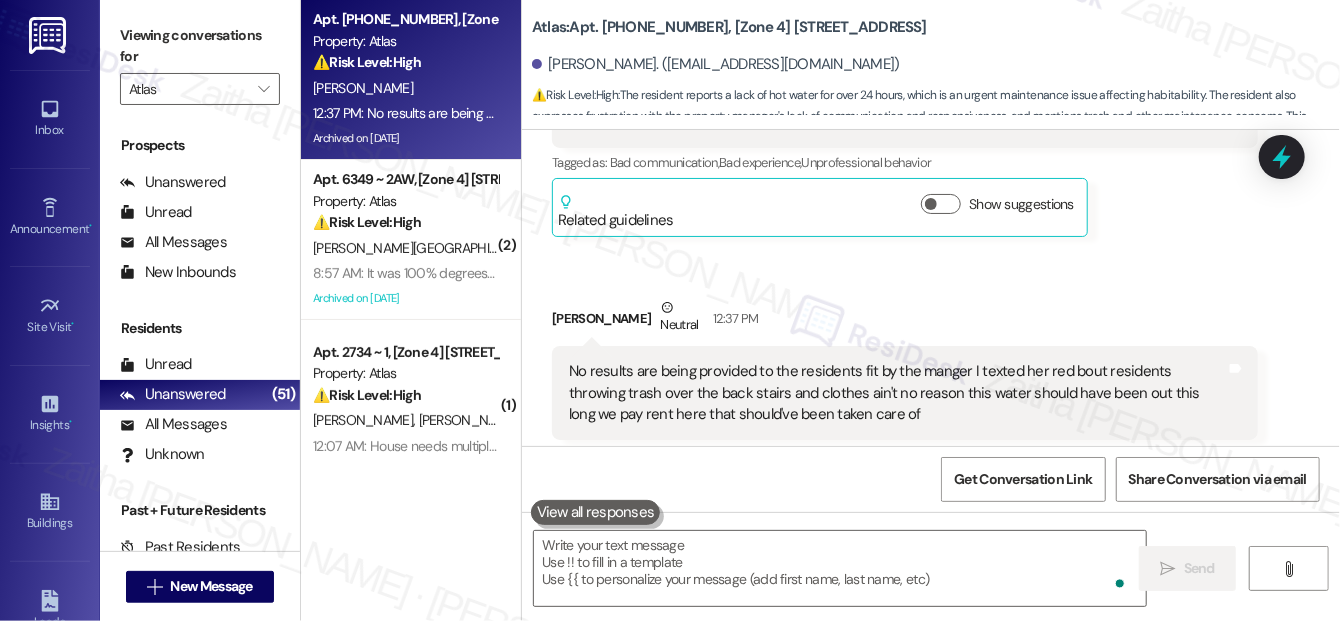 scroll, scrollTop: 14652, scrollLeft: 0, axis: vertical 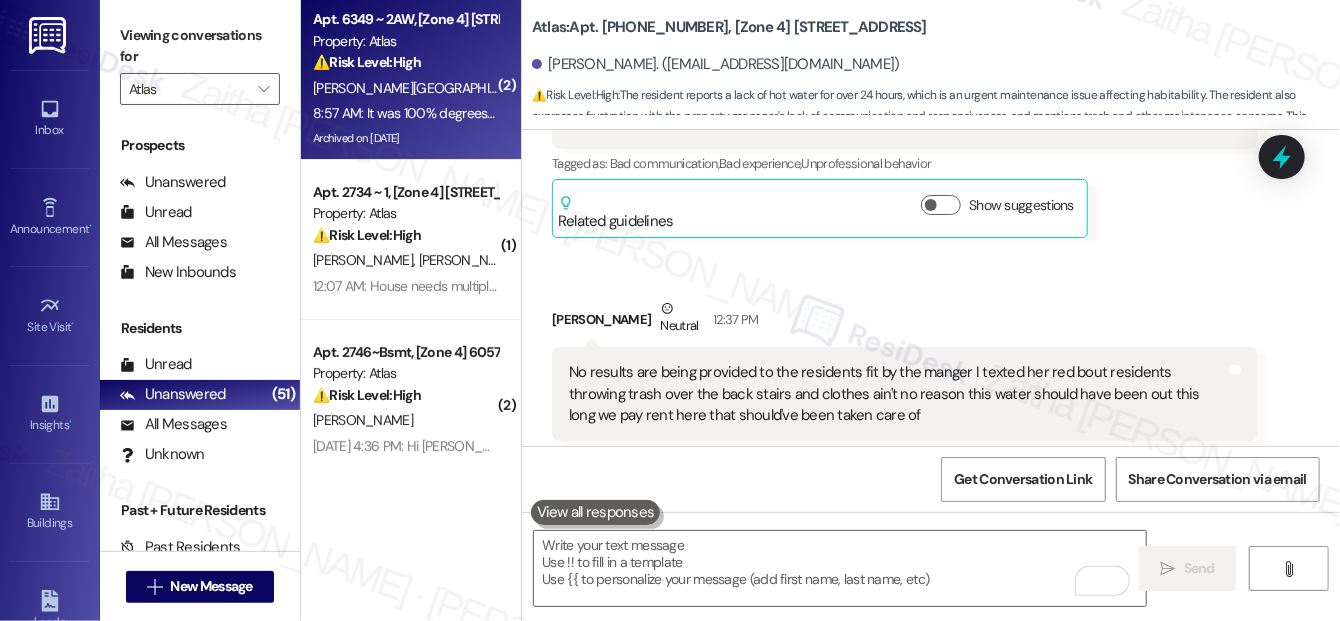 click on "Y. Velasquez" at bounding box center [405, 88] 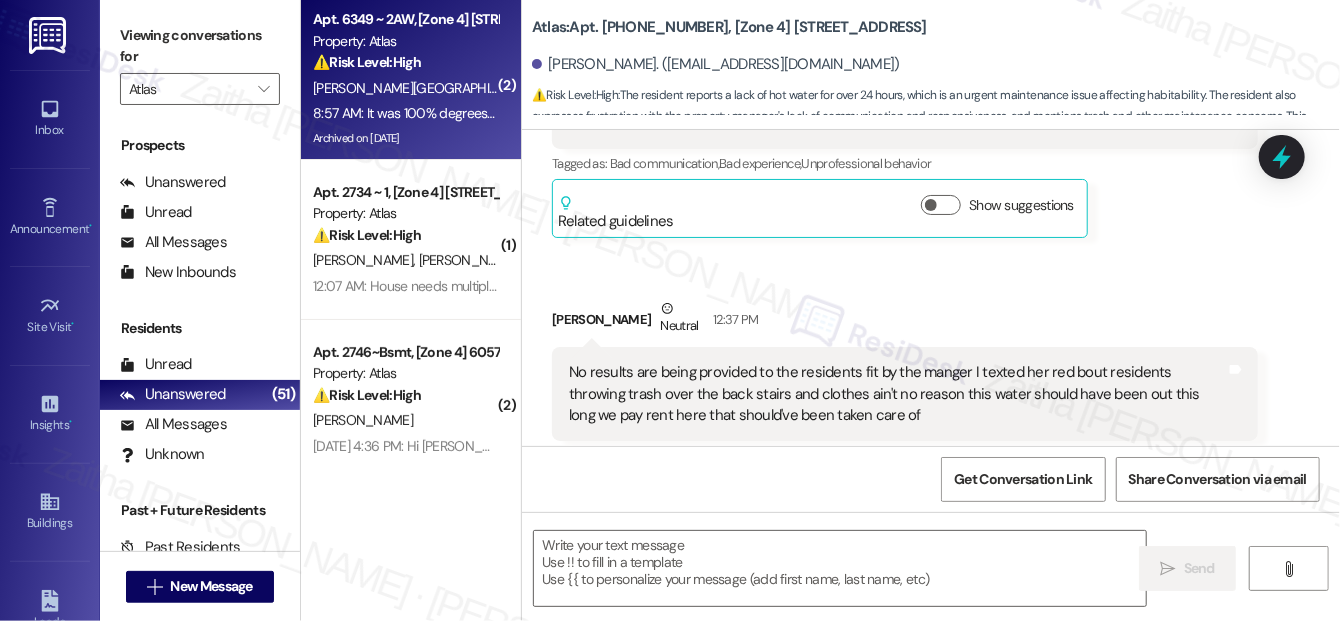 type on "Fetching suggested responses. Please feel free to read through the conversation in the meantime." 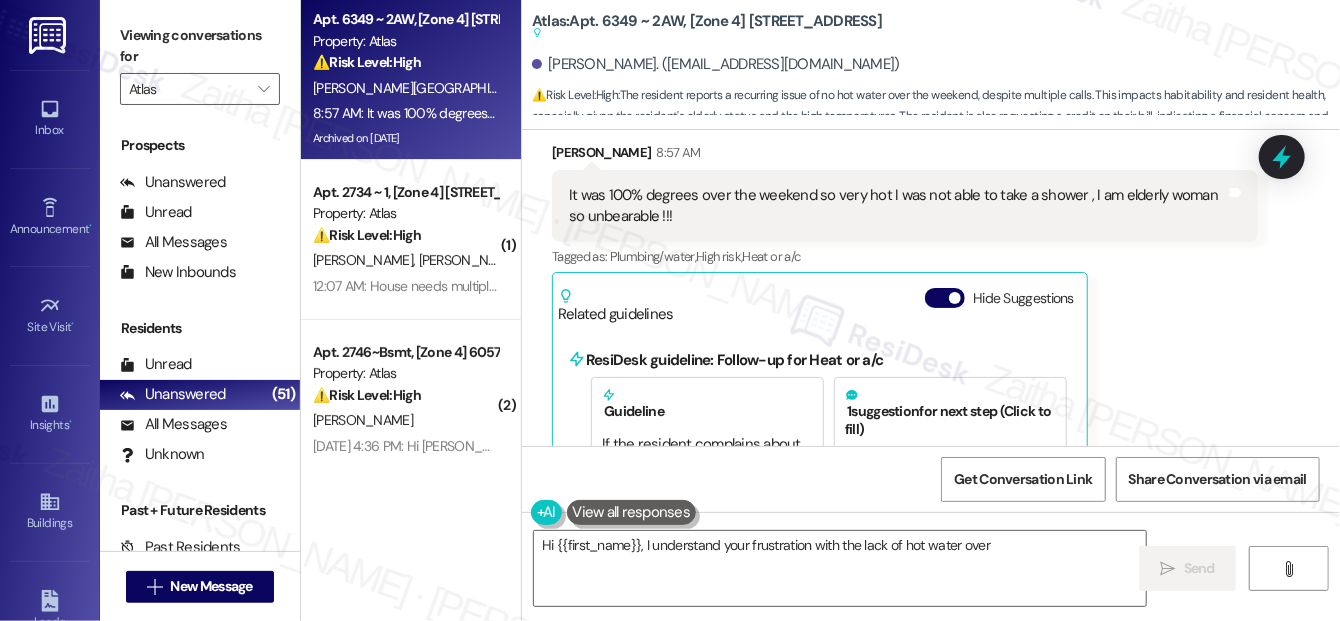scroll, scrollTop: 25498, scrollLeft: 0, axis: vertical 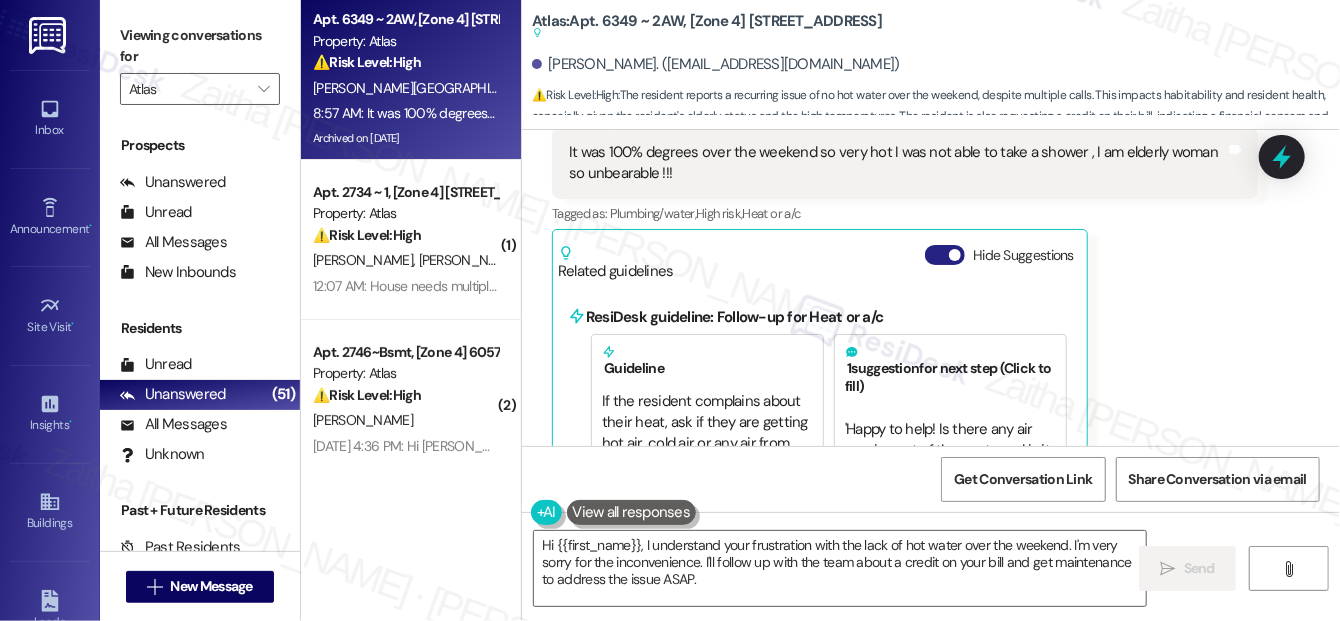 click on "Hide Suggestions" at bounding box center [945, 255] 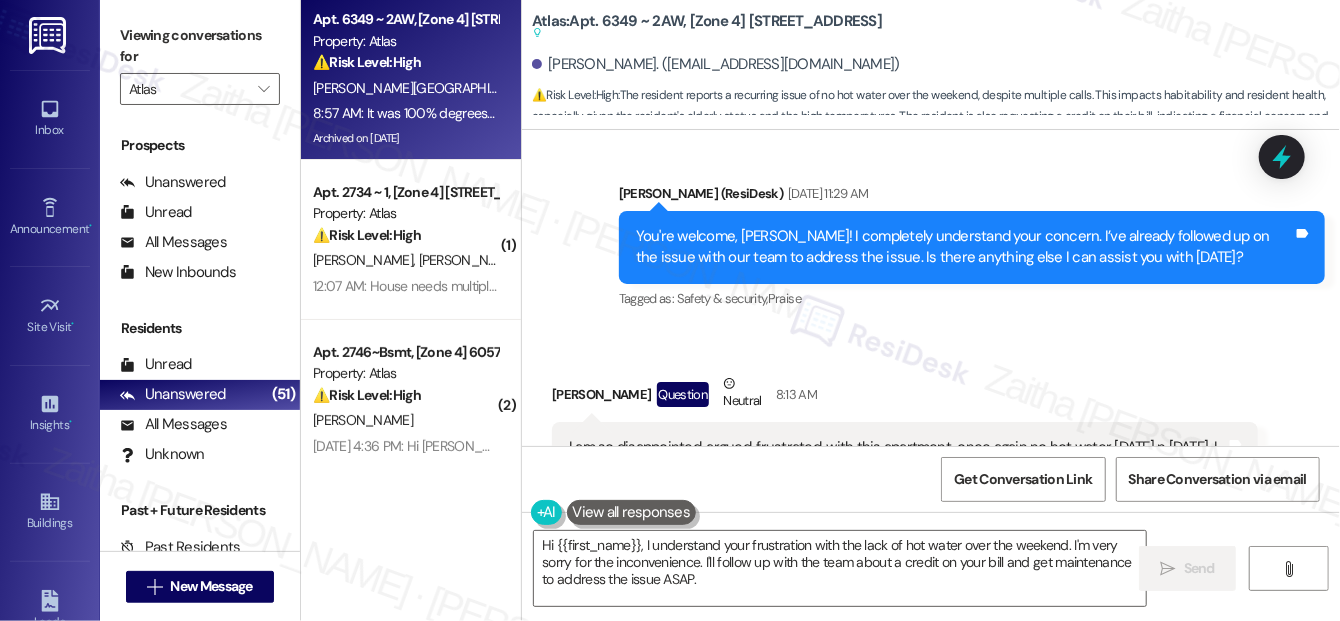 scroll, scrollTop: 25092, scrollLeft: 0, axis: vertical 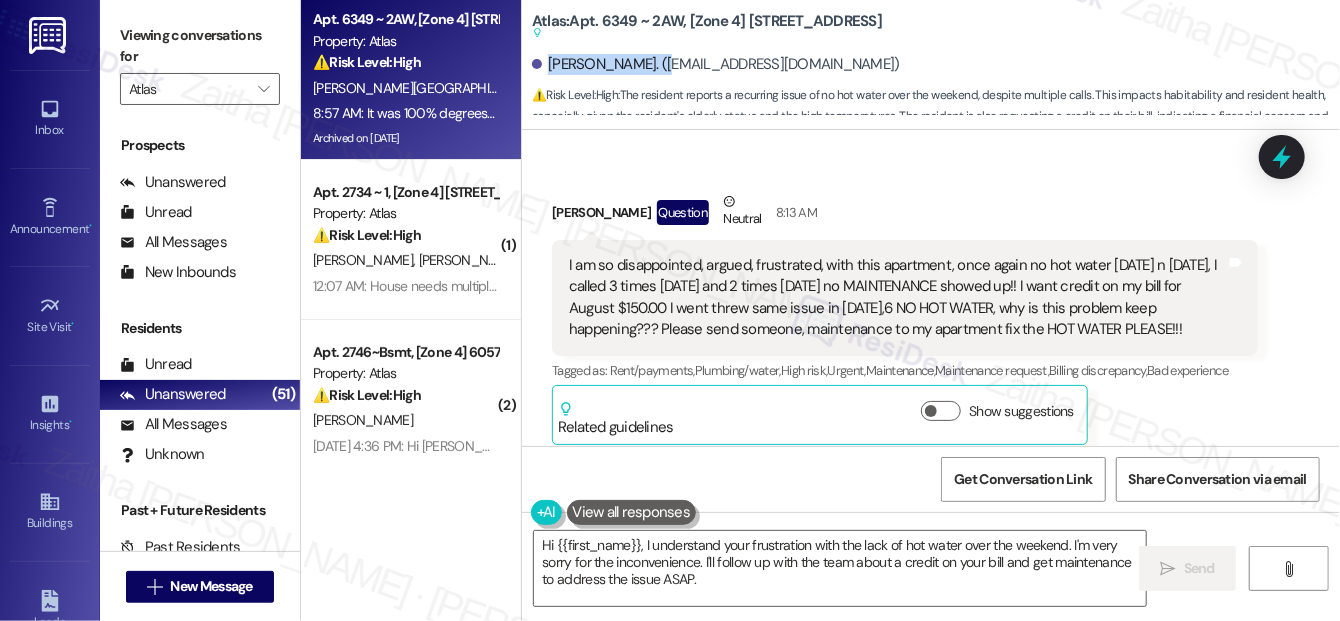 drag, startPoint x: 546, startPoint y: 63, endPoint x: 662, endPoint y: 53, distance: 116.43024 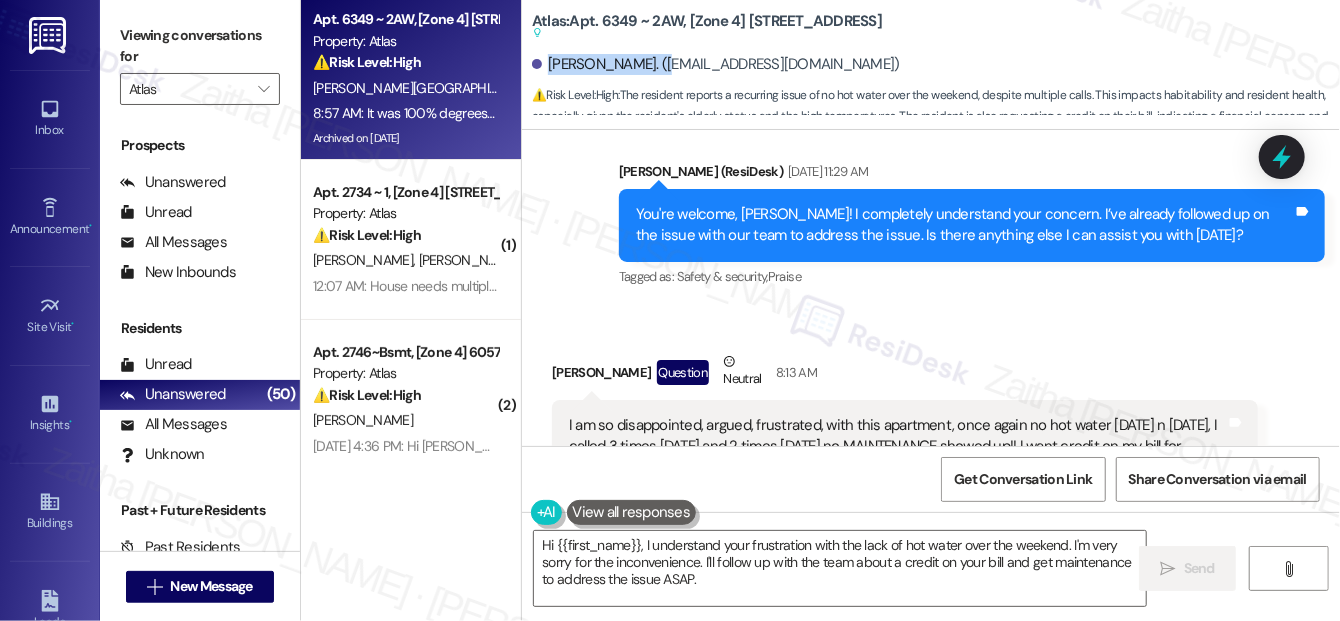 scroll, scrollTop: 24910, scrollLeft: 0, axis: vertical 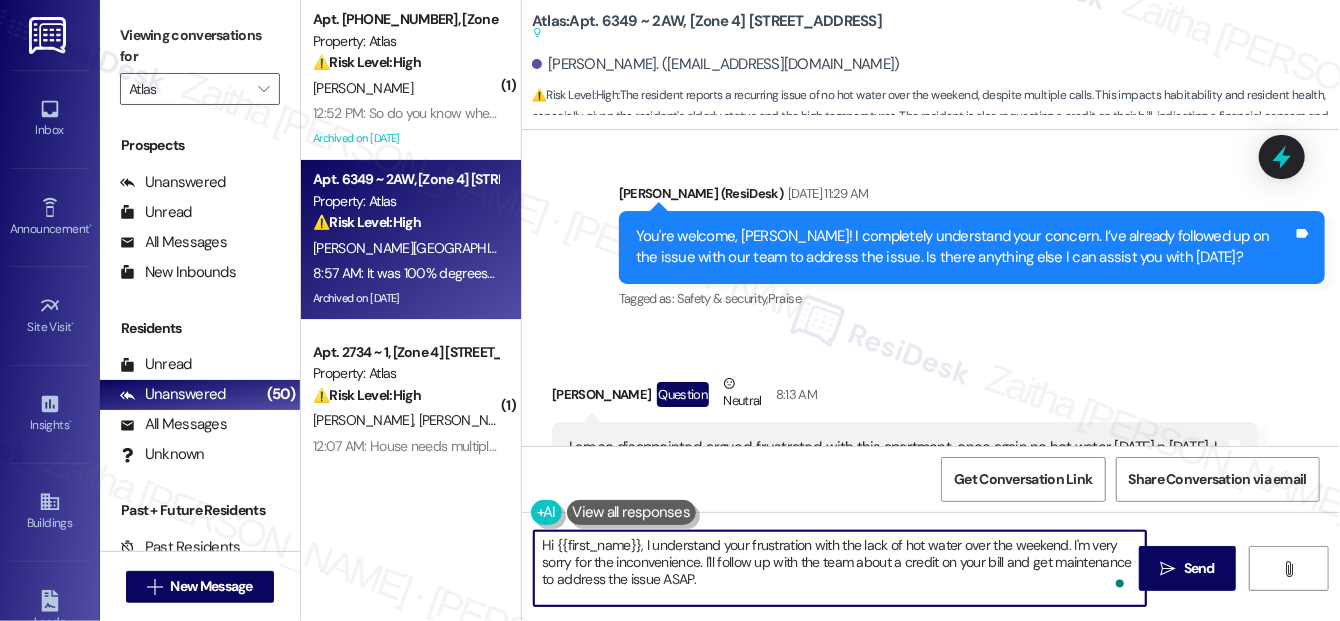 drag, startPoint x: 659, startPoint y: 576, endPoint x: 701, endPoint y: 578, distance: 42.047592 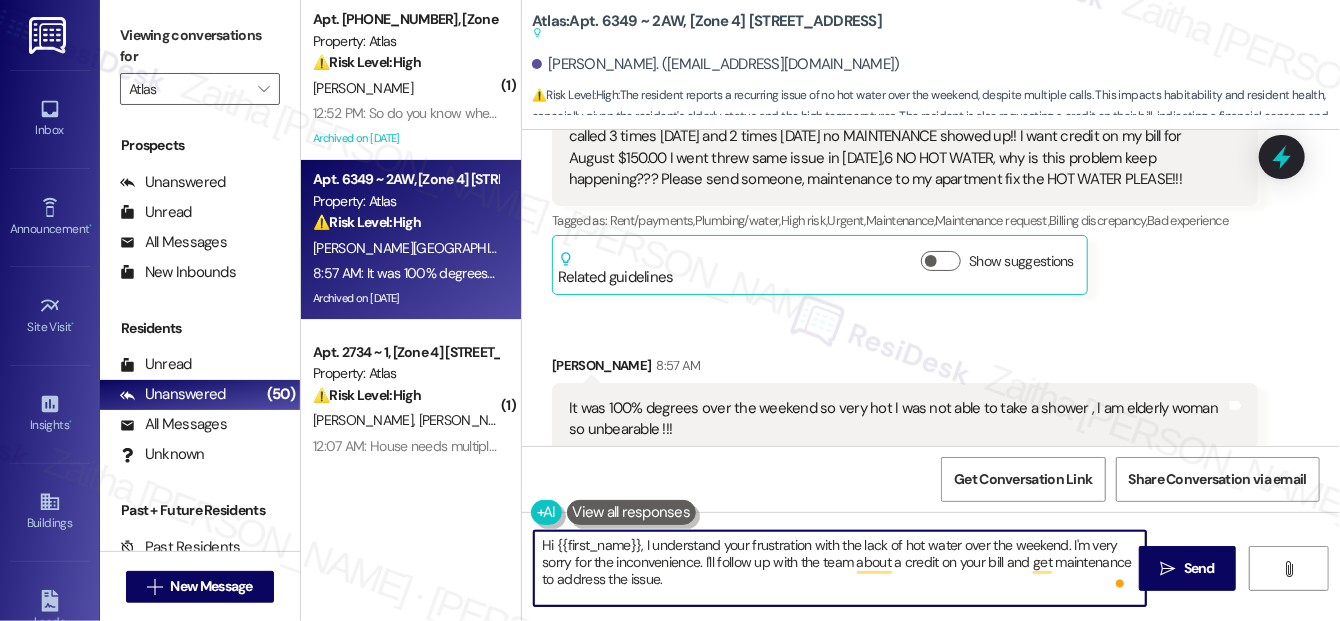 scroll, scrollTop: 25274, scrollLeft: 0, axis: vertical 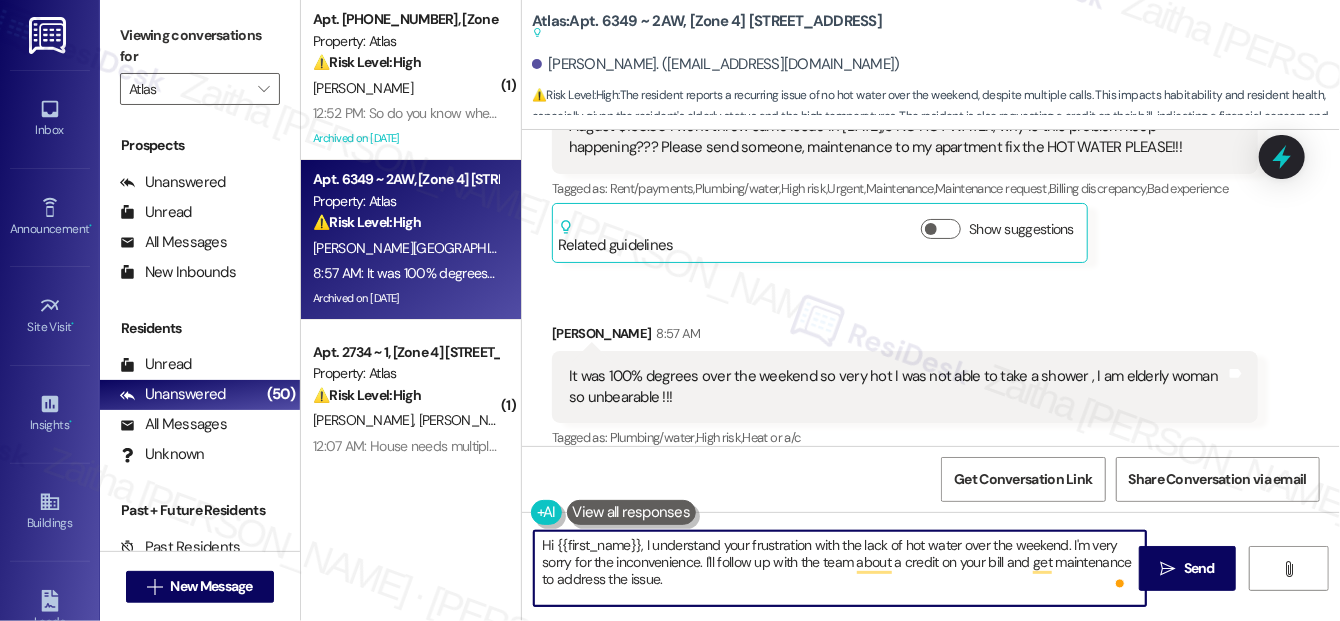 paste on "Just to confirm, are all units in the building affected, or is it isolated to your unit?" 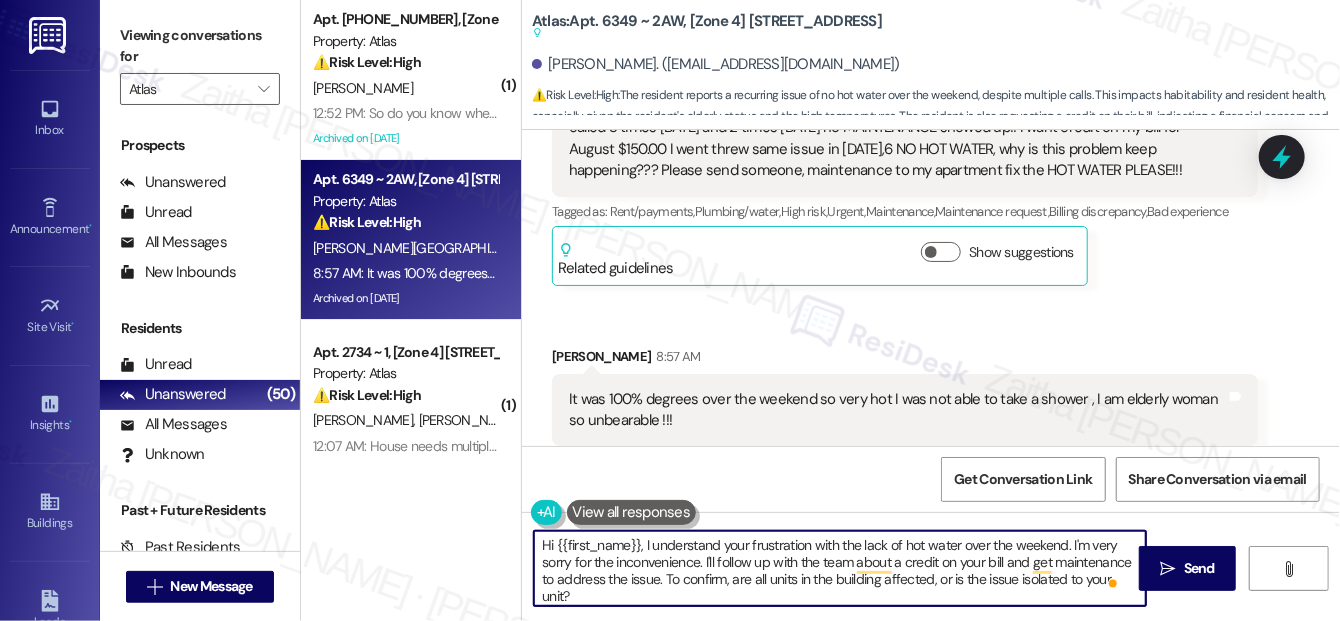 scroll, scrollTop: 25274, scrollLeft: 0, axis: vertical 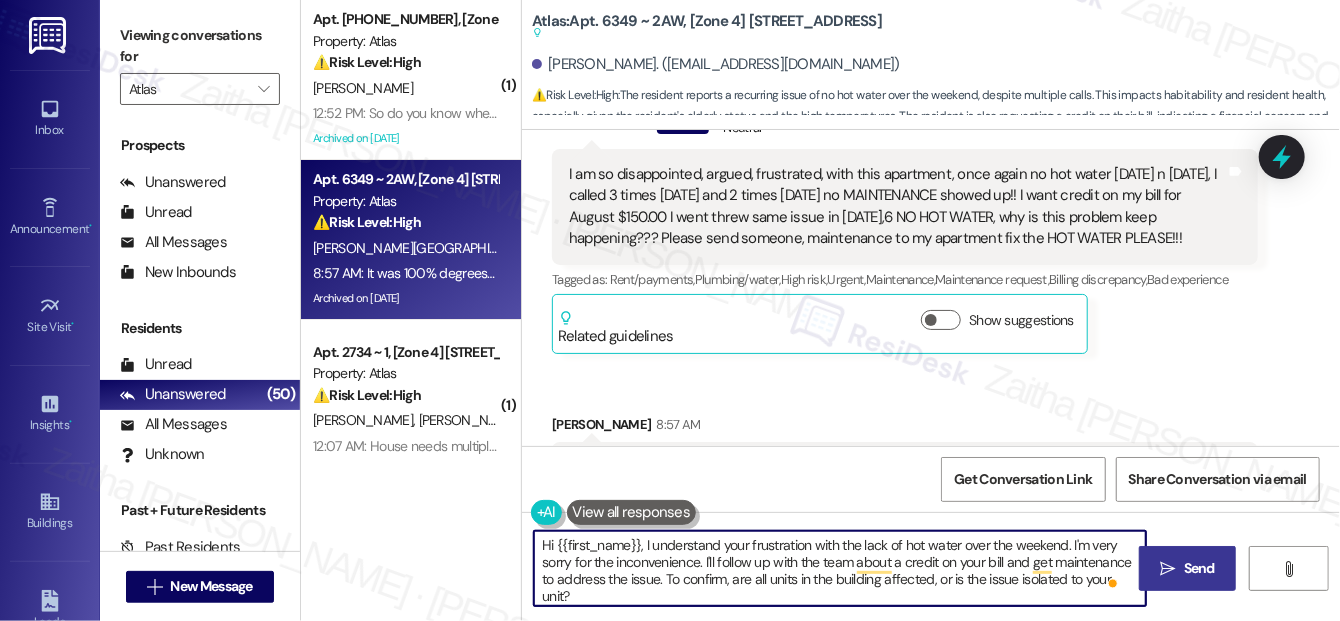 type on "Hi {{first_name}}, I understand your frustration with the lack of hot water over the weekend. I'm very sorry for the inconvenience. I'll follow up with the team about a credit on your bill and get maintenance to address the issue. To confirm, are all units in the building affected, or is the issue isolated to your unit?" 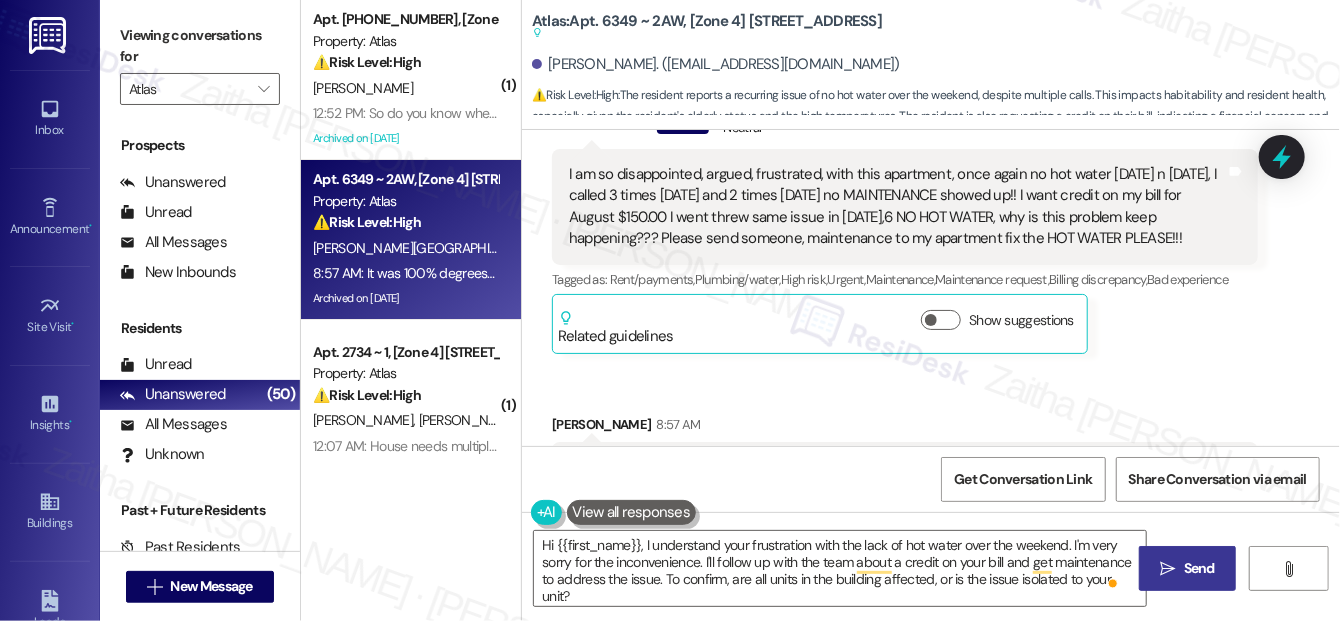 click on "" at bounding box center [1167, 569] 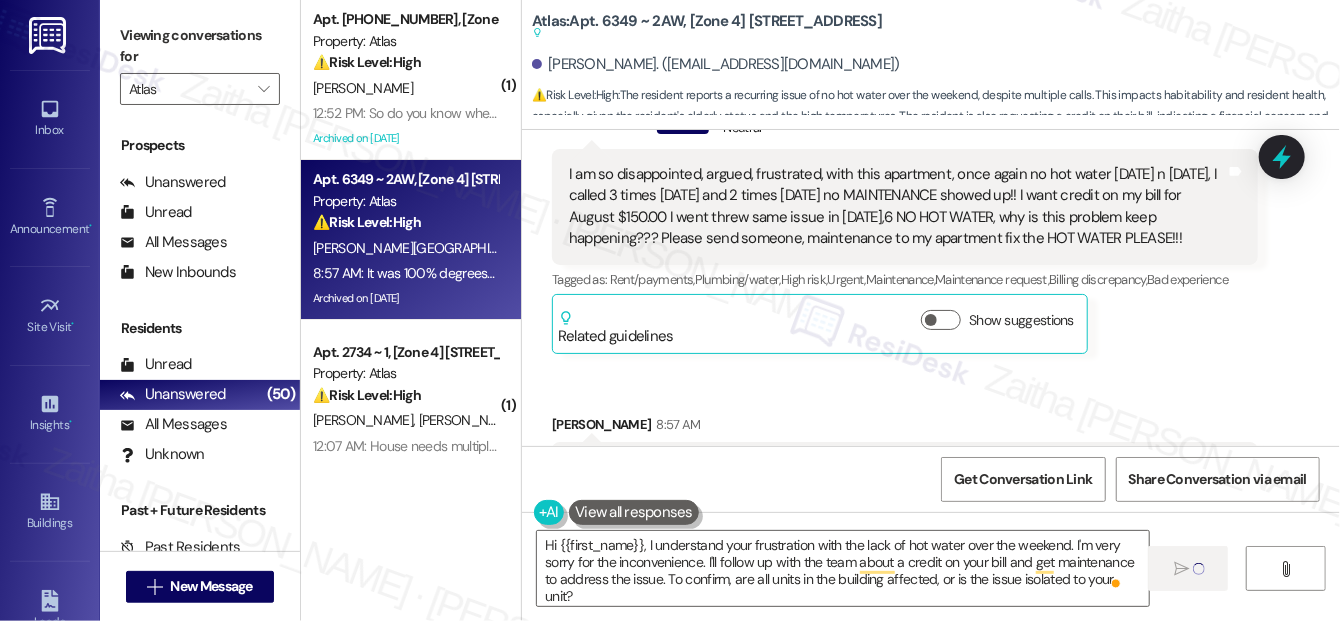 type 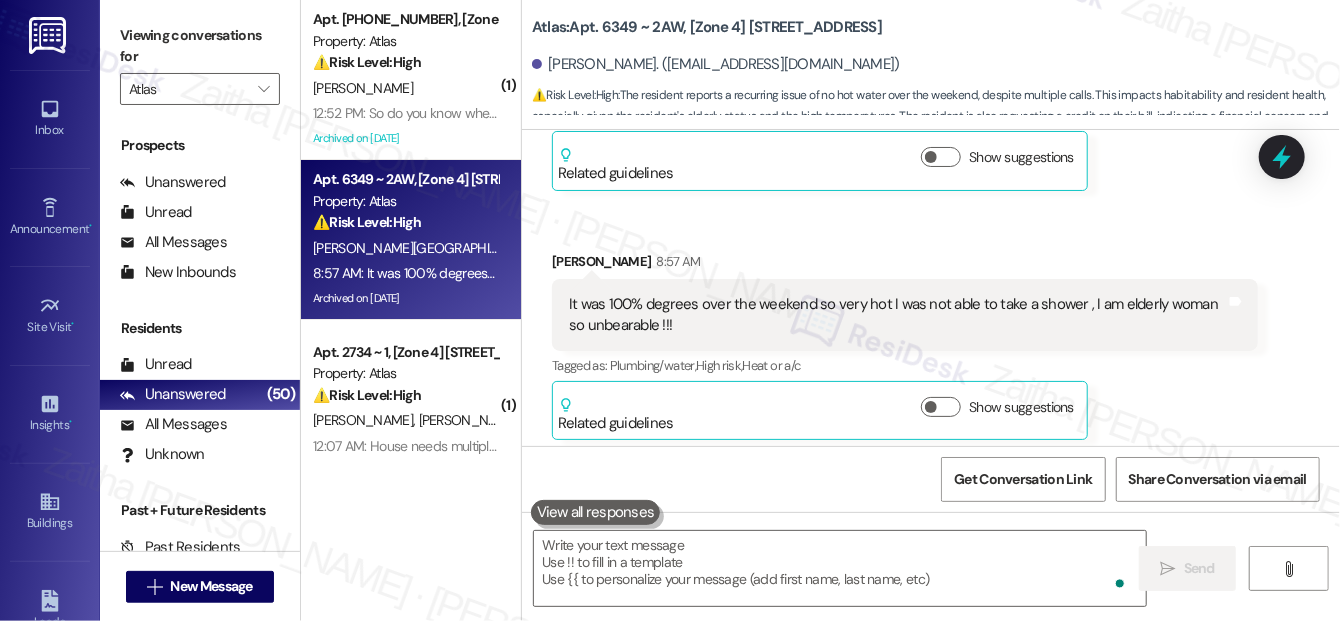 scroll, scrollTop: 25456, scrollLeft: 0, axis: vertical 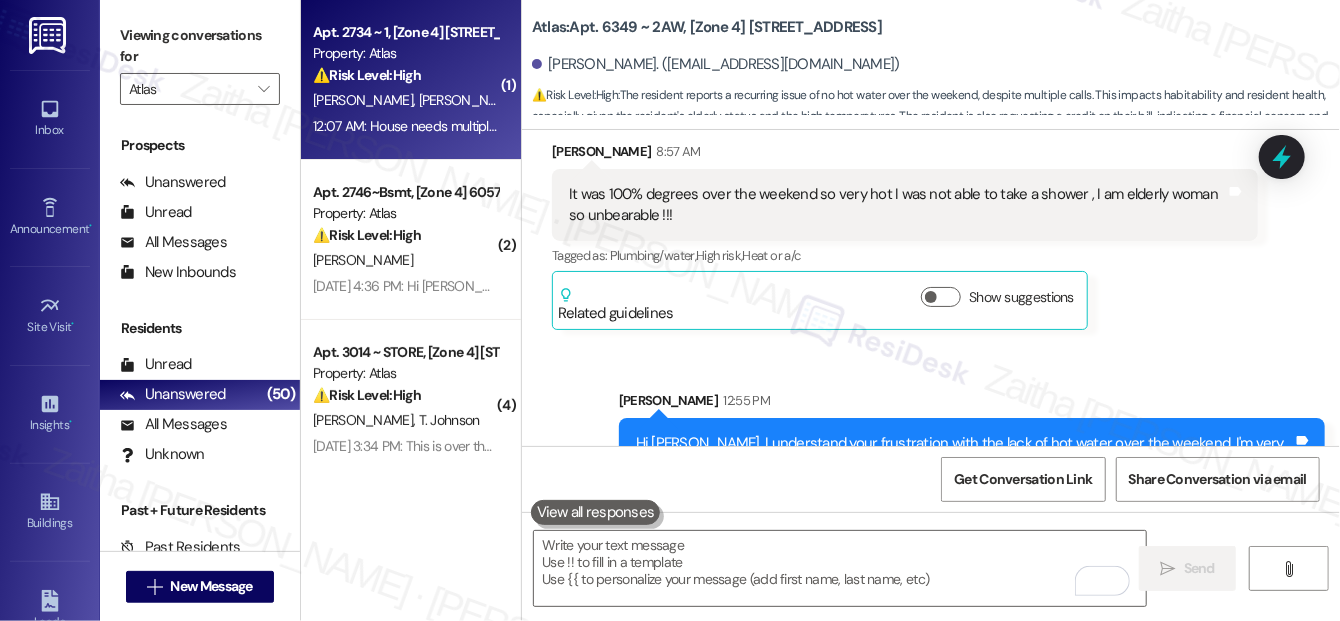 click on "S. Gibson P. Gibson" at bounding box center (405, 100) 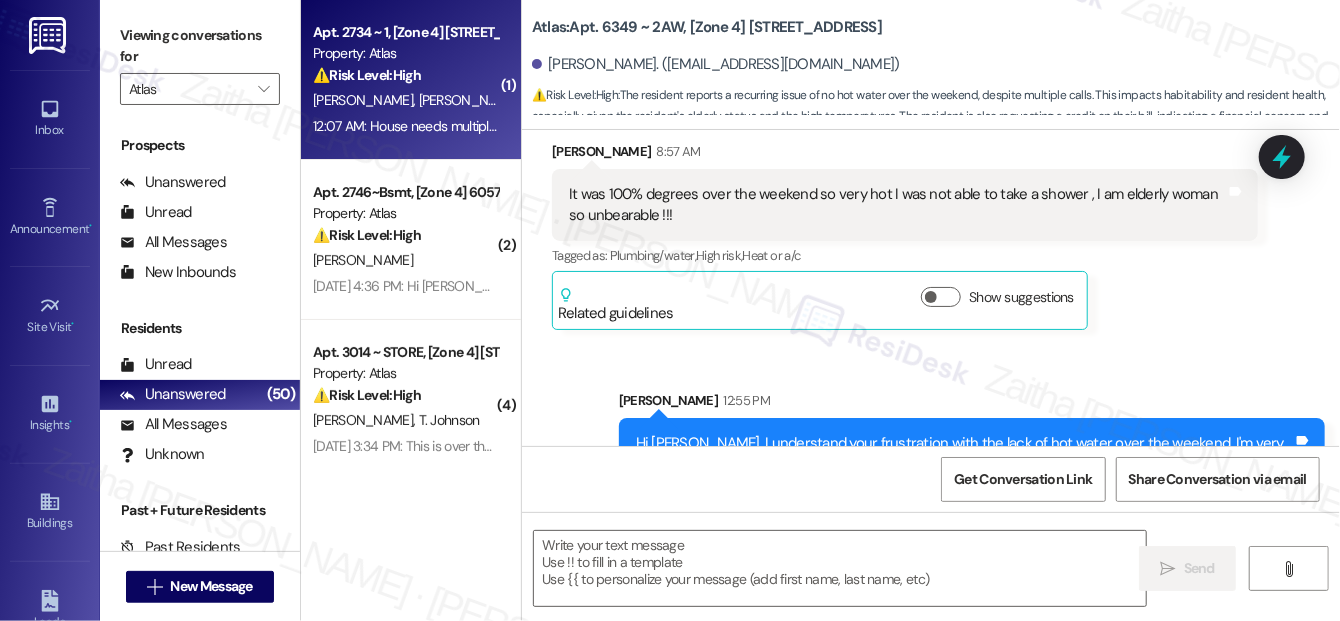 type on "Fetching suggested responses. Please feel free to read through the conversation in the meantime." 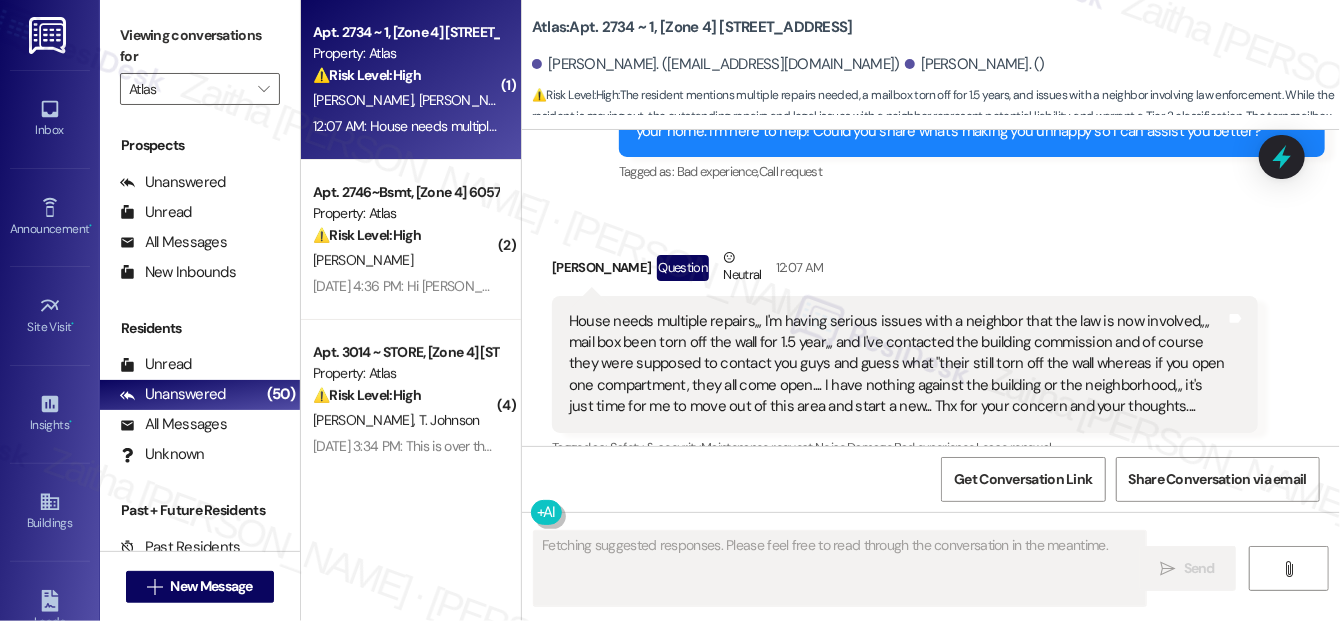 scroll, scrollTop: 1989, scrollLeft: 0, axis: vertical 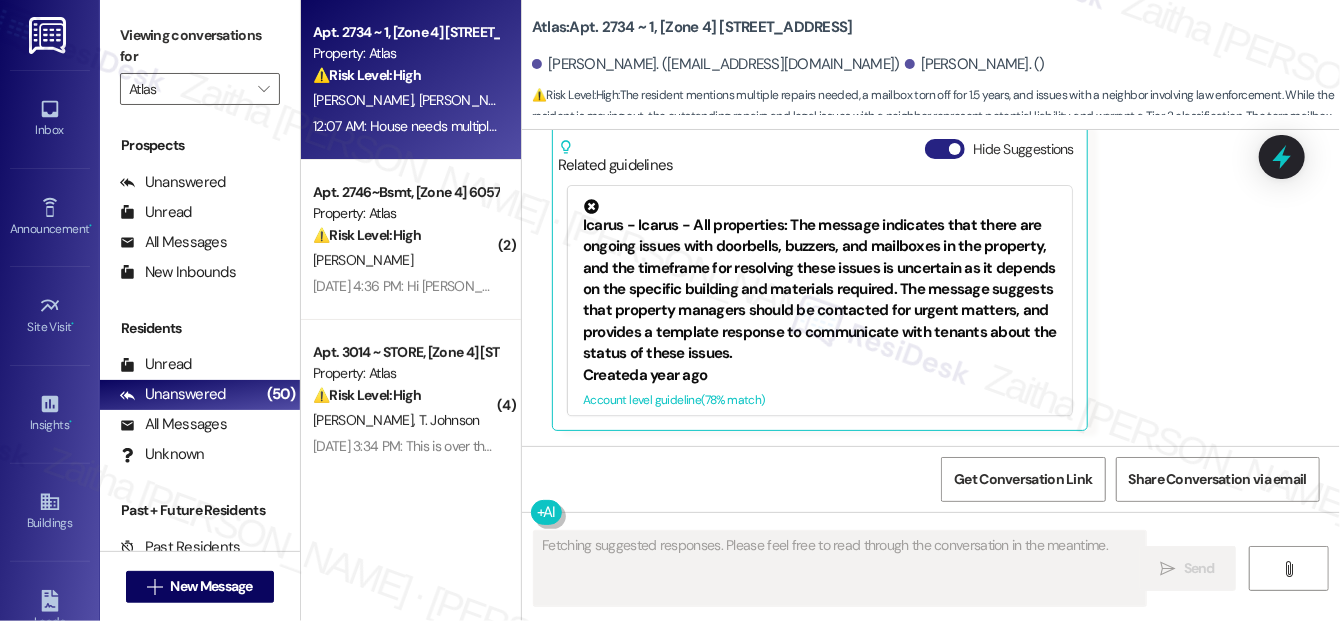 click on "Hide Suggestions" at bounding box center [945, 149] 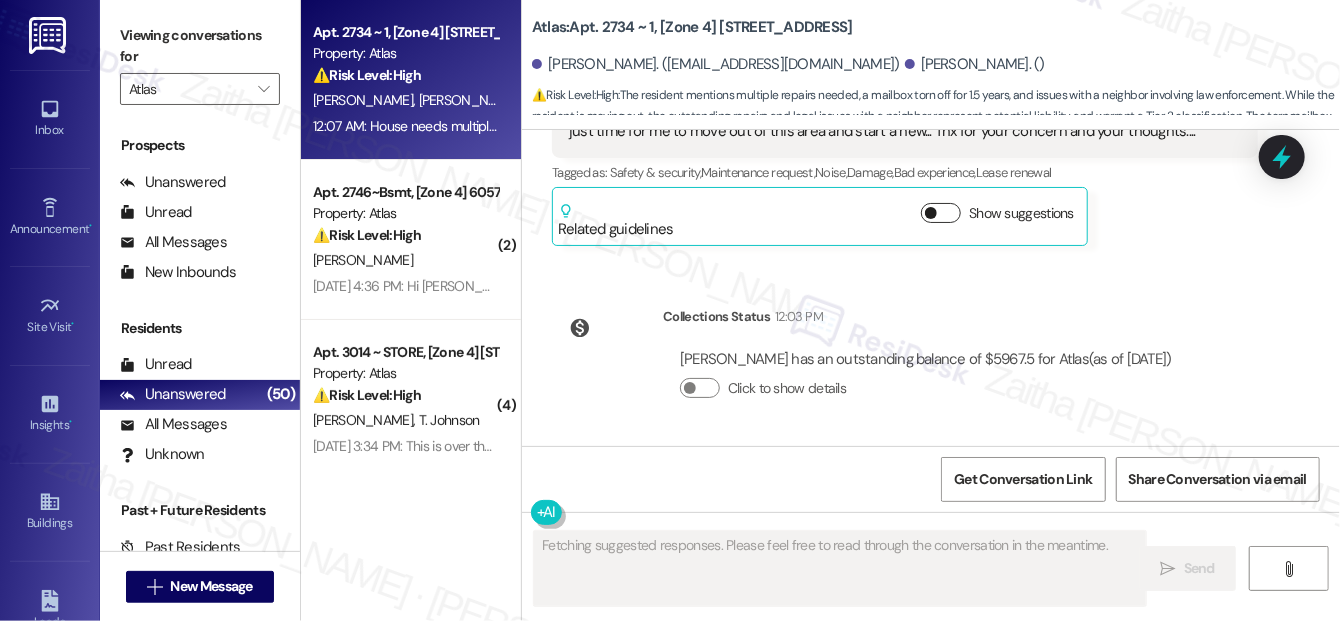 scroll, scrollTop: 1925, scrollLeft: 0, axis: vertical 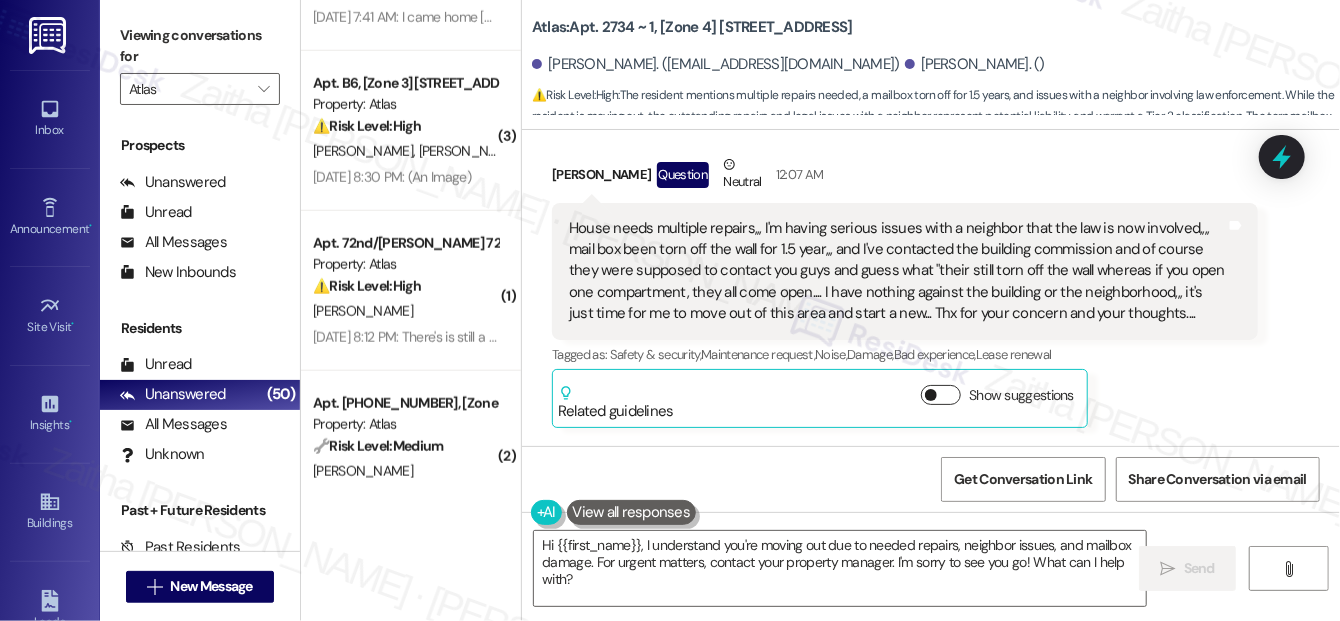 click on "Show suggestions" at bounding box center [941, 395] 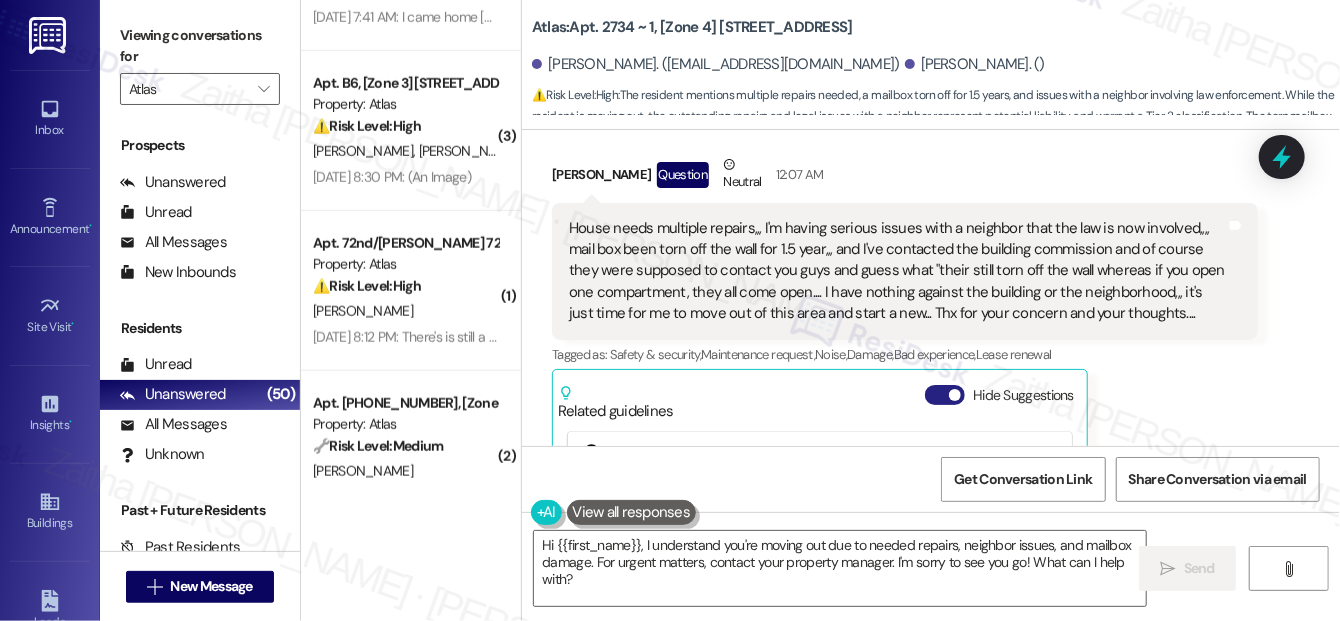 scroll, scrollTop: 1925, scrollLeft: 0, axis: vertical 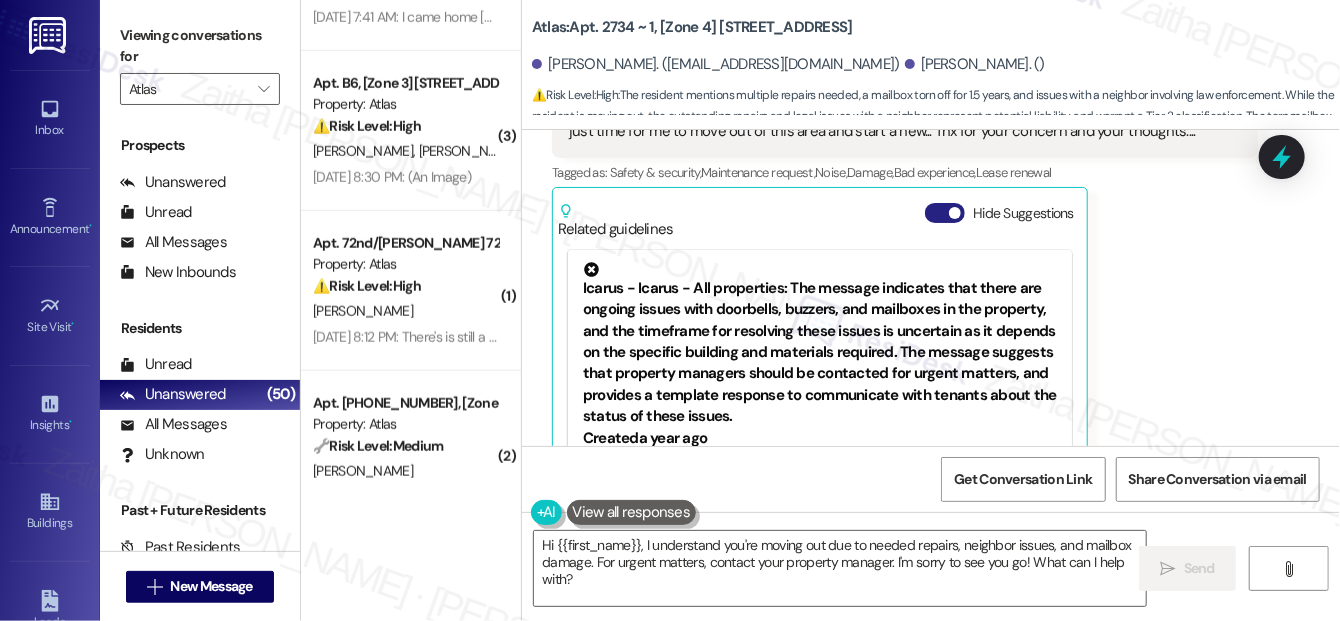 click on "Hide Suggestions" at bounding box center (945, 213) 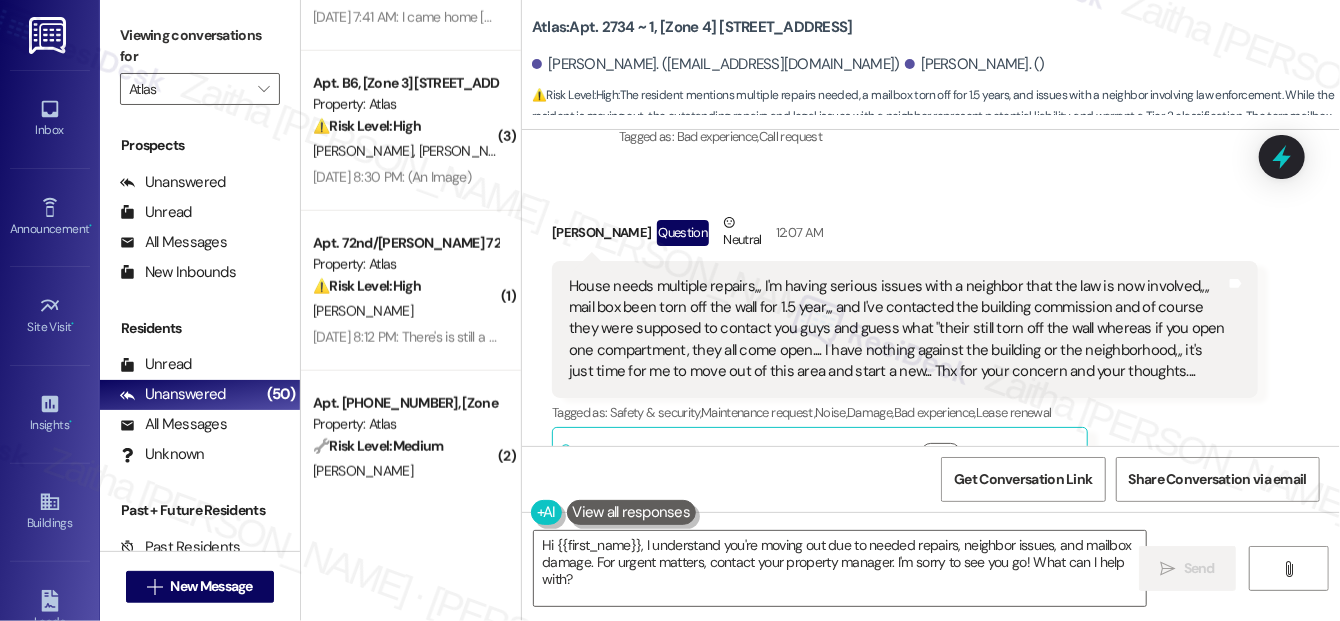 scroll, scrollTop: 1652, scrollLeft: 0, axis: vertical 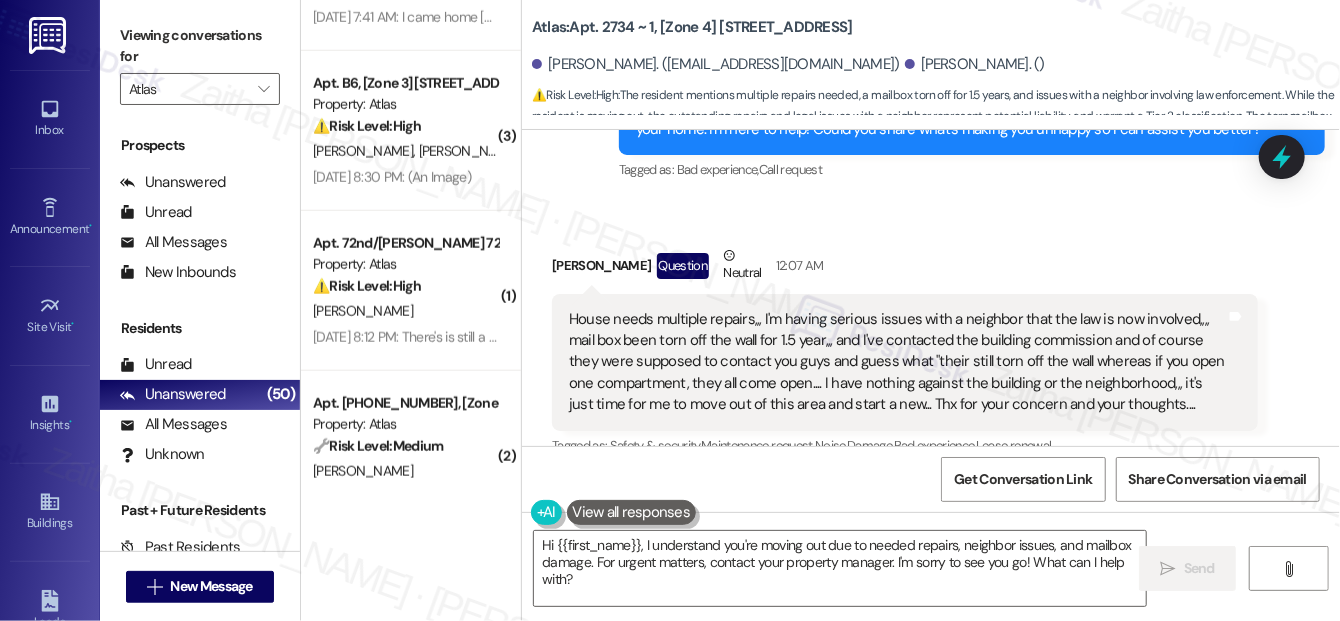 click on "Stanley Gibson Question   Neutral 12:07 AM" at bounding box center [905, 269] 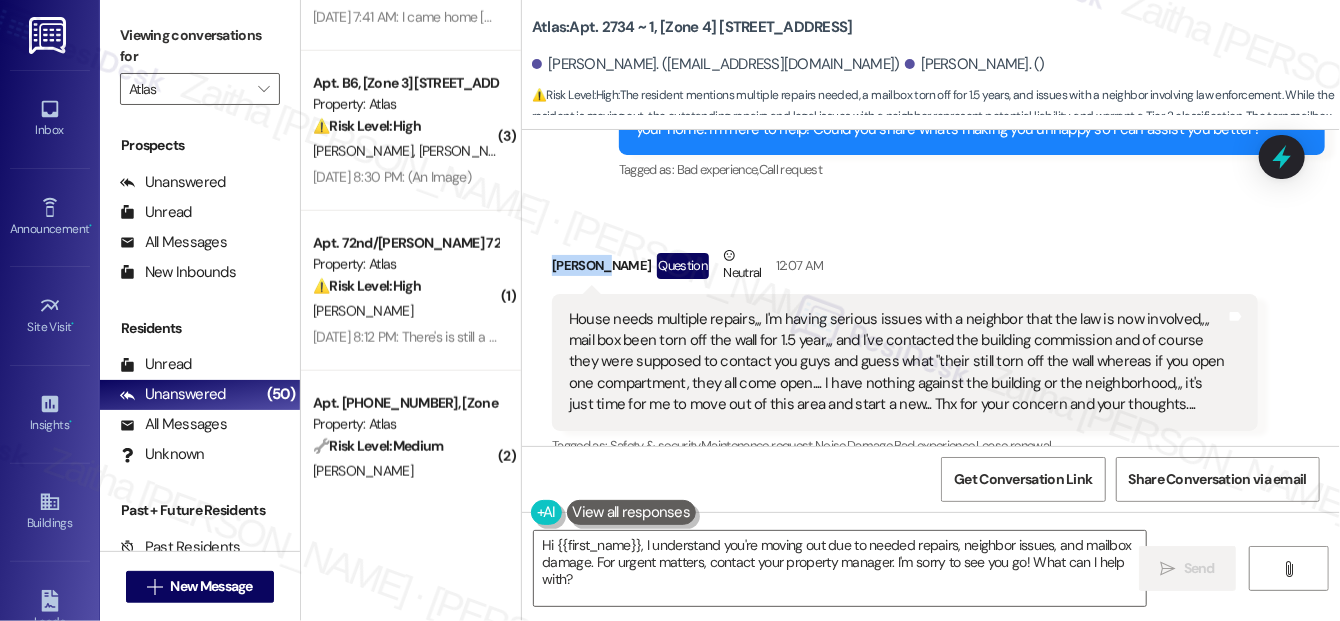 click on "Stanley Gibson Question   Neutral 12:07 AM" at bounding box center [905, 269] 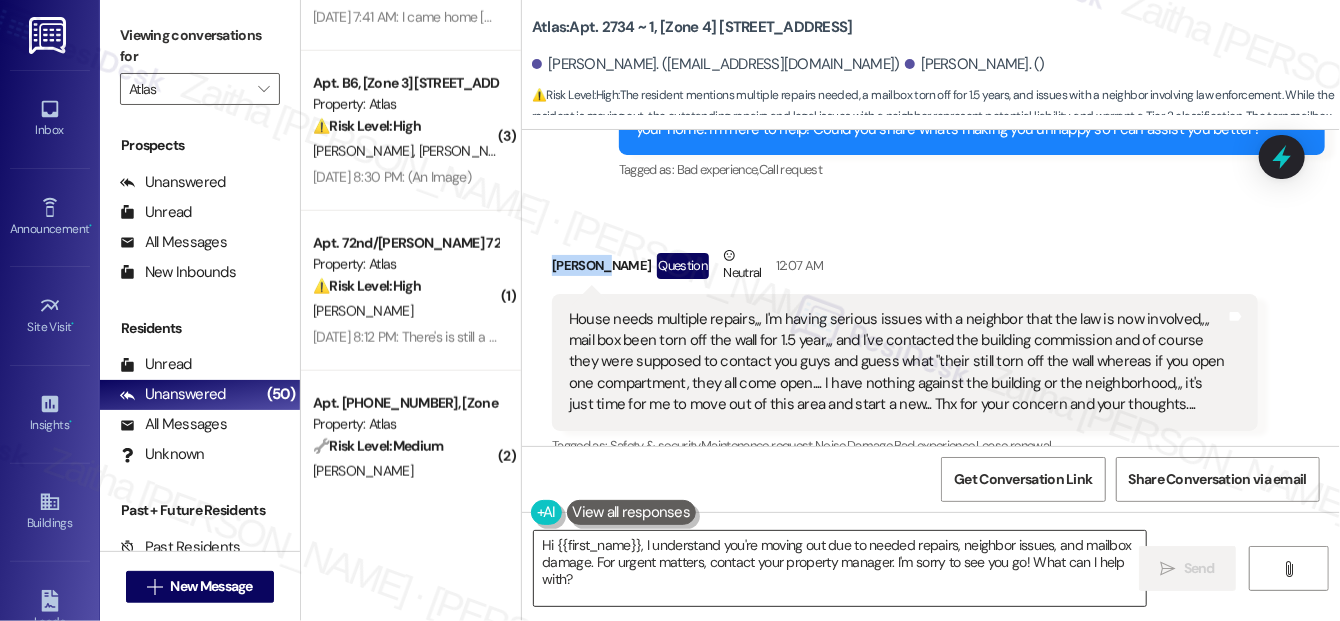 click on "Hi {{first_name}}, I understand you're moving out due to needed repairs, neighbor issues, and mailbox damage. For urgent matters, contact your property manager. I'm sorry to see you go! What can I help with?" at bounding box center (840, 568) 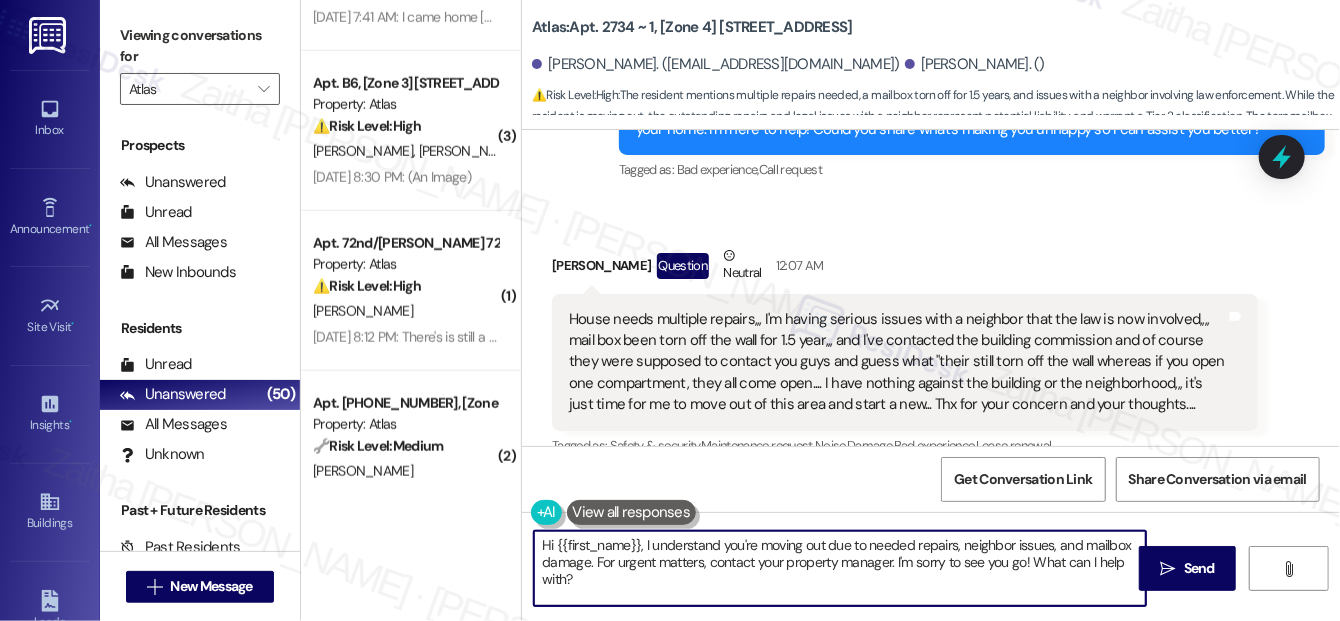 click on "Hi {{first_name}}, I understand you're moving out due to needed repairs, neighbor issues, and mailbox damage. For urgent matters, contact your property manager. I'm sorry to see you go! What can I help with?" at bounding box center [840, 568] 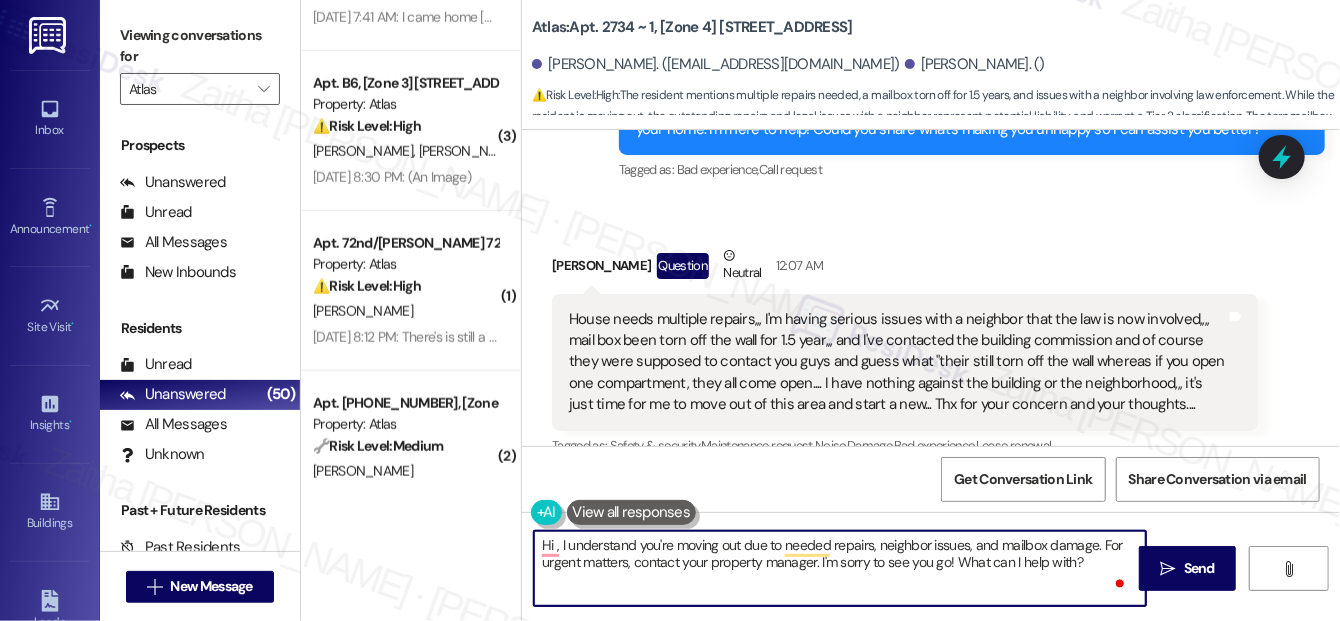 paste on "Stanley" 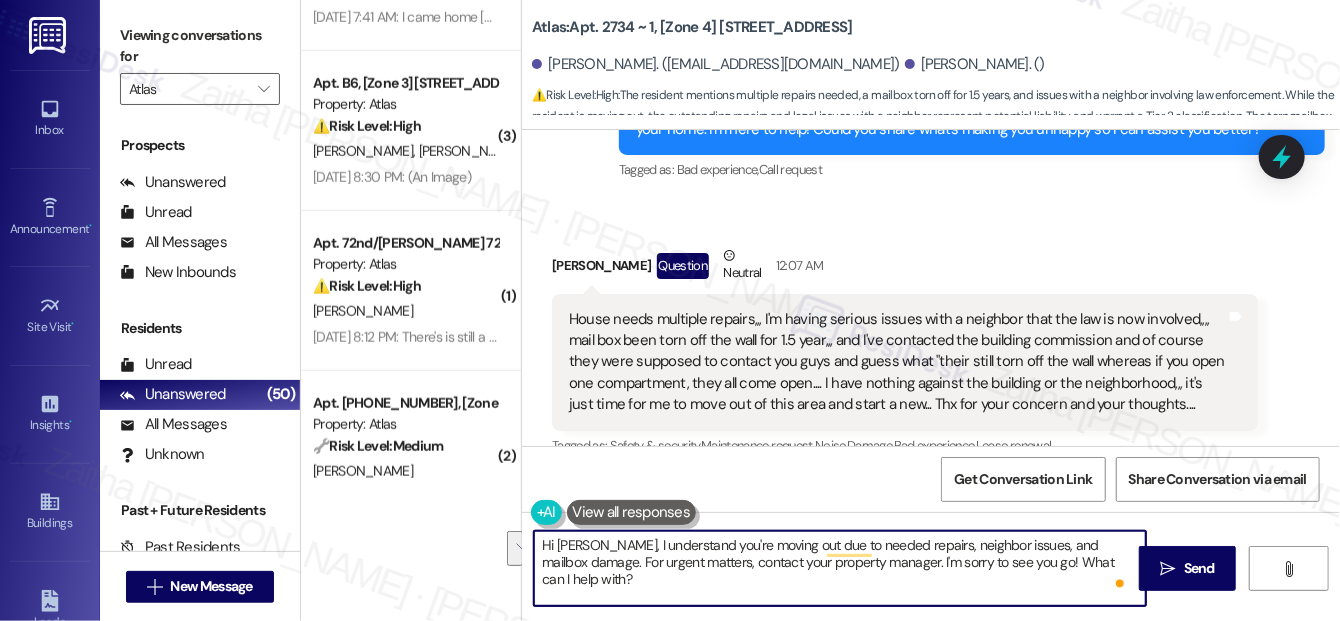 drag, startPoint x: 594, startPoint y: 563, endPoint x: 605, endPoint y: 573, distance: 14.866069 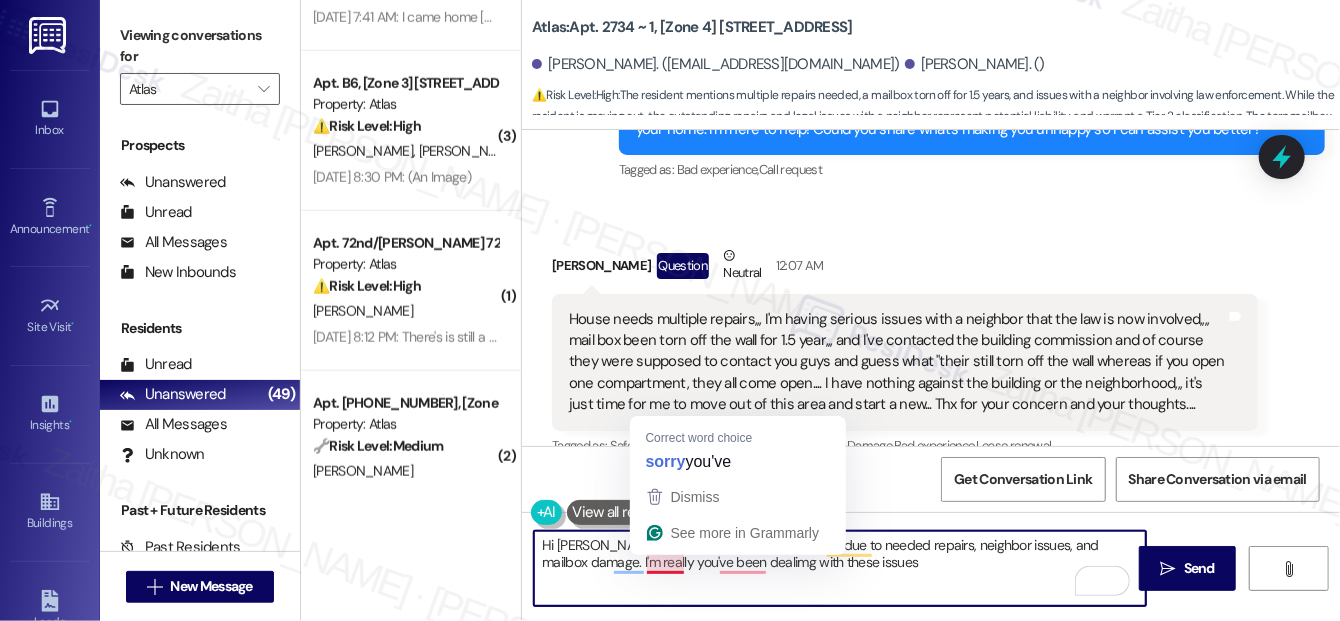 click on "Hi Stanley, I understand you're moving out due to needed repairs, neighbor issues, and mailbox damage. I'm really you've been dealimg with these issues" at bounding box center [840, 568] 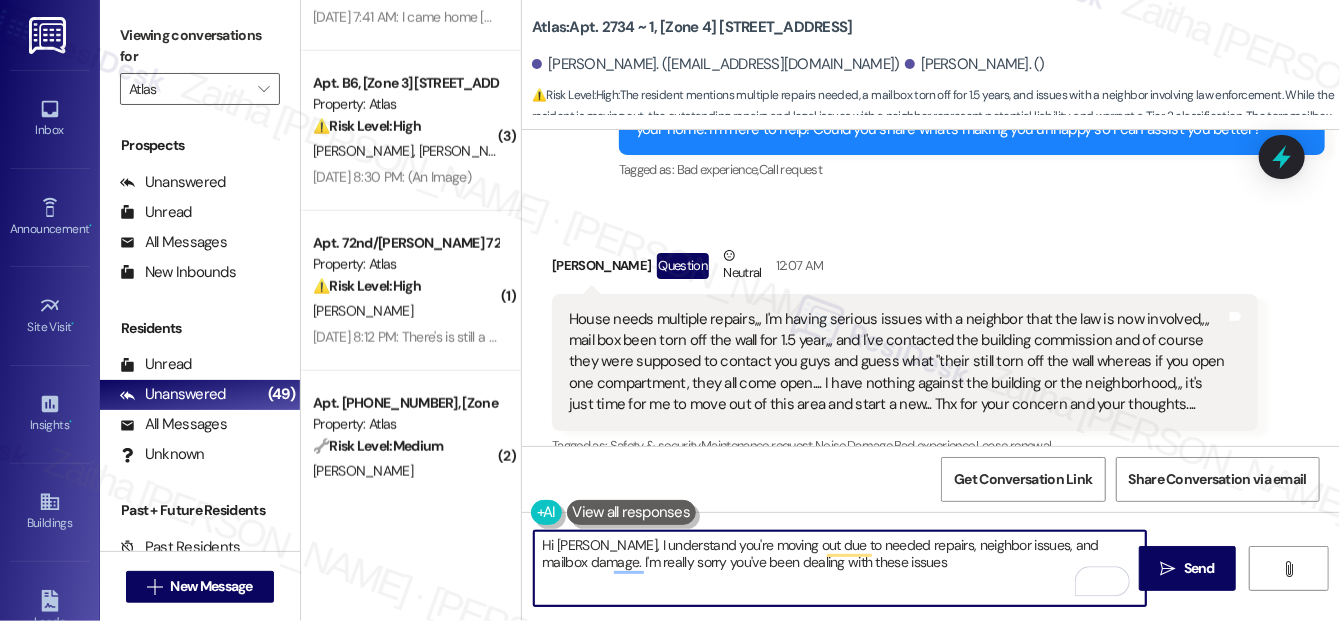 click on "Hi Stanley, I understand you're moving out due to needed repairs, neighbor issues, and mailbox damage. I'm really sorry you've been dealing with these issues" at bounding box center (840, 568) 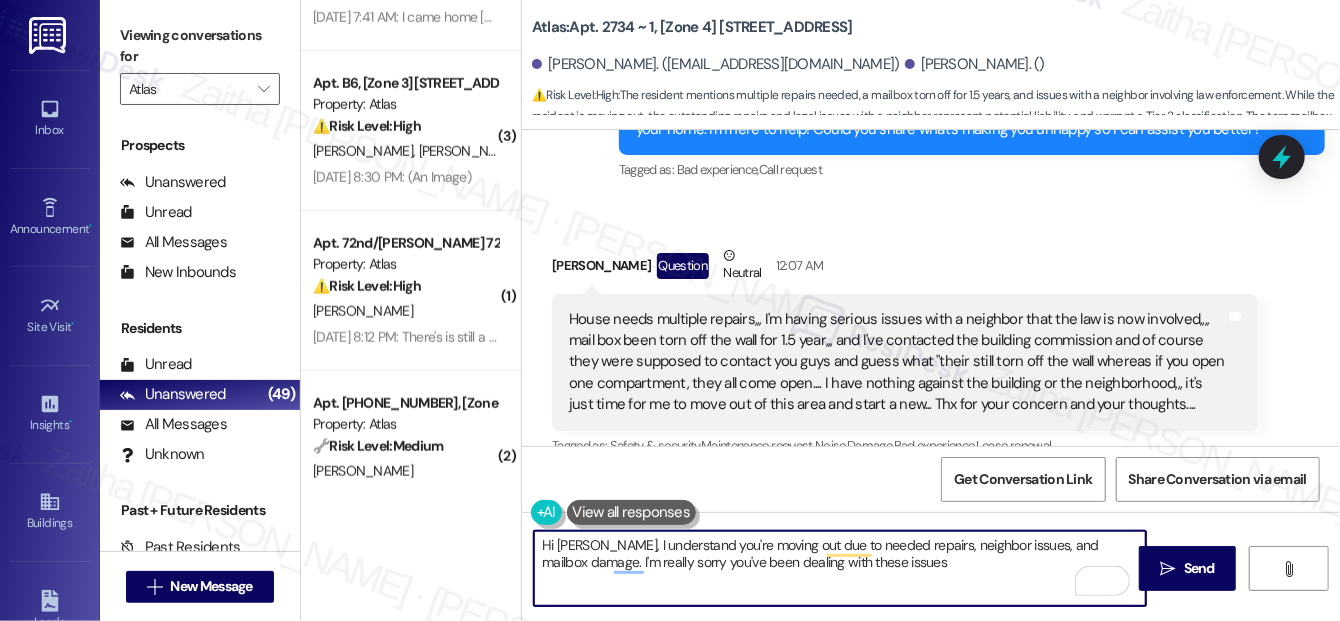 click on "Hi Stanley, I understand you're moving out due to needed repairs, neighbor issues, and mailbox damage. I'm really sorry you've been dealing with these issues" at bounding box center (840, 568) 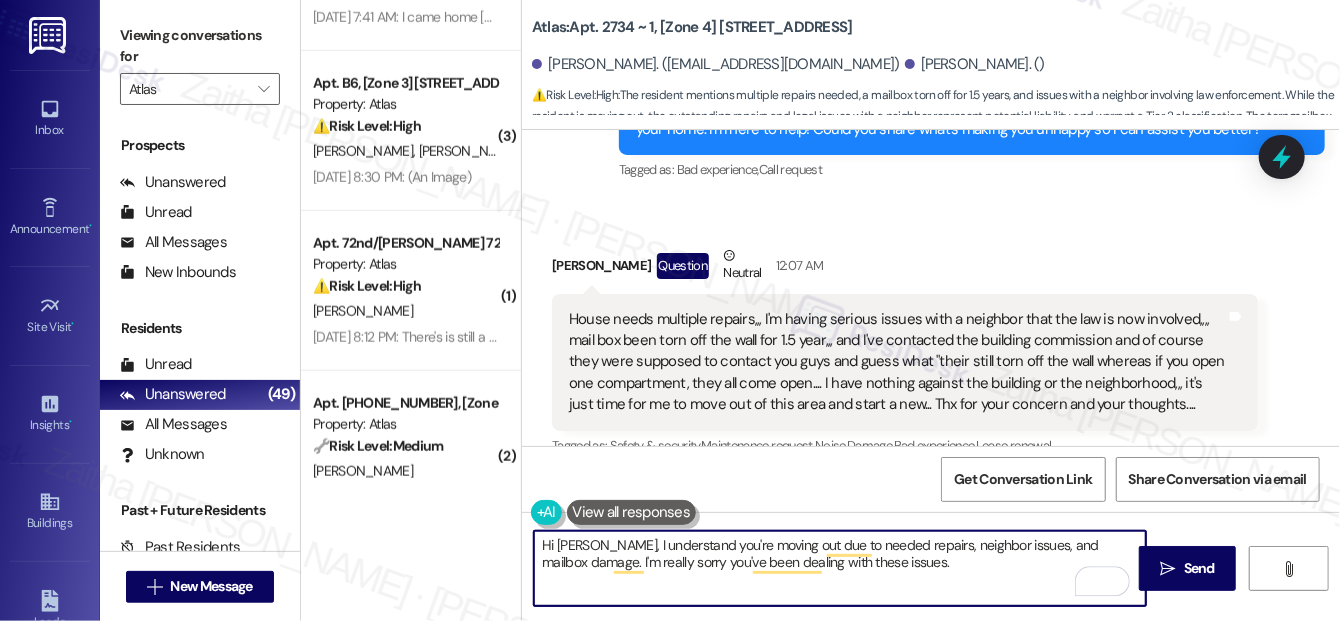 type on "Hi Stanley, I understand you're moving out due to needed repairs, neighbor issues, and mailbox damage. I'm really sorry you've been dealing with these issues." 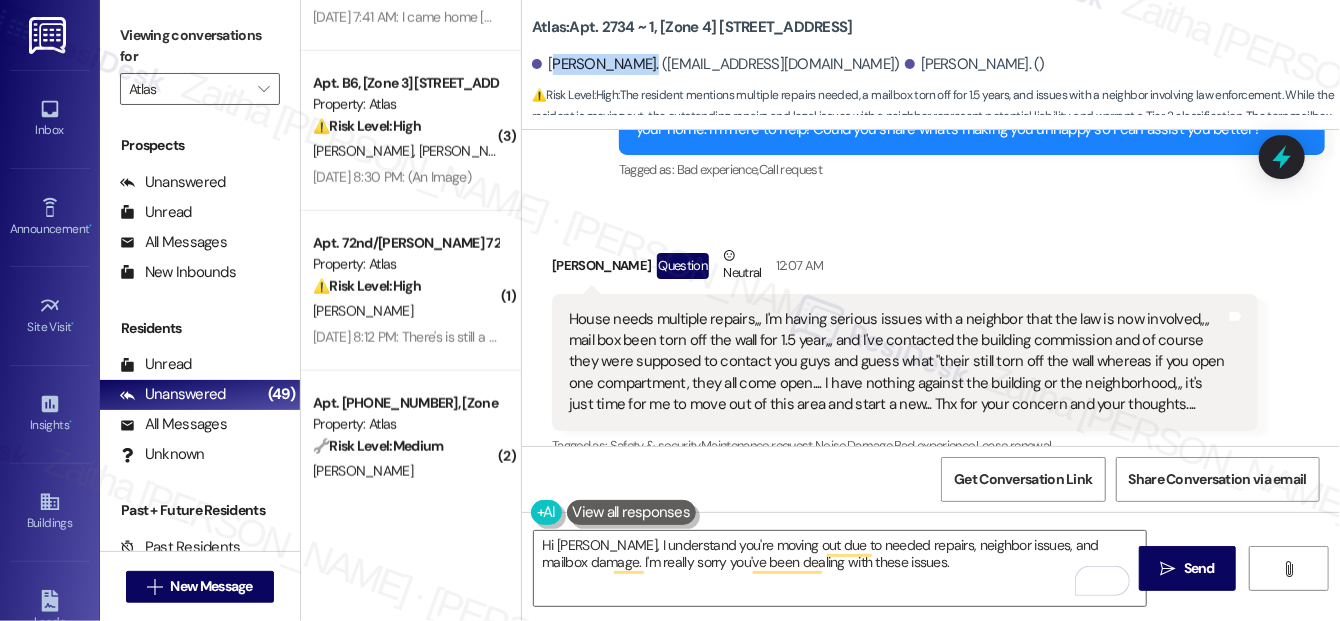 drag, startPoint x: 551, startPoint y: 67, endPoint x: 638, endPoint y: 61, distance: 87.20665 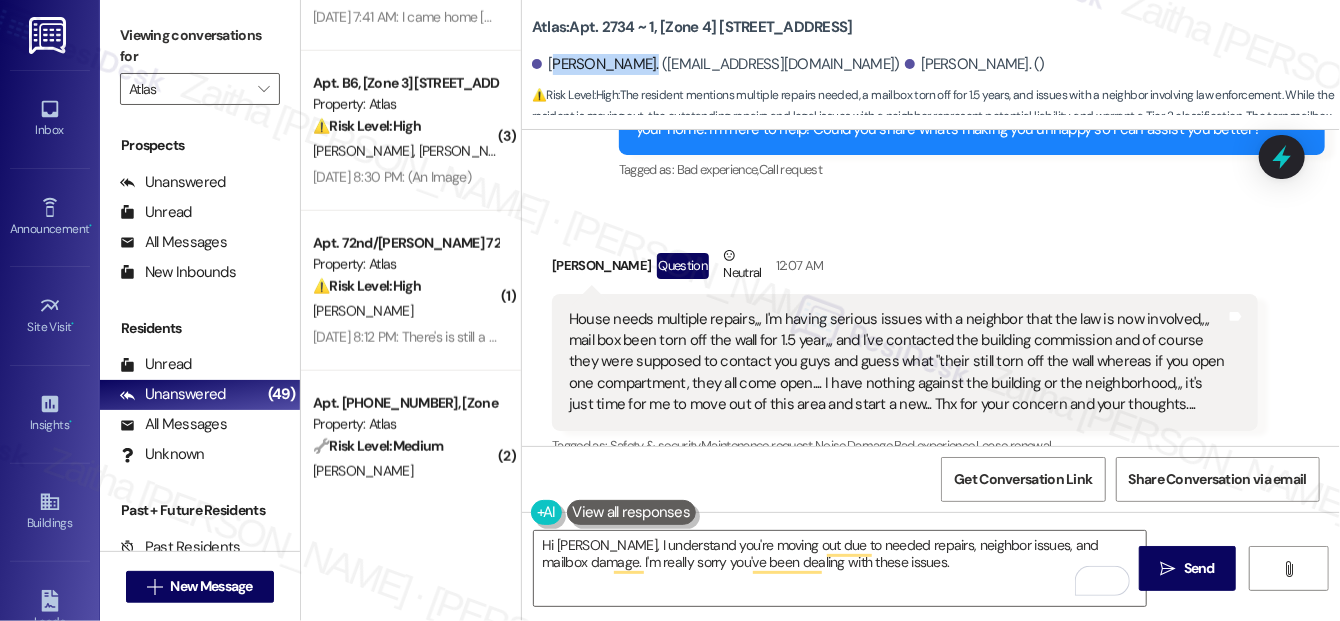 click on "Stanley Gibson. (sphgc843924@gmail.com)" at bounding box center (716, 64) 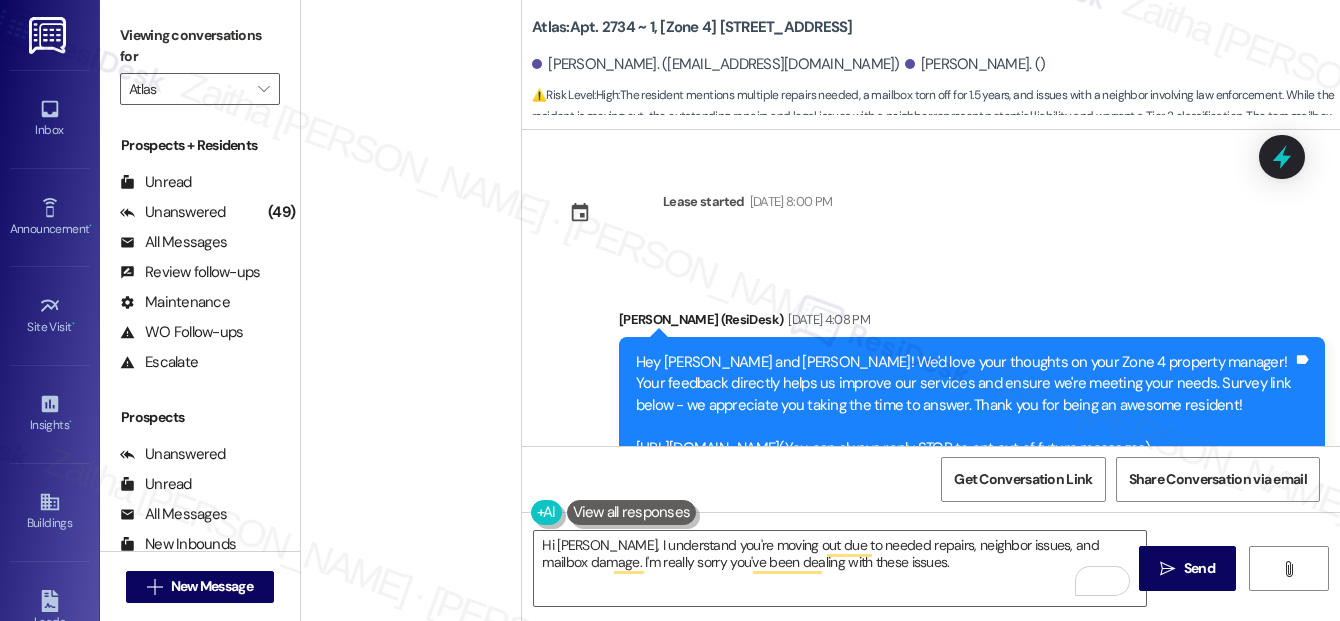 scroll, scrollTop: 0, scrollLeft: 0, axis: both 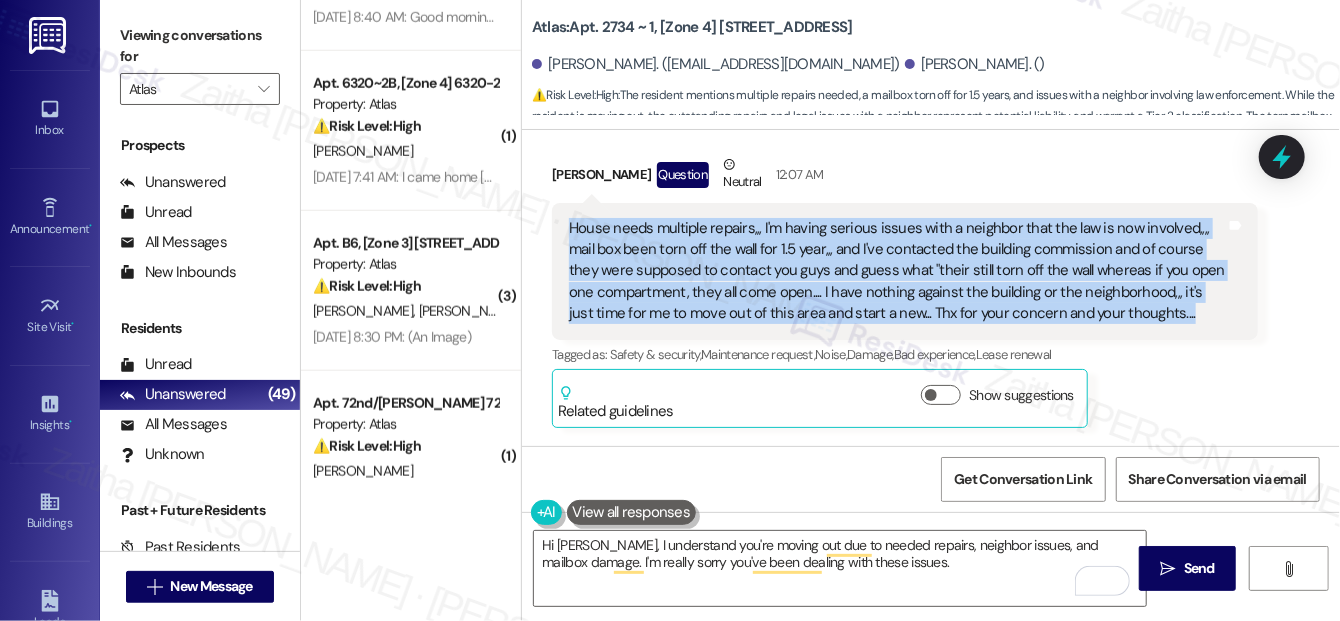 drag, startPoint x: 561, startPoint y: 228, endPoint x: 1171, endPoint y: 332, distance: 618.80206 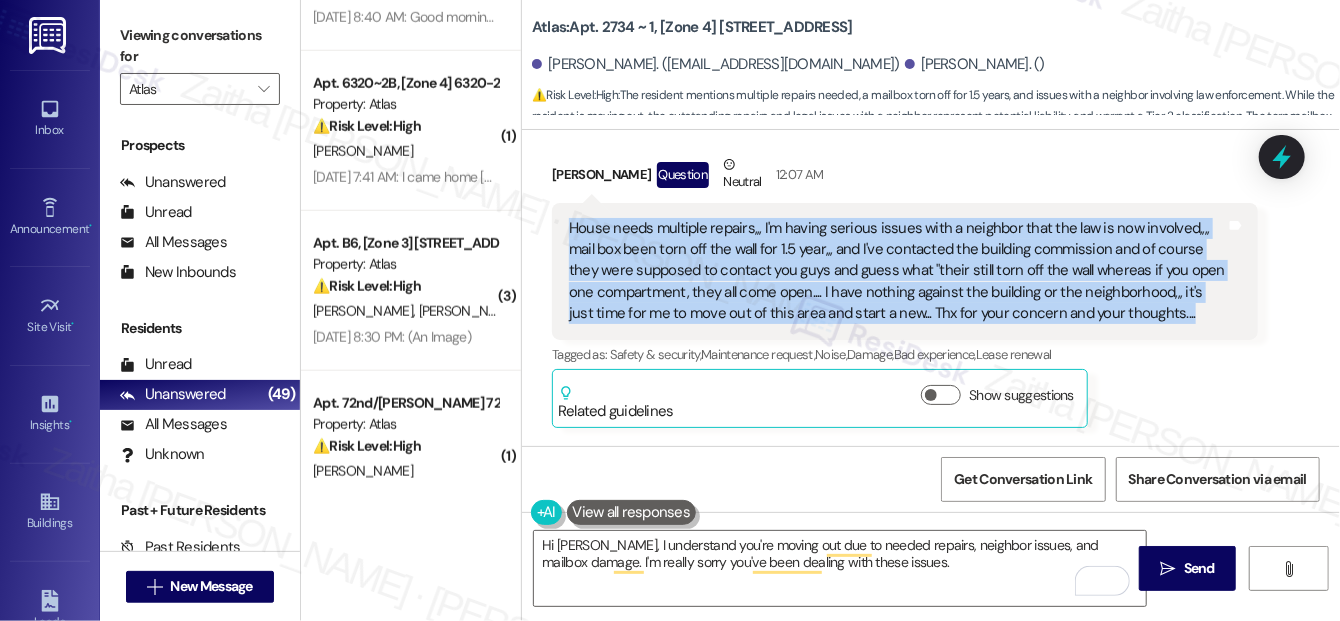 click on "House needs multiple repairs,,, I'm having serious issues with a neighbor that the law is now involved,,,, mail box been torn off the wall for 1.5  year,,, and I've contacted the building commission and of course they were supposed to contact you guys and guess what "their still torn off the wall whereas if you open one compartment, they all  come open....  I have nothing against the building or the neighborhood,,, it's just time for me to move out of this area and start a new... Thx for your concern and your thoughts.... Tags and notes" at bounding box center [905, 271] 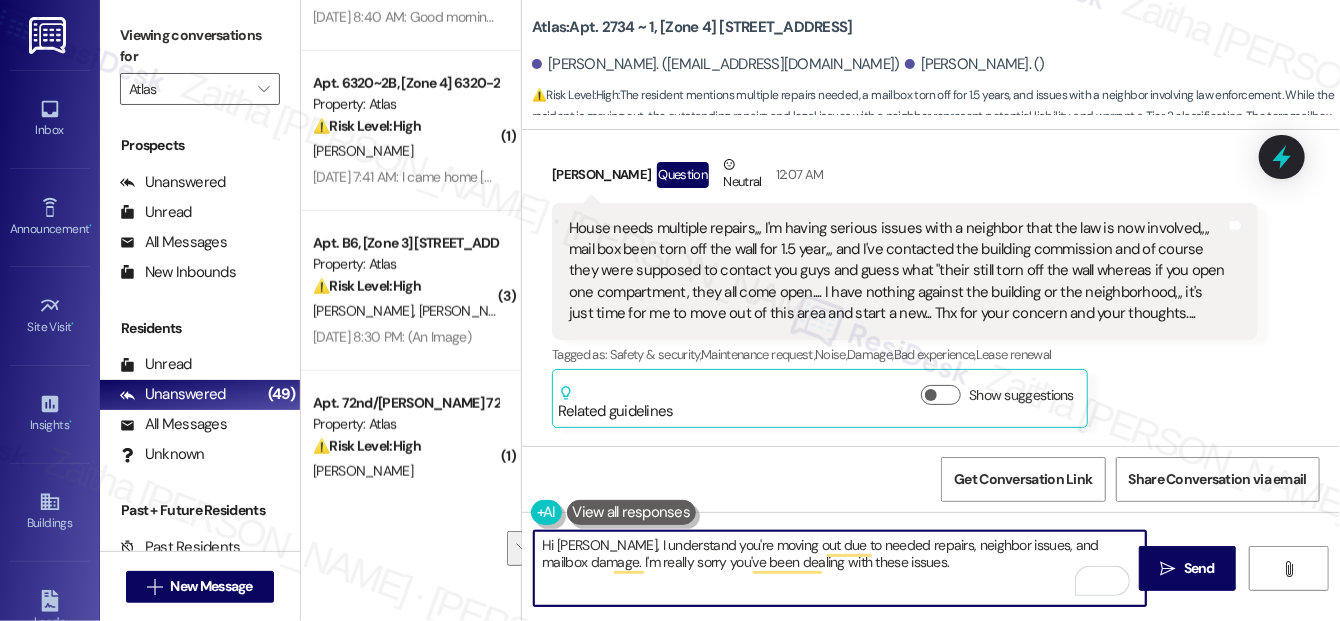 drag, startPoint x: 599, startPoint y: 540, endPoint x: 924, endPoint y: 589, distance: 328.6731 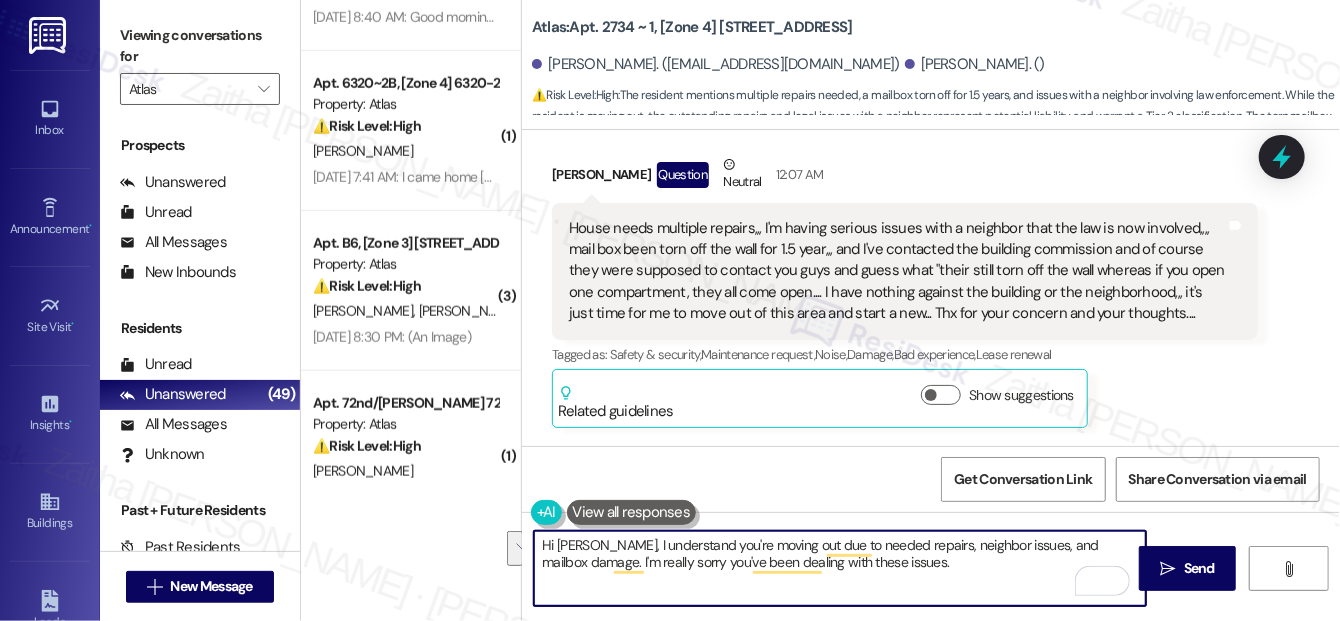 click on "Hi [PERSON_NAME], I understand you're moving out due to needed repairs, neighbor issues, and mailbox damage. I'm really sorry you've been dealing with these issues." at bounding box center (840, 568) 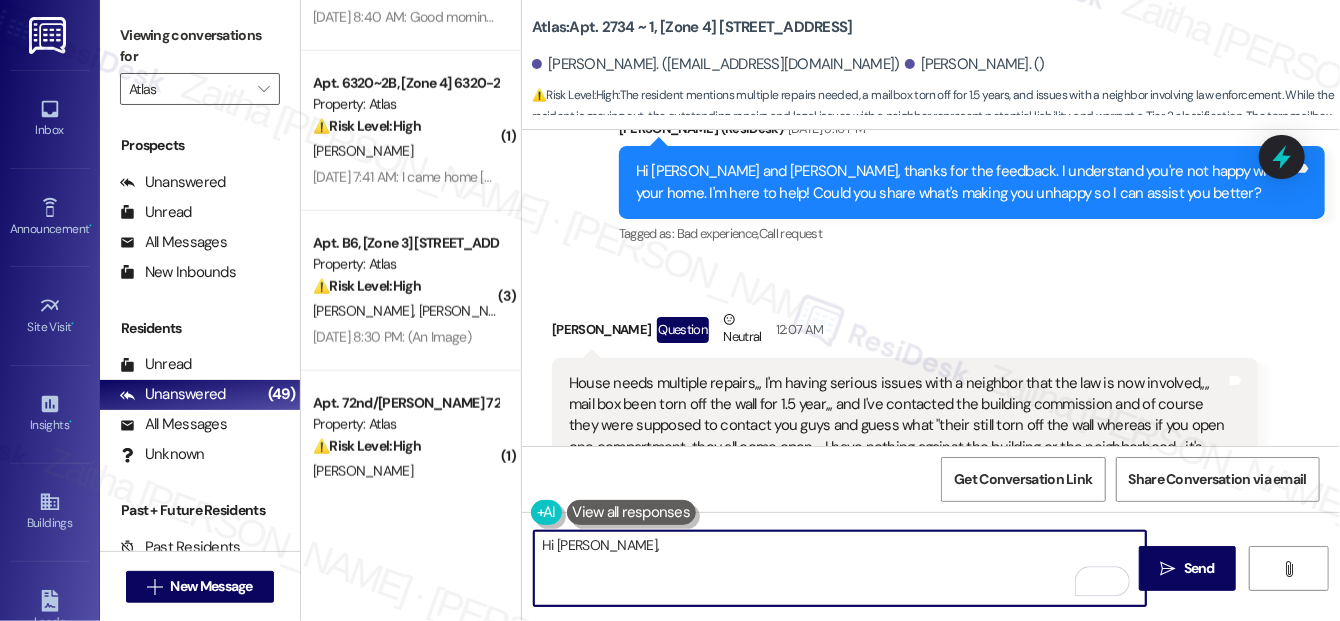 scroll, scrollTop: 1743, scrollLeft: 0, axis: vertical 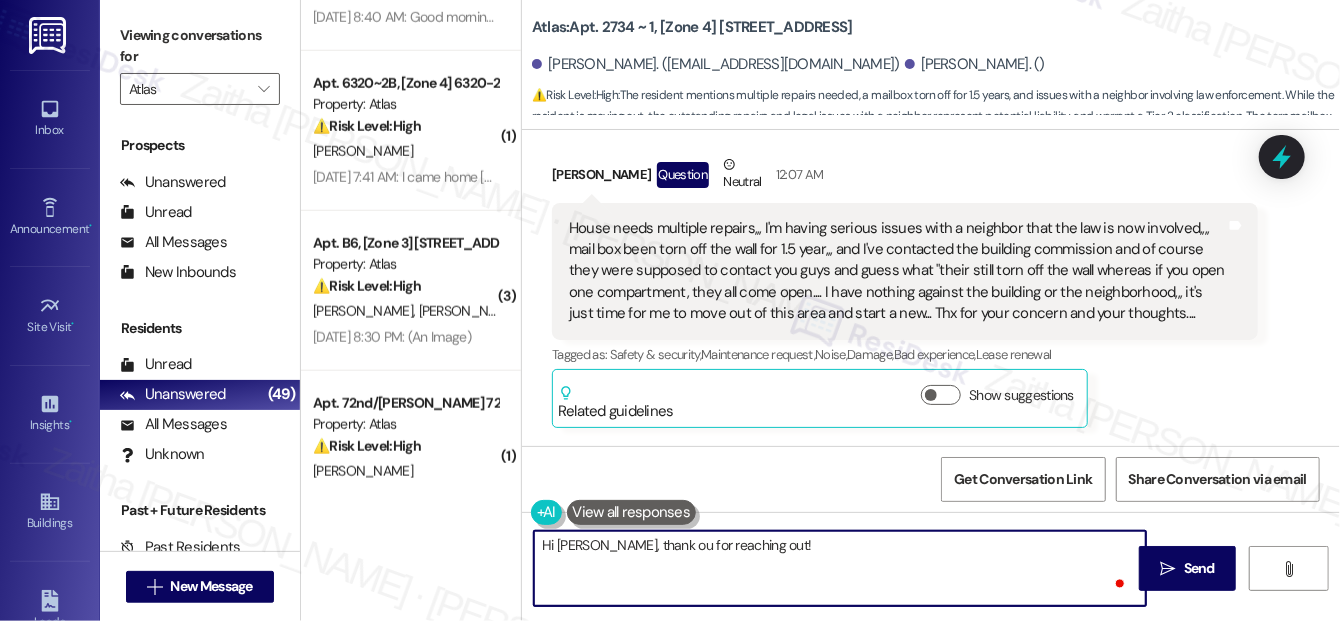 paste on "’m truly sorry to hear about the ongoing issues you've been experiencing, both with your home and your neighbor." 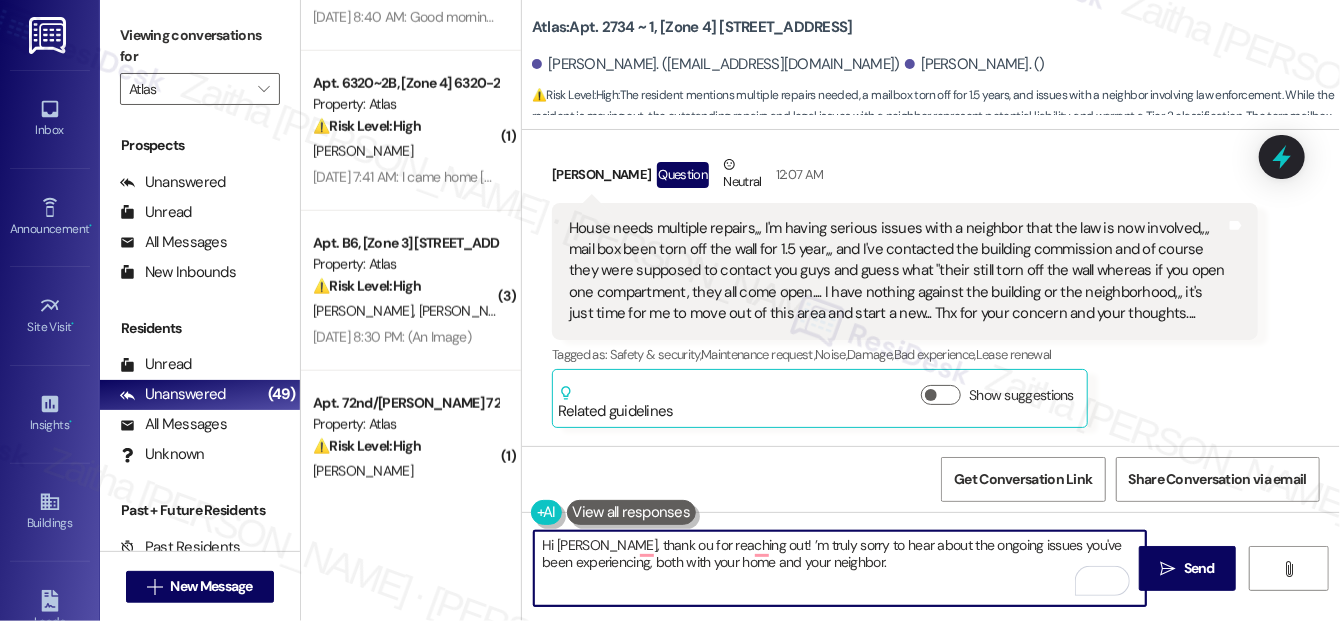 click on "Hi [PERSON_NAME], thank ou for reaching out! ’m truly sorry to hear about the ongoing issues you've been experiencing, both with your home and your neighbor." at bounding box center (840, 568) 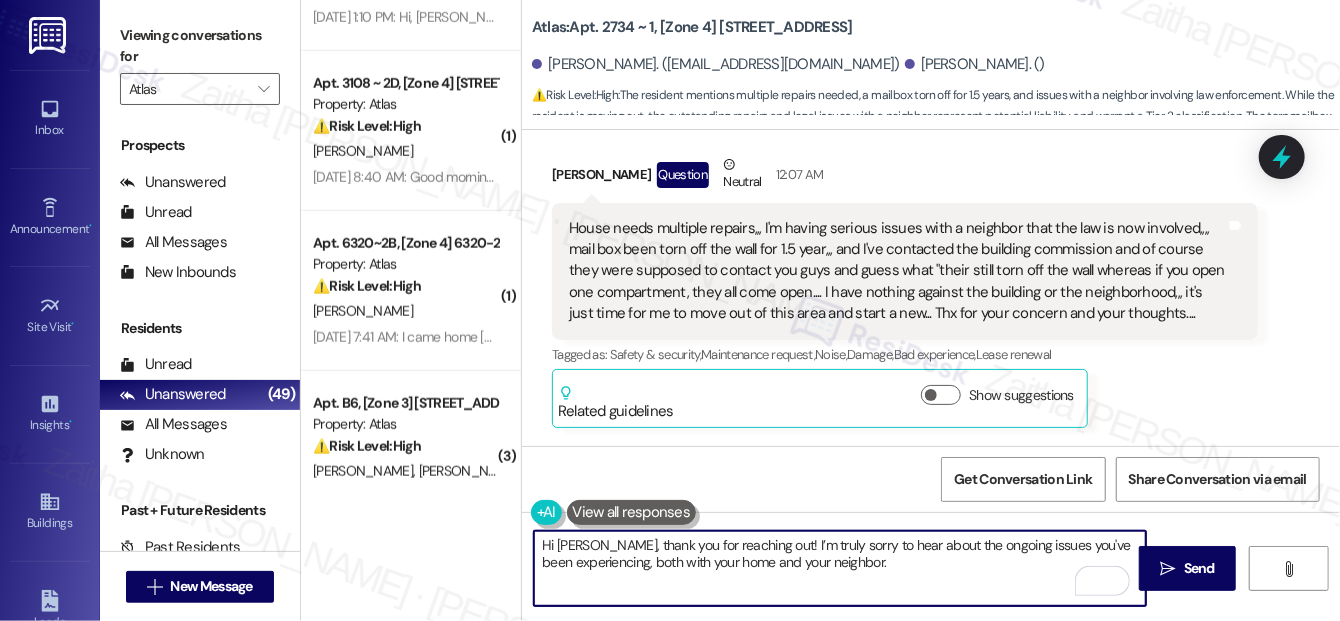 click on "Hi [PERSON_NAME], thank you for reaching out! I’m truly sorry to hear about the ongoing issues you've been experiencing, both with your home and your neighbor." at bounding box center (840, 568) 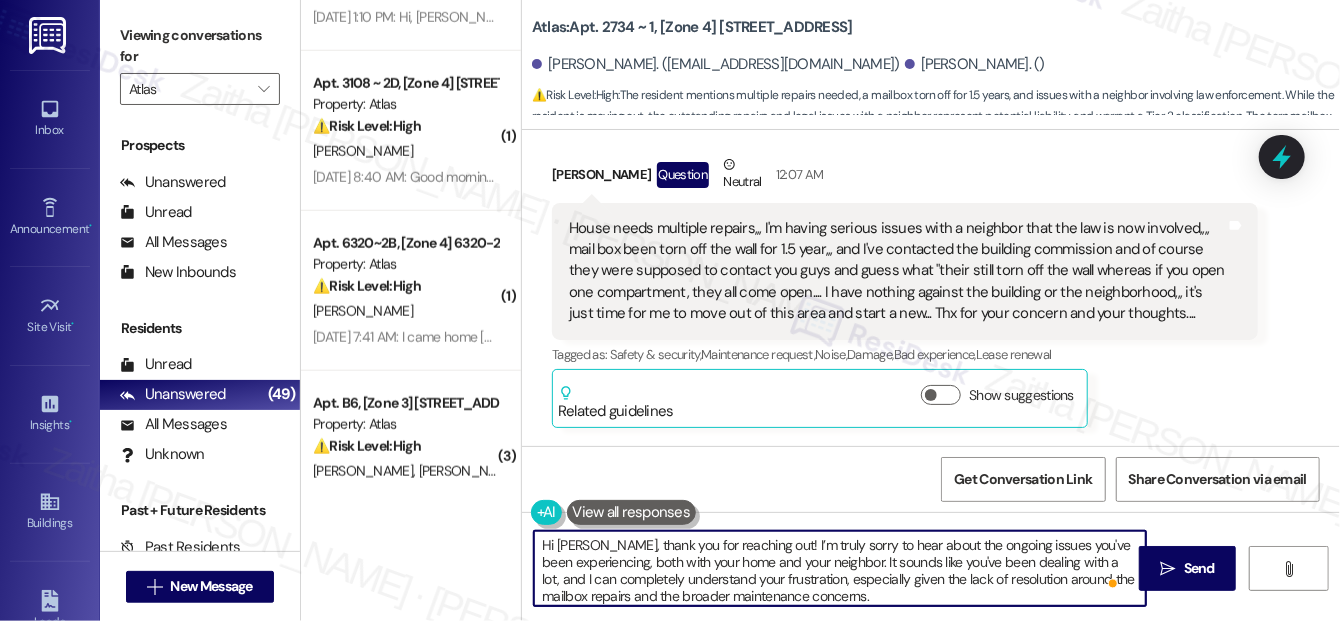 scroll, scrollTop: 16, scrollLeft: 0, axis: vertical 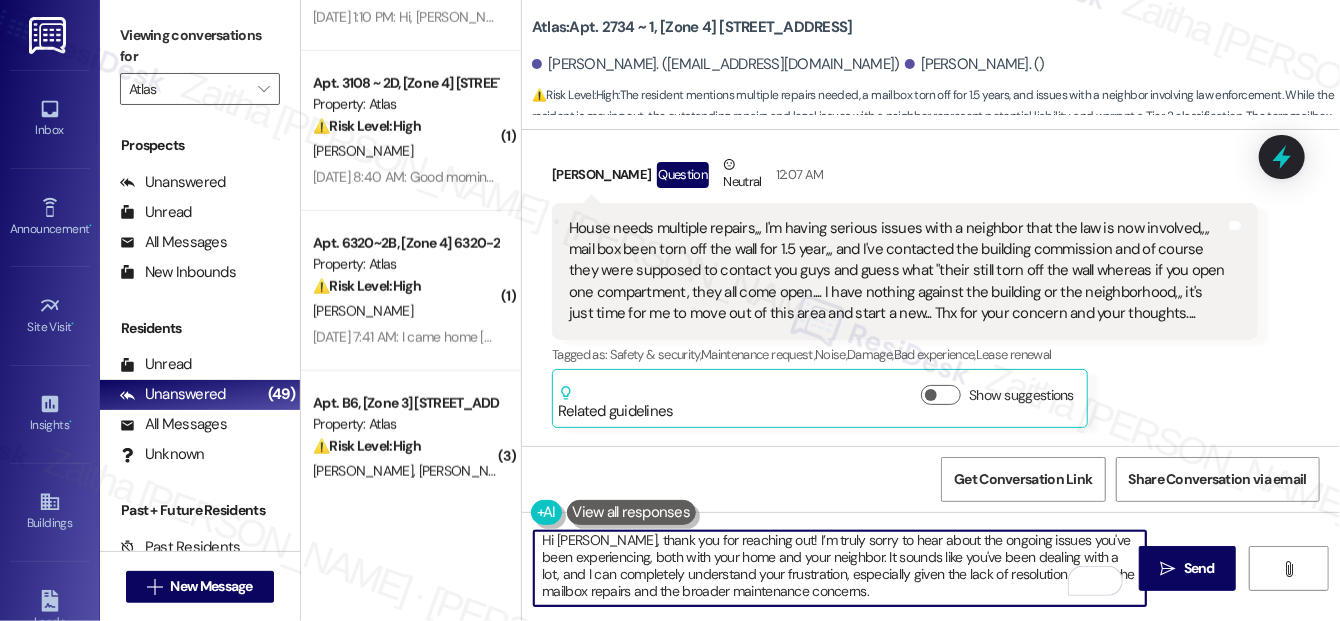 paste on "I’d like to make sure your concerns are fully documented and properly addressed. Just to clarify:
Are there specific repairs inside your unit that still need attention?" 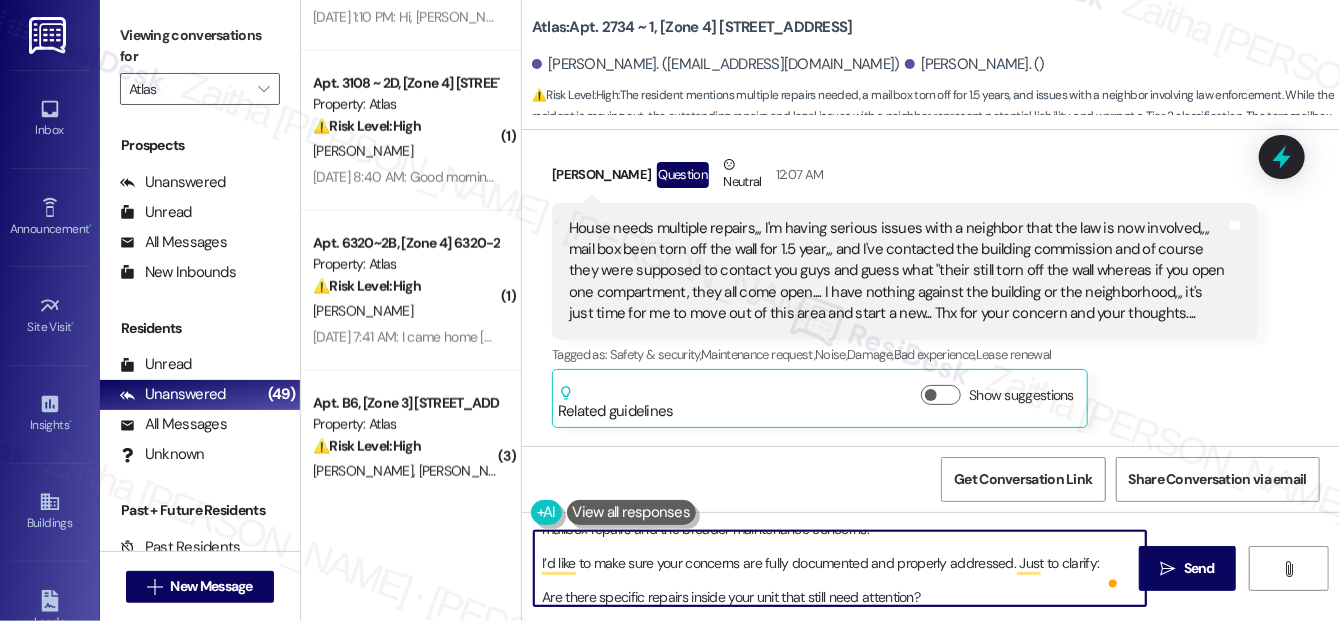 drag, startPoint x: 938, startPoint y: 591, endPoint x: 802, endPoint y: 583, distance: 136.23509 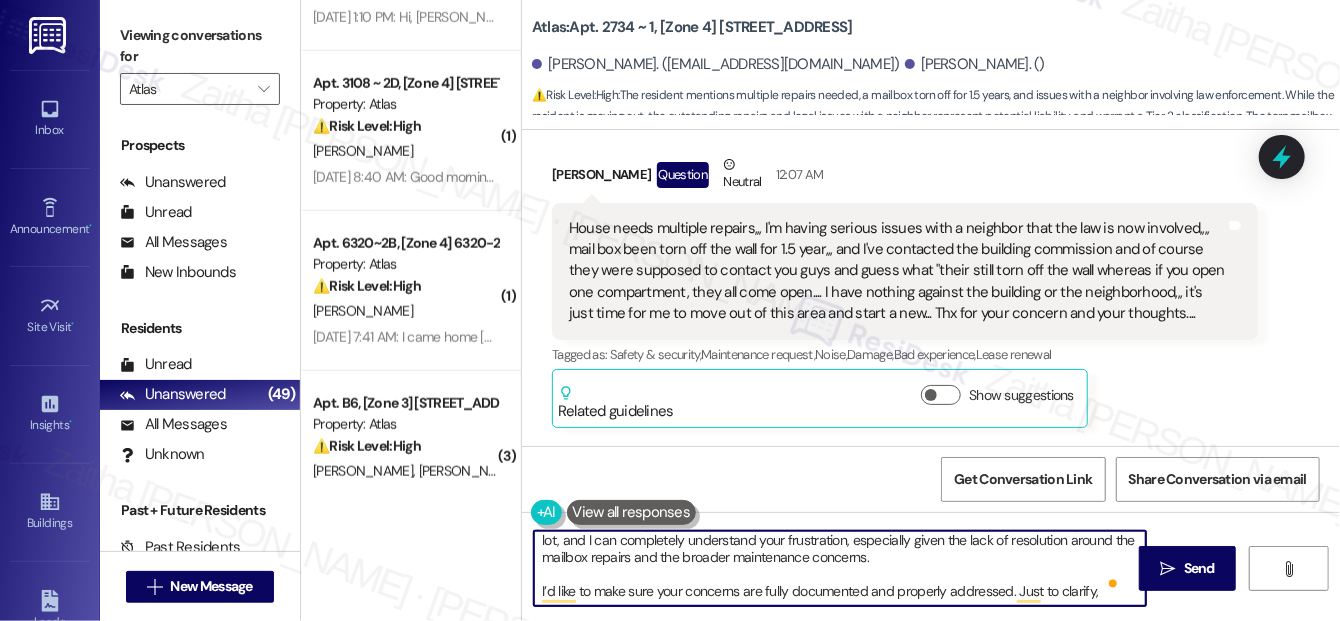 paste on "Are there specific repairs inside your unit that still need attention?" 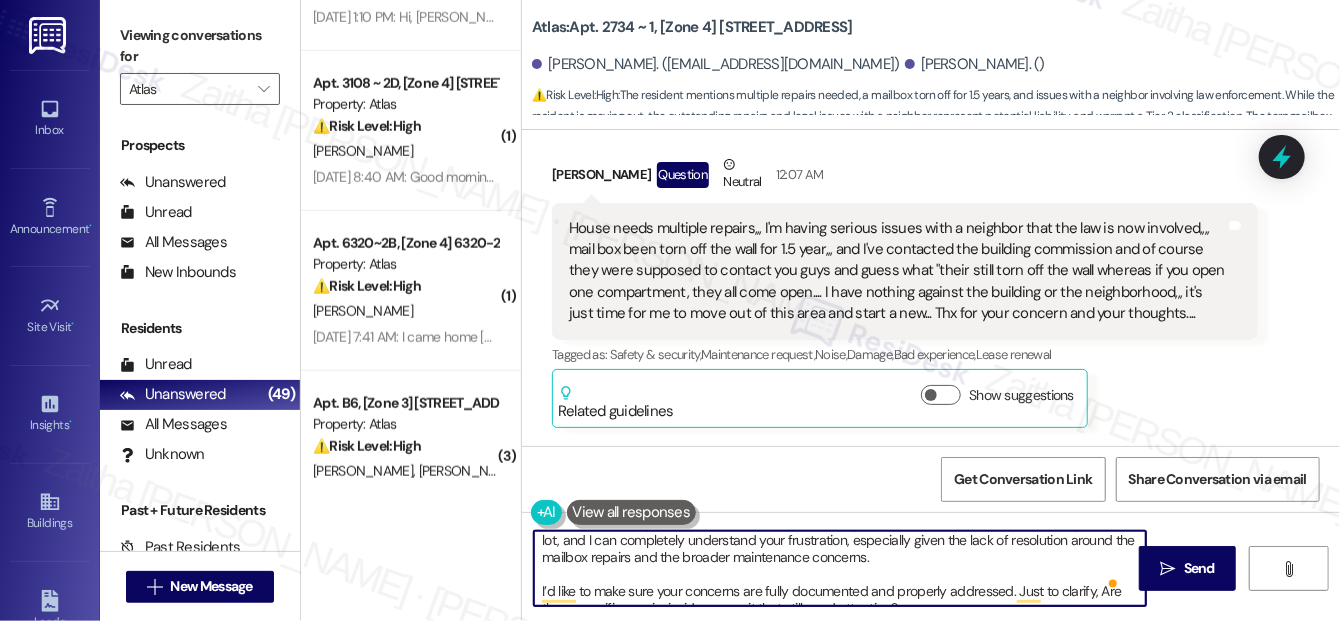 scroll, scrollTop: 56, scrollLeft: 0, axis: vertical 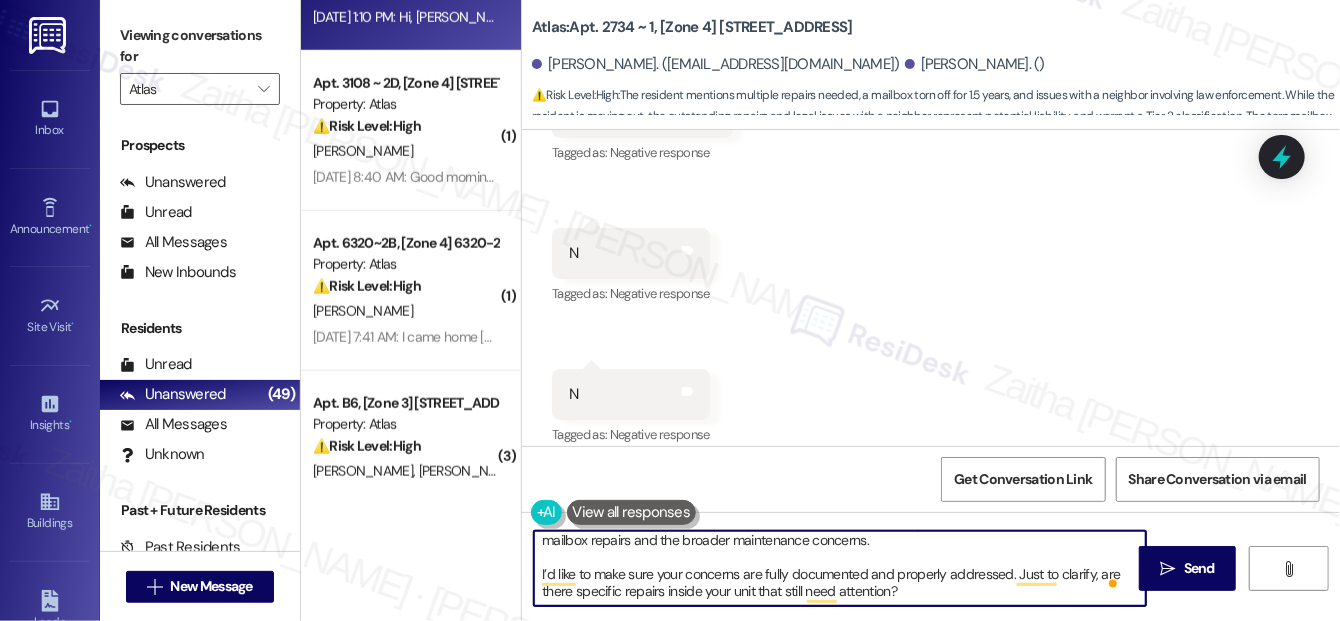 type on "Hi Stanley, thank you for reaching out! I’m truly sorry to hear about the ongoing issues you've been experiencing, both with your home and your neighbor. It sounds like you've been dealing with a lot, and I can completely understand your frustration, especially given the lack of resolution around the mailbox repairs and the broader maintenance concerns.
I’d like to make sure your concerns are fully documented and properly addressed. Just to clarify, are there specific repairs inside your unit that still need attention?" 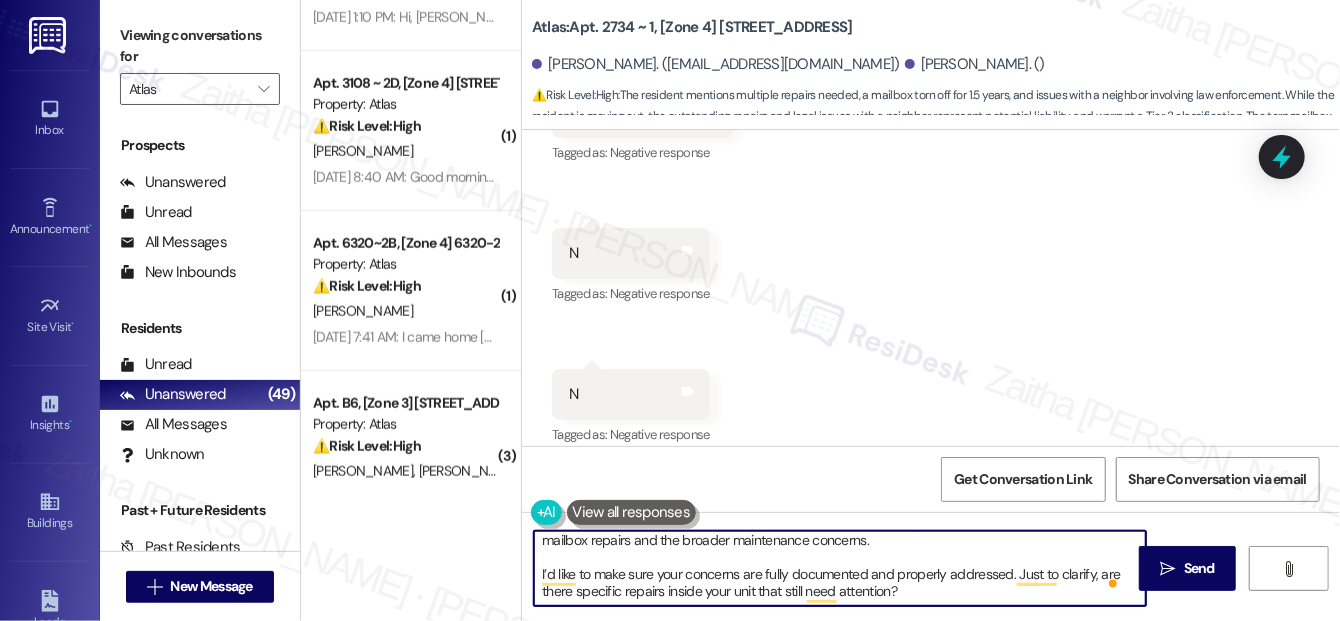 scroll, scrollTop: 18, scrollLeft: 0, axis: vertical 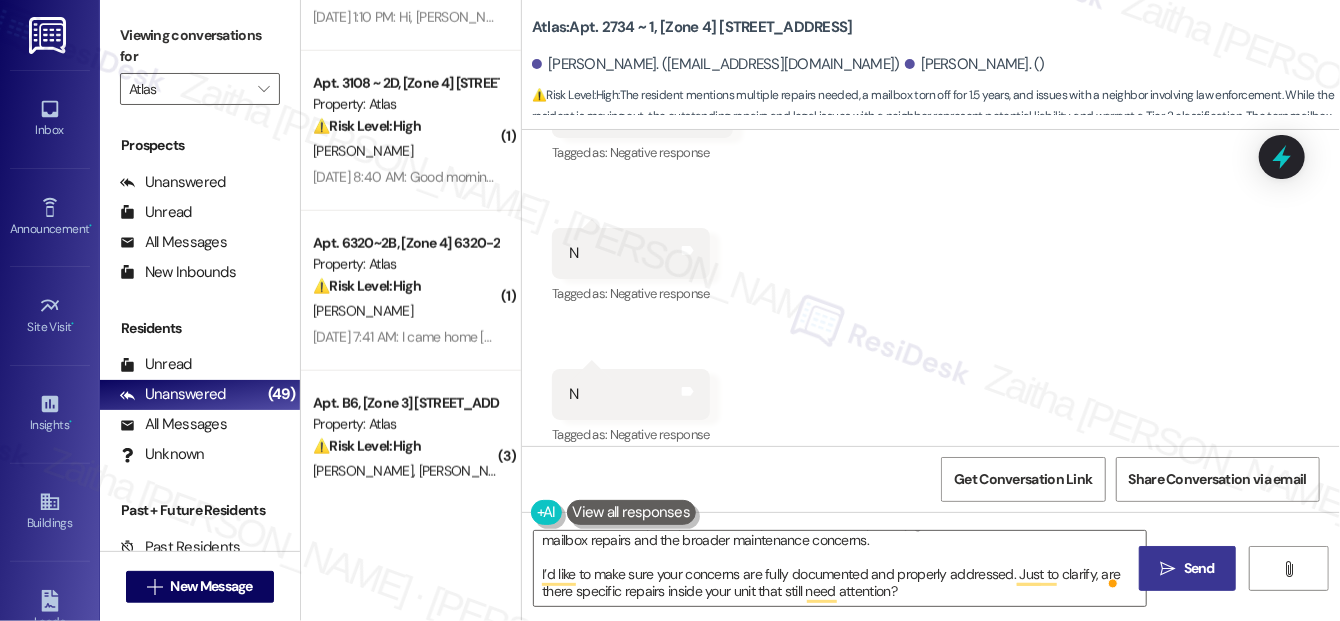 click on " Send" at bounding box center (1187, 568) 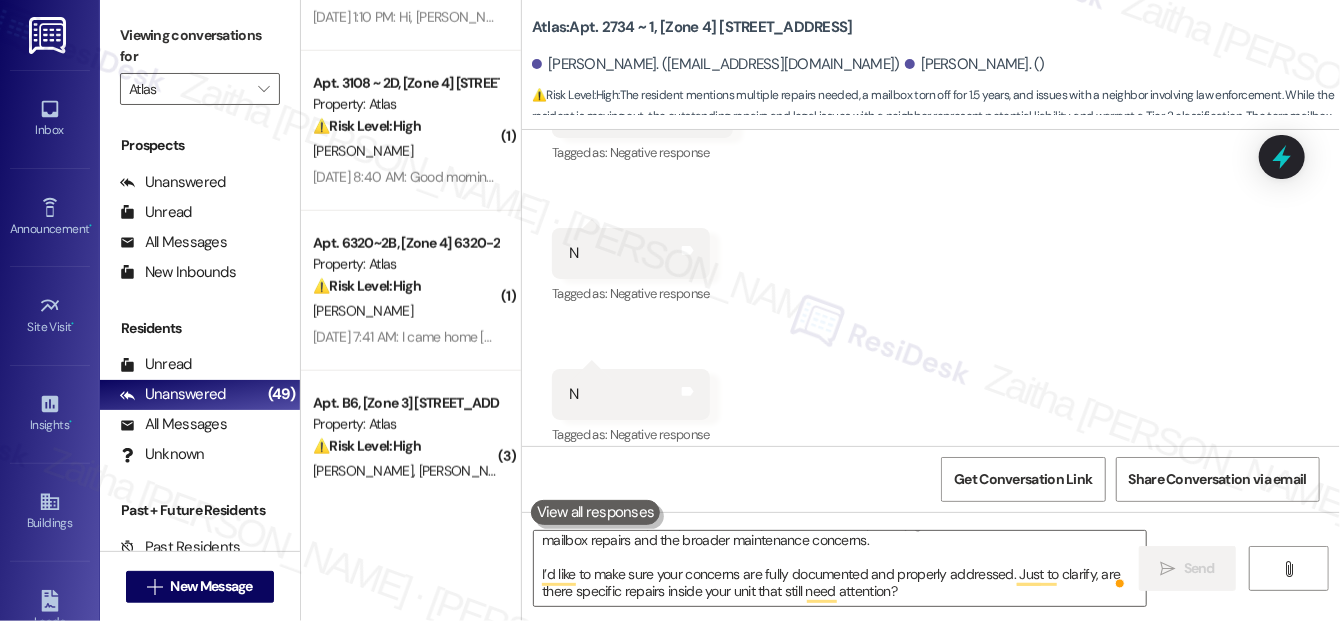 scroll, scrollTop: 0, scrollLeft: 0, axis: both 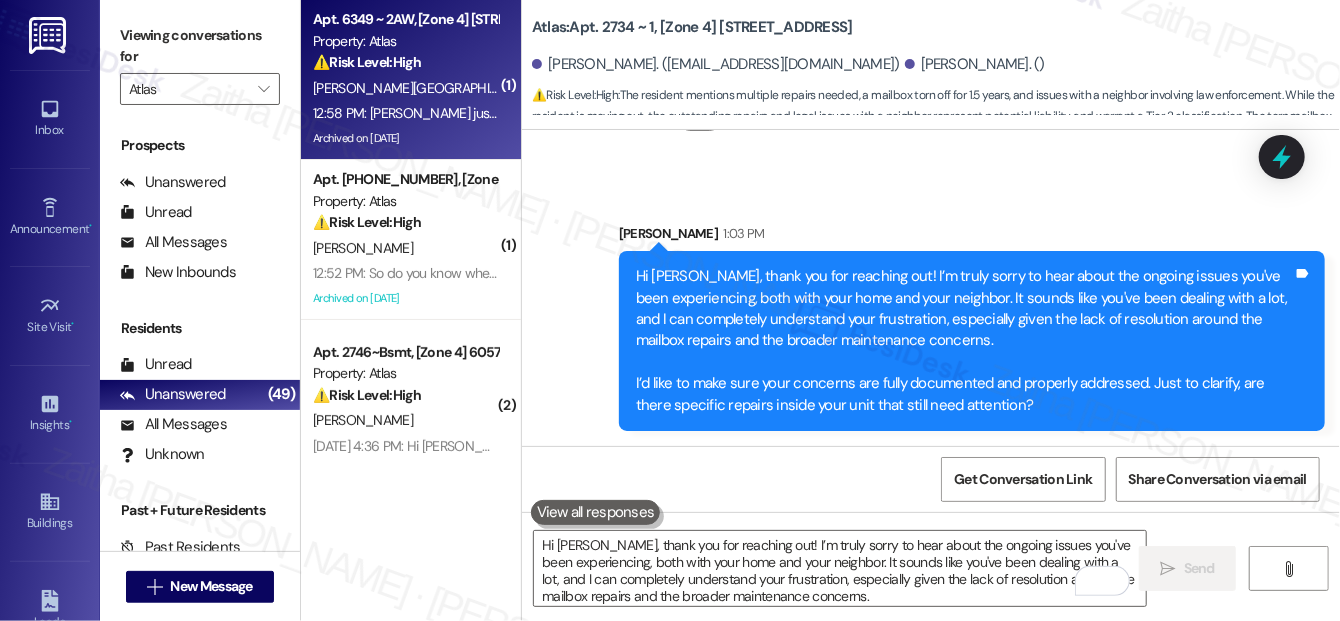 click on "⚠️  Risk Level:  High The resident reports a recurring lack of hot water, which is a significant inconvenience, especially for an elderly resident during hot weather. The issue affected multiple tenants due to a flooded basement, indicating a potential property-wide problem. The resident is requesting a credit on their bill, indicating a financial concern and dissatisfaction." at bounding box center [405, 62] 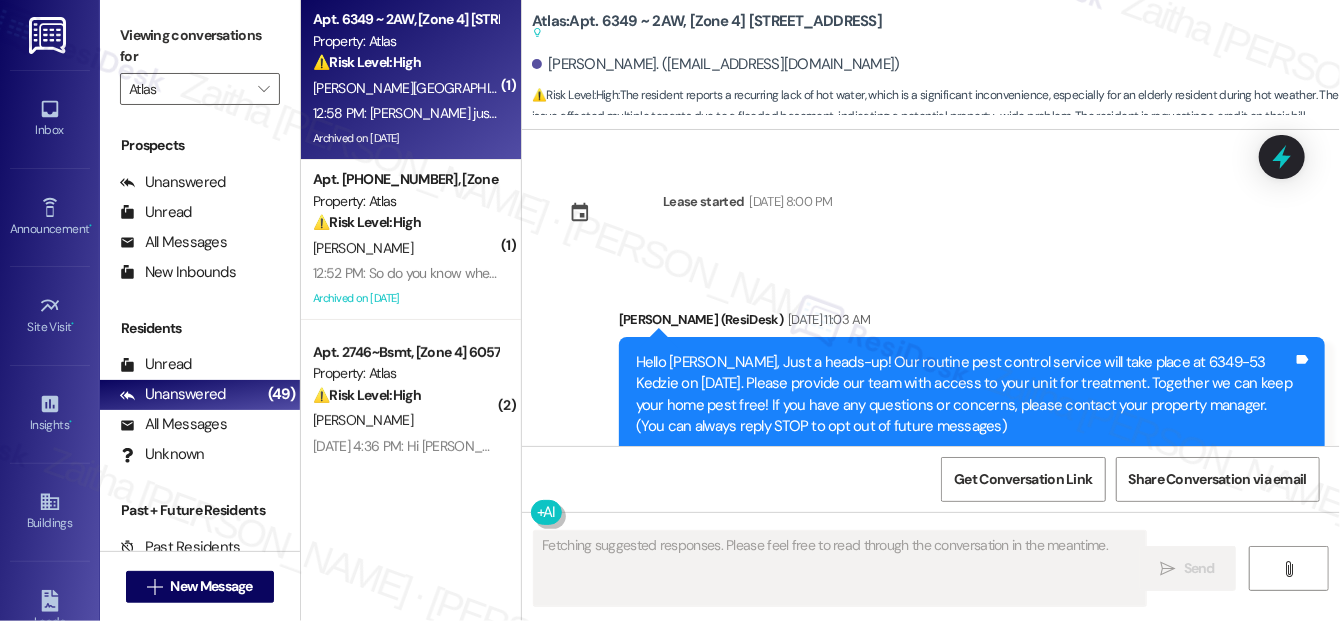 scroll, scrollTop: 26256, scrollLeft: 0, axis: vertical 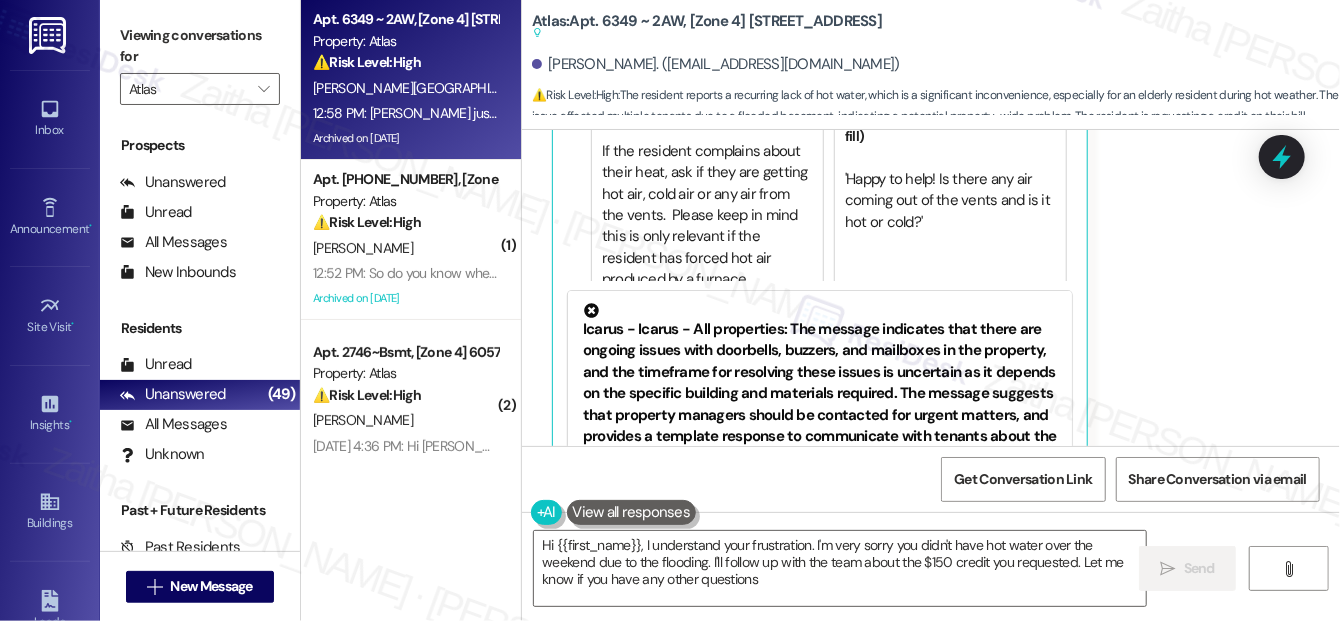 type on "Hi {{first_name}}, I understand your frustration. I'm very sorry you didn't have hot water over the weekend due to the flooding. I'll follow up with the team about the $150 credit you requested. Let me know if you have any other questions!" 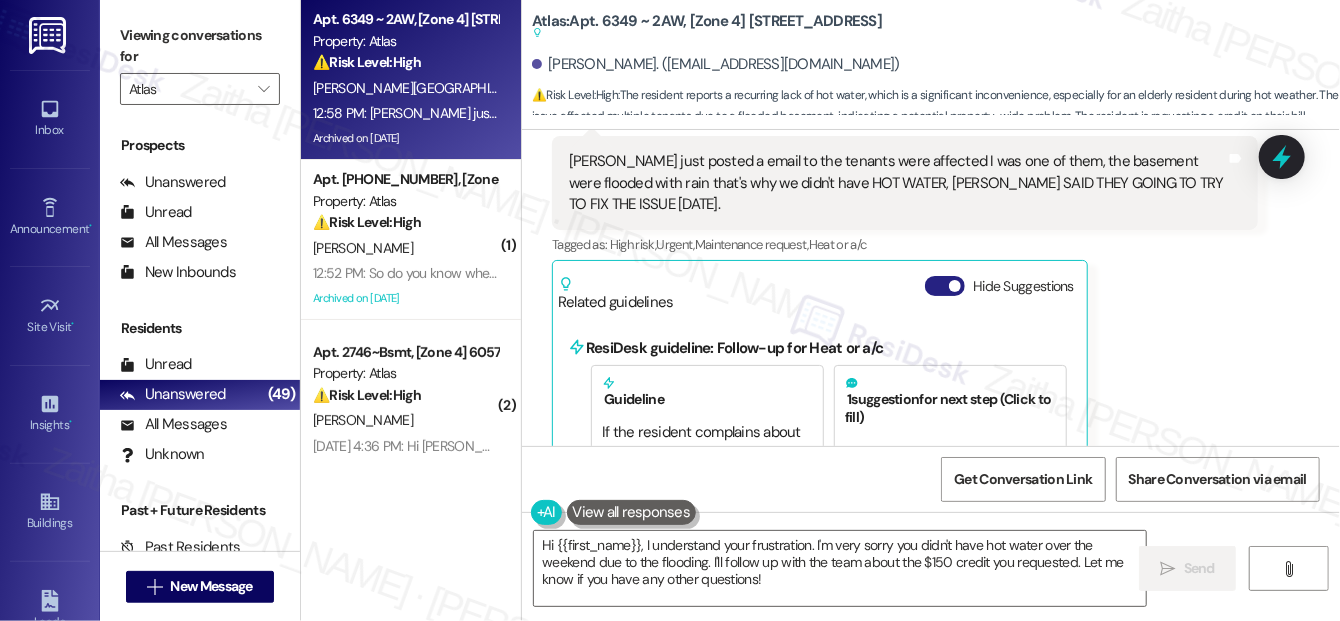 scroll, scrollTop: 25892, scrollLeft: 0, axis: vertical 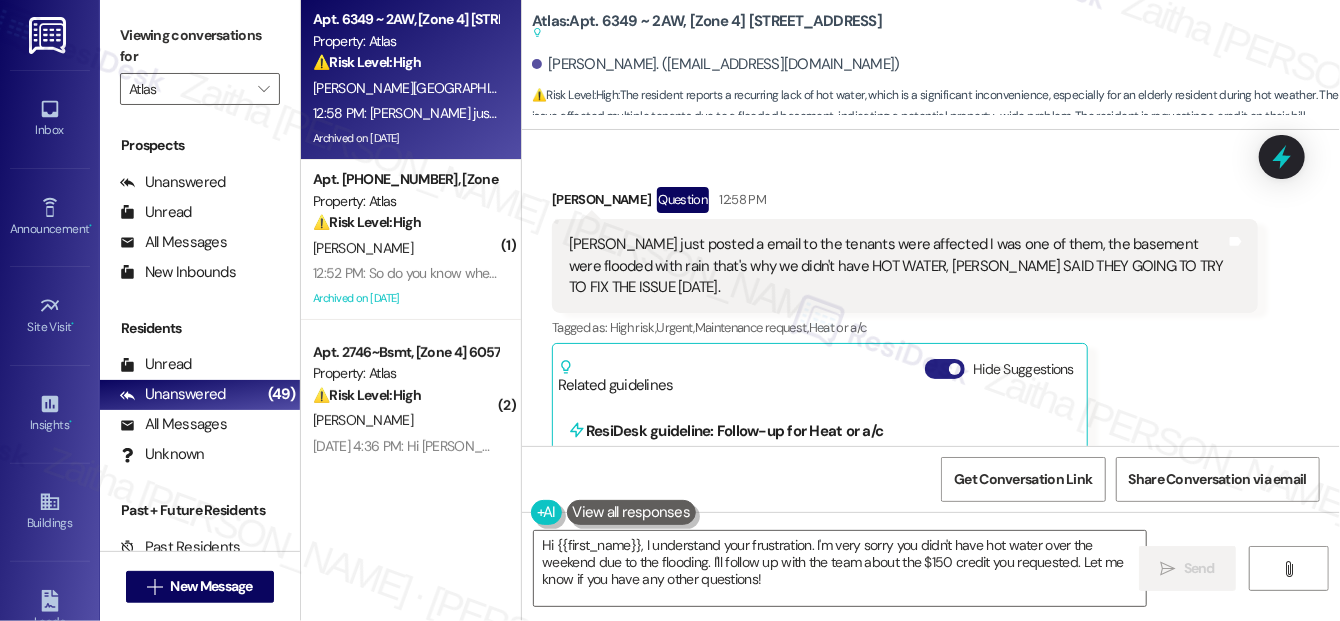 click on "Hide Suggestions" at bounding box center (945, 369) 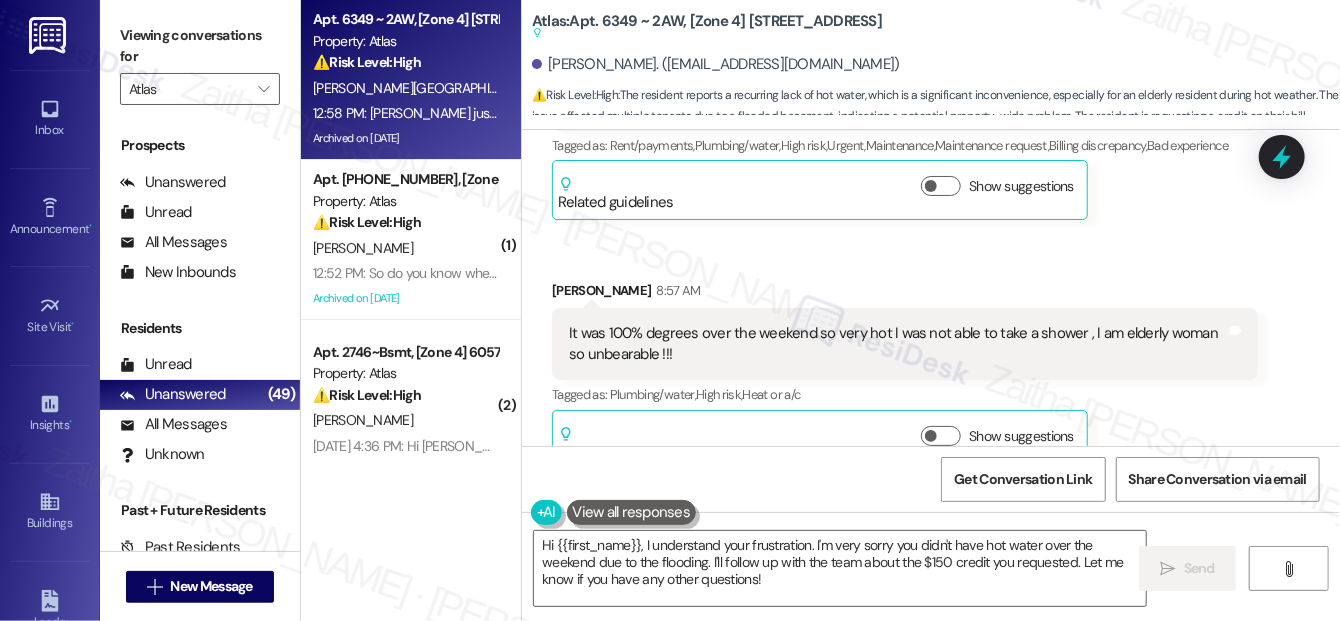 scroll, scrollTop: 25305, scrollLeft: 0, axis: vertical 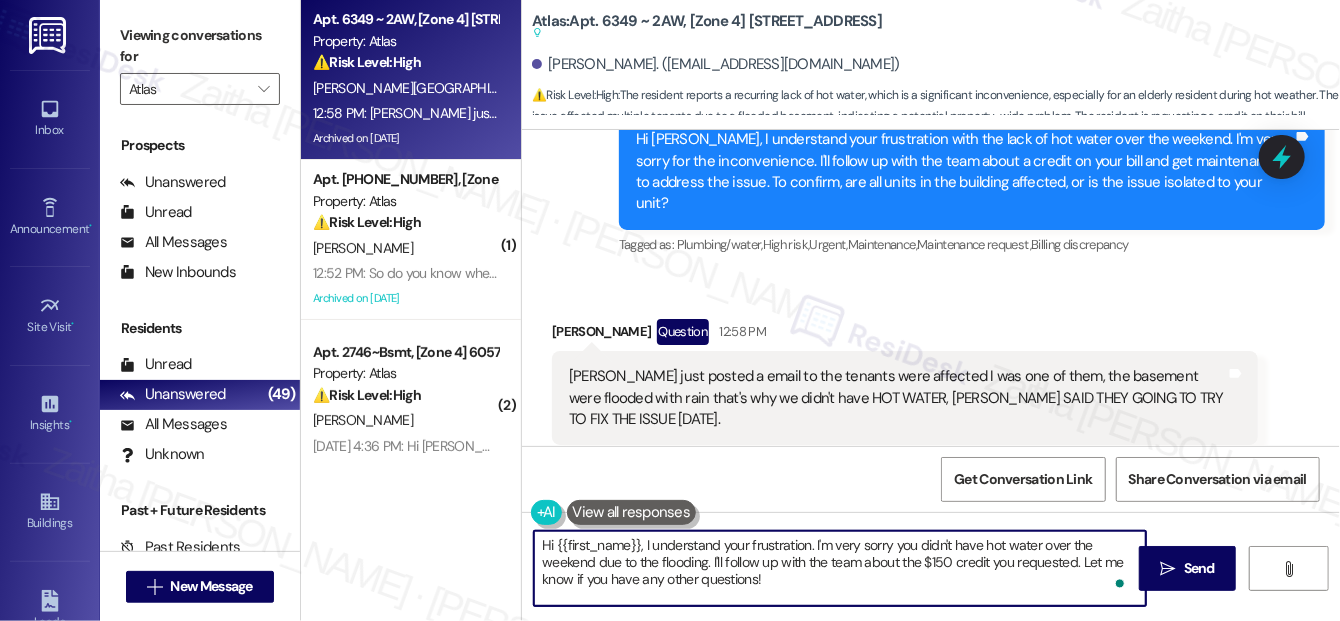 drag, startPoint x: 541, startPoint y: 540, endPoint x: 775, endPoint y: 575, distance: 236.60304 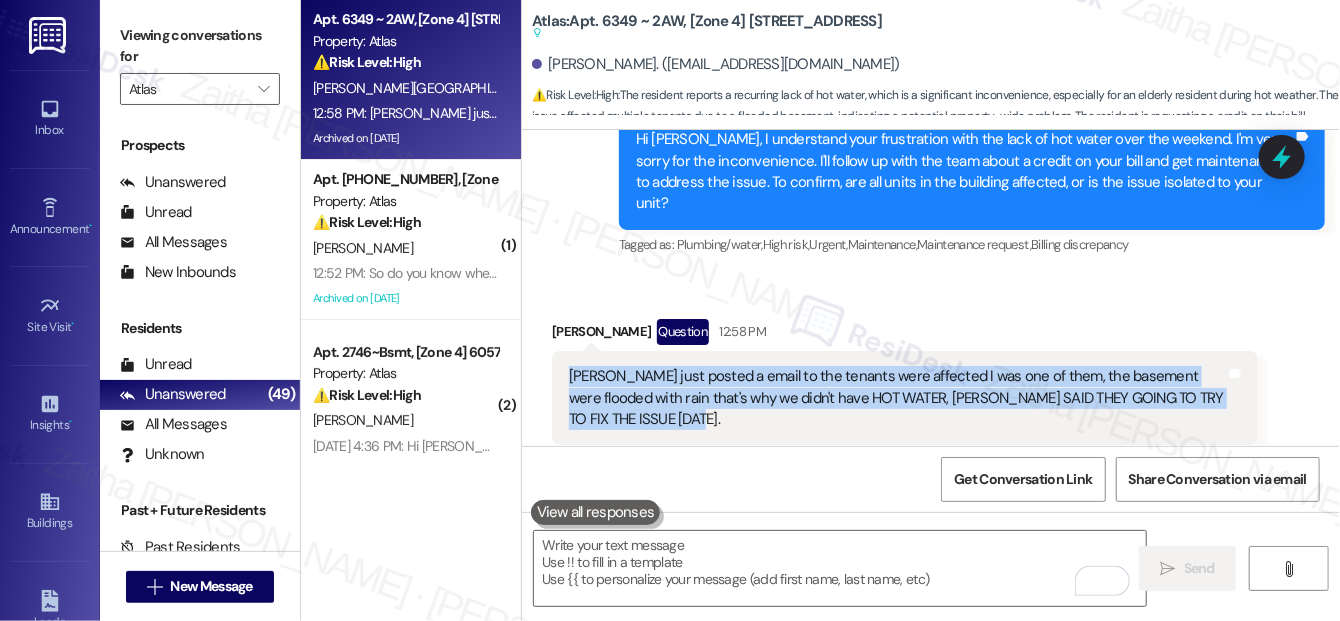 drag, startPoint x: 557, startPoint y: 272, endPoint x: 708, endPoint y: 311, distance: 155.95512 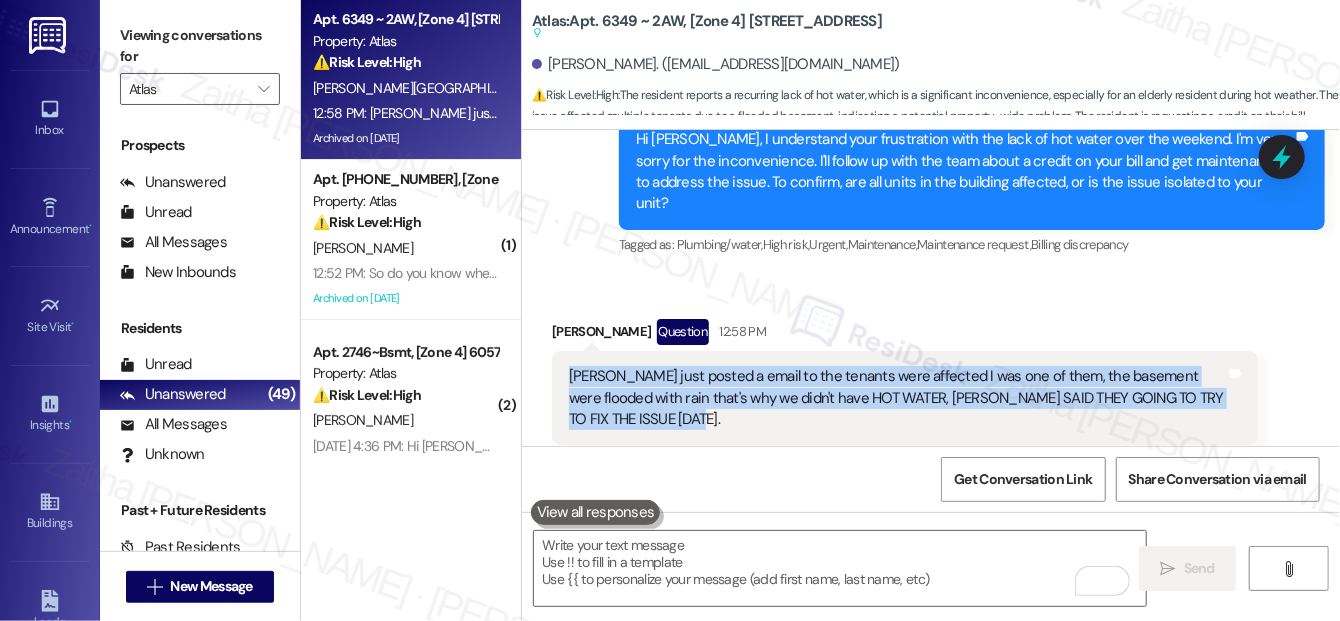 drag, startPoint x: 529, startPoint y: 15, endPoint x: 899, endPoint y: 25, distance: 370.1351 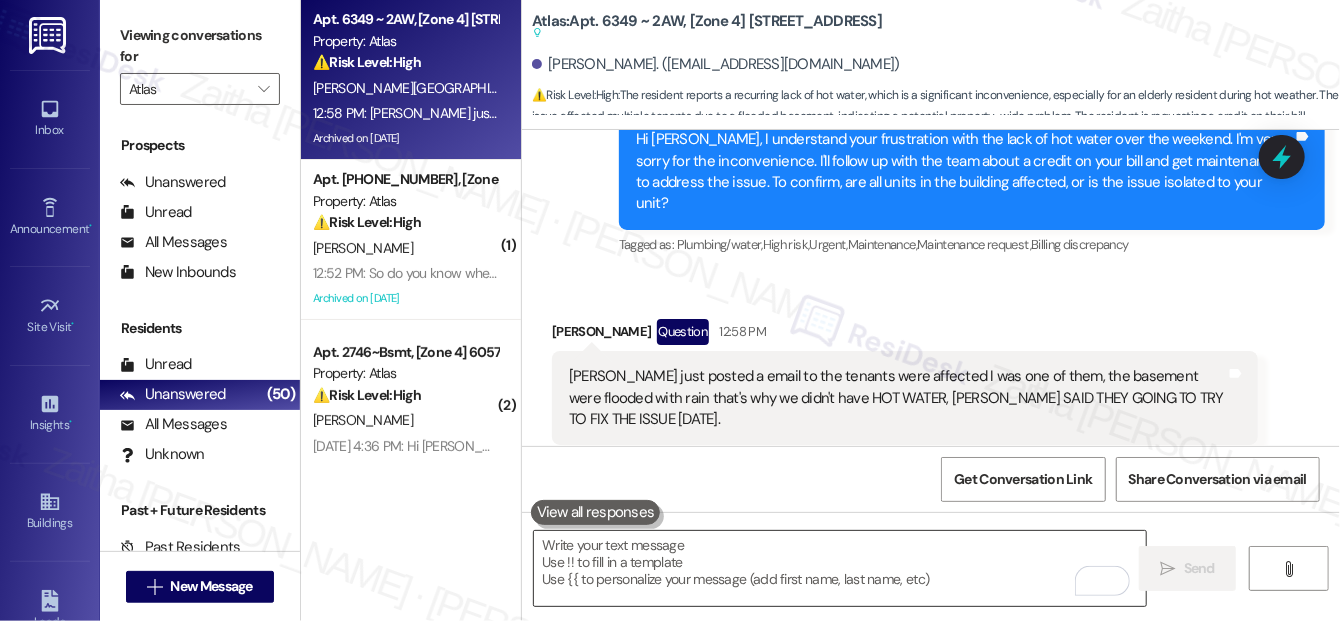click at bounding box center (840, 568) 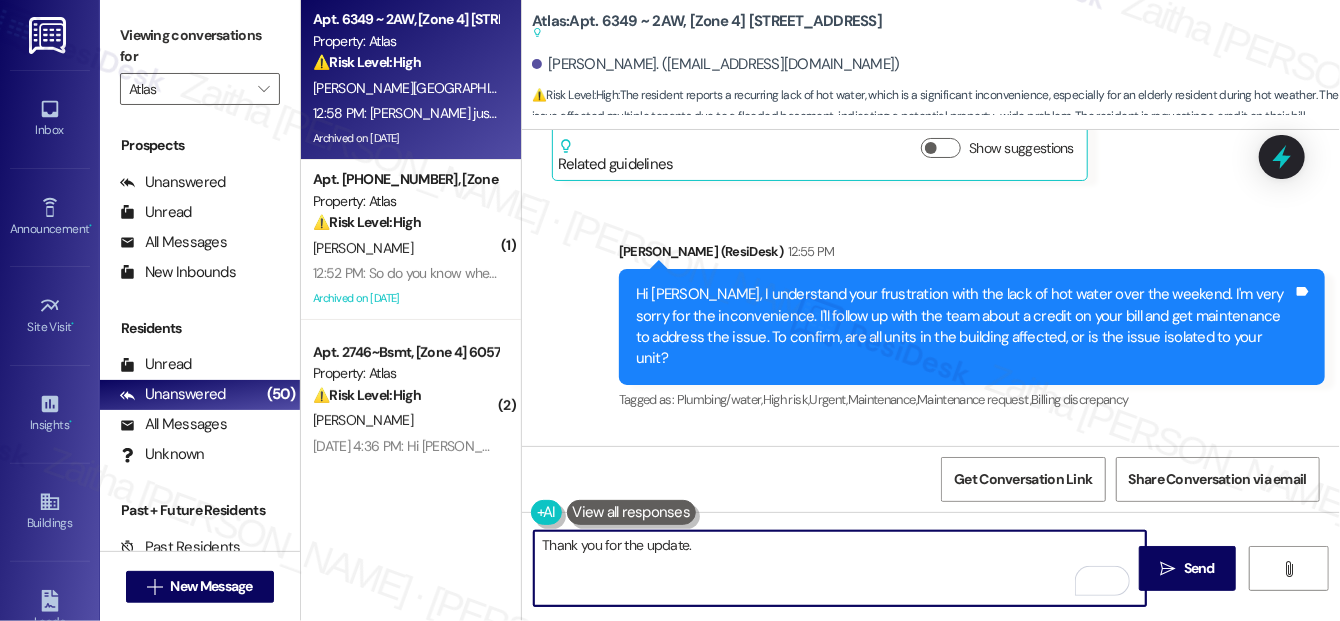 scroll, scrollTop: 25578, scrollLeft: 0, axis: vertical 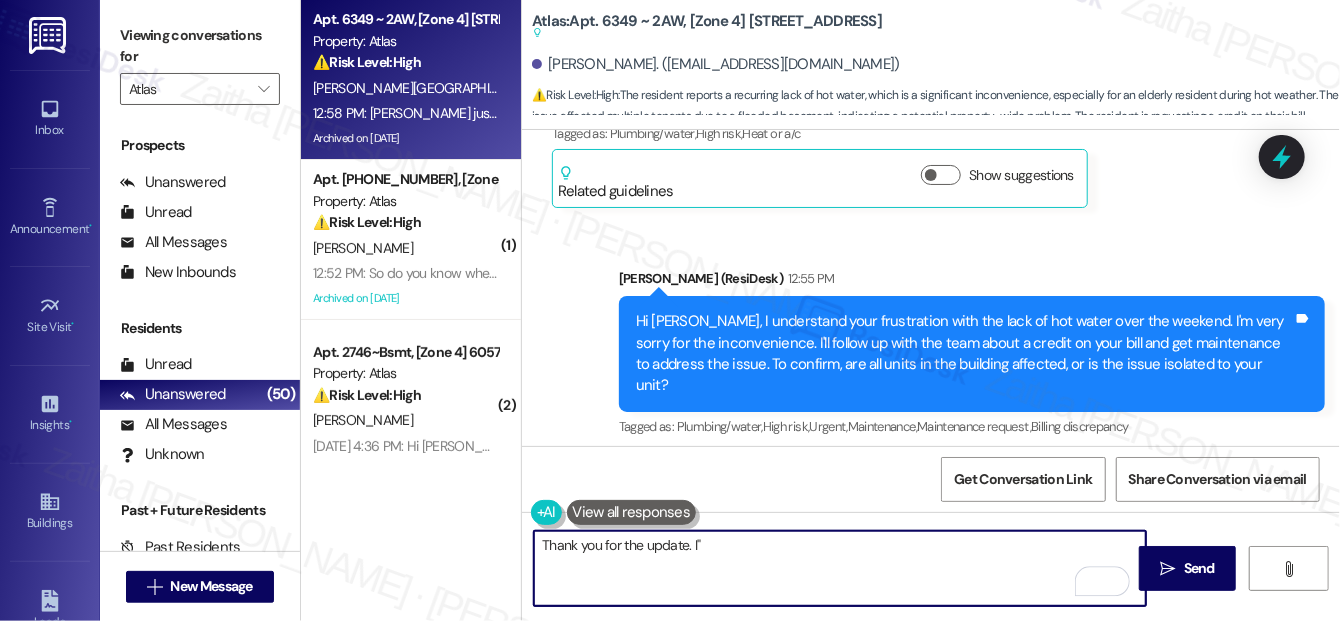 paste on "'m glad to hear that repairs are being prioritized today, and I appreciate your patience as the team works to get everything resolved." 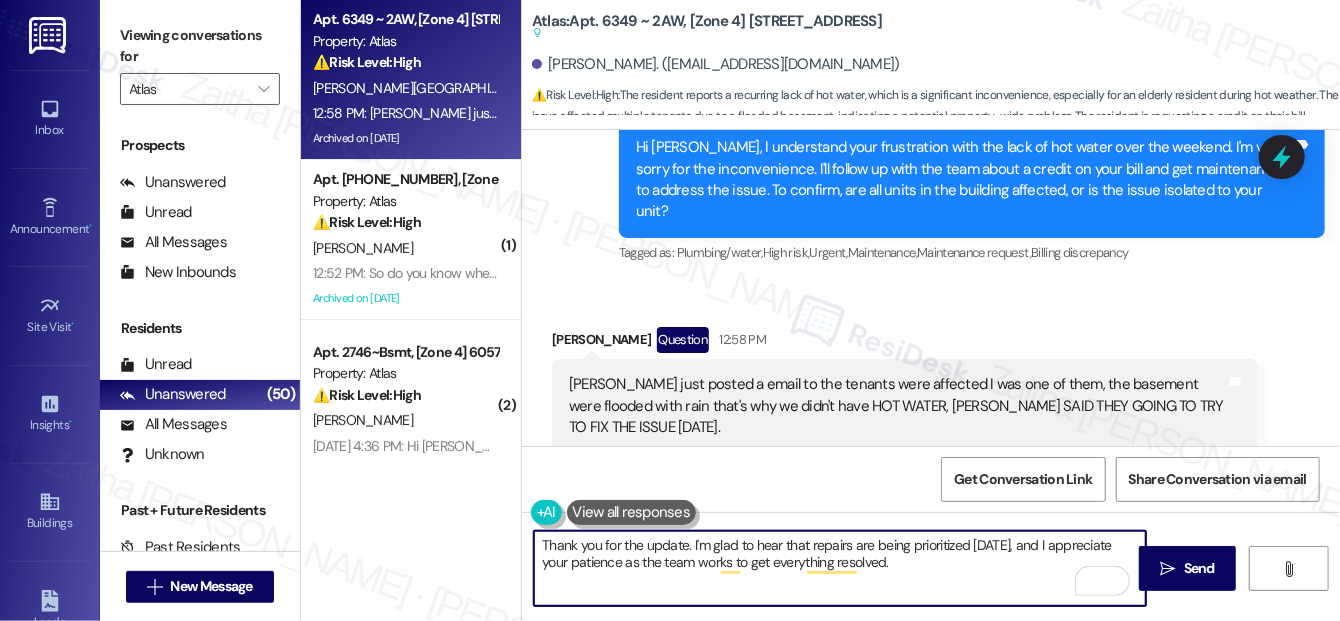 scroll, scrollTop: 25760, scrollLeft: 0, axis: vertical 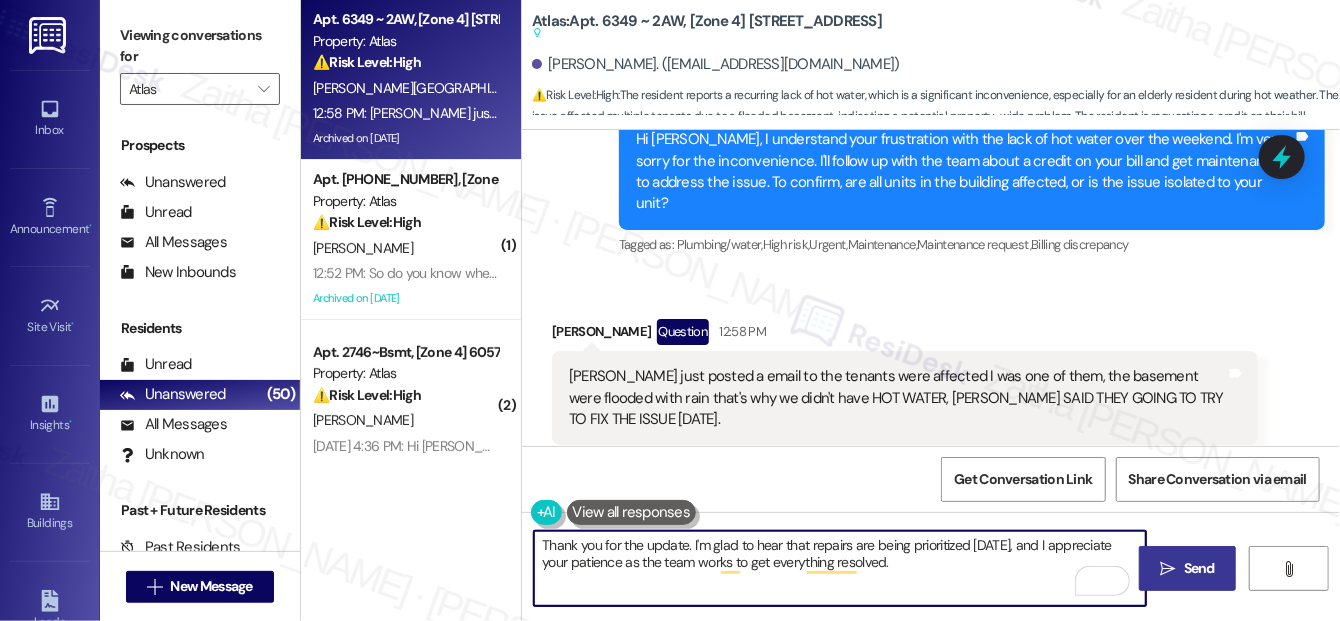 type on "Thank you for the update. I'm glad to hear that repairs are being prioritized today, and I appreciate your patience as the team works to get everything resolved." 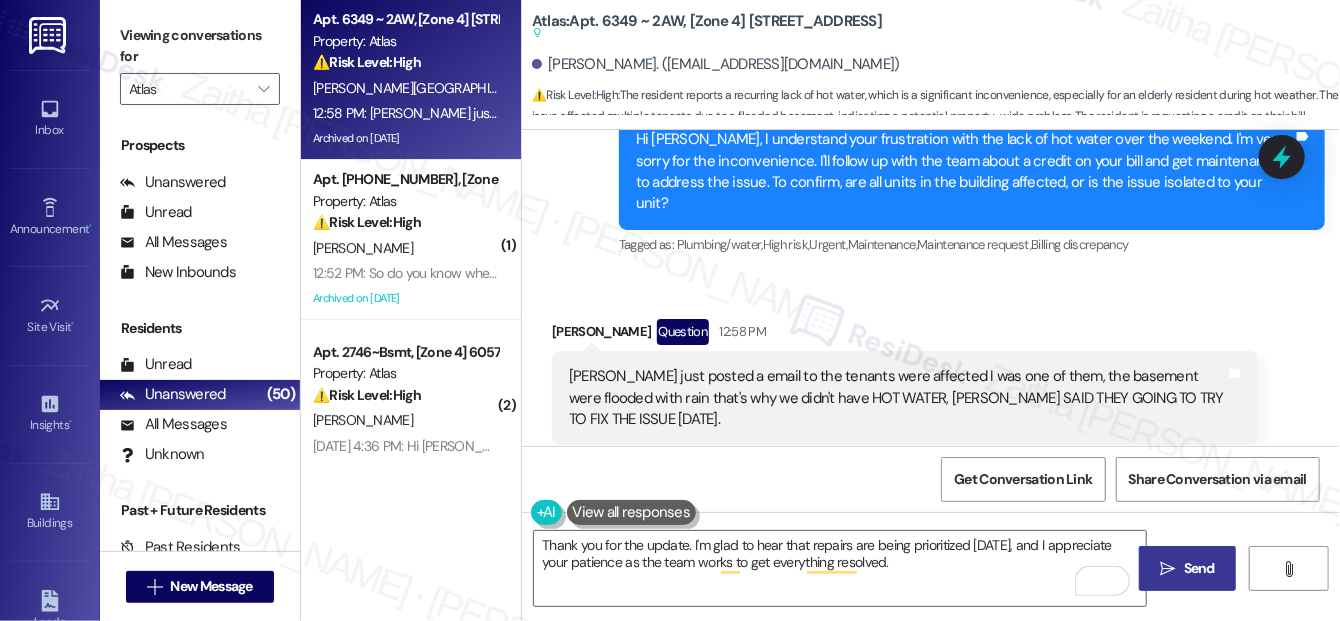 click on "" at bounding box center (1167, 569) 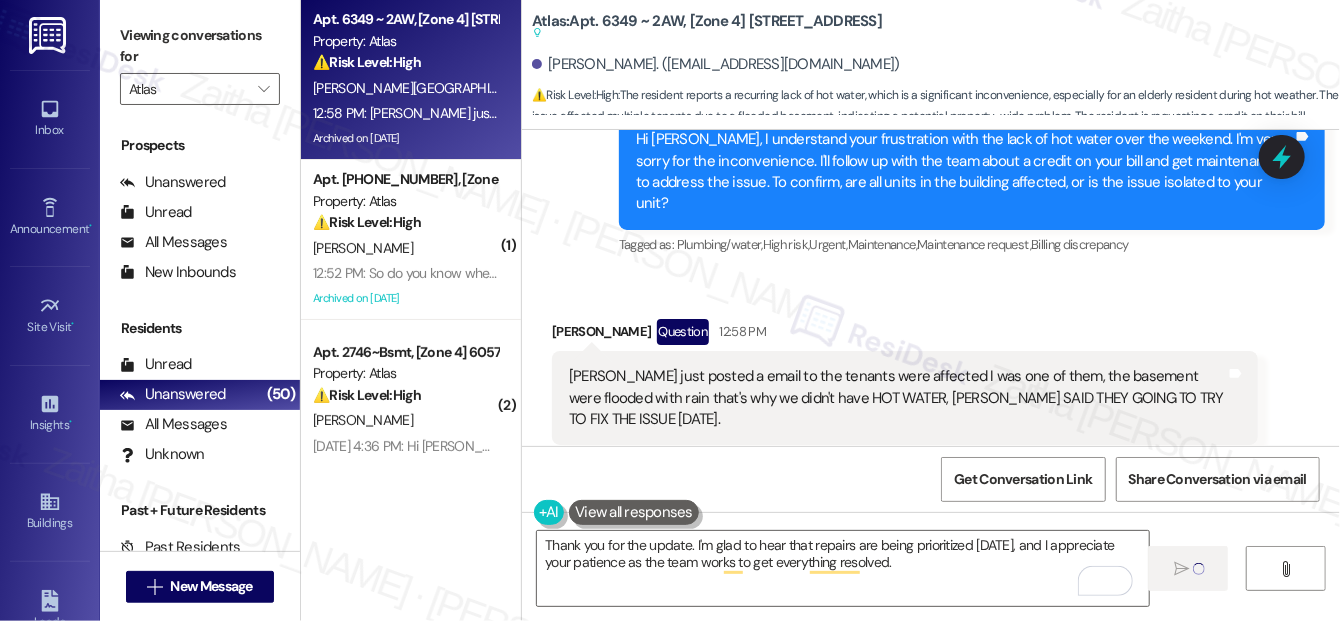 type 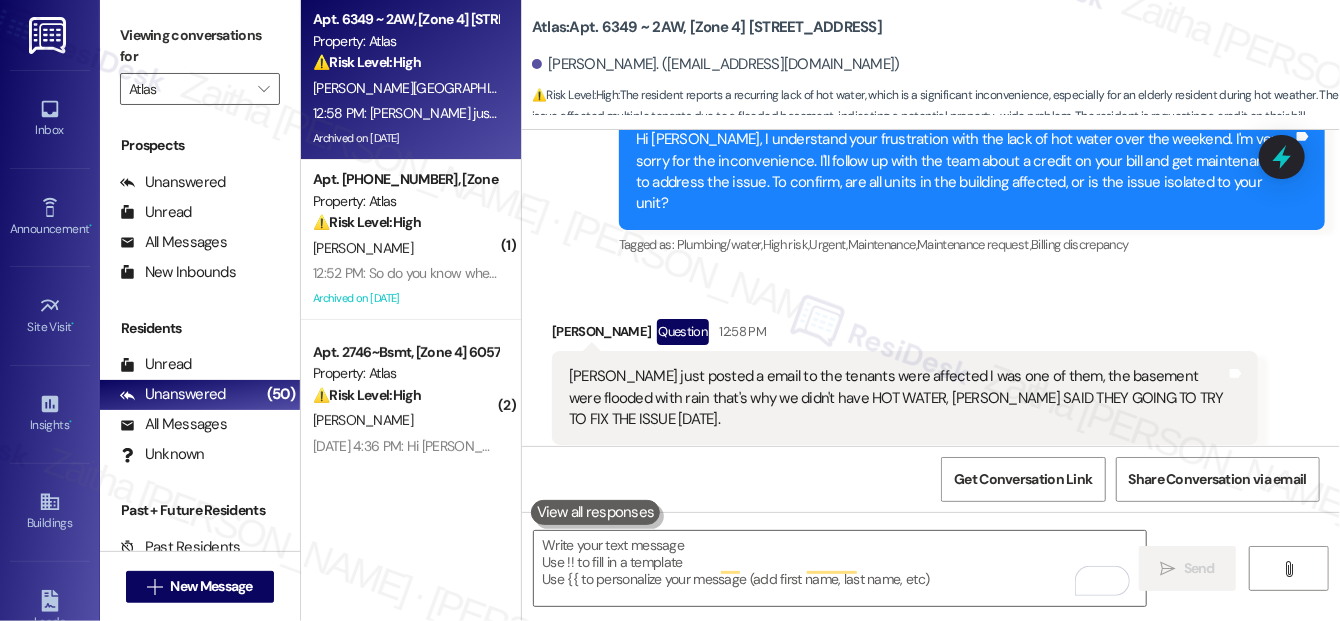 scroll, scrollTop: 25759, scrollLeft: 0, axis: vertical 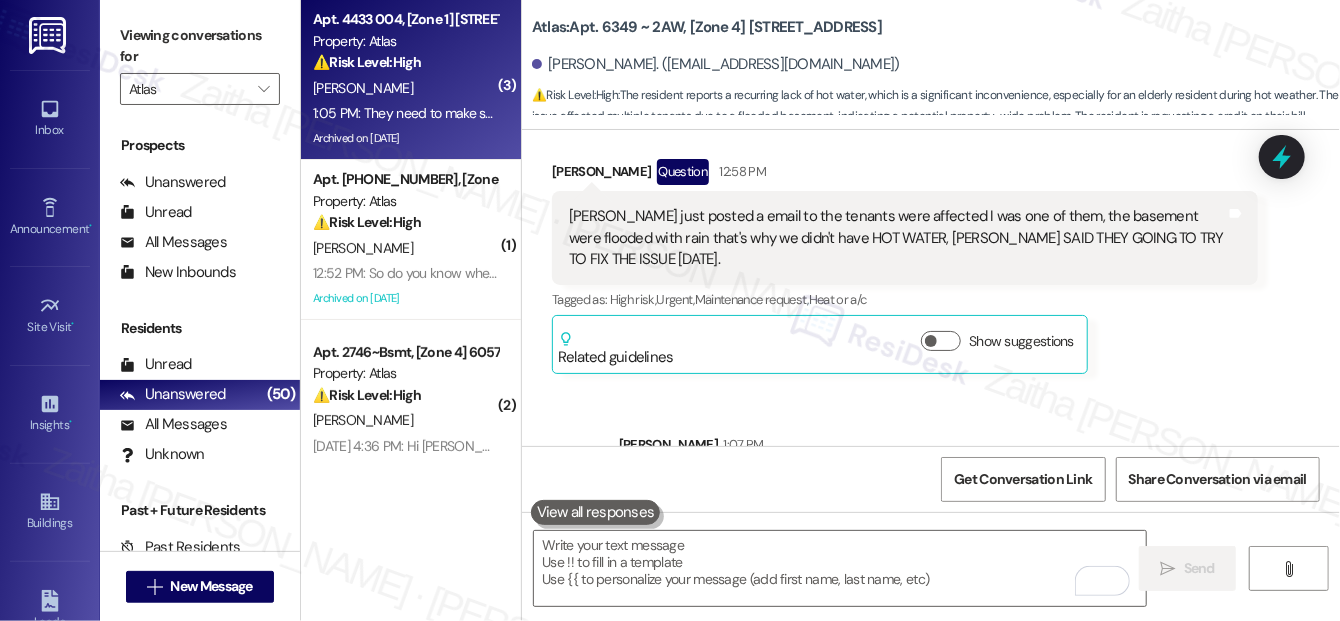 click on "[PERSON_NAME]" at bounding box center [405, 88] 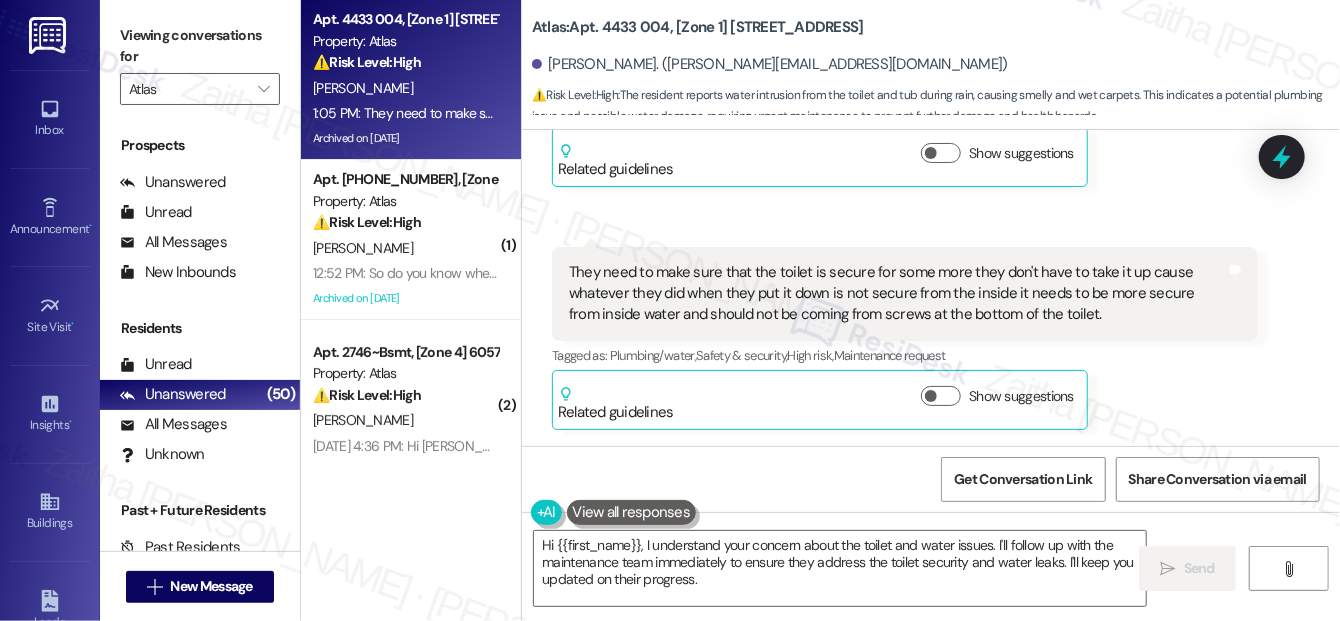 scroll, scrollTop: 38341, scrollLeft: 0, axis: vertical 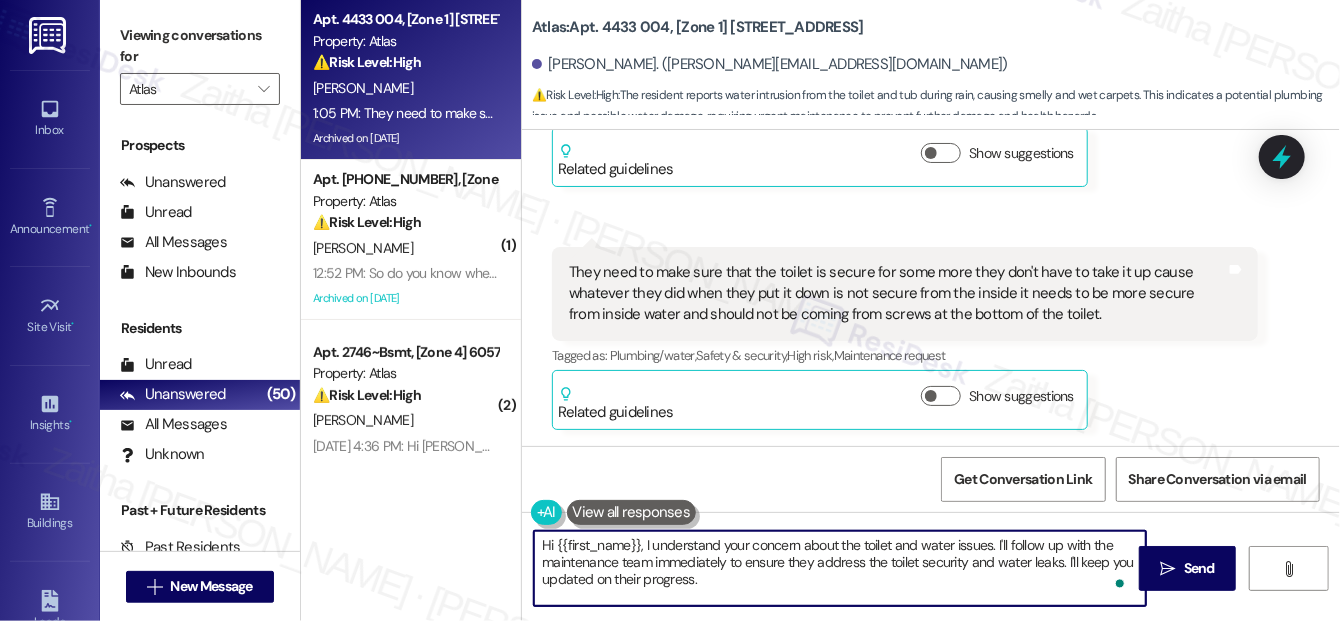 drag, startPoint x: 643, startPoint y: 546, endPoint x: 540, endPoint y: 543, distance: 103.04368 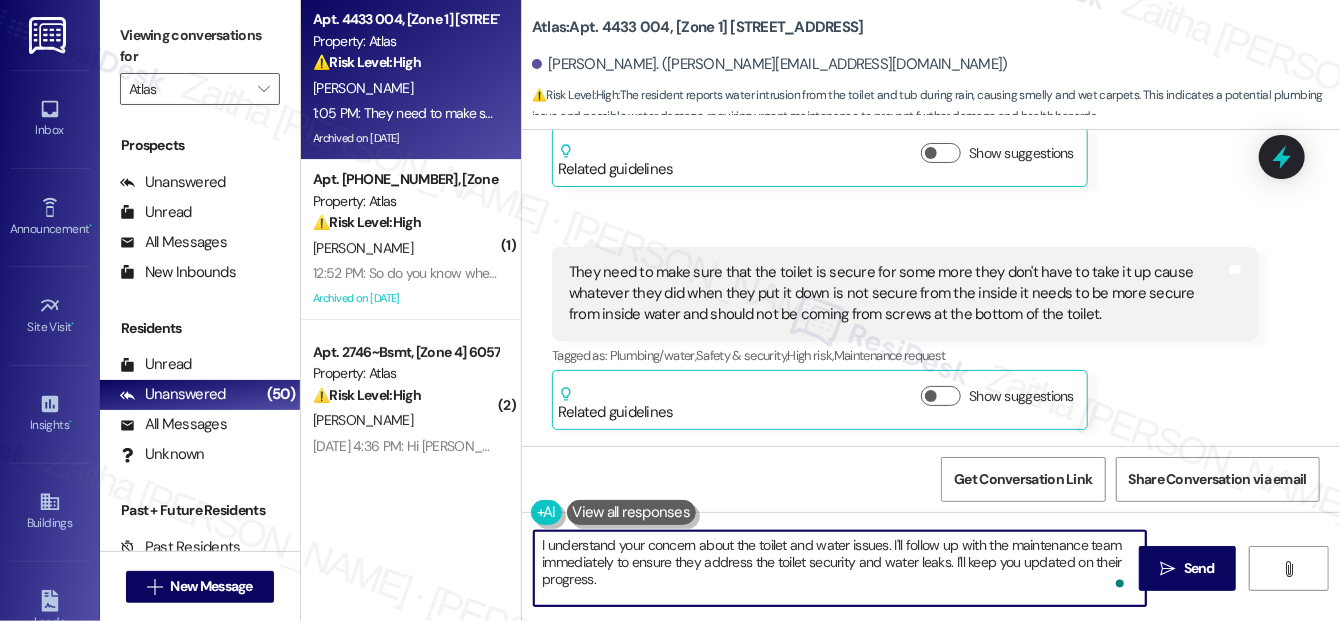 type on "I understand your concern about the toilet and water issues. I'll follow up with the maintenance team immediately to ensure they address the toilet security and water leaks. I'll keep you updated on their progress." 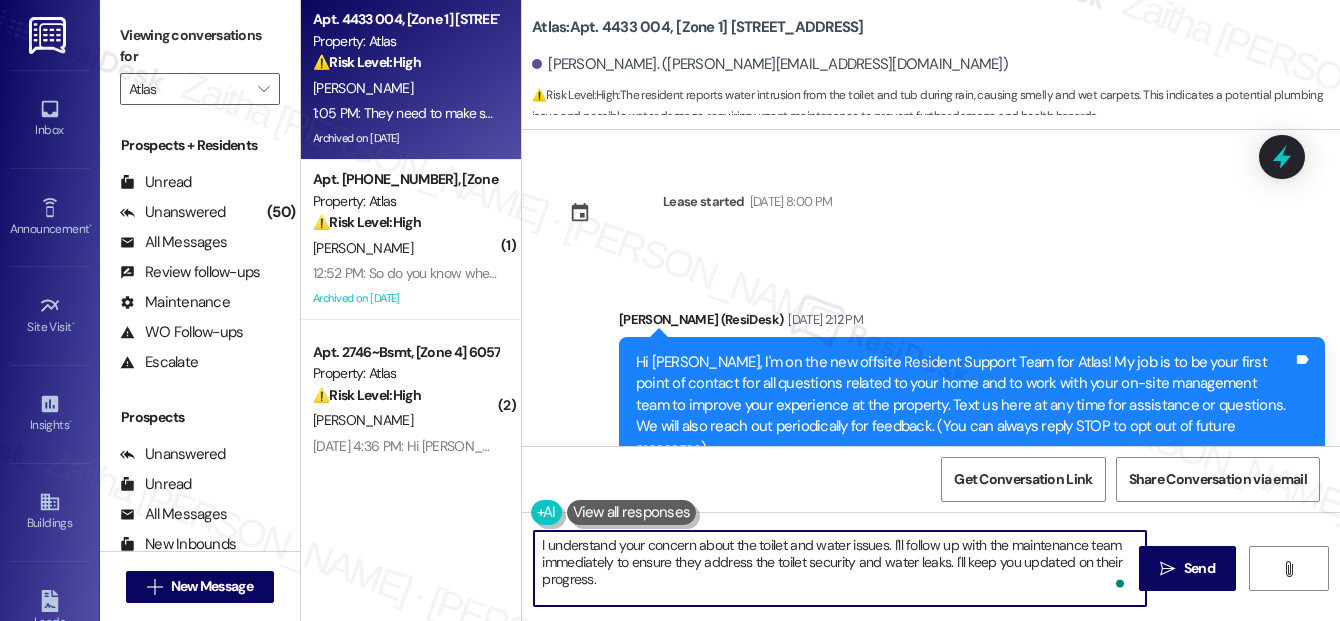 scroll, scrollTop: 0, scrollLeft: 0, axis: both 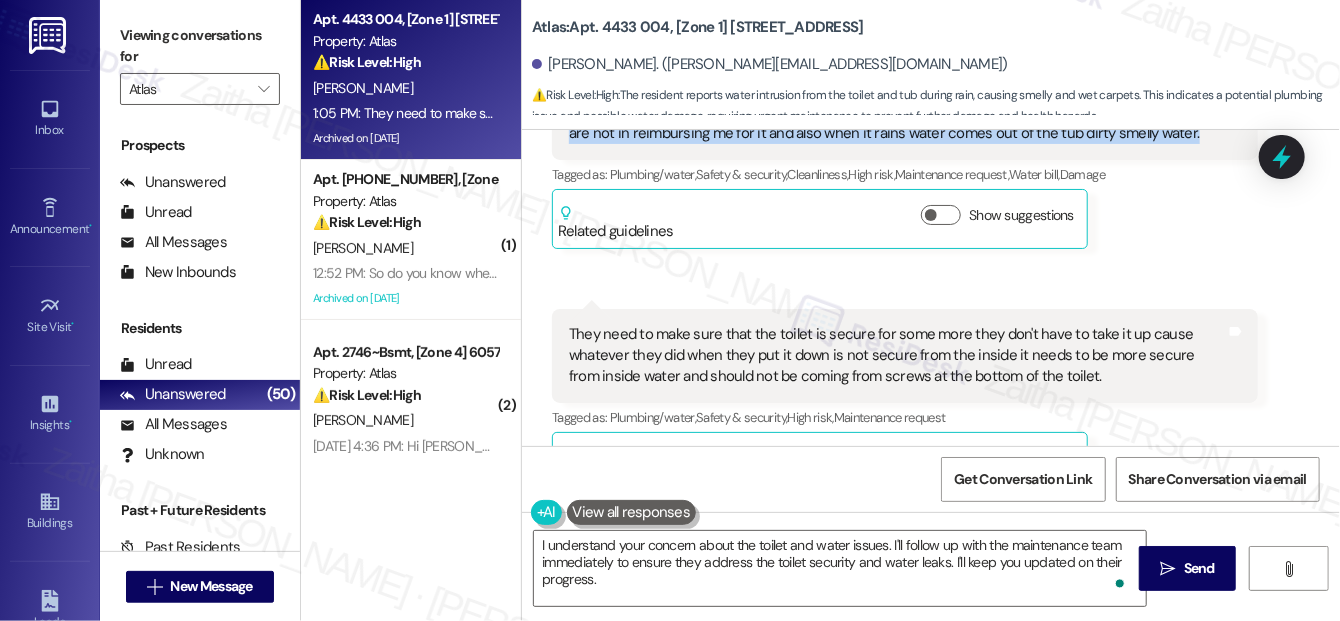 drag, startPoint x: 622, startPoint y: 231, endPoint x: 1200, endPoint y: 272, distance: 579.45233 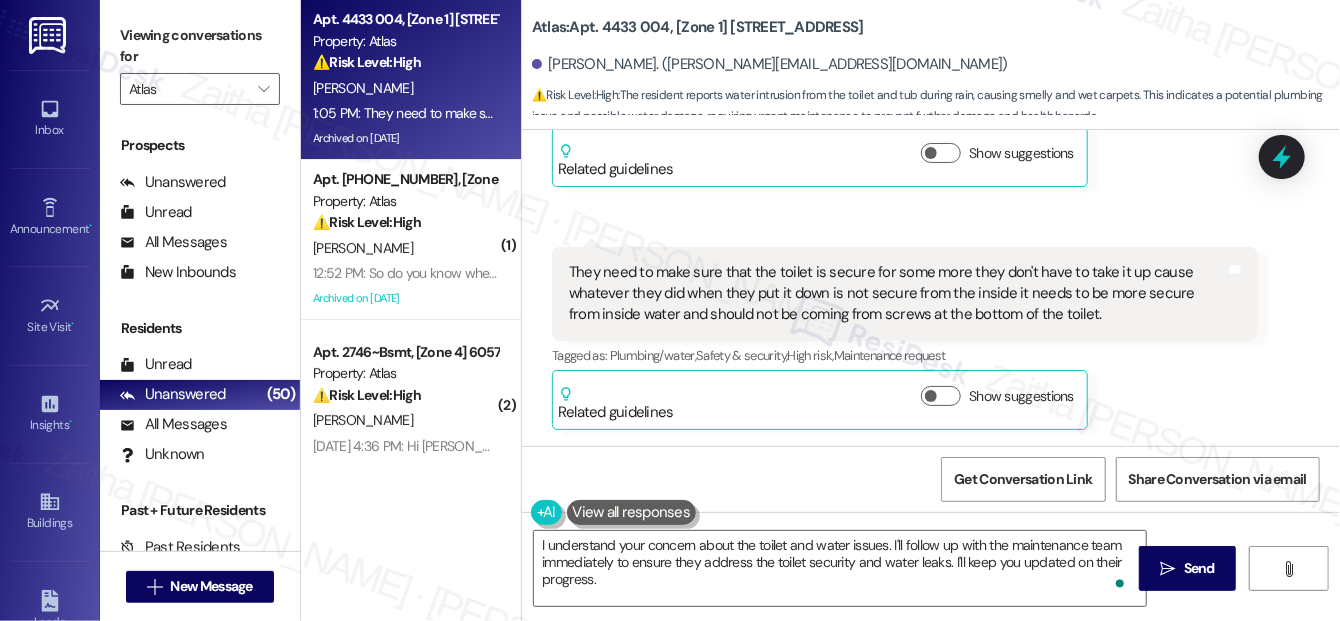 scroll, scrollTop: 38341, scrollLeft: 0, axis: vertical 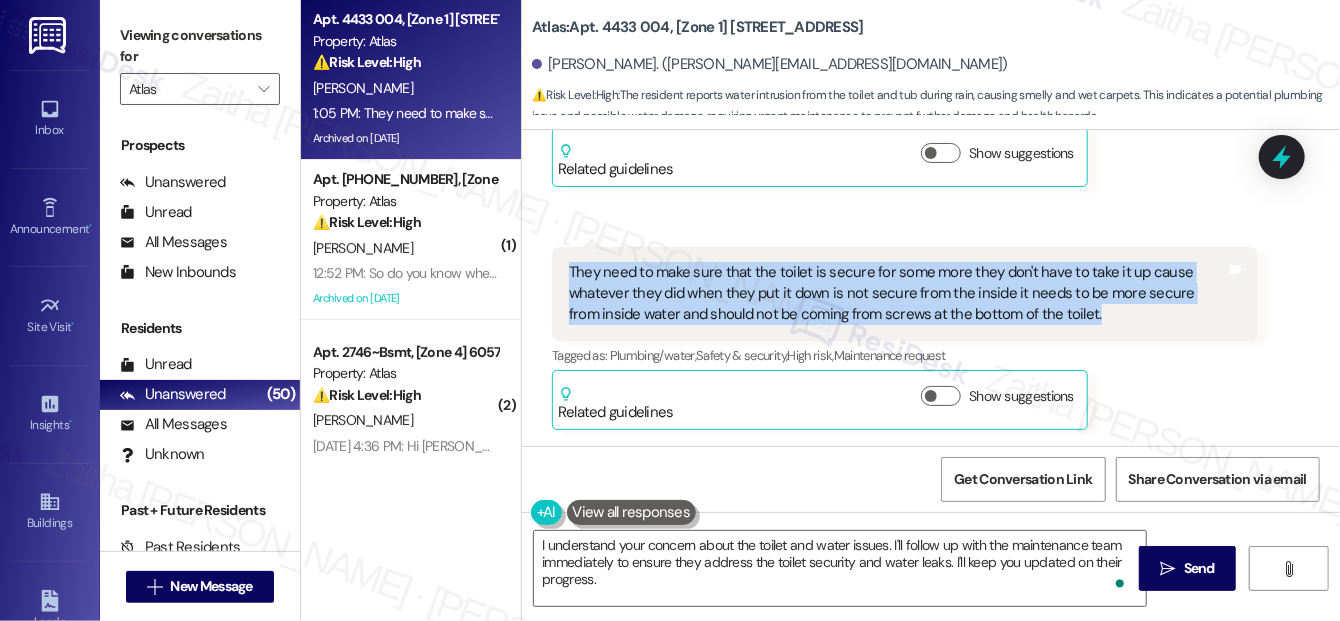 drag, startPoint x: 639, startPoint y: 289, endPoint x: 1101, endPoint y: 321, distance: 463.1069 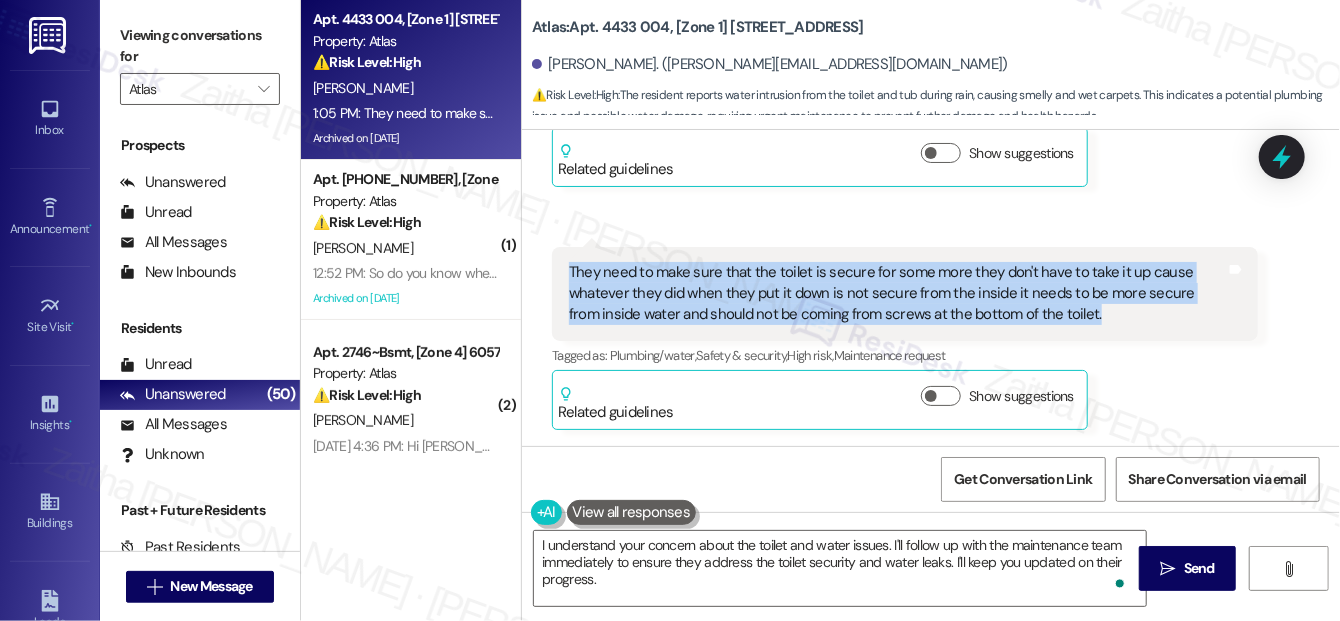 click on "Received via SMS 1:05 PM [PERSON_NAME] Question 1:05 PM They need to make sure that the toilet is secure for some more they don't have to take it up cause whatever they did when they put it down is not secure from the inside it needs to be more secure from inside water and should not be coming from screws at the bottom of the toilet. Tags and notes Tagged as:   Plumbing/water ,  Click to highlight conversations about Plumbing/water Safety & security ,  Click to highlight conversations about Safety & security High risk ,  Click to highlight conversations about High risk Maintenance request Click to highlight conversations about Maintenance request  Related guidelines Show suggestions" at bounding box center (905, 338) 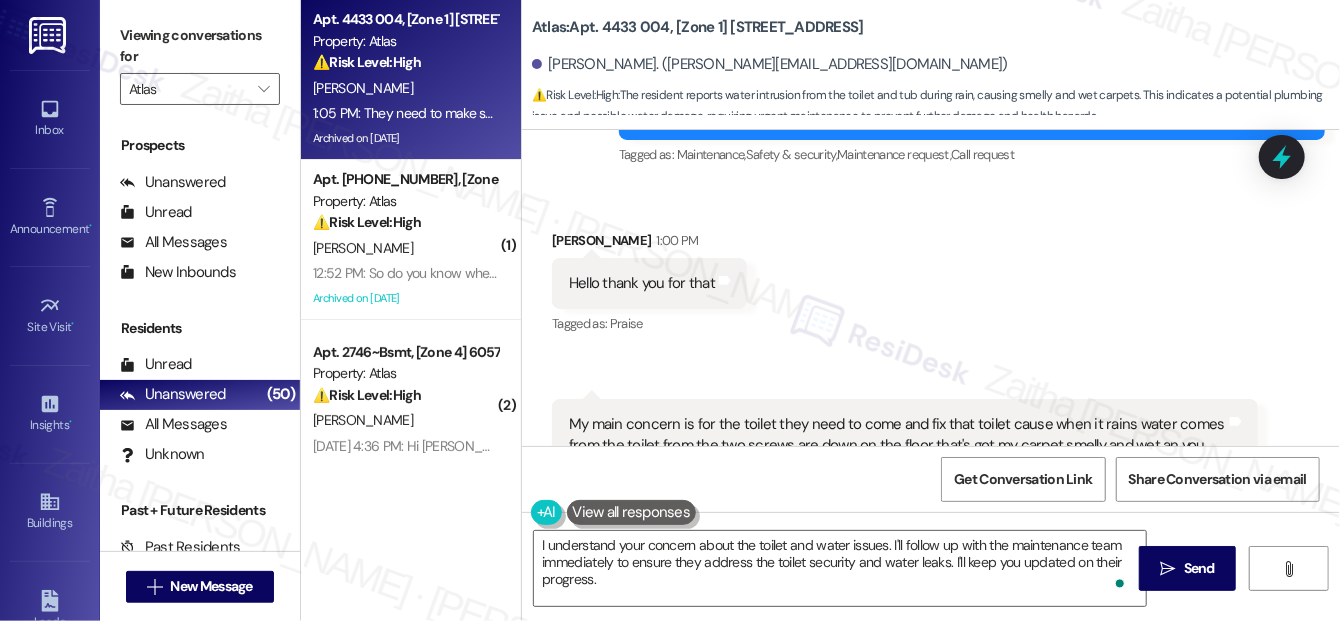 scroll, scrollTop: 37795, scrollLeft: 0, axis: vertical 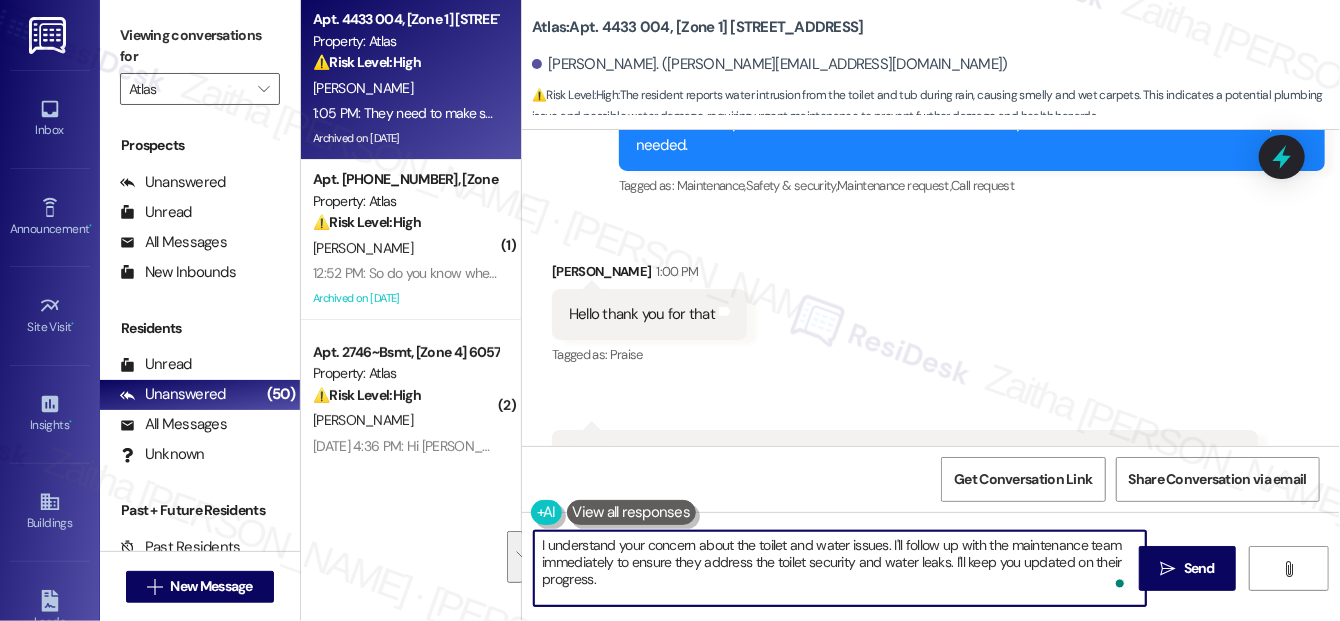 drag, startPoint x: 536, startPoint y: 545, endPoint x: 635, endPoint y: 580, distance: 105.00476 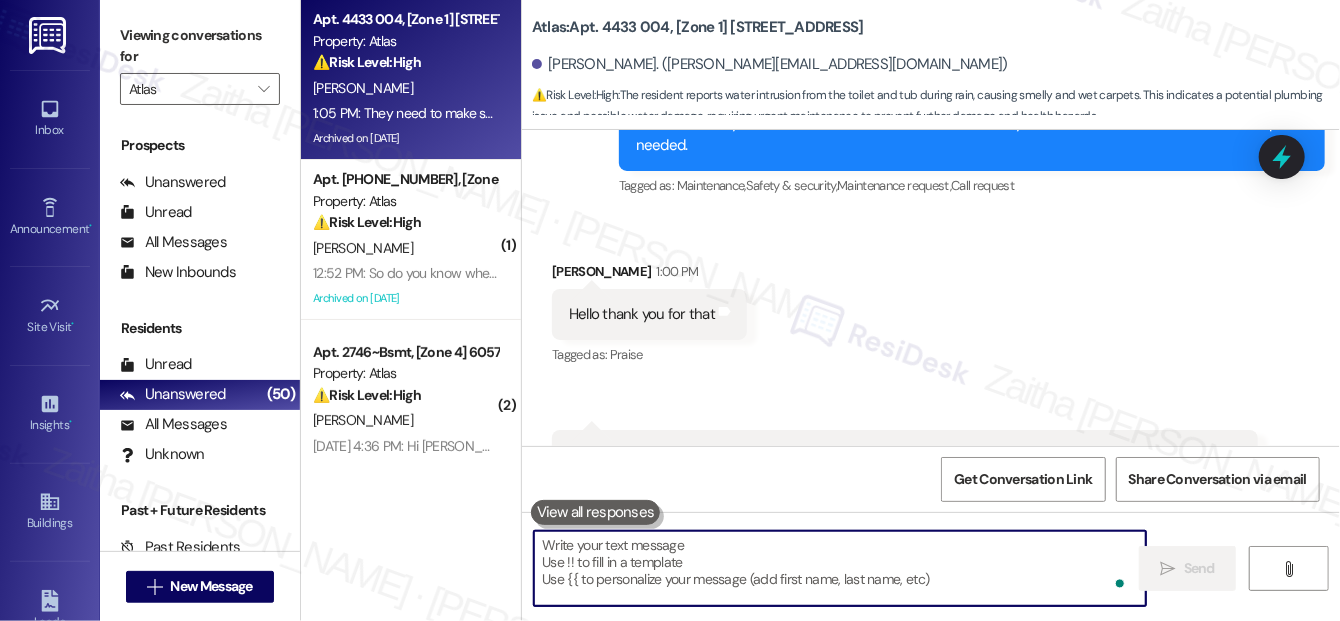 paste on "I'm sorry to hear about the issues with your toilet and tub. We'll follow up with maintenance to ensure the toilet is properly secured and both concerns are addressed as soon as possible." 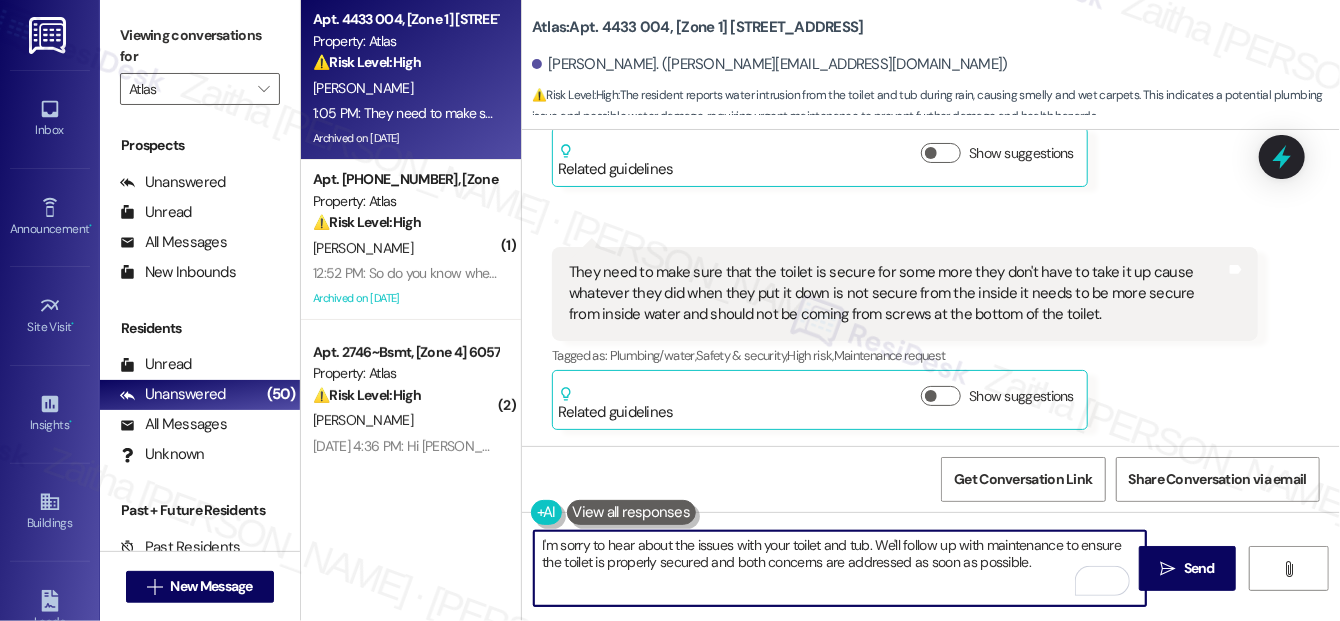 scroll, scrollTop: 38159, scrollLeft: 0, axis: vertical 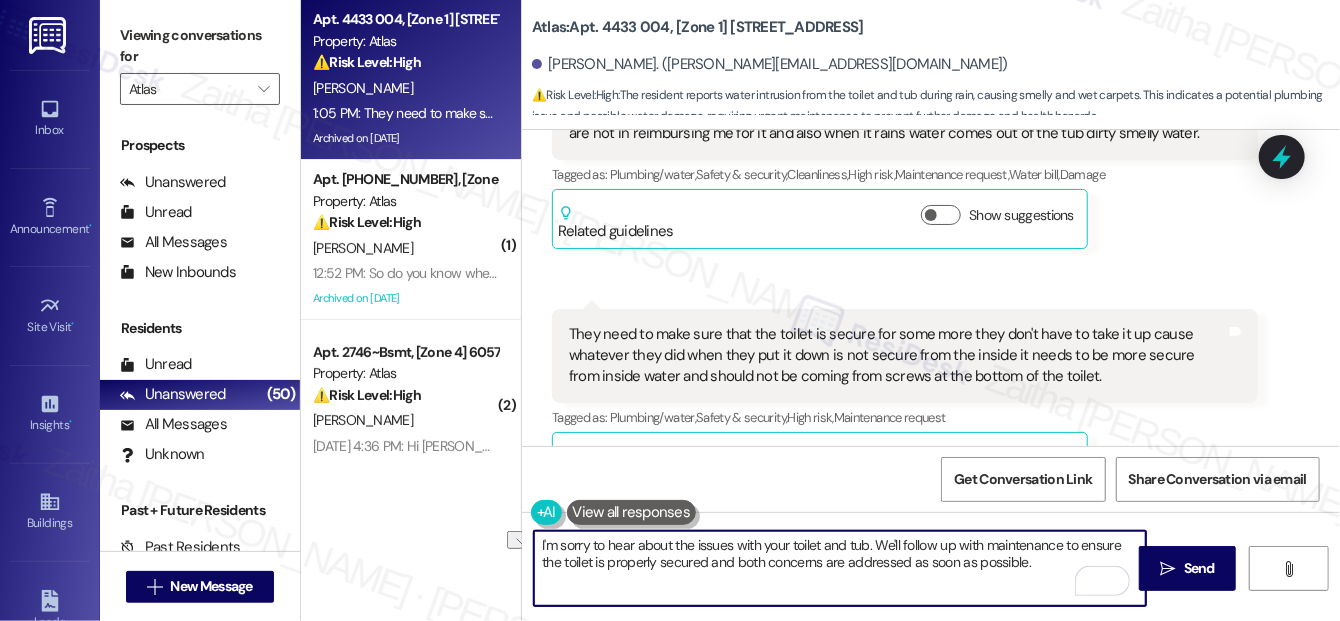 drag, startPoint x: 909, startPoint y: 563, endPoint x: 1032, endPoint y: 563, distance: 123 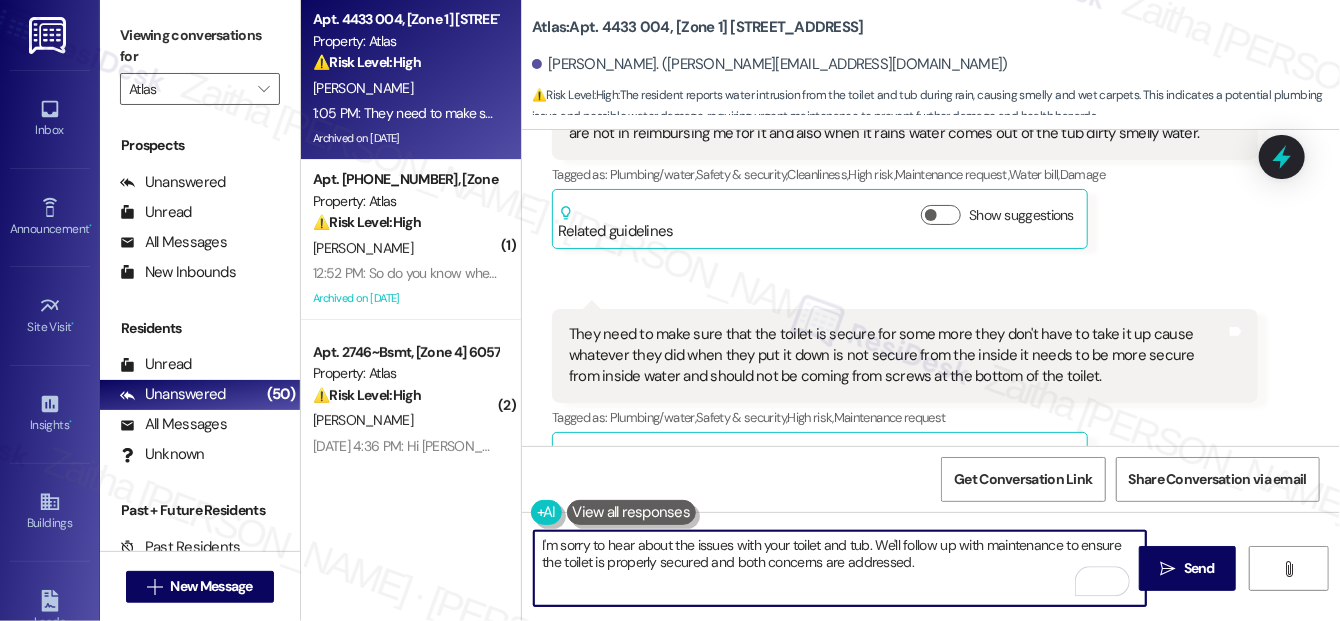type on "I'm sorry to hear about the issues with your toilet and tub. We'll follow up with maintenance to ensure the toilet is properly secured and both concerns are addressed." 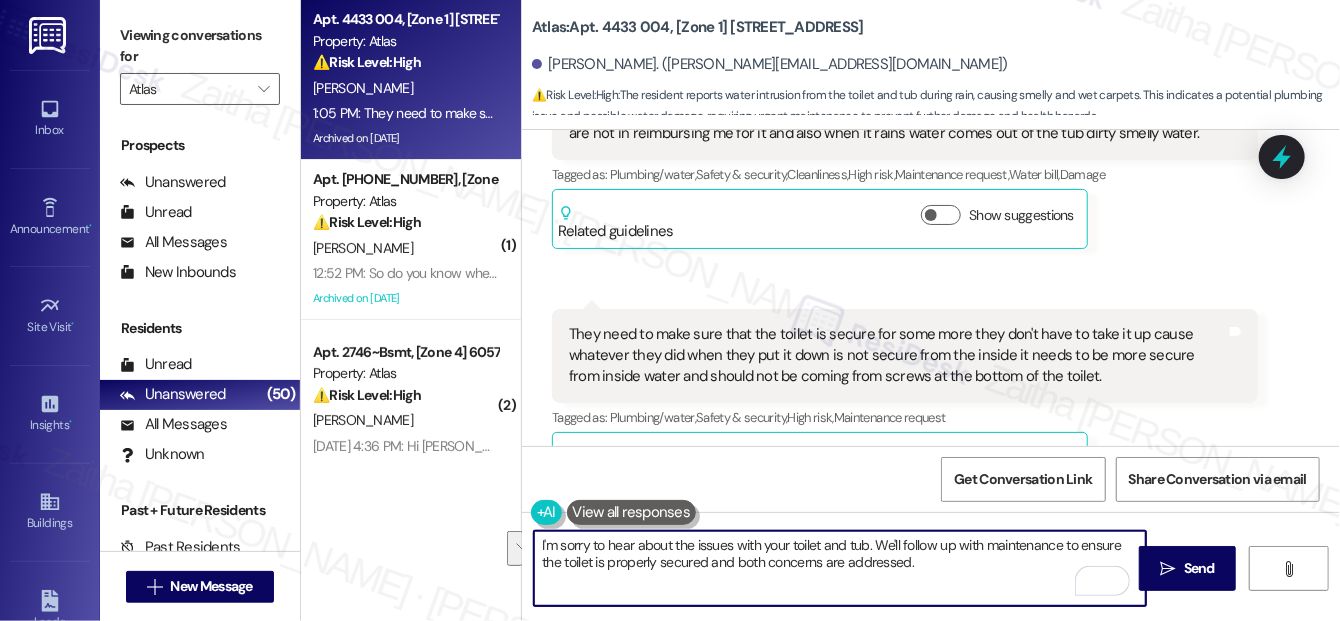 drag, startPoint x: 554, startPoint y: 547, endPoint x: 938, endPoint y: 578, distance: 385.24927 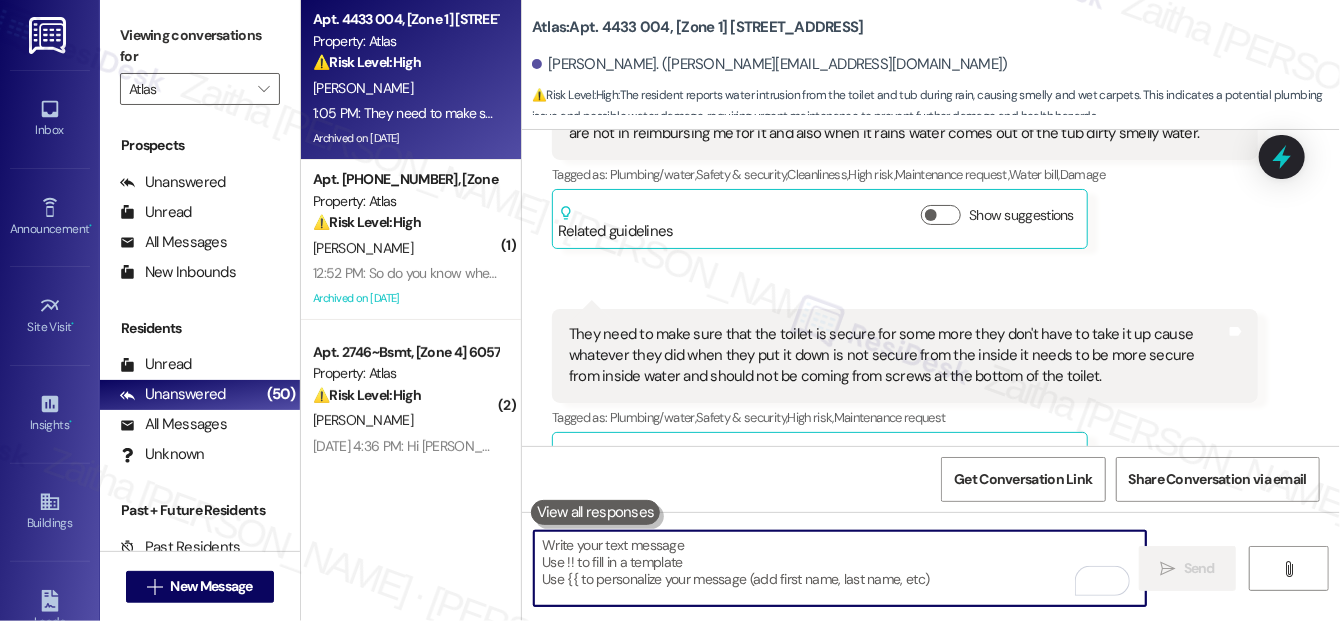 paste on "’m sorry to hear about the water leaking from the toilet screws, the carpet damage and odor, and the dirty water backing up from the tub when it rains. We’ll follow up with maintenance to ensure the toilet is properly secured from the inside and the drainage issues are fully addressed." 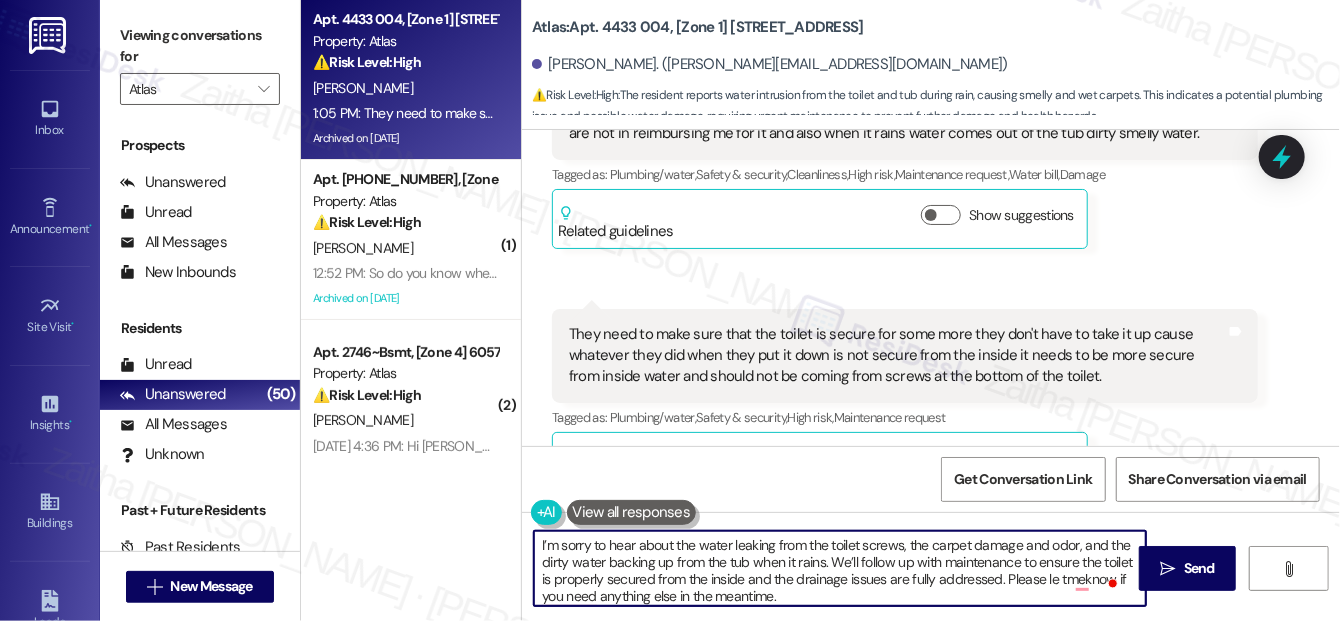 click on "I’m sorry to hear about the water leaking from the toilet screws, the carpet damage and odor, and the dirty water backing up from the tub when it rains. We’ll follow up with maintenance to ensure the toilet is properly secured from the inside and the drainage issues are fully addressed. Please le tmeknow if you need anything else in the meantime." at bounding box center [840, 568] 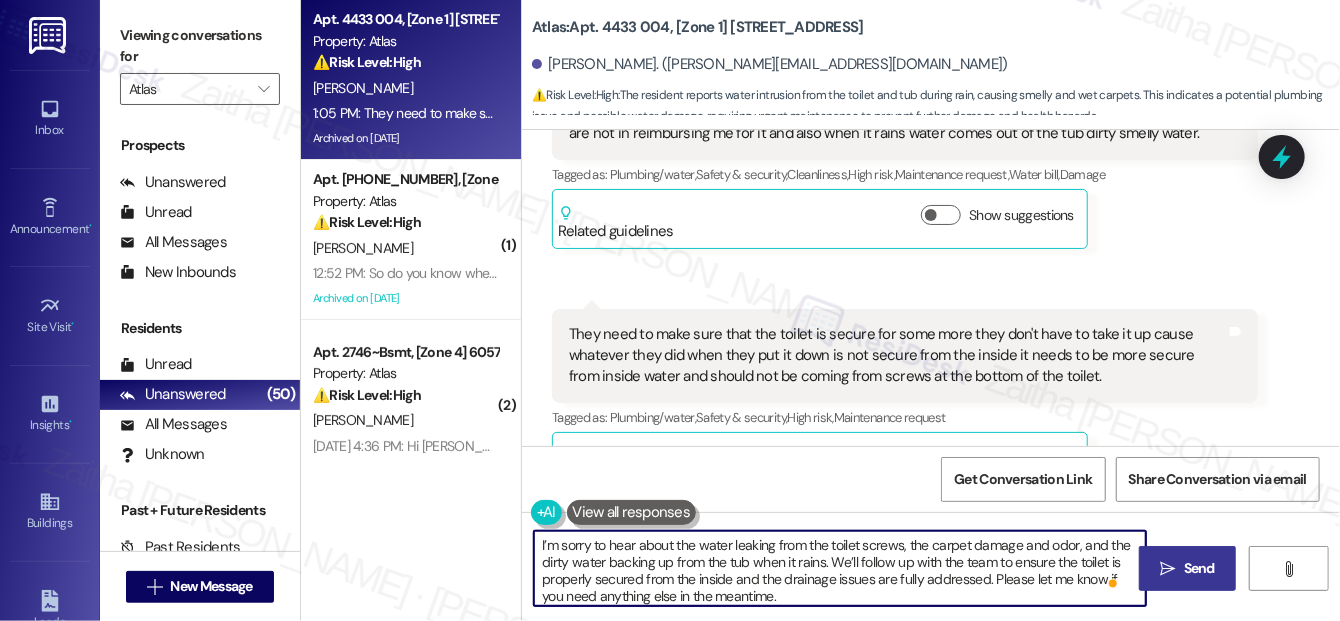 type on "I’m sorry to hear about the water leaking from the toilet screws, the carpet damage and odor, and the dirty water backing up from the tub when it rains. We’ll follow up with the team to ensure the toilet is properly secured from the inside and the drainage issues are fully addressed. Please let me know if you need anything else in the meantime." 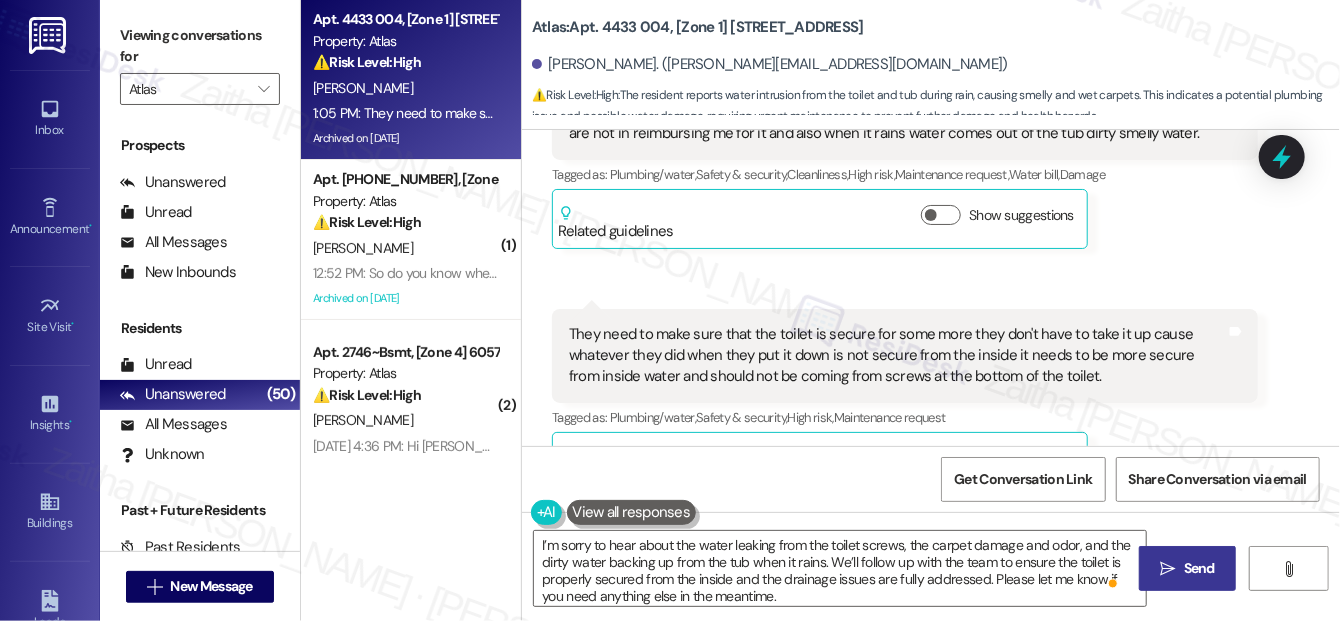 click on "" at bounding box center [1167, 569] 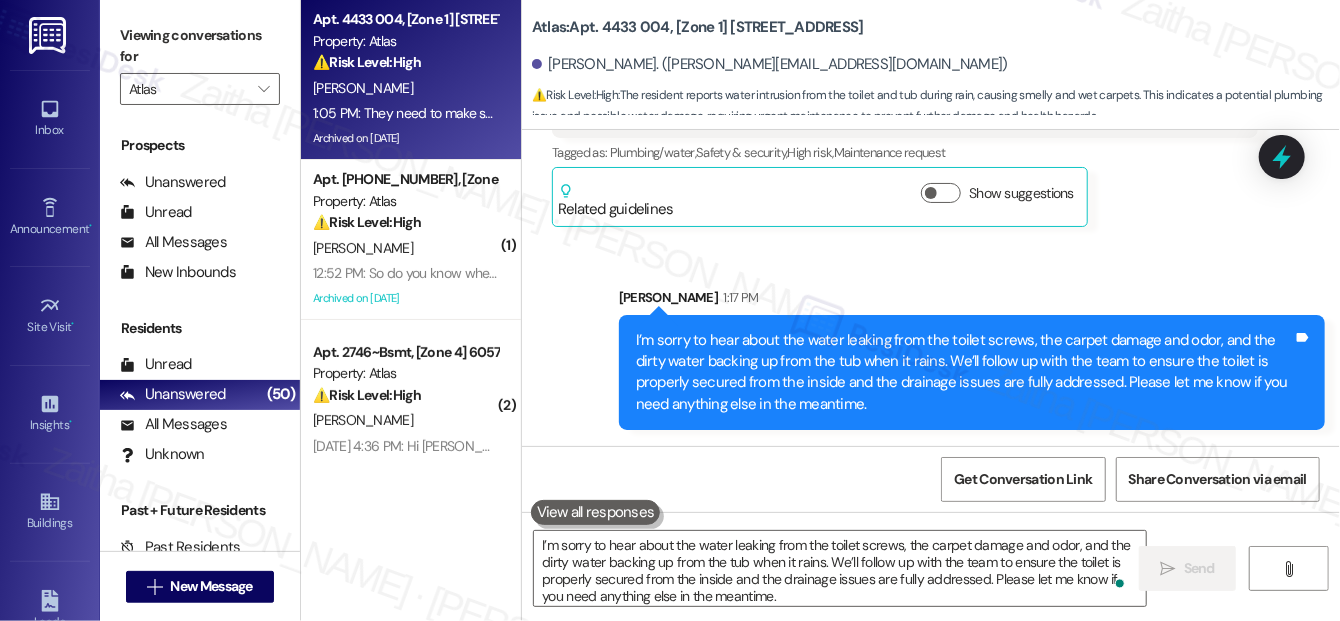 scroll, scrollTop: 38544, scrollLeft: 0, axis: vertical 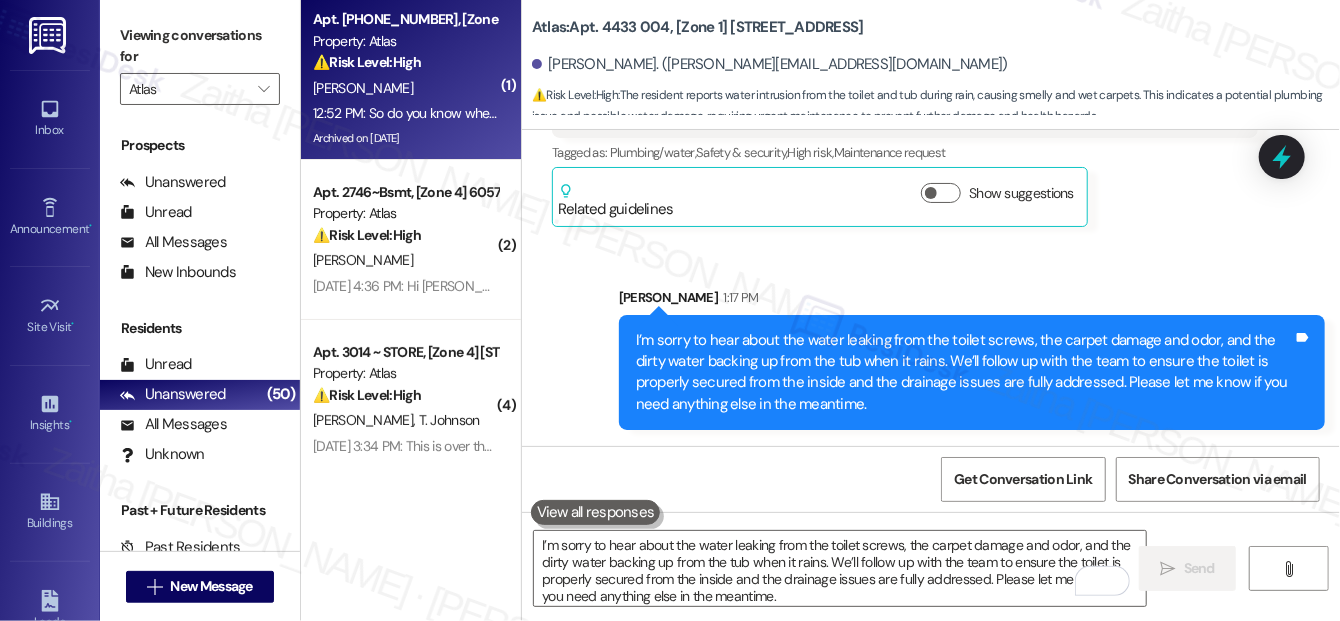 click on "[PERSON_NAME]" at bounding box center (405, 88) 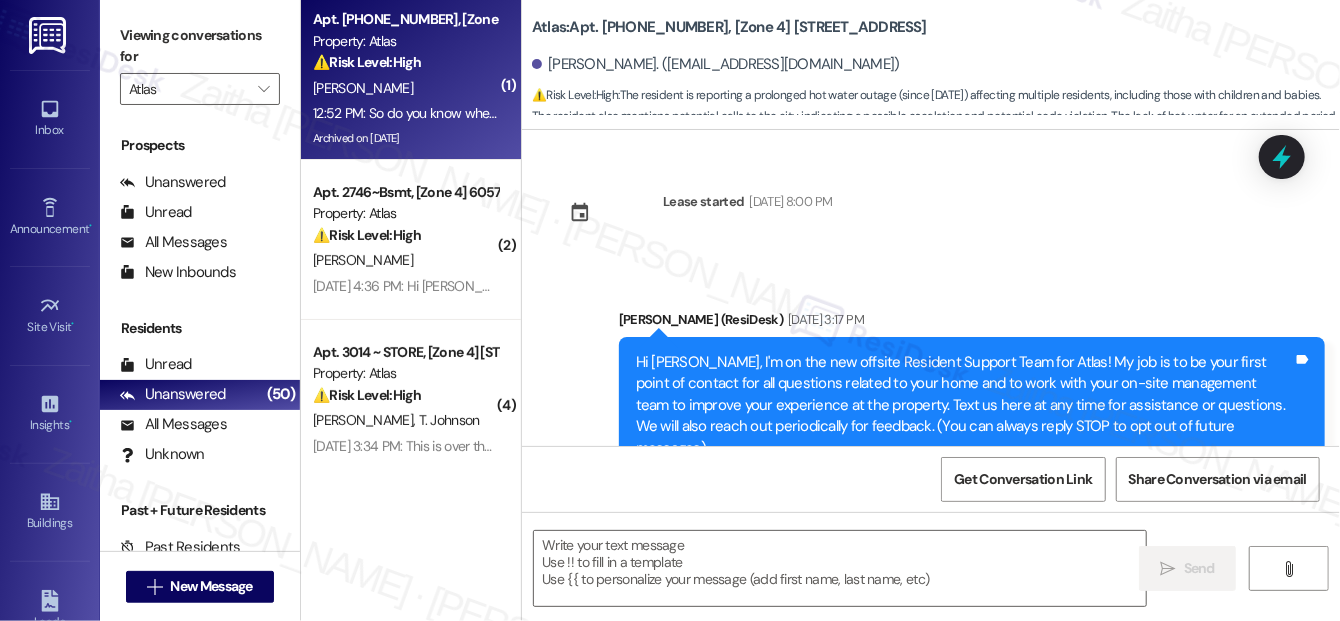 scroll, scrollTop: 15383, scrollLeft: 0, axis: vertical 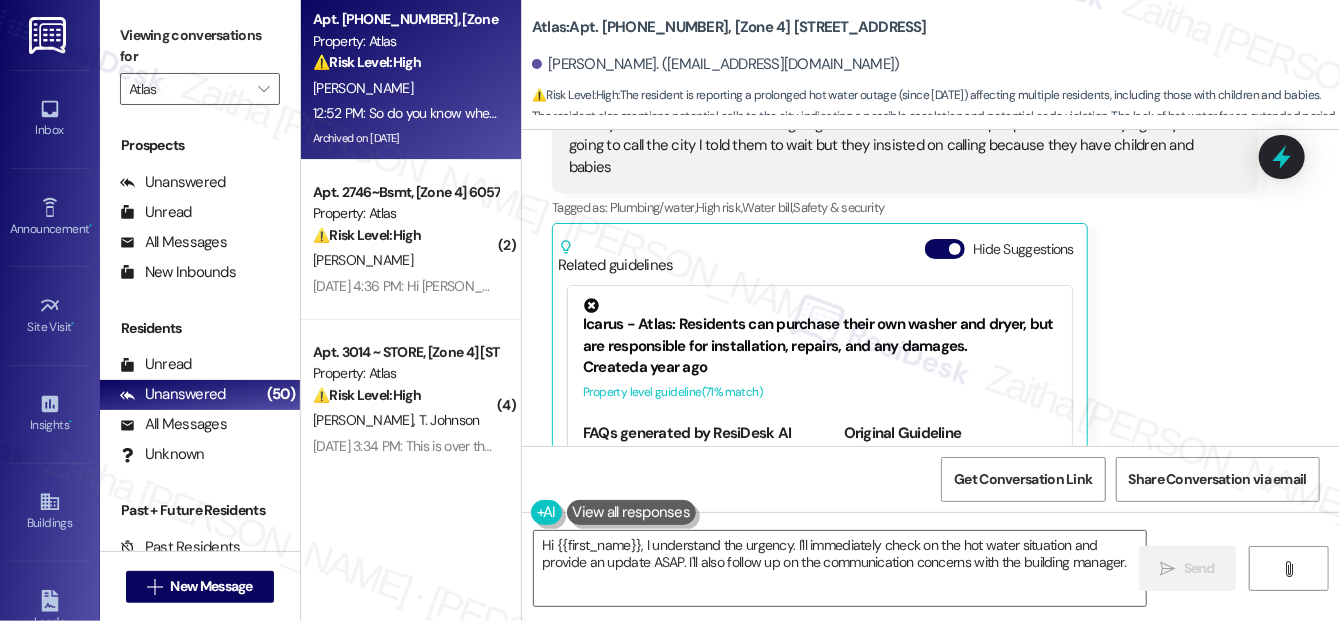 click on "Hide Suggestions" at bounding box center (945, 249) 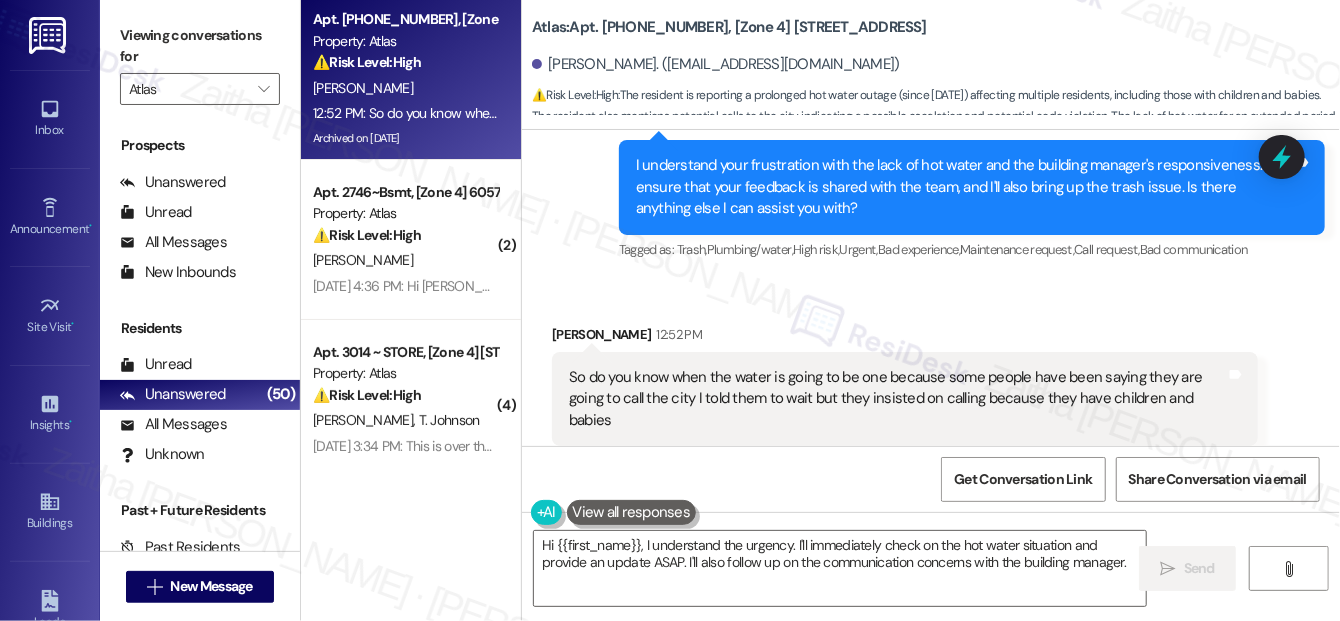 scroll, scrollTop: 15135, scrollLeft: 0, axis: vertical 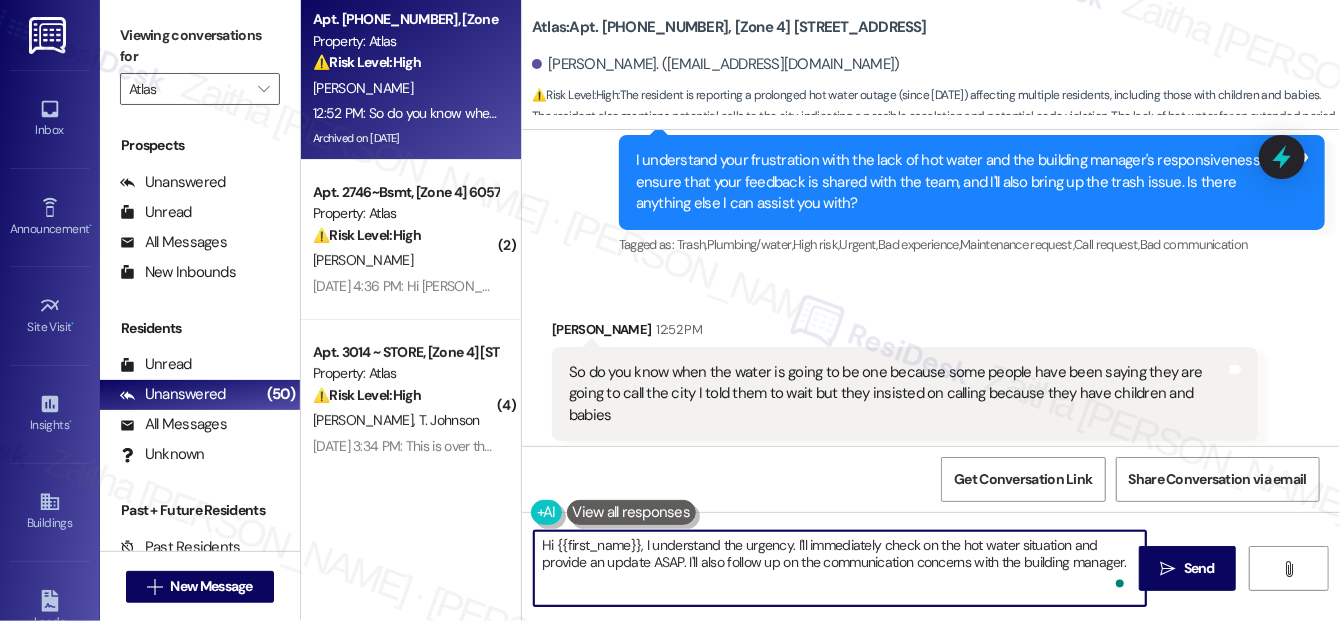 drag, startPoint x: 644, startPoint y: 546, endPoint x: 538, endPoint y: 546, distance: 106 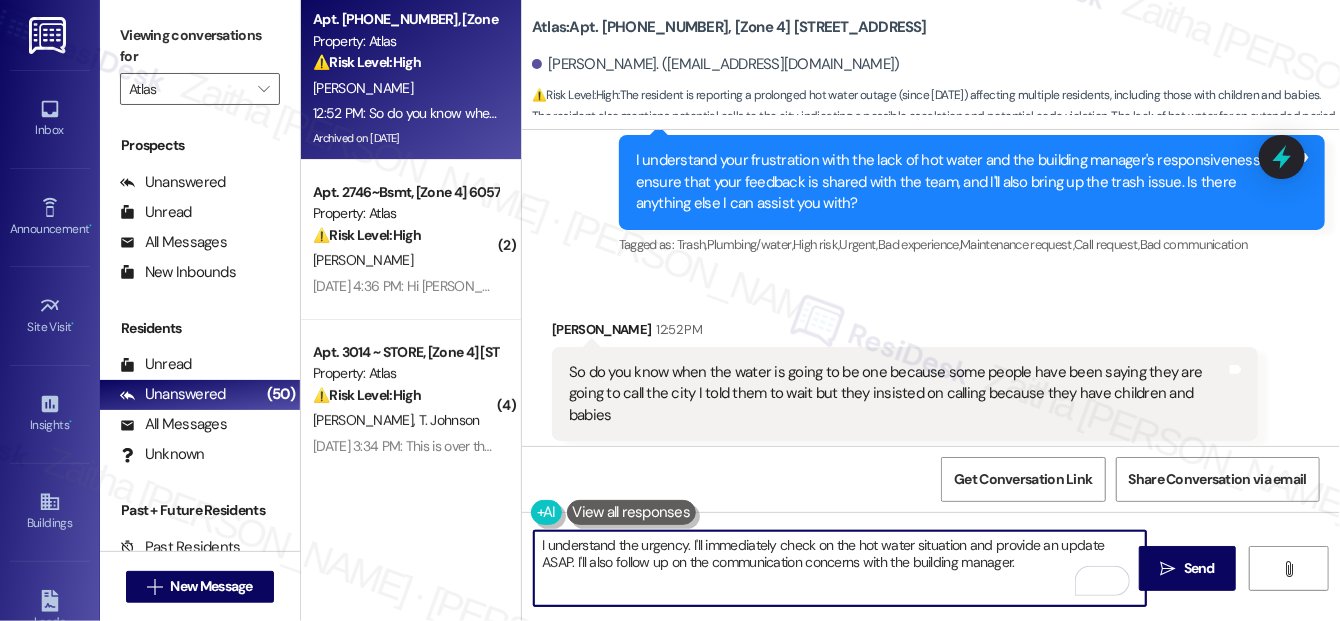 type on "I understand the urgency. I'll immediately check on the hot water situation and provide an update ASAP. I'll also follow up on the communication concerns with the building manager." 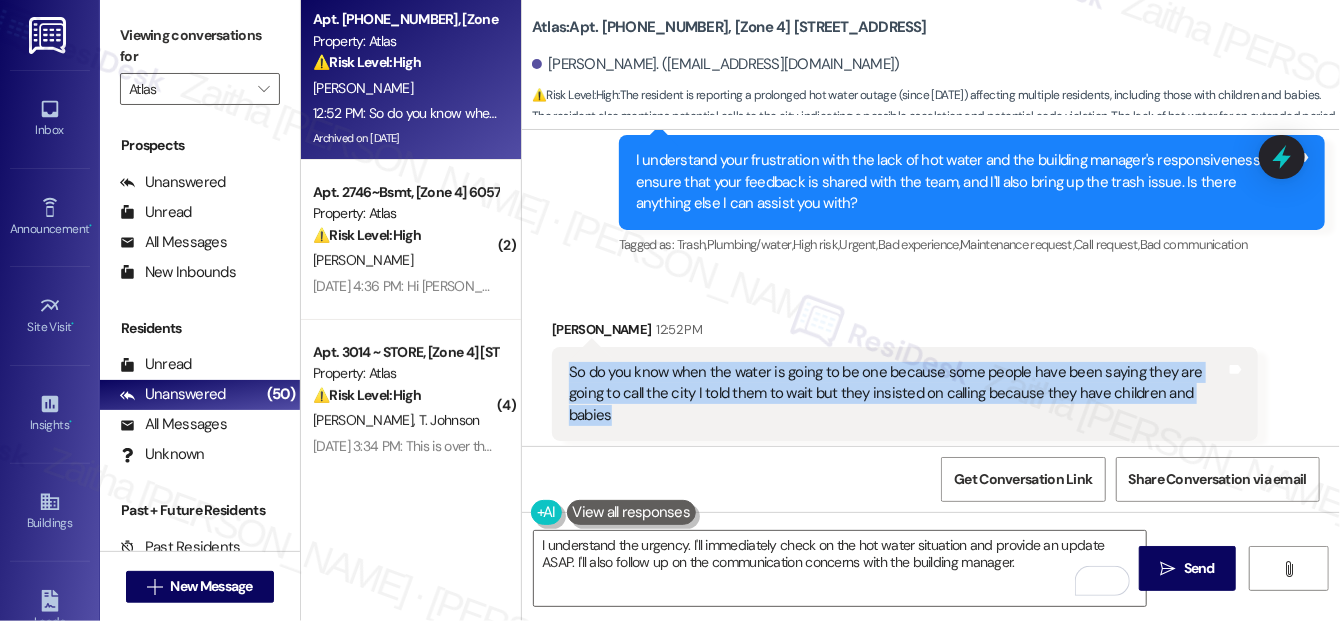 drag, startPoint x: 561, startPoint y: 271, endPoint x: 627, endPoint y: 318, distance: 81.02469 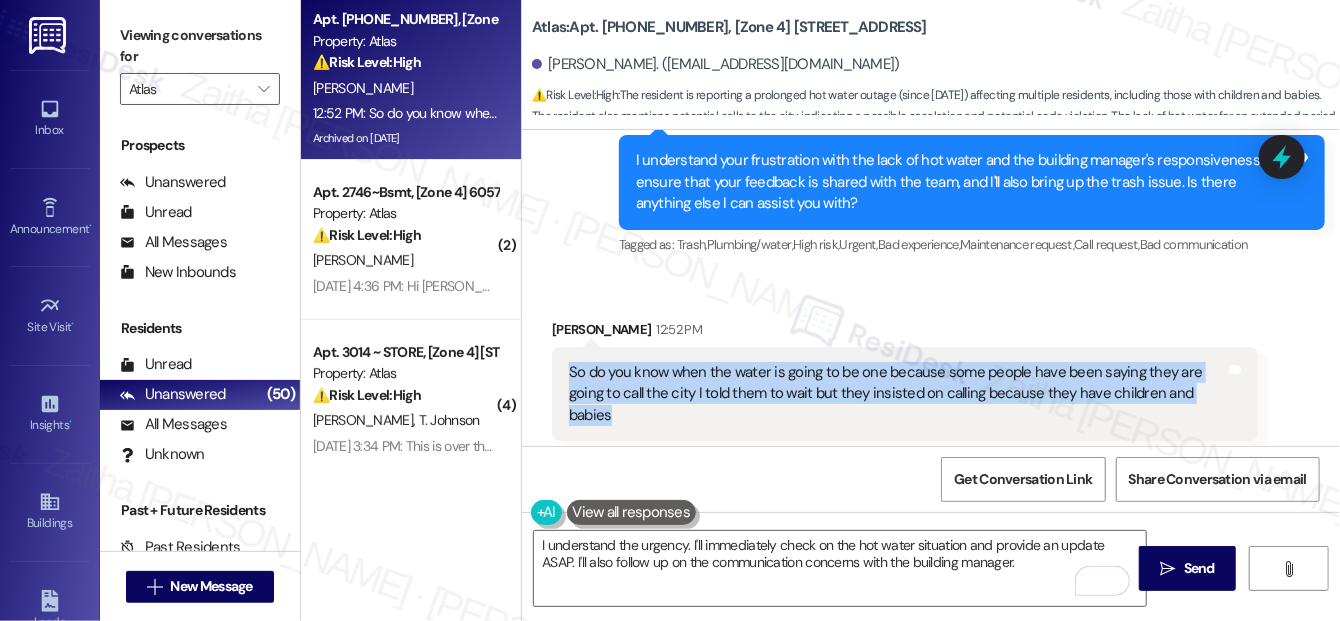 copy on "So do you know when the water is going to  be one because some people have been saying they are going to call the city I told them to wait but they insisted on calling because they have children and babies" 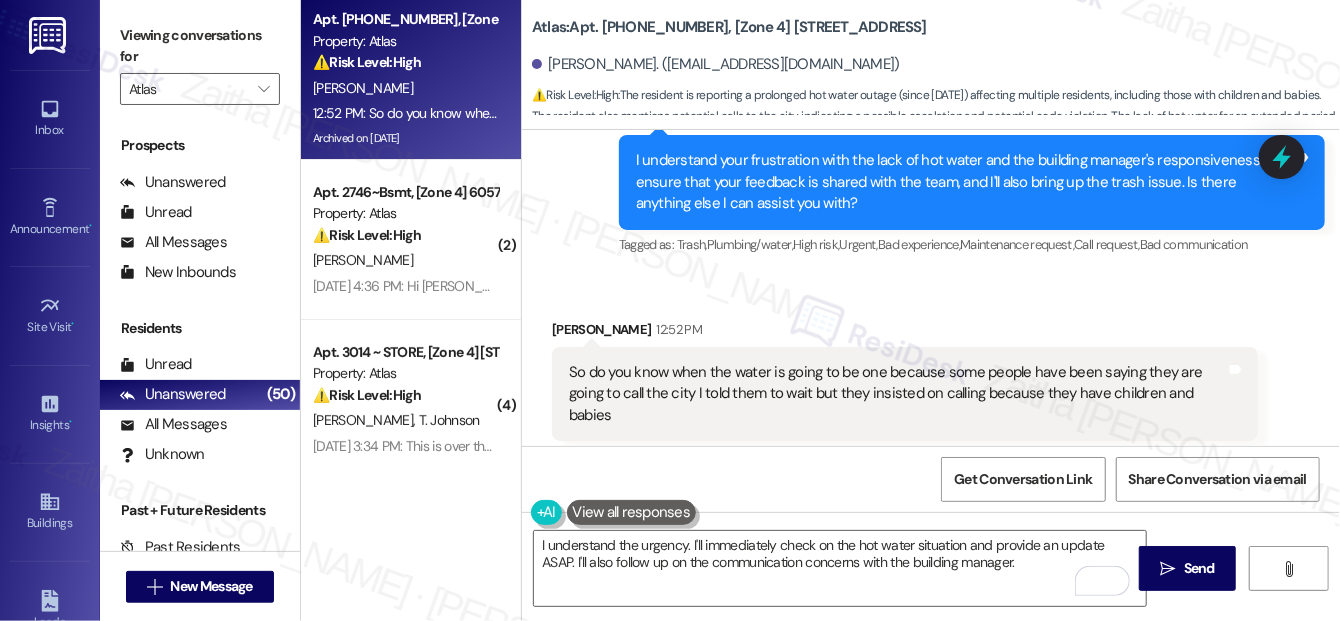click on "Received via SMS [PERSON_NAME] 12:52 PM So do you know when the water is going to  be one because some people have been saying they are going to call the city I told them to wait but they insisted on calling because they have children and babies  Tags and notes Tagged as:   Plumbing/water ,  Click to highlight conversations about Plumbing/water High risk ,  Click to highlight conversations about High risk Water bill ,  Click to highlight conversations about Water bill Safety & security Click to highlight conversations about Safety & security  Related guidelines Show suggestions" at bounding box center (905, 424) 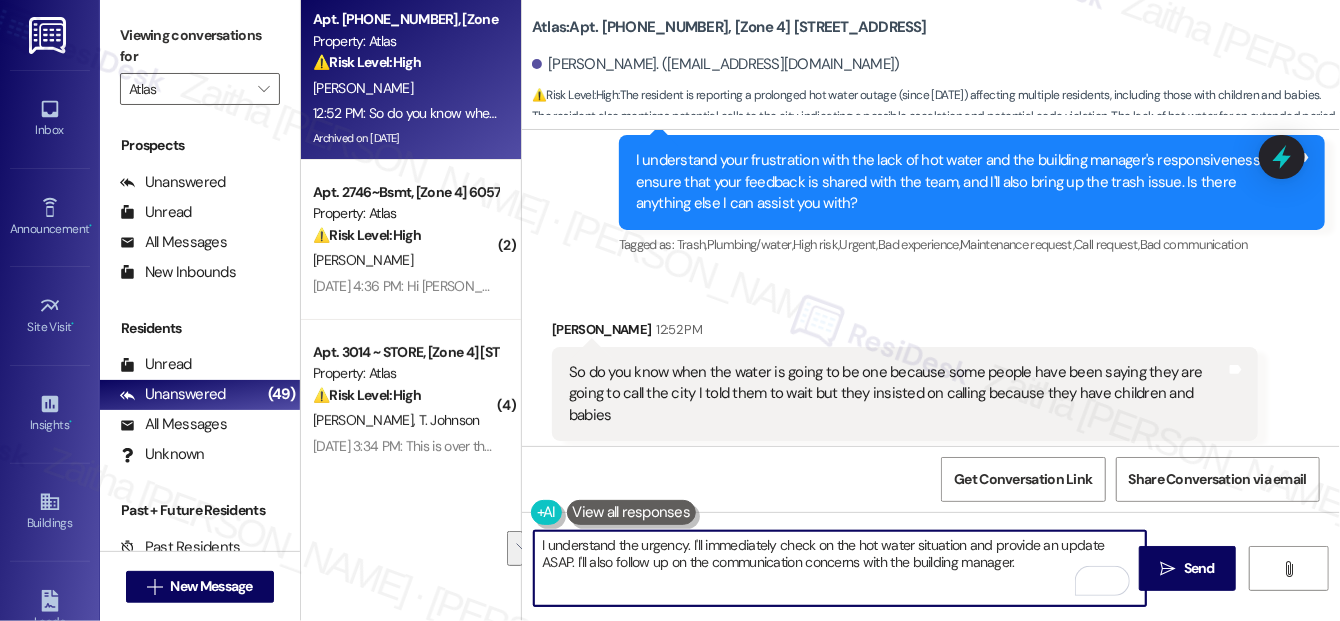 drag, startPoint x: 541, startPoint y: 546, endPoint x: 1029, endPoint y: 580, distance: 489.18298 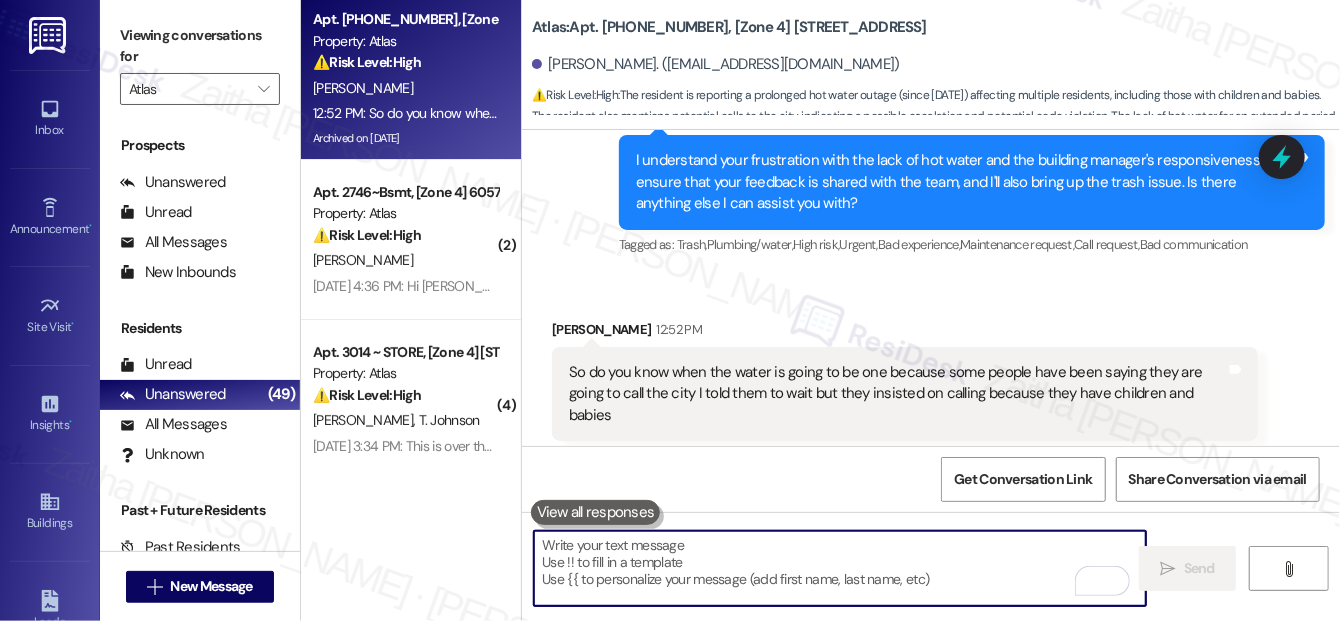 paste on "I completely understand the urgency, especially for families with children. At the moment, we don’t have a confirmed timeline for the water restoration, but we’re actively following up with the appropriate teams to get an update as soon as possible." 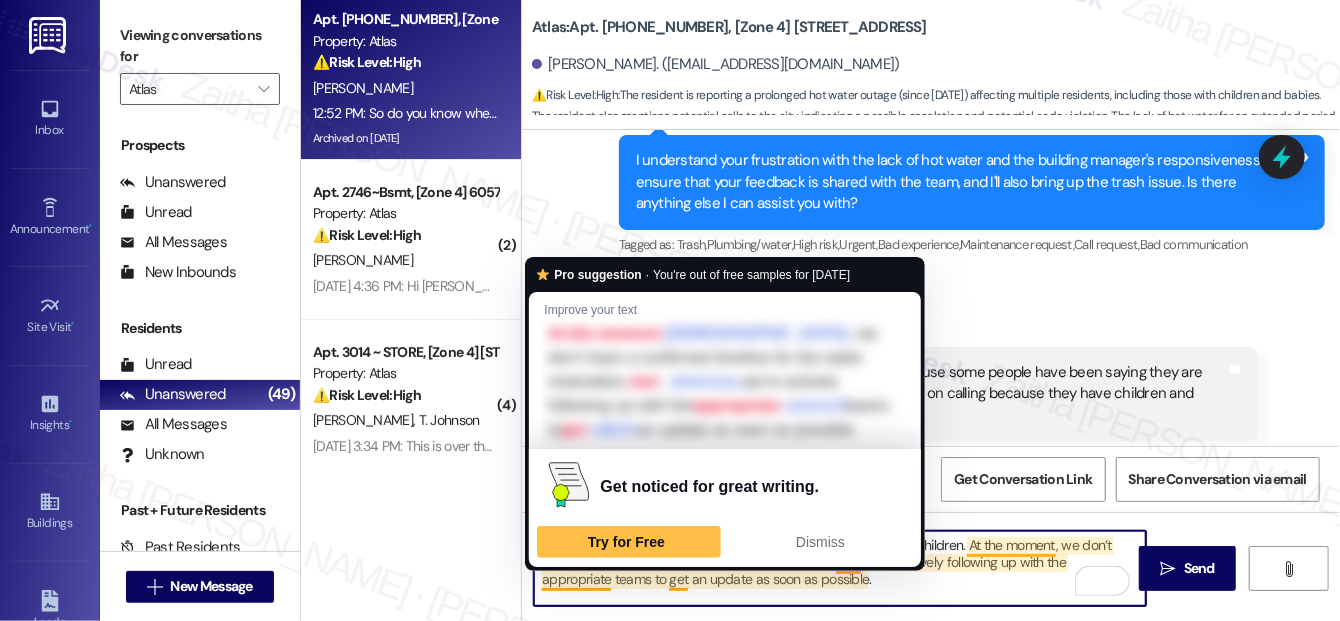 click on "I completely understand the urgency, especially for families with children. At the moment, we don’t have a confirmed timeline for the water restoration, but we’re actively following up with the appropriate teams to get an update as soon as possible." at bounding box center [840, 568] 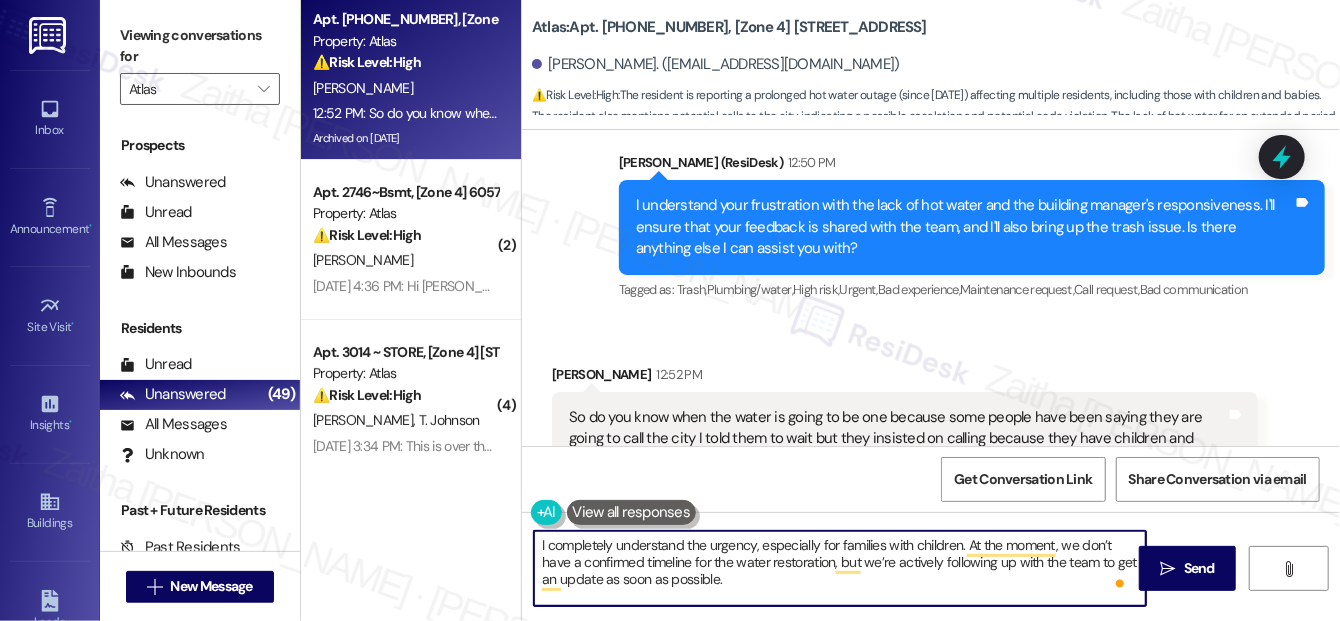 scroll, scrollTop: 15135, scrollLeft: 0, axis: vertical 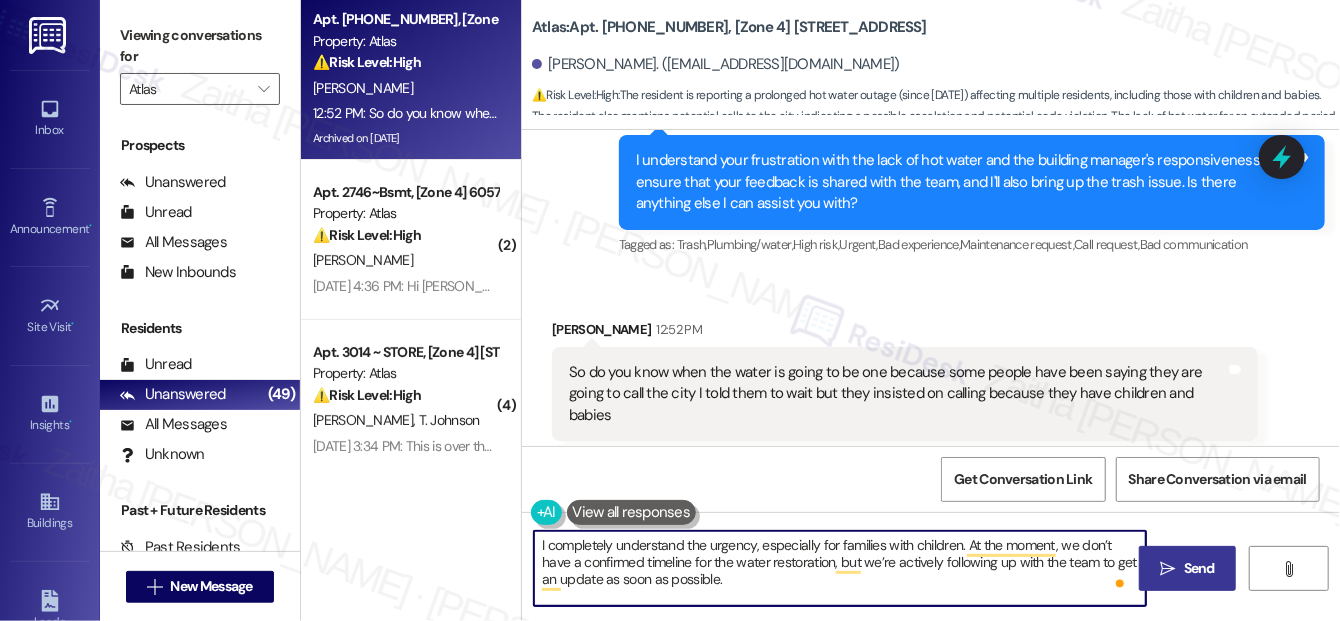 type on "I completely understand the urgency, especially for families with children. At the moment, we don’t have a confirmed timeline for the water restoration, but we’re actively following up with the team to get an update as soon as possible." 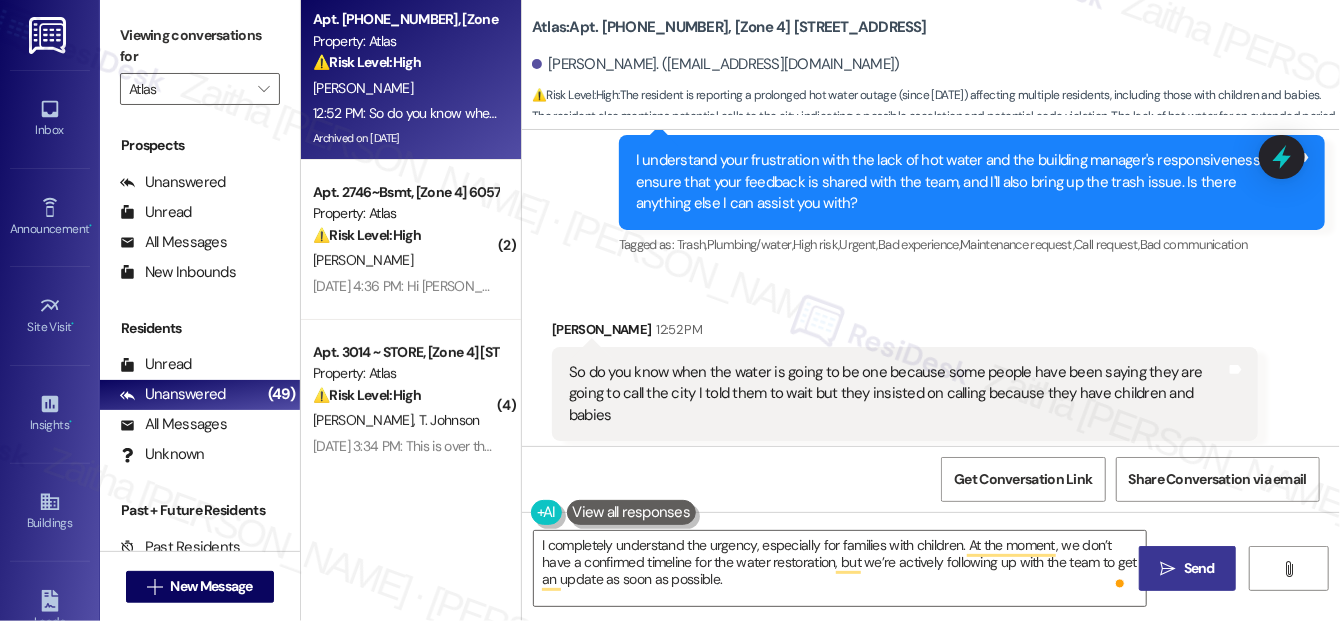 click on "Send" at bounding box center [1199, 568] 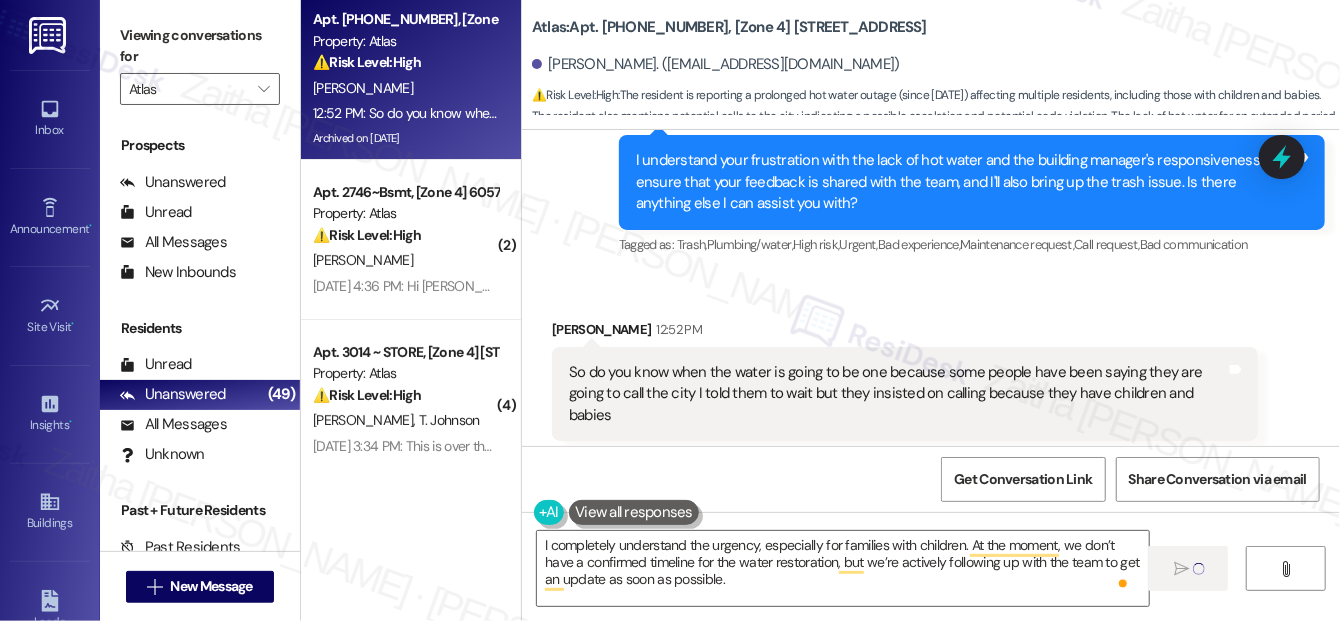 type 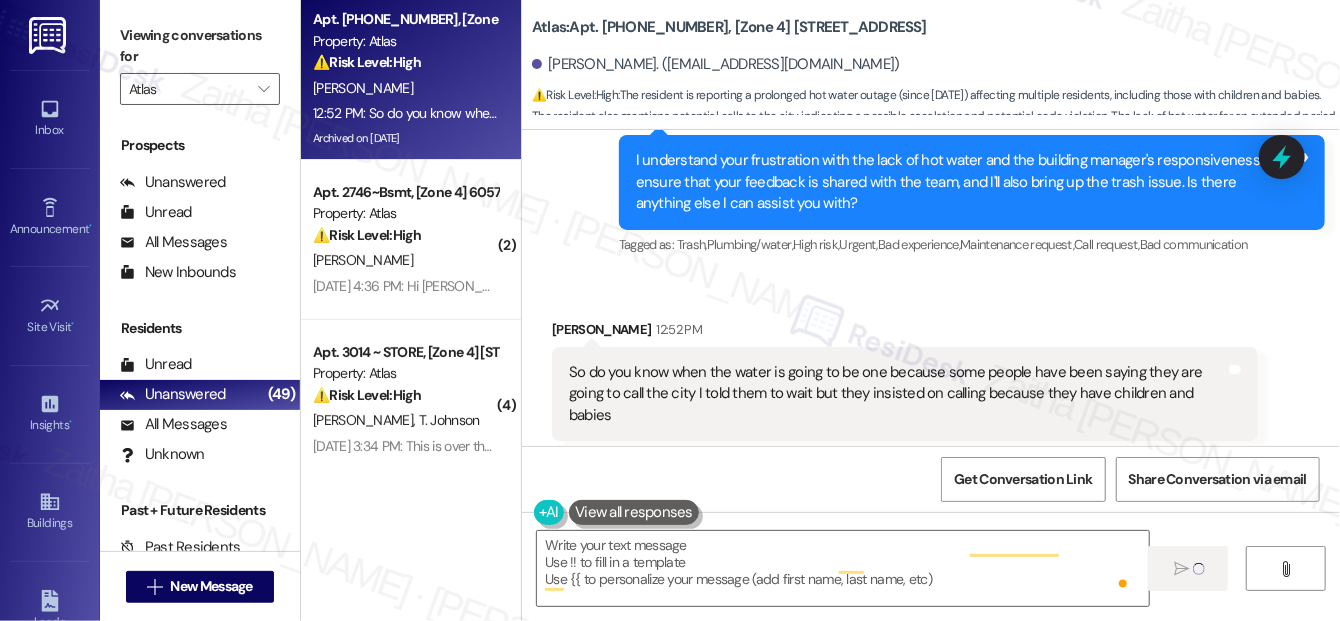 scroll, scrollTop: 15134, scrollLeft: 0, axis: vertical 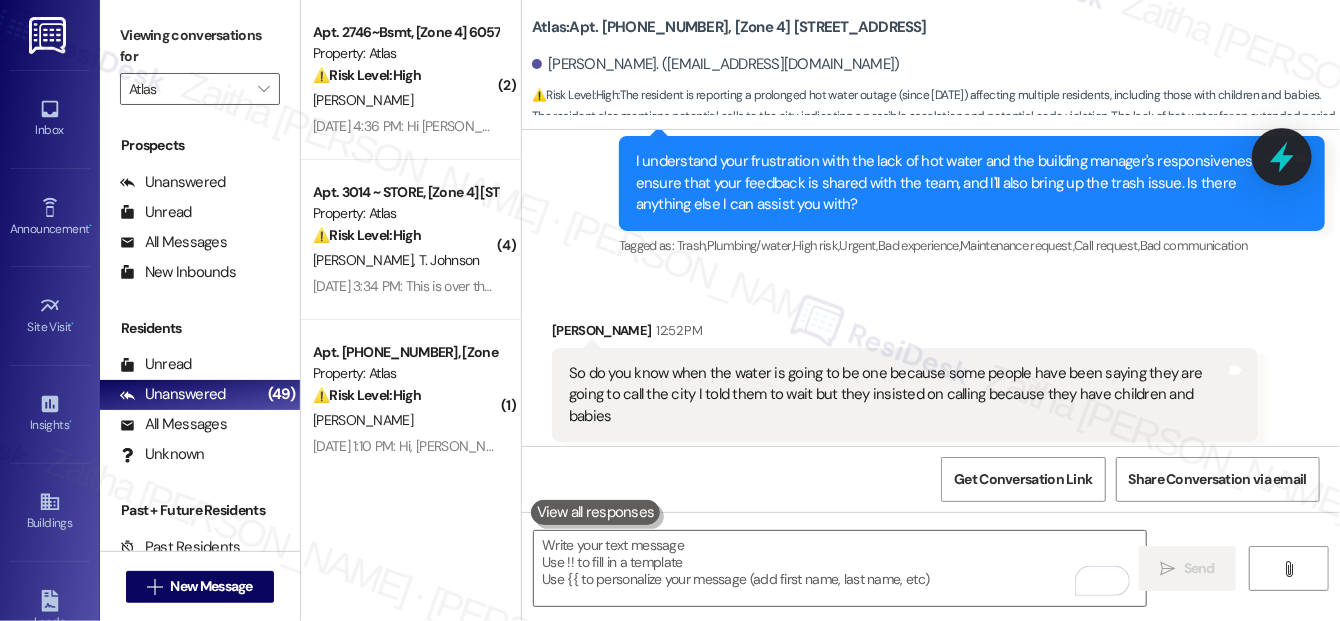 click 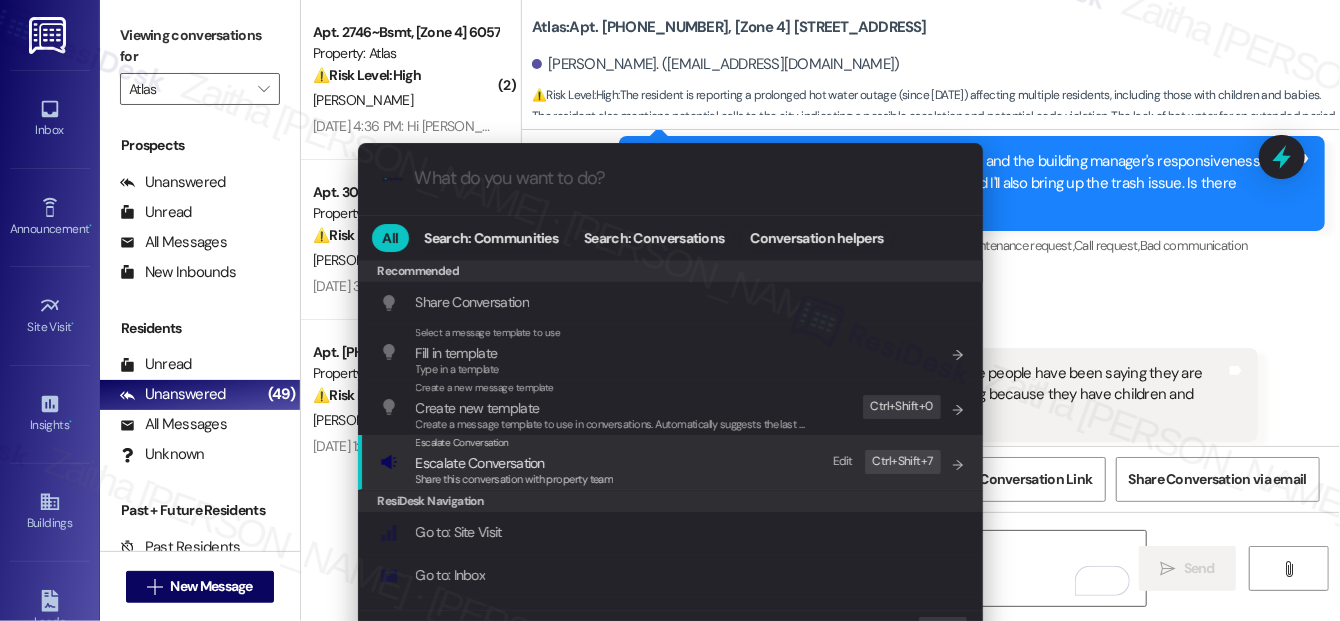 click on "Escalate Conversation" at bounding box center (480, 463) 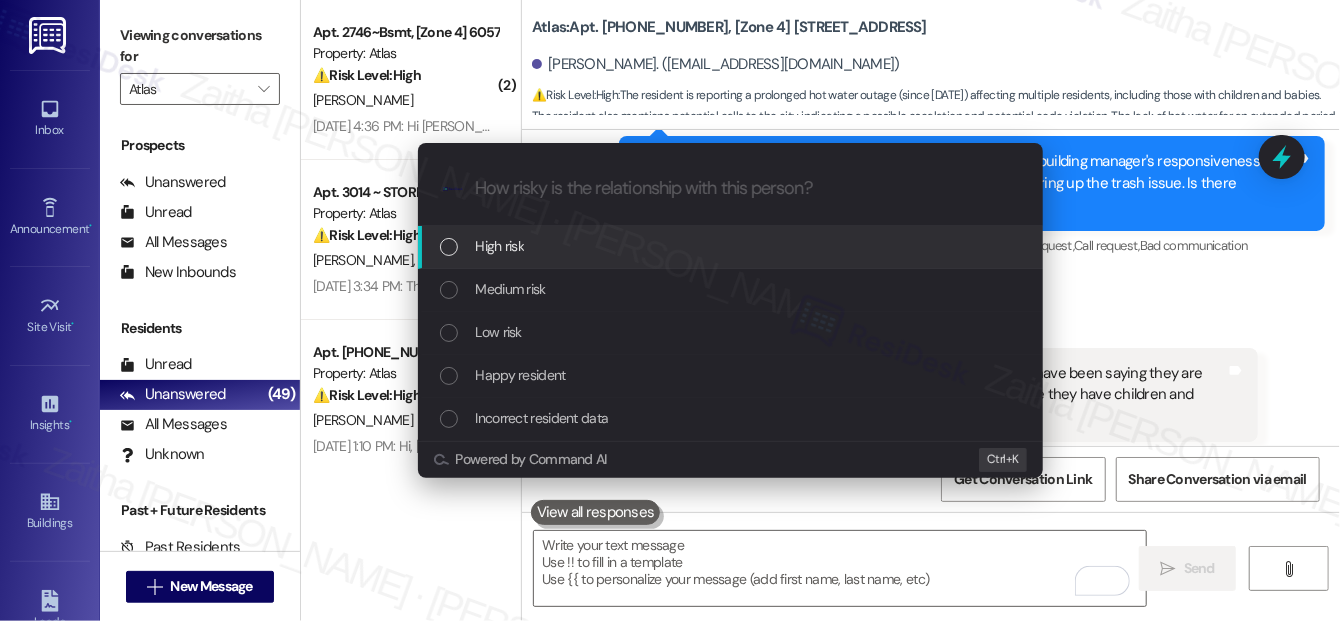 drag, startPoint x: 1192, startPoint y: 290, endPoint x: 1202, endPoint y: 277, distance: 16.40122 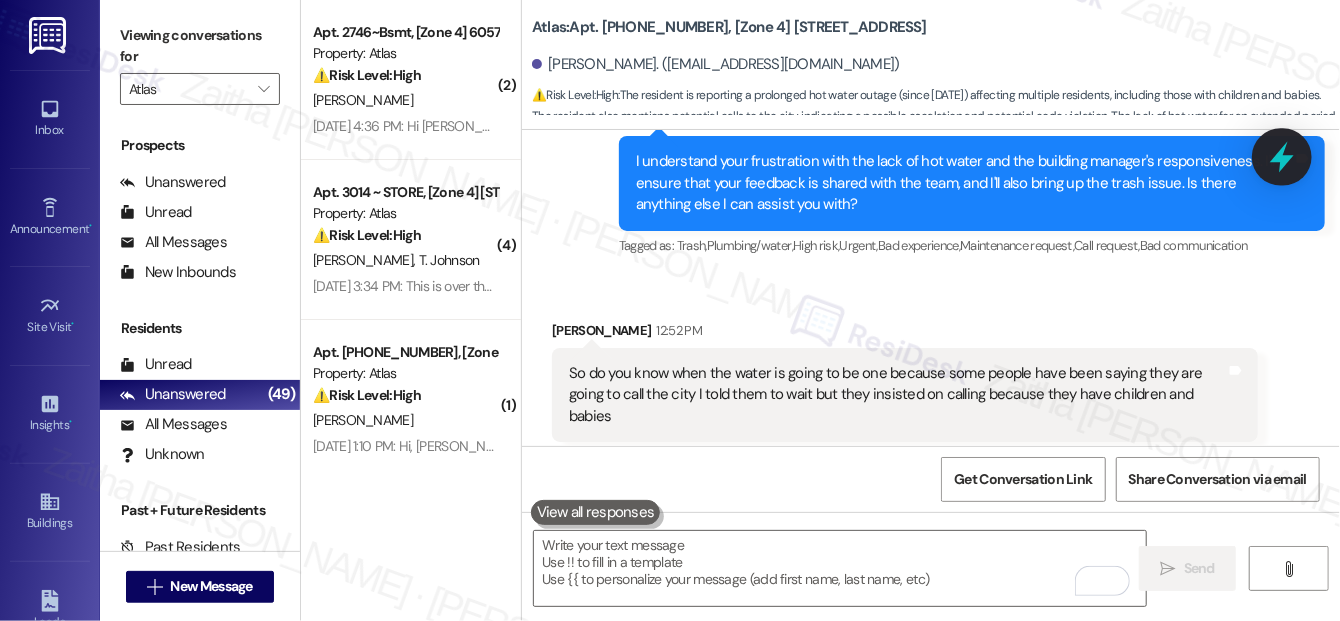 click 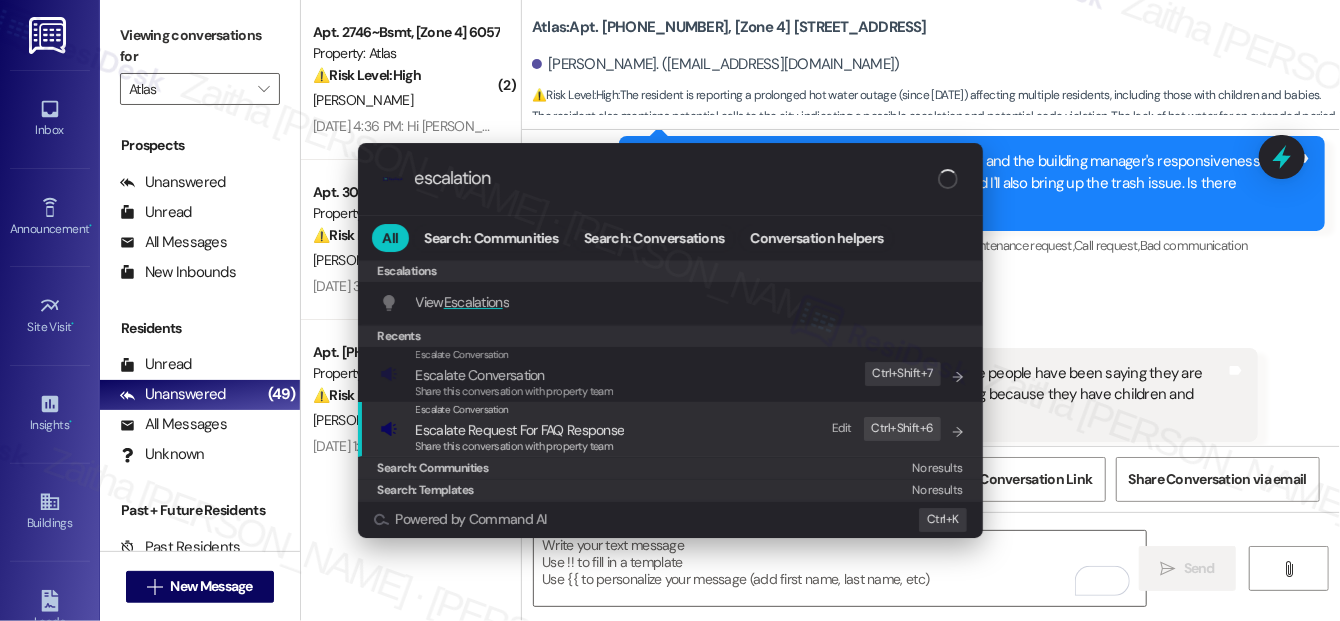 type on "escalation" 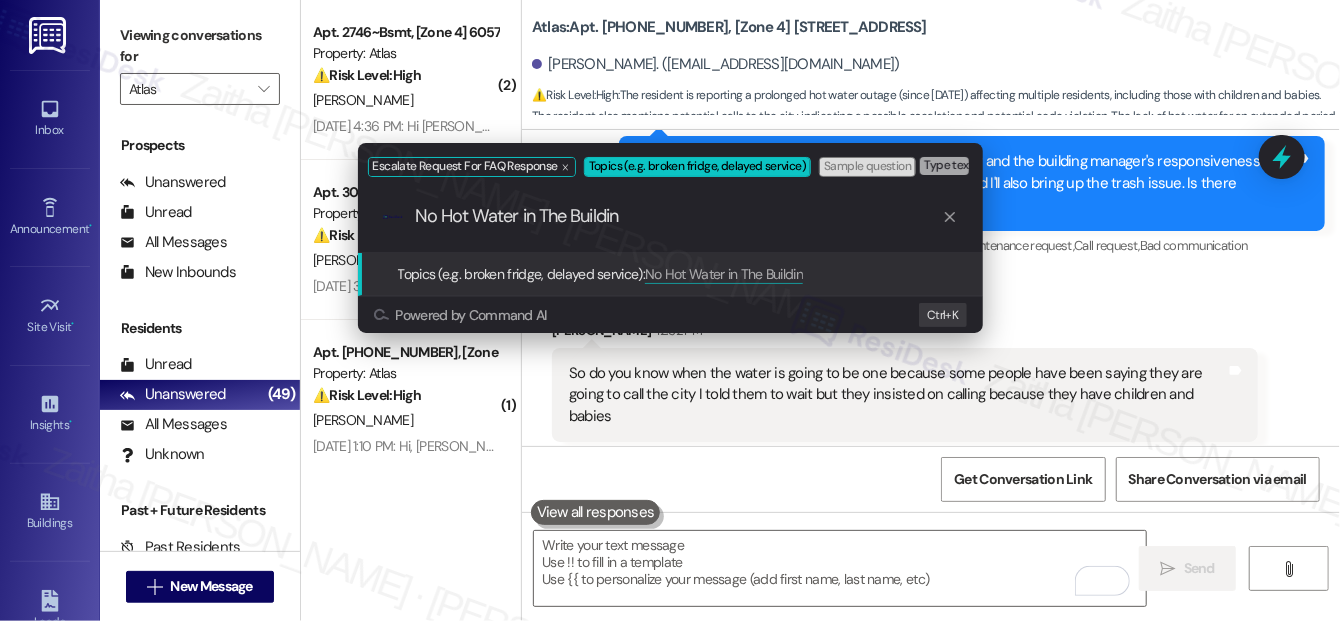 type on "No Hot Water in The Building" 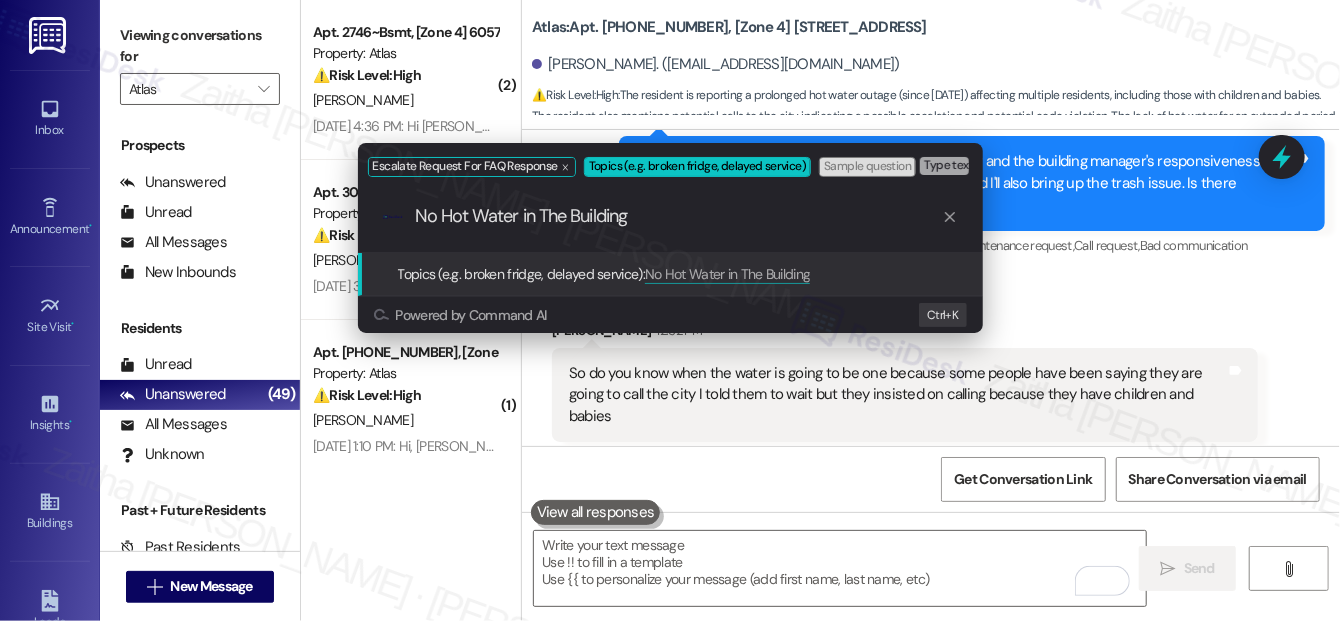 type 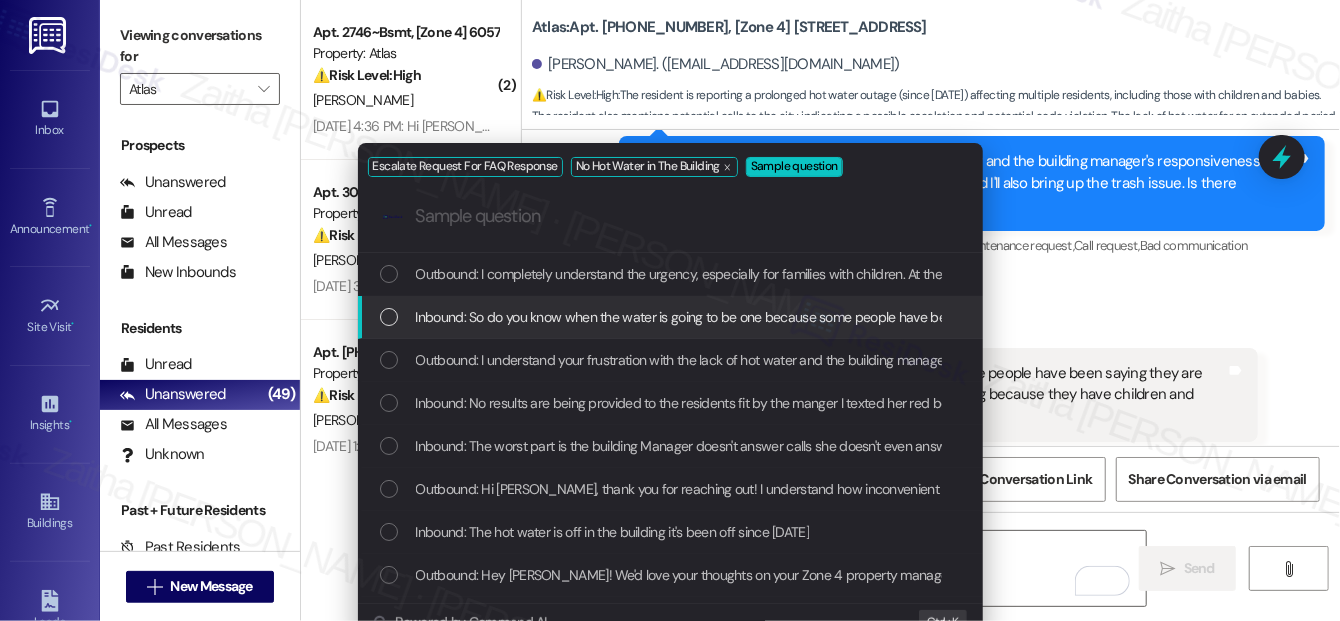 click at bounding box center [389, 317] 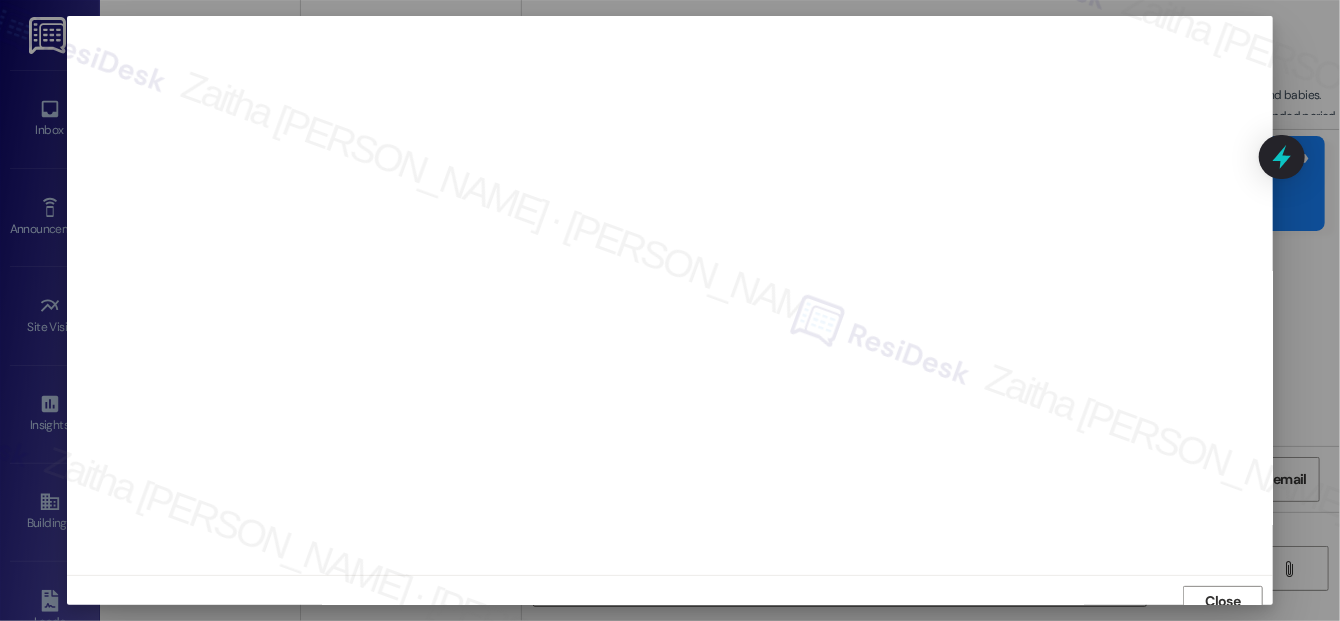 scroll, scrollTop: 12, scrollLeft: 0, axis: vertical 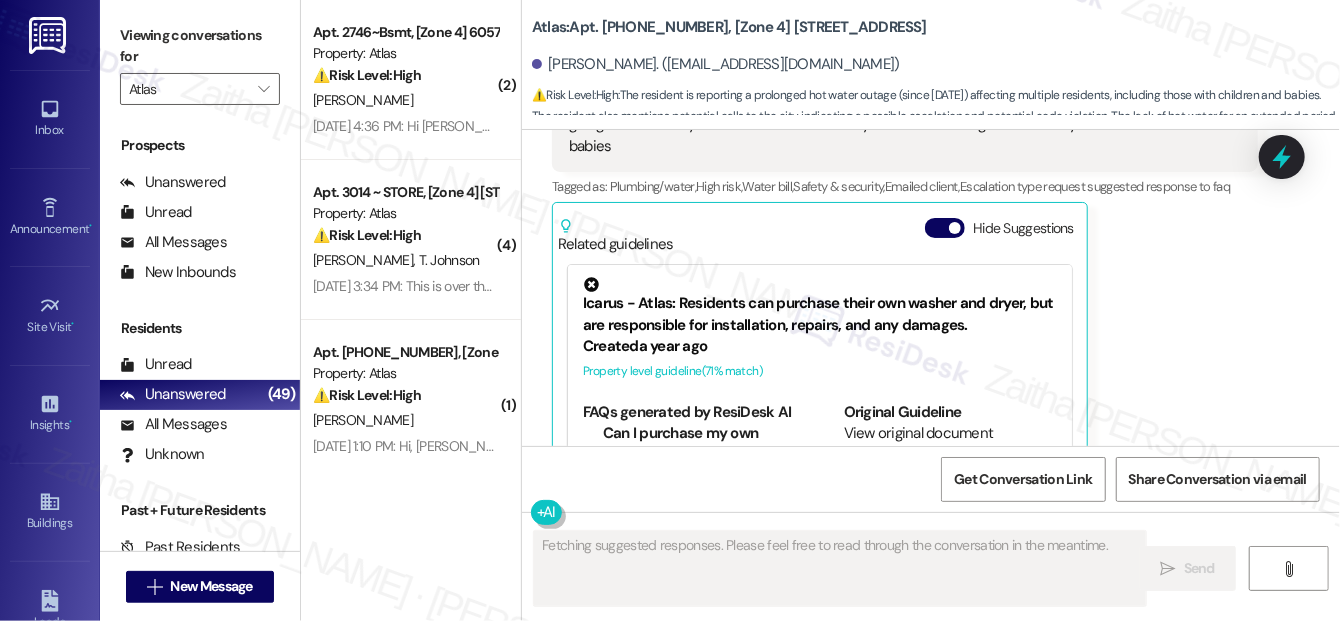 click on "Hide Suggestions" at bounding box center [945, 228] 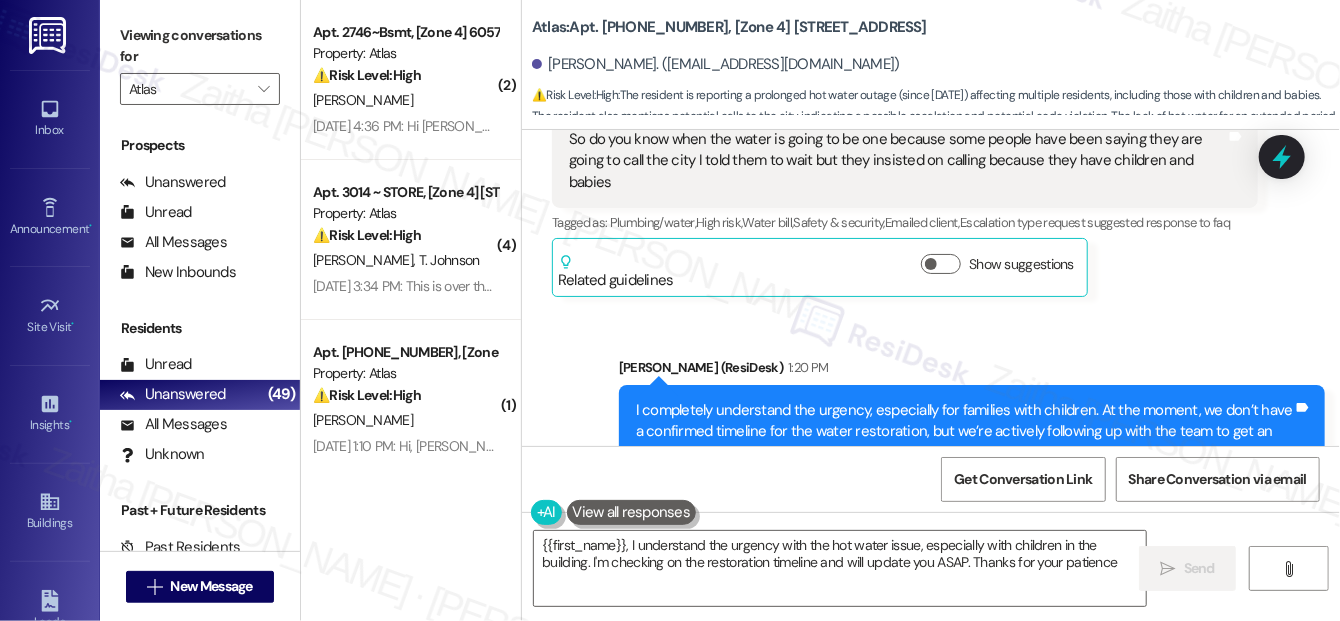 type on "{{first_name}}, I understand the urgency with the hot water issue, especially with children in the building. I'm checking on the restoration timeline and will update you ASAP. Thanks for your patience!" 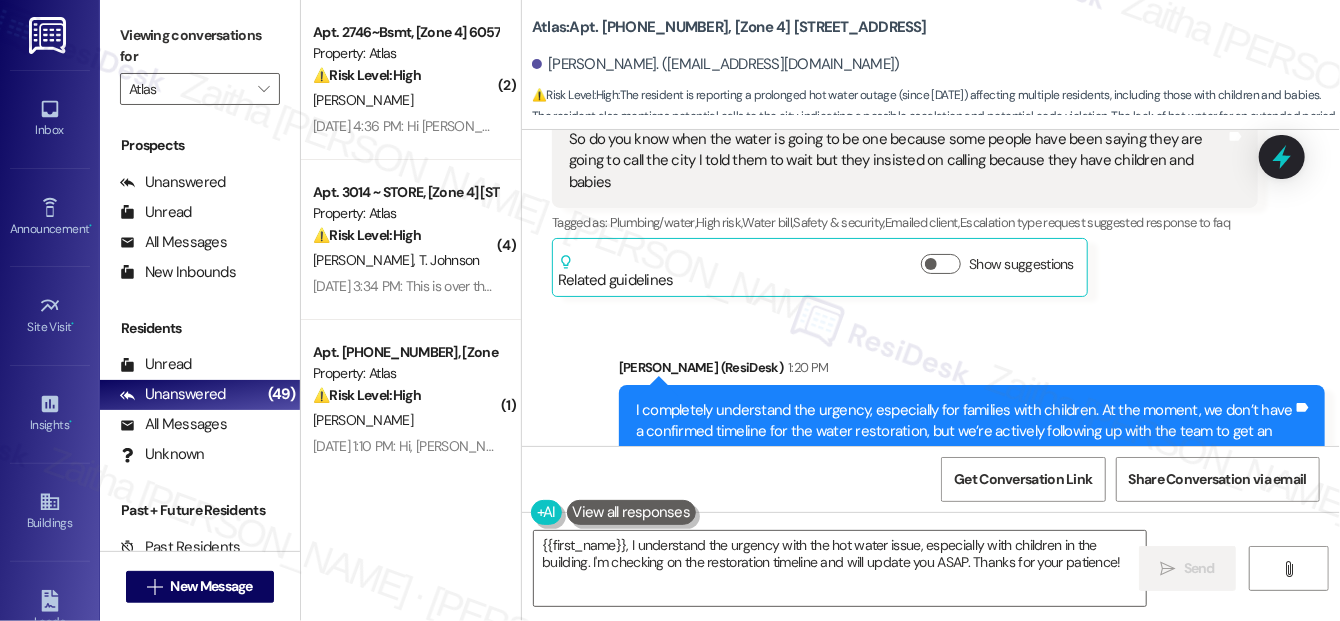 scroll, scrollTop: 0, scrollLeft: 0, axis: both 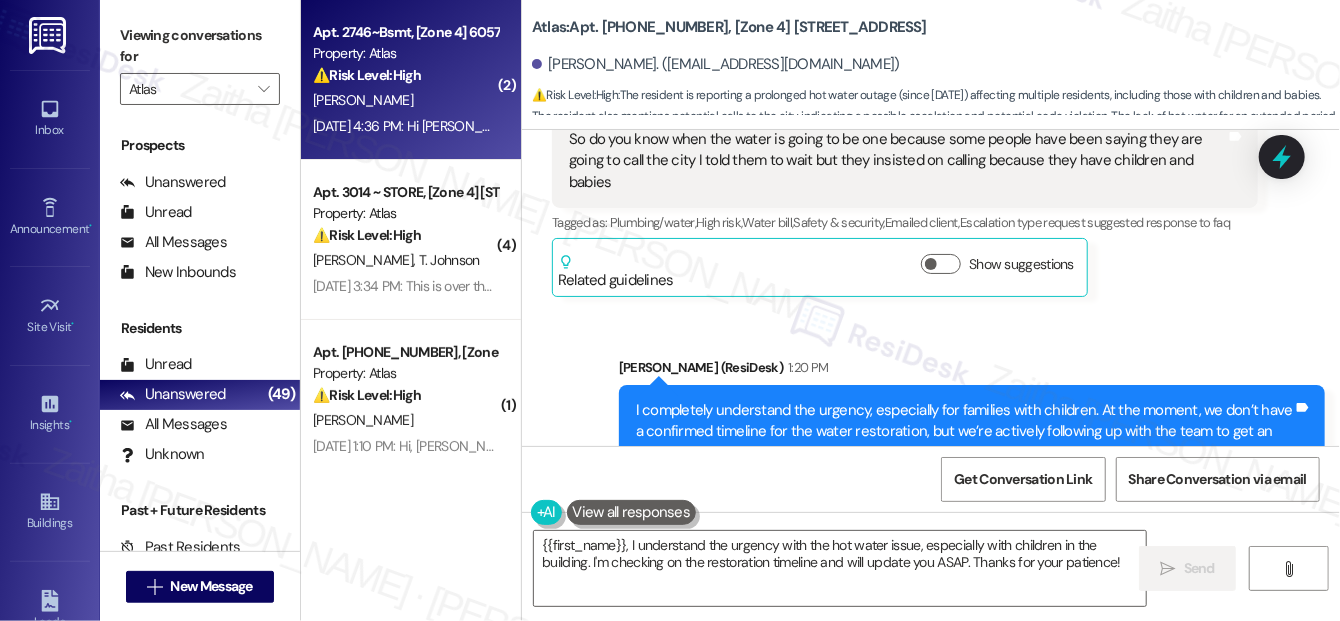 click on "[PERSON_NAME]" at bounding box center (405, 100) 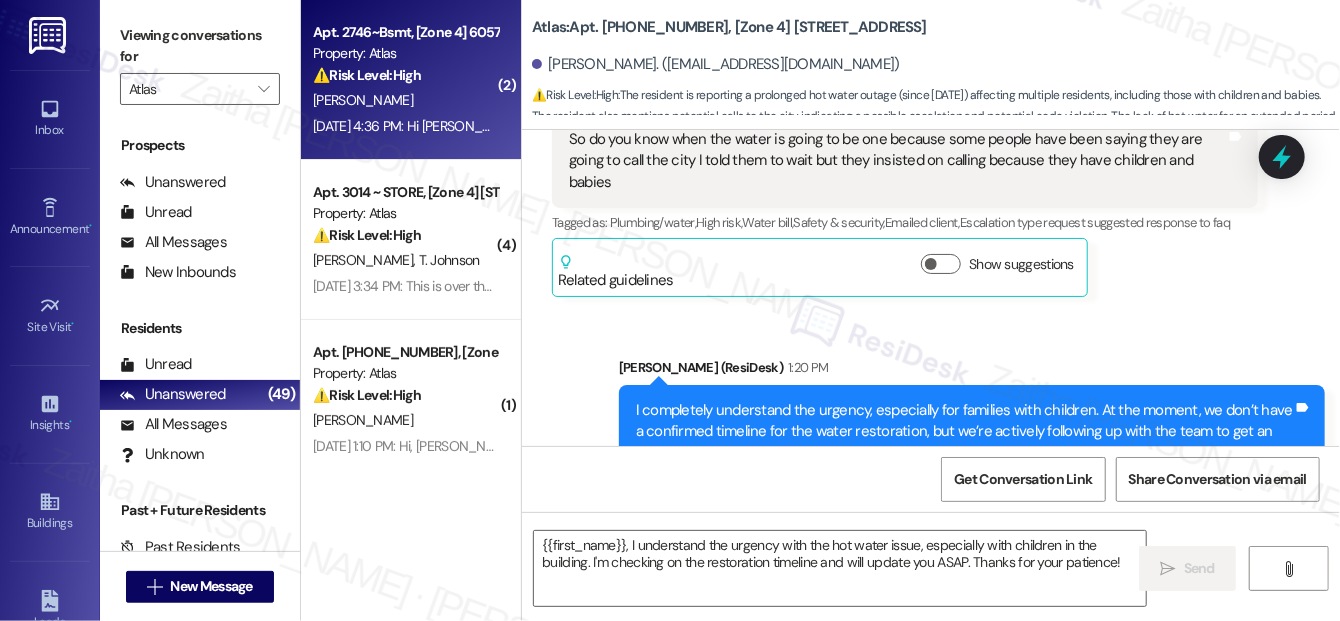 type on "Fetching suggested responses. Please feel free to read through the conversation in the meantime." 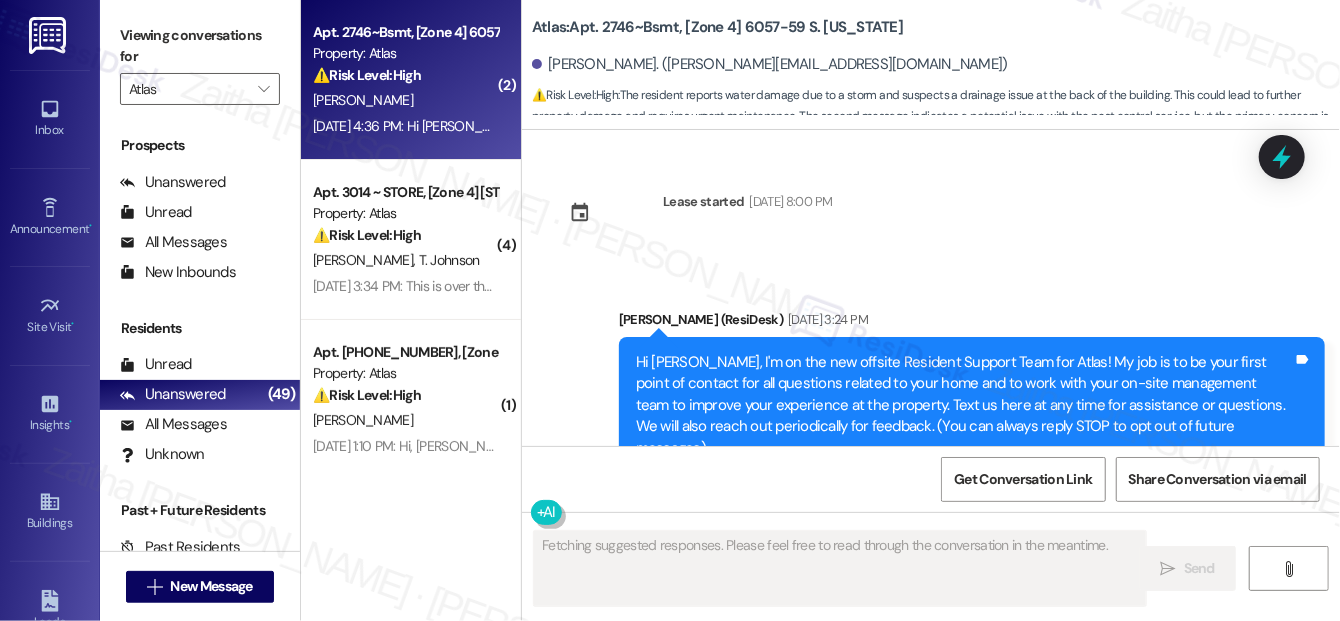 scroll, scrollTop: 39120, scrollLeft: 0, axis: vertical 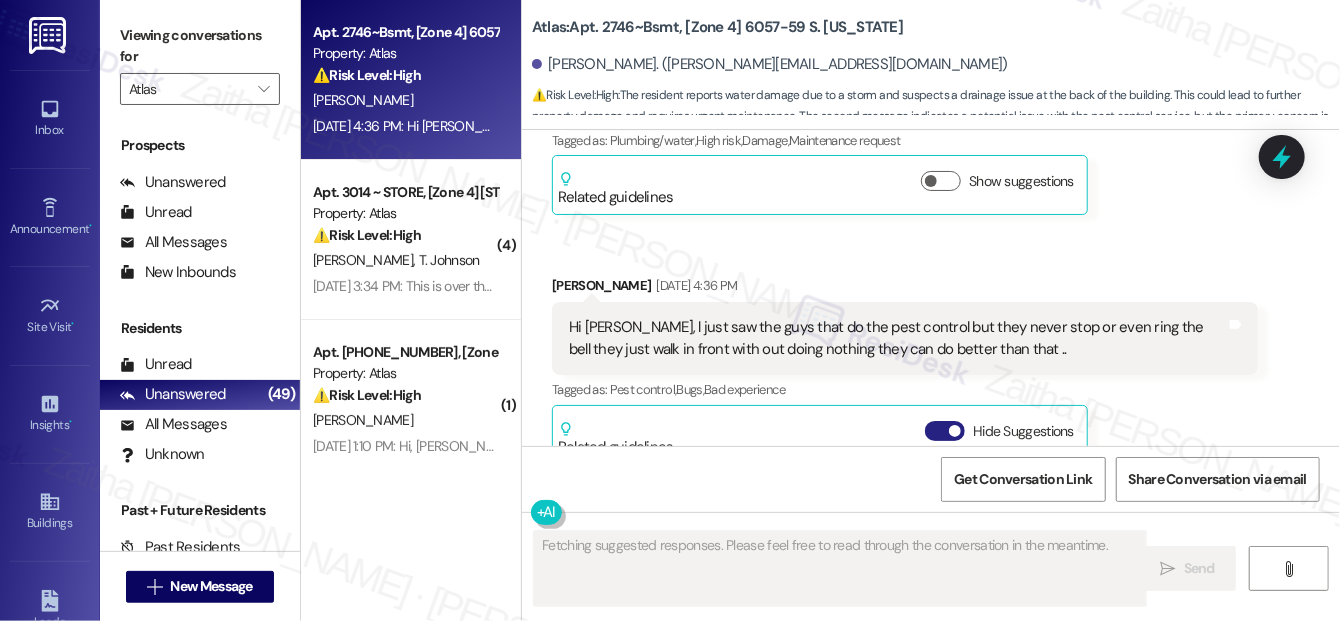 click on "Hide Suggestions" at bounding box center (945, 431) 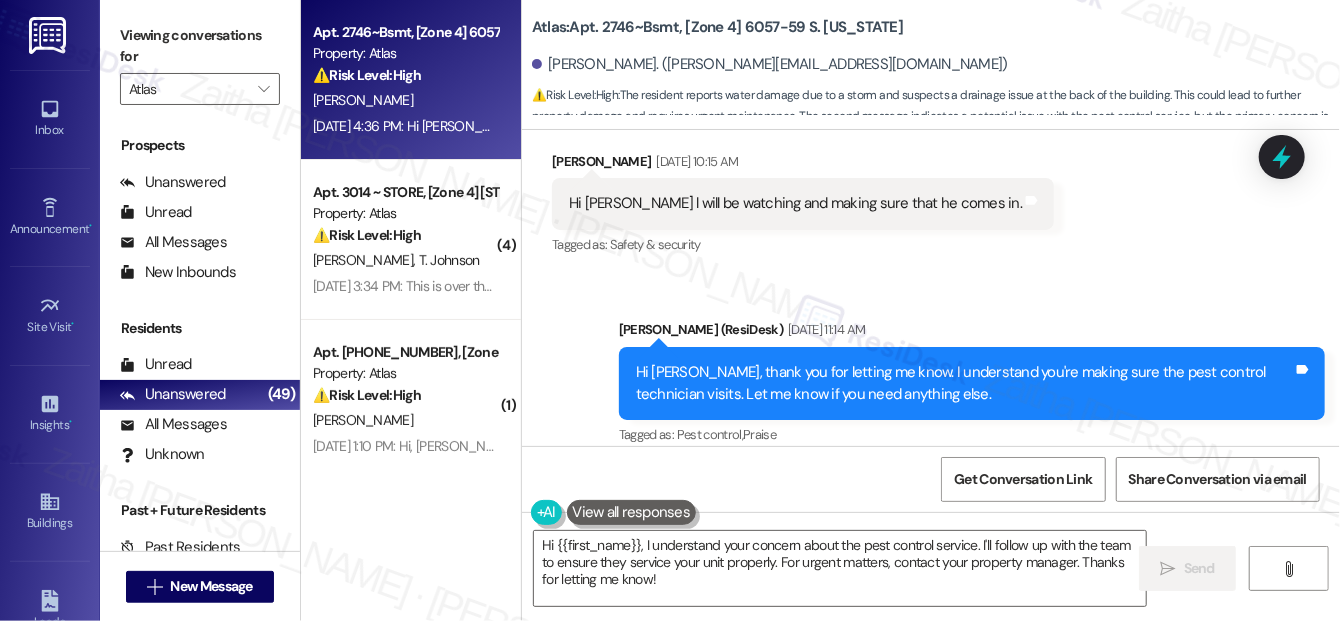 scroll, scrollTop: 38689, scrollLeft: 0, axis: vertical 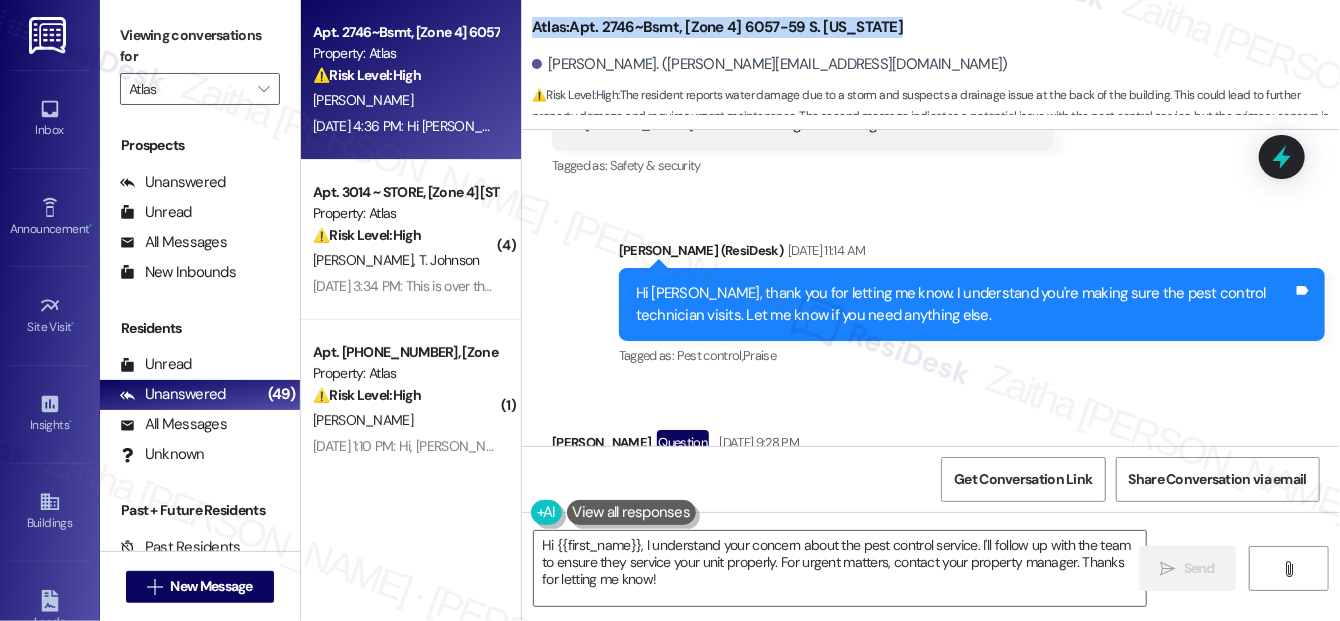 drag, startPoint x: 521, startPoint y: 20, endPoint x: 933, endPoint y: 22, distance: 412.00485 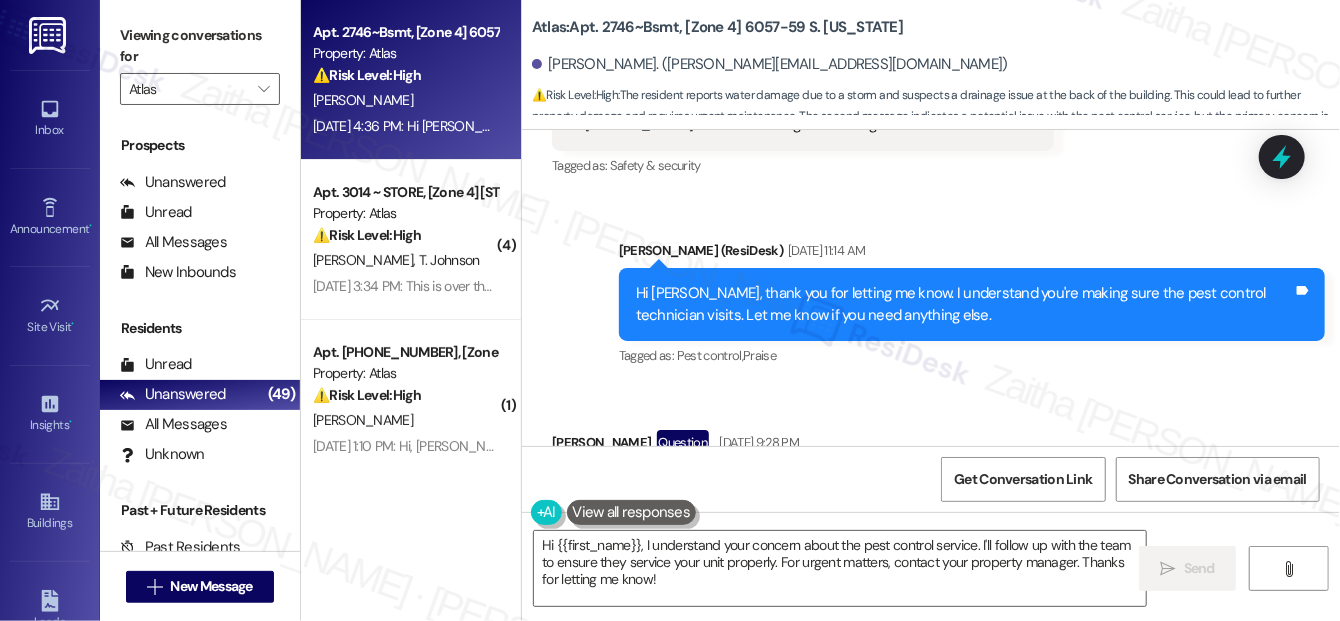 click on "[PERSON_NAME] Question [DATE] 9:28 PM" at bounding box center [905, 446] 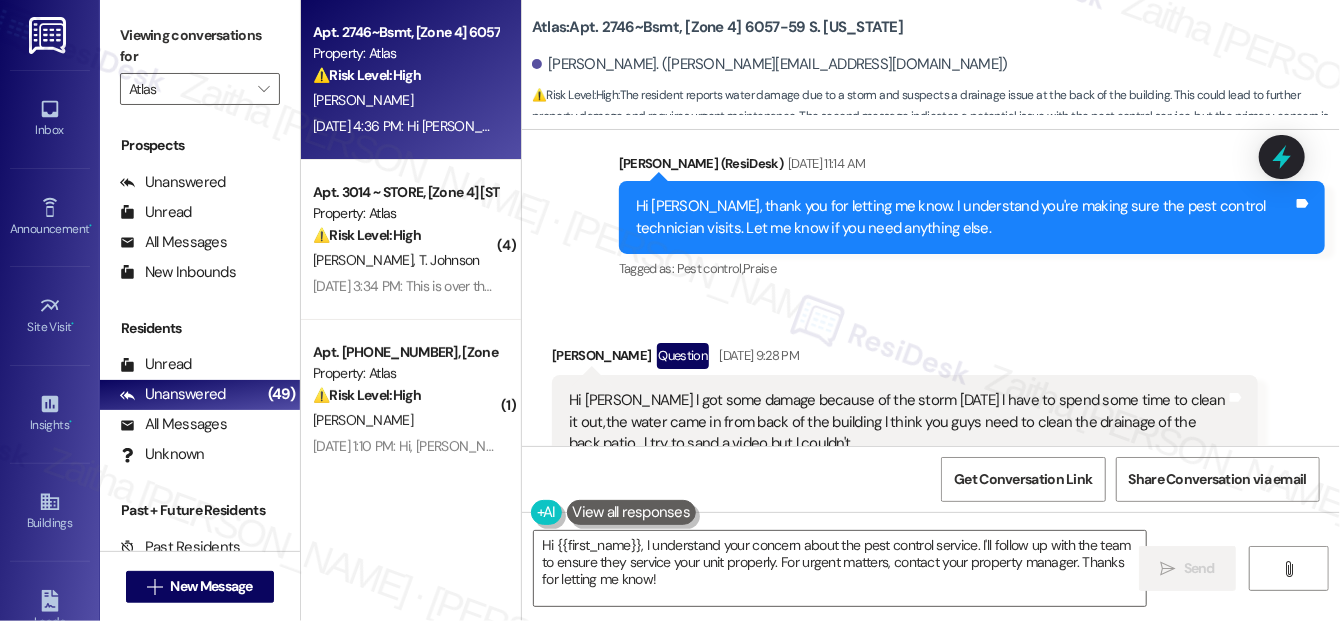 scroll, scrollTop: 38871, scrollLeft: 0, axis: vertical 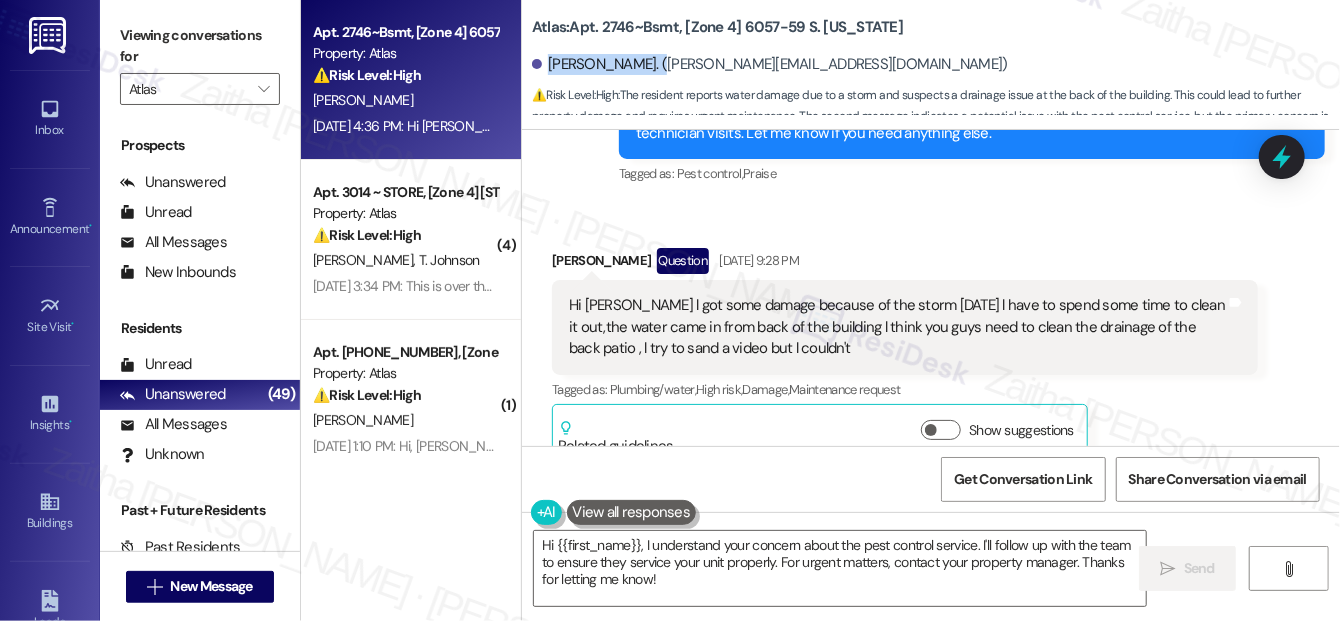 drag, startPoint x: 549, startPoint y: 59, endPoint x: 656, endPoint y: 63, distance: 107.07474 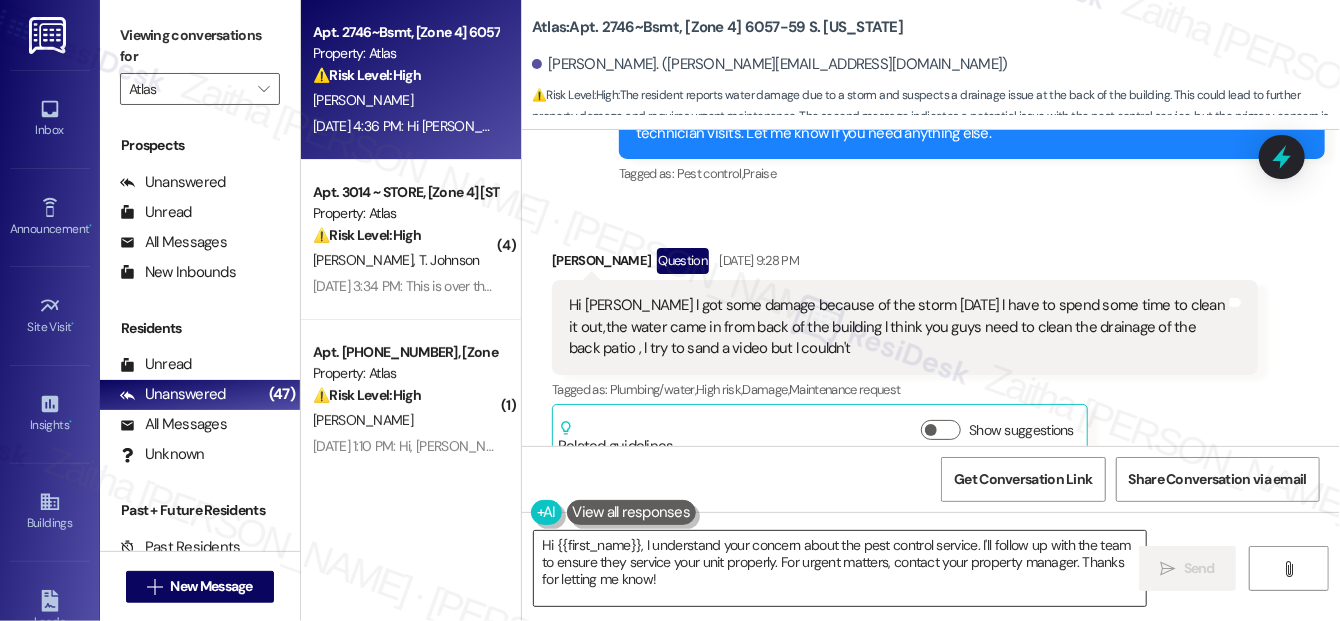 click on "Hi {{first_name}}, I understand your concern about the pest control service. I'll follow up with the team to ensure they service your unit properly. For urgent matters, contact your property manager. Thanks for letting me know!" at bounding box center [840, 568] 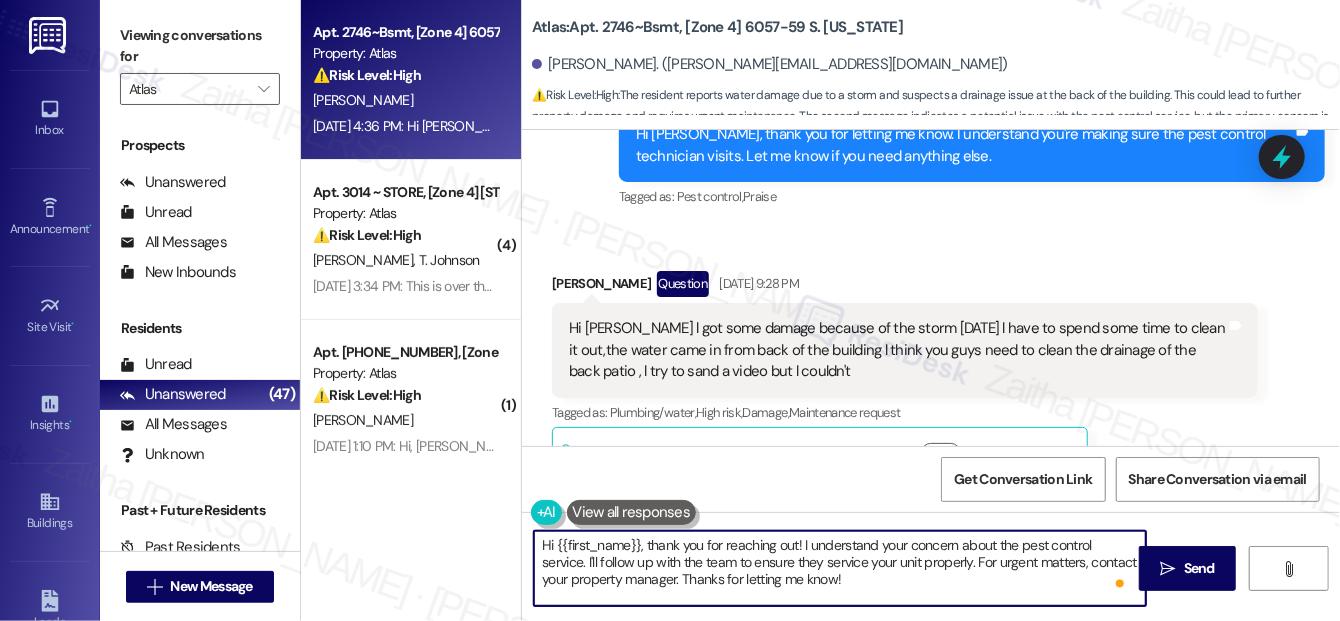 scroll, scrollTop: 38871, scrollLeft: 0, axis: vertical 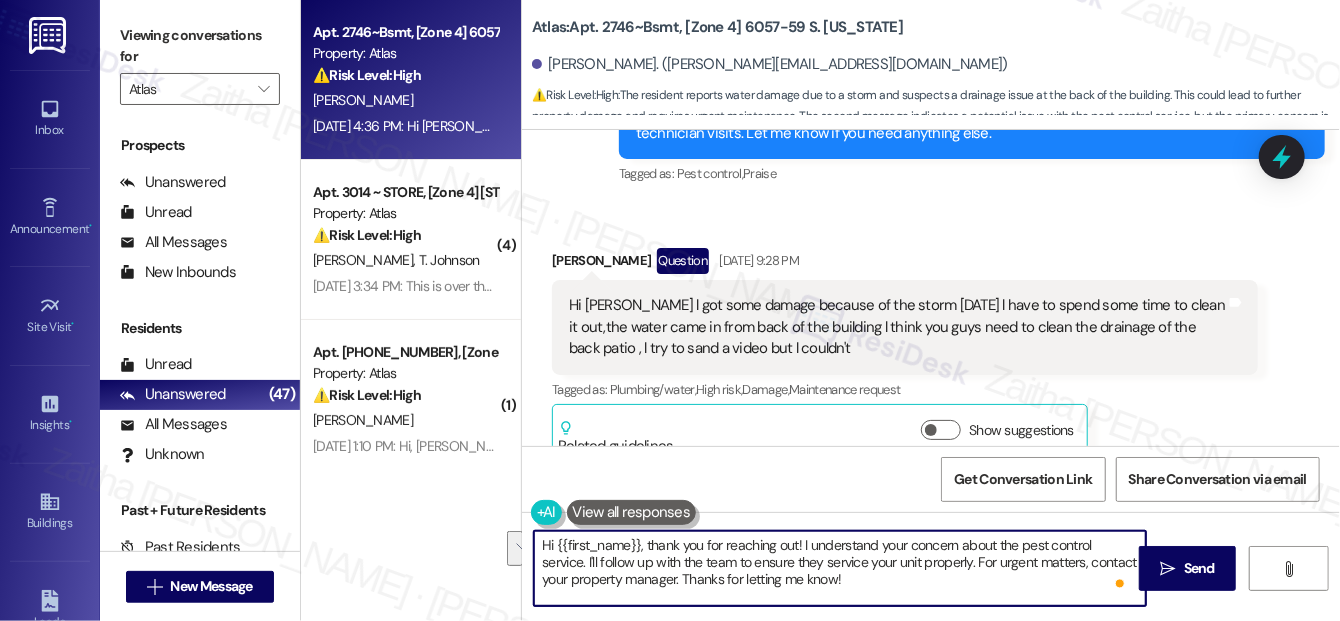 drag, startPoint x: 978, startPoint y: 562, endPoint x: 990, endPoint y: 585, distance: 25.942244 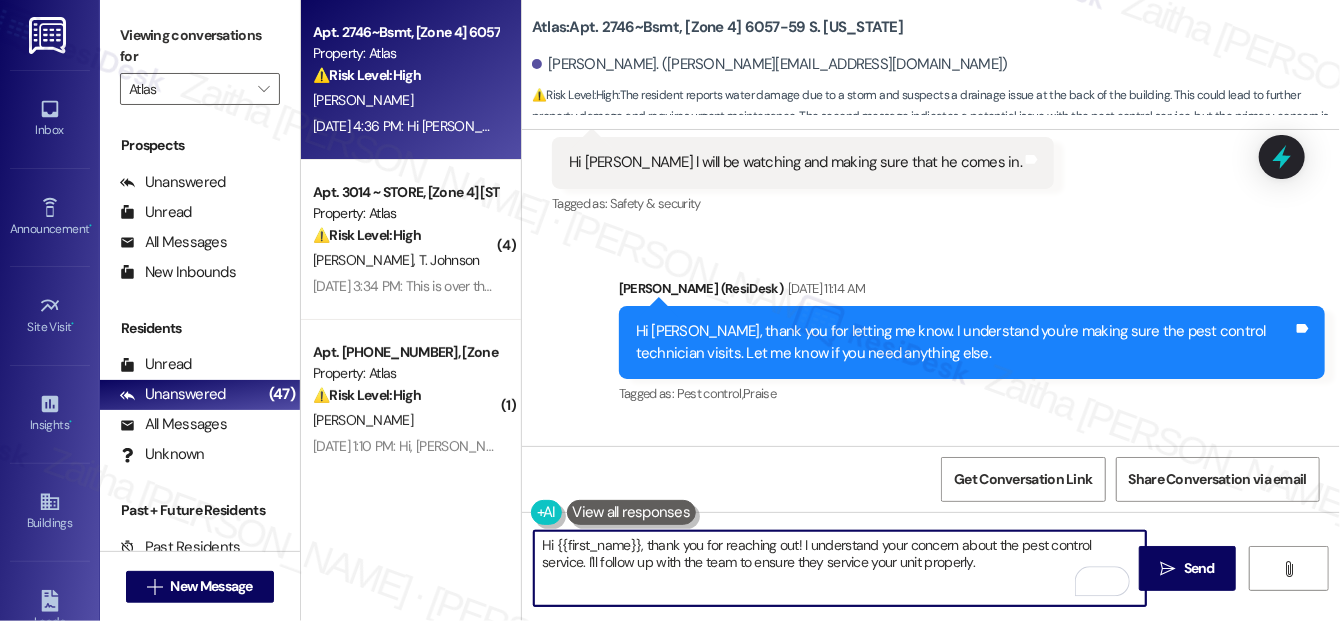 scroll, scrollTop: 38598, scrollLeft: 0, axis: vertical 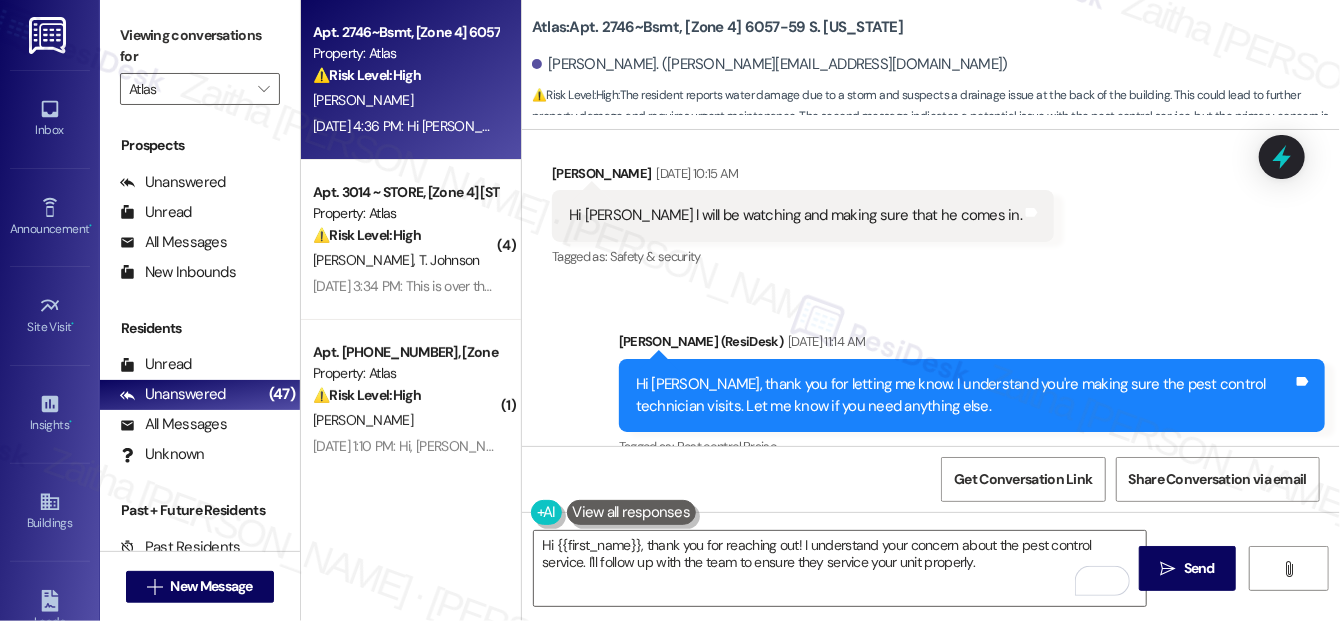 drag, startPoint x: 602, startPoint y: 304, endPoint x: 852, endPoint y: 359, distance: 255.97852 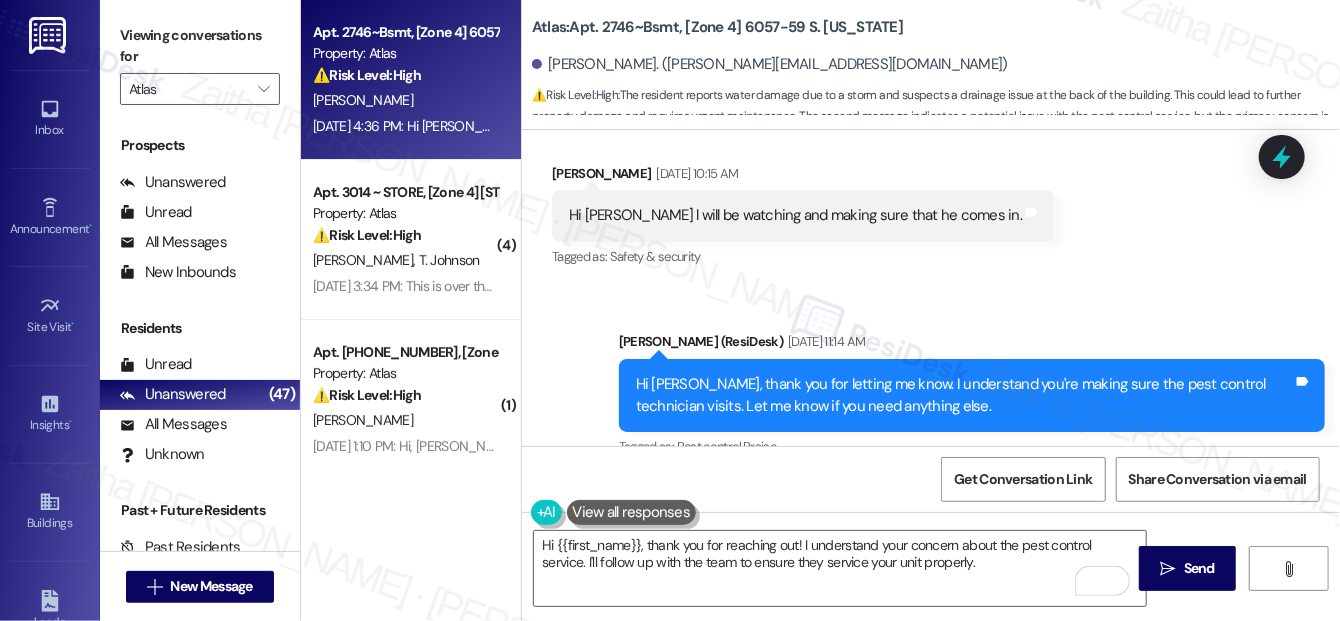 click on "Received via SMS Gustavo Guerrero Question Jul 25, 2025 at 9:28 PM Hi Sarah l got some damage because of the storm today l have to spend some time to clean it out,the water came in from back of the building l think you guys need to clean the drainage of the back patio , l try to sand a video but l couldn't  Tags and notes Tagged as:   Plumbing/water ,  Click to highlight conversations about Plumbing/water High risk ,  Click to highlight conversations about High risk Damage ,  Click to highlight conversations about Damage Maintenance request Click to highlight conversations about Maintenance request  Related guidelines Show suggestions" at bounding box center (905, 628) 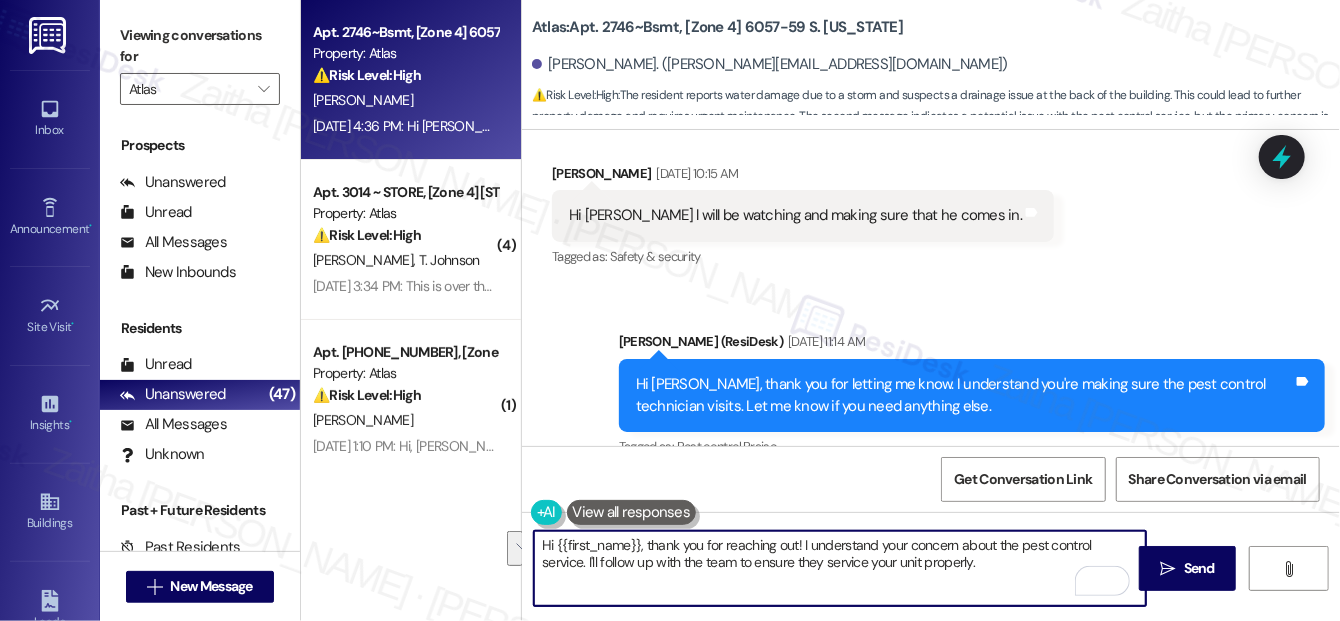 drag, startPoint x: 794, startPoint y: 541, endPoint x: 978, endPoint y: 574, distance: 186.93582 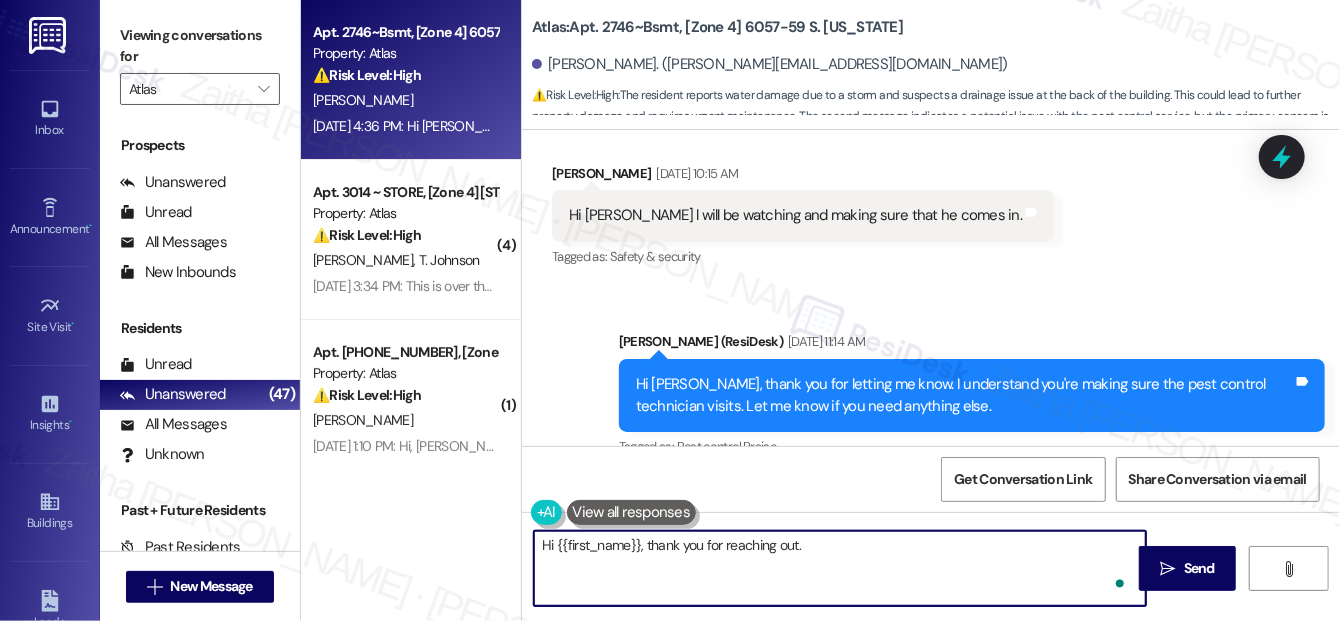 paste on "I'm sorry to hear about the storm damage. I’ll relay this to the team and mention the need to check and clear the back patio drainage. If you're able to resend the video later, feel free to do so." 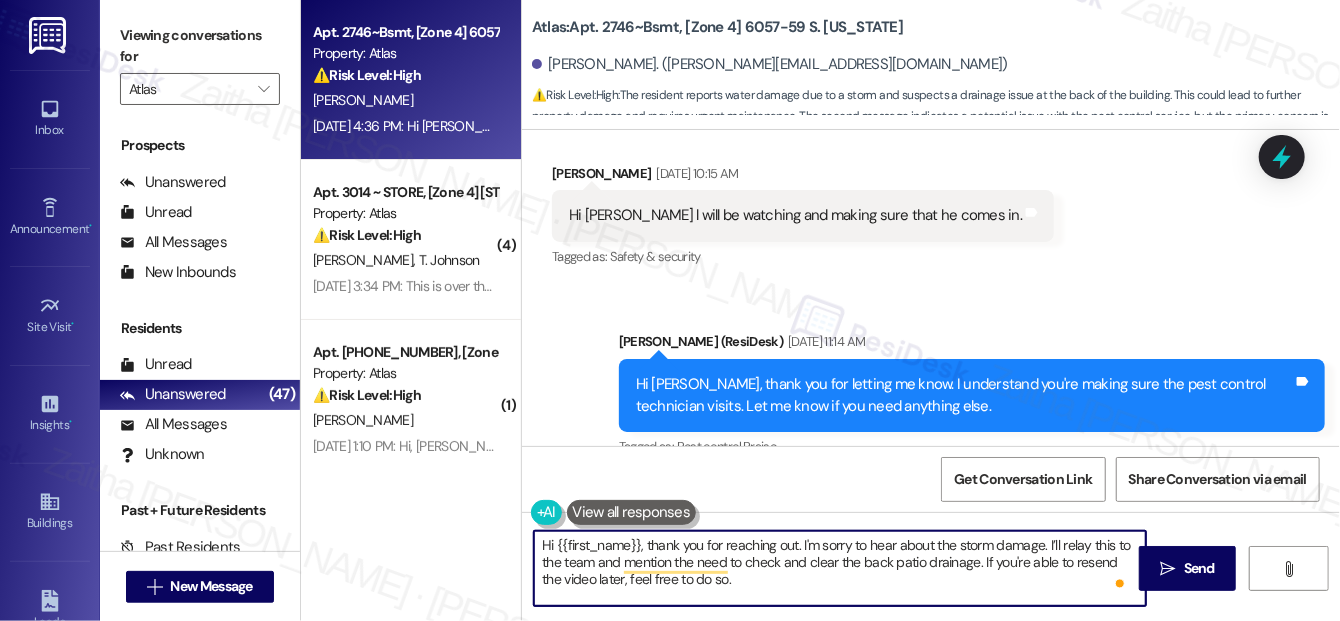 scroll, scrollTop: 0, scrollLeft: 0, axis: both 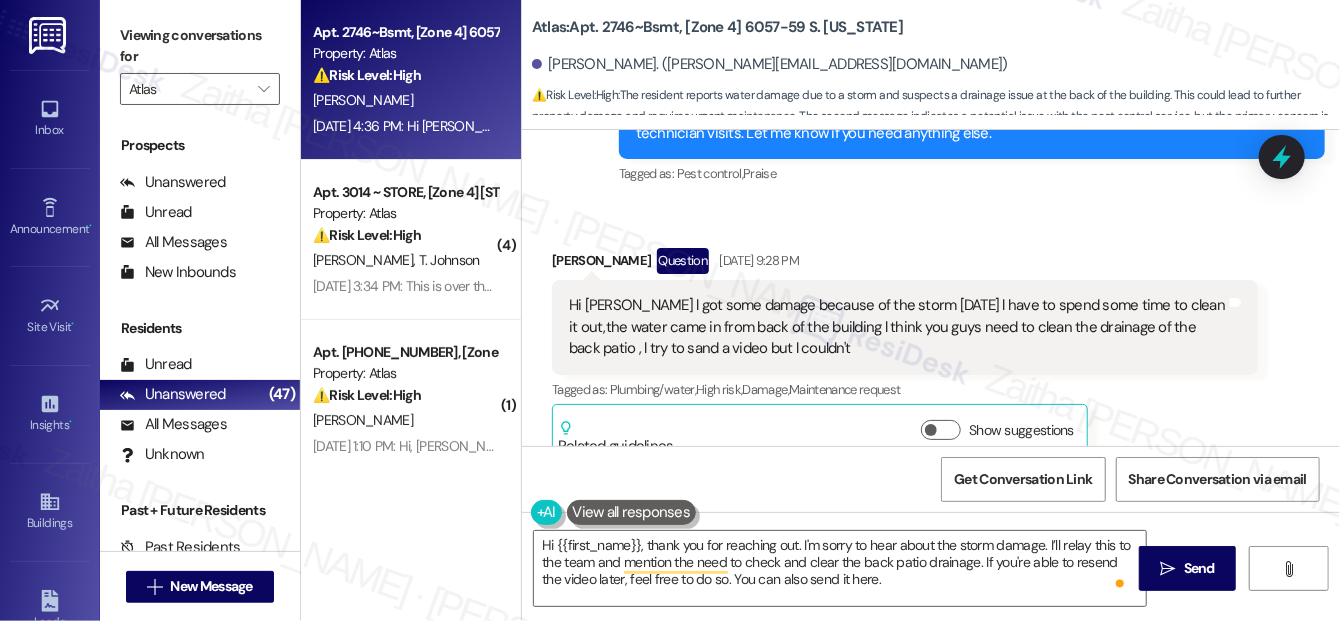 drag, startPoint x: 559, startPoint y: 293, endPoint x: 1018, endPoint y: 330, distance: 460.48886 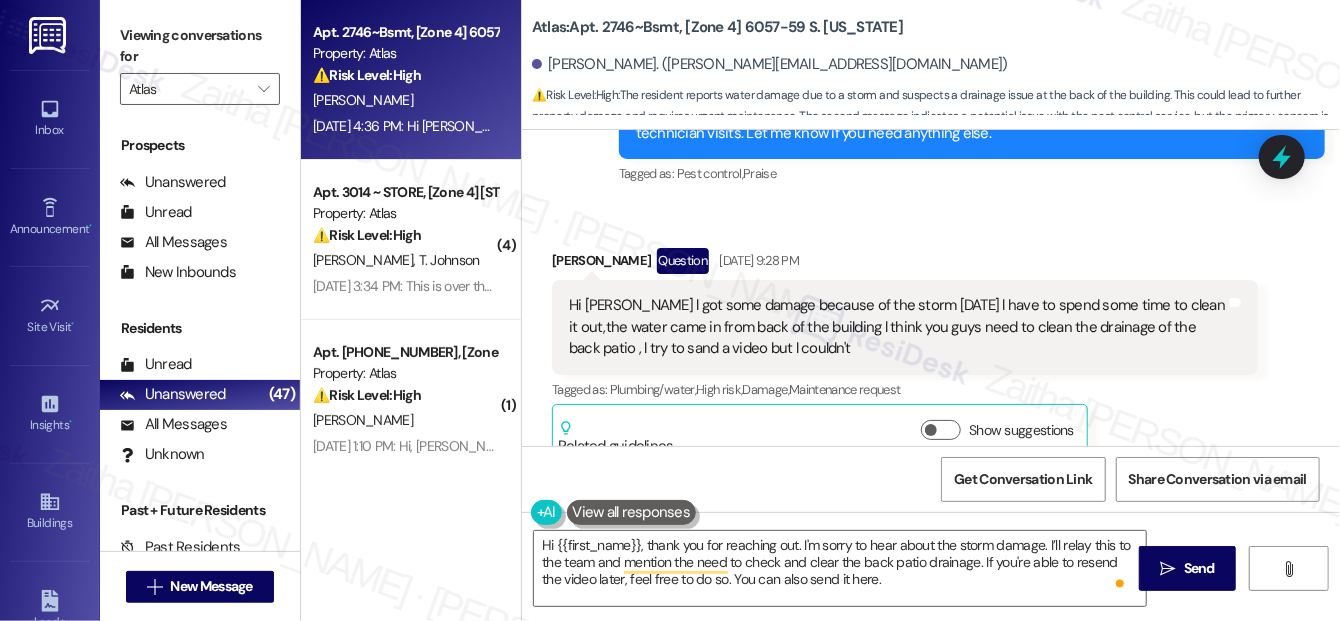 click on "Tagged as:   Pest control ,  Click to highlight conversations about Pest control Bugs ,  Click to highlight conversations about Bugs Bad experience Click to highlight conversations about Bad experience" at bounding box center [905, 638] 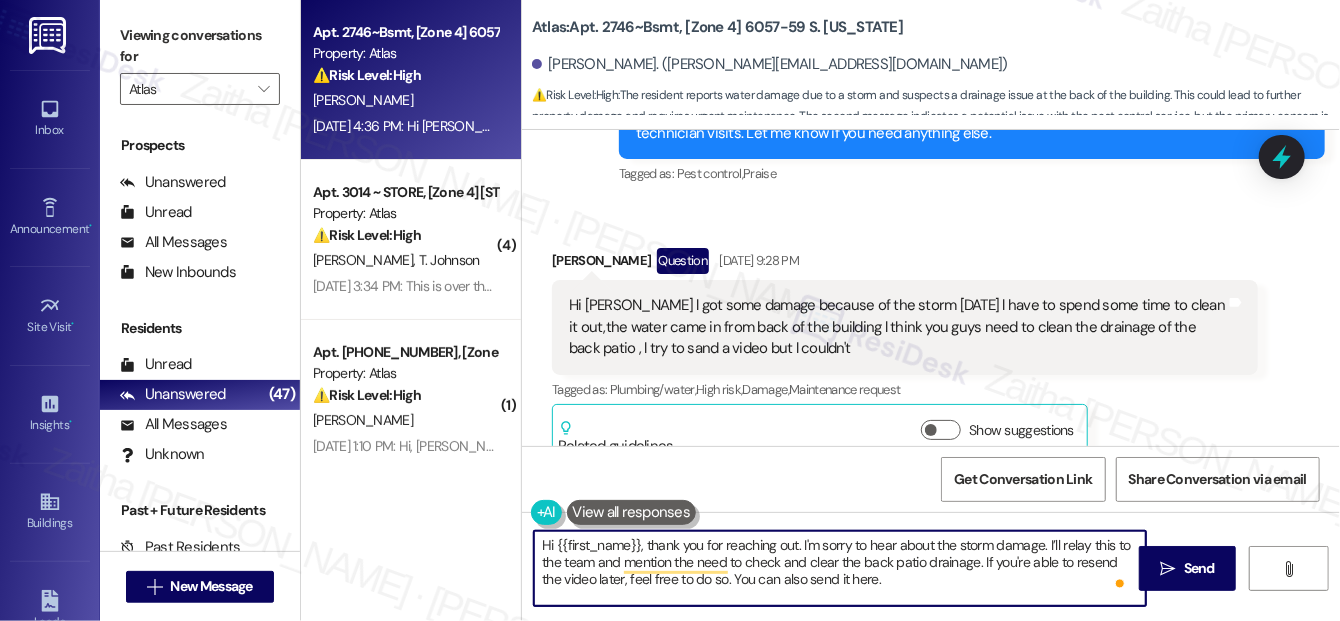 click on "Hi {{first_name}}, thank you for reaching out. I'm sorry to hear about the storm damage. I’ll relay this to the team and mention the need to check and clear the back patio drainage. If you're able to resend the video later, feel free to do so. You can also send it here." at bounding box center (840, 568) 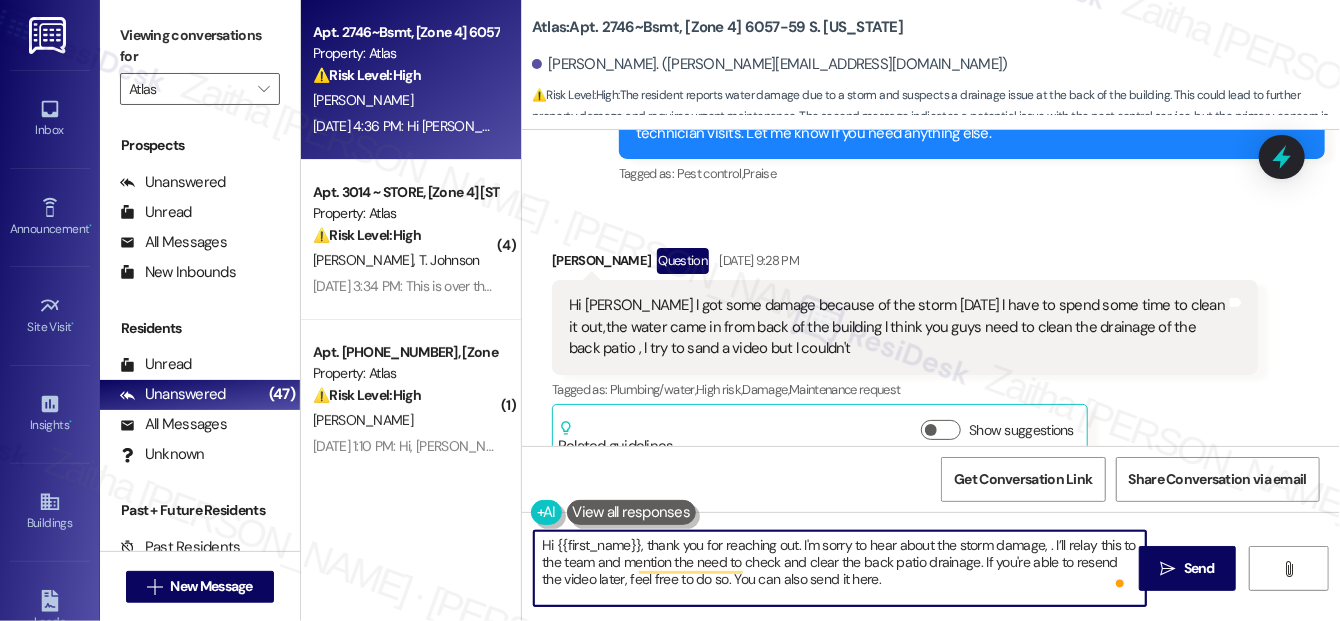 paste on "and your experience with the pest control team." 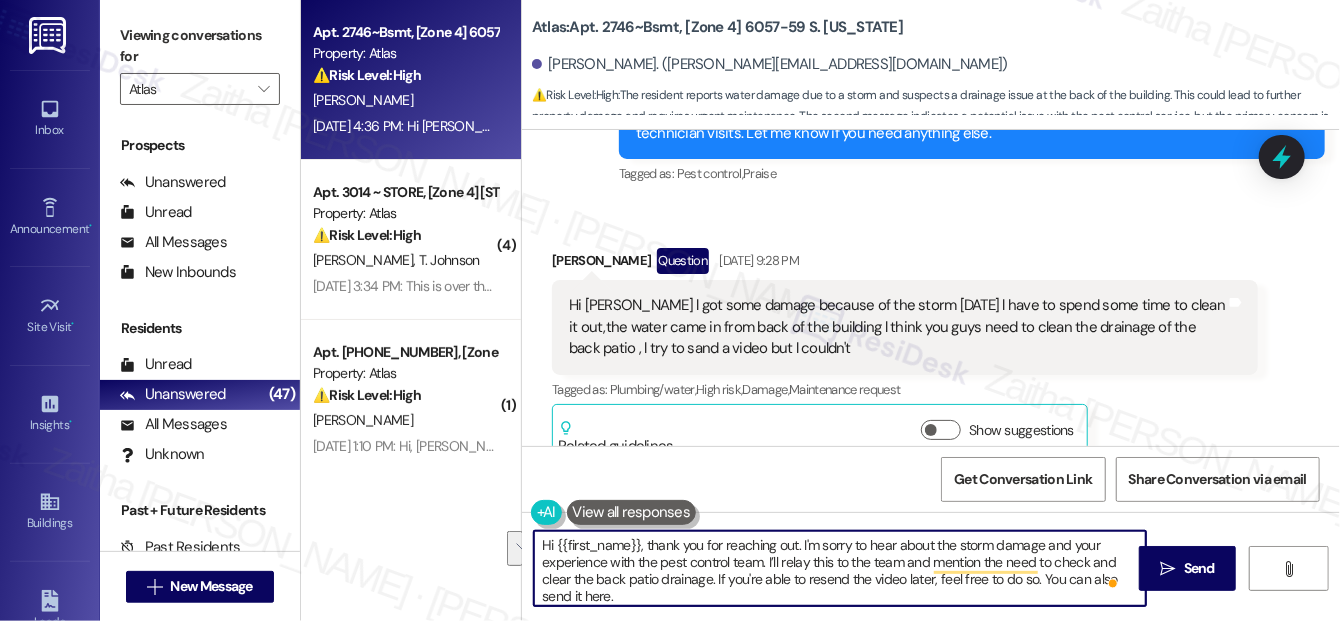 drag, startPoint x: 769, startPoint y: 559, endPoint x: 781, endPoint y: 584, distance: 27.730848 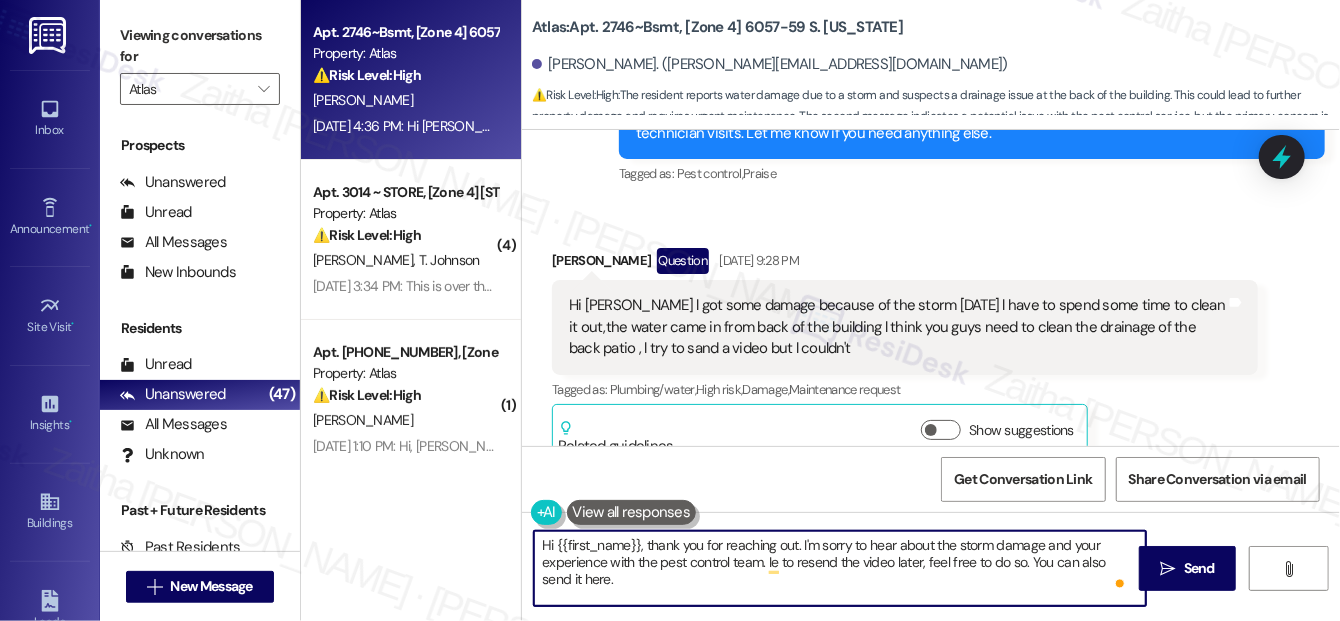 click on "Hi {{first_name}}, thank you for reaching out. I'm sorry to hear about the storm damage and your experience with the pest control team. Ie to resend the video later, feel free to do so. You can also send it here." at bounding box center (840, 568) 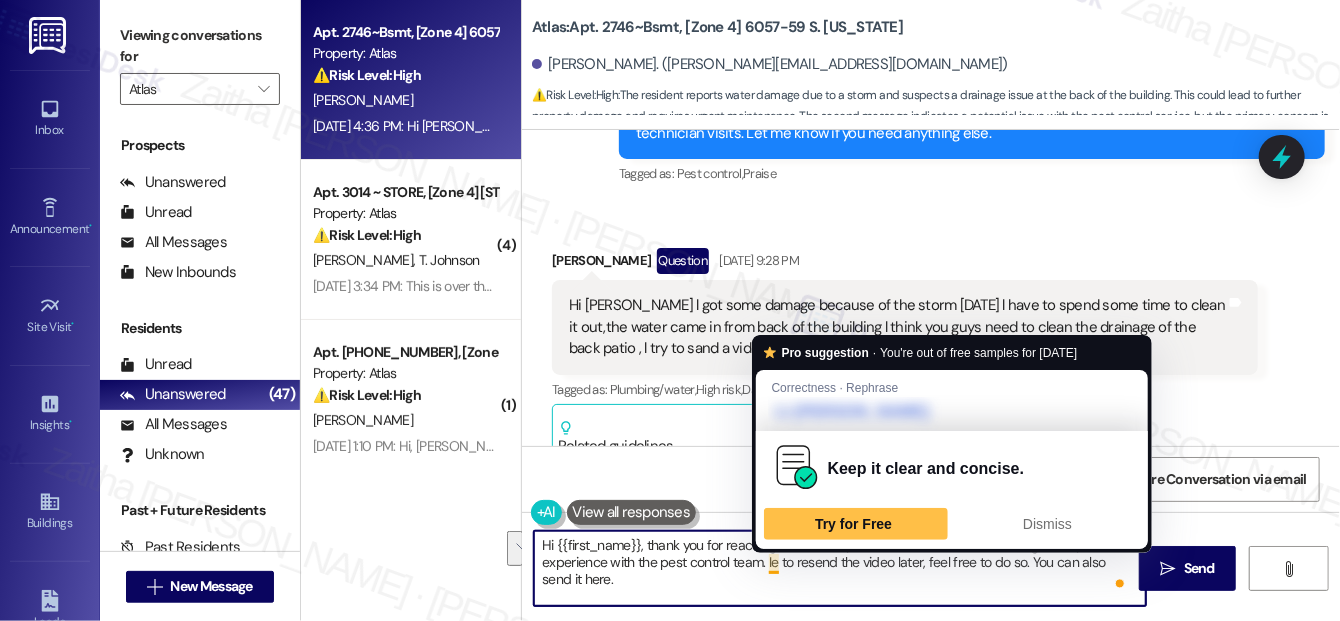 drag, startPoint x: 769, startPoint y: 559, endPoint x: 776, endPoint y: 585, distance: 26.925823 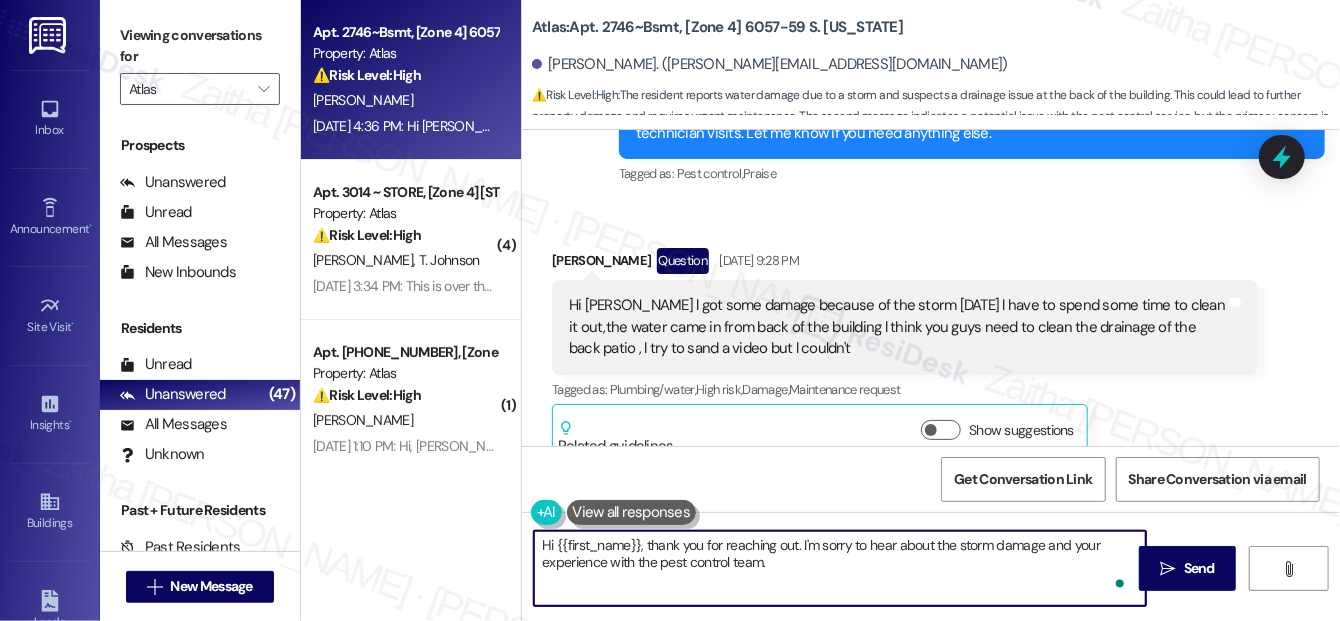 paste on "I’ll relay the drainage concern to have the back patio checked and cleaned, and I’ll also share your feedback with the pest control team to ensure they’re properly communicating and completing their visits moving forward." 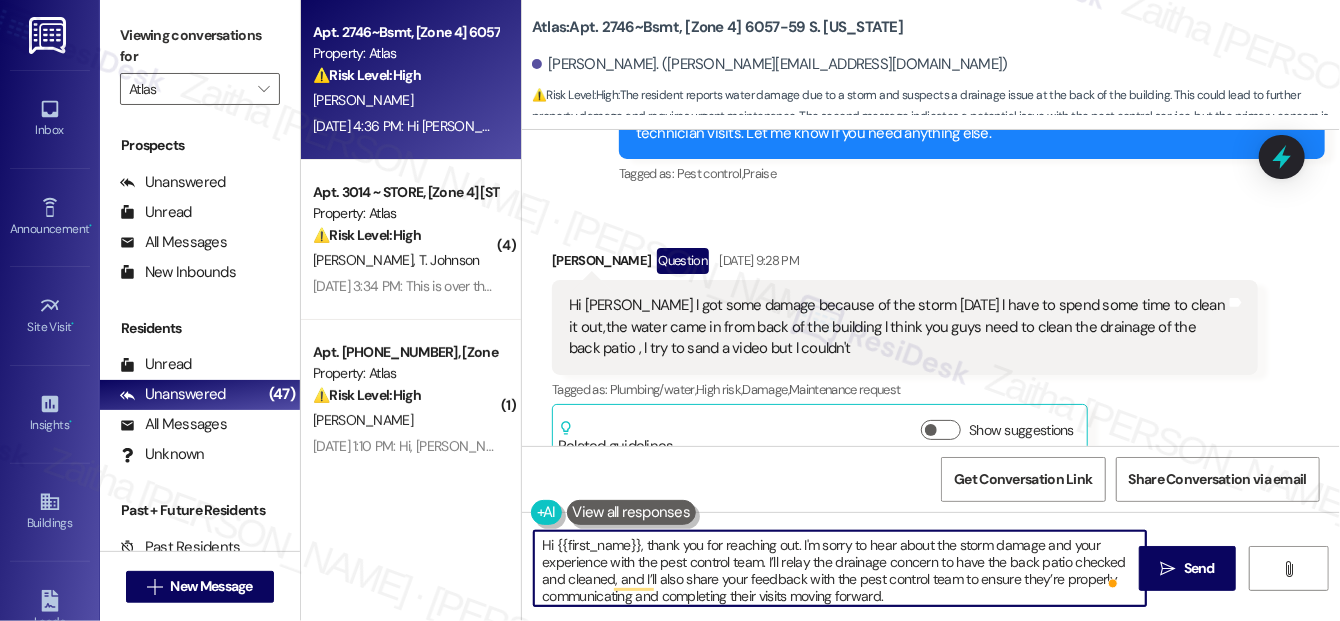 scroll, scrollTop: 0, scrollLeft: 0, axis: both 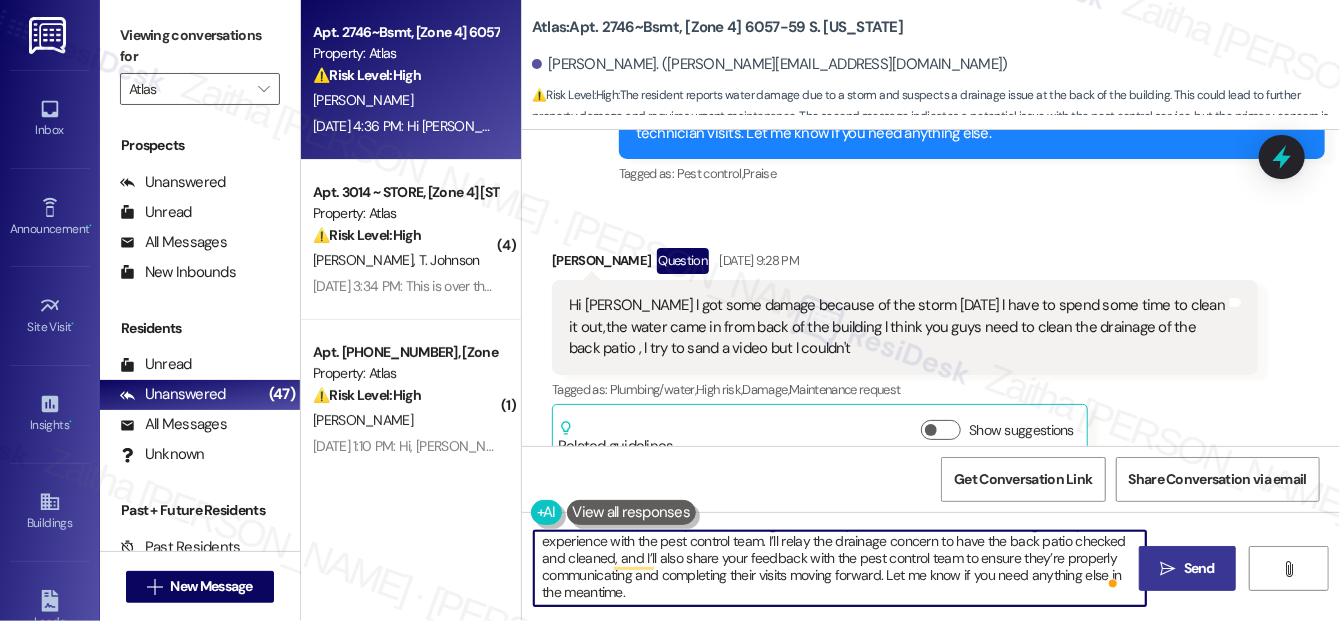 type on "Hi {{first_name}}, thank you for reaching out. I'm sorry to hear about the storm damage and your experience with the pest control team. I’ll relay the drainage concern to have the back patio checked and cleaned, and I’ll also share your feedback with the pest control team to ensure they’re properly communicating and completing their visits moving forward. Let me know if you need anything else in the meantime." 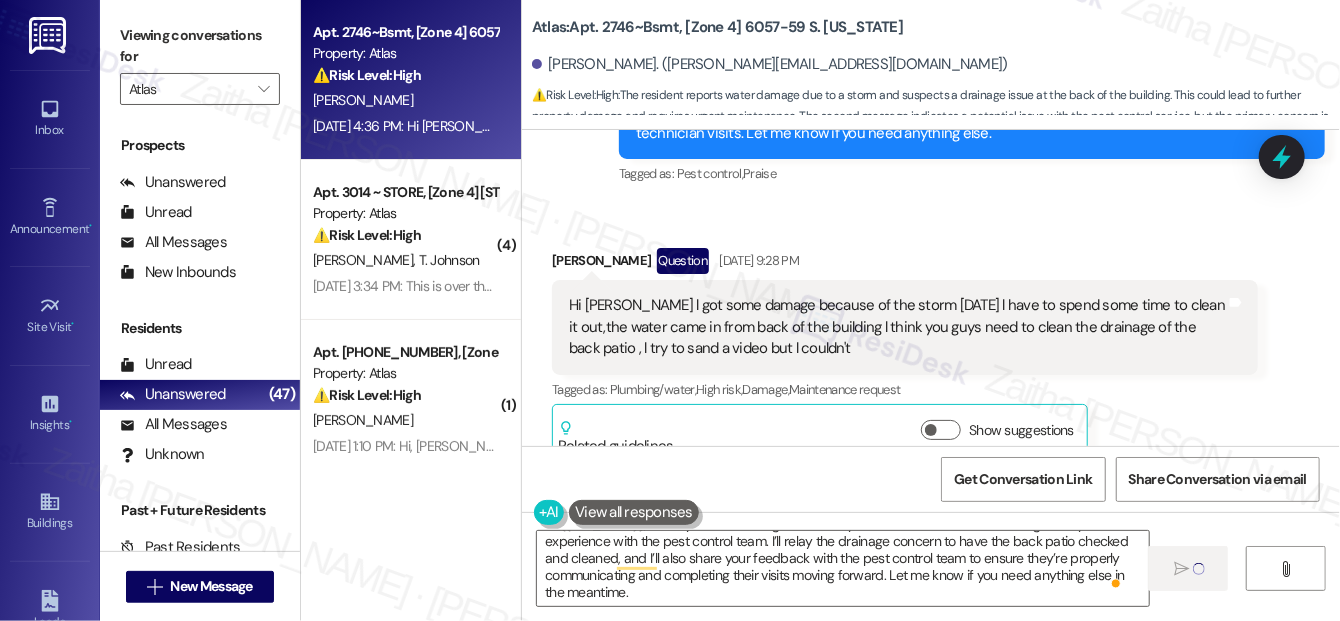 type 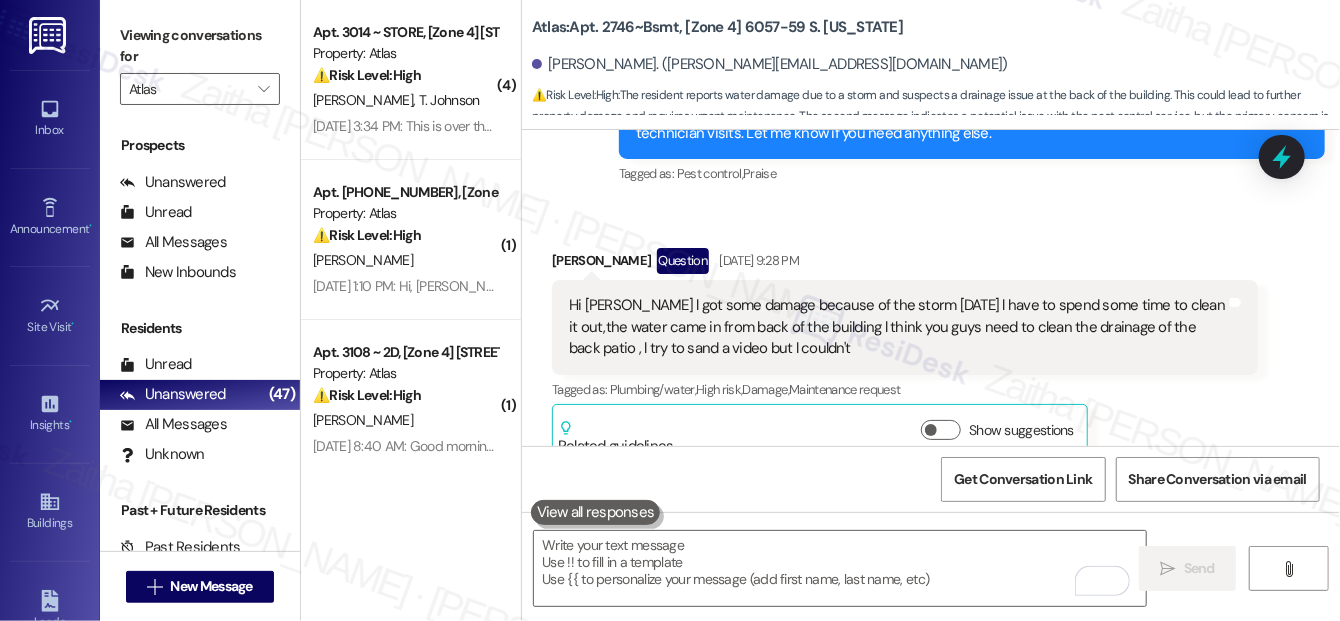 scroll, scrollTop: 0, scrollLeft: 0, axis: both 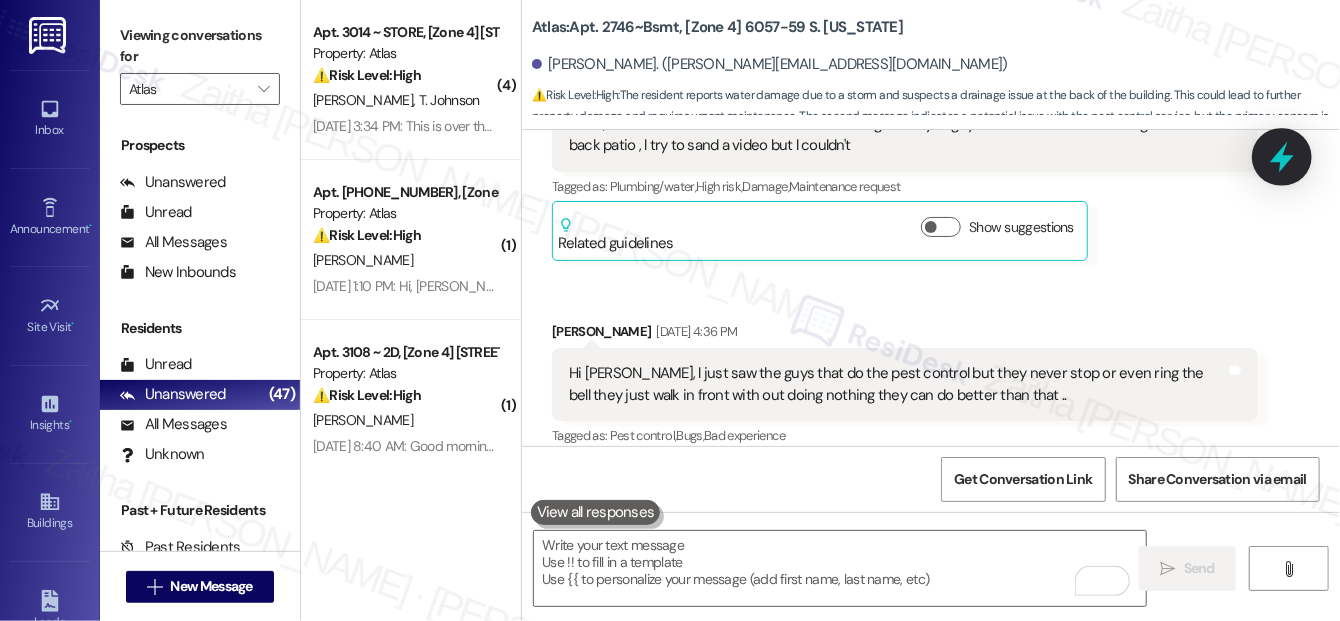 click 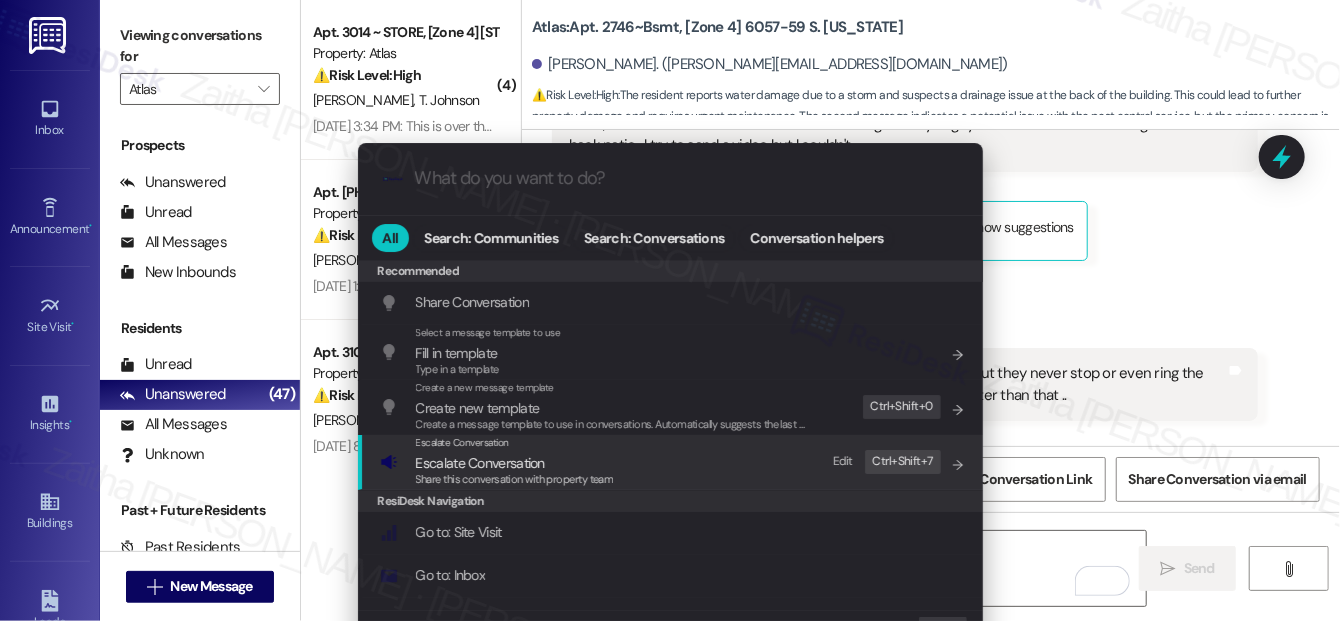 click on "Escalate Conversation" at bounding box center (480, 463) 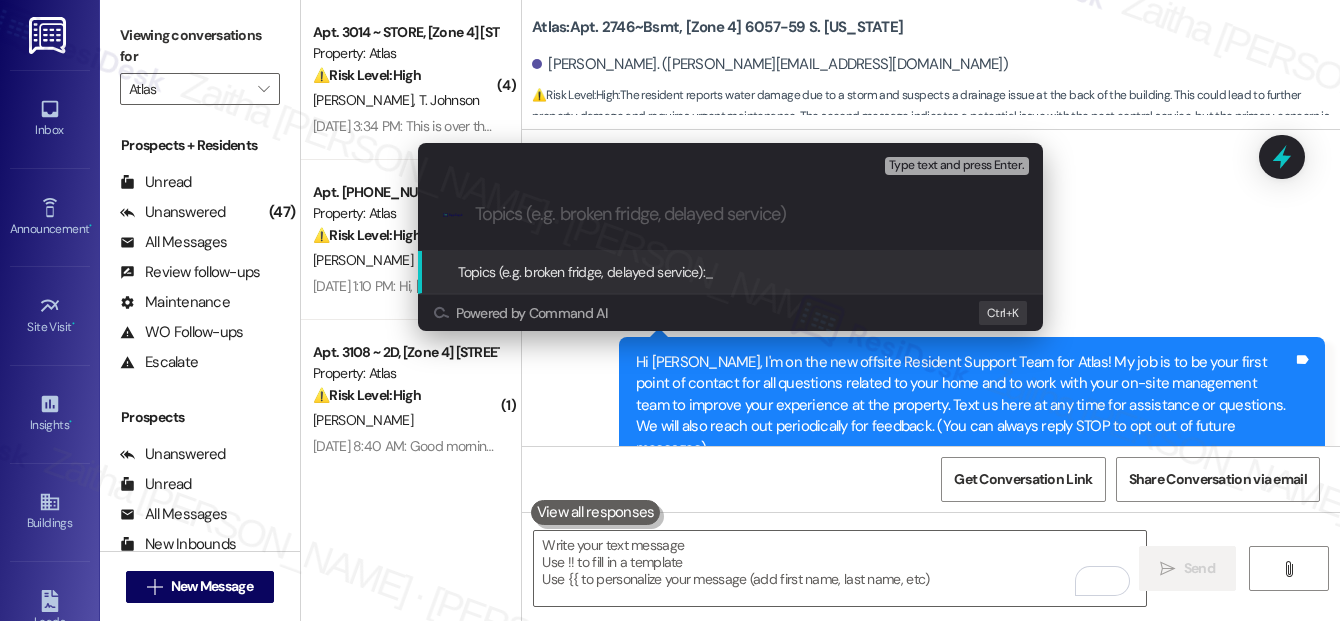scroll, scrollTop: 0, scrollLeft: 0, axis: both 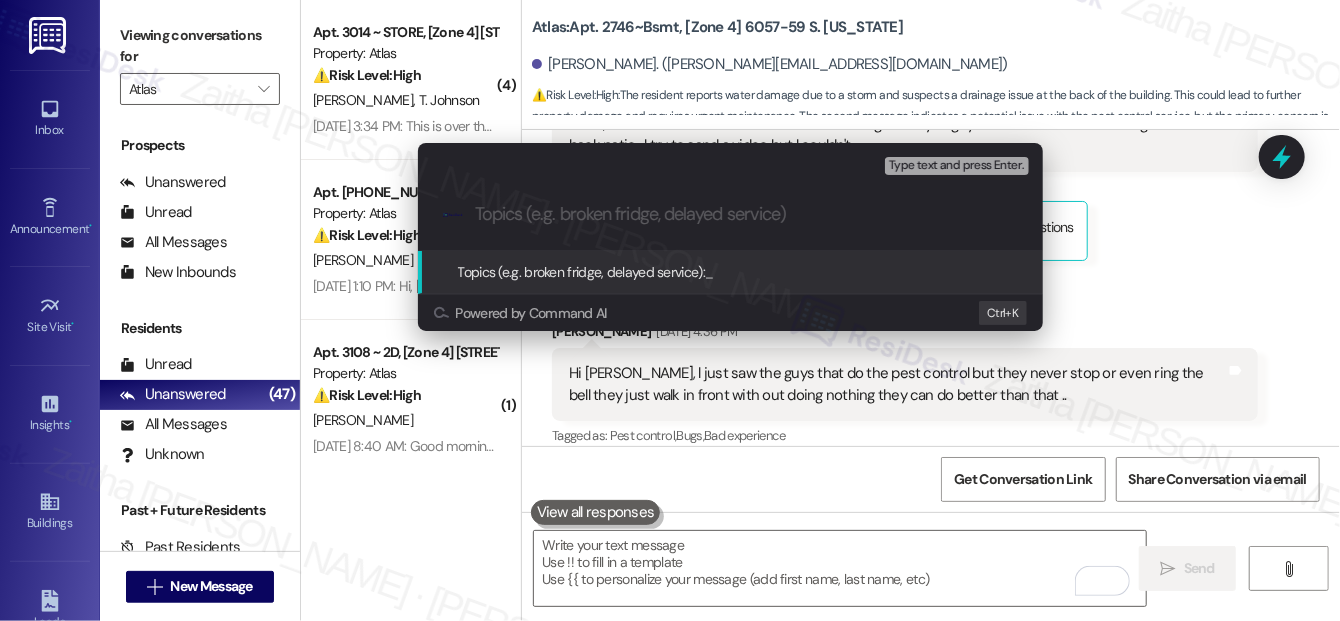 paste on "Storm Damage and Pest Control Concerns" 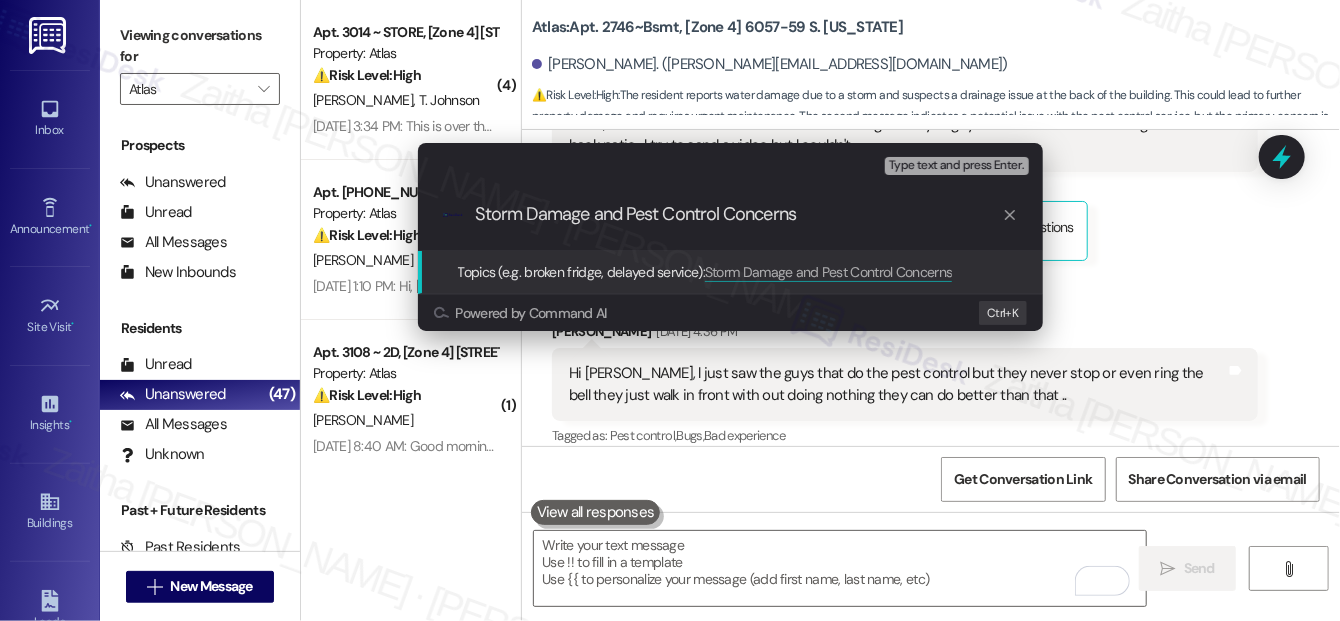 type 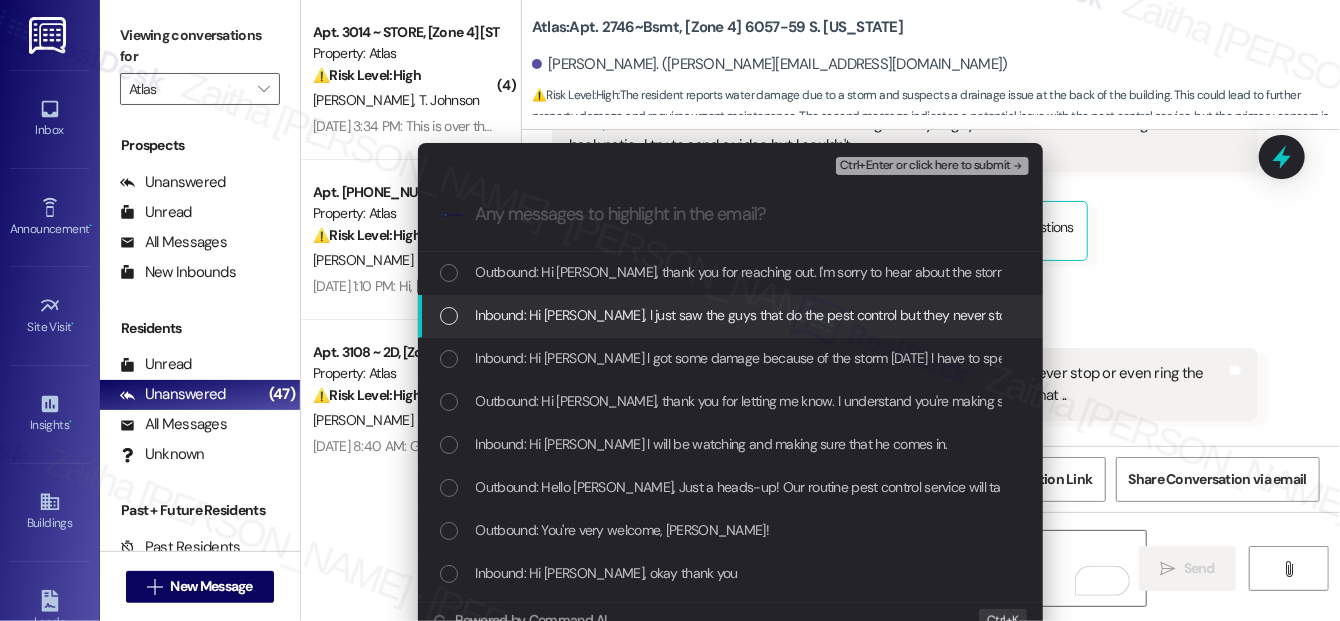 click at bounding box center (449, 316) 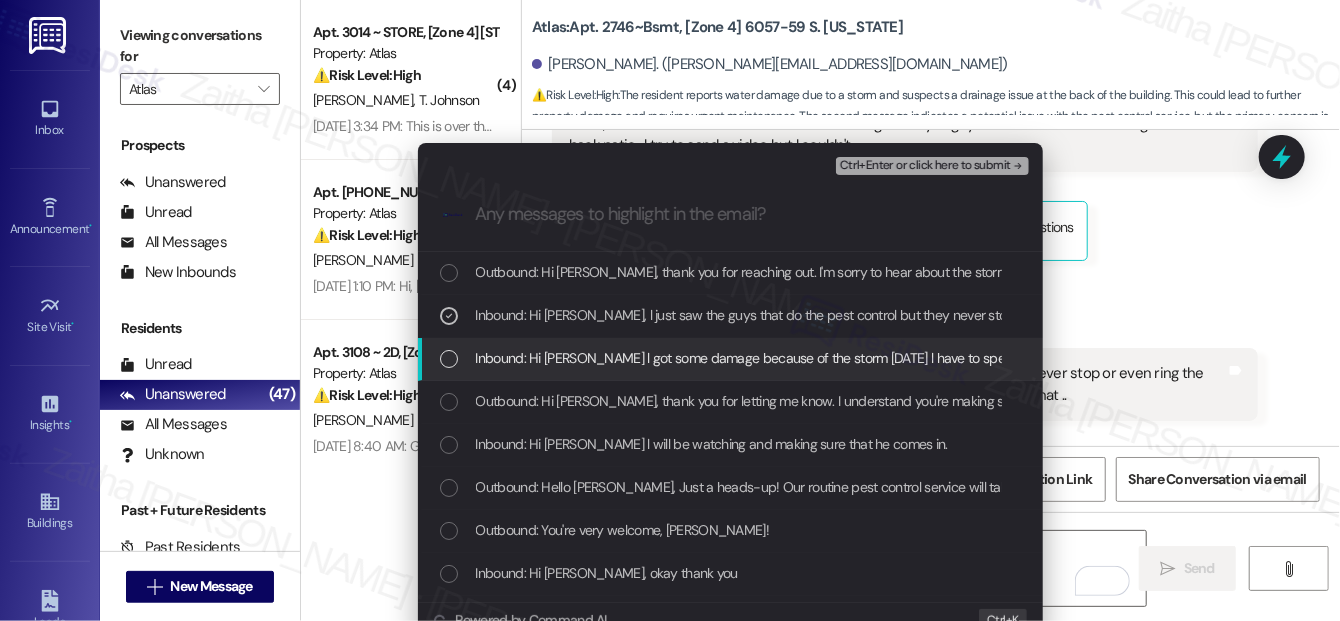 click at bounding box center [449, 359] 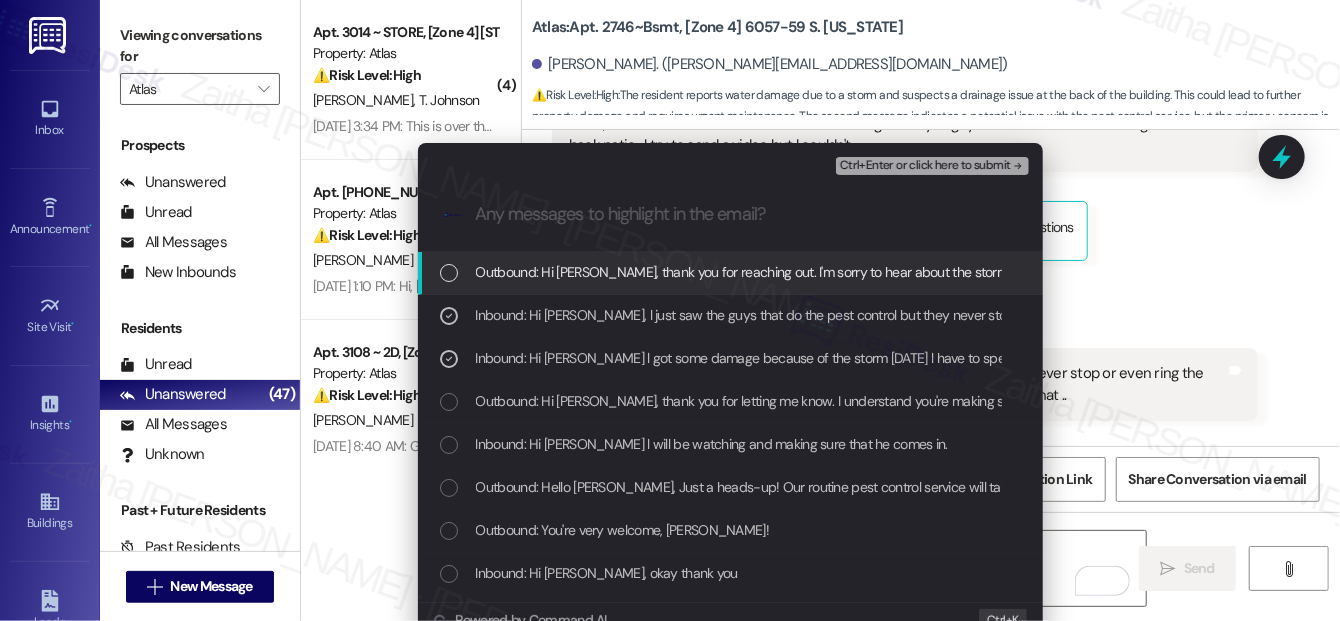 click on "Ctrl+Enter or click here to submit" at bounding box center (925, 166) 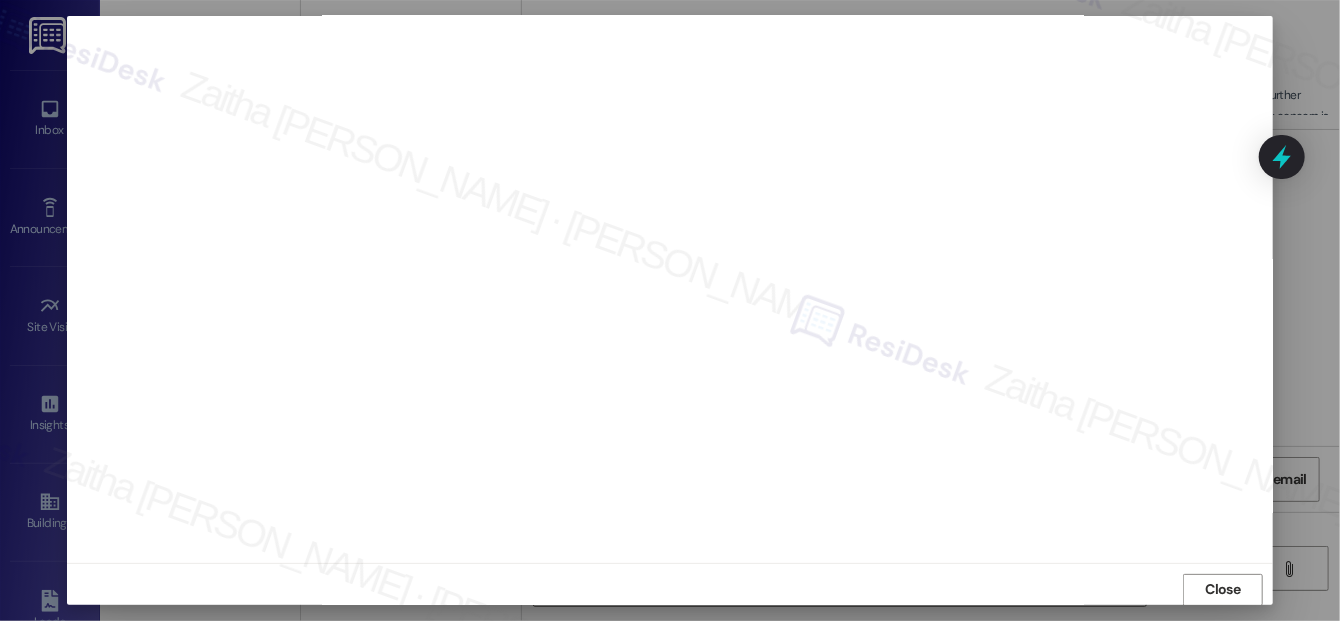 scroll, scrollTop: 22, scrollLeft: 0, axis: vertical 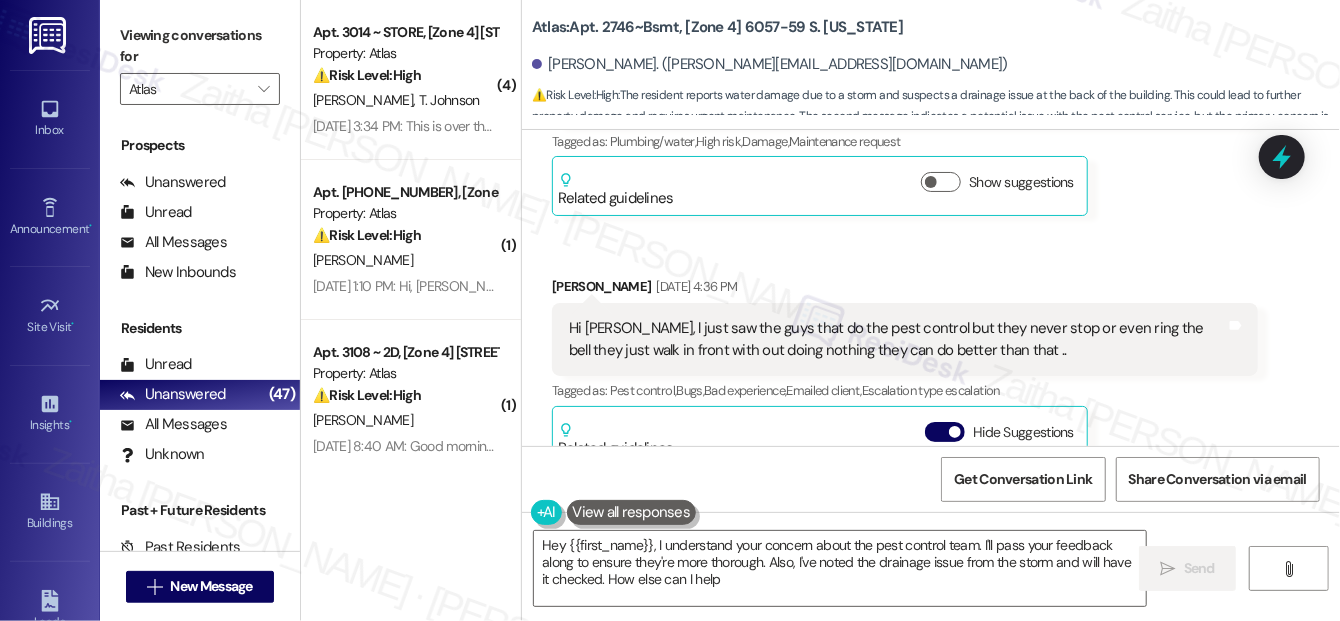 type on "Hey {{first_name}}, I understand your concern about the pest control team. I'll pass your feedback along to ensure they're more thorough. Also, I've noted the drainage issue from the storm and will have it checked. How else can I help?" 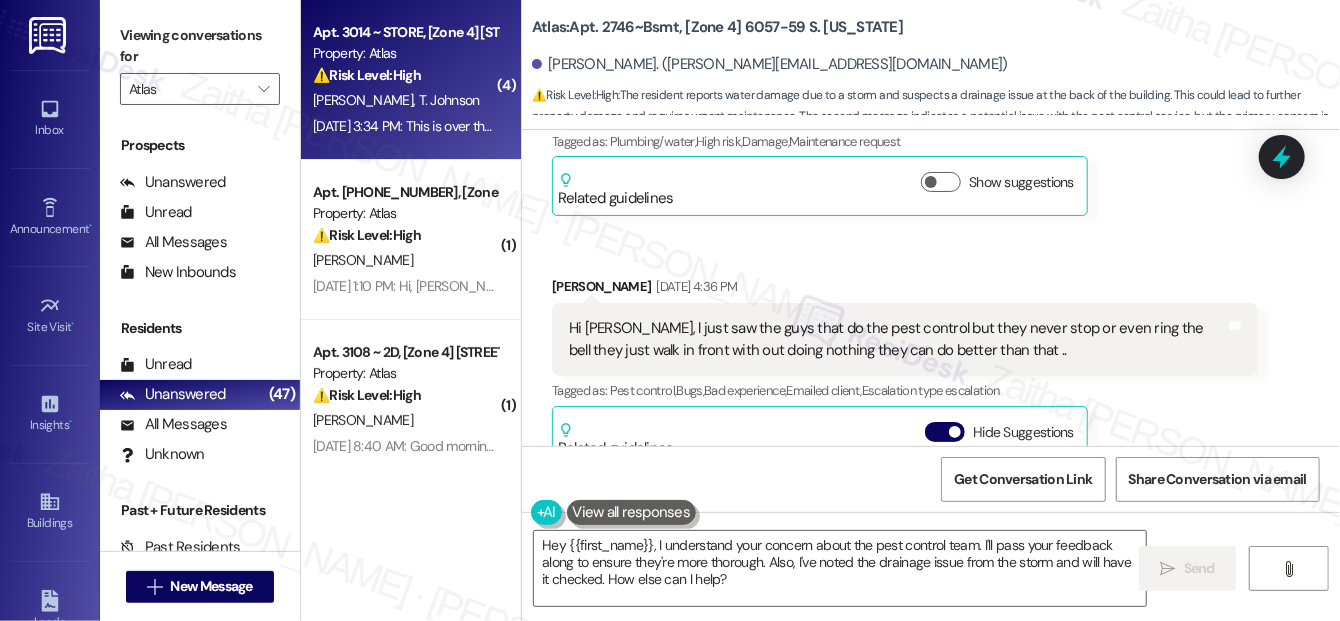 click on "⚠️  Risk Level:  High The resident is reporting a new leak over the office area. This could cause property damage and needs to be addressed urgently." at bounding box center [405, 75] 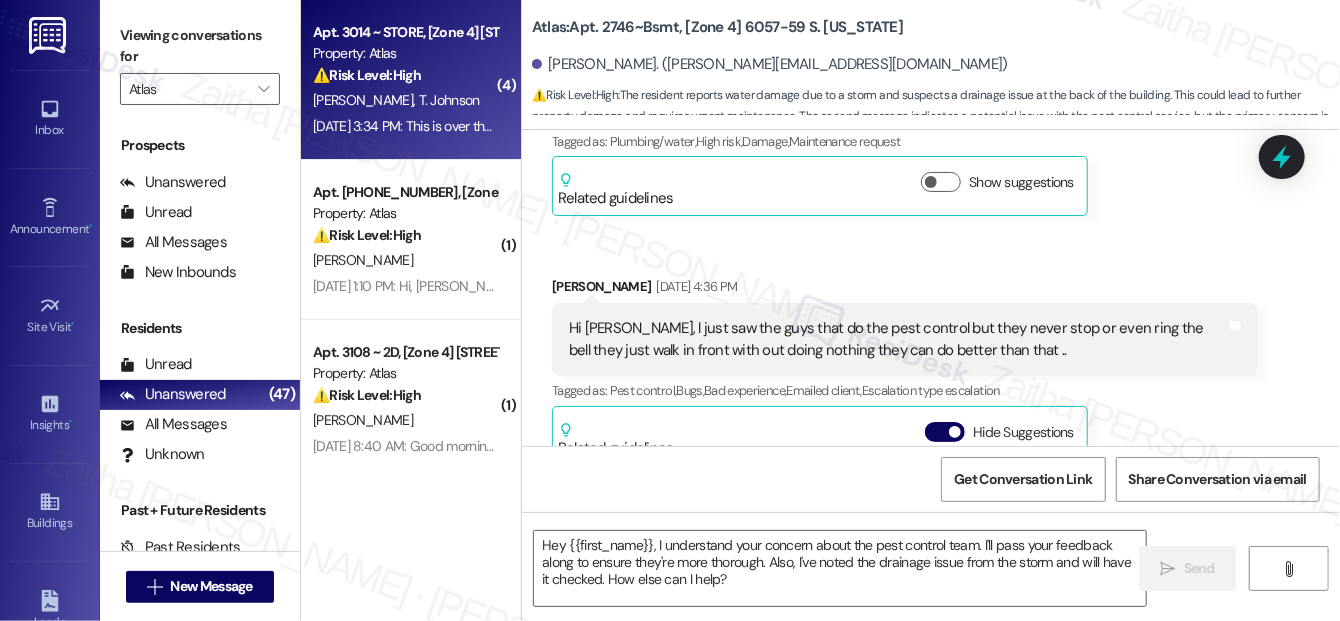 type on "Fetching suggested responses. Please feel free to read through the conversation in the meantime." 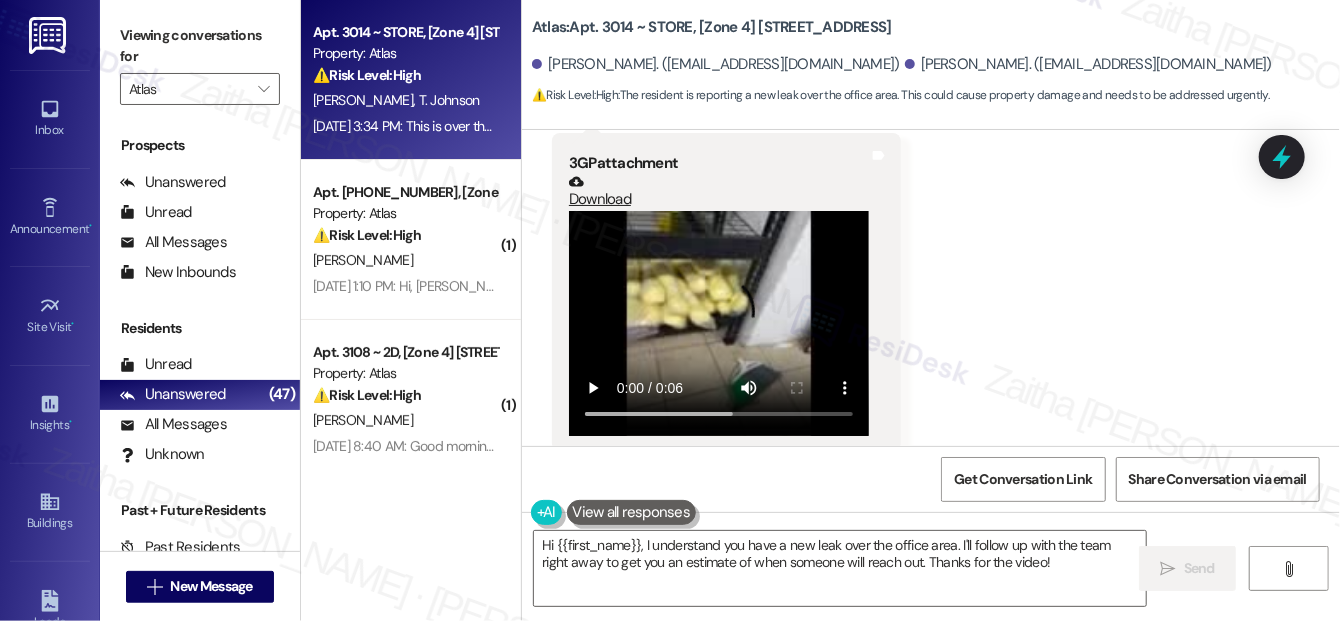 scroll, scrollTop: 8891, scrollLeft: 0, axis: vertical 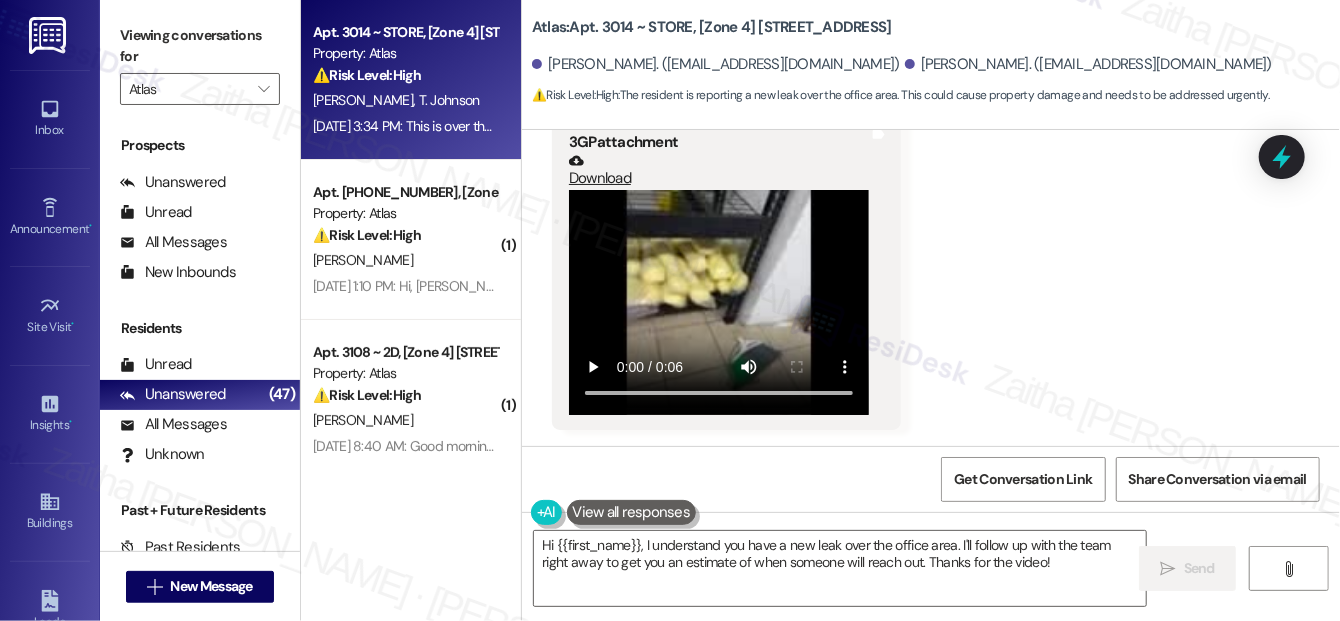 click at bounding box center (719, 302) 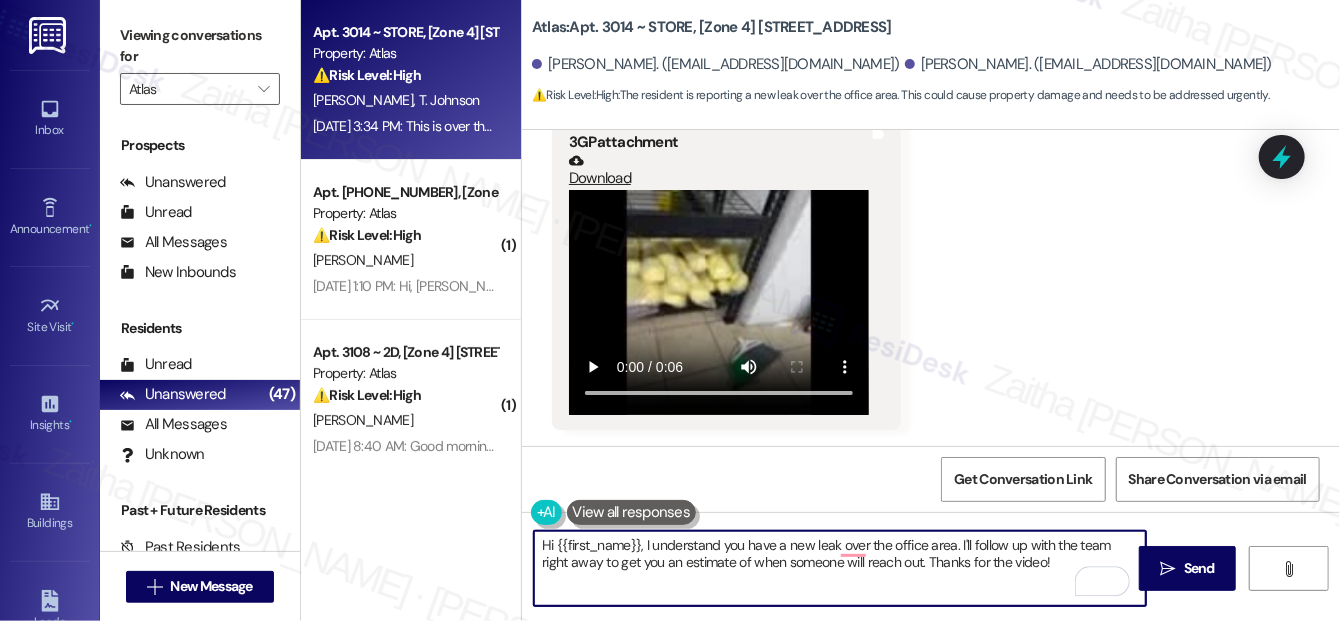 drag, startPoint x: 644, startPoint y: 543, endPoint x: 1052, endPoint y: 559, distance: 408.3136 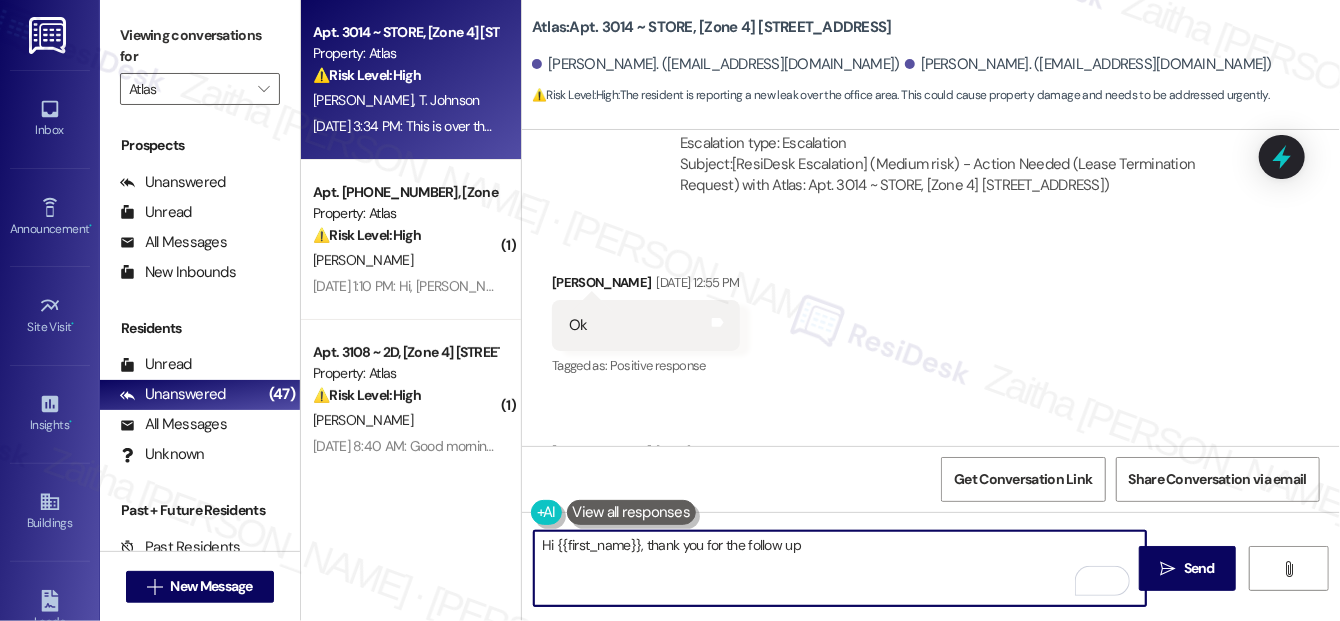 scroll, scrollTop: 8346, scrollLeft: 0, axis: vertical 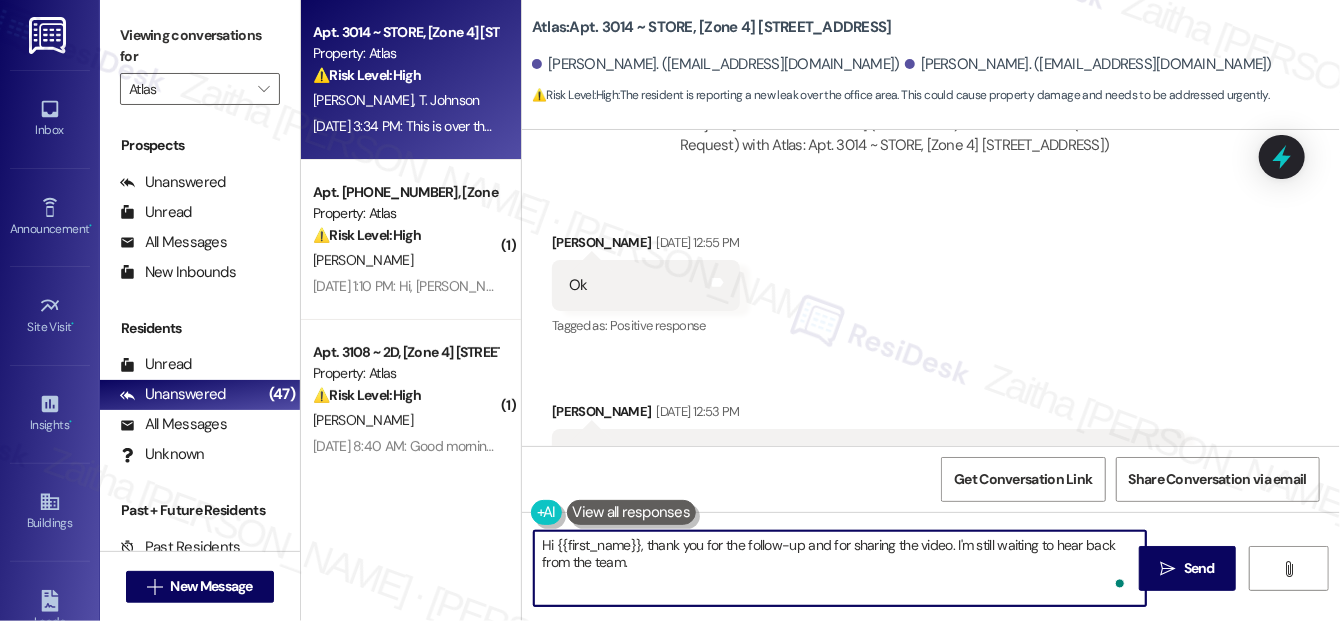 click on "Hi {{first_name}}, thank you for the follow-up and for sharing the video. I'm still waiting to hear back from the team." at bounding box center [840, 568] 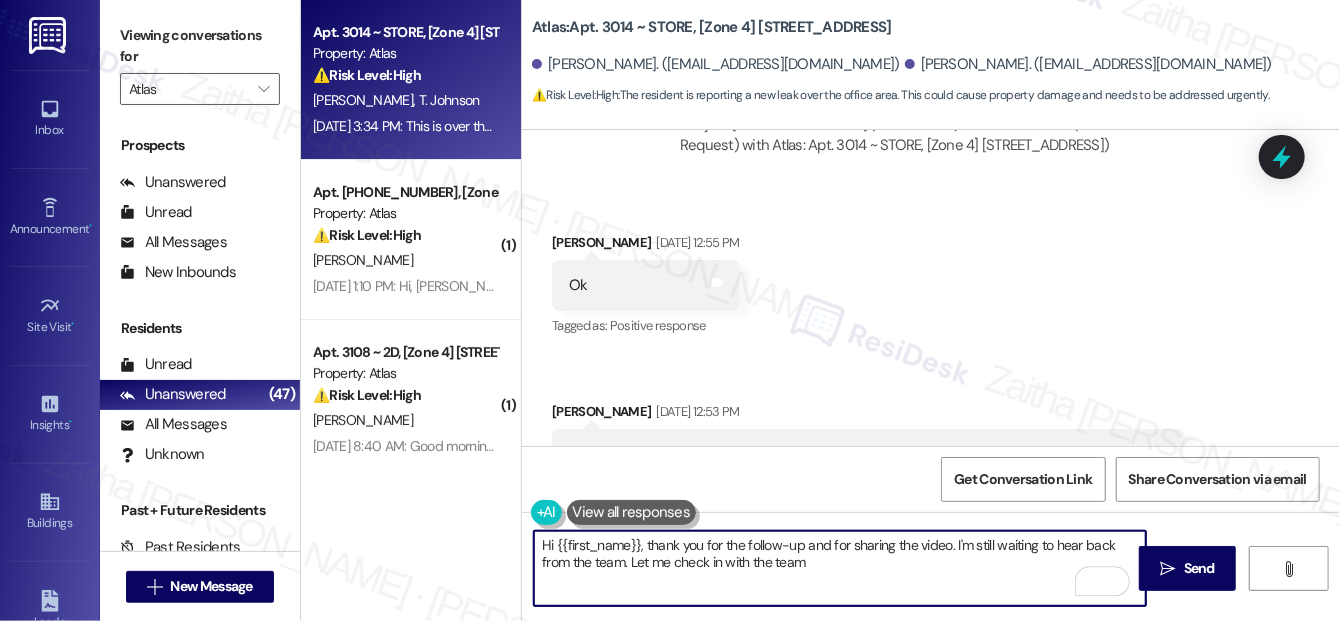 click on "Hi {{first_name}}, thank you for the follow-up and for sharing the video. I'm still waiting to hear back from the team. Let me check in with the team" at bounding box center (840, 568) 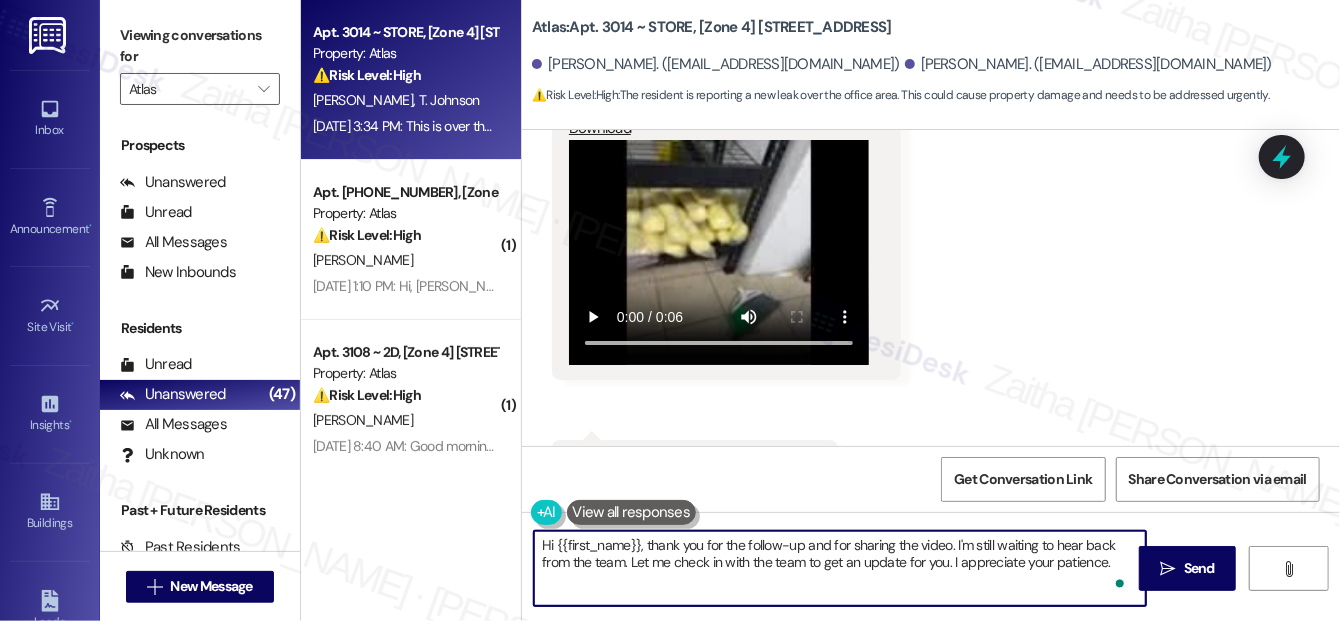 scroll, scrollTop: 9004, scrollLeft: 0, axis: vertical 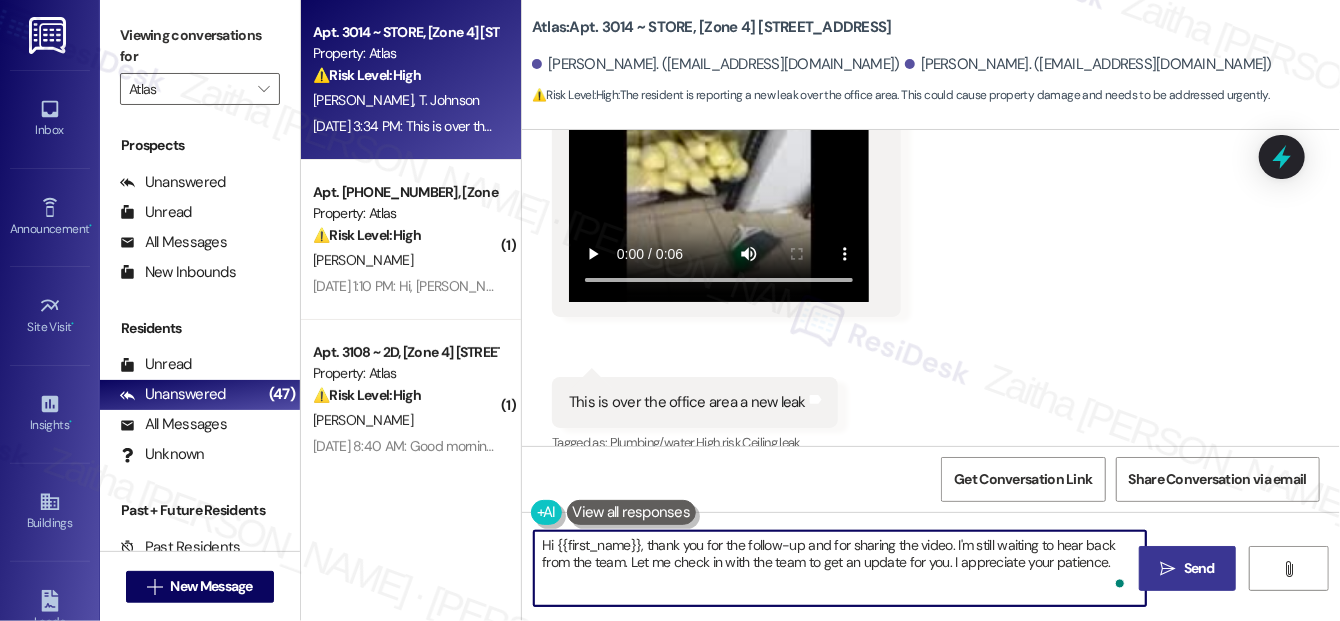 type on "Hi {{first_name}}, thank you for the follow-up and for sharing the video. I'm still waiting to hear back from the team. Let me check in with the team to get an update for you. I appreciate your patience." 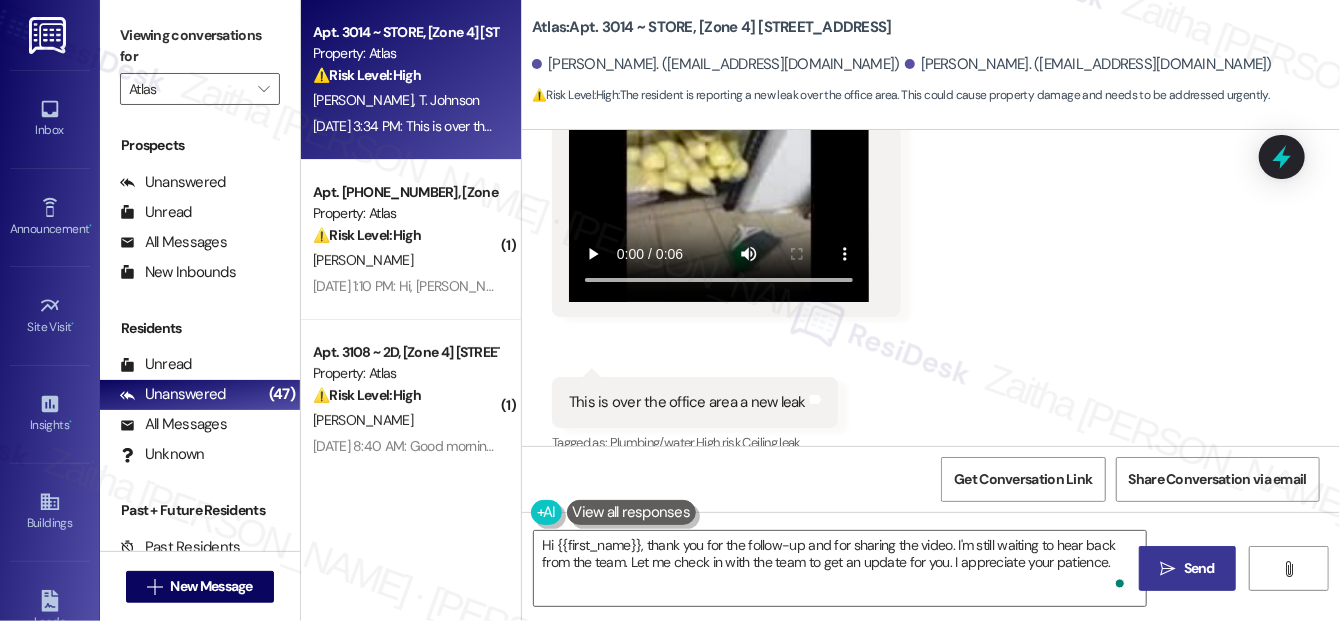 click on "" at bounding box center (1167, 569) 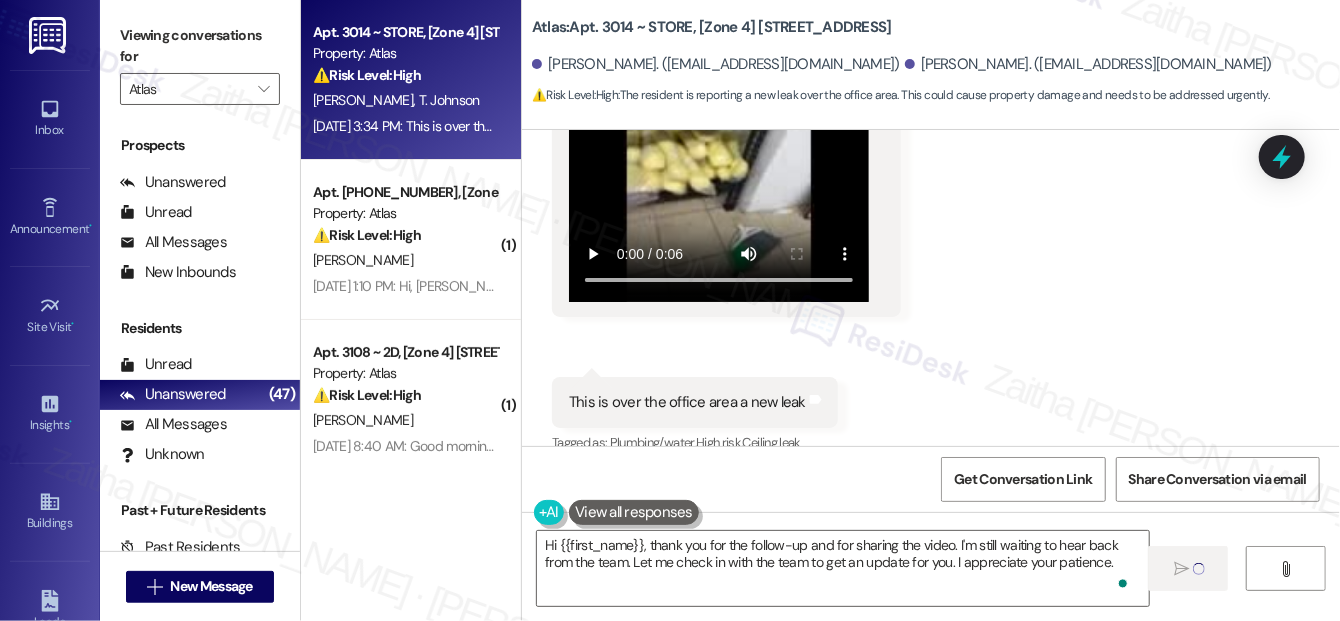 type 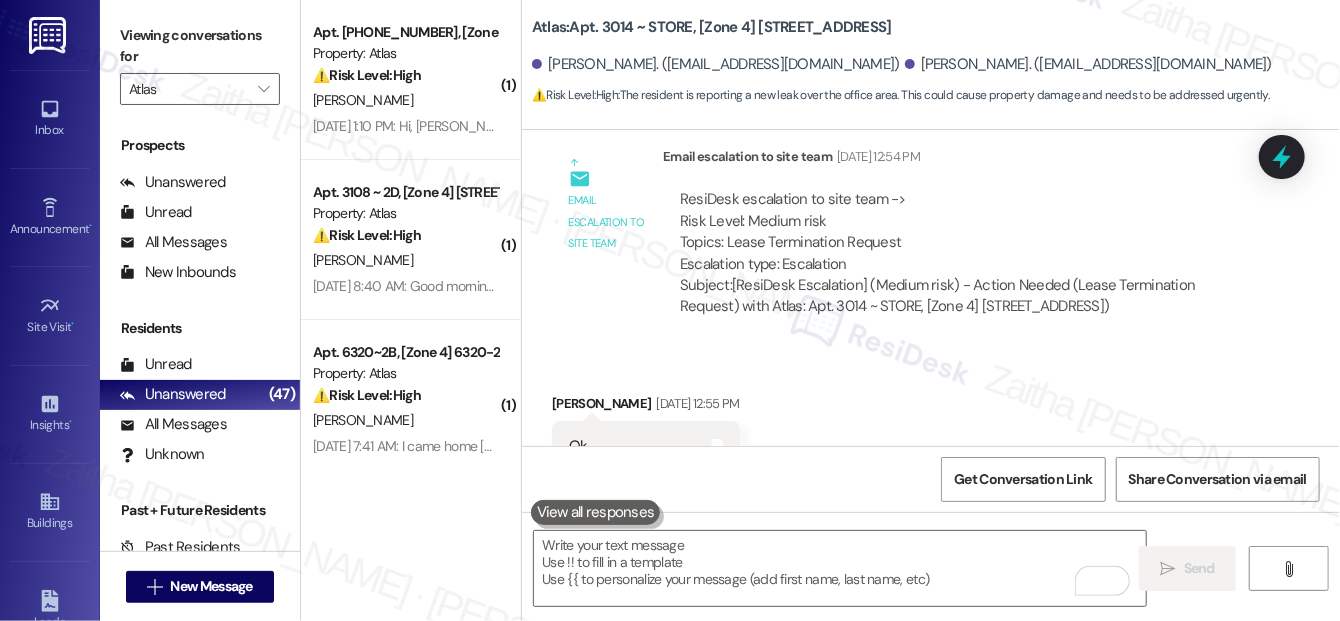 scroll, scrollTop: 8128, scrollLeft: 0, axis: vertical 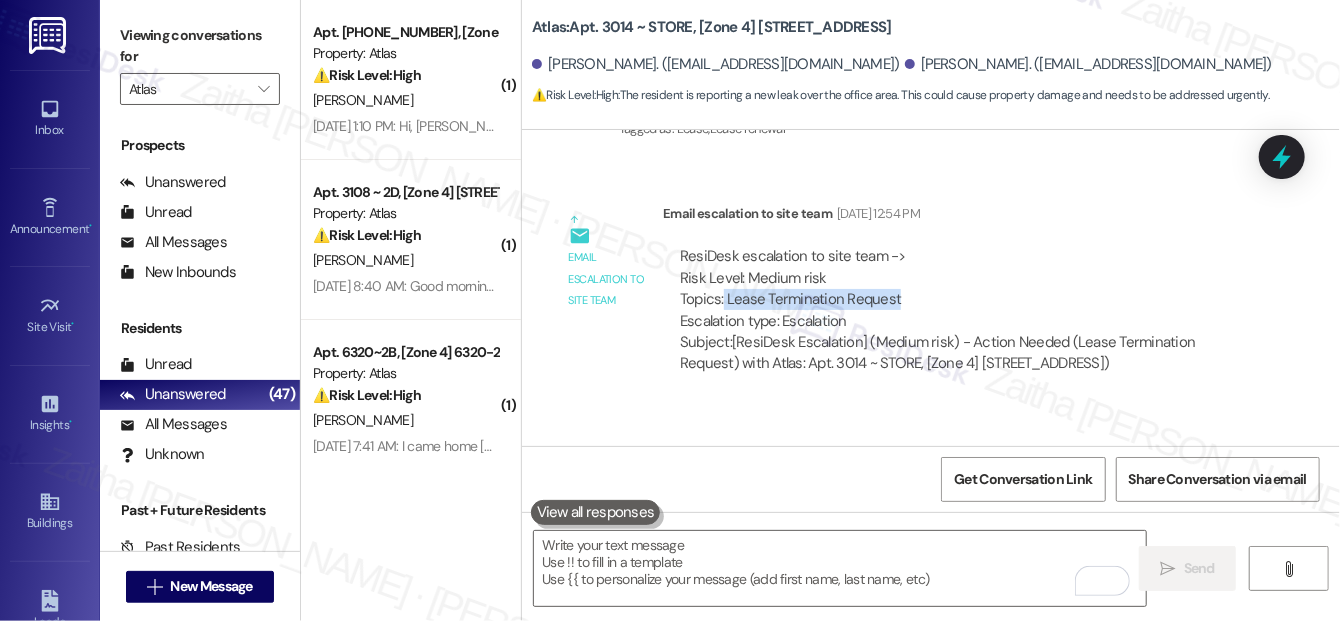 drag, startPoint x: 722, startPoint y: 270, endPoint x: 930, endPoint y: 274, distance: 208.03845 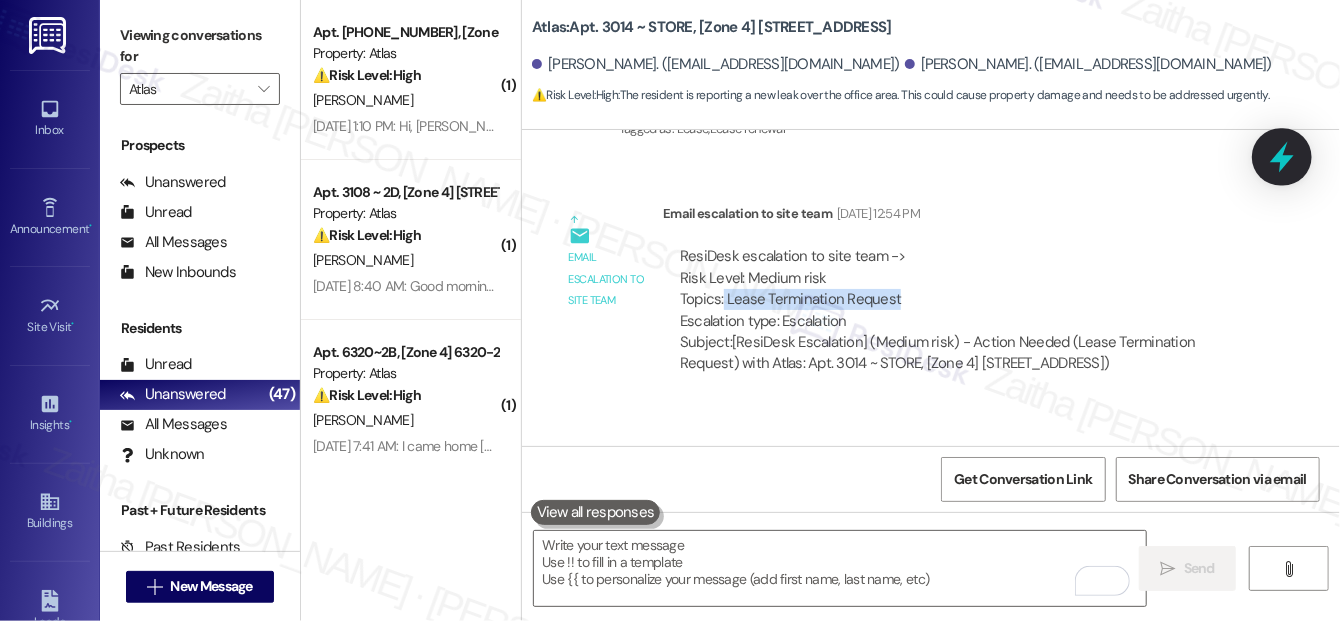 click 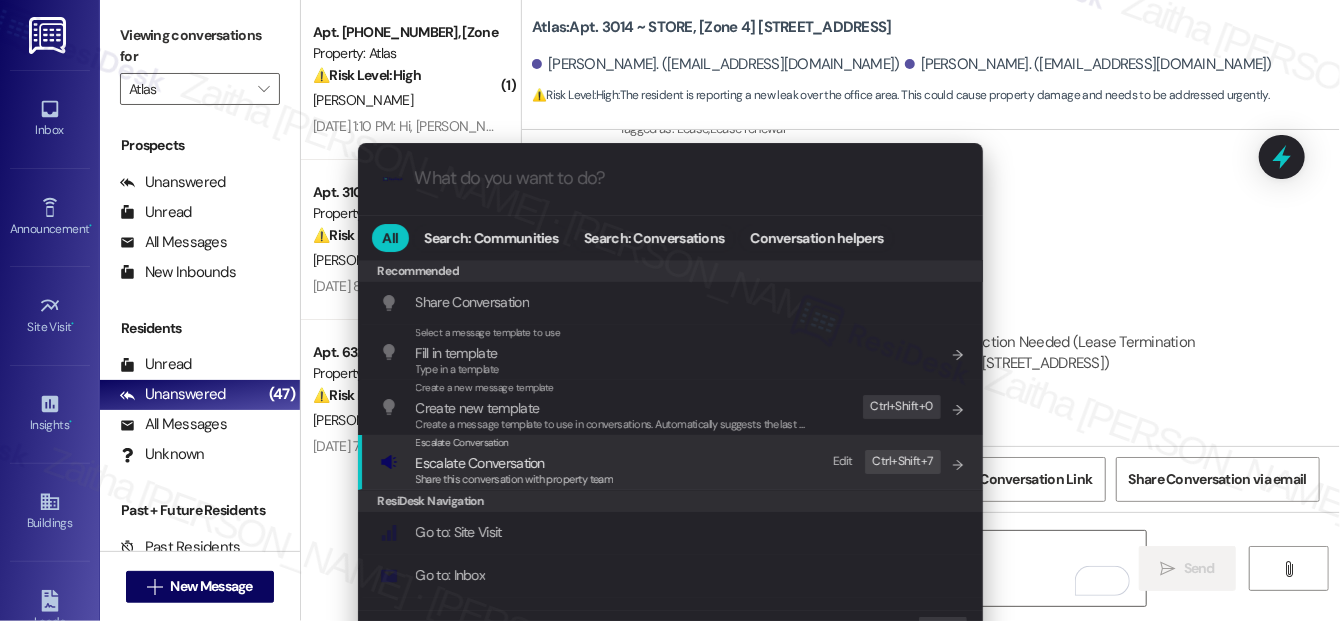 click on "Escalate Conversation" at bounding box center [515, 463] 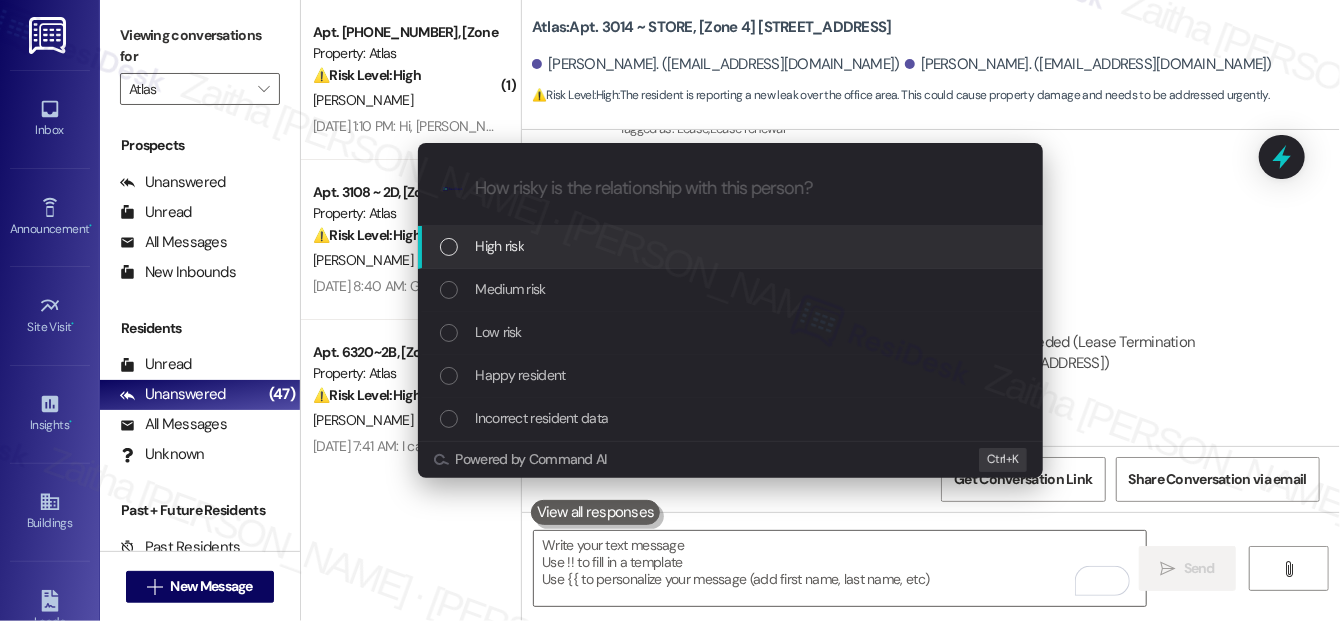 click on "High risk" at bounding box center [732, 246] 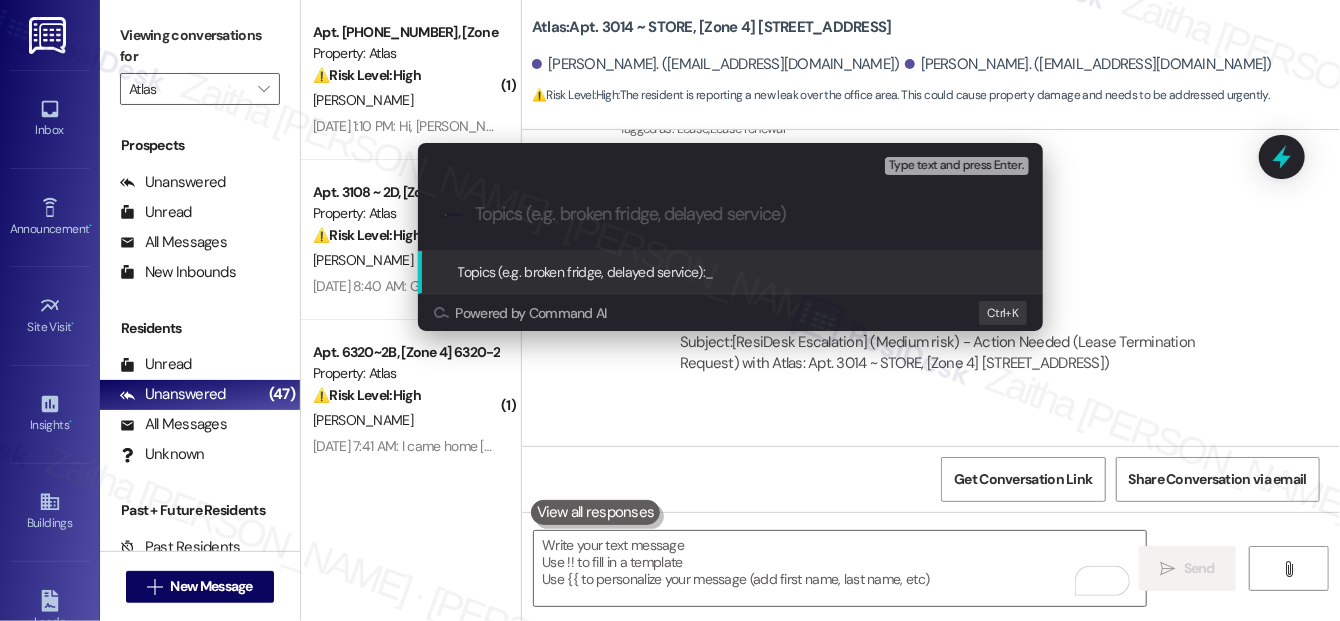 paste on "Lease Termination Request" 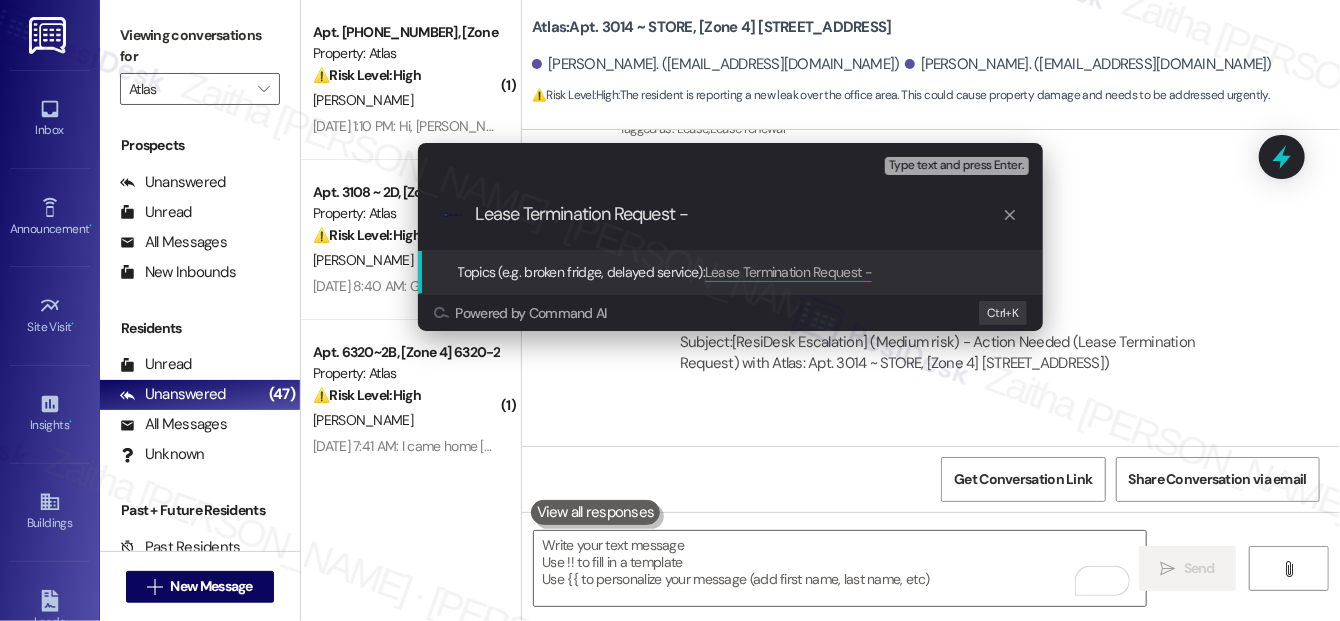 type on "Lease Termination Request" 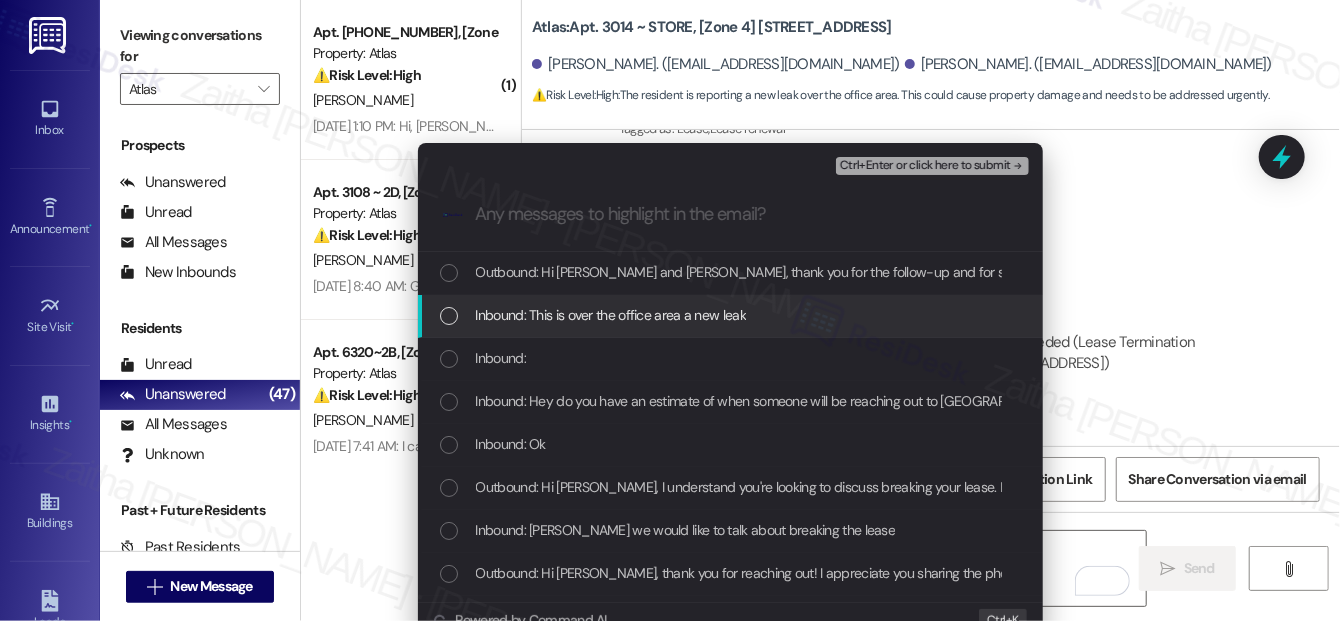 click at bounding box center (449, 316) 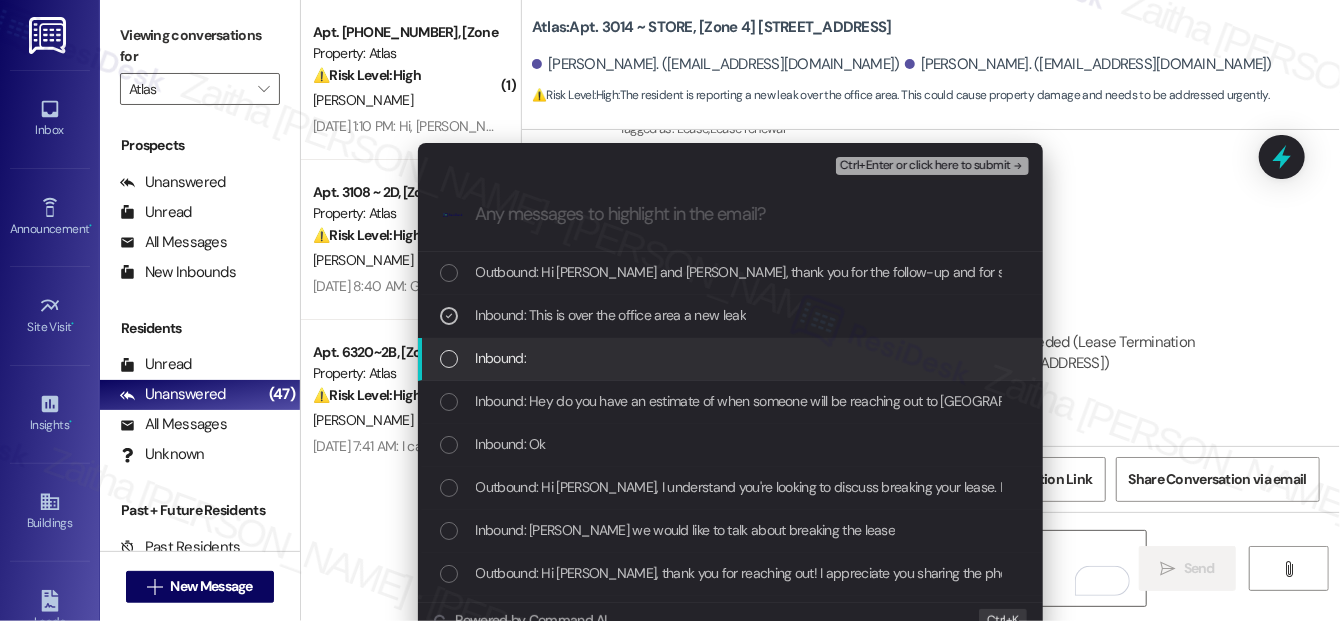 click at bounding box center [449, 359] 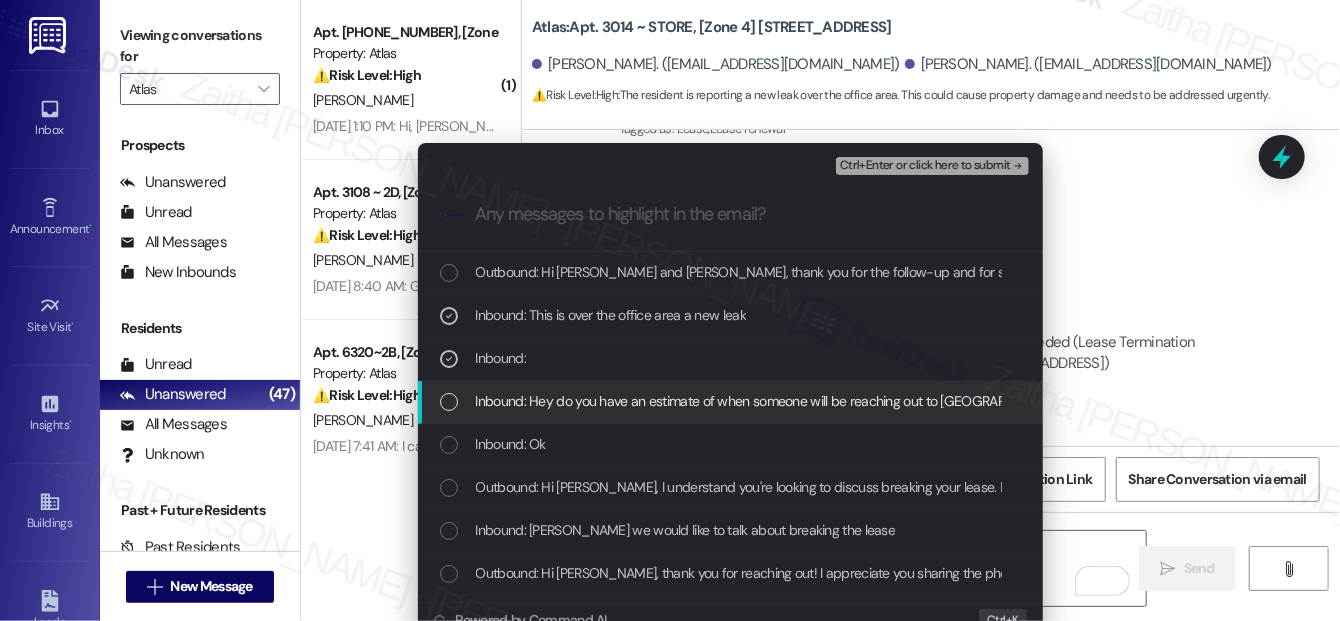 click on "Escalate Conversation High risk Lease Termination Request Inbound: This is over the office area  a new leak , Inbound:  Ctrl+Enter or click here to submit .cls-1{fill:#0a055f;}.cls-2{fill:#0cc4c4;} resideskLogoBlueOrange Outbound: Hi Tianna and Jontay, thank you for the follow-up and for sharing the video. I'm still waiting to hear back from the team. Let me check in with the team to get an update for you. I appreciate your patience. Inbound: This is over the office area  a new leak  Inbound:  Inbound: Hey do you have an estimate of when someone will be reaching out to us Inbound: Ok Outbound: Hi Jontay, I understand you're looking to discuss breaking your lease. I’ll relay your request to the team so someone can follow up with you to discuss the next steps. Let me know if you need anything else in the meantime. Inbound: Sarah we would like to talk about breaking the lease Inbound:  Inbound:  Inbound:  Inbound:  Inbound:  Inbound:  Powered by Command AI Ctrl+ K" at bounding box center (670, 310) 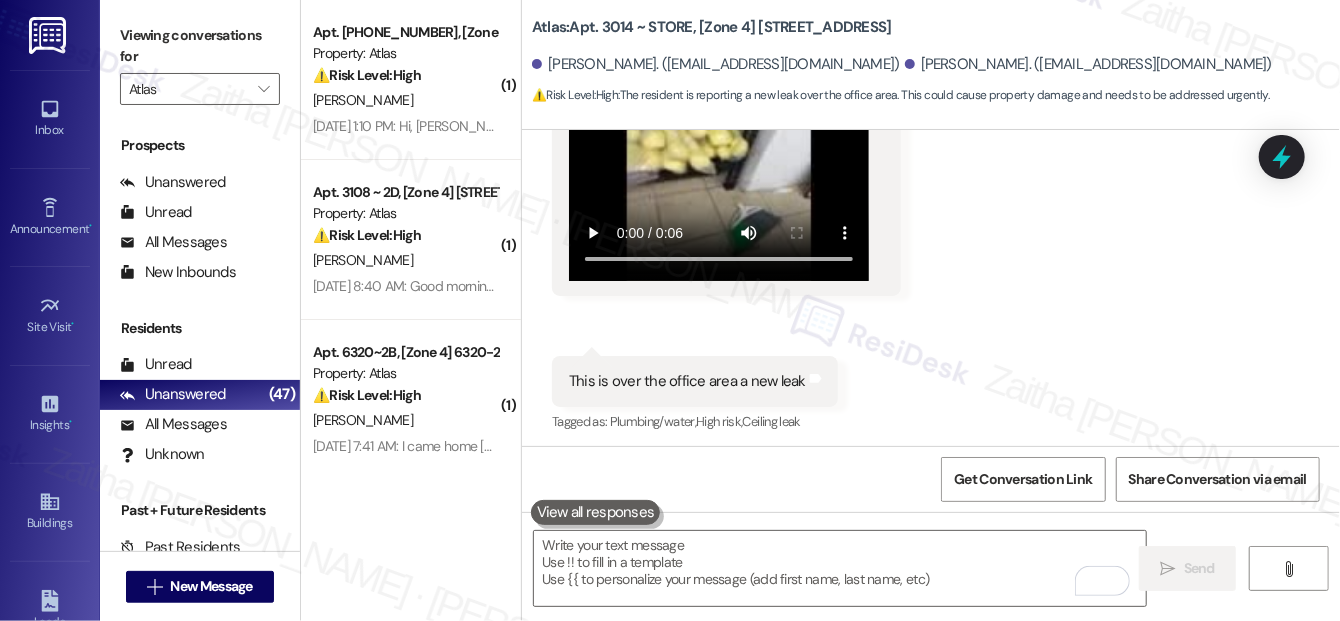 scroll, scrollTop: 9165, scrollLeft: 0, axis: vertical 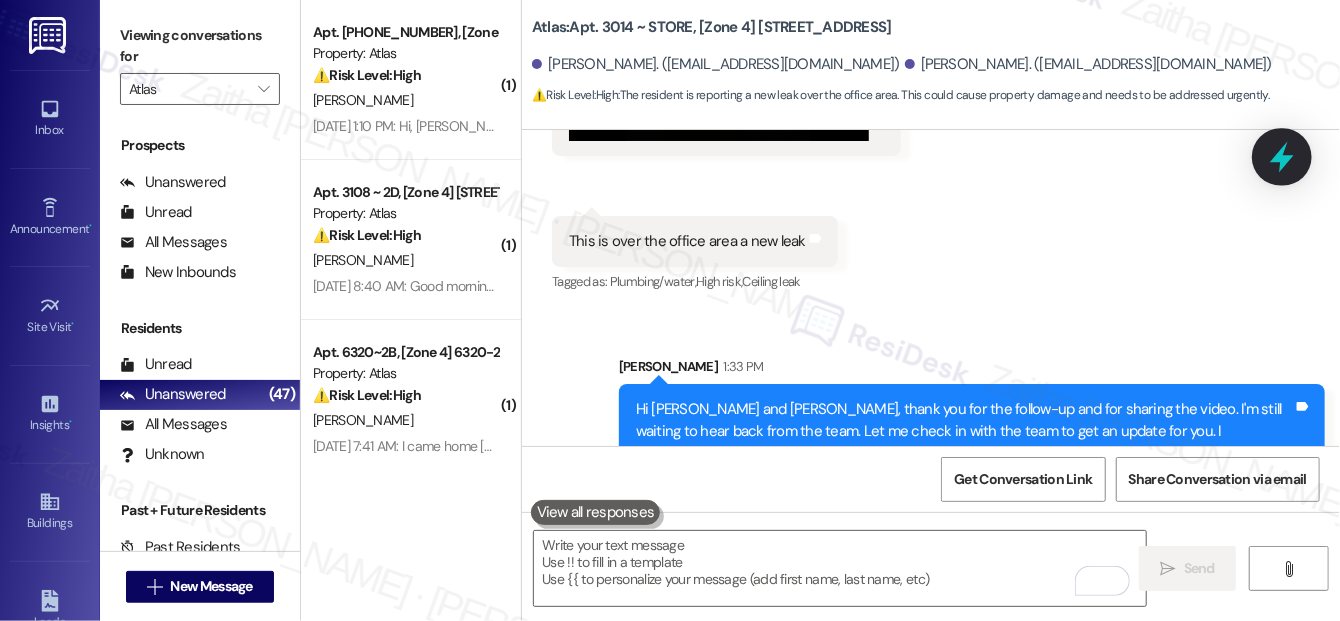 click 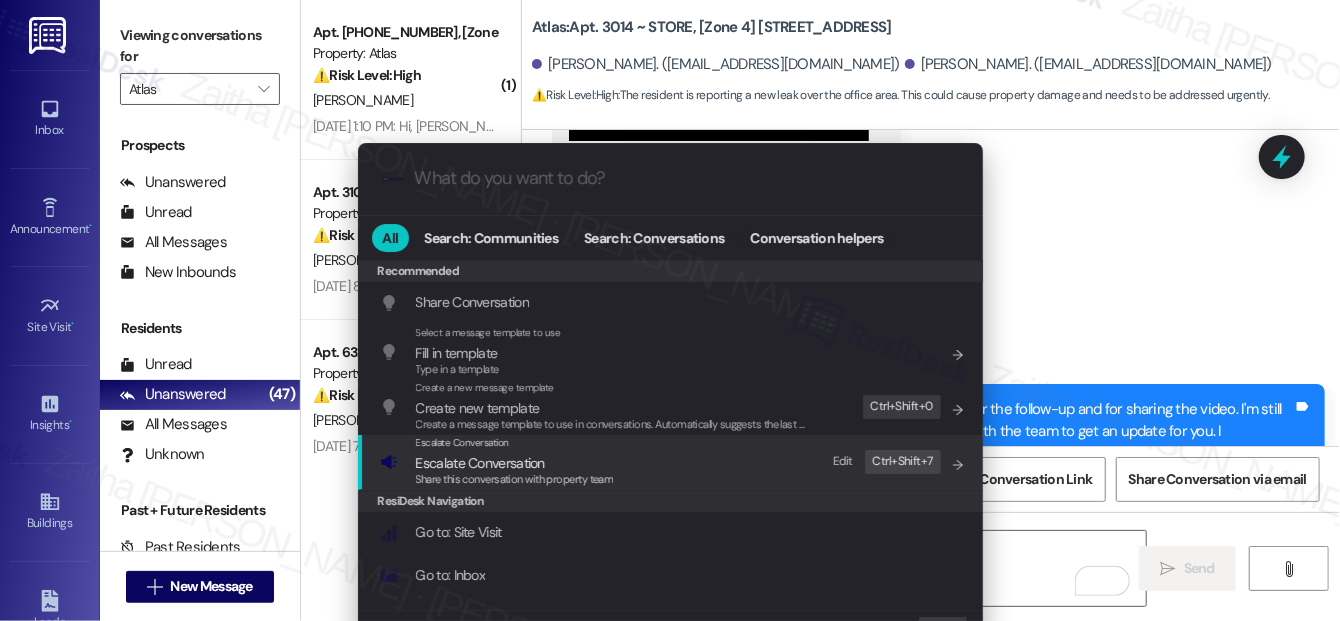 click on "Escalate Conversation" at bounding box center [480, 463] 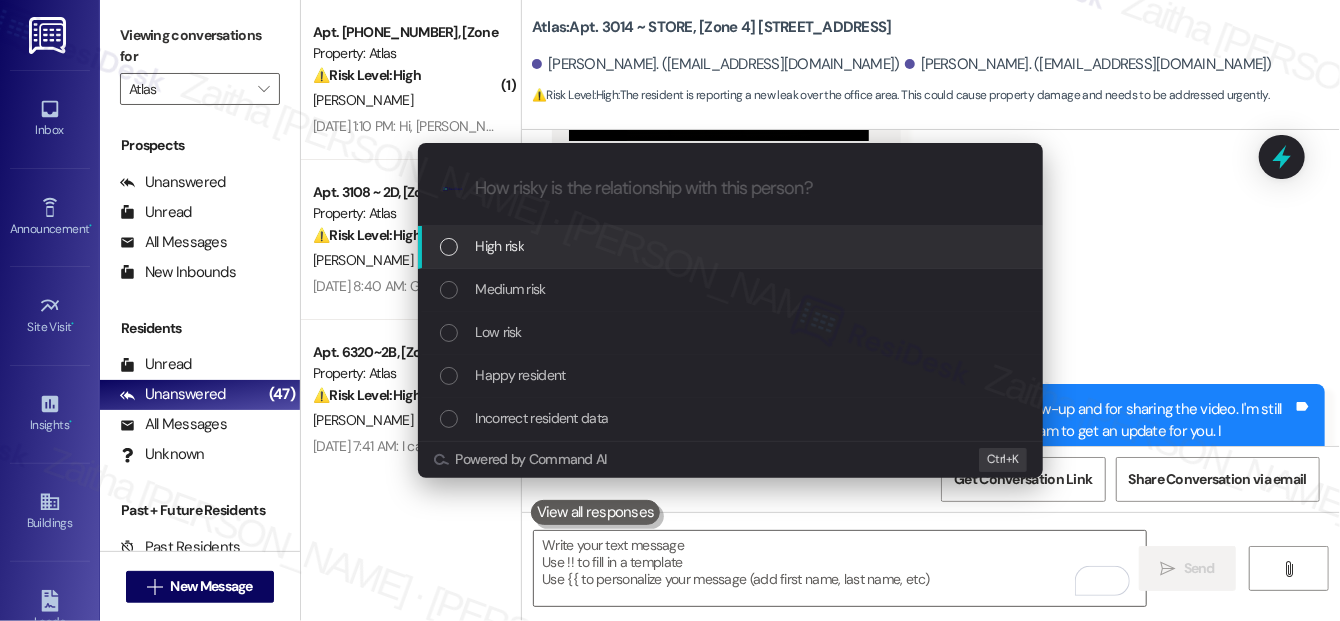 click on "High risk" at bounding box center [732, 246] 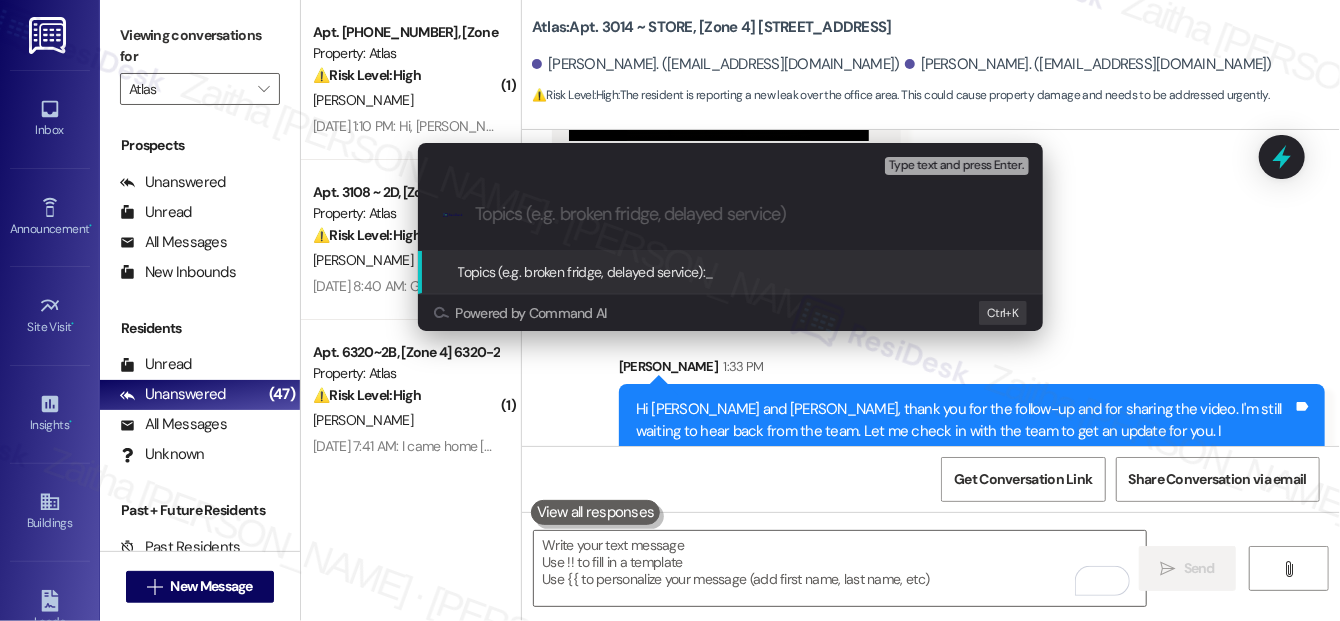 paste on "Lease Termination Request" 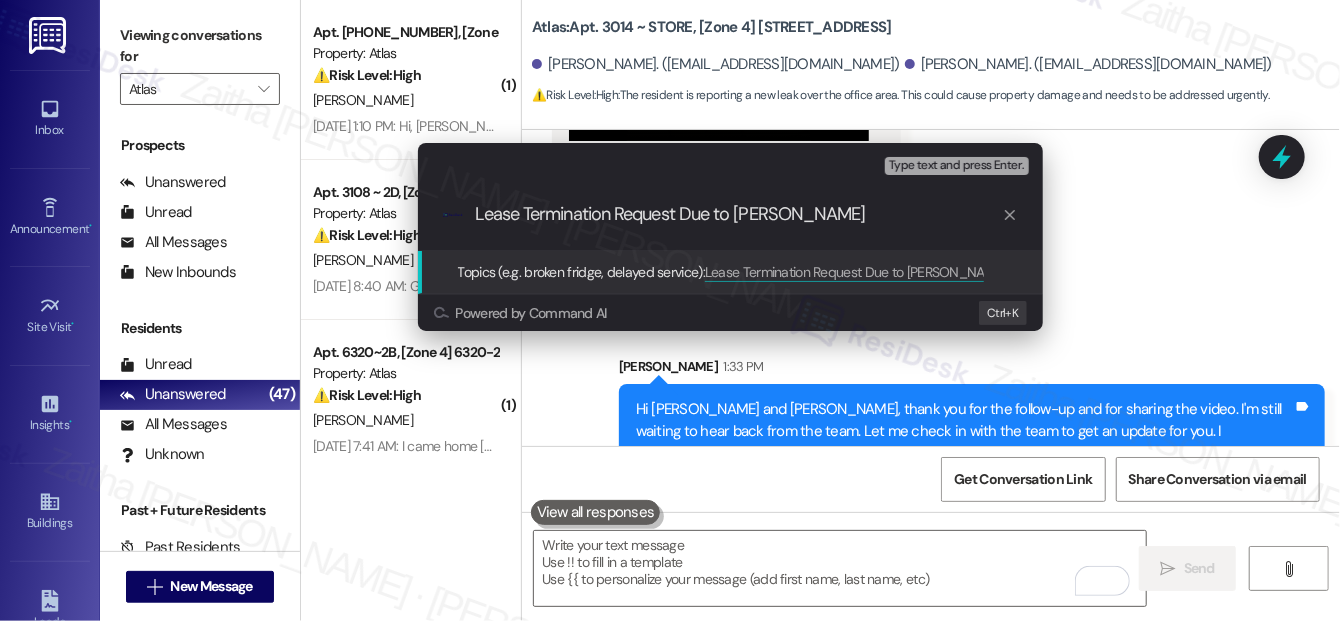 type on "Lease Termination Request Due to Leak Issue" 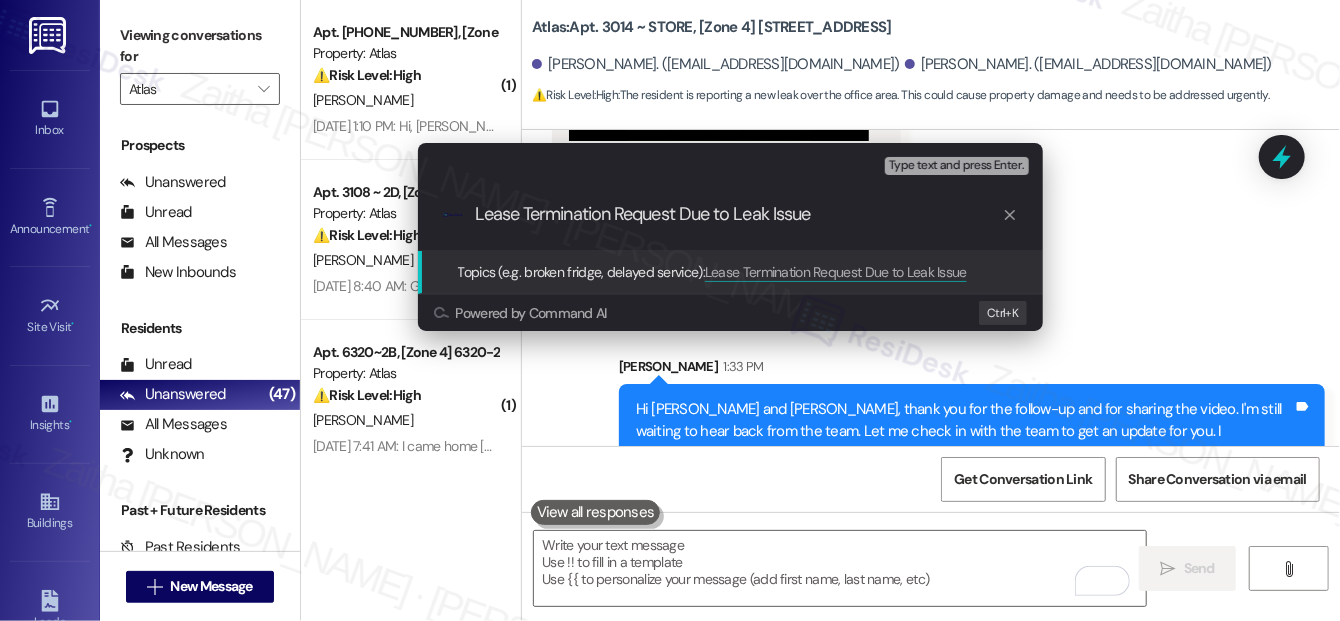 type 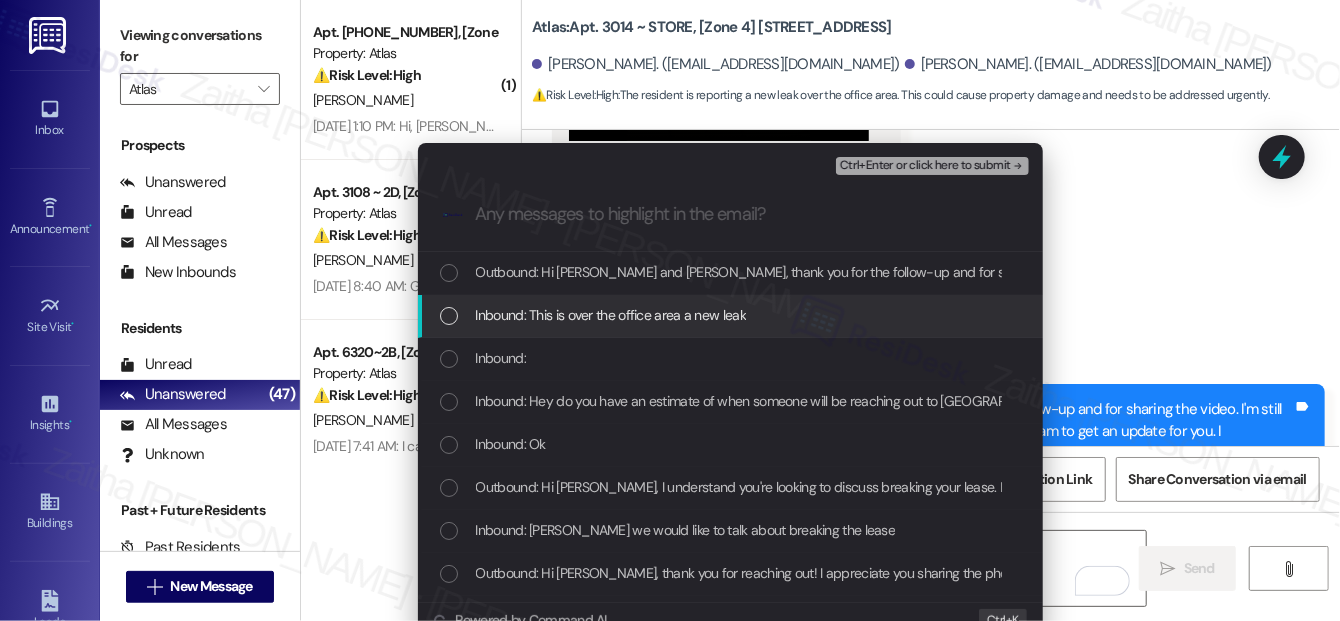 drag, startPoint x: 442, startPoint y: 308, endPoint x: 446, endPoint y: 344, distance: 36.221542 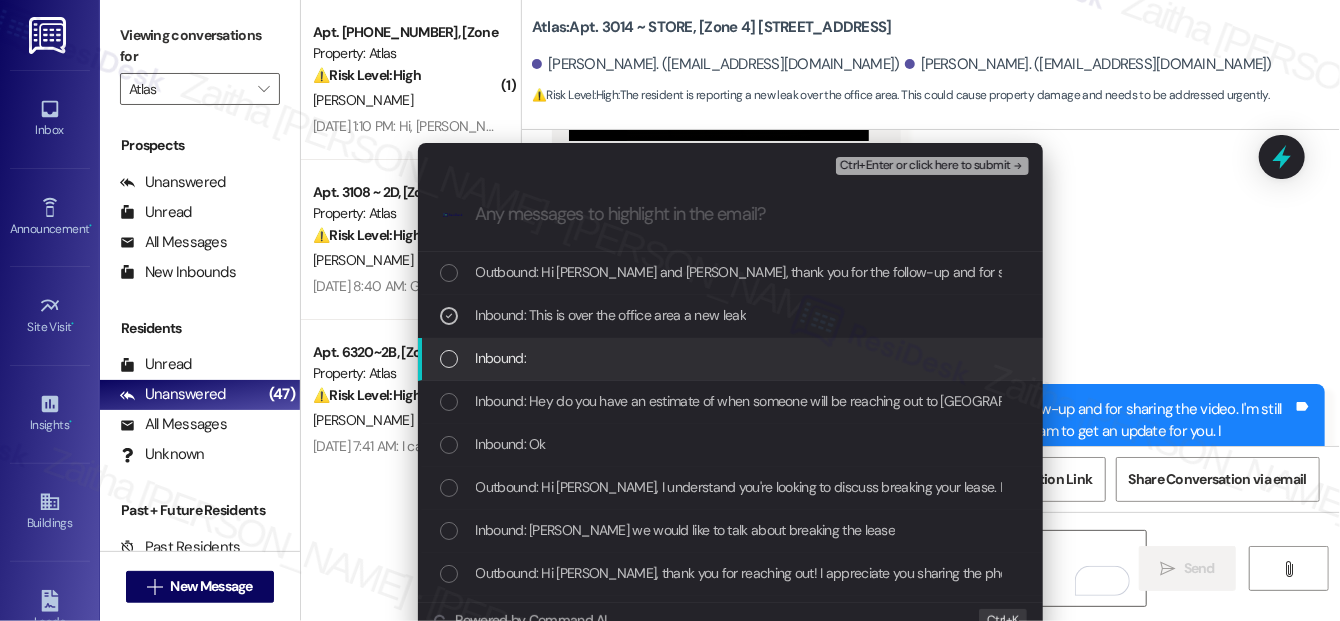 click at bounding box center [449, 359] 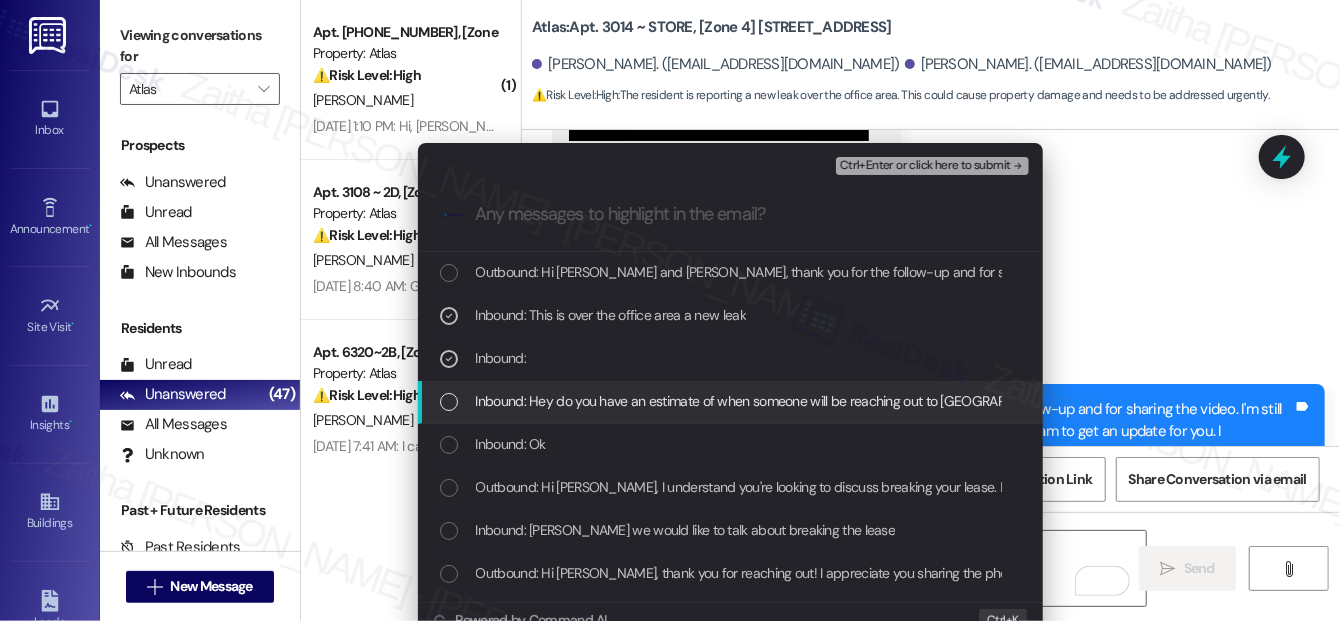click at bounding box center [449, 402] 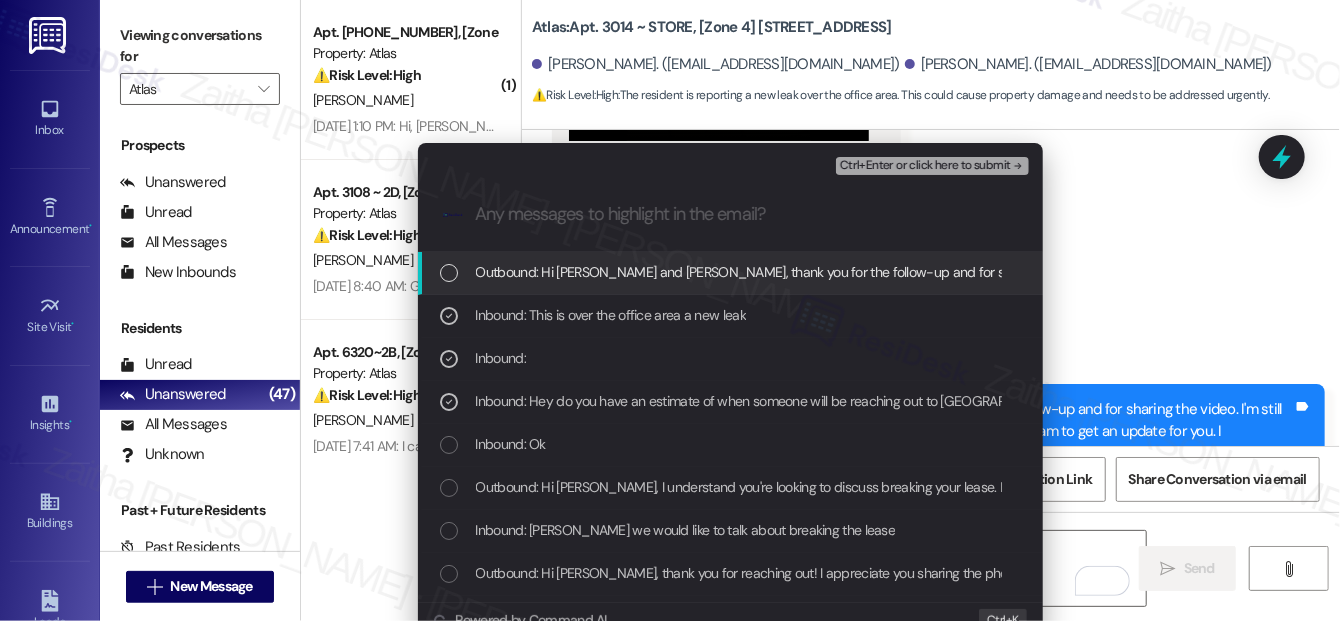 click on "Ctrl+Enter or click here to submit" at bounding box center [925, 166] 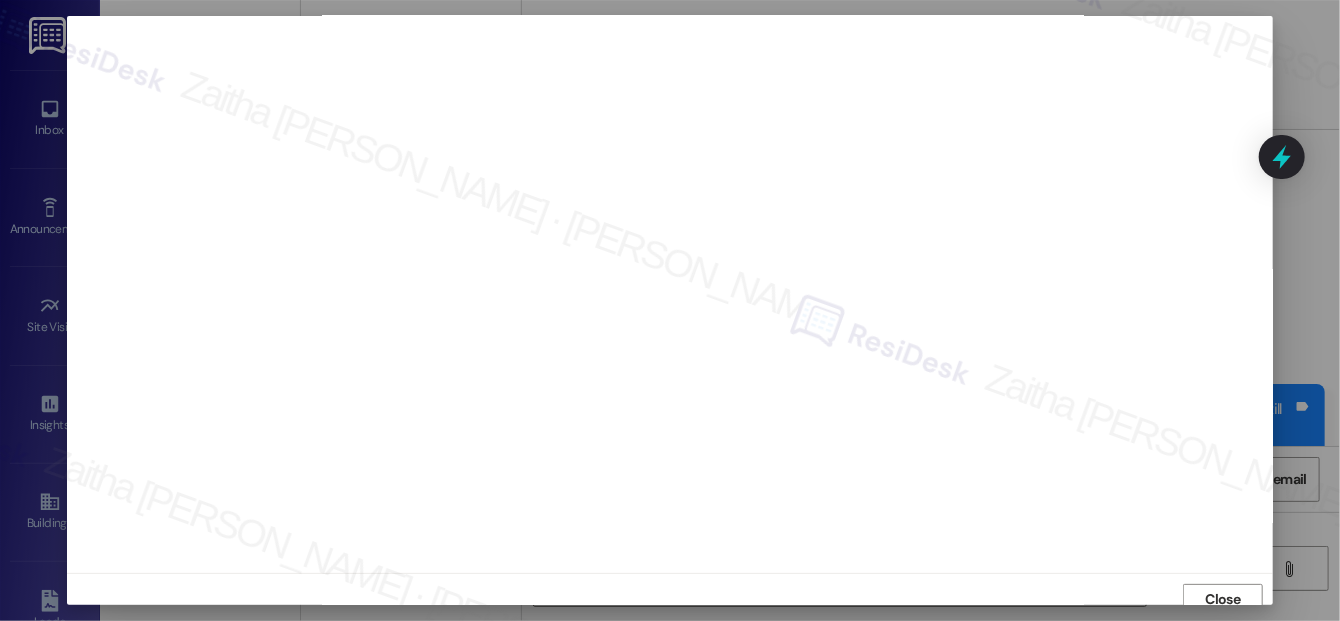 scroll, scrollTop: 0, scrollLeft: 0, axis: both 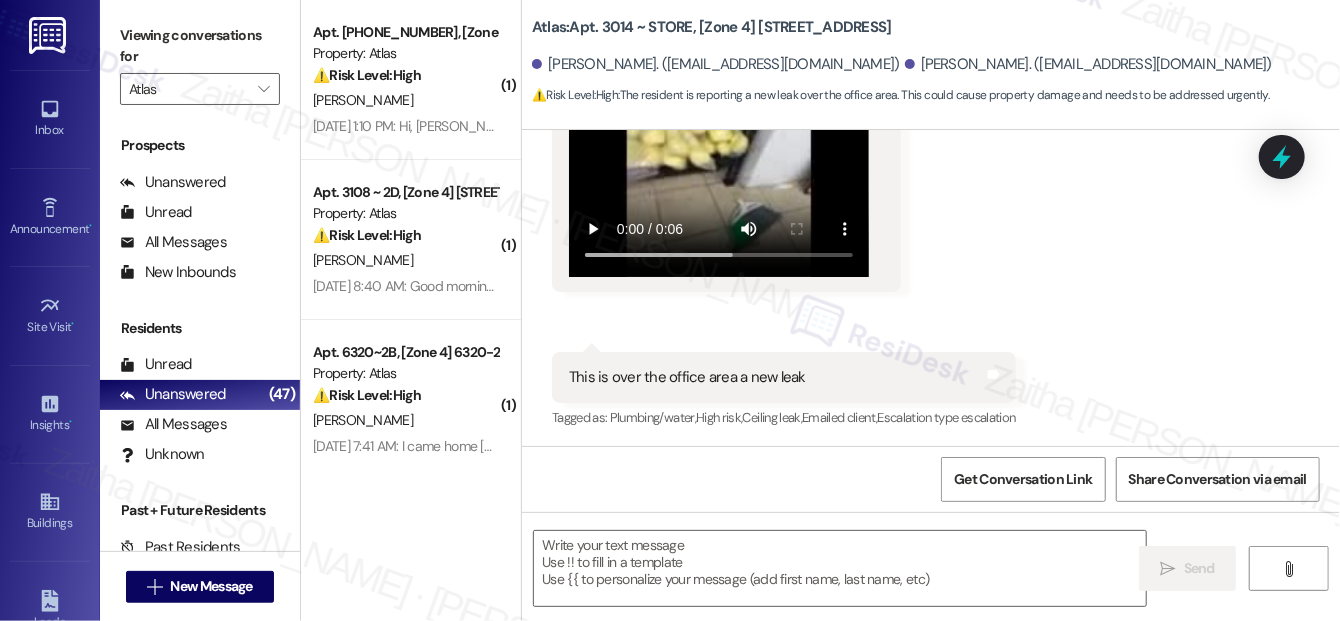 type on "Fetching suggested responses. Please feel free to read through the conversation in the meantime." 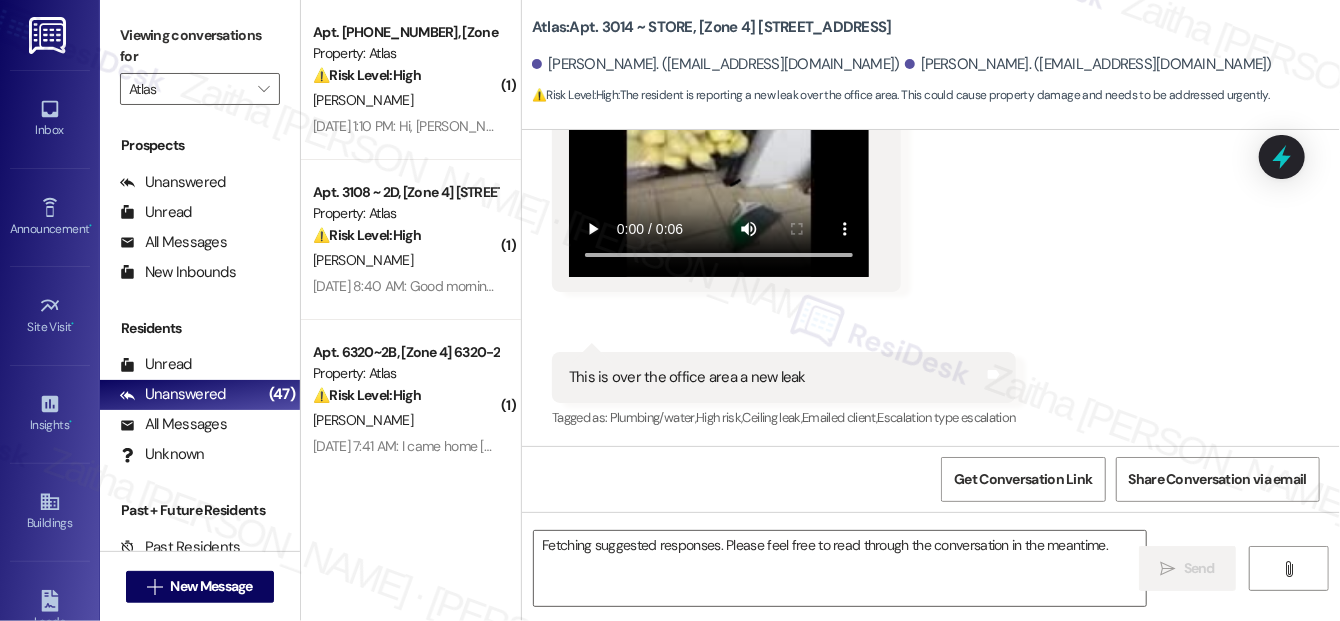 scroll, scrollTop: 9003, scrollLeft: 0, axis: vertical 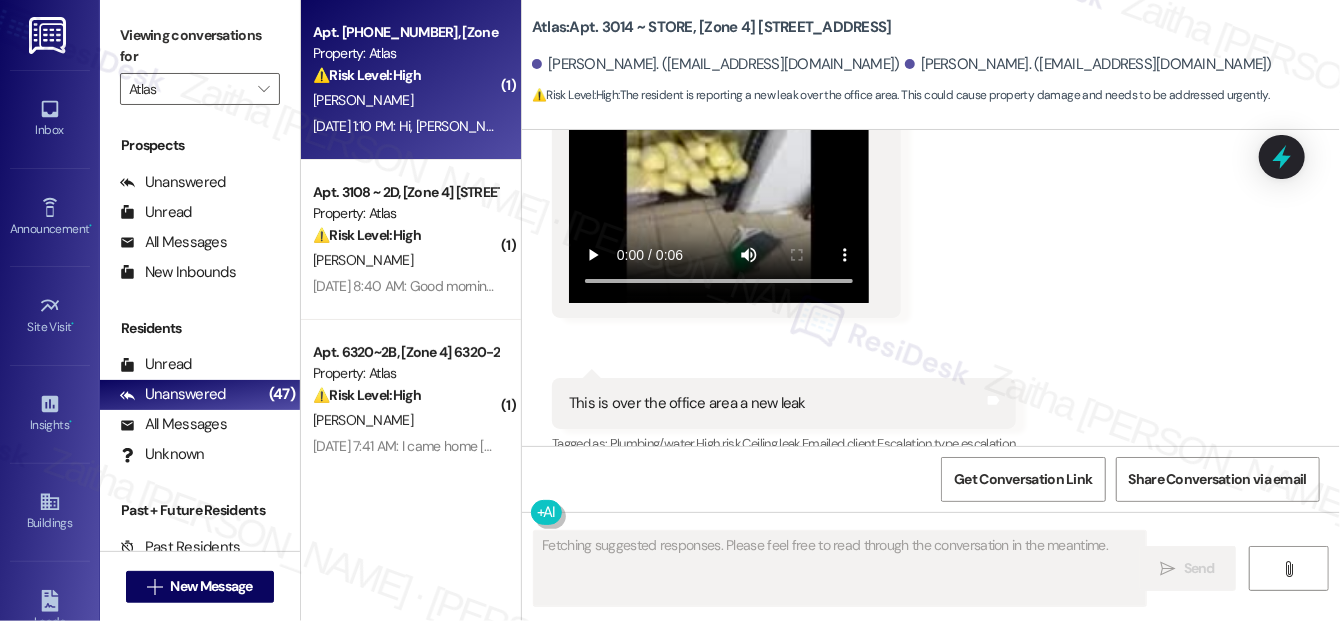 click on "[PERSON_NAME]" at bounding box center (405, 100) 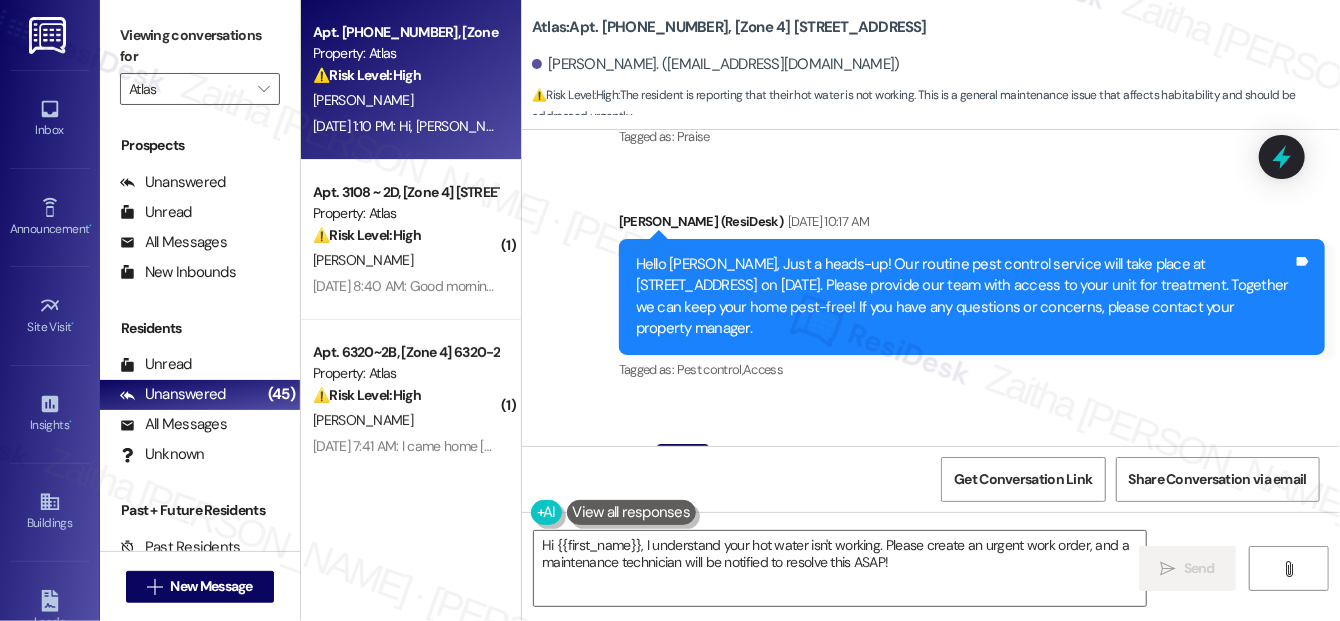 scroll, scrollTop: 4962, scrollLeft: 0, axis: vertical 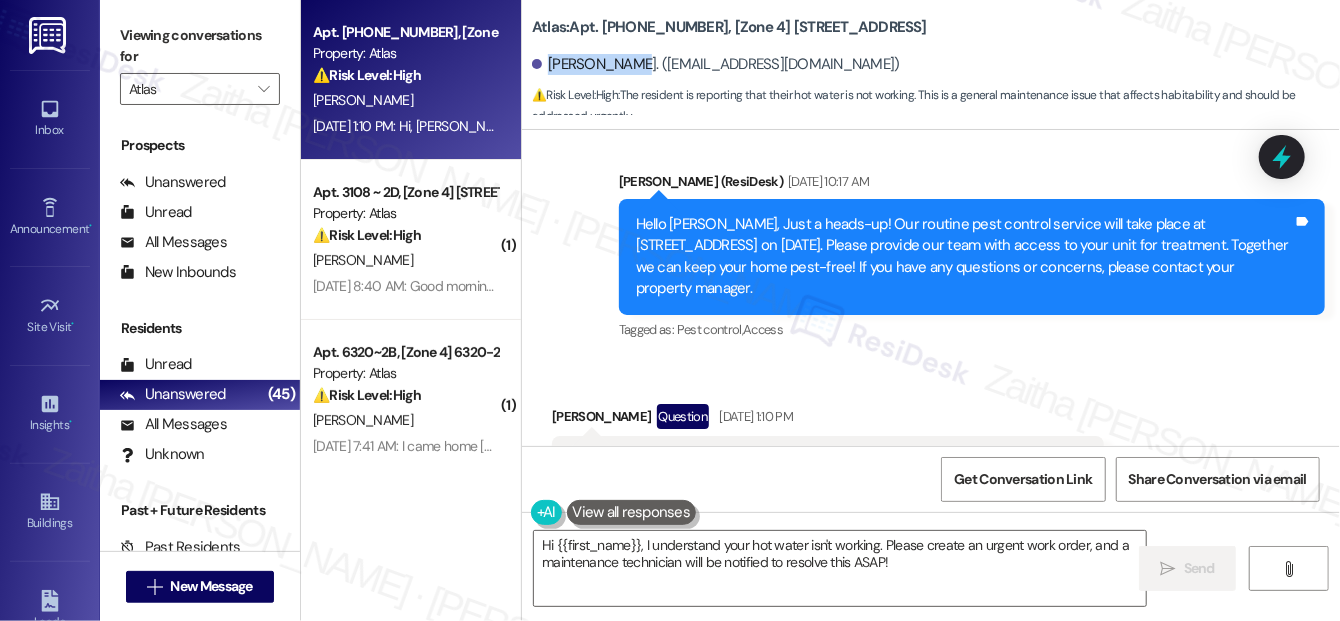drag, startPoint x: 546, startPoint y: 61, endPoint x: 623, endPoint y: 63, distance: 77.02597 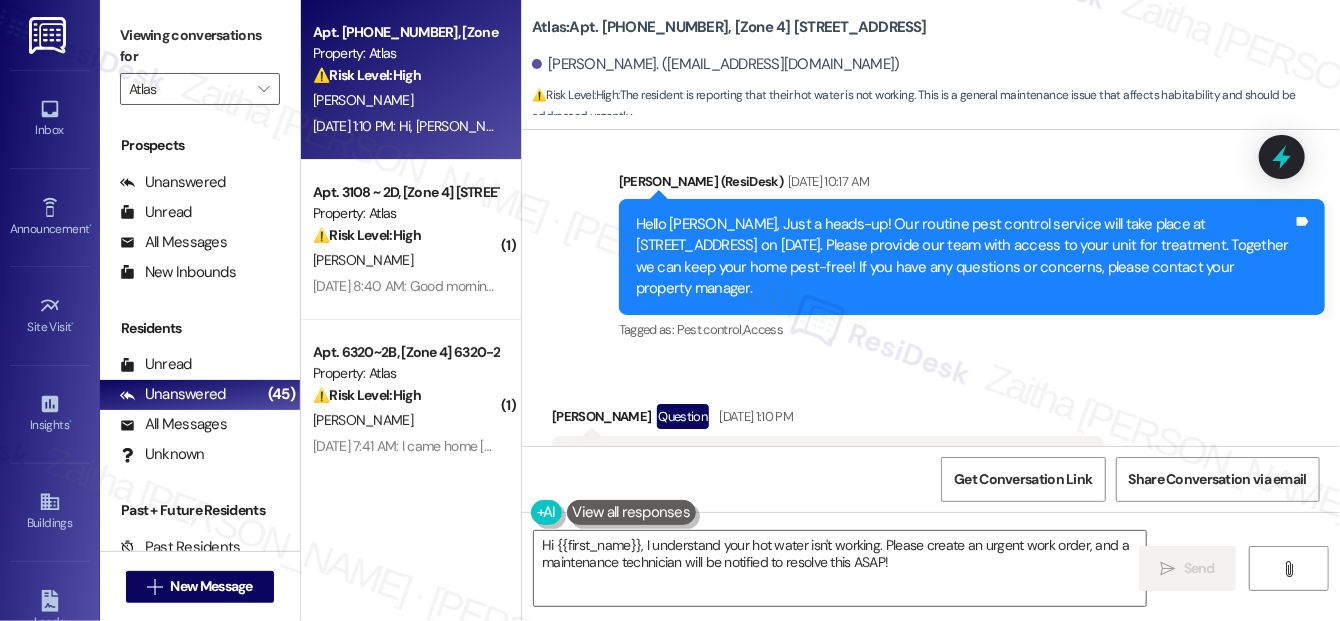 drag, startPoint x: 557, startPoint y: 370, endPoint x: 968, endPoint y: 391, distance: 411.53613 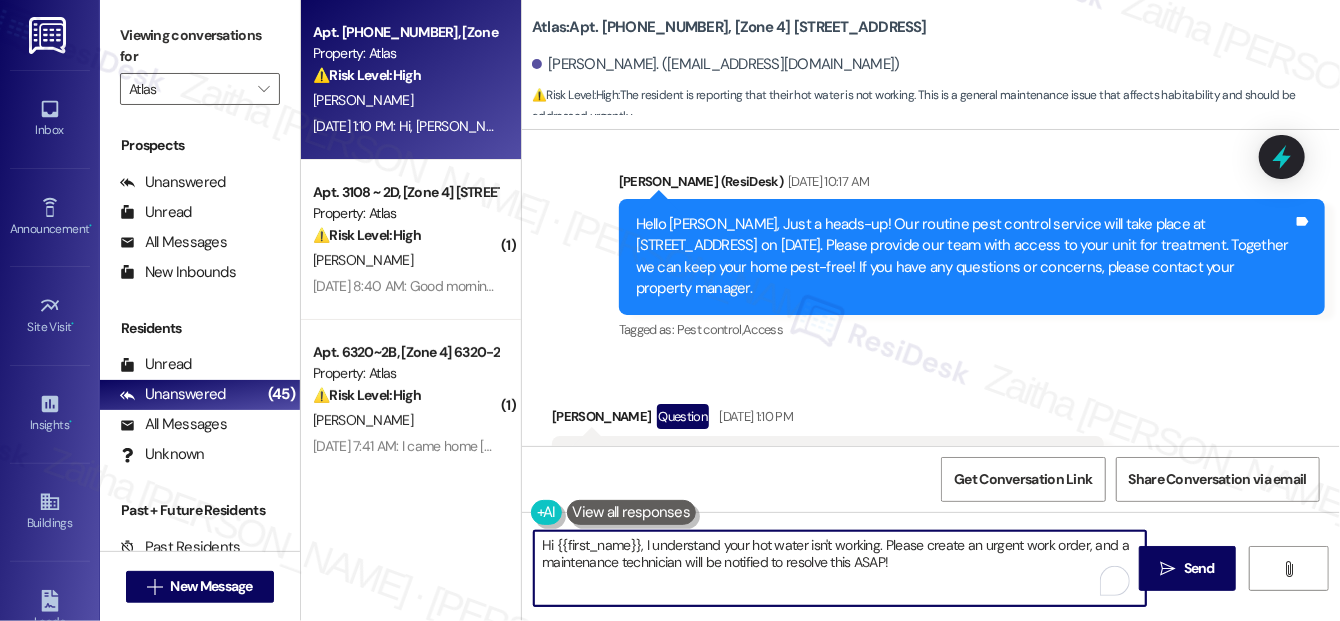 click on "Hi {{first_name}}, I understand your hot water isn't working. Please create an urgent work order, and a maintenance technician will be notified to resolve this ASAP!" at bounding box center [840, 568] 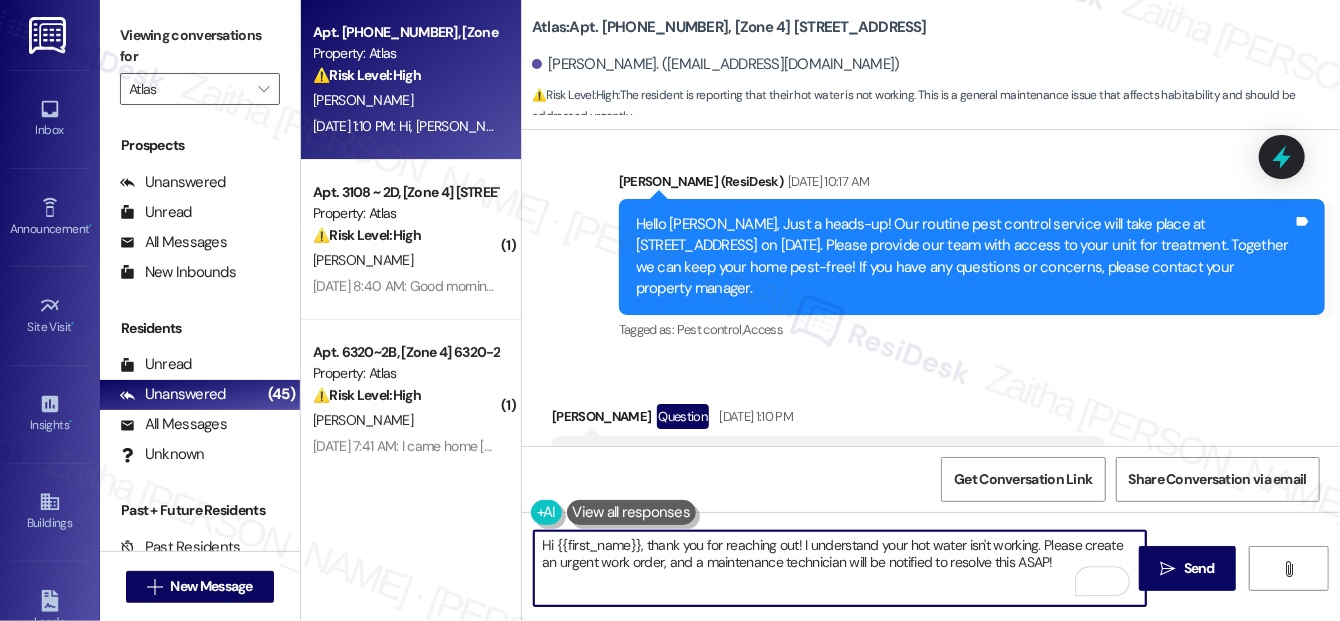 scroll, scrollTop: 0, scrollLeft: 0, axis: both 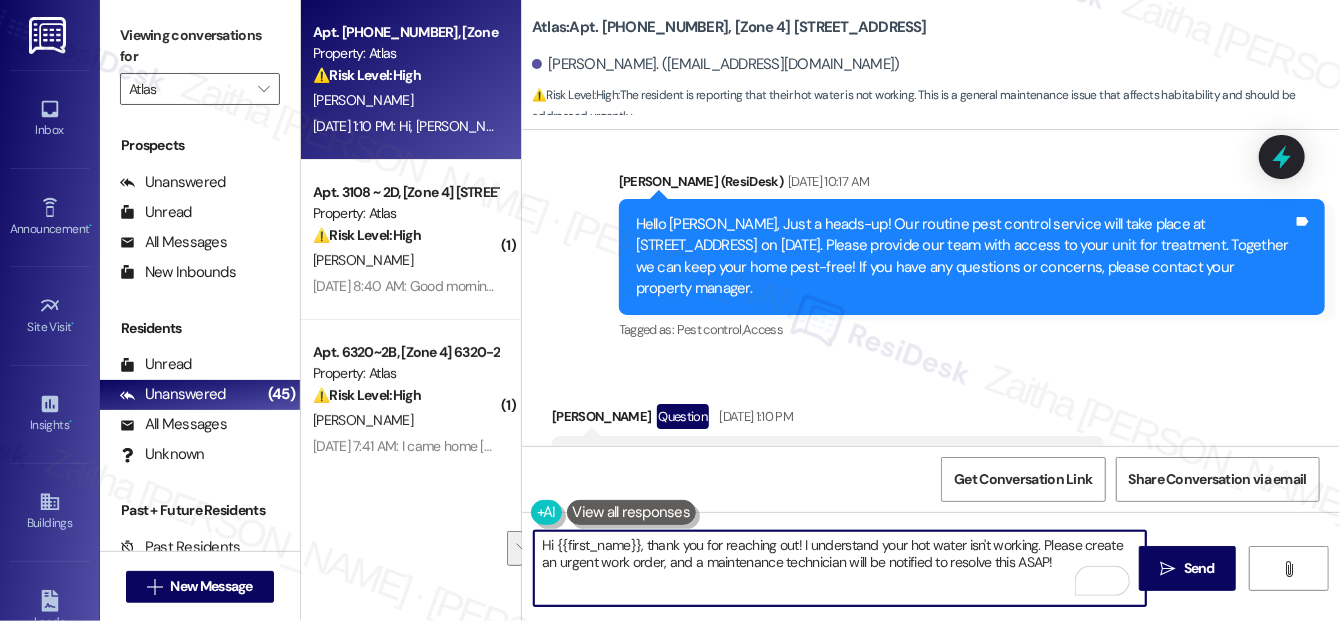 drag, startPoint x: 1037, startPoint y: 546, endPoint x: 1064, endPoint y: 559, distance: 29.966648 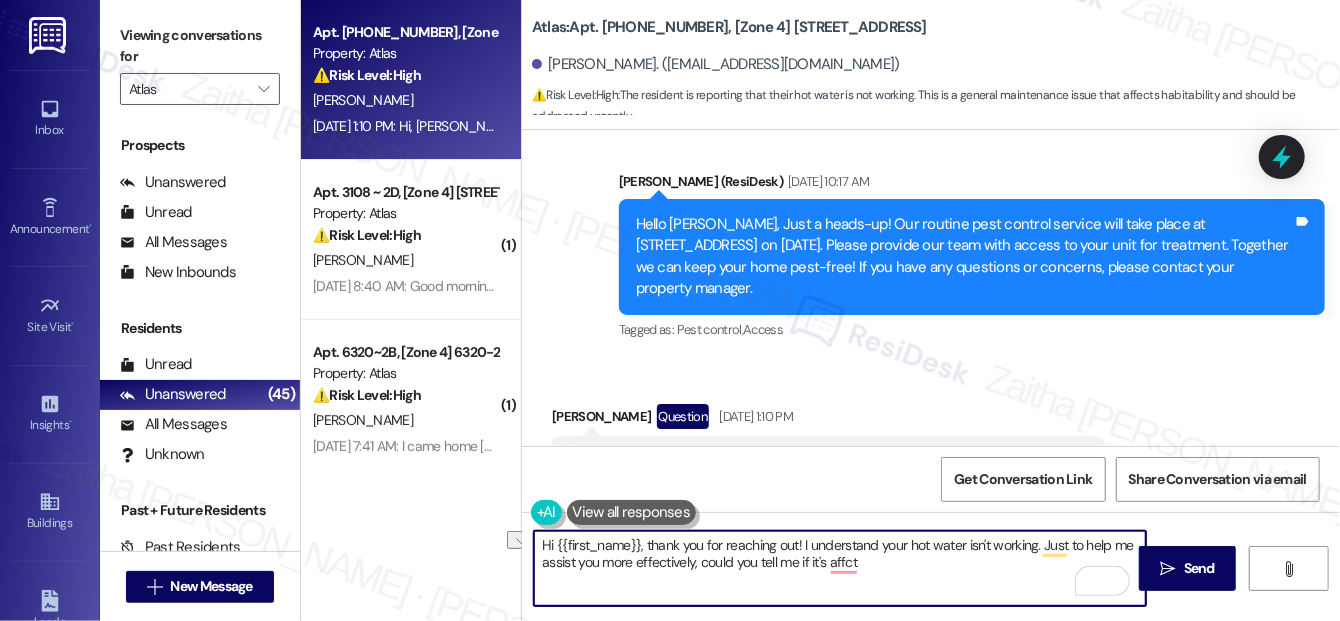 drag, startPoint x: 708, startPoint y: 556, endPoint x: 876, endPoint y: 560, distance: 168.0476 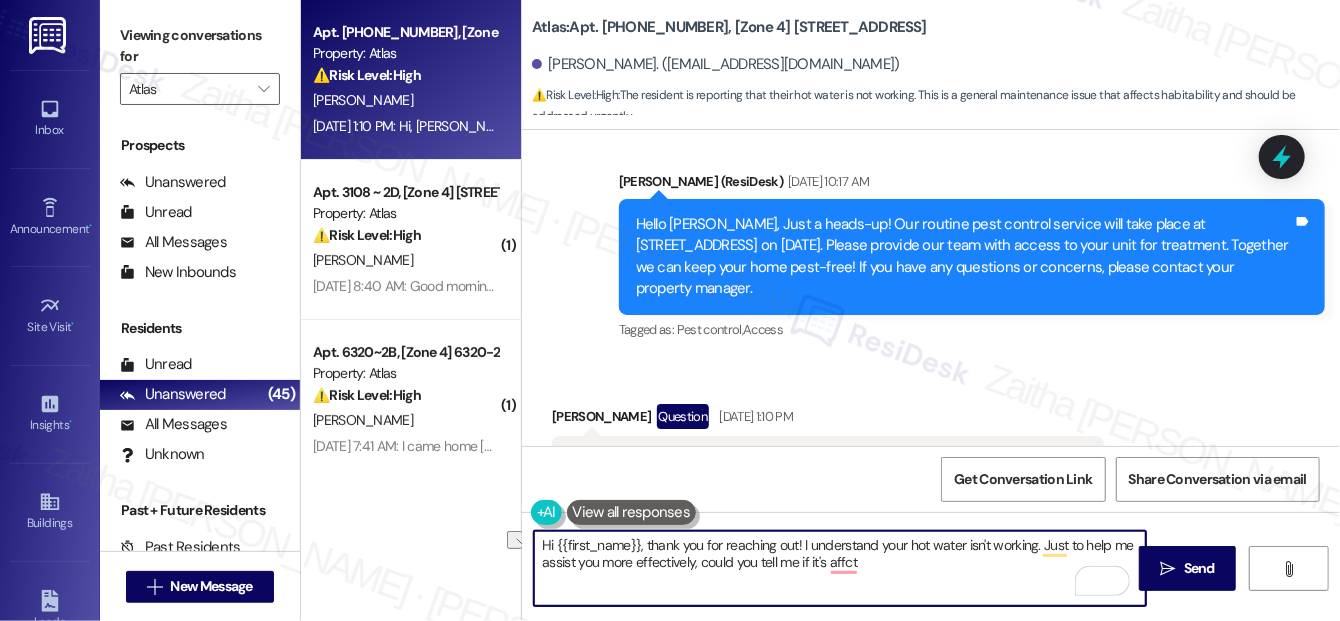 click on "Hi {{first_name}}, thank you for reaching out! I understand your hot water isn't working. Just to help me assist you more effectively, could you tell me if it's affct" at bounding box center (840, 568) 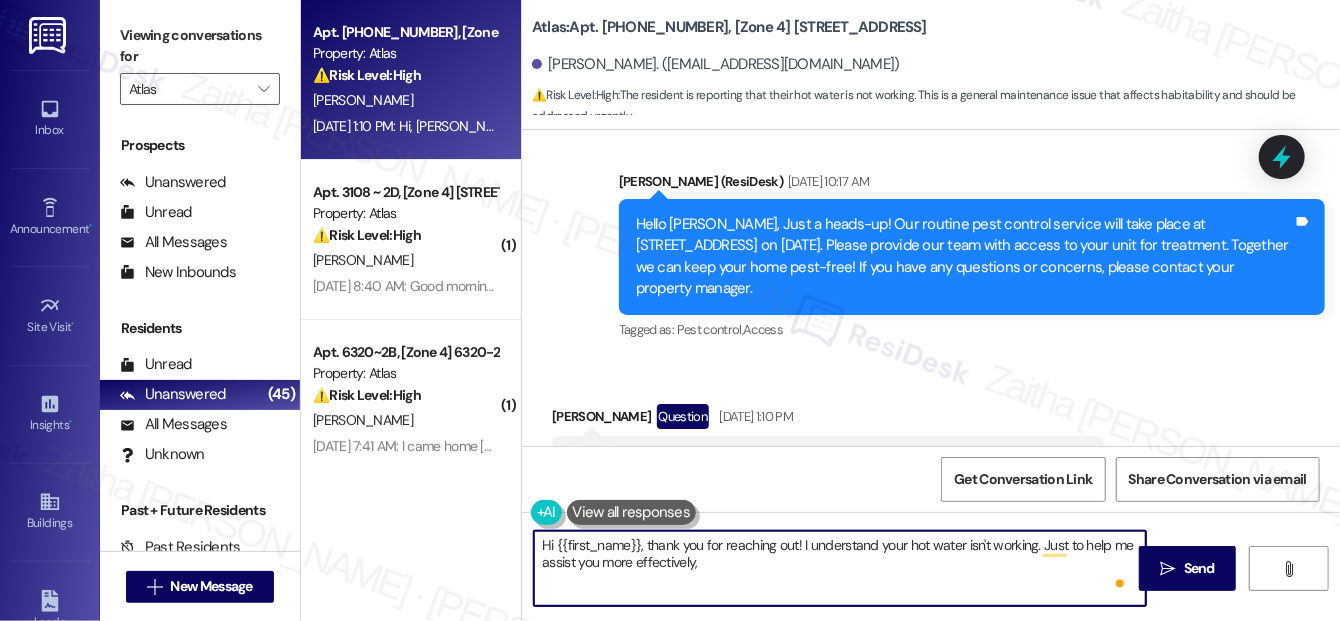 paste on "are all units in the building affected, or is it isolated to your unit?" 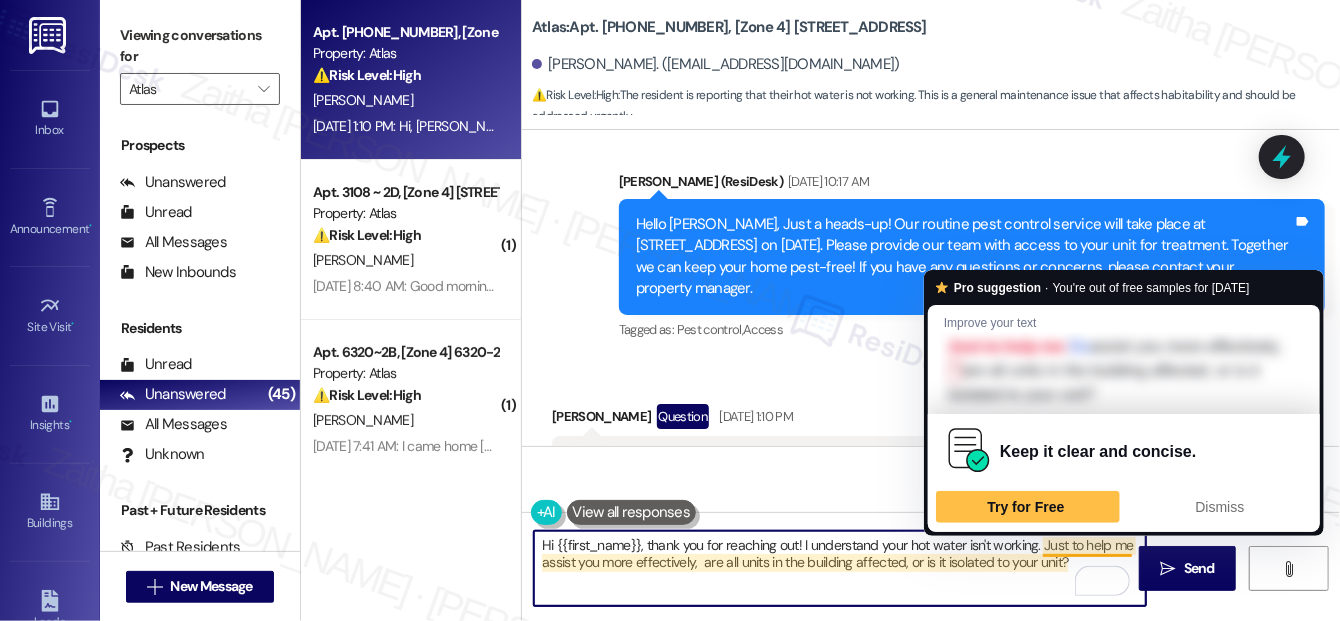 click on "Hi {{first_name}}, thank you for reaching out! I understand your hot water isn't working. Just to help me assist you more effectively,  are all units in the building affected, or is it isolated to your unit?" at bounding box center [840, 568] 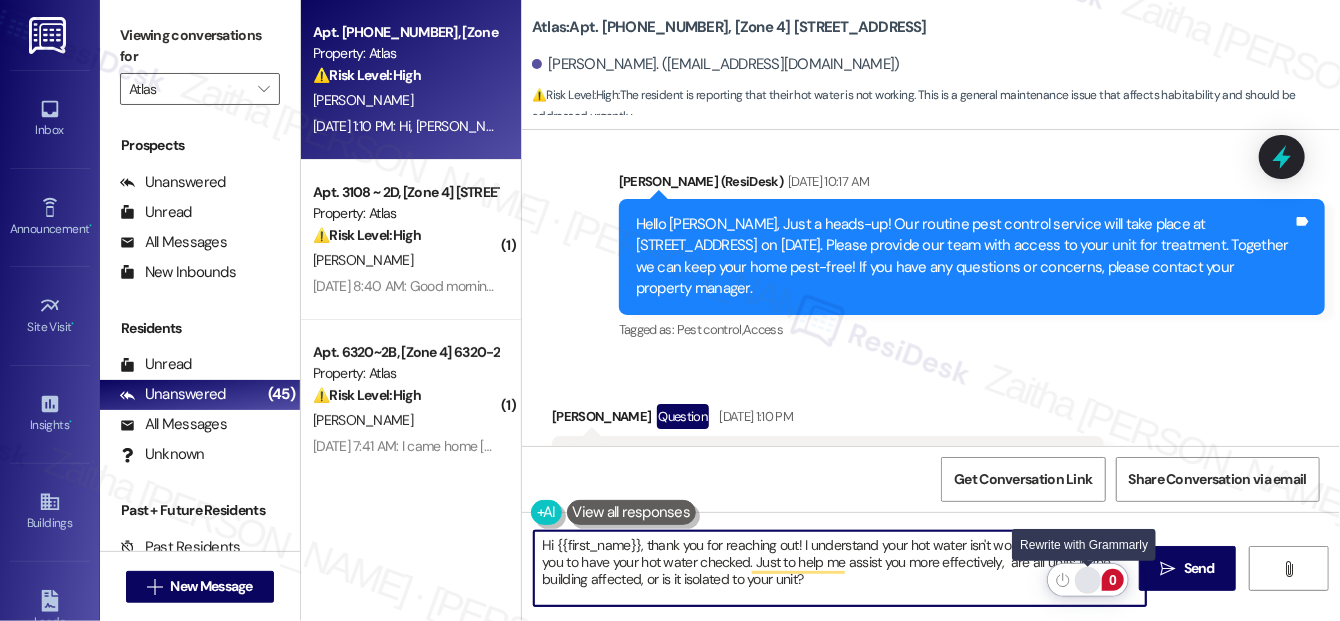 type on "Hi {{first_name}}, thank you for reaching out! I understand your hot water isn't working.  I'll check in with you to have your hot water checked. Just to help me assist you more effectively,  are all units in the building affected, or is it isolated to your unit?" 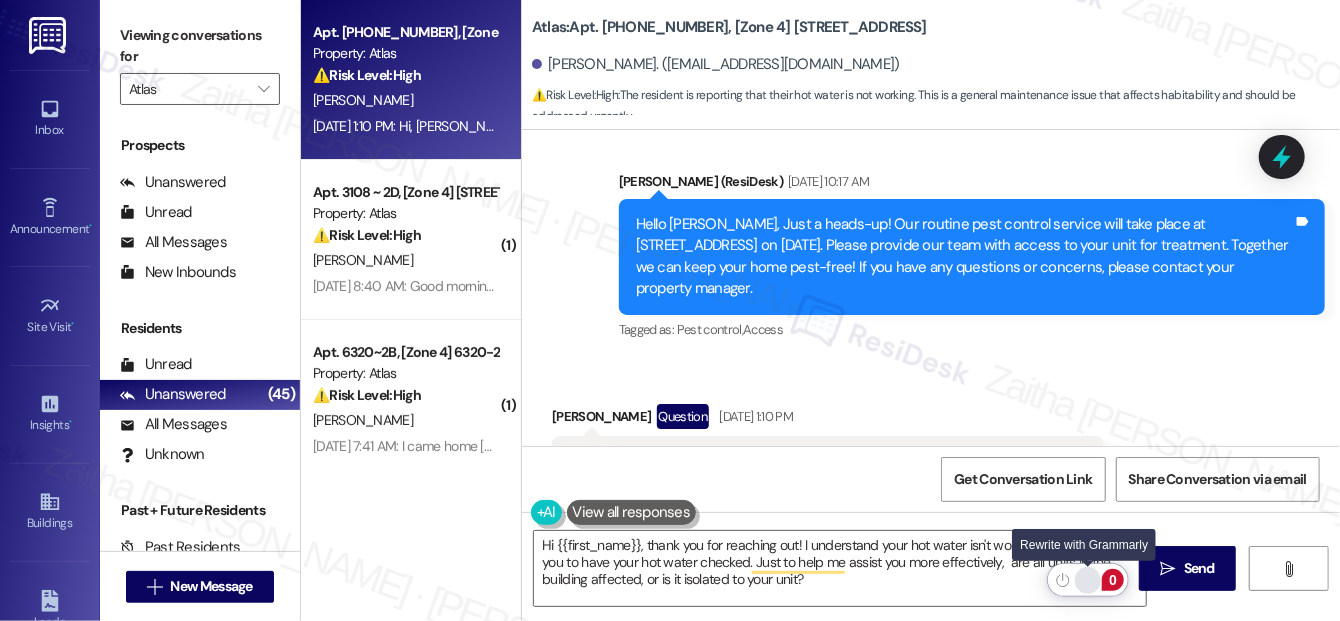 click 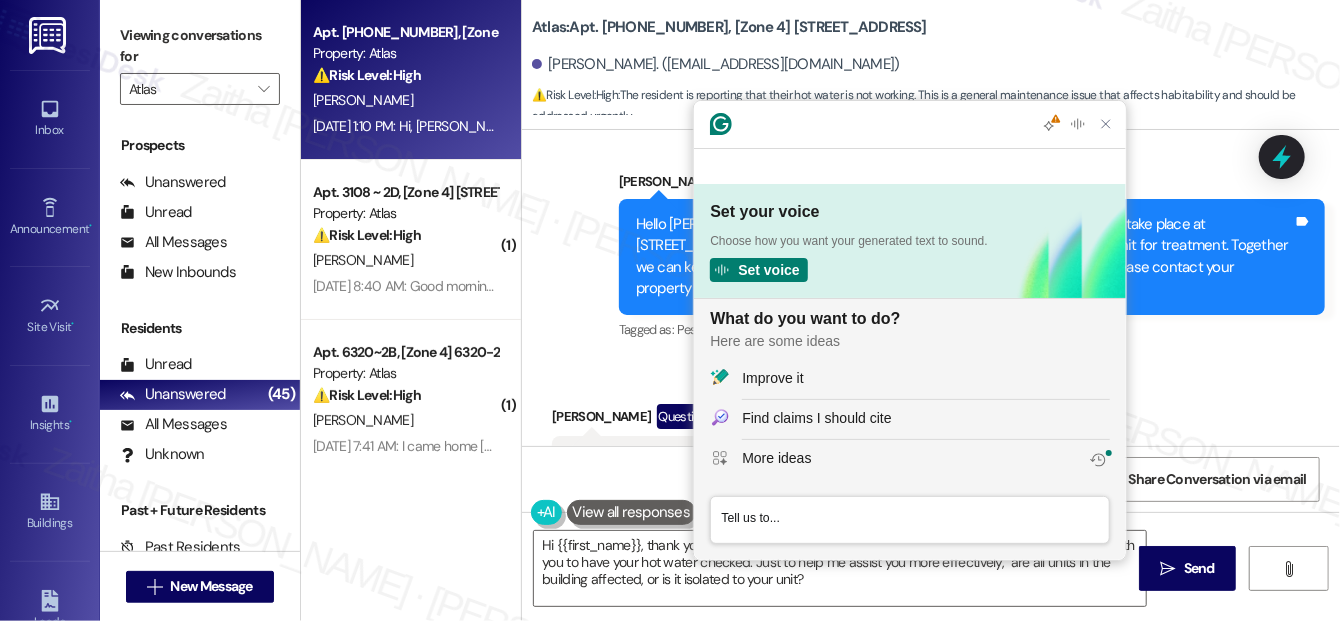 scroll, scrollTop: 0, scrollLeft: 0, axis: both 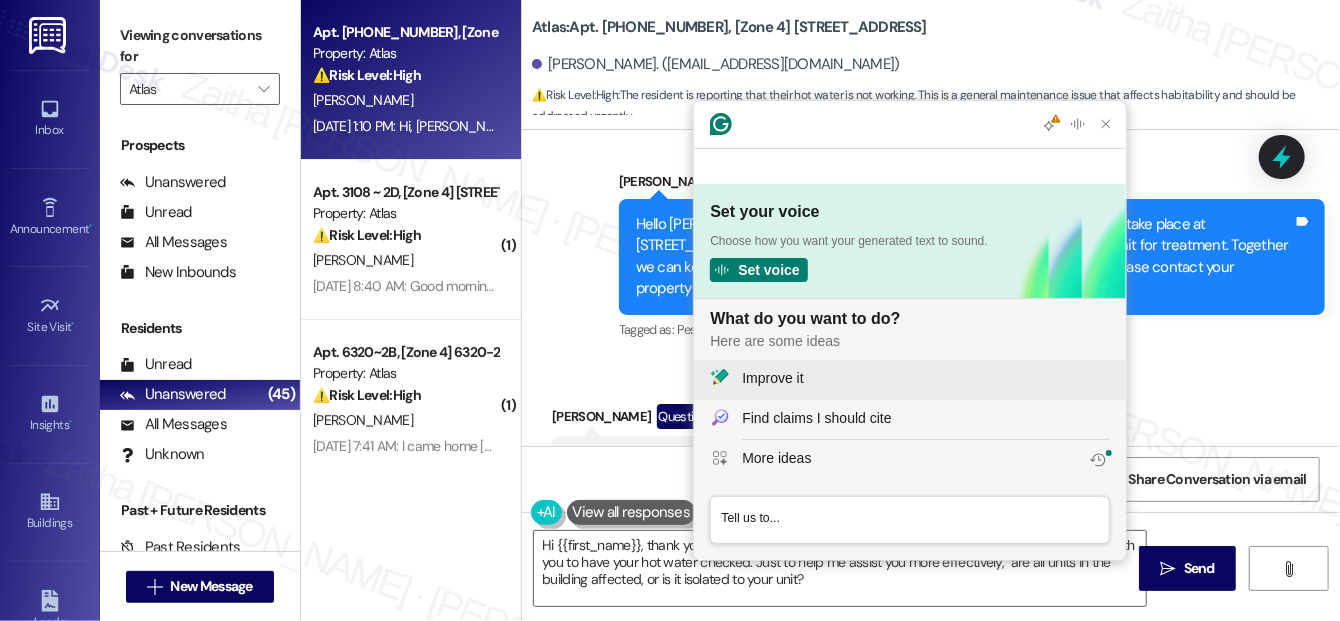 click on "Improve it" 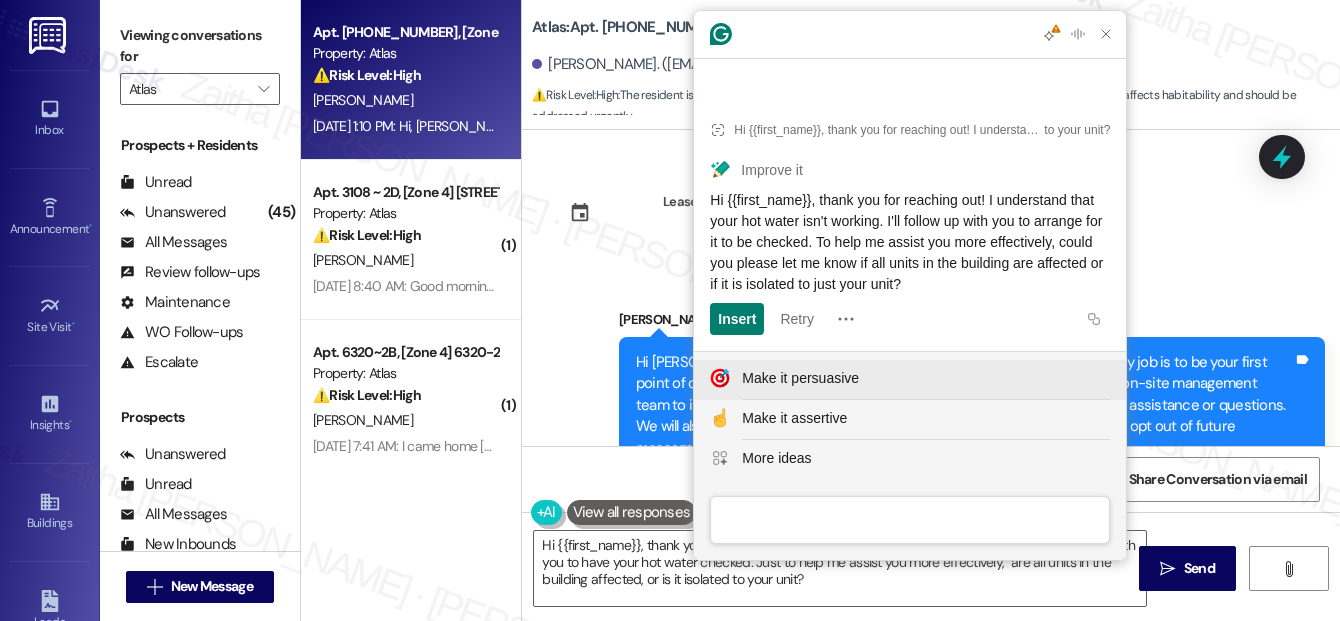 scroll, scrollTop: 0, scrollLeft: 0, axis: both 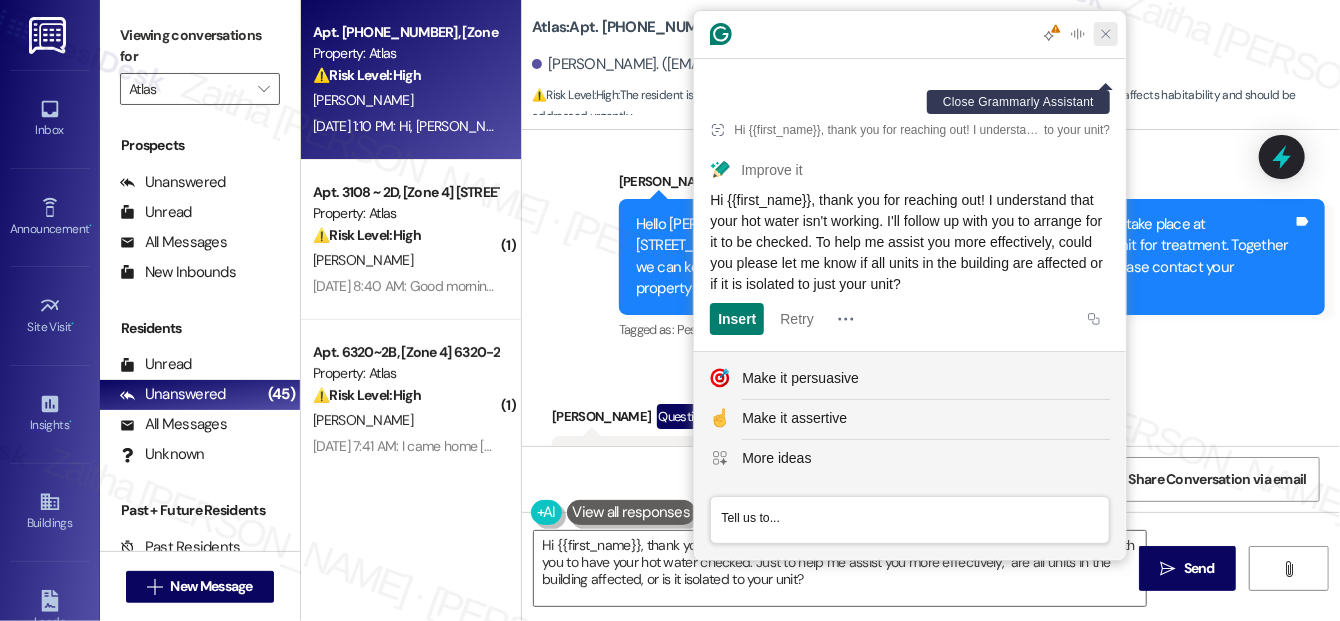click 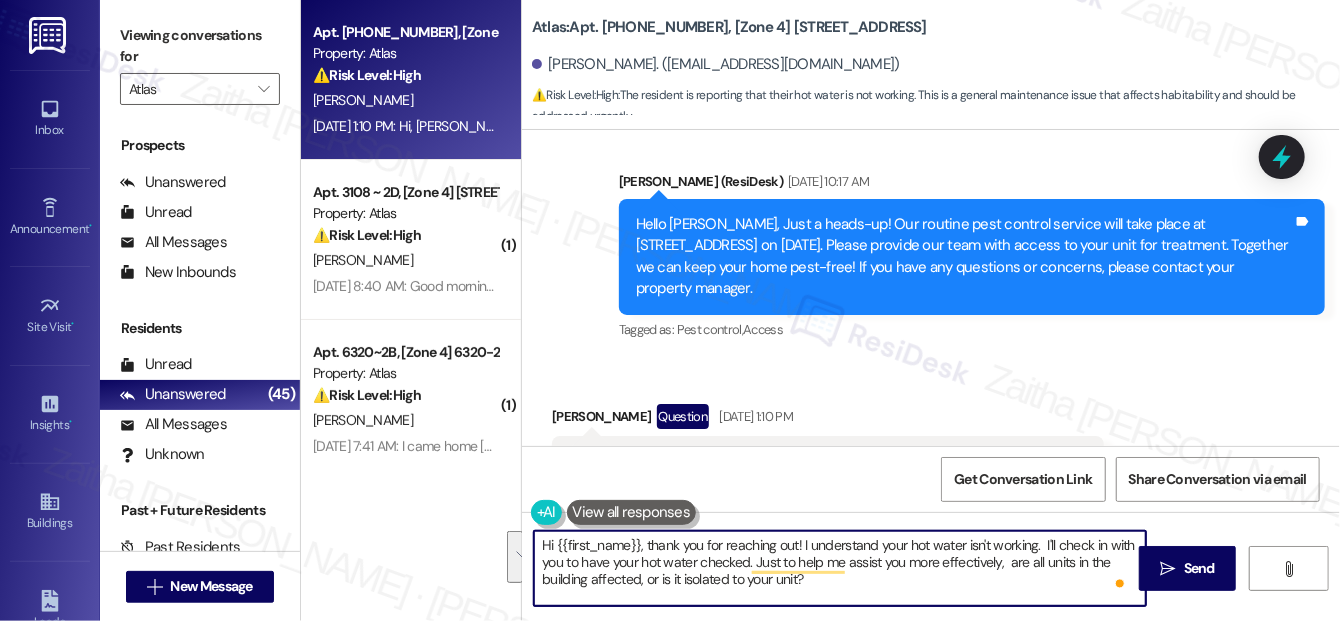 drag, startPoint x: 537, startPoint y: 539, endPoint x: 828, endPoint y: 592, distance: 295.78708 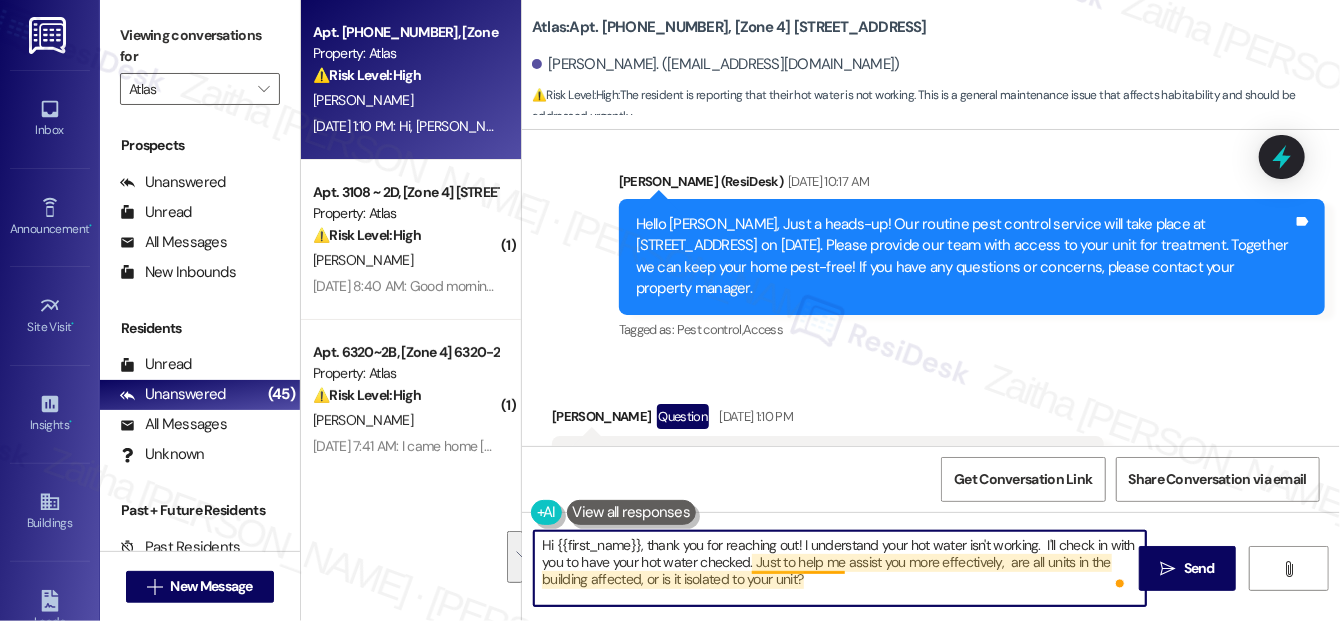 click on "Hi {{first_name}}, thank you for reaching out! I understand your hot water isn't working.  I'll check in with you to have your hot water checked. Just to help me assist you more effectively,  are all units in the building affected, or is it isolated to your unit?" at bounding box center (840, 568) 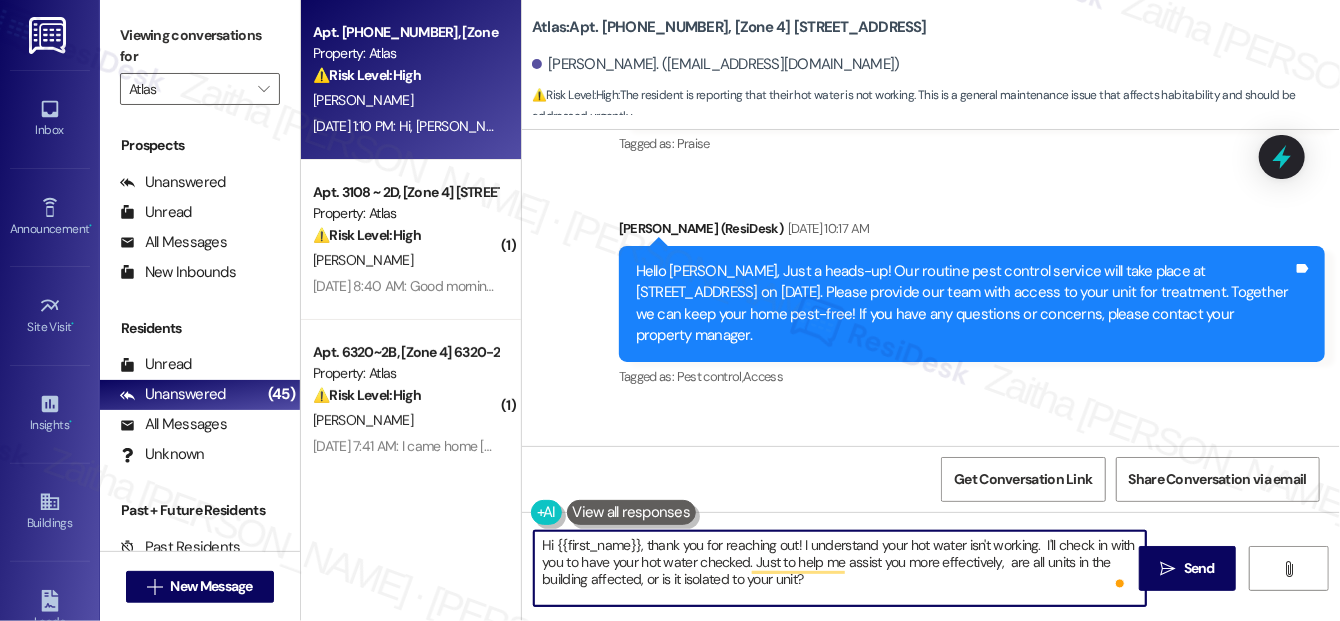 scroll, scrollTop: 4962, scrollLeft: 0, axis: vertical 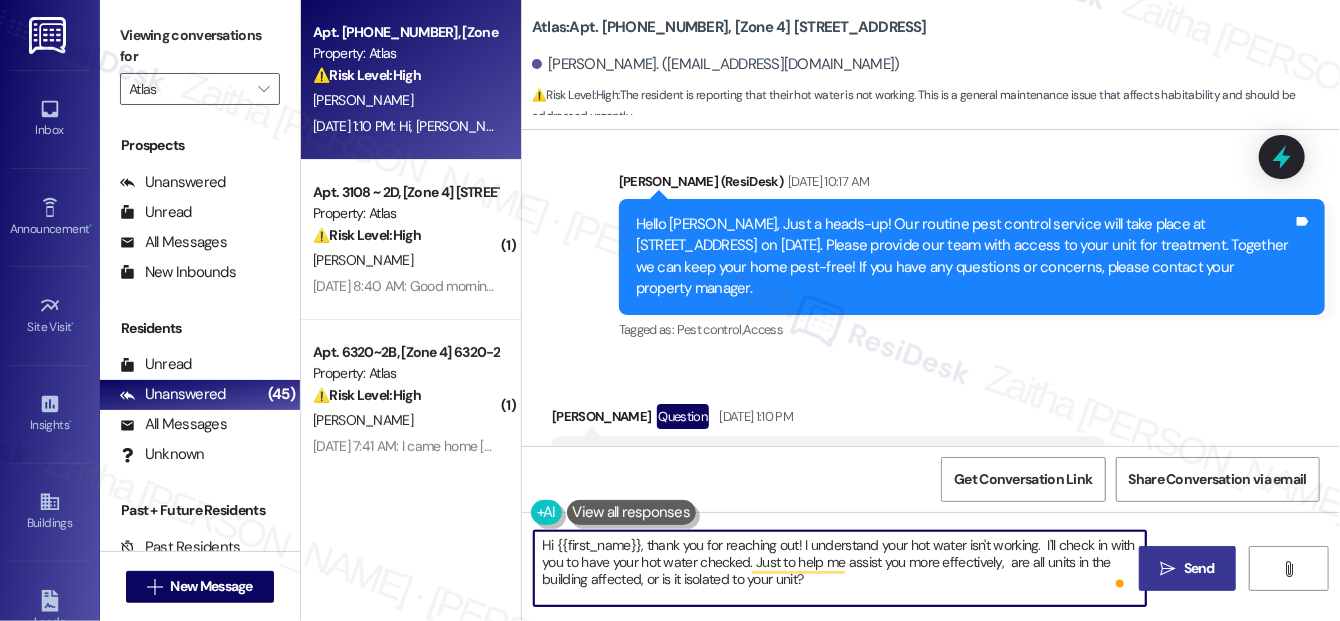 click on "" at bounding box center [1167, 569] 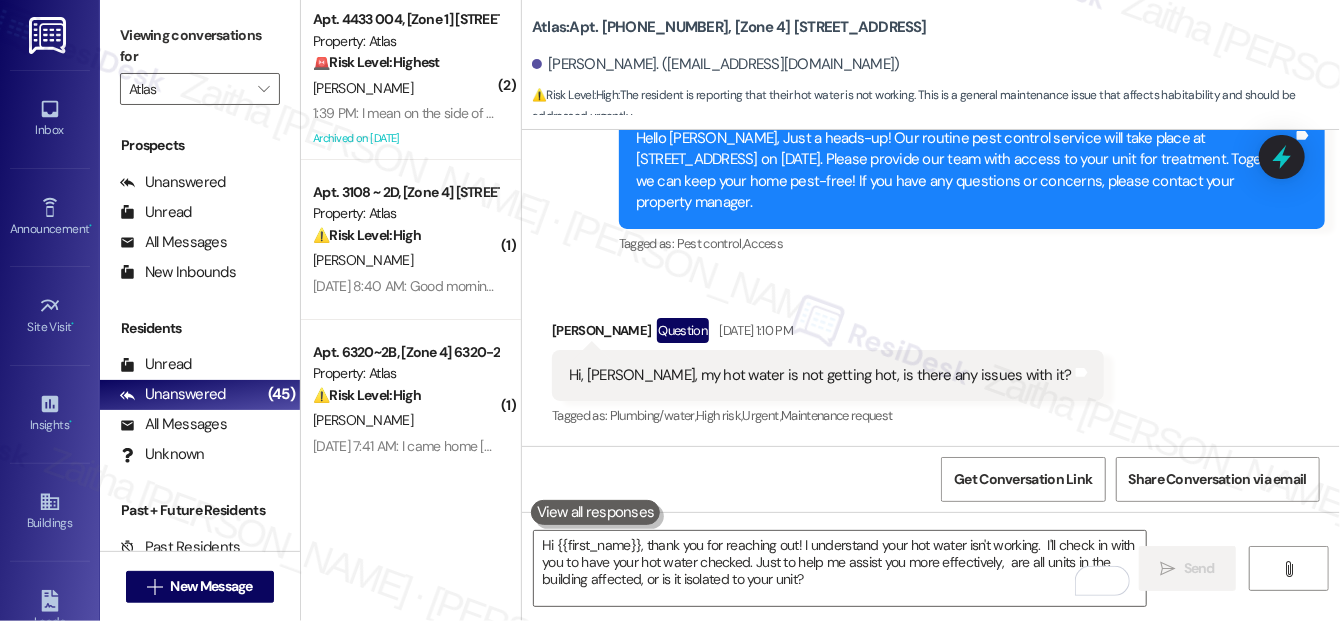 scroll, scrollTop: 5144, scrollLeft: 0, axis: vertical 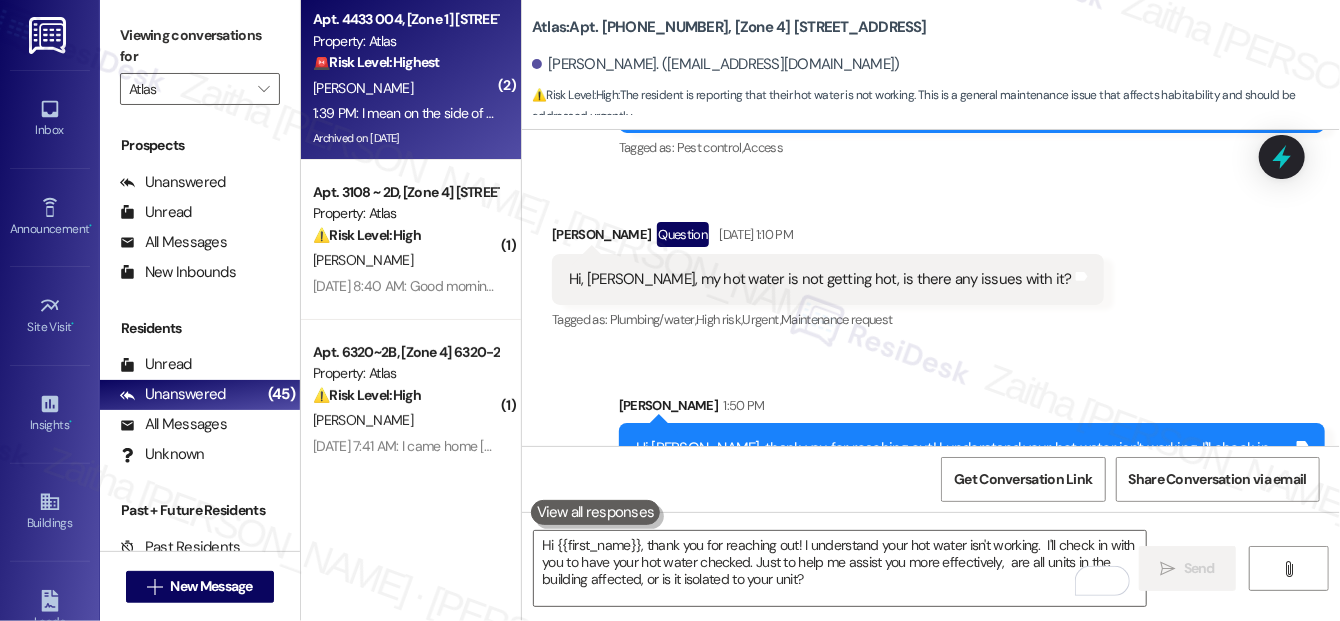 click on "1:39 PM: I mean on the side of my hallway wall the water comes out that's how much it is and that's how bad it is when it rains so something is not secure down there 1:39 PM: I mean on the side of my hallway wall the water comes out that's how much it is and that's how bad it is when it rains so something is not secure down there" at bounding box center (789, 113) 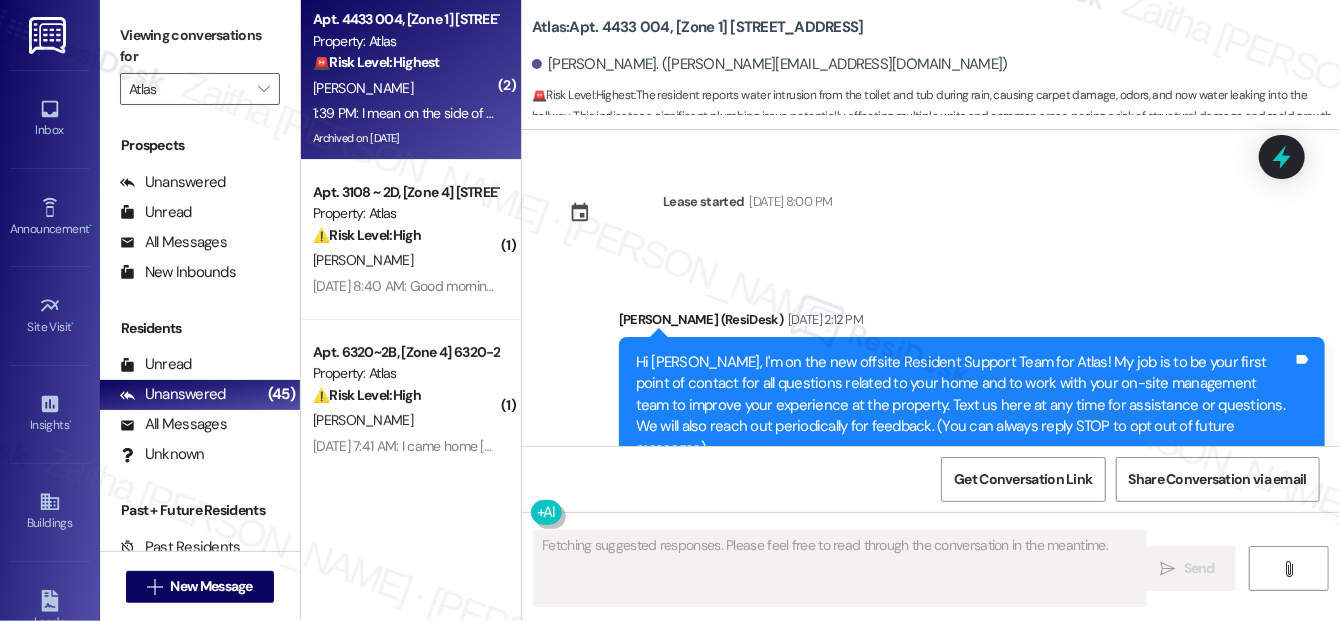 scroll, scrollTop: 39313, scrollLeft: 0, axis: vertical 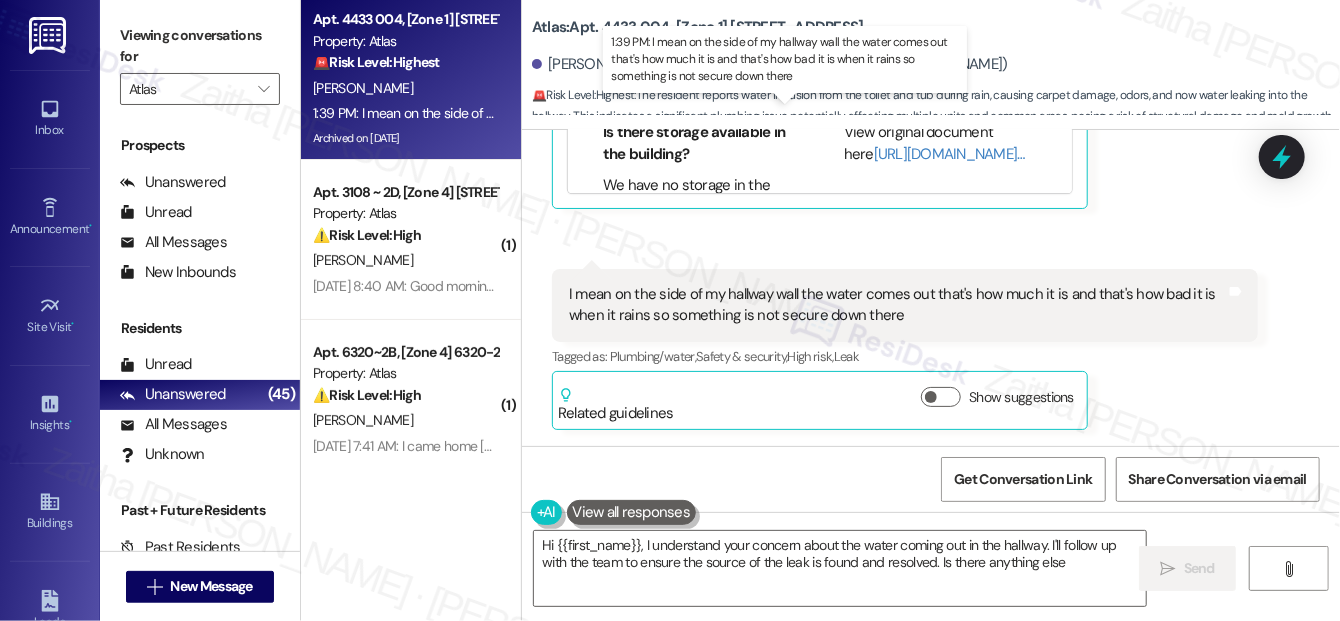 type on "Hi {{first_name}}, I understand your concern about the water coming out in the hallway. I'll follow up with the team to ensure the source of the leak is found and resolved. Is there anything else?" 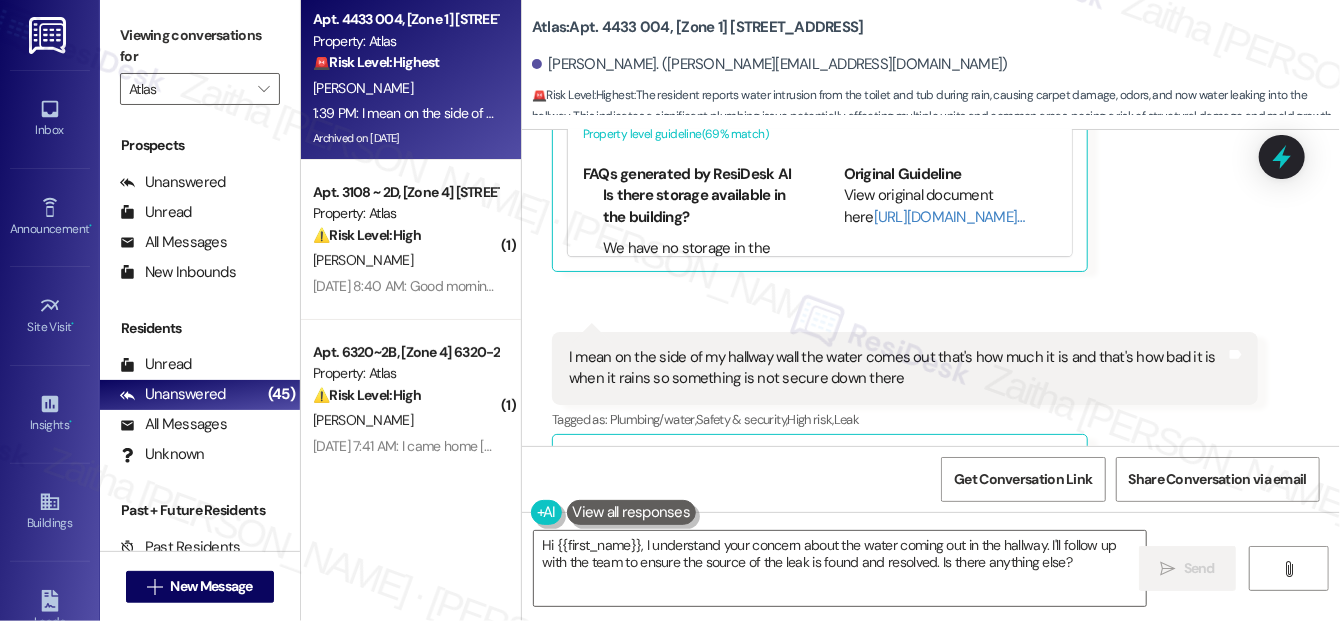 scroll, scrollTop: 39040, scrollLeft: 0, axis: vertical 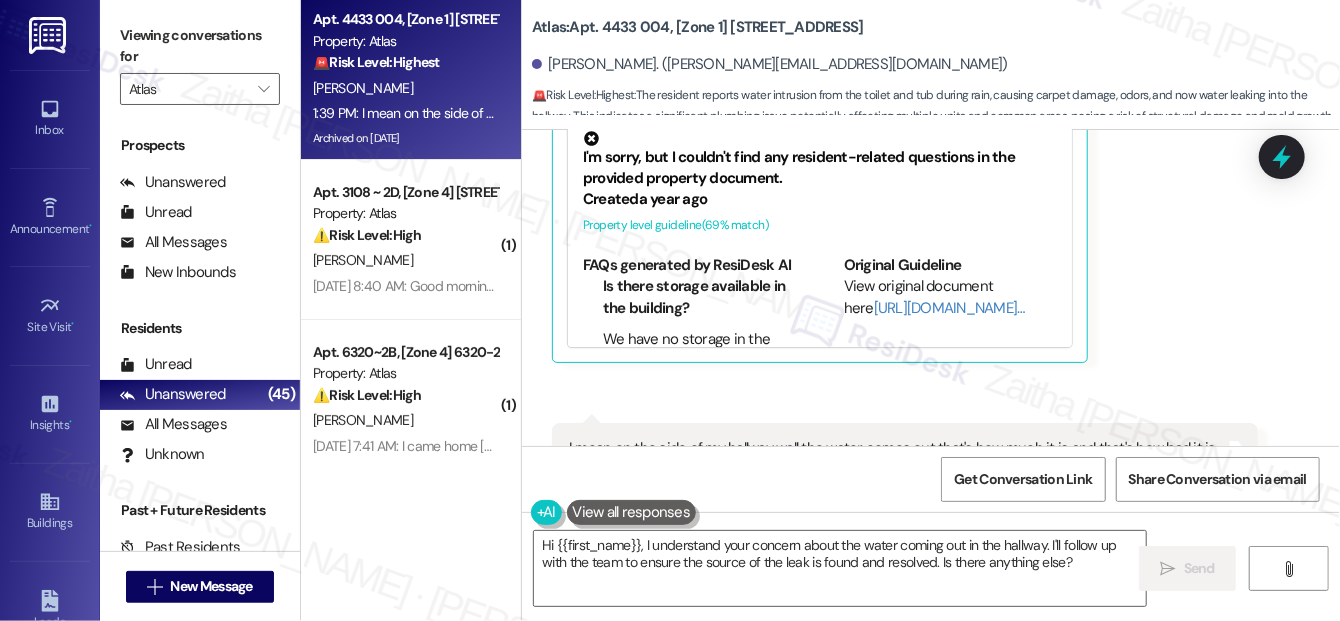 click on "Hide Suggestions" at bounding box center [945, 81] 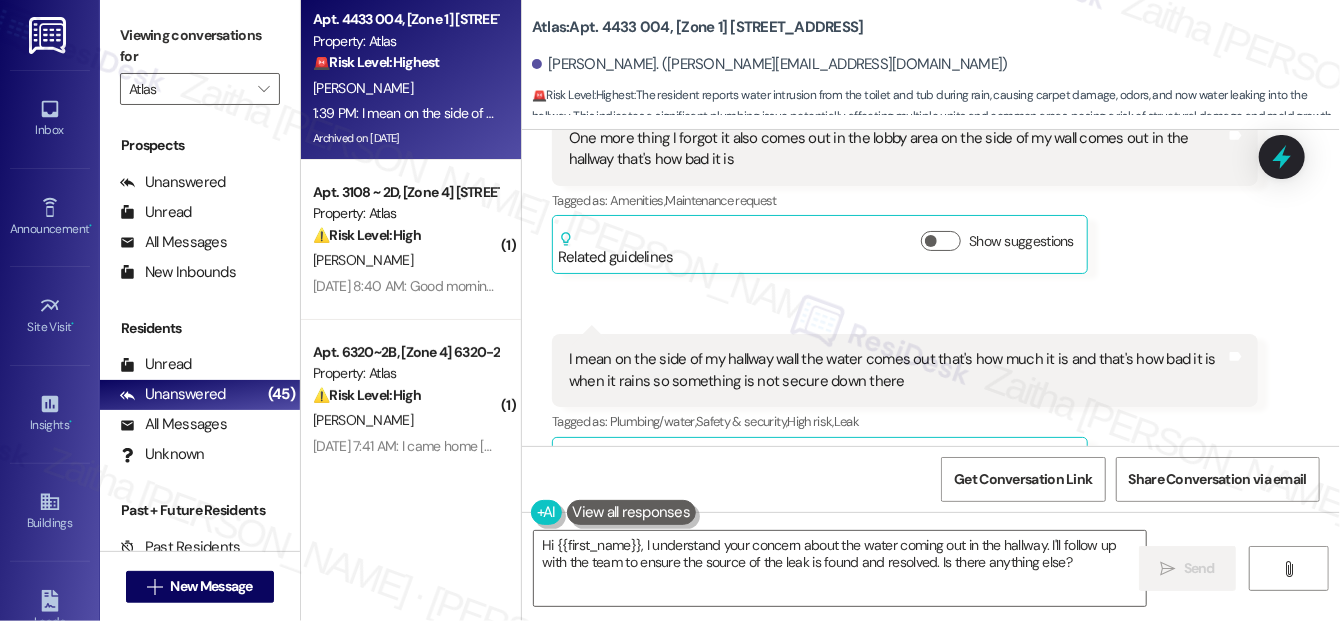 scroll, scrollTop: 38858, scrollLeft: 0, axis: vertical 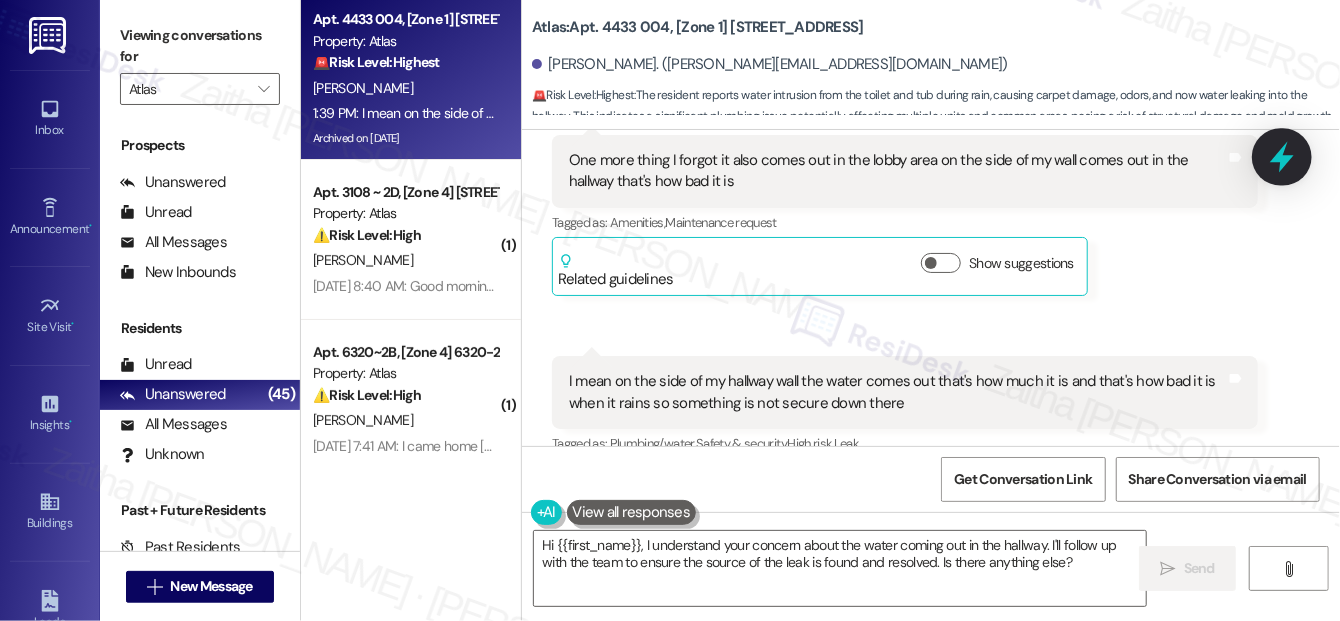 click 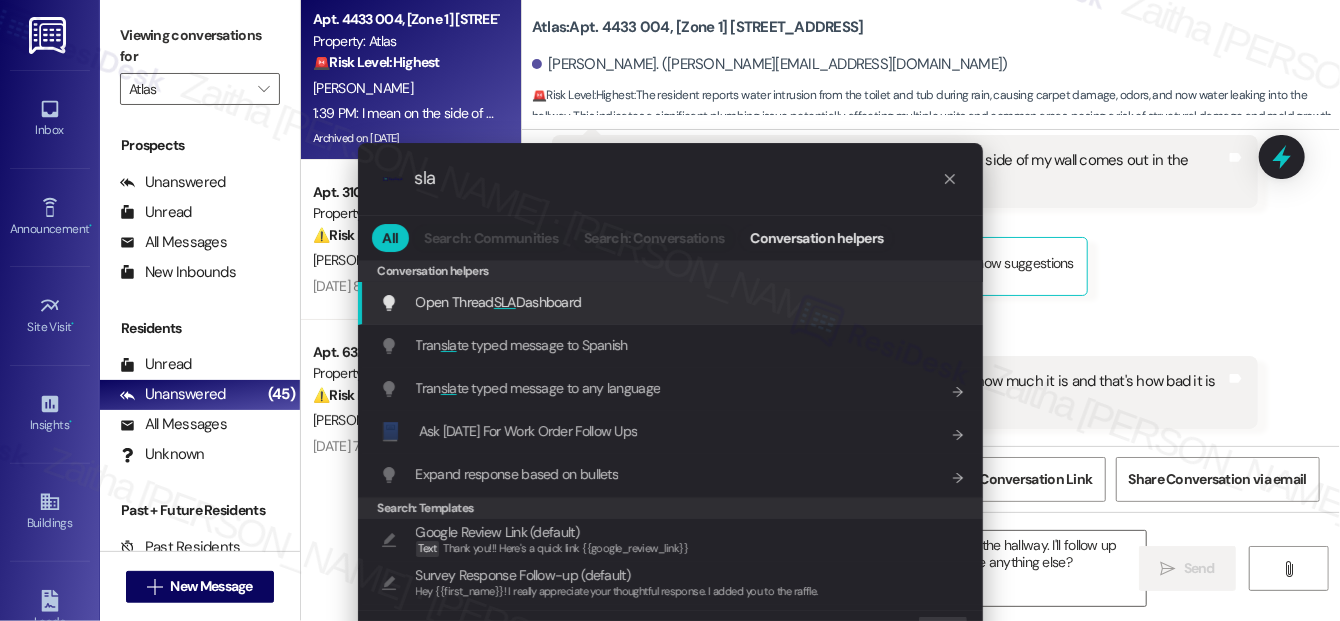 type on "sla" 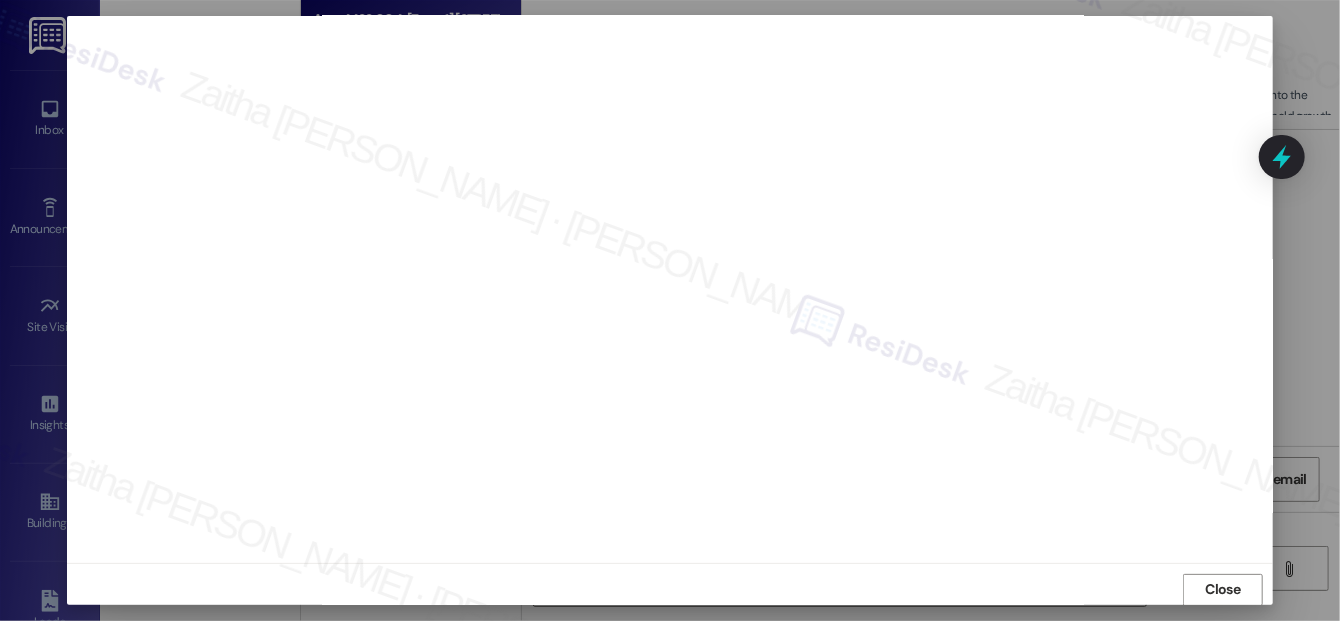 scroll, scrollTop: 22, scrollLeft: 0, axis: vertical 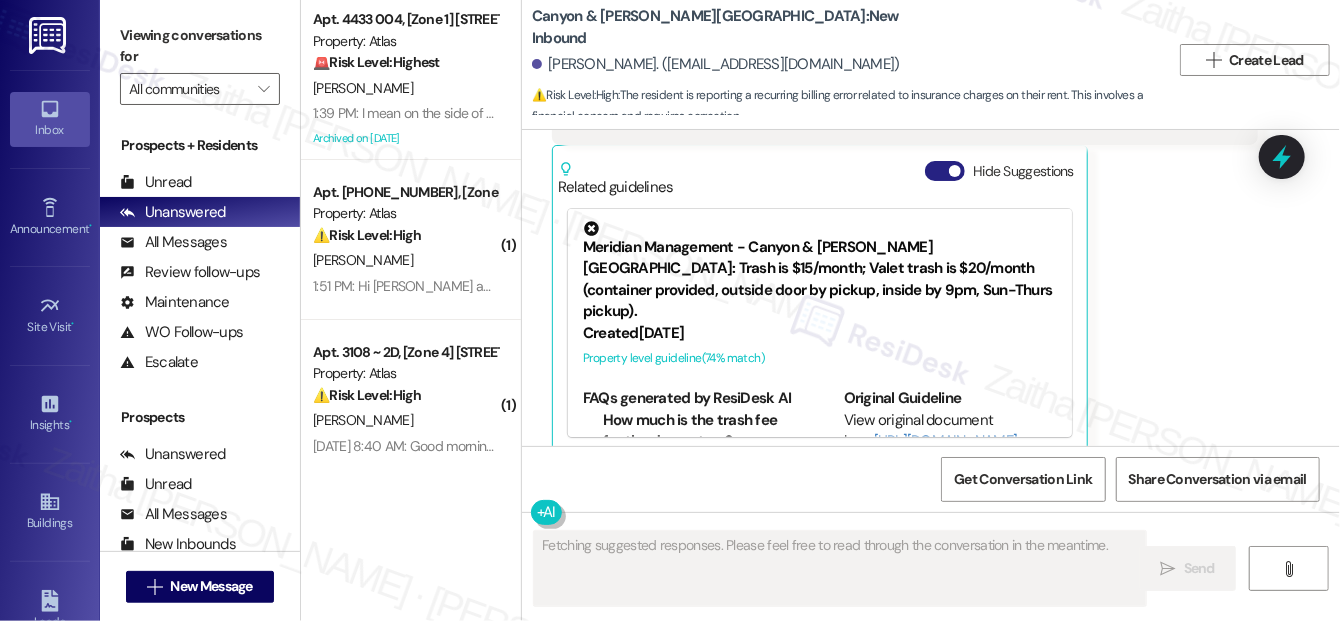 click on "Hide Suggestions" at bounding box center (945, 171) 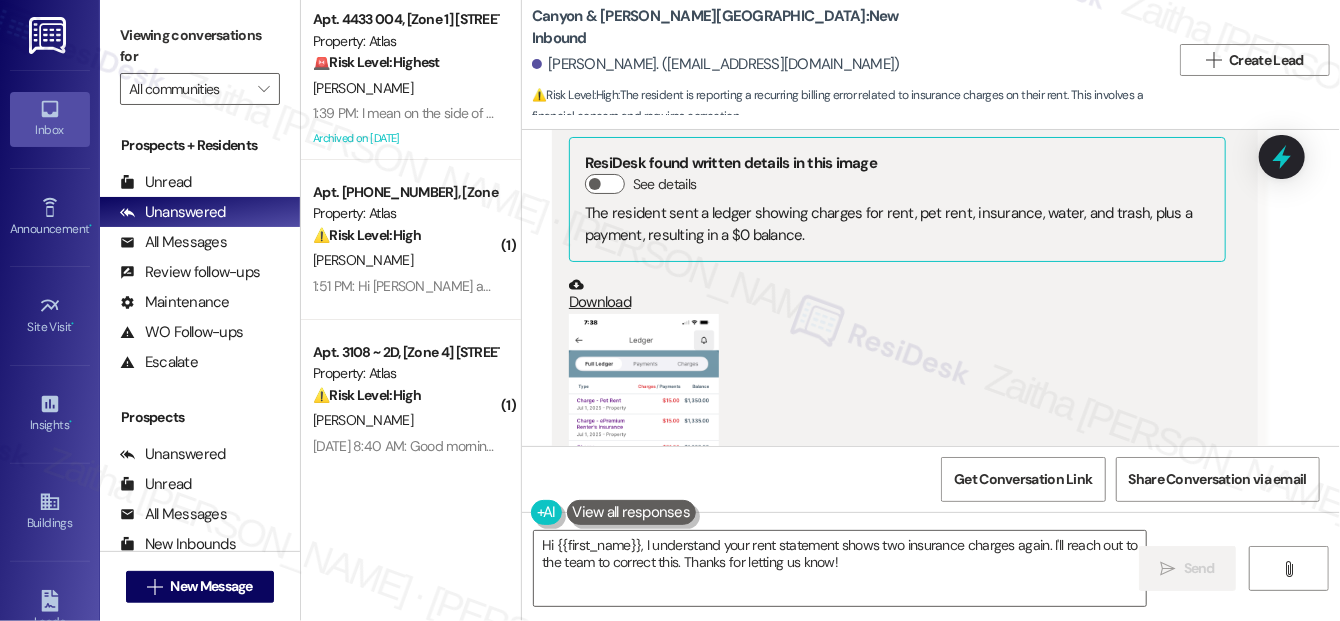 scroll, scrollTop: 6466, scrollLeft: 0, axis: vertical 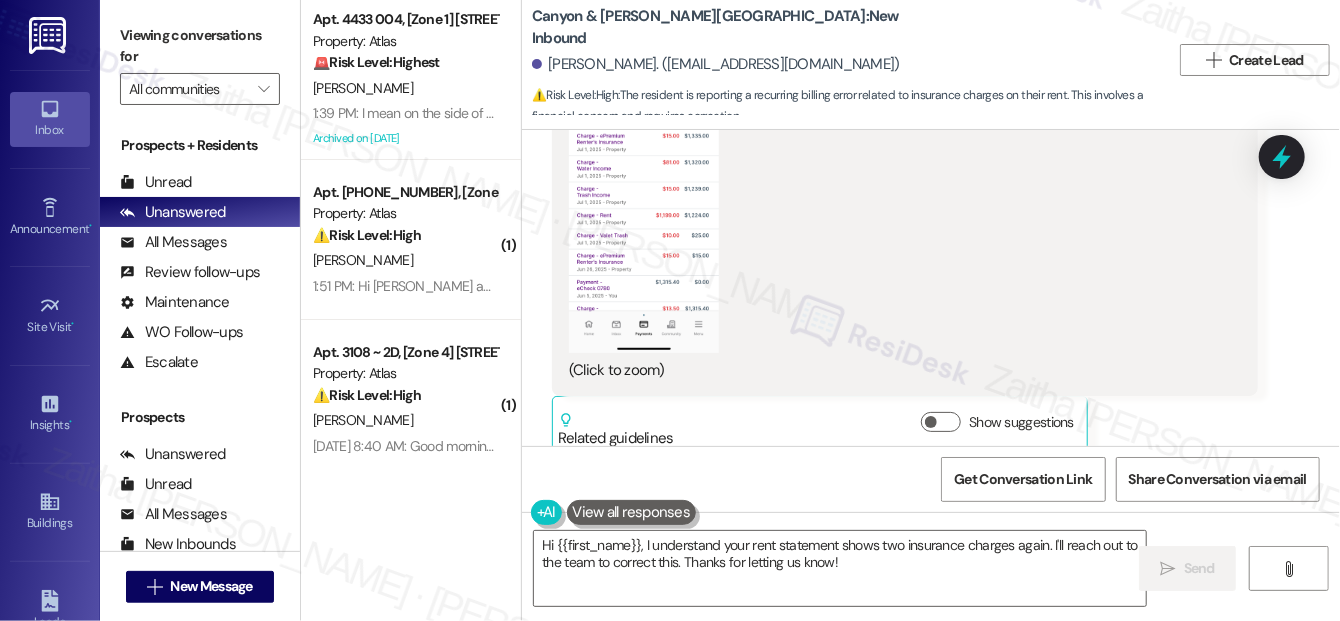 click at bounding box center (644, 191) 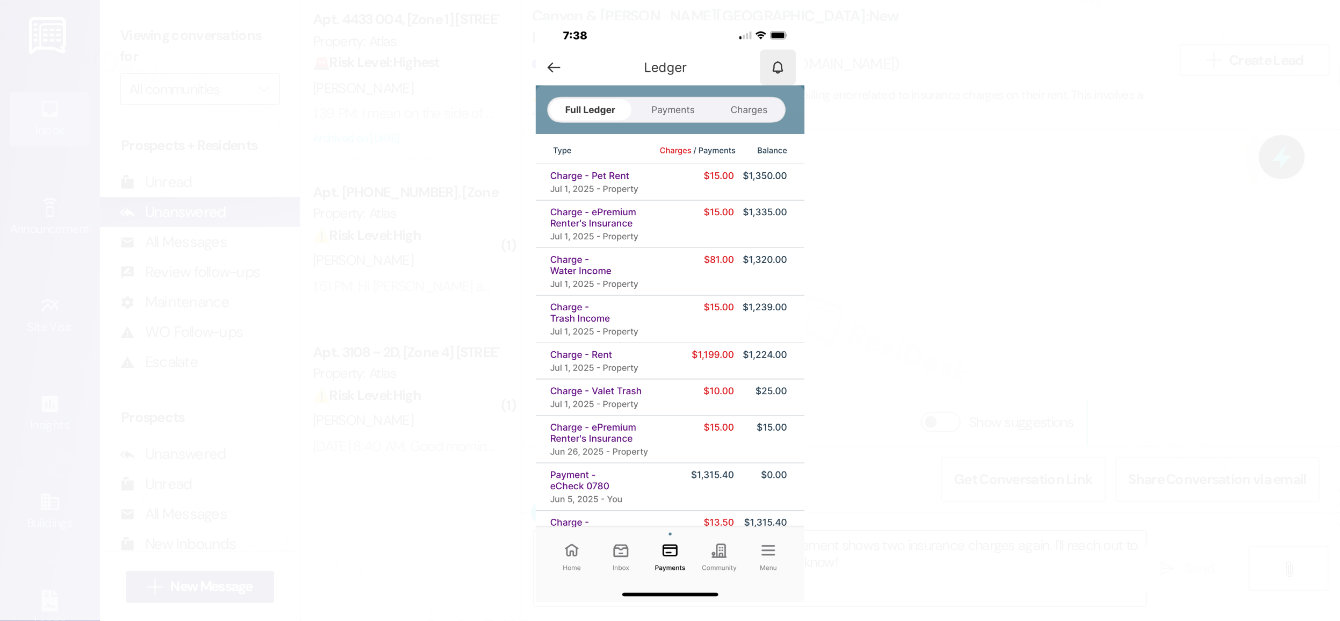 click at bounding box center [670, 310] 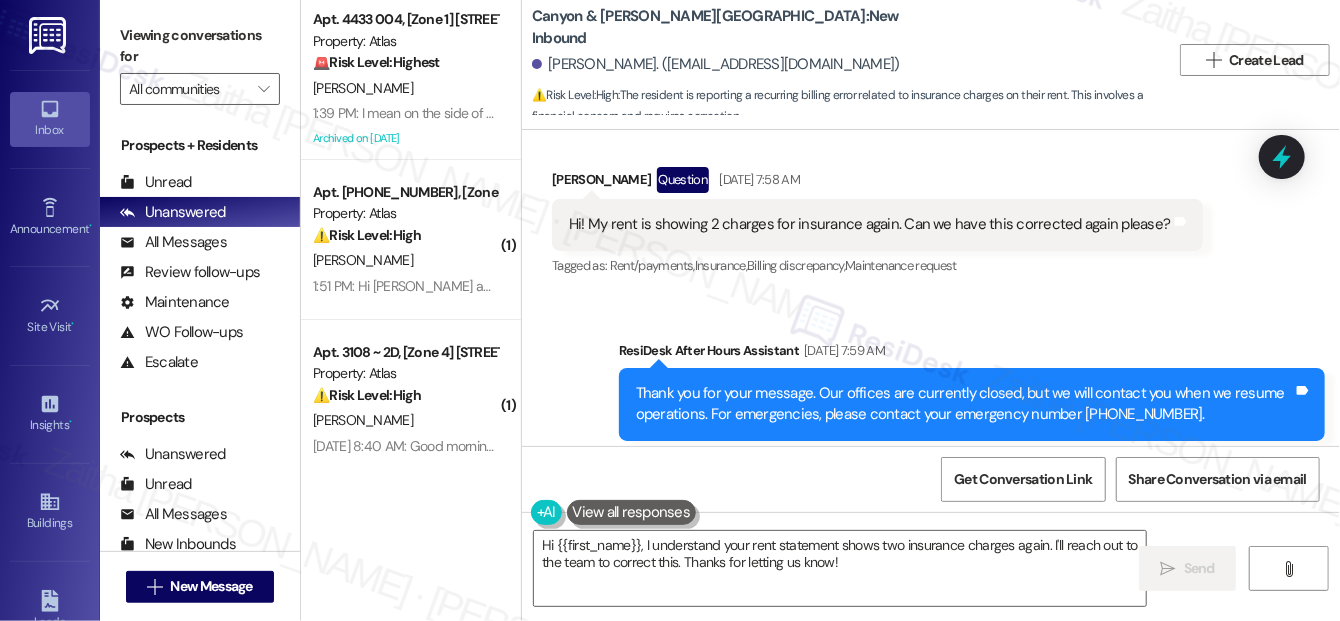 scroll, scrollTop: 7648, scrollLeft: 0, axis: vertical 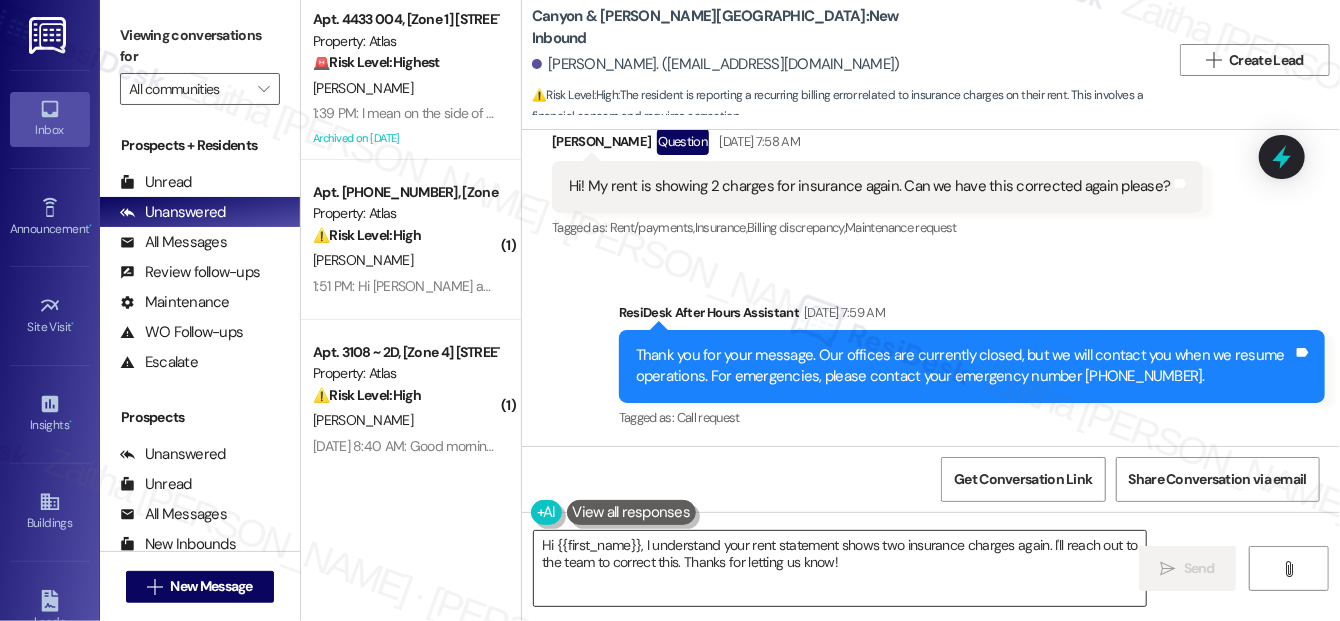 click on "Hi {{first_name}}, I understand your rent statement shows two insurance charges again. I'll reach out to the team to correct this. Thanks for letting us know!" at bounding box center (840, 568) 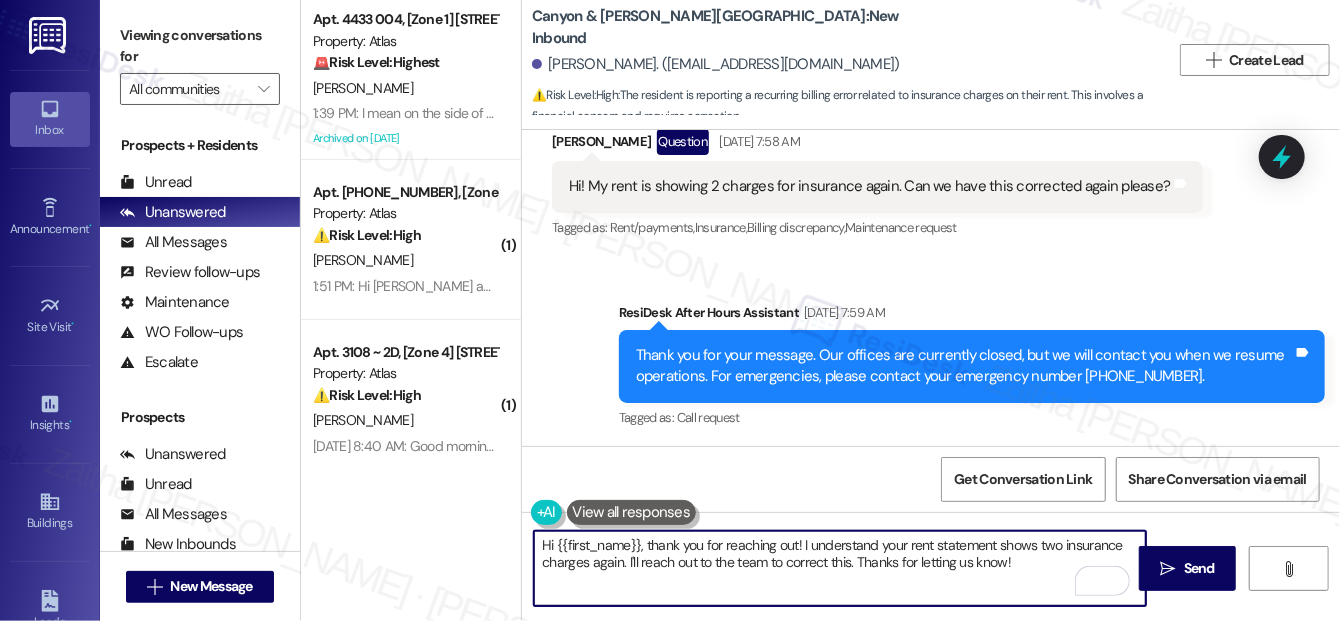 click on "Hi {{first_name}}, thank you for reaching out! I understand your rent statement shows two insurance charges again. I'll reach out to the team to correct this. Thanks for letting us know!" at bounding box center [840, 568] 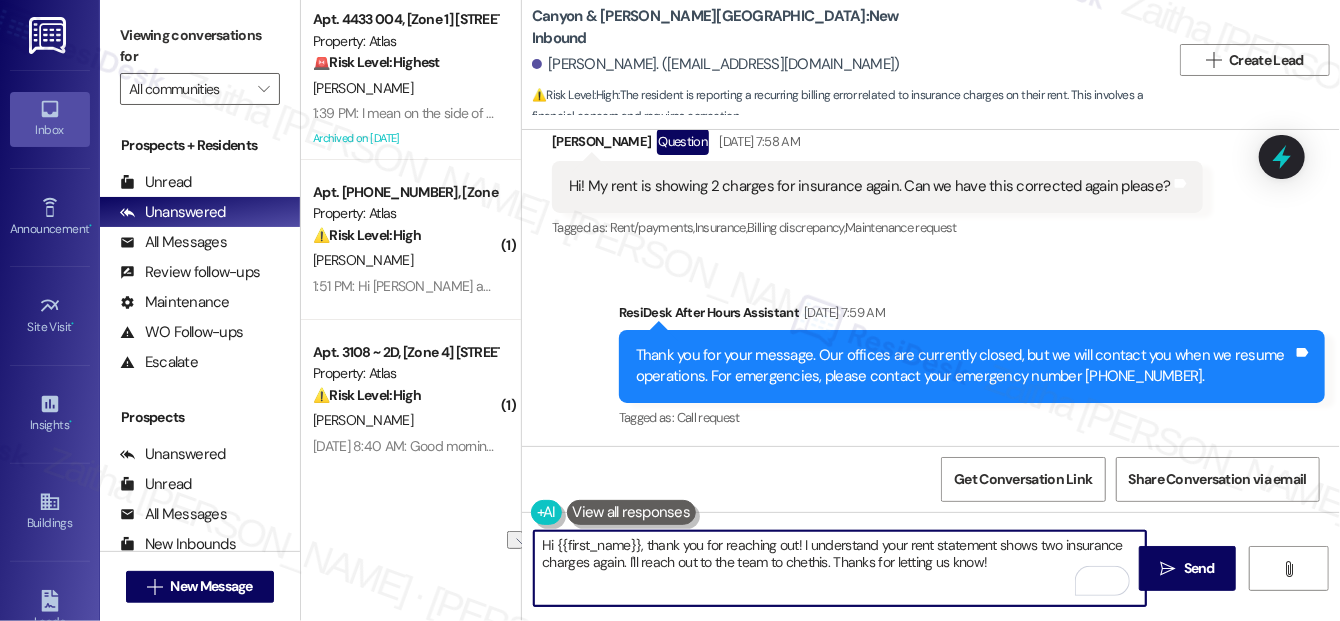 drag, startPoint x: 626, startPoint y: 564, endPoint x: 977, endPoint y: 566, distance: 351.0057 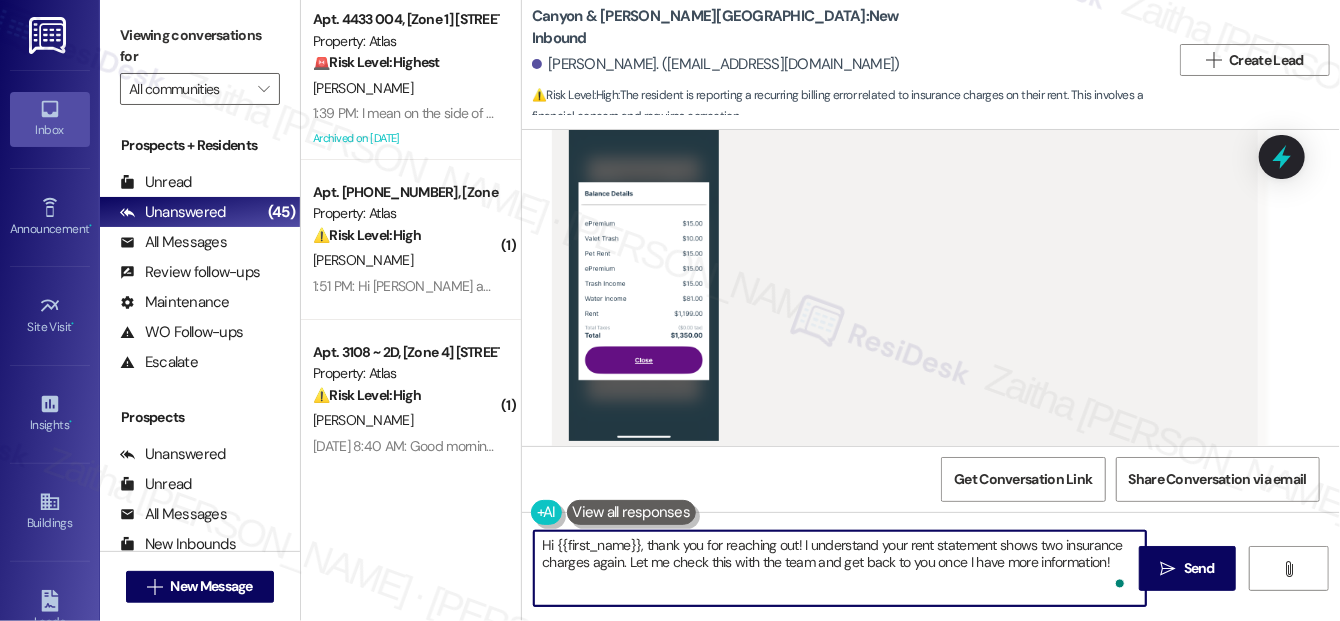 scroll, scrollTop: 8376, scrollLeft: 0, axis: vertical 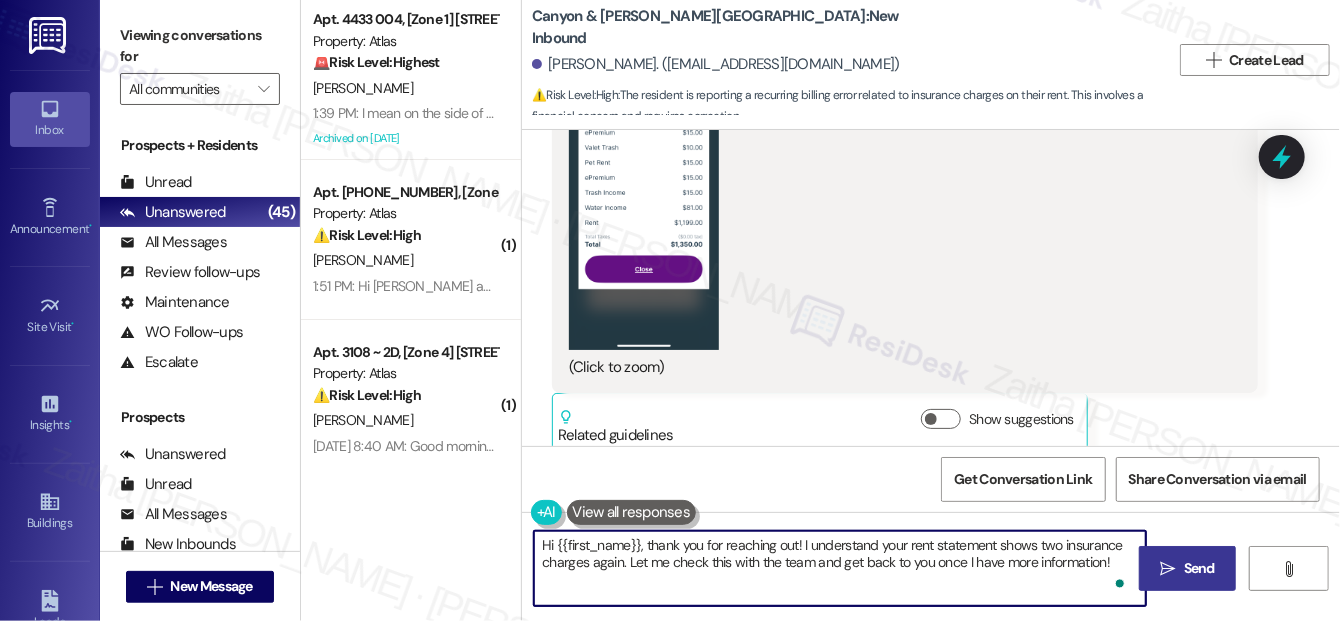 type on "Hi {{first_name}}, thank you for reaching out! I understand your rent statement shows two insurance charges again. Let me check this with the team and get back to you once I have more information!" 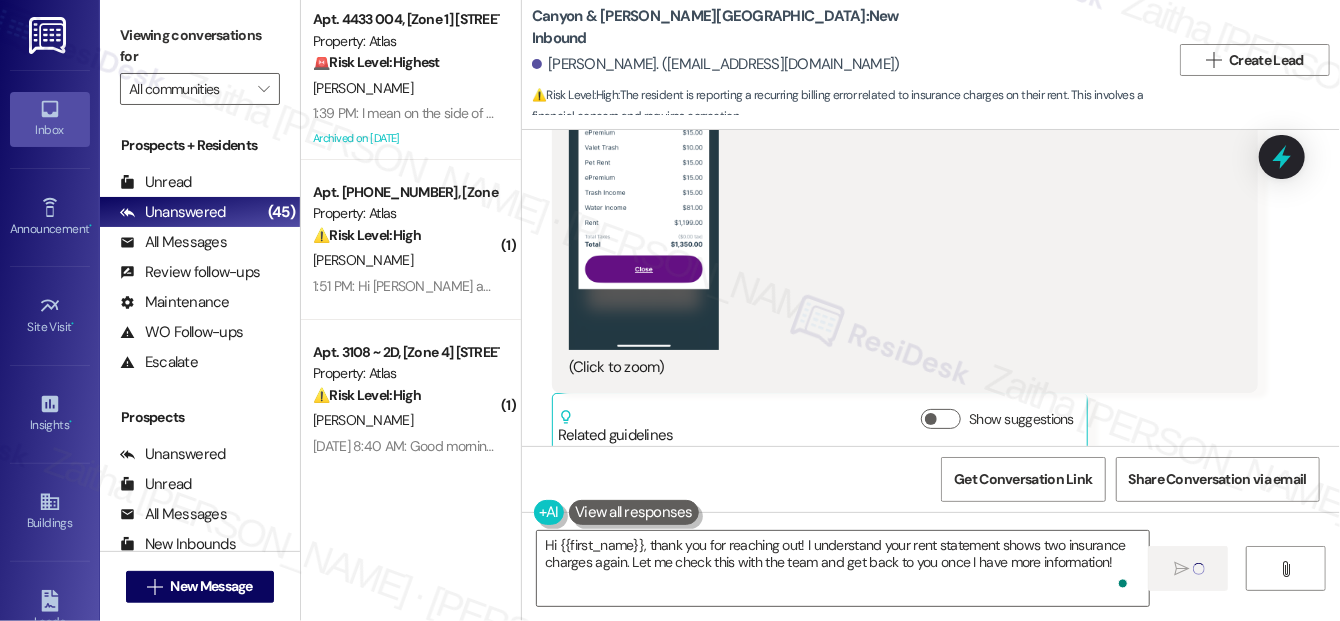 type 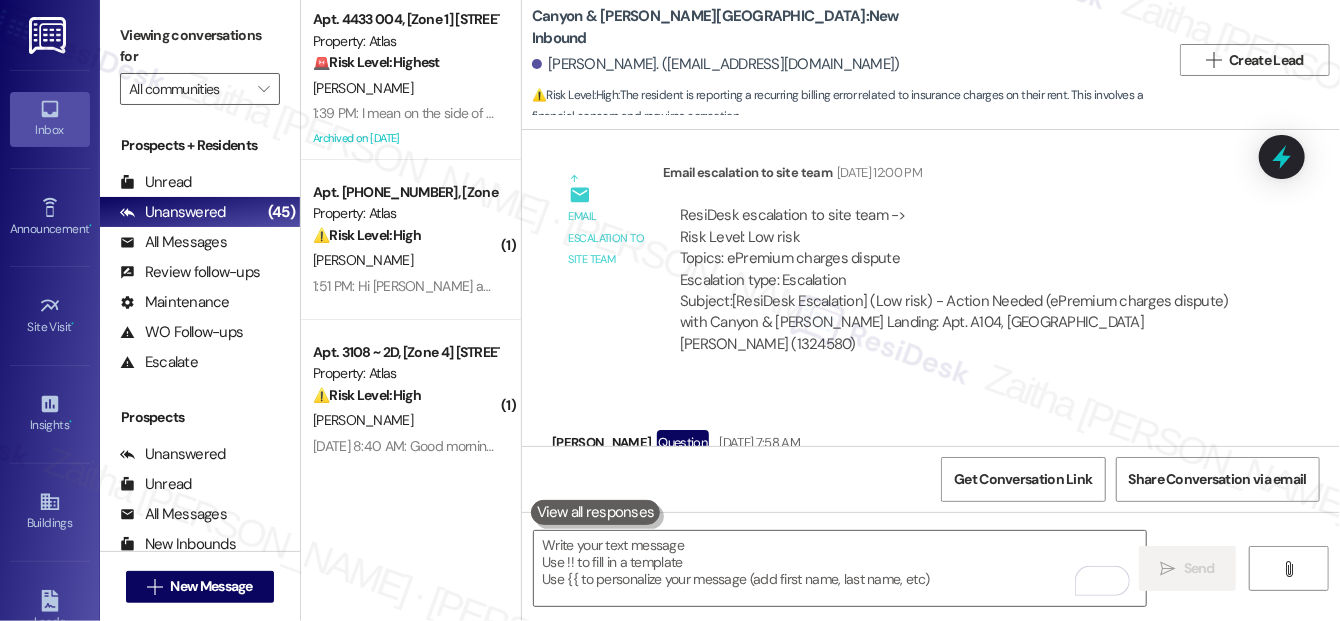 scroll, scrollTop: 7285, scrollLeft: 0, axis: vertical 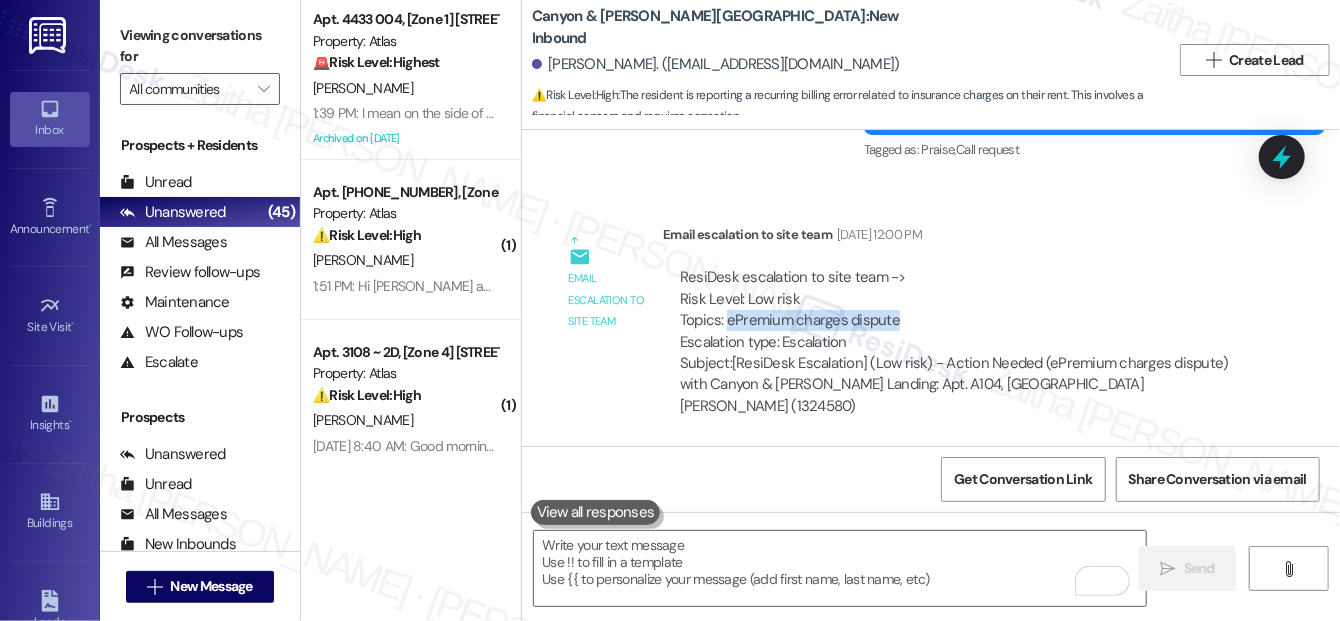 drag, startPoint x: 726, startPoint y: 324, endPoint x: 928, endPoint y: 322, distance: 202.0099 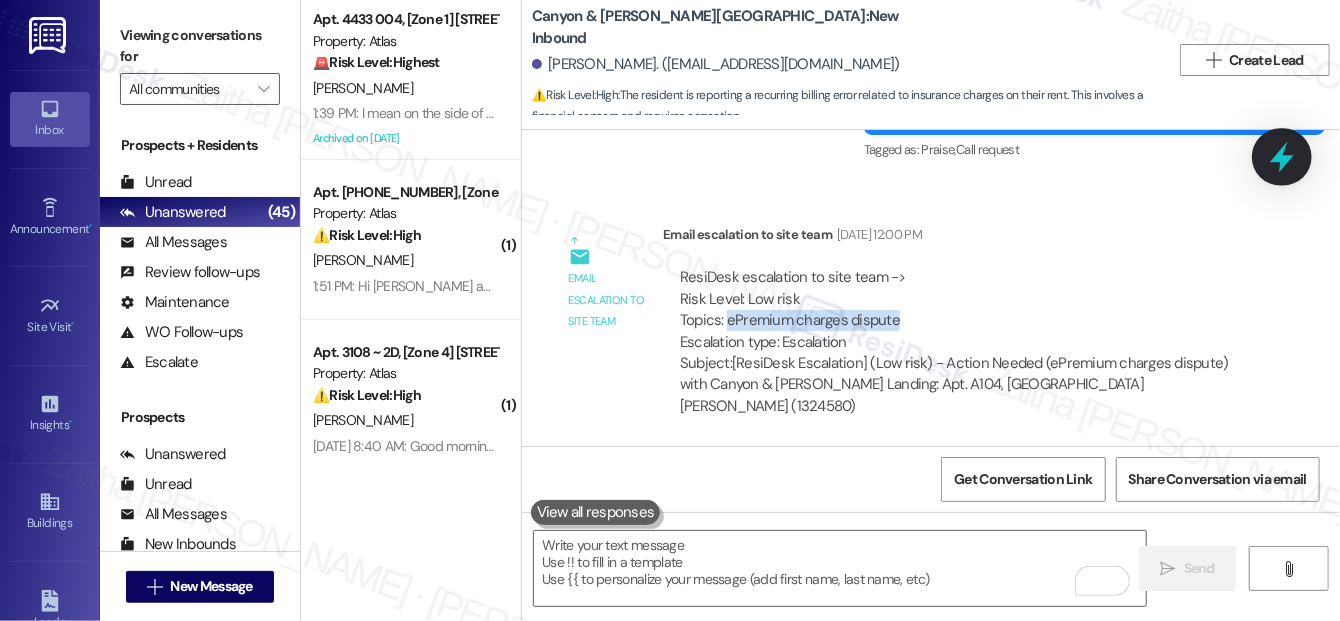 click 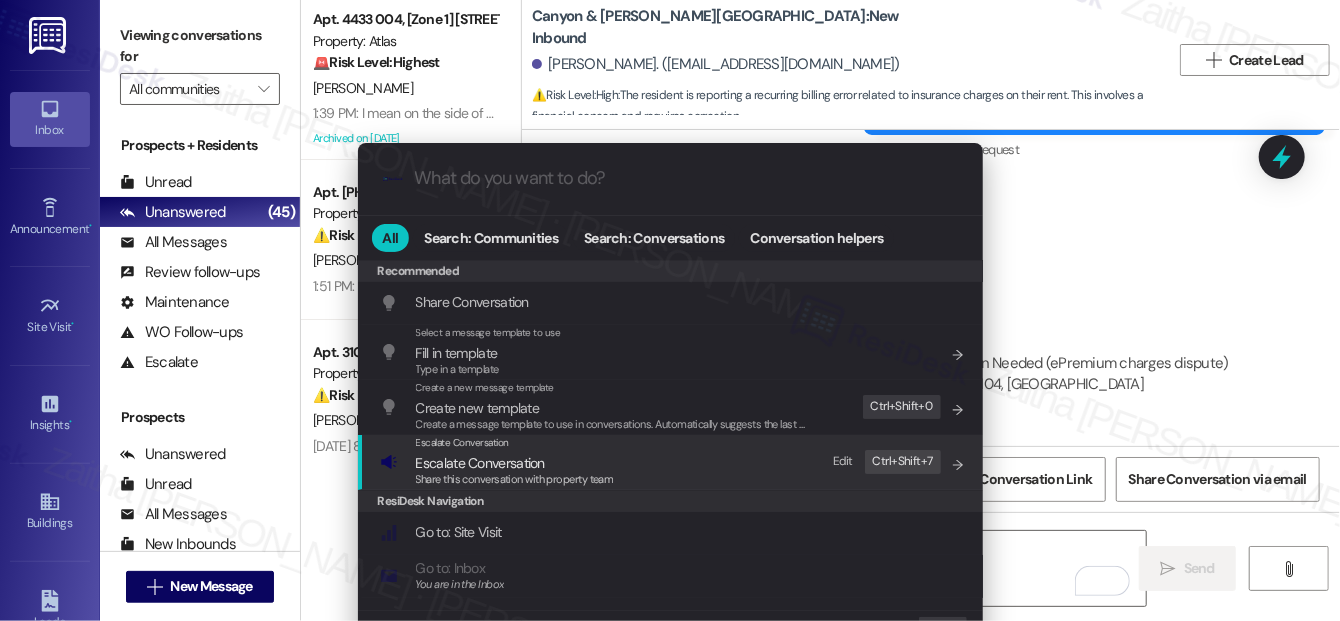 click on "Escalate Conversation" at bounding box center [480, 463] 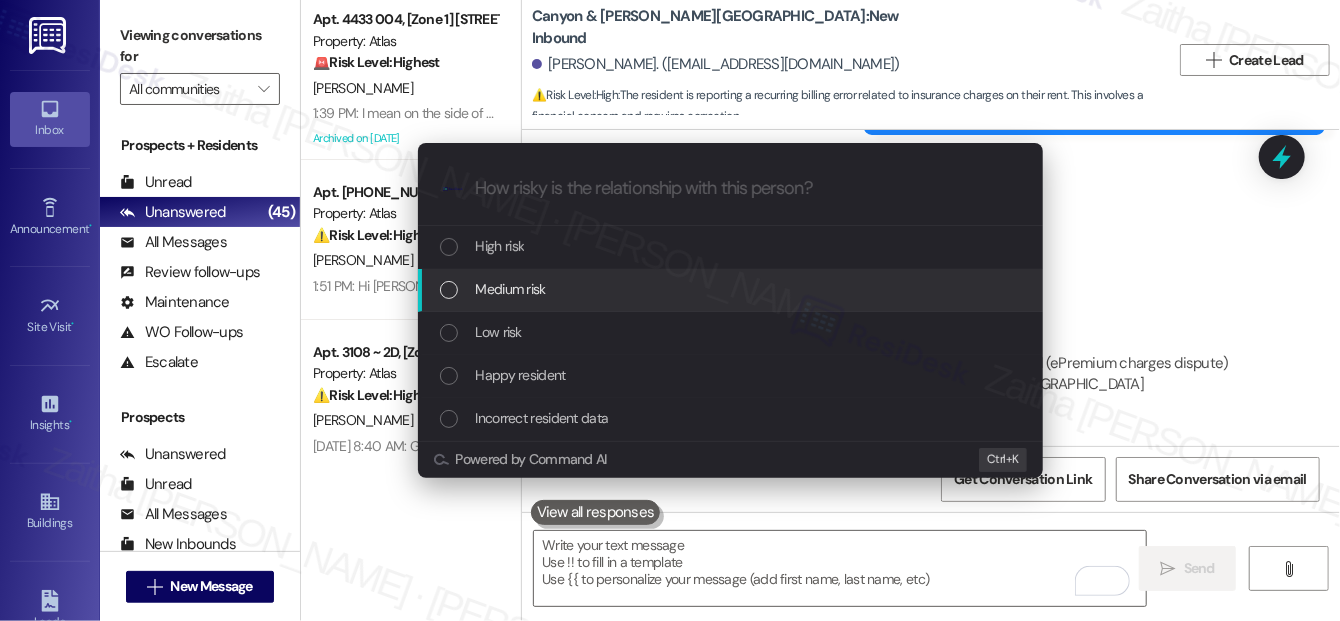 click on "Medium risk" at bounding box center (511, 289) 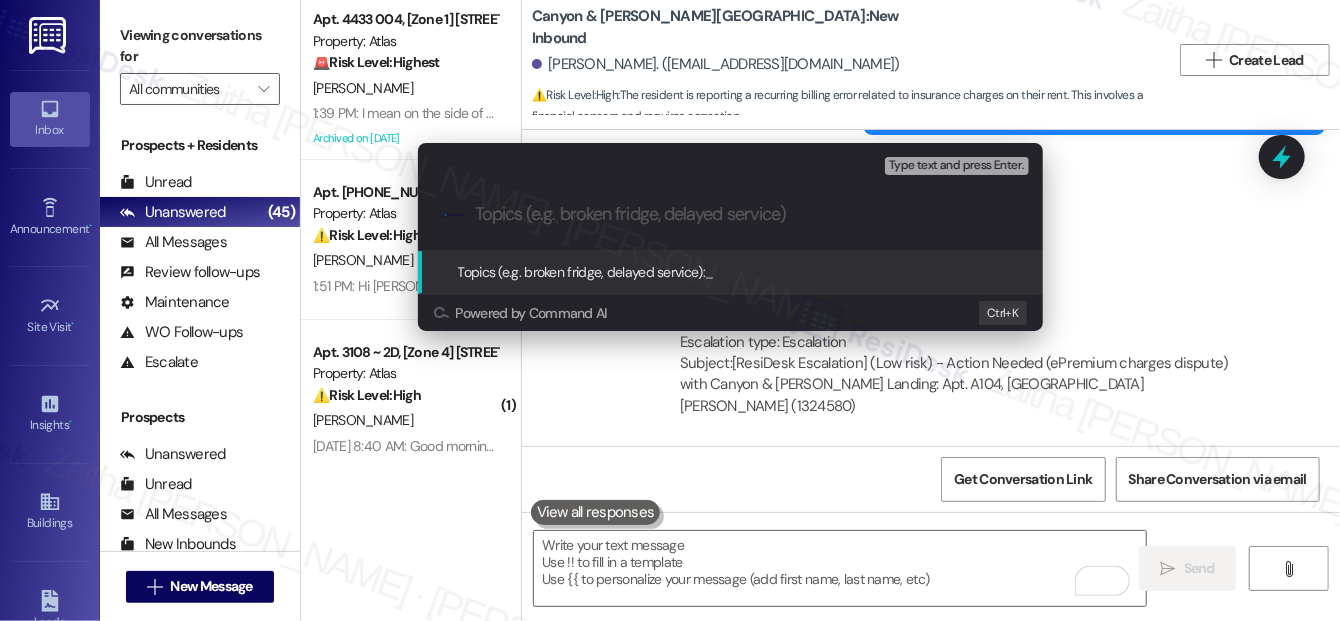 paste on "ePremium charges dispute" 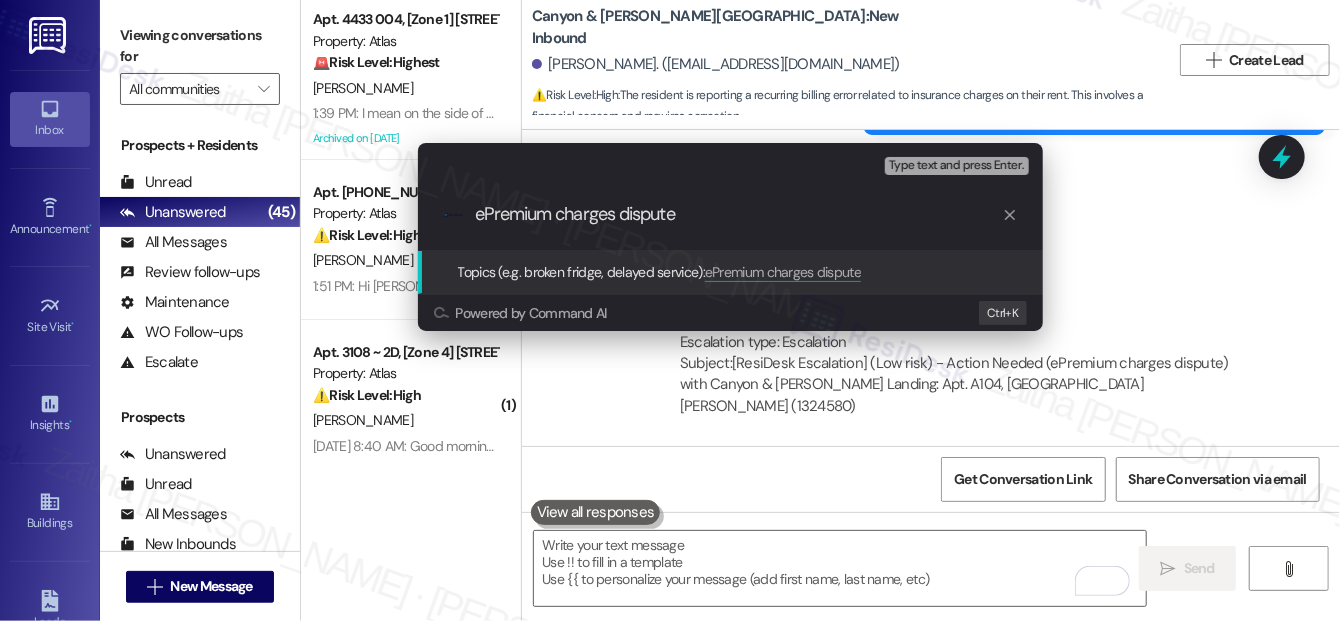 click on "ePremium charges dispute" at bounding box center (738, 214) 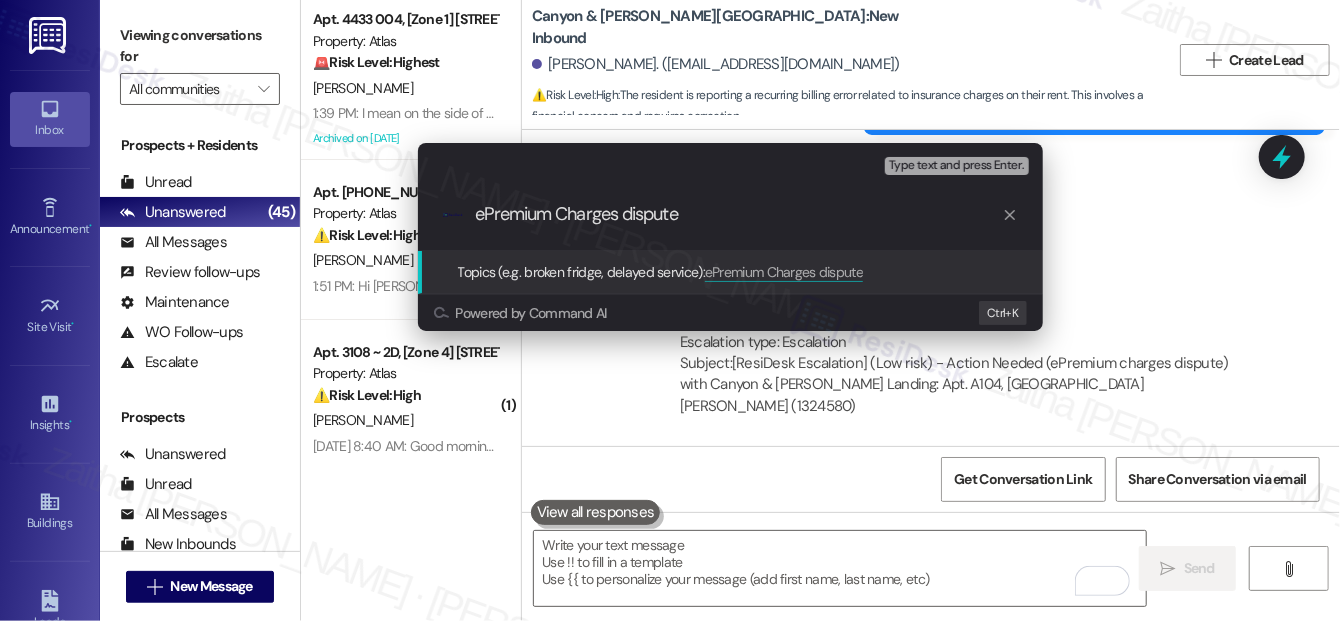 click on "ePremium Charges dispute" at bounding box center [738, 214] 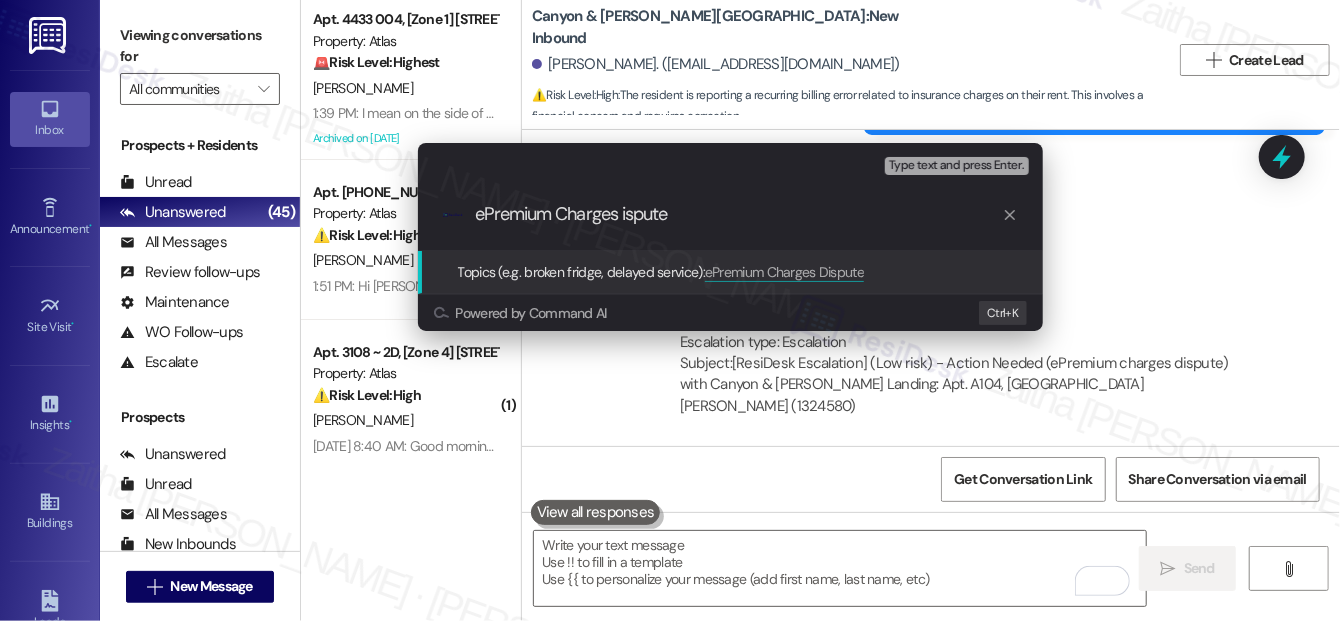 type on "ePremium Charges Dispute" 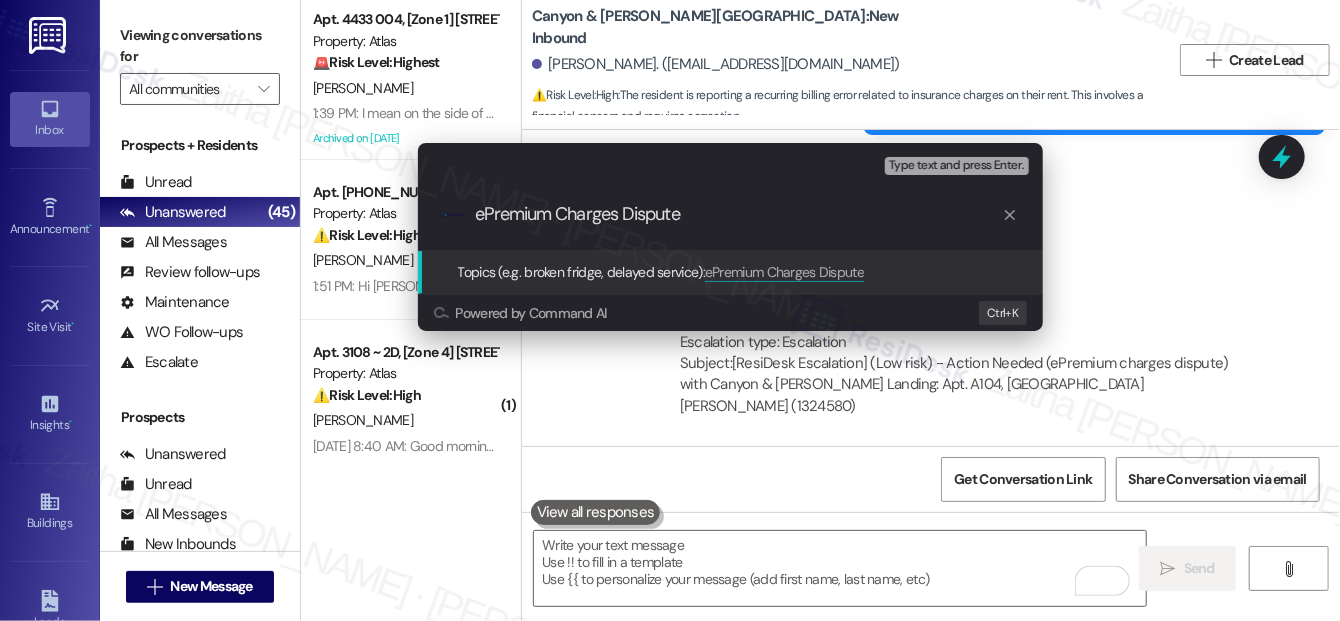 type 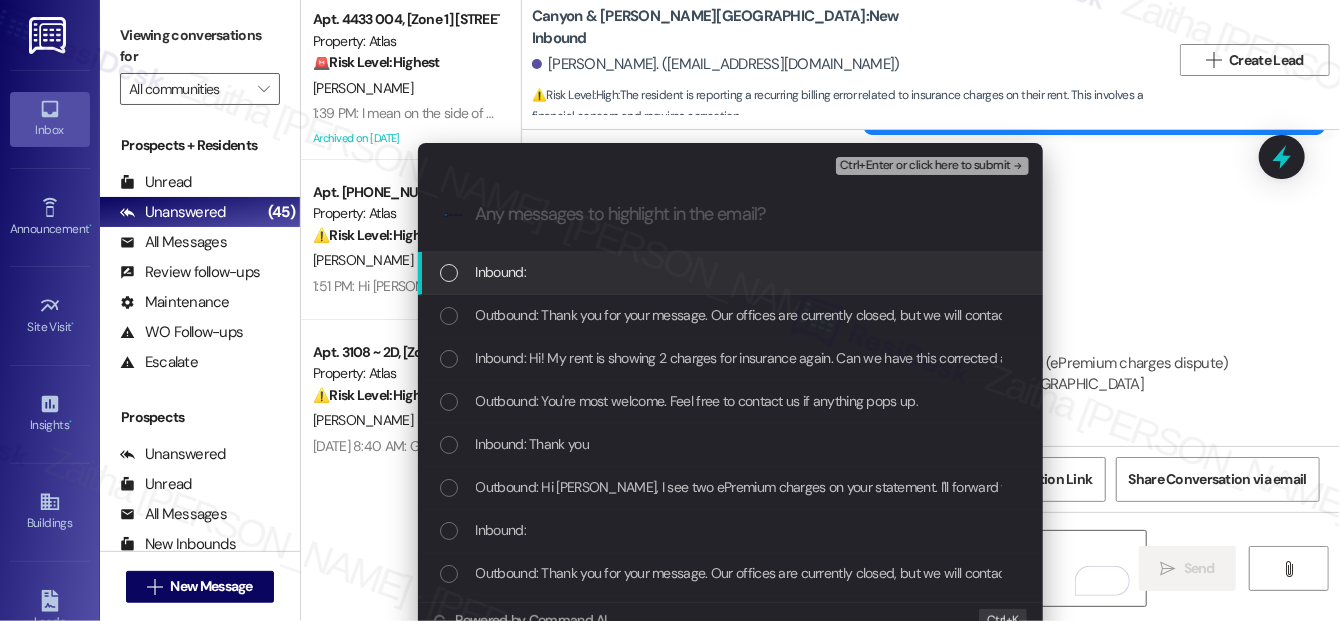 click on "Inbound:" at bounding box center (730, 273) 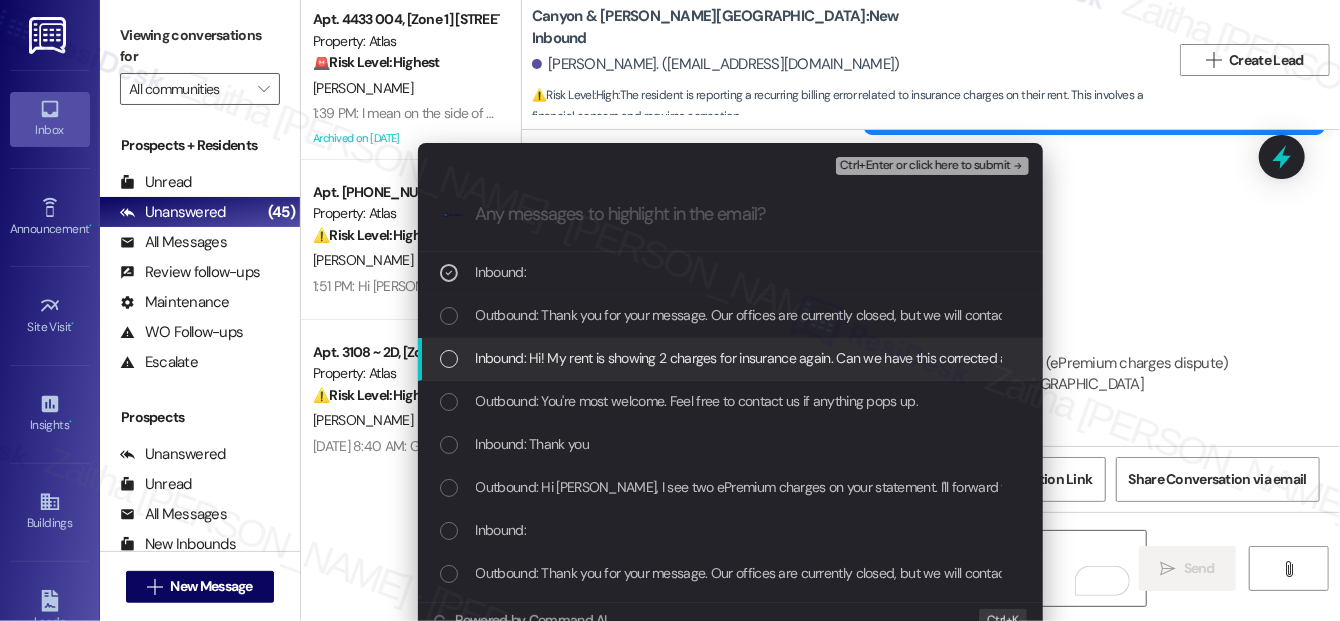 click at bounding box center (449, 359) 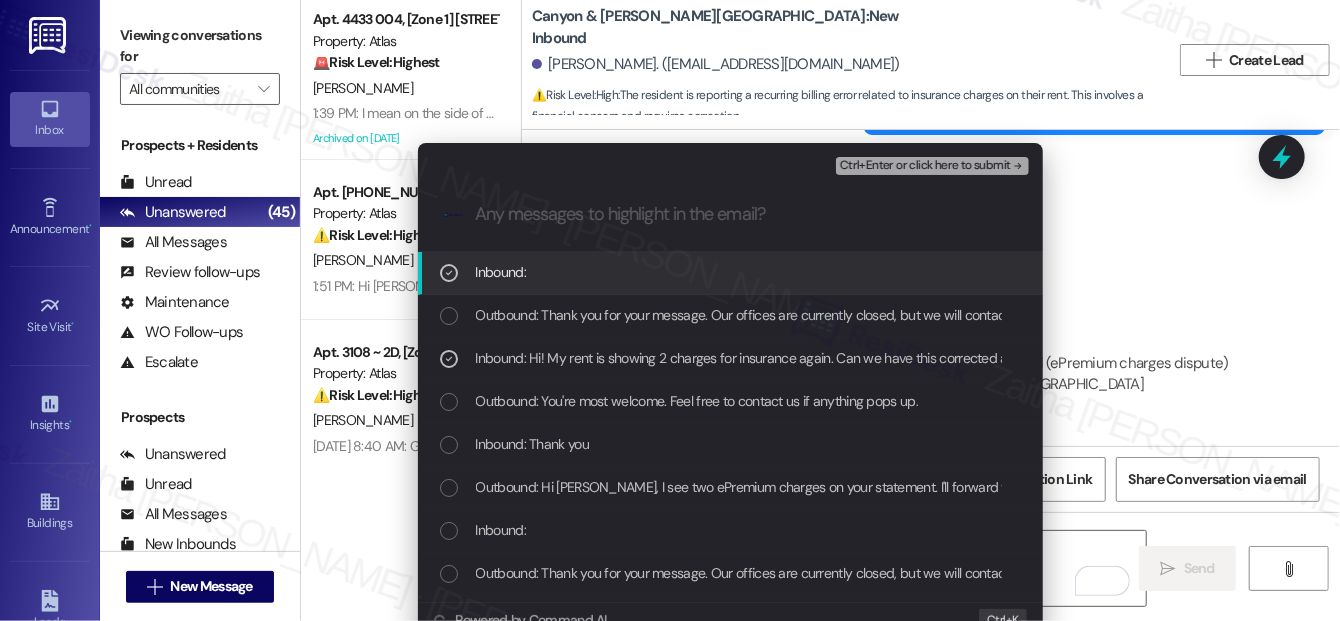 click on "Ctrl+Enter or click here to submit" at bounding box center [925, 166] 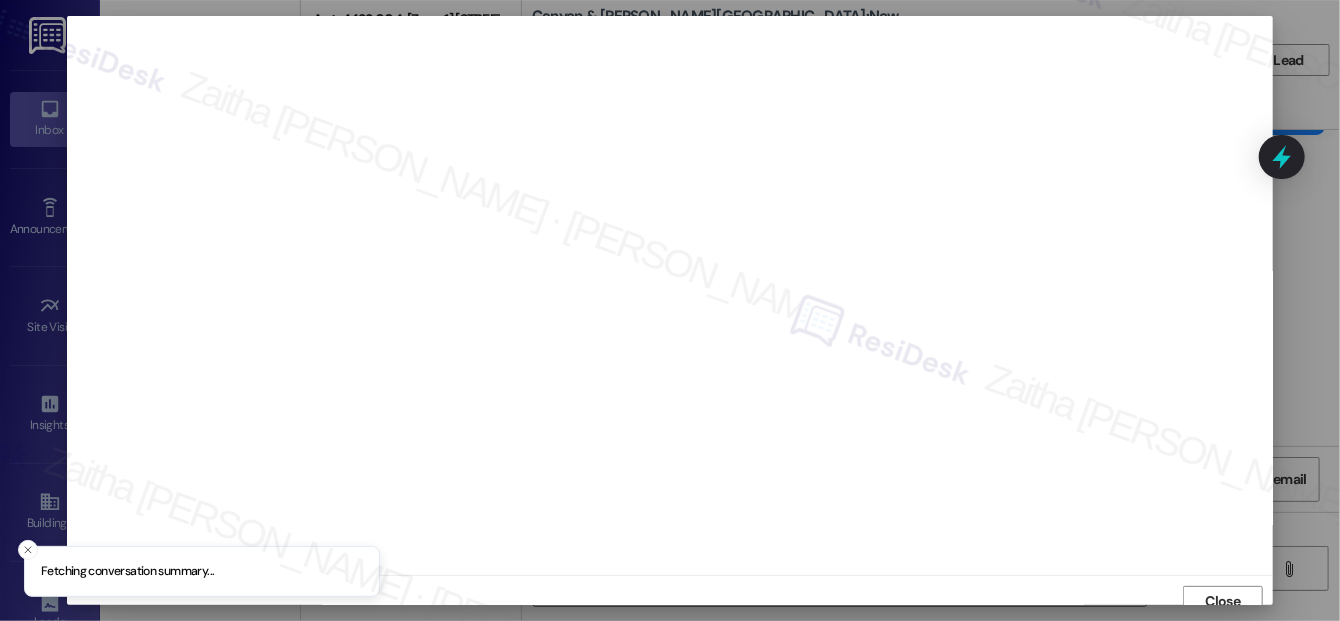 scroll, scrollTop: 12, scrollLeft: 0, axis: vertical 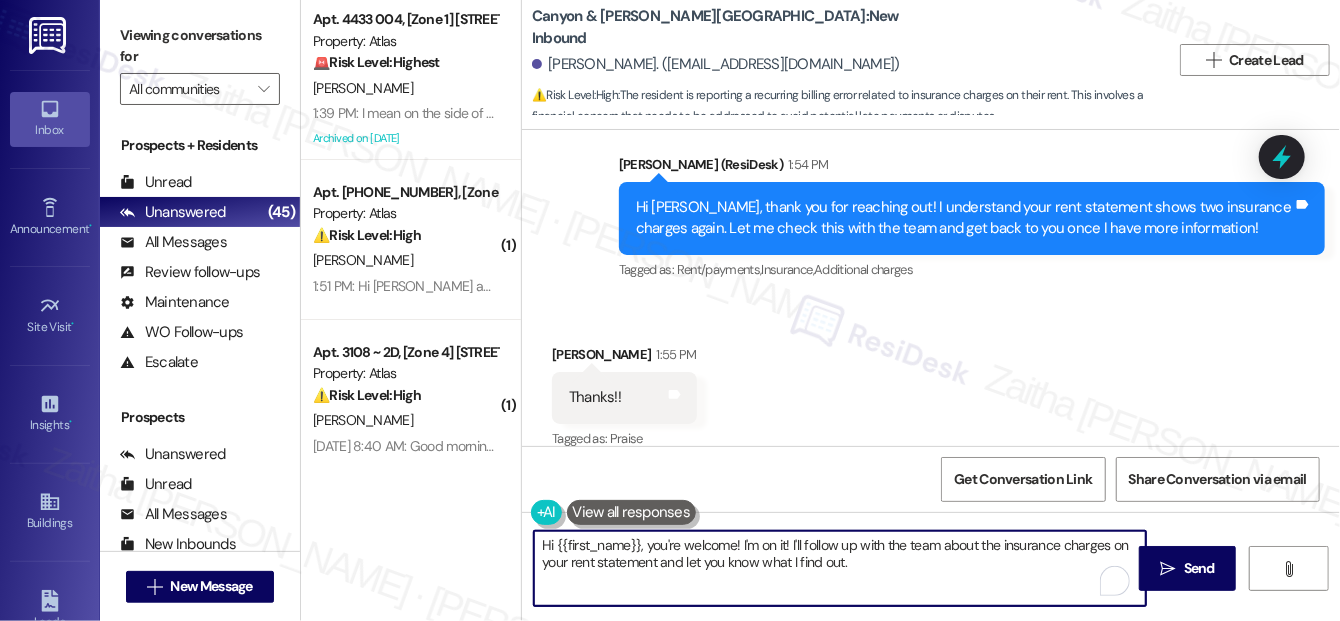 drag, startPoint x: 538, startPoint y: 548, endPoint x: 930, endPoint y: 602, distance: 395.7019 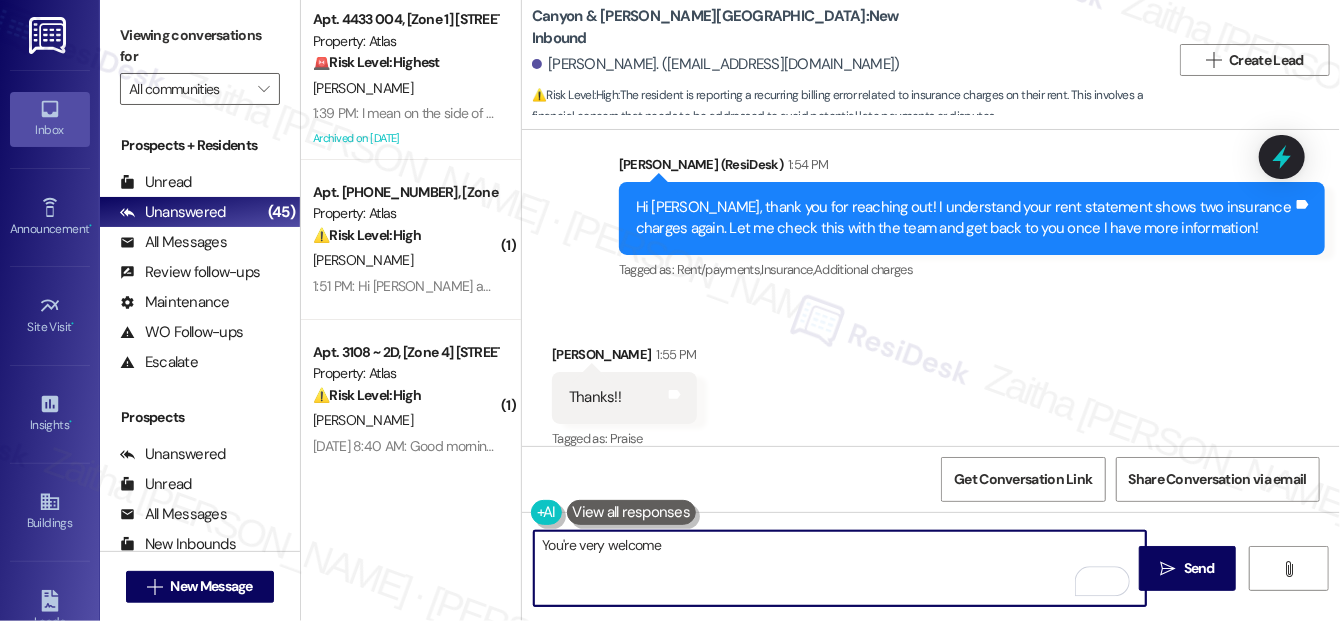type on "You're very welcome!" 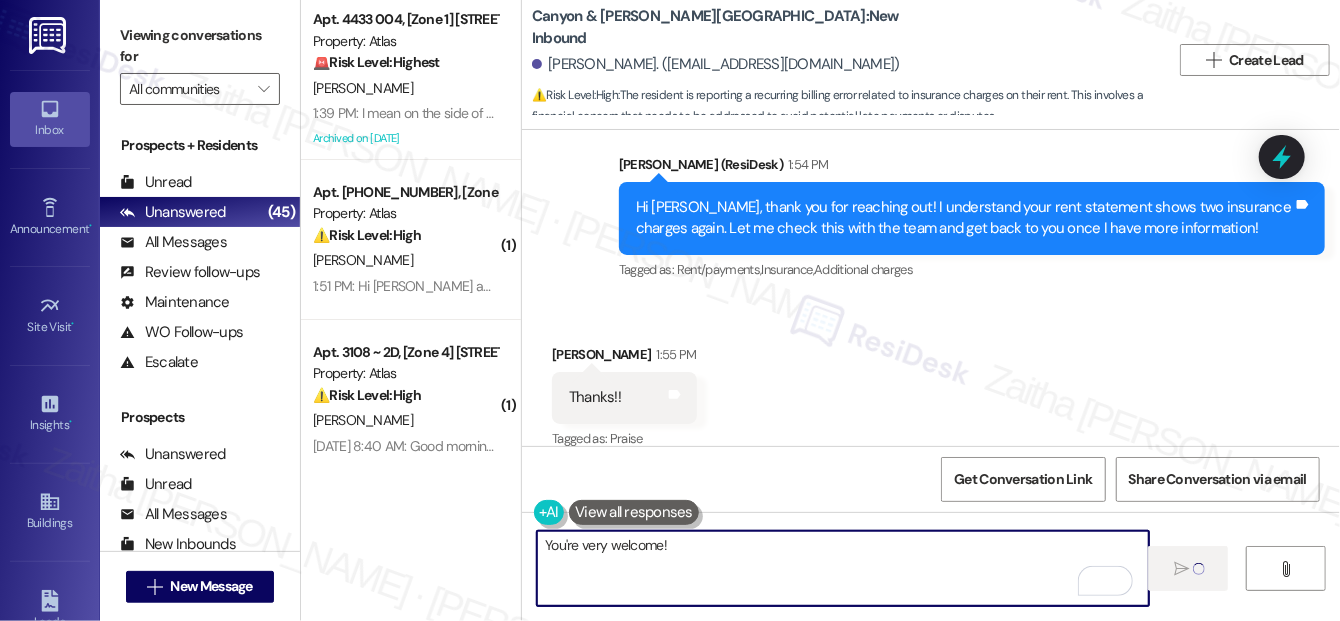 type 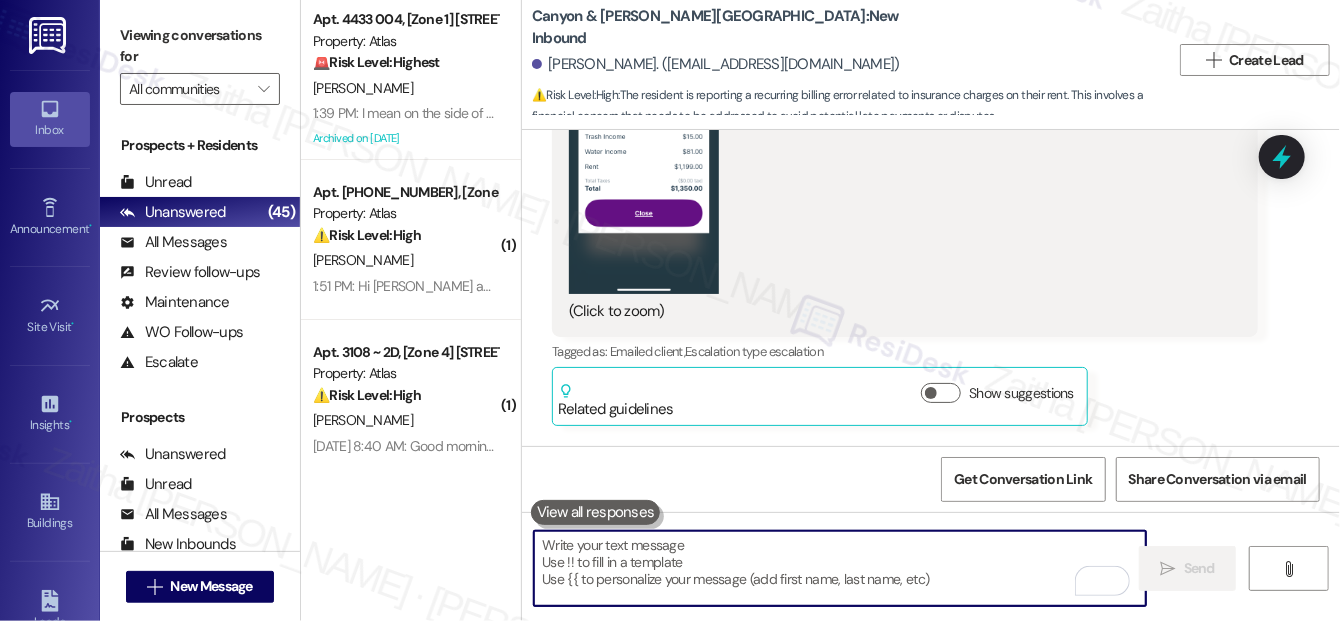 scroll, scrollTop: 8400, scrollLeft: 0, axis: vertical 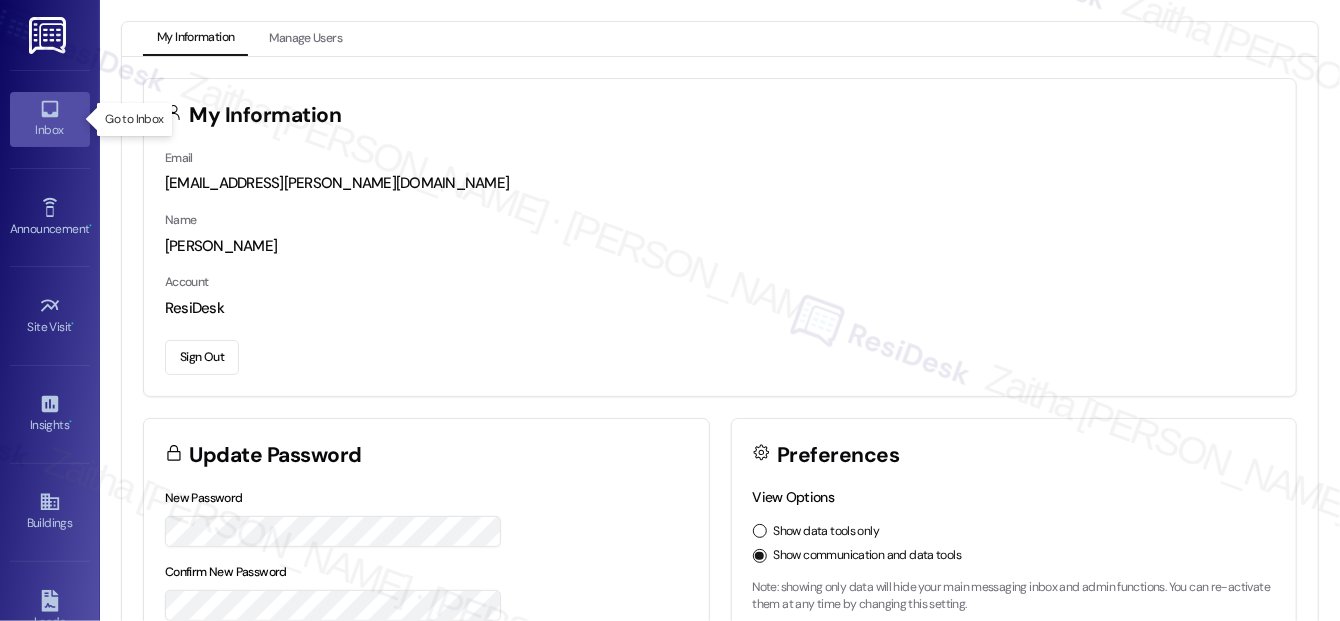 click 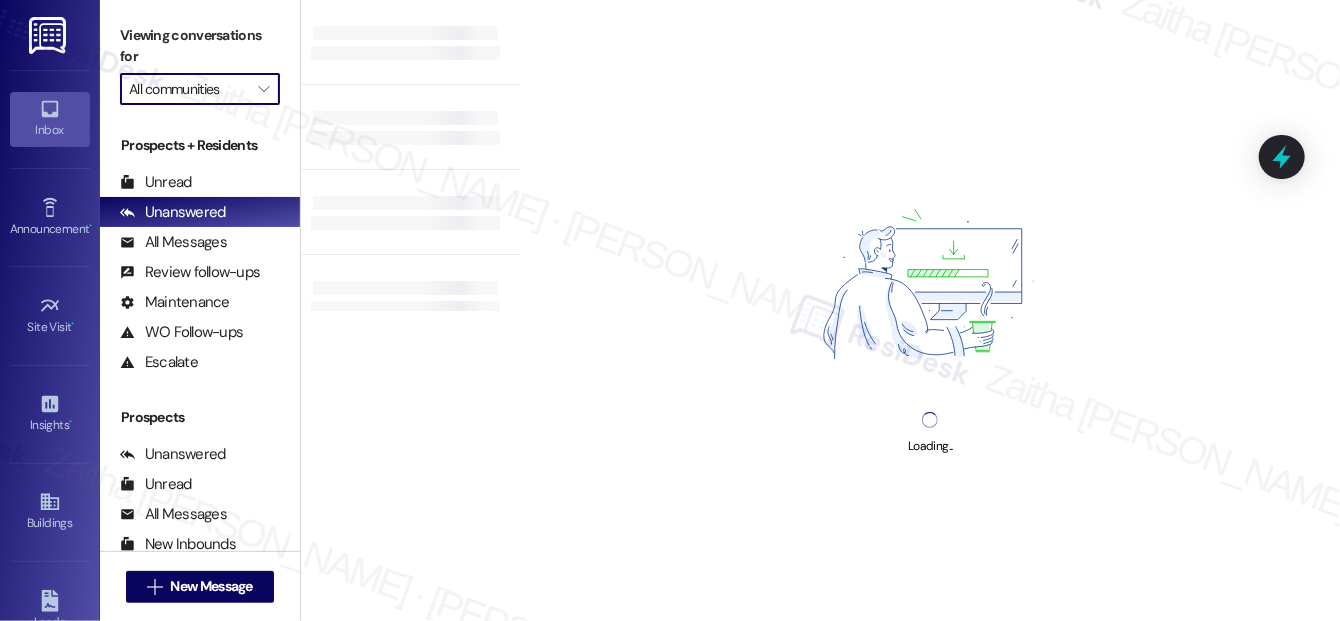 click on "All communities" at bounding box center [188, 89] 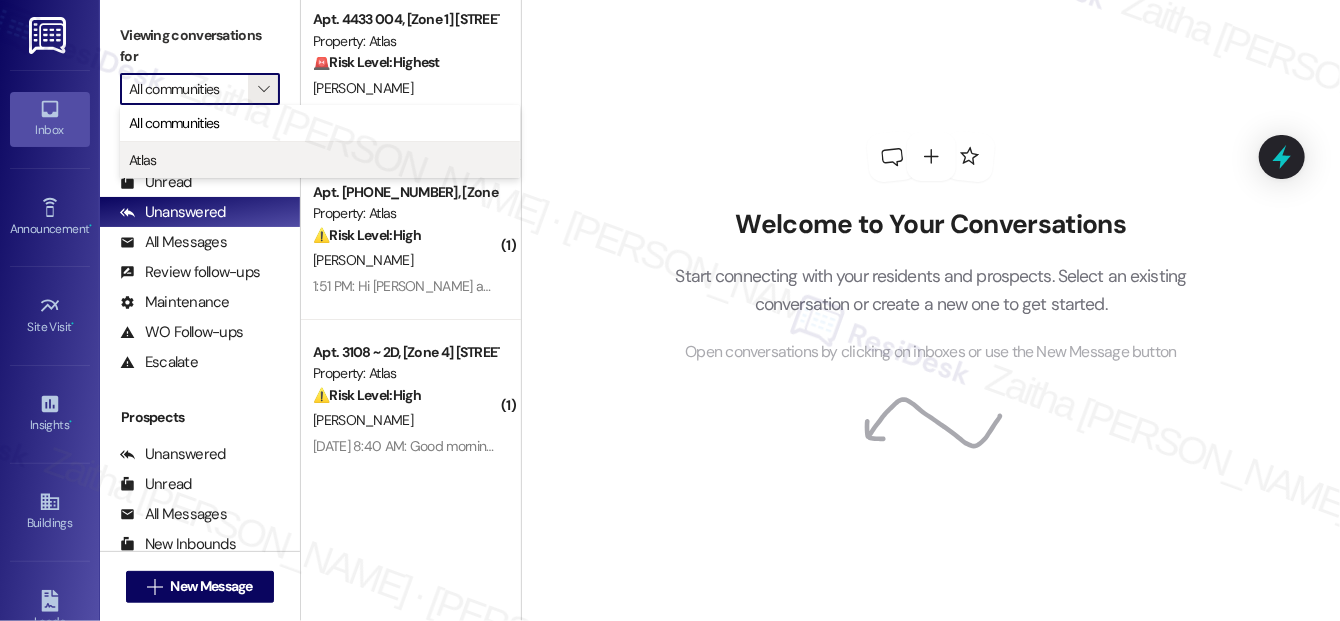 click on "Atlas" at bounding box center (320, 160) 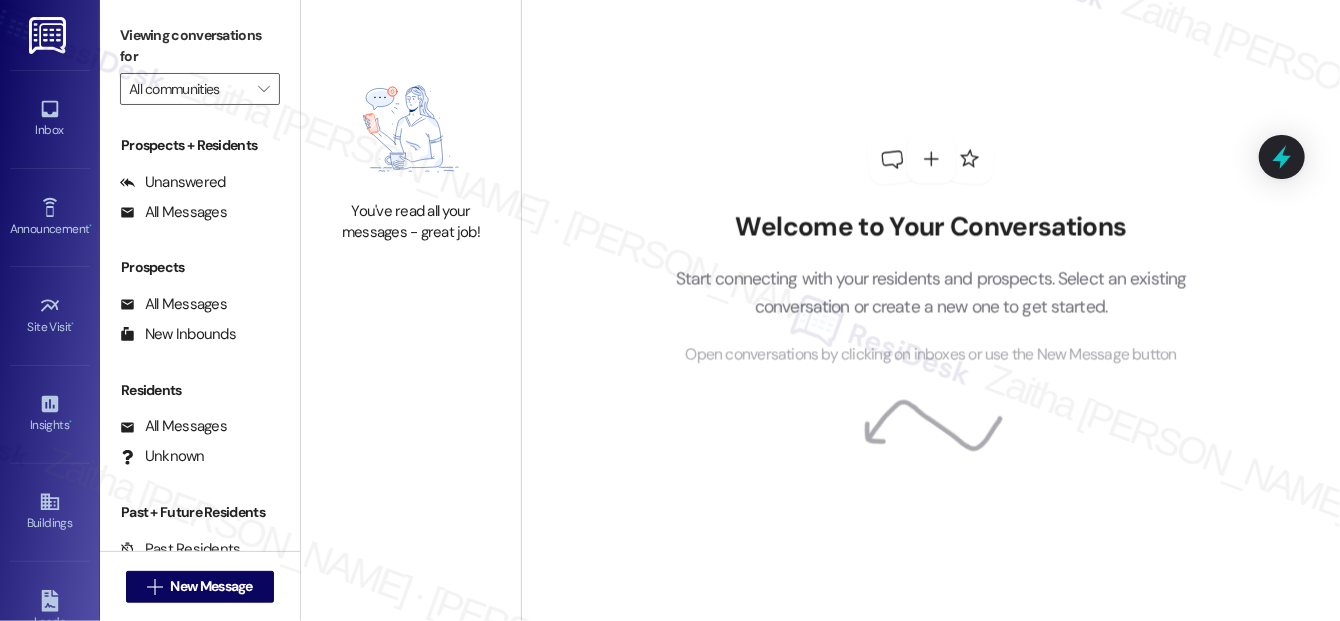 type on "Atlas" 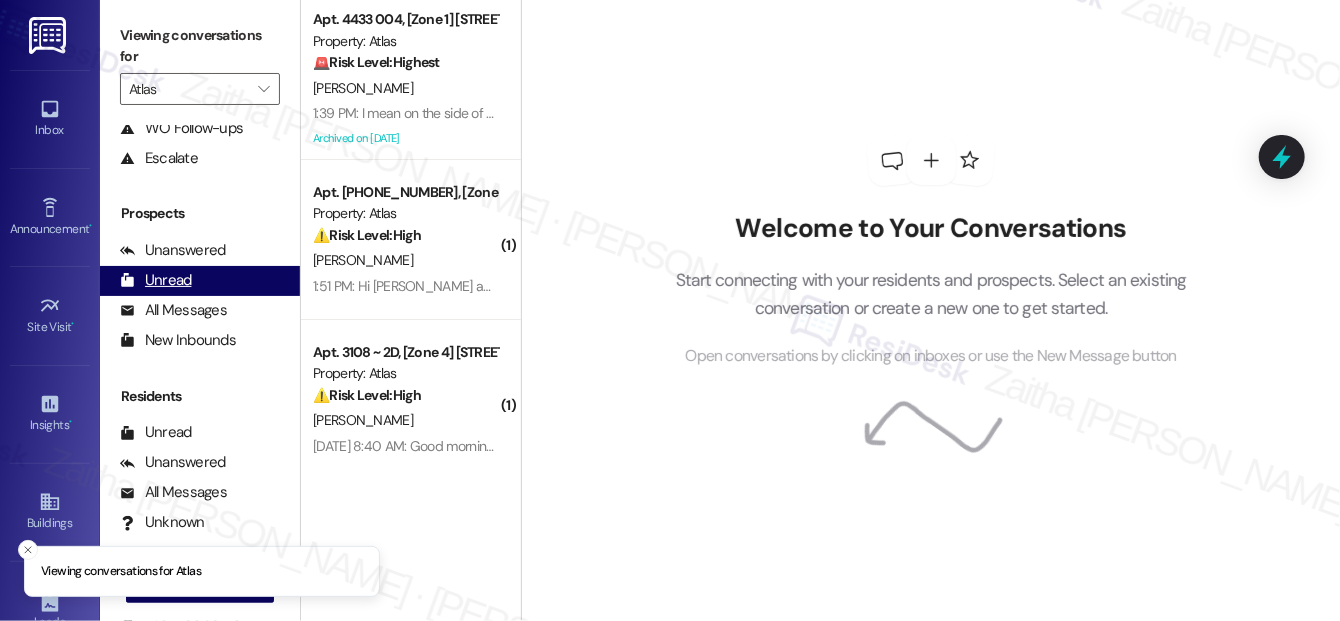 scroll, scrollTop: 272, scrollLeft: 0, axis: vertical 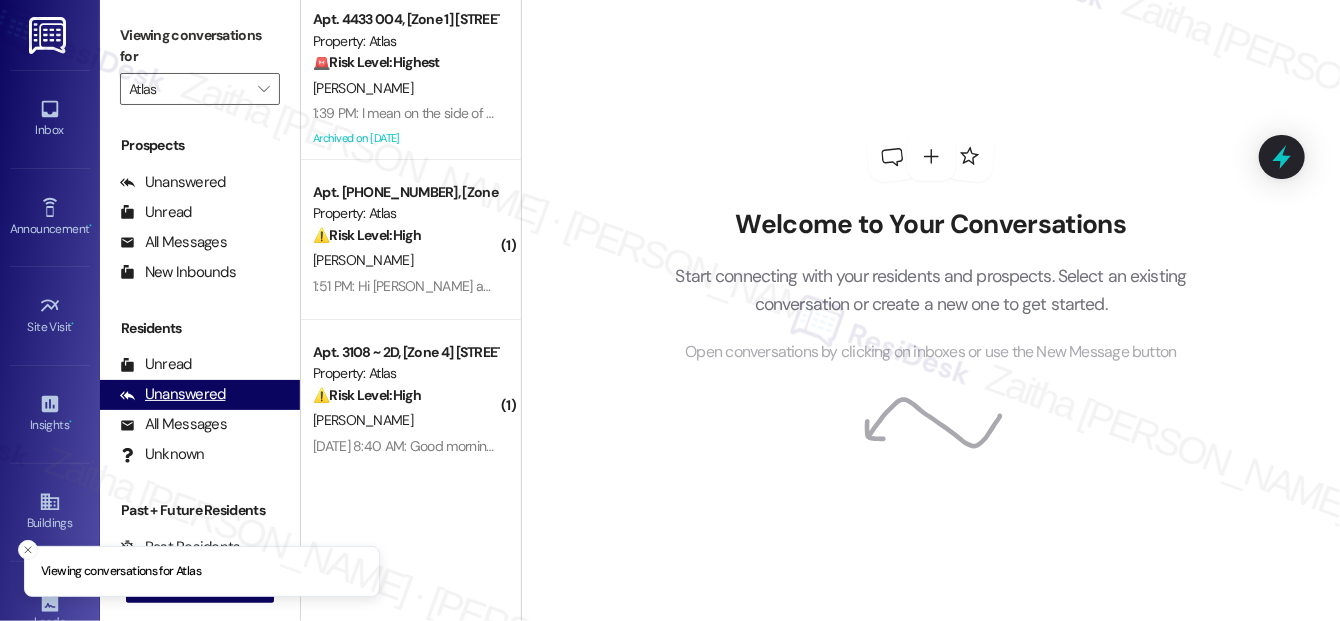 click on "Unanswered" at bounding box center [173, 394] 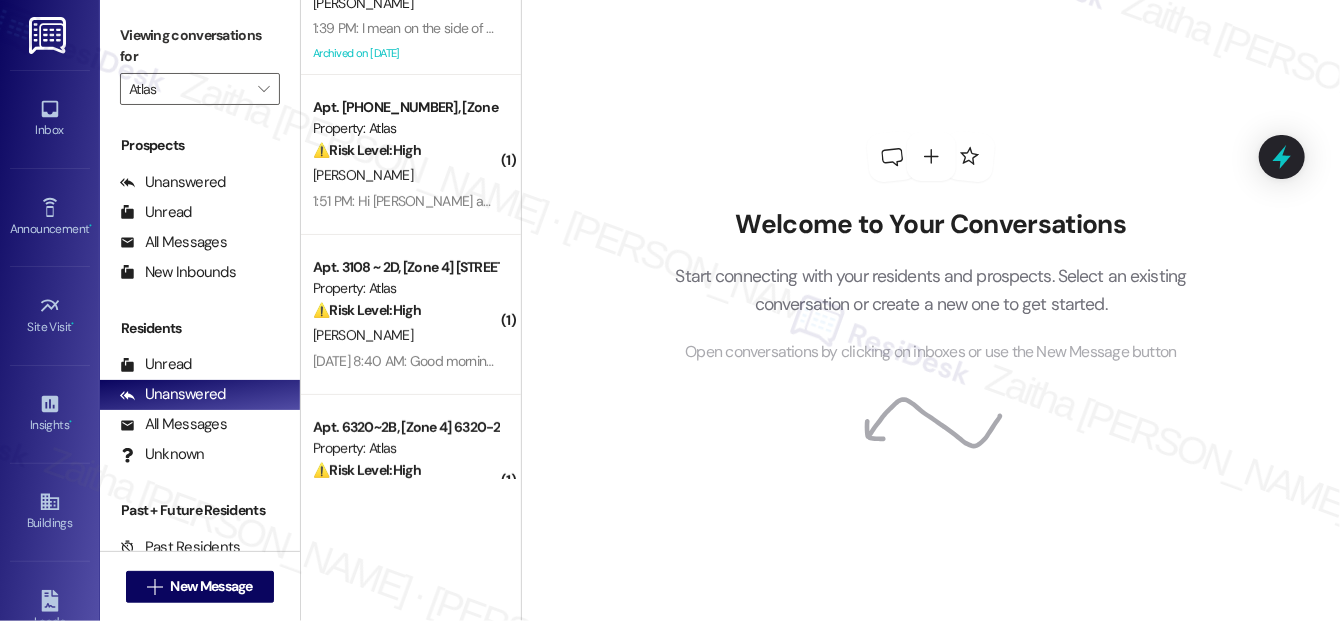 scroll, scrollTop: 0, scrollLeft: 0, axis: both 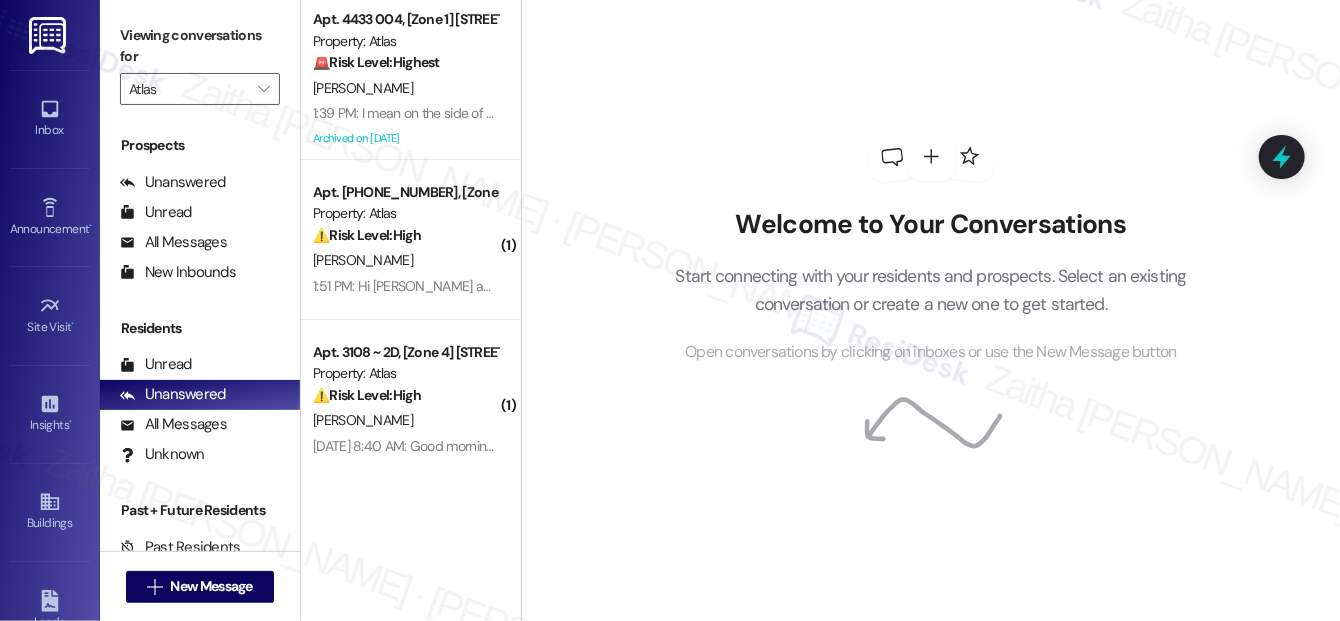 click on "Welcome to Your Conversations Start connecting with your residents and prospects. Select an existing conversation or create a new one to get started. Open conversations by clicking on inboxes or use the New Message button" at bounding box center (931, 248) 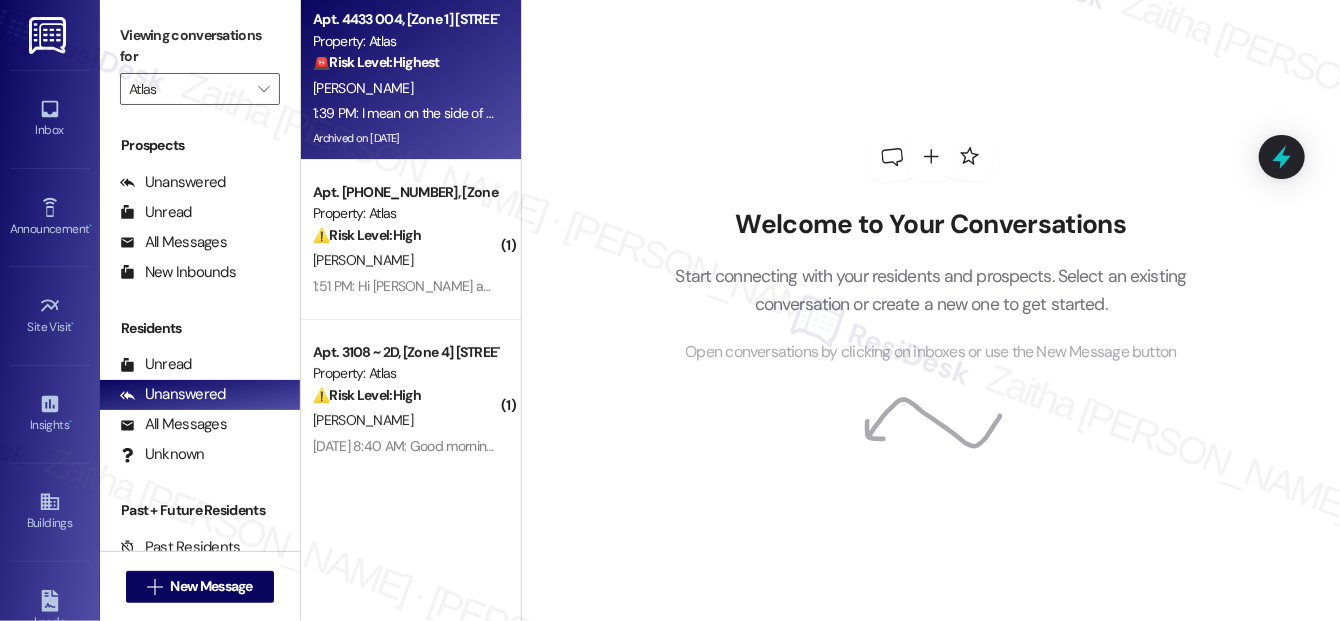 scroll, scrollTop: 0, scrollLeft: 0, axis: both 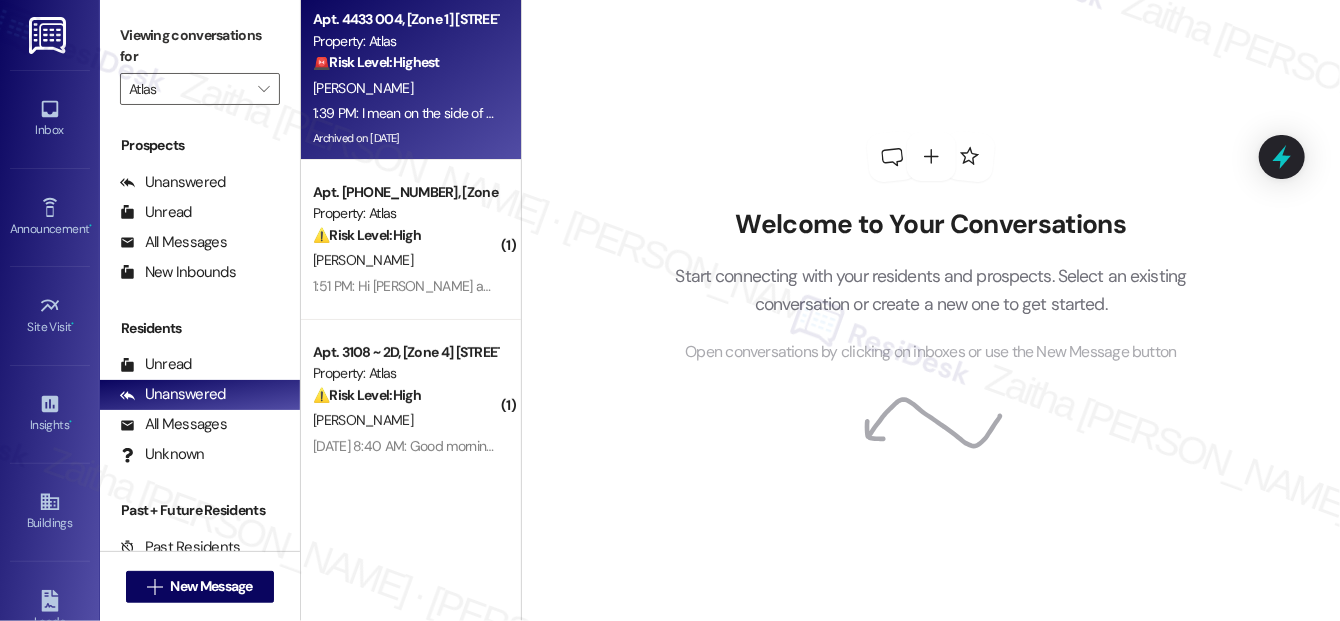 click on "🚨  Risk Level:  Highest The resident reports water intrusion from the toilet and tub during rain, causing carpet damage, odors, and now water leaking into the hallway. This indicates a significant plumbing issue potentially affecting multiple units and common areas, posing a risk of structural damage and mold growth, thus requiring immediate attention." at bounding box center (405, 62) 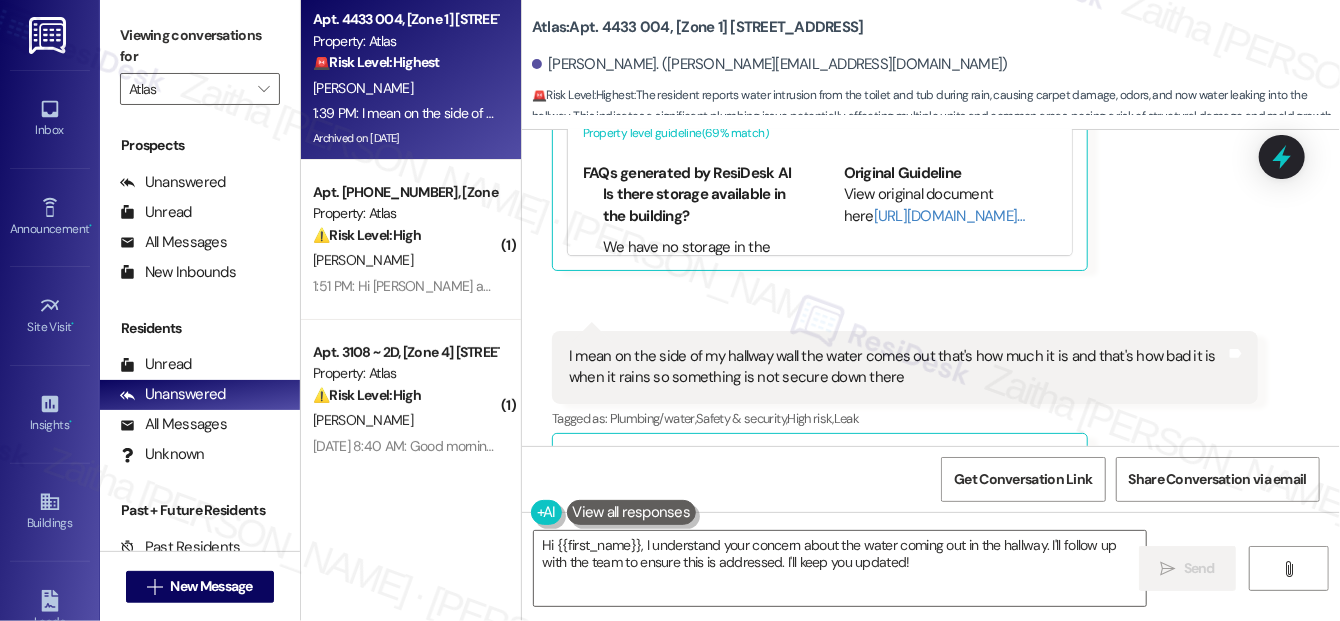 scroll, scrollTop: 39041, scrollLeft: 0, axis: vertical 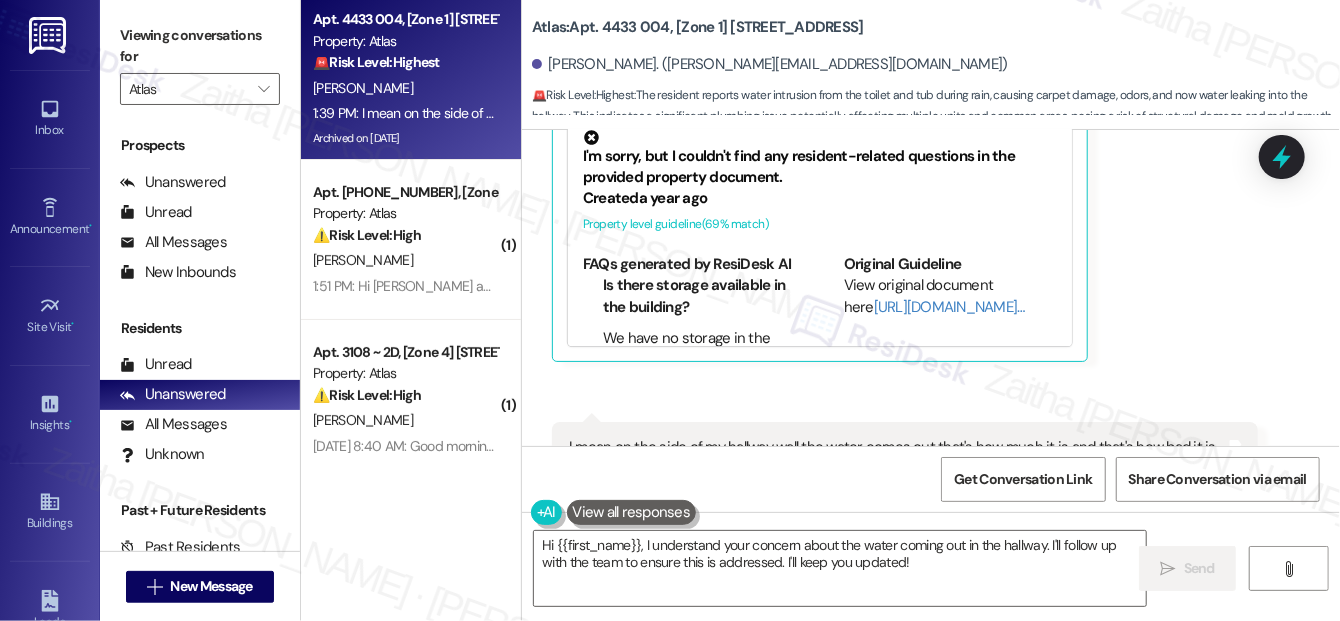 click on "Hide Suggestions" at bounding box center (945, 80) 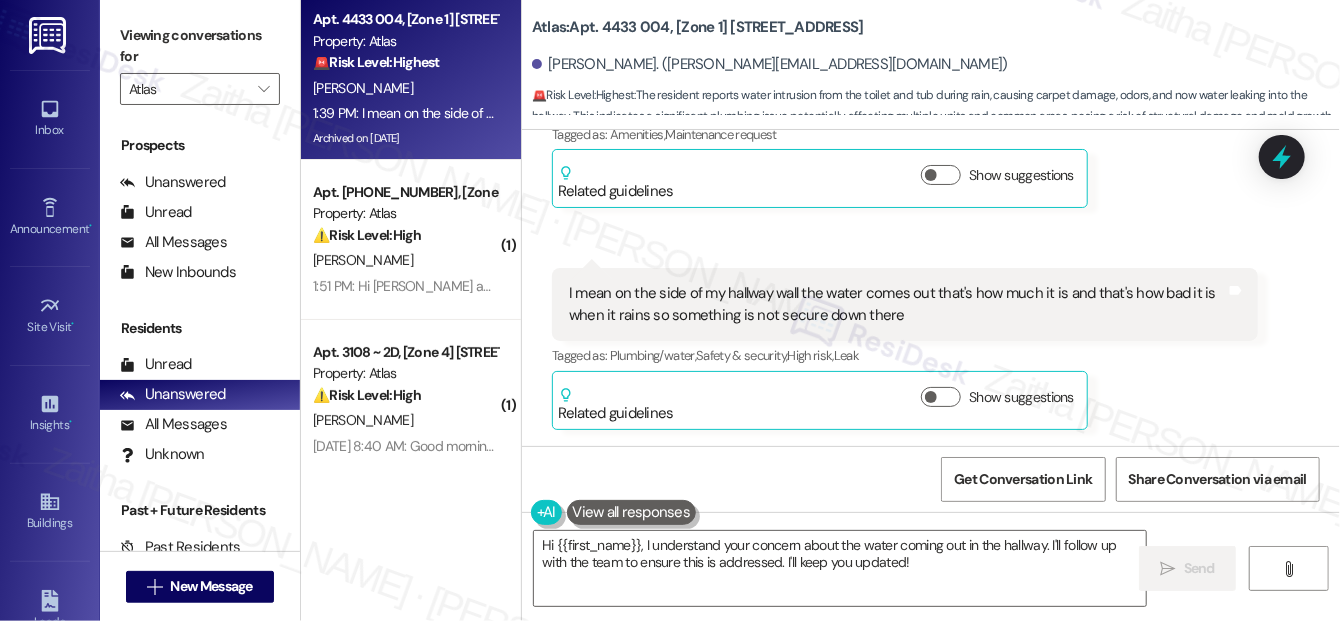 scroll, scrollTop: 39041, scrollLeft: 0, axis: vertical 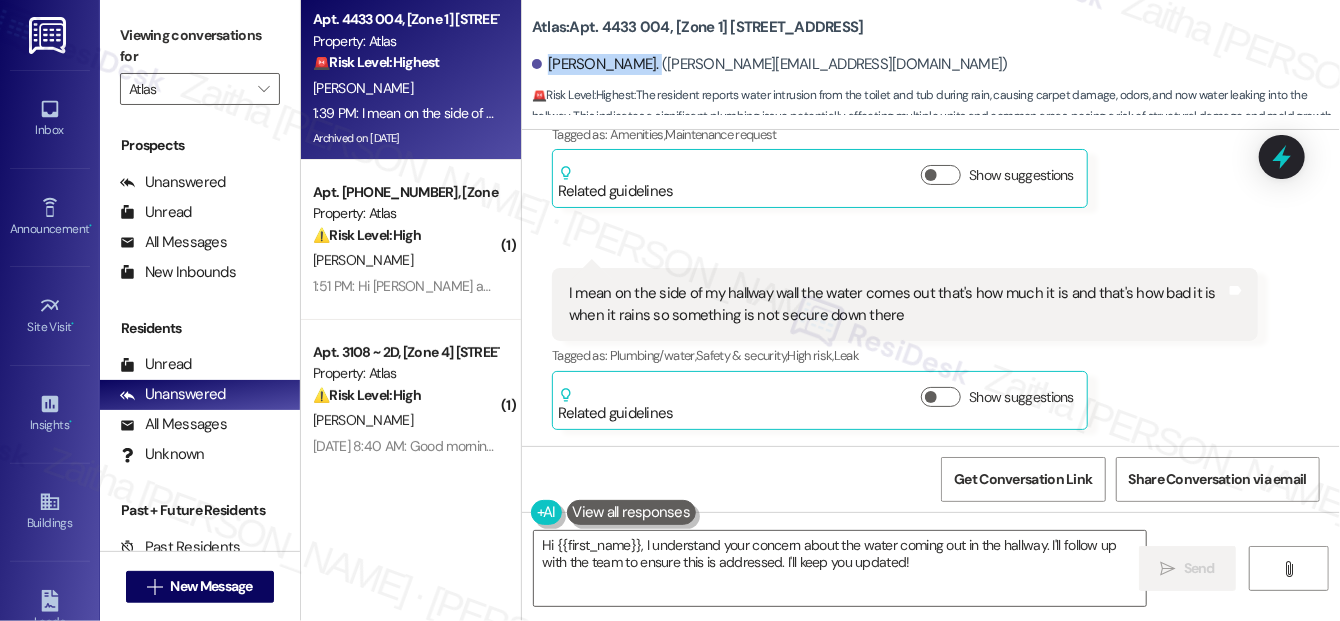 drag, startPoint x: 546, startPoint y: 54, endPoint x: 642, endPoint y: 62, distance: 96.332756 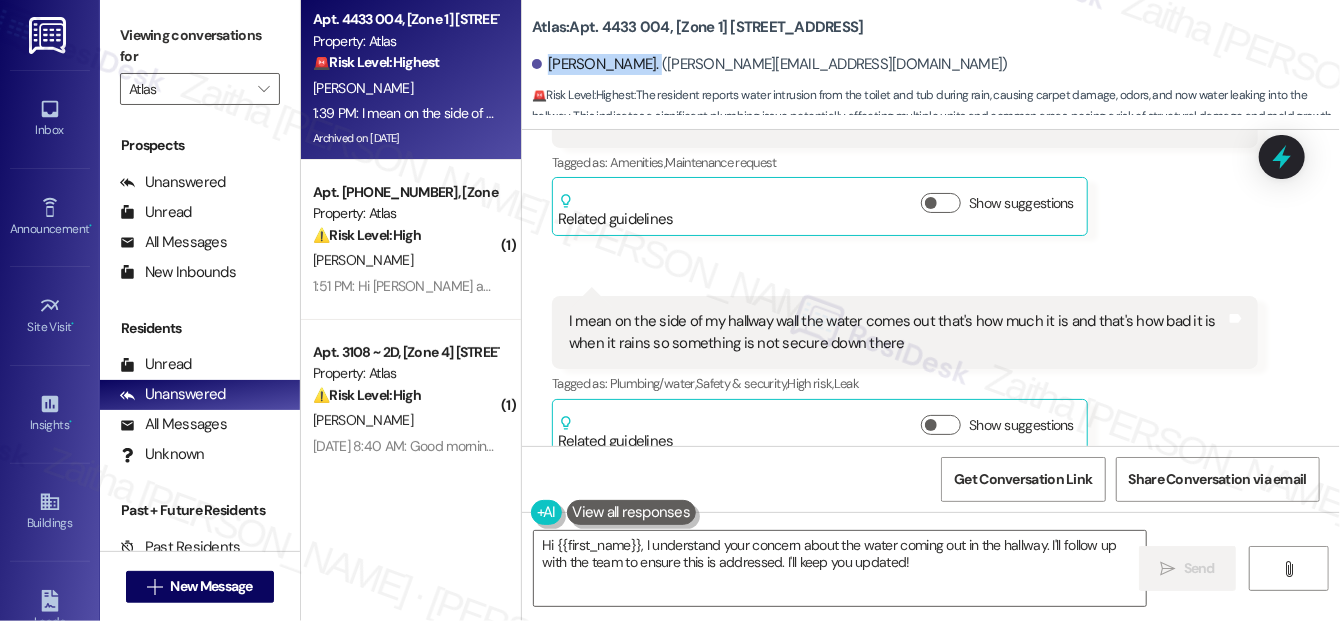 scroll, scrollTop: 39065, scrollLeft: 0, axis: vertical 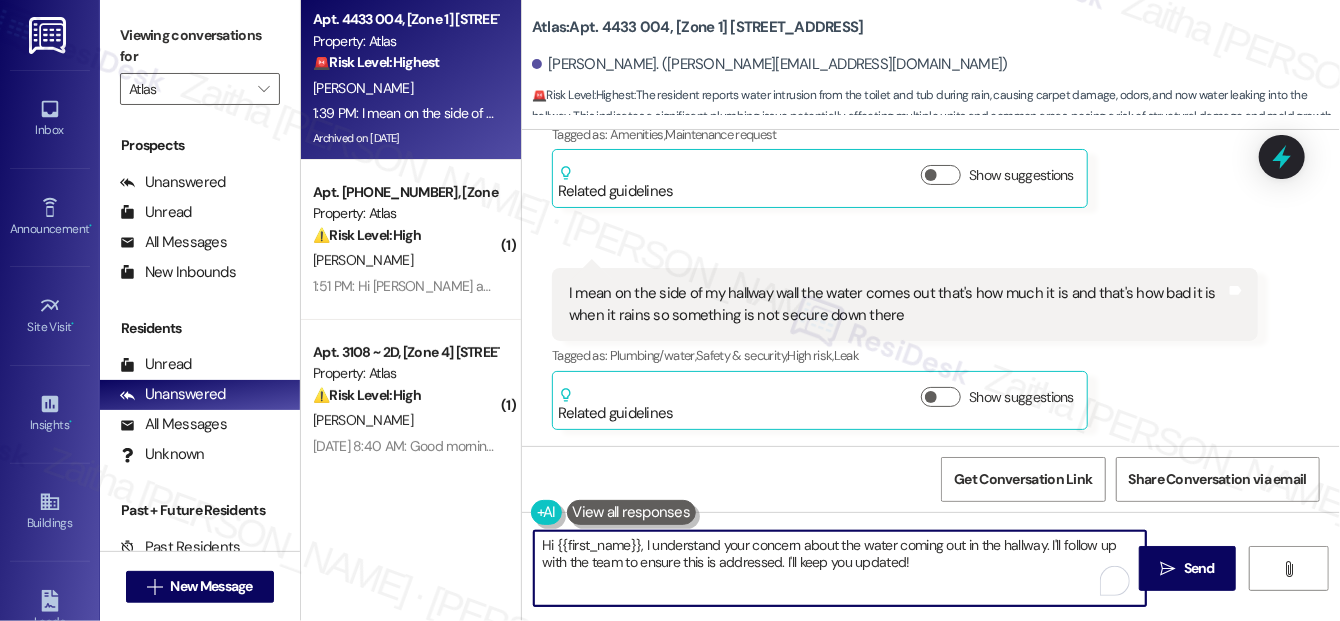 drag, startPoint x: 642, startPoint y: 543, endPoint x: 541, endPoint y: 542, distance: 101.00495 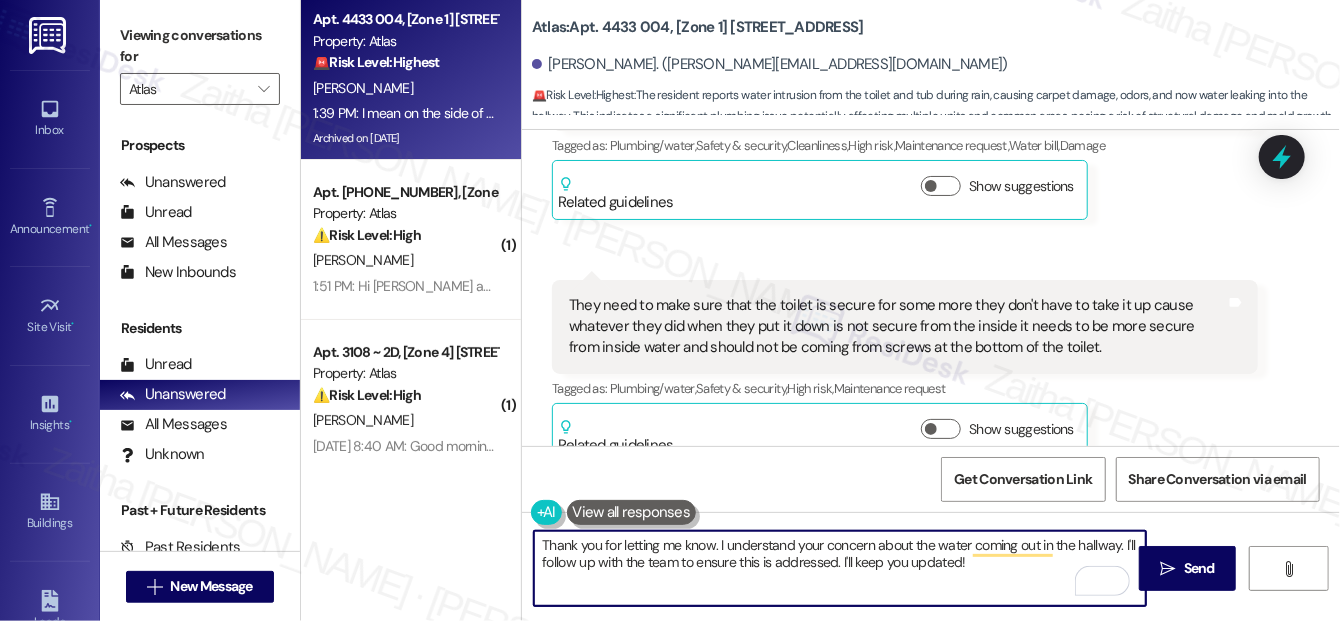 scroll, scrollTop: 38156, scrollLeft: 0, axis: vertical 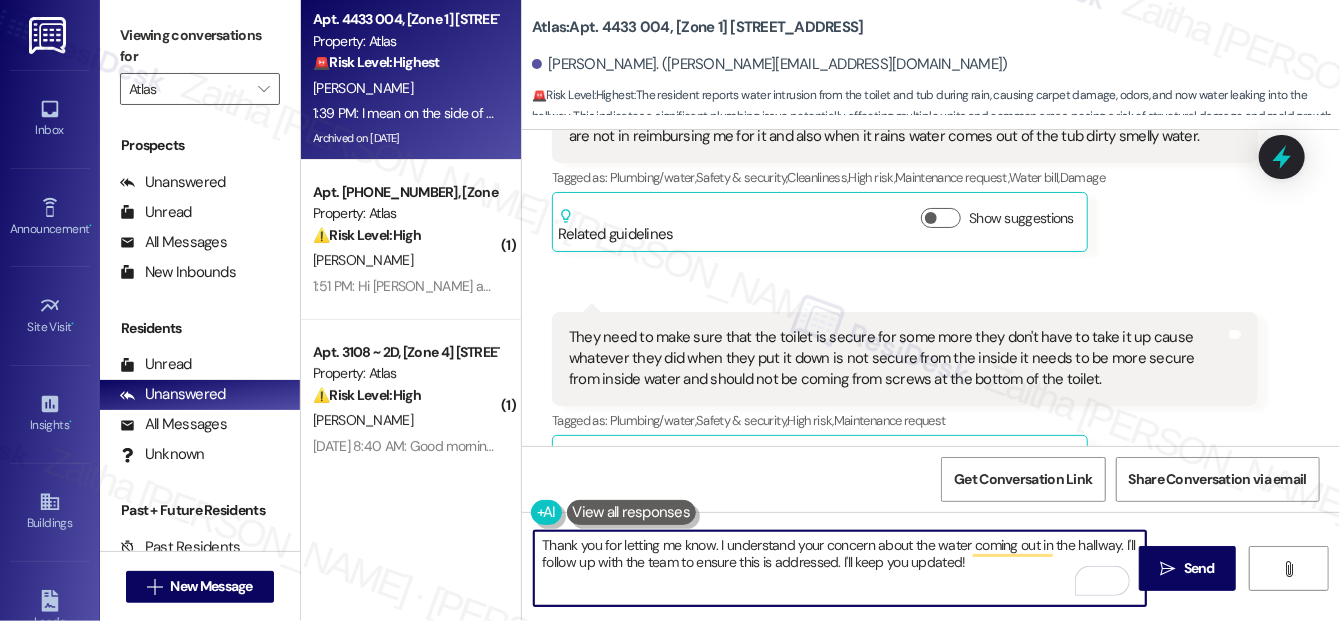 type on "Thank you for letting me know. I understand your concern about the water coming out in the hallway. I'll follow up with the team to ensure this is addressed. I'll keep you updated!" 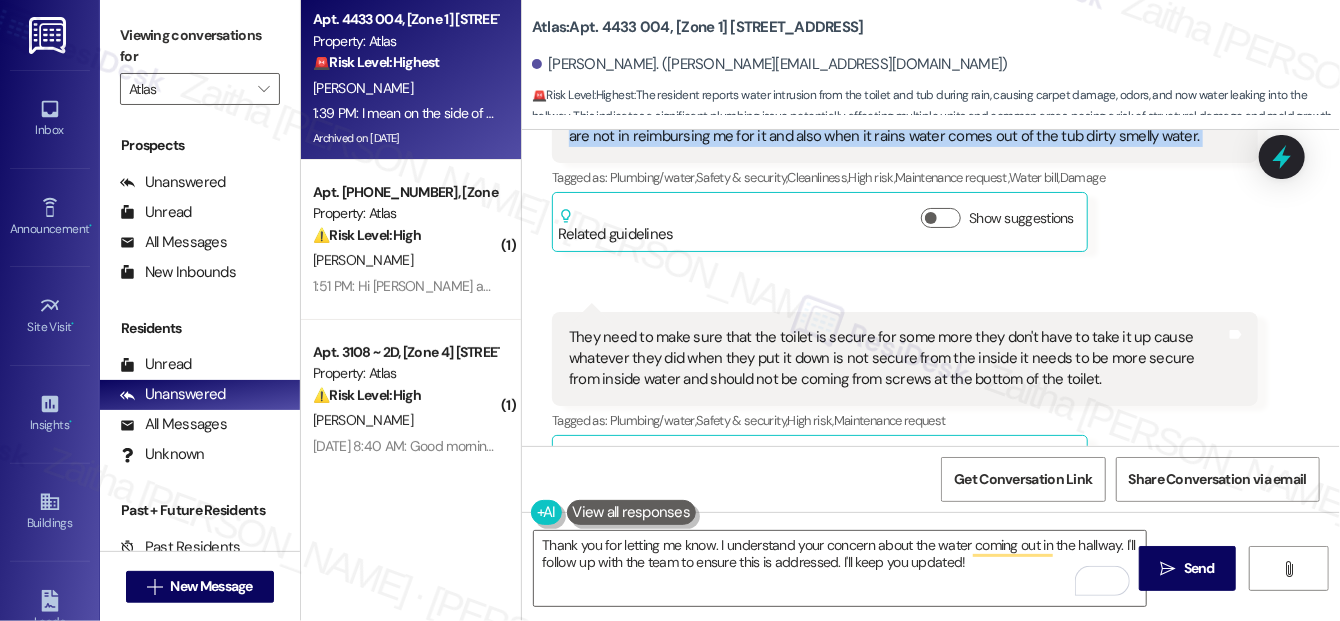drag, startPoint x: 560, startPoint y: 213, endPoint x: 1225, endPoint y: 259, distance: 666.58905 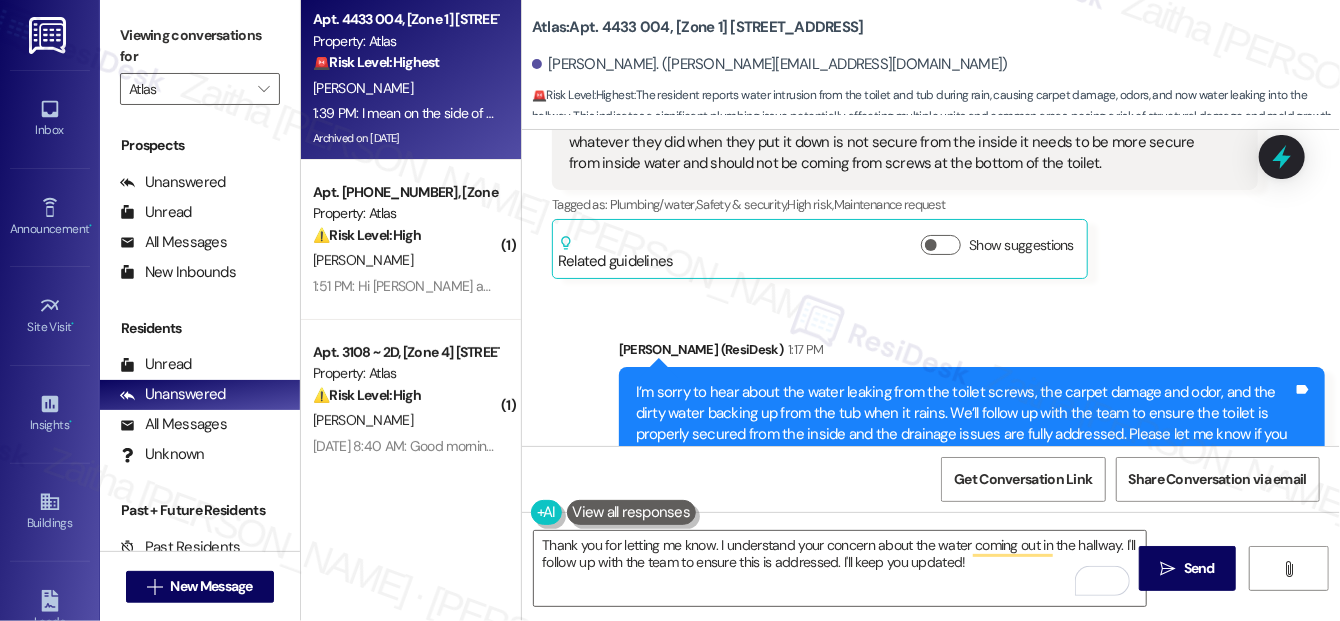 scroll, scrollTop: 38429, scrollLeft: 0, axis: vertical 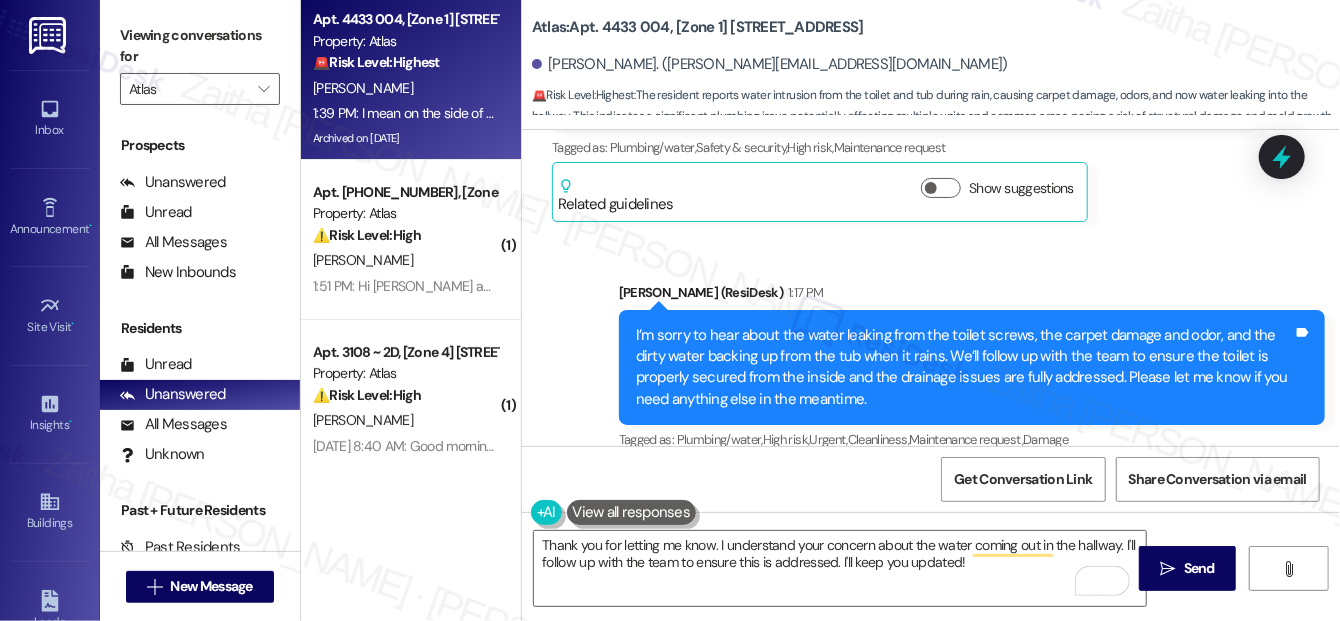 drag, startPoint x: 564, startPoint y: 177, endPoint x: 1069, endPoint y: 228, distance: 507.56873 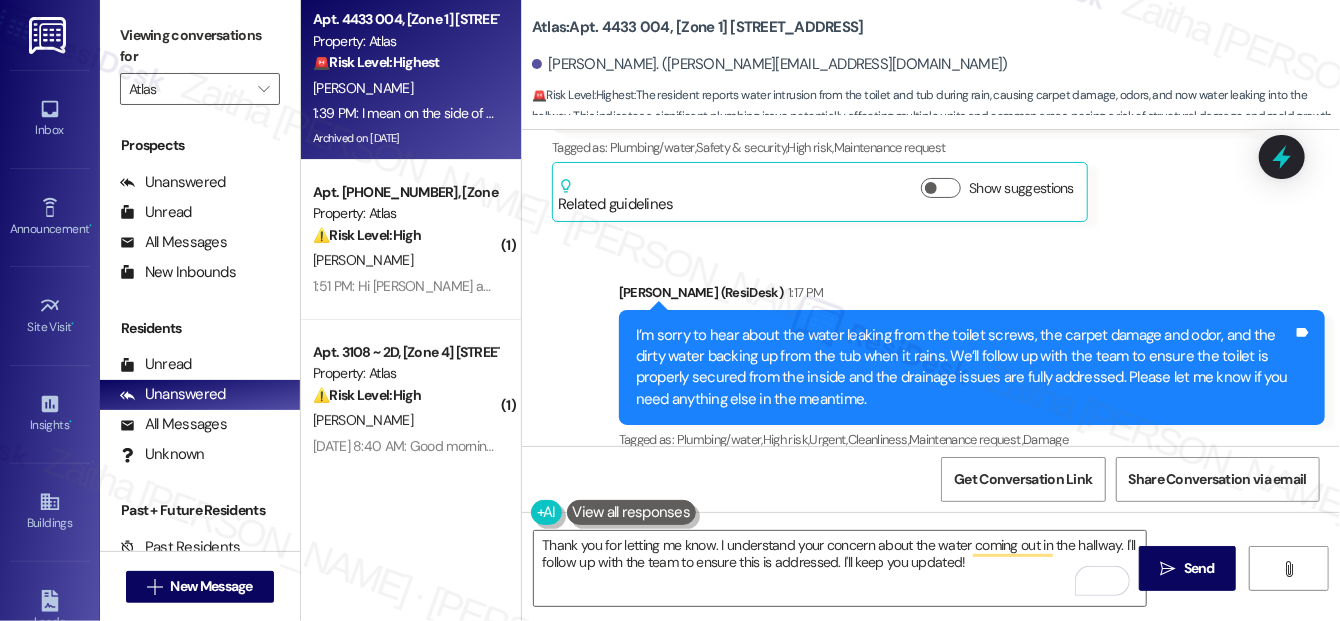 click on "Pernita Sanders Question 1:05 PM They need to make sure that the toilet is secure for some more they don't have to take it up cause whatever they did when they put it down is not secure from the inside it needs to be more secure from inside water and should not be coming from screws at the bottom of the toilet. Tags and notes Tagged as:   Plumbing/water ,  Click to highlight conversations about Plumbing/water Safety & security ,  Click to highlight conversations about Safety & security High risk ,  Click to highlight conversations about High risk Maintenance request Click to highlight conversations about Maintenance request  Related guidelines Show suggestions" at bounding box center (905, 130) 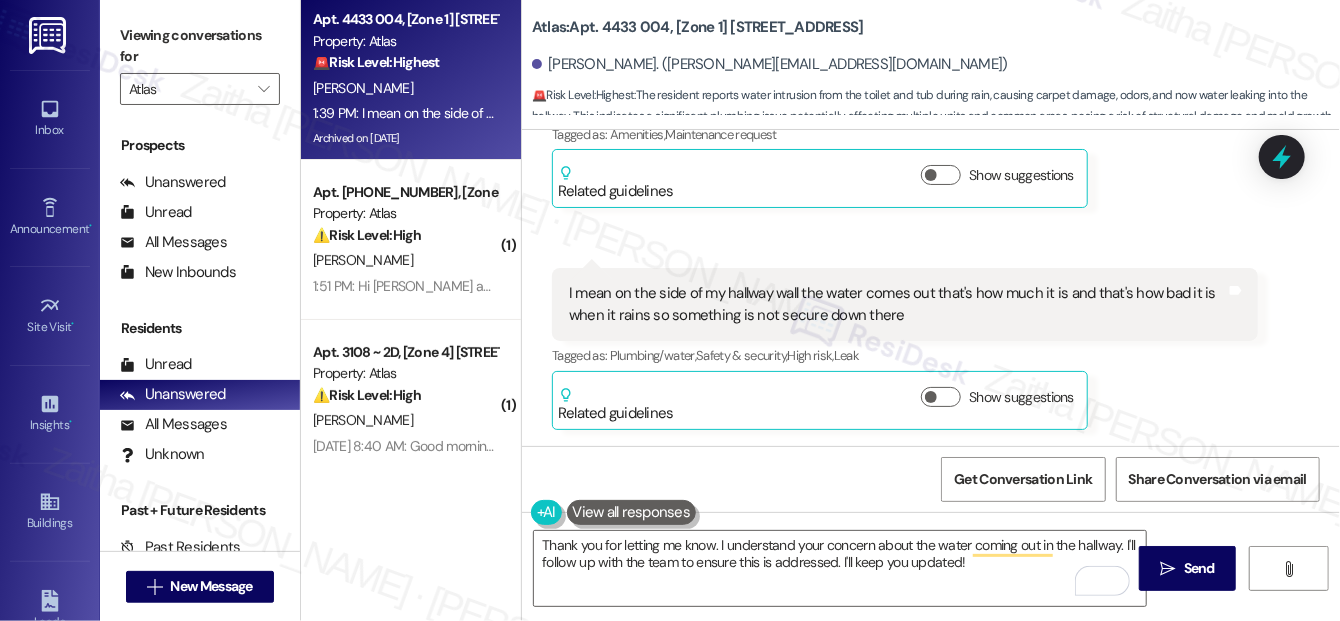 scroll, scrollTop: 39065, scrollLeft: 0, axis: vertical 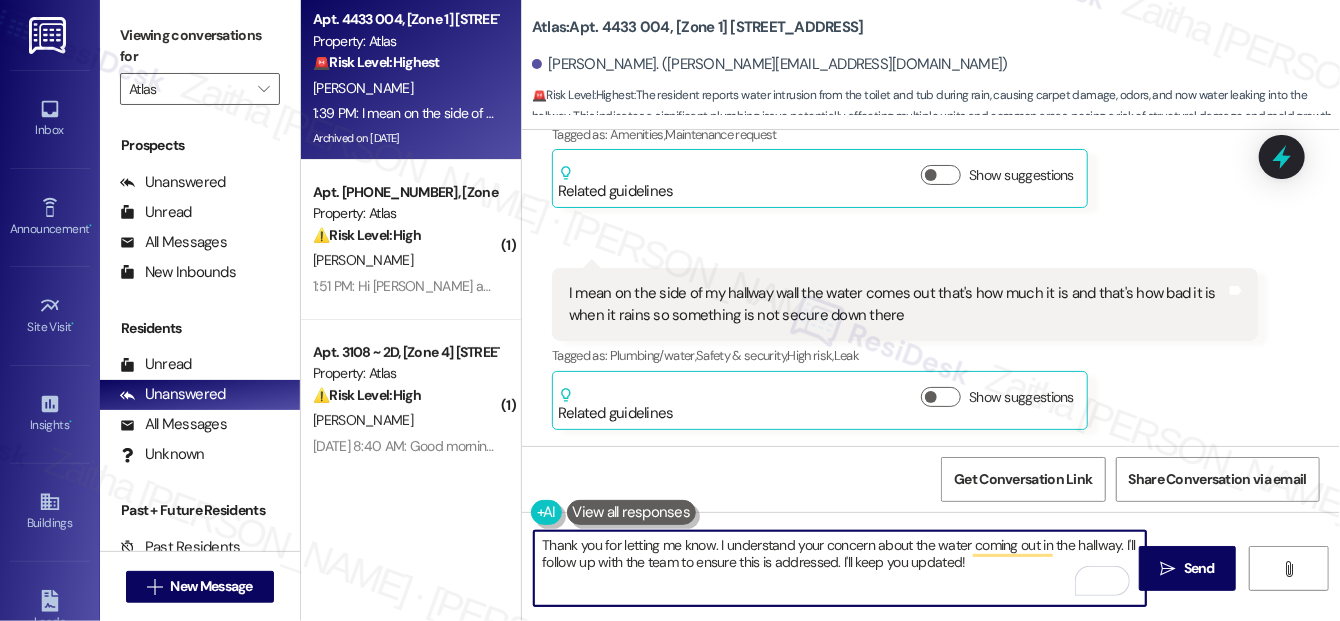 drag, startPoint x: 533, startPoint y: 538, endPoint x: 997, endPoint y: 590, distance: 466.9047 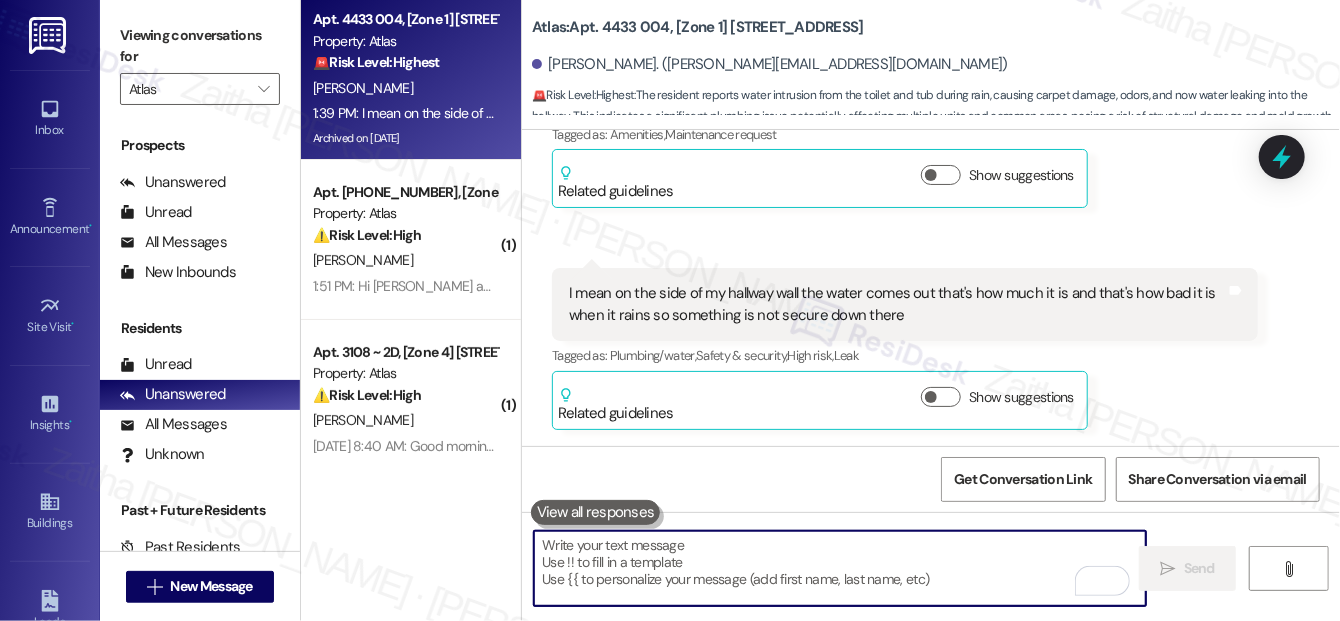 click at bounding box center (840, 568) 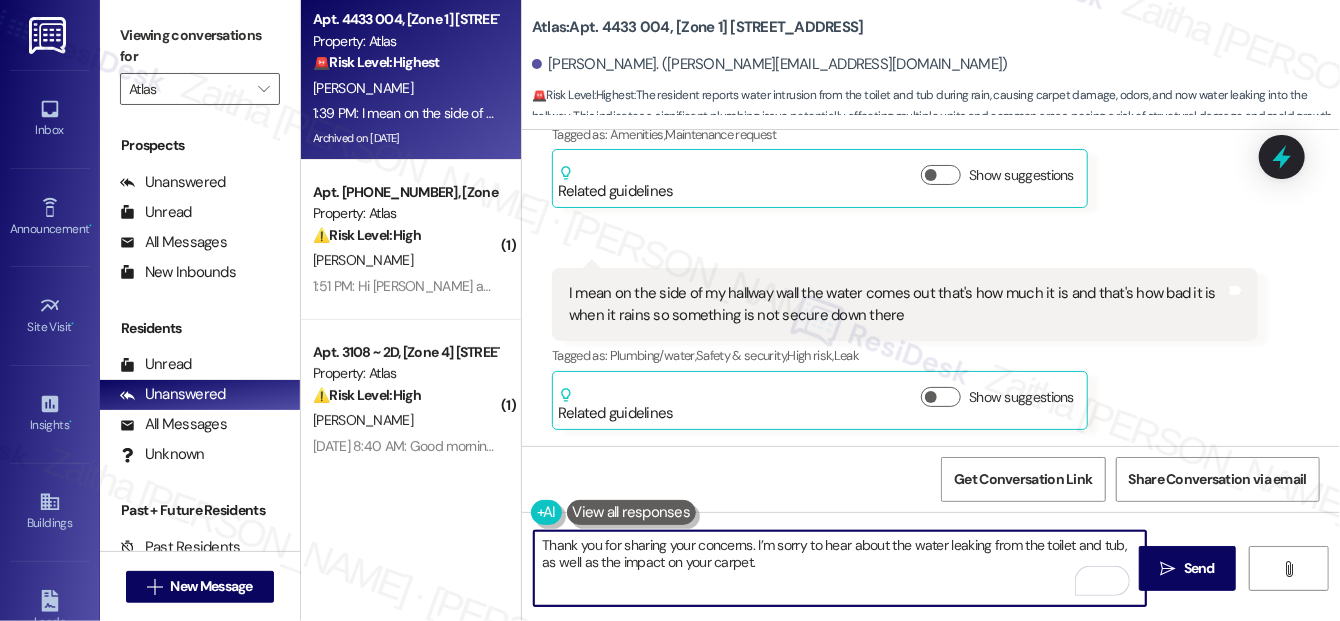 scroll, scrollTop: 0, scrollLeft: 0, axis: both 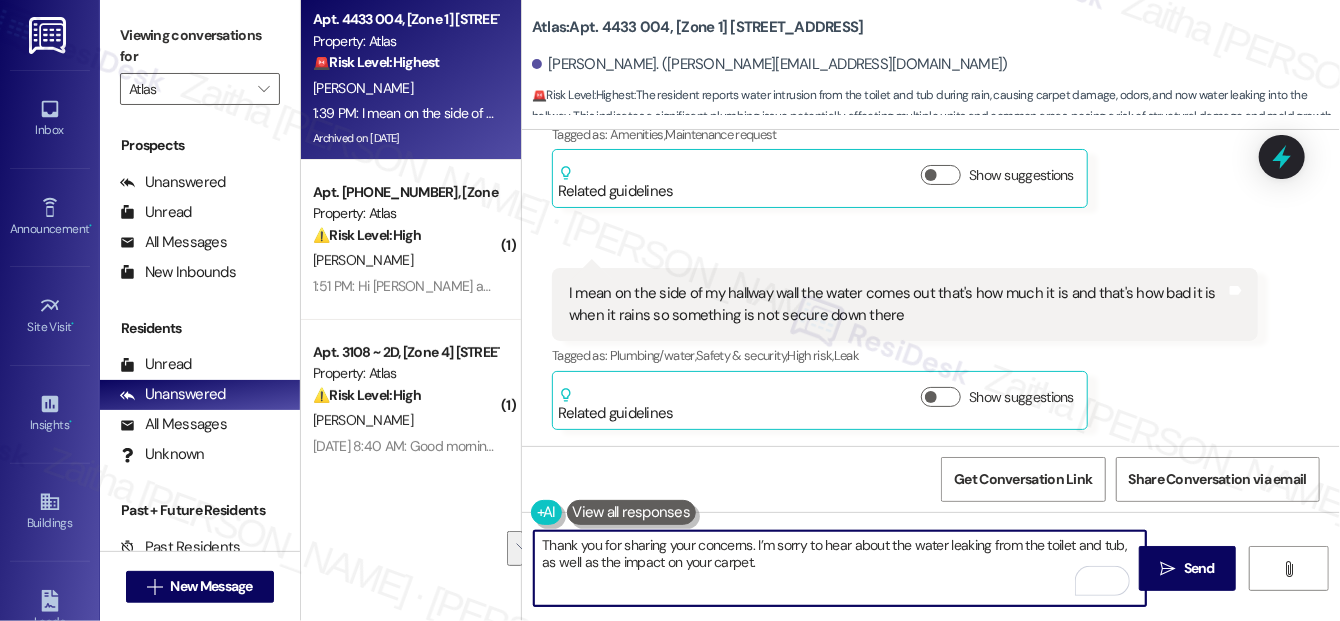 drag, startPoint x: 756, startPoint y: 546, endPoint x: 773, endPoint y: 580, distance: 38.013157 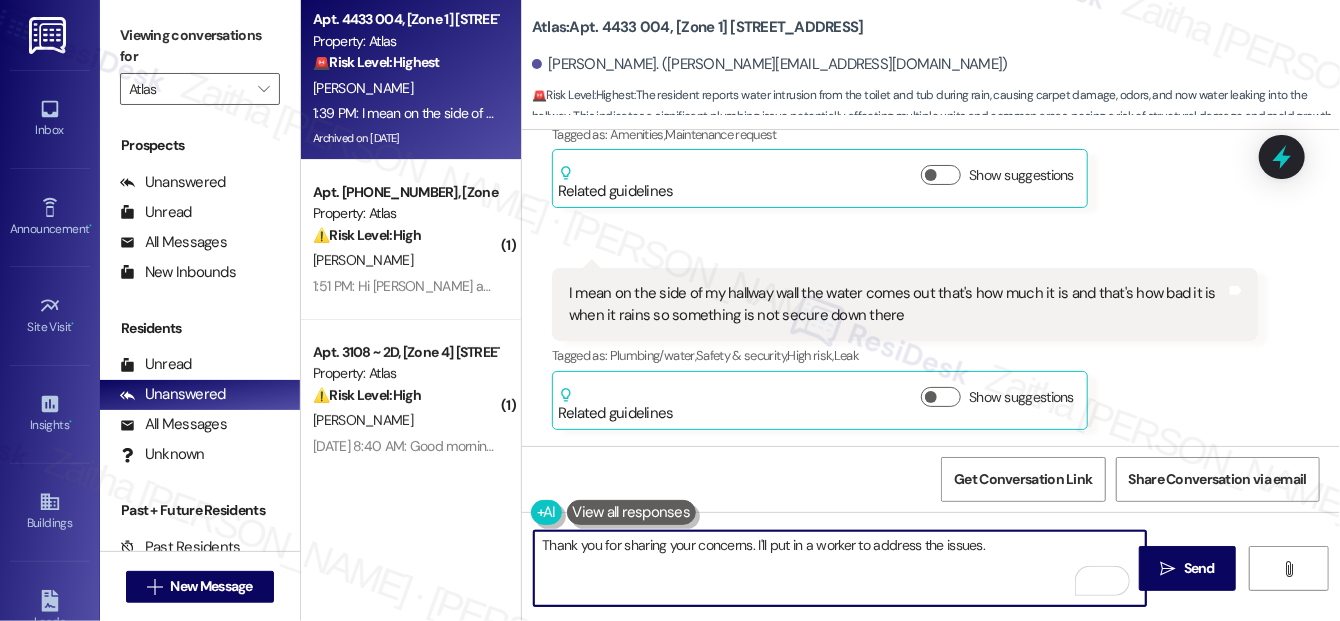 click on "Thank you for sharing your concerns. I'll put in a worker to address the issues." at bounding box center [840, 568] 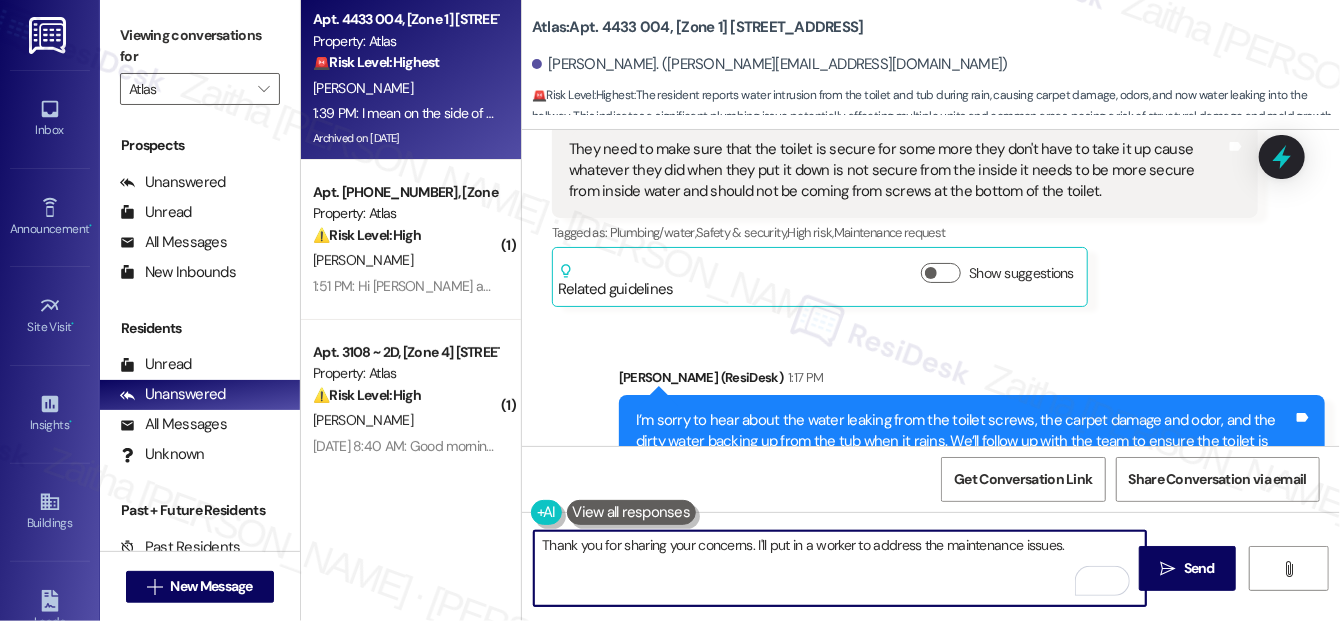 scroll, scrollTop: 38338, scrollLeft: 0, axis: vertical 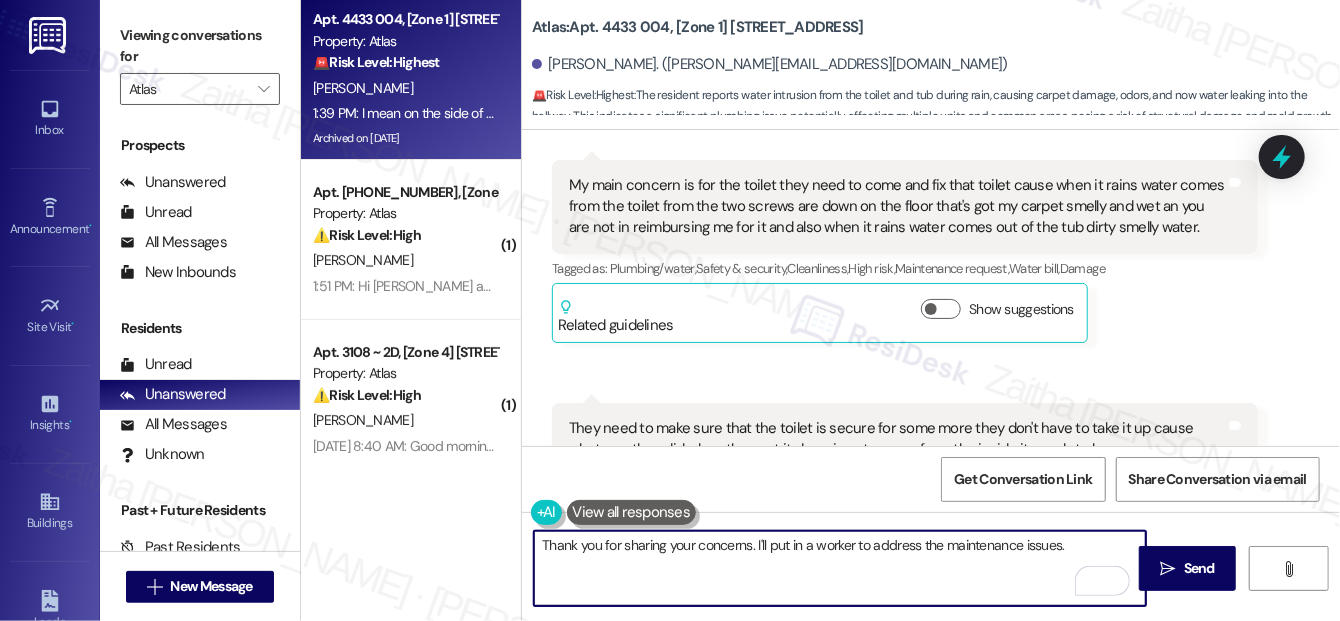 click on "Thank you for sharing your concerns. I'll put in a worker to address the maintenance issues." at bounding box center (840, 568) 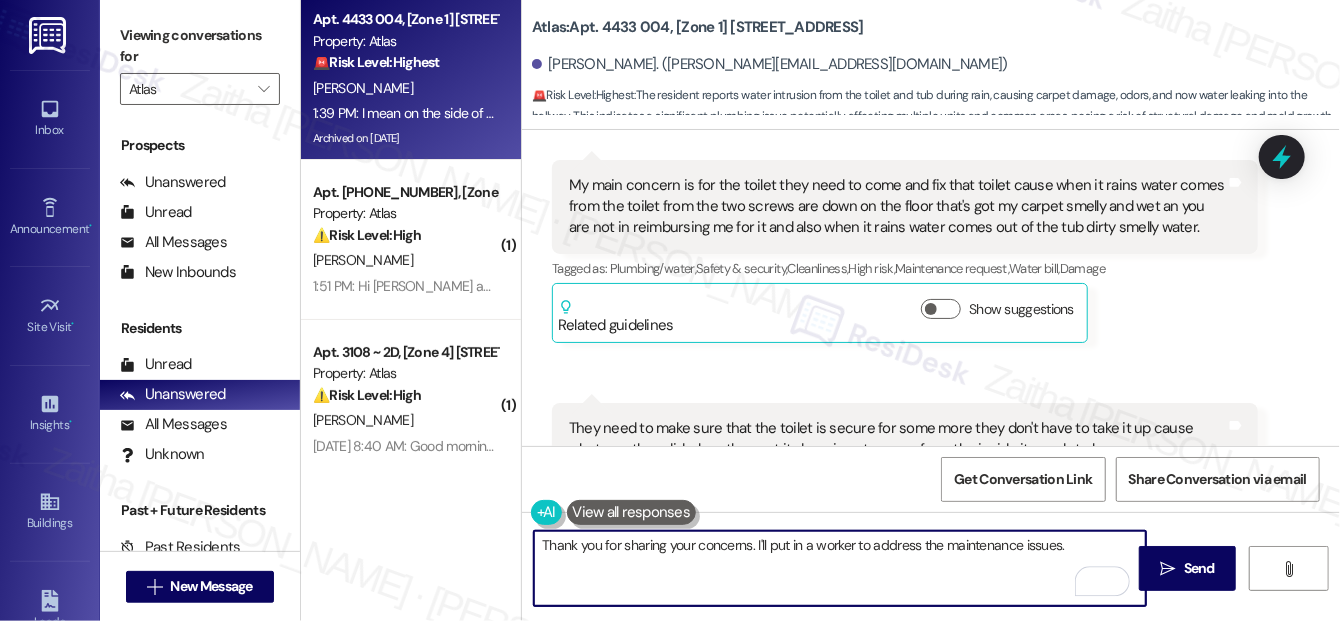 paste on "Do we have your permission to enter during your absence? Do you have pets that we should be aware of?" 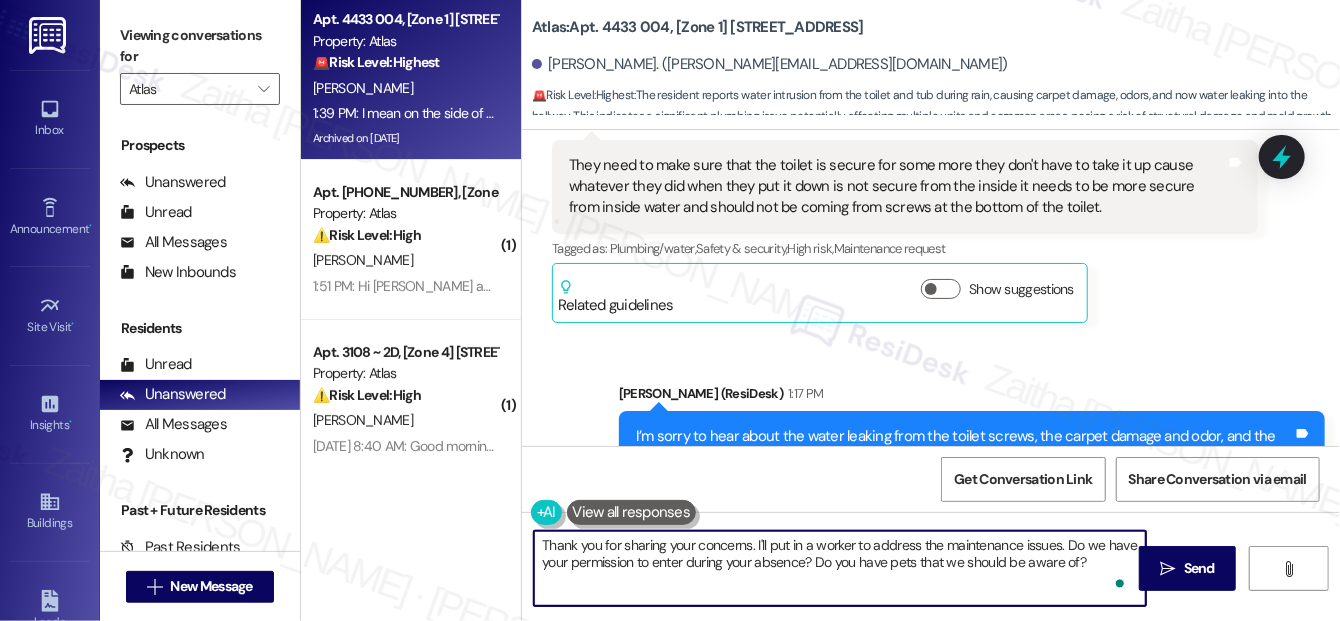 scroll, scrollTop: 38338, scrollLeft: 0, axis: vertical 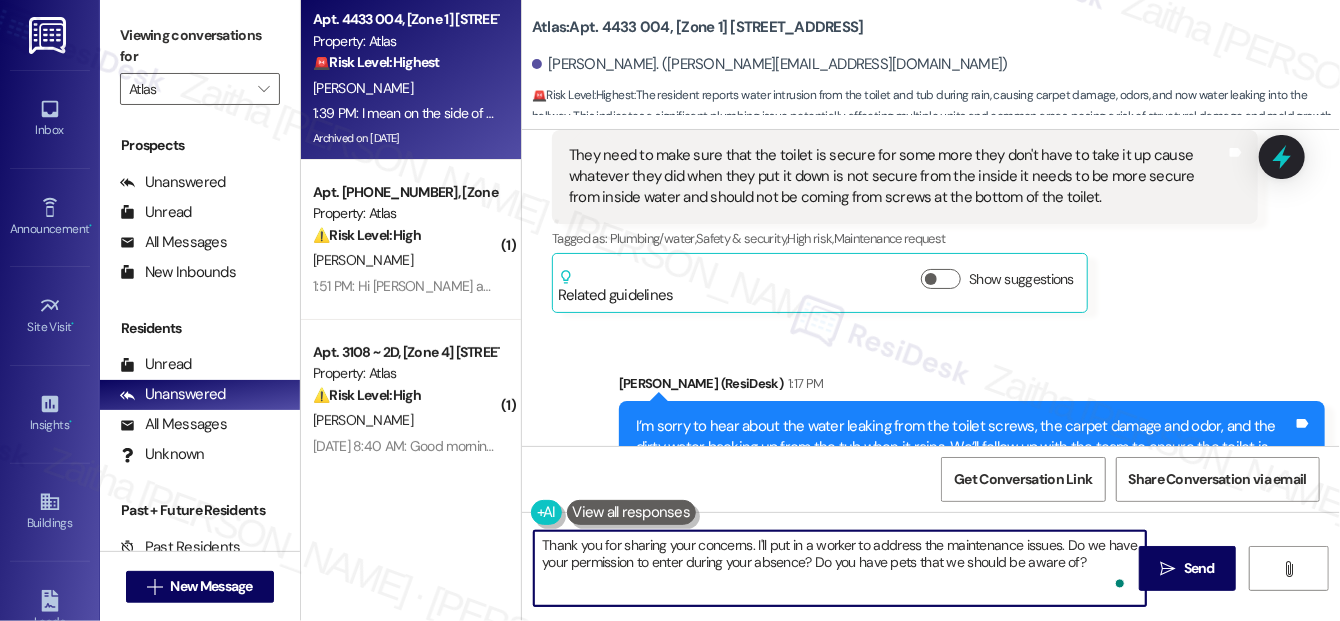 type on "Thank you for sharing your concerns. I'll put in a worker to address the maintenance issues. Do we have your permission to enter during your absence? Do you have pets that we should be aware of?" 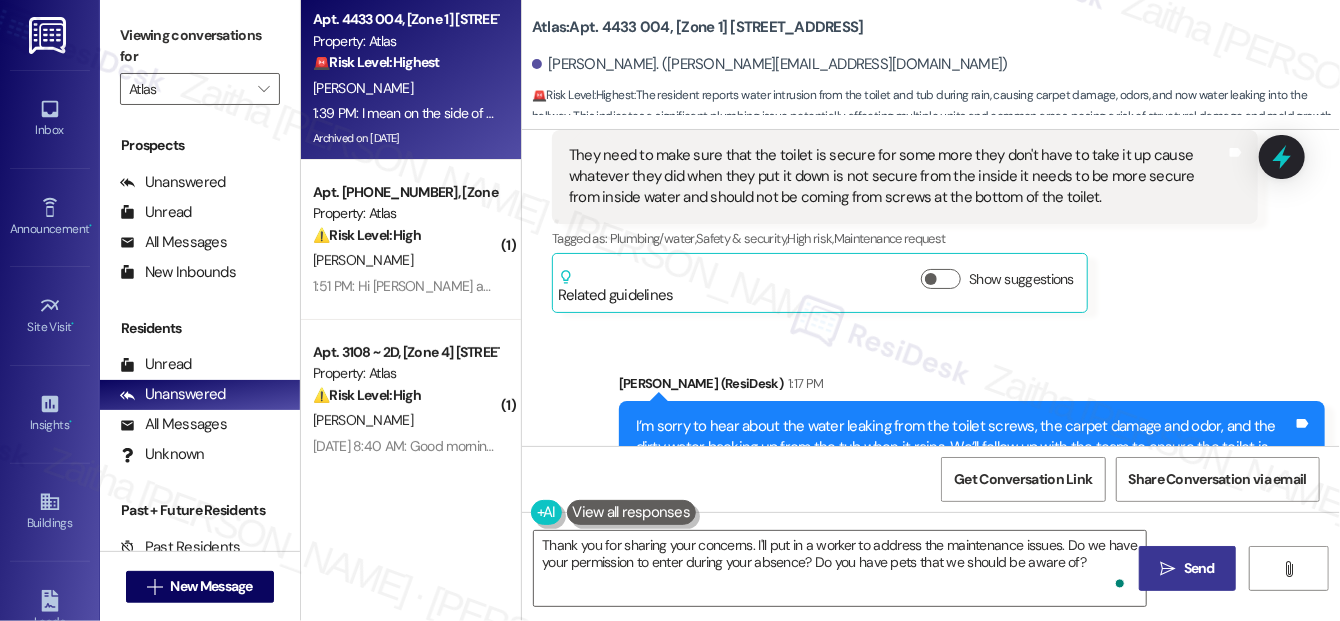 click on "" at bounding box center [1167, 569] 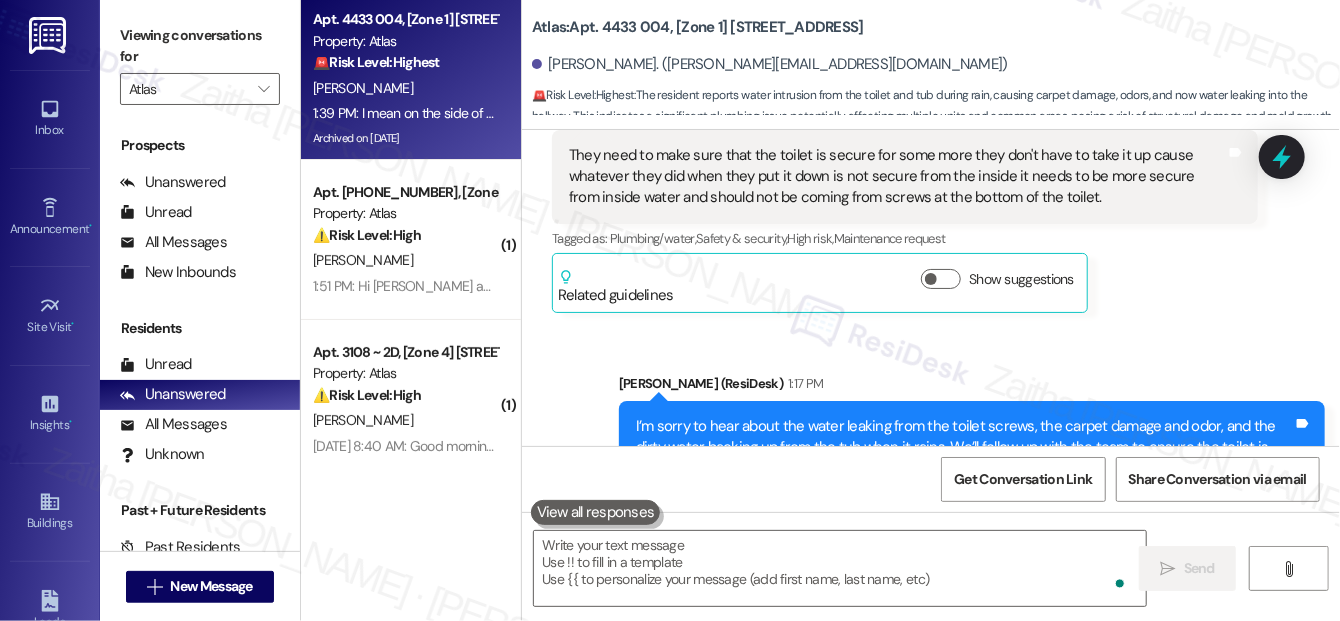 scroll, scrollTop: 38522, scrollLeft: 0, axis: vertical 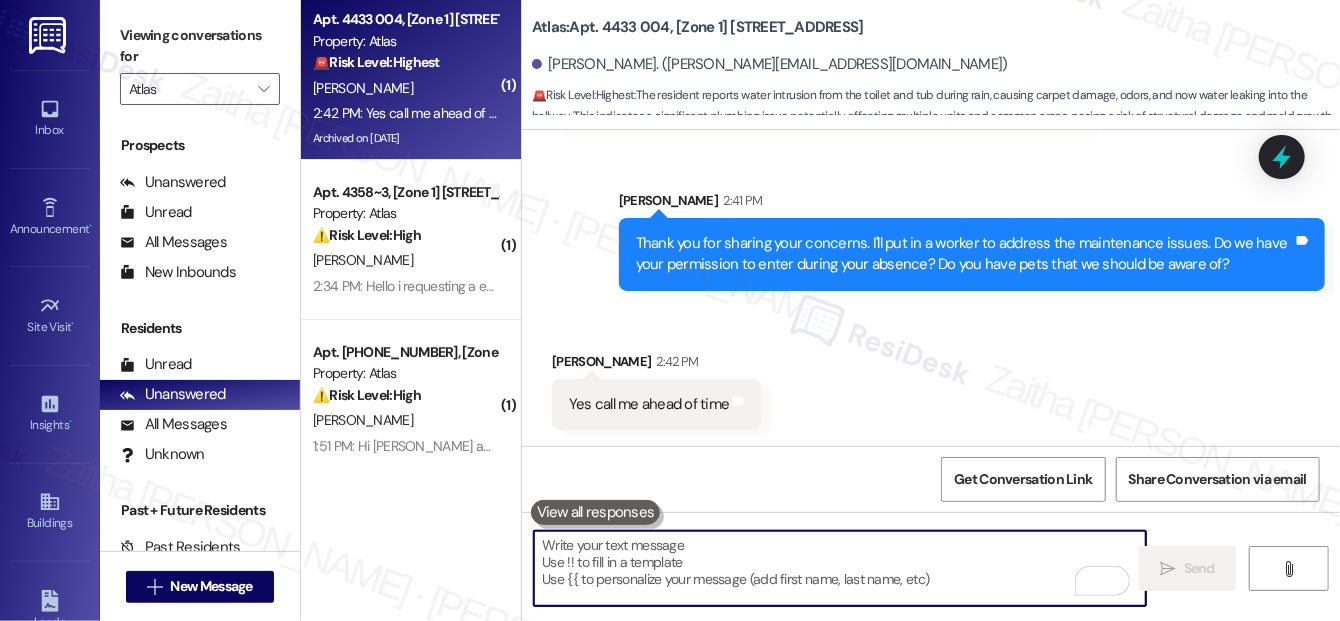 click at bounding box center (840, 568) 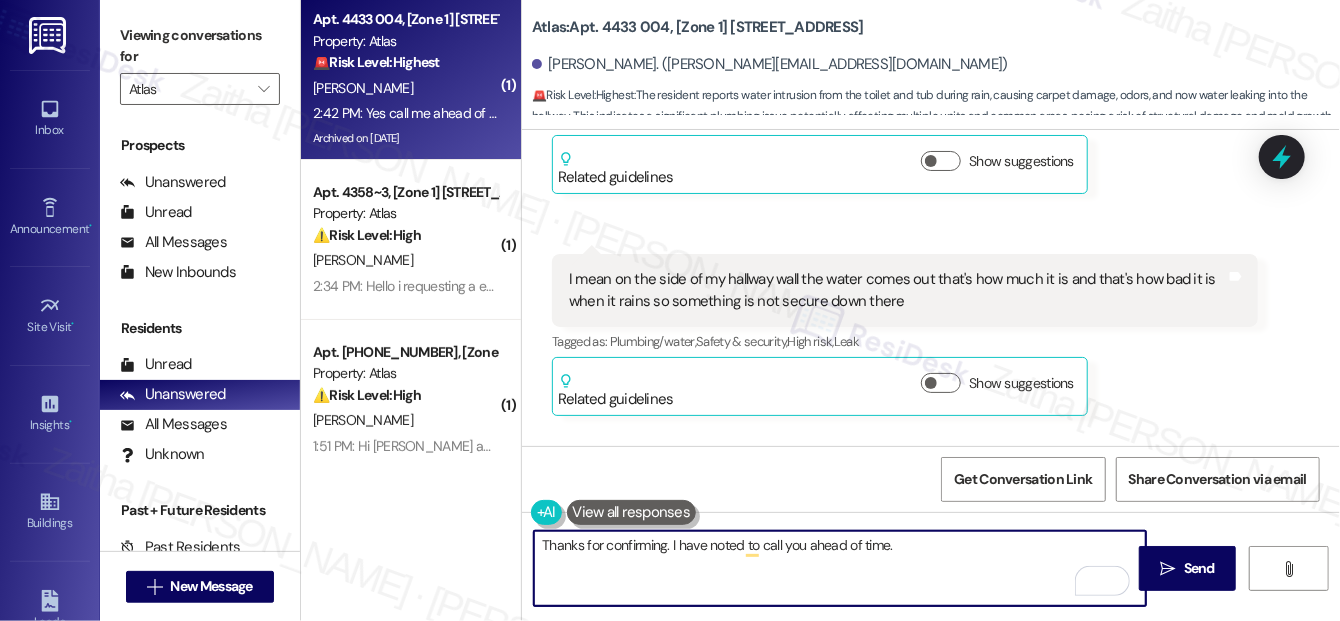 scroll, scrollTop: 39002, scrollLeft: 0, axis: vertical 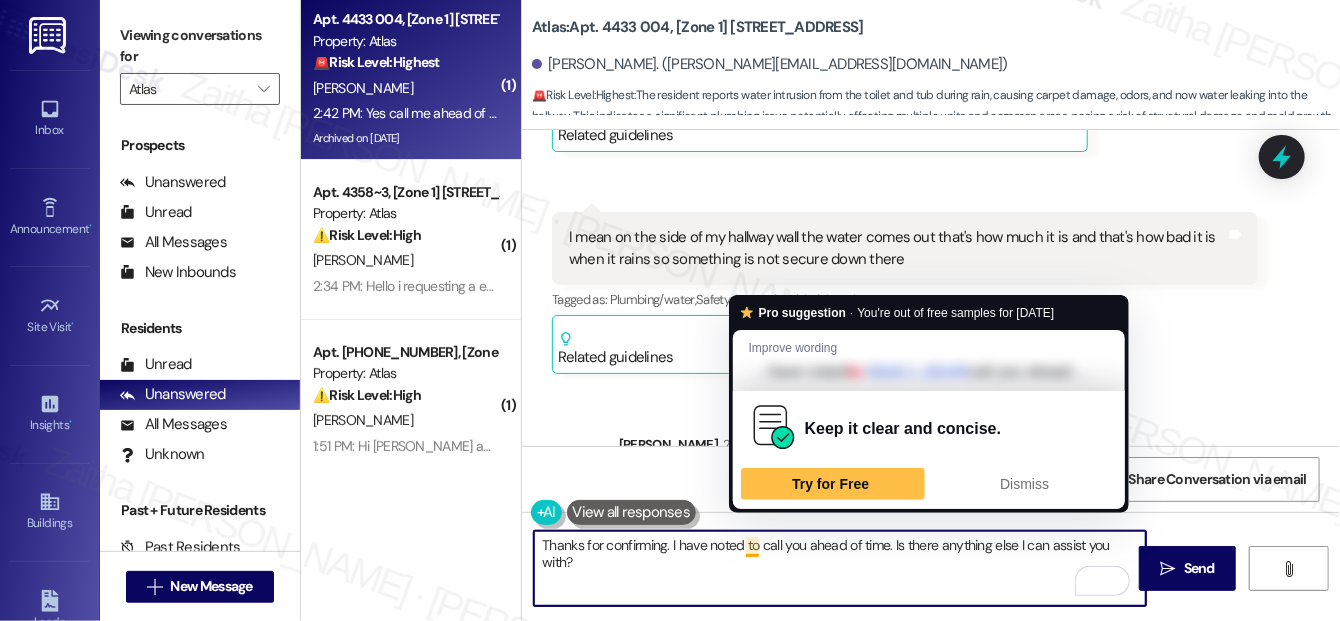 click on "Thanks for confirming. I have noted to call you ahead of time. Is there anything else I can assist you with?" at bounding box center [840, 568] 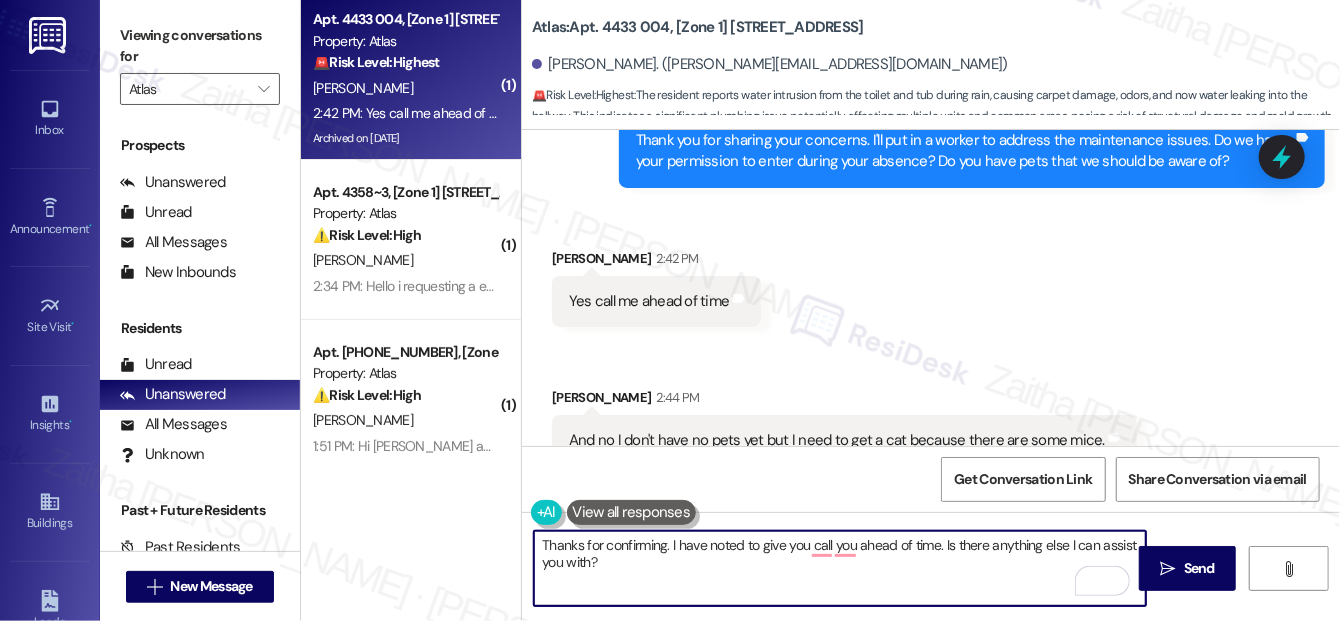 scroll, scrollTop: 39365, scrollLeft: 0, axis: vertical 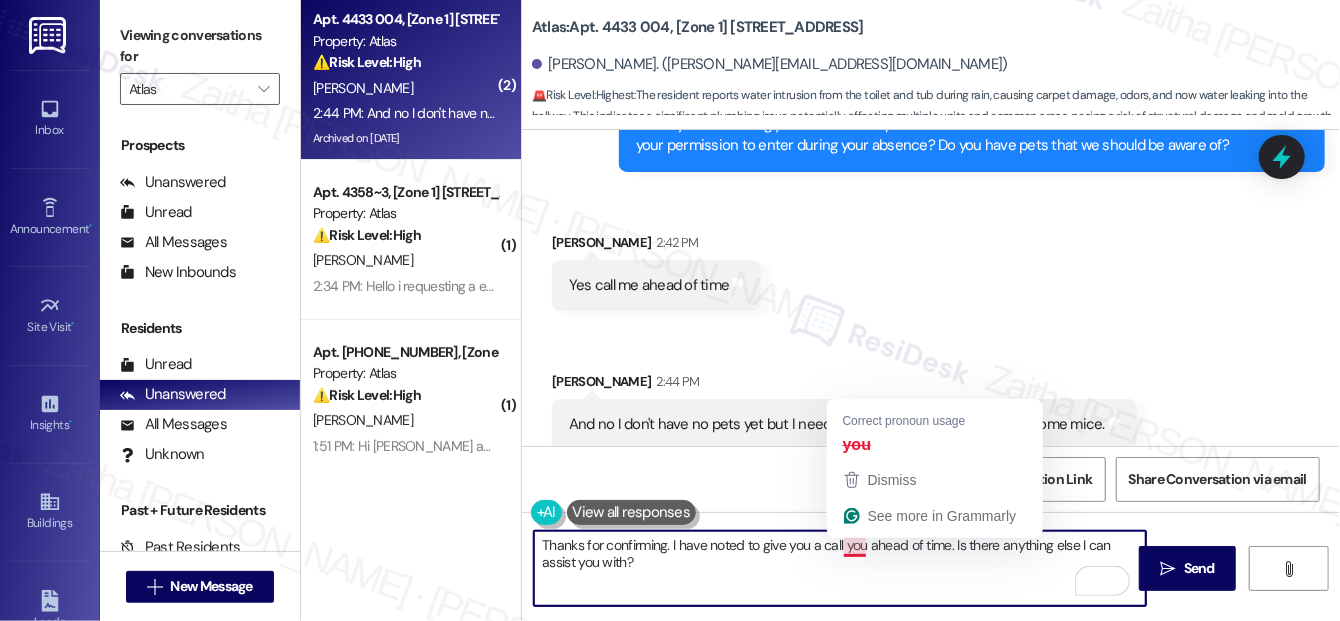 click on "Thanks for confirming. I have noted to give you a call you ahead of time. Is there anything else I can assist you with?" at bounding box center [840, 568] 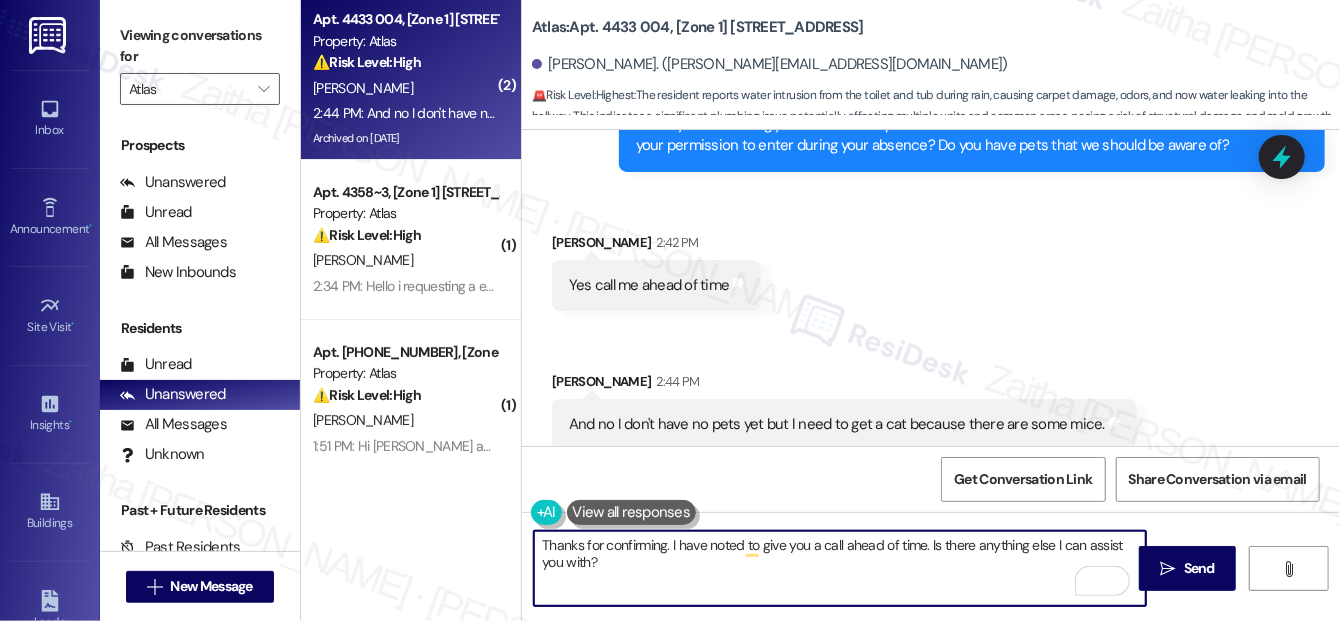 scroll, scrollTop: 0, scrollLeft: 0, axis: both 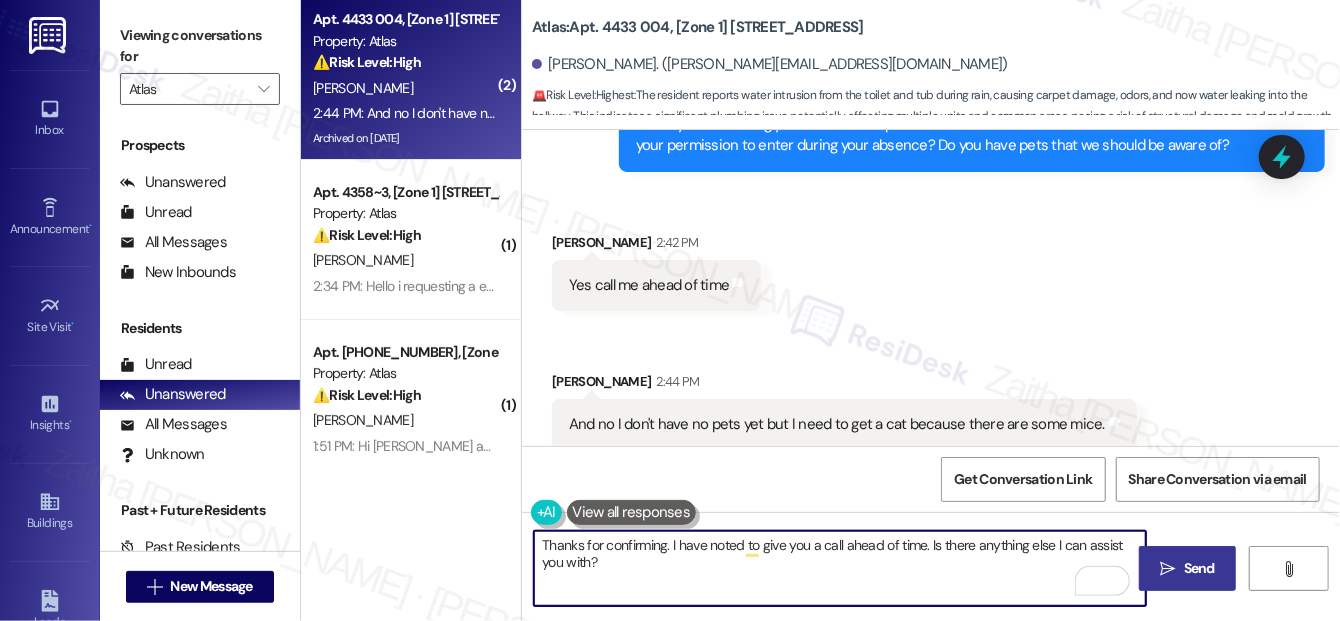 type on "Thanks for confirming. I have noted to give you a call ahead of time. Is there anything else I can assist you with?" 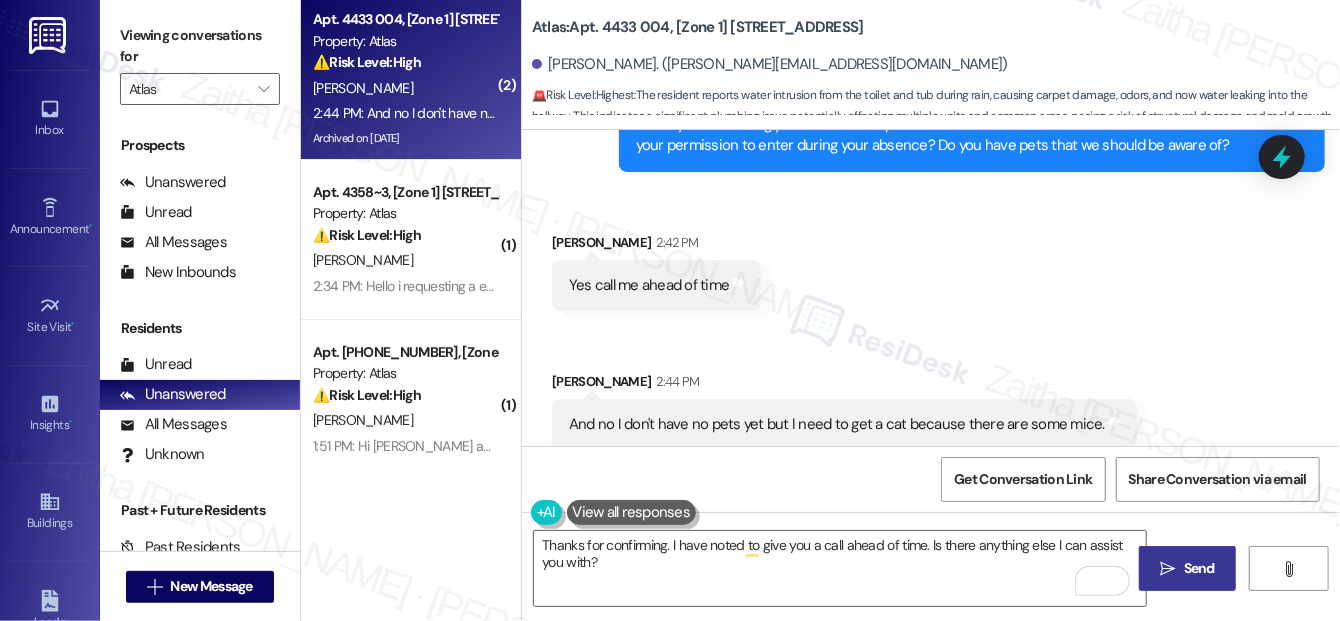 click on "Send" at bounding box center [1199, 568] 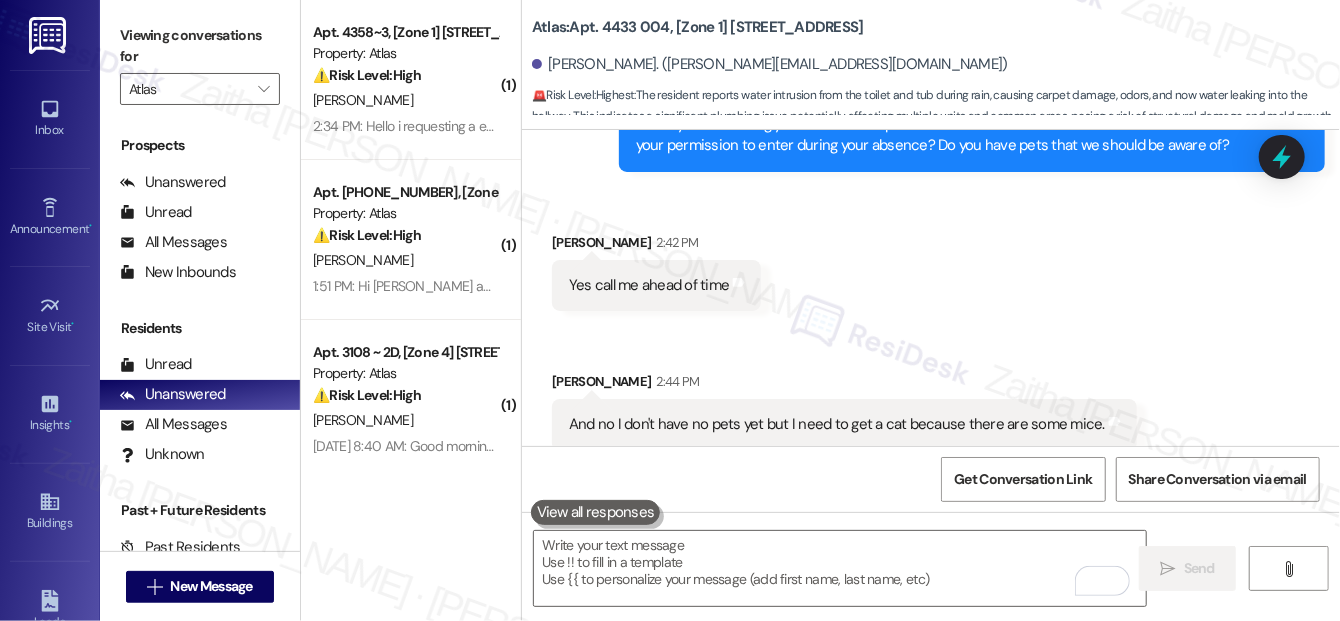 scroll, scrollTop: 39504, scrollLeft: 0, axis: vertical 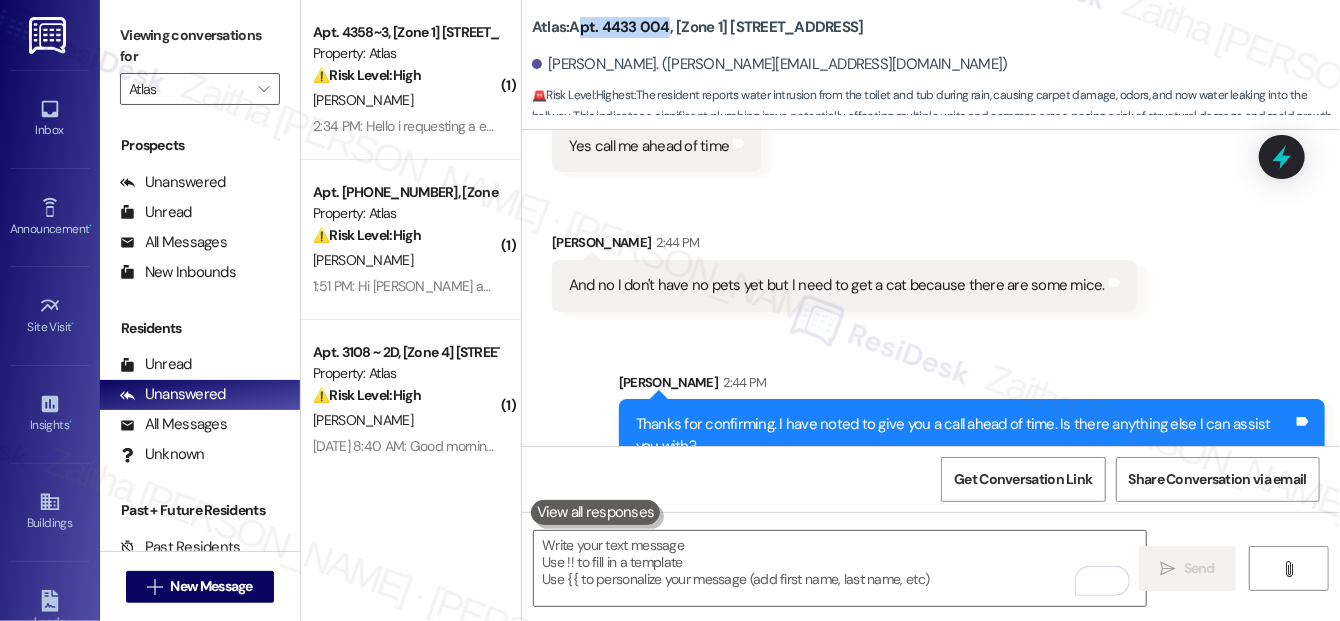 drag, startPoint x: 575, startPoint y: 24, endPoint x: 664, endPoint y: 19, distance: 89.140335 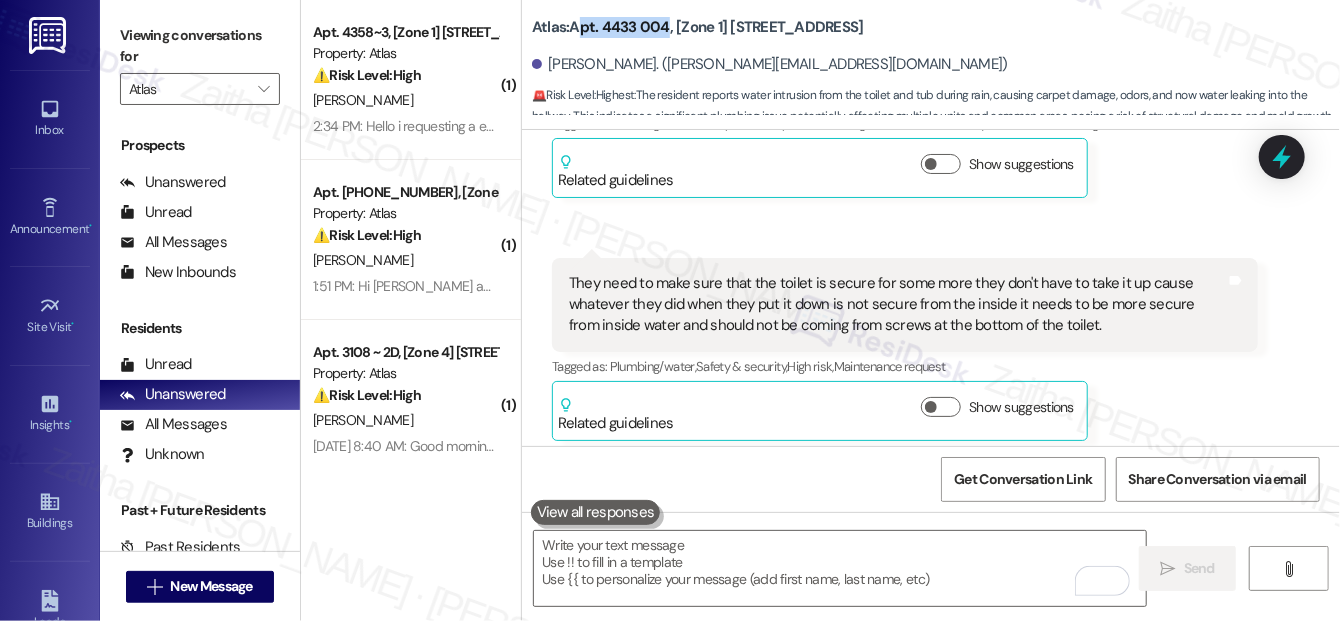 scroll, scrollTop: 38120, scrollLeft: 0, axis: vertical 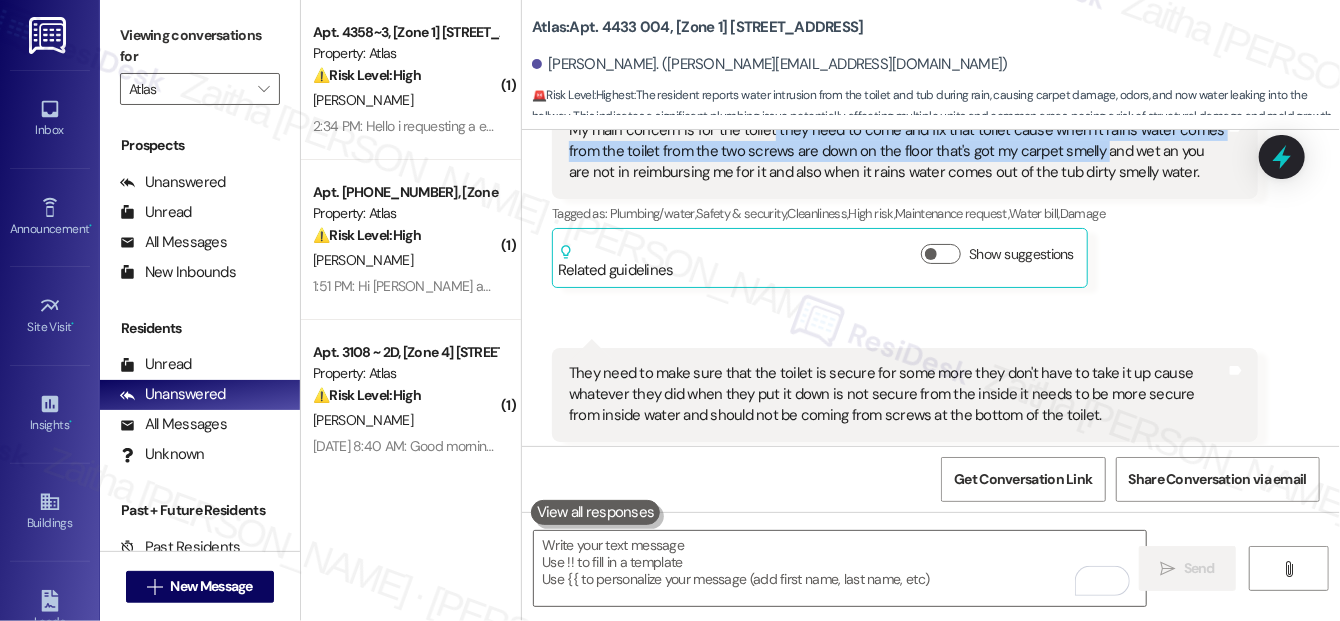 drag, startPoint x: 768, startPoint y: 248, endPoint x: 1098, endPoint y: 265, distance: 330.4376 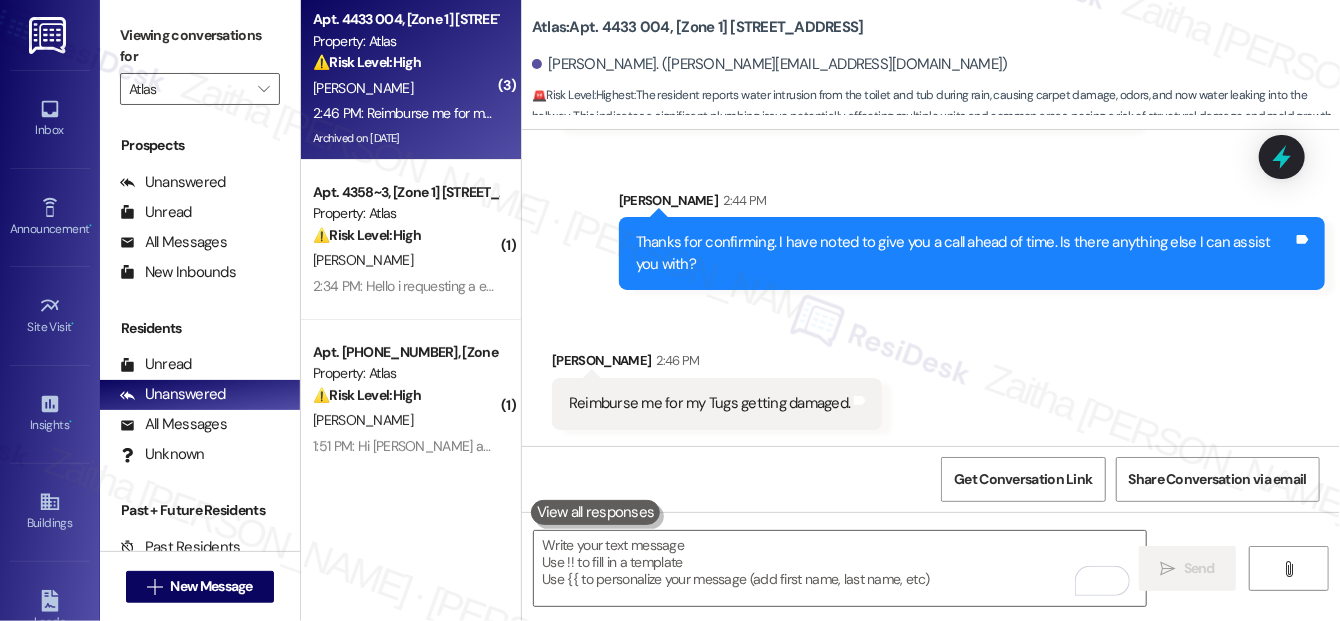 scroll, scrollTop: 39805, scrollLeft: 0, axis: vertical 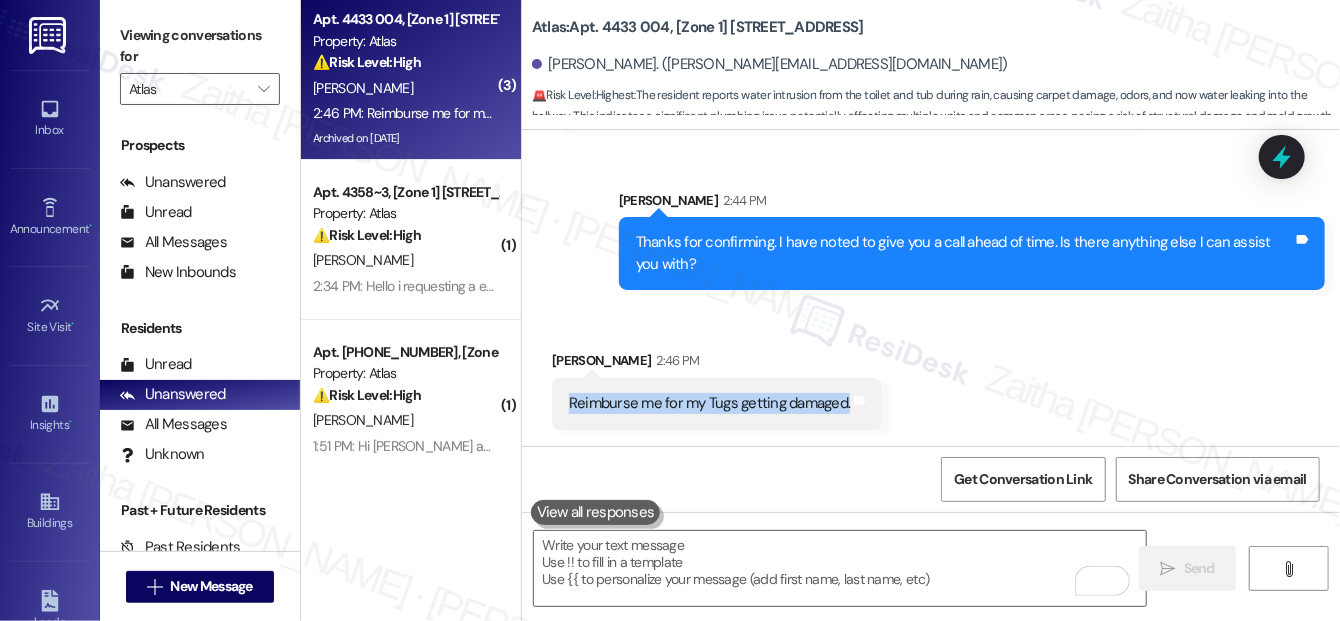 drag, startPoint x: 597, startPoint y: 400, endPoint x: 870, endPoint y: 409, distance: 273.14832 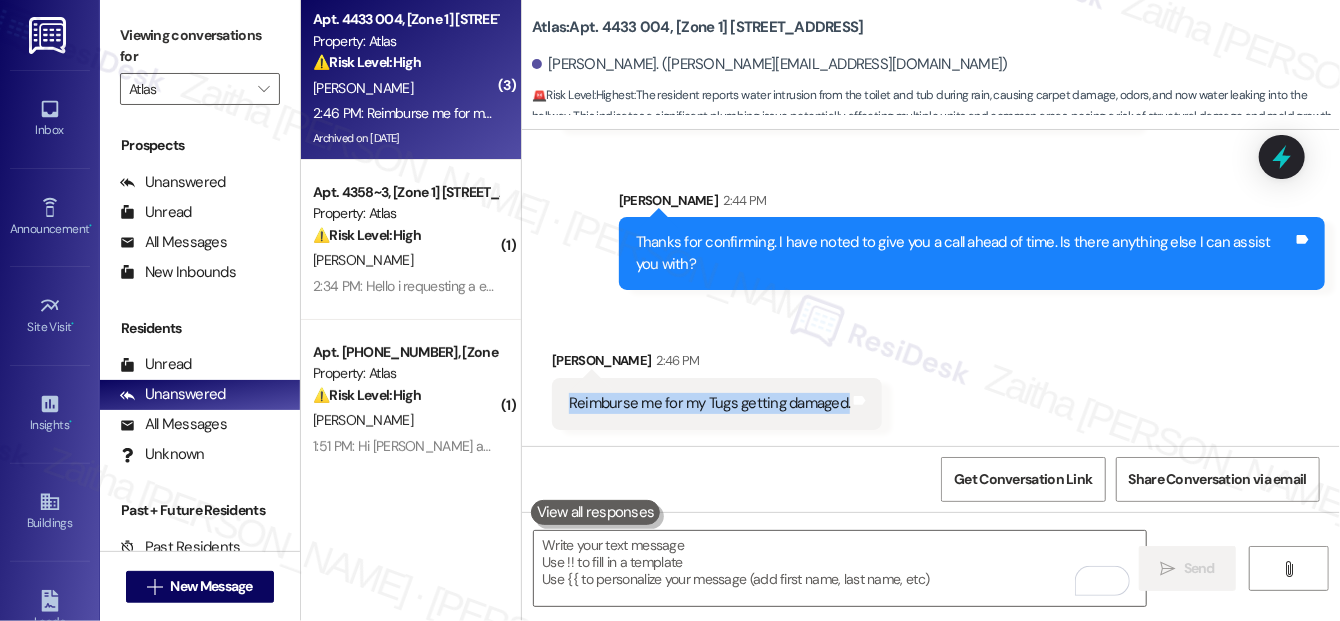 scroll, scrollTop: 39805, scrollLeft: 0, axis: vertical 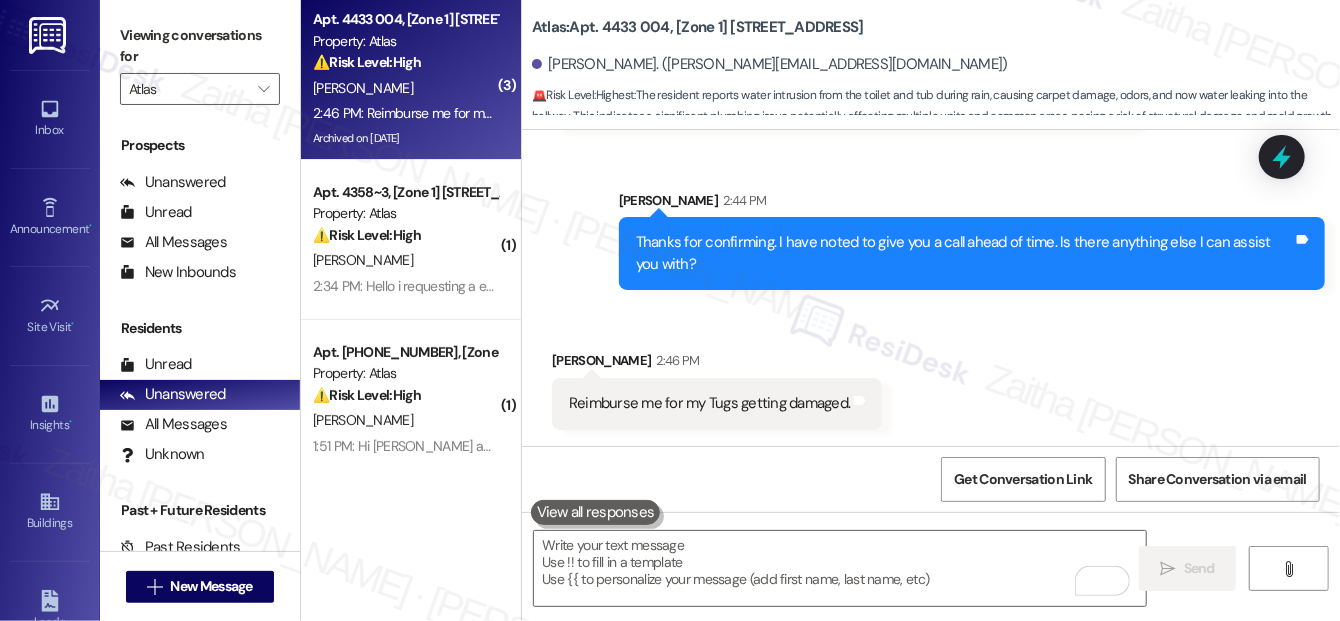 click on "Received via SMS Pernita Sanders 2:46 PM Reimburse me for my Tugs getting damaged. Tags and notes" at bounding box center (717, 389) 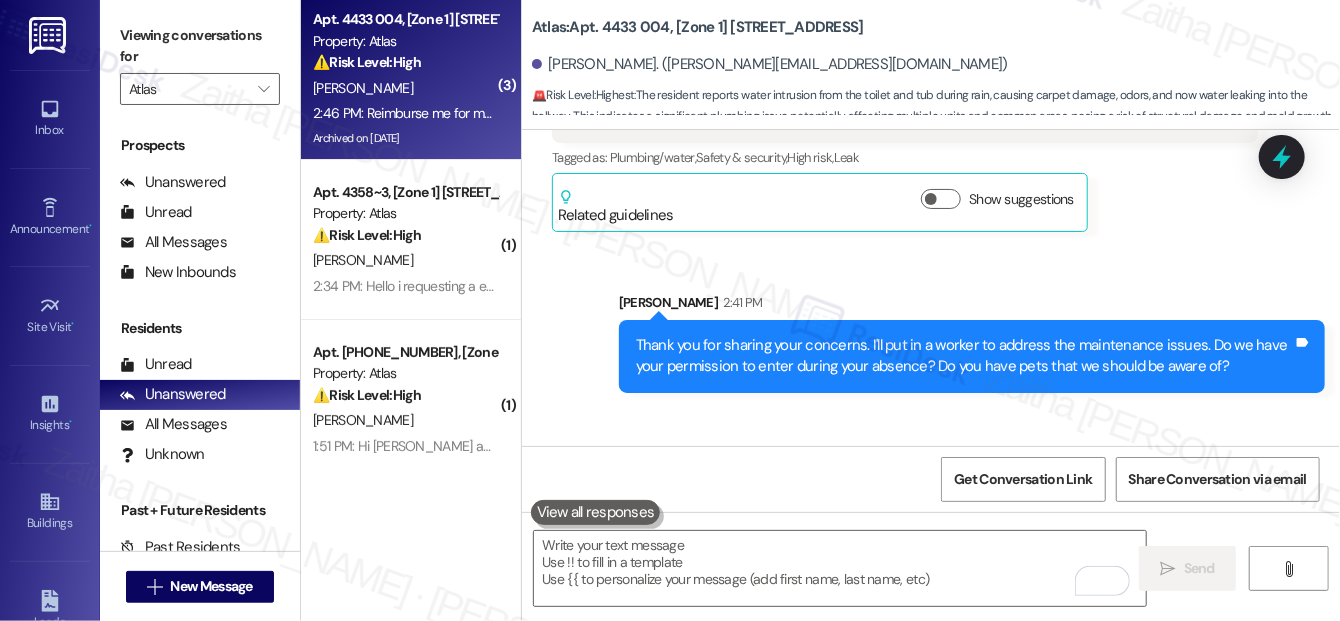 scroll, scrollTop: 39078, scrollLeft: 0, axis: vertical 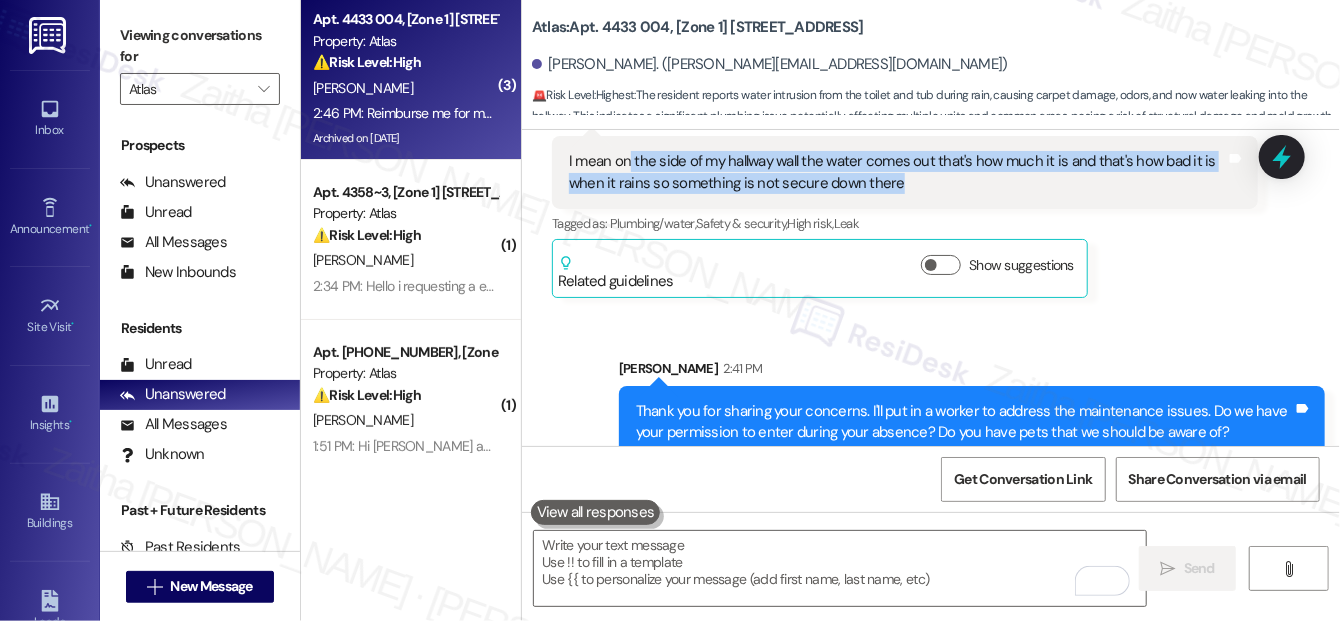 drag, startPoint x: 628, startPoint y: 279, endPoint x: 906, endPoint y: 327, distance: 282.11346 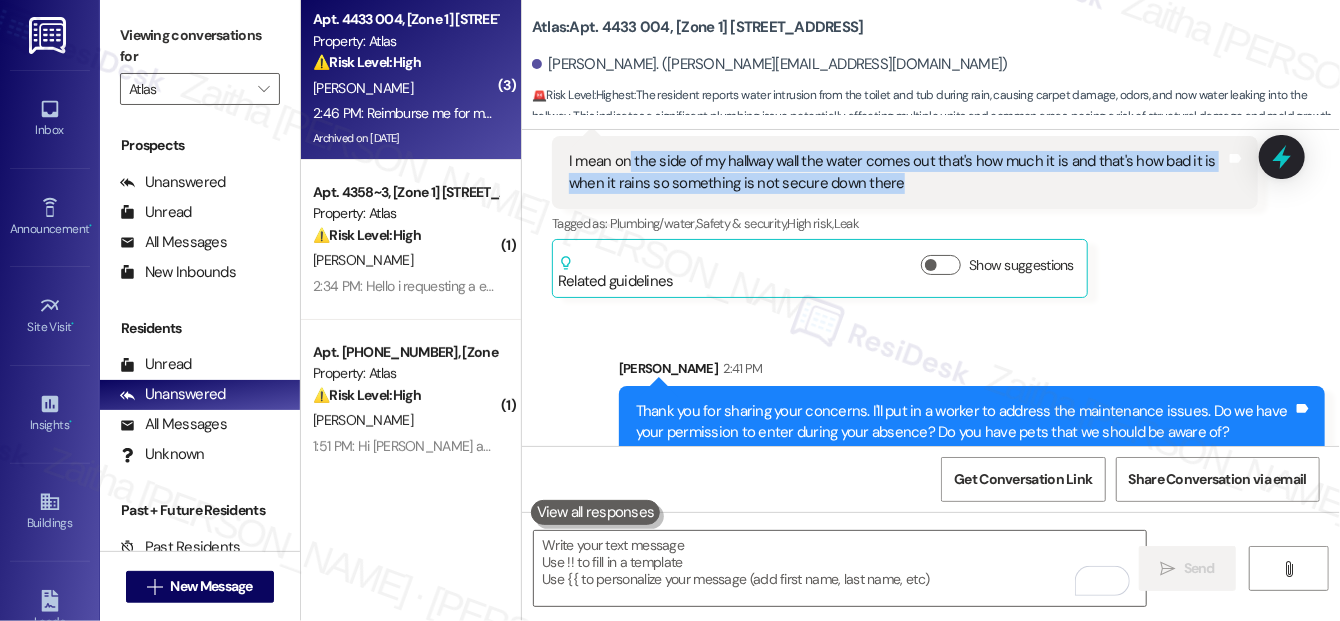 click on "I mean on the side of my hallway wall the water comes out that's how much it is and that's how bad it is when it rains so something is not secure down there Tags and notes" at bounding box center [905, 172] 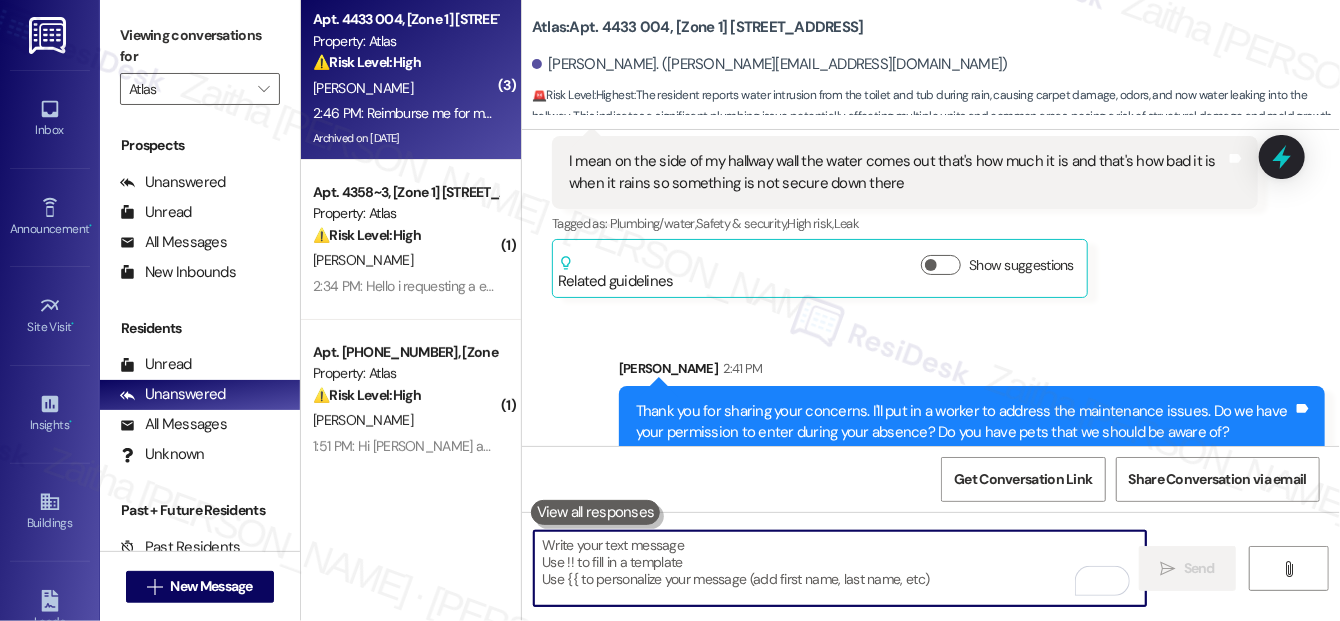 click at bounding box center [840, 568] 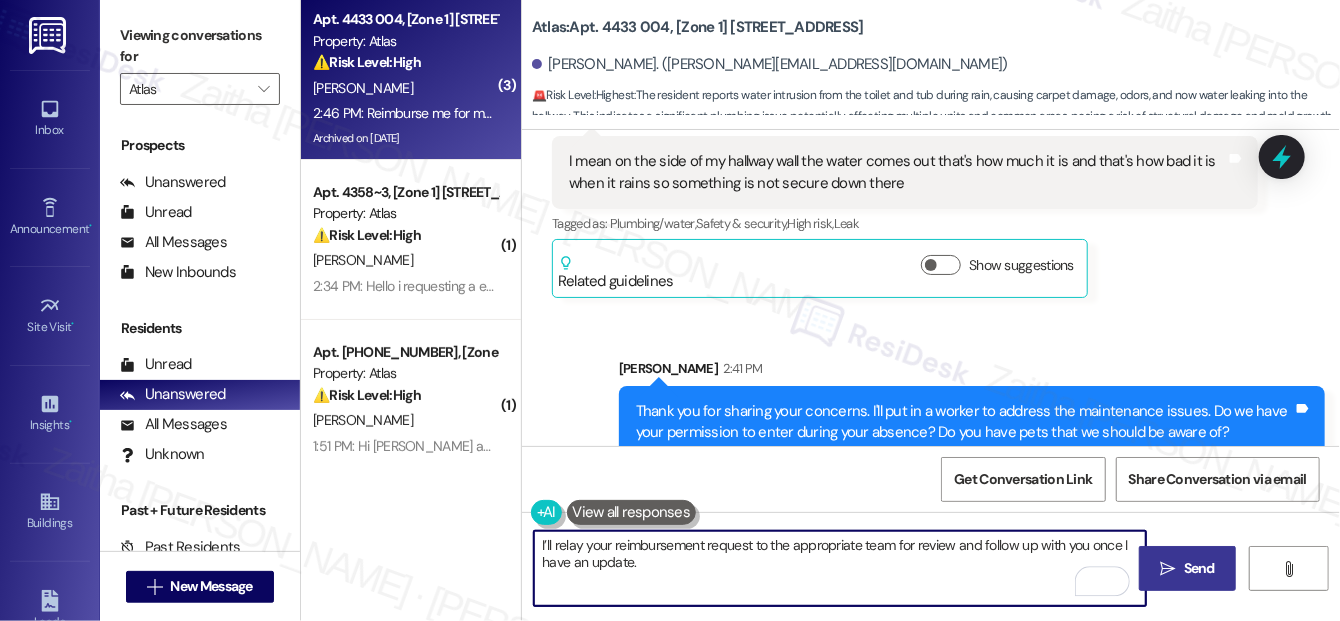 click on "I’ll relay your reimbursement request to the appropriate team for review and follow up with you once I have an update." at bounding box center [840, 568] 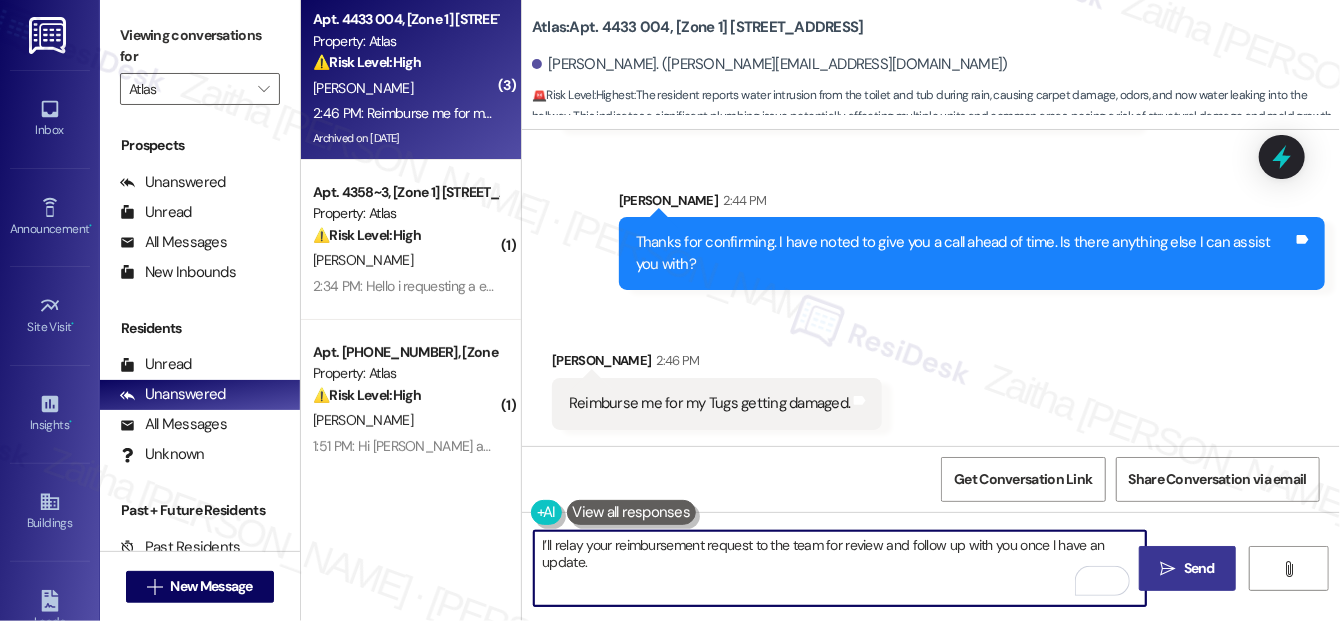 scroll, scrollTop: 39805, scrollLeft: 0, axis: vertical 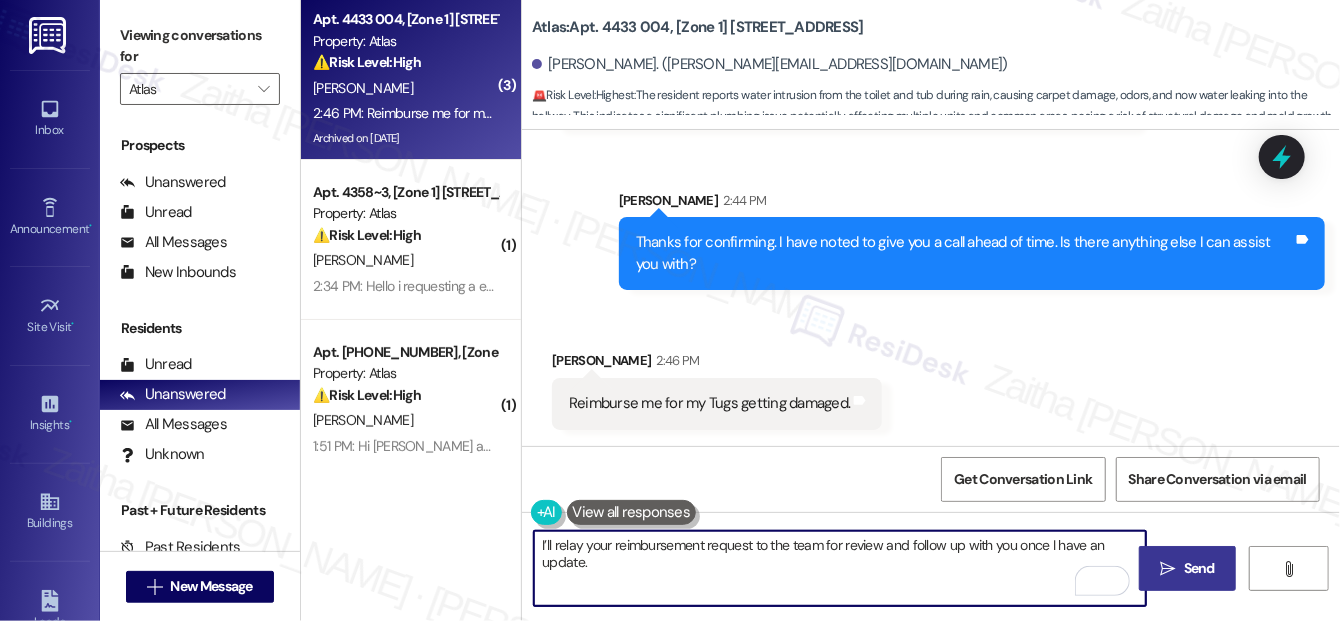 type on "I’ll relay your reimbursement request to the team for review and follow up with you once I have an update." 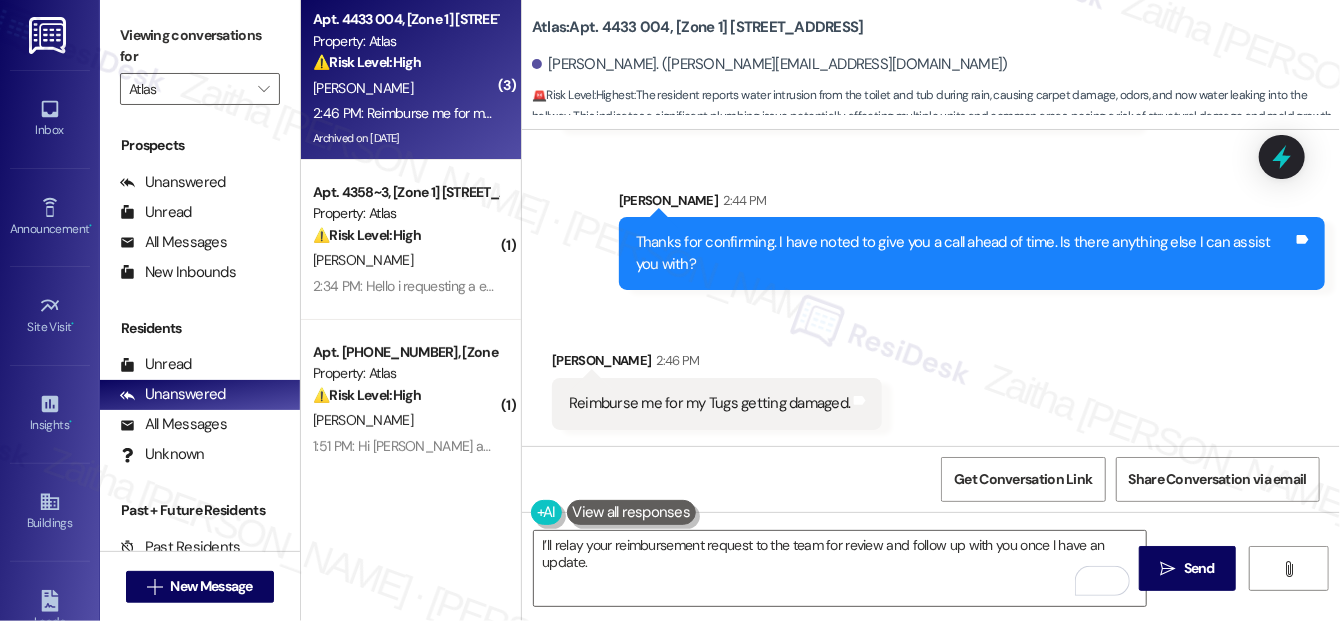 drag, startPoint x: 1204, startPoint y: 567, endPoint x: 1213, endPoint y: 530, distance: 38.078865 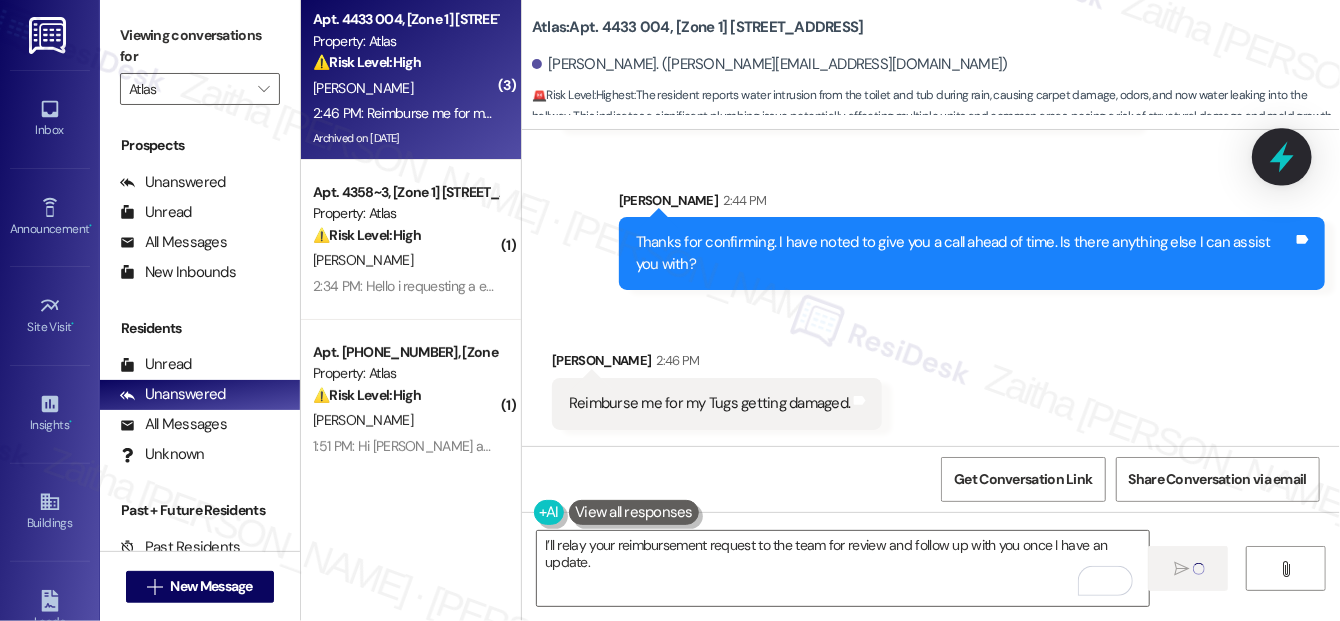 click 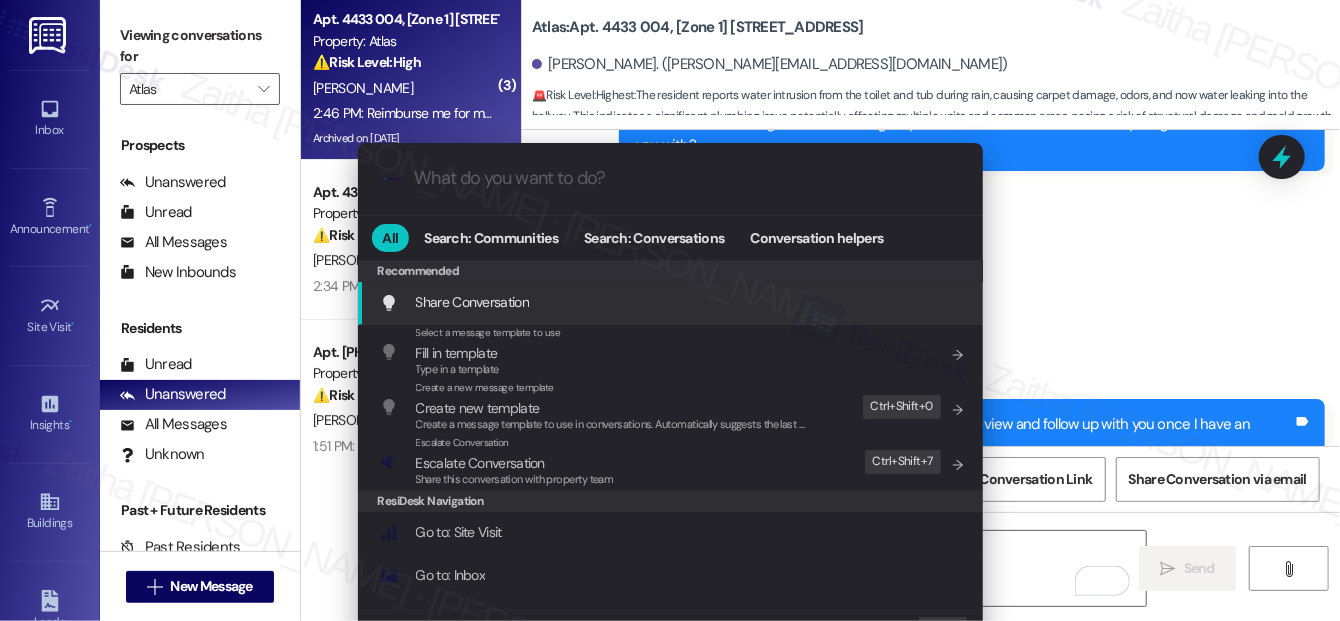 scroll, scrollTop: 39804, scrollLeft: 0, axis: vertical 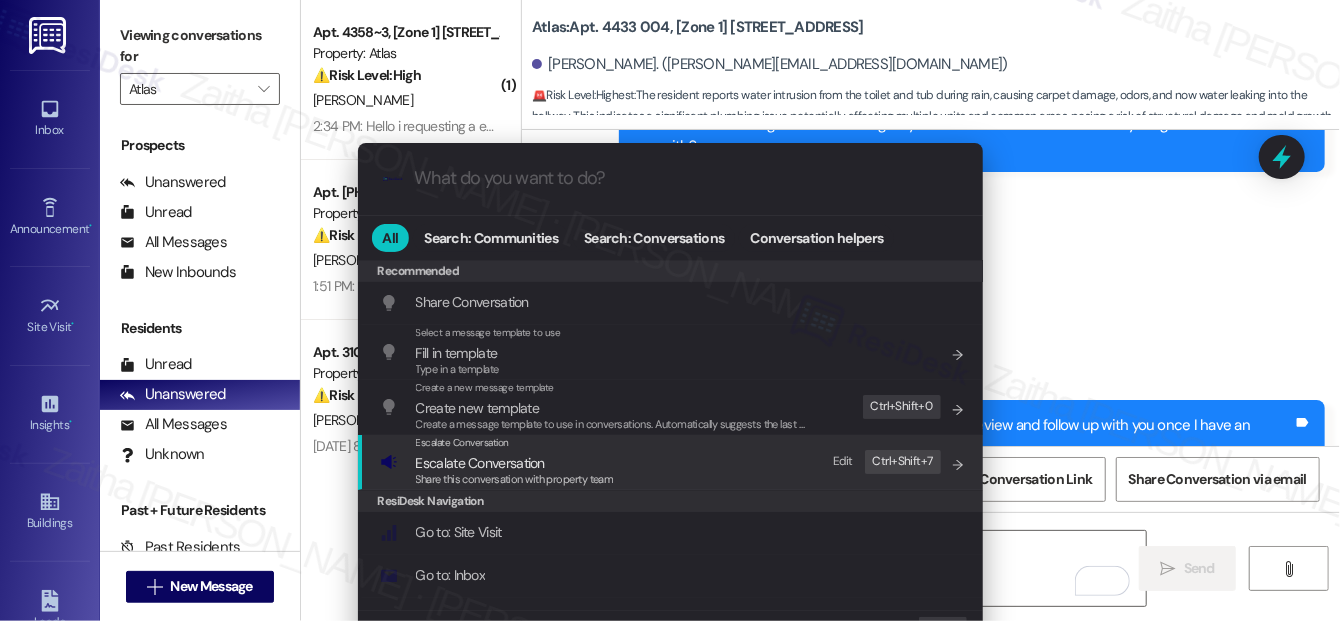 click on "Share this conversation with property team" at bounding box center [515, 480] 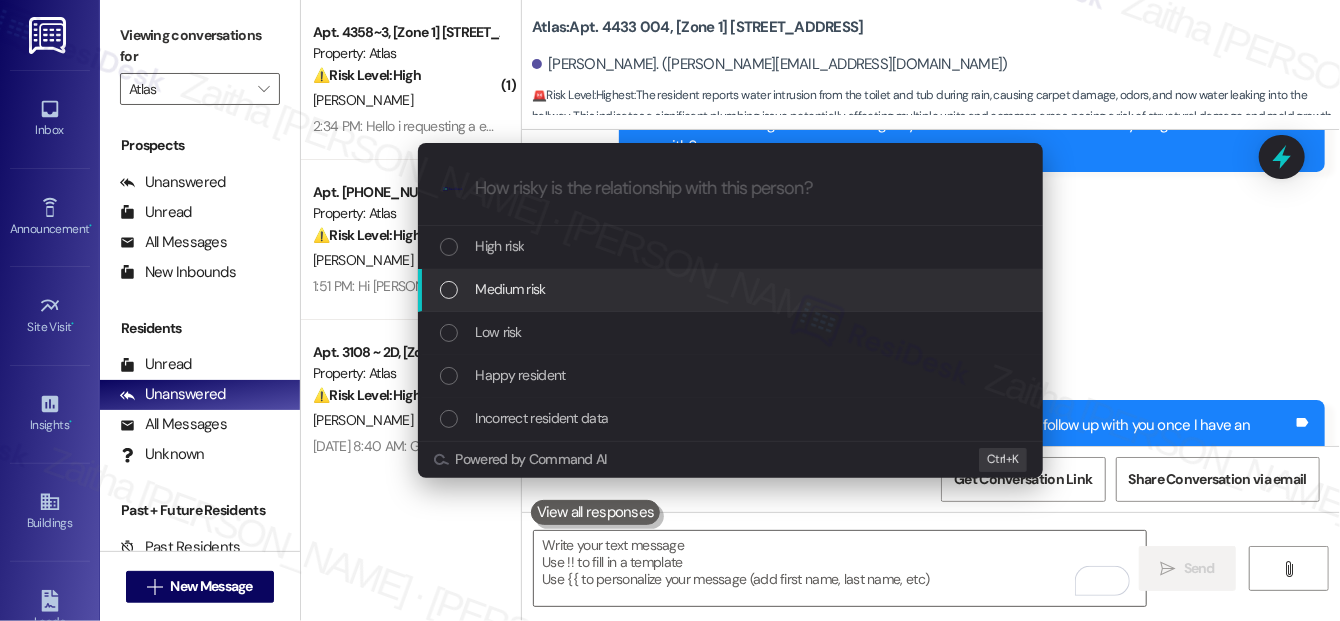 click on "Medium risk" at bounding box center (511, 289) 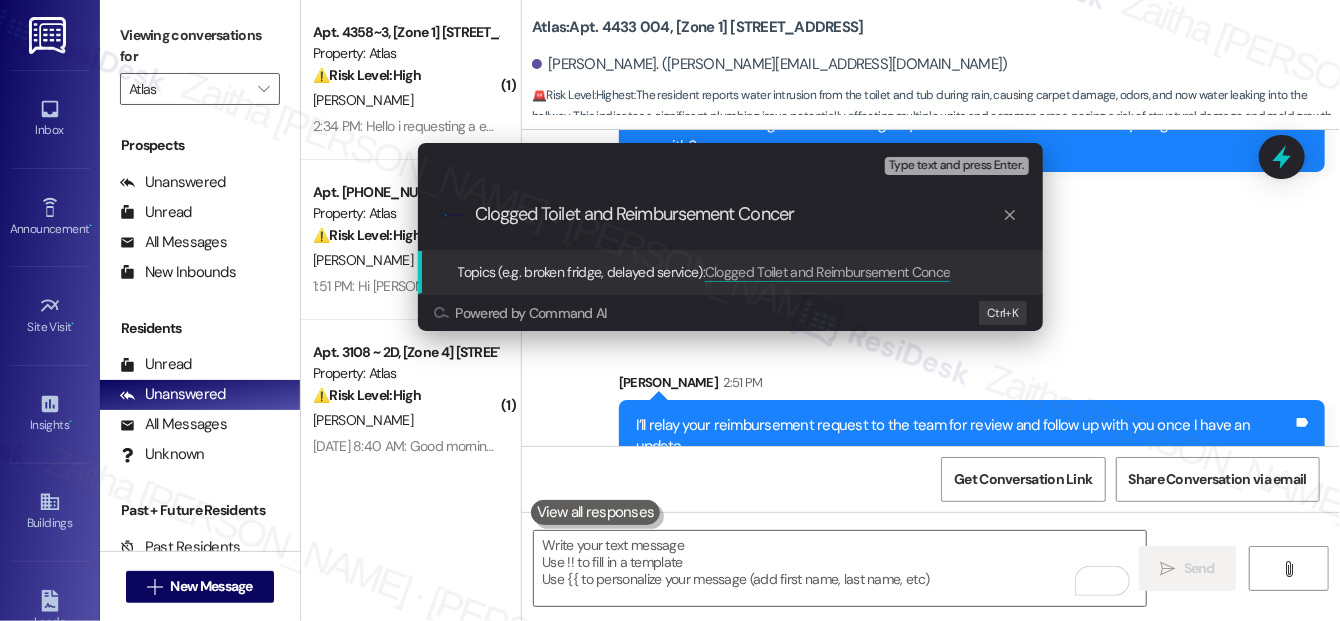 type on "Clogged Toilet and Reimbursement Concern" 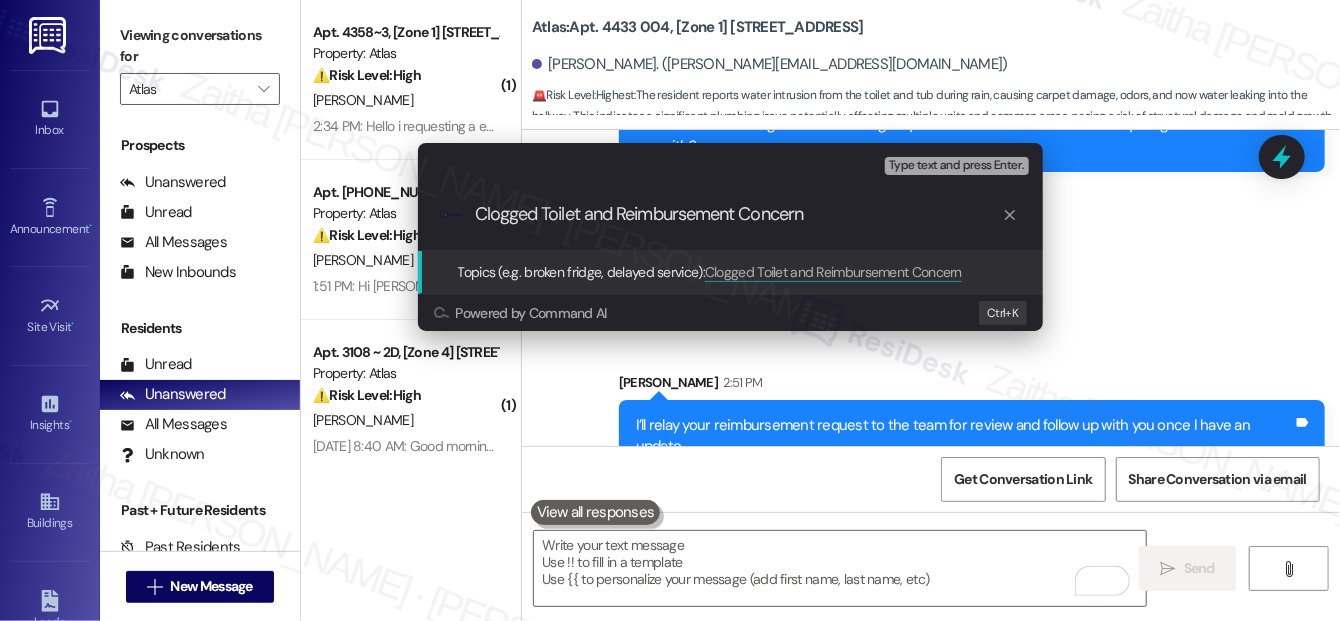 type 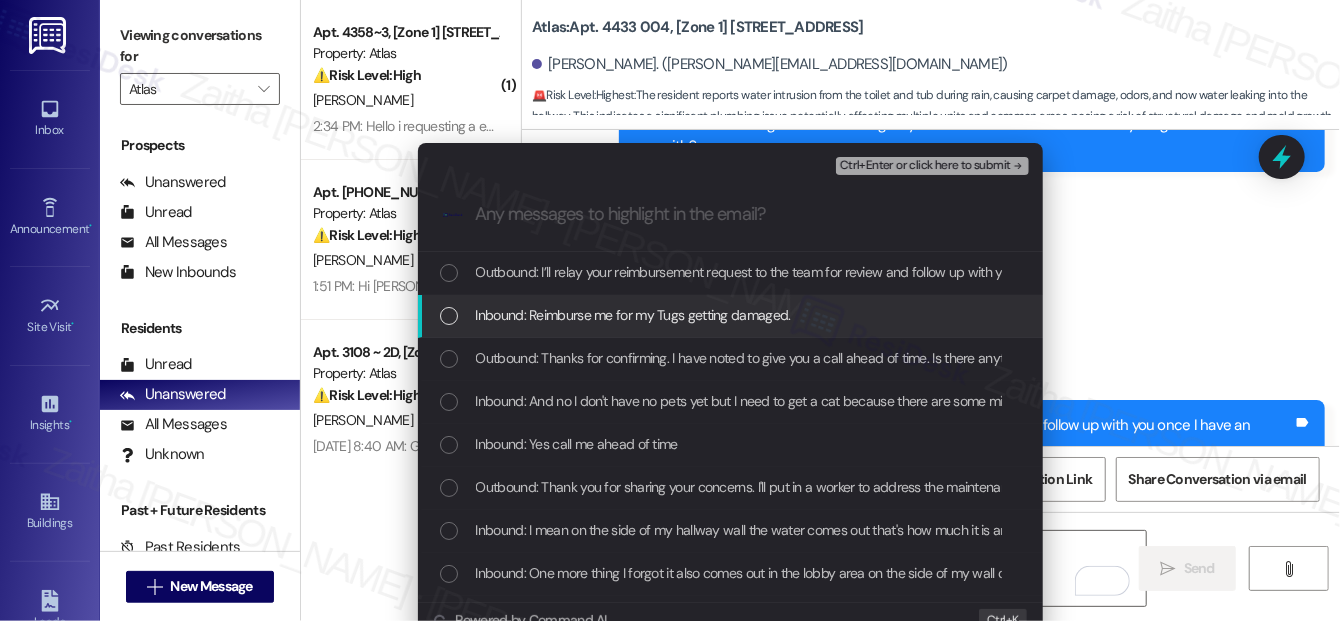 click at bounding box center [449, 316] 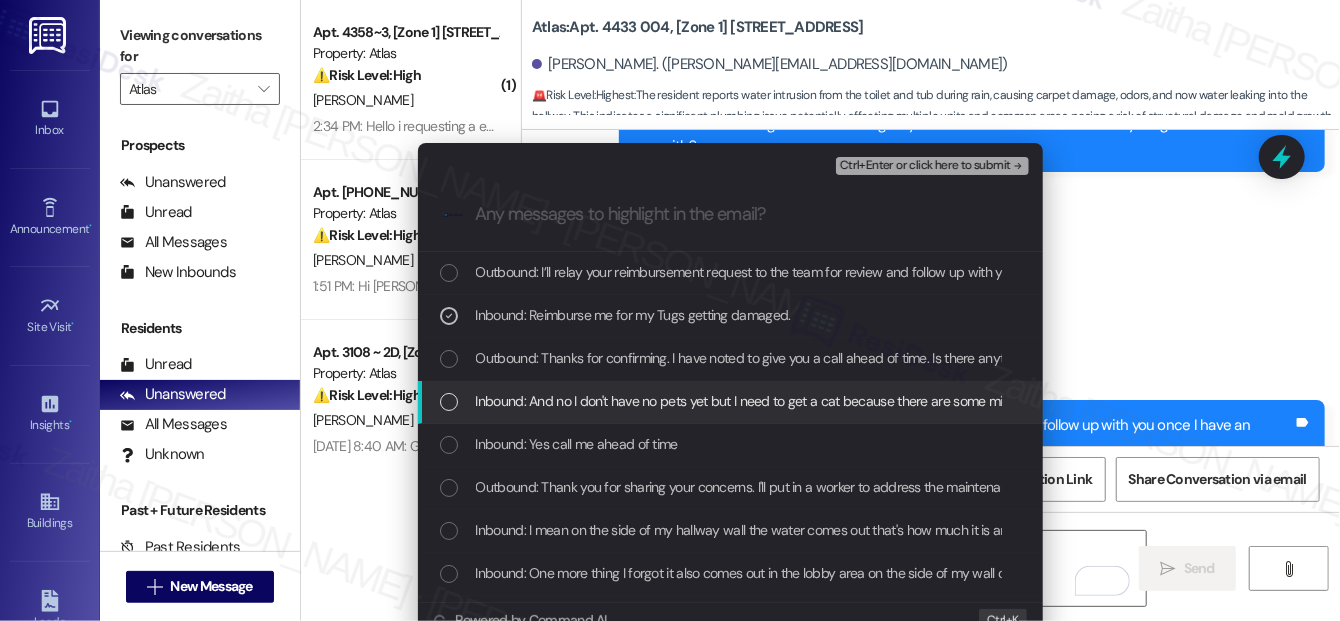click at bounding box center (449, 402) 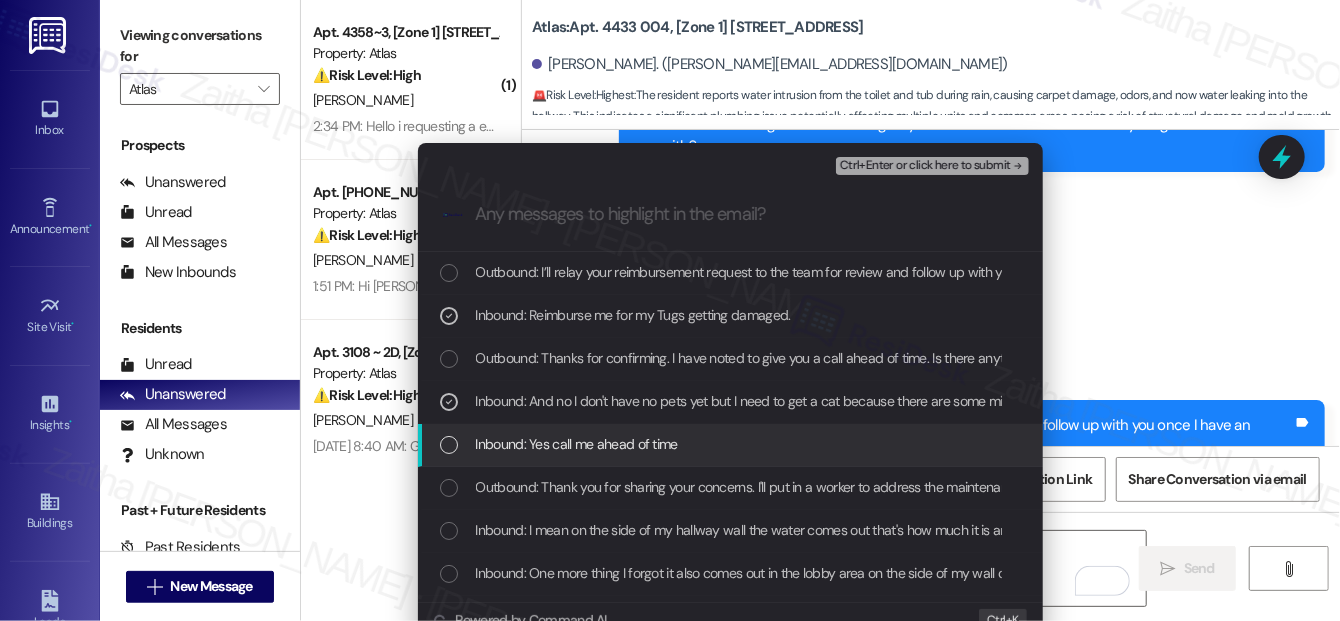 scroll, scrollTop: 181, scrollLeft: 0, axis: vertical 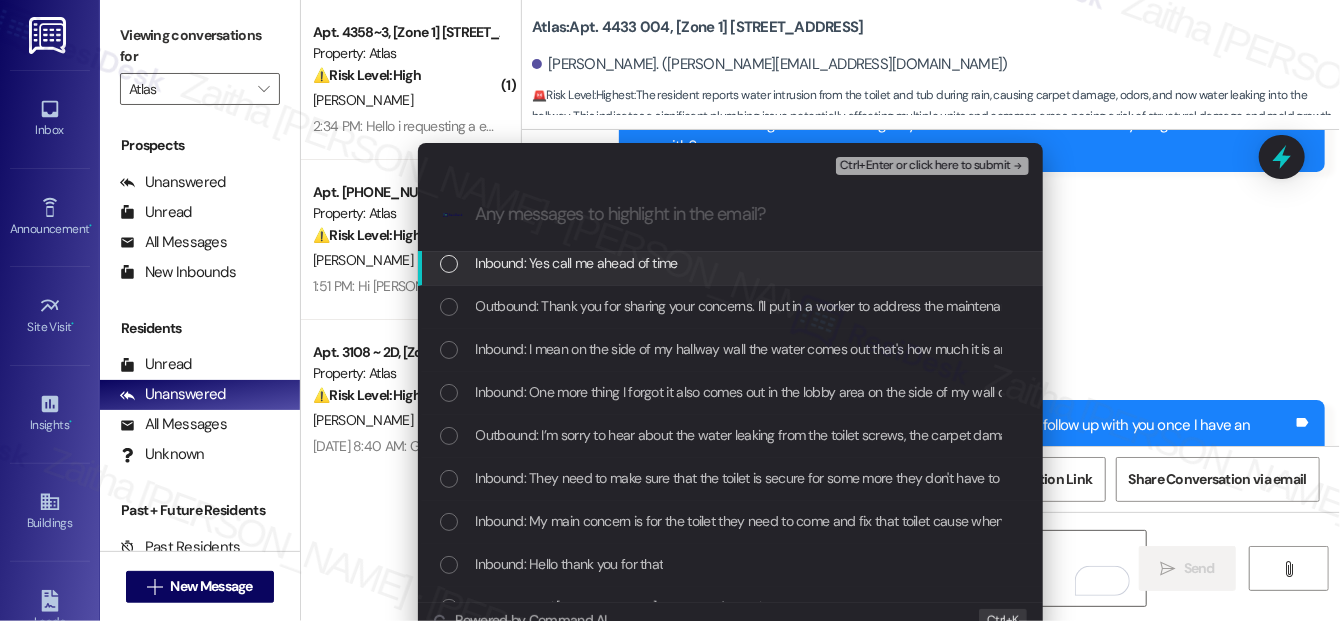 click at bounding box center (449, 264) 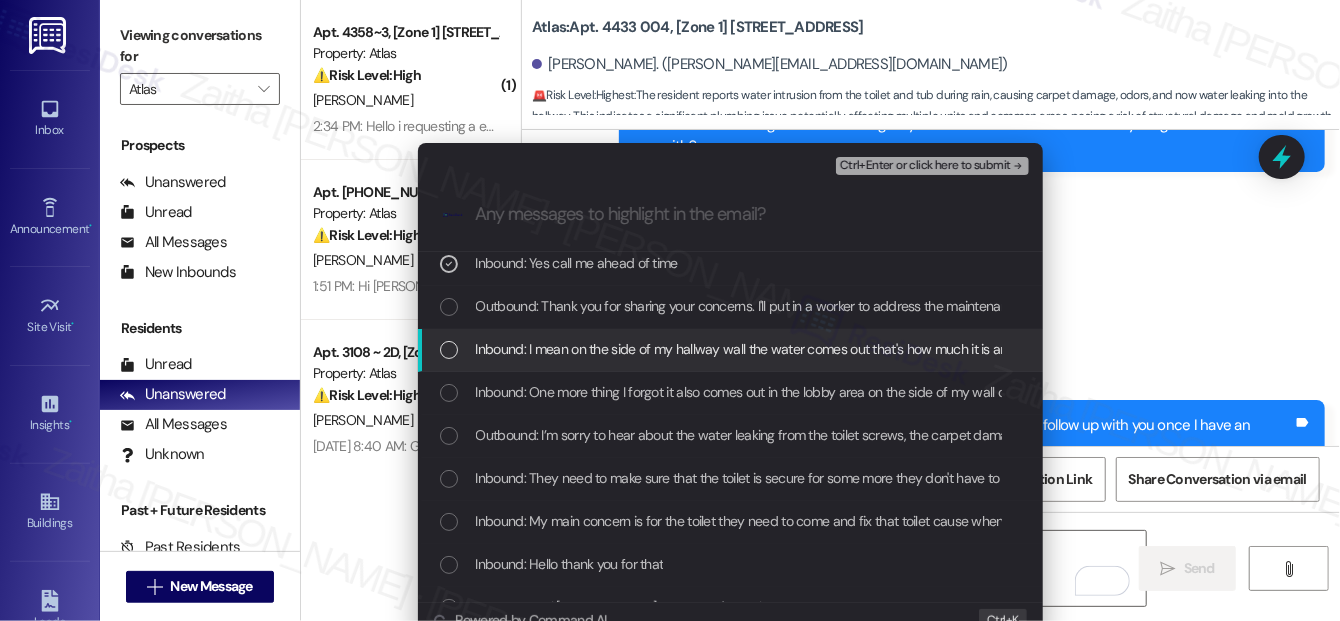 click at bounding box center [449, 350] 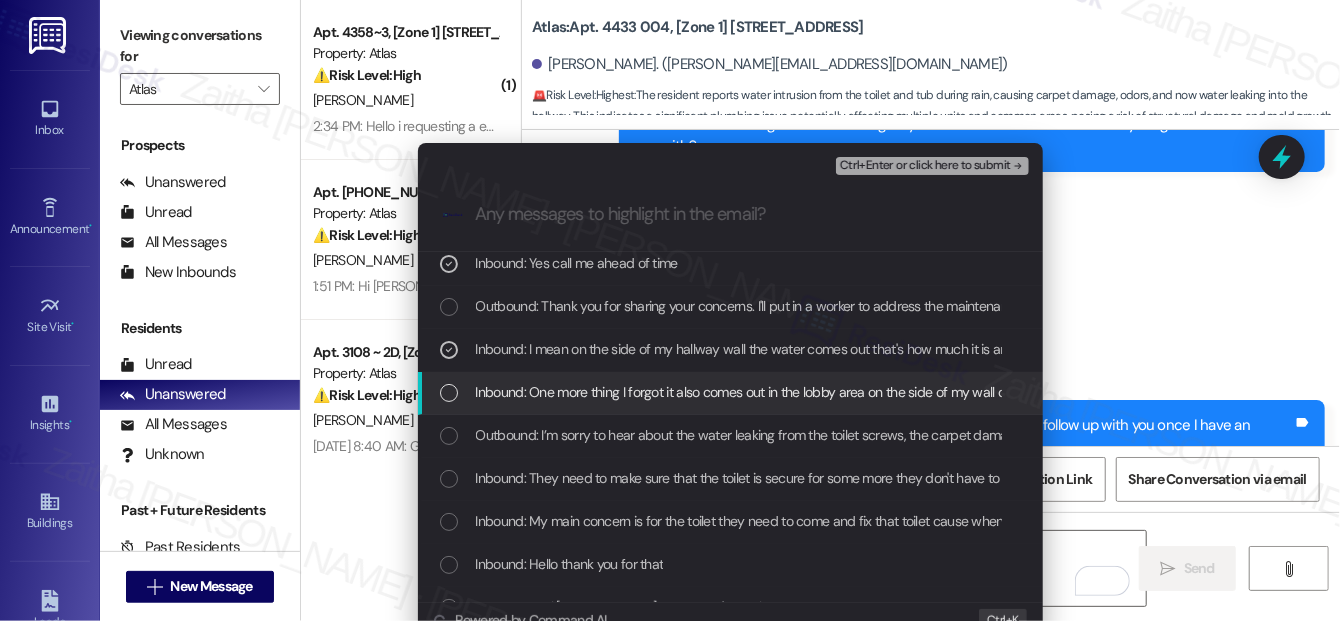 click at bounding box center (449, 393) 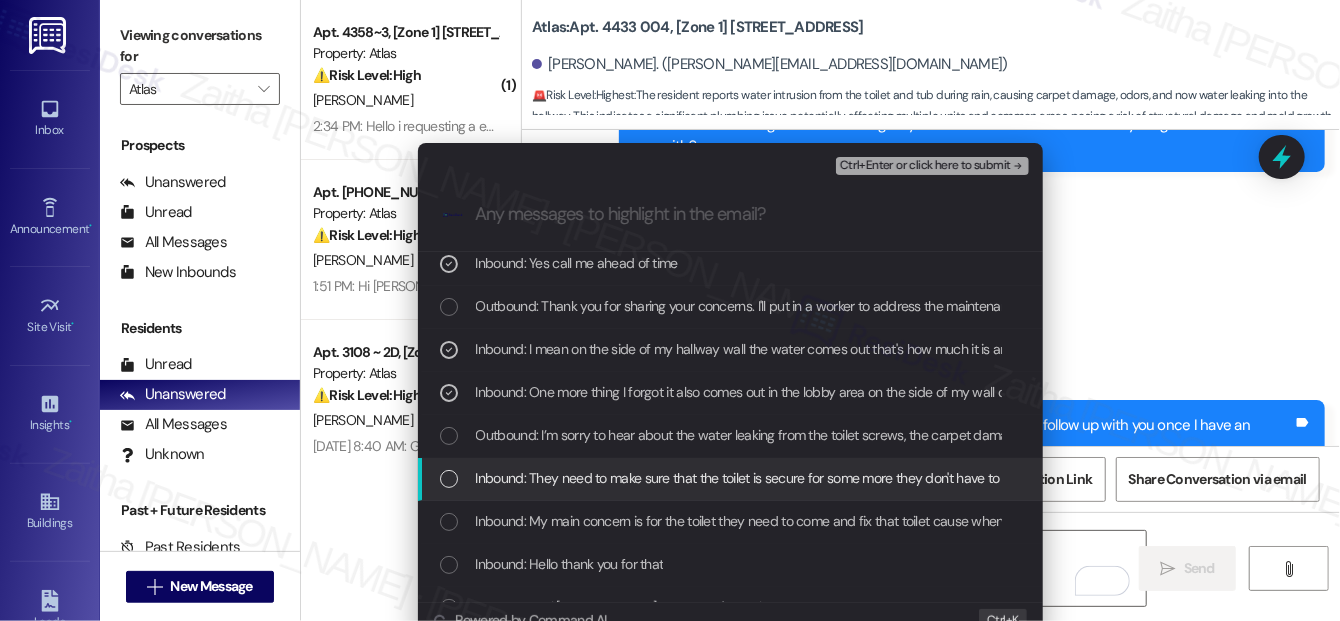 click at bounding box center [449, 479] 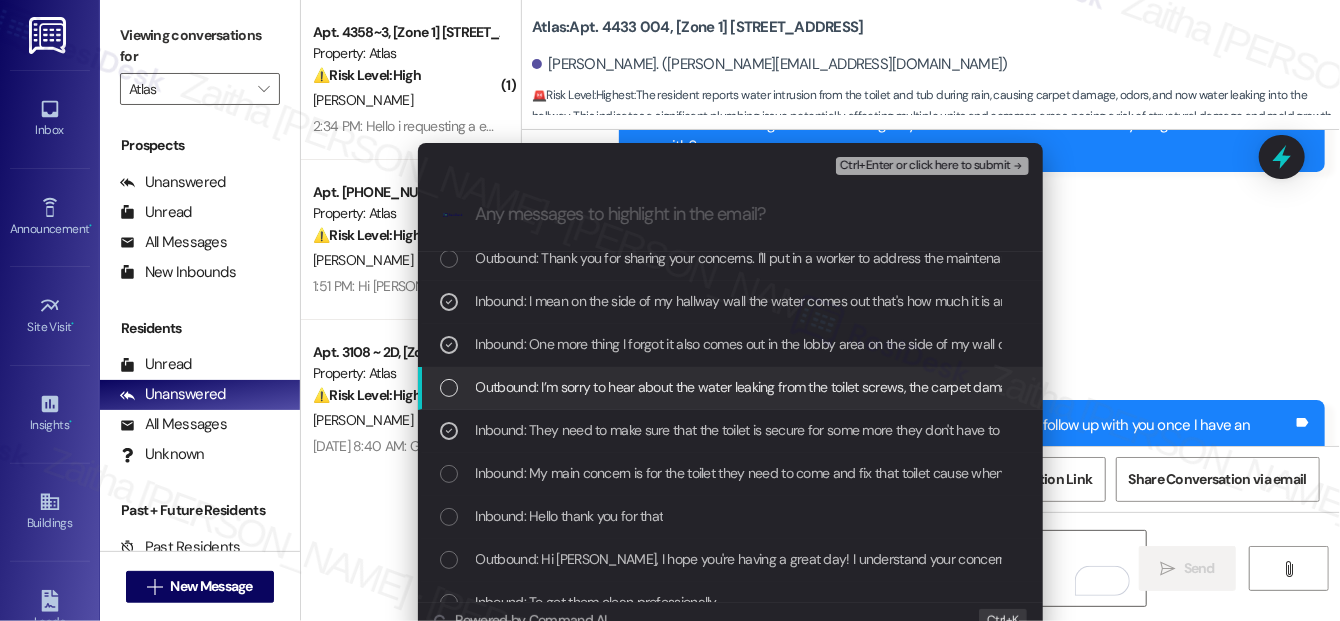 scroll, scrollTop: 272, scrollLeft: 0, axis: vertical 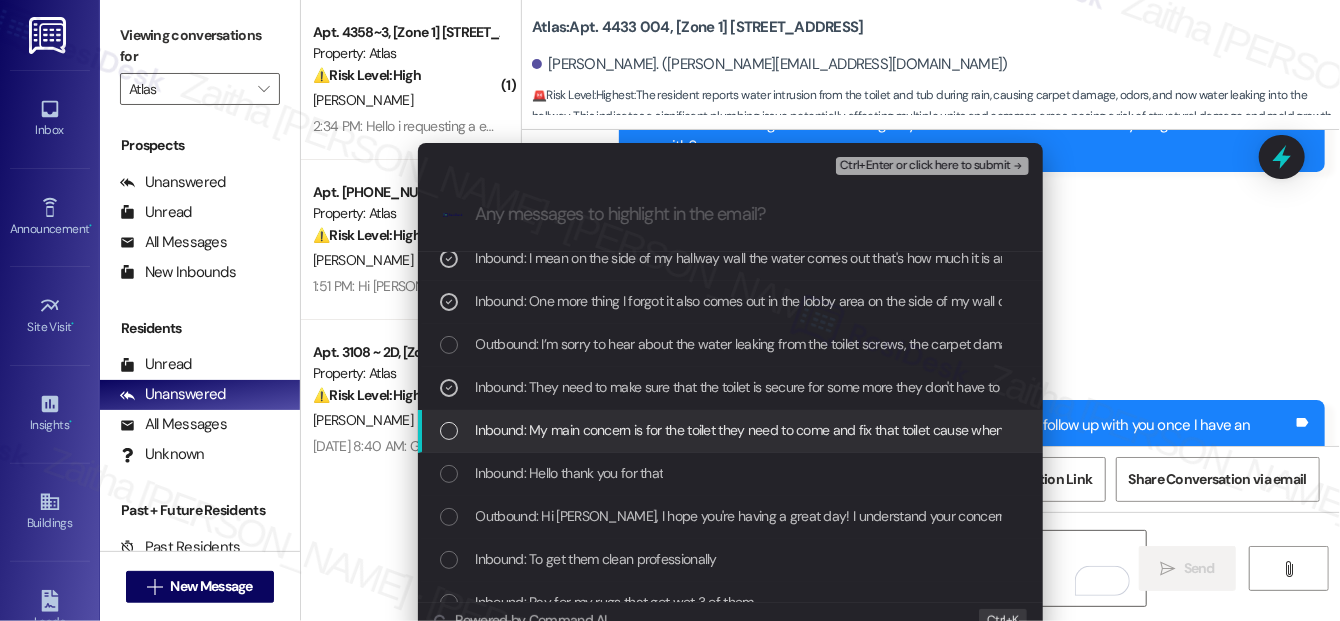 click at bounding box center (449, 431) 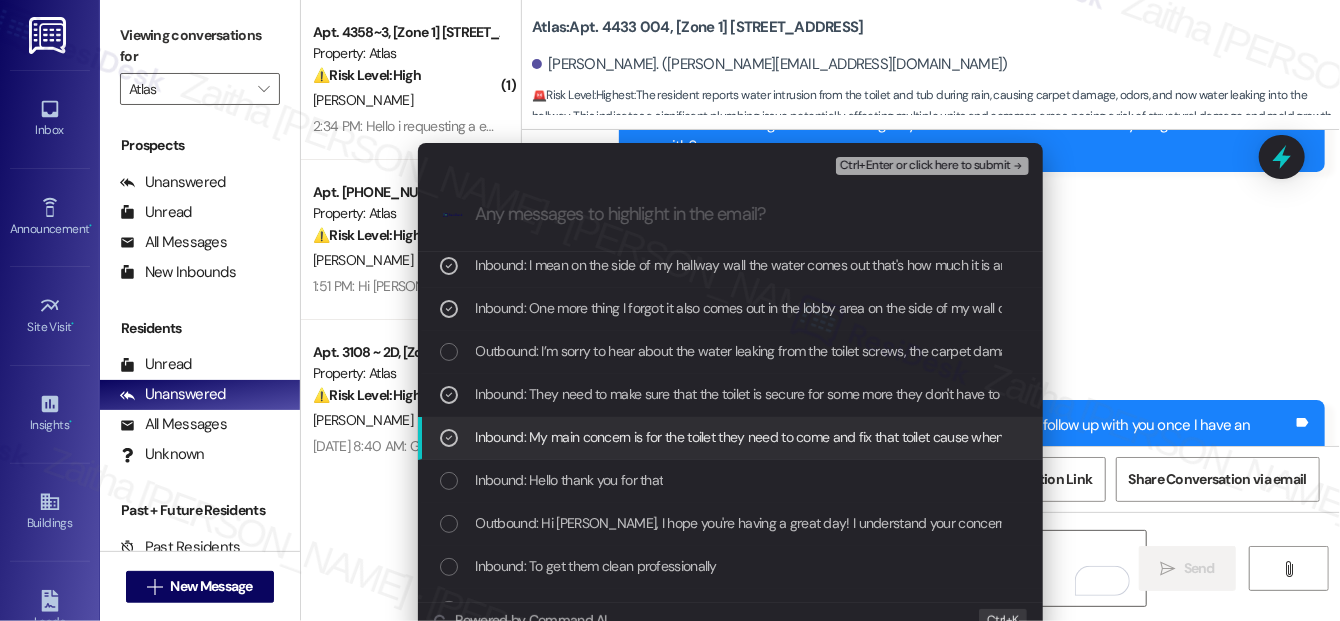 scroll, scrollTop: 181, scrollLeft: 0, axis: vertical 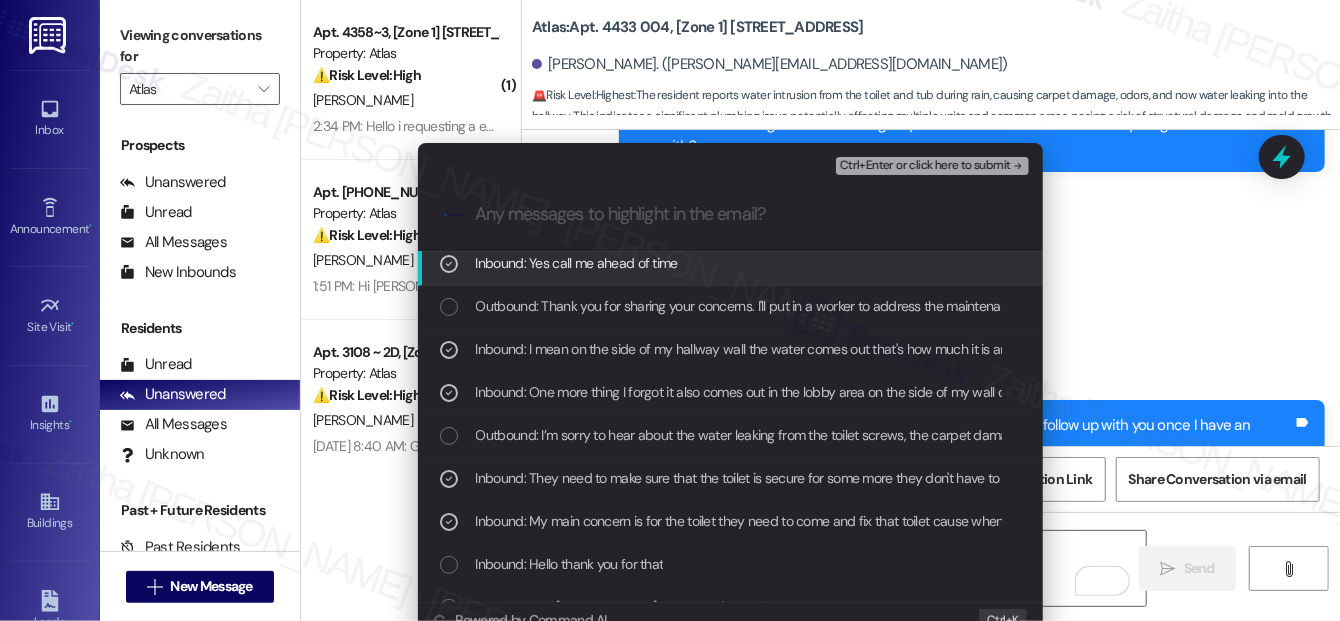 click on "Ctrl+Enter or click here to submit" at bounding box center (925, 166) 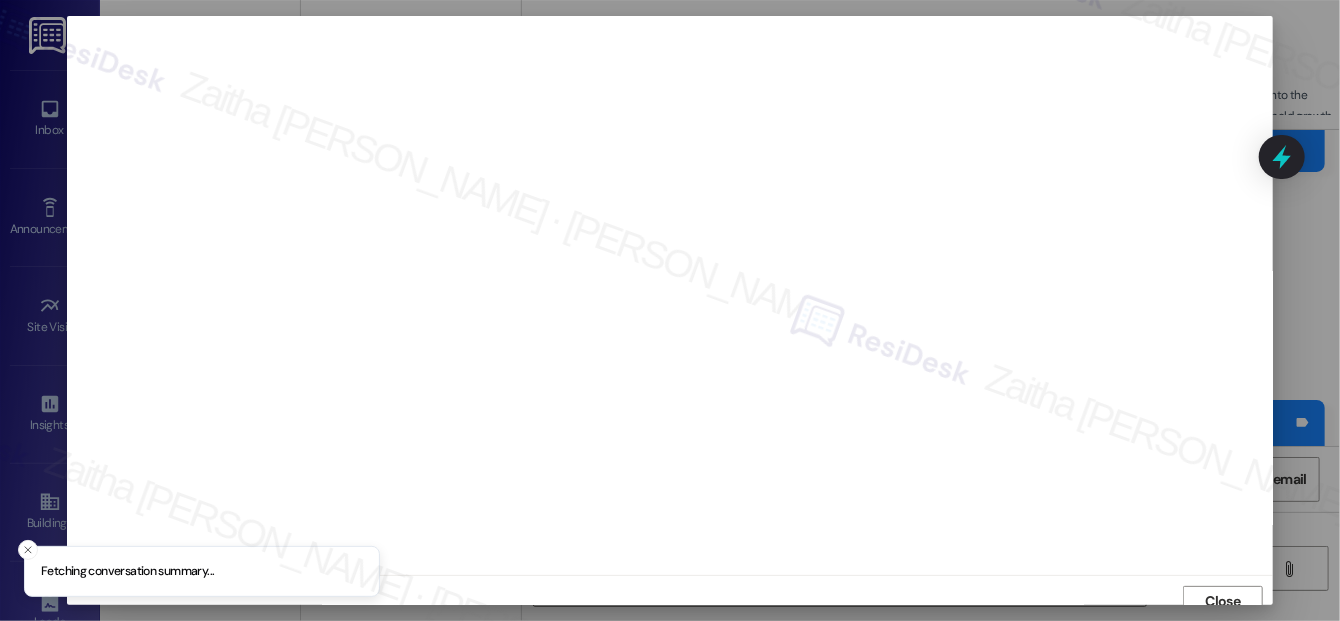 scroll, scrollTop: 12, scrollLeft: 0, axis: vertical 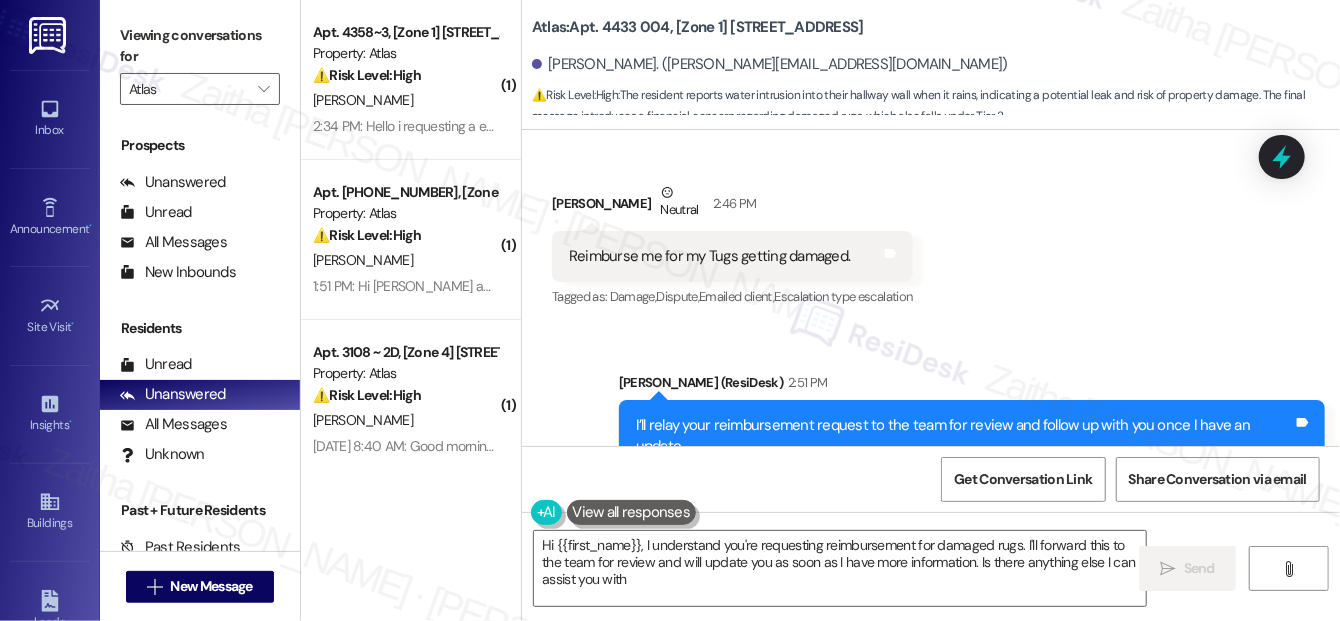 type on "Hi {{first_name}}, I understand you're requesting reimbursement for damaged rugs. I'll forward this to the team for review and will update you as soon as I have more information. Is there anything else I can assist you with?" 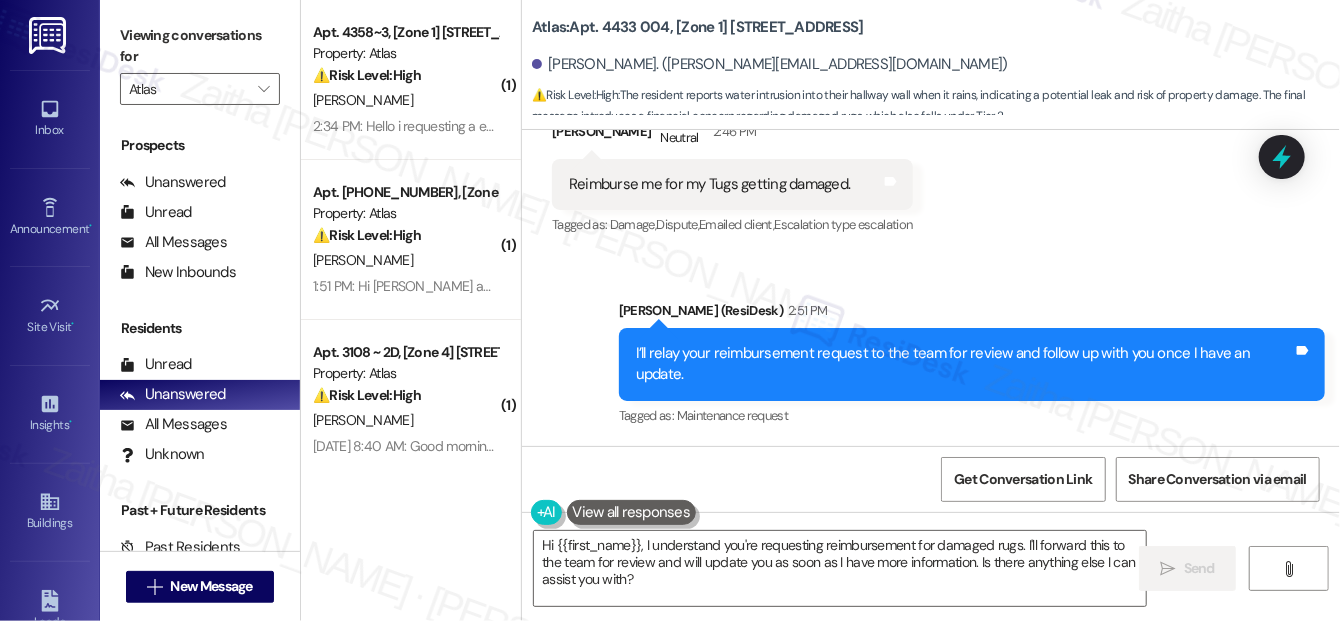 scroll, scrollTop: 40135, scrollLeft: 0, axis: vertical 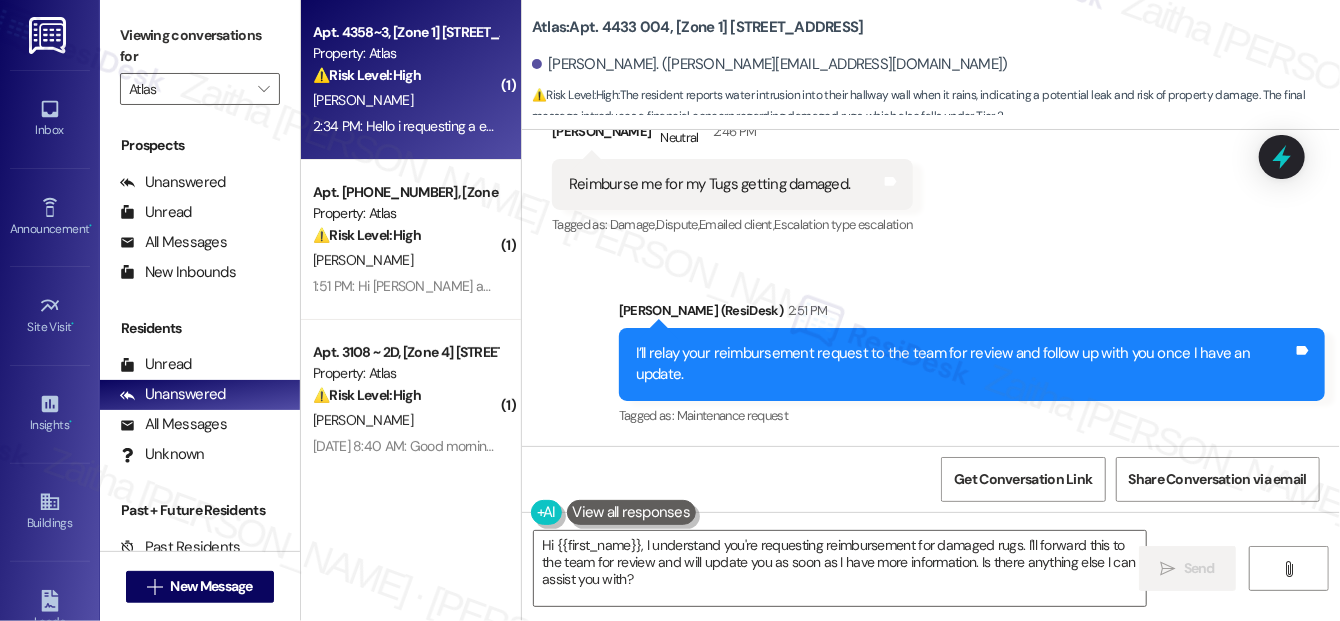 click on "⚠️  Risk Level:  High The resident is requesting emergency pest control, which could indicate a potential health and safety concern if the pest infestation is severe. This requires urgent attention but does not necessarily constitute an immediate threat to life or property." at bounding box center [405, 75] 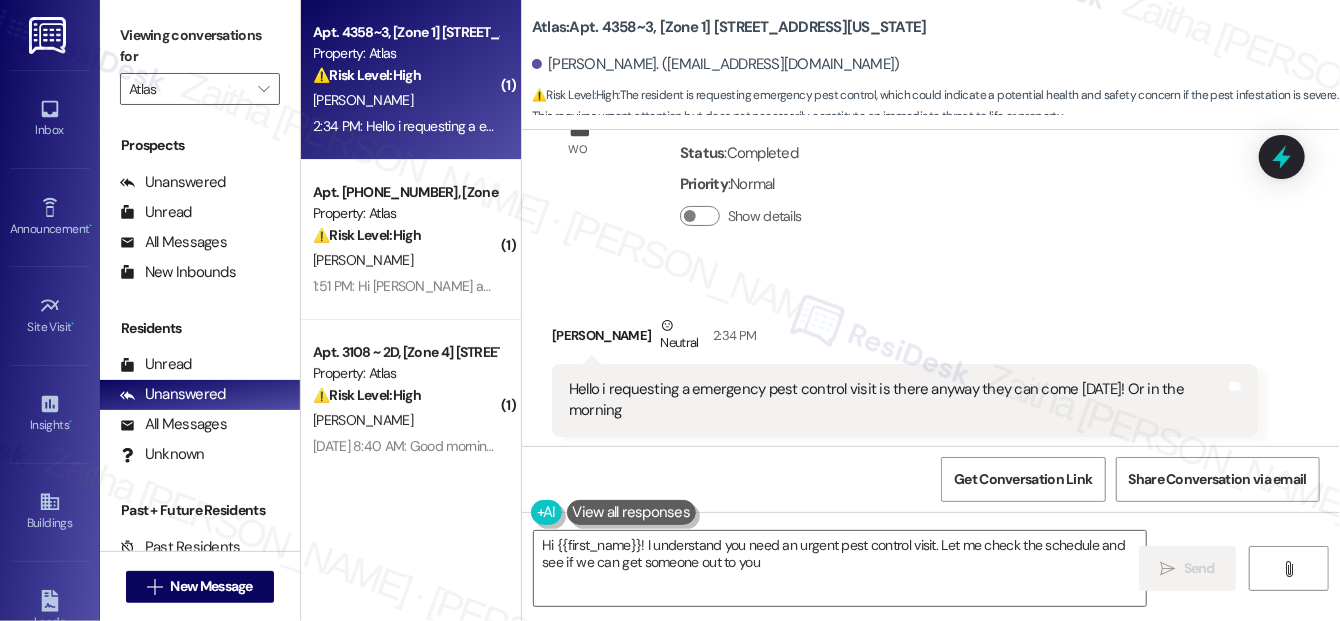 scroll, scrollTop: 3602, scrollLeft: 0, axis: vertical 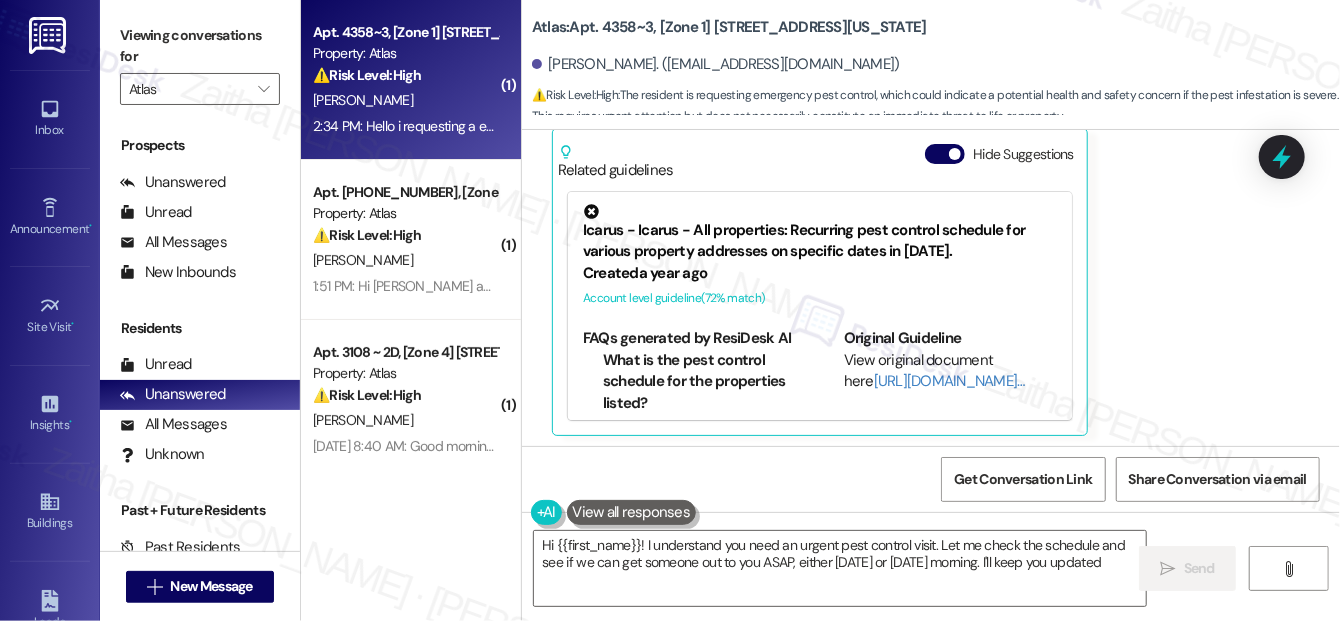 type on "Hi {{first_name}}! I understand you need an urgent pest control visit. Let me check the schedule and see if we can get someone out to you ASAP, either today or tomorrow morning. I'll keep you updated!" 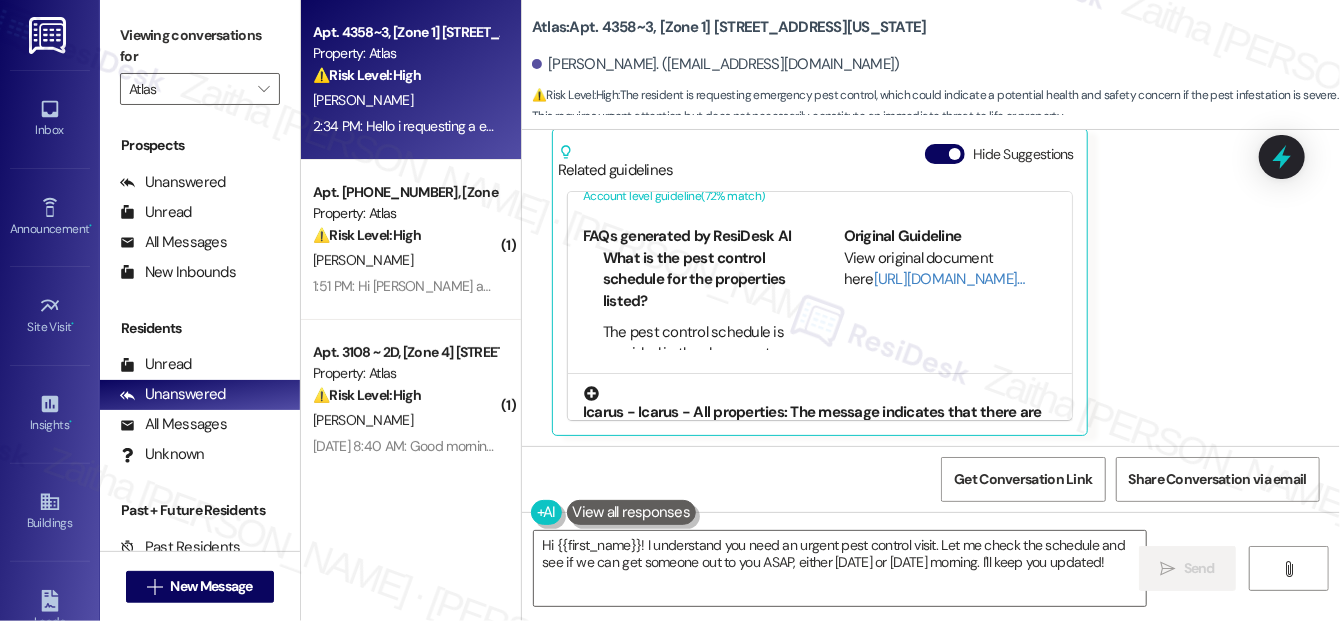 scroll, scrollTop: 90, scrollLeft: 0, axis: vertical 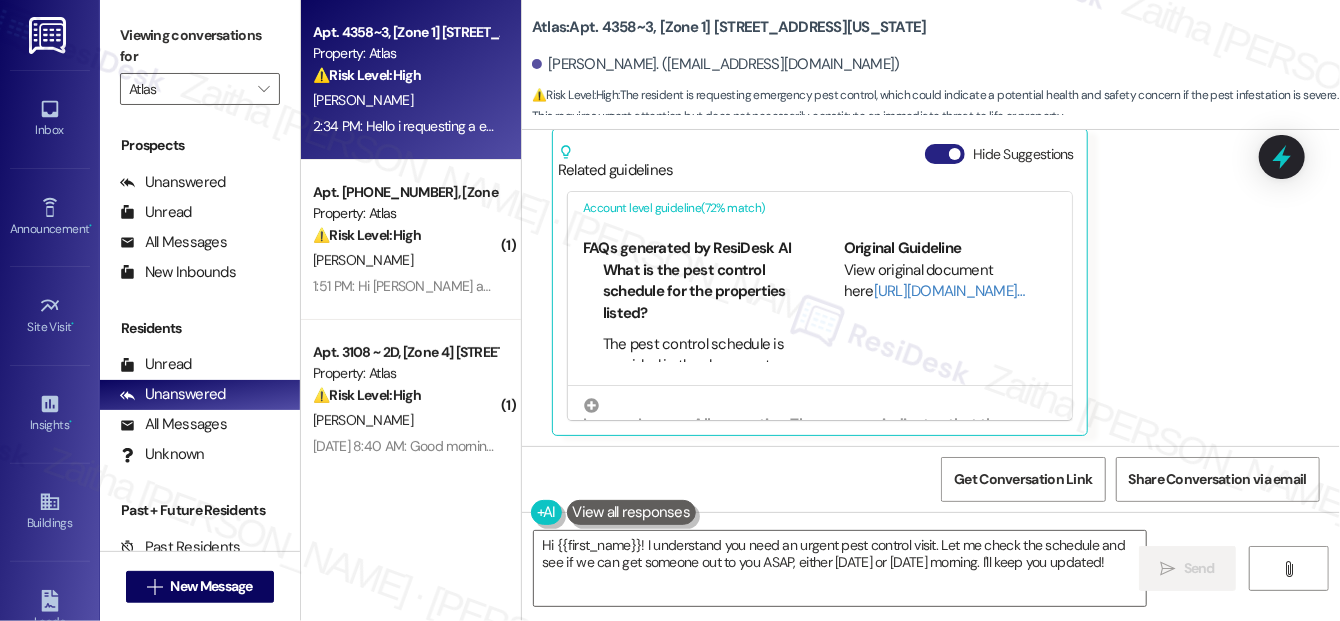 click on "Hide Suggestions" at bounding box center [945, 154] 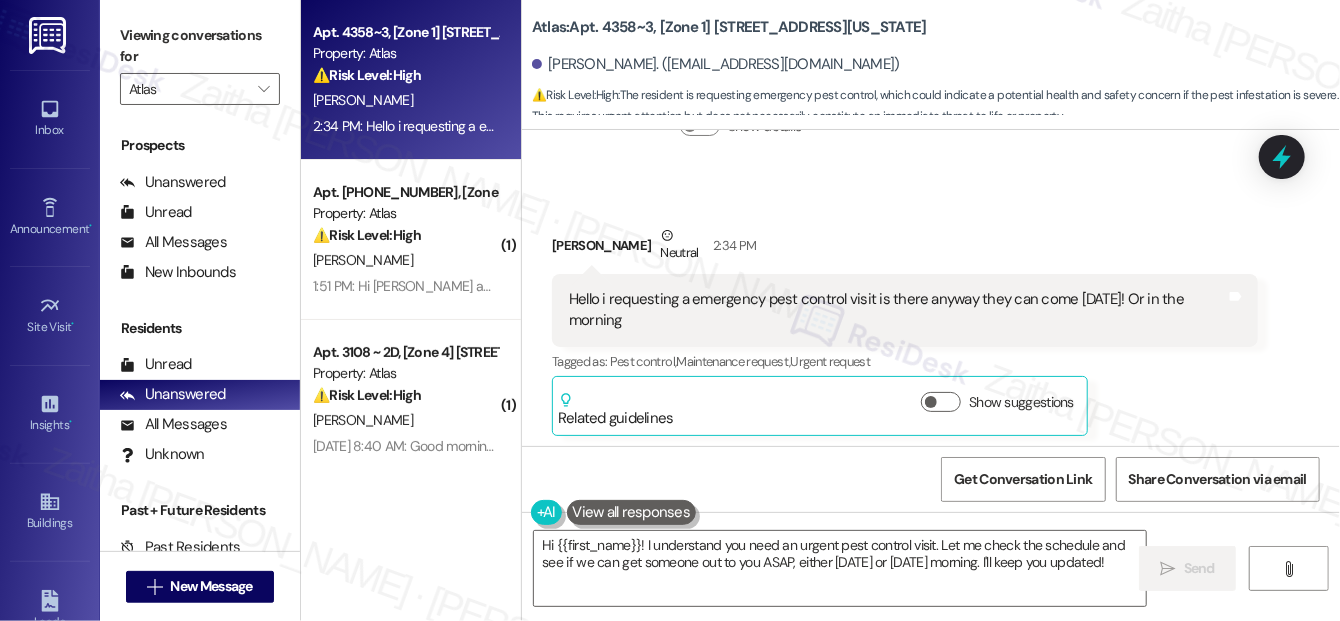 scroll, scrollTop: 0, scrollLeft: 0, axis: both 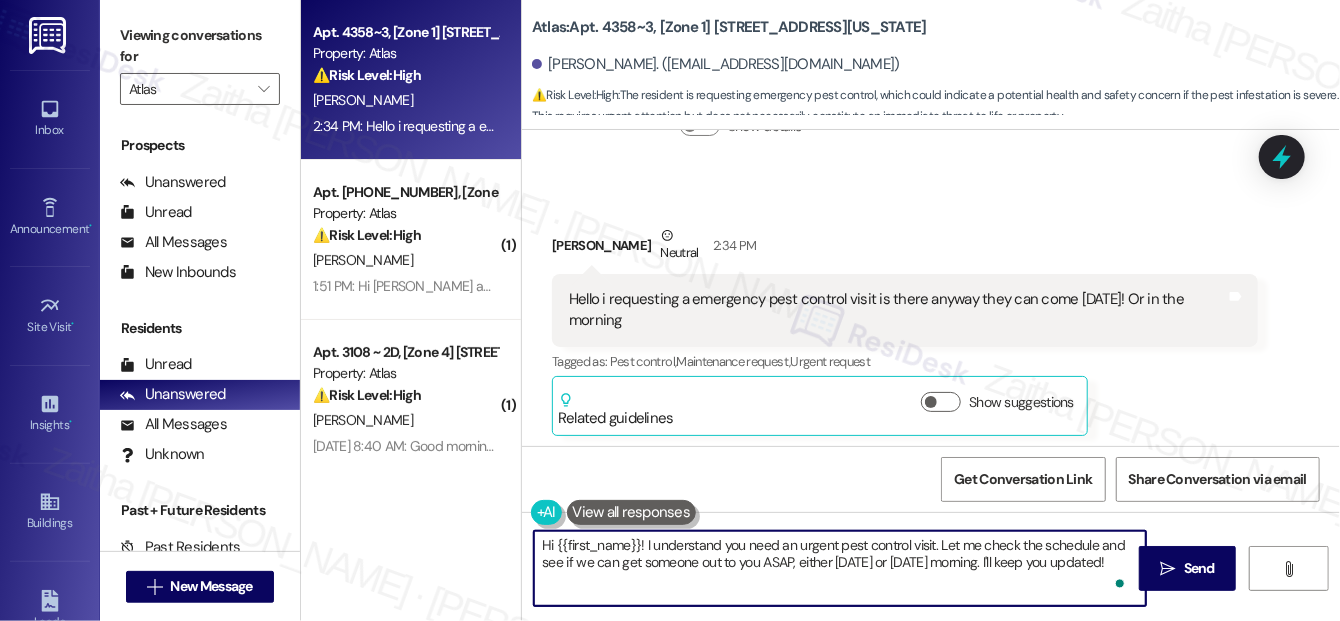 drag, startPoint x: 938, startPoint y: 540, endPoint x: 1080, endPoint y: 589, distance: 150.2165 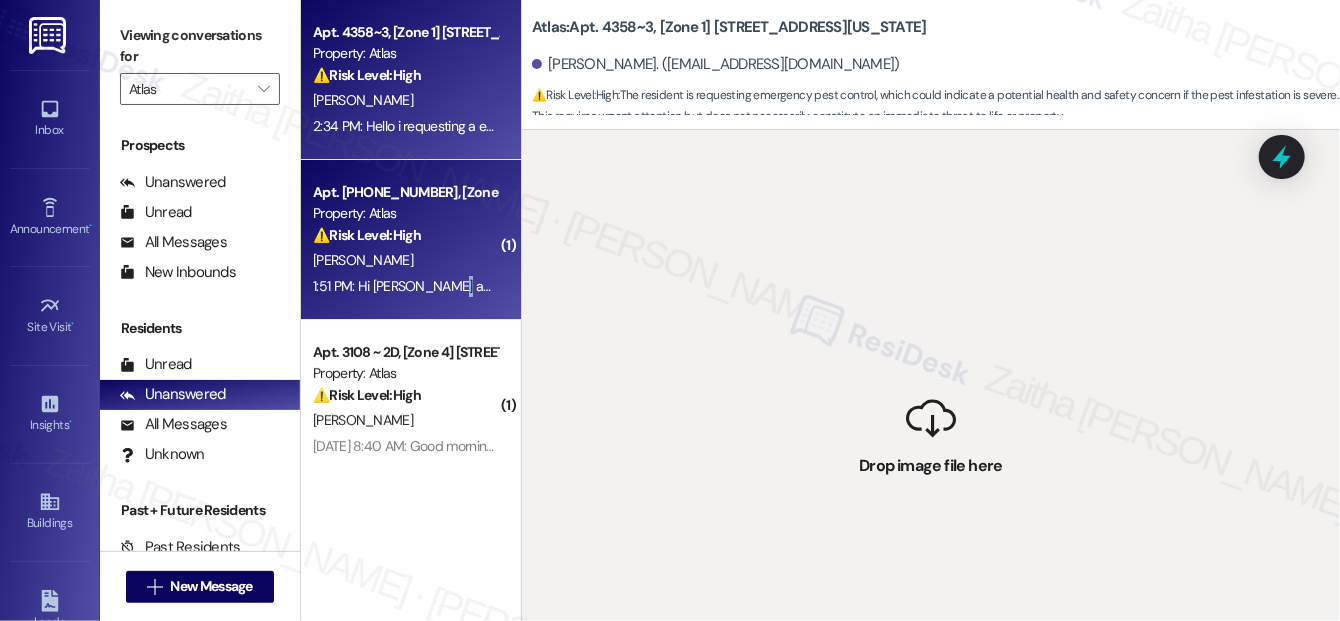 click on "1:51 PM: Hi Sarah and I'm not sure if anyone else is having issues with theirs.  1:51 PM: Hi Sarah and I'm not sure if anyone else is having issues with theirs." at bounding box center [405, 286] 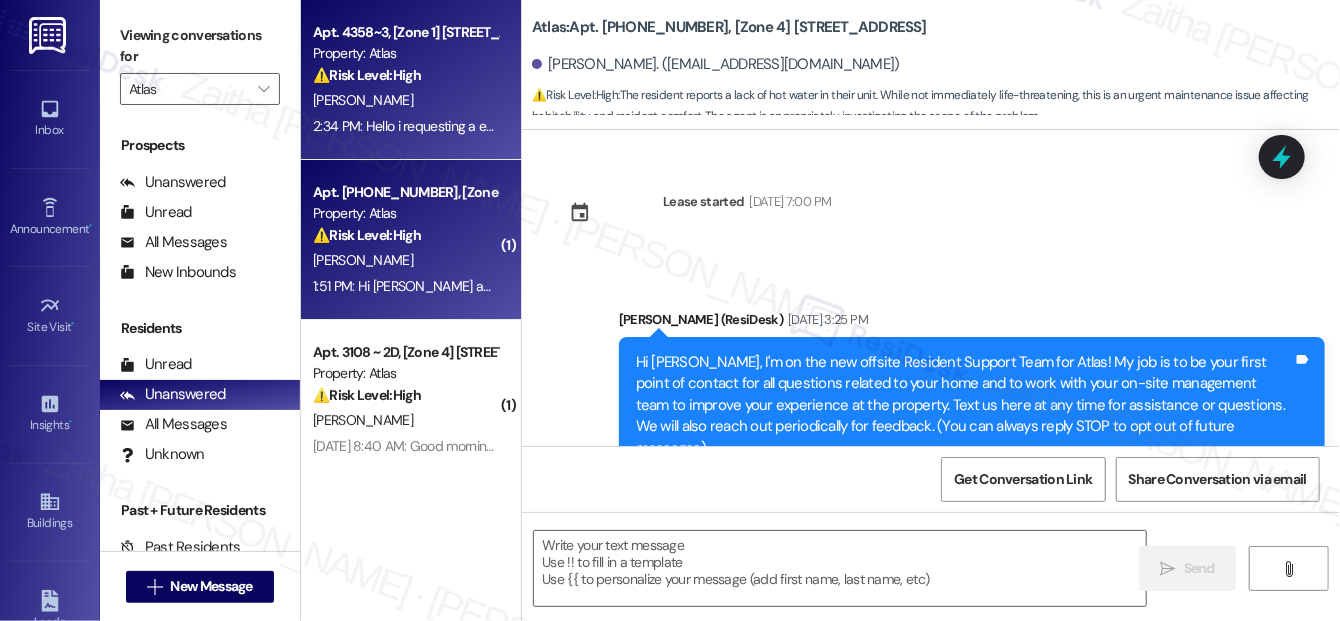 scroll, scrollTop: 0, scrollLeft: 0, axis: both 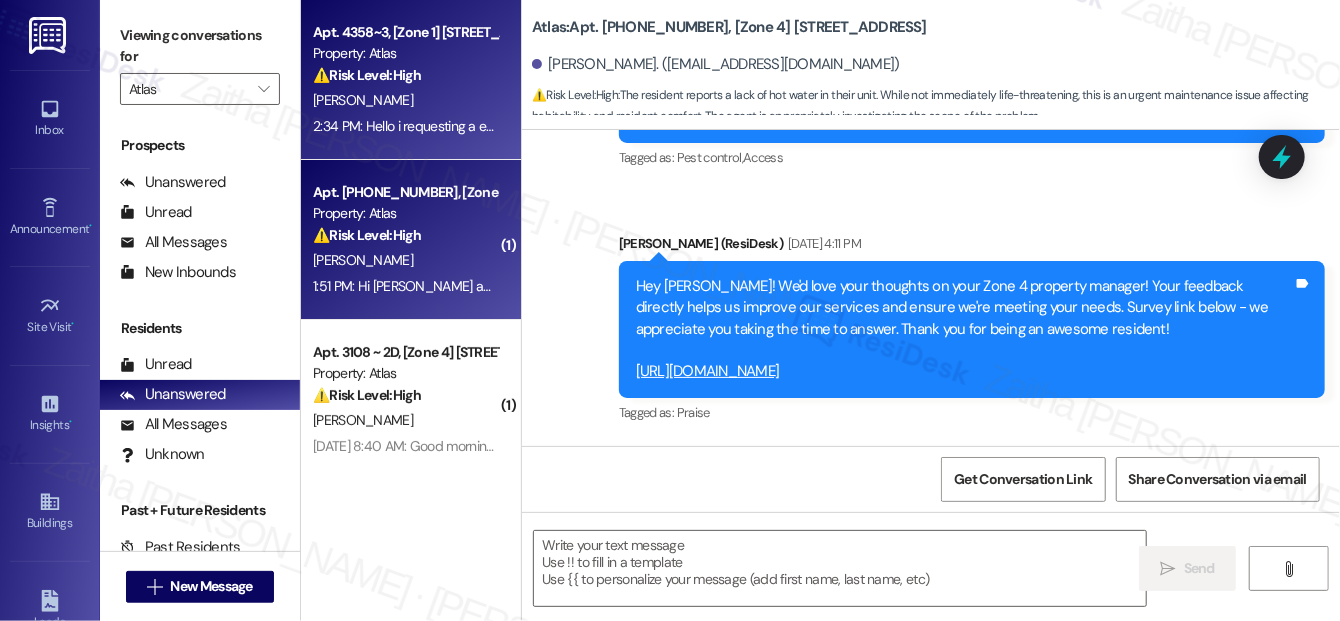 type on "Fetching suggested responses. Please feel free to read through the conversation in the meantime." 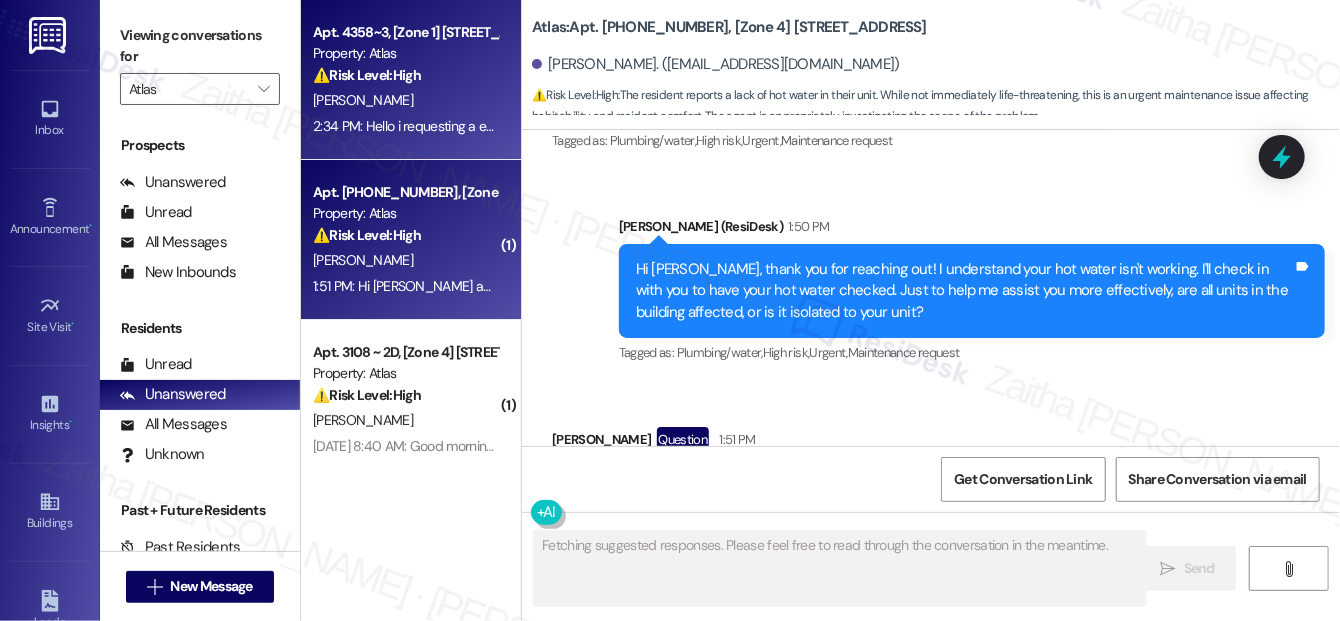 click on "⚠️  Risk Level:  High The resident is requesting emergency pest control, which could indicate a potential health and safety concern if the pest infestation is severe. This requires urgent attention but does not necessarily constitute an immediate threat to life or property." at bounding box center [405, 75] 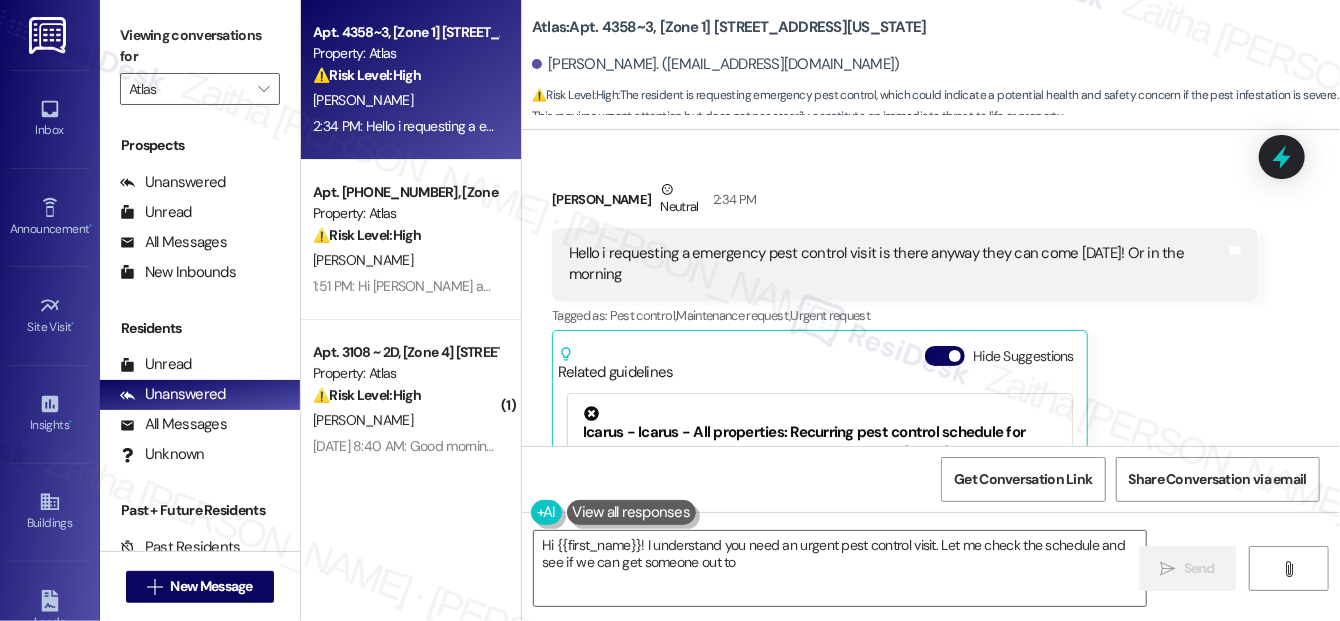 scroll, scrollTop: 3602, scrollLeft: 0, axis: vertical 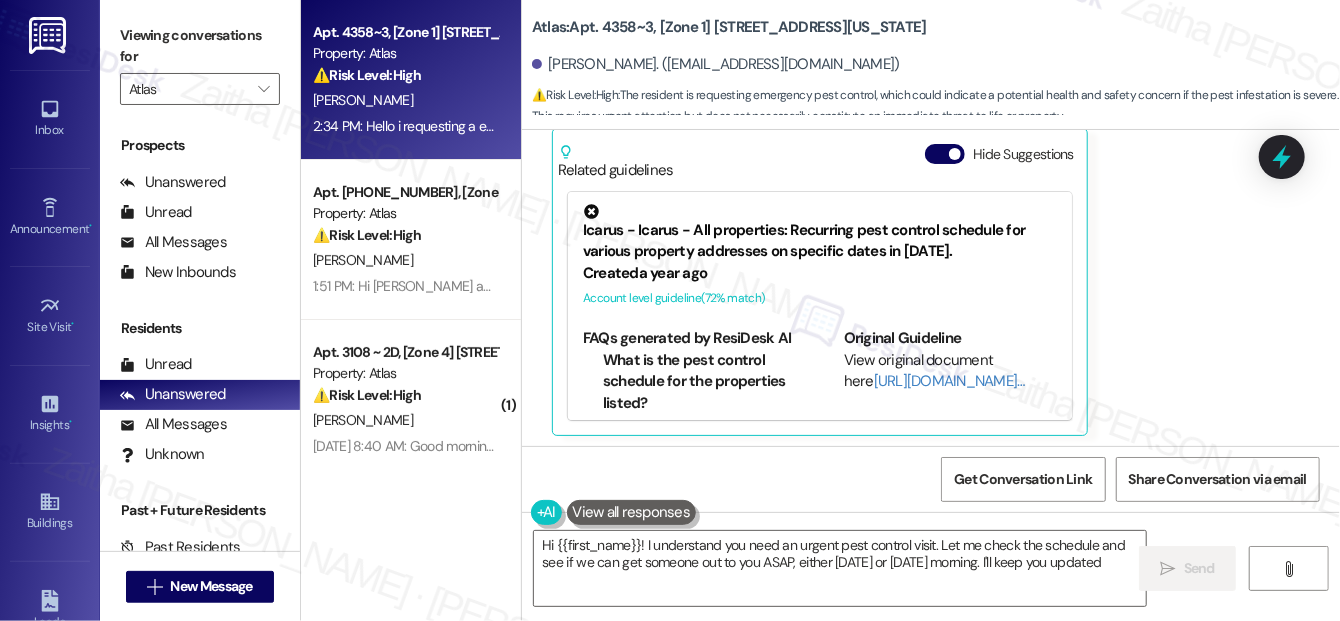 type on "Hi {{first_name}}! I understand you need an urgent pest control visit. Let me check the schedule and see if we can get someone out to you ASAP, either today or tomorrow morning. I'll keep you updated!" 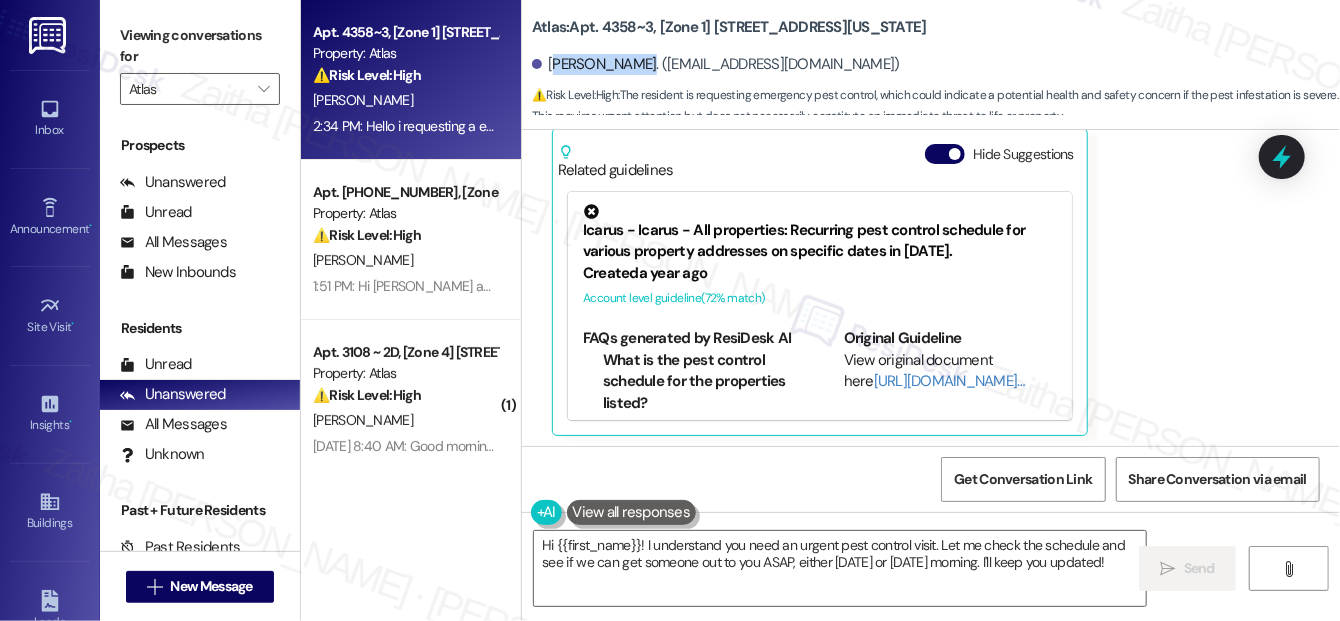 drag, startPoint x: 551, startPoint y: 60, endPoint x: 638, endPoint y: 68, distance: 87.36704 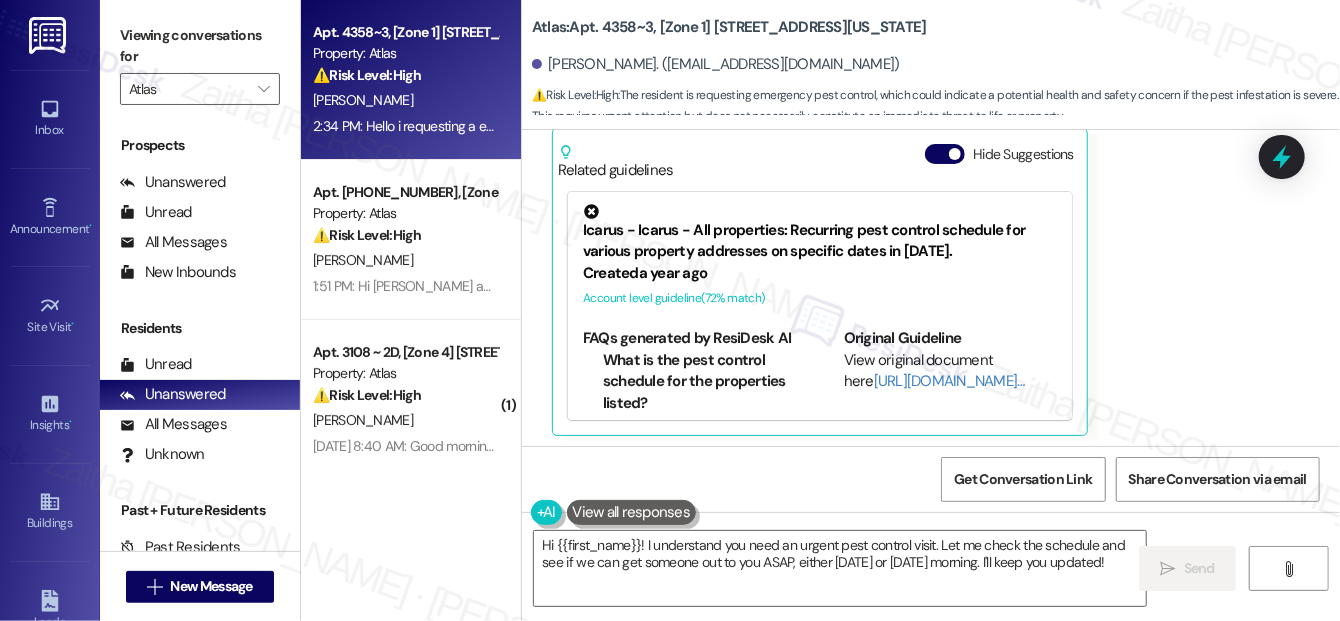click on "Prudence Roby. (msroby327@gmail.com)" at bounding box center (716, 64) 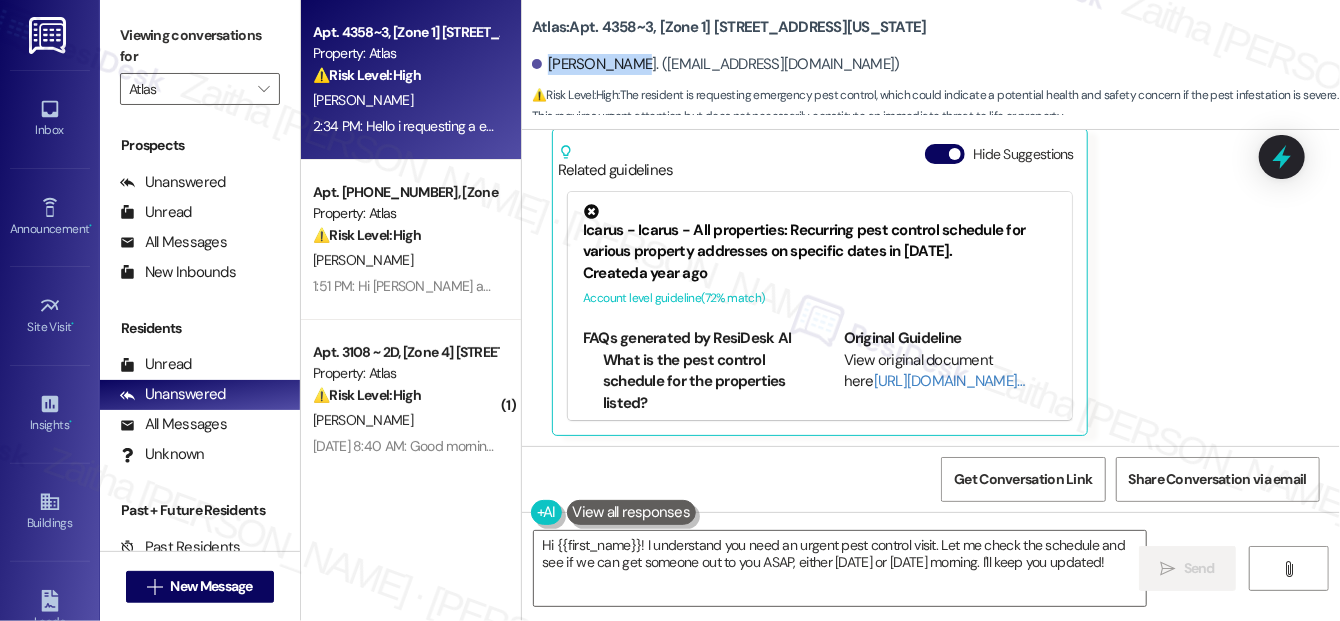 drag, startPoint x: 547, startPoint y: 61, endPoint x: 637, endPoint y: 54, distance: 90.27181 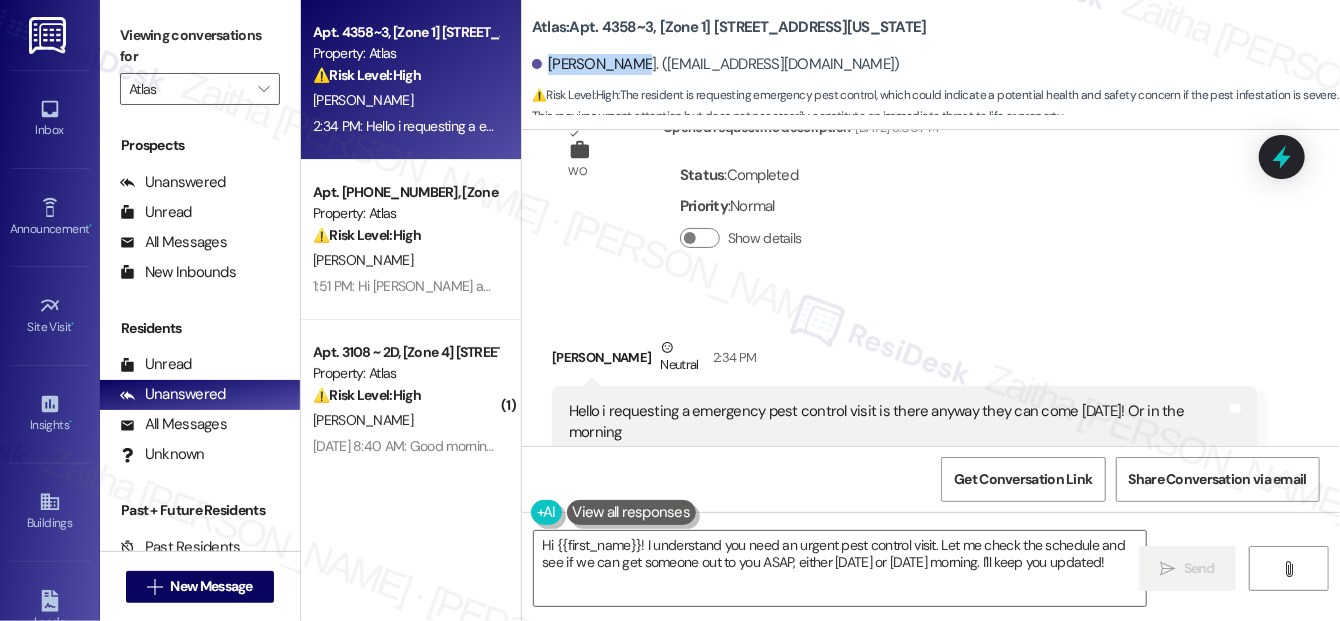scroll, scrollTop: 3239, scrollLeft: 0, axis: vertical 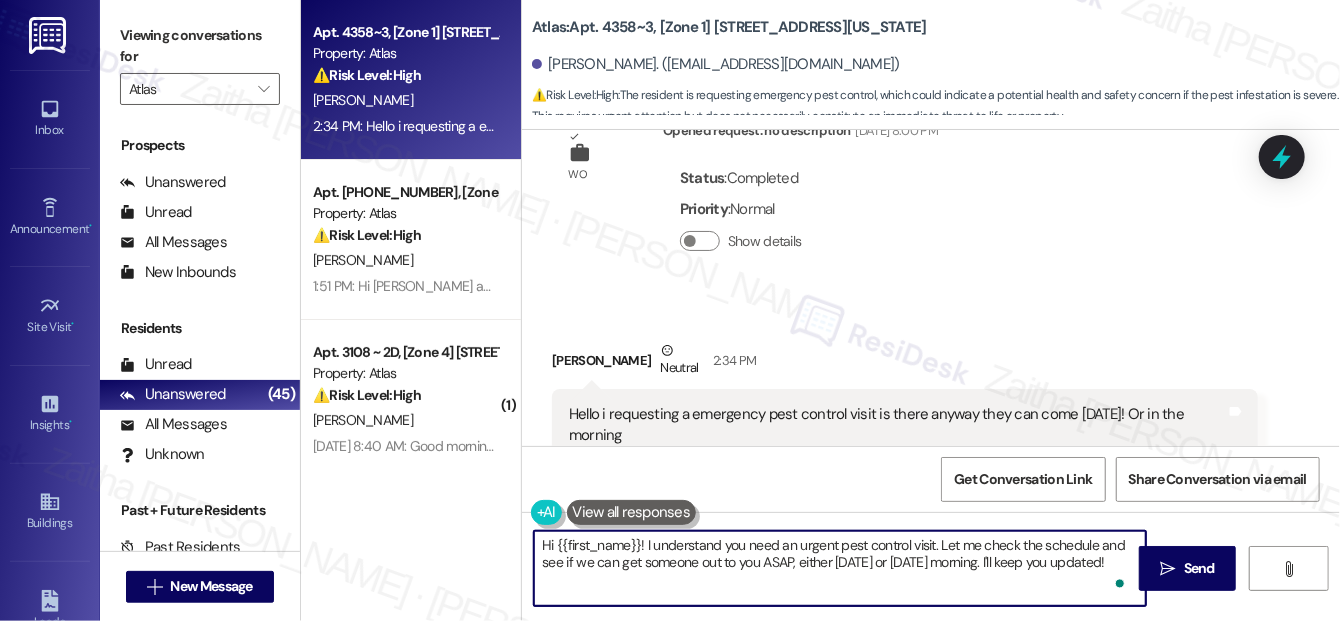 drag, startPoint x: 940, startPoint y: 538, endPoint x: 1120, endPoint y: 594, distance: 188.50995 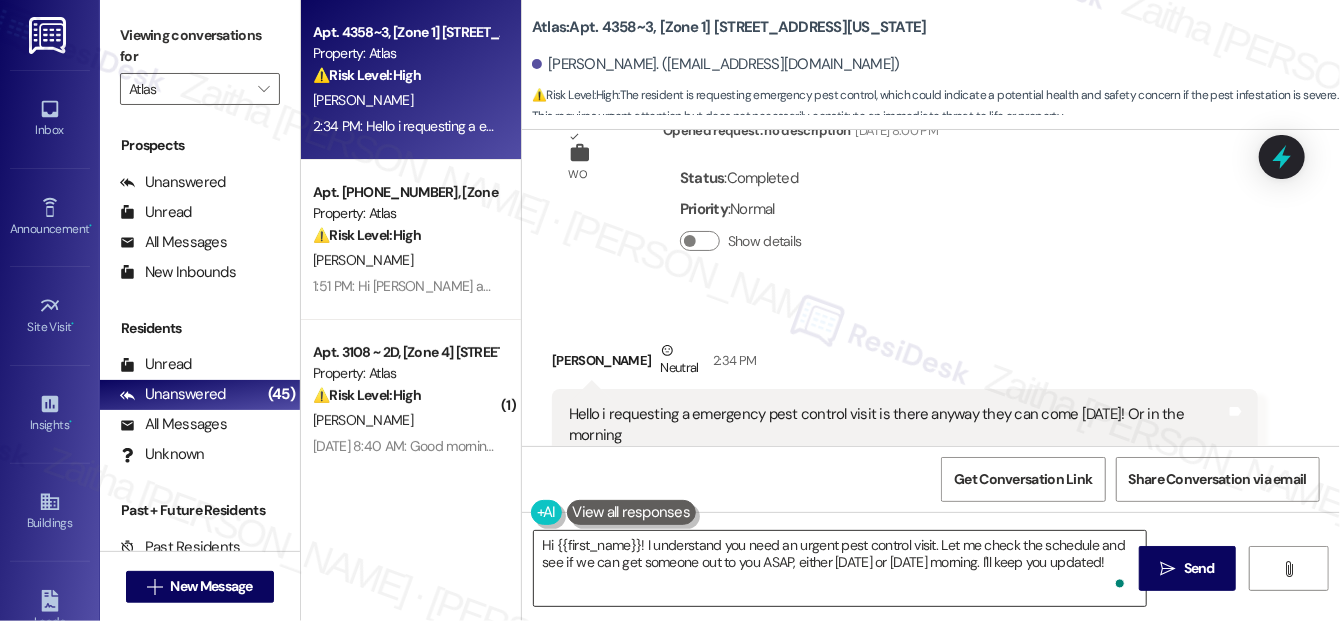 drag, startPoint x: 1120, startPoint y: 594, endPoint x: 1120, endPoint y: 559, distance: 35 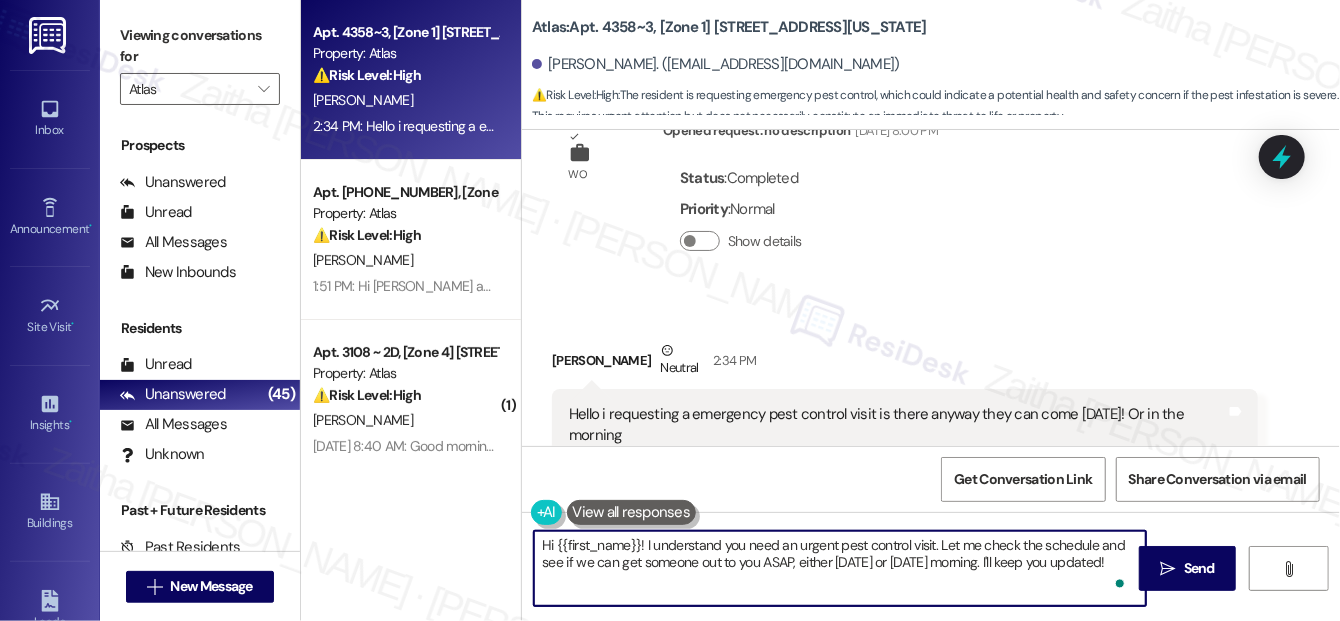 drag, startPoint x: 942, startPoint y: 548, endPoint x: 990, endPoint y: 554, distance: 48.373547 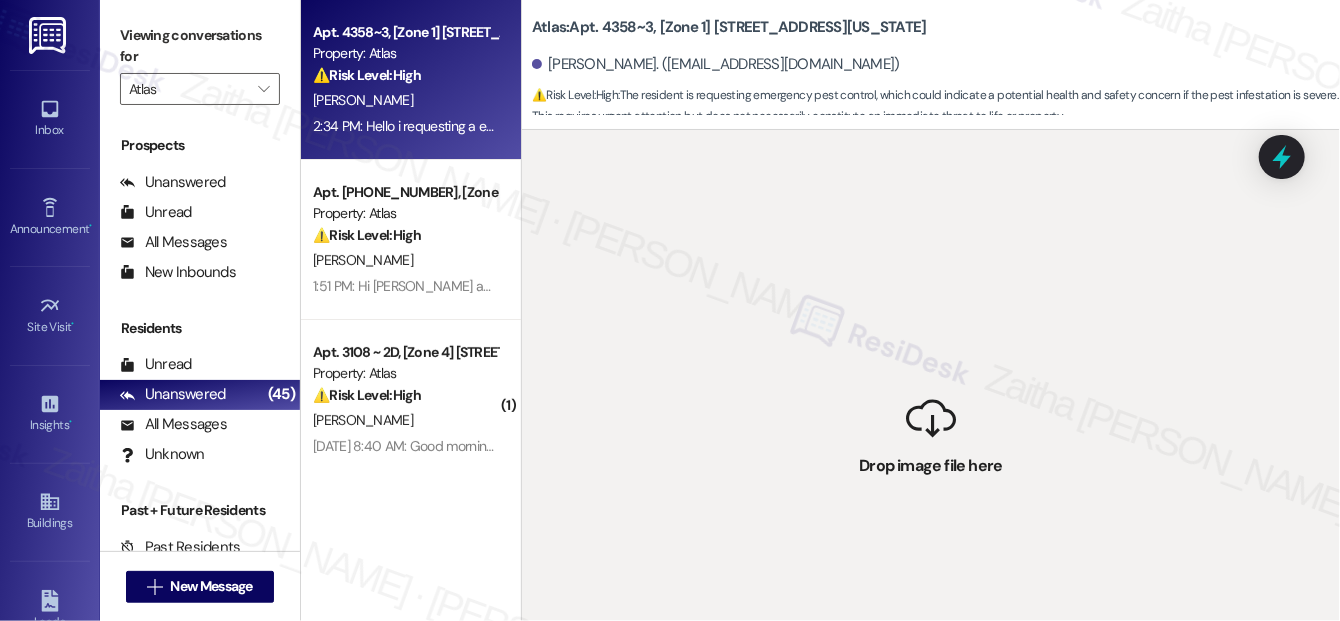 drag, startPoint x: 1056, startPoint y: 564, endPoint x: 866, endPoint y: 481, distance: 207.33789 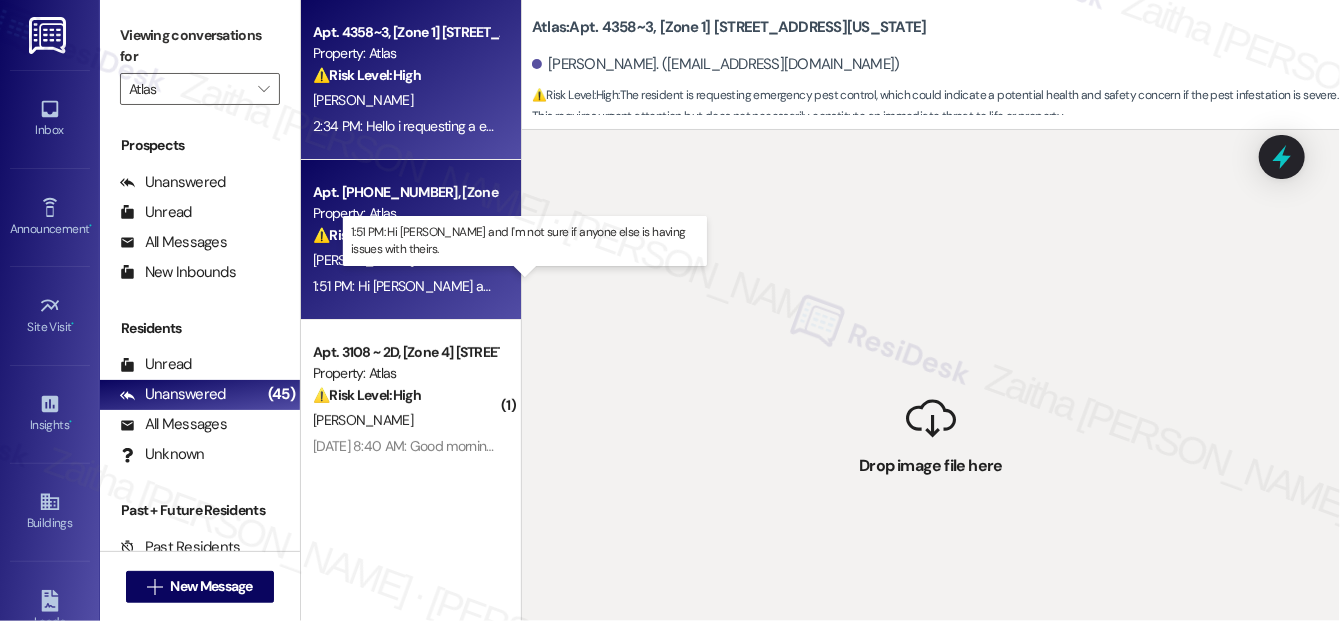 click on "1:51 PM: Hi Sarah and I'm not sure if anyone else is having issues with theirs.  1:51 PM: Hi Sarah and I'm not sure if anyone else is having issues with theirs." at bounding box center (560, 286) 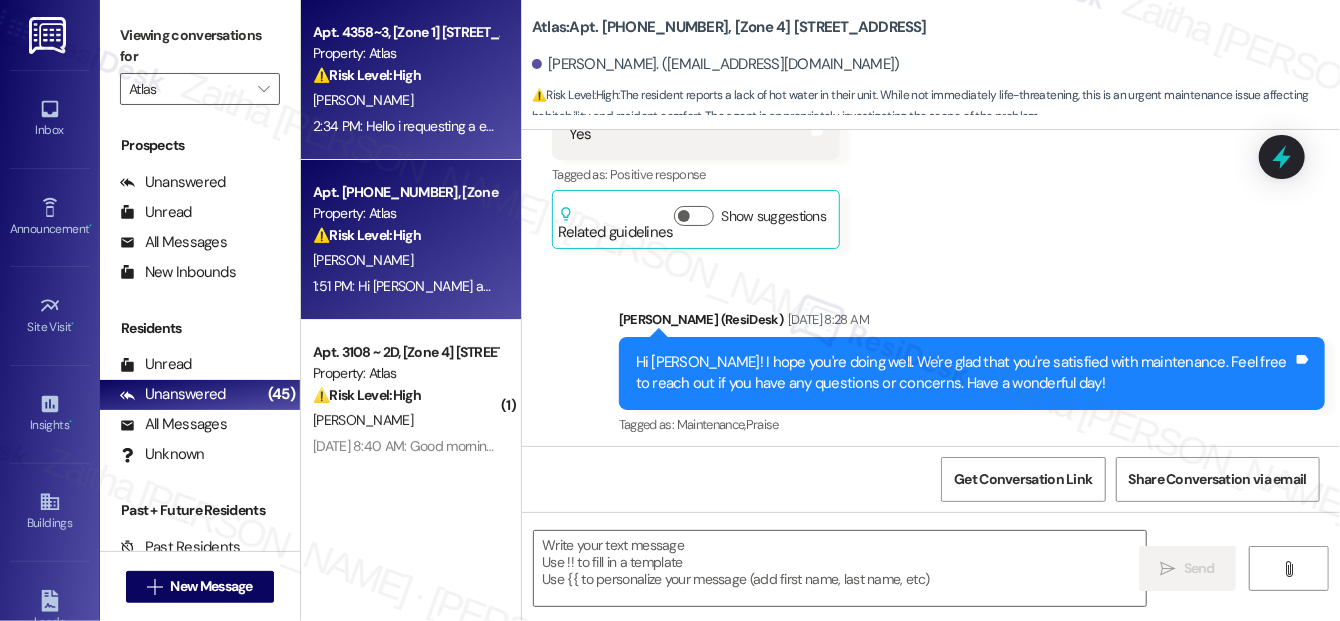 type on "Fetching suggested responses. Please feel free to read through the conversation in the meantime." 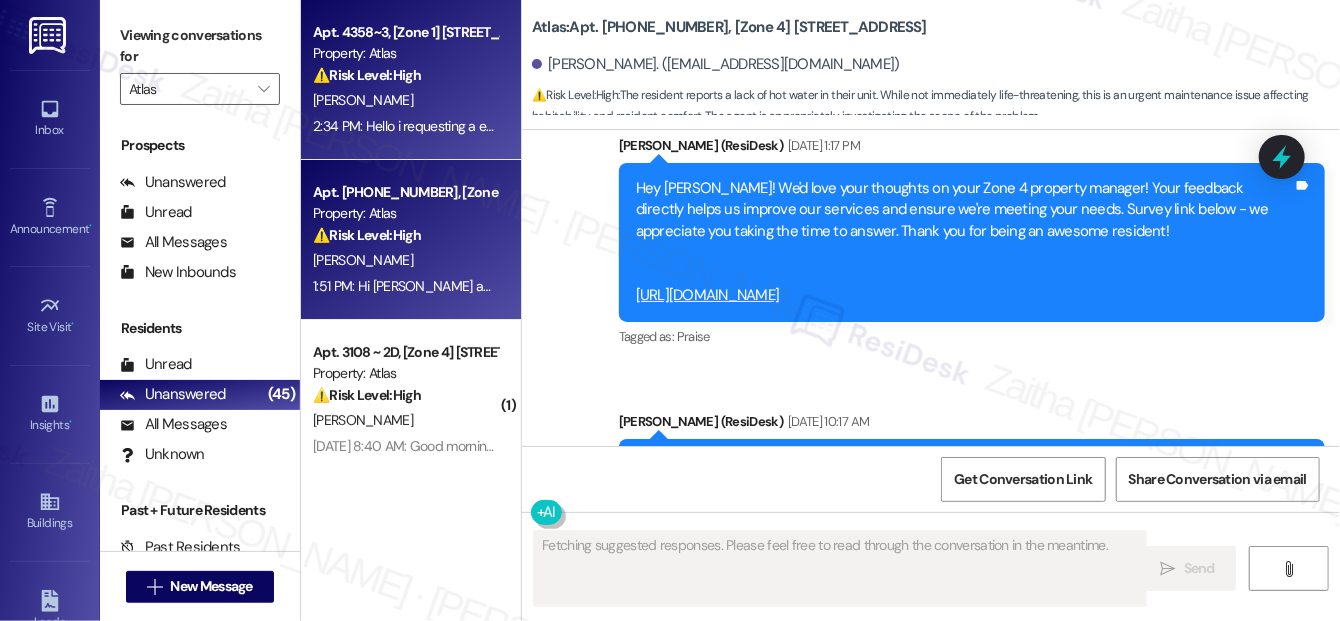 click on "⚠️  Risk Level:  High The resident is requesting emergency pest control, which could indicate a potential health and safety concern if the pest infestation is severe. This requires urgent attention but does not necessarily constitute an immediate threat to life or property." at bounding box center [405, 75] 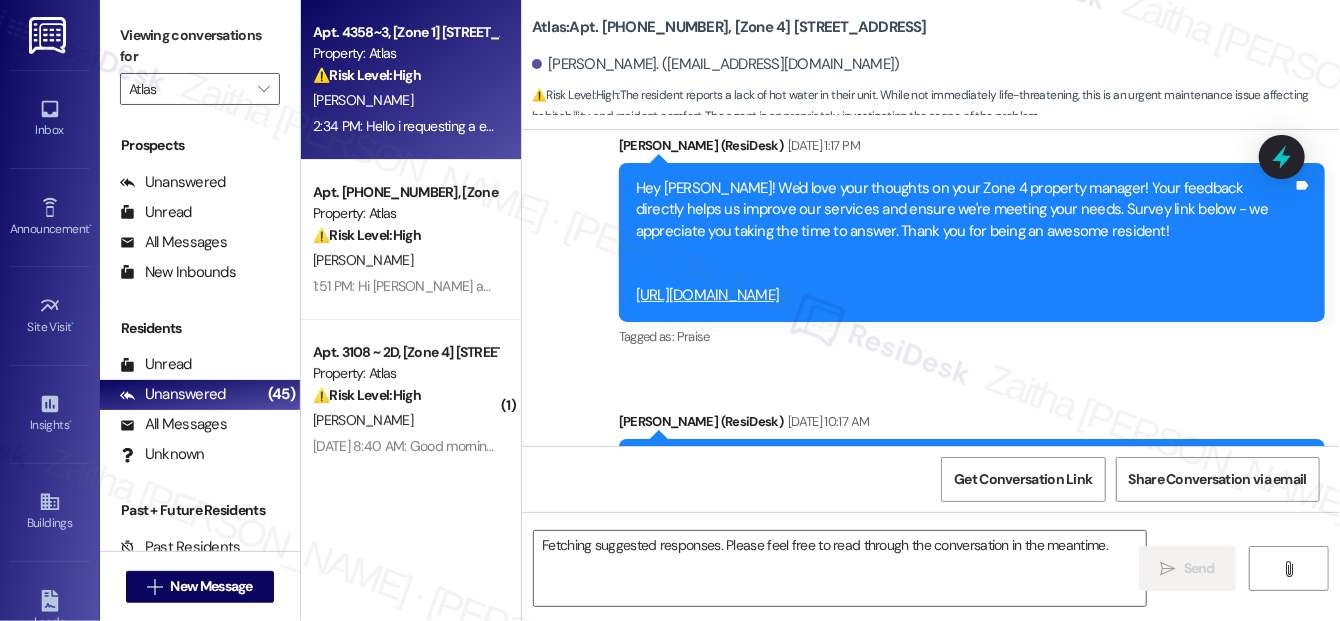 scroll, scrollTop: 5346, scrollLeft: 0, axis: vertical 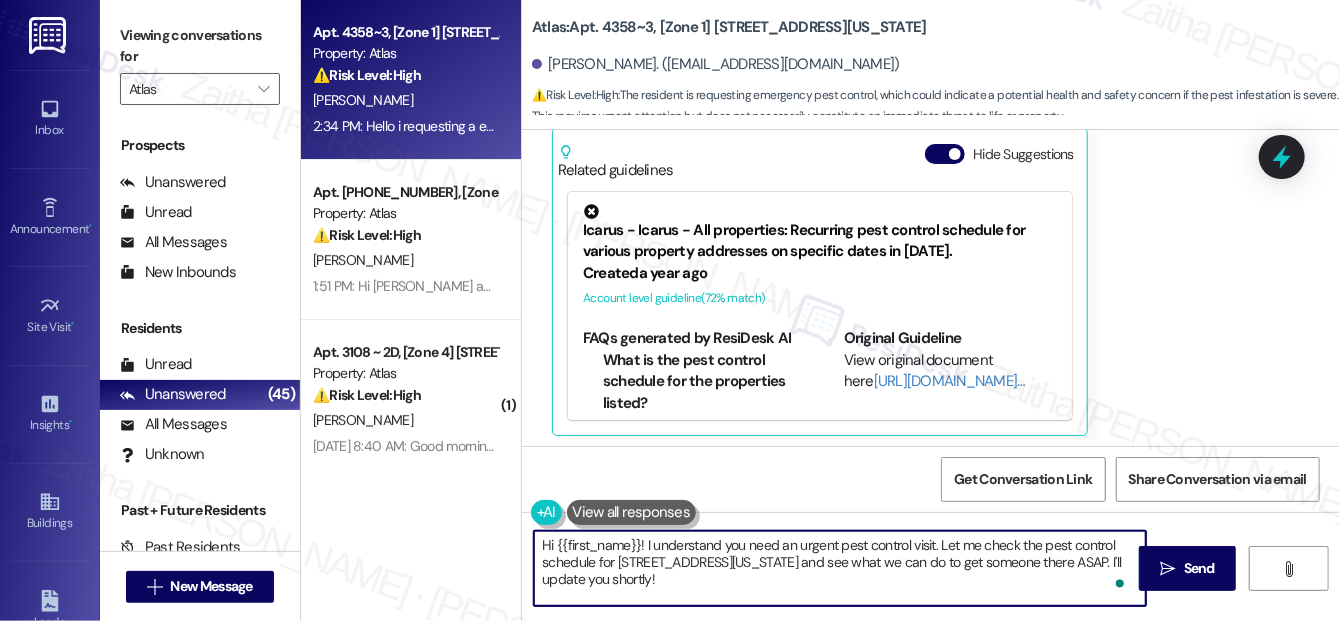 drag, startPoint x: 938, startPoint y: 542, endPoint x: 937, endPoint y: 580, distance: 38.013157 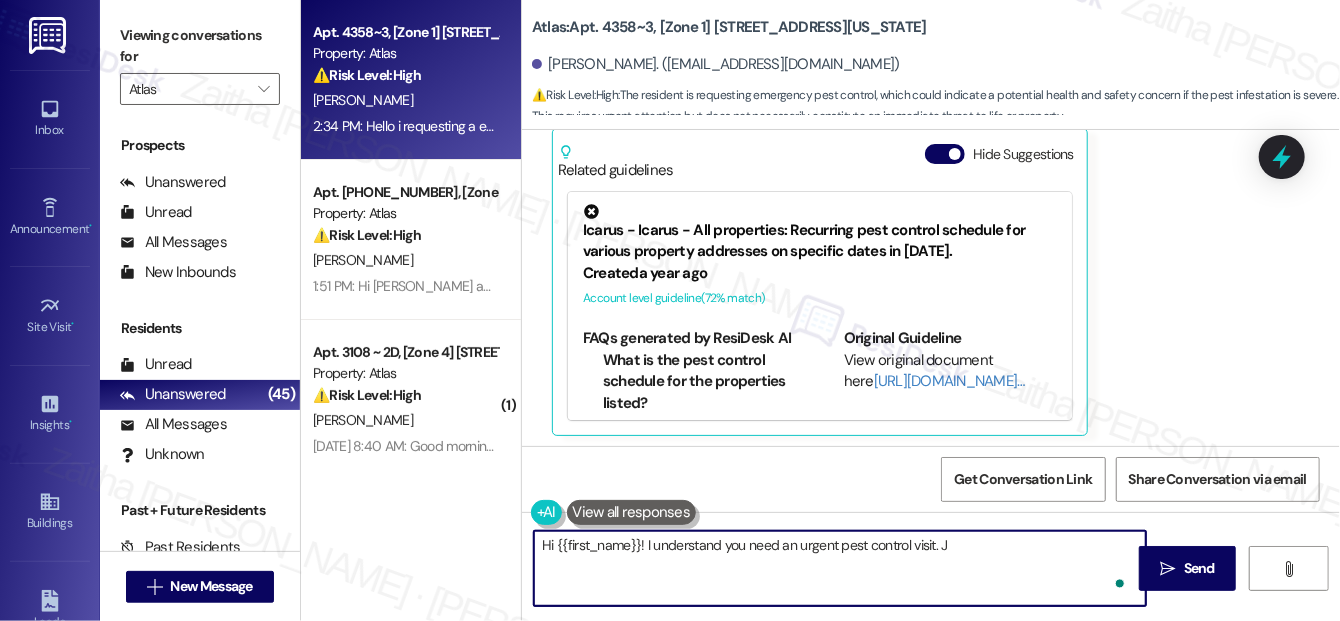 type on "Hi {{first_name}}! I understand you need an urgent pest control visit. Ju" 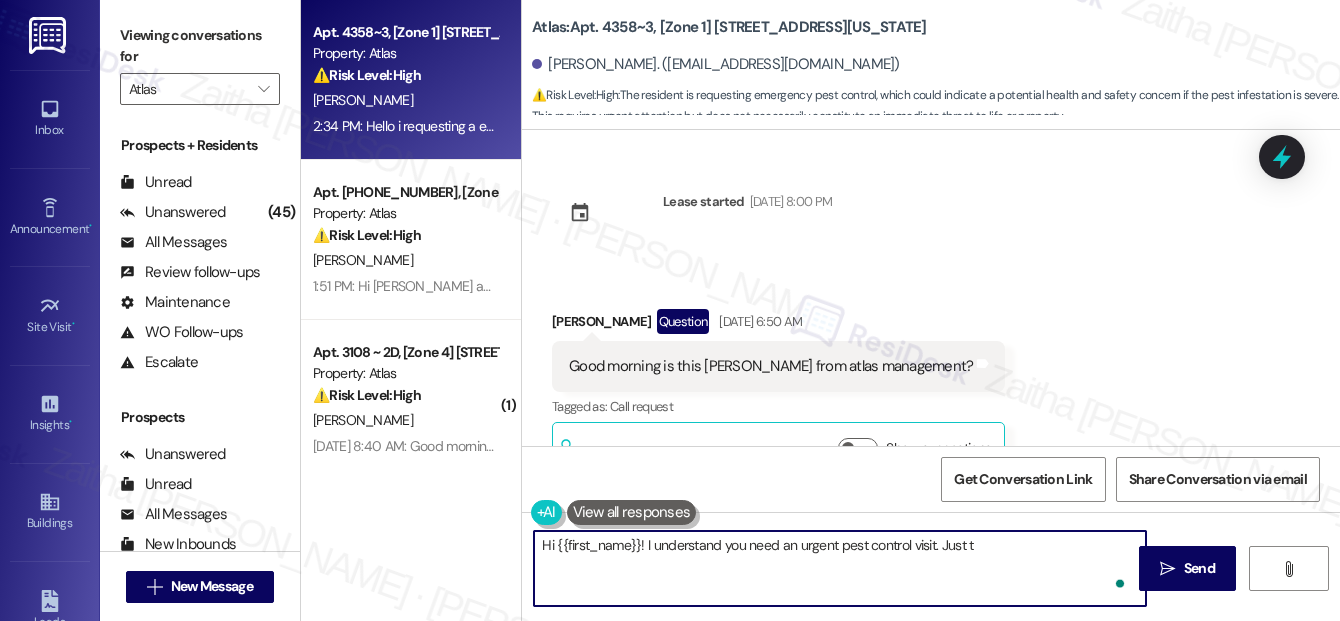 scroll, scrollTop: 0, scrollLeft: 0, axis: both 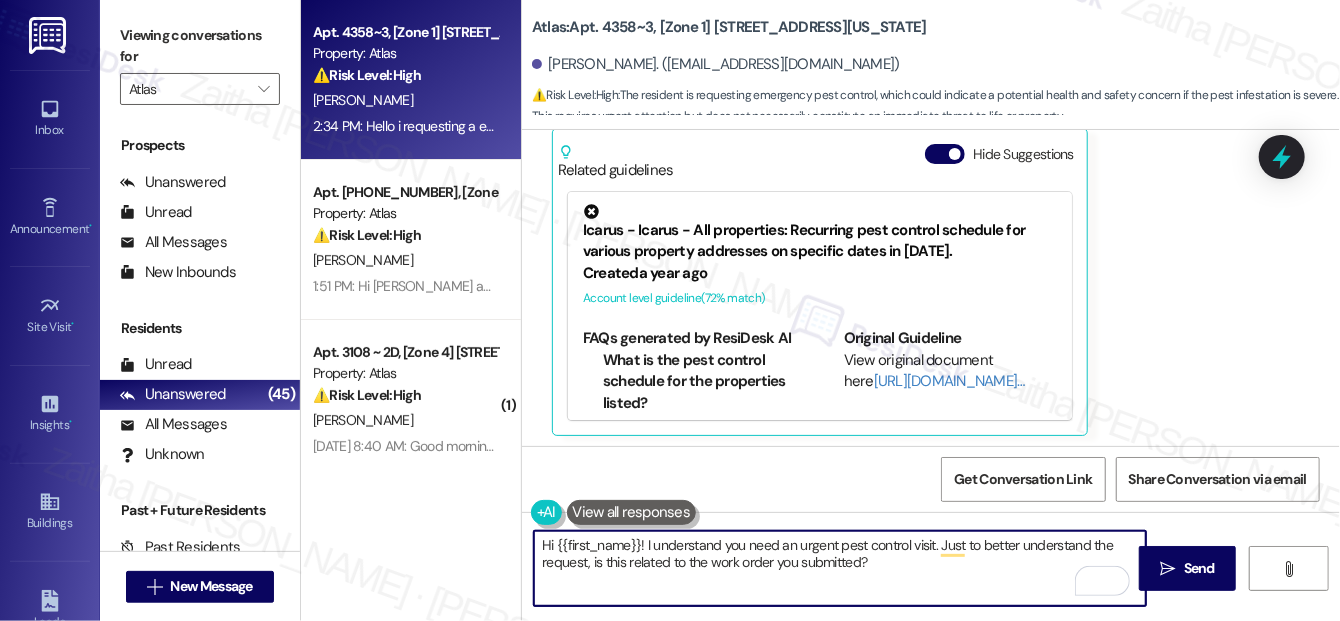drag, startPoint x: 858, startPoint y: 559, endPoint x: 872, endPoint y: 562, distance: 14.3178215 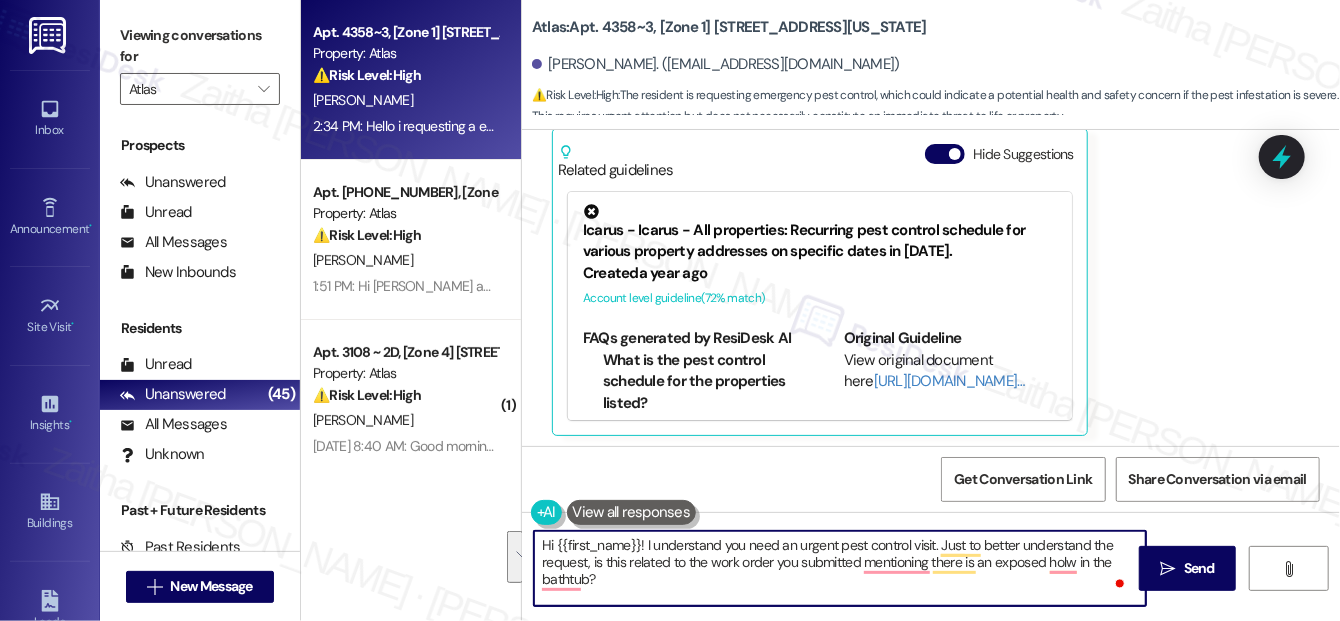 drag, startPoint x: 539, startPoint y: 548, endPoint x: 630, endPoint y: 583, distance: 97.49872 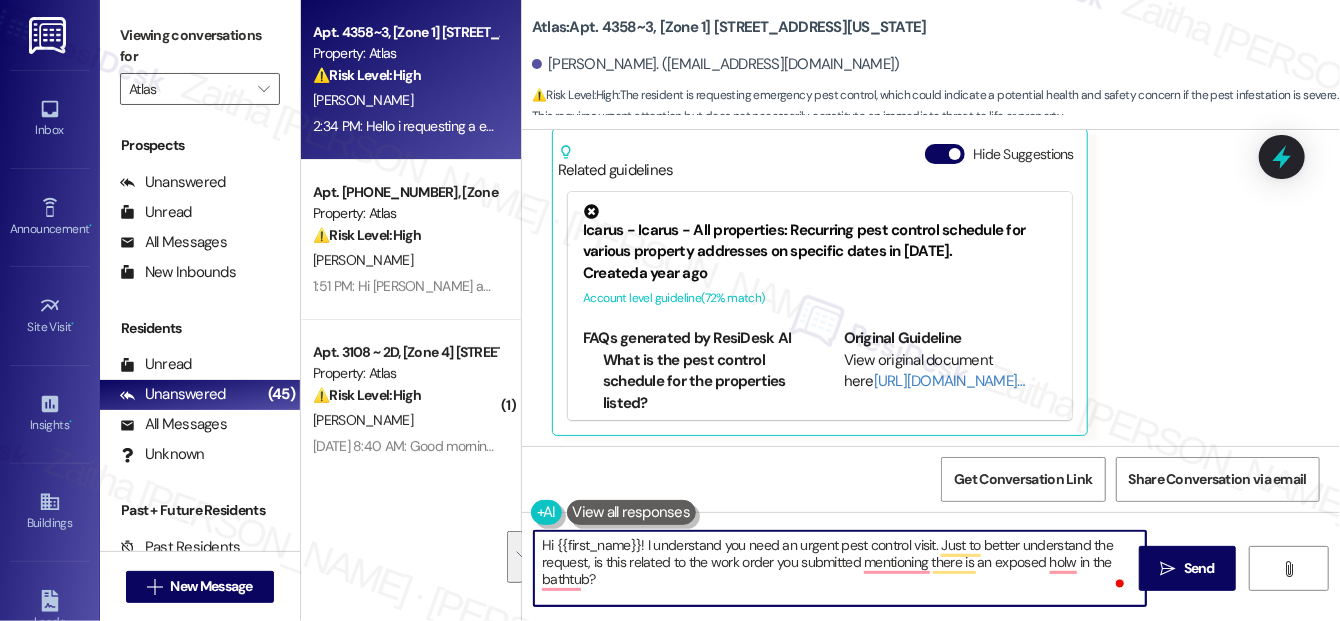 click on "Hi {{first_name}}! I understand you need an urgent pest control visit. Just to better understand the request, is this related to the work order you submitted mentioning there is an exposed holw in the bathtub?" at bounding box center (840, 568) 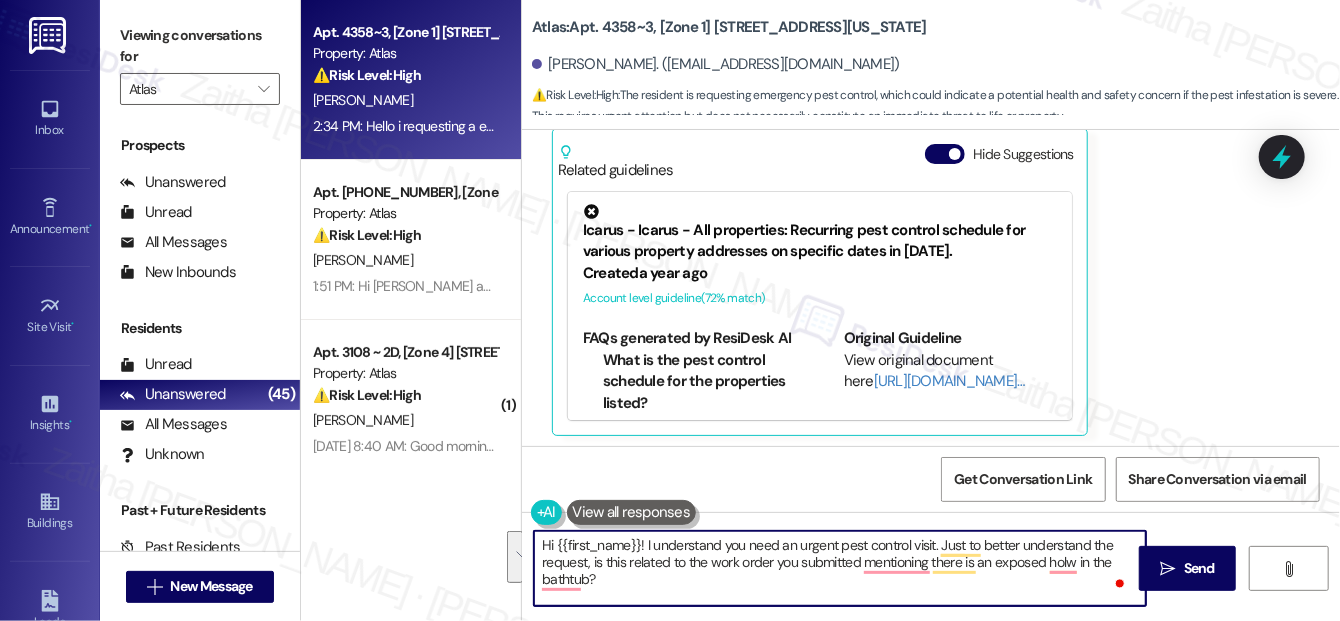 drag, startPoint x: 645, startPoint y: 543, endPoint x: 663, endPoint y: 591, distance: 51.264023 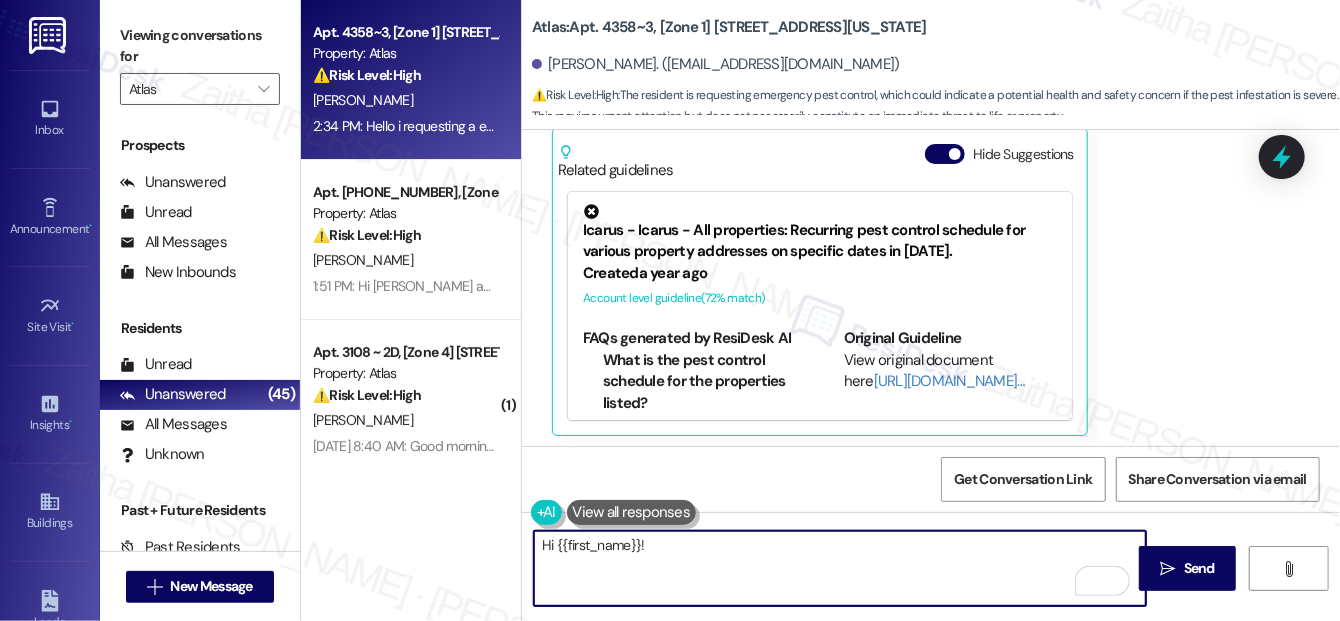 paste on "I understand you’re requesting an urgent pest control visit. Just to clarify—are you referring to the work order you submitted about the exposed hole in the bathtub, or is this a separate issue?" 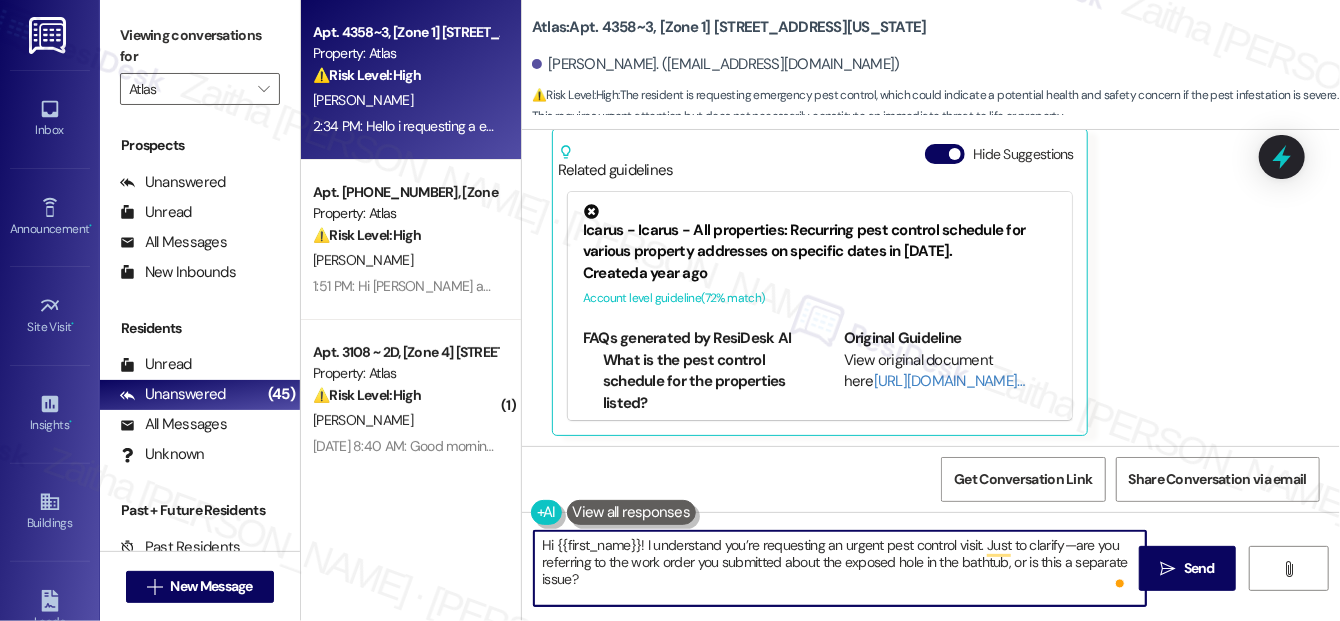 click on "Hi {{first_name}}! I understand you’re requesting an urgent pest control visit. Just to clarify—are you referring to the work order you submitted about the exposed hole in the bathtub, or is this a separate issue?" at bounding box center [840, 568] 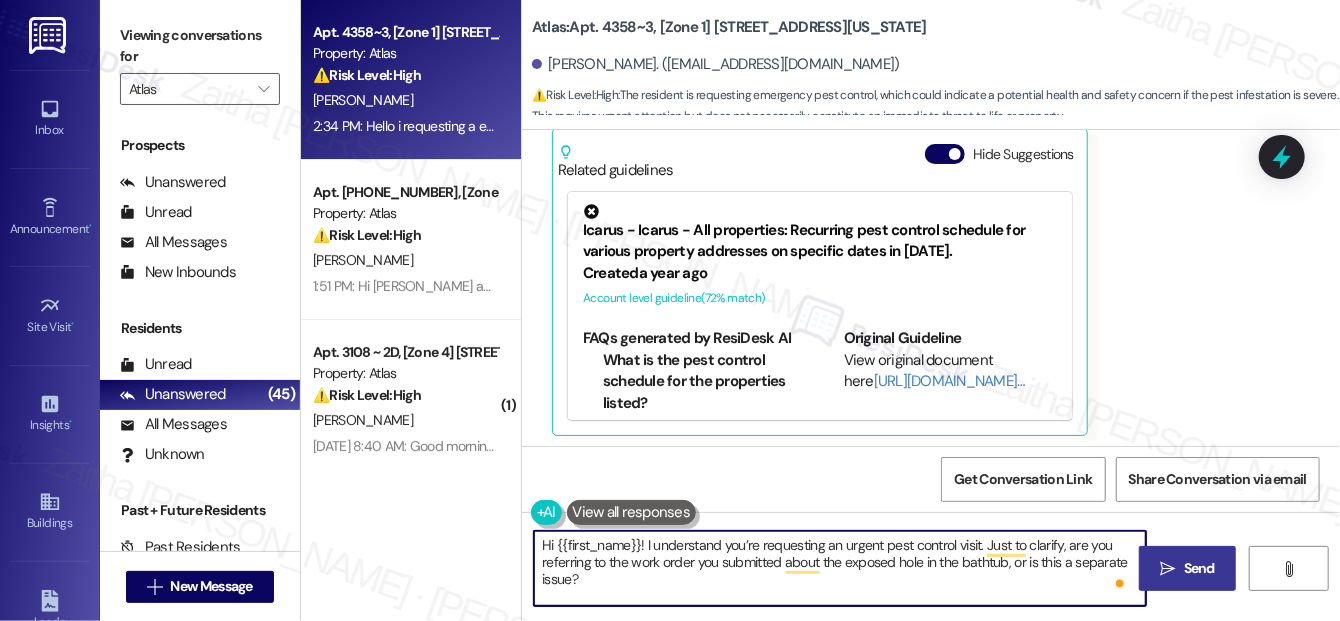 type on "Hi {{first_name}}! I understand you’re requesting an urgent pest control visit. Just to clarify, are you referring to the work order you submitted about the exposed hole in the bathtub, or is this a separate issue?" 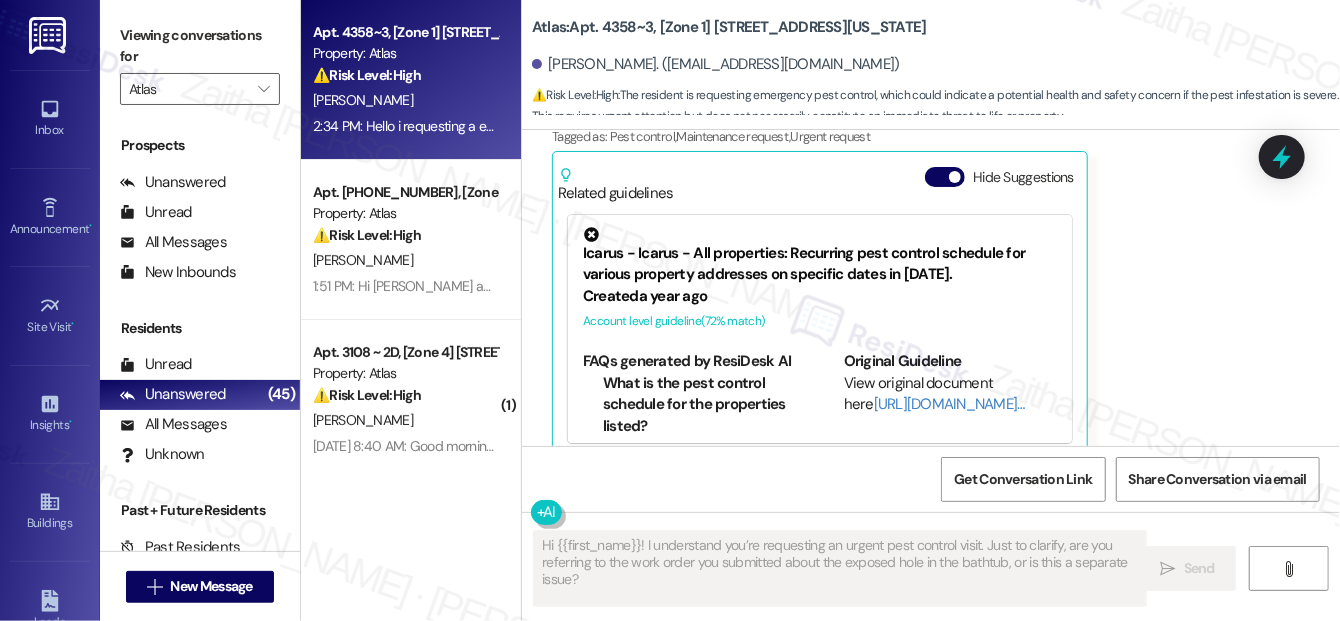 scroll, scrollTop: 3602, scrollLeft: 0, axis: vertical 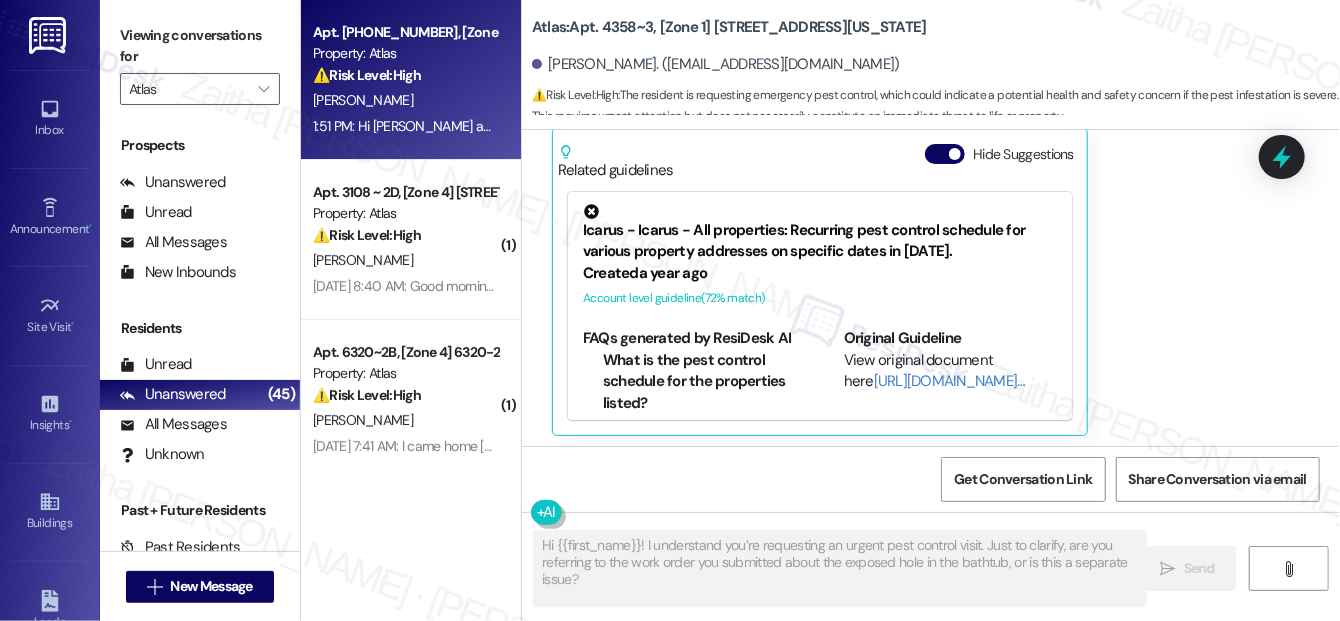 click on "⚠️  Risk Level:  High The resident reports a lack of hot water in their unit. While not immediately life-threatening, this is an urgent maintenance issue affecting habitability and resident comfort. The agent is appropriately investigating the scope of the problem." at bounding box center (405, 75) 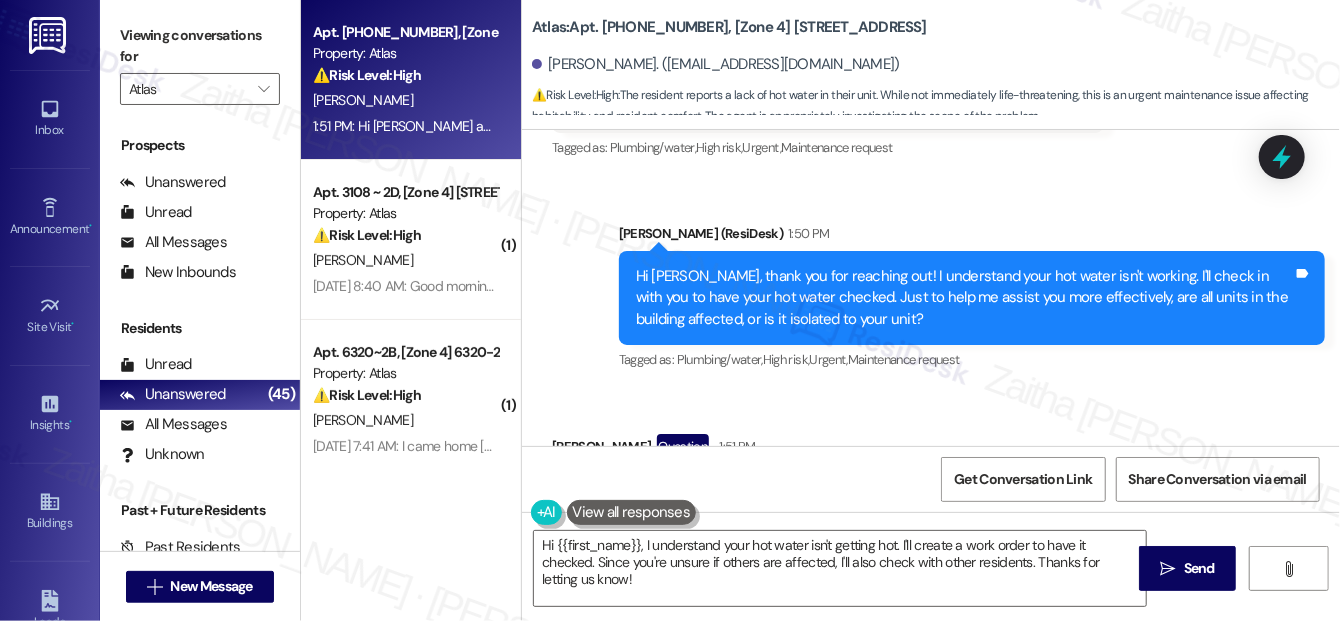 scroll, scrollTop: 5346, scrollLeft: 0, axis: vertical 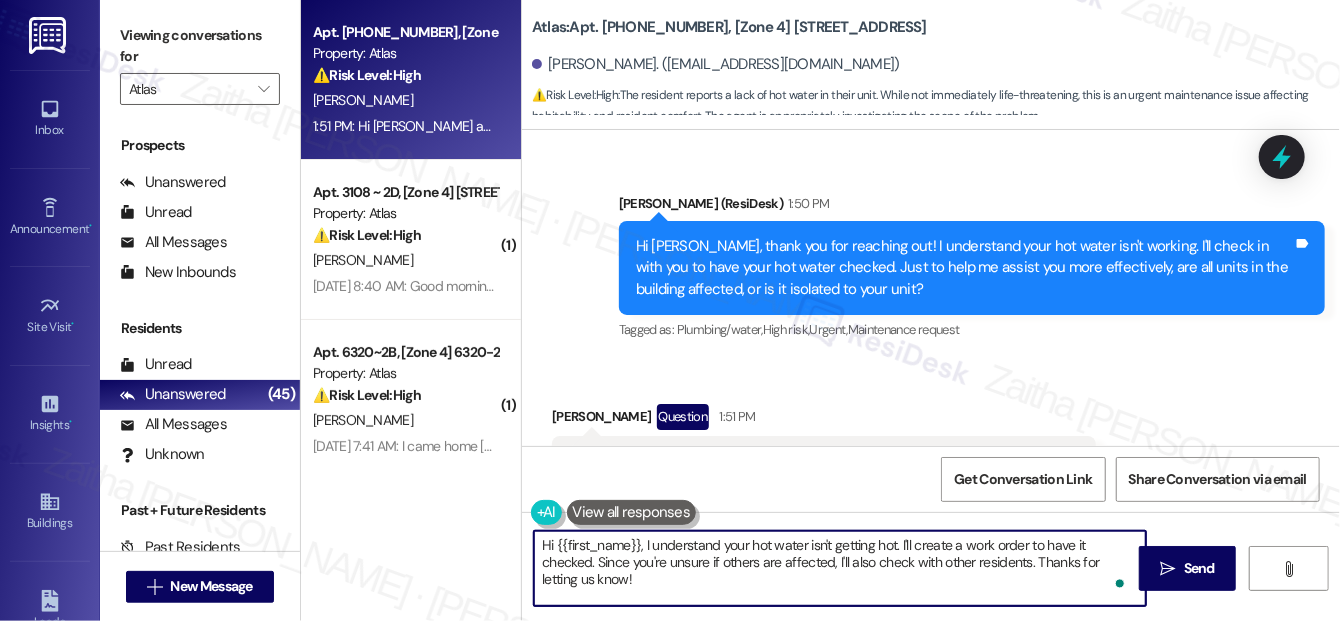 drag, startPoint x: 642, startPoint y: 546, endPoint x: 537, endPoint y: 546, distance: 105 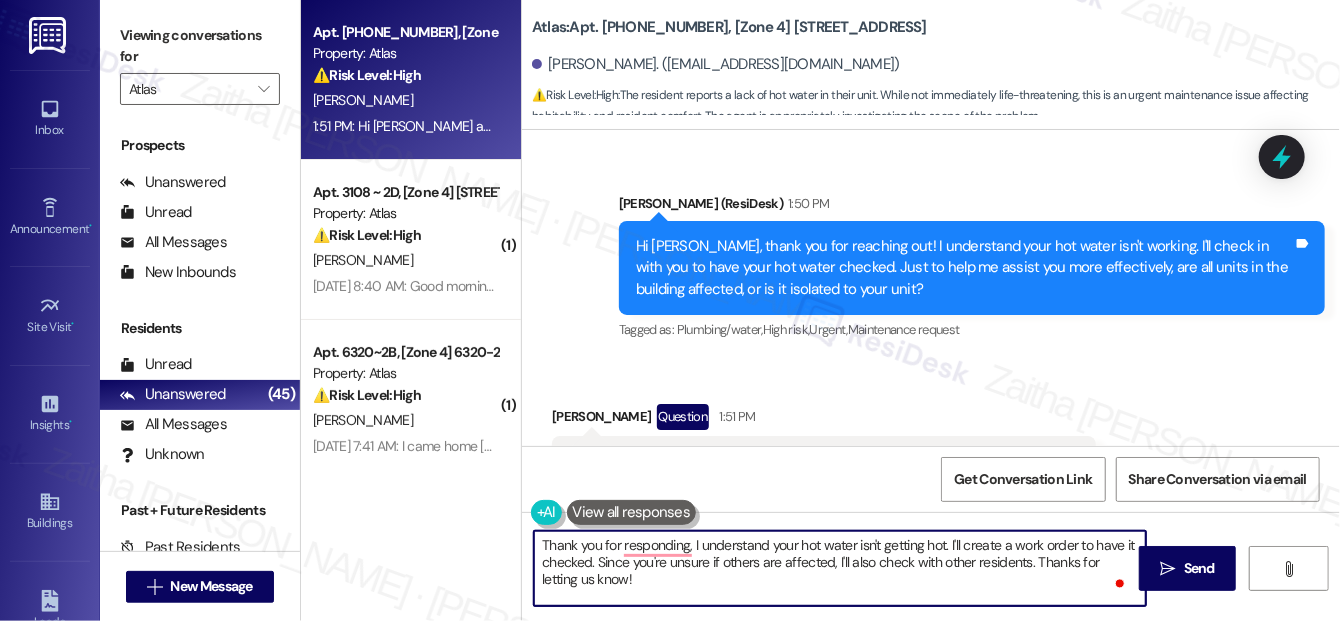 click on "Tobias Wright Question 1:51 PM" at bounding box center (824, 420) 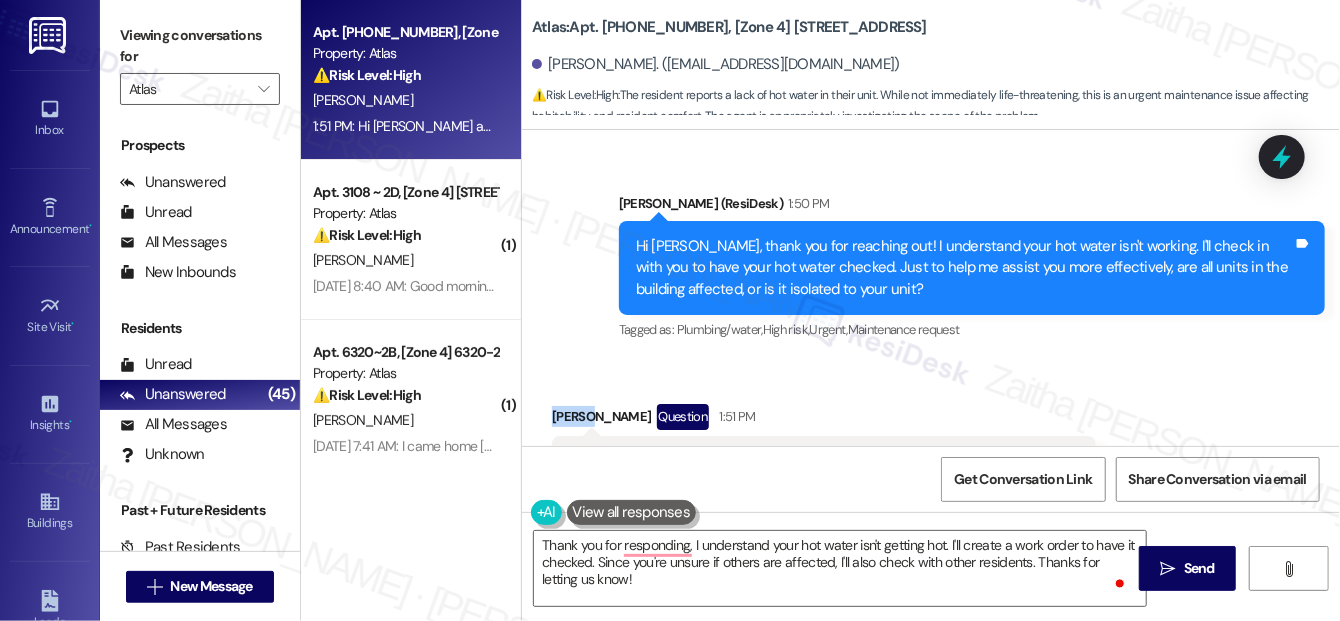 click on "Tobias Wright Question 1:51 PM" at bounding box center (824, 420) 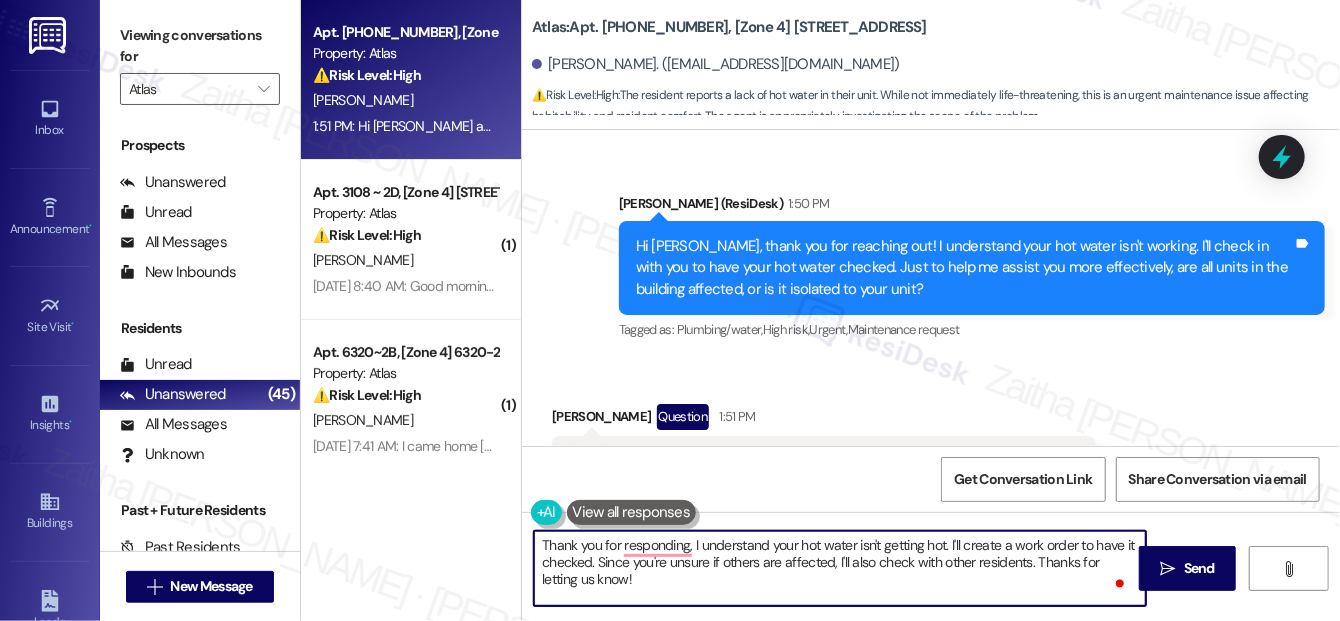 click on "Thank you for responding, I understand your hot water isn't getting hot. I'll create a work order to have it checked. Since you're unsure if others are affected, I'll also check with other residents. Thanks for letting us know!" at bounding box center [840, 568] 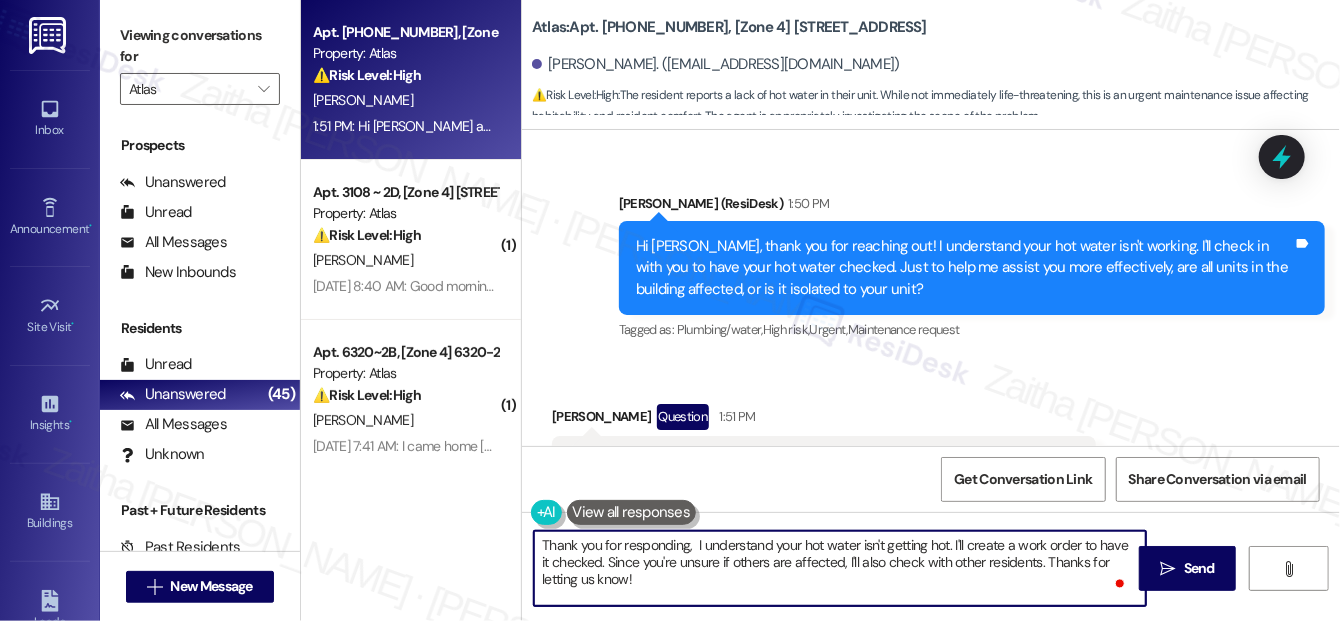 paste on "Tobias" 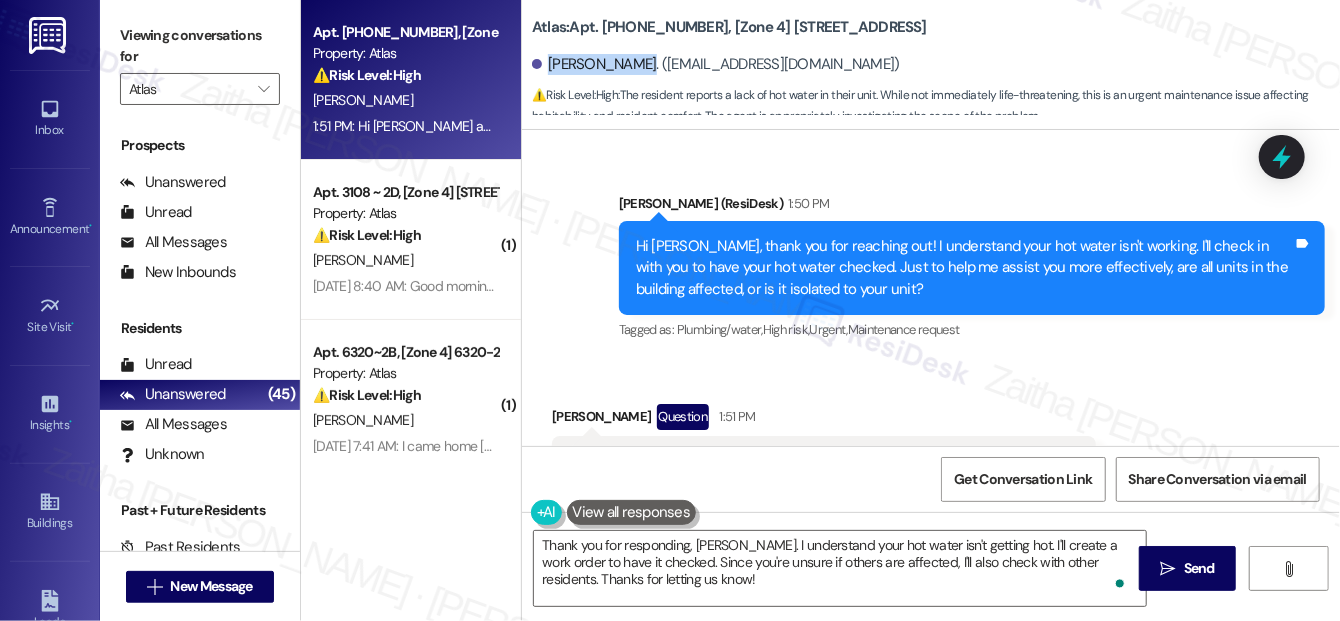 drag, startPoint x: 549, startPoint y: 62, endPoint x: 629, endPoint y: 50, distance: 80.895 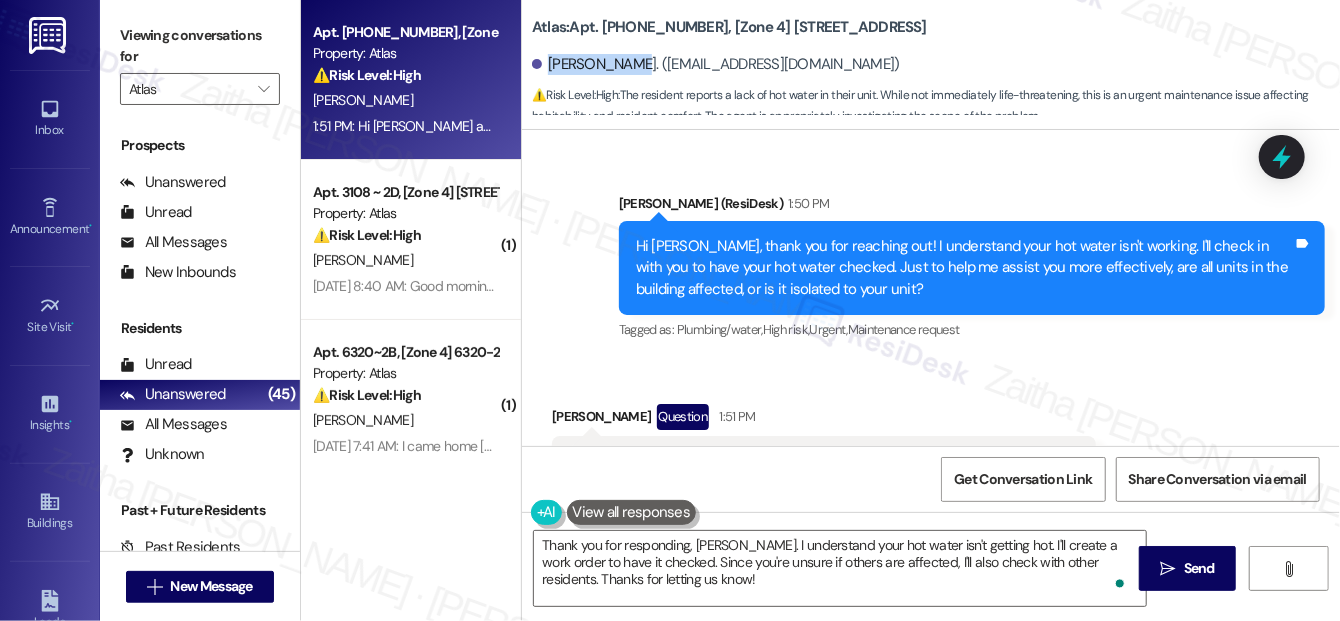 copy on "Tobias Wrigh" 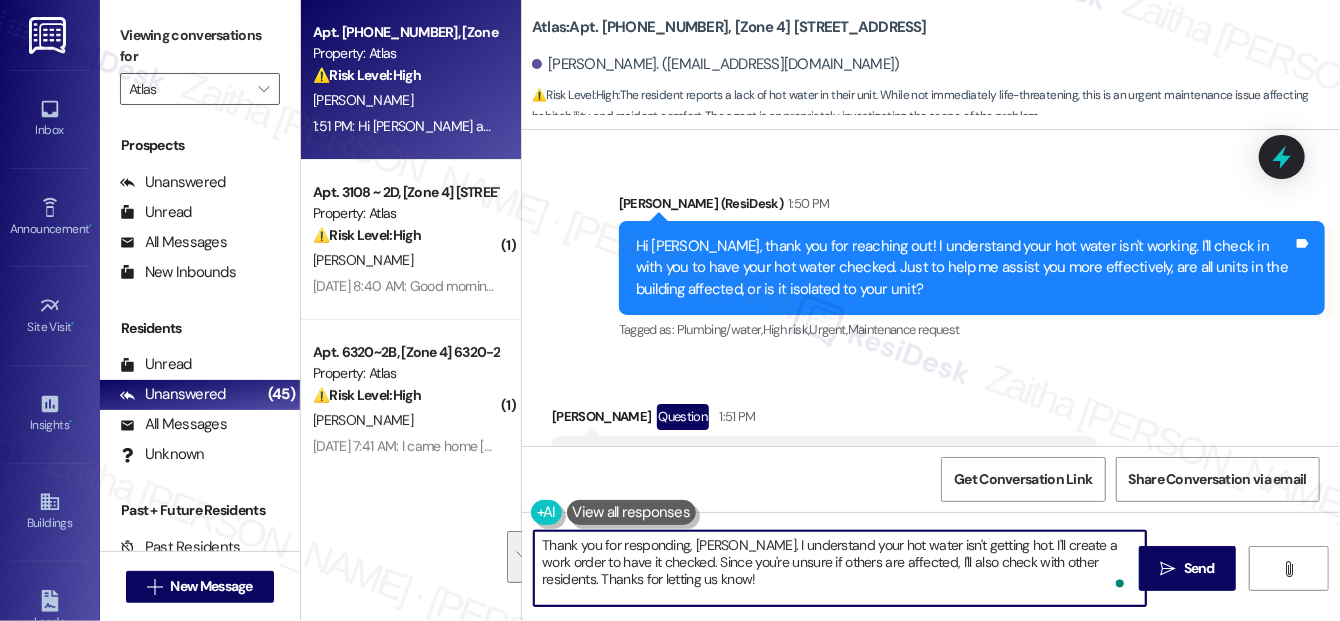 drag, startPoint x: 740, startPoint y: 543, endPoint x: 758, endPoint y: 587, distance: 47.539455 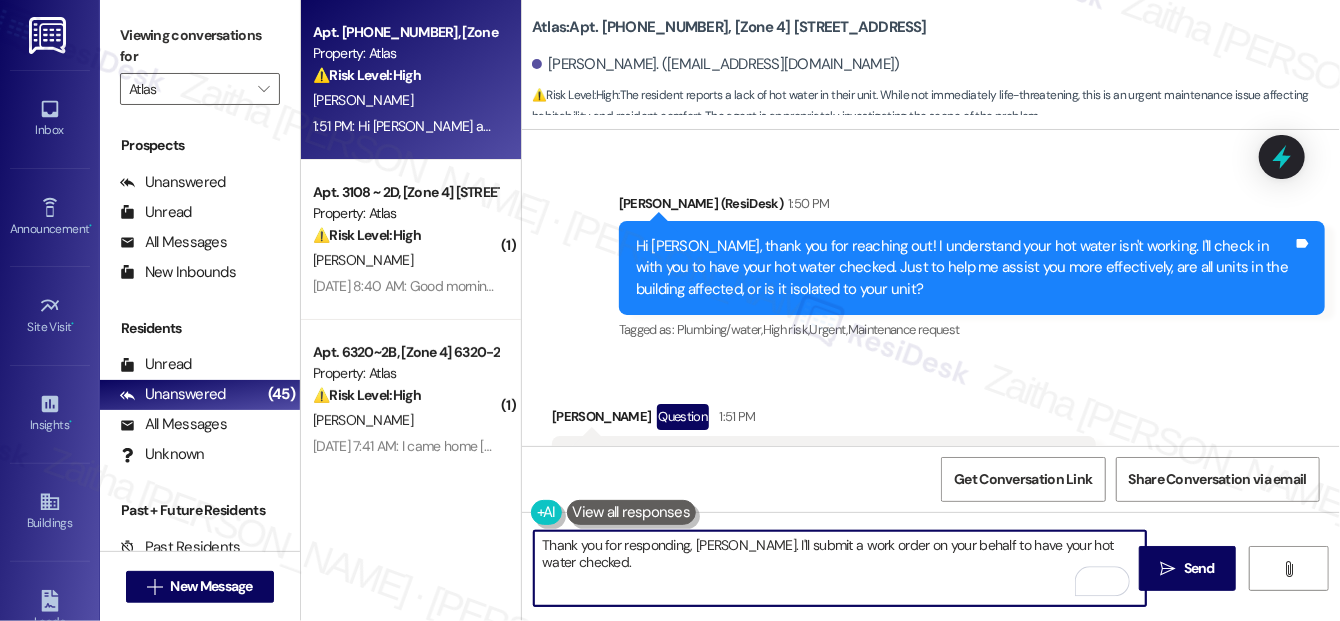 paste on "Do we have your permission to enter during your absence? Do you have pets that we should be aware of?" 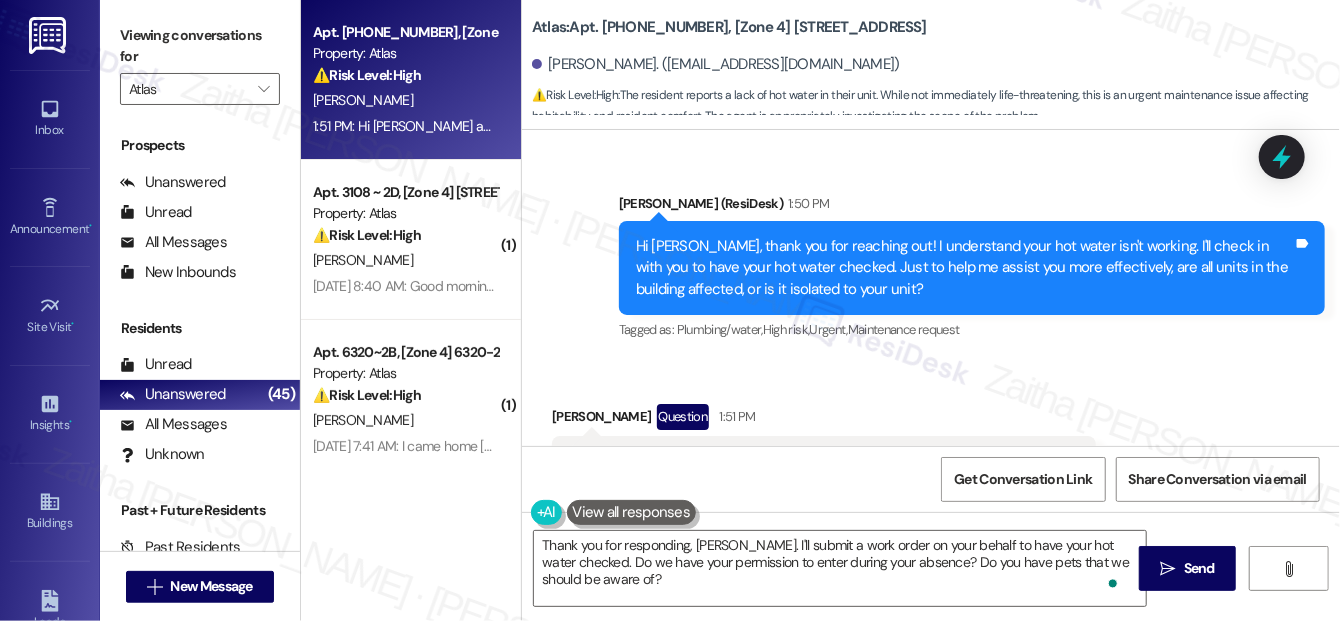 click at bounding box center (632, 512) 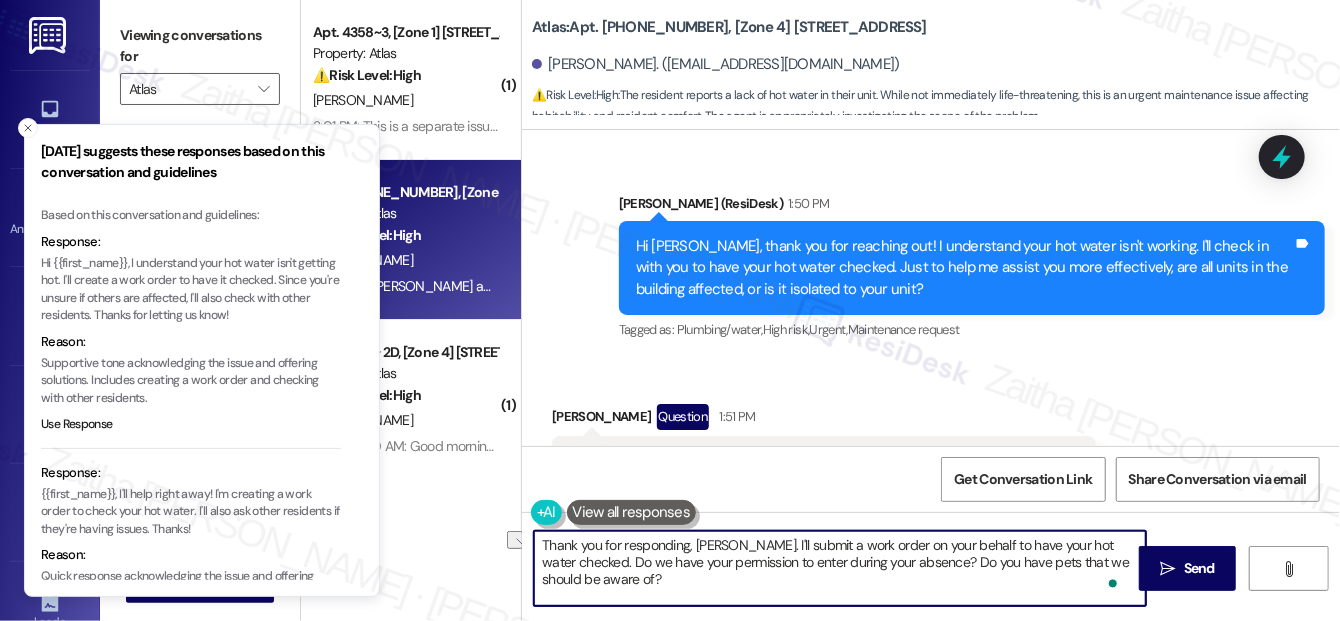drag, startPoint x: 1000, startPoint y: 541, endPoint x: 1086, endPoint y: 551, distance: 86.579445 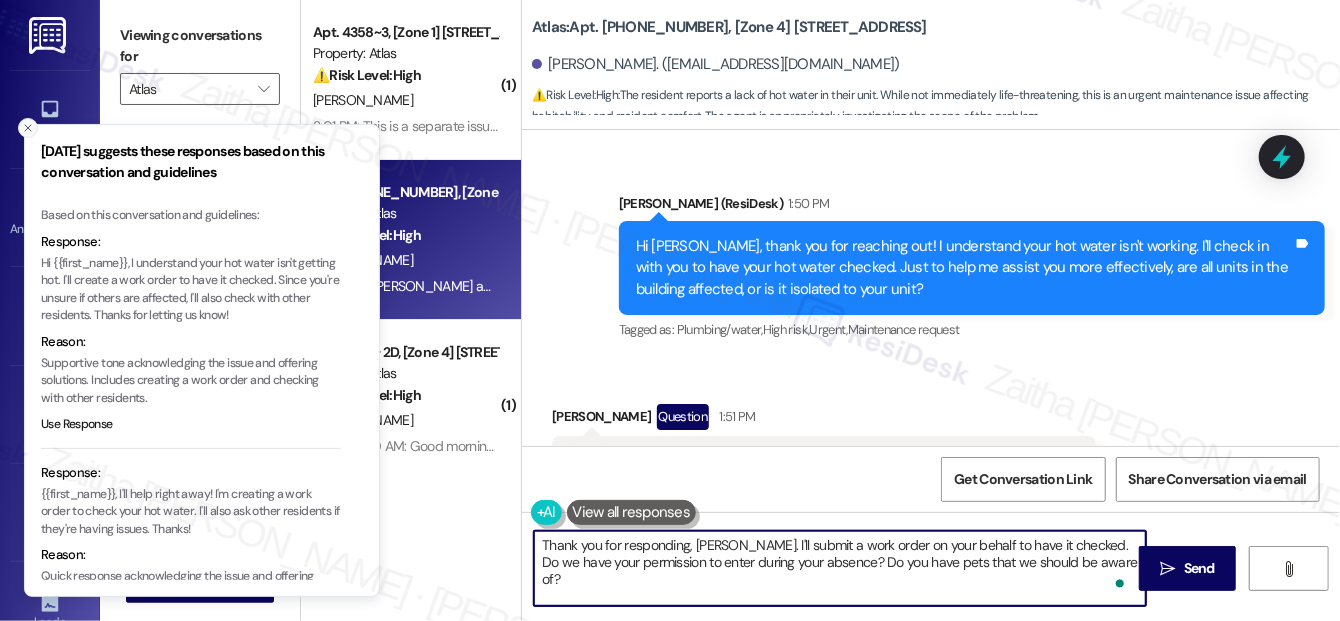 type on "Thank you for responding, Tobias. I'll submit a work order on your behalf to have it checked. Do we have your permission to enter during your absence? Do you have pets that we should be aware of?" 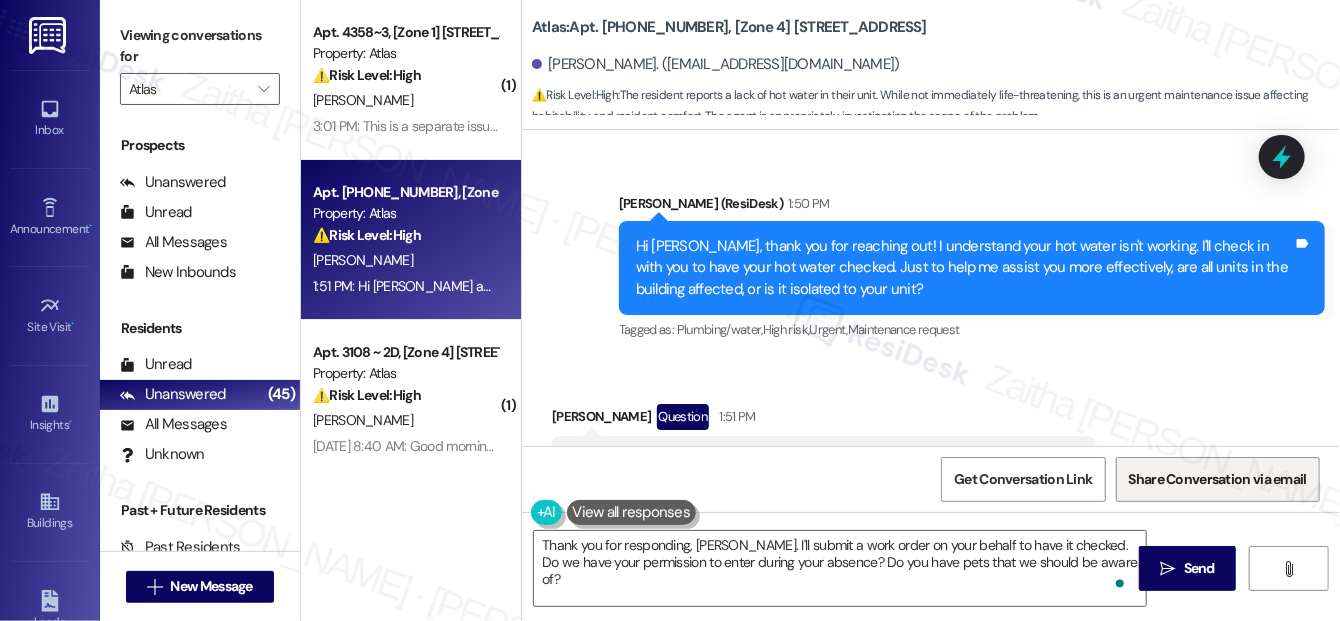 drag, startPoint x: 1174, startPoint y: 563, endPoint x: 1113, endPoint y: 480, distance: 103.00485 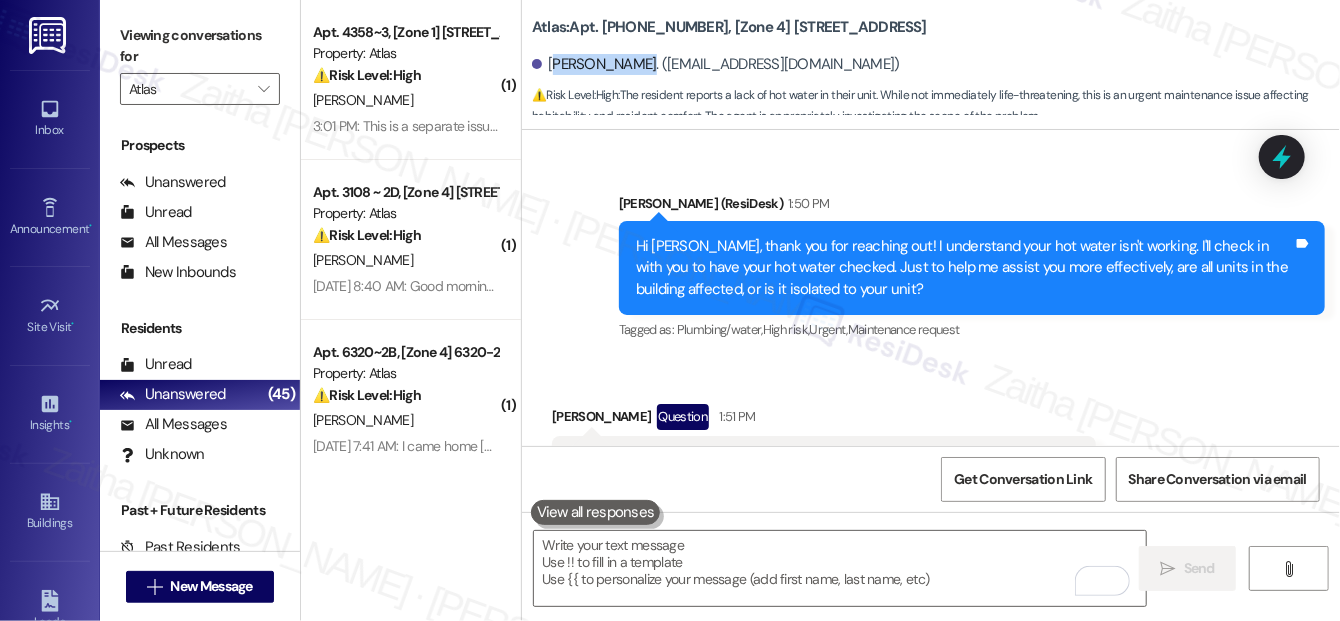 drag, startPoint x: 550, startPoint y: 63, endPoint x: 632, endPoint y: 46, distance: 83.74366 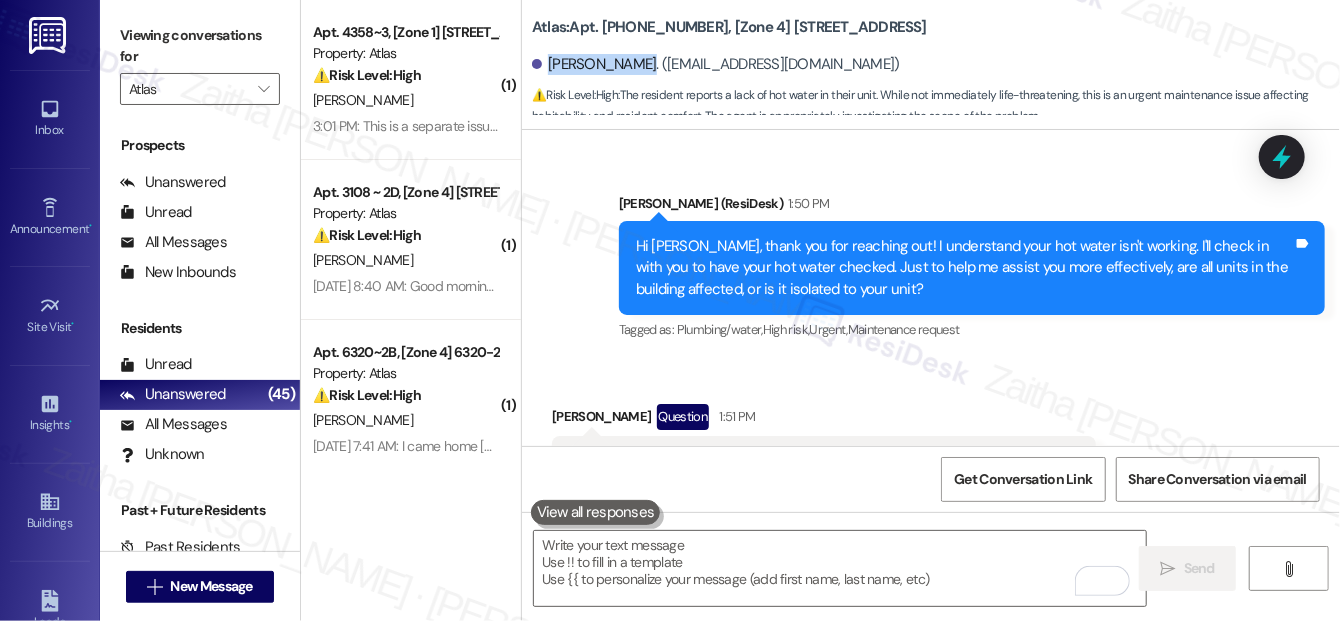 drag, startPoint x: 547, startPoint y: 60, endPoint x: 632, endPoint y: 64, distance: 85.09406 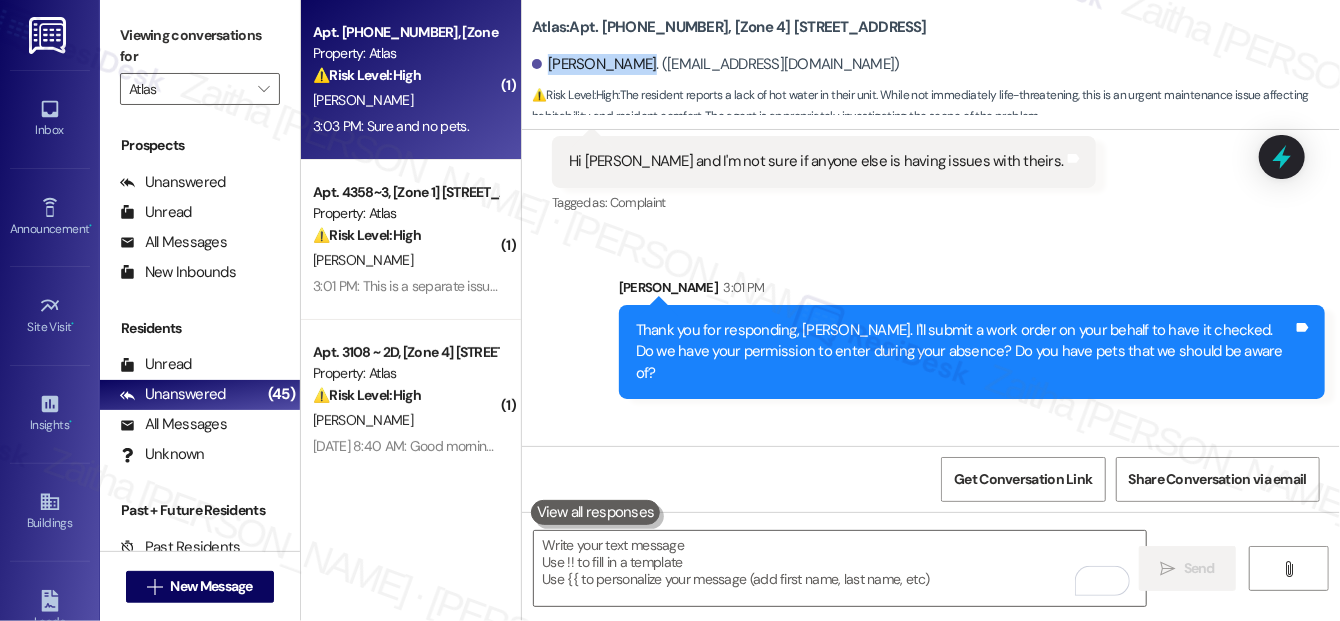 scroll, scrollTop: 5647, scrollLeft: 0, axis: vertical 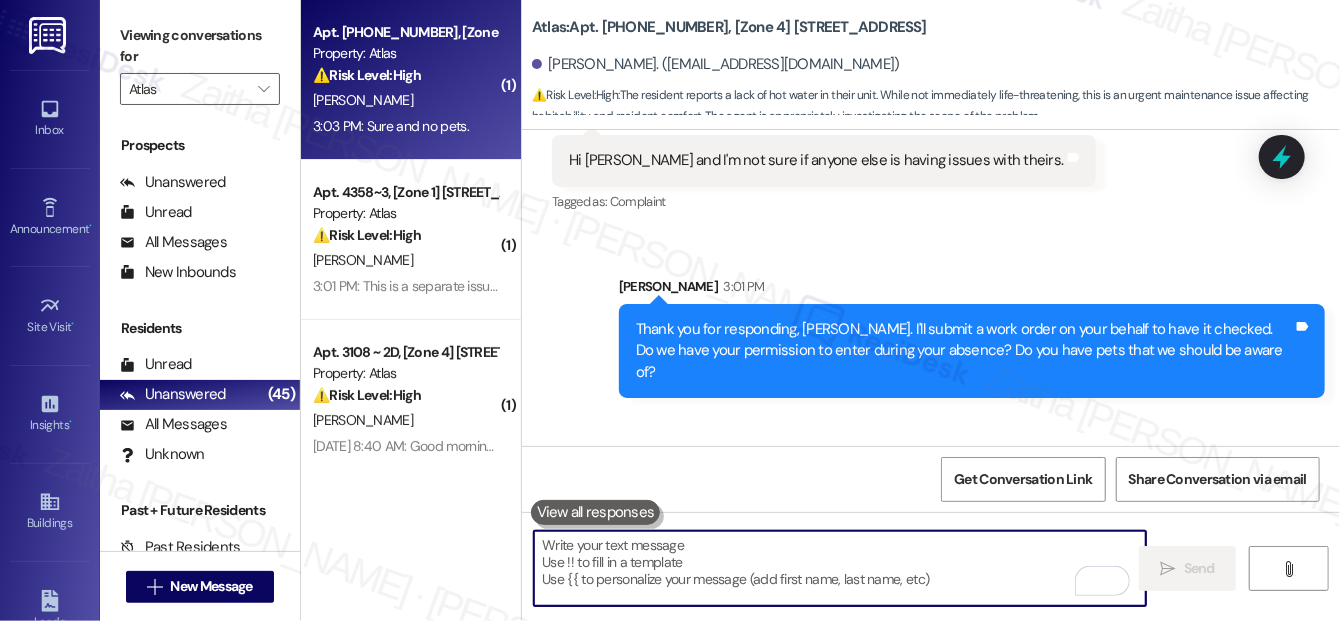 click at bounding box center [840, 568] 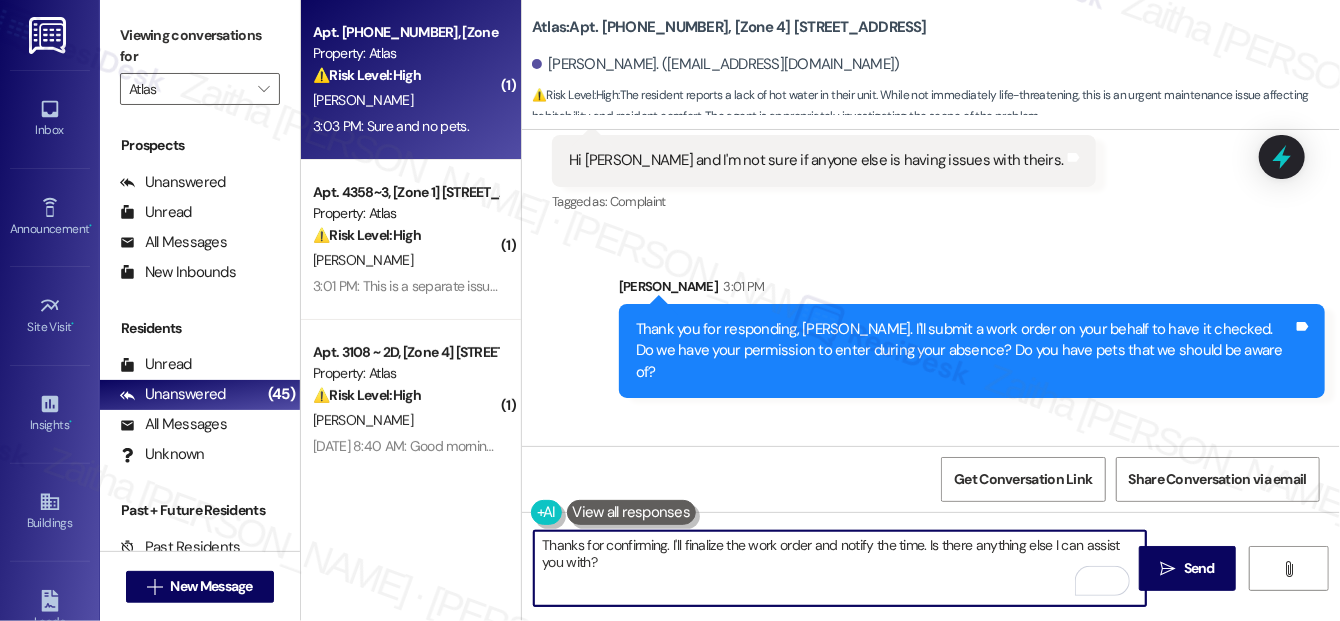 click on "Thanks for confirming. I'll finalize the work order and notify the time. Is there anything else I can assist you with?" at bounding box center (840, 568) 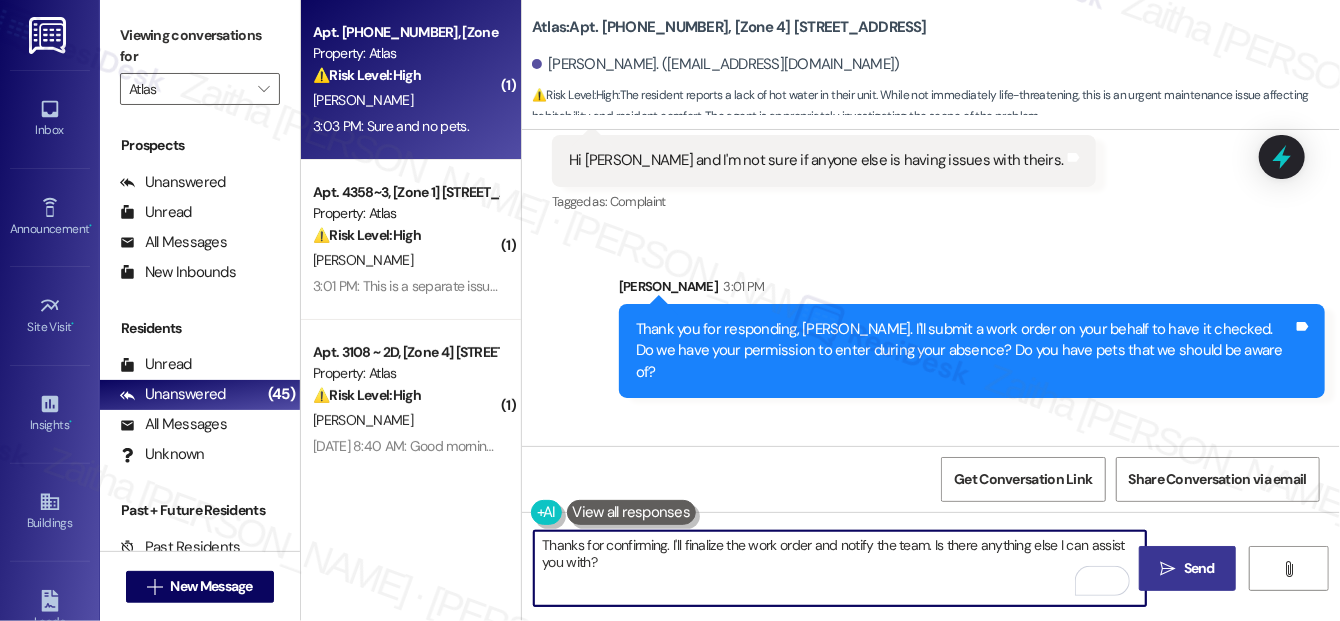 type on "Thanks for confirming. I'll finalize the work order and notify the team. Is there anything else I can assist you with?" 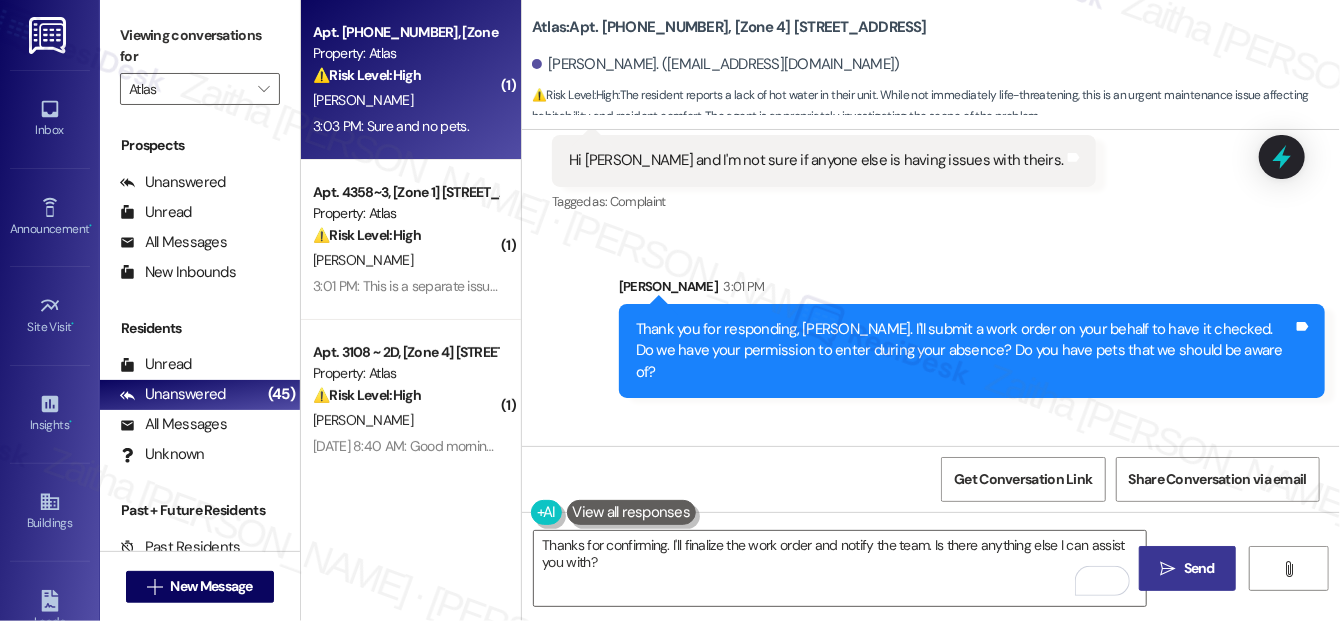 click on "Send" at bounding box center (1199, 568) 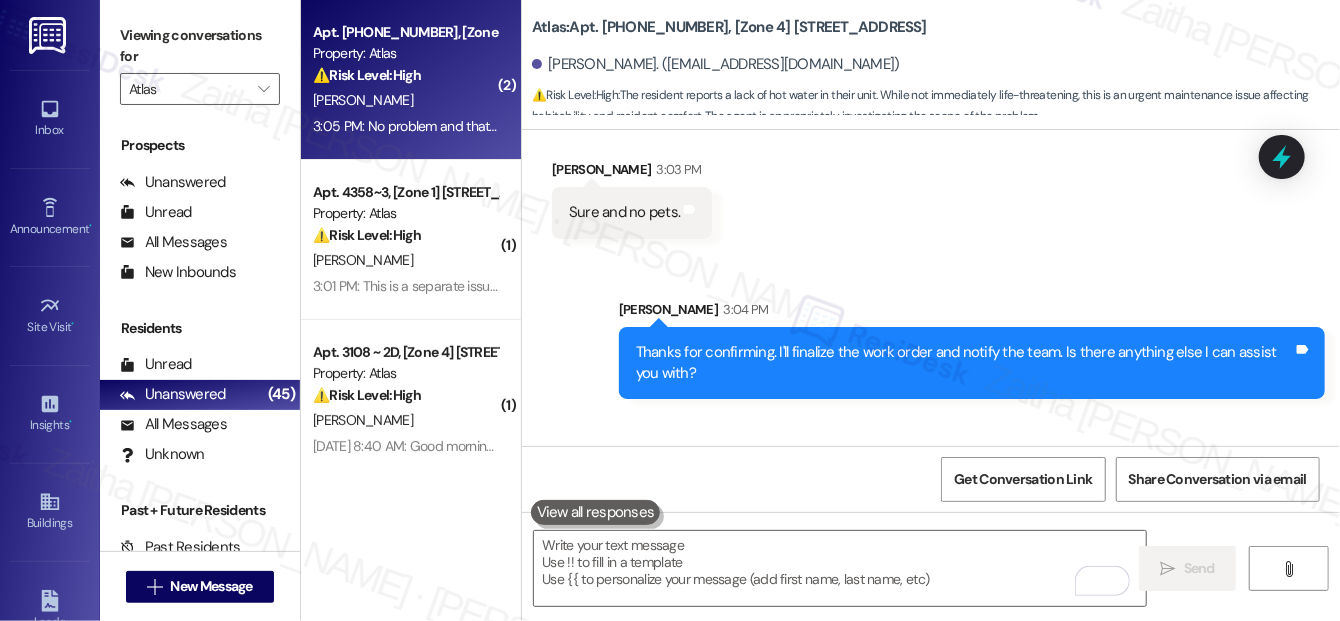 scroll, scrollTop: 5947, scrollLeft: 0, axis: vertical 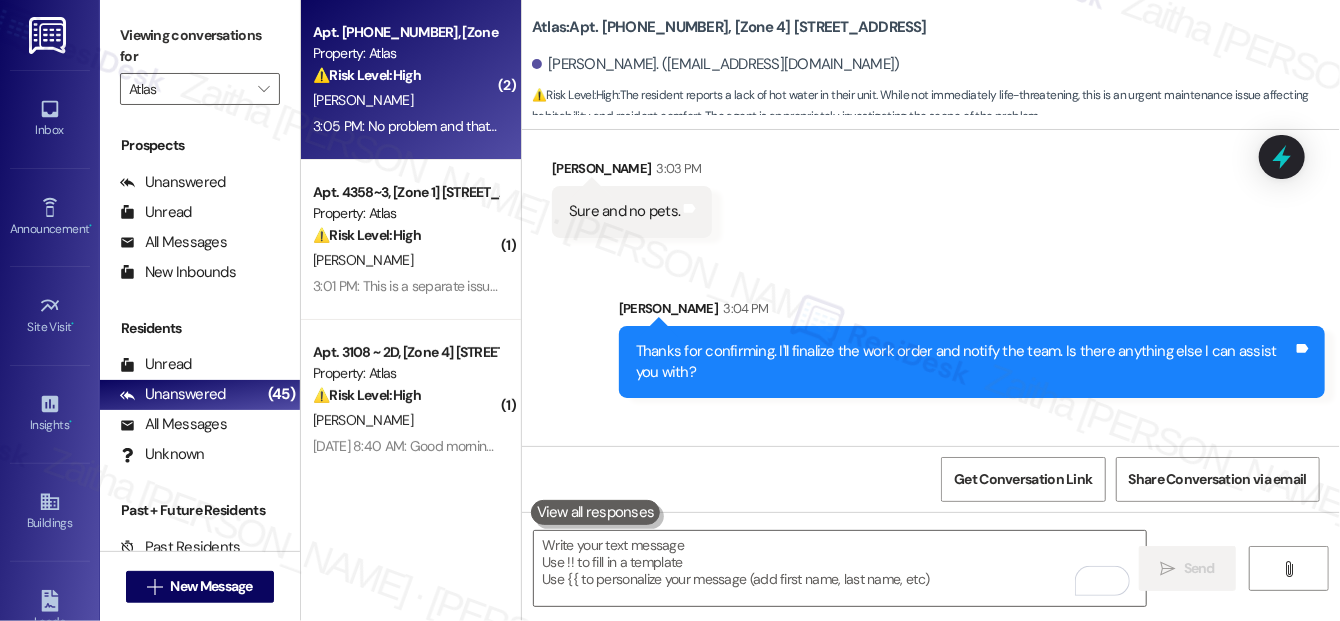 drag, startPoint x: 563, startPoint y: 406, endPoint x: 770, endPoint y: 404, distance: 207.00966 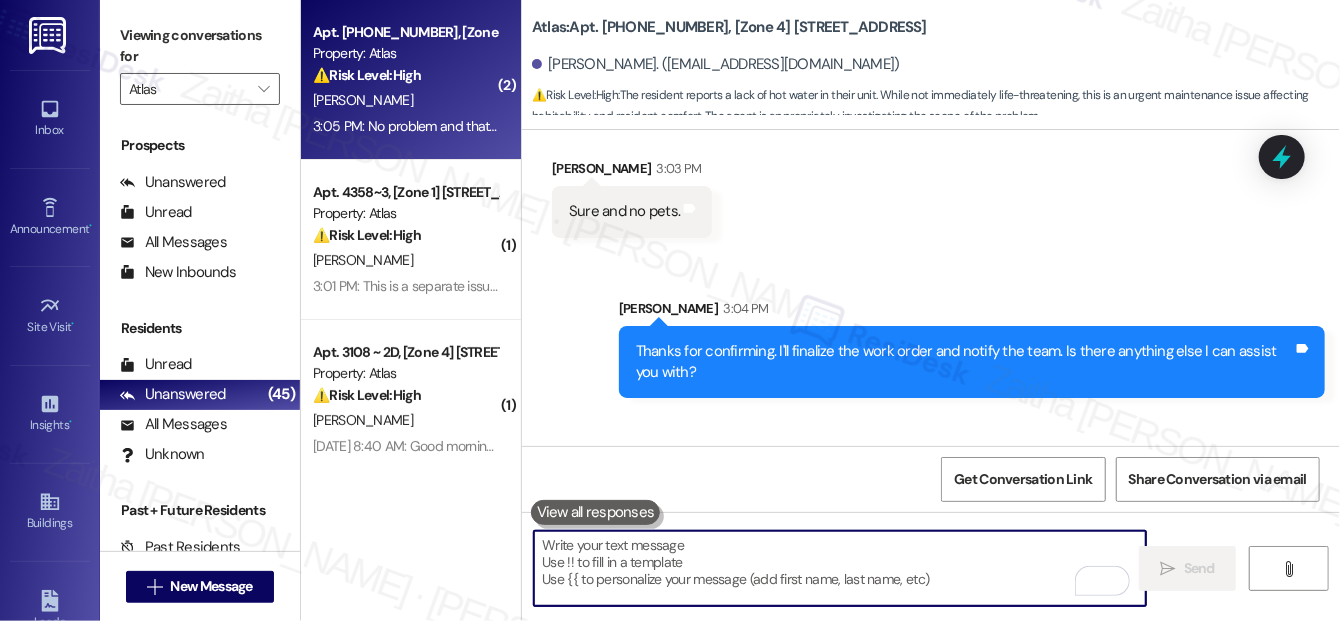 click at bounding box center (840, 568) 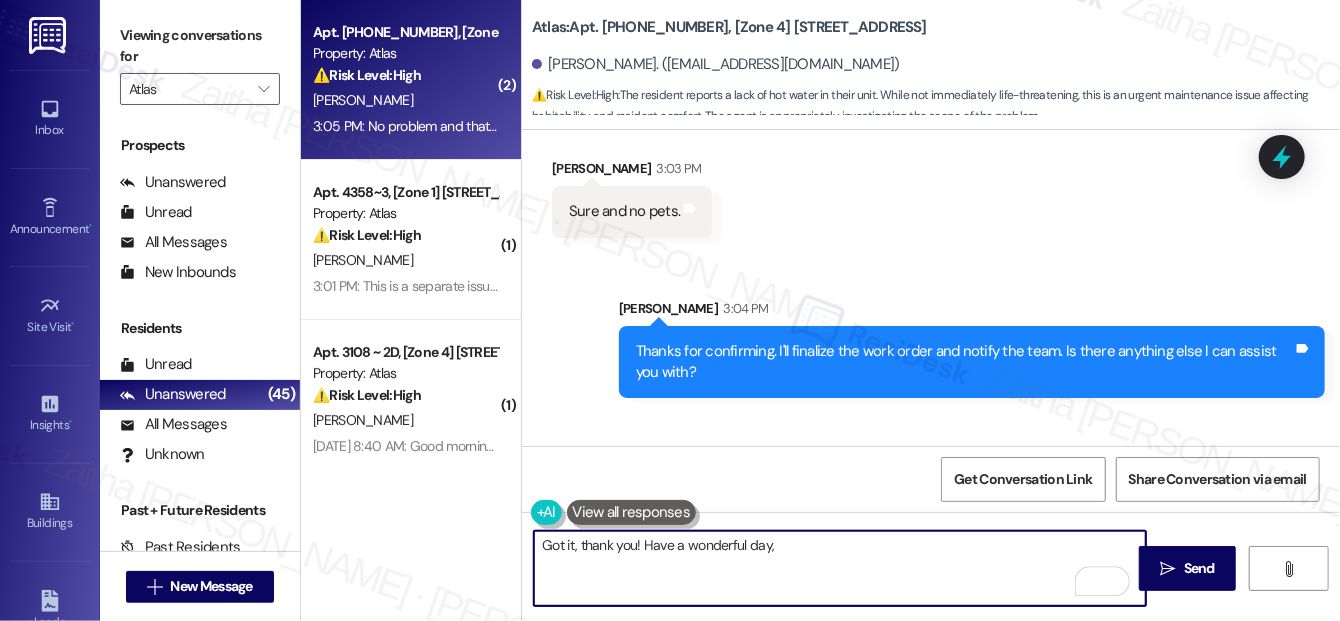 click on "Tobias Wright 3:05 PM" at bounding box center (652, 472) 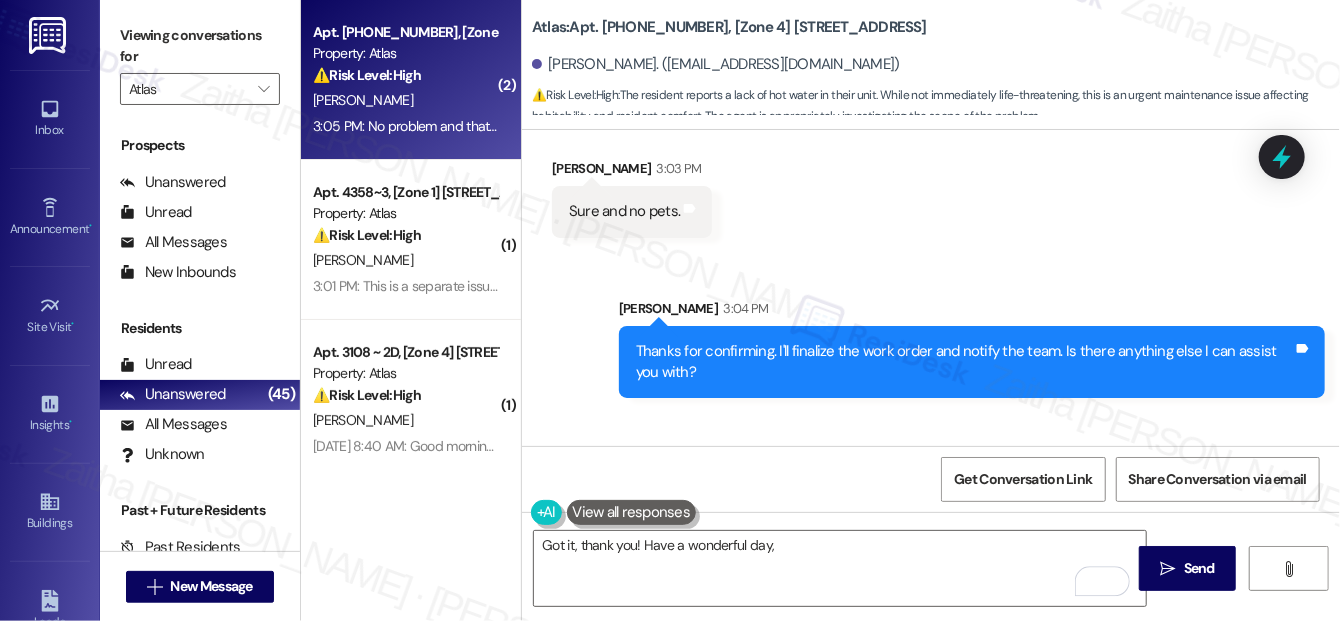 click on "Tobias Wright 3:05 PM" at bounding box center (652, 472) 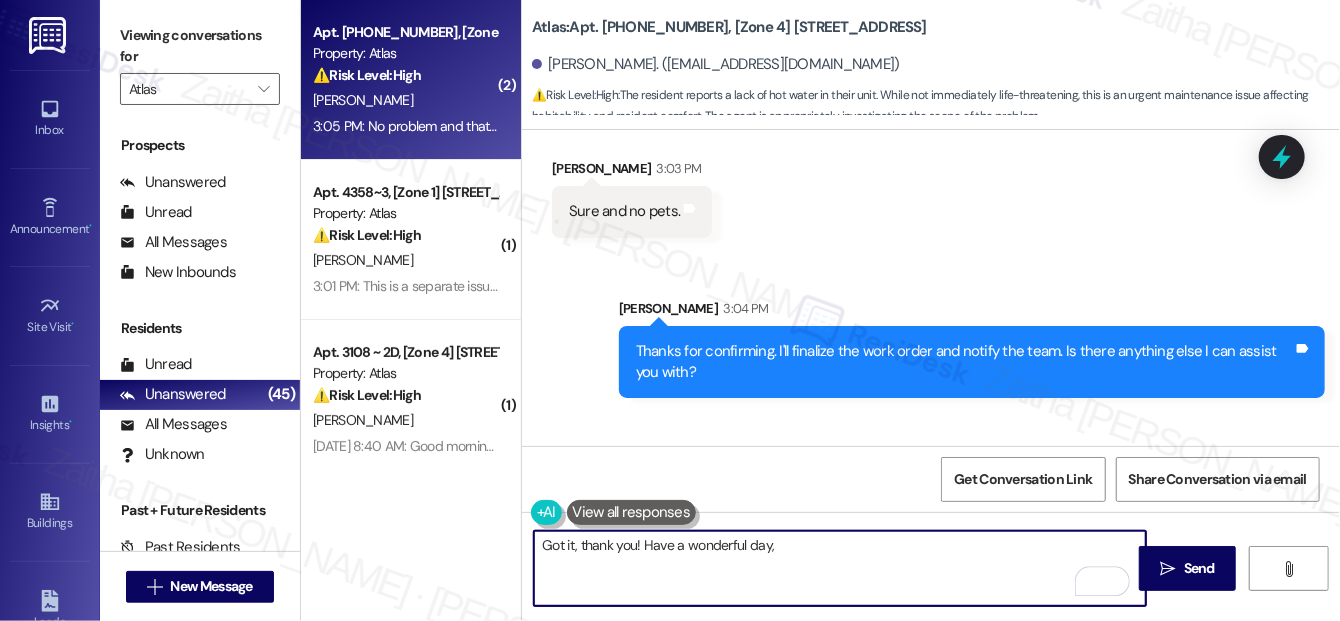 click on "Got it, thank you! Have a wonderful day," at bounding box center (840, 568) 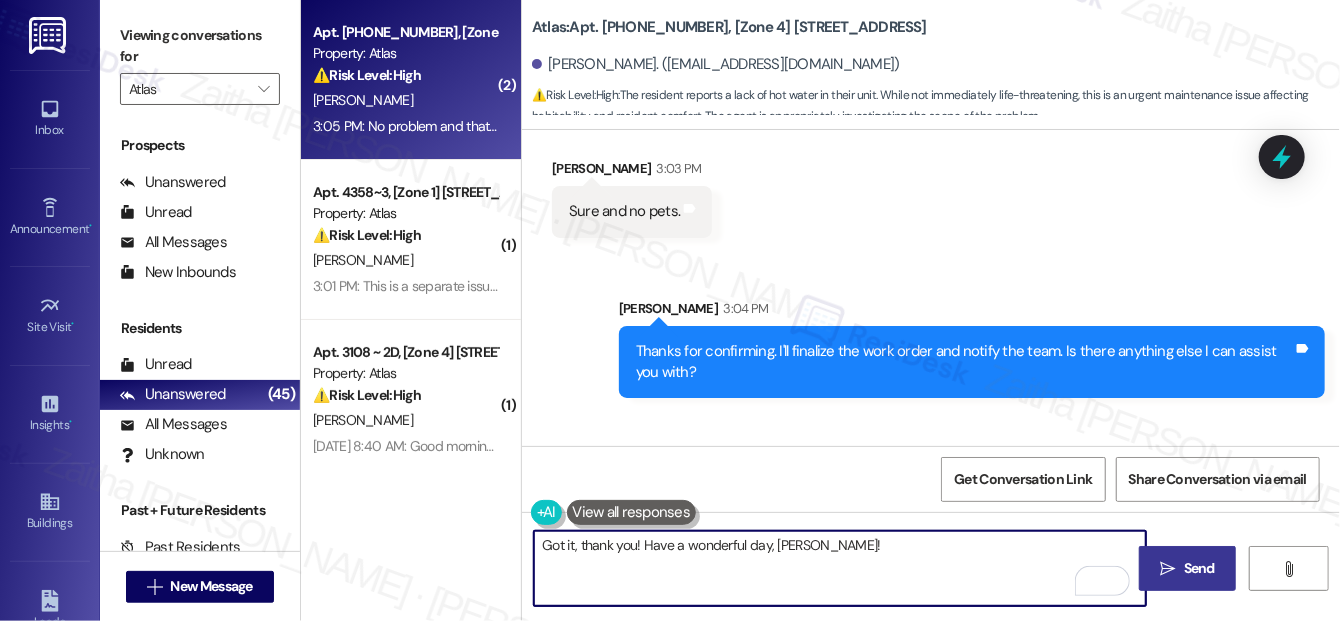 type on "Got it, thank you! Have a wonderful day, Tobias!" 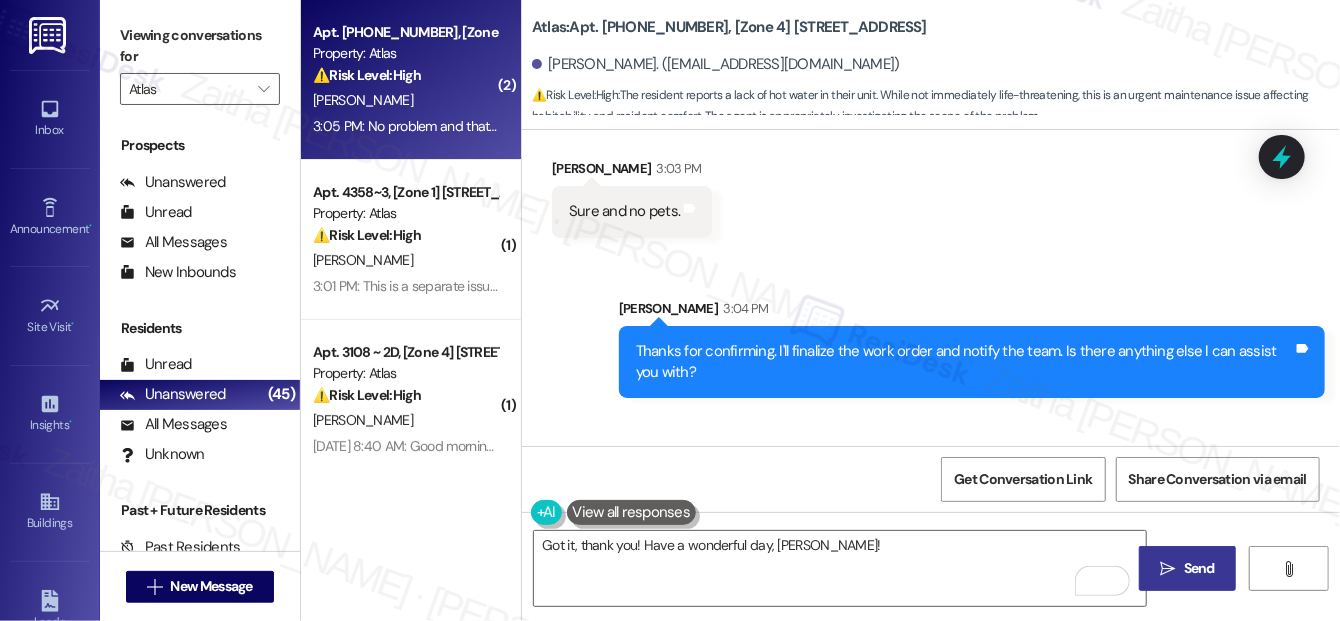 drag, startPoint x: 1186, startPoint y: 574, endPoint x: 1180, endPoint y: 565, distance: 10.816654 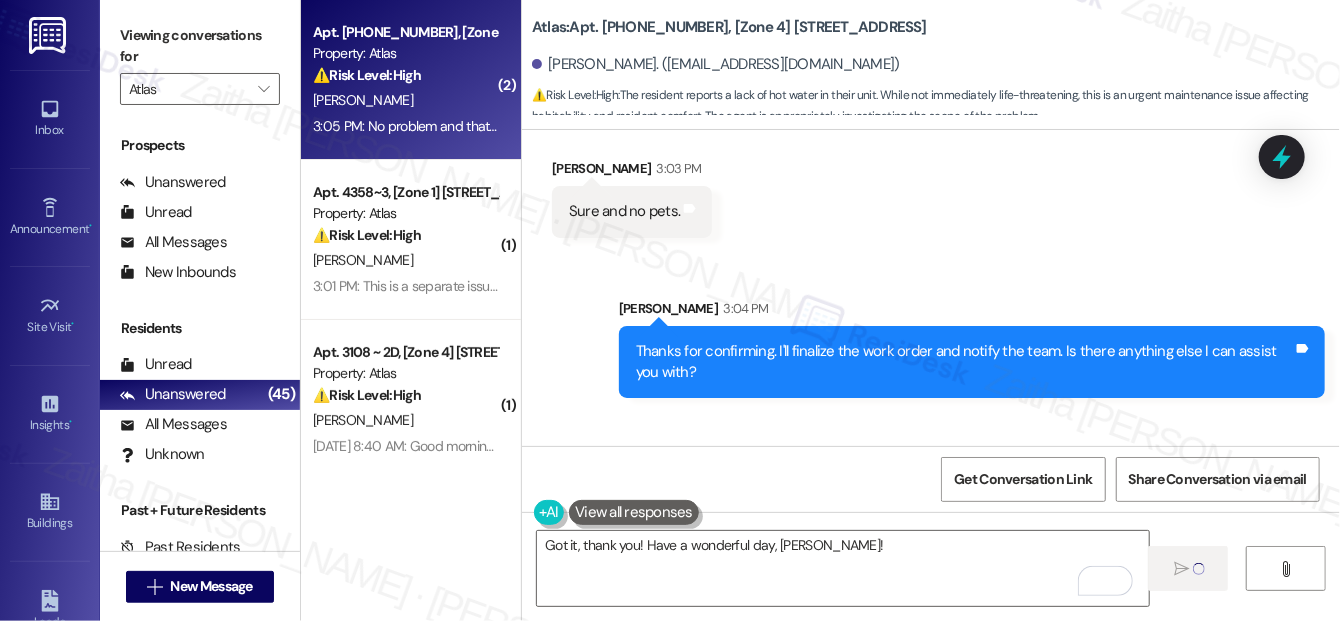 type 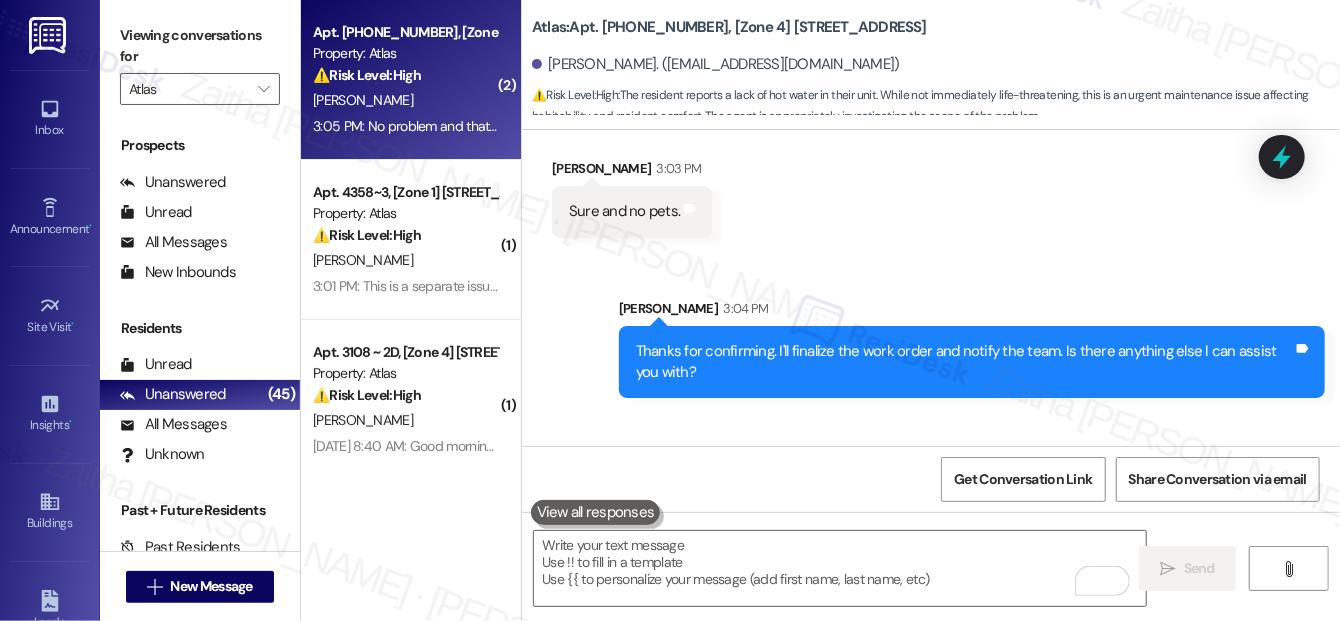 scroll, scrollTop: 5946, scrollLeft: 0, axis: vertical 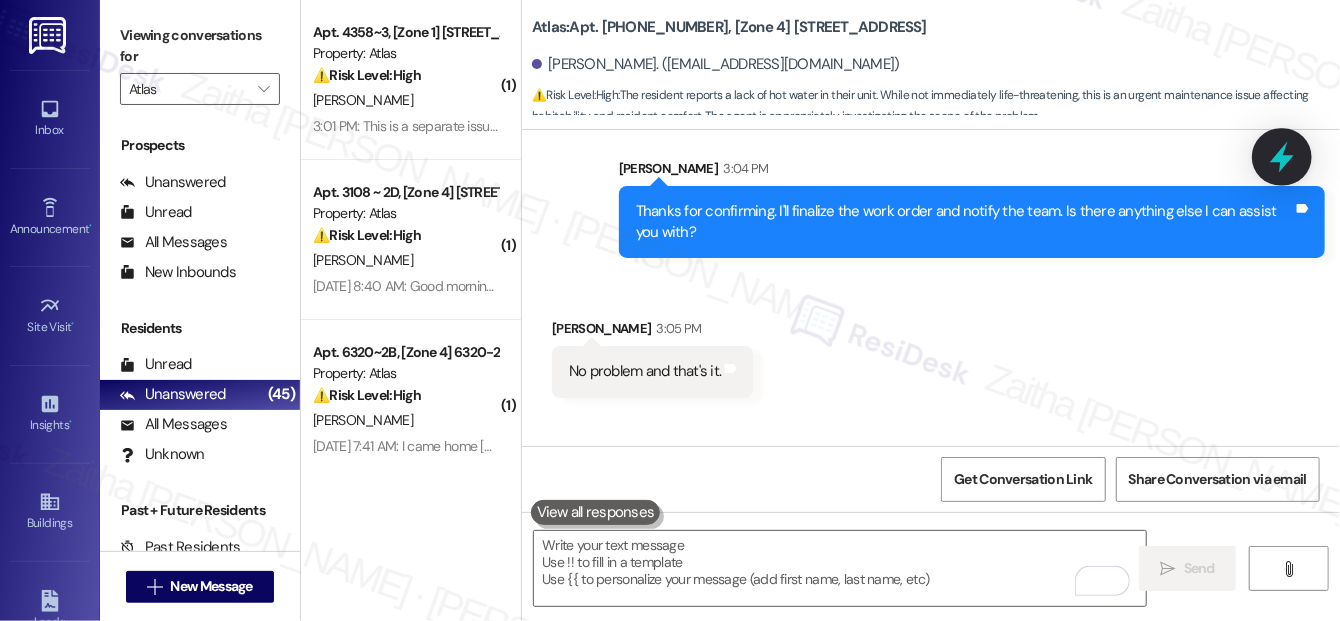 click 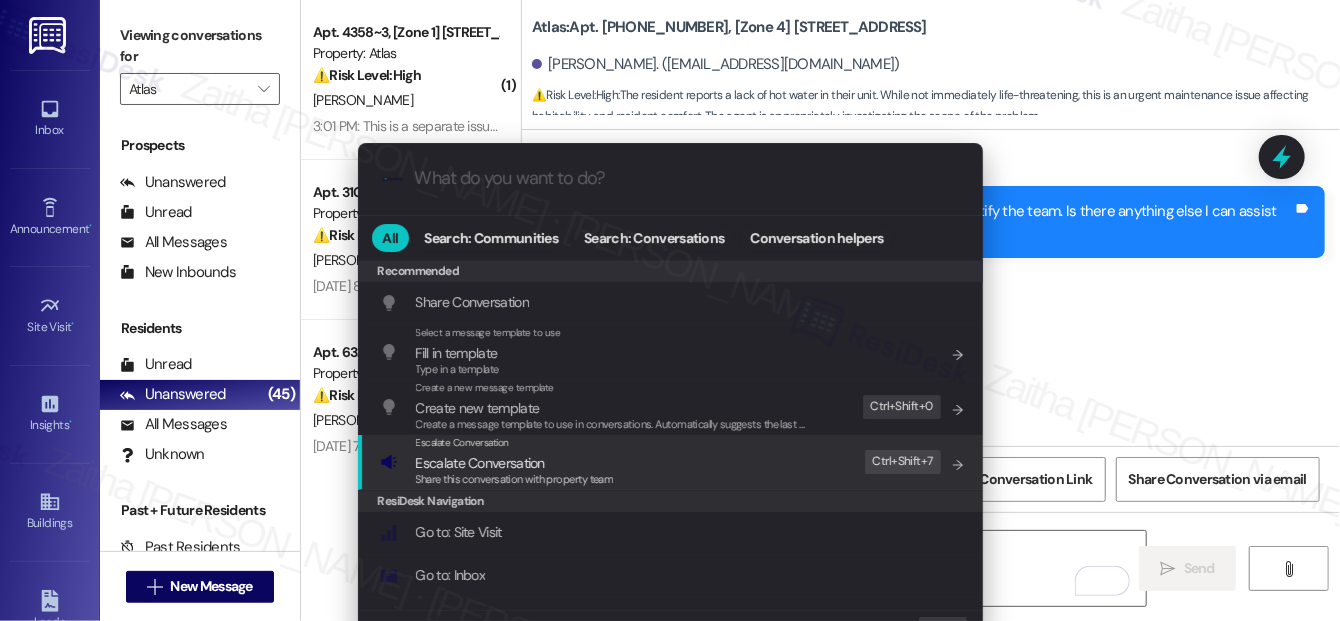 click on "Escalate Conversation" at bounding box center [480, 463] 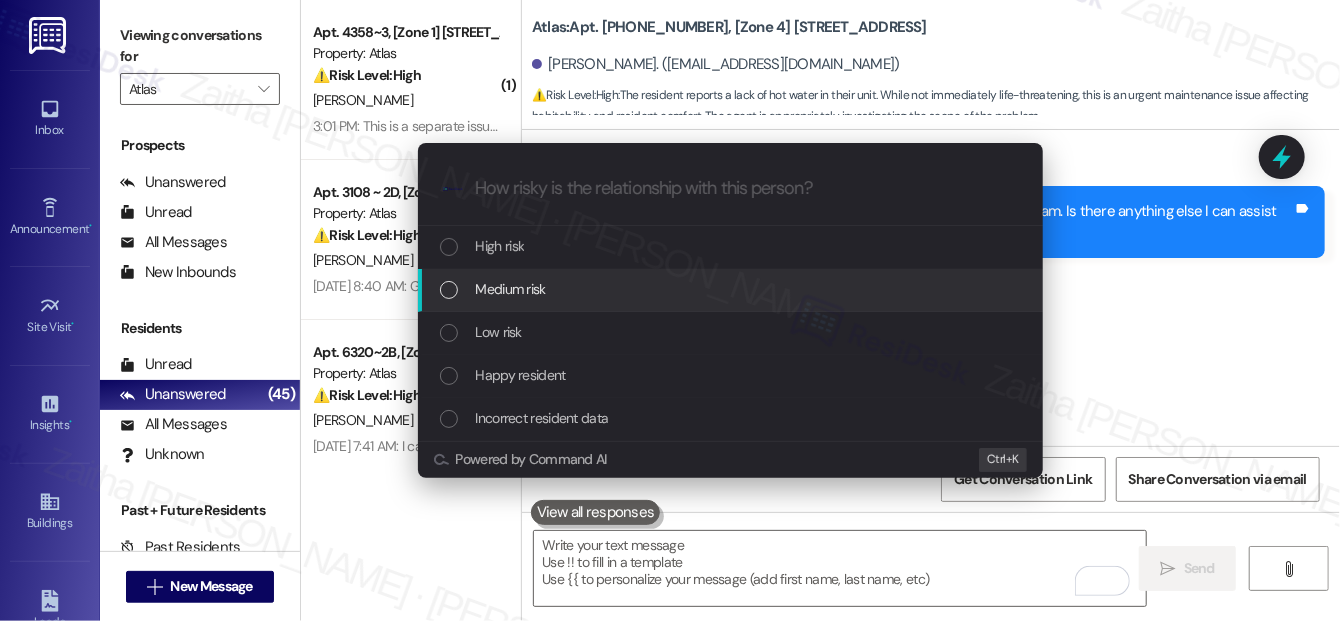 click on "Medium risk" at bounding box center [511, 289] 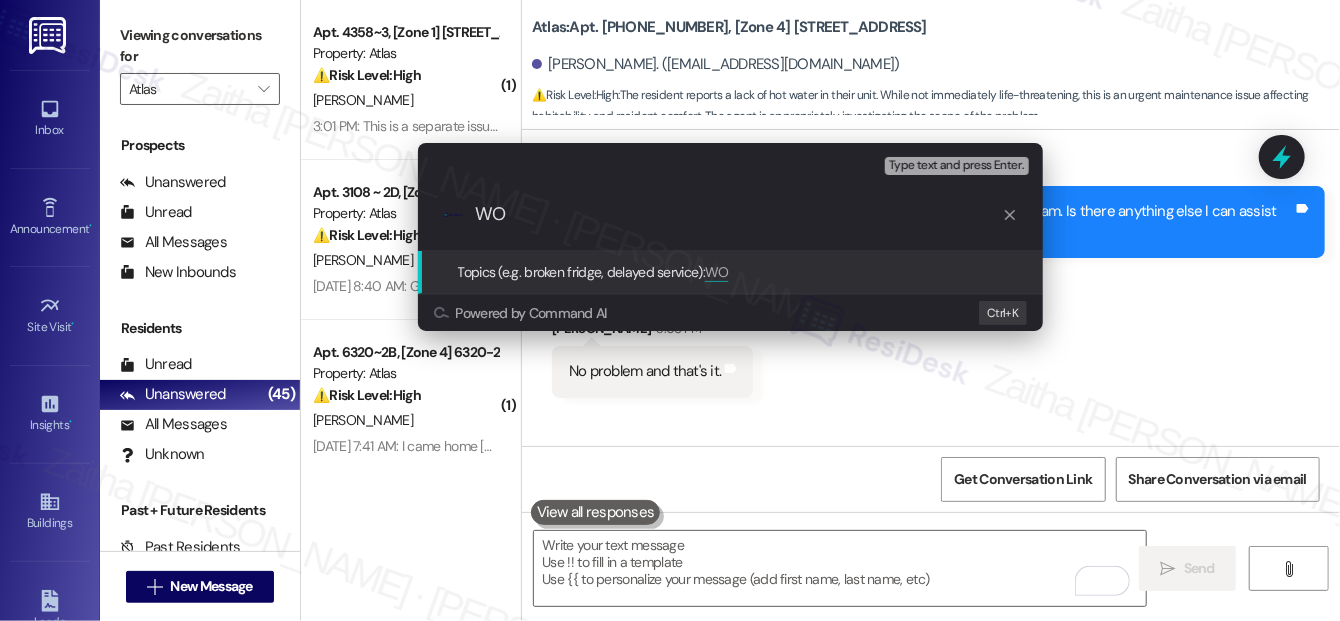 paste on "#164082" 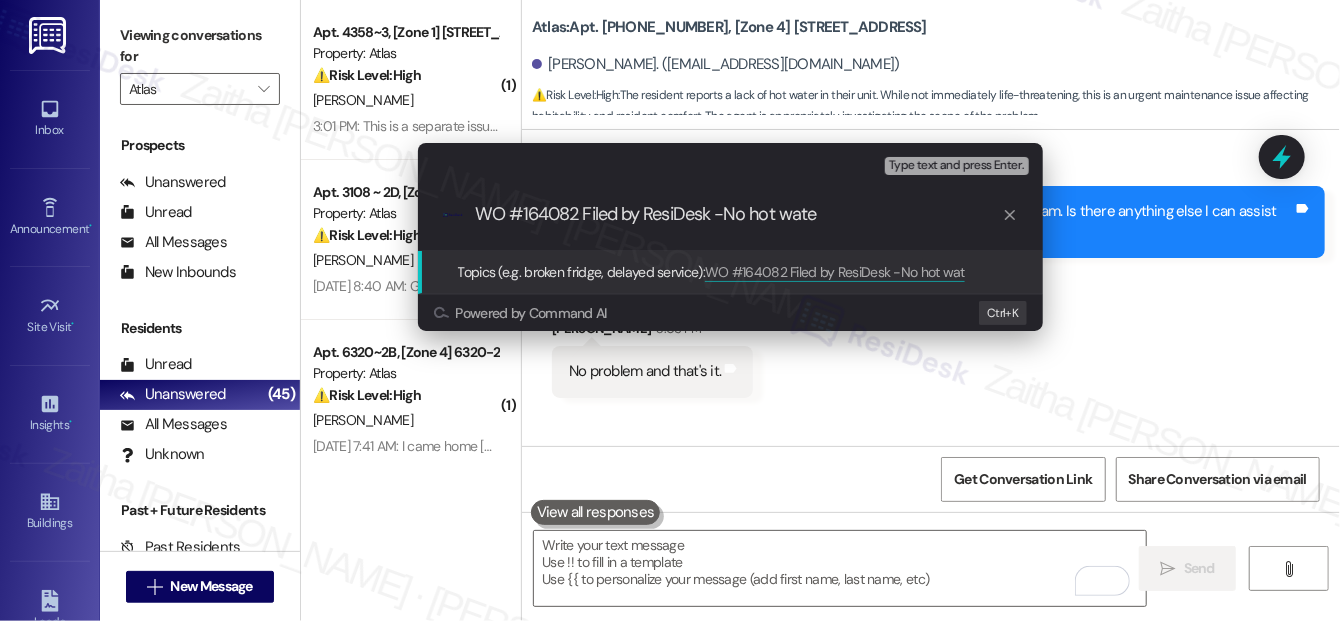 type on "WO #164082 Filed by ResiDesk -No hot water" 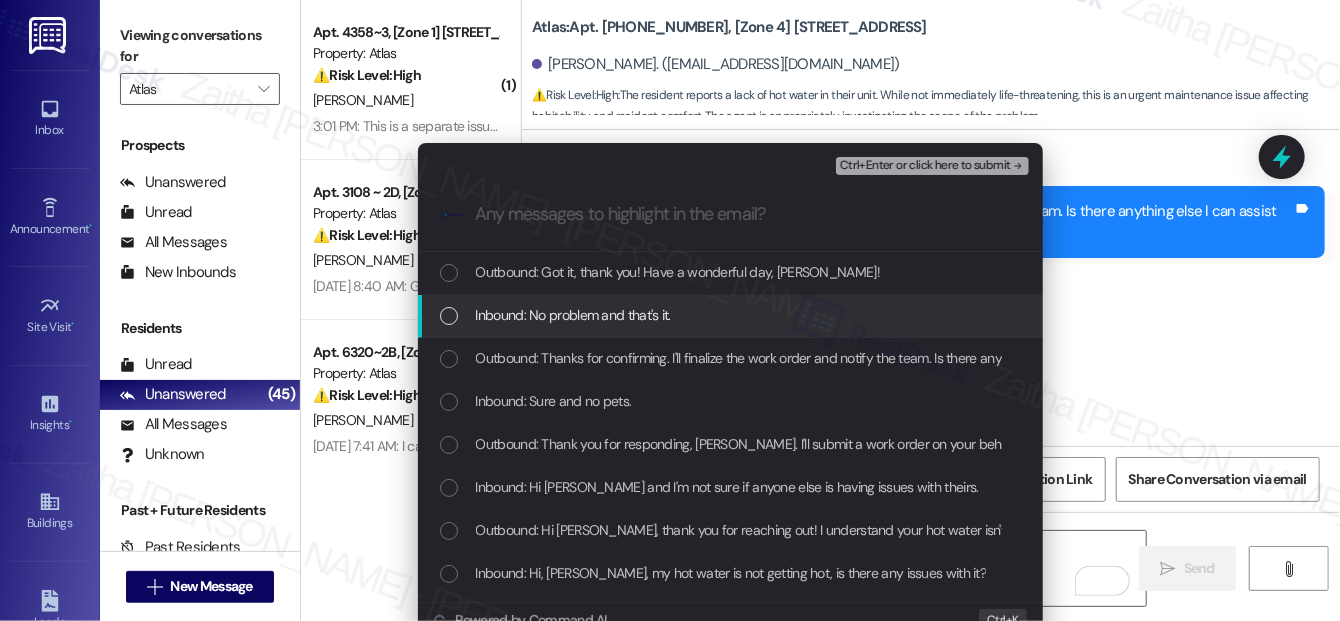 click on "Inbound: No problem and that's it." at bounding box center (730, 316) 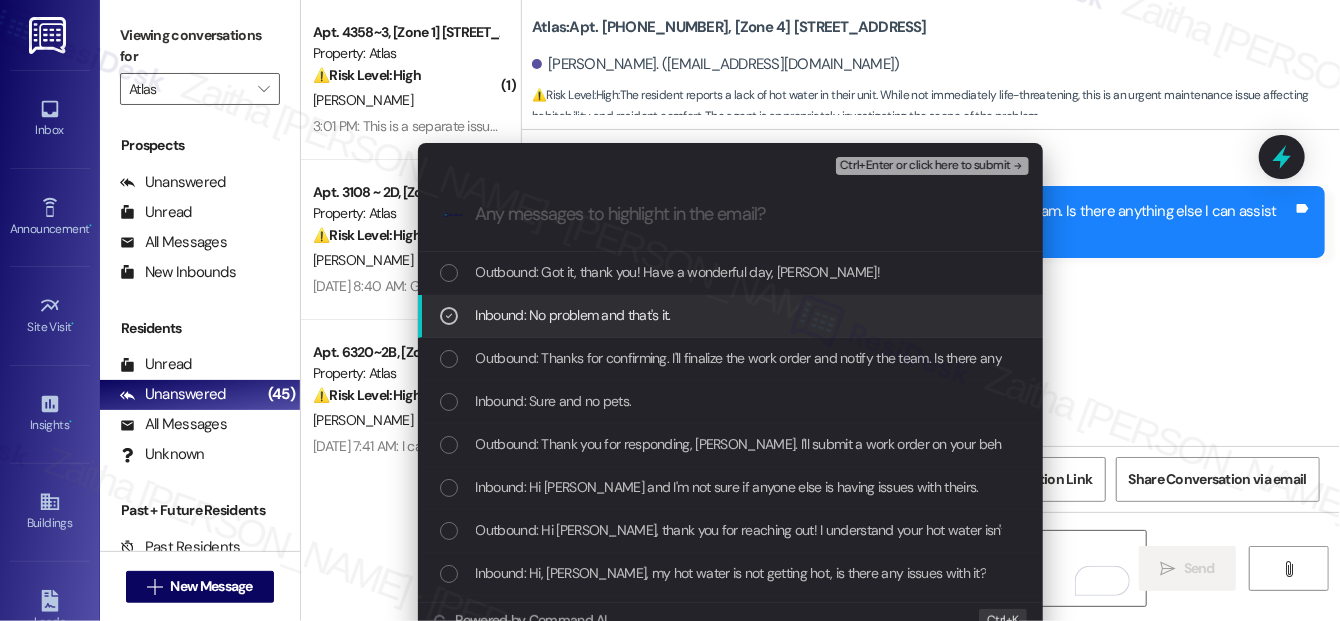 click 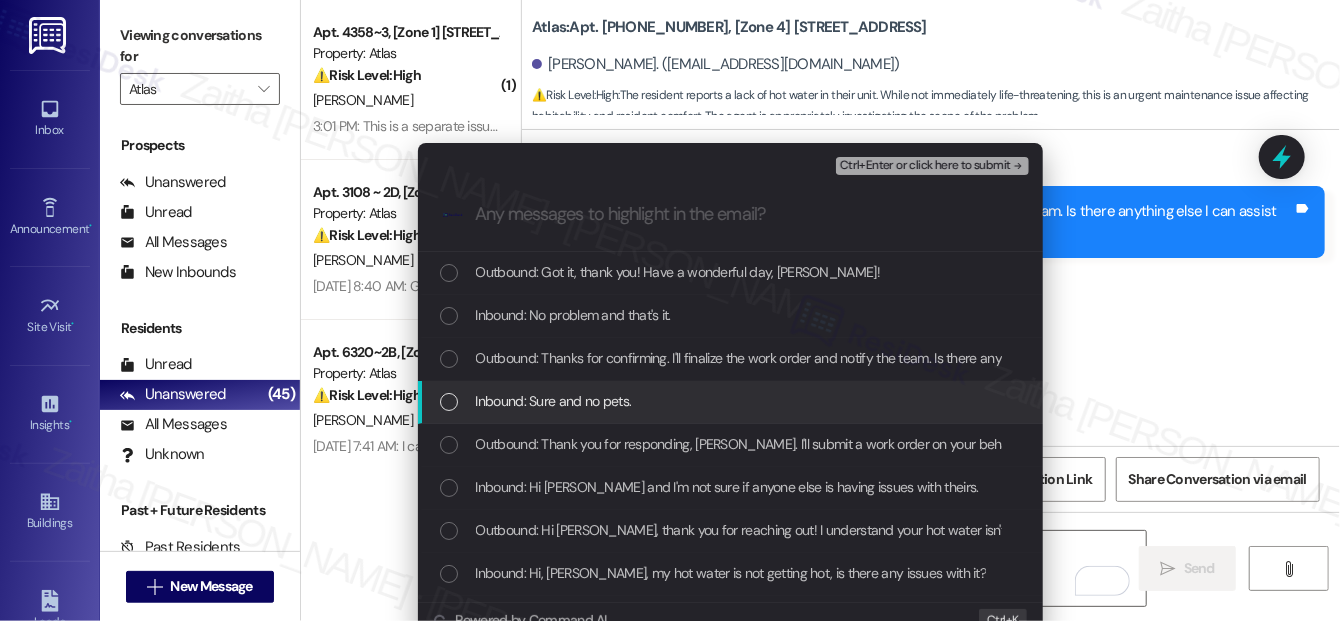 click at bounding box center [449, 402] 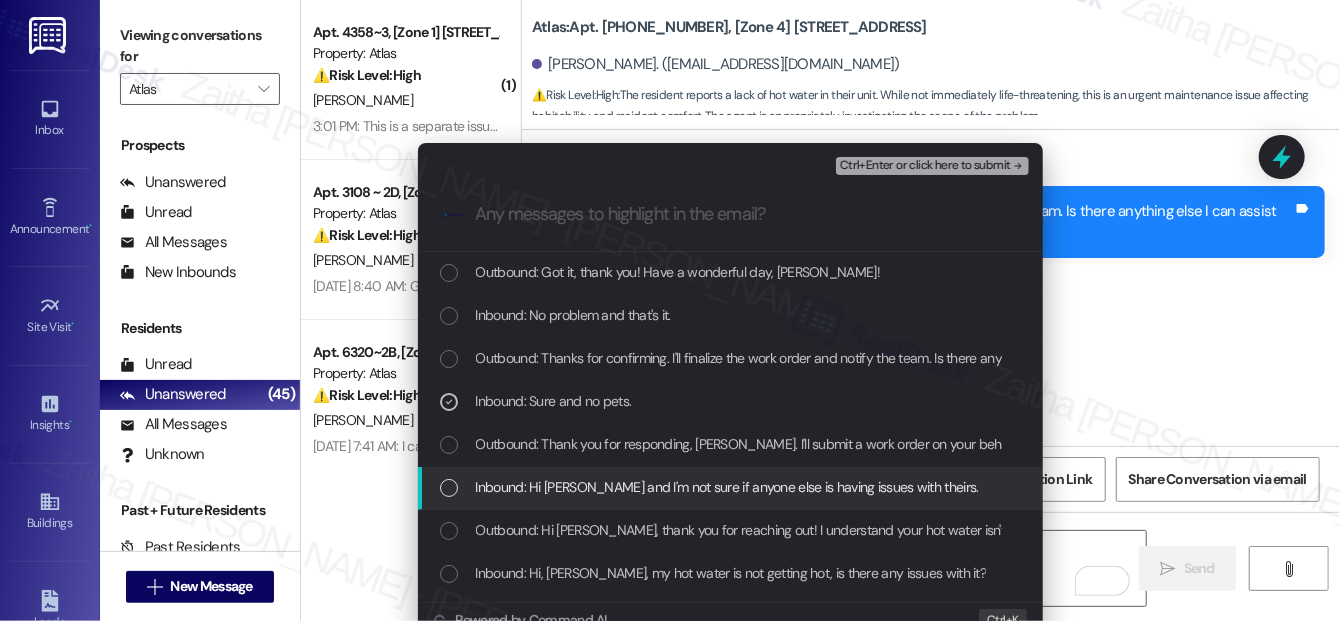 click at bounding box center [449, 488] 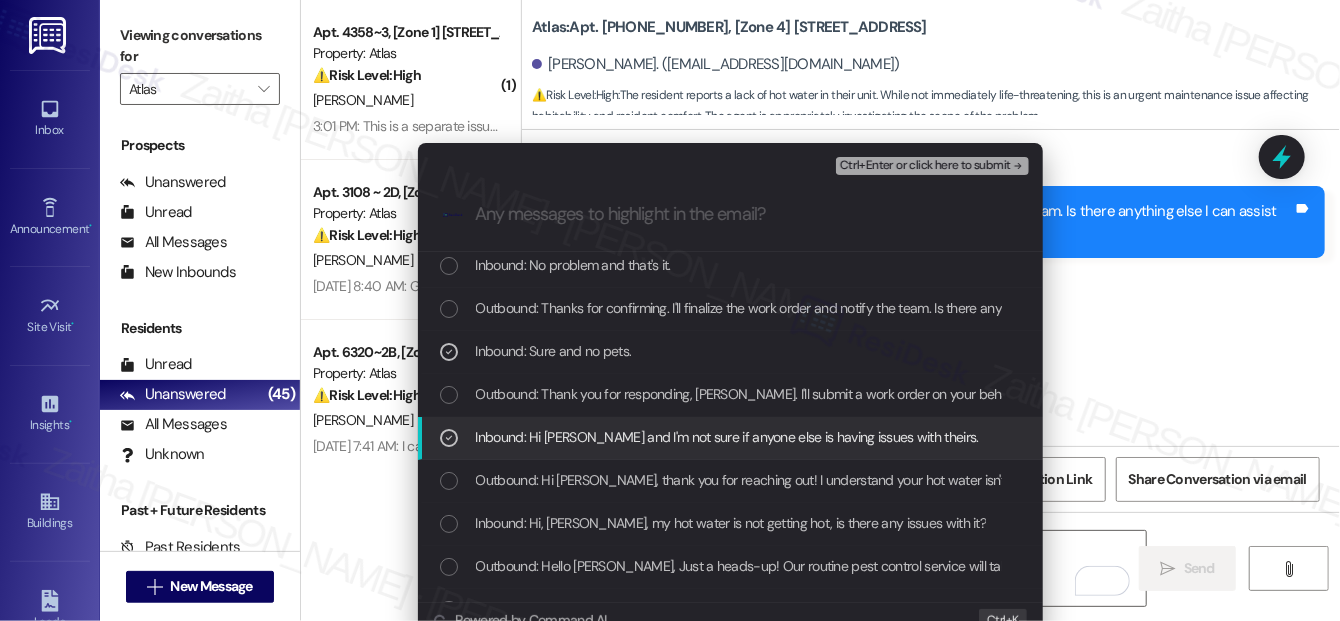 scroll, scrollTop: 90, scrollLeft: 0, axis: vertical 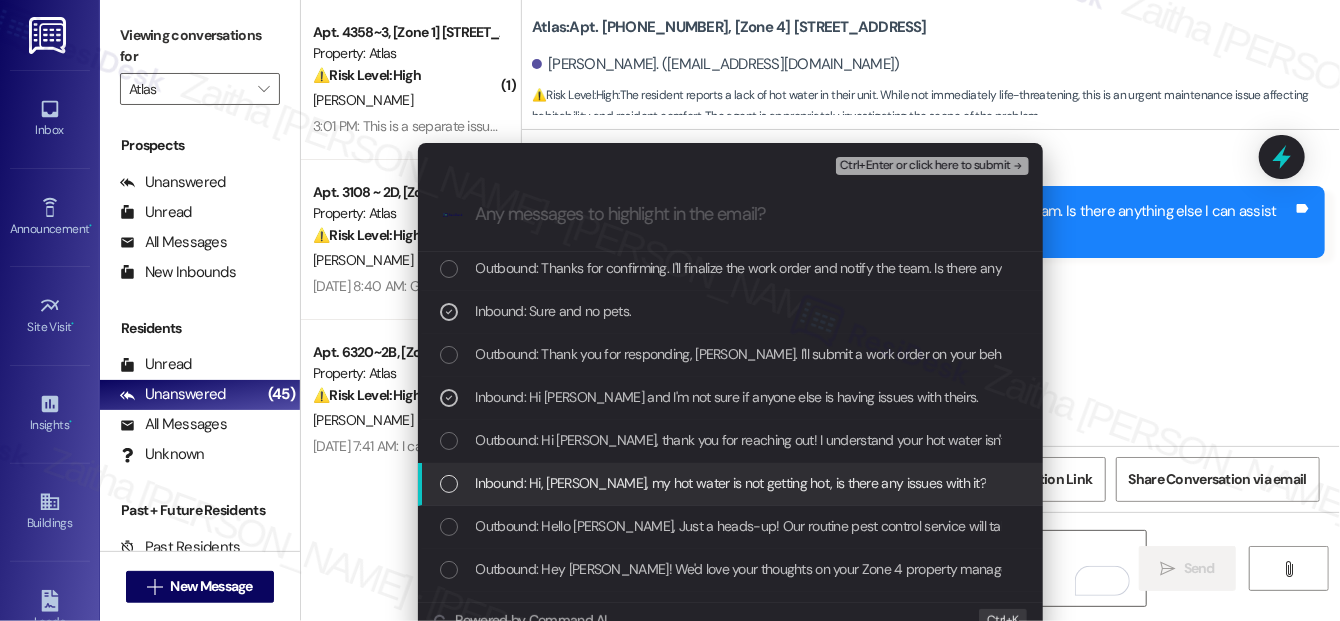 click at bounding box center (449, 484) 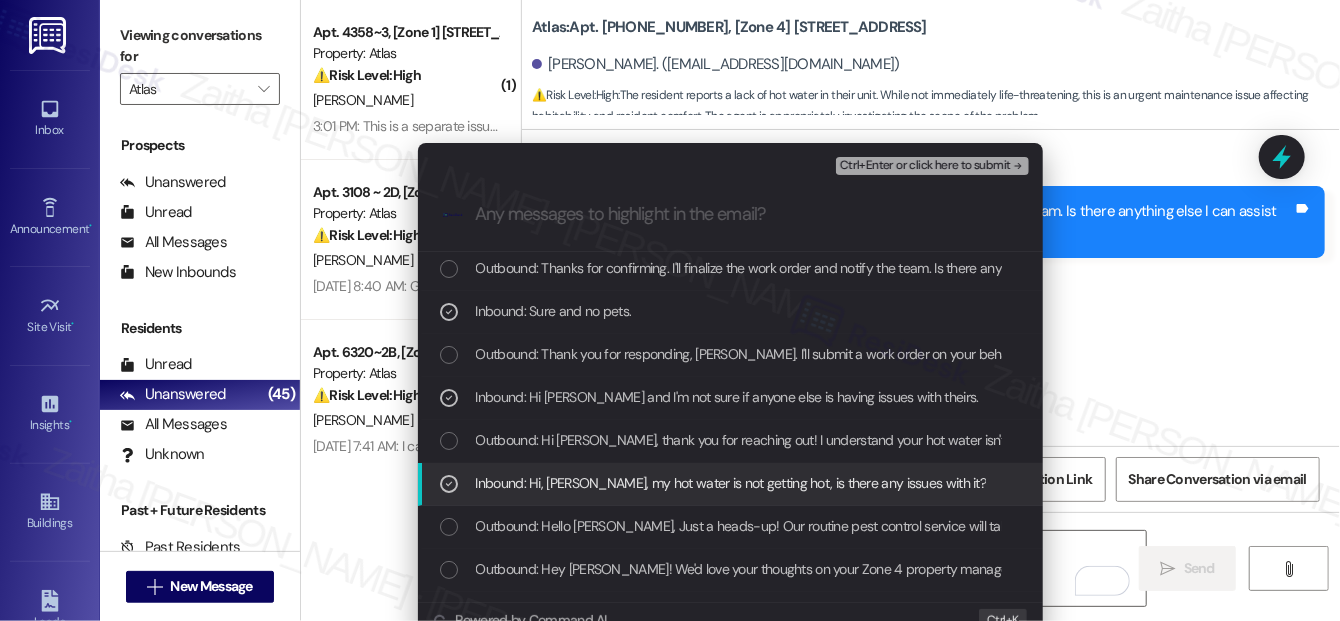 scroll, scrollTop: 272, scrollLeft: 0, axis: vertical 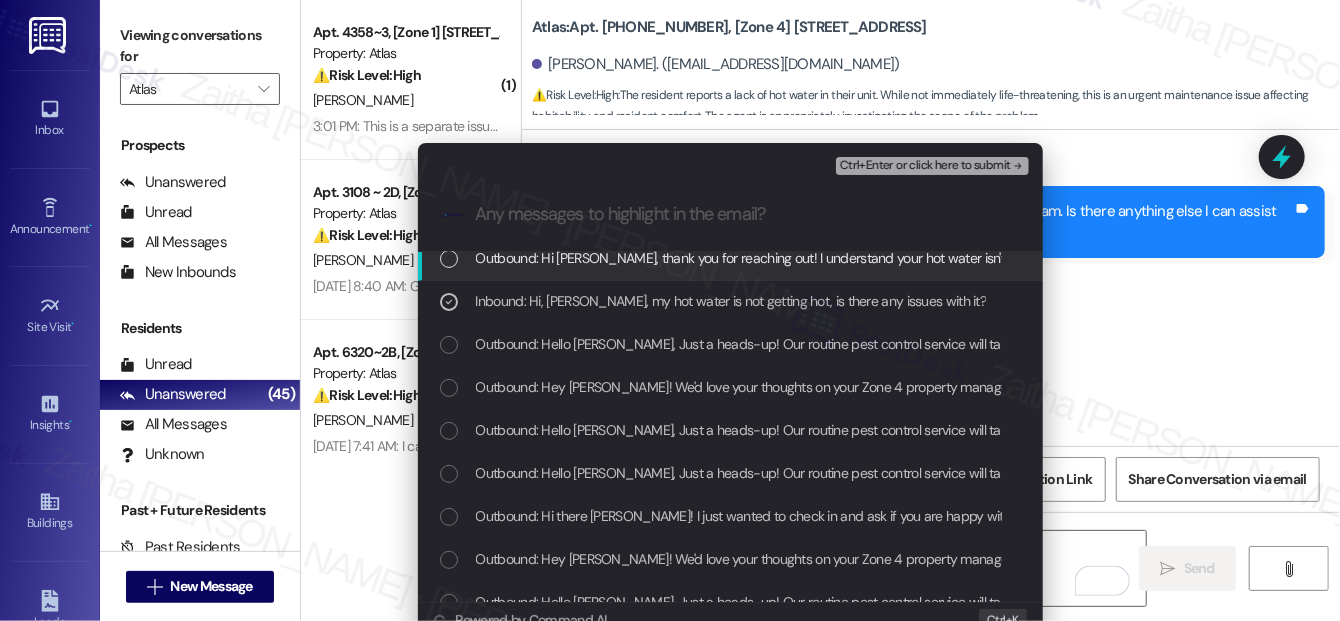 click on "Ctrl+Enter or click here to submit" at bounding box center [925, 166] 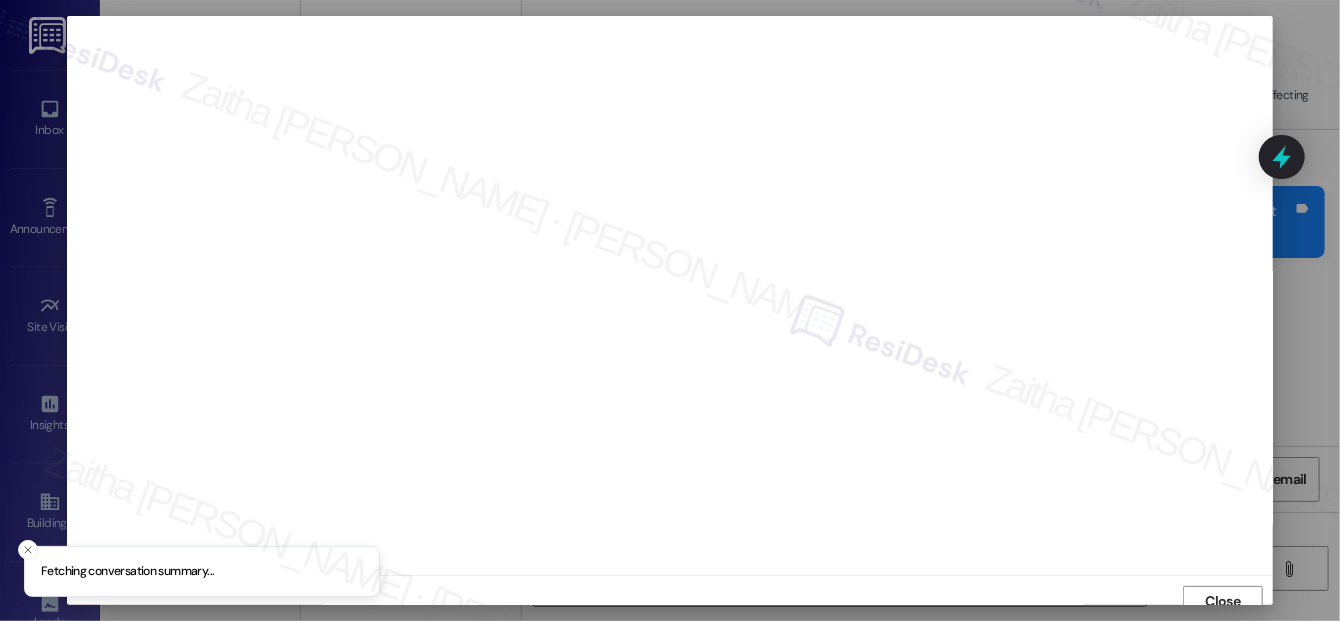 scroll, scrollTop: 12, scrollLeft: 0, axis: vertical 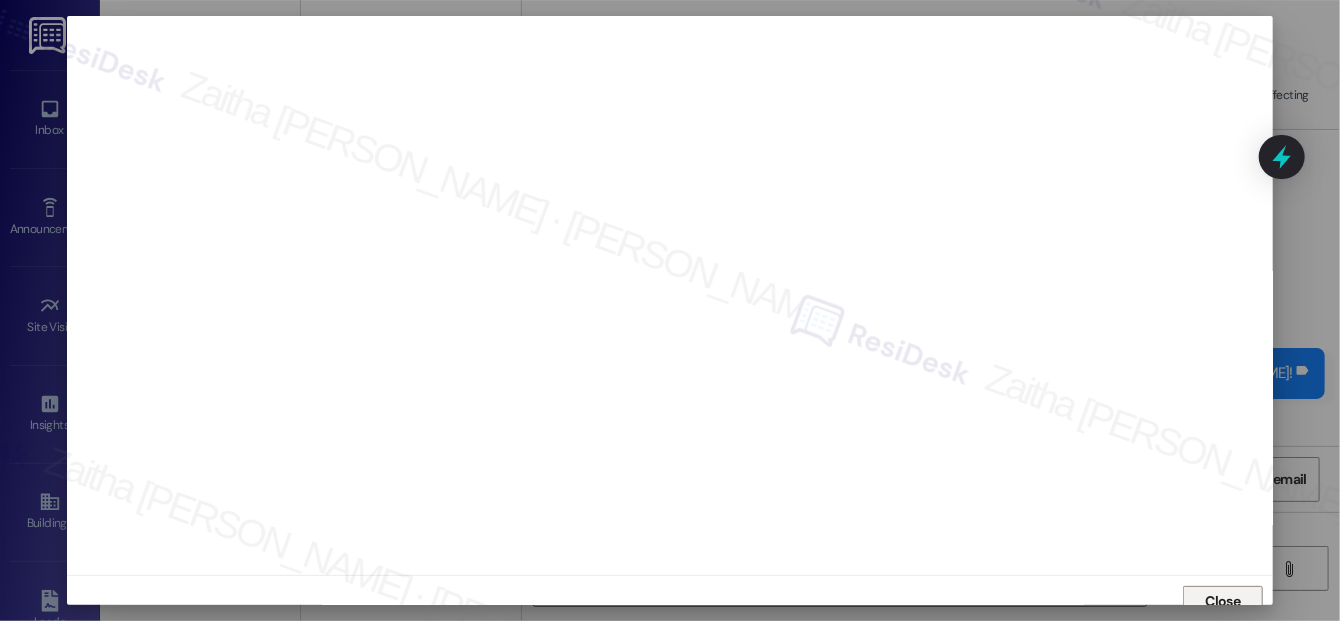 click on "Close" at bounding box center [1223, 601] 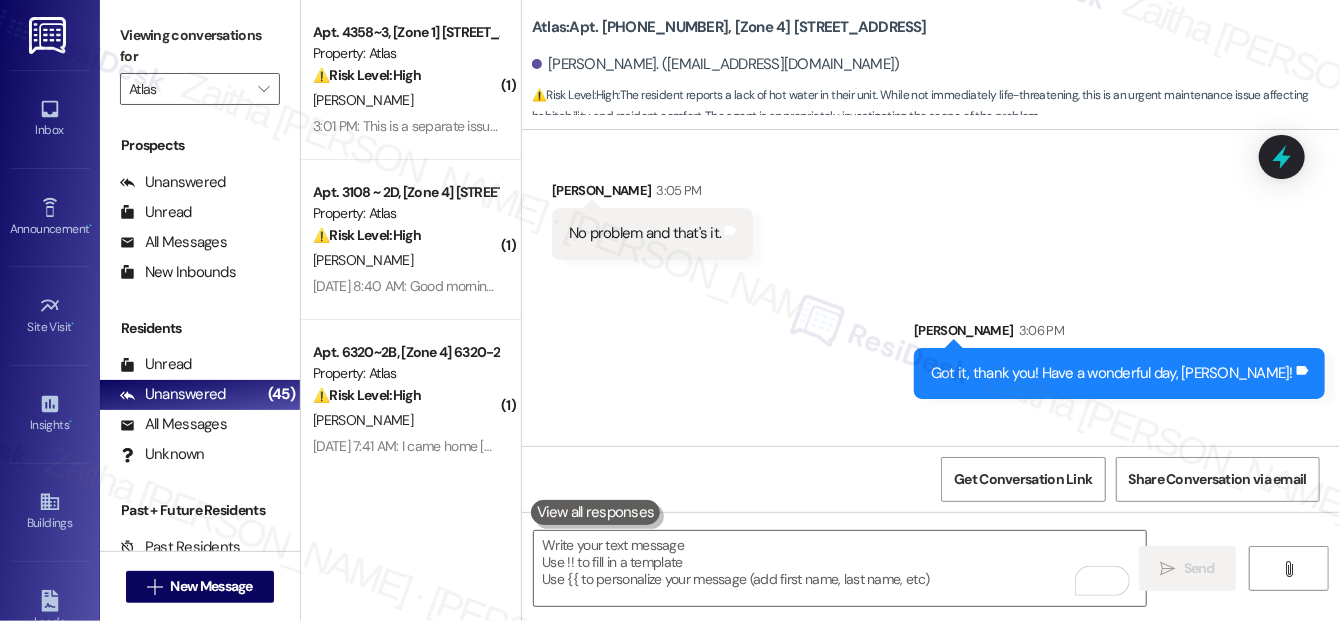 drag, startPoint x: 1280, startPoint y: 165, endPoint x: 1266, endPoint y: 174, distance: 16.643316 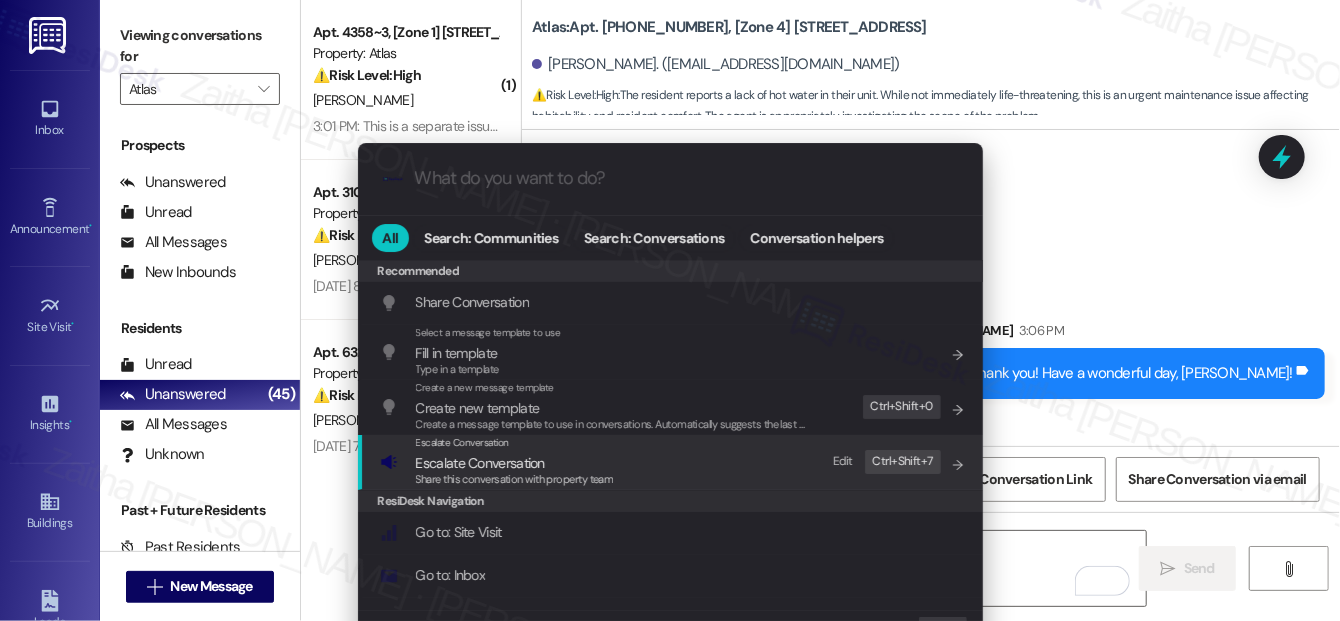 click on "Escalate Conversation" at bounding box center [480, 463] 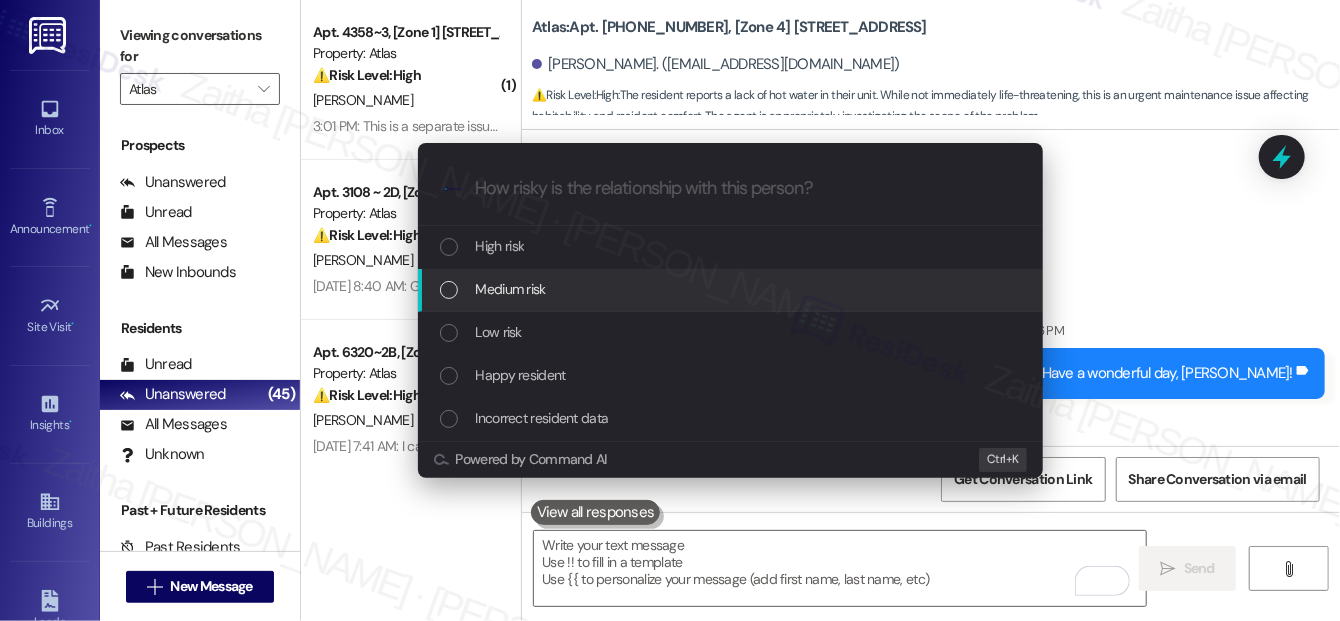 click on "Medium risk" at bounding box center (511, 289) 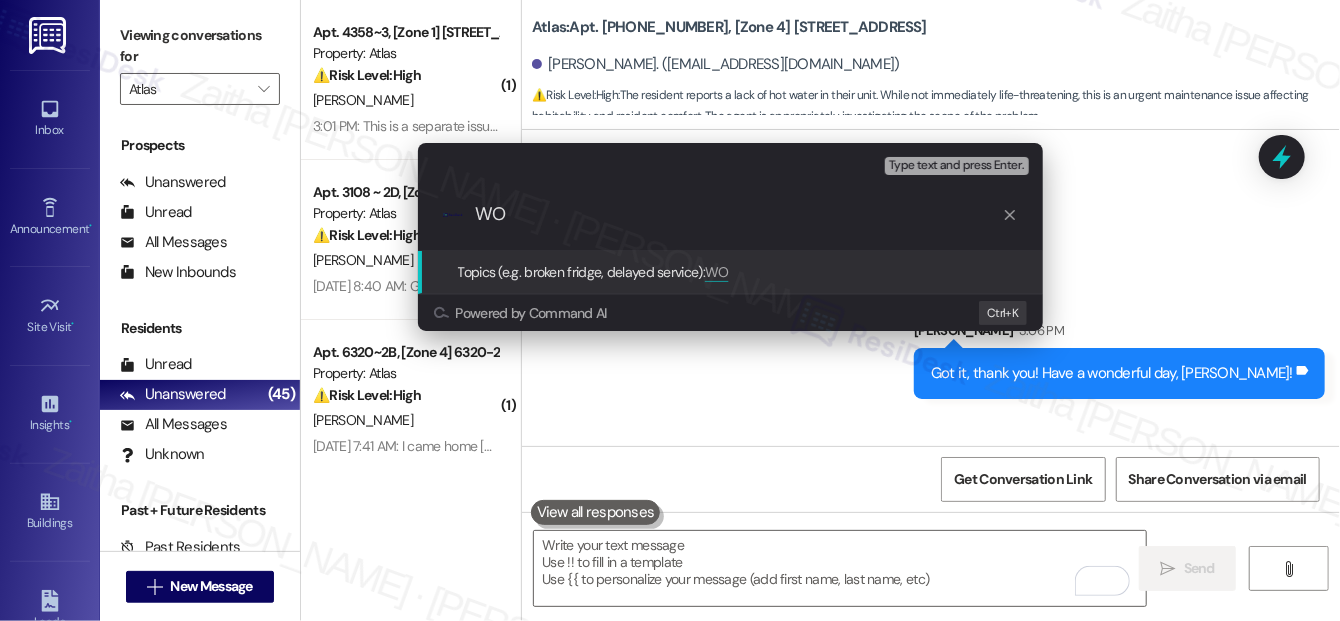 paste on "#164082" 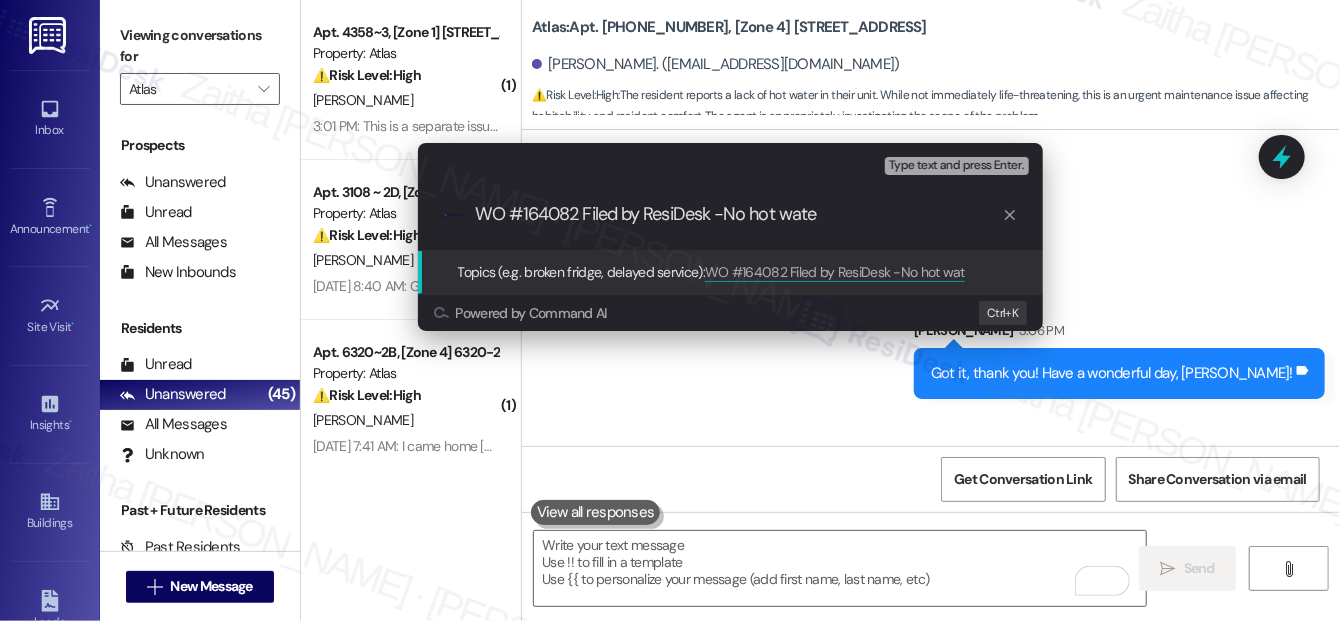 type on "WO #164082 Filed by ResiDesk -No hot water" 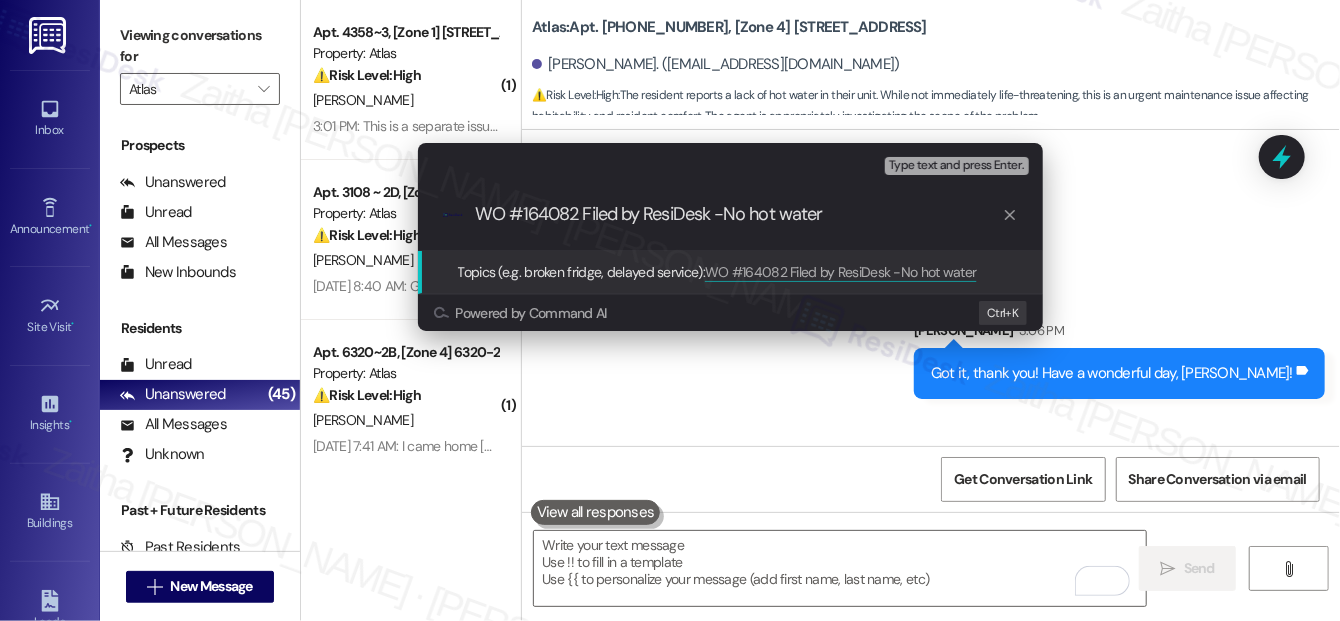 type 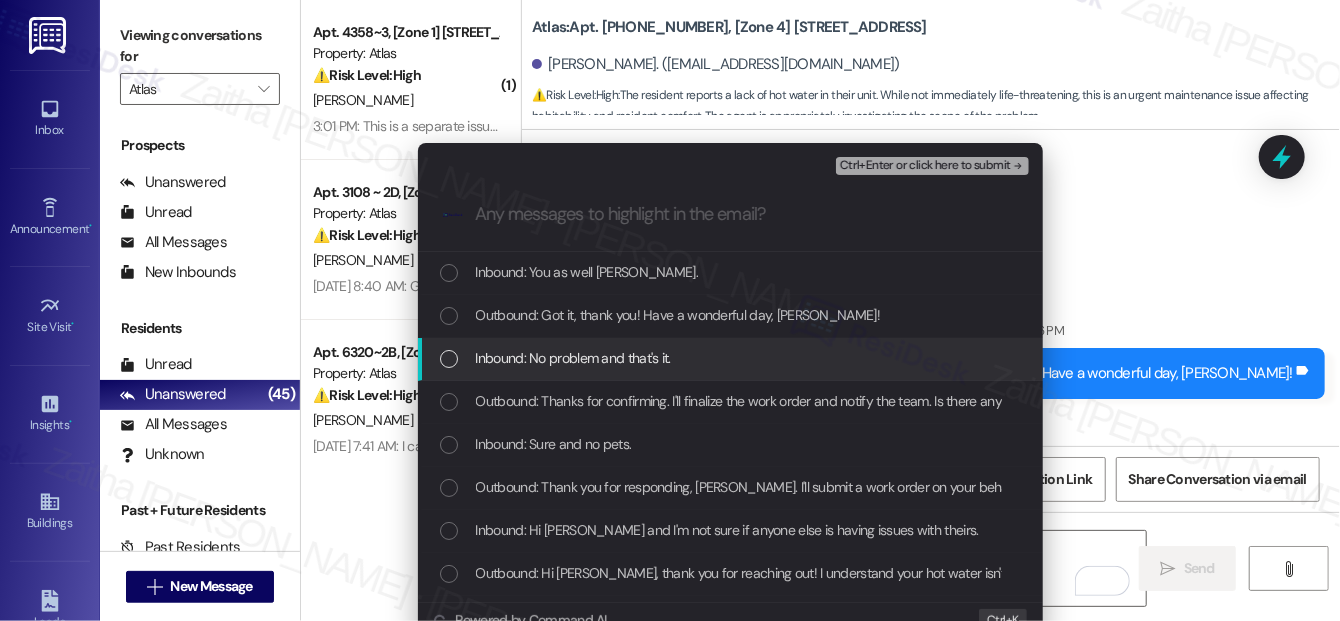 click on "Inbound: No problem and that's it." at bounding box center [732, 358] 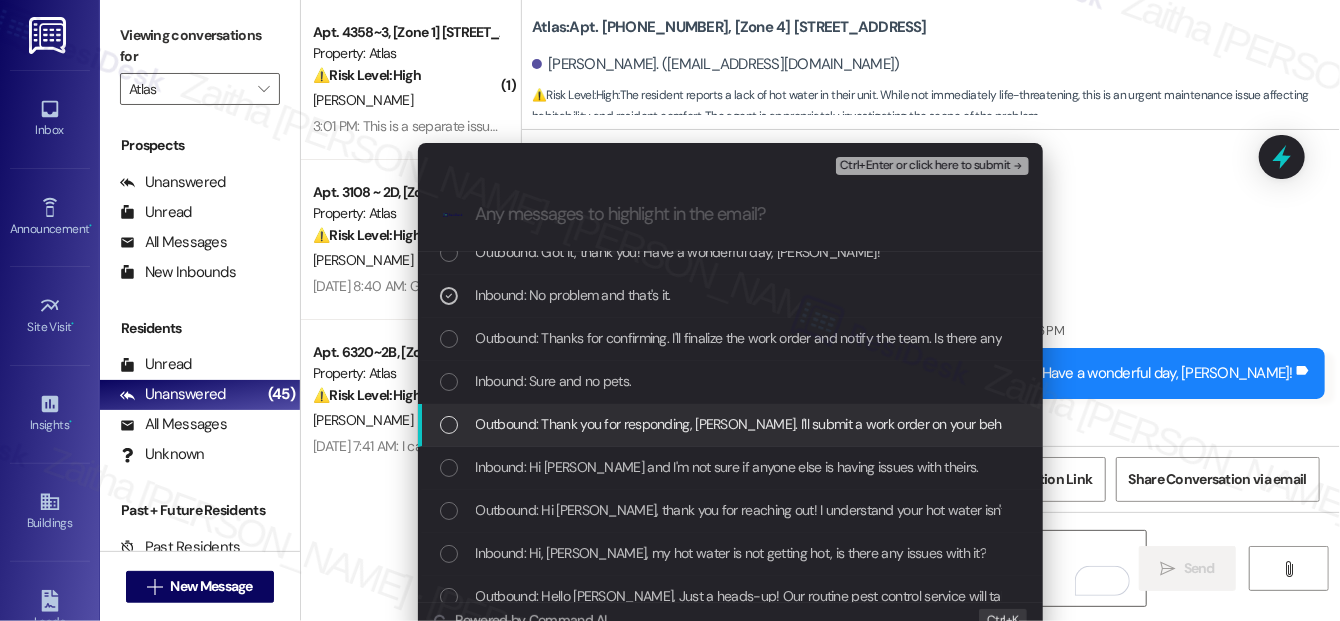 scroll, scrollTop: 90, scrollLeft: 0, axis: vertical 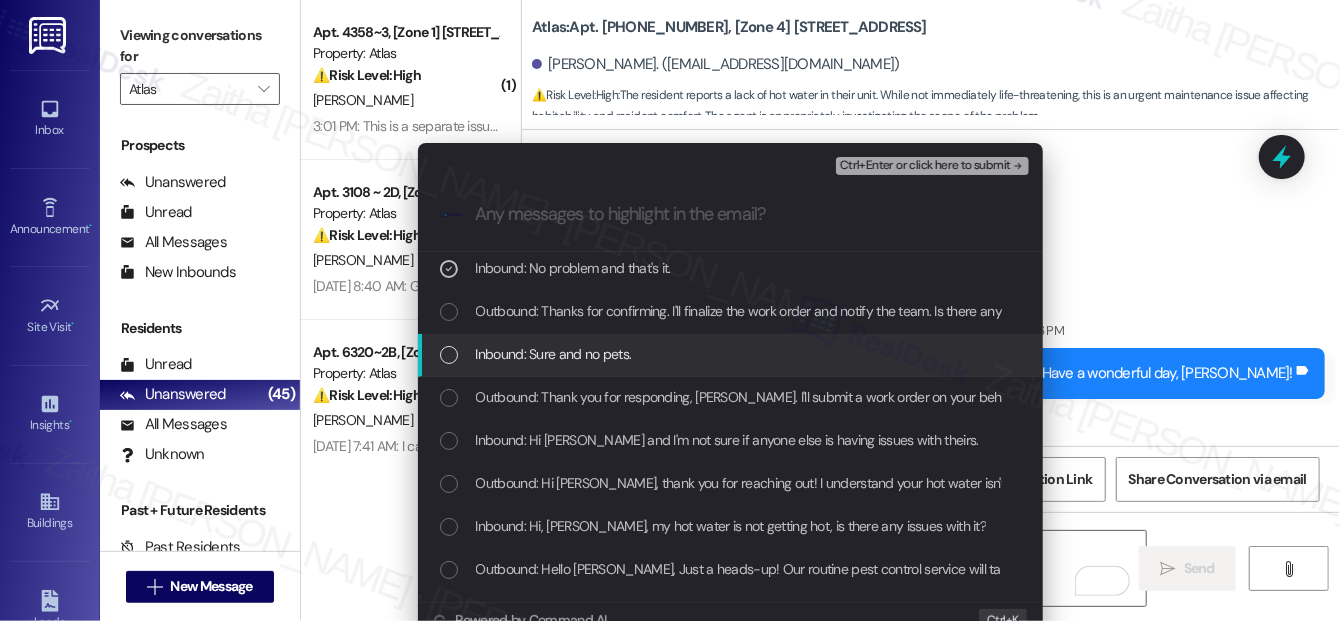 click at bounding box center (449, 355) 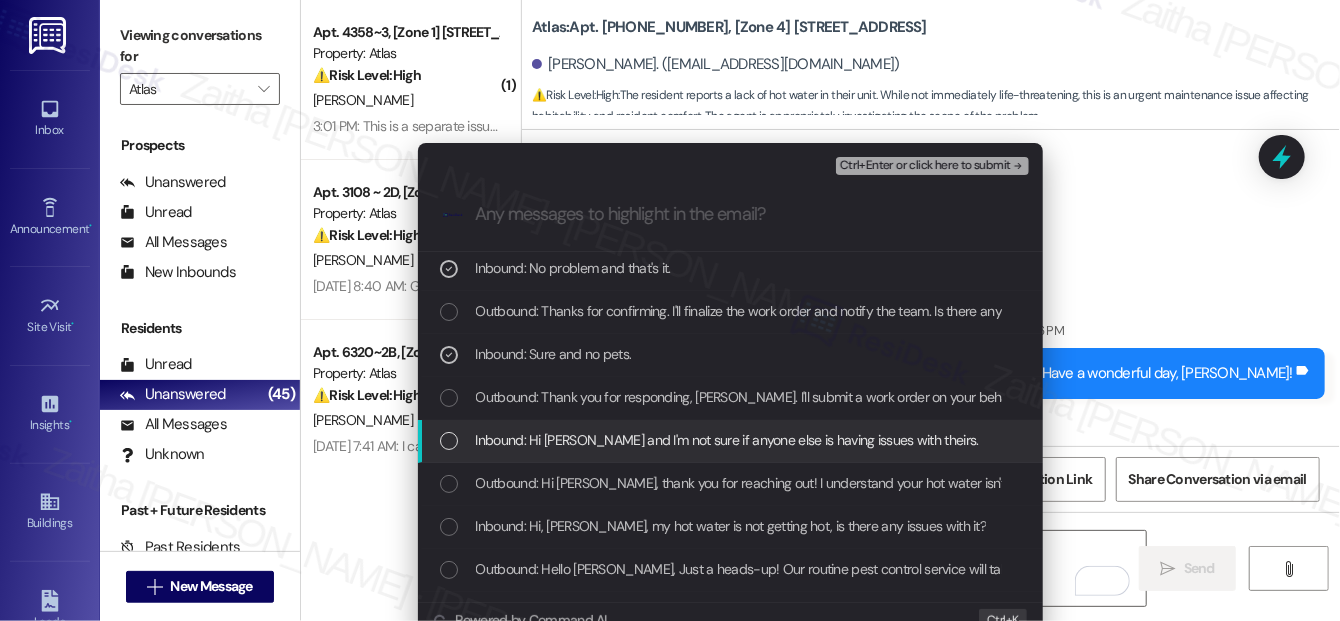 click at bounding box center [449, 441] 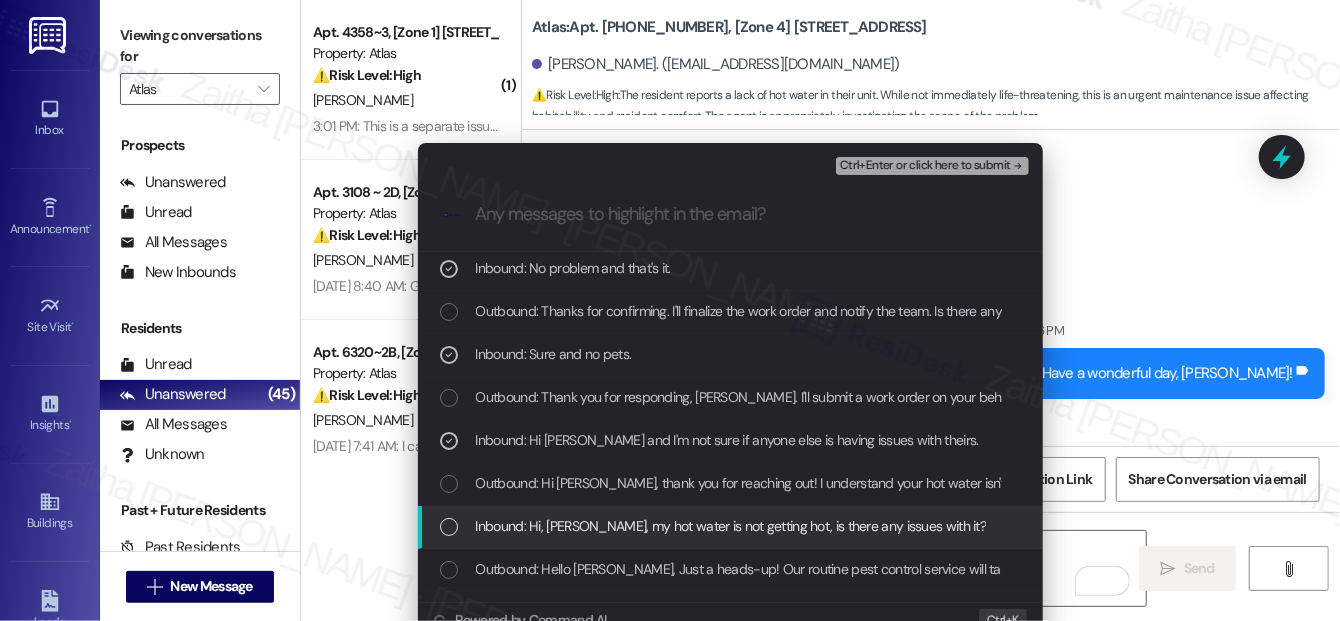 click on "Inbound: Hi, Sarah, my hot water is not getting hot, is there any issues with it?" at bounding box center [732, 526] 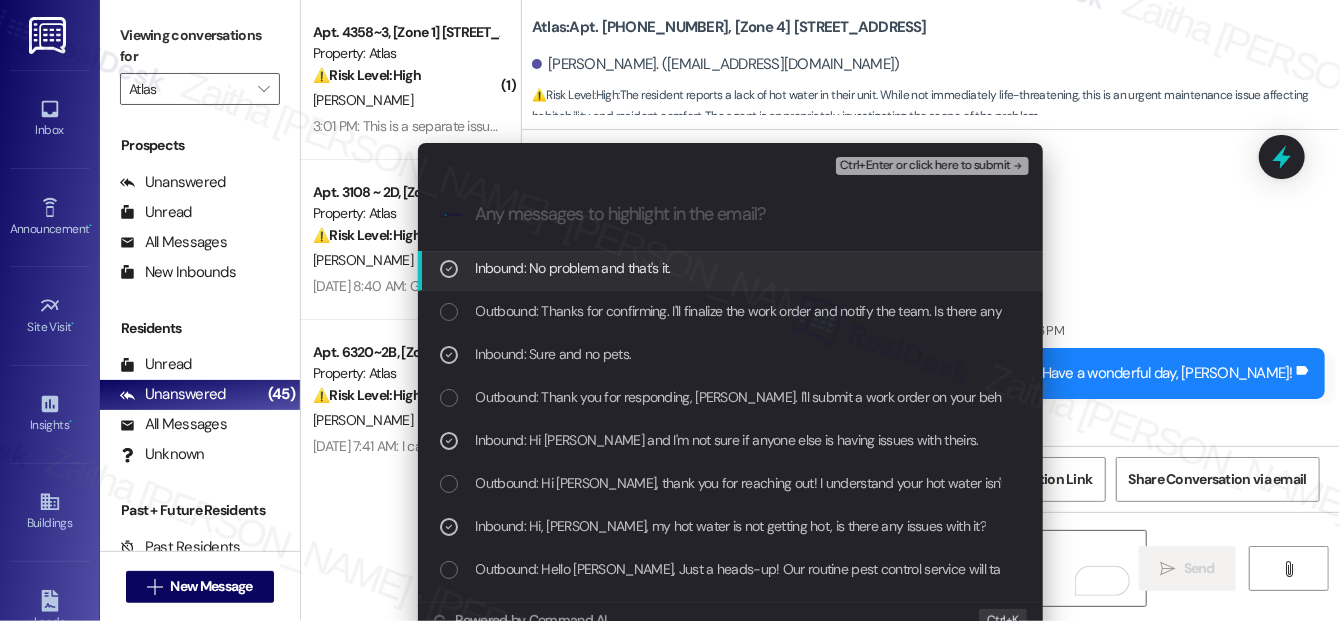 click on "Ctrl+Enter or click here to submit" at bounding box center (925, 166) 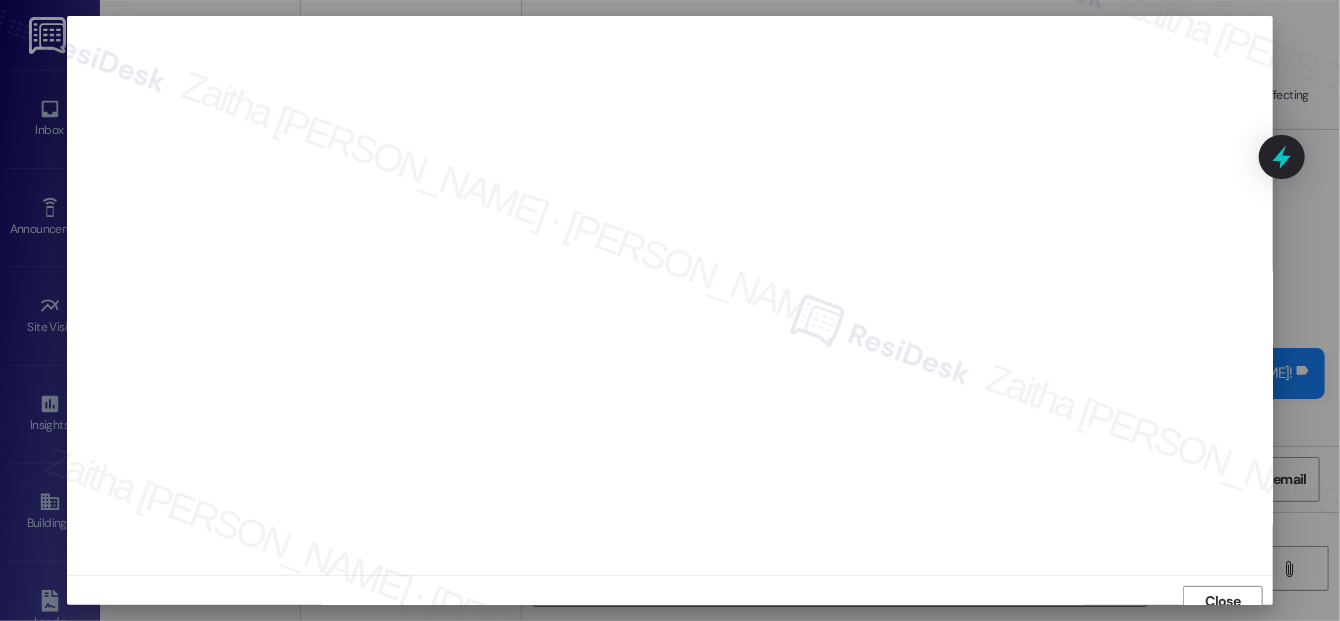 scroll, scrollTop: 12, scrollLeft: 0, axis: vertical 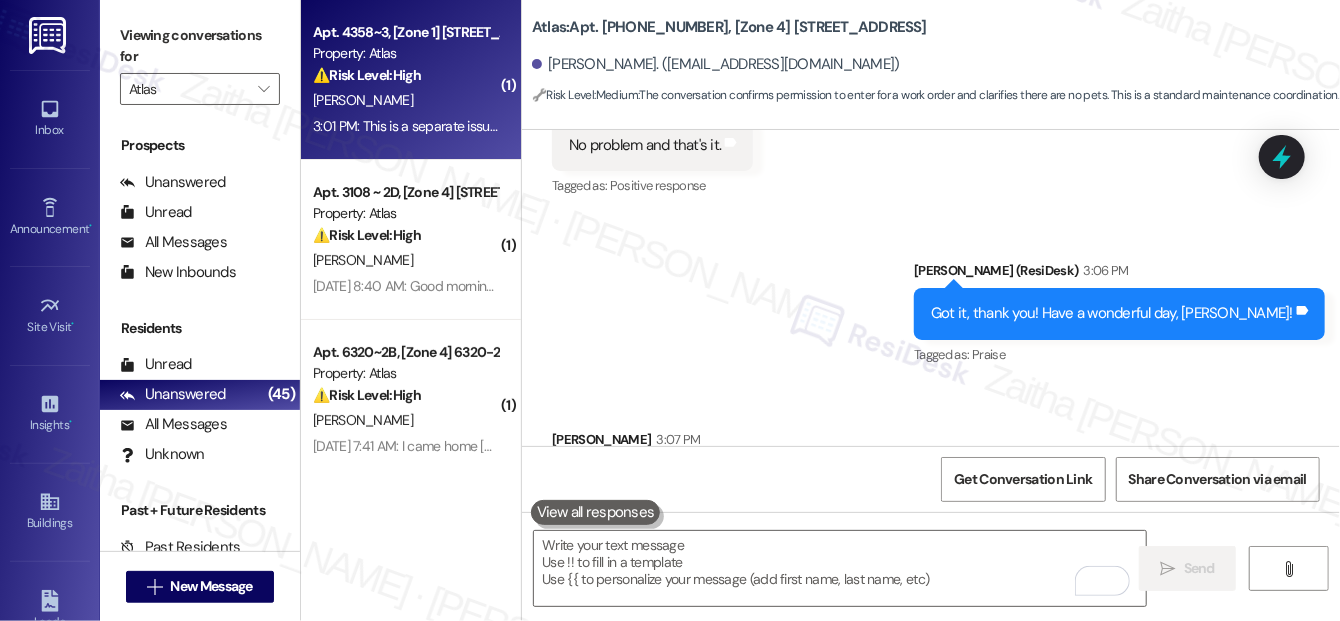 click on "P. Roby" at bounding box center [405, 100] 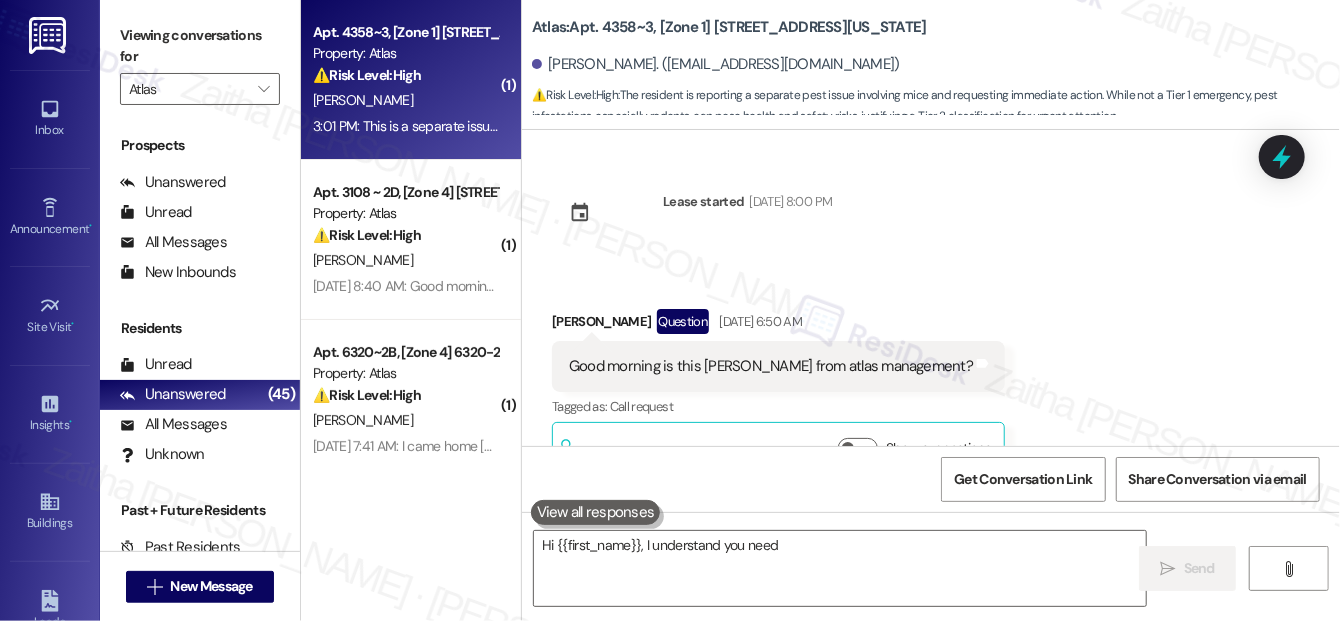 scroll, scrollTop: 472, scrollLeft: 0, axis: vertical 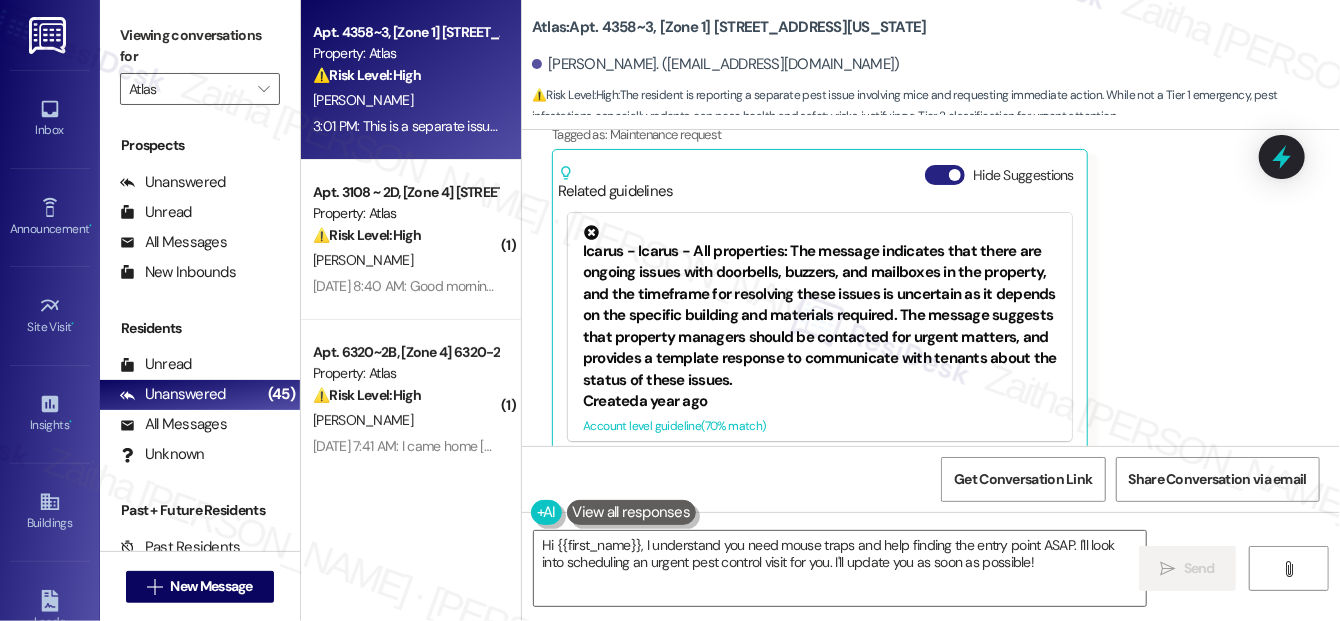 click on "Hide Suggestions" at bounding box center [945, 175] 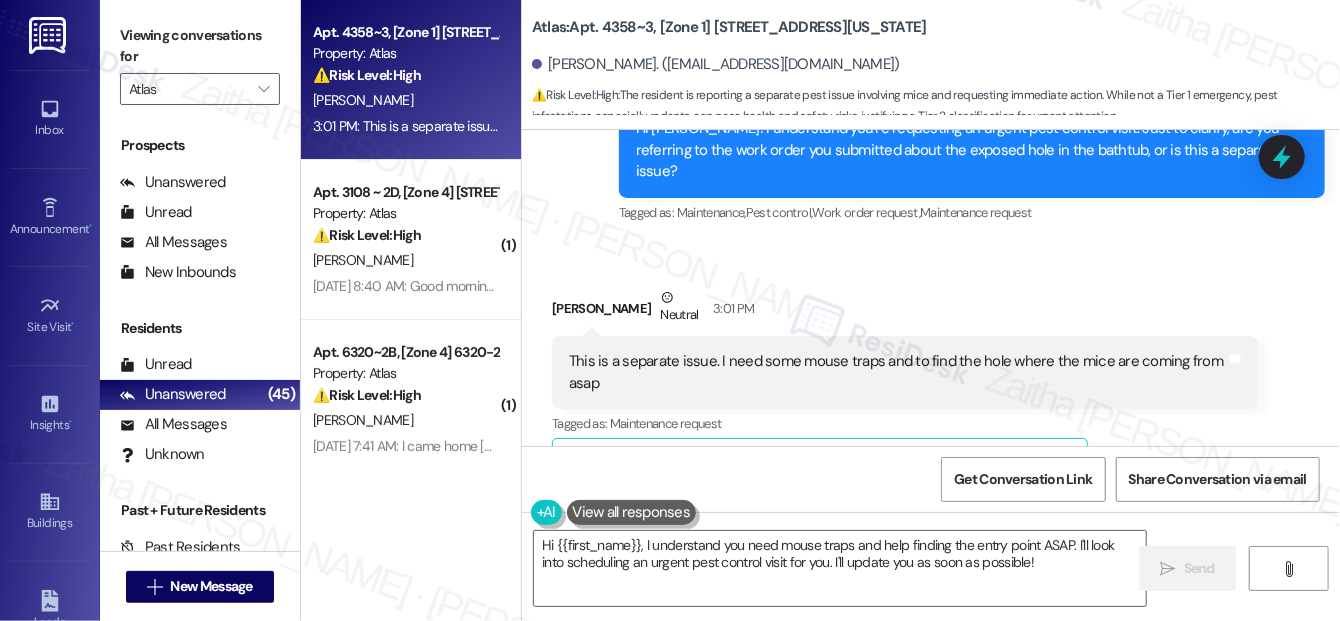 scroll, scrollTop: 3815, scrollLeft: 0, axis: vertical 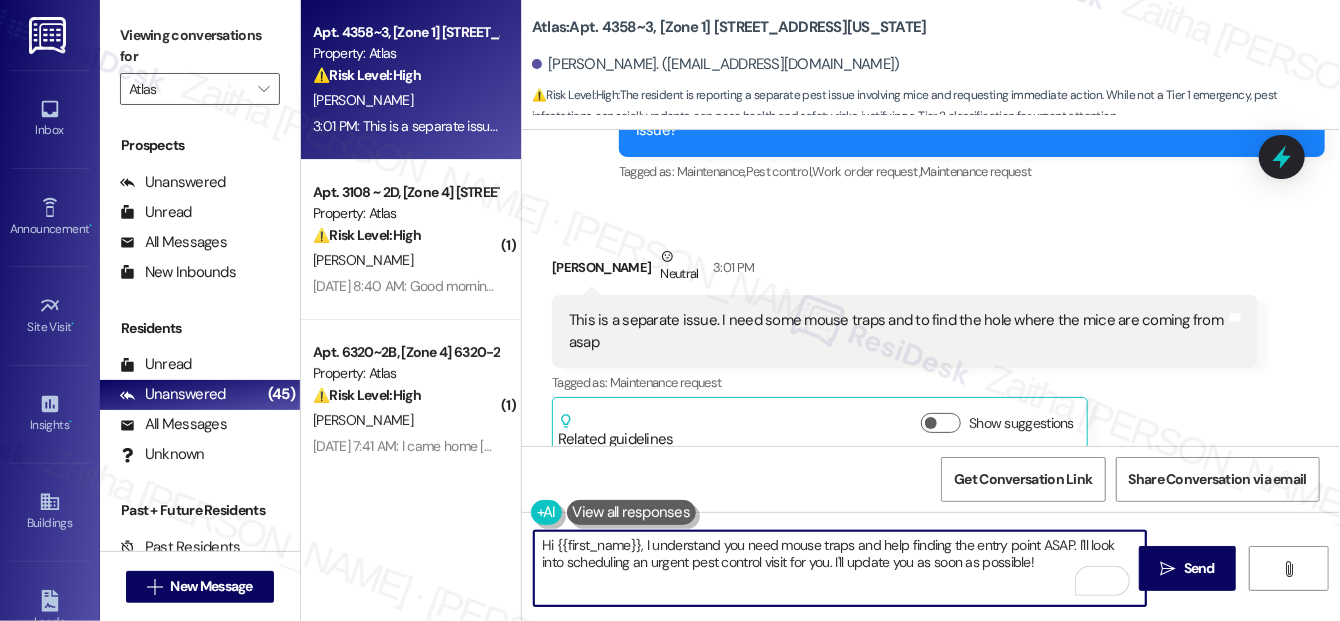 drag, startPoint x: 533, startPoint y: 543, endPoint x: 1049, endPoint y: 578, distance: 517.18567 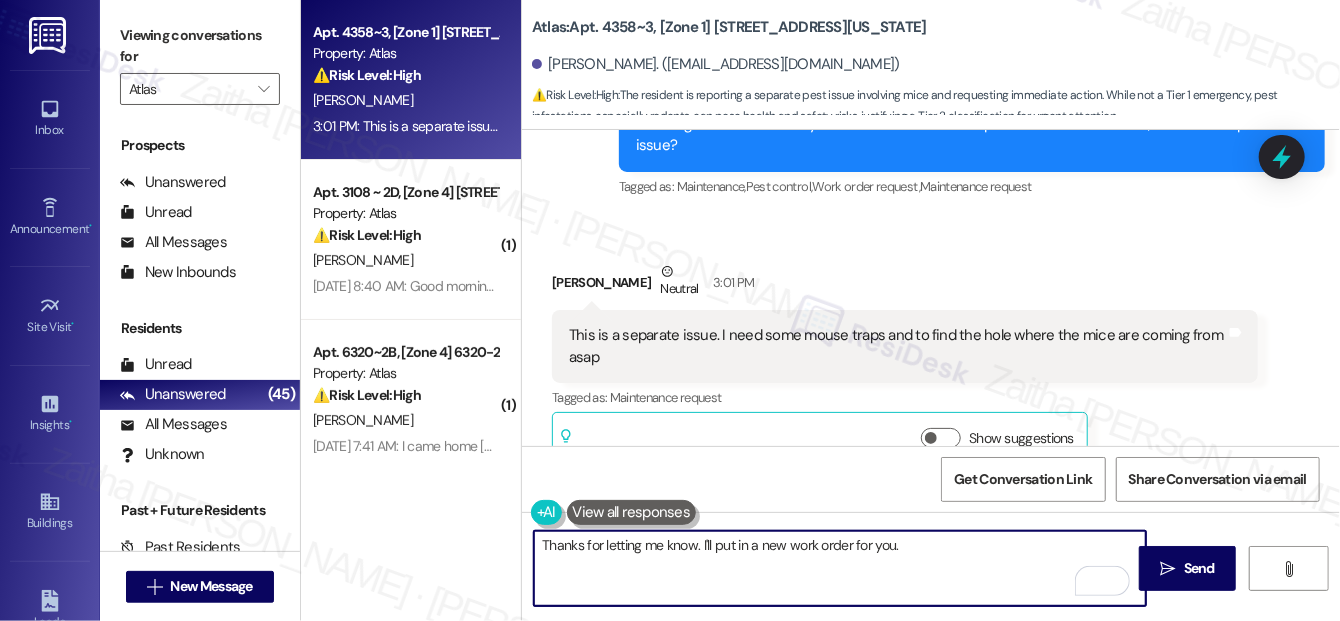 scroll, scrollTop: 3815, scrollLeft: 0, axis: vertical 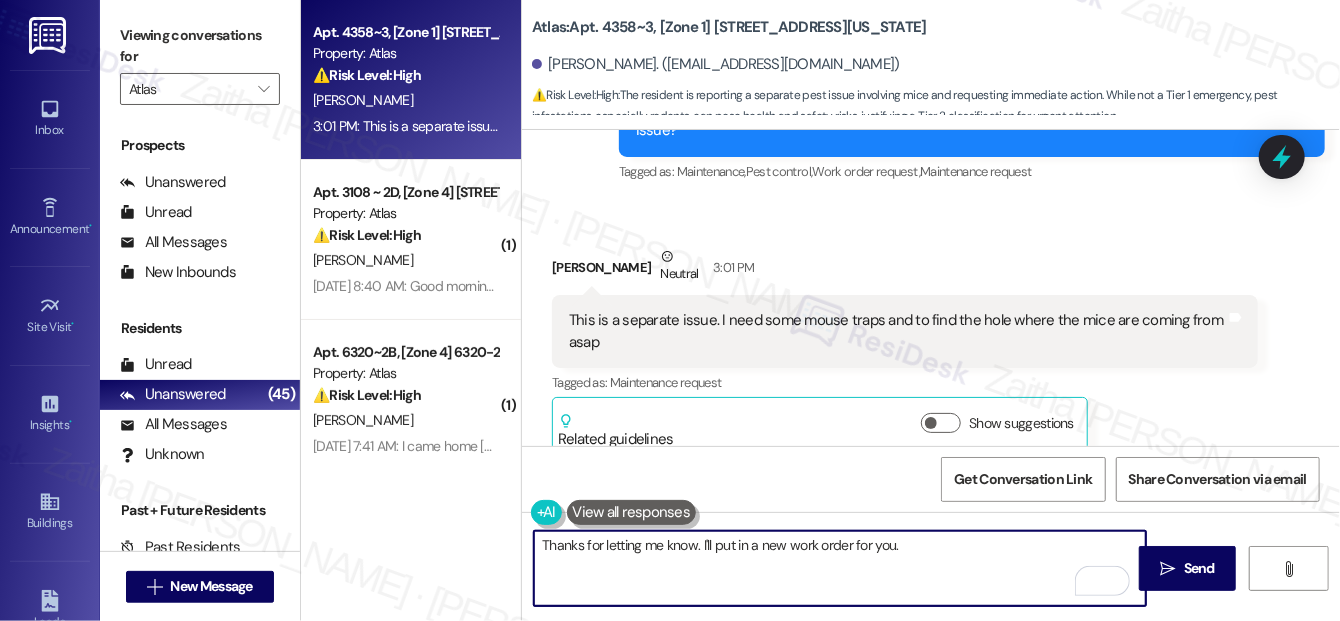click on "Thanks for letting me know. I'll put in a new work order for you." at bounding box center [840, 568] 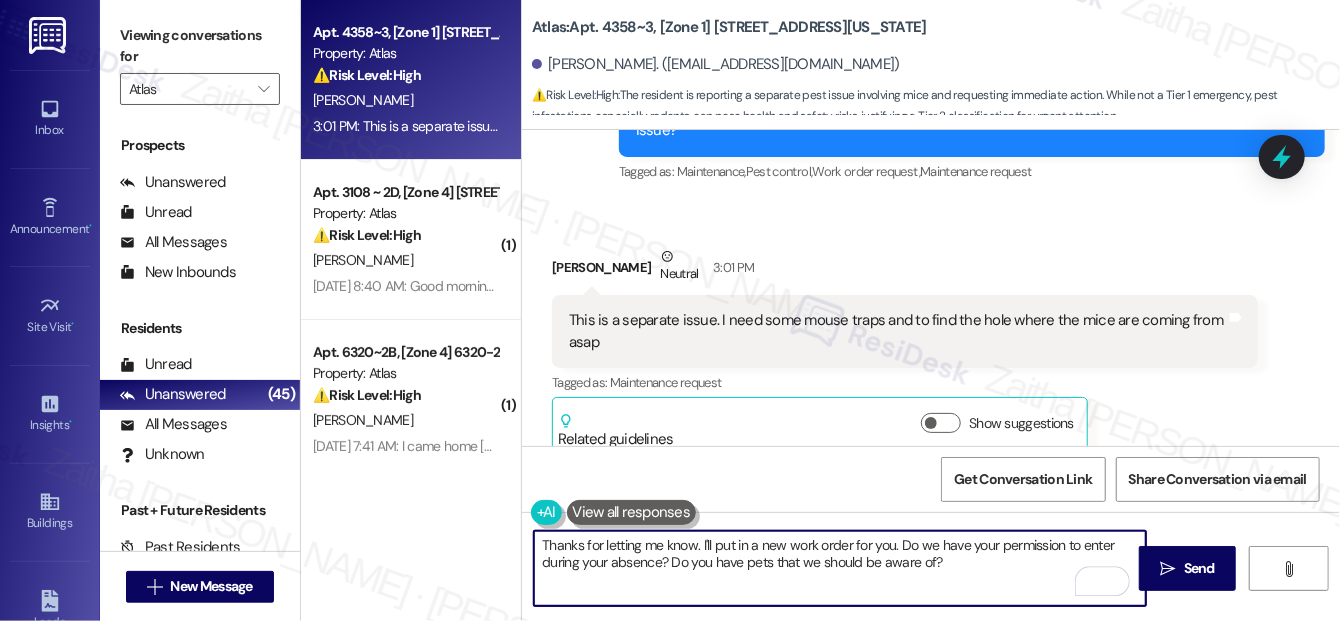 type on "Thanks for letting me know. I'll put in a new work order for you. Do we have your permission to enter during your absence? Do you have pets that we should be aware of?" 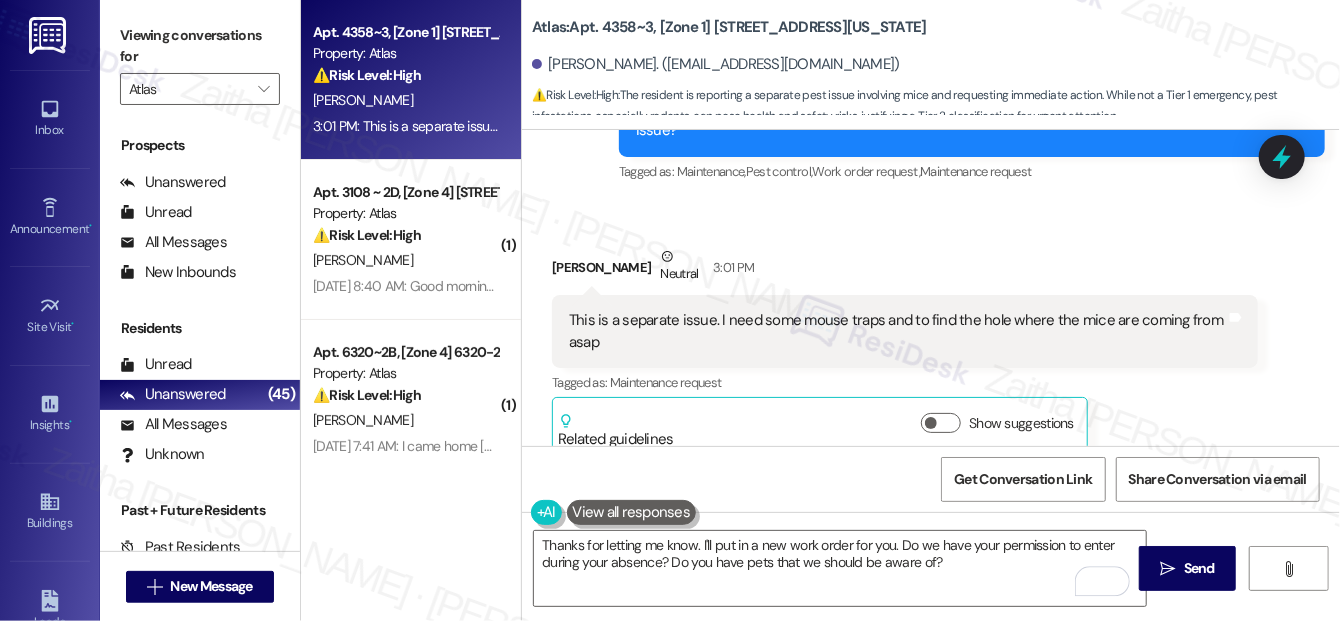 drag, startPoint x: 543, startPoint y: 68, endPoint x: 550, endPoint y: 58, distance: 12.206555 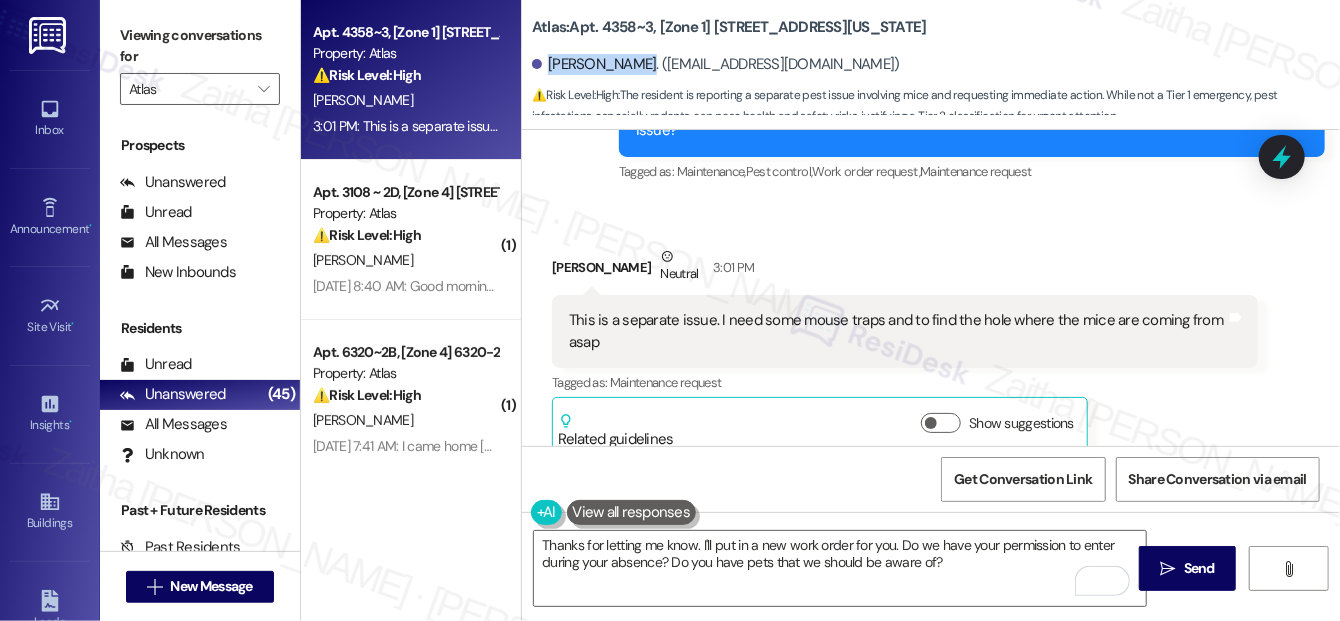 drag, startPoint x: 549, startPoint y: 58, endPoint x: 640, endPoint y: 55, distance: 91.04944 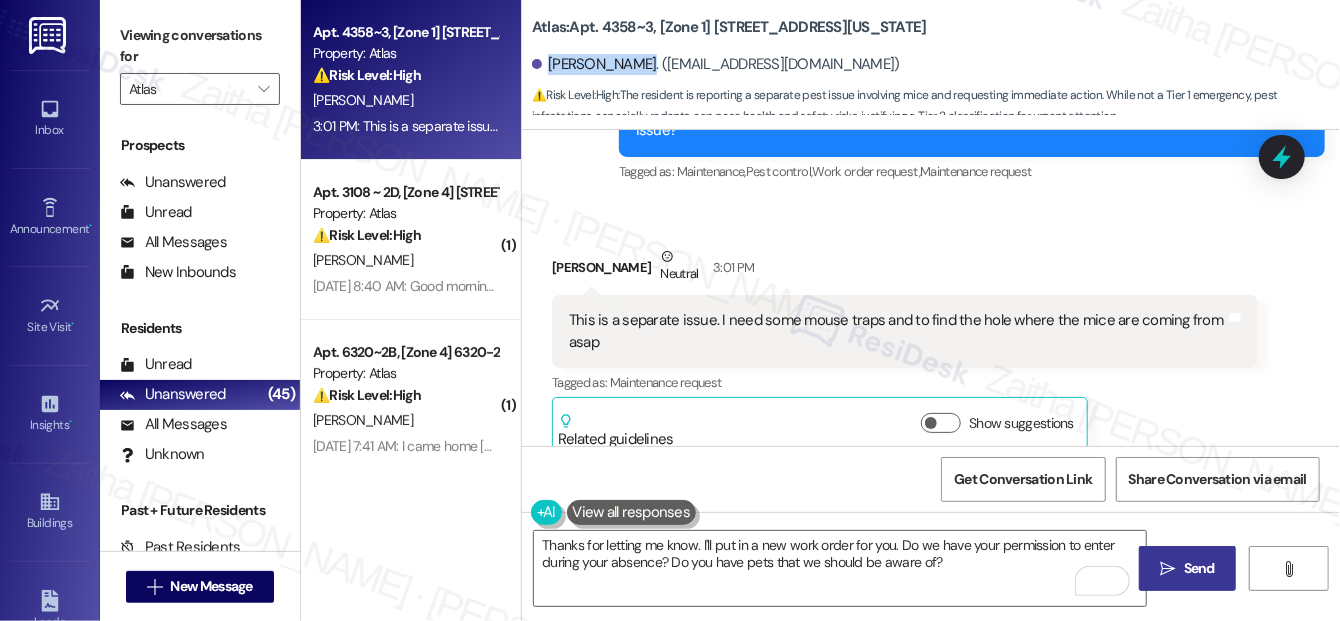 click on "Send" at bounding box center [1199, 568] 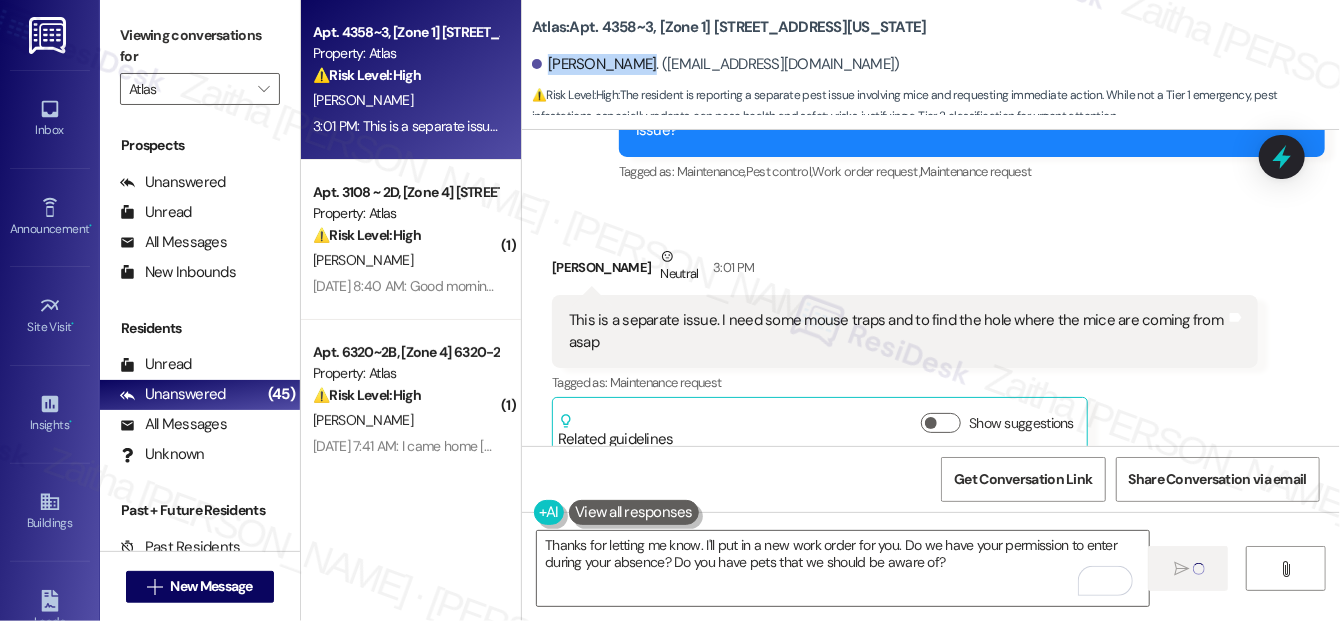 type 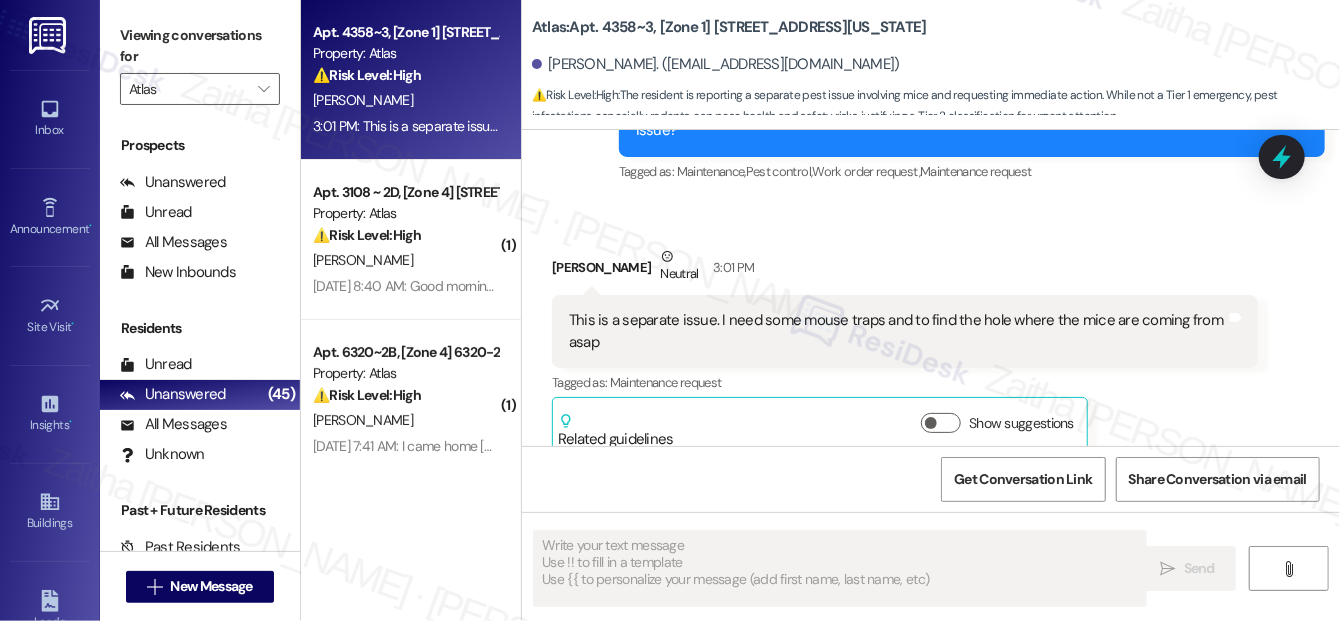 scroll, scrollTop: 3814, scrollLeft: 0, axis: vertical 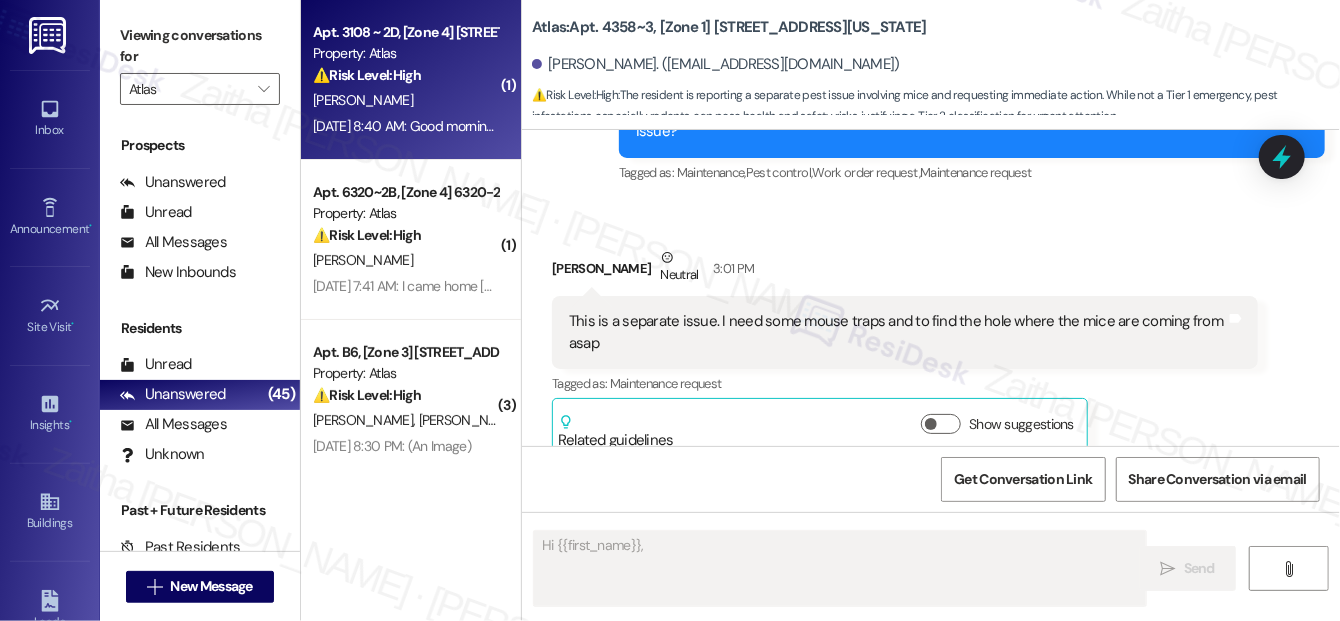 click on "⚠️  Risk Level:  High The resident reports a loud alarm that has been going off for half an hour. This could indicate a safety issue (fire alarm) or a malfunctioning system, requiring urgent attention." at bounding box center (405, 75) 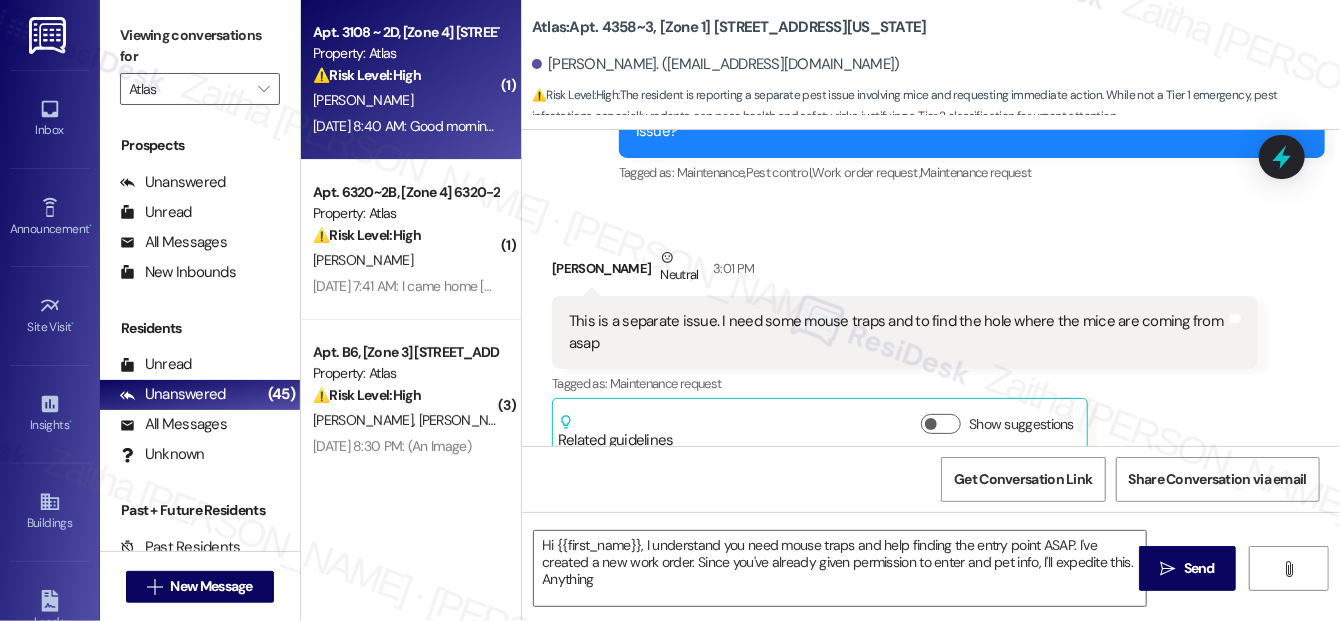 type on "Hi {{first_name}}, I understand you need mouse traps and help finding the entry point ASAP. I've created a new work order. Since you've already given permission to enter and pet info, I'll expedite this. Anything else" 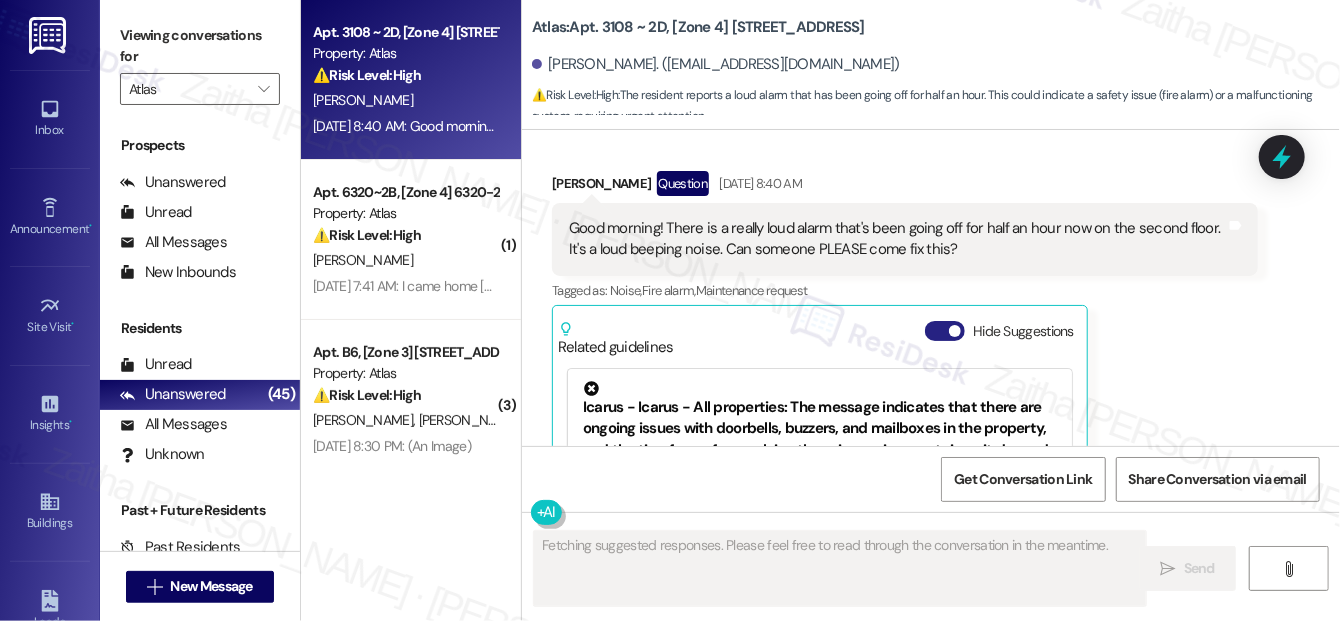 click on "Hide Suggestions" at bounding box center (945, 331) 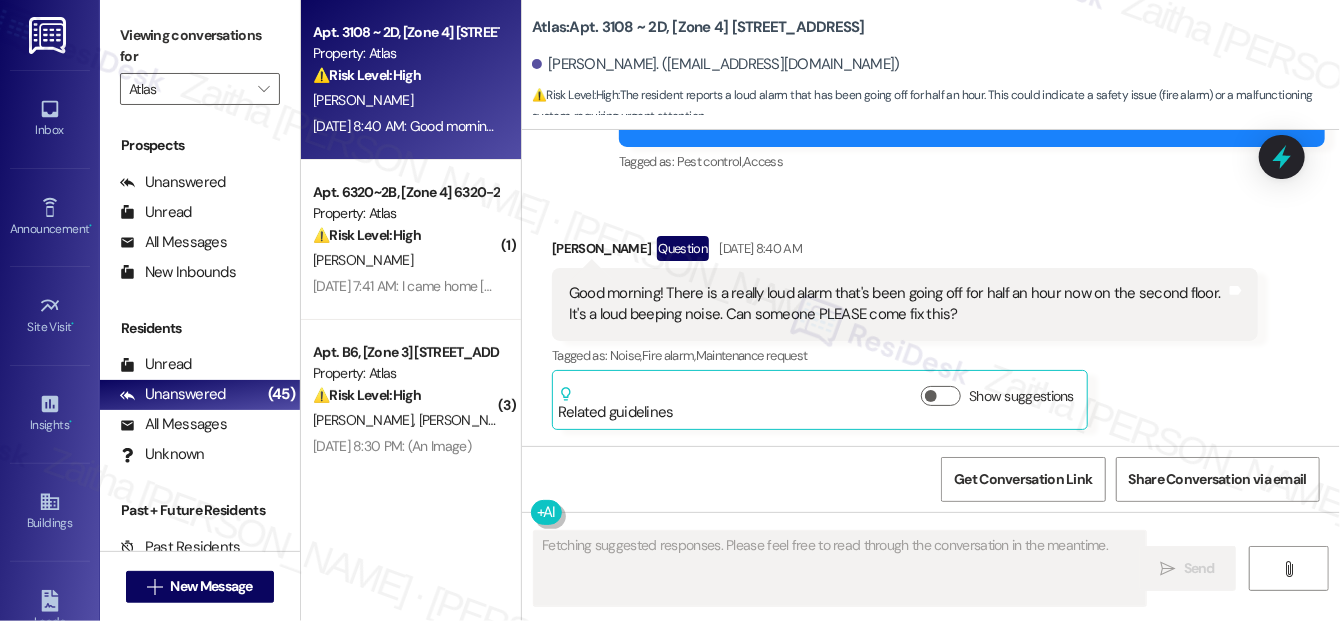 scroll, scrollTop: 17352, scrollLeft: 0, axis: vertical 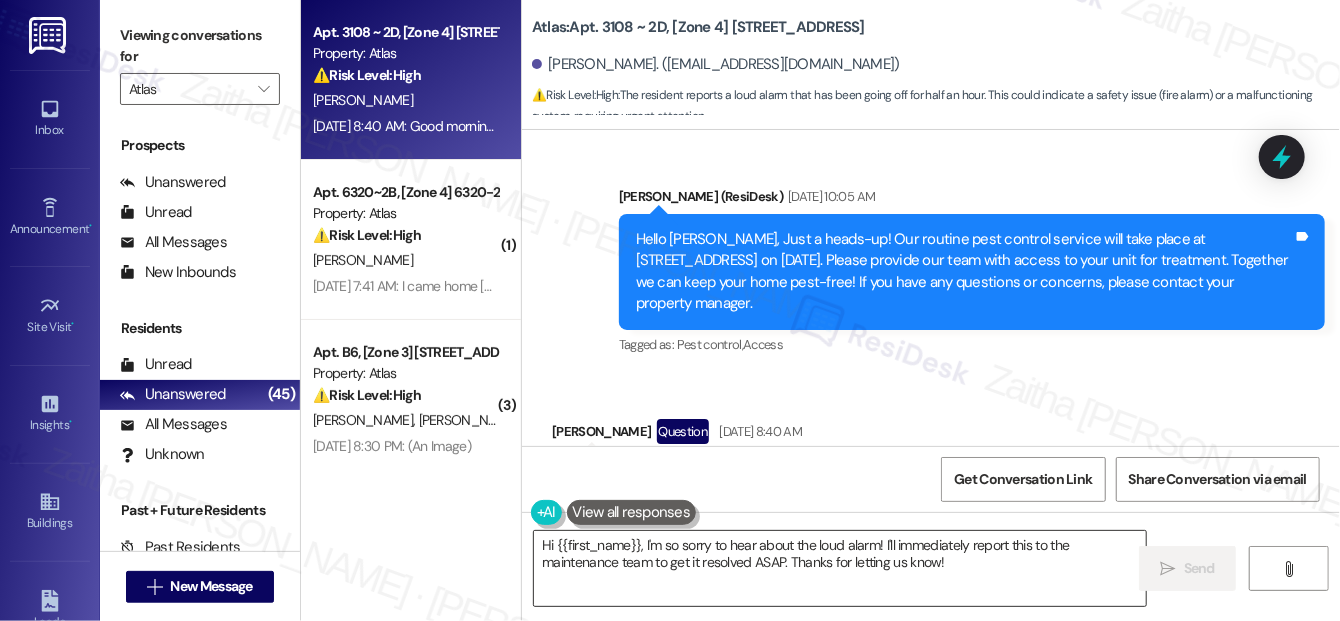 click on "Hi {{first_name}}, I'm so sorry to hear about the loud alarm! I'll immediately report this to the maintenance team to get it resolved ASAP. Thanks for letting us know!" at bounding box center [840, 568] 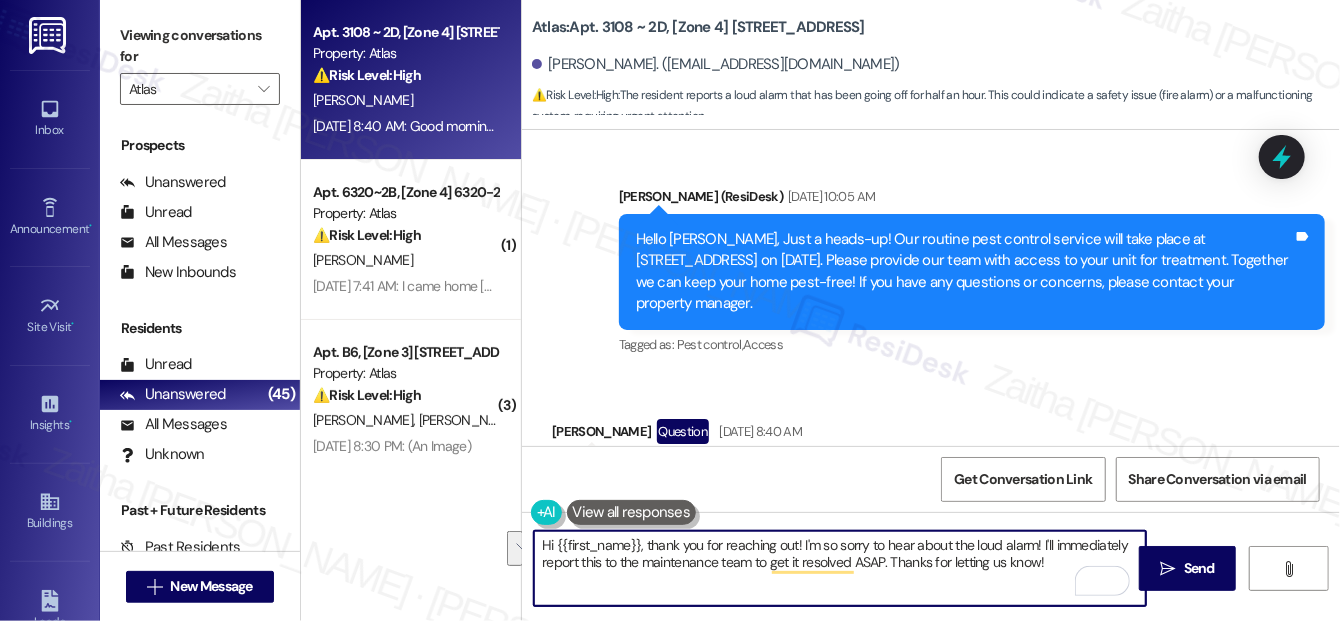 drag, startPoint x: 1040, startPoint y: 542, endPoint x: 1048, endPoint y: 572, distance: 31.04835 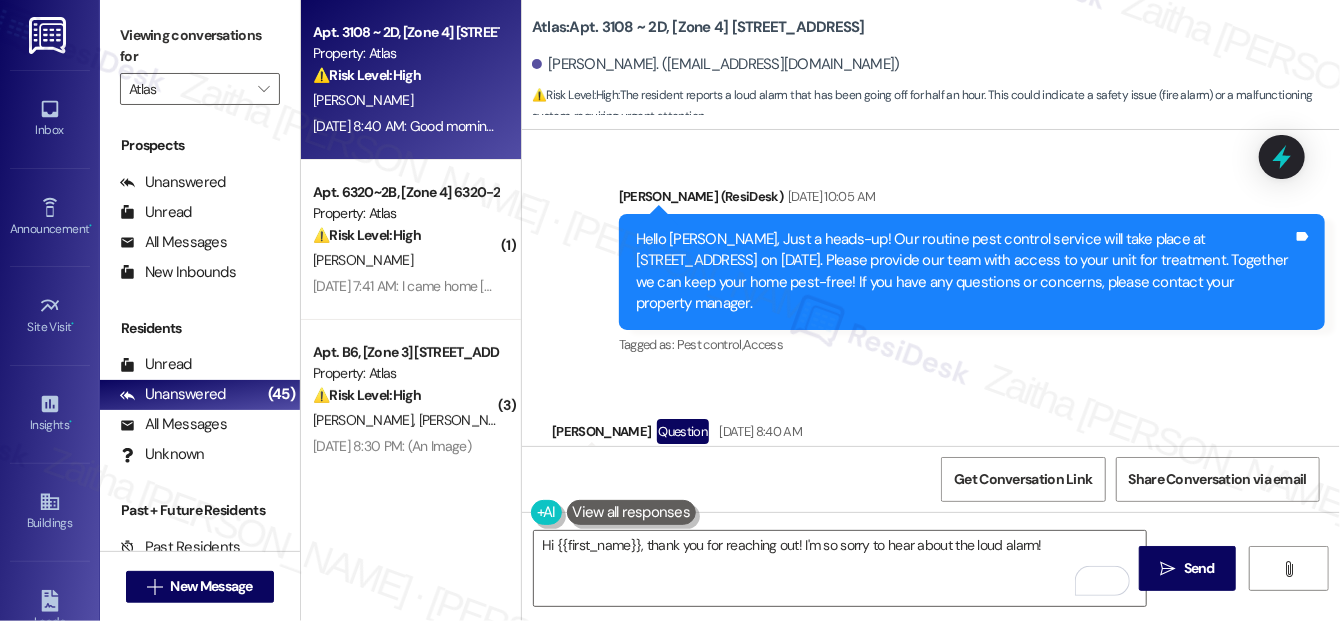 drag, startPoint x: 566, startPoint y: 288, endPoint x: 1007, endPoint y: 340, distance: 444.05518 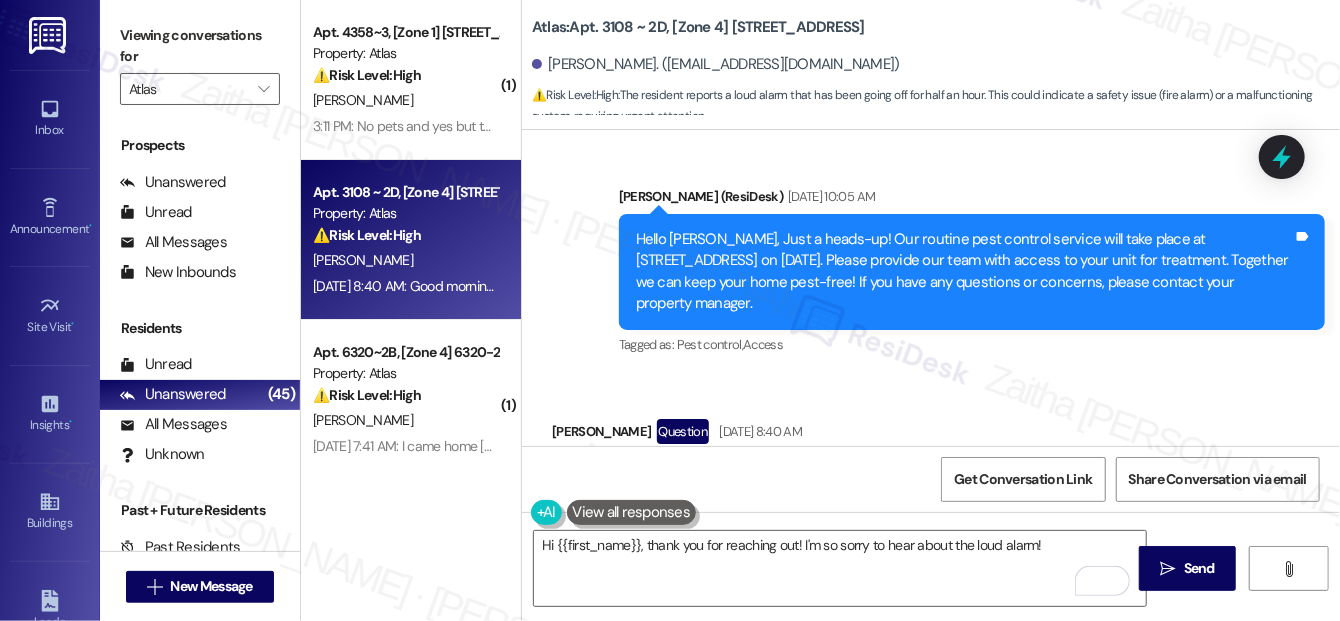 click on "Felicia Morales Question Jul 26, 2025 at 8:40 AM" at bounding box center (905, 435) 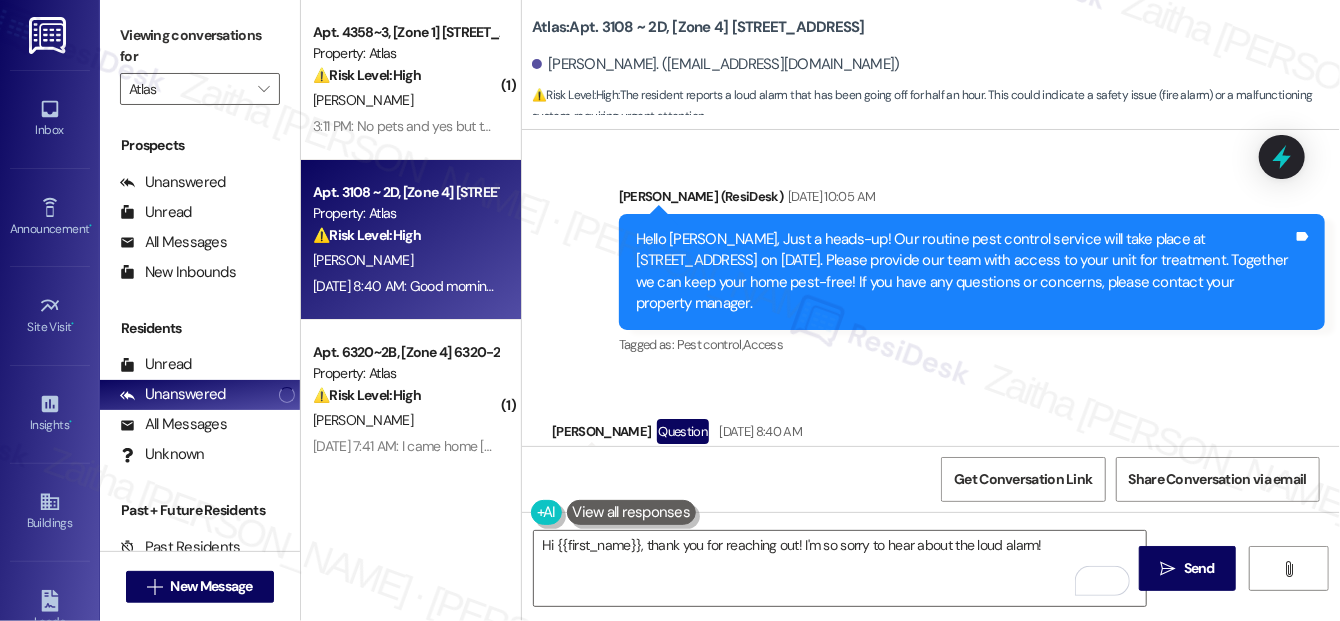click on "Received via SMS Felicia Morales Question Jul 26, 2025 at 8:40 AM Good morning! There is a really loud alarm that's been going off for half an hour now on the second floor. It's a loud beeping noise. Can someone PLEASE come fix this?  Tags and notes Tagged as:   Noise ,  Click to highlight conversations about Noise Fire alarm ,  Click to highlight conversations about Fire alarm Maintenance request Click to highlight conversations about Maintenance request  Related guidelines Show suggestions" at bounding box center (905, 516) 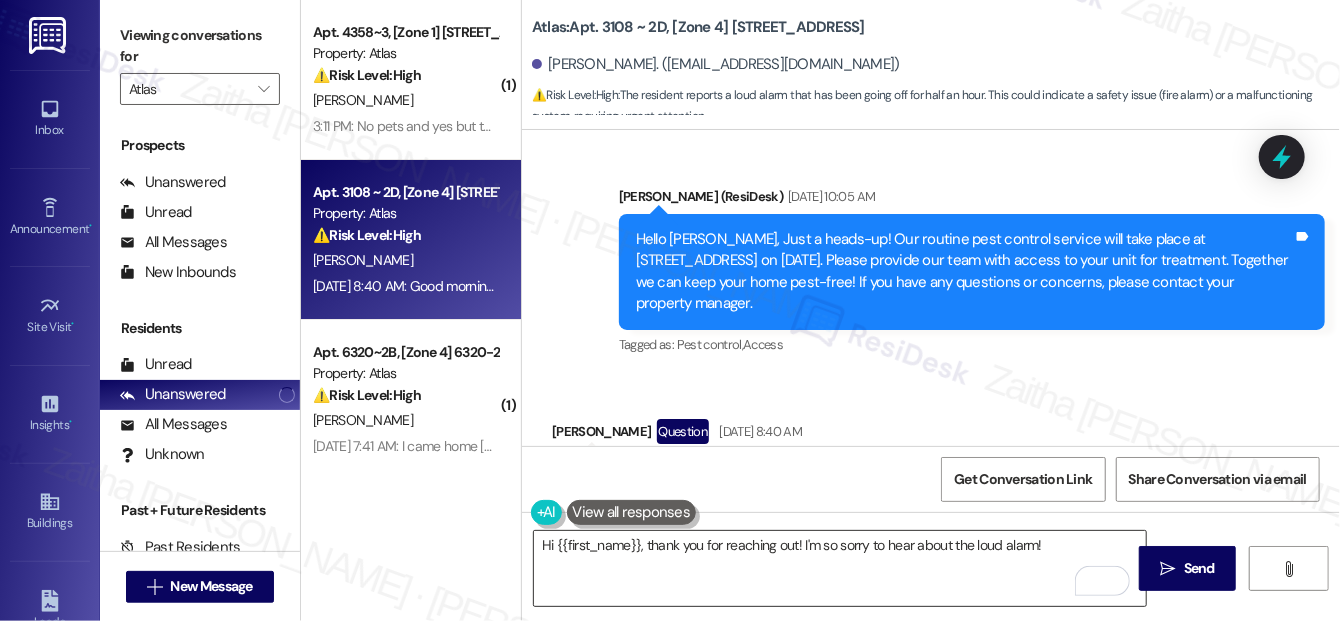 click on "Hi {{first_name}}, thank you for reaching out! I'm so sorry to hear about the loud alarm!" at bounding box center (840, 568) 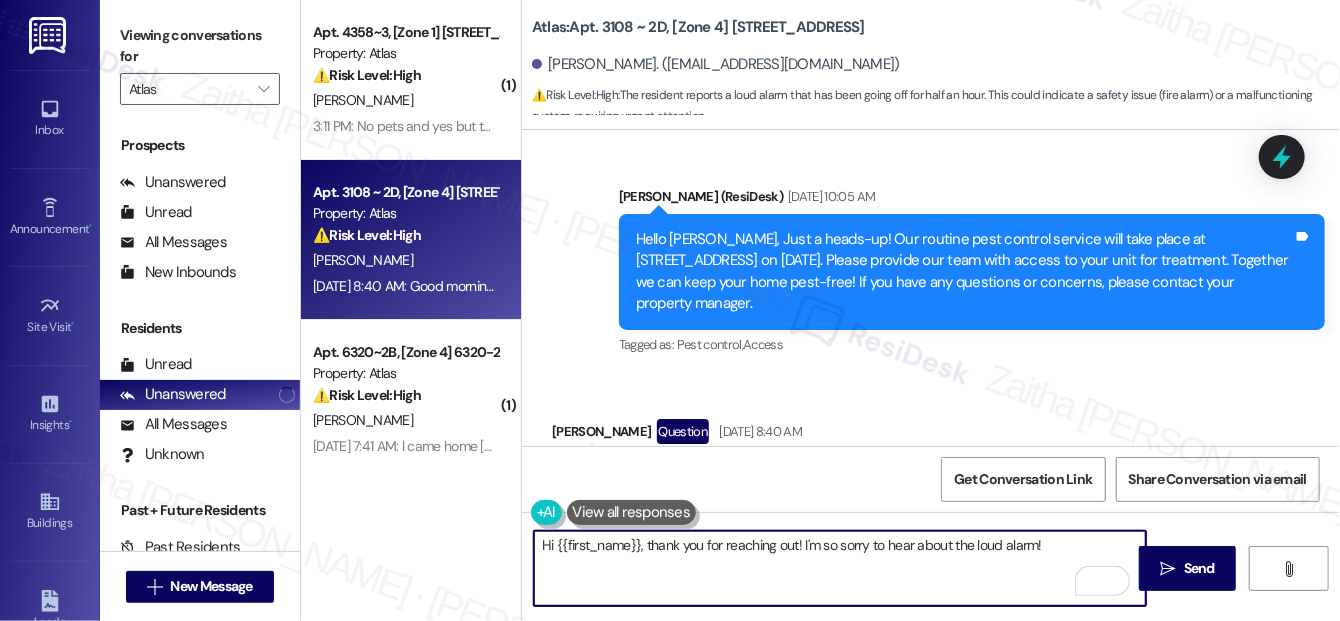 paste on "To help us address it as quickly as possible, could you let us know" 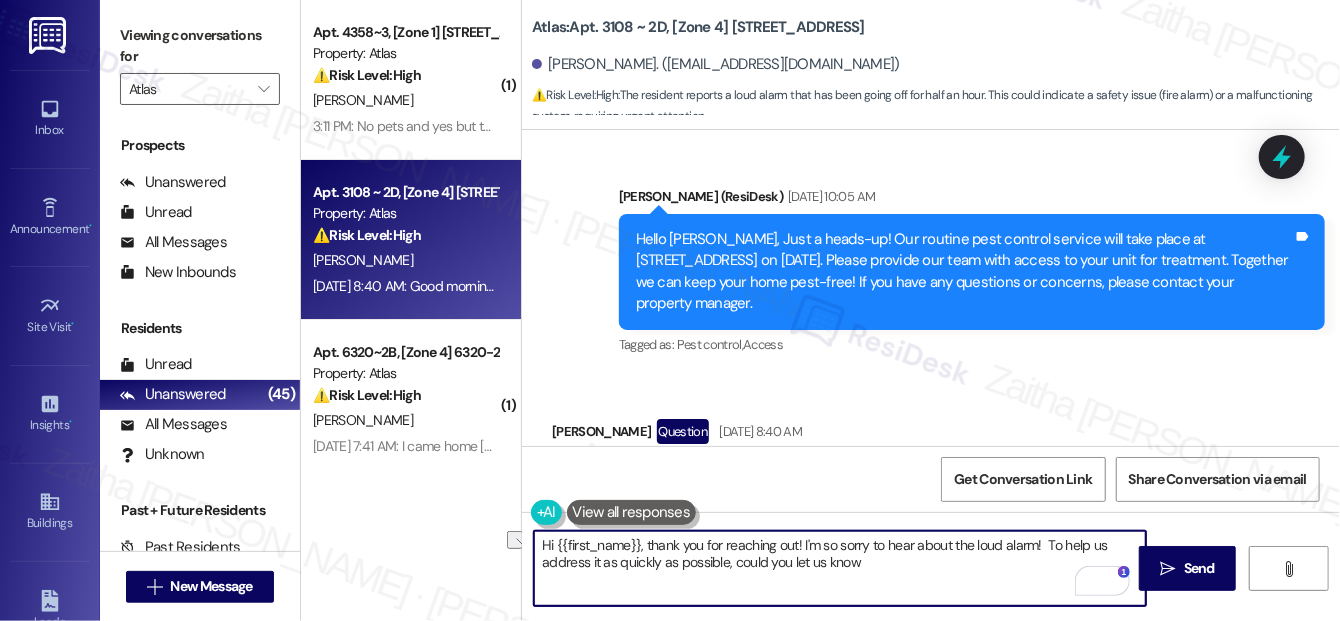 drag, startPoint x: 600, startPoint y: 562, endPoint x: 725, endPoint y: 567, distance: 125.09996 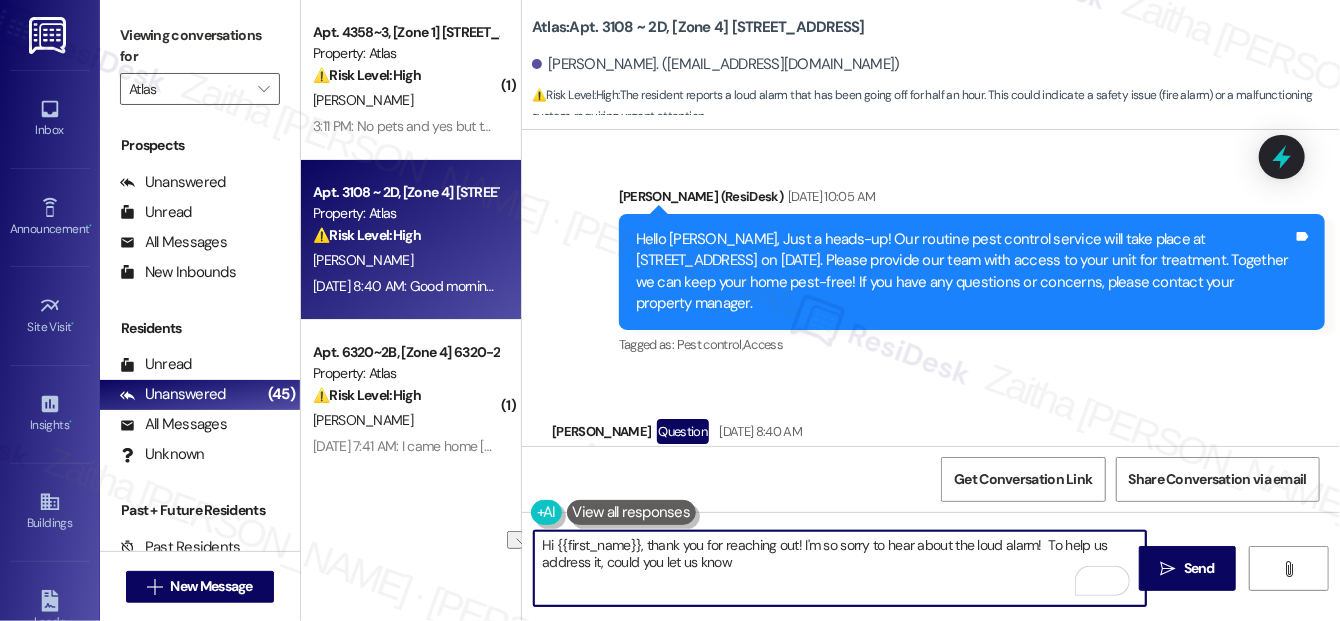 drag, startPoint x: 605, startPoint y: 563, endPoint x: 765, endPoint y: 568, distance: 160.07811 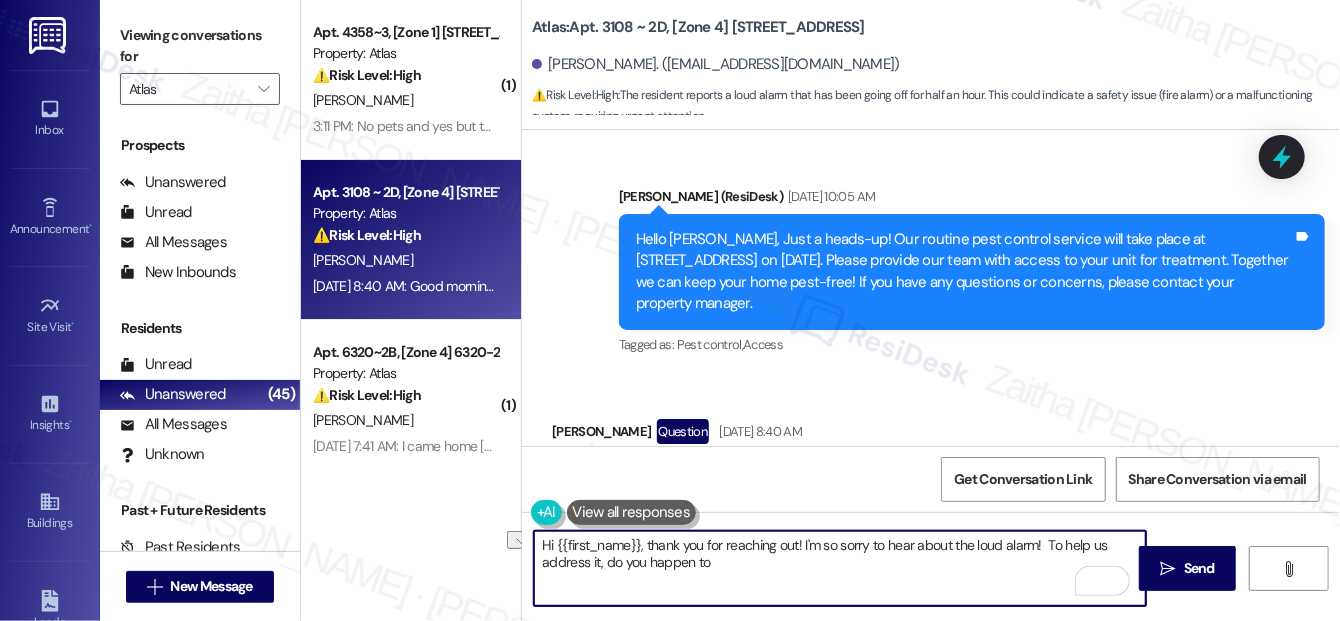 drag, startPoint x: 606, startPoint y: 564, endPoint x: 765, endPoint y: 569, distance: 159.0786 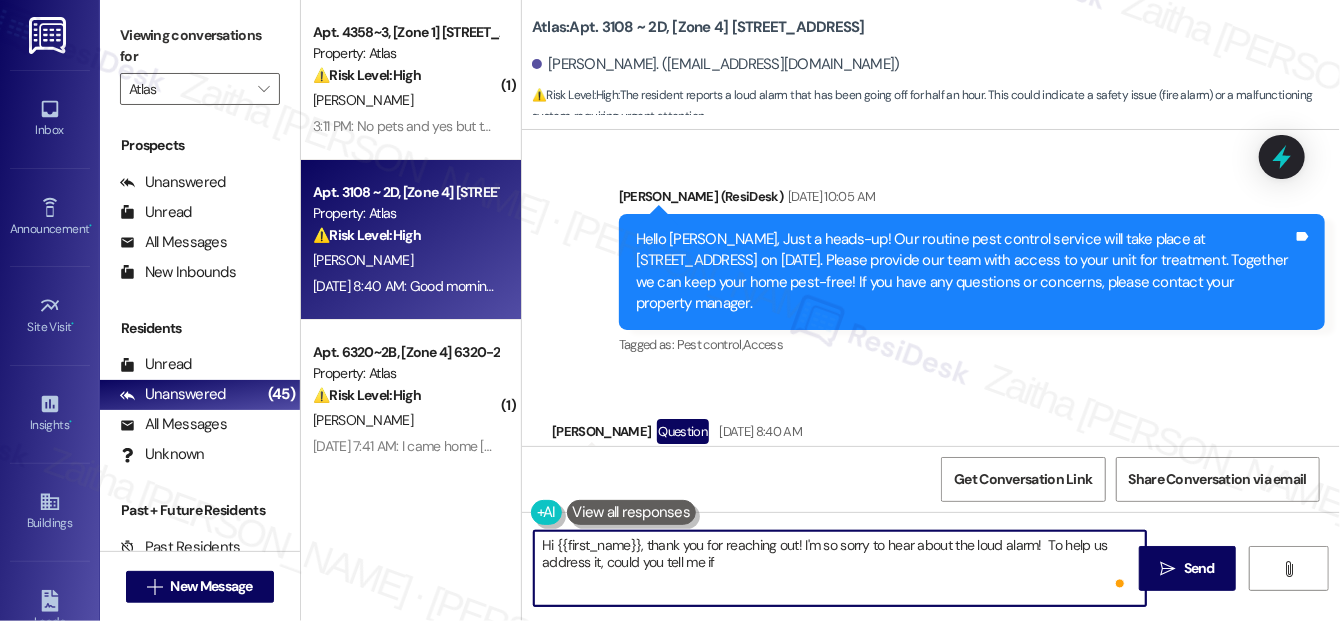 paste on "it sound like a smoke detector, carbon monoxide alarm, or something else?" 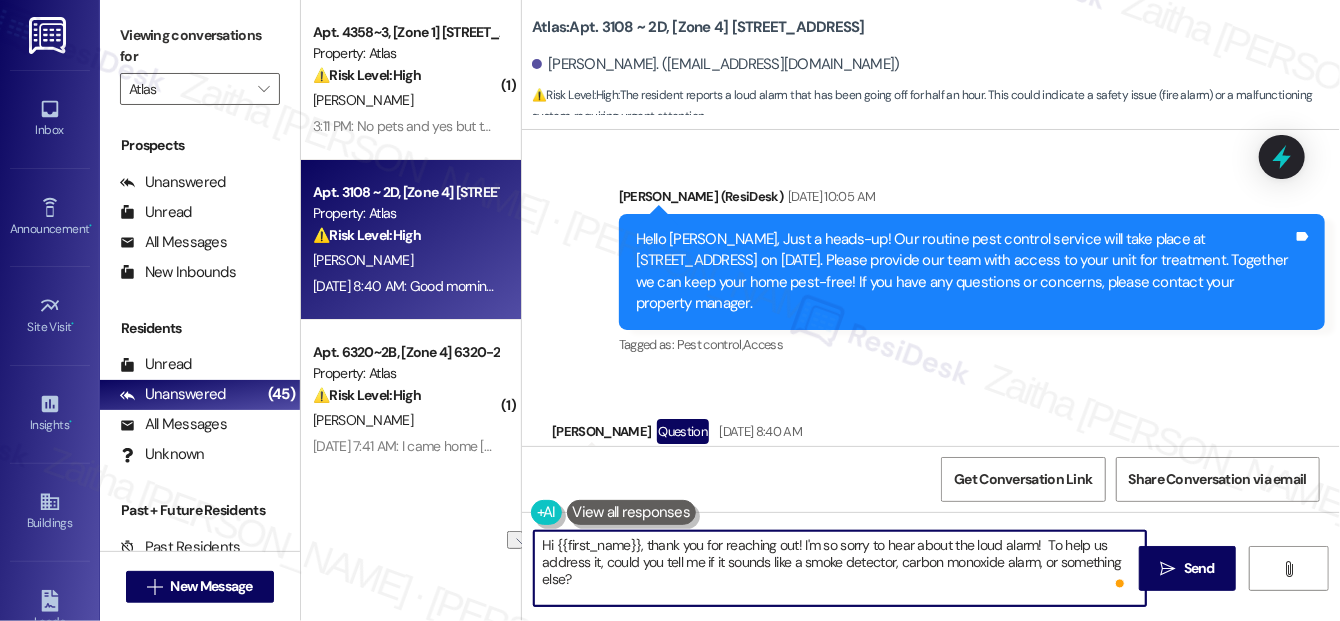 drag, startPoint x: 897, startPoint y: 567, endPoint x: 1042, endPoint y: 557, distance: 145.34442 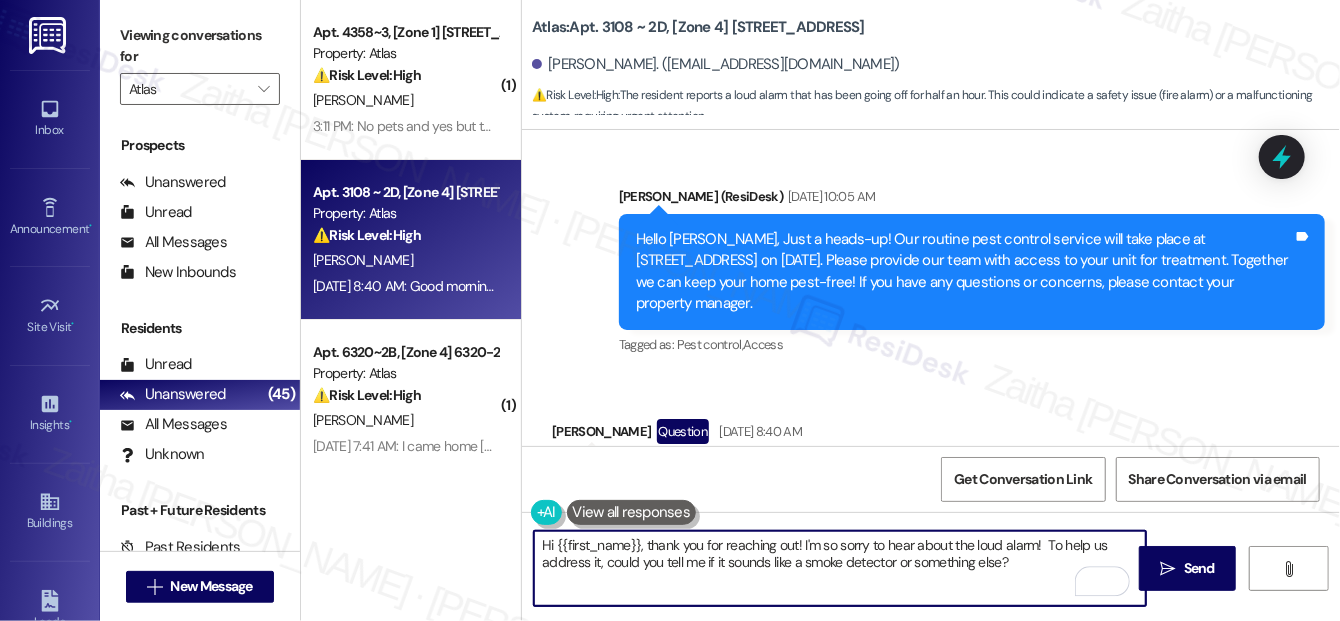 type on "Hi {{first_name}}, thank you for reaching out! I'm so sorry to hear about the loud alarm!  To help us address it, could you tell me if it sounds like a smoke detector or something else?" 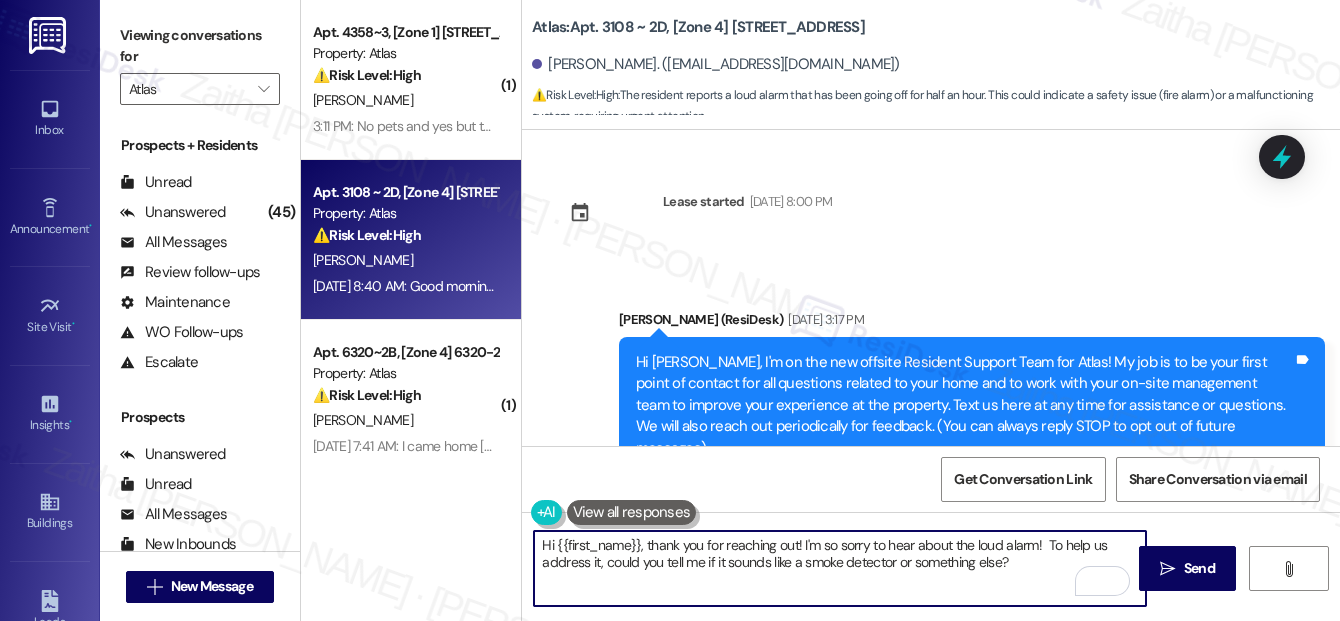 scroll, scrollTop: 0, scrollLeft: 0, axis: both 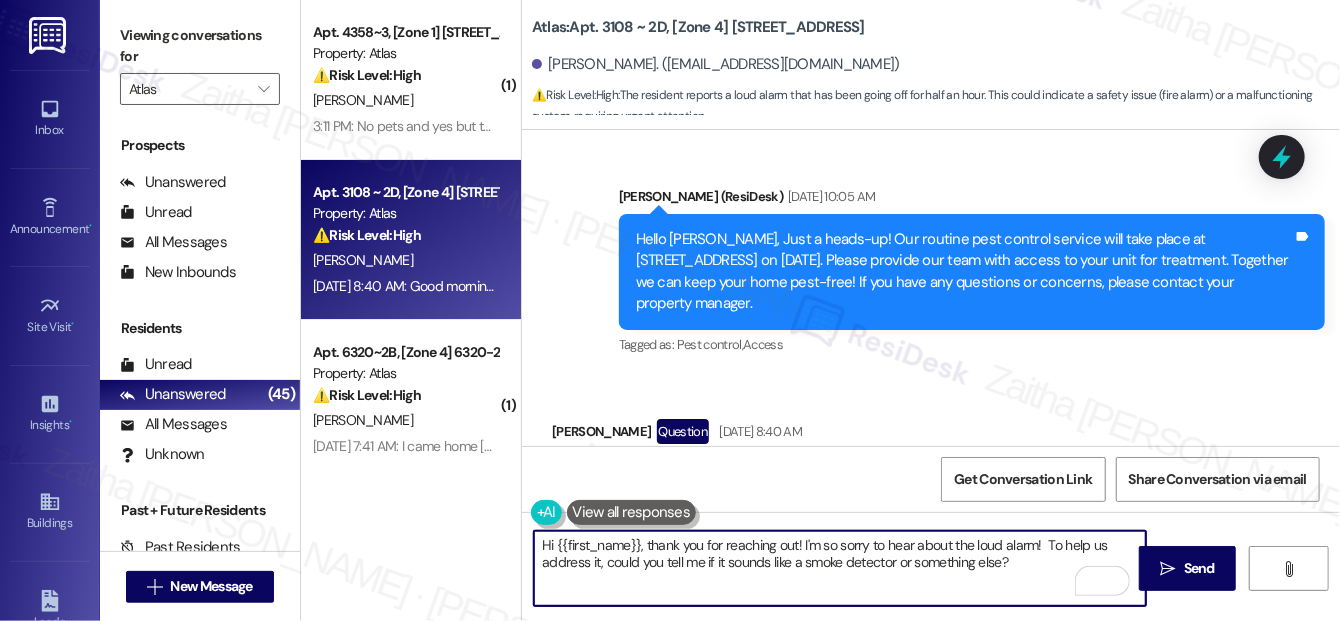 click on "Hi {{first_name}}, thank you for reaching out! I'm so sorry to hear about the loud alarm!  To help us address it, could you tell me if it sounds like a smoke detector or something else?" at bounding box center (840, 568) 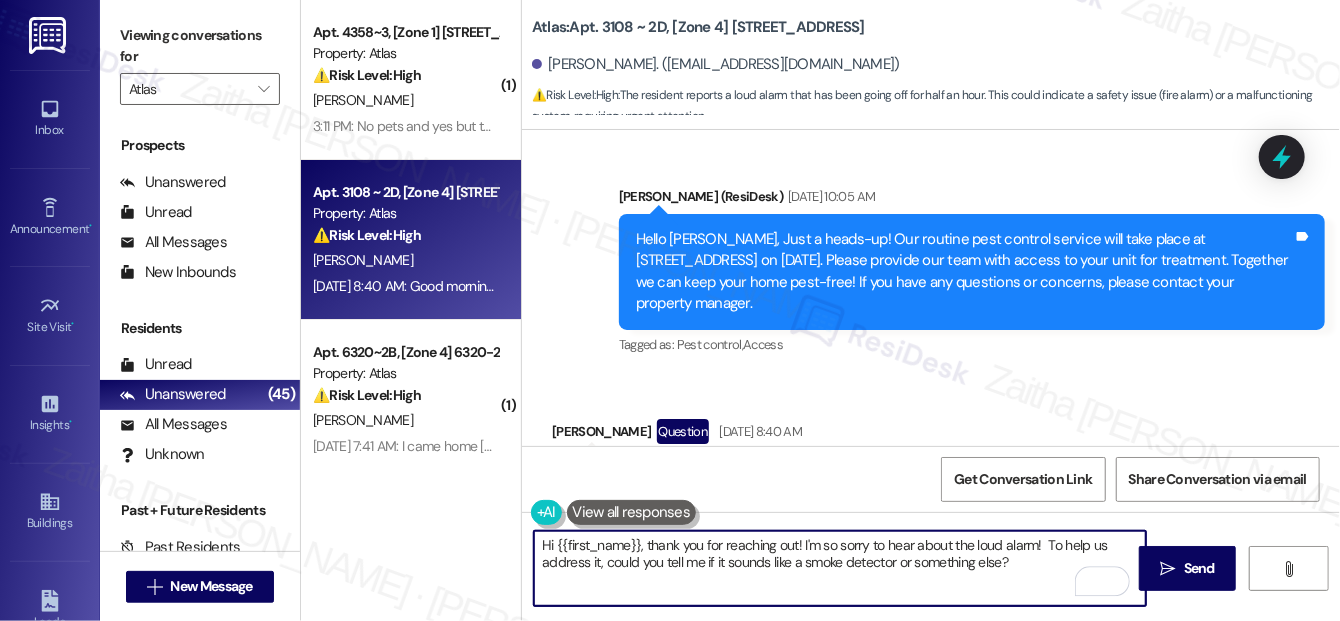 paste on "as this happened before, or is this the first time you're hearing it?" 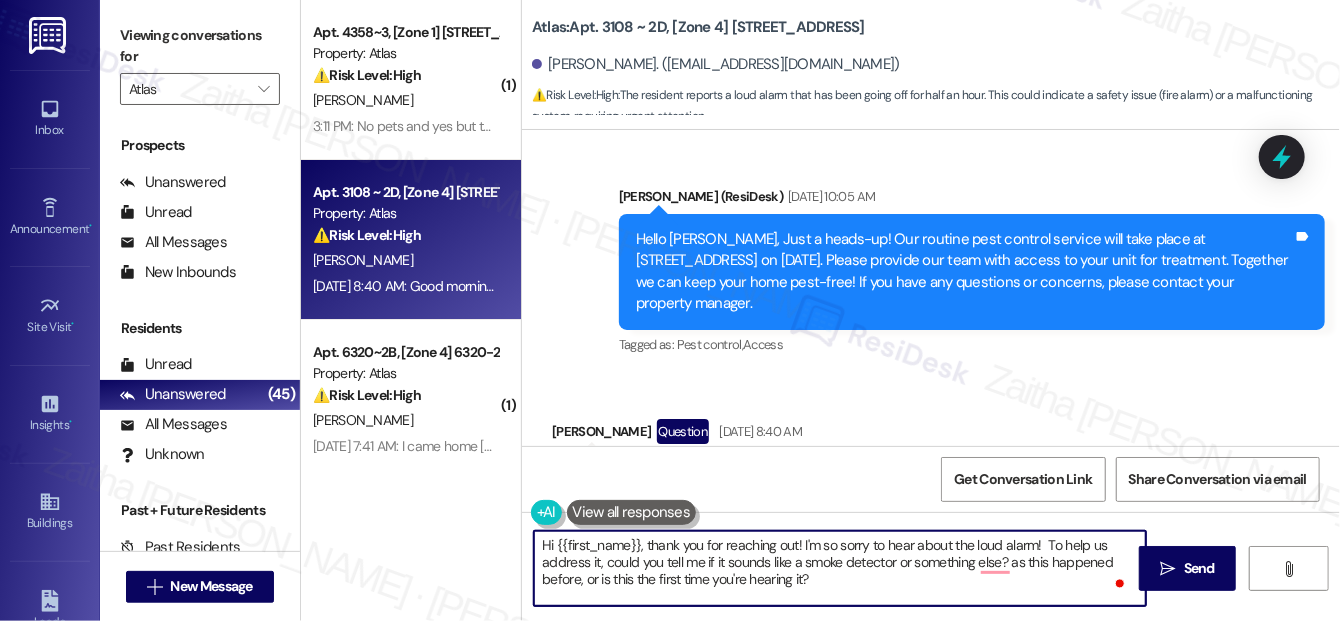 click on "Hi {{first_name}}, thank you for reaching out! I'm so sorry to hear about the loud alarm!  To help us address it, could you tell me if it sounds like a smoke detector or something else? as this happened before, or is this the first time you're hearing it?" at bounding box center (840, 568) 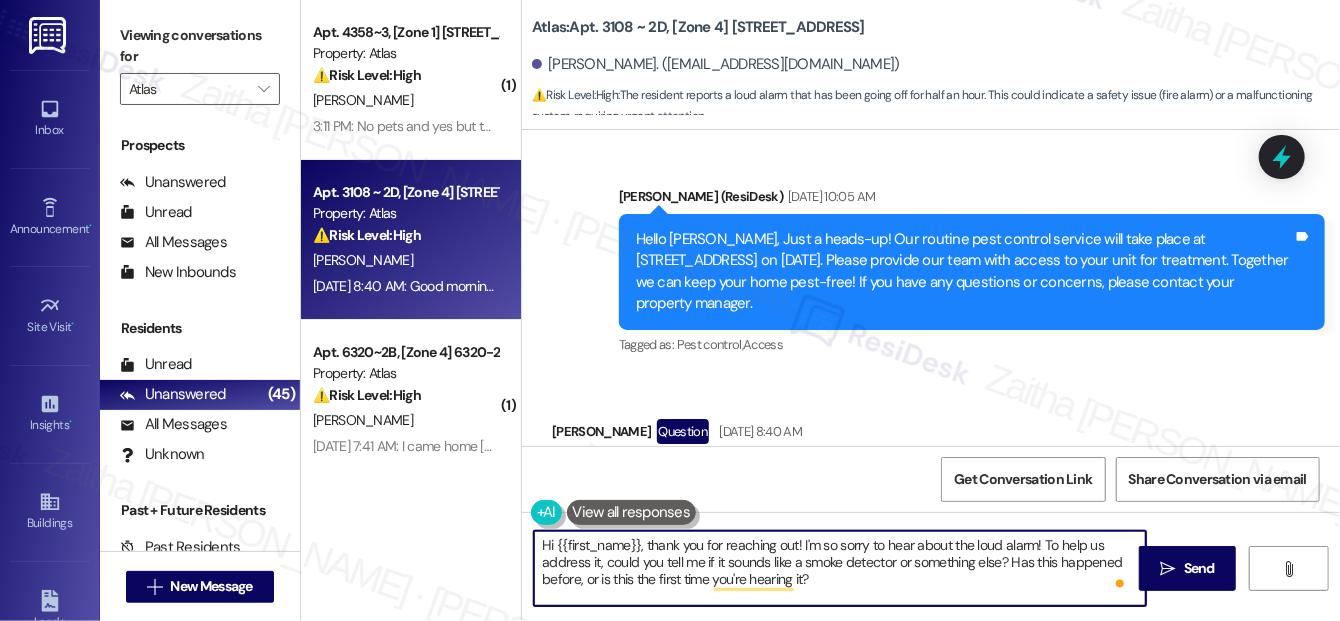 scroll, scrollTop: 0, scrollLeft: 0, axis: both 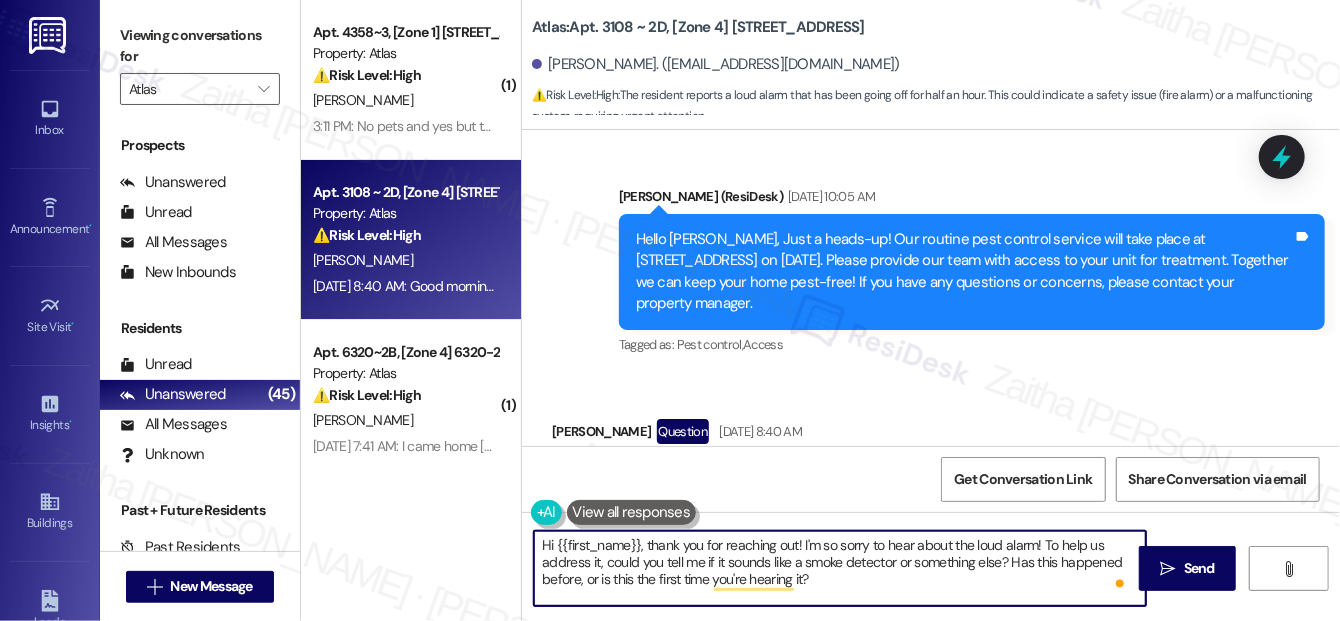 click on "Hi {{first_name}}, thank you for reaching out! I'm so sorry to hear about the loud alarm! To help us address it, could you tell me if it sounds like a smoke detector or something else? Has this happened before, or is this the first time you're hearing it?" at bounding box center [840, 568] 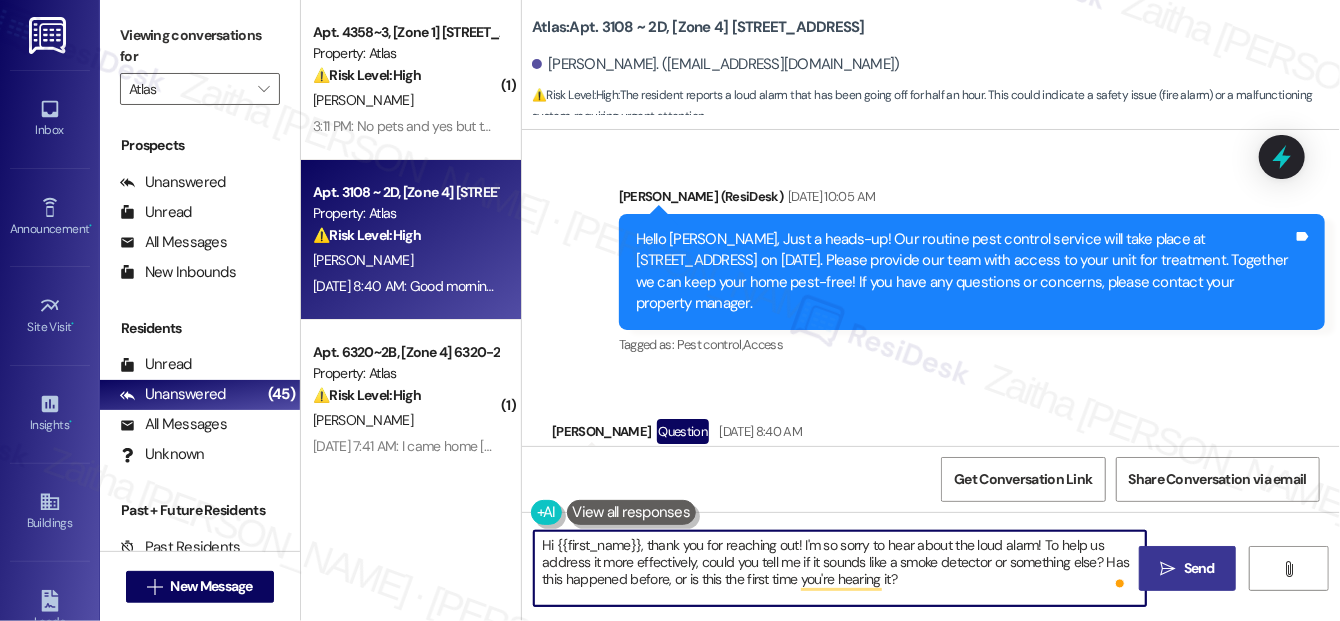 type on "Hi {{first_name}}, thank you for reaching out! I'm so sorry to hear about the loud alarm! To help us address it more effectively, could you tell me if it sounds like a smoke detector or something else? Has this happened before, or is this the first time you're hearing it?" 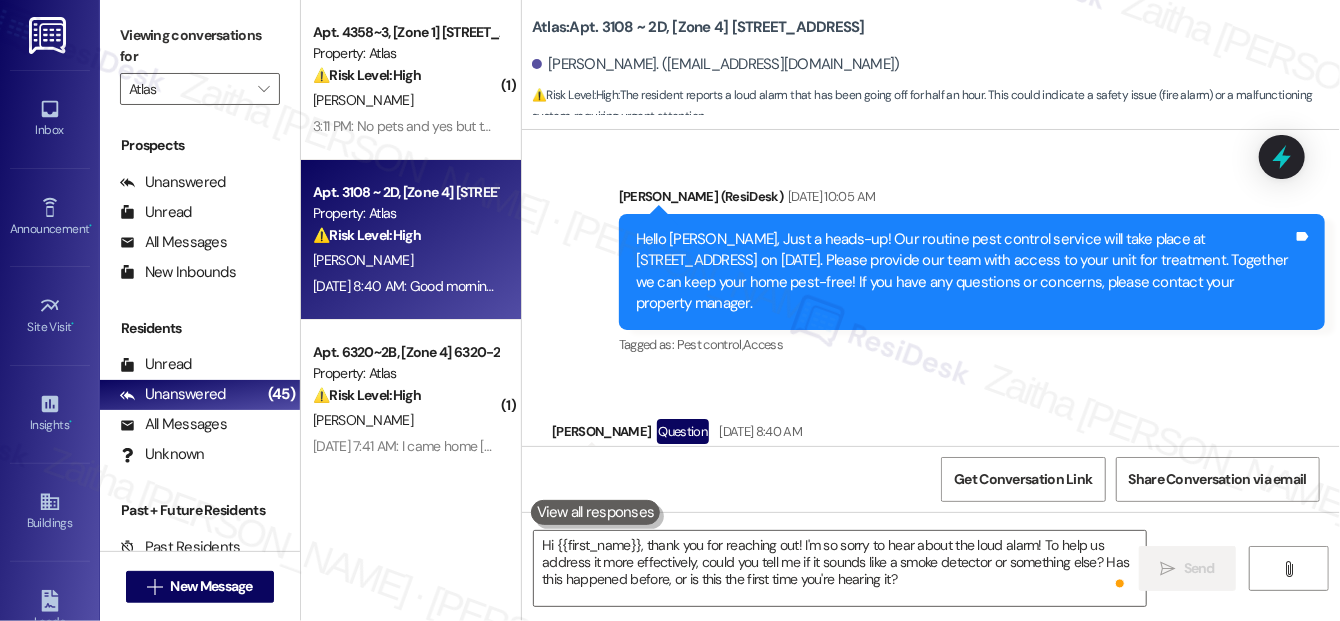 scroll, scrollTop: 17351, scrollLeft: 0, axis: vertical 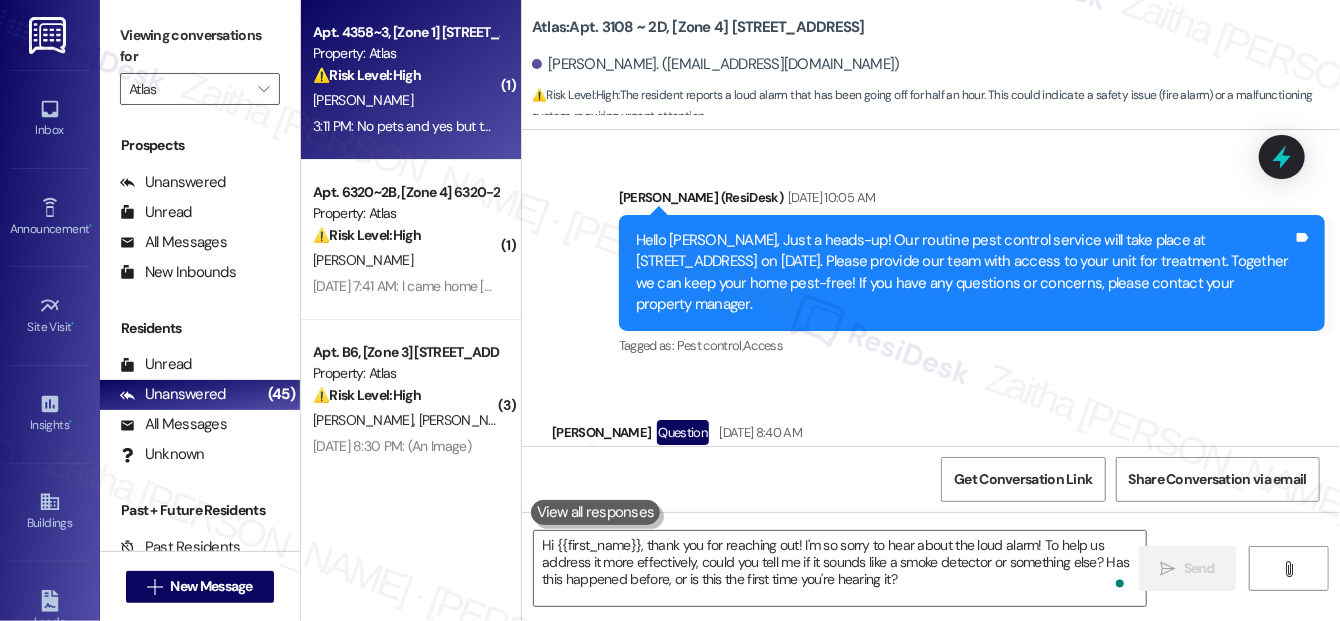 click on "[PERSON_NAME]" at bounding box center (405, 100) 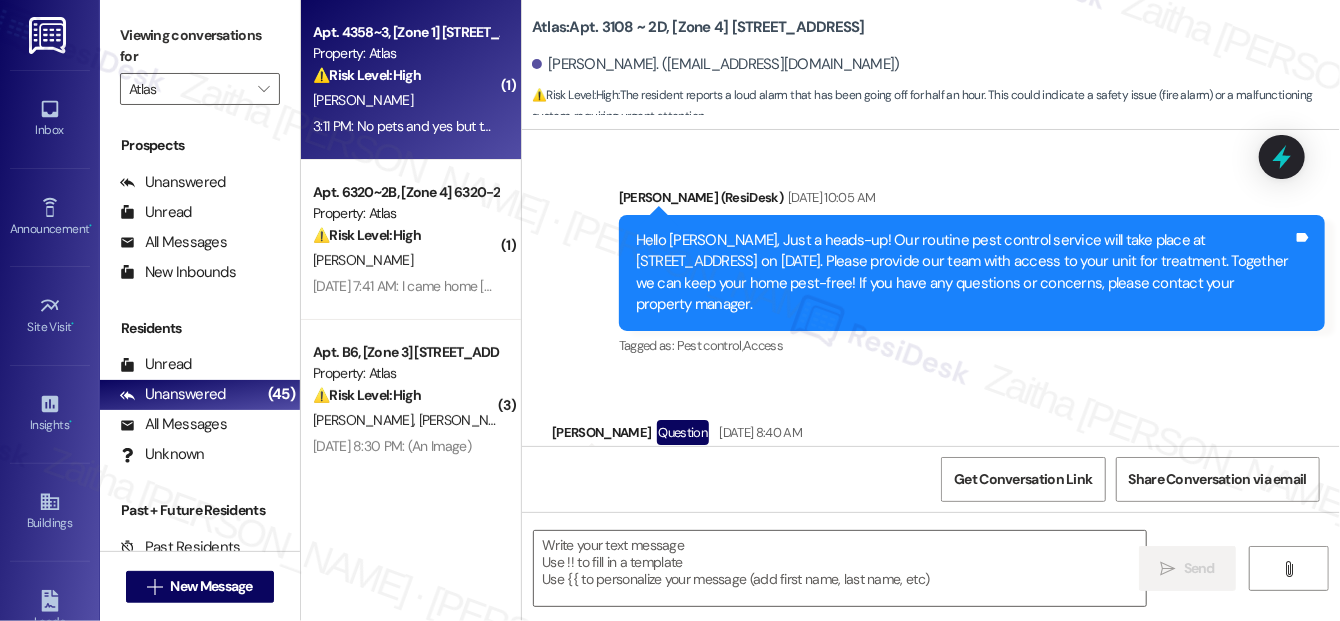 type on "Fetching suggested responses. Please feel free to read through the conversation in the meantime." 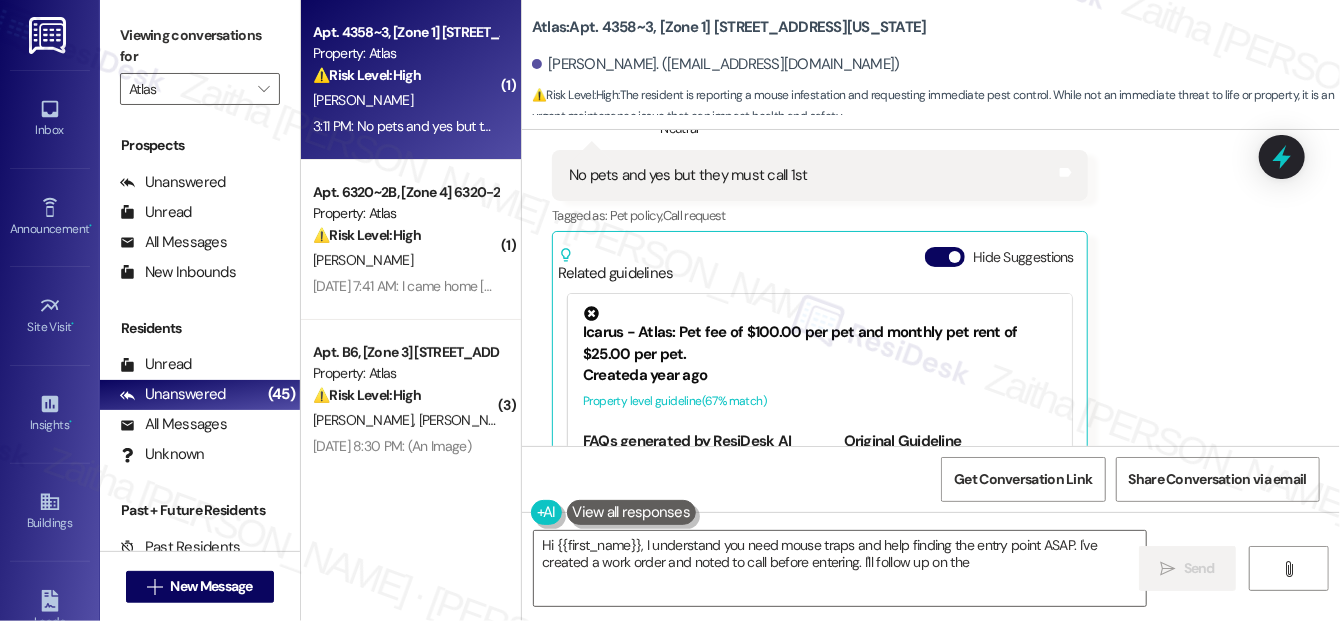 scroll, scrollTop: 4501, scrollLeft: 0, axis: vertical 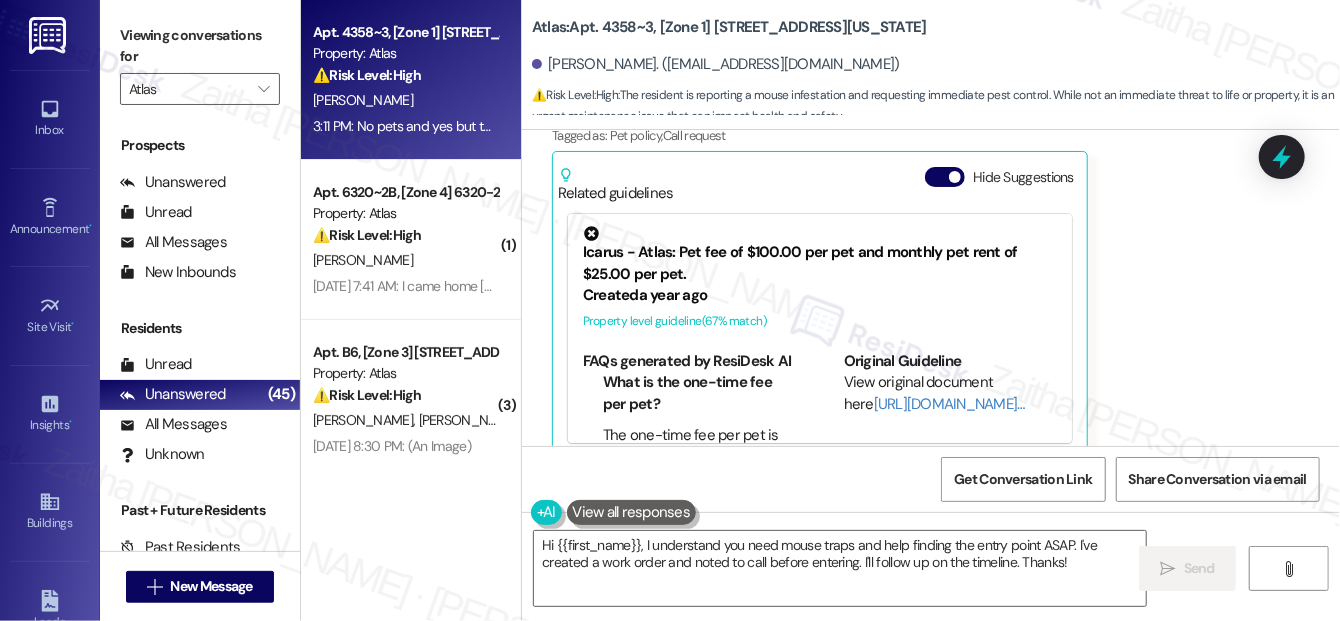 drag, startPoint x: 934, startPoint y: 154, endPoint x: 1034, endPoint y: 311, distance: 186.14243 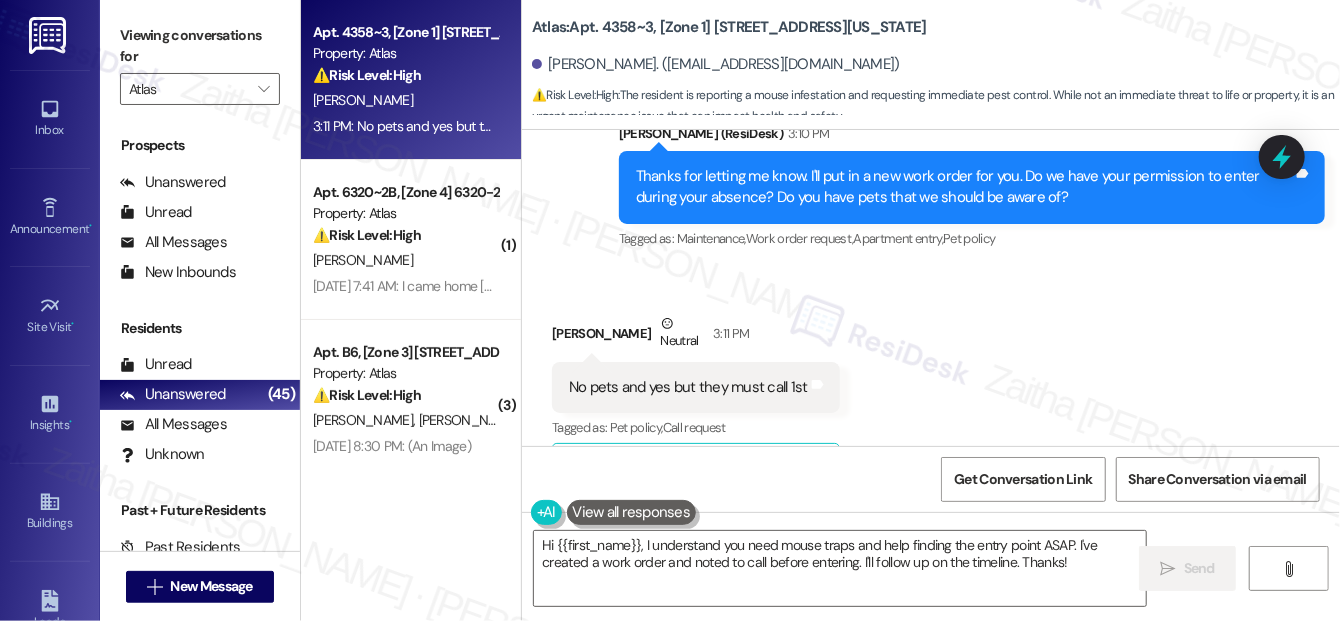 scroll, scrollTop: 4254, scrollLeft: 0, axis: vertical 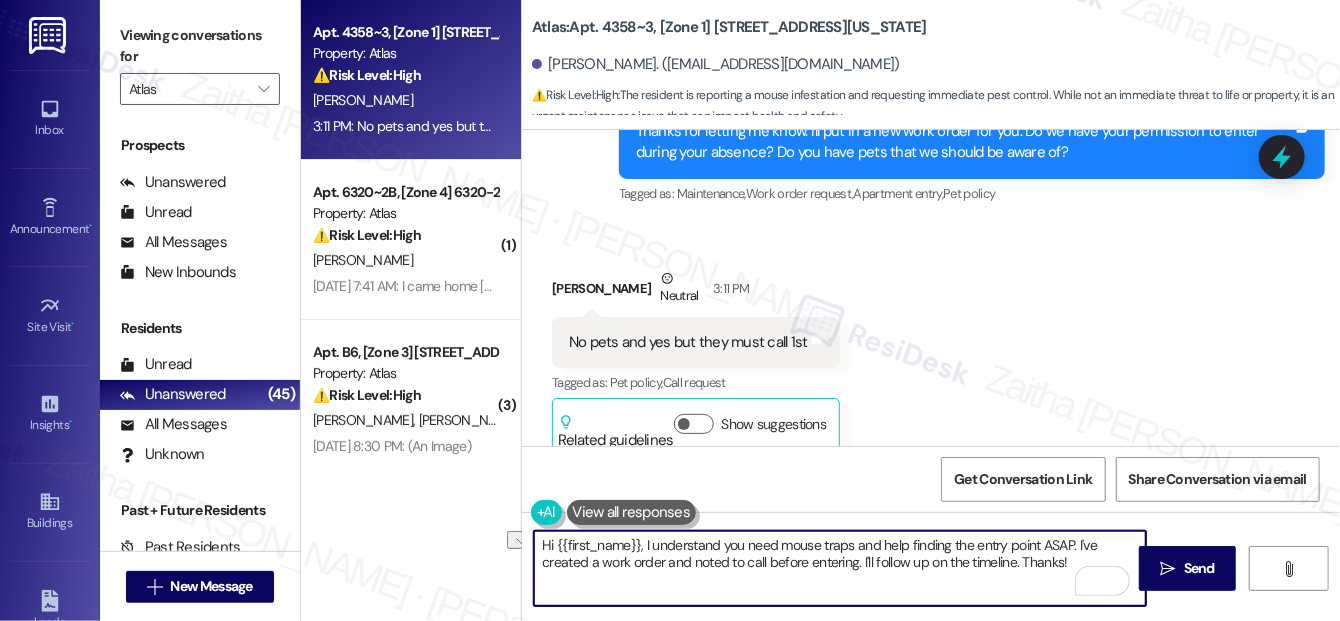 drag, startPoint x: 539, startPoint y: 547, endPoint x: 1073, endPoint y: 541, distance: 534.0337 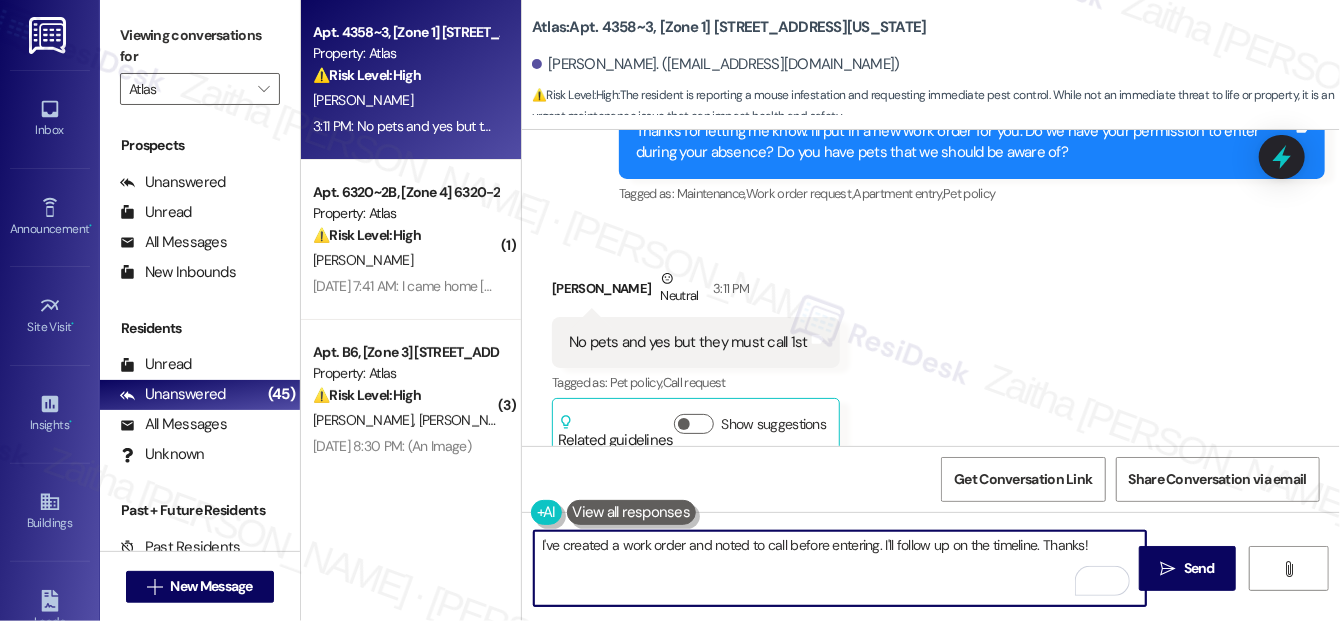 click on "I've created a work order and noted to call before entering. I'll follow up on the timeline. Thanks!" at bounding box center [840, 568] 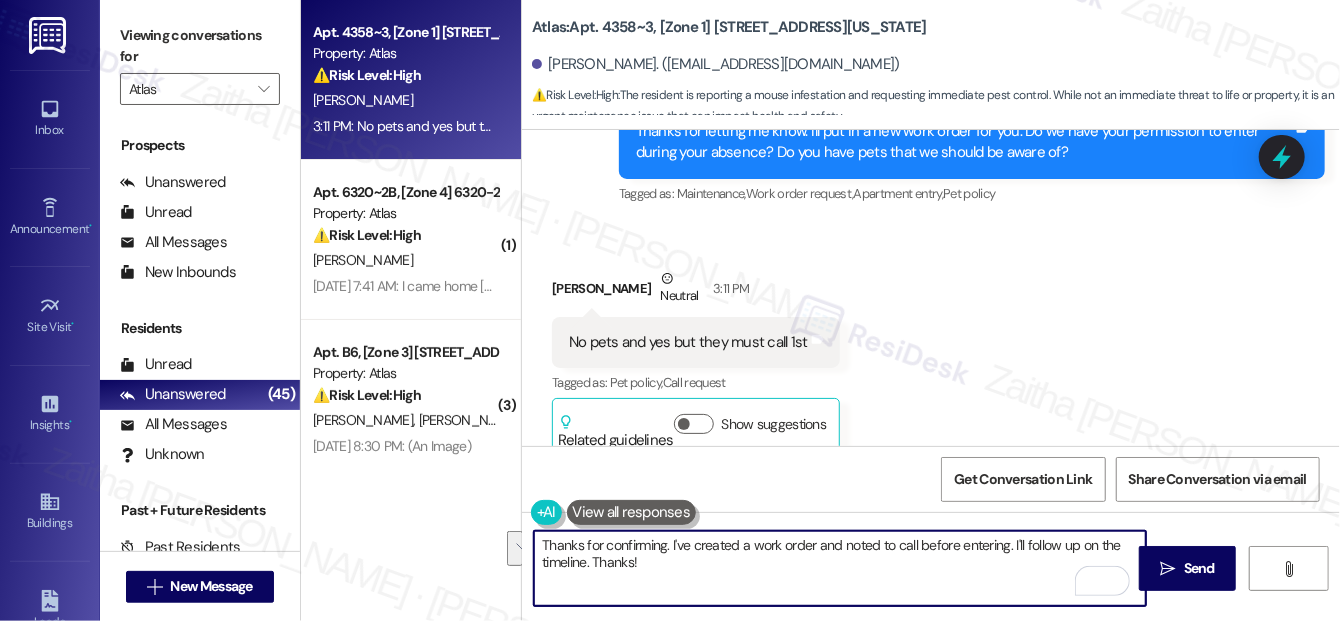 drag, startPoint x: 1011, startPoint y: 541, endPoint x: 981, endPoint y: 575, distance: 45.343136 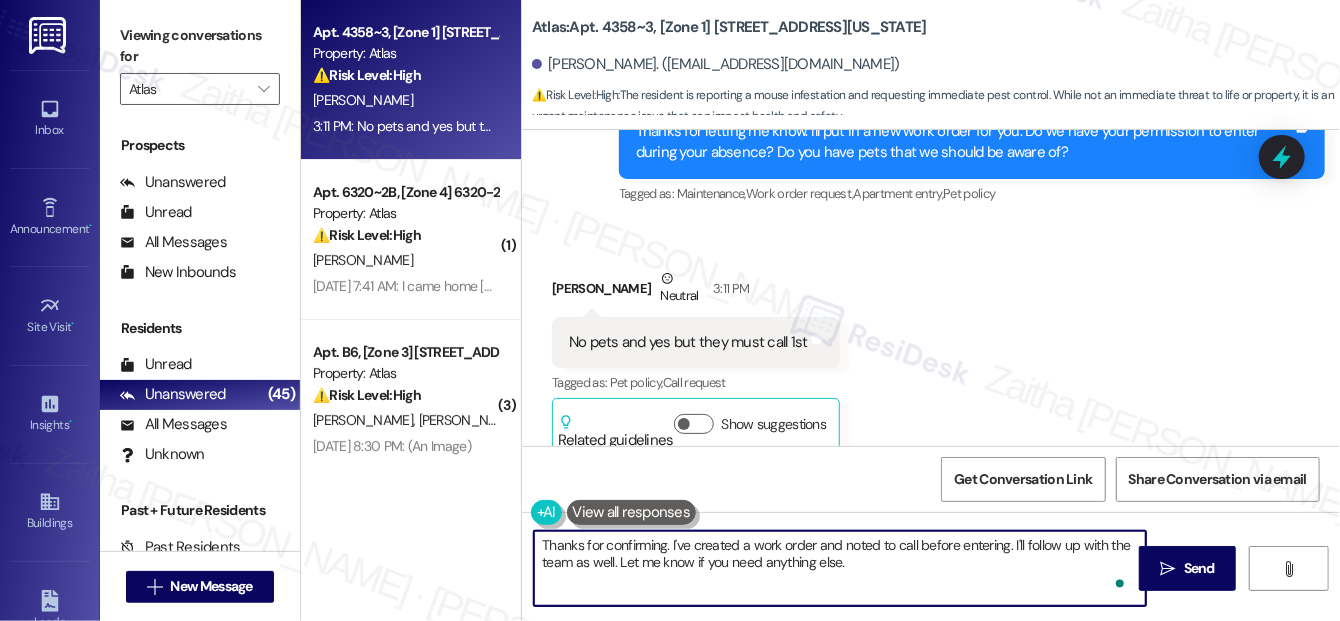scroll, scrollTop: 0, scrollLeft: 0, axis: both 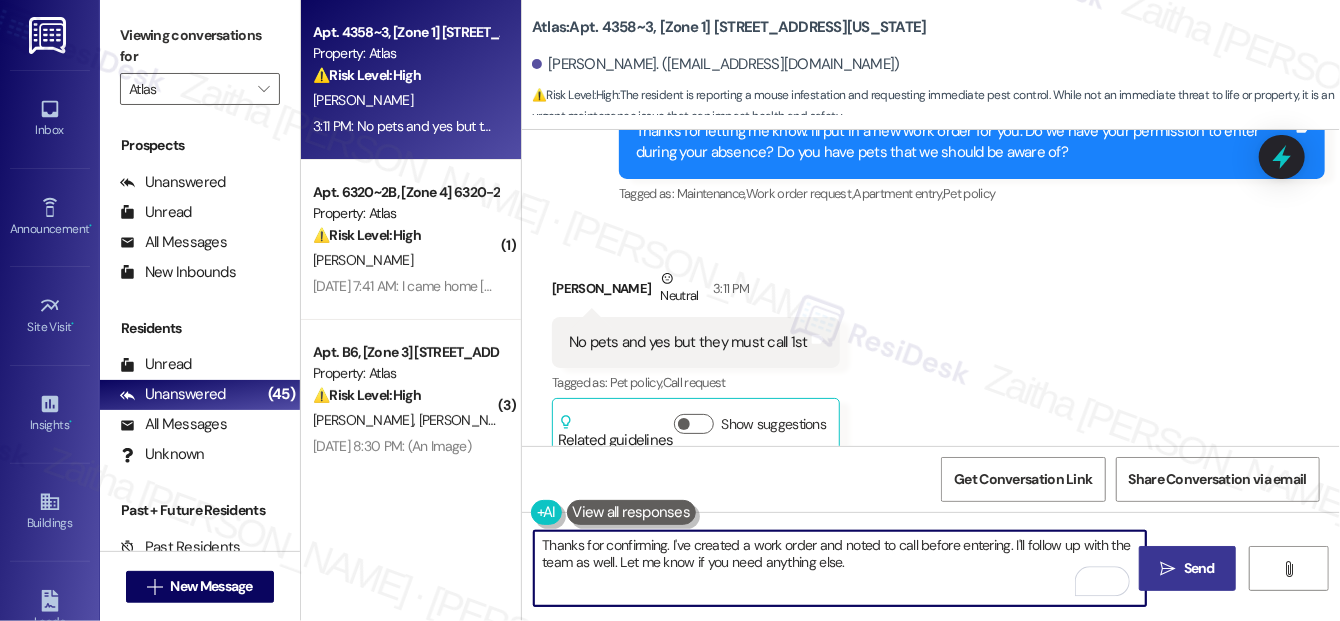 type on "Thanks for confirming. I've created a work order and noted to call before entering. I'll follow up with the team as well. Let me know if you need anything else." 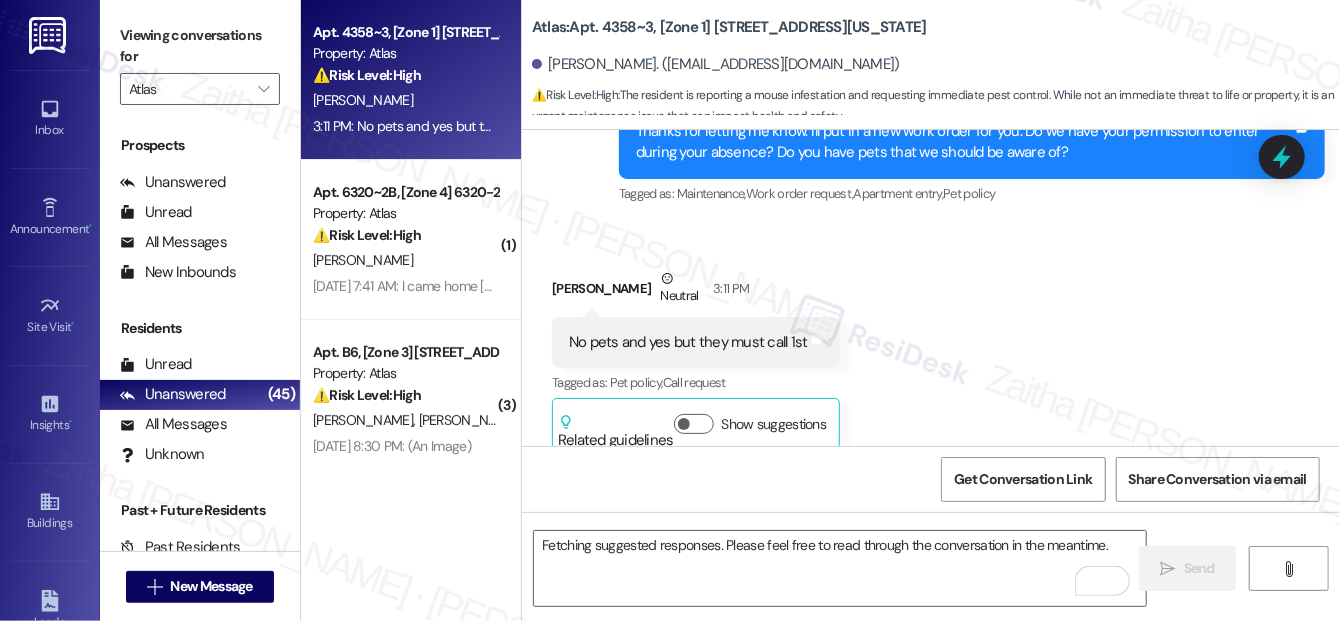 scroll, scrollTop: 4253, scrollLeft: 0, axis: vertical 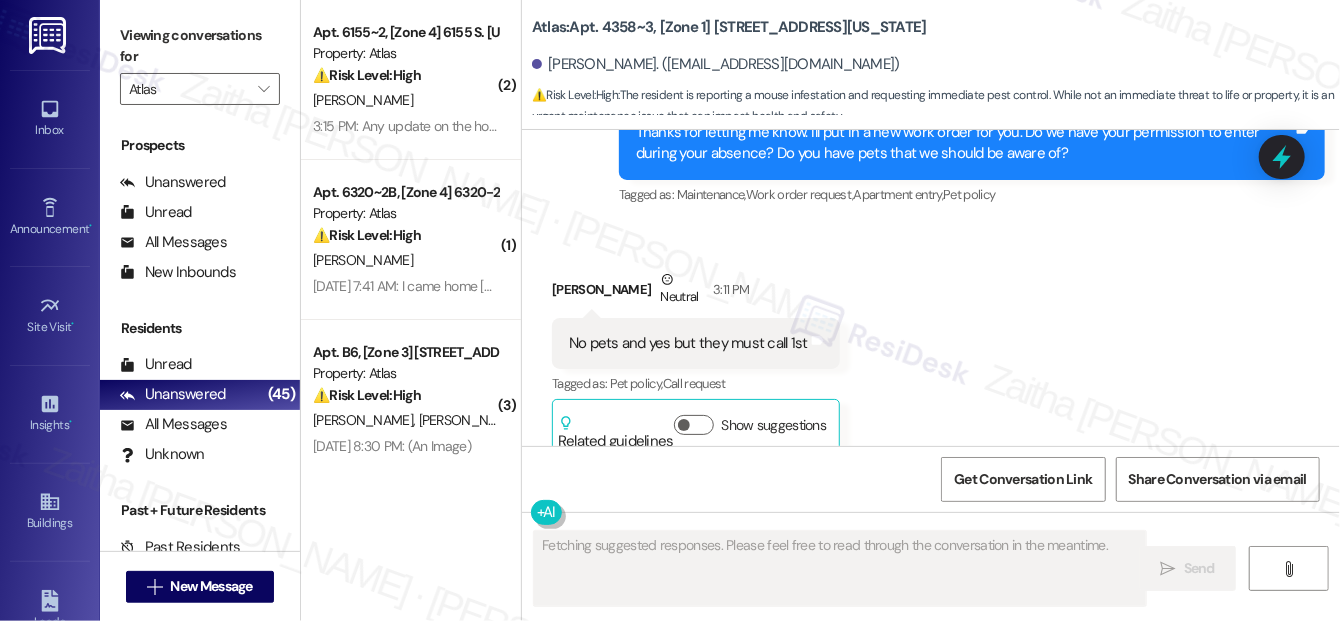 click on "[PERSON_NAME]. ([EMAIL_ADDRESS][DOMAIN_NAME])" at bounding box center (716, 64) 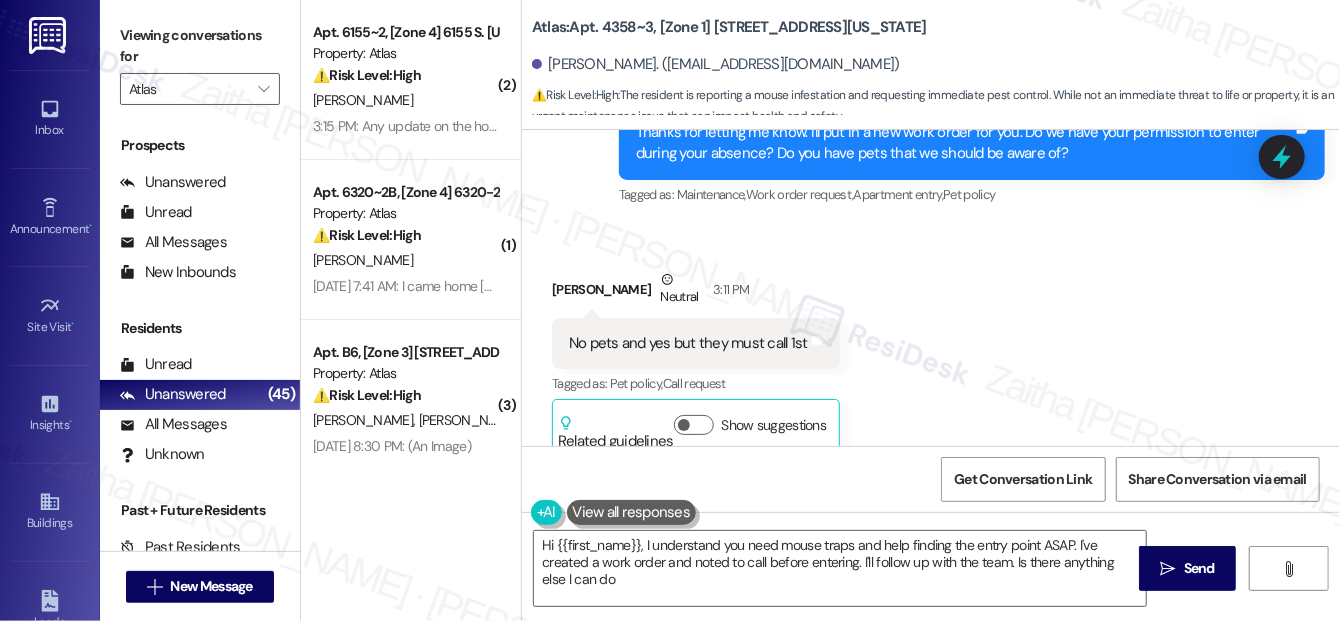 type on "Hi {{first_name}}, I understand you need mouse traps and help finding the entry point ASAP. I've created a work order and noted to call before entering. I'll follow up with the team. Is there anything else I can do?" 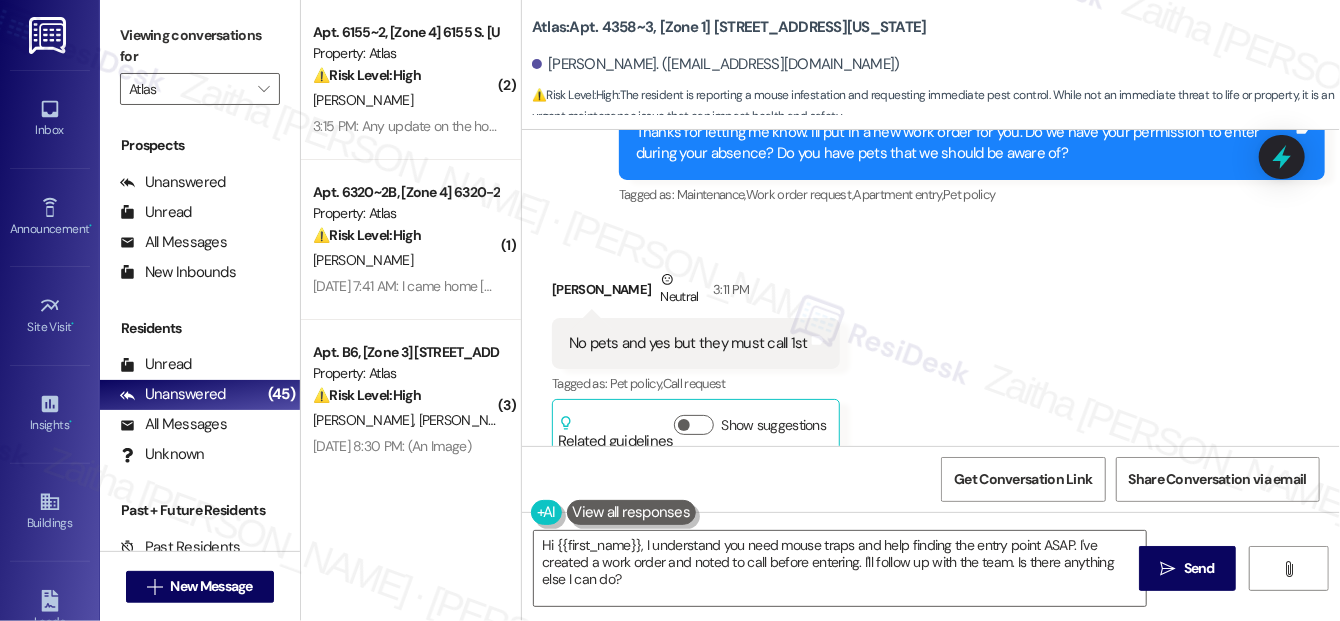 click on "[PERSON_NAME]. ([EMAIL_ADDRESS][DOMAIN_NAME])" at bounding box center (716, 64) 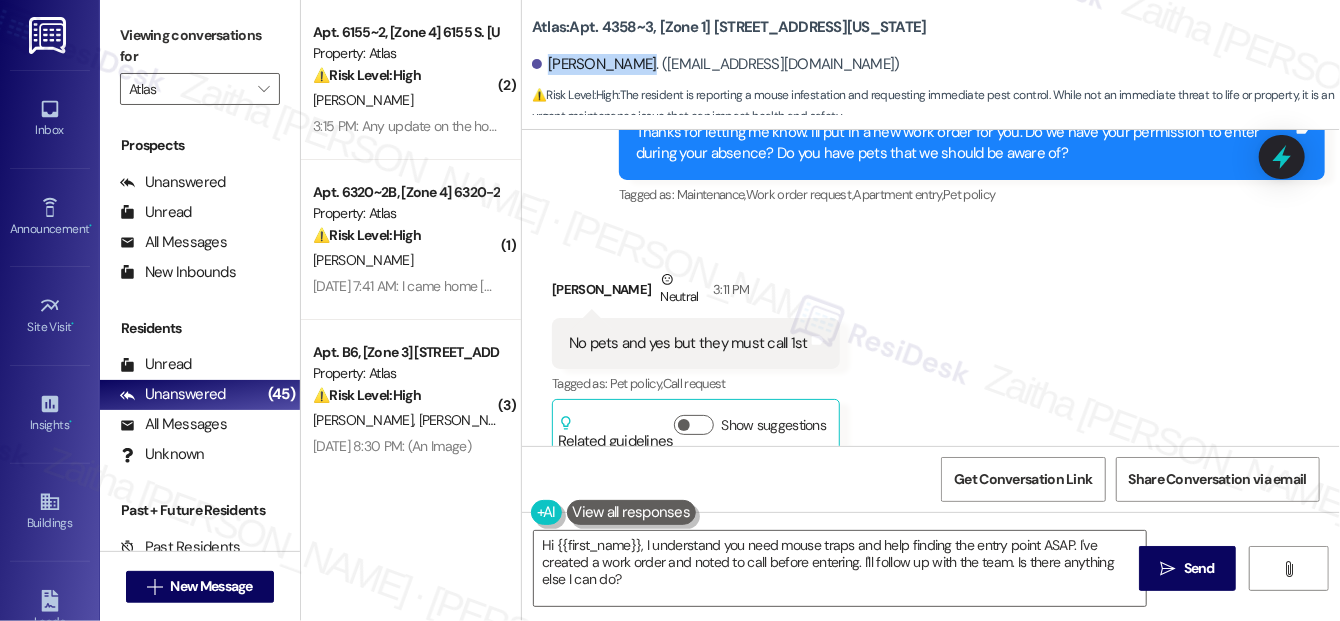drag, startPoint x: 545, startPoint y: 55, endPoint x: 639, endPoint y: 60, distance: 94.13288 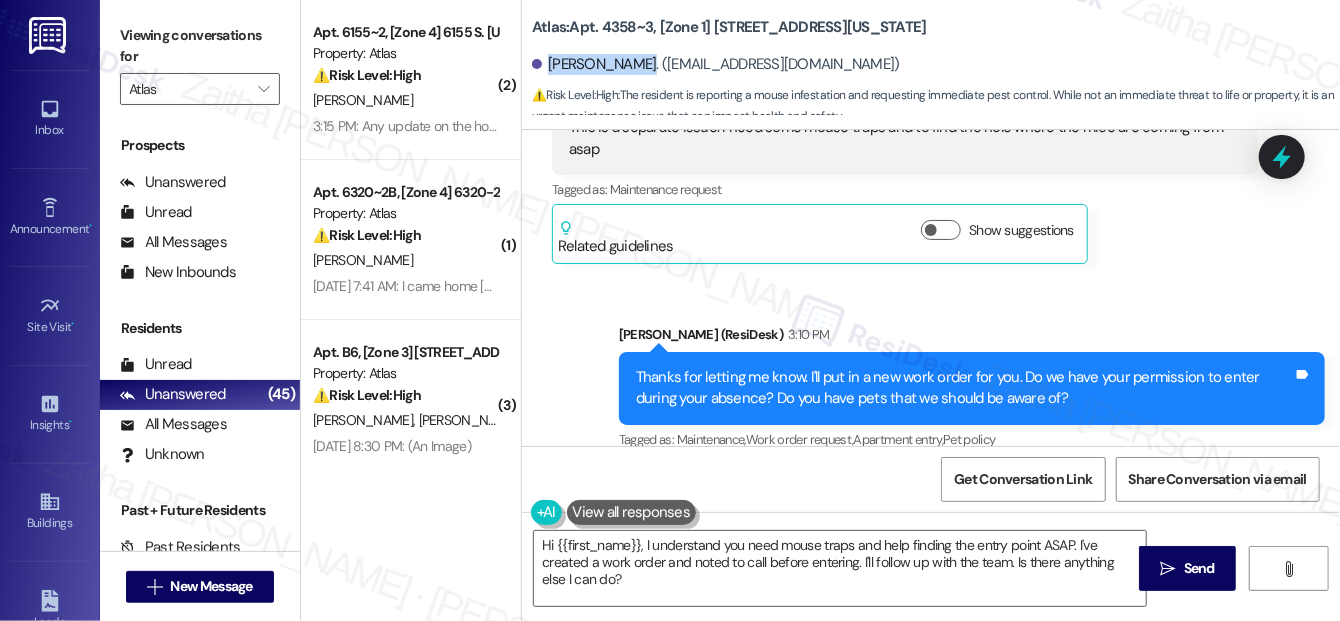 scroll, scrollTop: 3799, scrollLeft: 0, axis: vertical 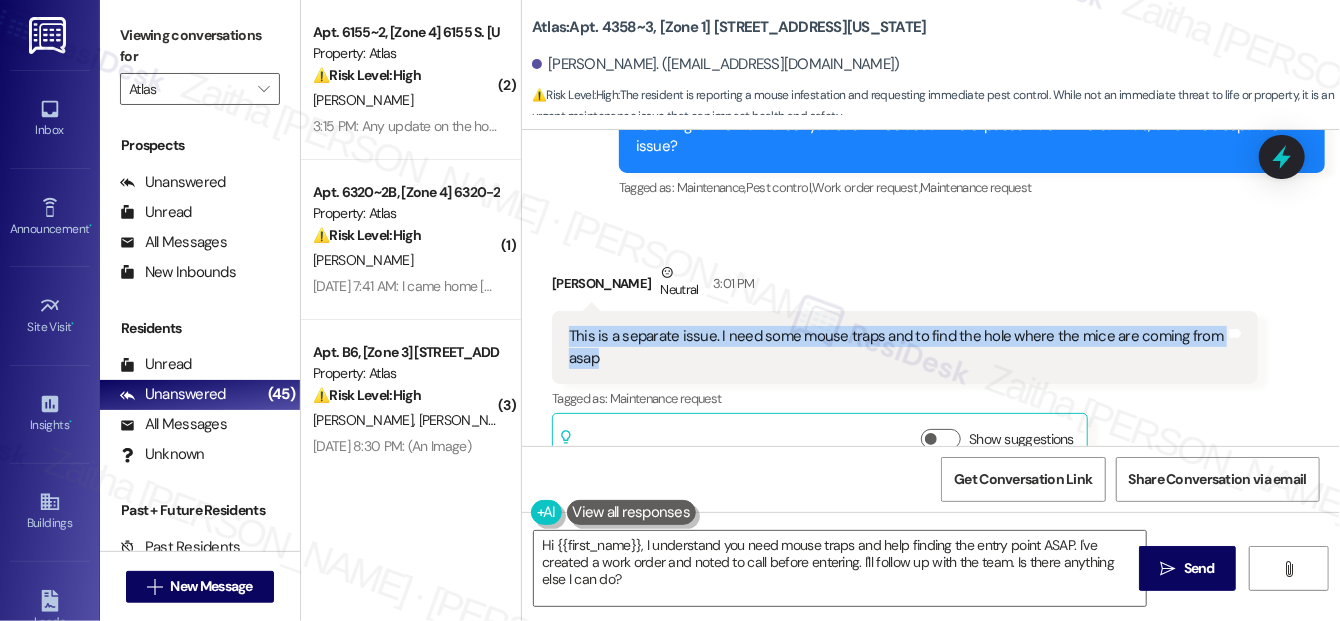 drag, startPoint x: 570, startPoint y: 308, endPoint x: 665, endPoint y: 337, distance: 99.32774 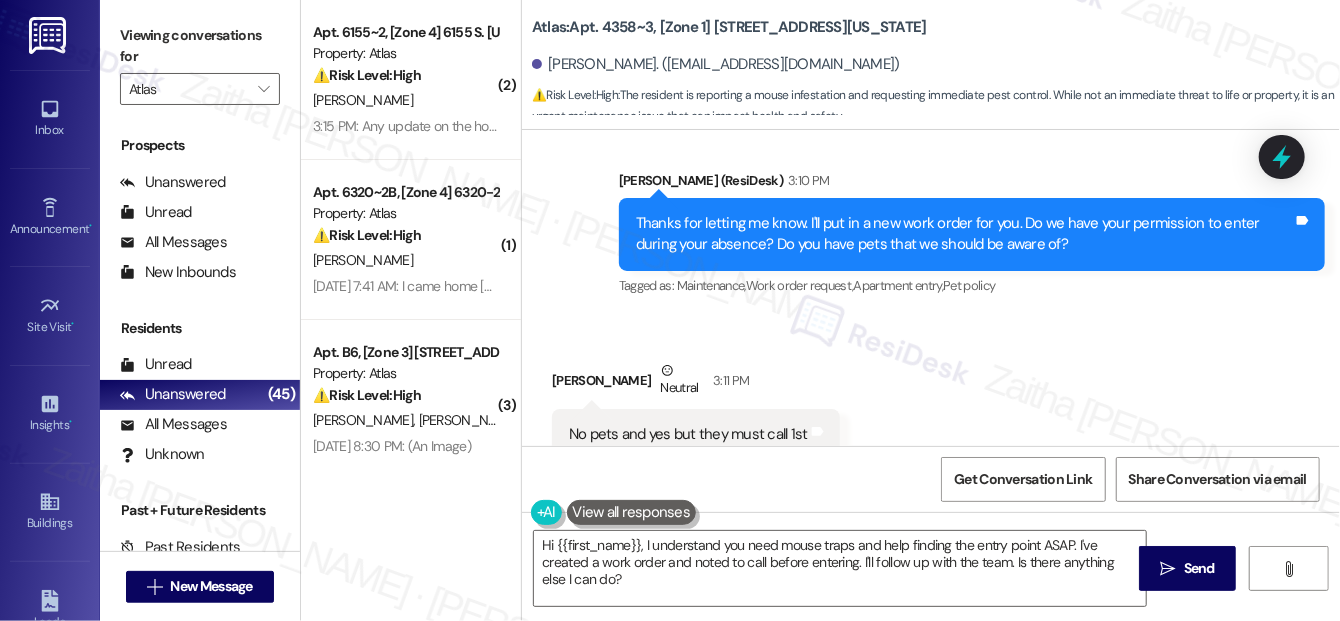 click on "Received via SMS [PERSON_NAME]   Neutral 3:11 PM No pets and yes but they must call 1st Tags and notes Tagged as:   Pet policy ,  Click to highlight conversations about Pet policy Call request Click to highlight conversations about Call request  Related guidelines Show suggestions" at bounding box center [931, 439] 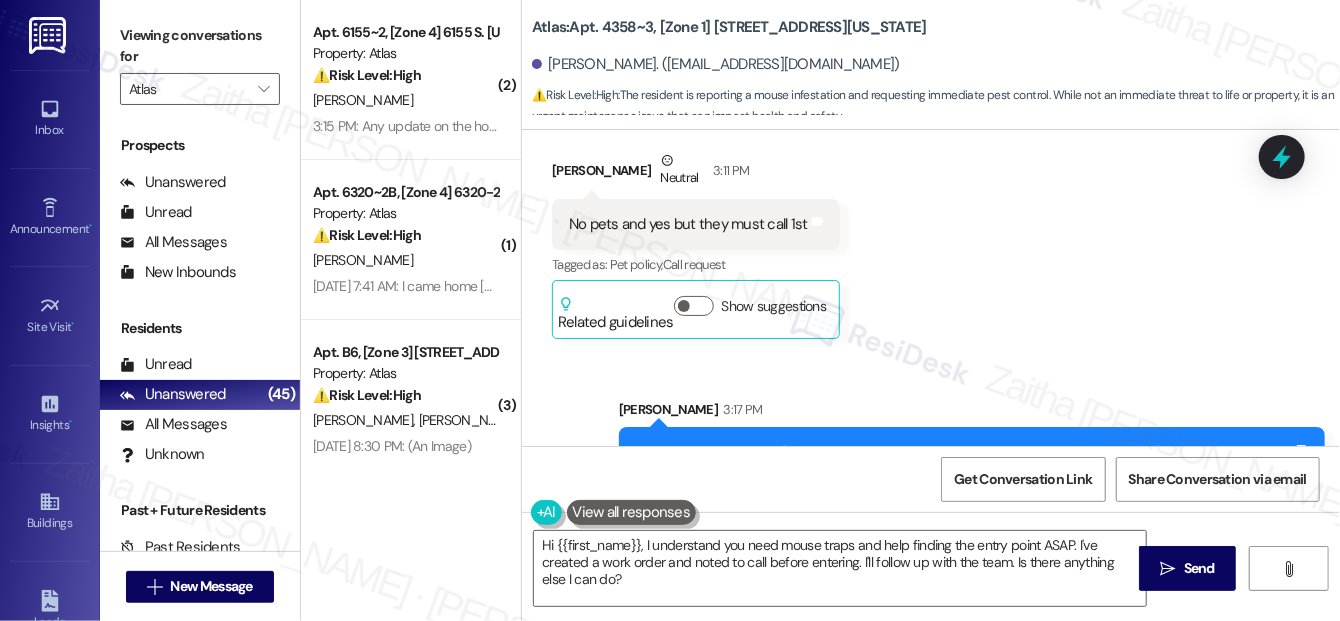 scroll, scrollTop: 4415, scrollLeft: 0, axis: vertical 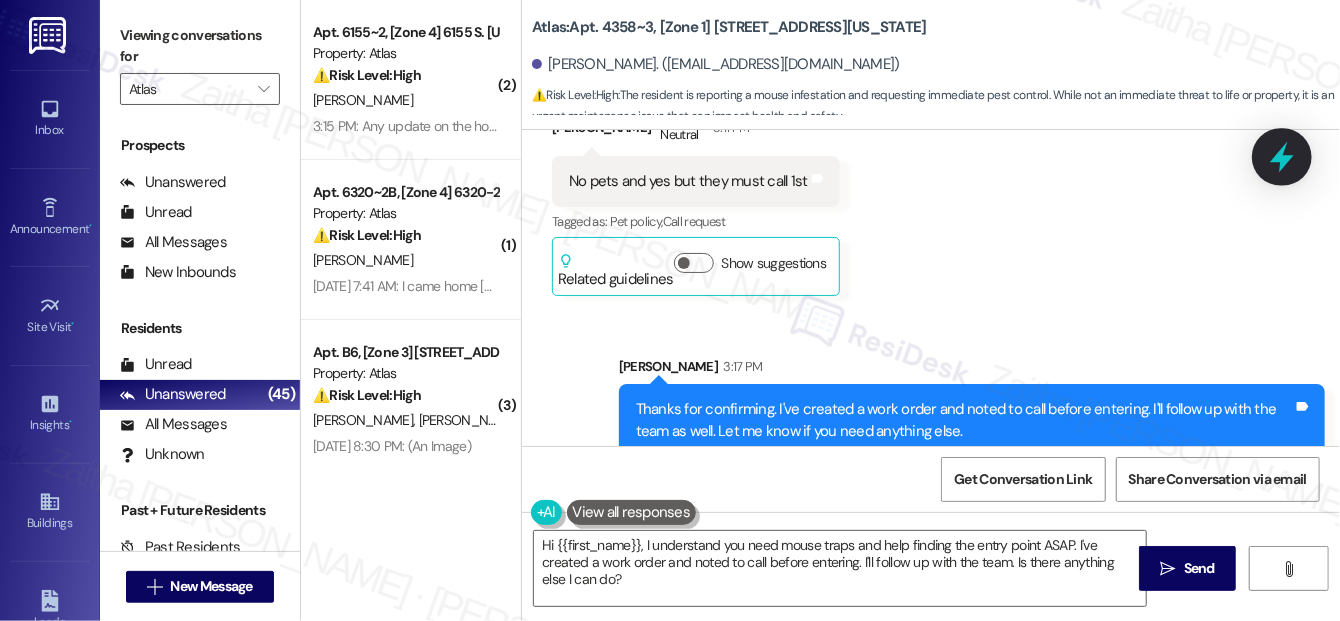 click 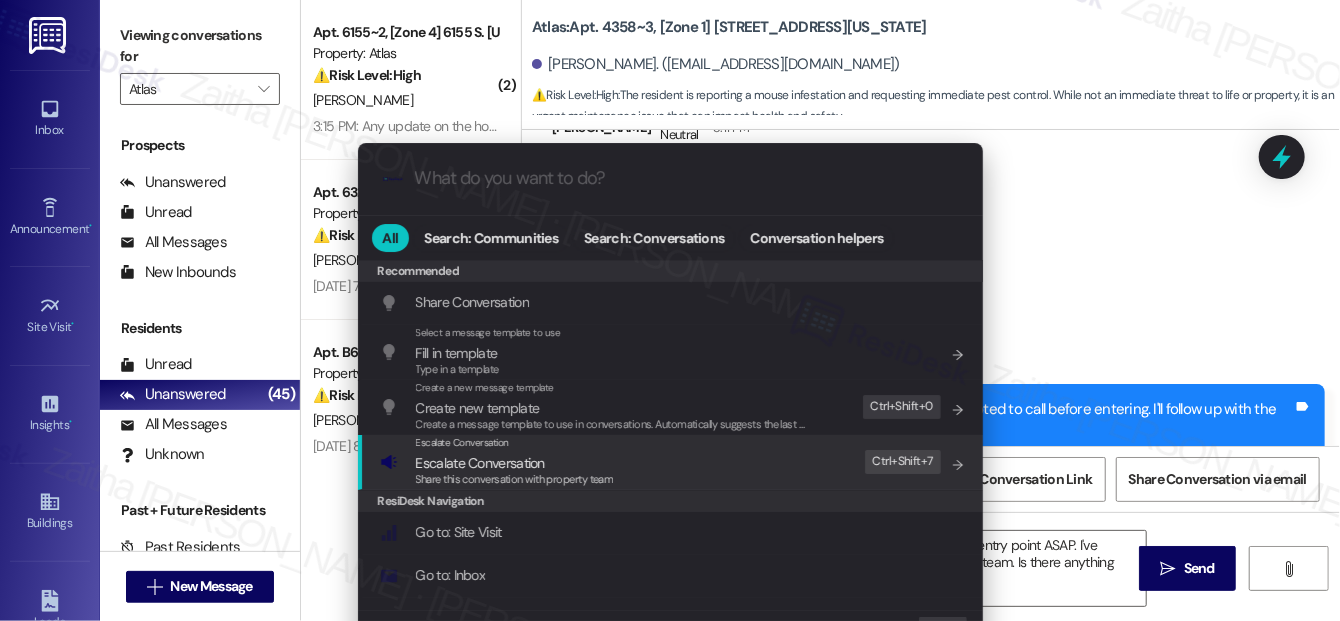 click on "Escalate Conversation" at bounding box center (480, 463) 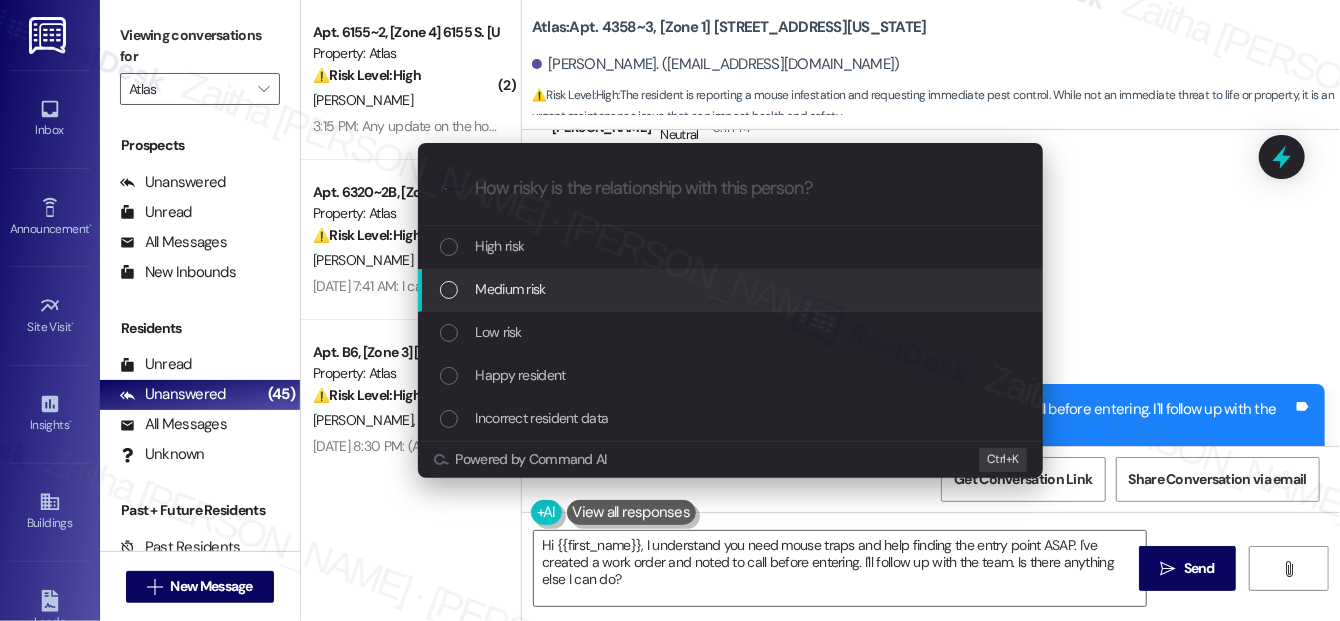 click on "Medium risk" at bounding box center (732, 289) 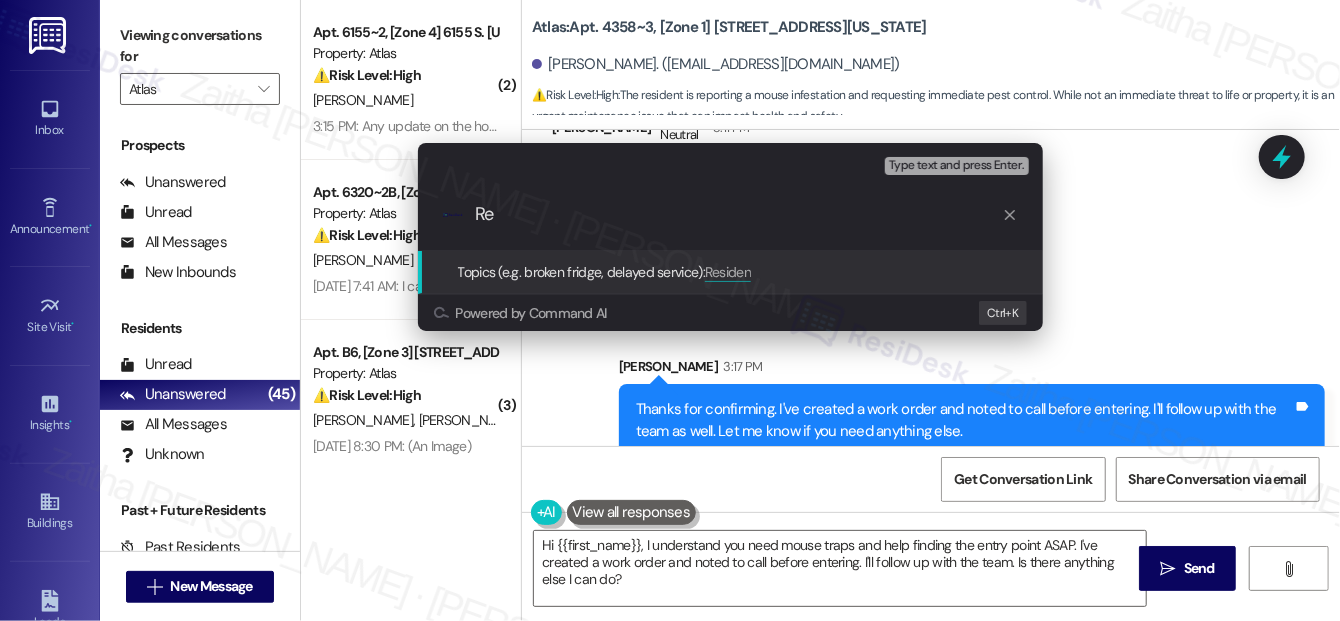 type on "R" 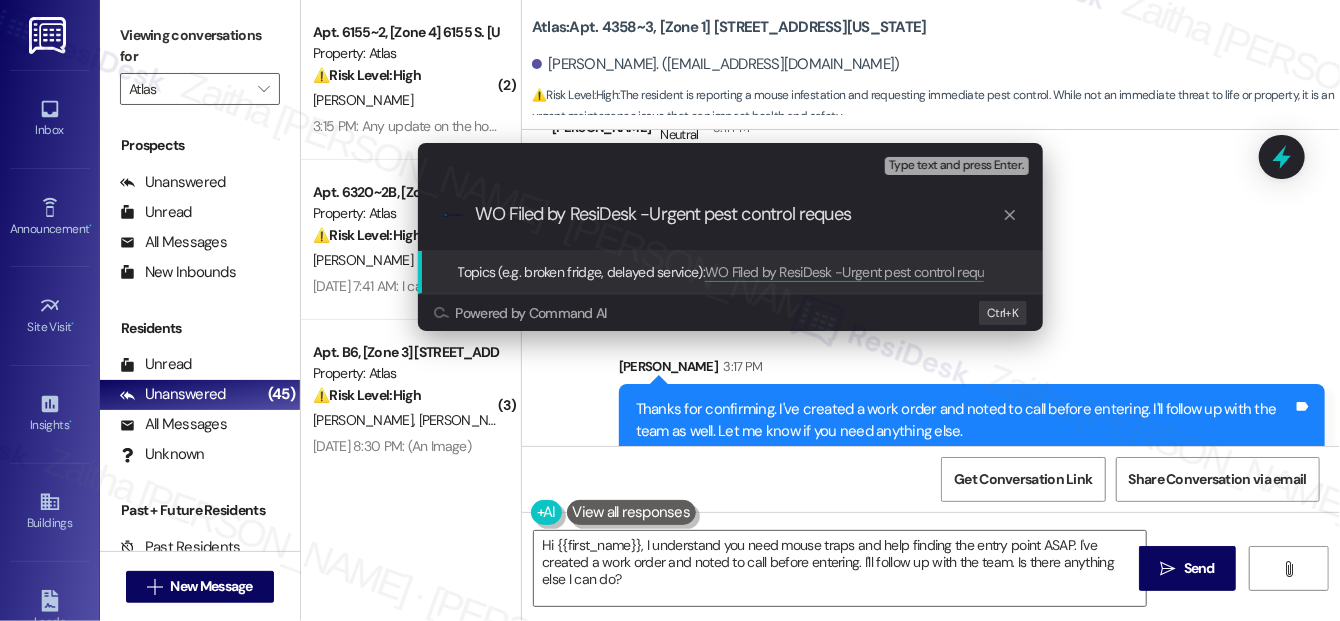 type on "WO Filed by ResiDesk -Urgent pest control request" 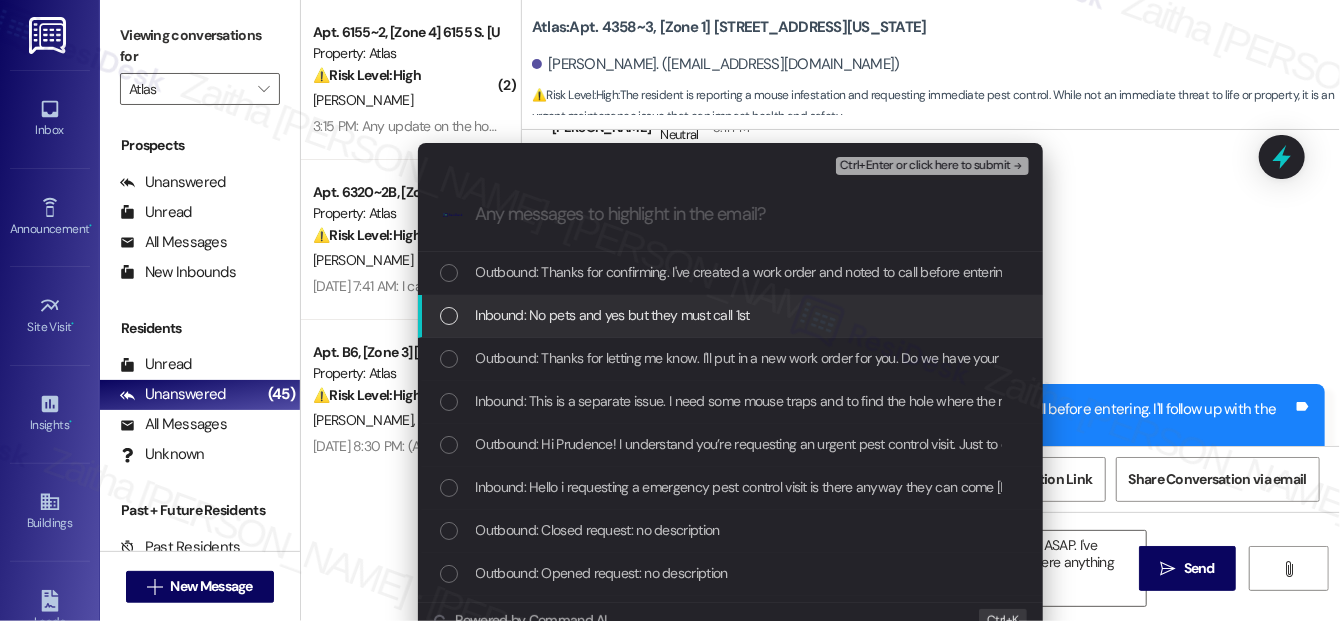 click at bounding box center [449, 316] 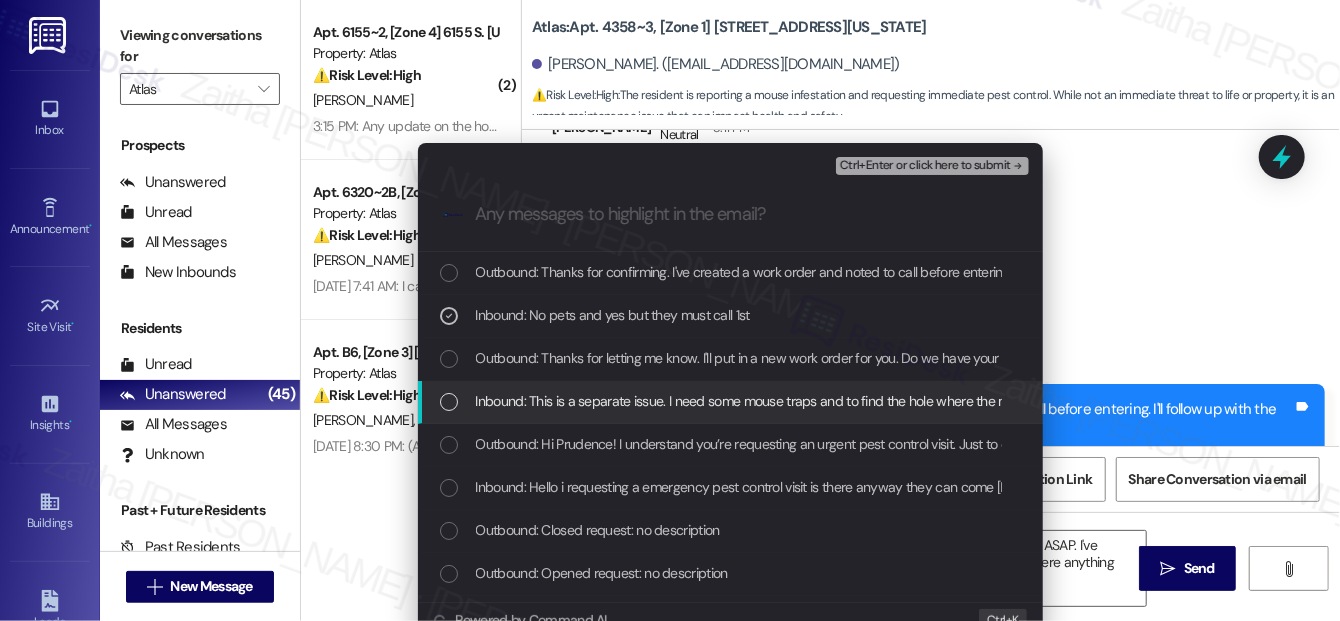 click at bounding box center (449, 402) 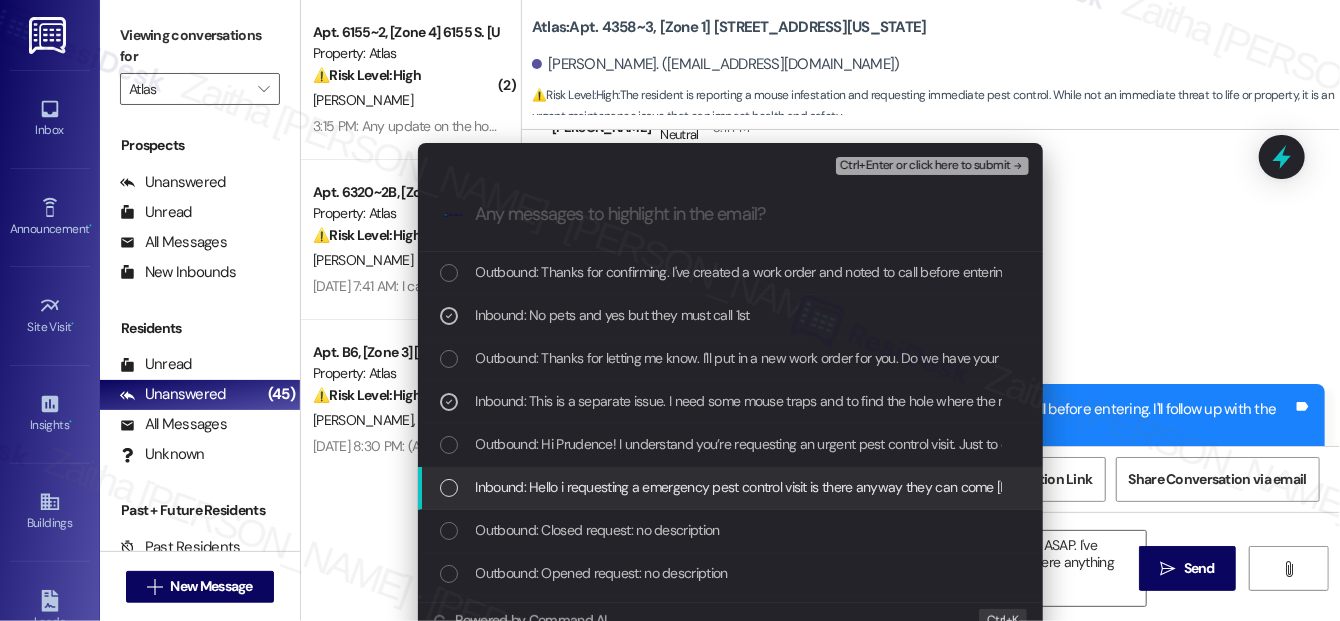 click on "Inbound: Hello i requesting a emergency pest control visit is there anyway they can come today! Or in the morning" at bounding box center [732, 487] 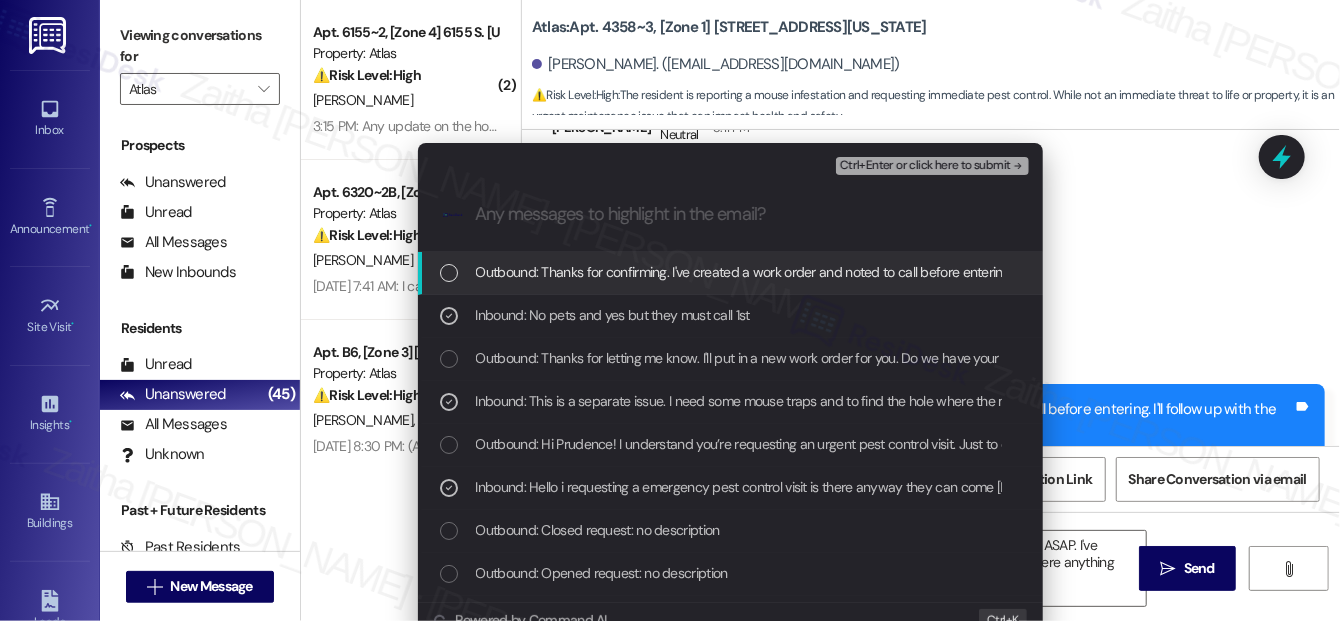 click on "Ctrl+Enter or click here to submit" at bounding box center (925, 166) 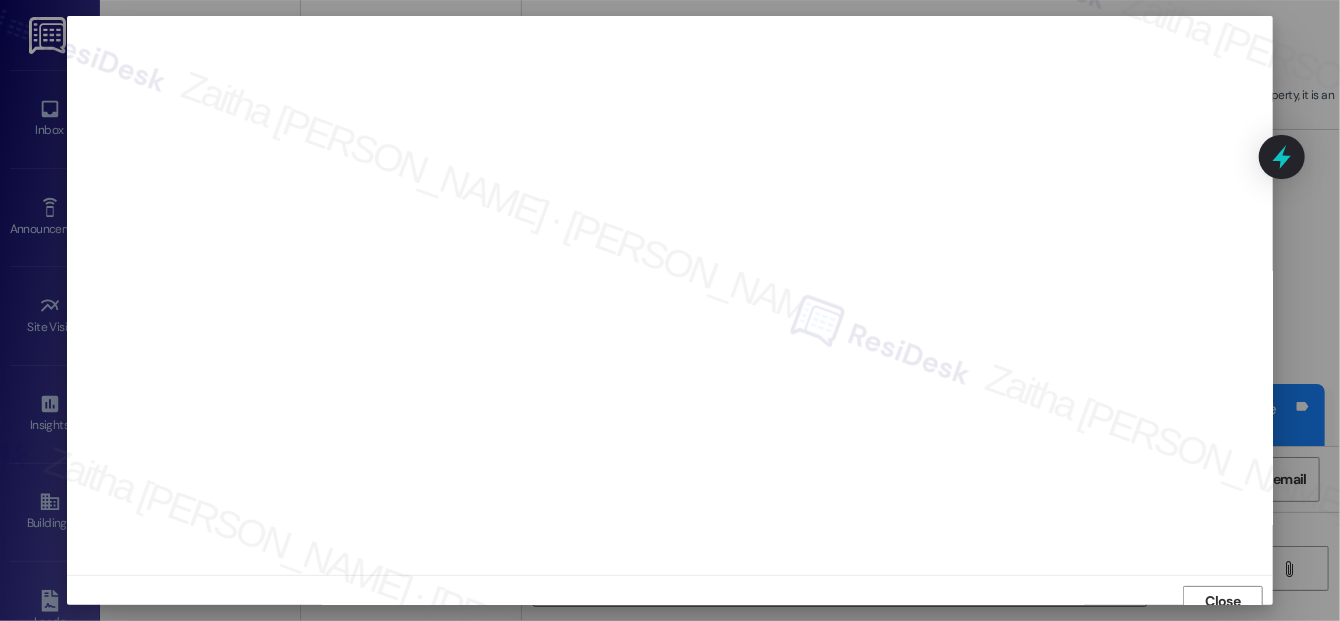 scroll, scrollTop: 12, scrollLeft: 0, axis: vertical 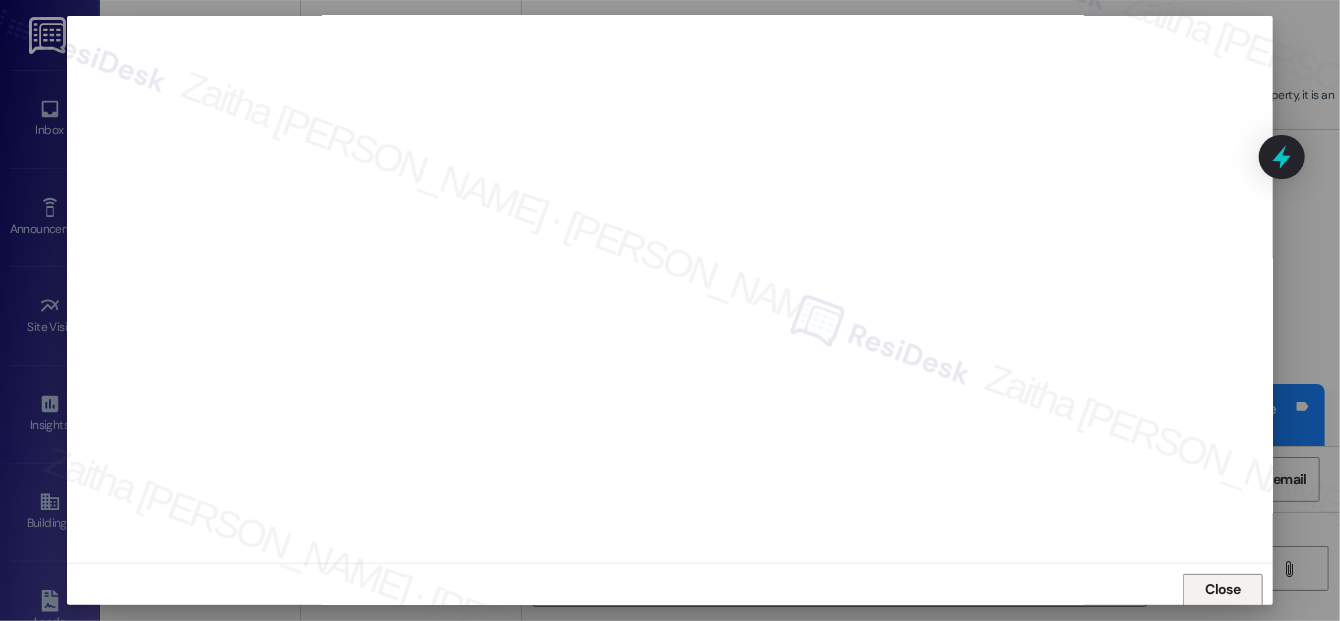 click on "Close" at bounding box center (1223, 589) 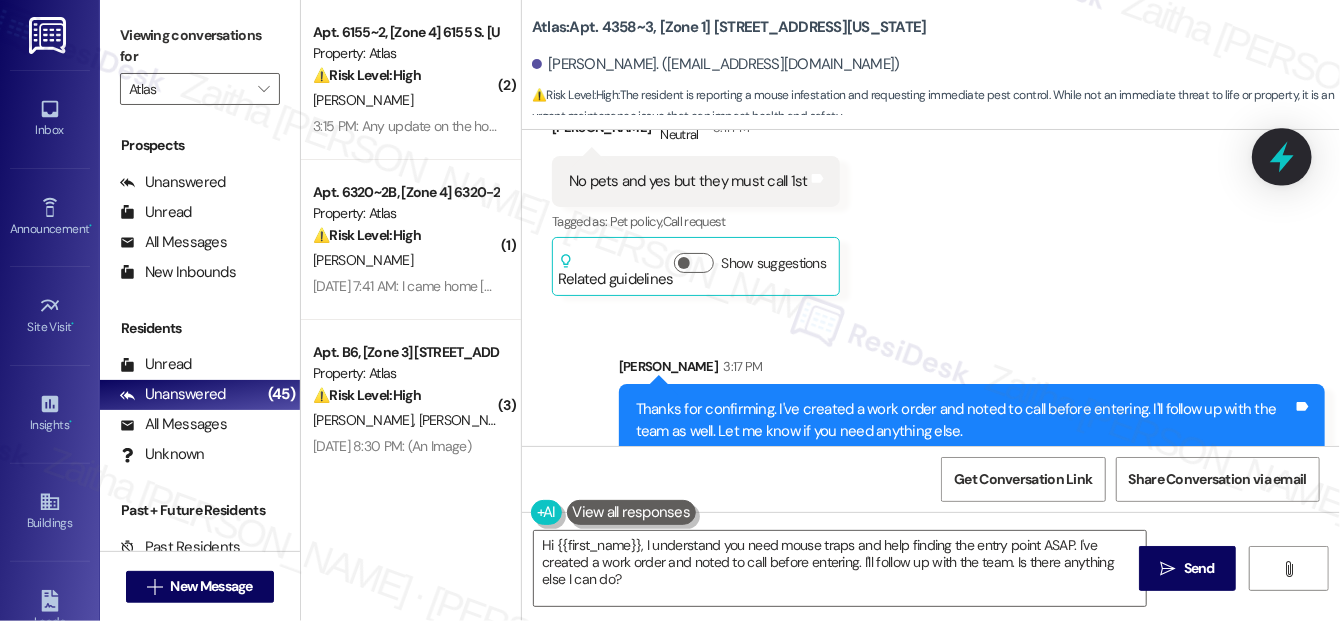 click 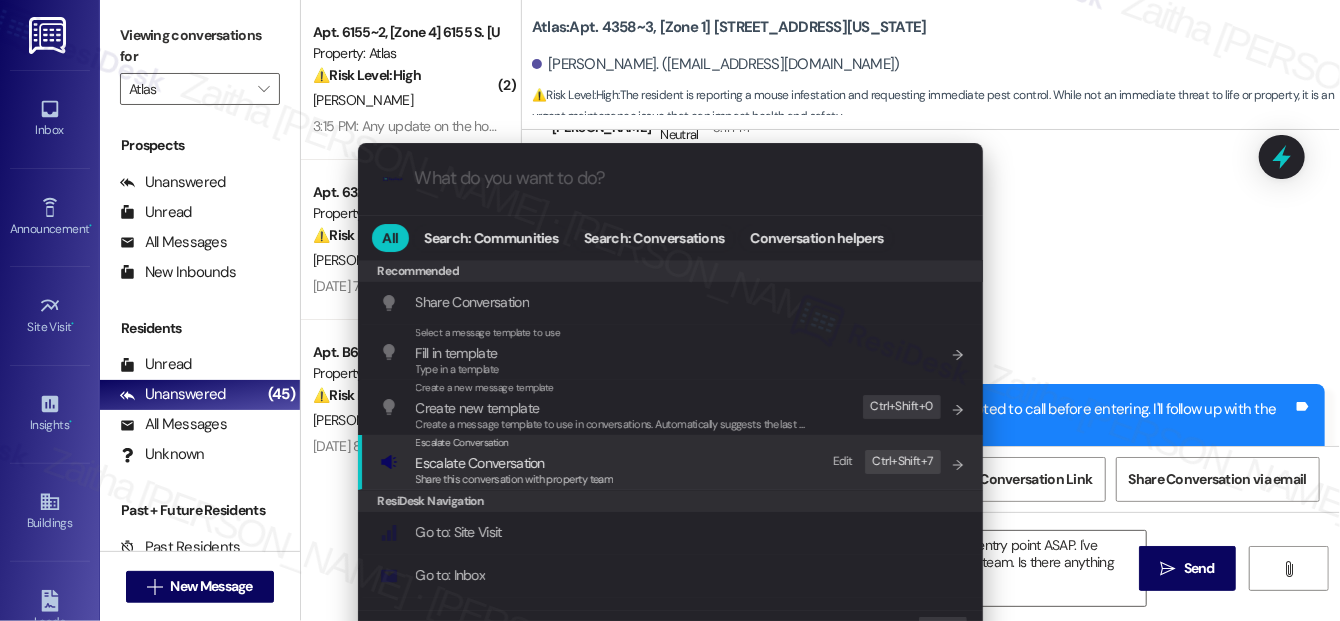 click on "Escalate Conversation" at bounding box center (480, 463) 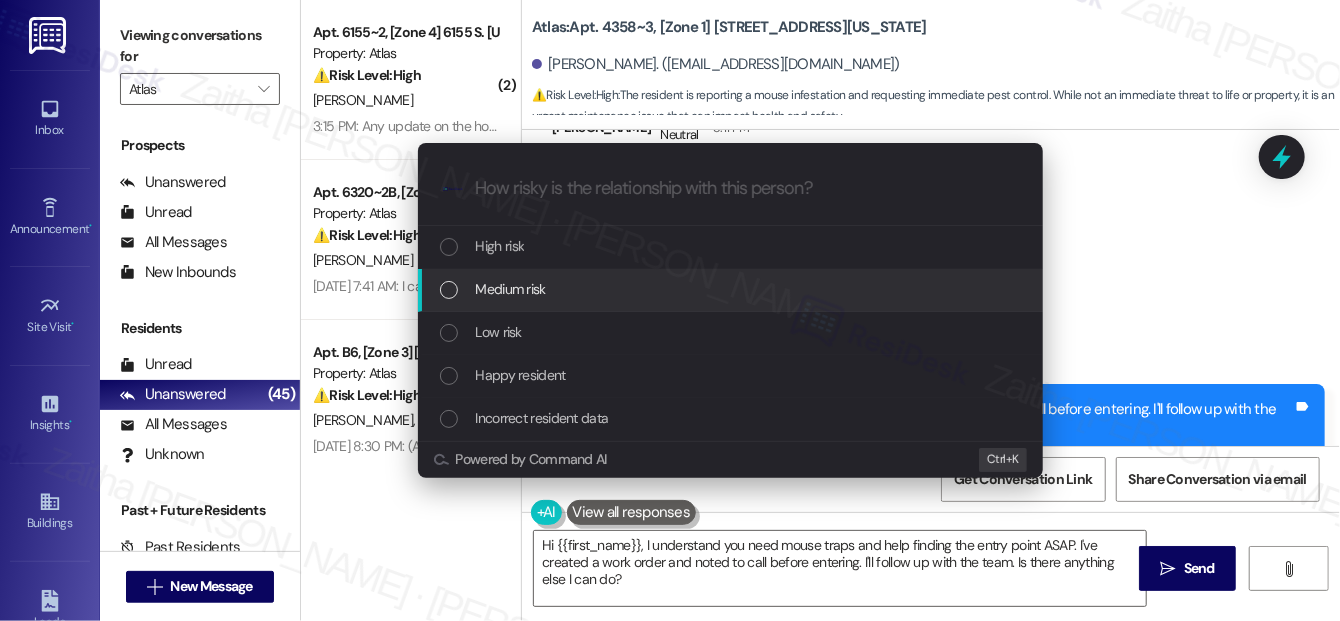 click on "Medium risk" at bounding box center [732, 289] 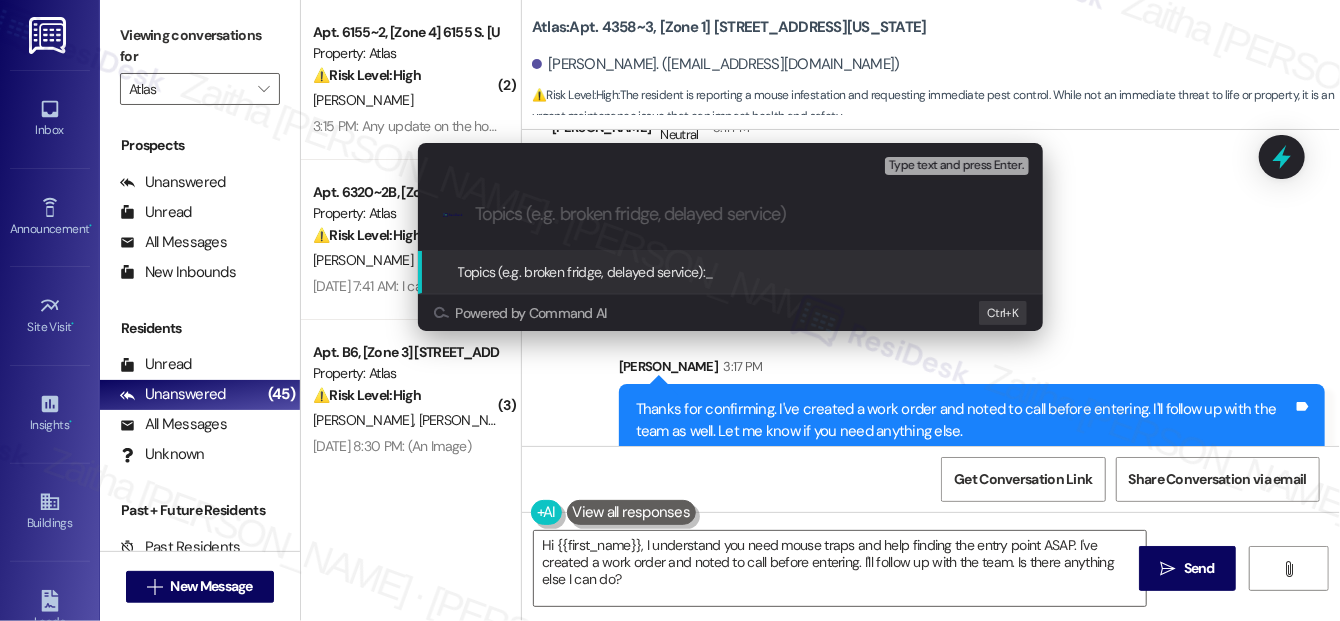paste on "WO Filed by ResiDesk -Urgent pest control request" 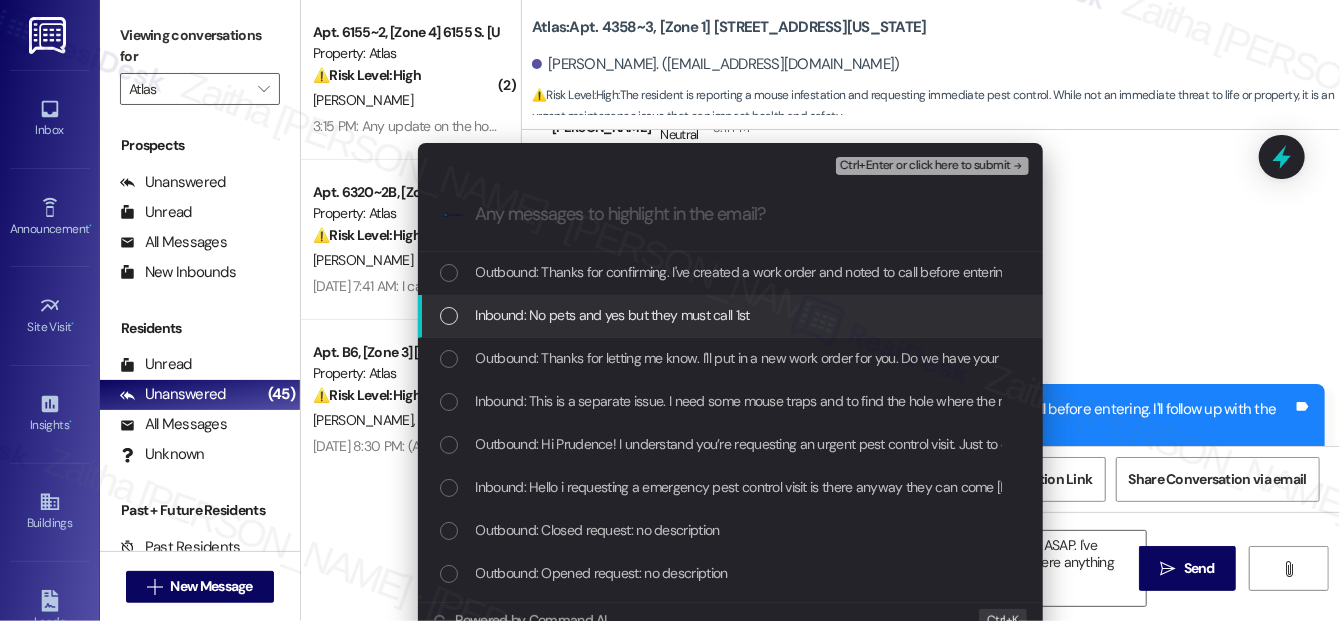 click at bounding box center (449, 316) 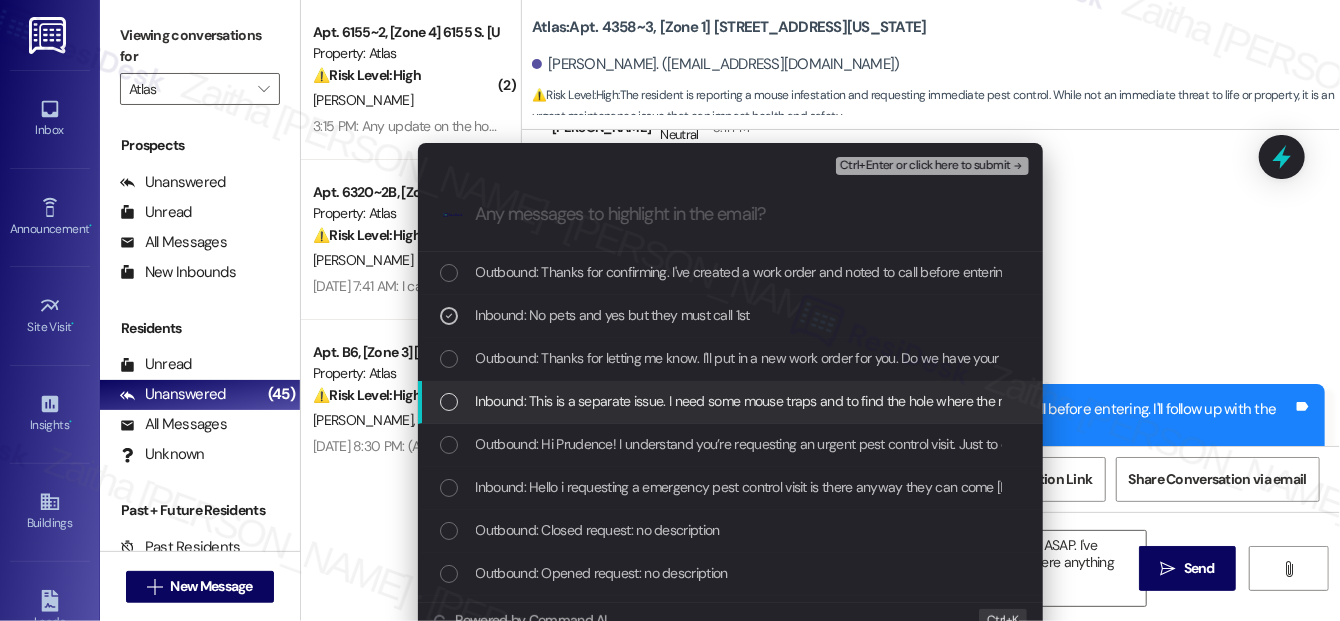 click on "Inbound: This is a separate issue. I need some mouse traps and to find the hole where  the mice are coming from asap" at bounding box center [730, 402] 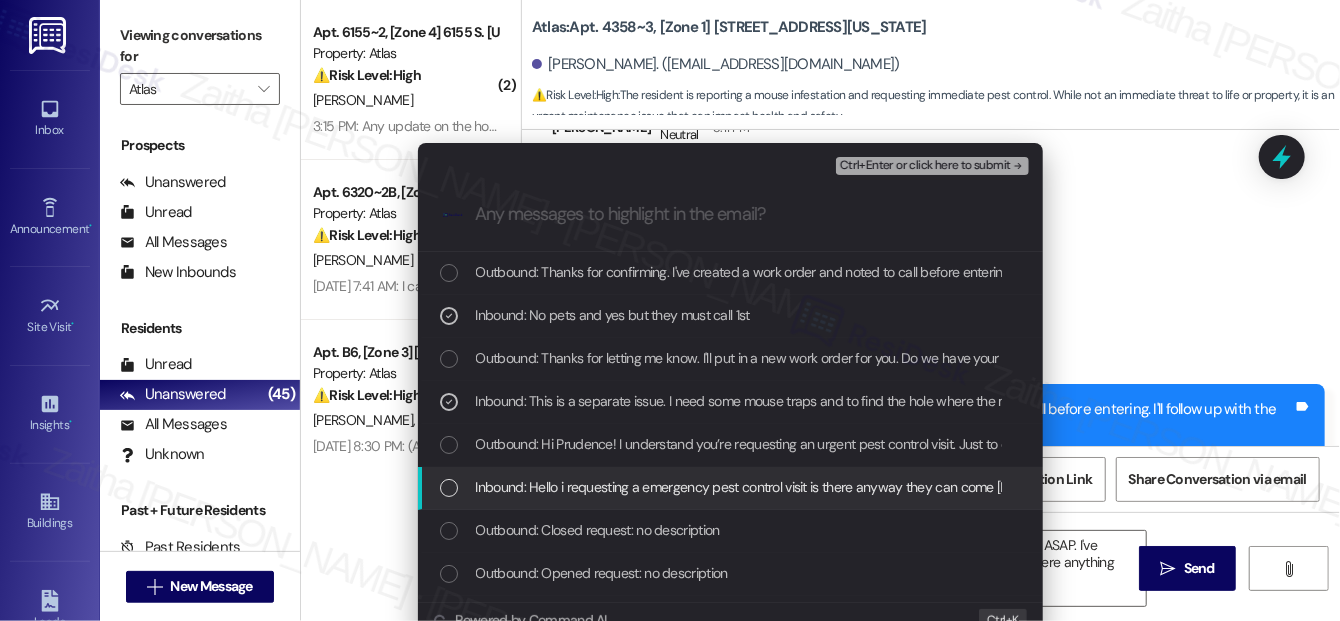 click at bounding box center [449, 488] 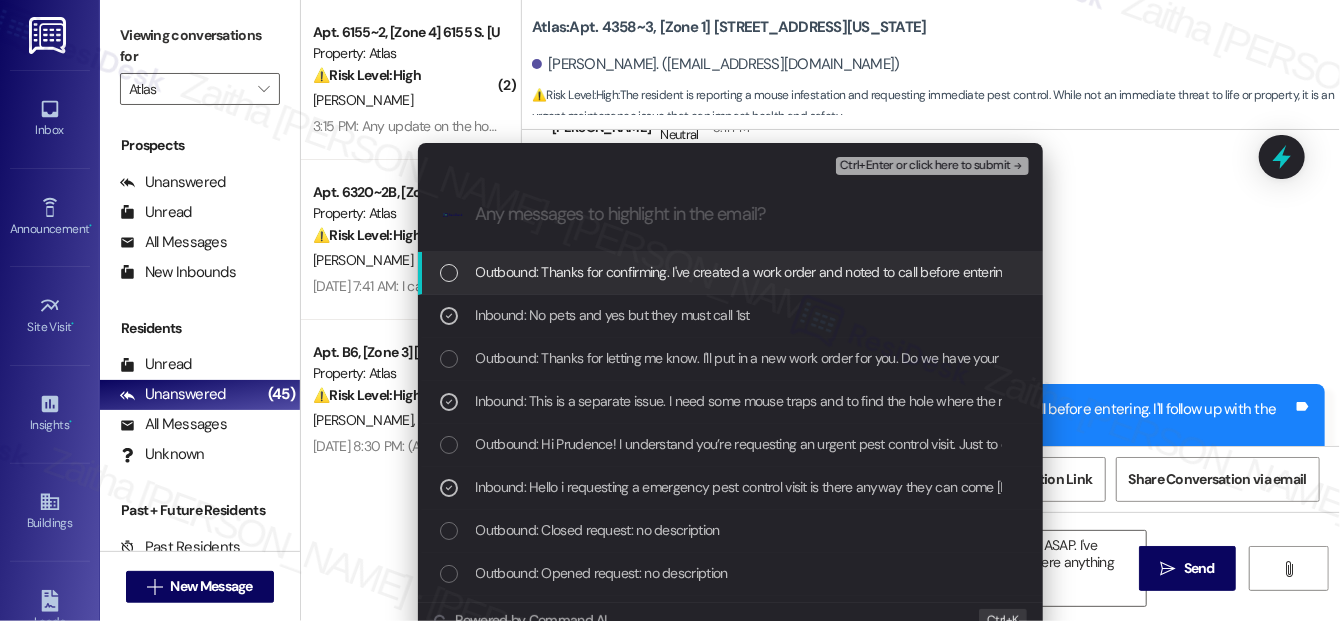 click on "Ctrl+Enter or click here to submit" at bounding box center (925, 166) 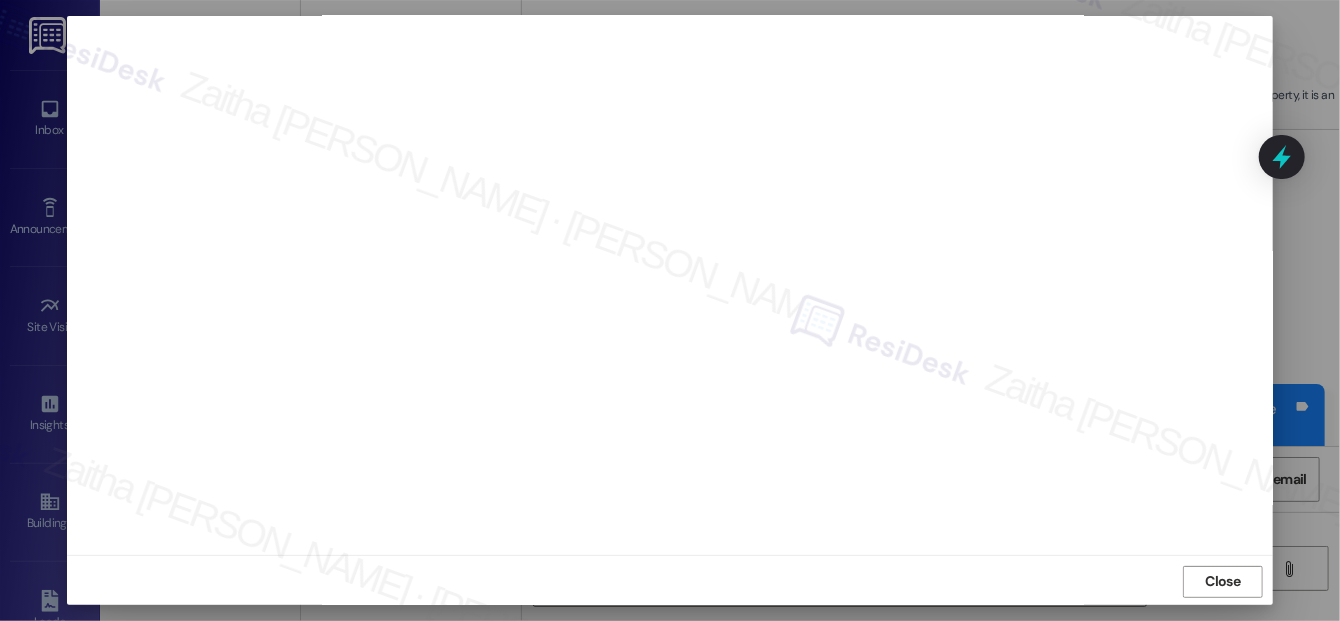 scroll, scrollTop: 22, scrollLeft: 0, axis: vertical 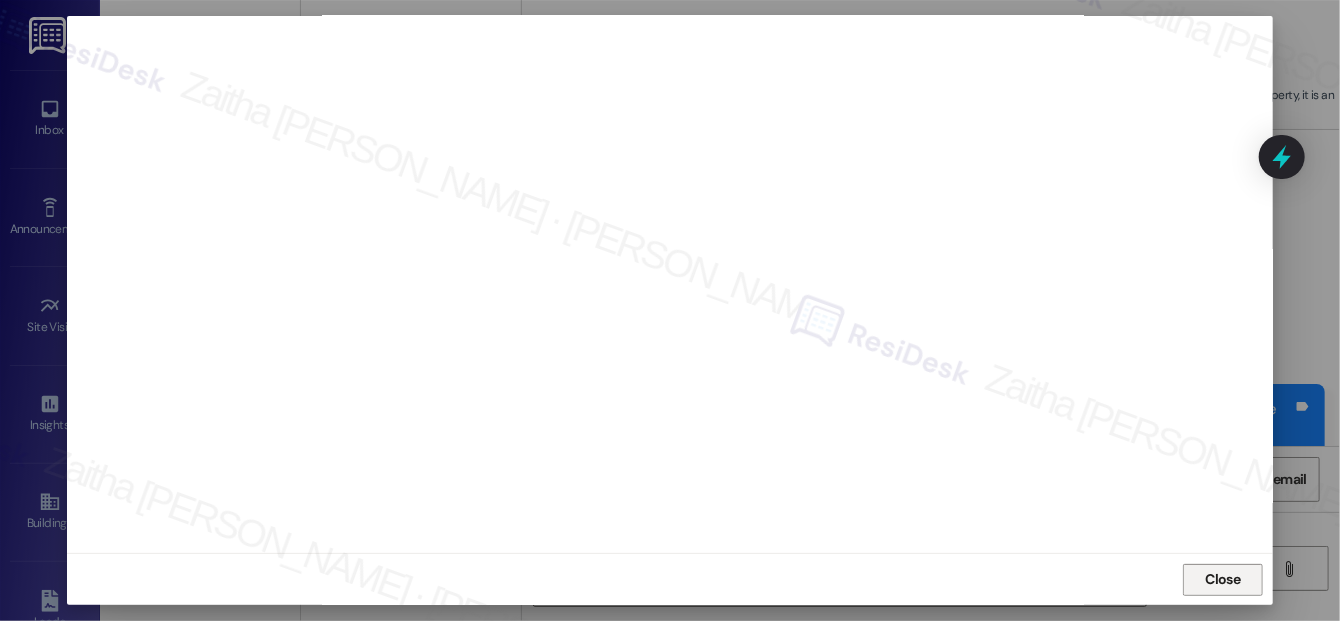 click on "Close" at bounding box center [1223, 579] 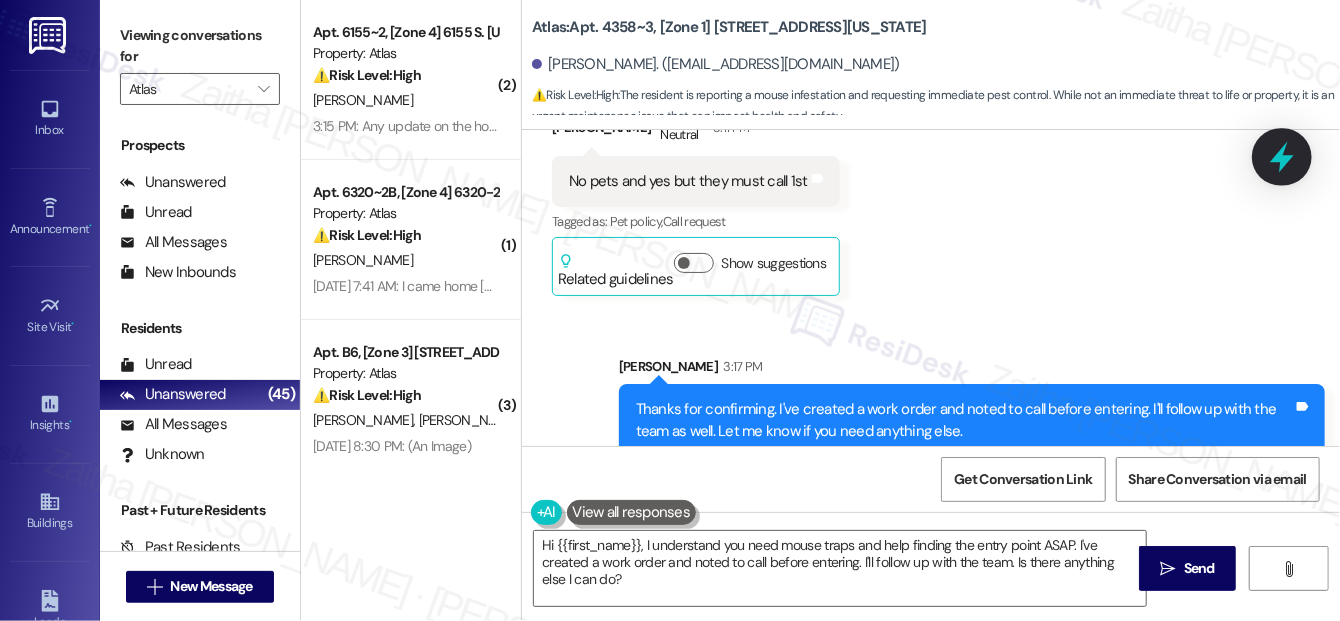 click 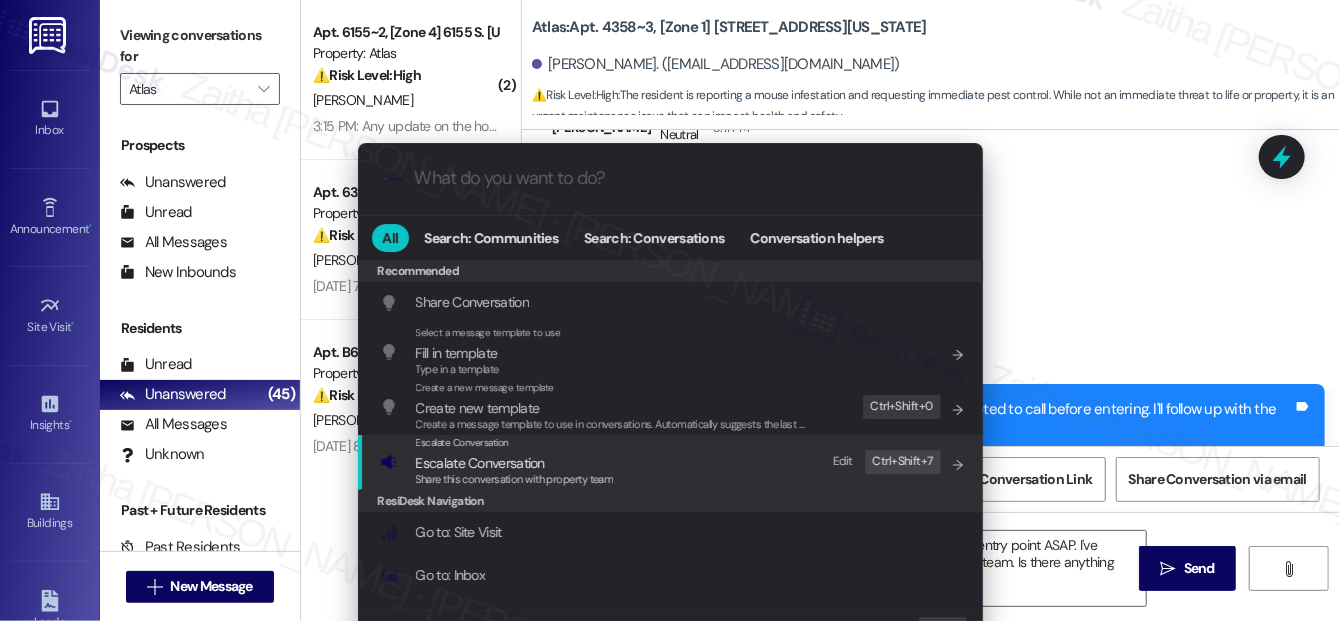 click on "Escalate Conversation" at bounding box center (480, 463) 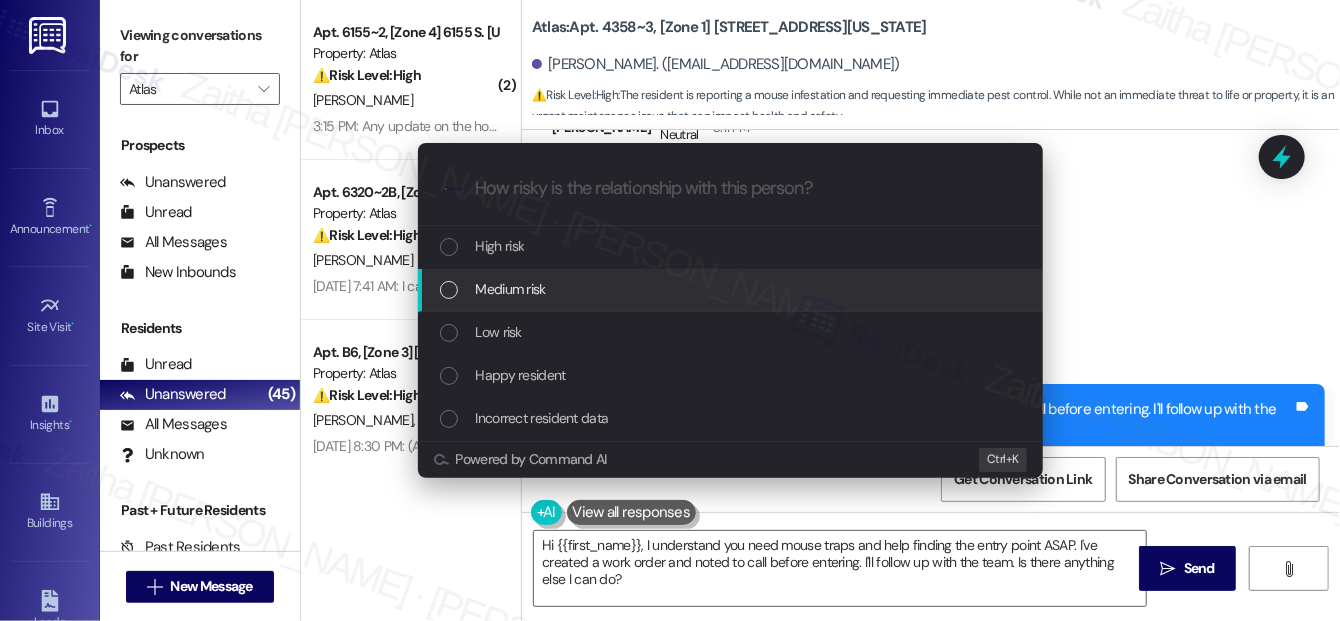 click on "Medium risk" at bounding box center (732, 289) 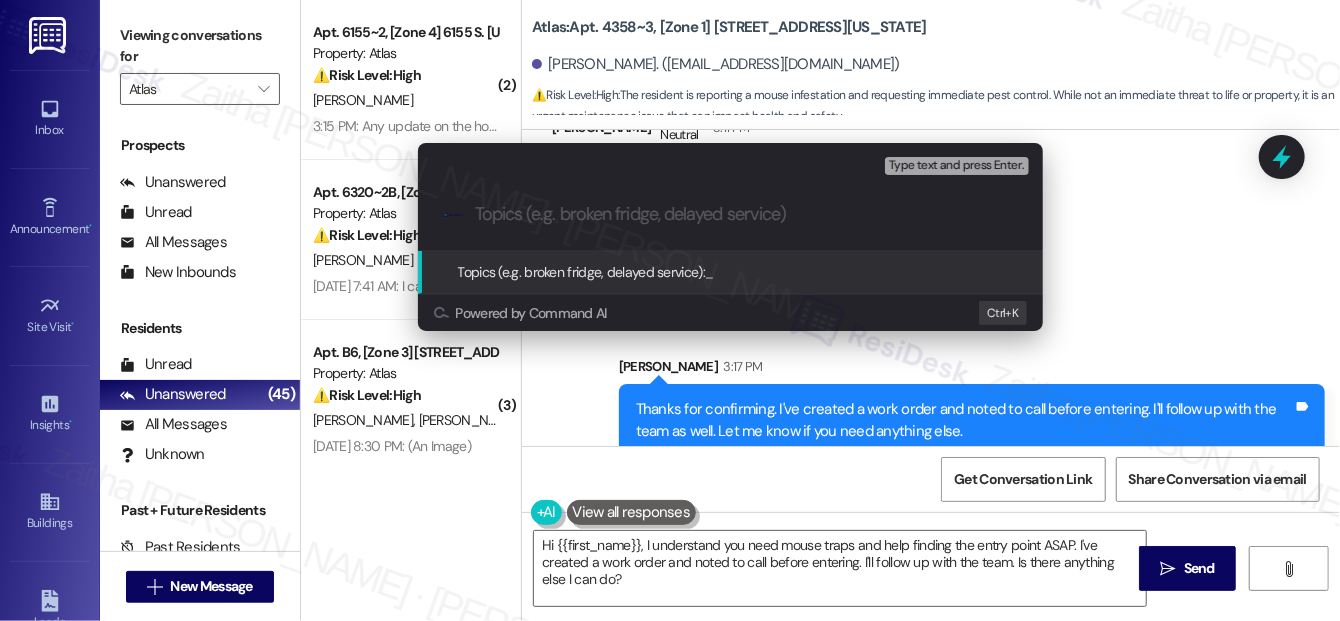paste on "WO Filed by ResiDesk -Urgent pest control request" 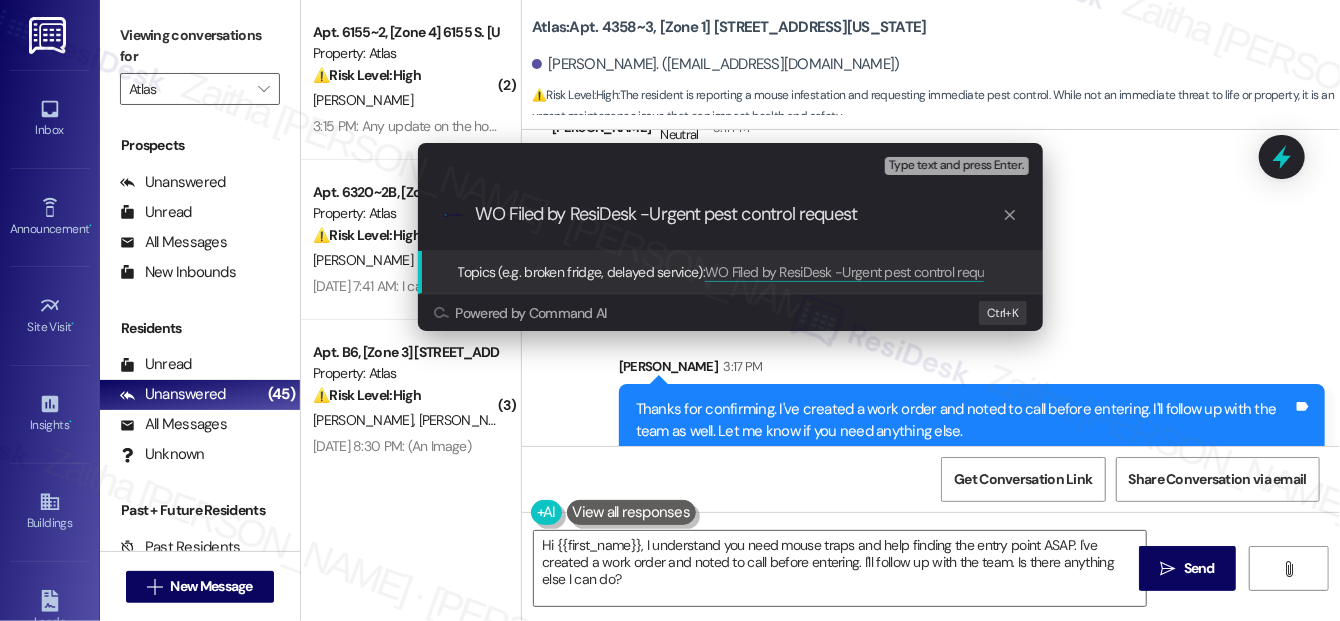 type 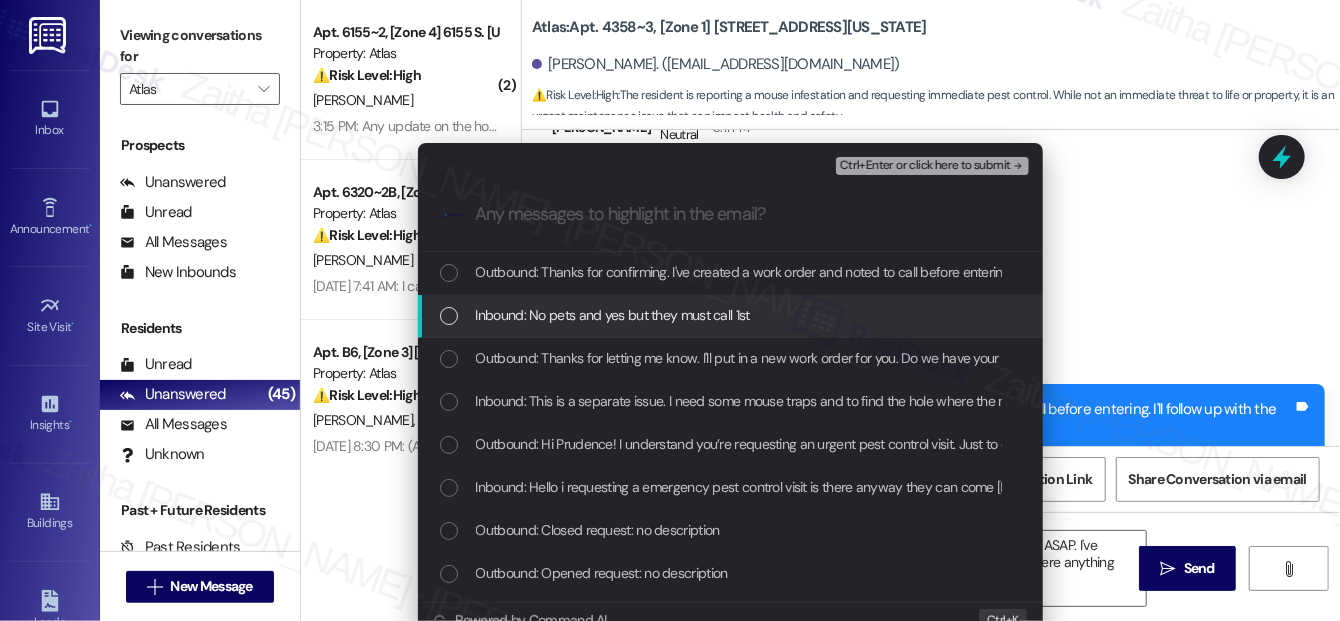 click at bounding box center [449, 316] 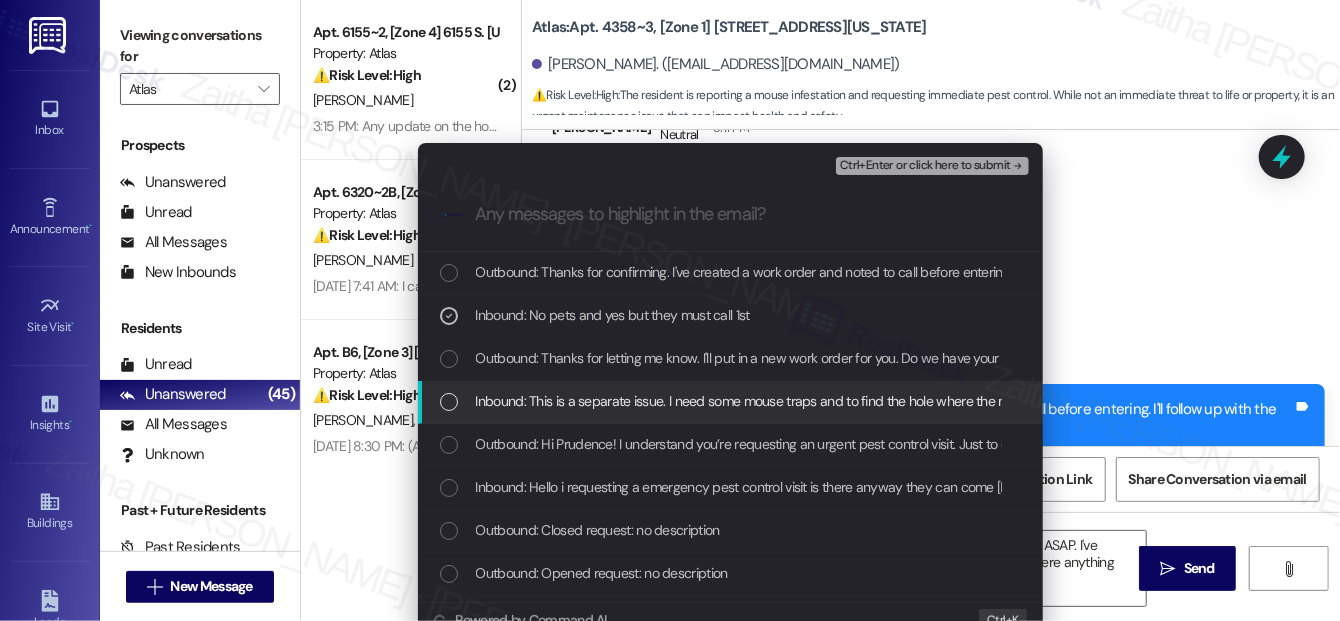 click at bounding box center (449, 402) 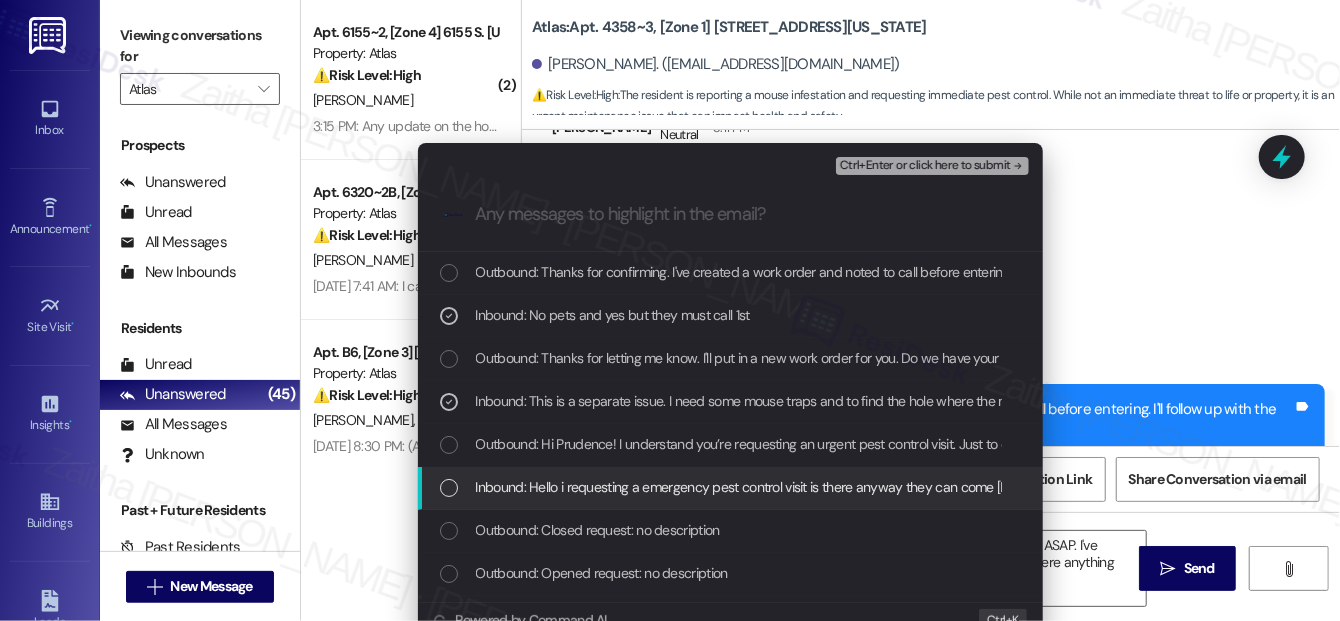 click at bounding box center [449, 488] 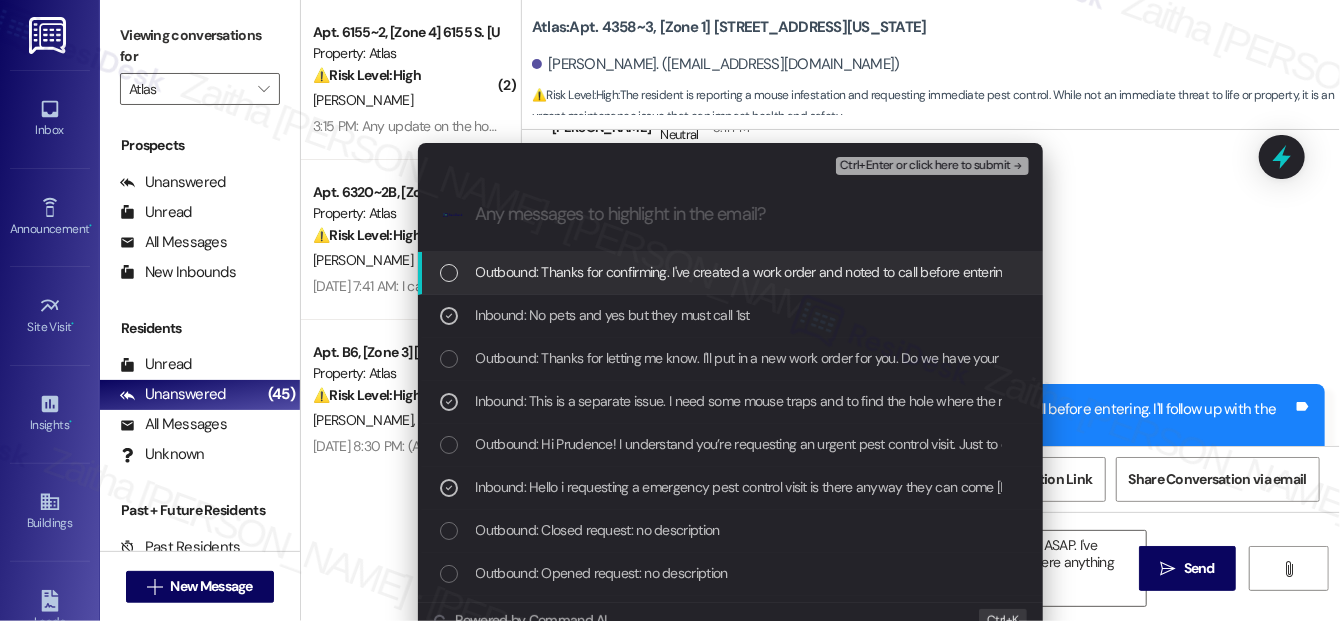 click on "Ctrl+Enter or click here to submit" at bounding box center [925, 166] 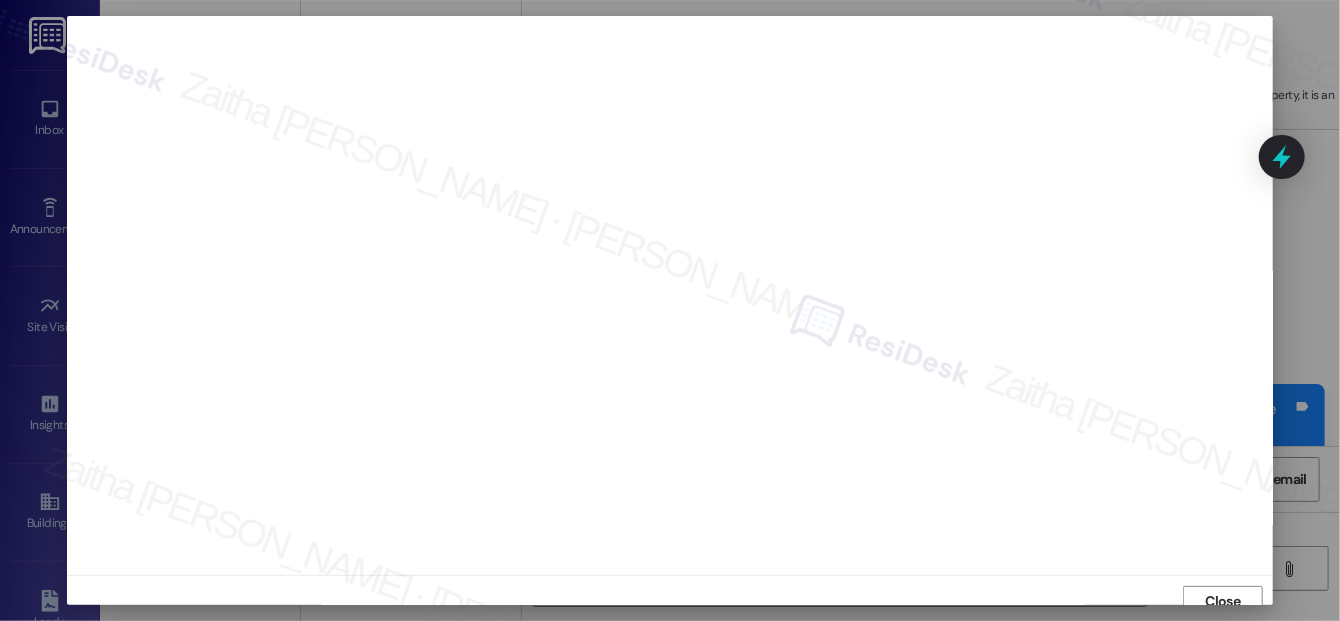 scroll, scrollTop: 12, scrollLeft: 0, axis: vertical 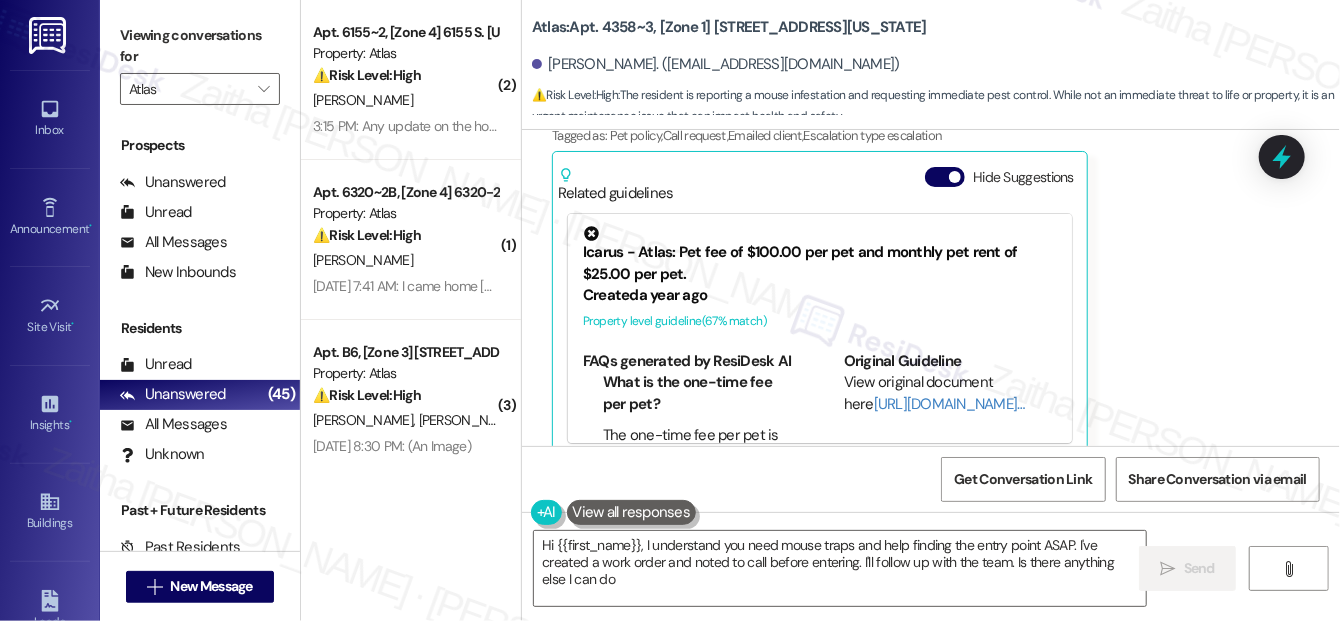type on "Hi {{first_name}}, I understand you need mouse traps and help finding the entry point ASAP. I've created a work order and noted to call before entering. I'll follow up with the team. Is there anything else I can do?" 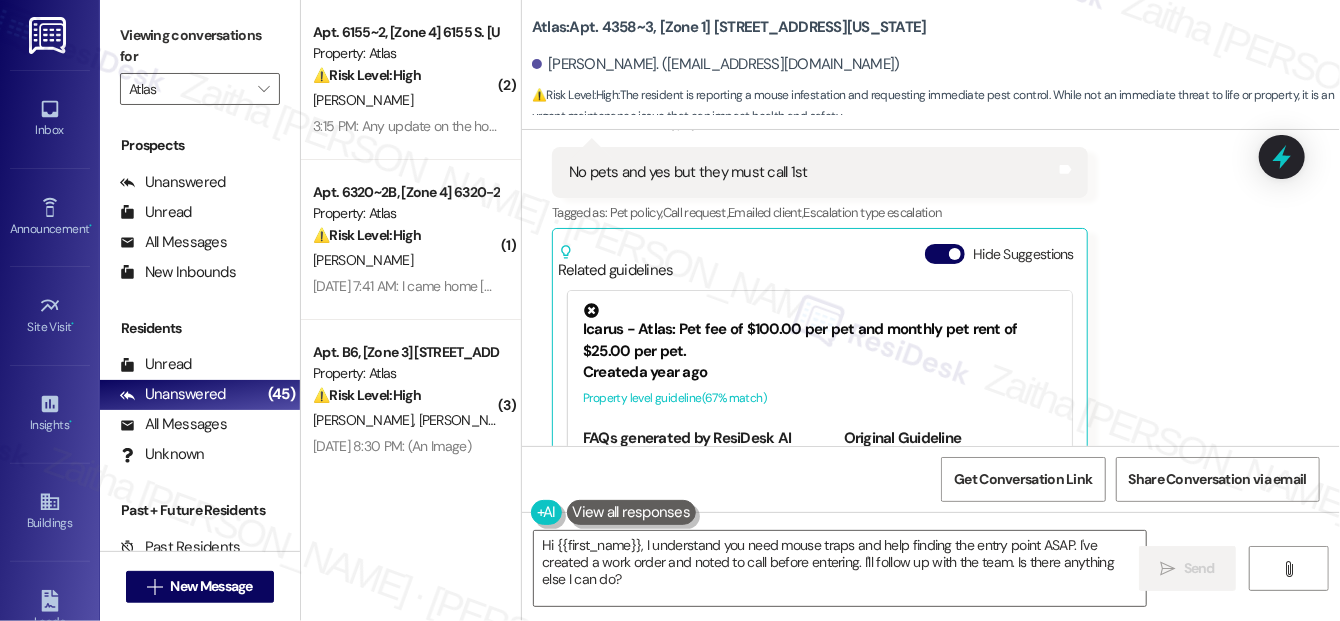 scroll, scrollTop: 4501, scrollLeft: 0, axis: vertical 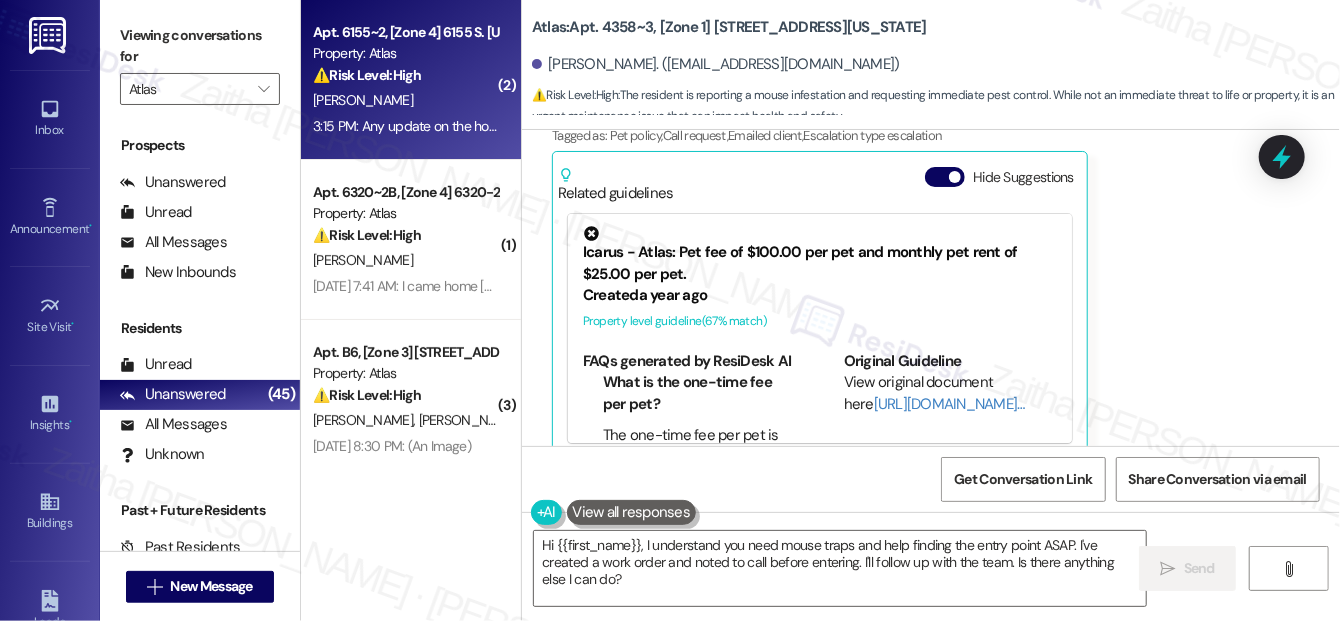 click on "[PERSON_NAME]" at bounding box center [405, 100] 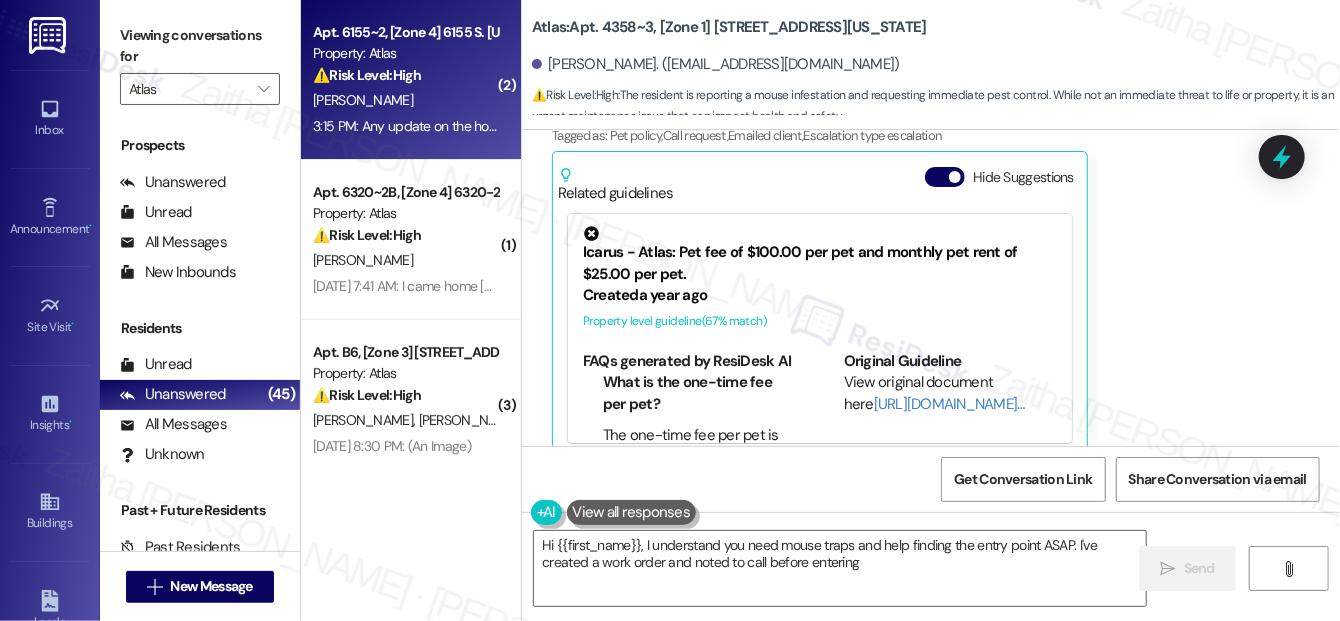 type on "Hi {{first_name}}, I understand you need mouse traps and help finding the entry point ASAP. I've created a work order and noted to call before entering." 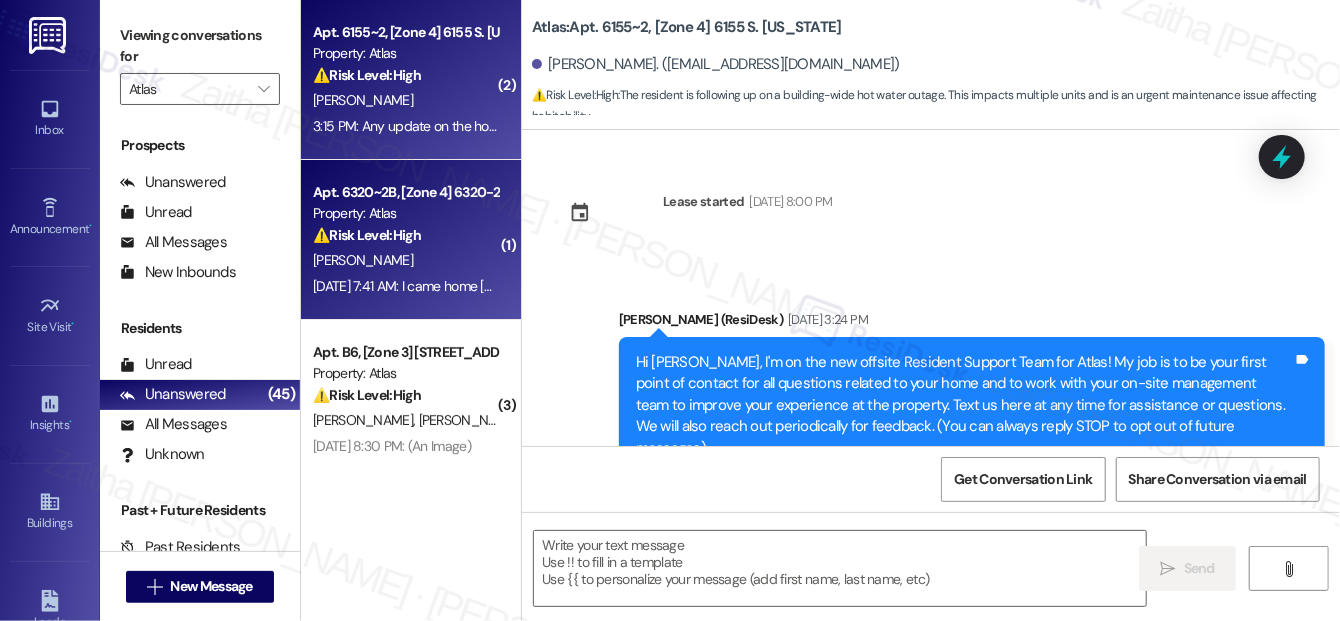 scroll, scrollTop: 174, scrollLeft: 0, axis: vertical 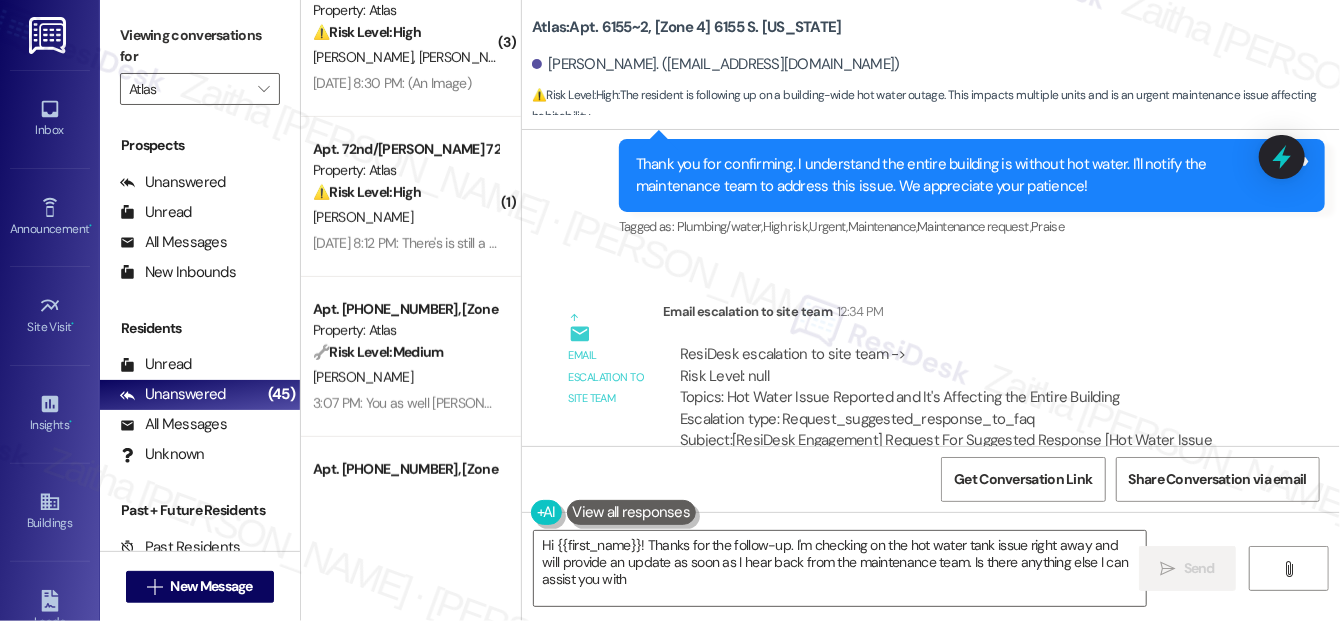 type on "Hi {{first_name}}! Thanks for the follow-up. I'm checking on the hot water tank issue right away and will provide an update as soon as I hear back from the maintenance team. Is there anything else I can assist you with?" 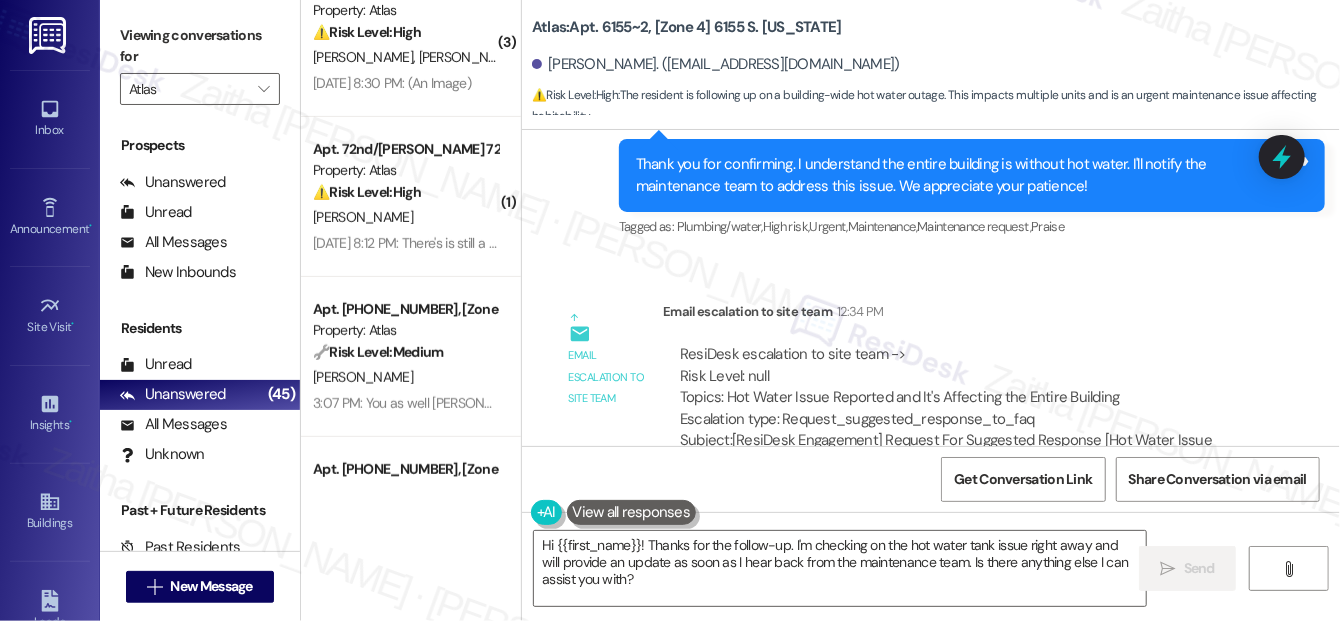 drag, startPoint x: 960, startPoint y: 220, endPoint x: 663, endPoint y: 308, distance: 309.76282 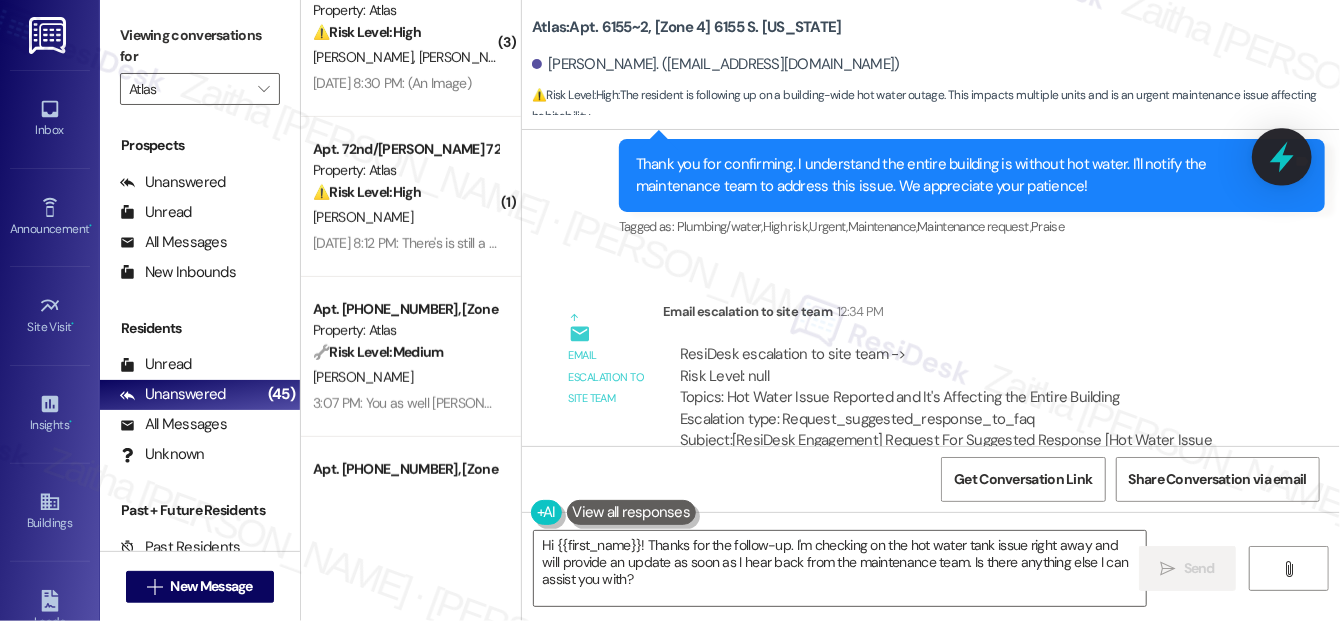 click 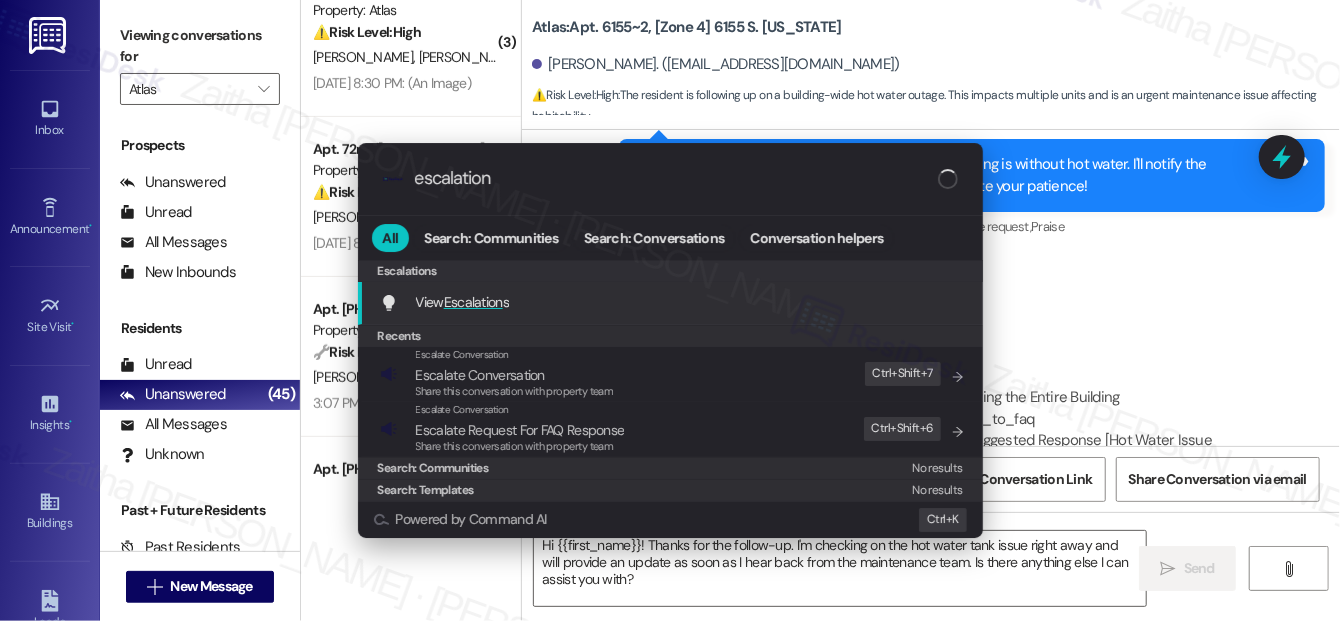 type on "escalation" 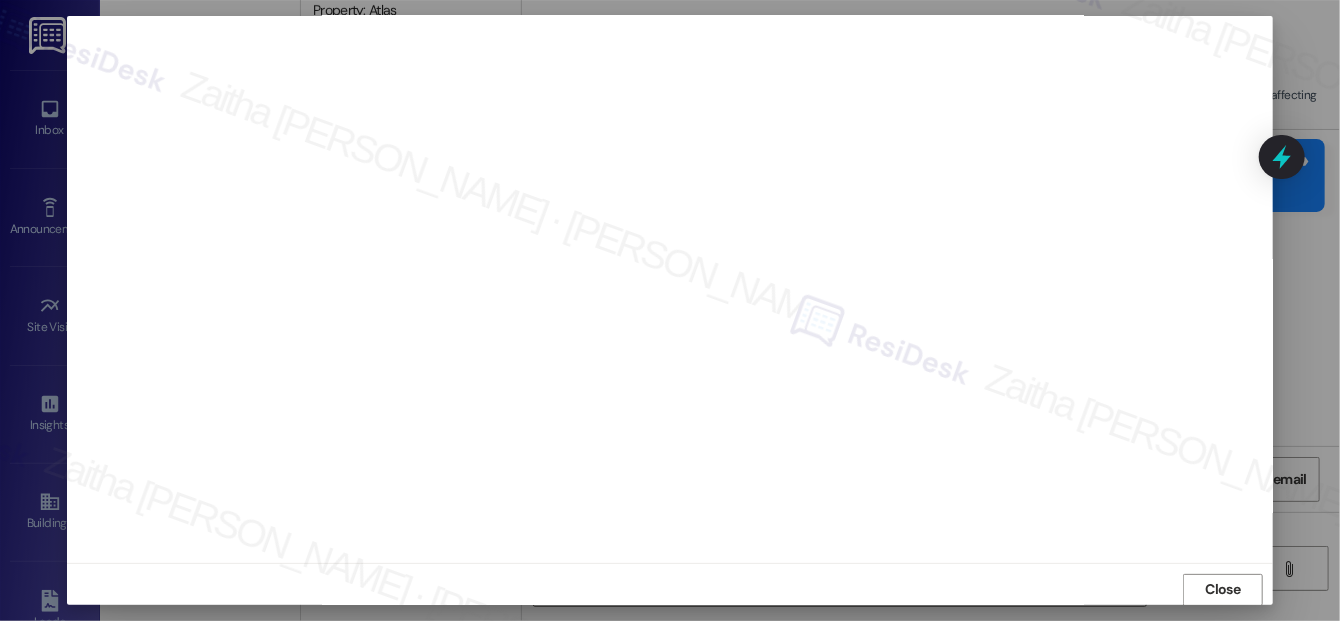 scroll, scrollTop: 0, scrollLeft: 0, axis: both 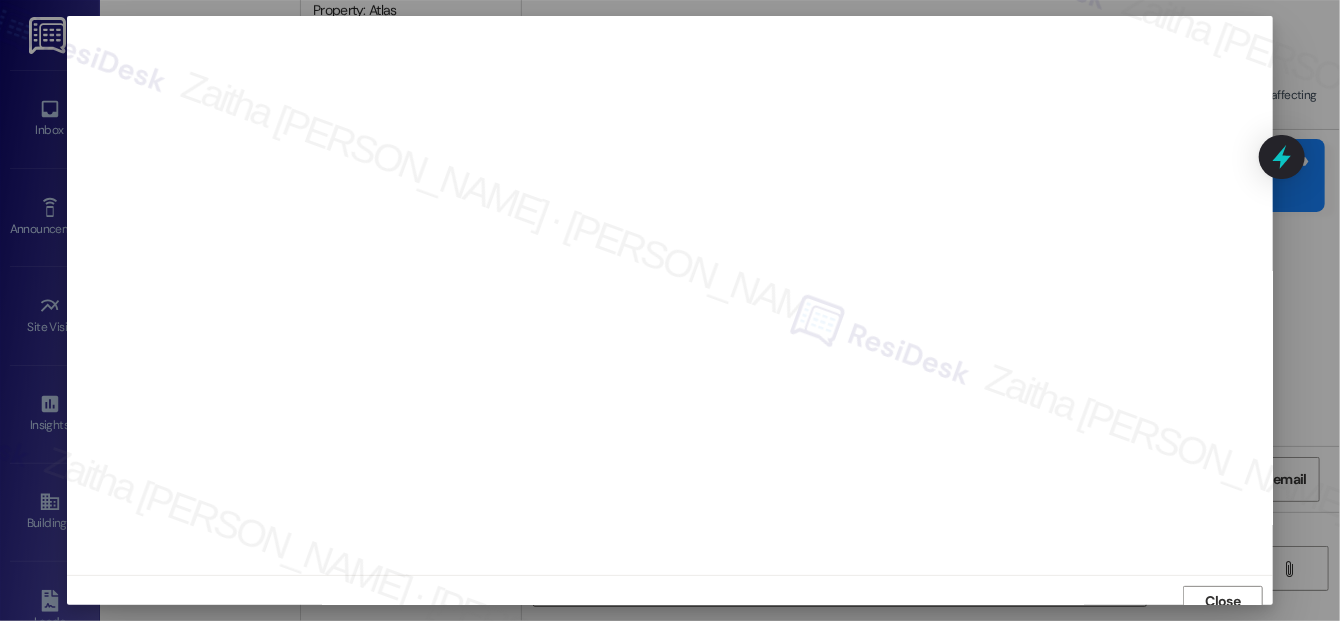 click at bounding box center (670, 310) 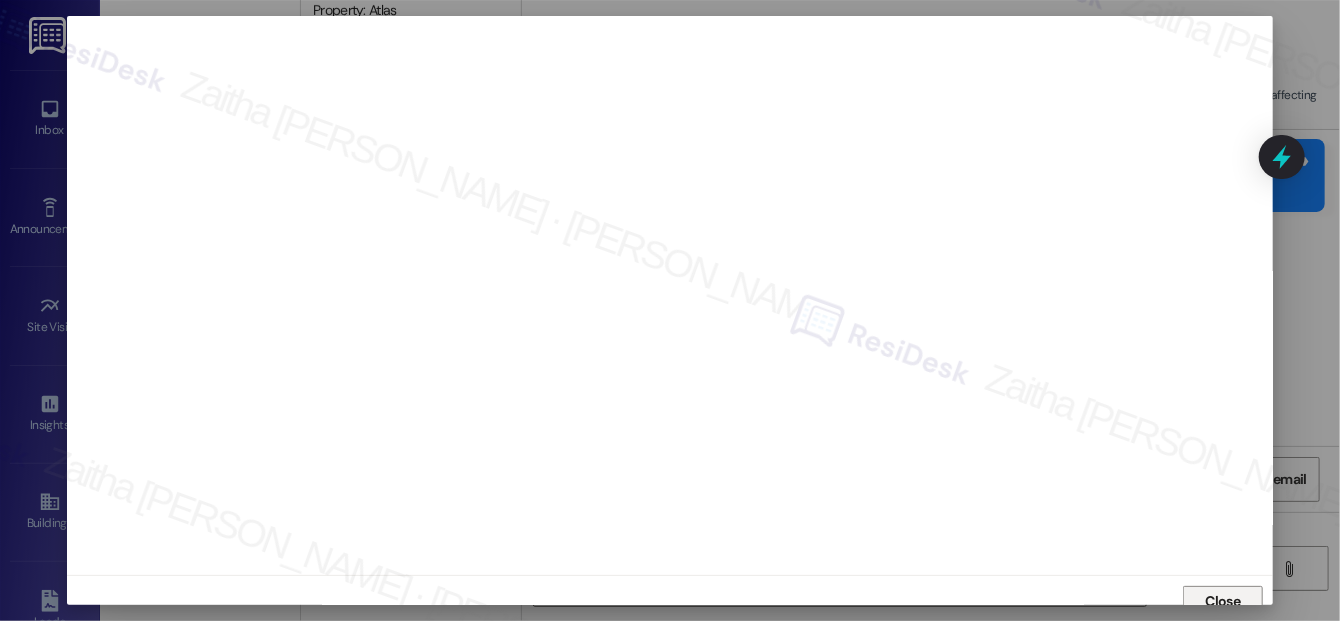 scroll, scrollTop: 12, scrollLeft: 0, axis: vertical 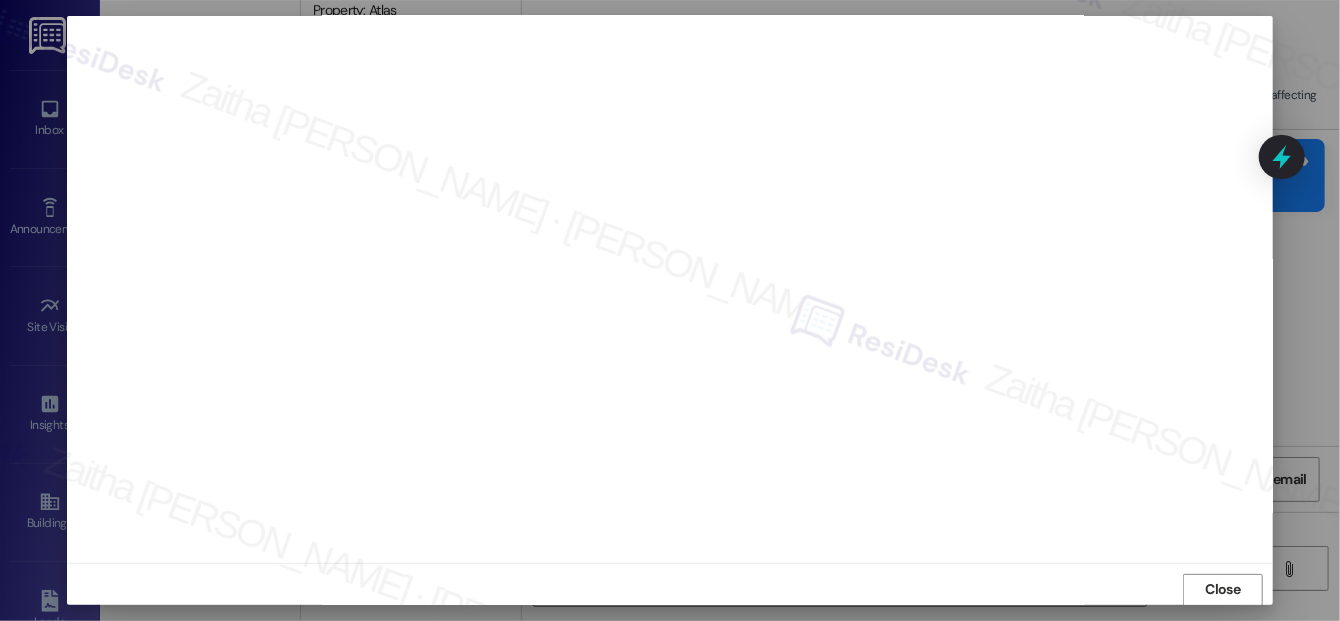 click on "Close" at bounding box center (1223, 589) 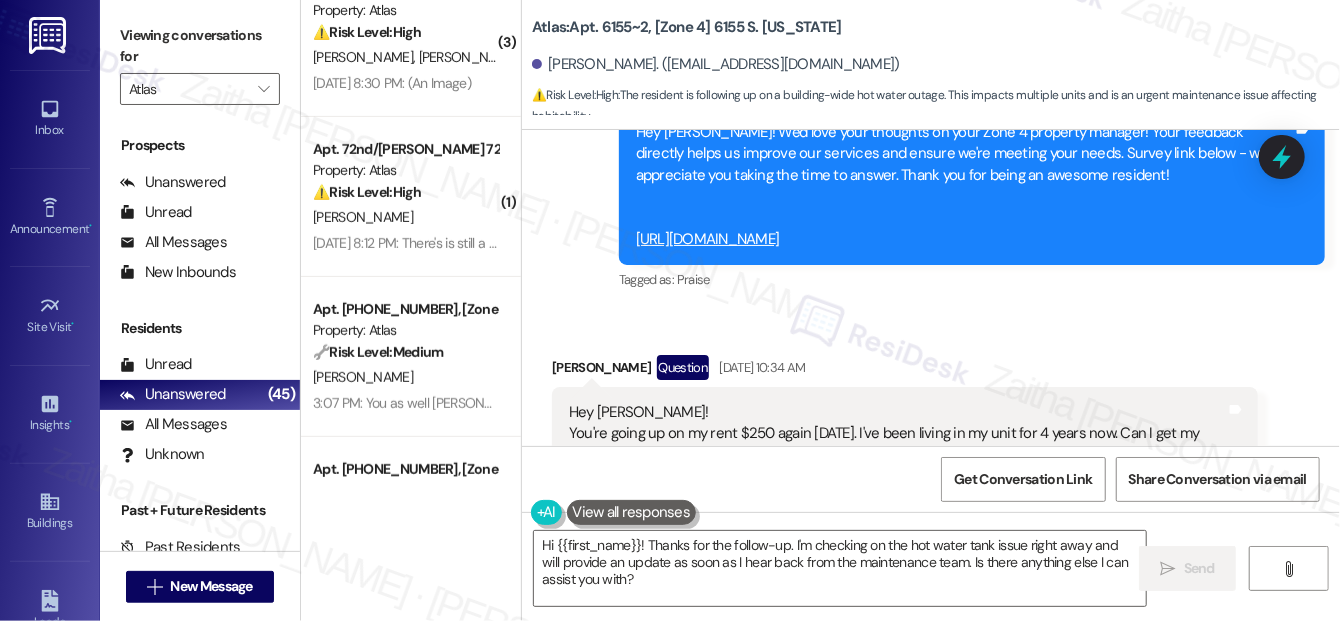 scroll, scrollTop: 14123, scrollLeft: 0, axis: vertical 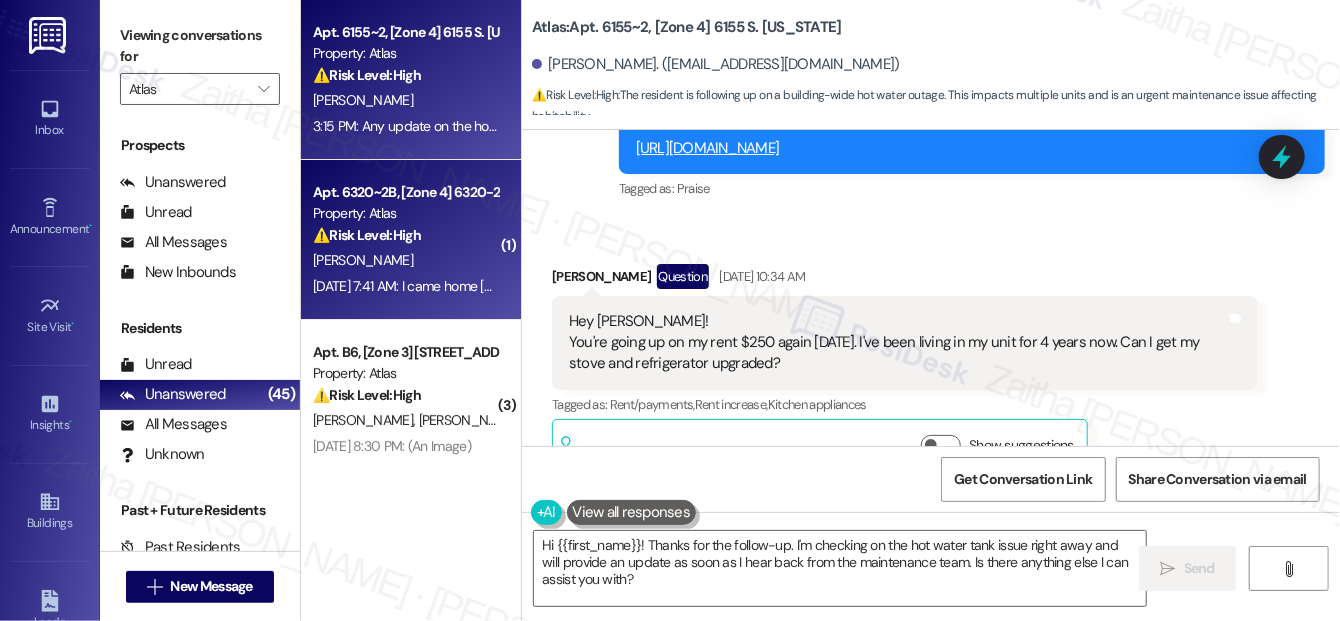 click on "⚠️  Risk Level:  High" at bounding box center [367, 235] 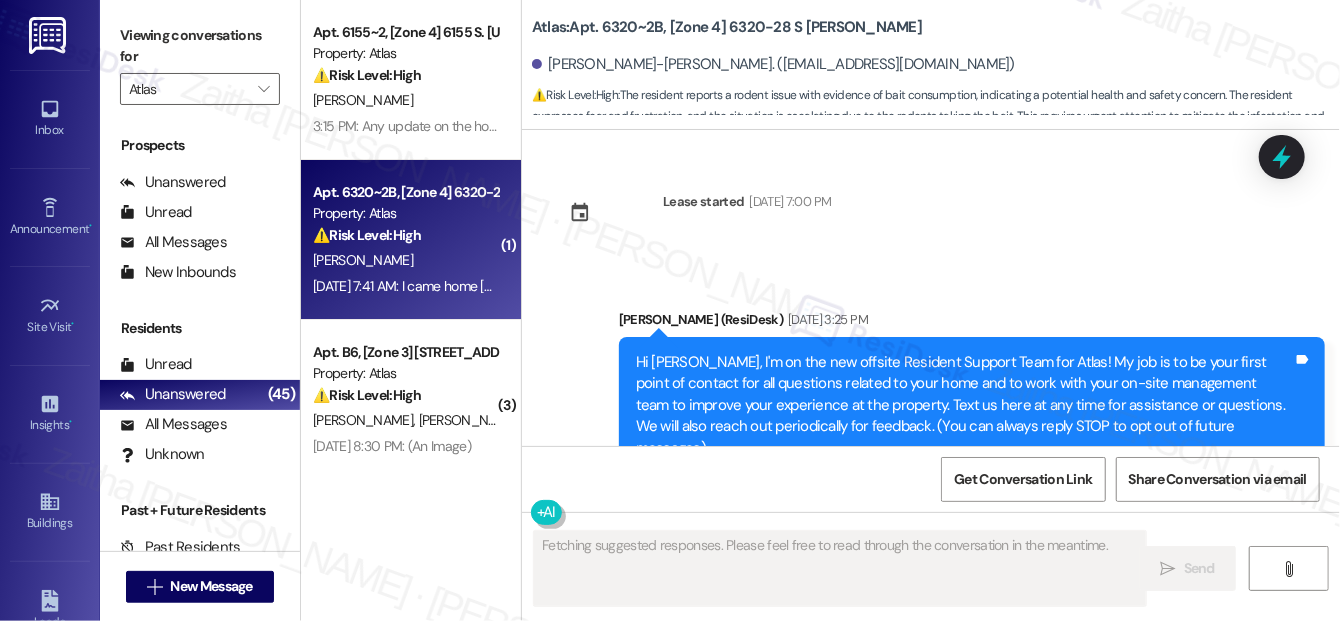scroll, scrollTop: 50472, scrollLeft: 0, axis: vertical 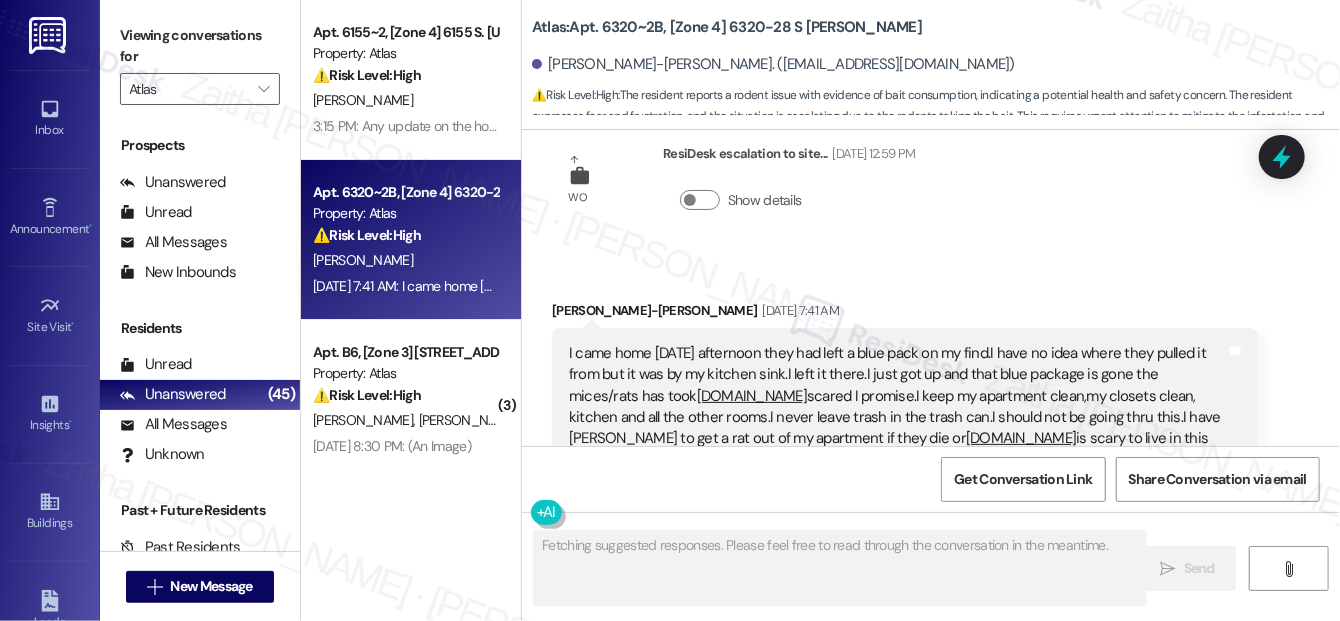 click on "Hide Suggestions" at bounding box center [945, 563] 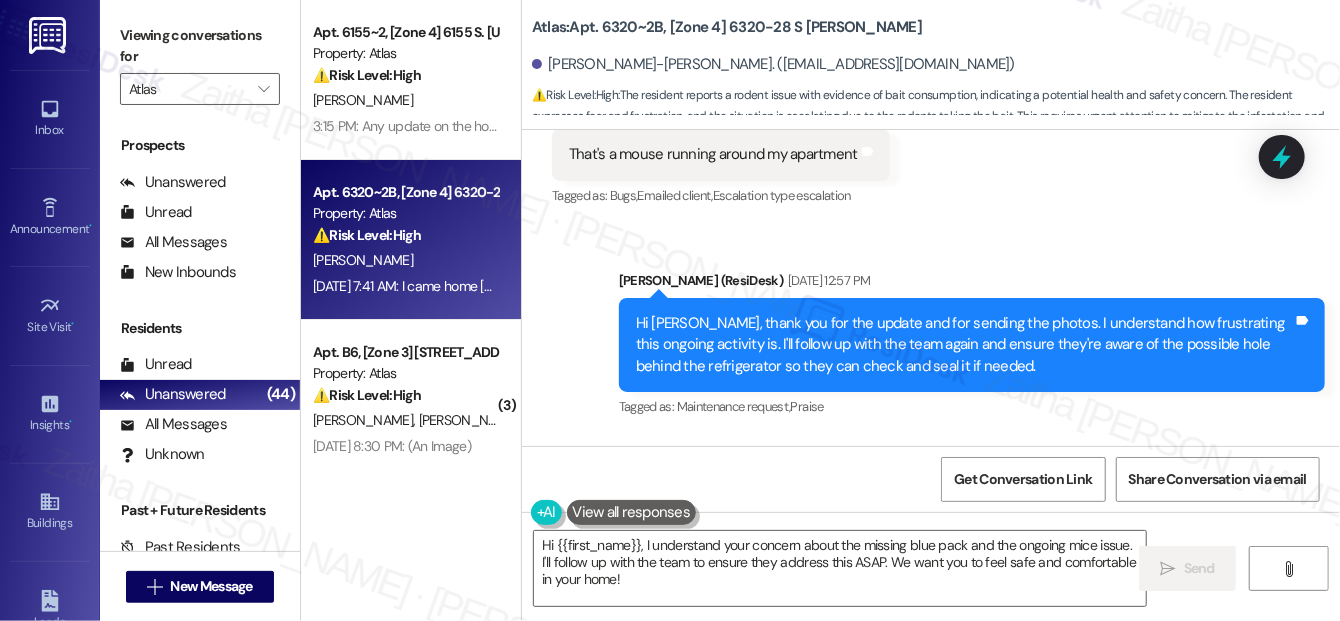 scroll, scrollTop: 50224, scrollLeft: 0, axis: vertical 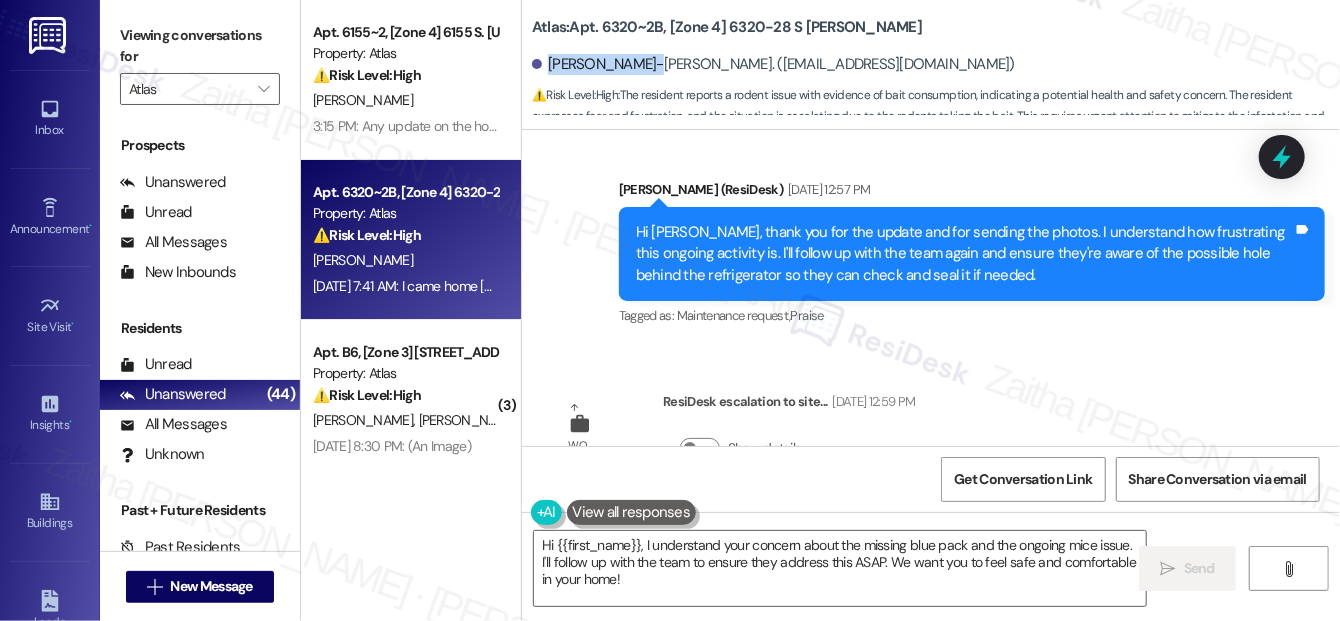 drag, startPoint x: 552, startPoint y: 62, endPoint x: 652, endPoint y: 63, distance: 100.005 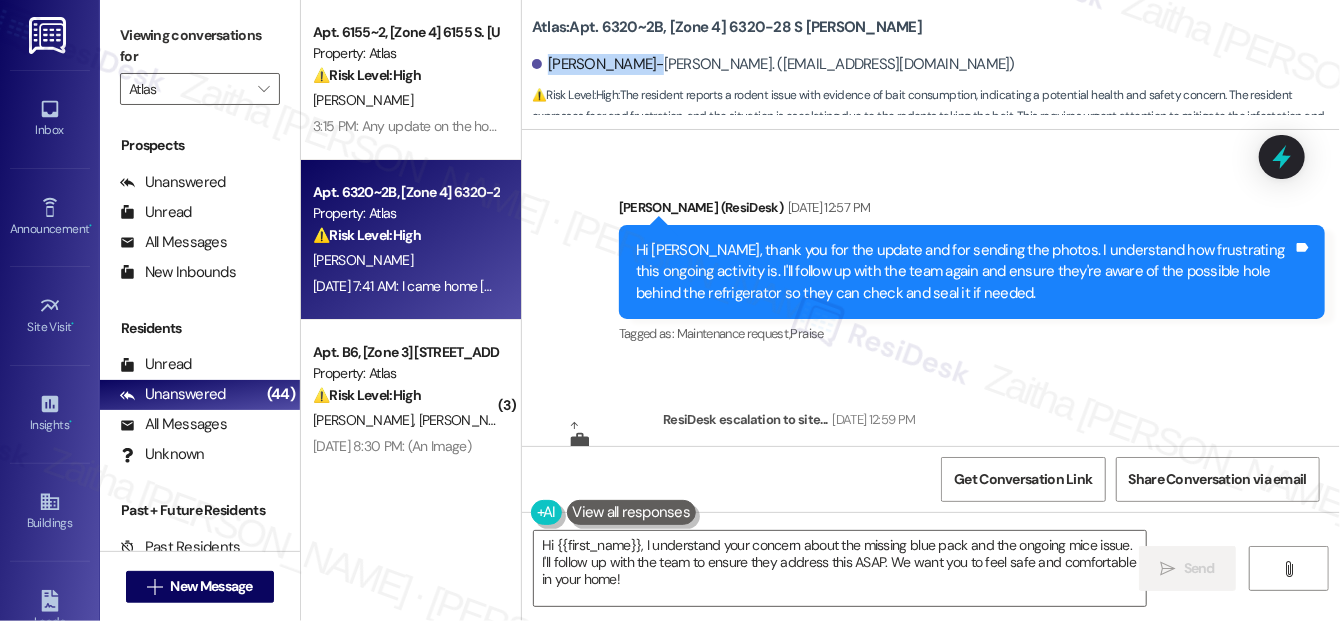 scroll, scrollTop: 50224, scrollLeft: 0, axis: vertical 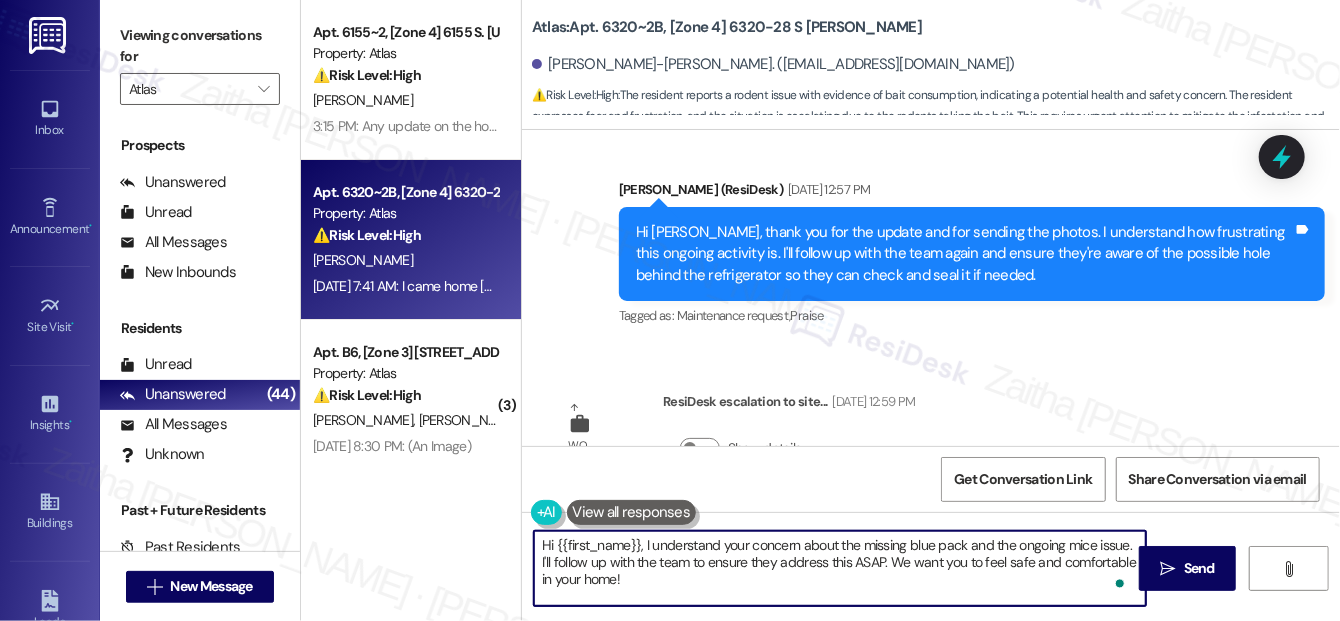 drag, startPoint x: 552, startPoint y: 559, endPoint x: 637, endPoint y: 576, distance: 86.683334 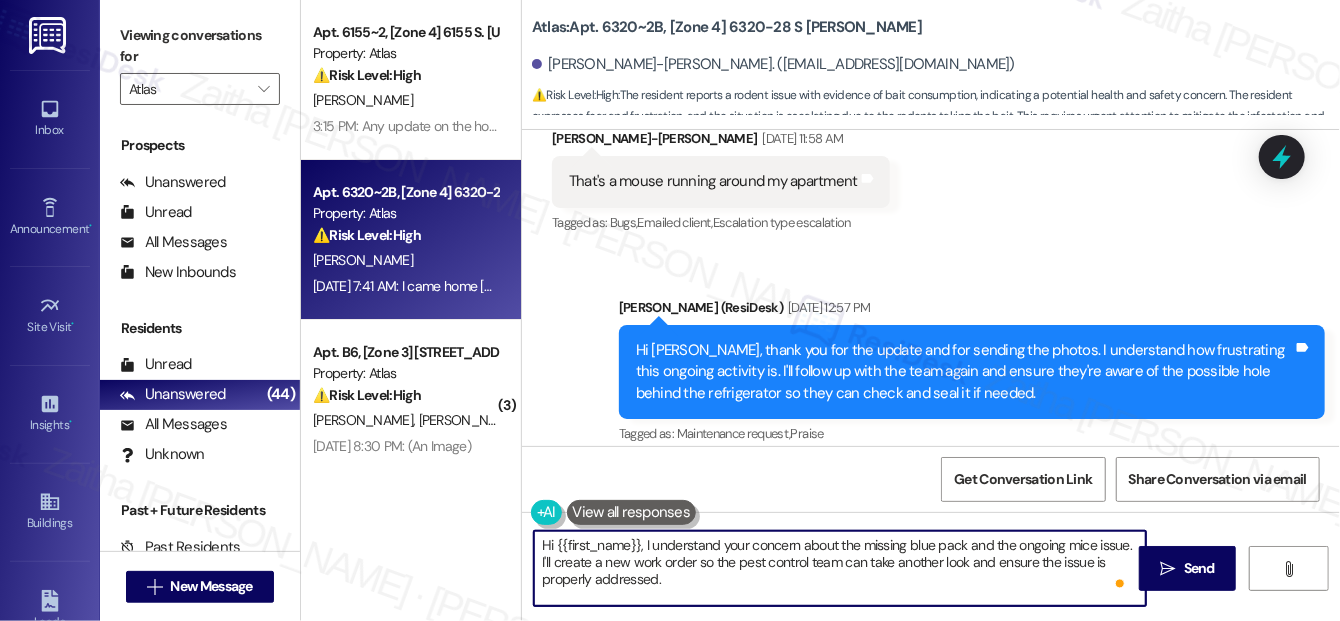 scroll, scrollTop: 50224, scrollLeft: 0, axis: vertical 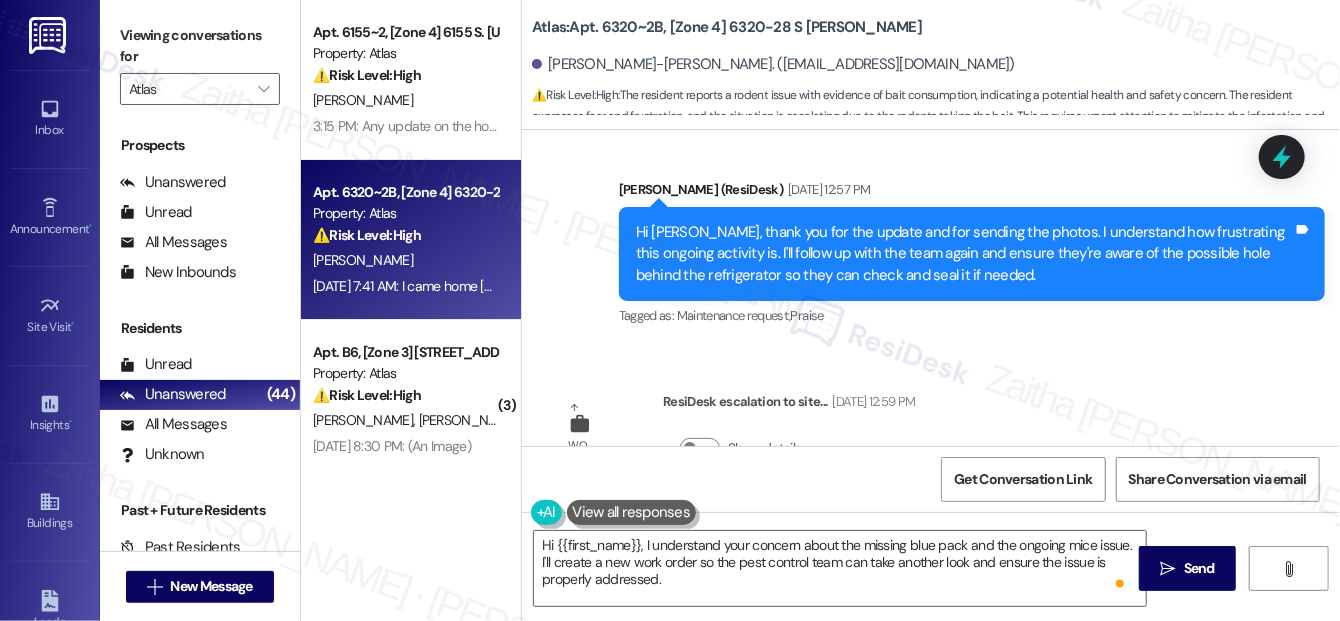 drag, startPoint x: 562, startPoint y: 195, endPoint x: 1130, endPoint y: 317, distance: 580.9544 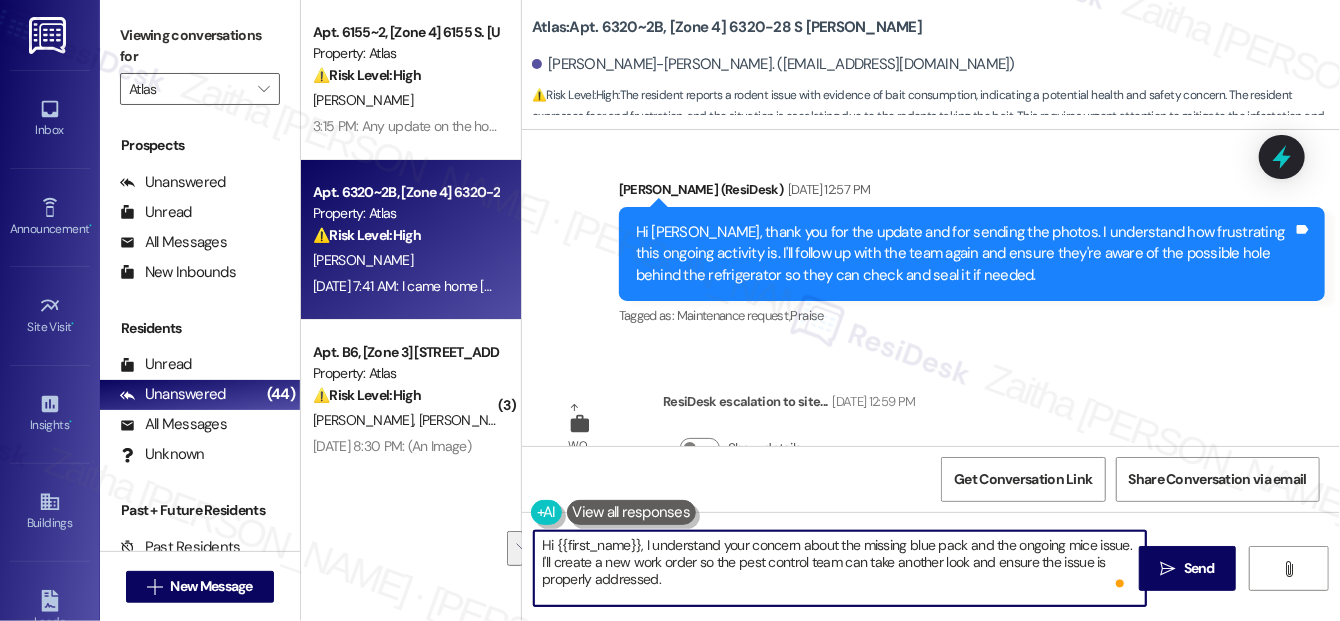 drag, startPoint x: 537, startPoint y: 562, endPoint x: 681, endPoint y: 584, distance: 145.67087 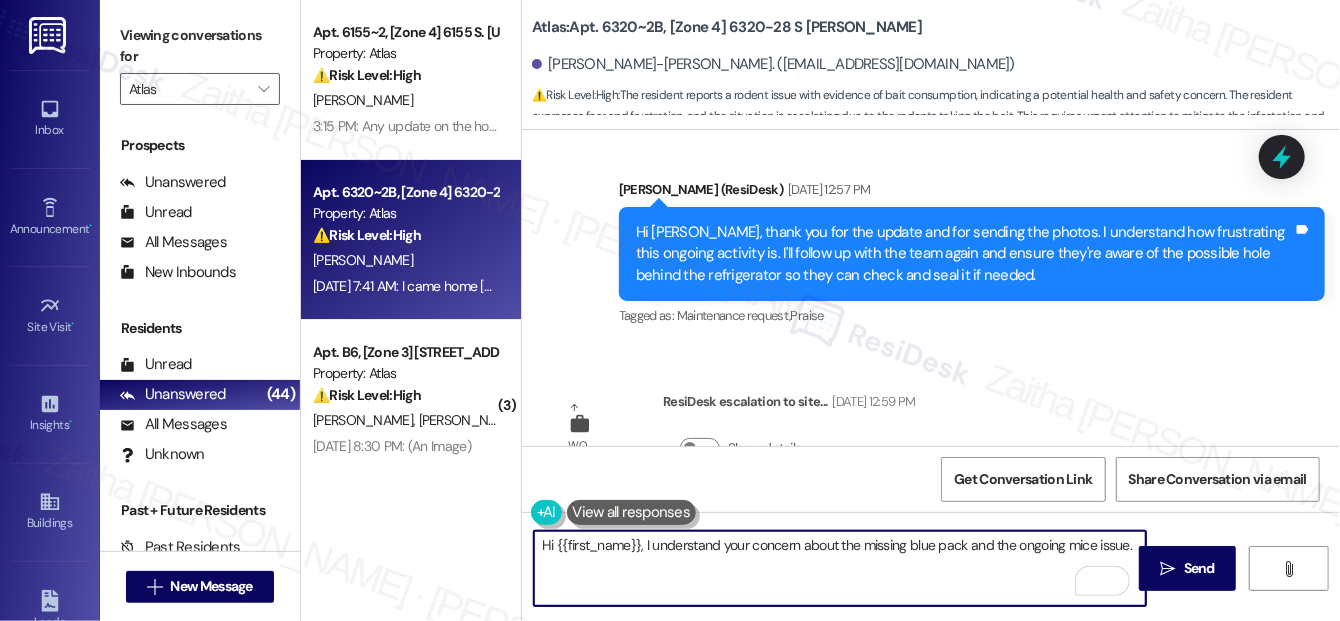 paste on "it’s completely understandable that you're feeling scared and frustrated. I truly appreciate you keeping your apartment clean and taking every precaution on your end." 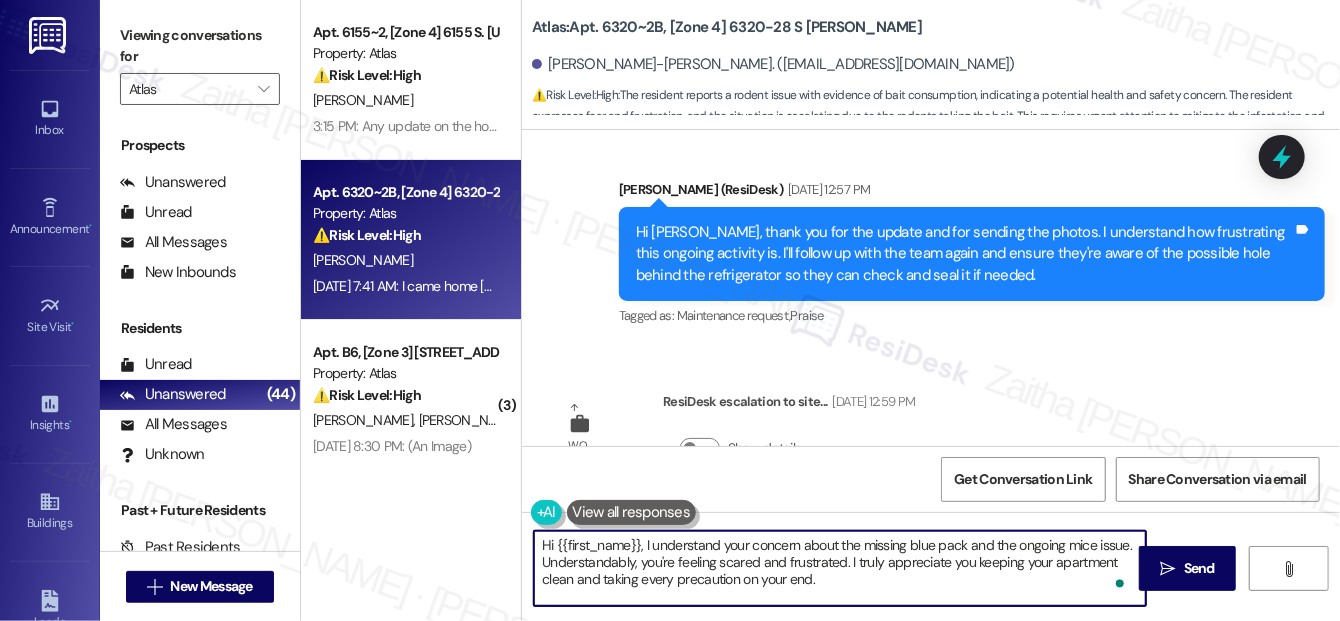 click on "Hi {{first_name}}, I understand your concern about the missing blue pack and the ongoing mice issue. Understandably, you're feeling scared and frustrated. I truly appreciate you keeping your apartment clean and taking every precaution on your end." at bounding box center [840, 568] 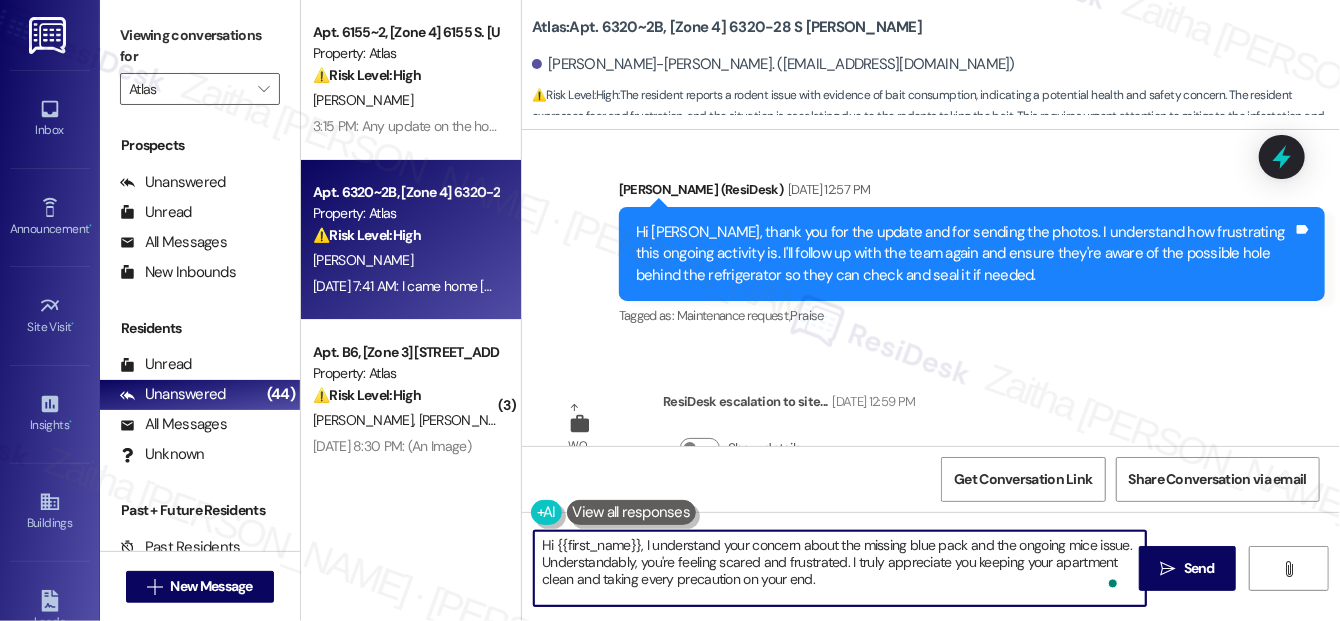 scroll, scrollTop: 16, scrollLeft: 0, axis: vertical 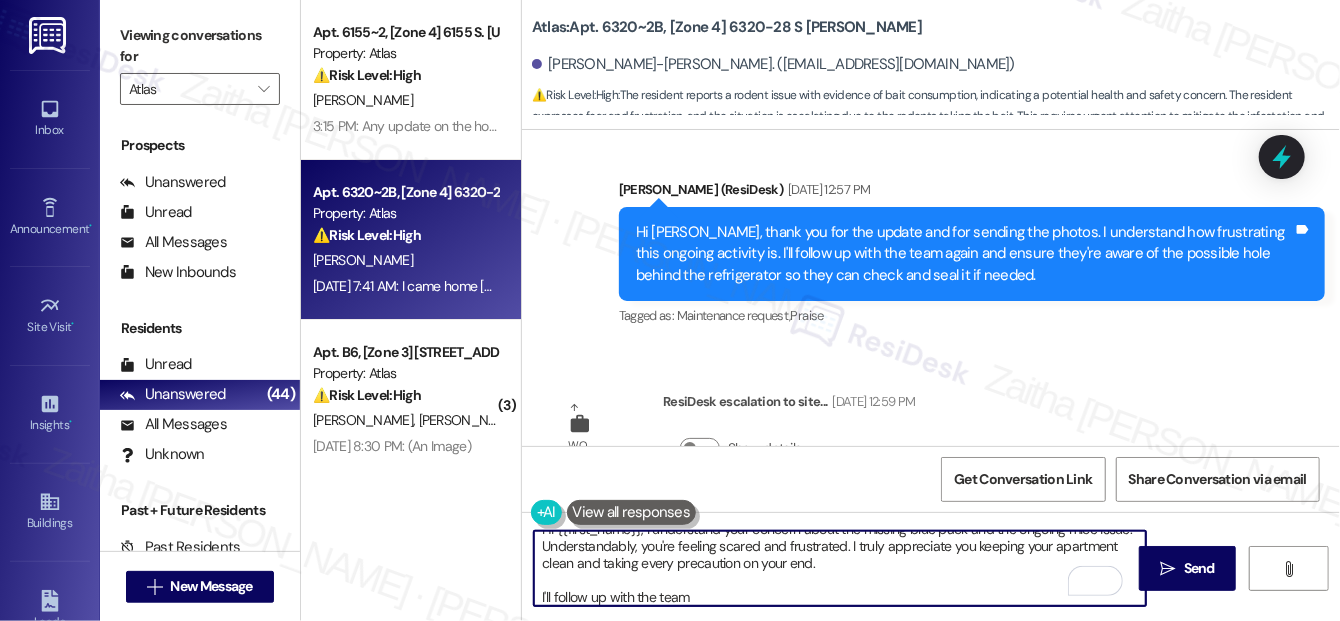 click on "Hi {{first_name}}, I understand your concern about the missing blue pack and the ongoing mice issue. Understandably, you're feeling scared and frustrated. I truly appreciate you keeping your apartment clean and taking every precaution on your end.
I'll follow up with the team" at bounding box center (840, 568) 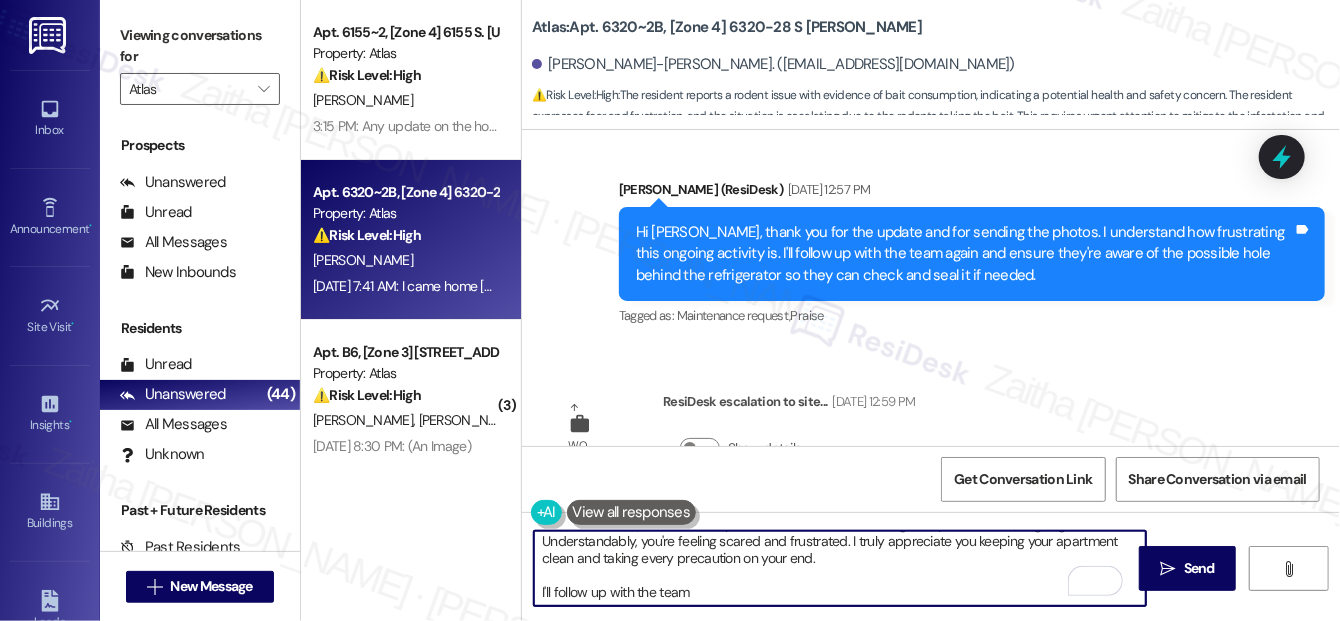 click on "Hi {{first_name}}, I understand your concern about the missing blue pack and the ongoing mice issue. Understandably, you're feeling scared and frustrated. I truly appreciate you keeping your apartment clean and taking every precaution on your end.
I'll follow up with the team" at bounding box center [840, 568] 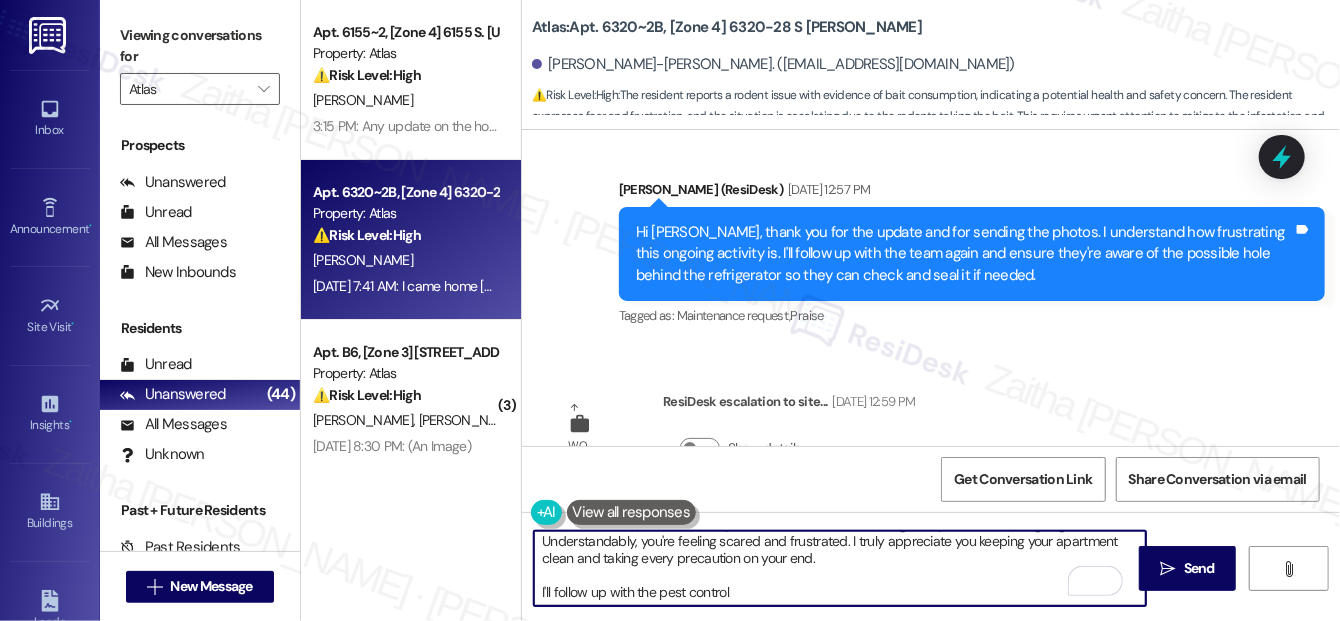 scroll, scrollTop: 0, scrollLeft: 0, axis: both 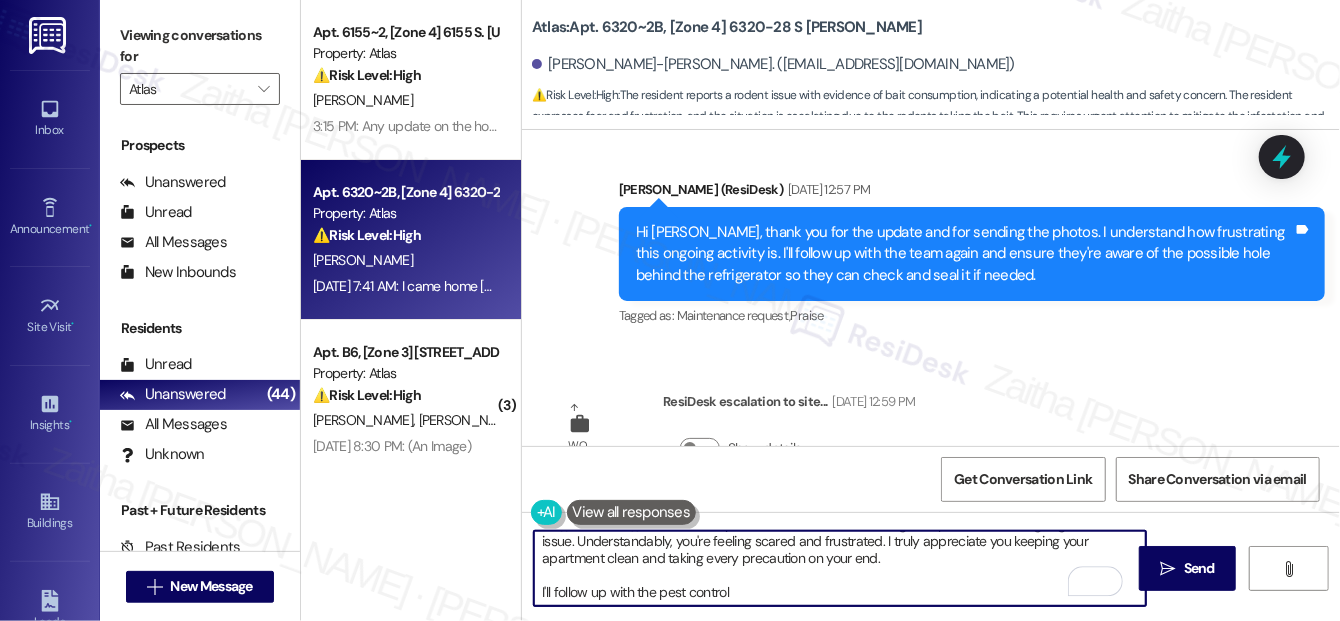 click on "Hi {{first_name}}, I understand your concern about the missing blue pack and the ongoing mouse issue. Understandably, you're feeling scared and frustrated. I truly appreciate you keeping your apartment clean and taking every precaution on your end.
I'll follow up with the pest control" at bounding box center [840, 568] 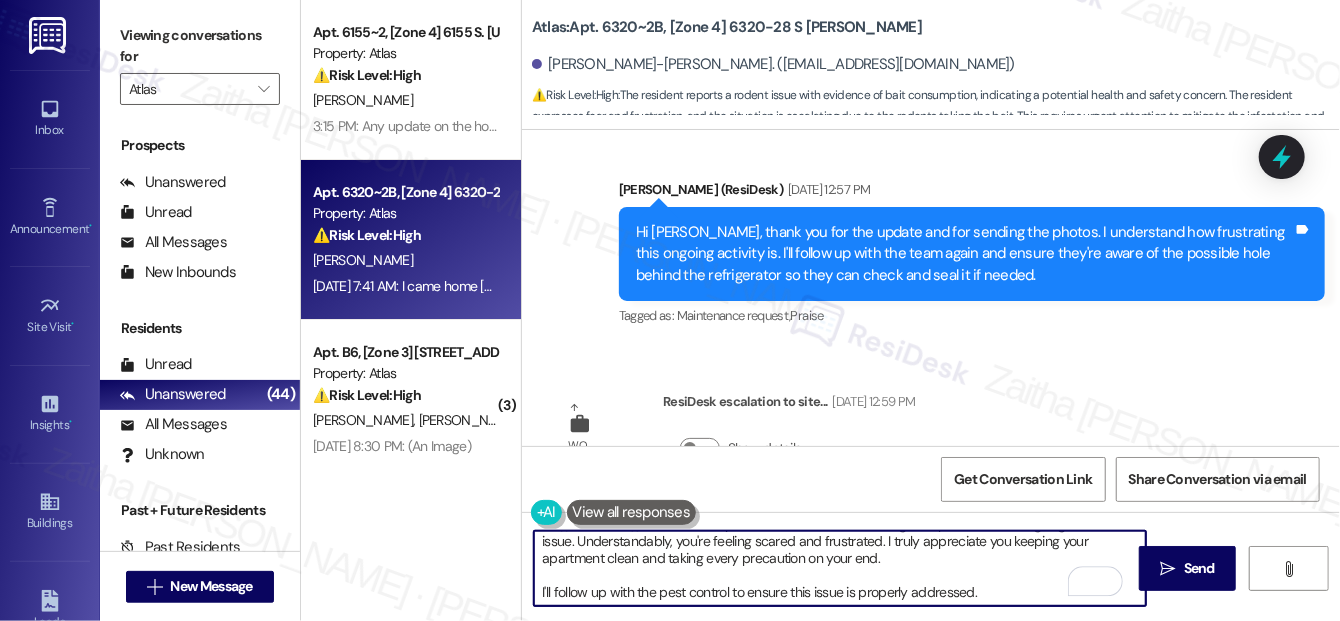 type on "Hi {{first_name}}, I understand your concern about the missing blue pack and the ongoing mouse issue. Understandably, you're feeling scared and frustrated. I truly appreciate you keeping your apartment clean and taking every precaution on your end.
I'll follow up with the pest control to ensure this issue is properly addressed." 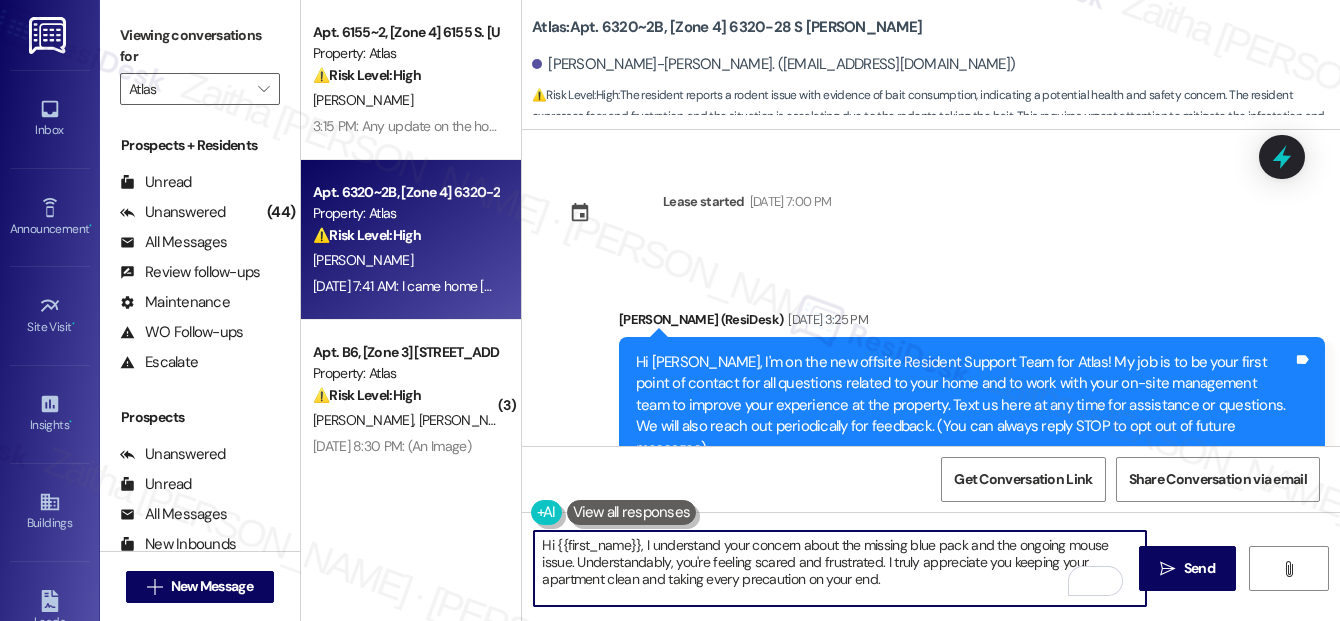 scroll, scrollTop: 0, scrollLeft: 0, axis: both 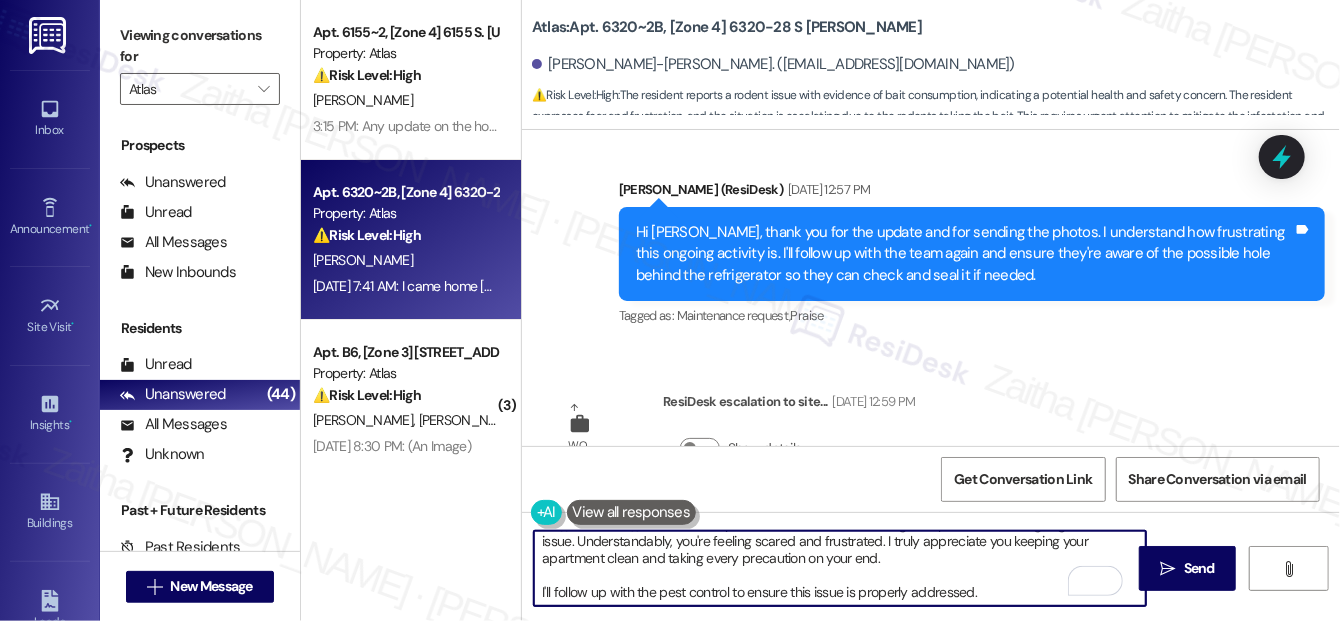 click on "Hi {{first_name}}, I understand your concern about the missing blue pack and the ongoing mouse issue. Understandably, you're feeling scared and frustrated. I truly appreciate you keeping your apartment clean and taking every precaution on your end.
I'll follow up with the pest control to ensure this issue is properly addressed." at bounding box center (840, 568) 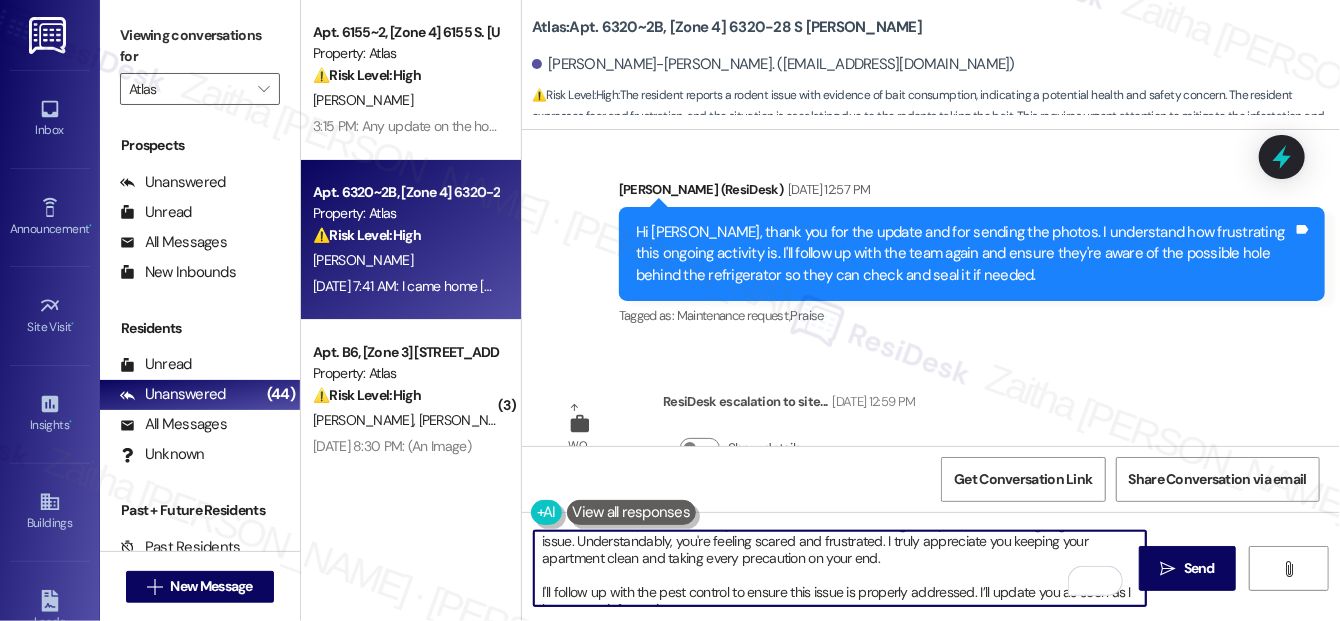 scroll, scrollTop: 34, scrollLeft: 0, axis: vertical 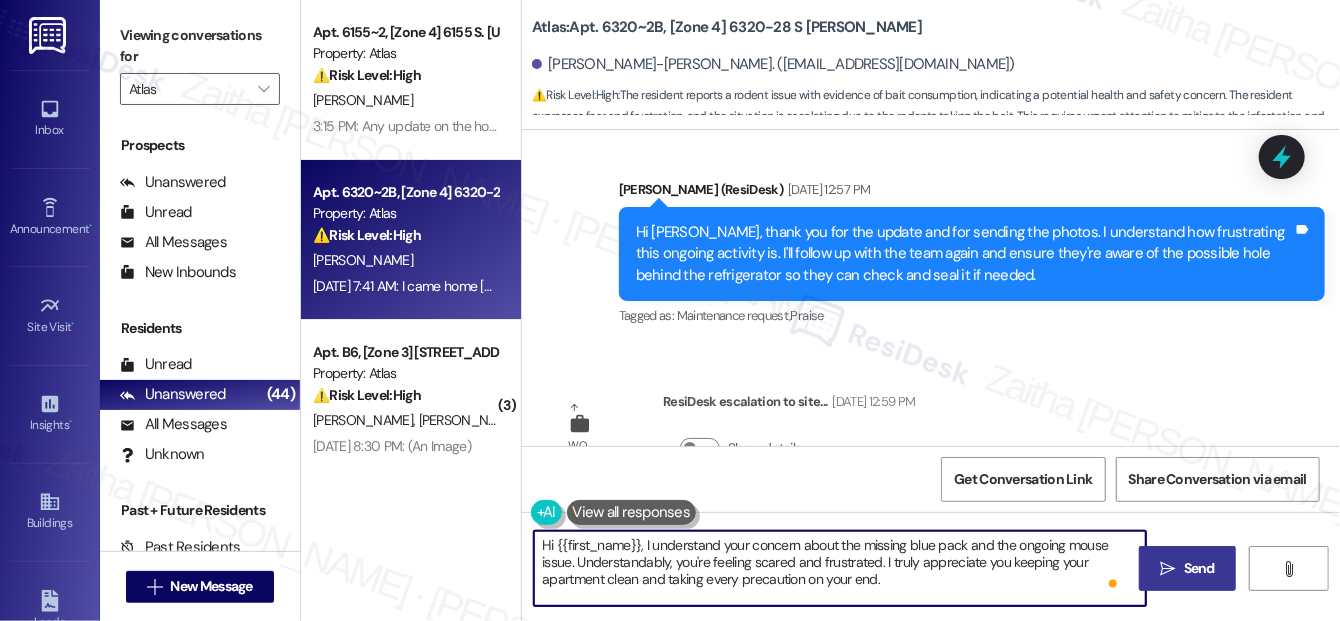type on "Hi {{first_name}}, I understand your concern about the missing blue pack and the ongoing mouse issue. Understandably, you're feeling scared and frustrated. I truly appreciate you keeping your apartment clean and taking every precaution on your end.
I'll follow up with the pest control to ensure this issue is properly addressed. I’ll update you as soon as I have more information." 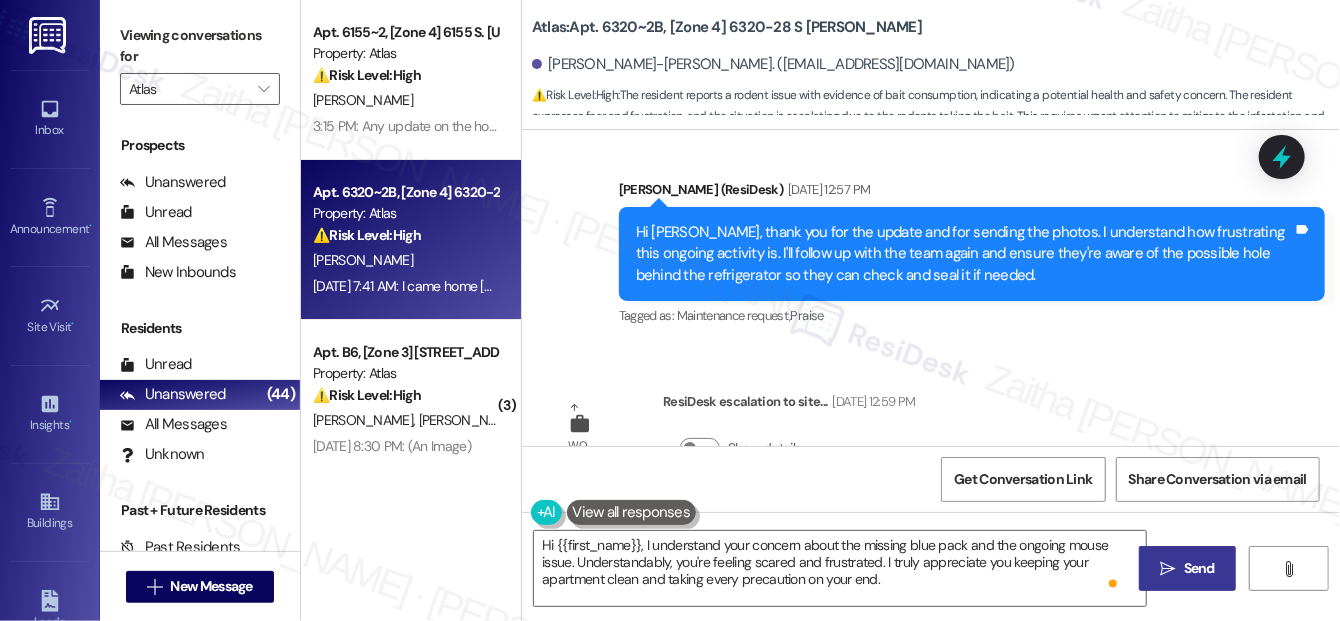 click on "Send" at bounding box center (1199, 568) 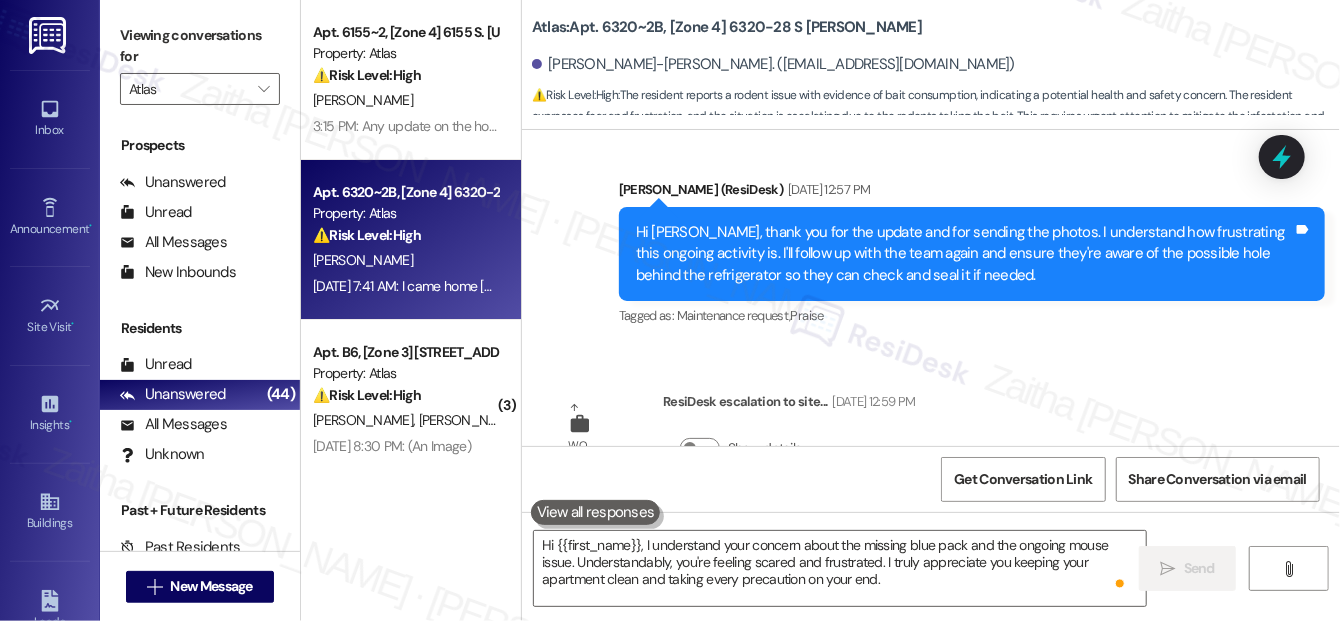 scroll, scrollTop: 50235, scrollLeft: 0, axis: vertical 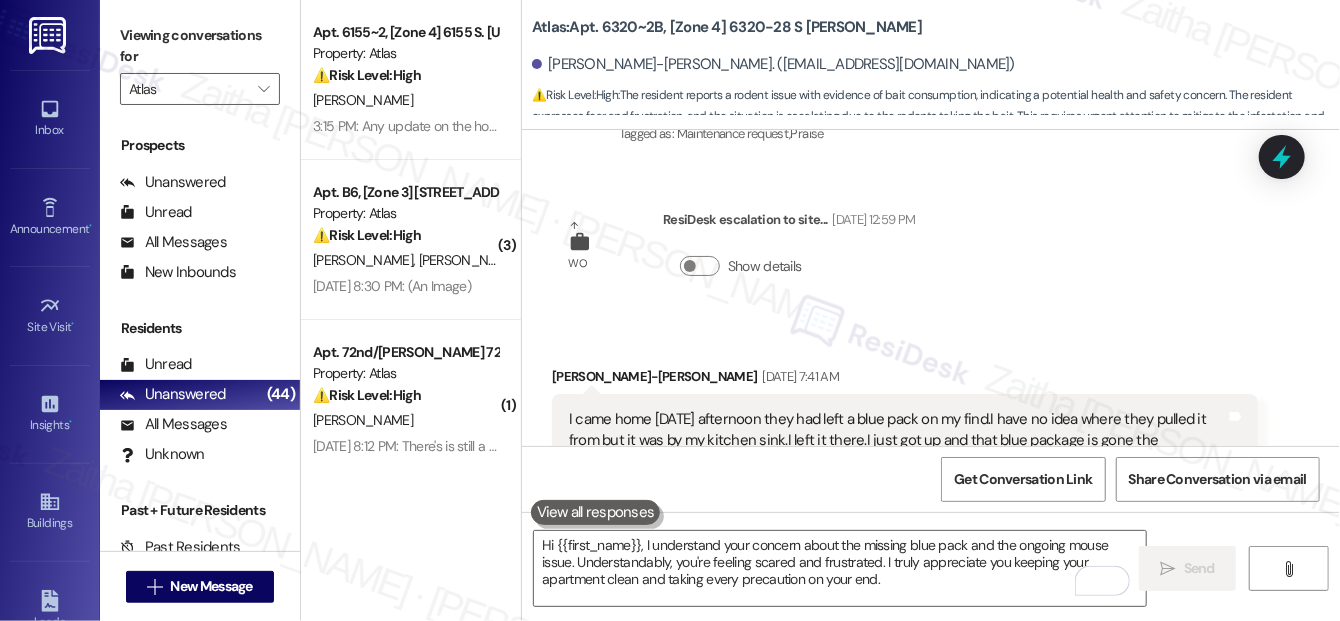 click 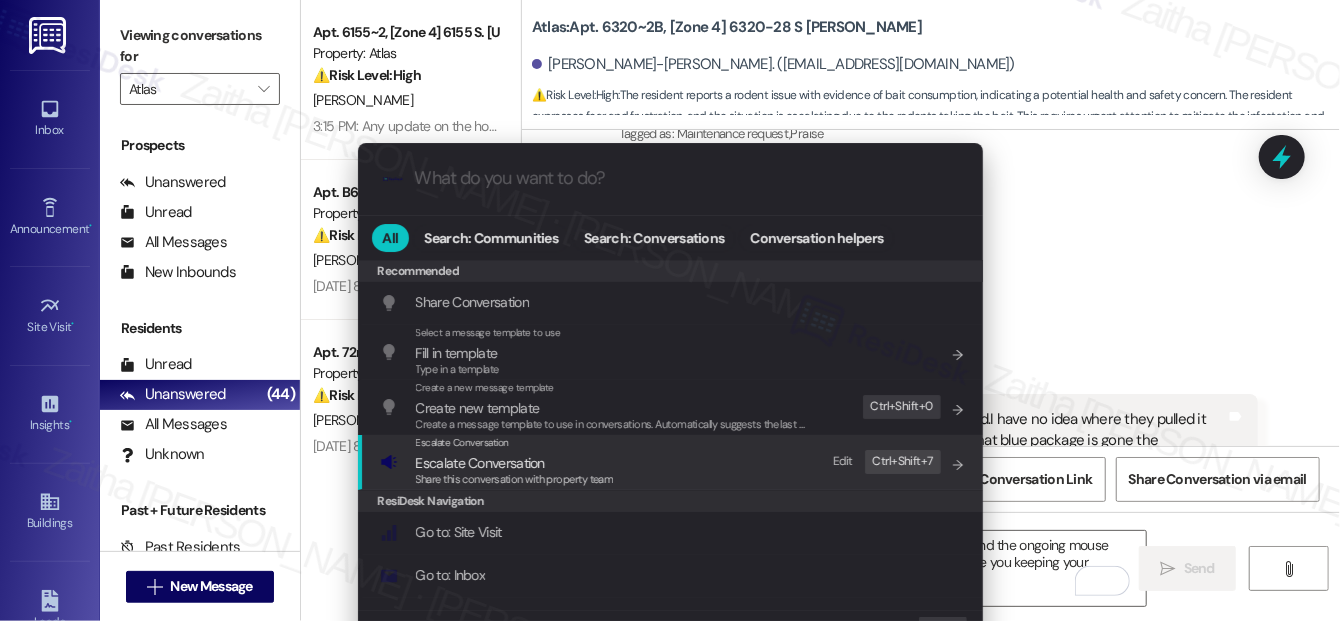 click on "Escalate Conversation" at bounding box center [515, 463] 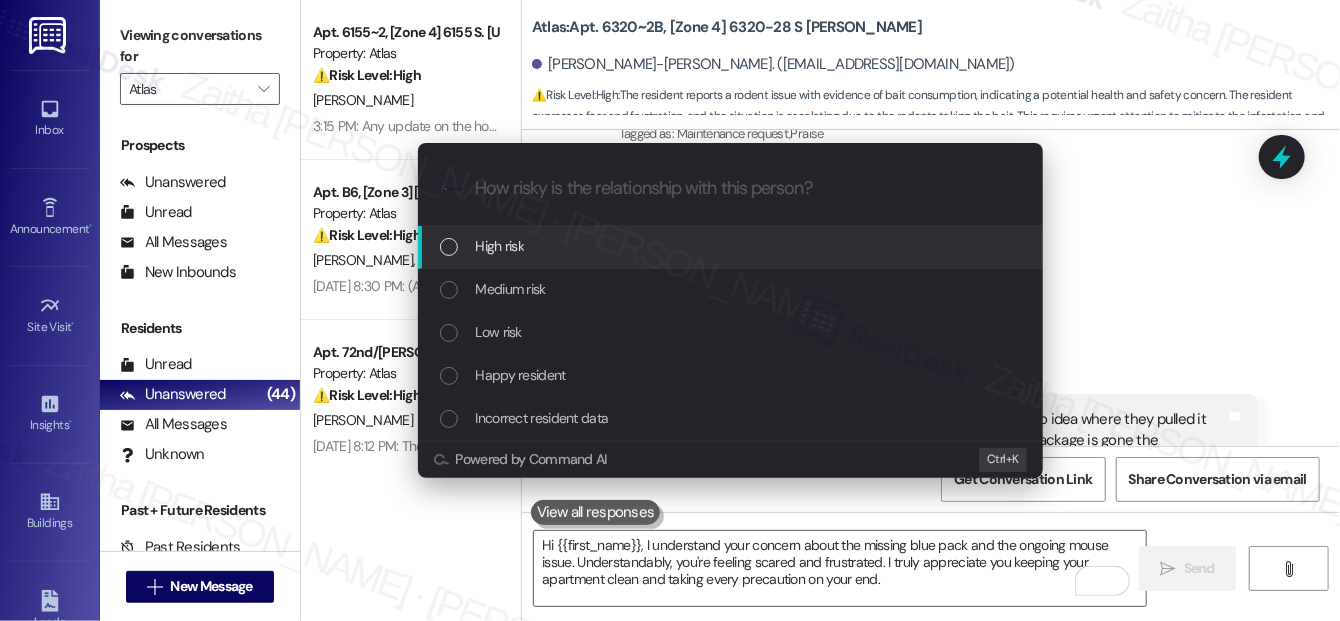 click on "High risk" at bounding box center [732, 246] 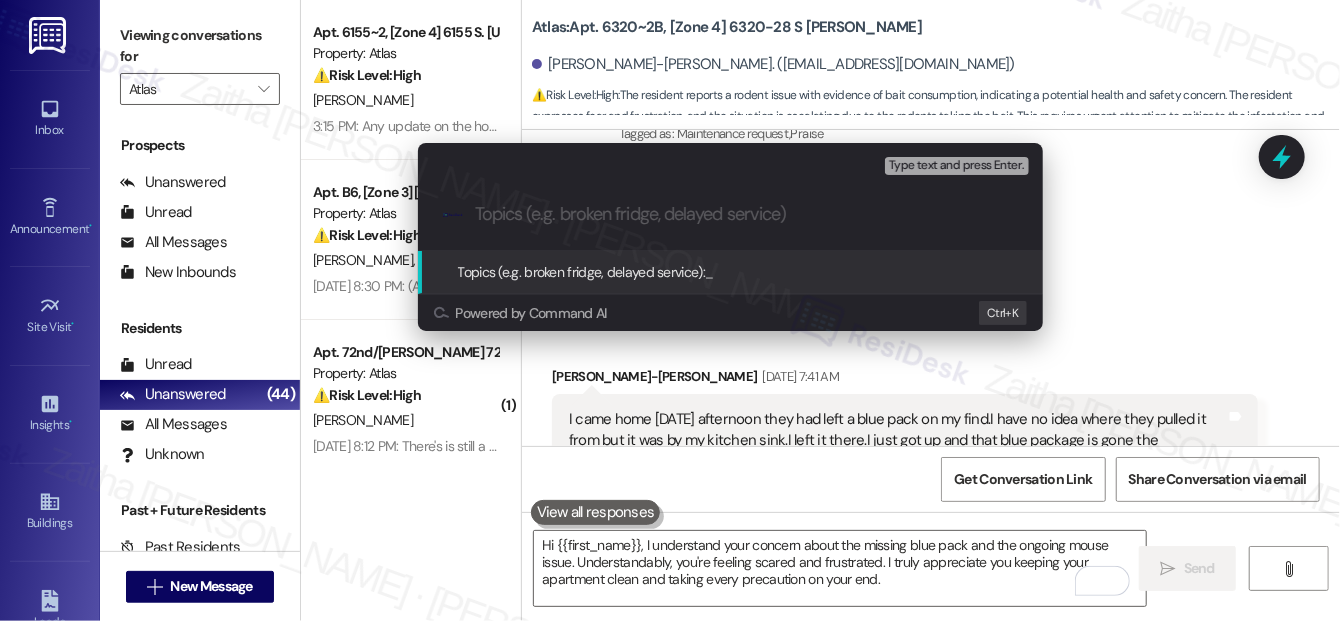 paste on "Resident Fear Due to Ongoing Rodent Issue" 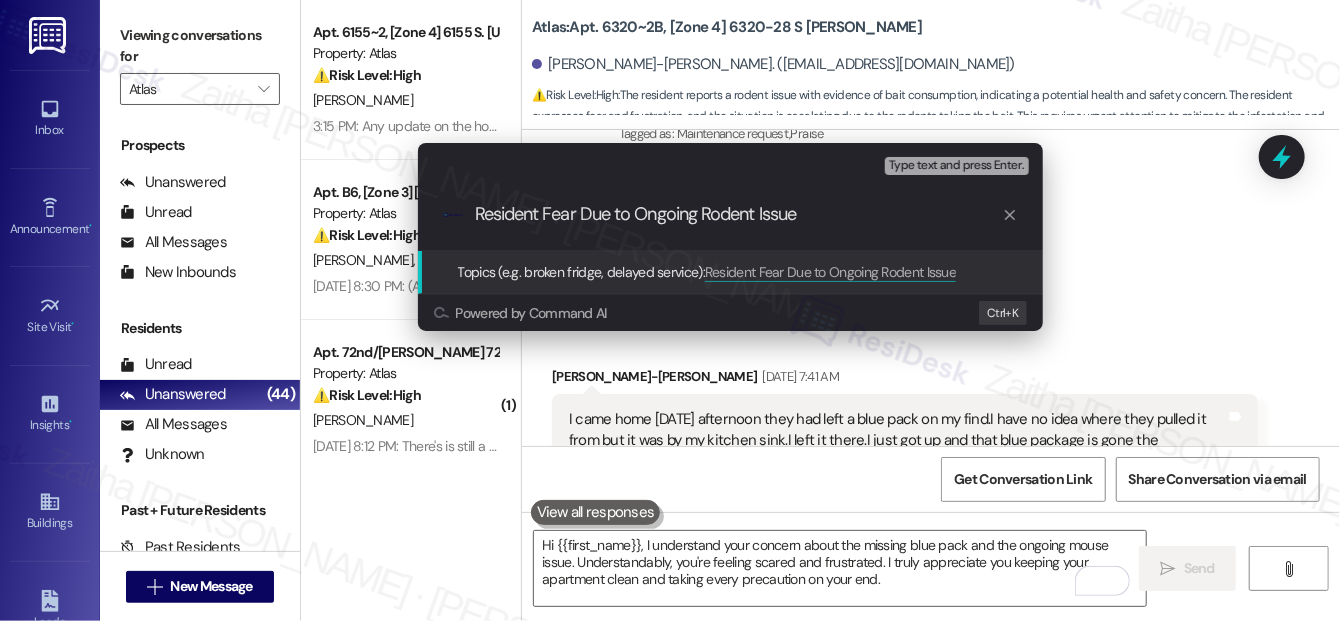 type 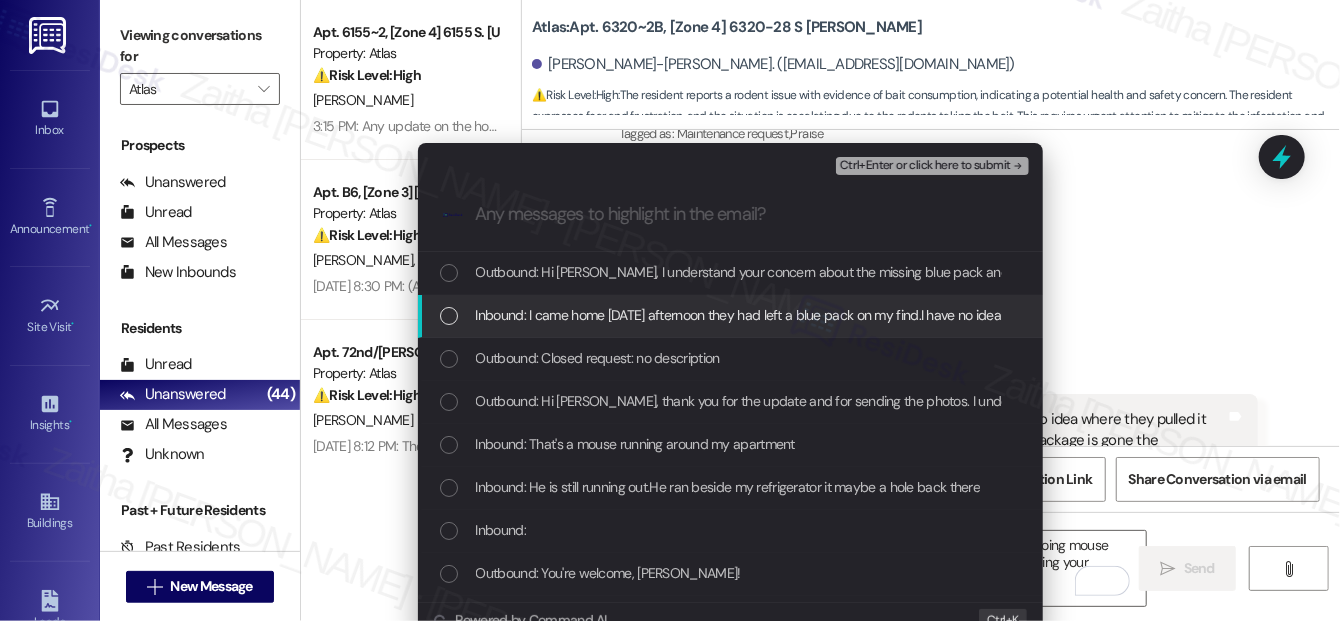 click on "Inbound: I came home on Friday afternoon they had left a blue pack on my find.I have no idea where they pulled it from but it was by my kitchen sink.I left it there.I just got up and that blue package is gone the mices/rats has took it.Im scared I promise.I keep my apartment clean,my closets clean, kitchen and all the other rooms.I never leave trash in the trash can.I should not be going thru this.I have Noone to get a rat out of my apartment if they die or whatever.It is scary to live in this building.These people not cleaning got these rats going through this building eating holes everywhere.This is very frustrating." at bounding box center (730, 316) 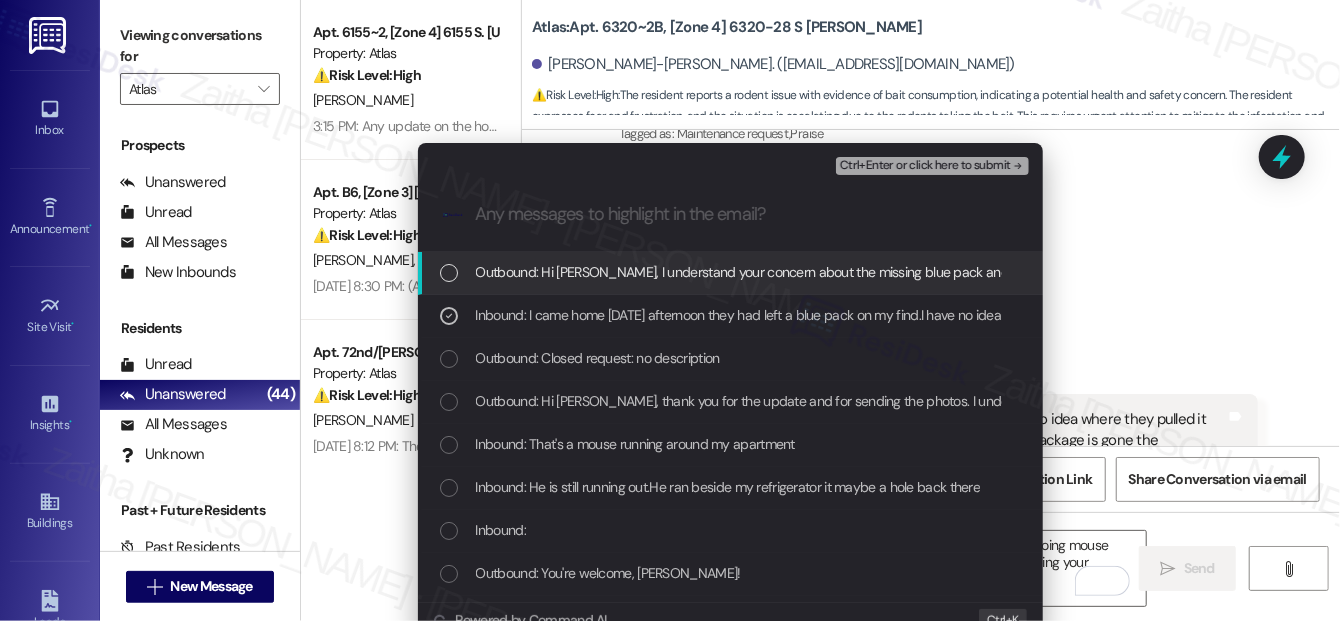 click on "Ctrl+Enter or click here to submit" at bounding box center (925, 166) 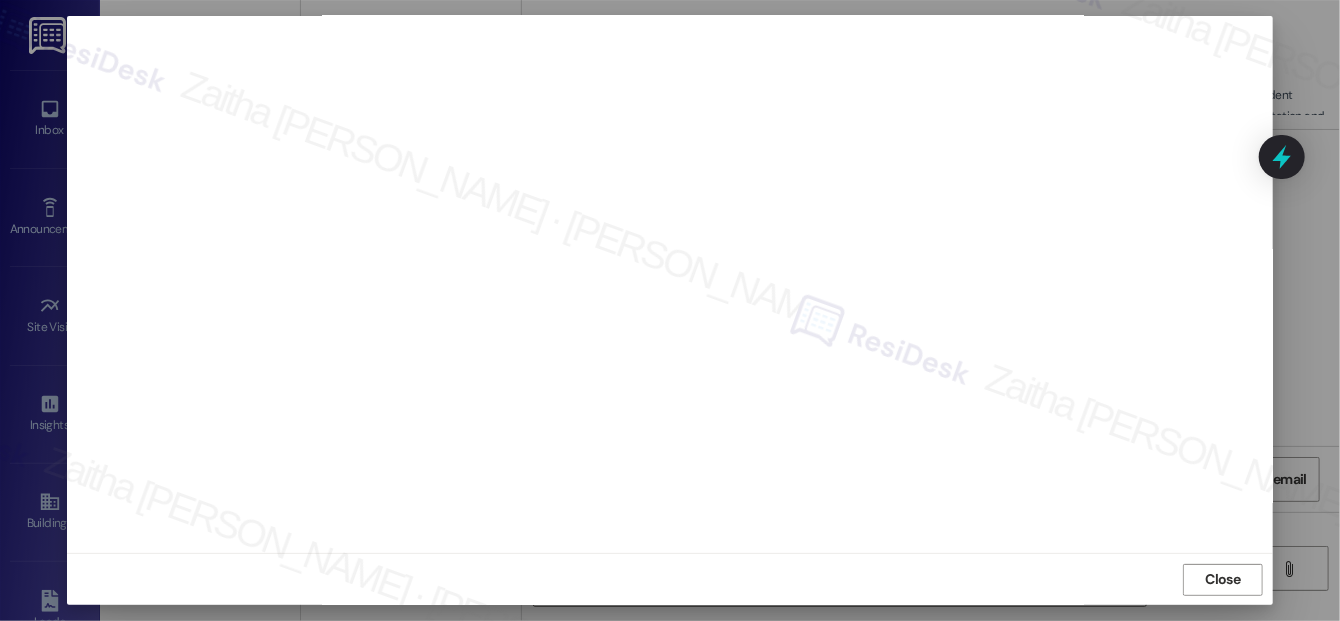 scroll, scrollTop: 0, scrollLeft: 0, axis: both 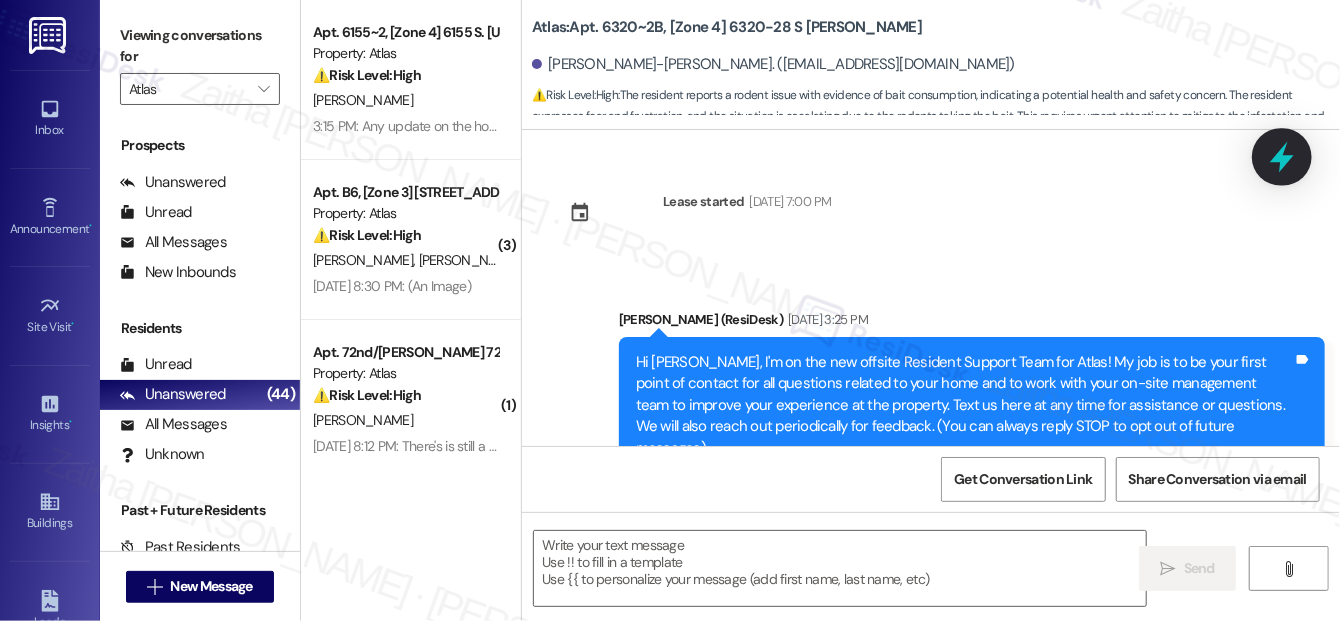 click 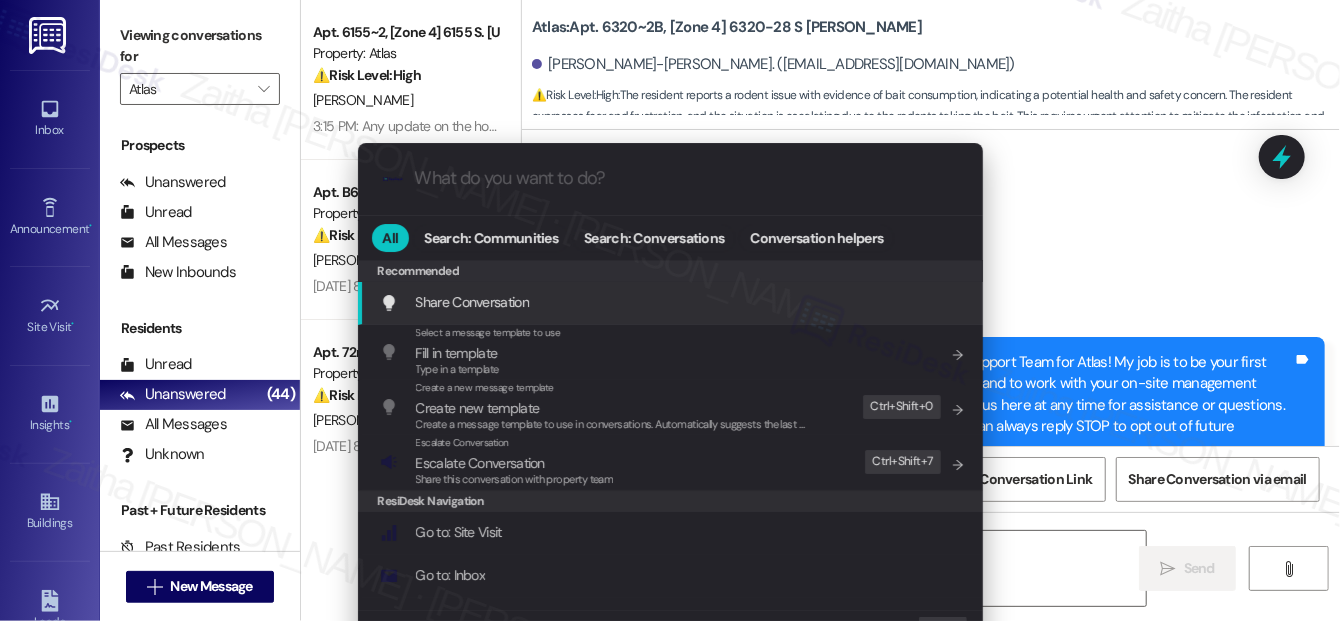 type on "Fetching suggested responses. Please feel free to read through the conversation in the meantime." 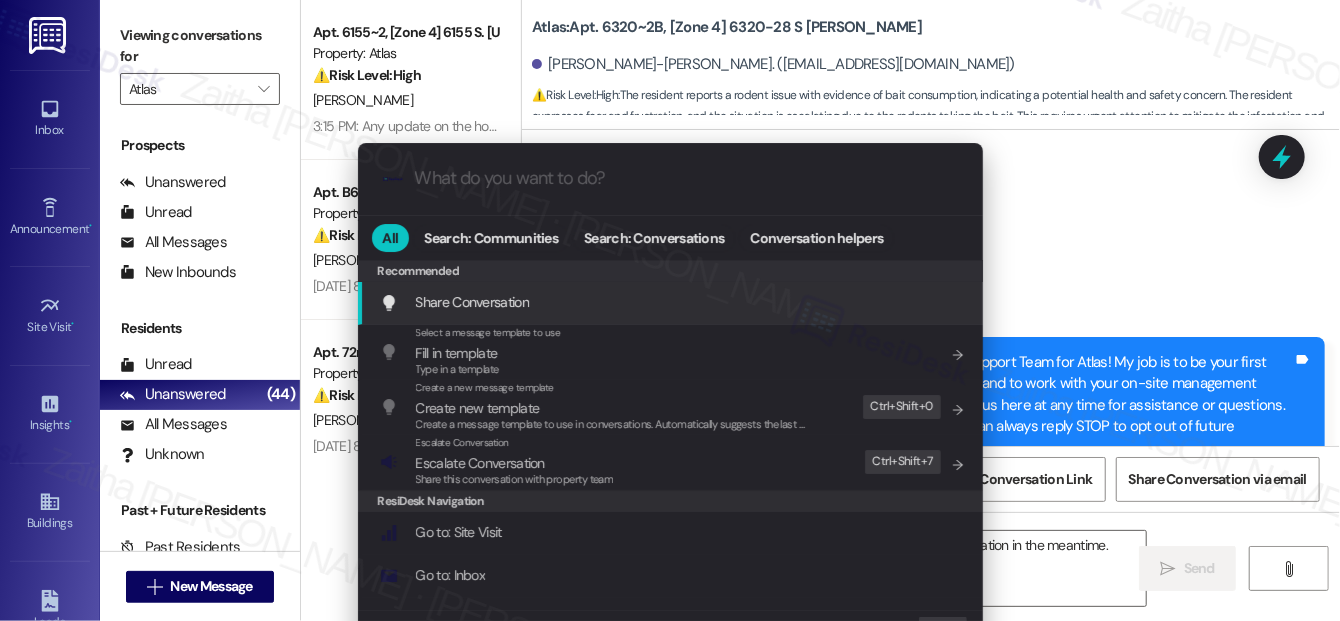 scroll, scrollTop: 0, scrollLeft: 0, axis: both 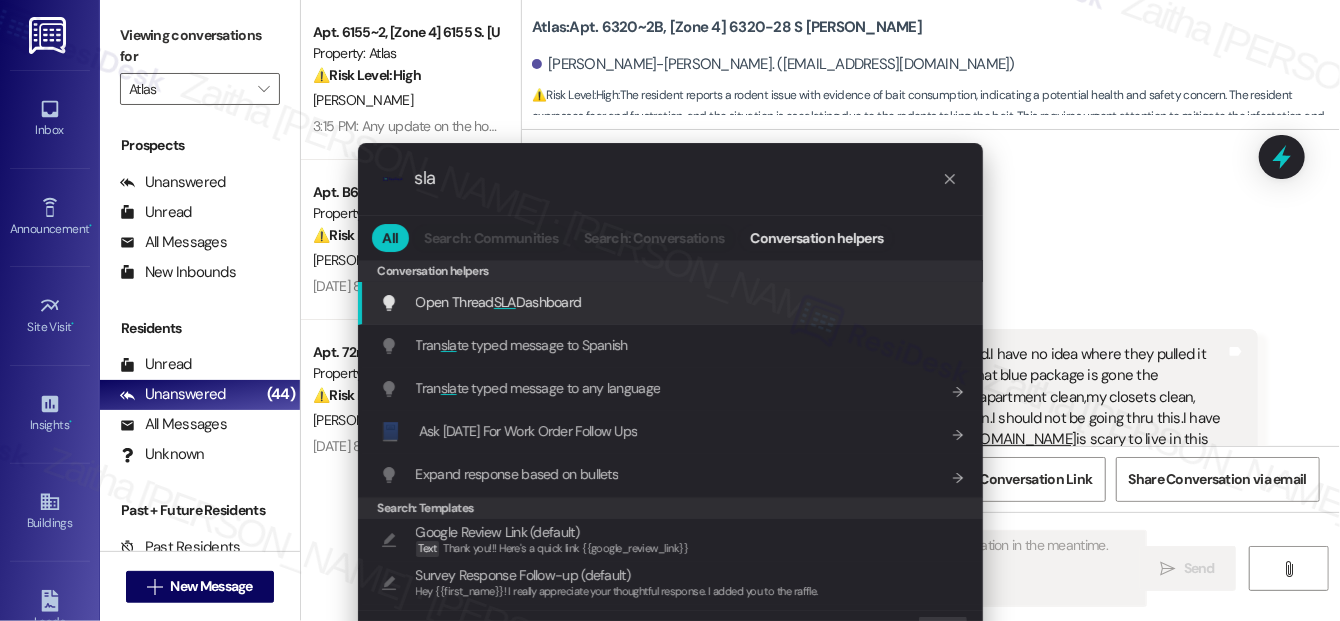 type on "sla" 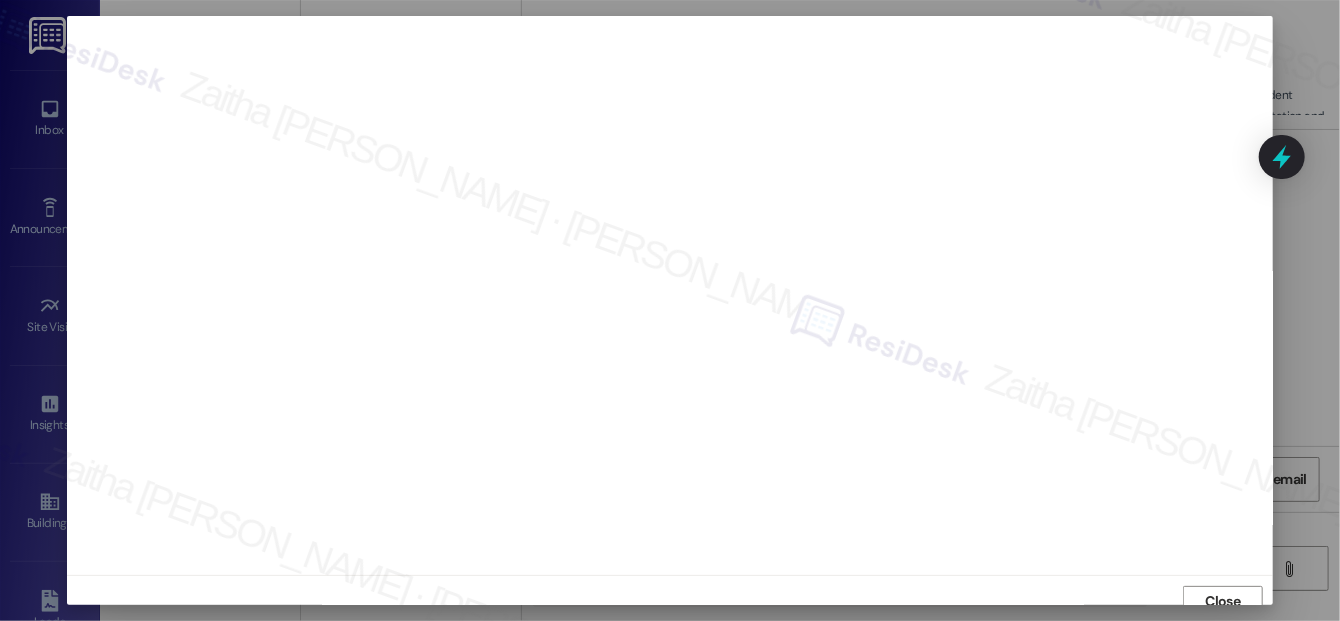 scroll, scrollTop: 12, scrollLeft: 0, axis: vertical 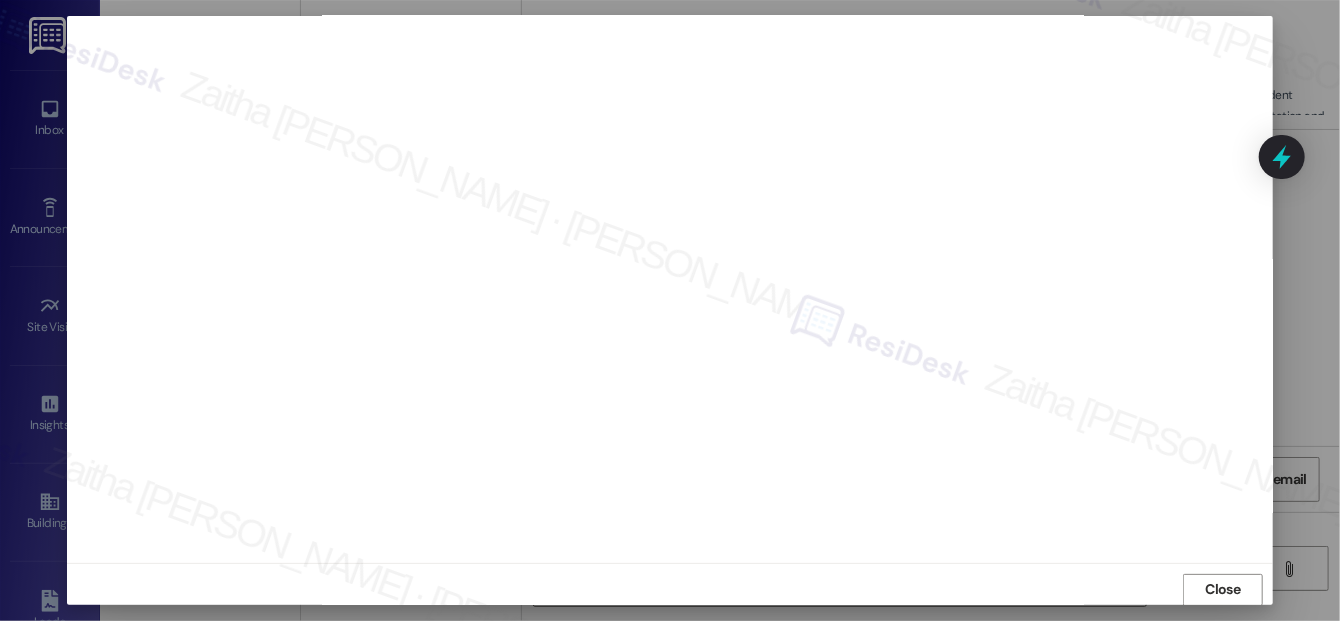 type on "Hi {{first_name}}, I'm so sorry to hear about the missing blue pack and how scary this must be for you. I'll follow up with pest control right away to ensure they address this urgently. Let me know if you have any questions!" 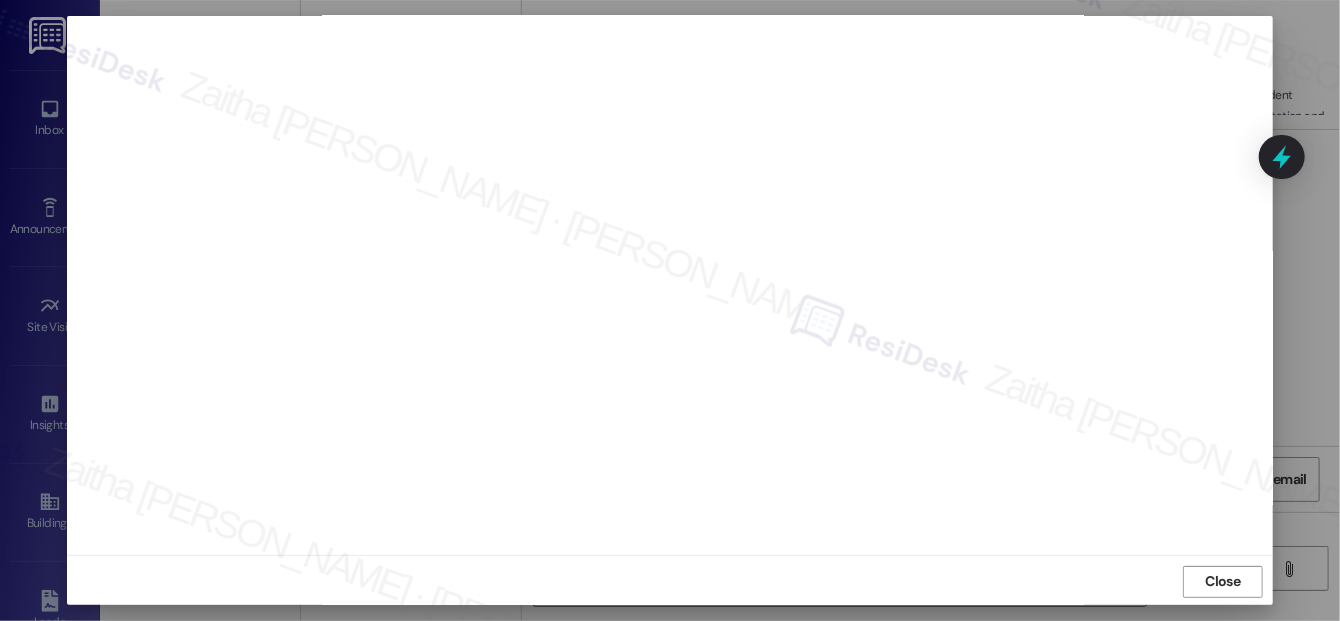 scroll, scrollTop: 22, scrollLeft: 0, axis: vertical 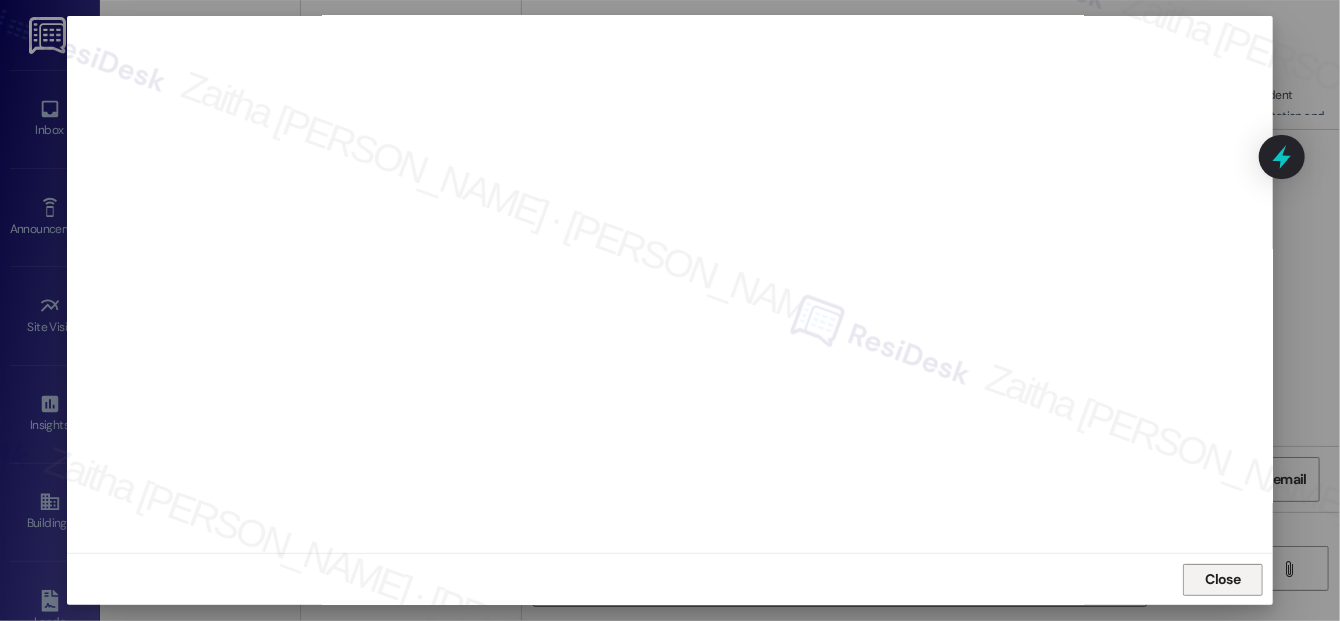 click on "Close" at bounding box center [1223, 579] 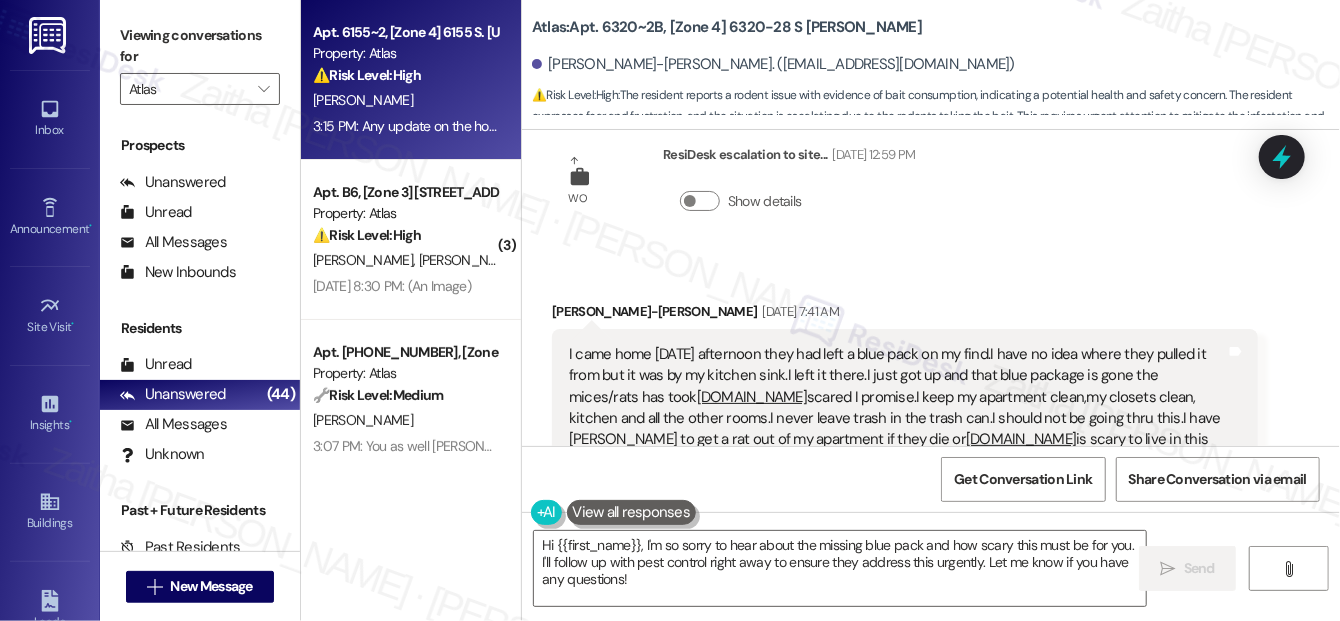 click on "⚠️  Risk Level:  High The resident is following up on a building-wide hot water outage. This impacts multiple units and is an urgent maintenance issue affecting habitability." at bounding box center [405, 75] 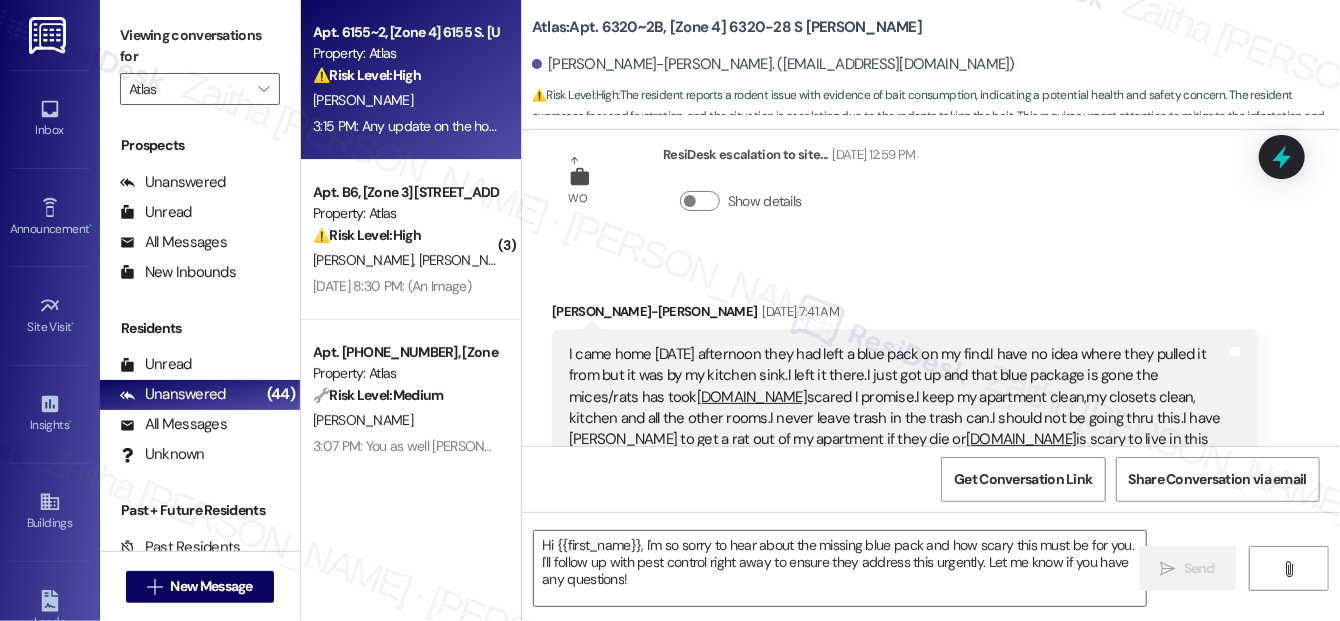 type on "Fetching suggested responses. Please feel free to read through the conversation in the meantime." 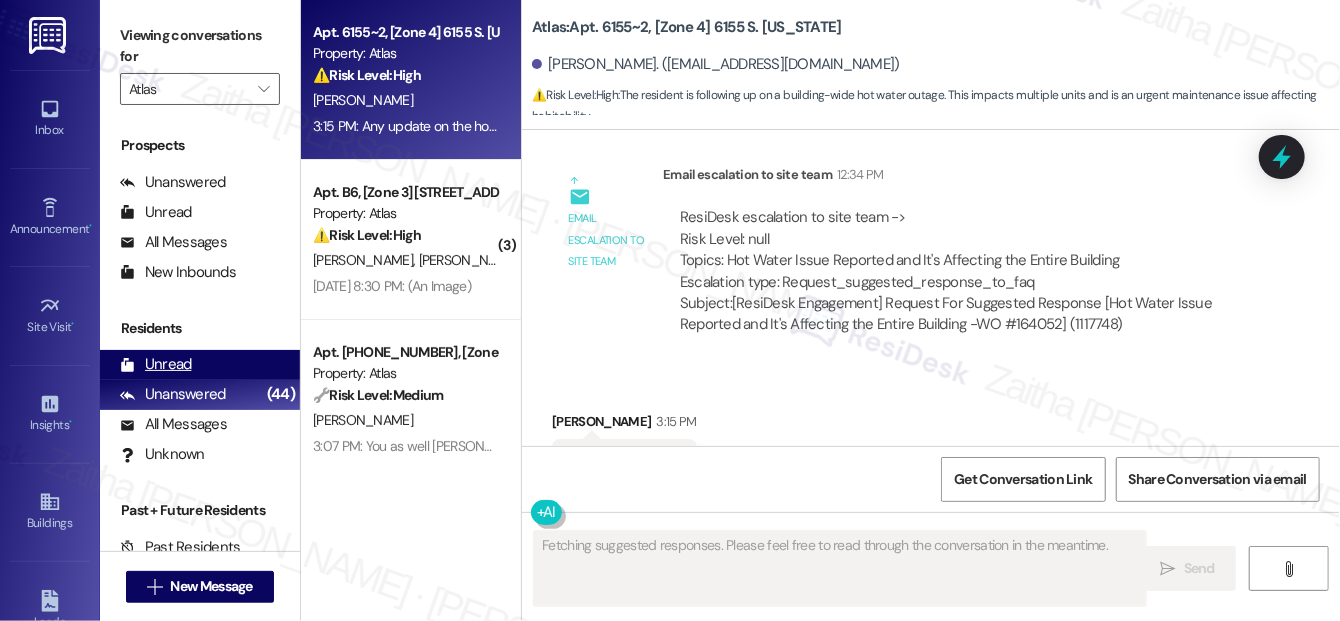 scroll, scrollTop: 16305, scrollLeft: 0, axis: vertical 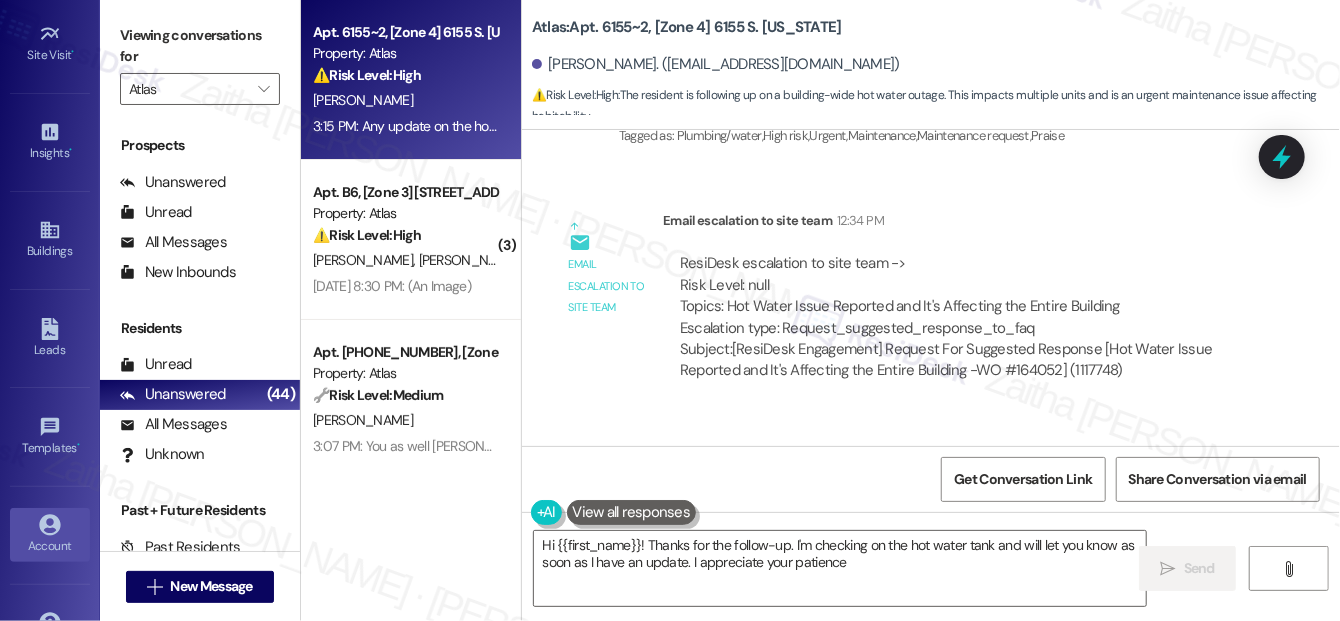 type on "Hi {{first_name}}! Thanks for the follow-up. I'm checking on the hot water tank and will let you know as soon as I have an update. I appreciate your patience!" 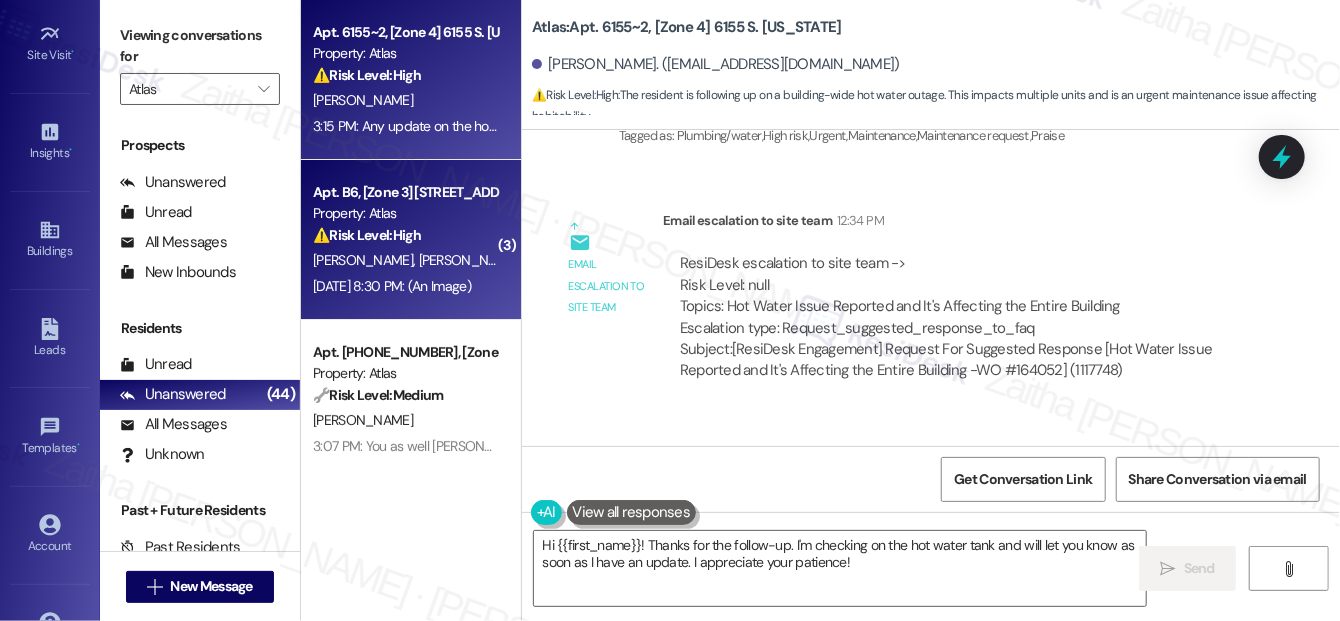 click on "R. Harris W. Bailey" at bounding box center (405, 260) 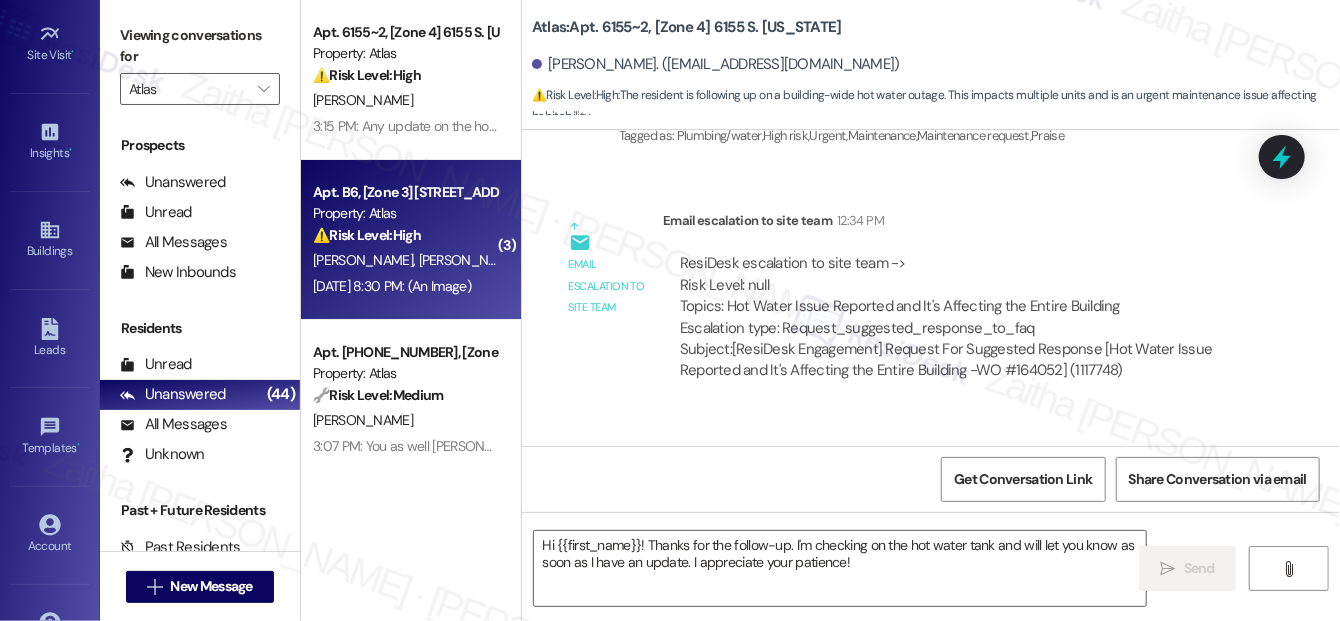type on "Fetching suggested responses. Please feel free to read through the conversation in the meantime." 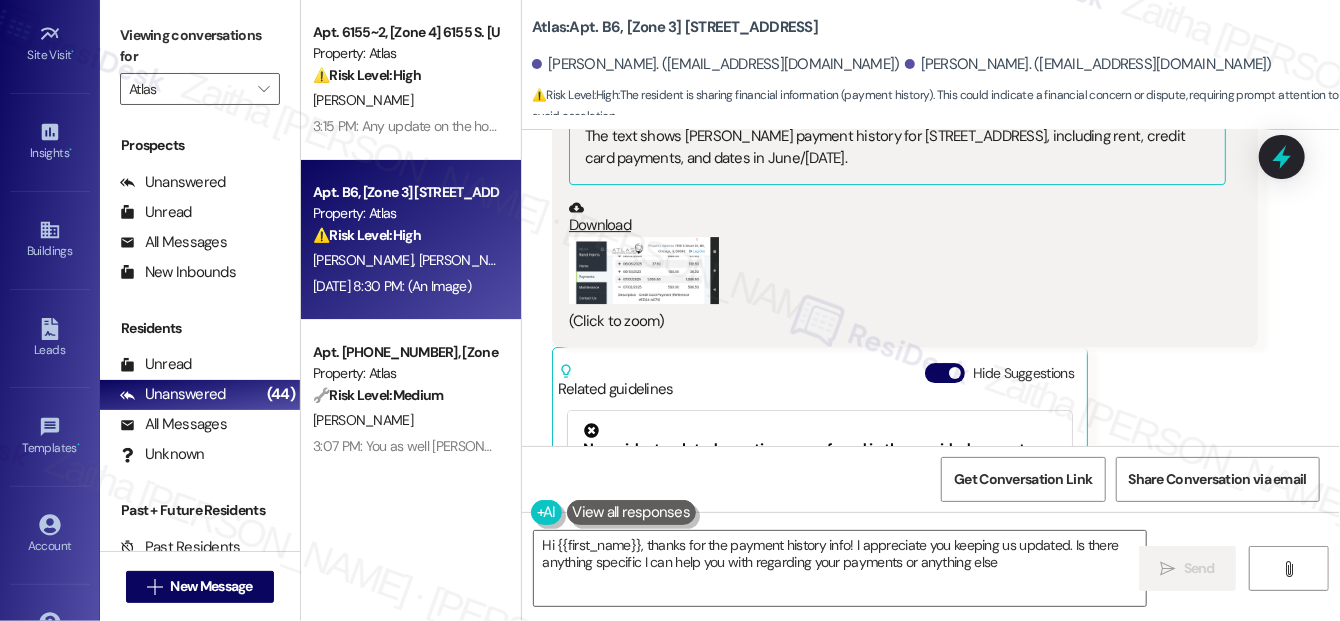 type on "Hi {{first_name}}, thanks for the payment history info! I appreciate you keeping us updated. Is there anything specific I can help you with regarding your payments or anything else?" 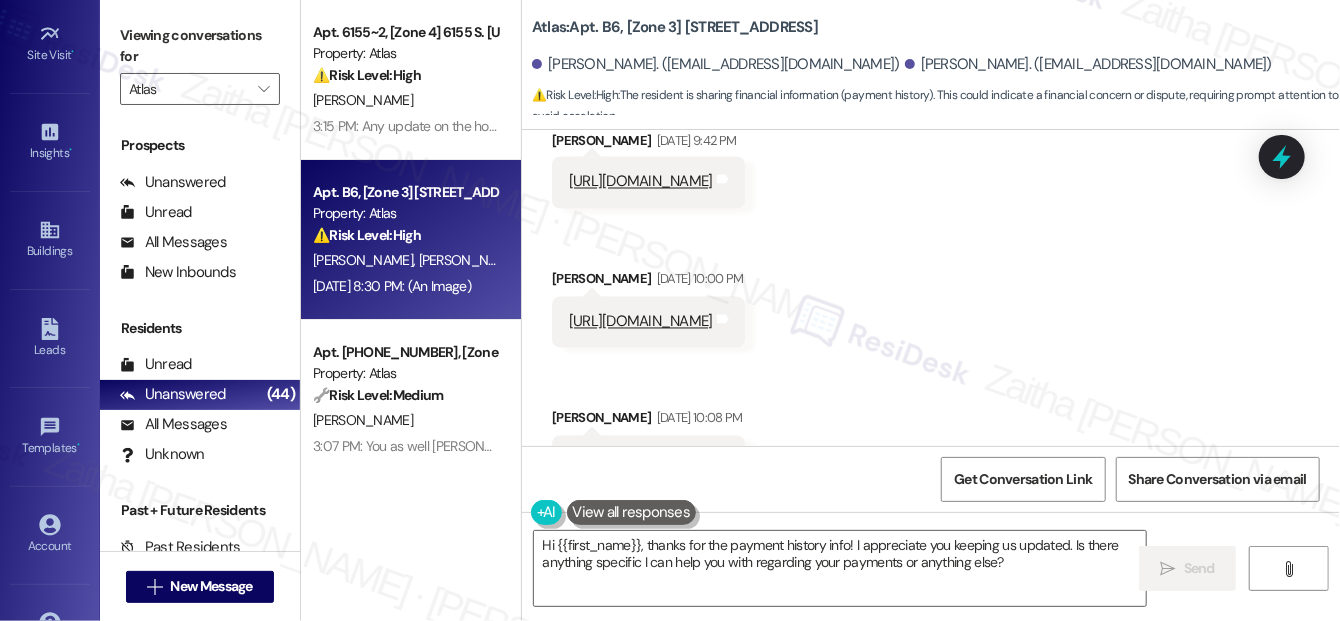scroll, scrollTop: 5461, scrollLeft: 0, axis: vertical 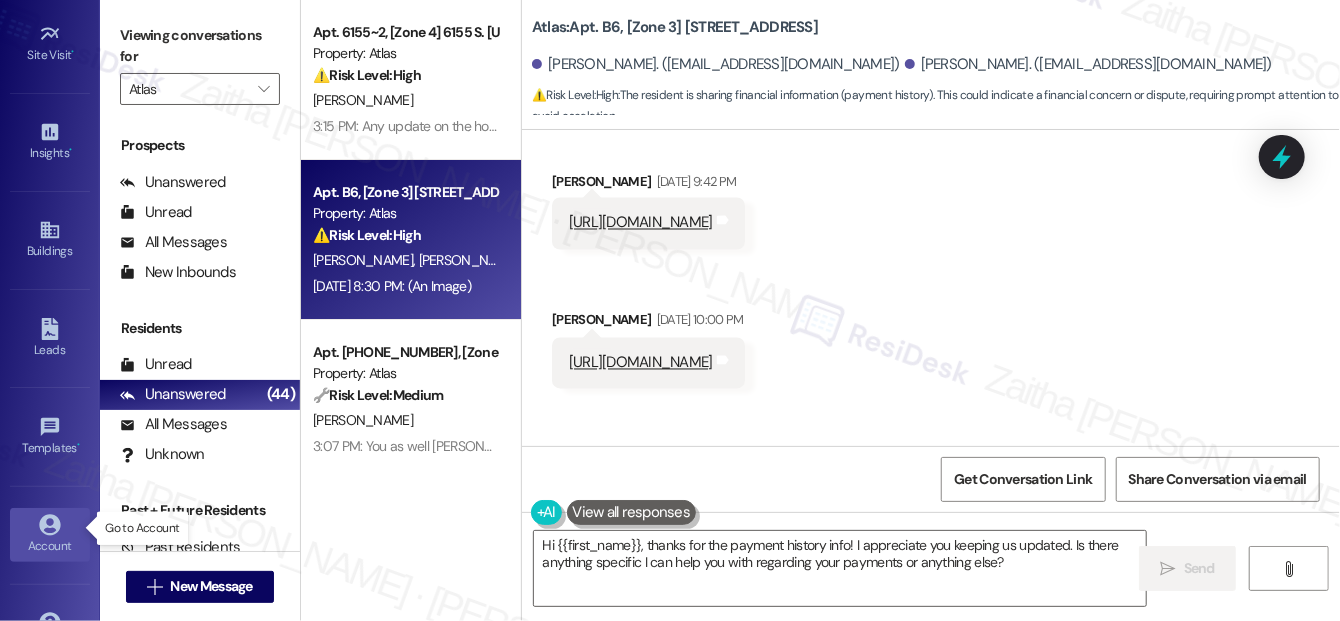 click 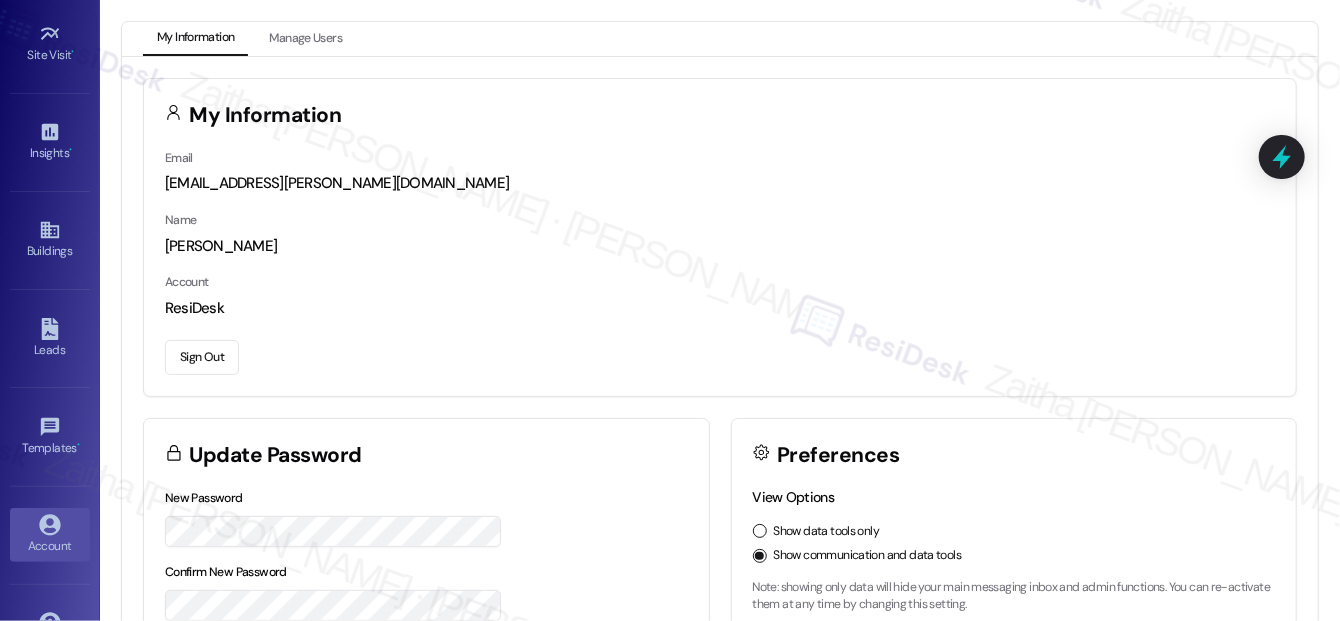 click on "Sign Out" at bounding box center [202, 357] 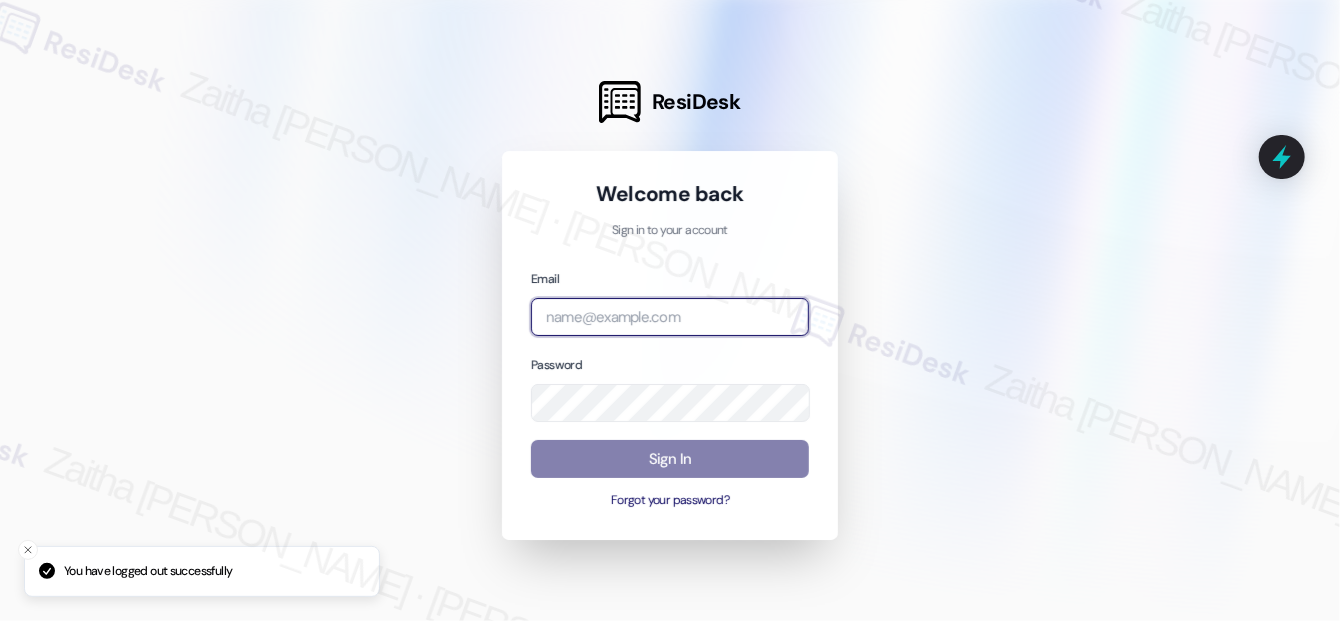 click at bounding box center (670, 317) 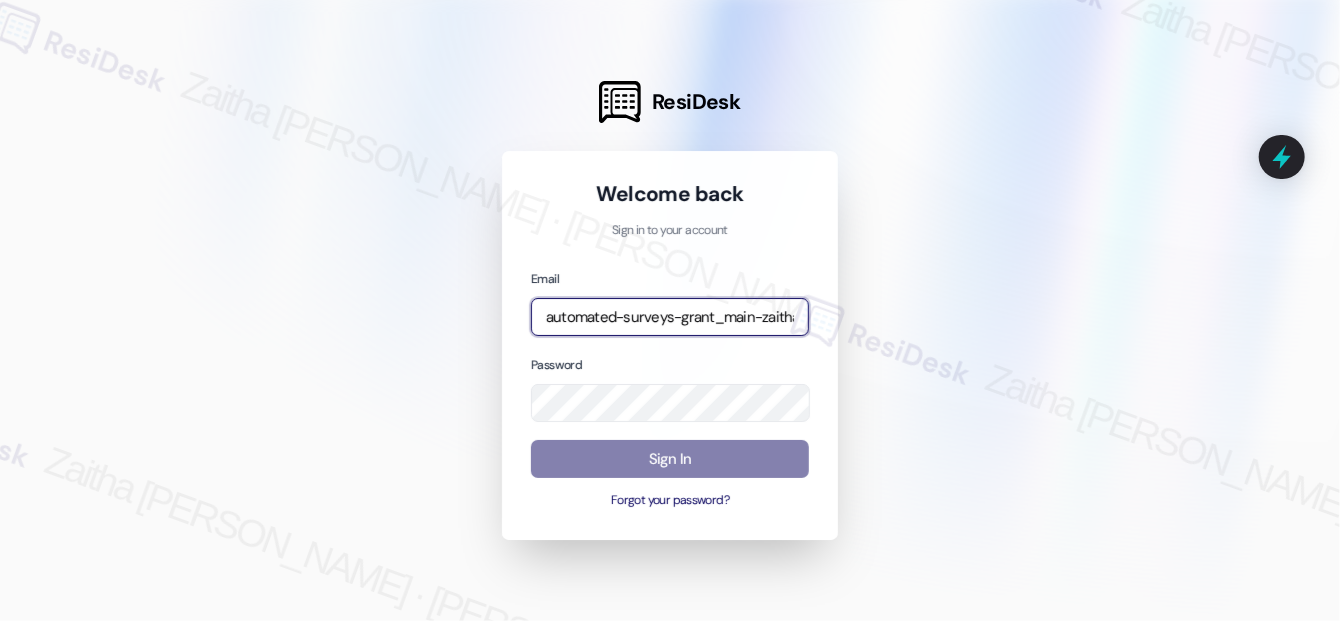 type on "automated-surveys-grant_main-zaitha.mae.garcia@grant_main.com" 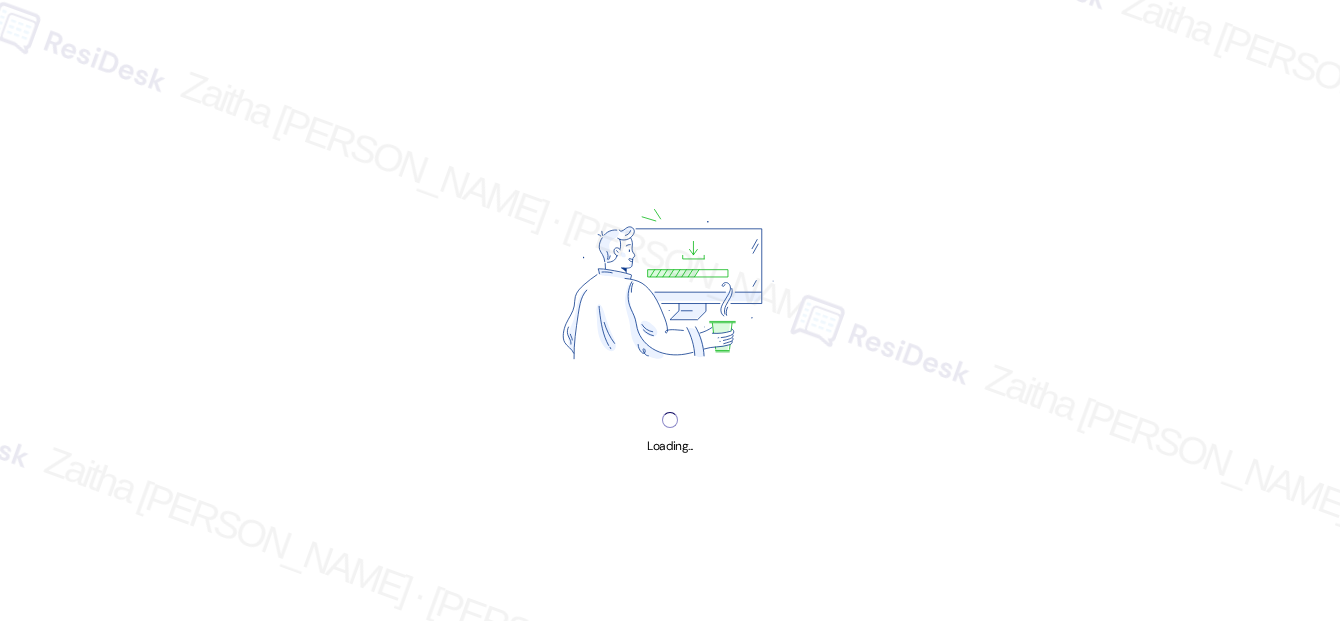 scroll, scrollTop: 0, scrollLeft: 0, axis: both 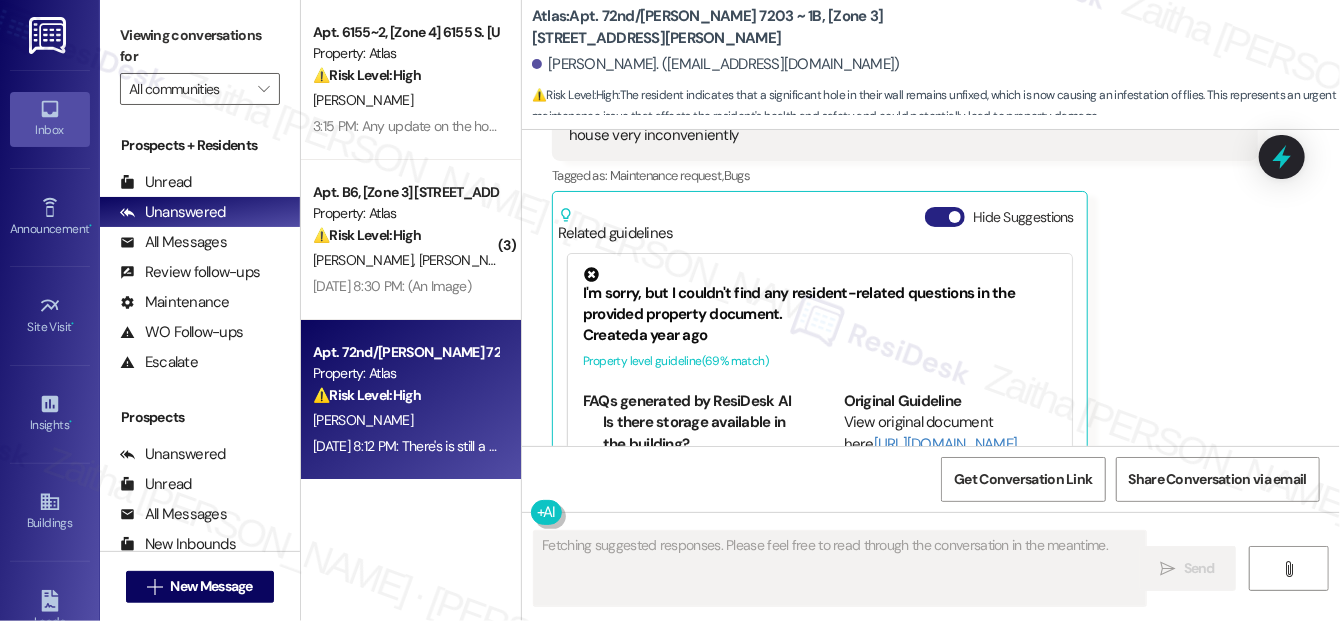 click on "Hide Suggestions" at bounding box center (945, 217) 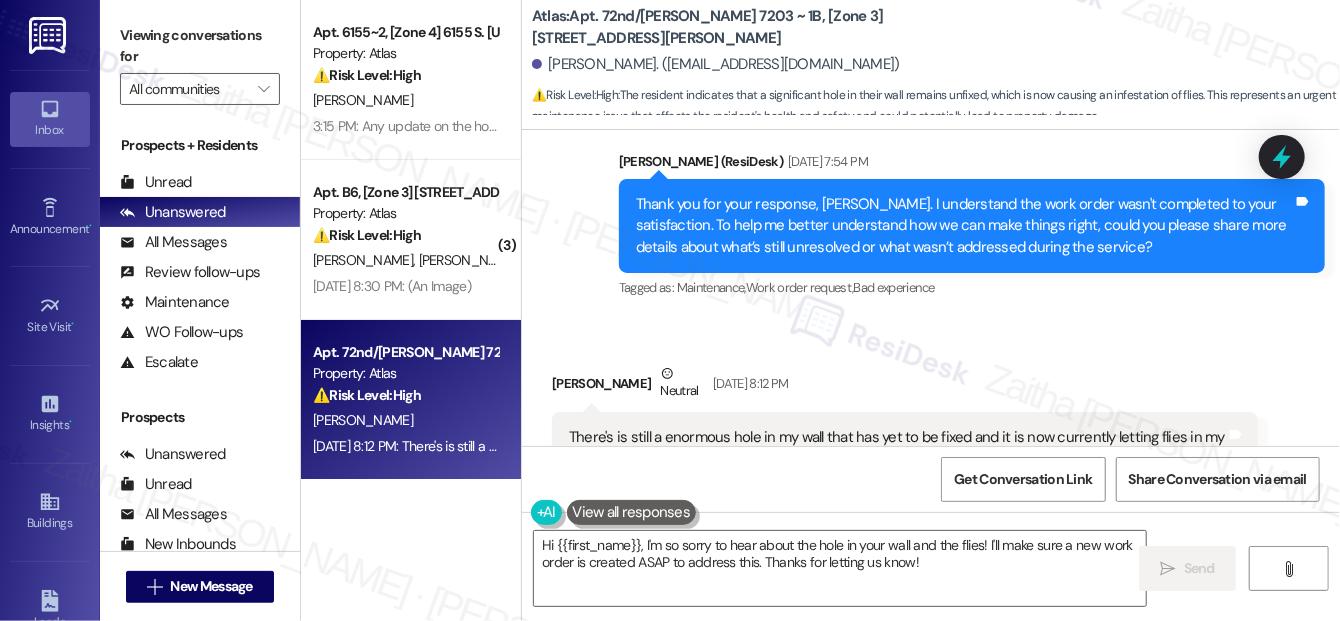 scroll, scrollTop: 5858, scrollLeft: 0, axis: vertical 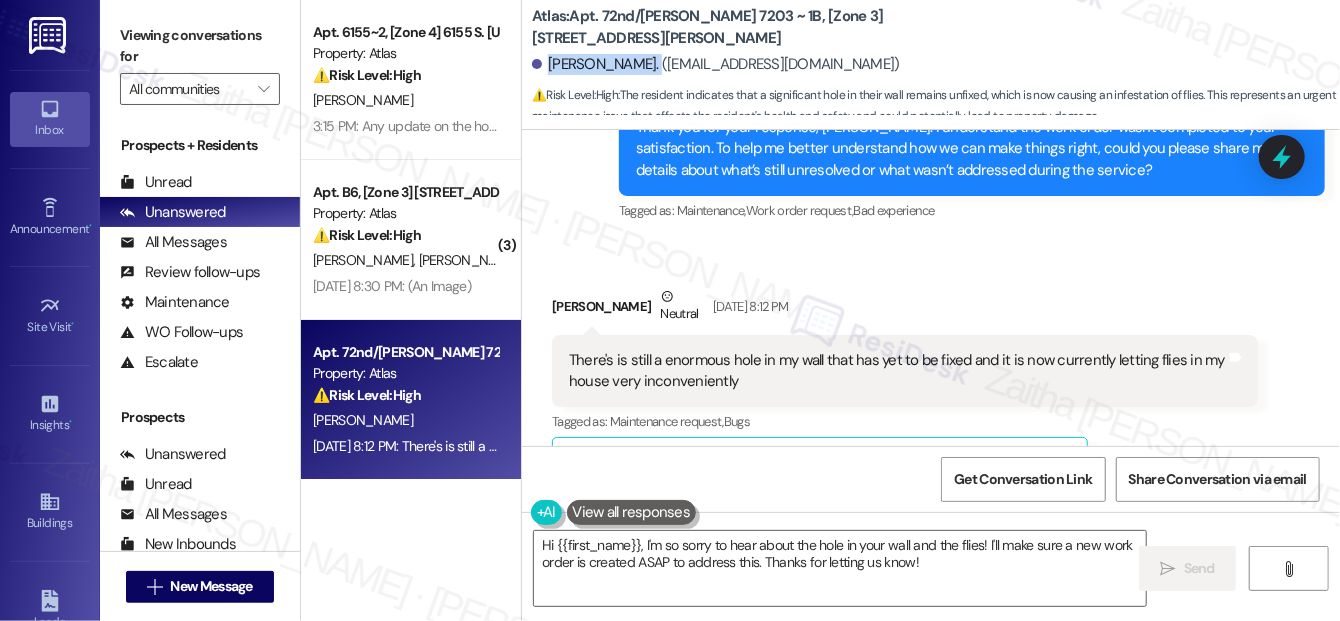 drag, startPoint x: 547, startPoint y: 69, endPoint x: 661, endPoint y: 52, distance: 115.260574 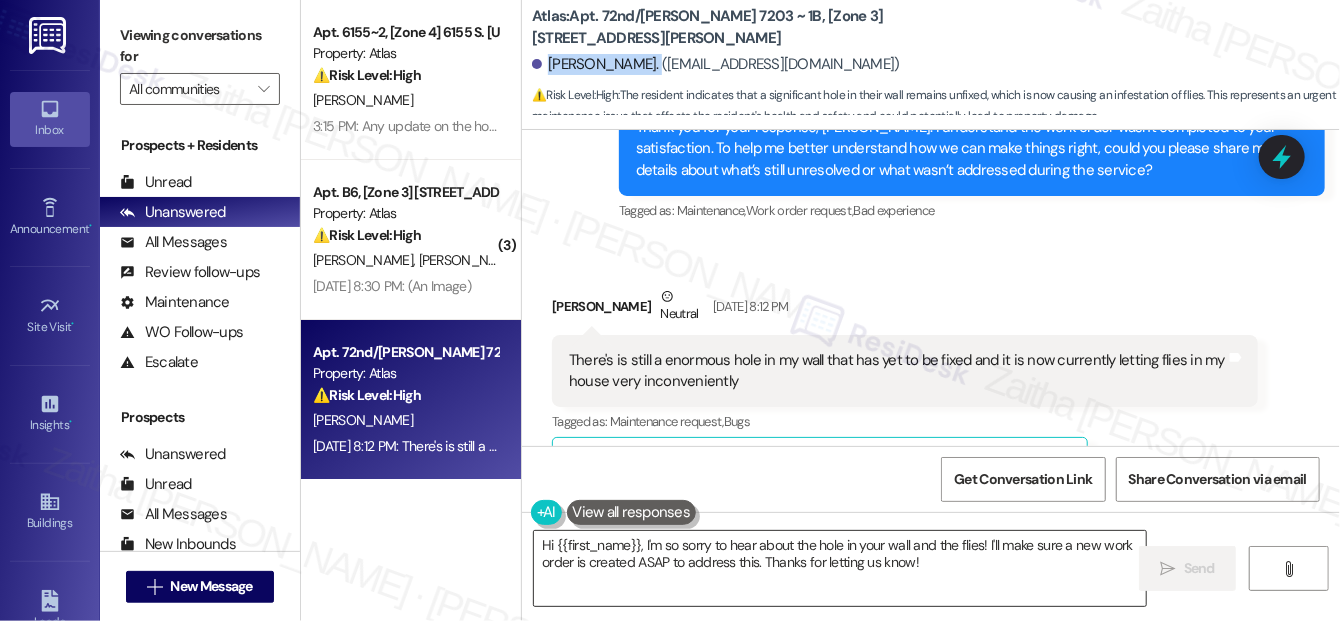 click on "Hi {{first_name}}, I'm so sorry to hear about the hole in your wall and the flies! I'll make sure a new work order is created ASAP to address this. Thanks for letting us know!" at bounding box center [840, 568] 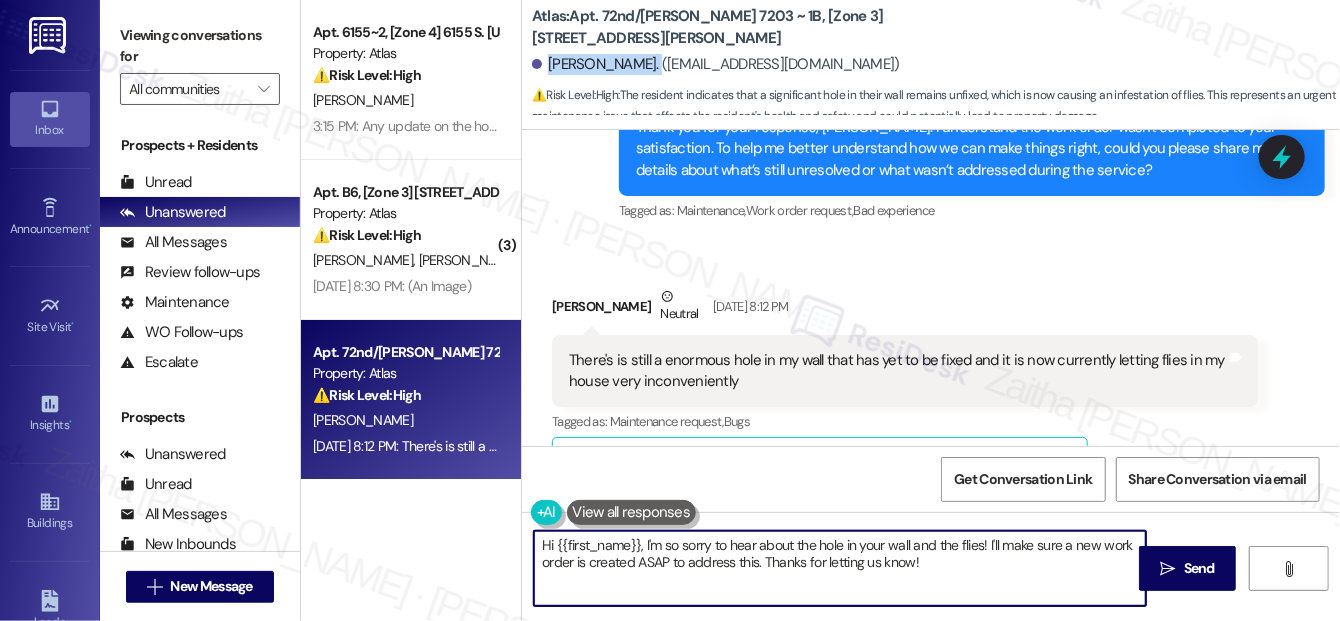 click on "Hi {{first_name}}, I'm so sorry to hear about the hole in your wall and the flies! I'll make sure a new work order is created ASAP to address this. Thanks for letting us know!" at bounding box center [840, 568] 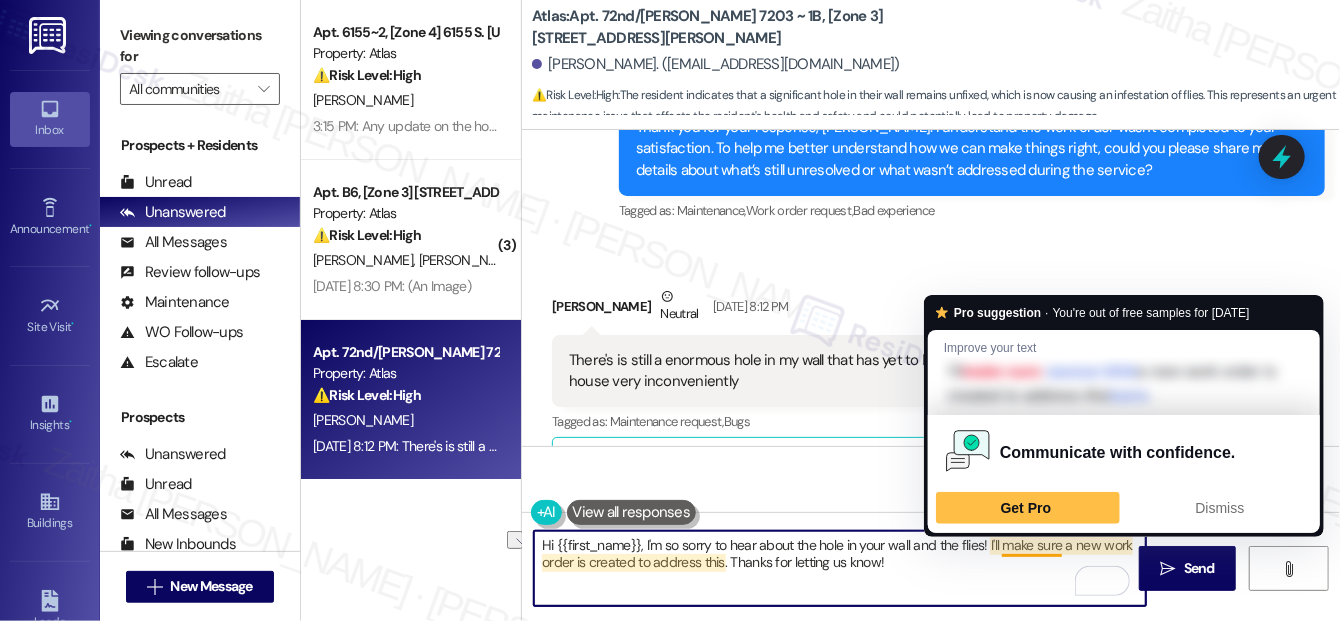 drag, startPoint x: 1059, startPoint y: 540, endPoint x: 1001, endPoint y: 538, distance: 58.034473 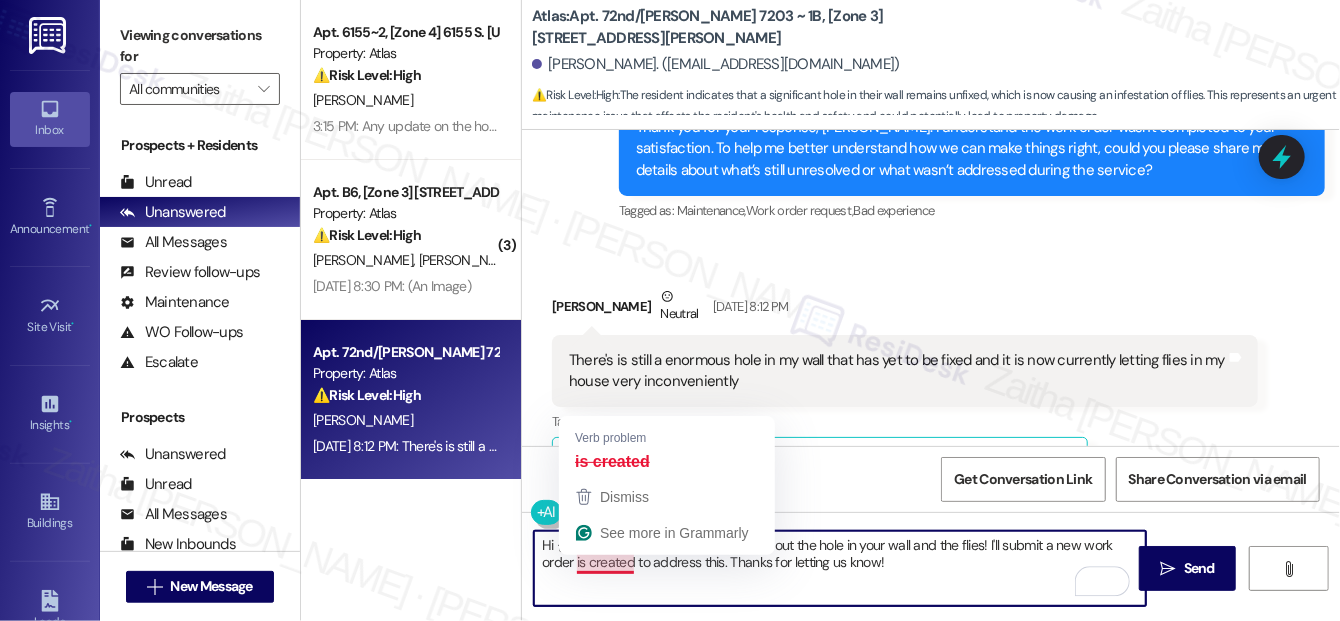 click on "Hi {{first_name}}, I'm so sorry to hear about the hole in your wall and the flies! I'll submit a new work order is created to address this. Thanks for letting us know!" at bounding box center [840, 568] 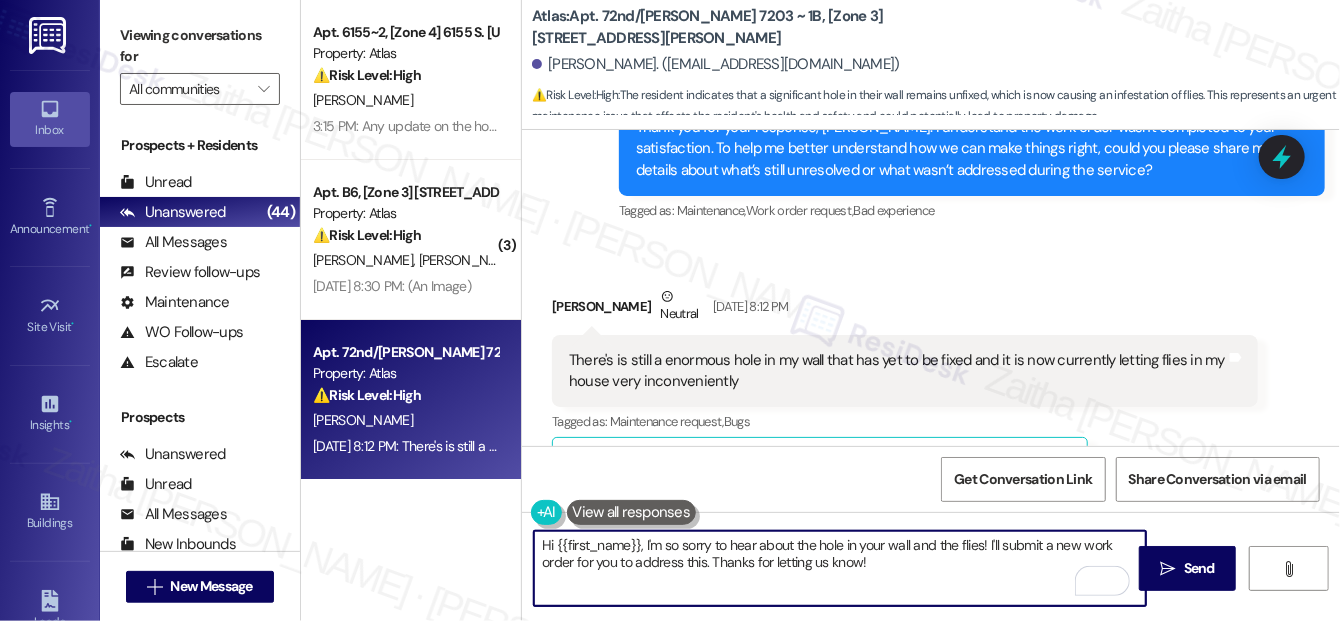 click on "Hi {{first_name}}, I'm so sorry to hear about the hole in your wall and the flies! I'll submit a new work order for you to address this. Thanks for letting us know!" at bounding box center [840, 568] 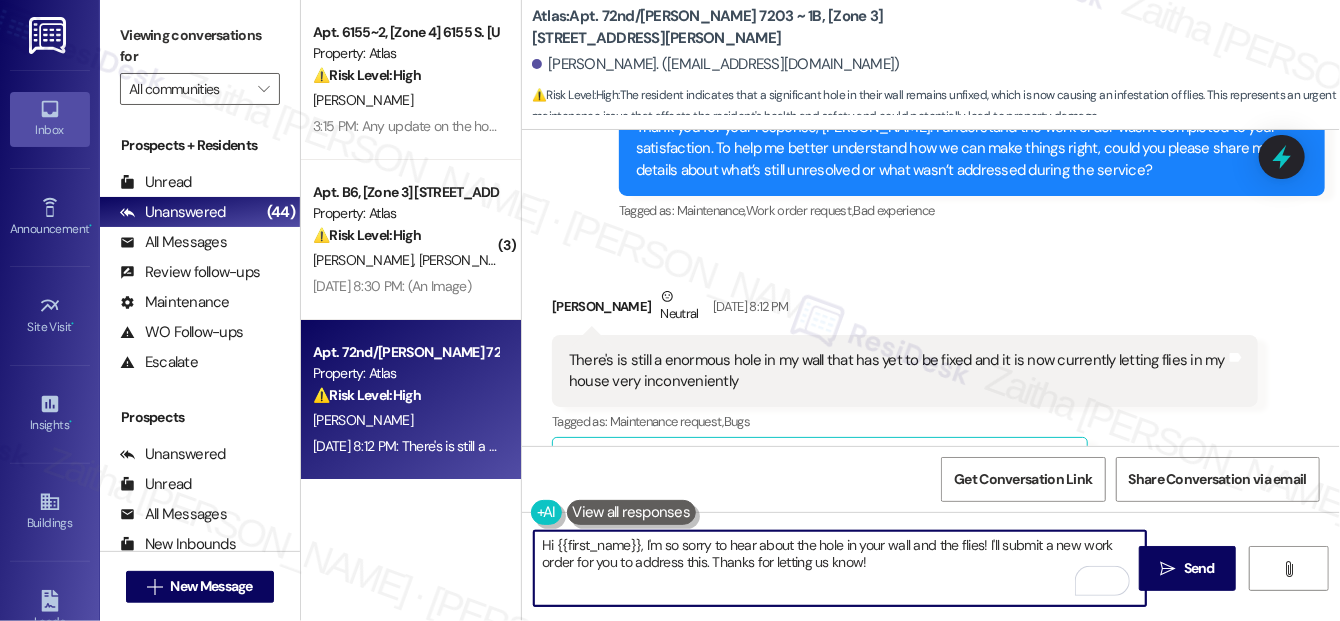 click on "Hi {{first_name}}, I'm so sorry to hear about the hole in your wall and the flies! I'll submit a new work order for you to address this. Thanks for letting us know!" at bounding box center (840, 568) 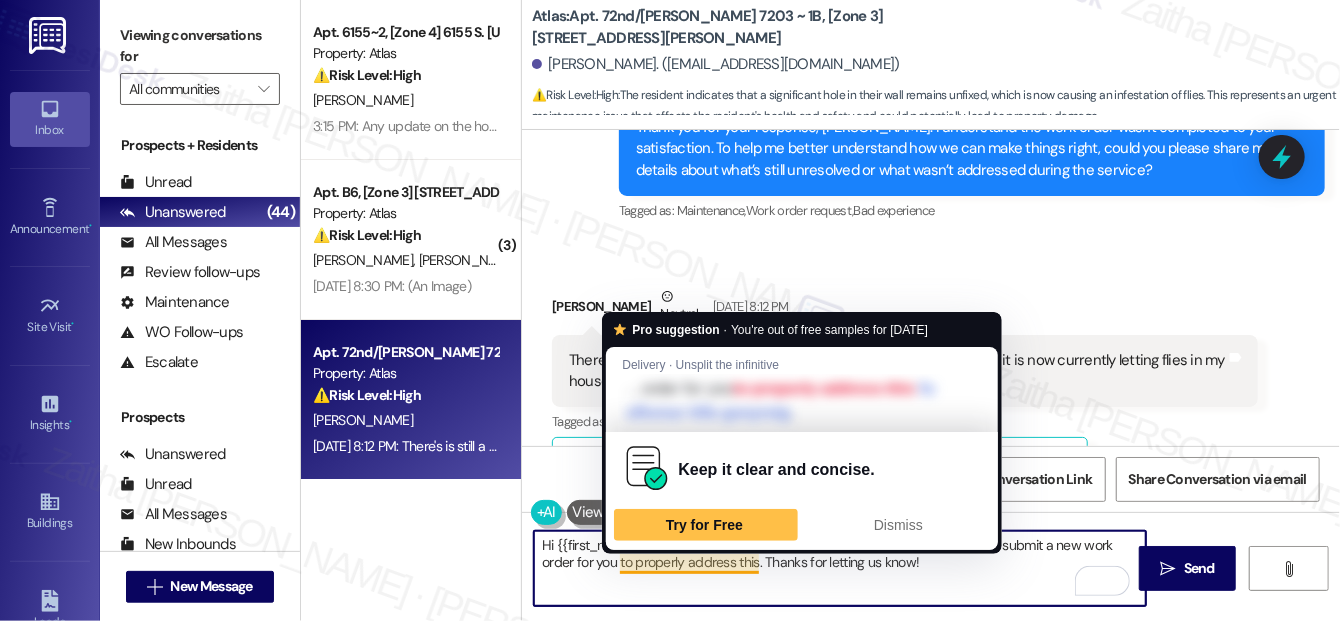 click on "Hi {{first_name}}, I'm so sorry to hear about the hole in your wall and the flies! I'll submit a new work order for you to properly address this. Thanks for letting us know!" at bounding box center [840, 568] 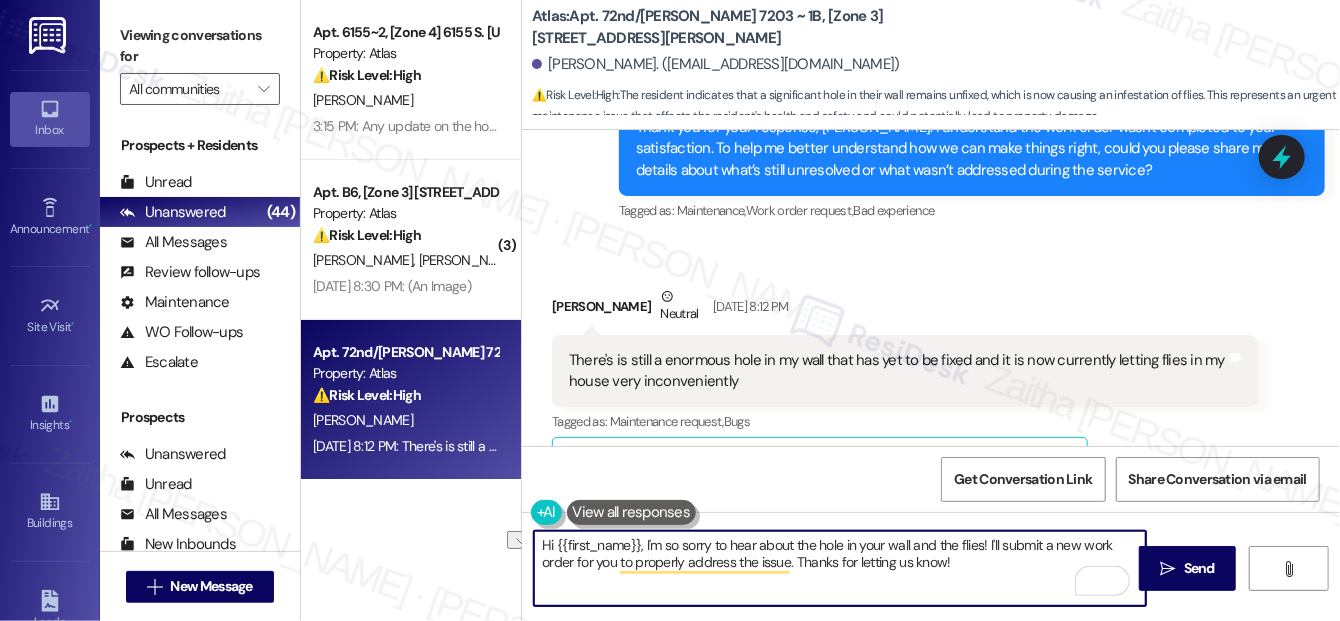 drag, startPoint x: 797, startPoint y: 559, endPoint x: 954, endPoint y: 564, distance: 157.0796 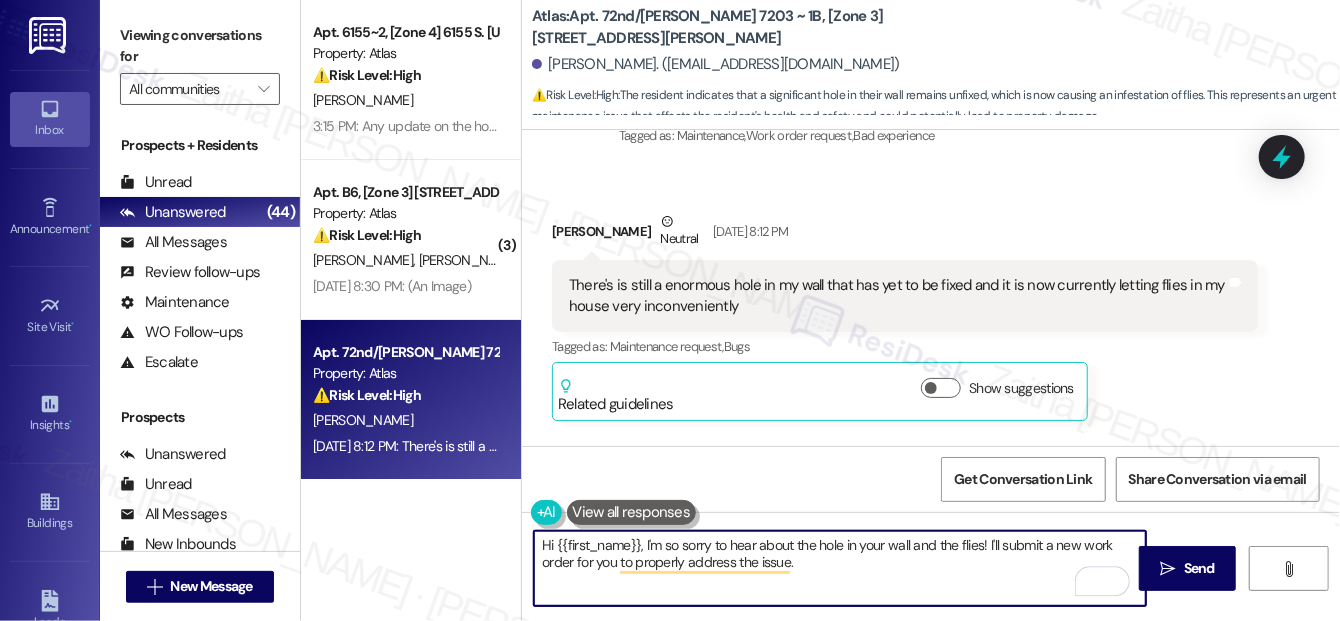 scroll, scrollTop: 6040, scrollLeft: 0, axis: vertical 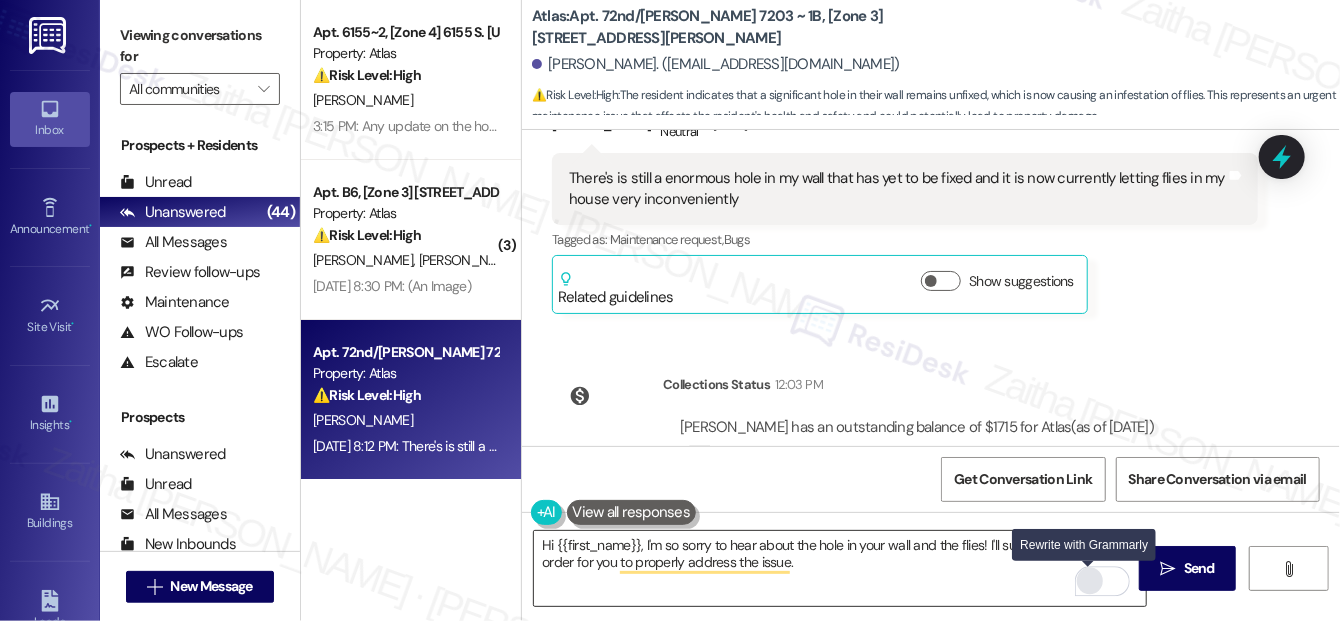 click at bounding box center [1090, 581] 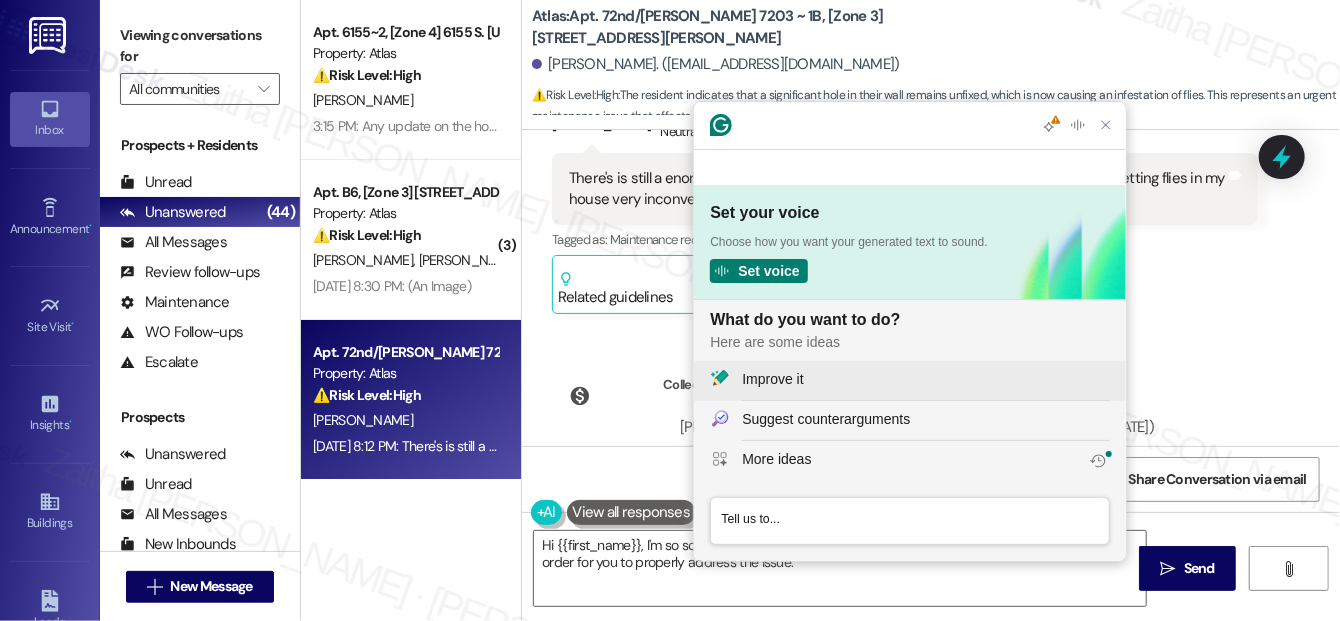 scroll, scrollTop: 0, scrollLeft: 0, axis: both 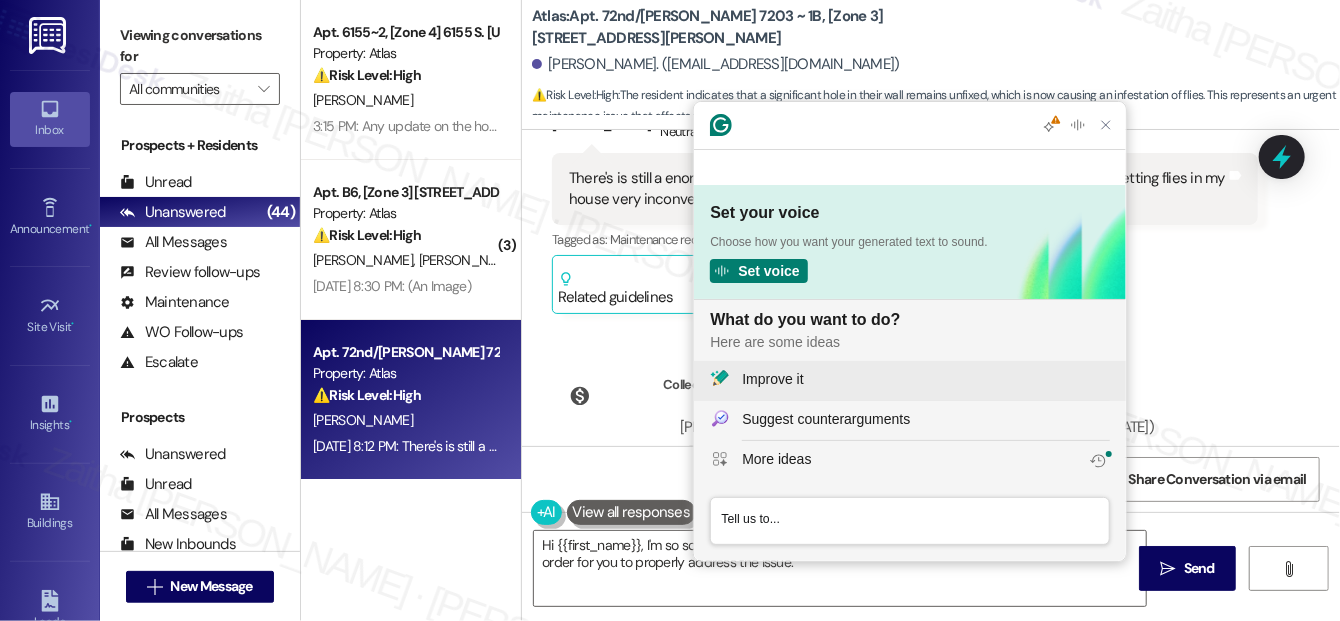 click on "Improve it" 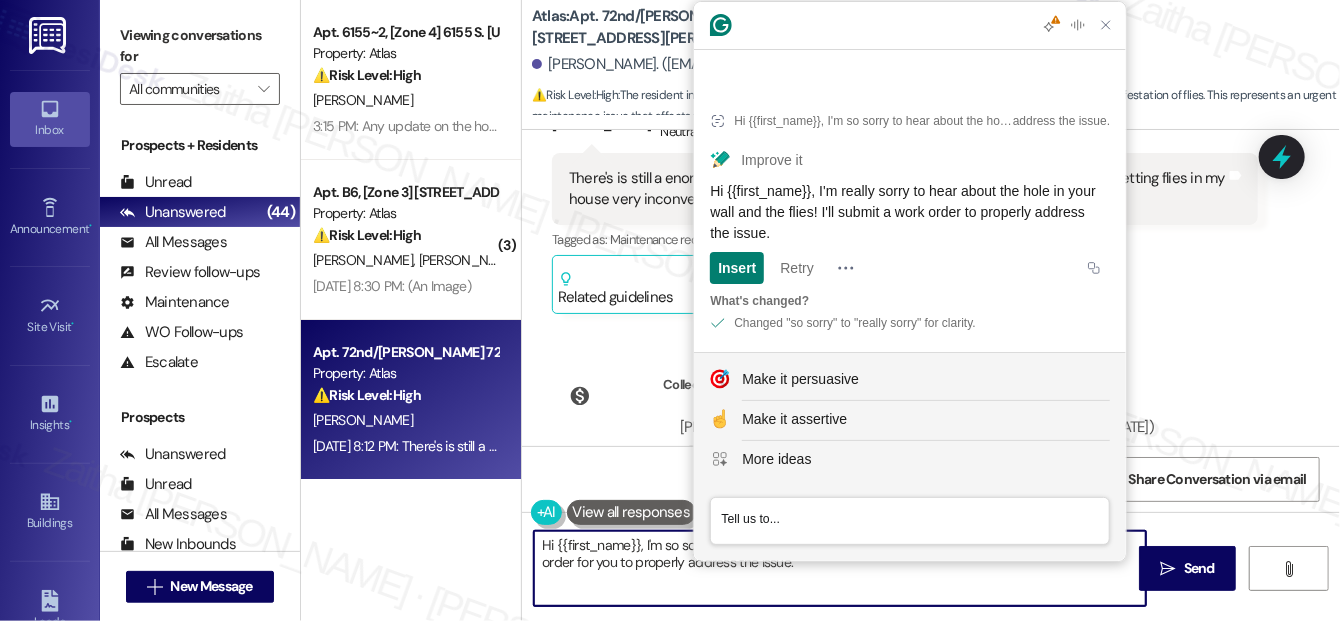 click on "Hi {{first_name}}, I'm so sorry to hear about the hole in your wall and the flies! I'll submit a new work order for you to properly address the issue." at bounding box center [840, 568] 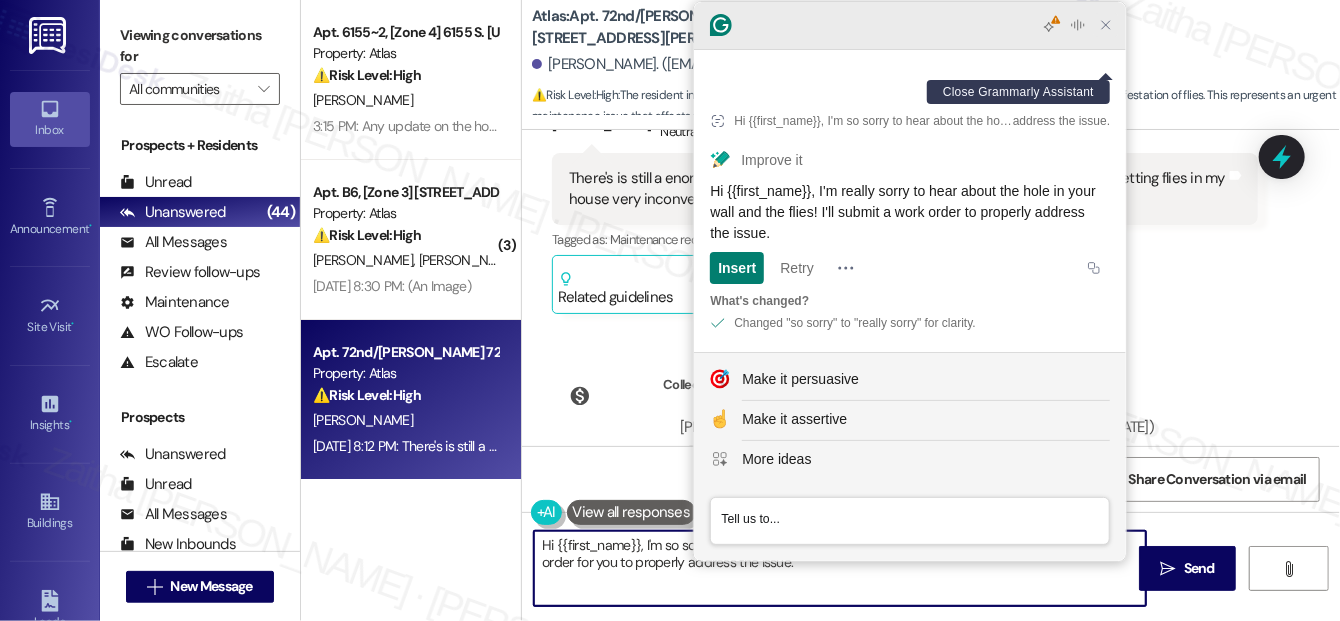 click 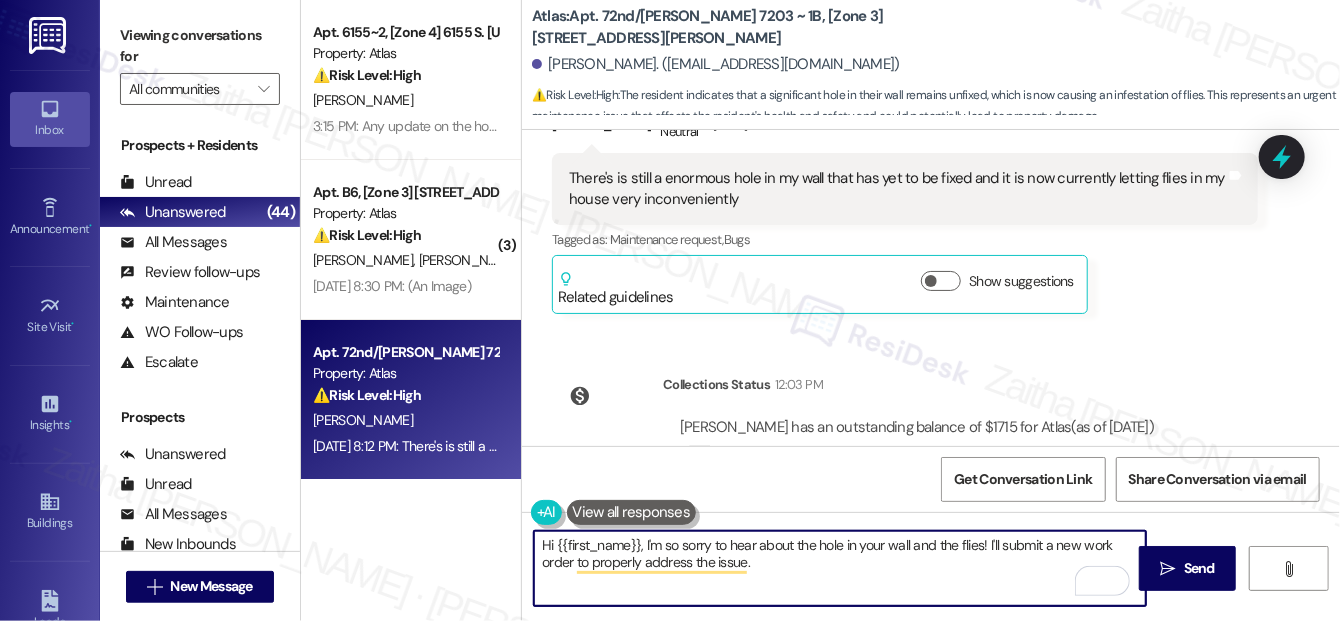 click on "Hi {{first_name}}, I'm so sorry to hear about the hole in your wall and the flies! I'll submit a new work order to properly address the issue." at bounding box center [840, 568] 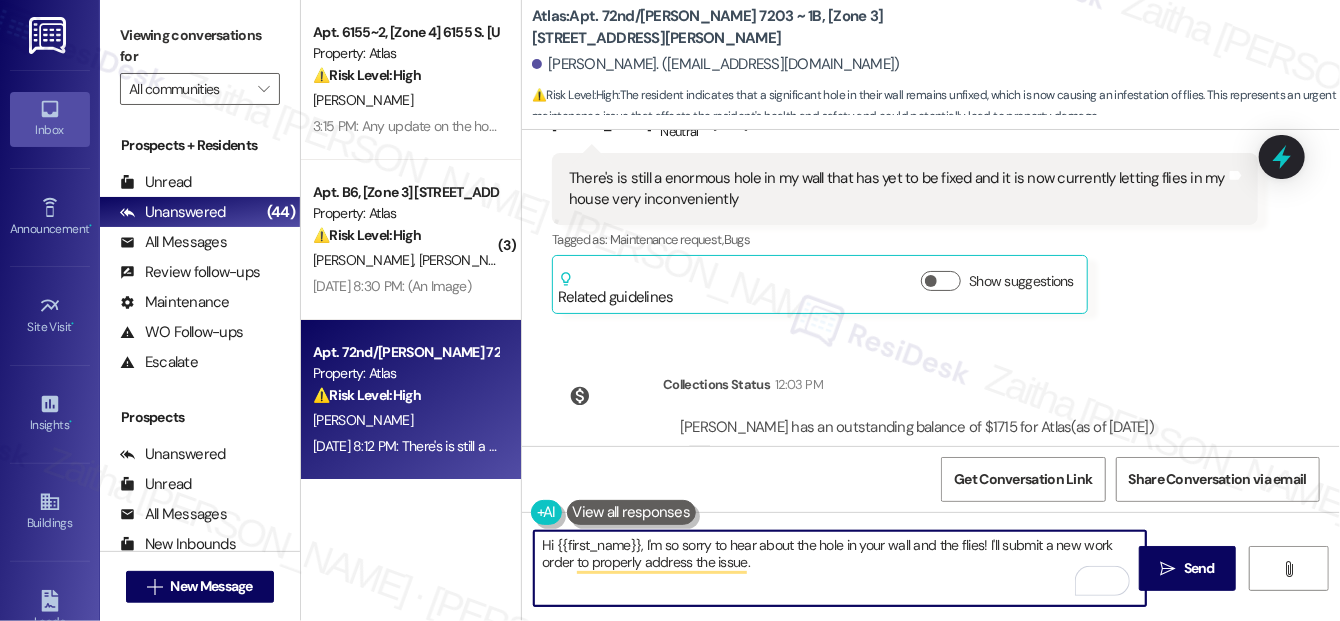 paste on "Do we have your permission to enter during your absence? Do you have pets that we should be aware of?" 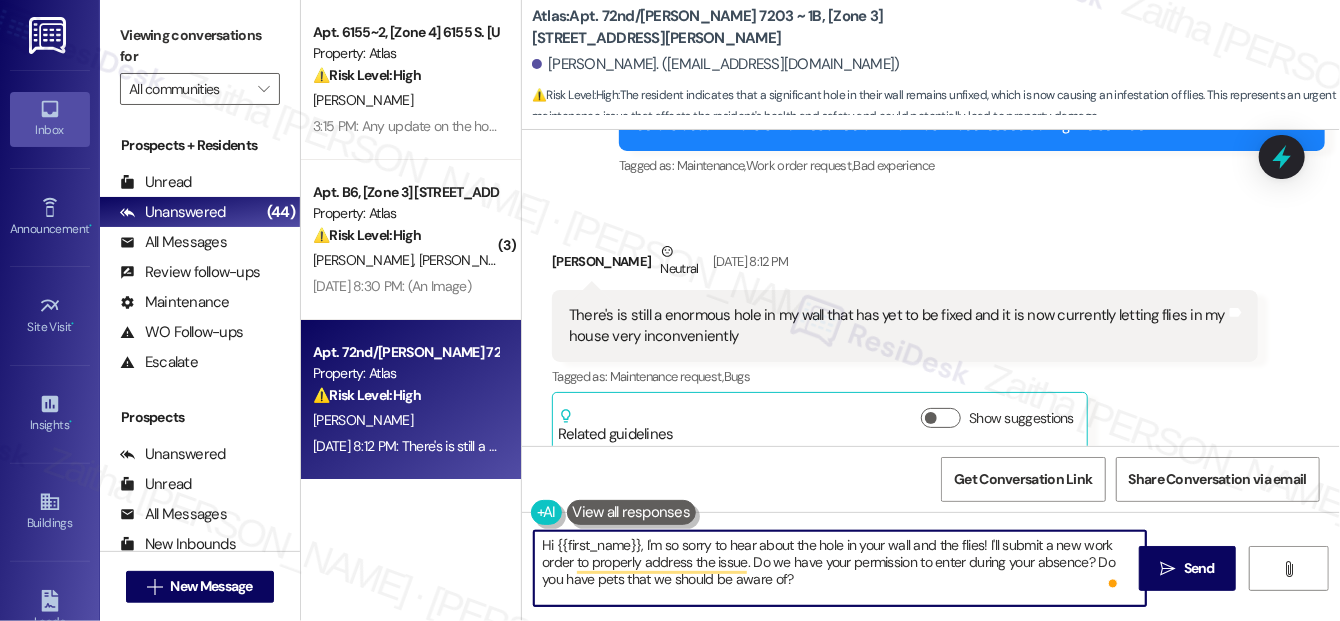 scroll, scrollTop: 5767, scrollLeft: 0, axis: vertical 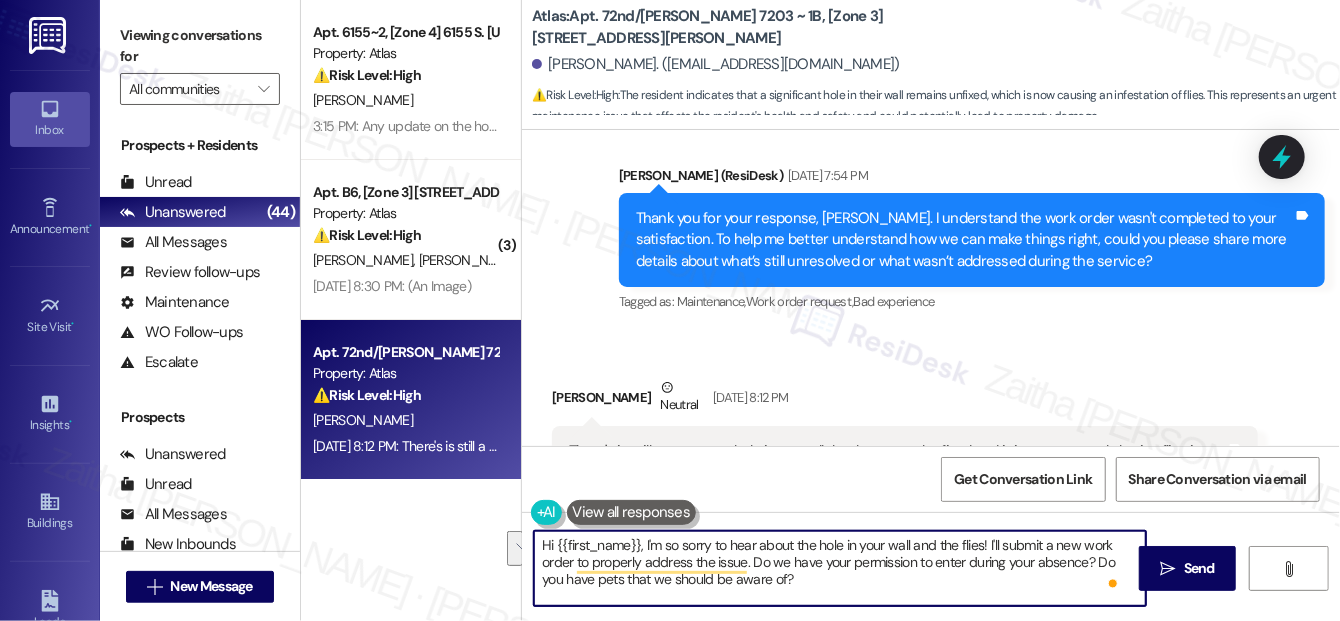 drag, startPoint x: 751, startPoint y: 563, endPoint x: 807, endPoint y: 579, distance: 58.24088 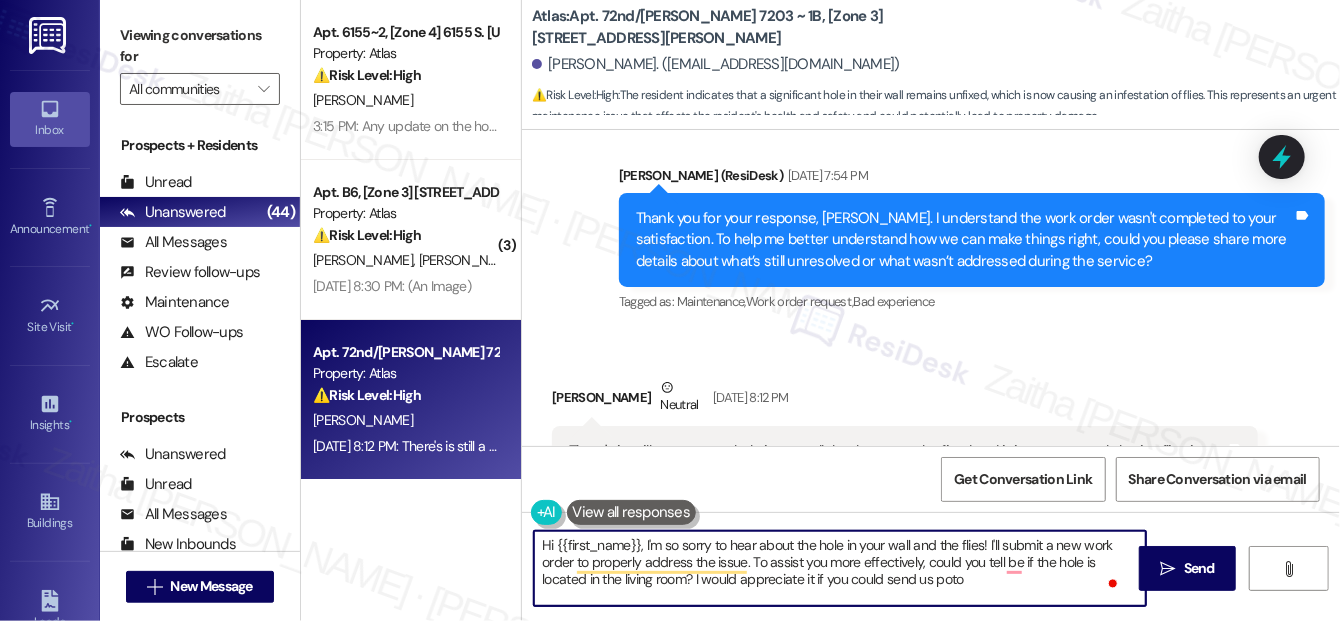 click on "Hi {{first_name}}, I'm so sorry to hear about the hole in your wall and the flies! I'll submit a new work order to properly address the issue. To assist you more effectively, could you tell be if the hole is located in the living room? I would appreciate it if you could send us poto" at bounding box center (840, 568) 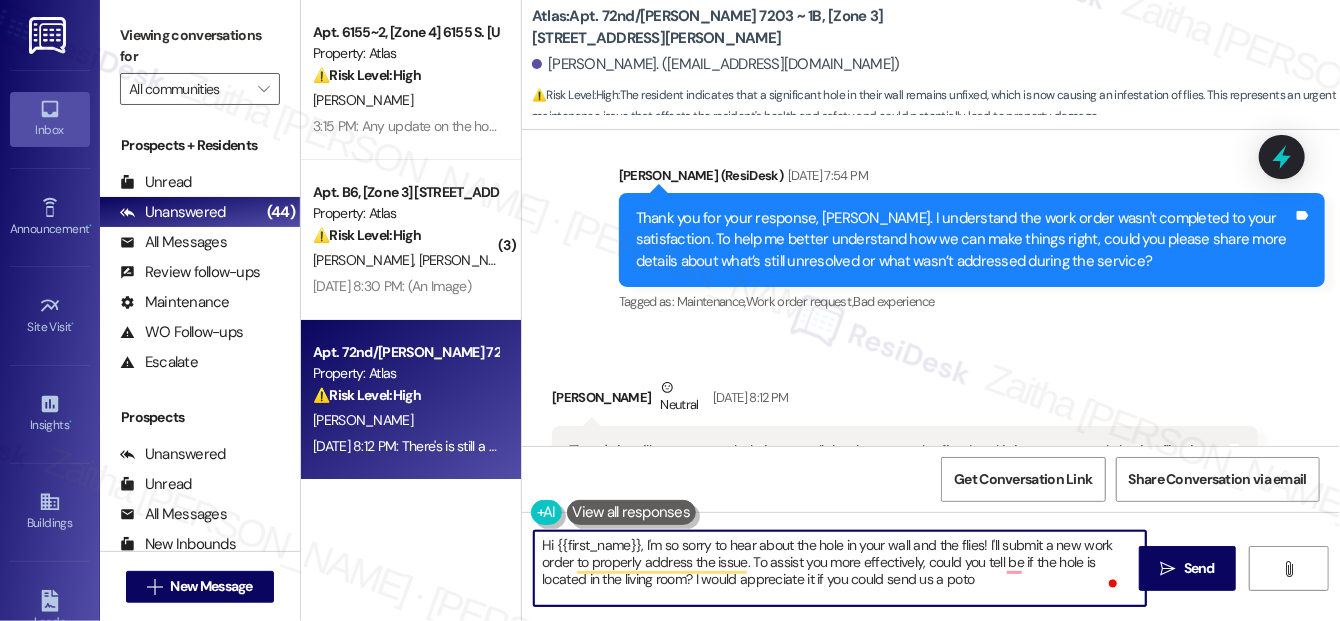 click on "Hi {{first_name}}, I'm so sorry to hear about the hole in your wall and the flies! I'll submit a new work order to properly address the issue. To assist you more effectively, could you tell be if the hole is located in the living room? I would appreciate it if you could send us a poto" at bounding box center [840, 568] 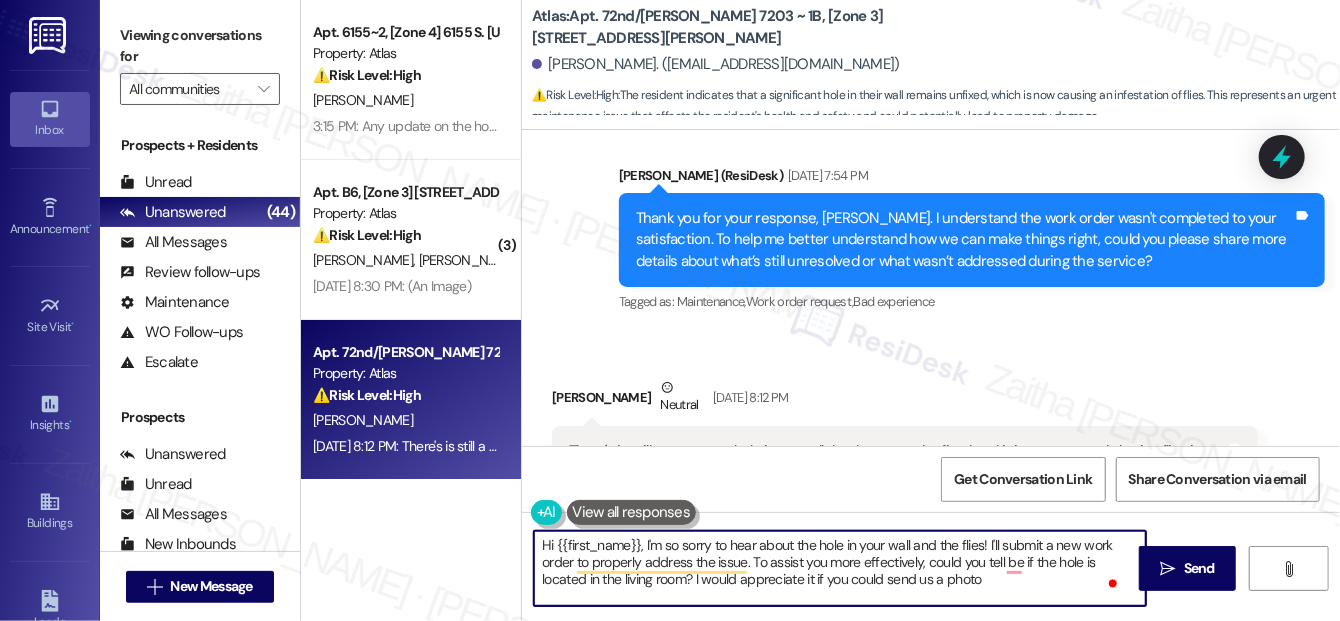 scroll, scrollTop: 5, scrollLeft: 0, axis: vertical 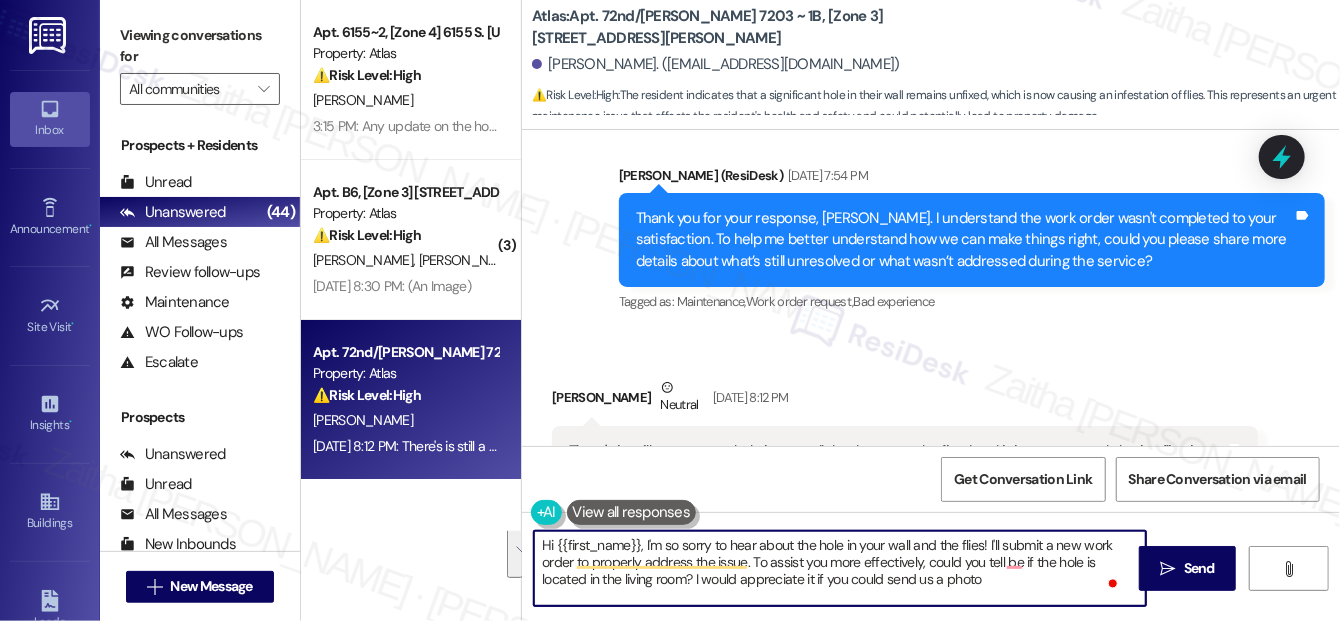drag, startPoint x: 642, startPoint y: 545, endPoint x: 986, endPoint y: 595, distance: 347.61472 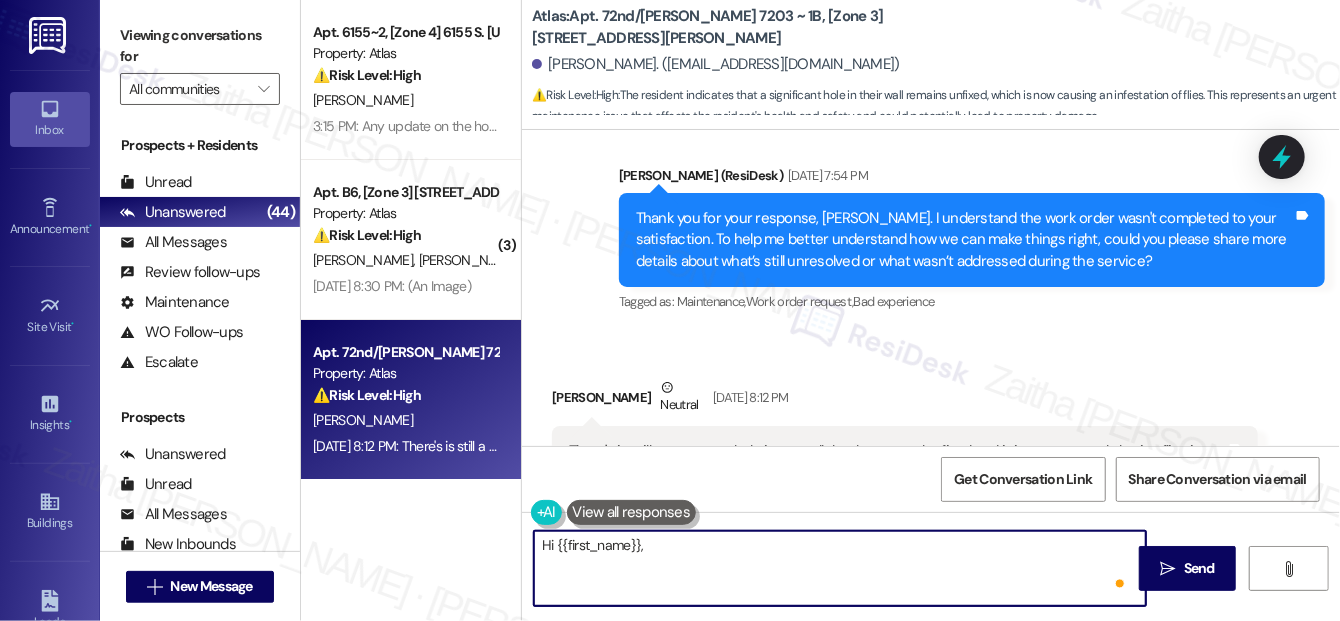 scroll, scrollTop: 0, scrollLeft: 0, axis: both 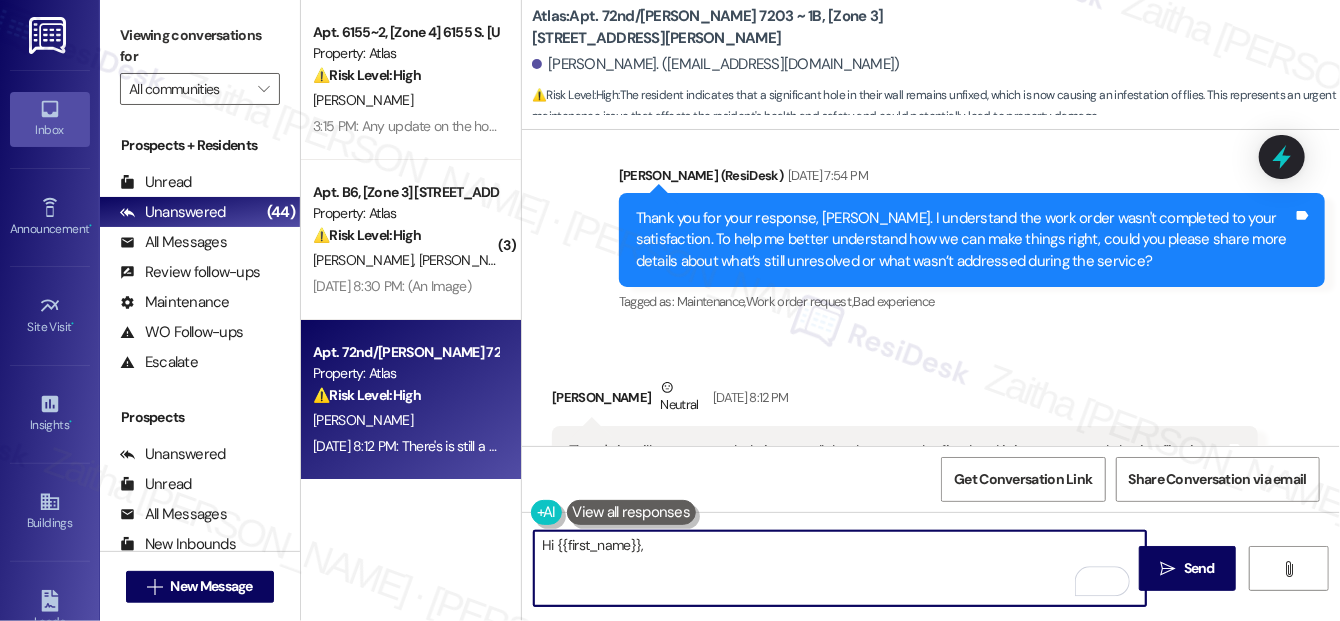 paste on "I'm so sorry to hear about the hole in your wall and the flies—that sounds very frustrating. I’ll submit a new work order to ensure the issue is properly addressed." 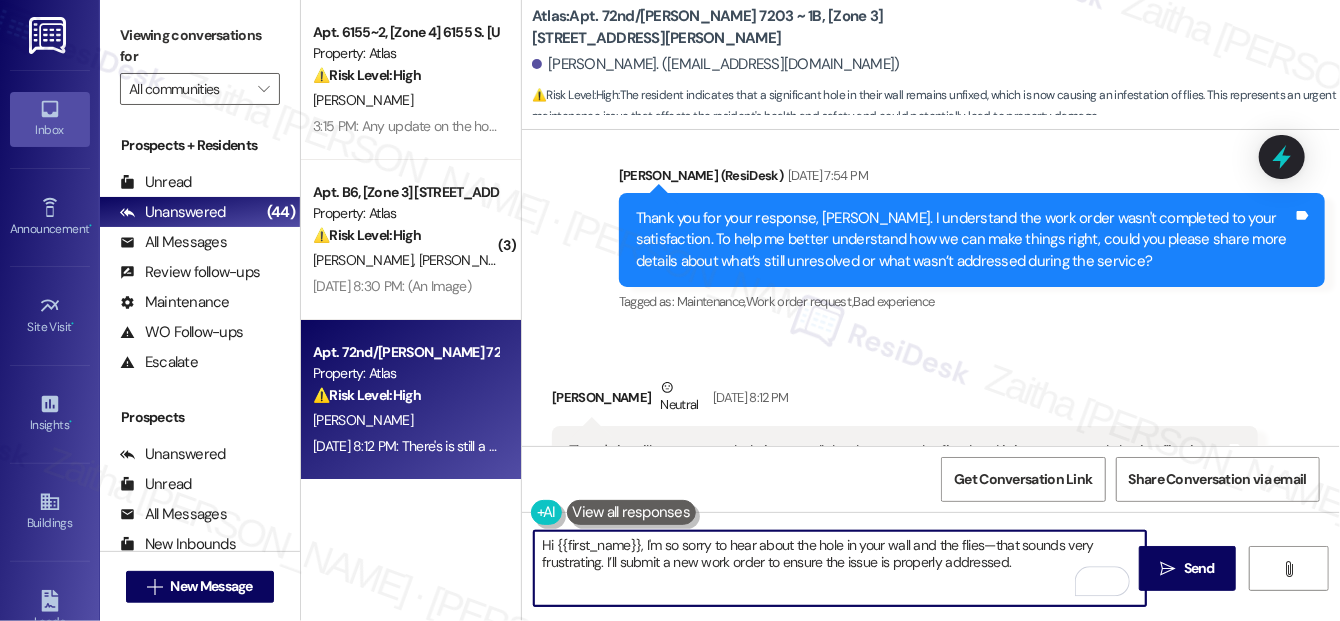 paste on "To help us assist you more effectively, could you confirm if the hole is located in the living room? If possible, we’d also appreciate it if you could send a photo of the area." 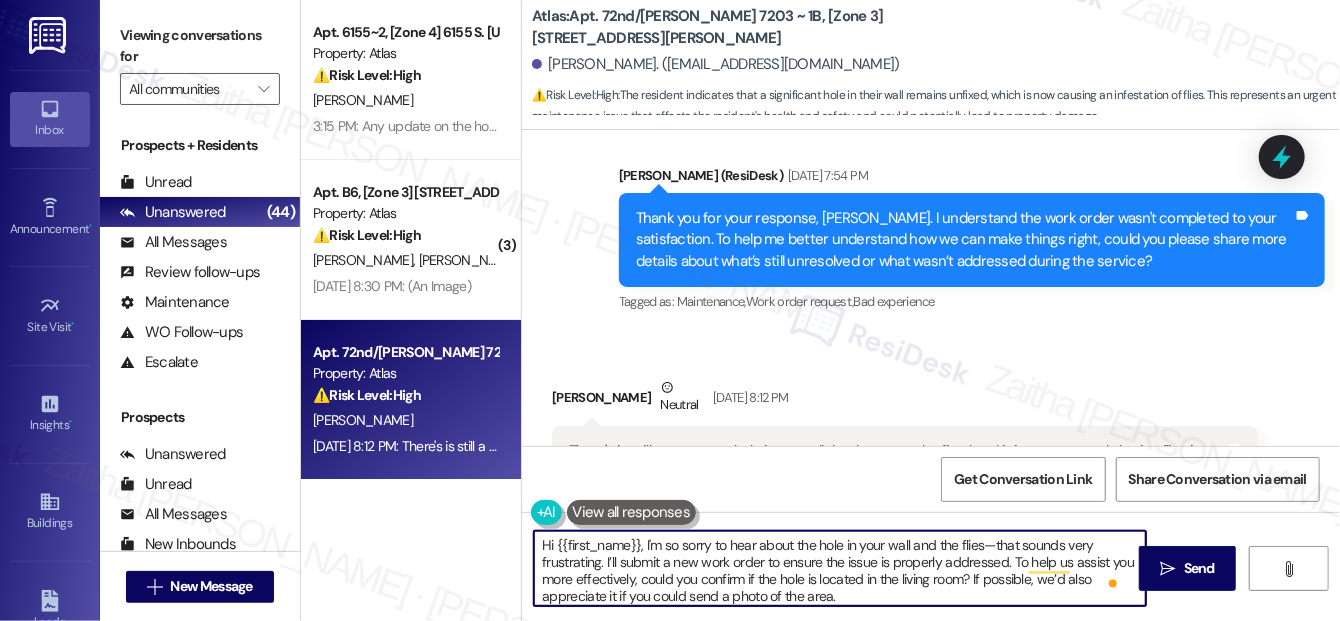 scroll, scrollTop: 4, scrollLeft: 0, axis: vertical 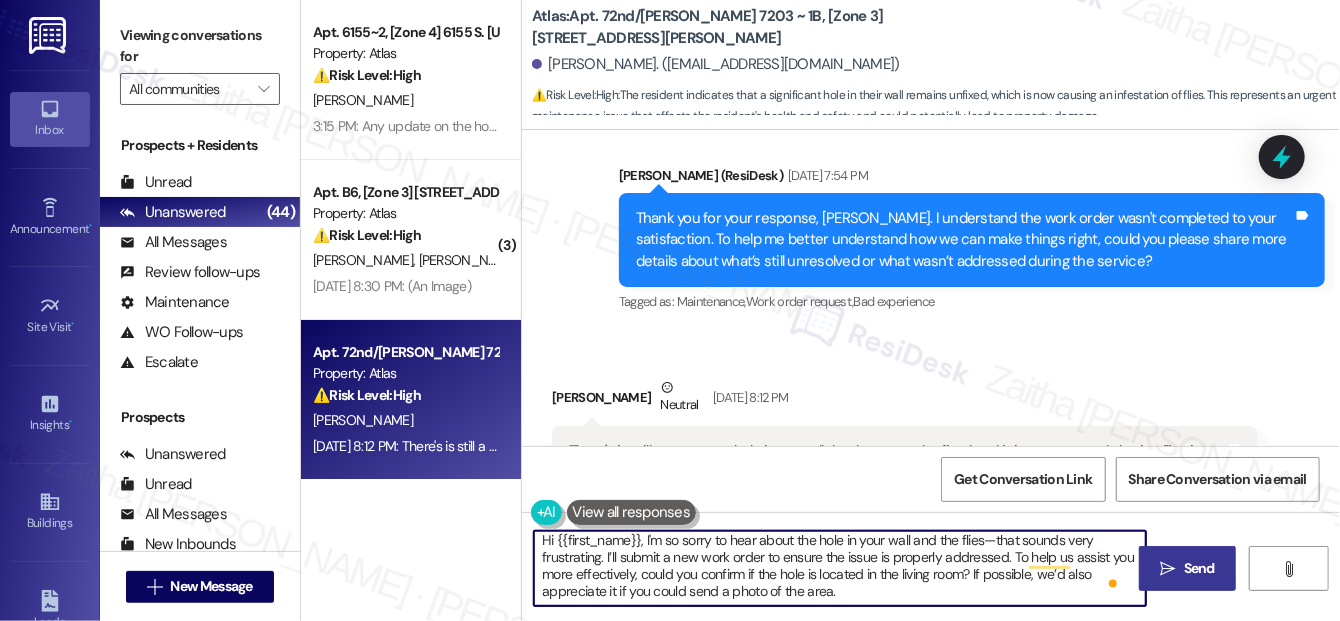 type on "Hi {{first_name}}, I'm so sorry to hear about the hole in your wall and the flies—that sounds very frustrating. I’ll submit a new work order to ensure the issue is properly addressed. To help us assist you more effectively, could you confirm if the hole is located in the living room? If possible, we’d also appreciate it if you could send a photo of the area." 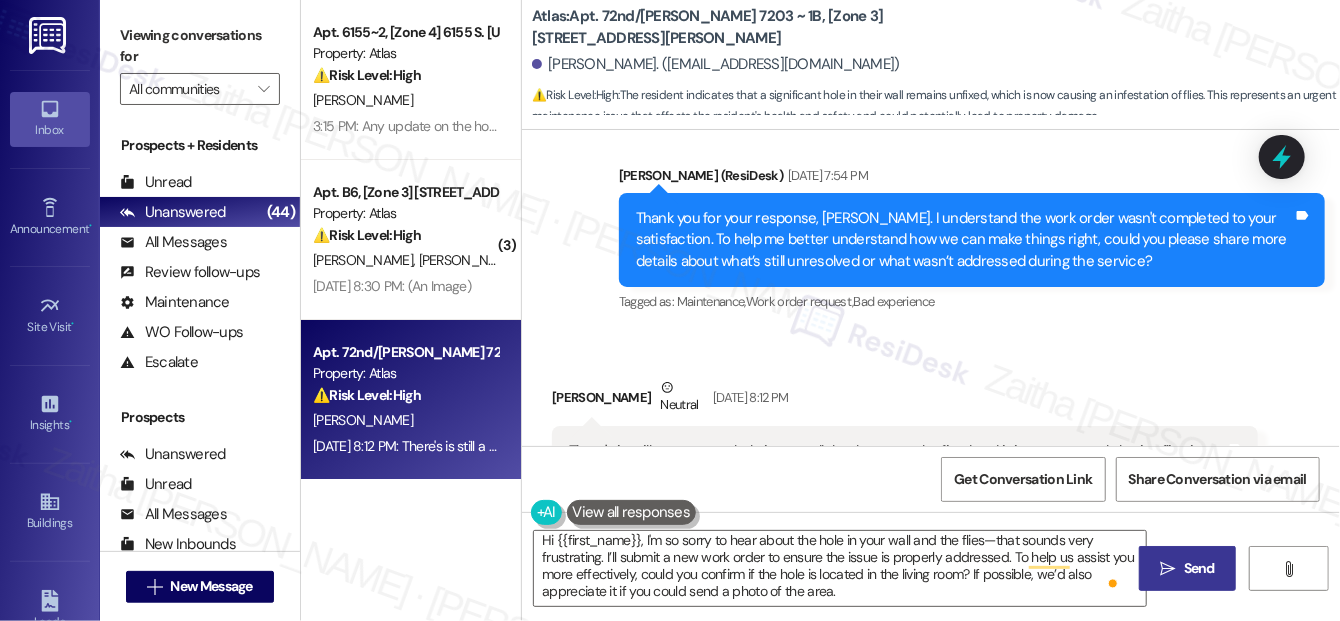 click on "" at bounding box center (1167, 569) 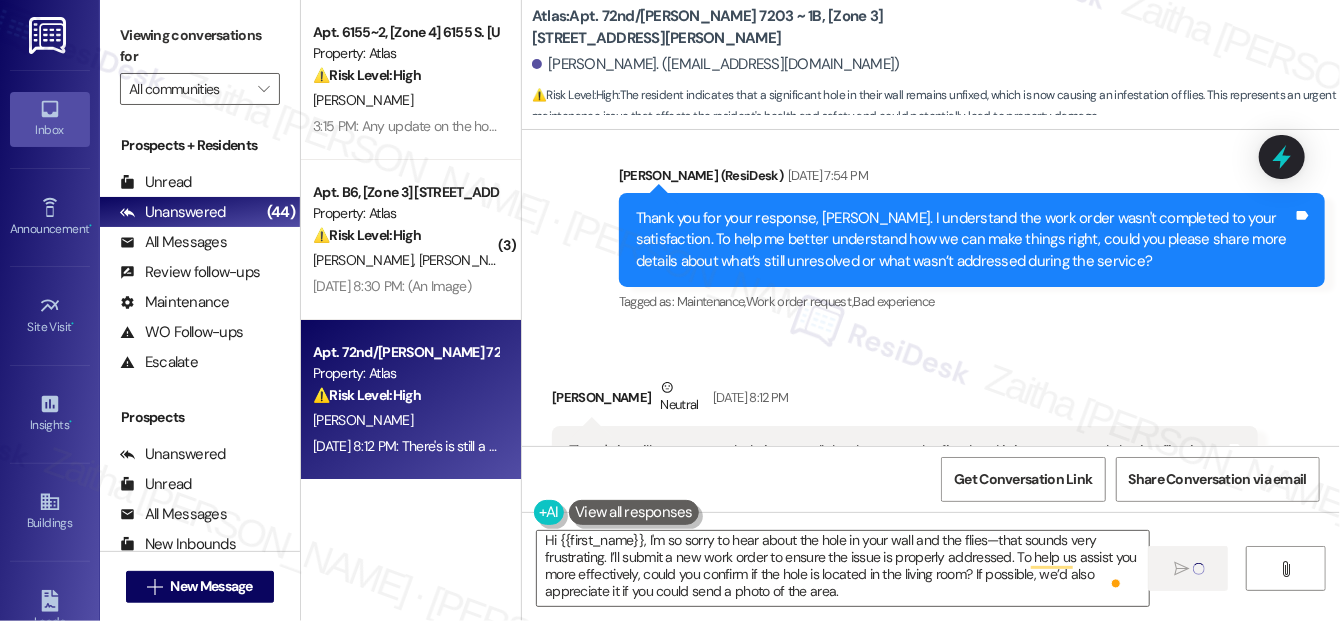 type 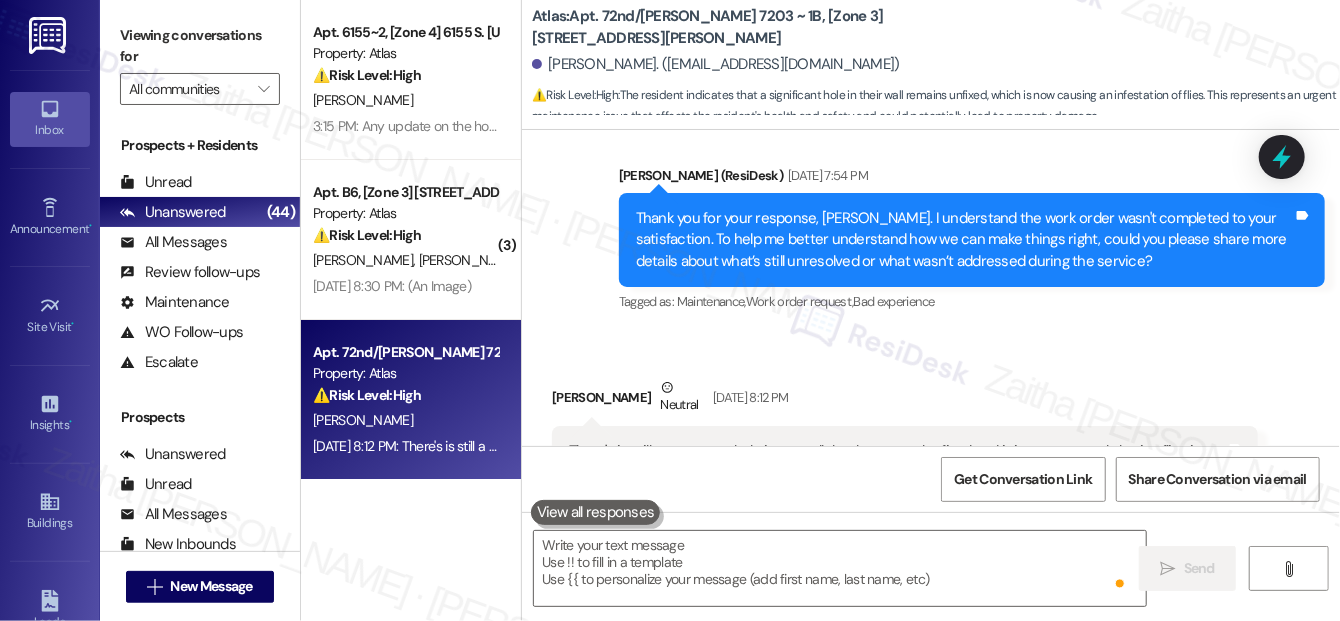 scroll, scrollTop: 0, scrollLeft: 0, axis: both 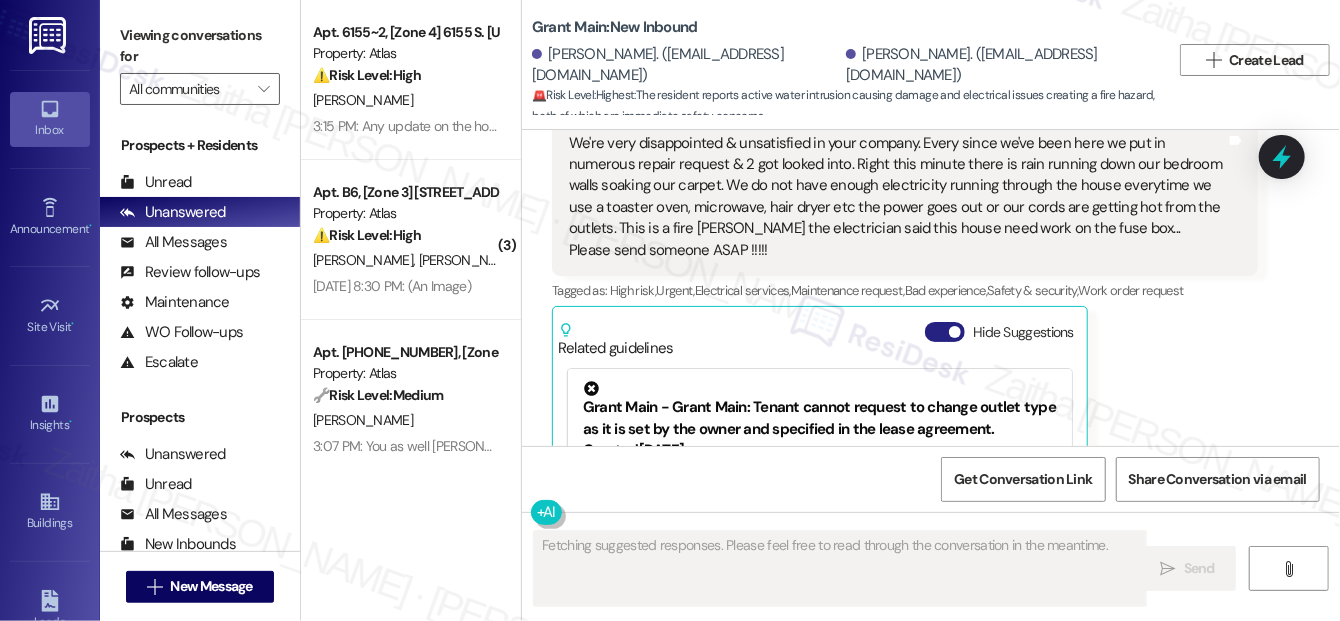 click on "Hide Suggestions" at bounding box center [945, 332] 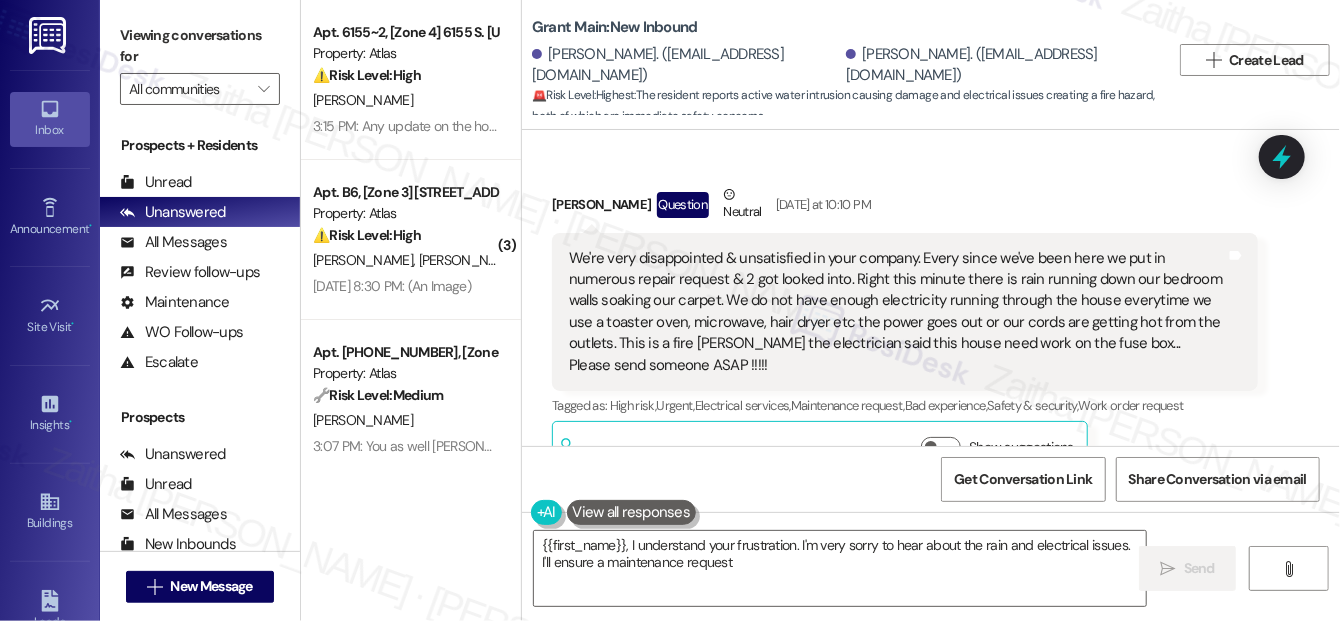 scroll, scrollTop: 1145, scrollLeft: 0, axis: vertical 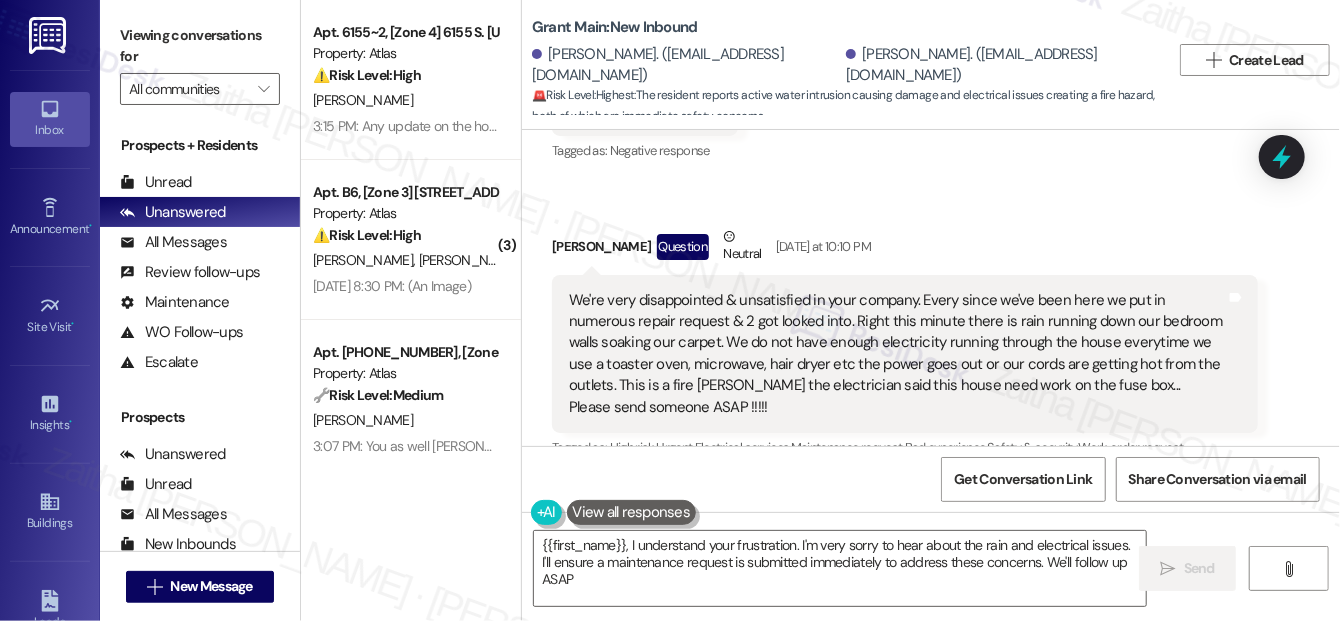 type on "{{first_name}}, I understand your frustration. I'm very sorry to hear about the rain and electrical issues. I'll ensure a maintenance request is submitted immediately to address these concerns. We'll follow up ASAP!" 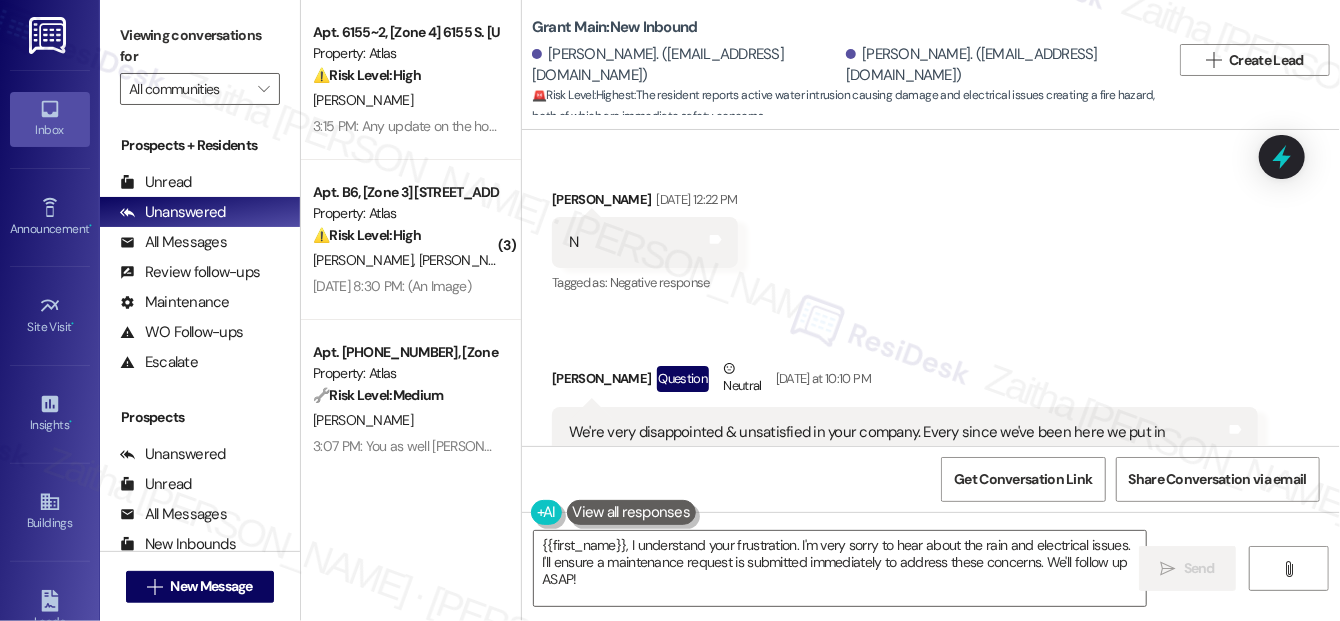 scroll, scrollTop: 1054, scrollLeft: 0, axis: vertical 